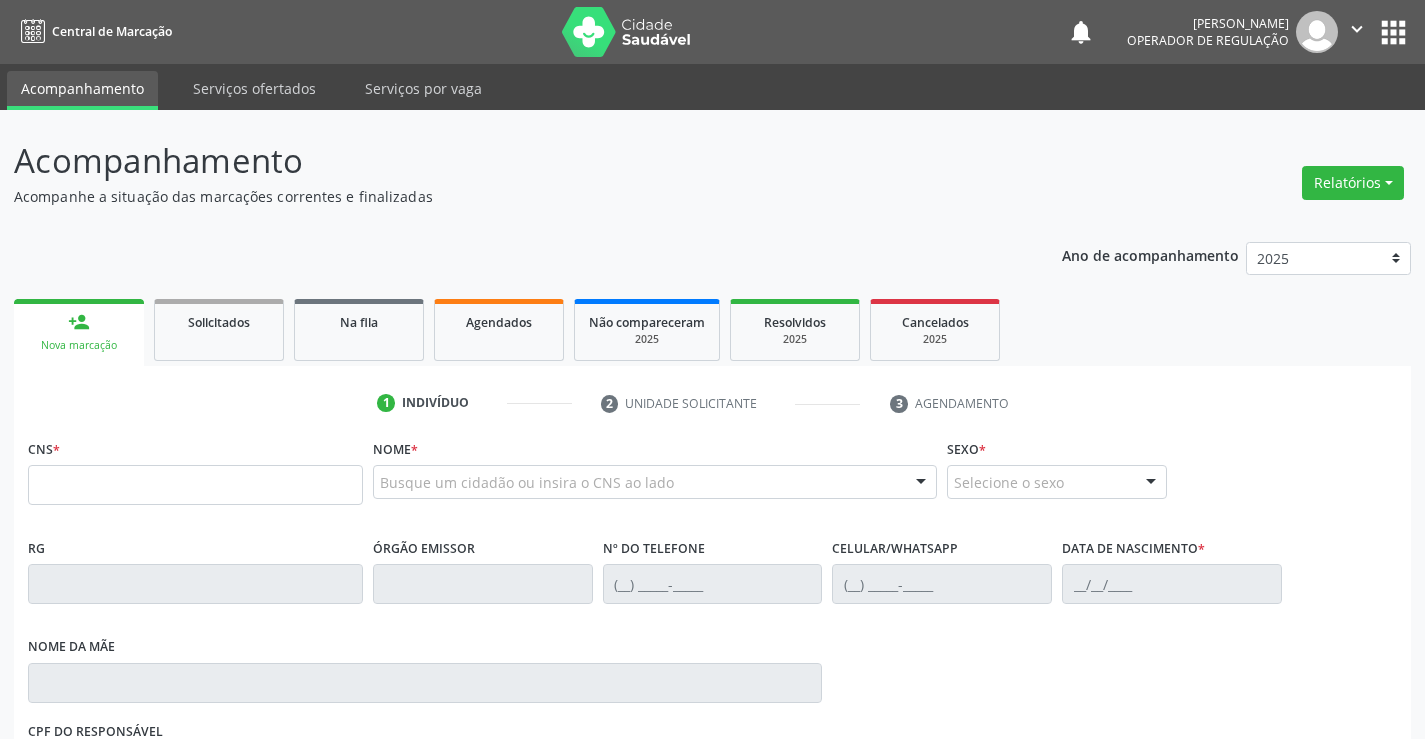 scroll, scrollTop: 0, scrollLeft: 0, axis: both 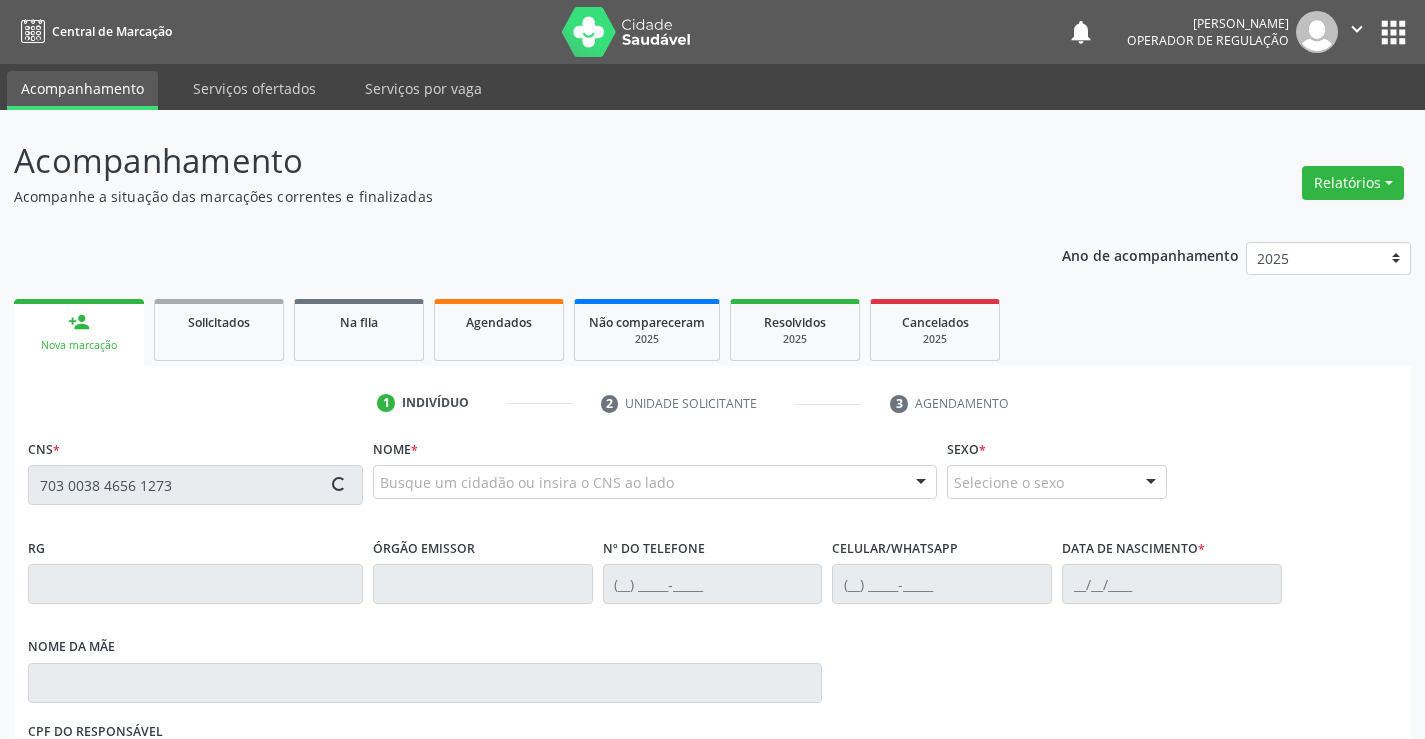 type on "703 0038 4656 1273" 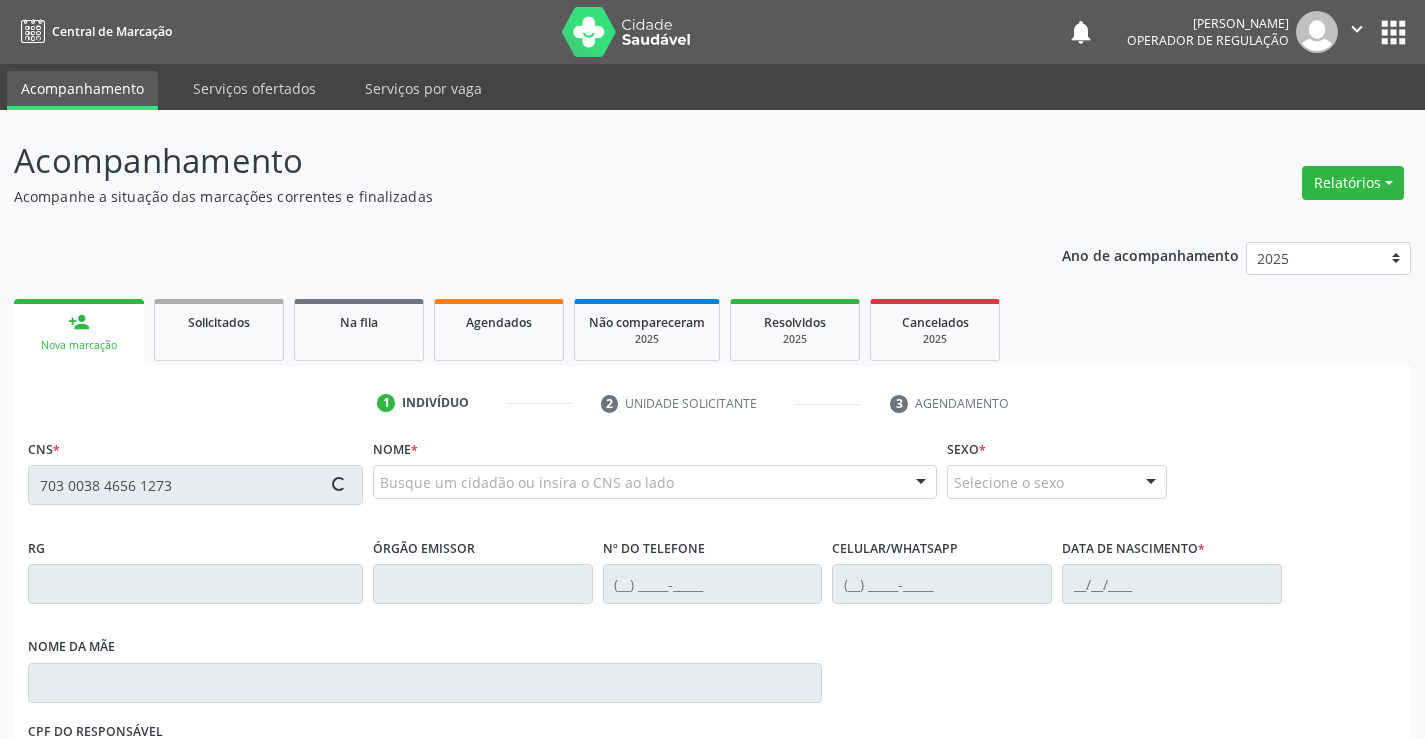 type 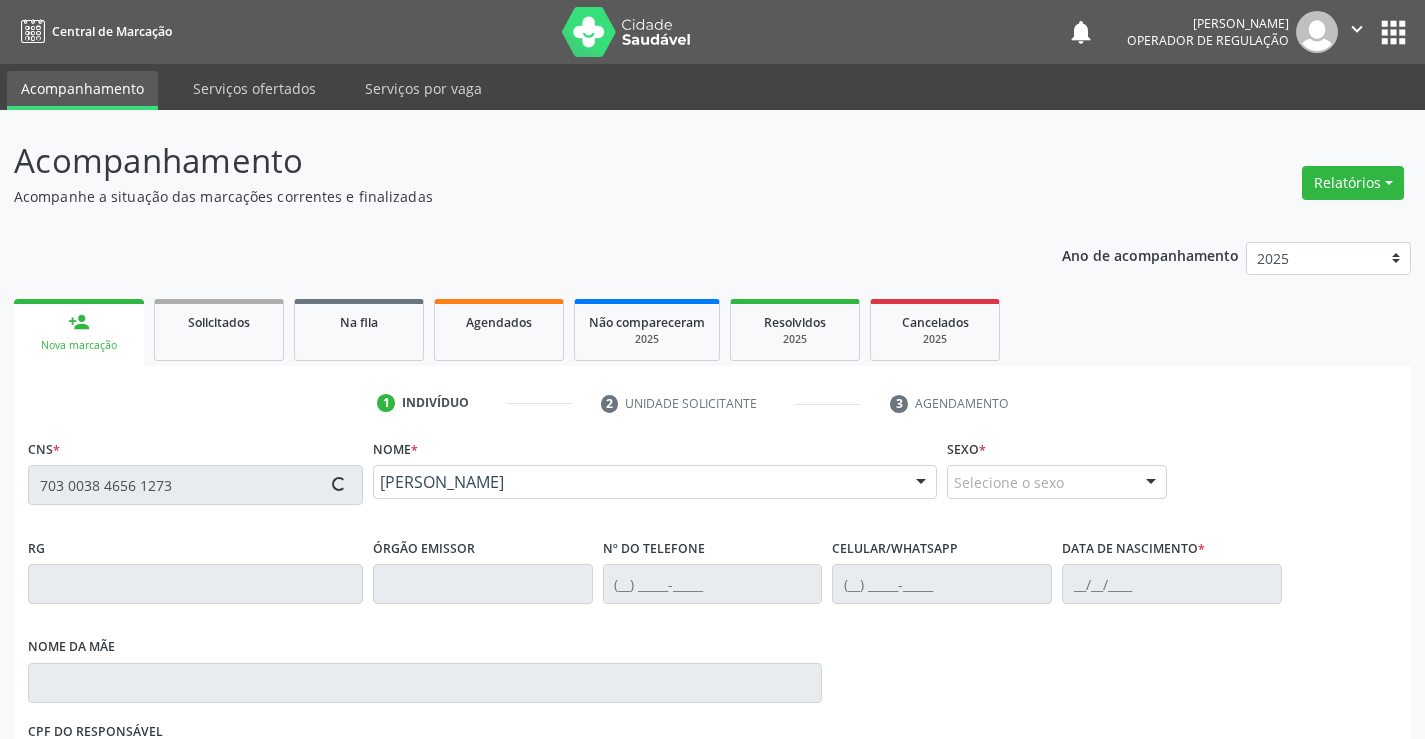 type on "0733736483" 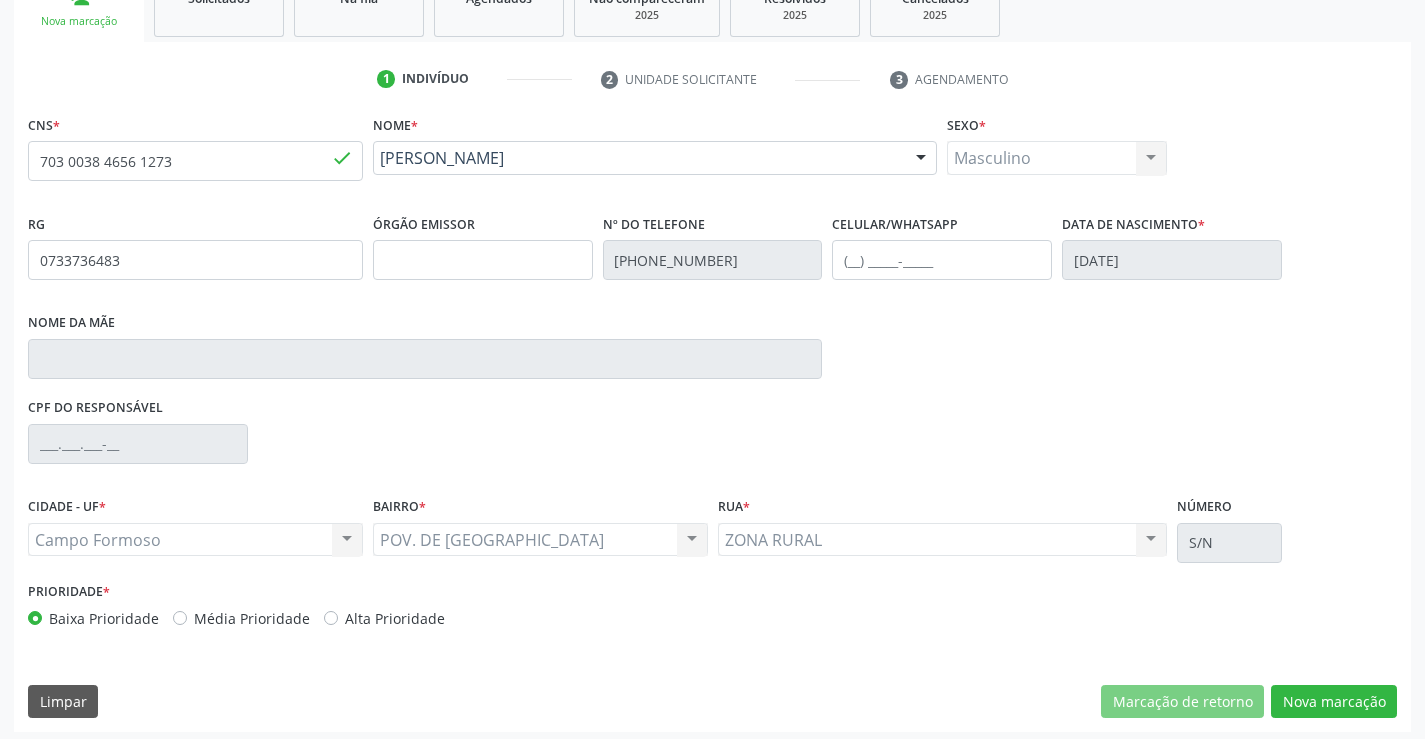 scroll, scrollTop: 331, scrollLeft: 0, axis: vertical 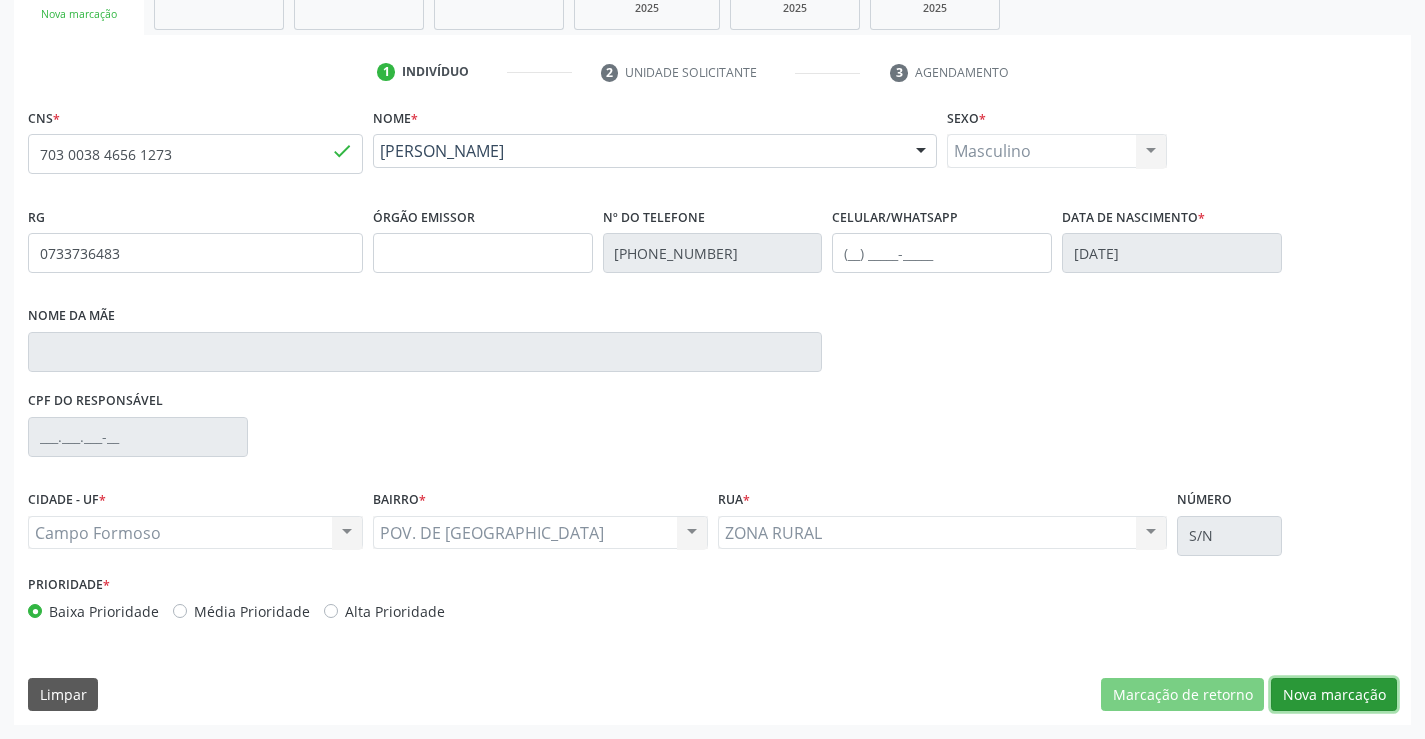 click on "Nova marcação" at bounding box center [1334, 695] 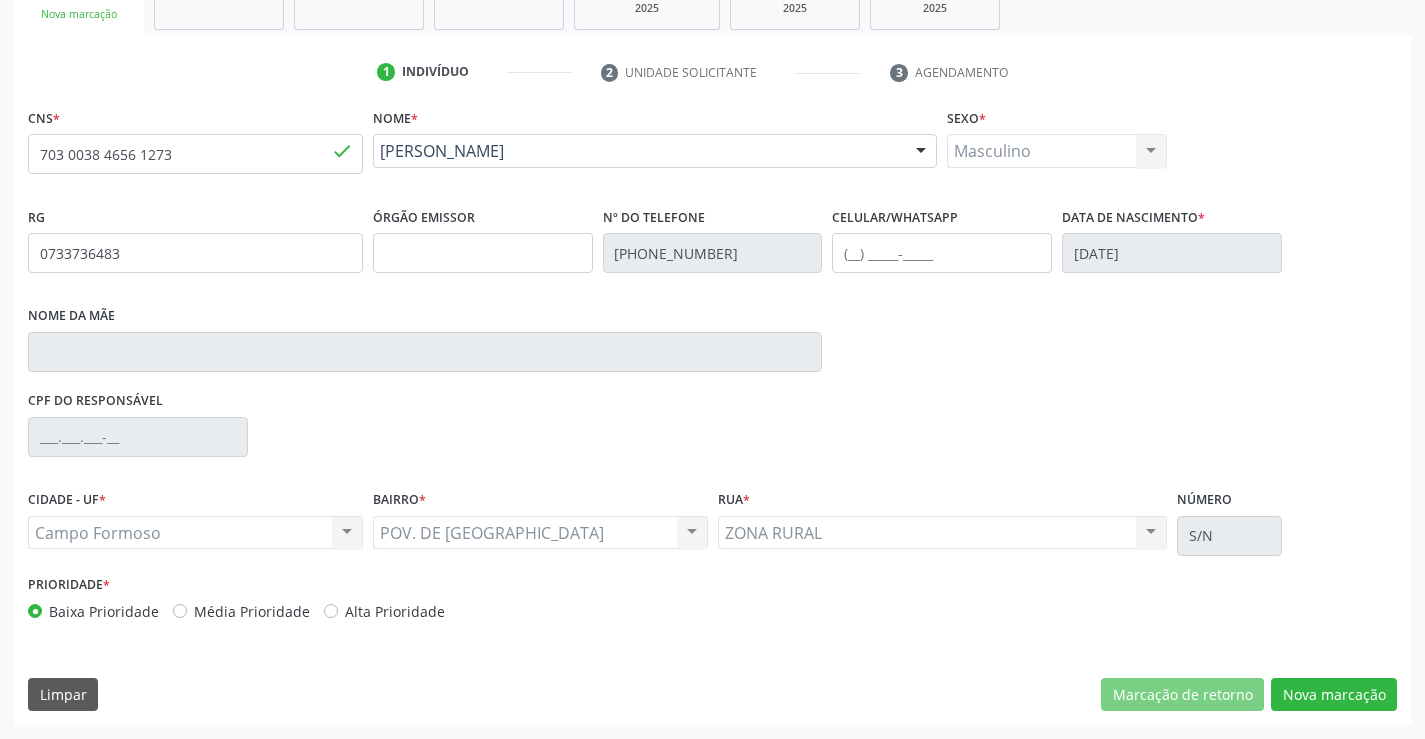 scroll, scrollTop: 167, scrollLeft: 0, axis: vertical 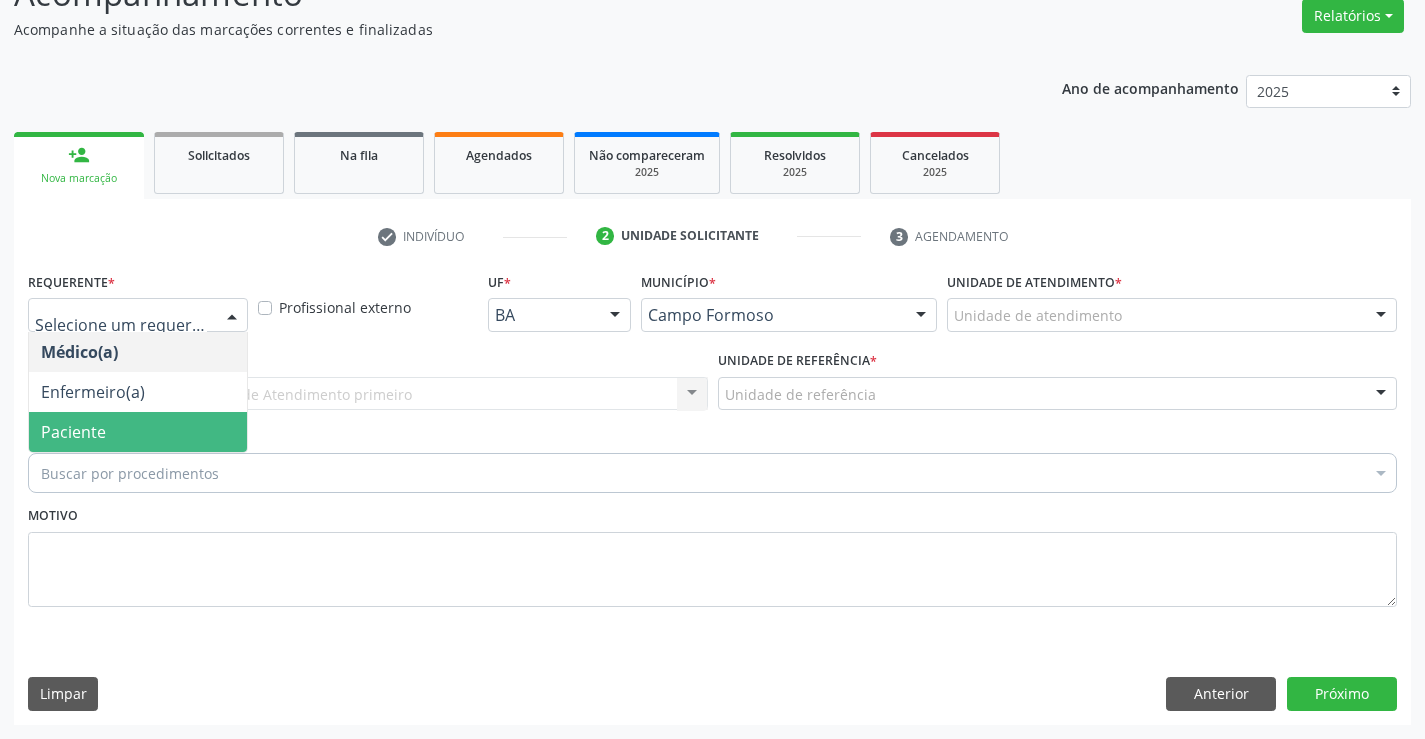 click on "Paciente" at bounding box center (73, 432) 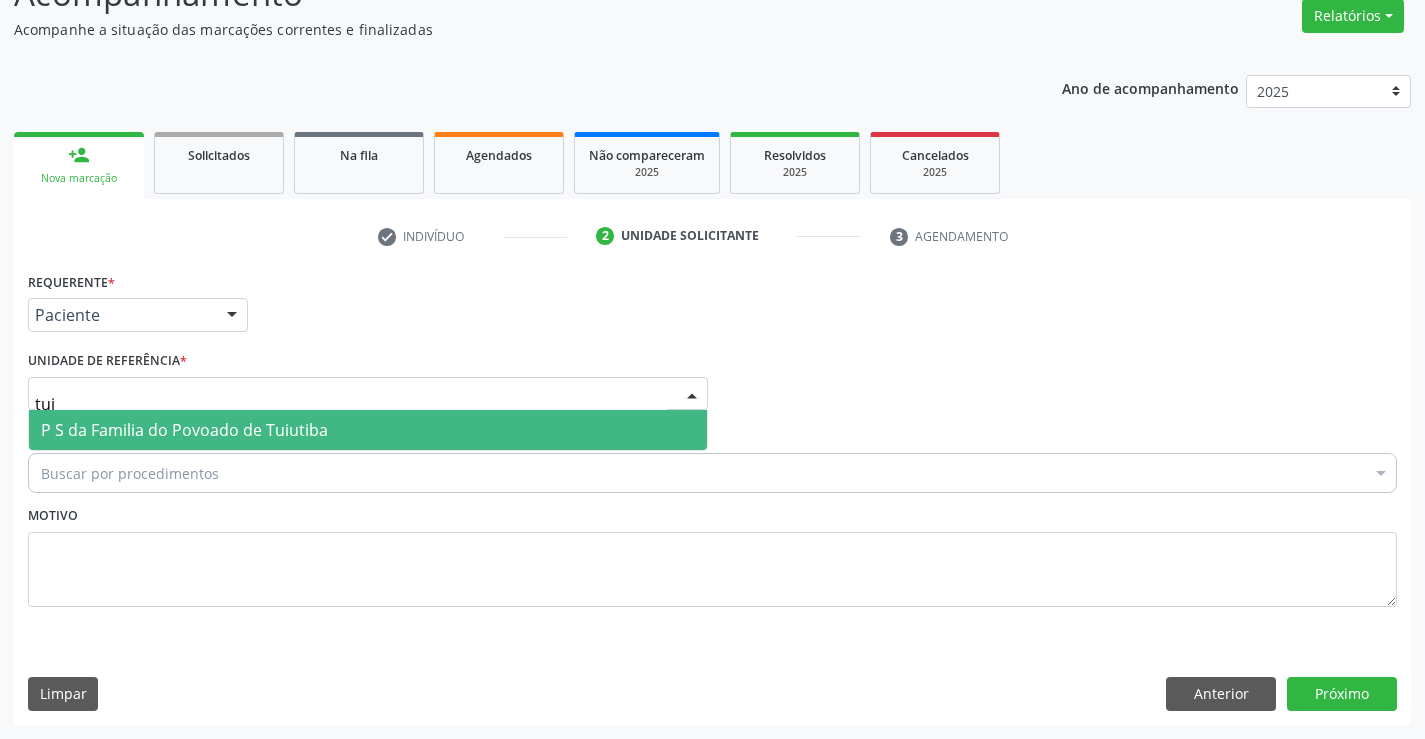 type on "tuiu" 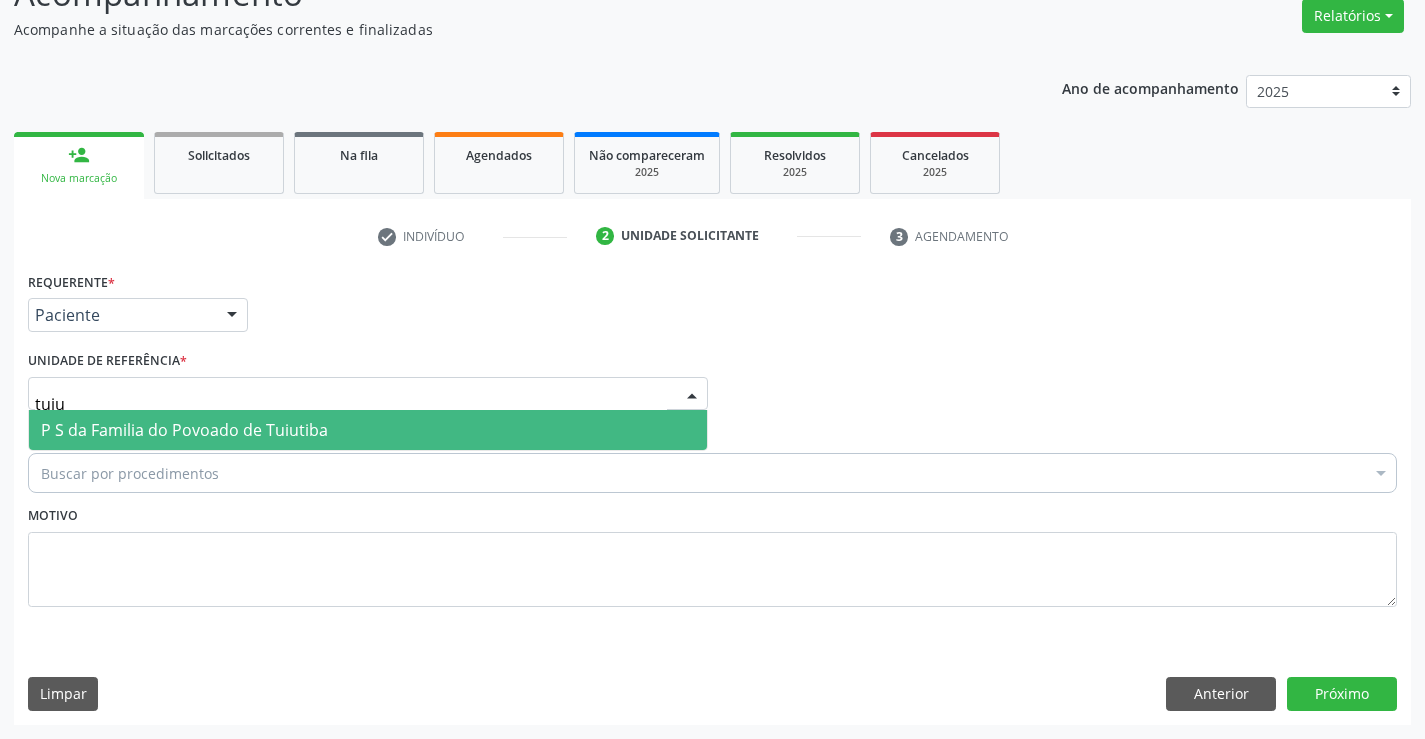 click on "P S da Familia do Povoado de Tuiutiba" at bounding box center [184, 430] 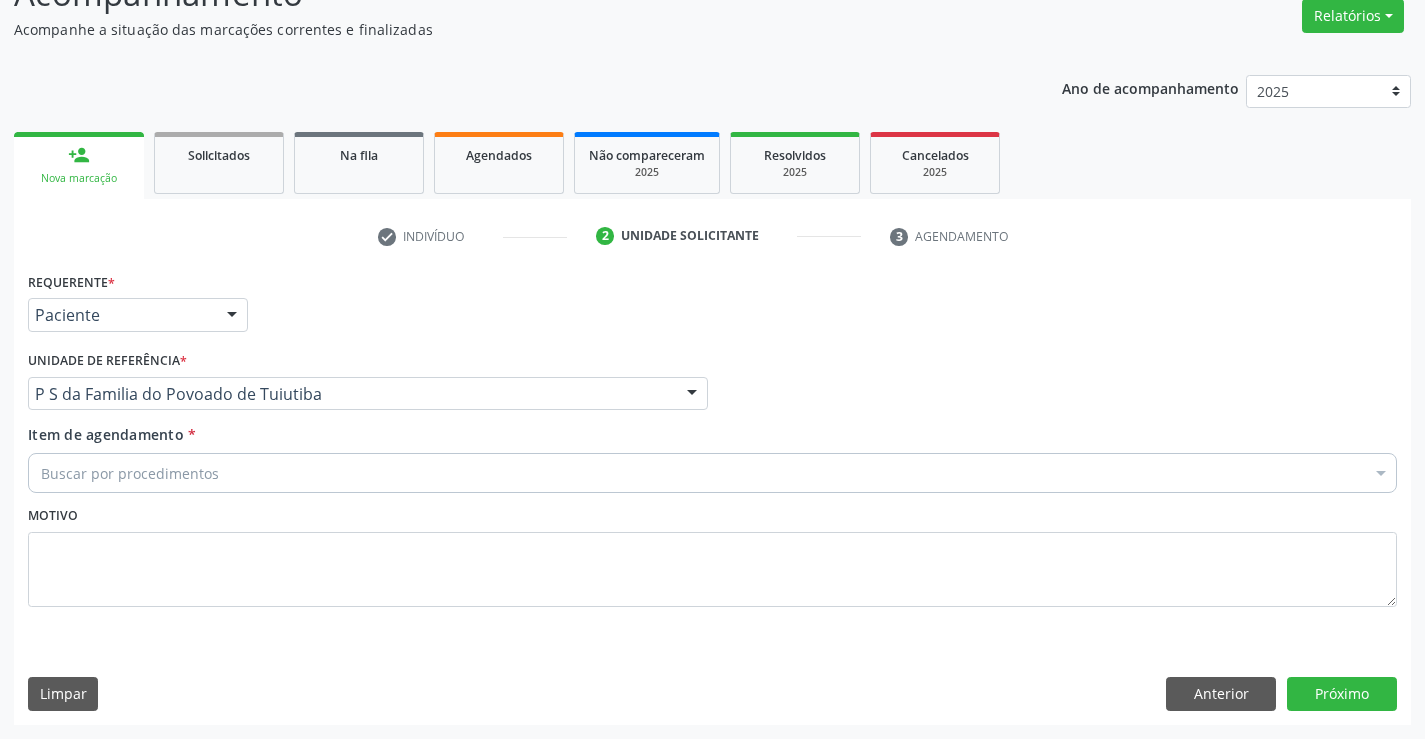 click on "Buscar por procedimentos" at bounding box center (712, 473) 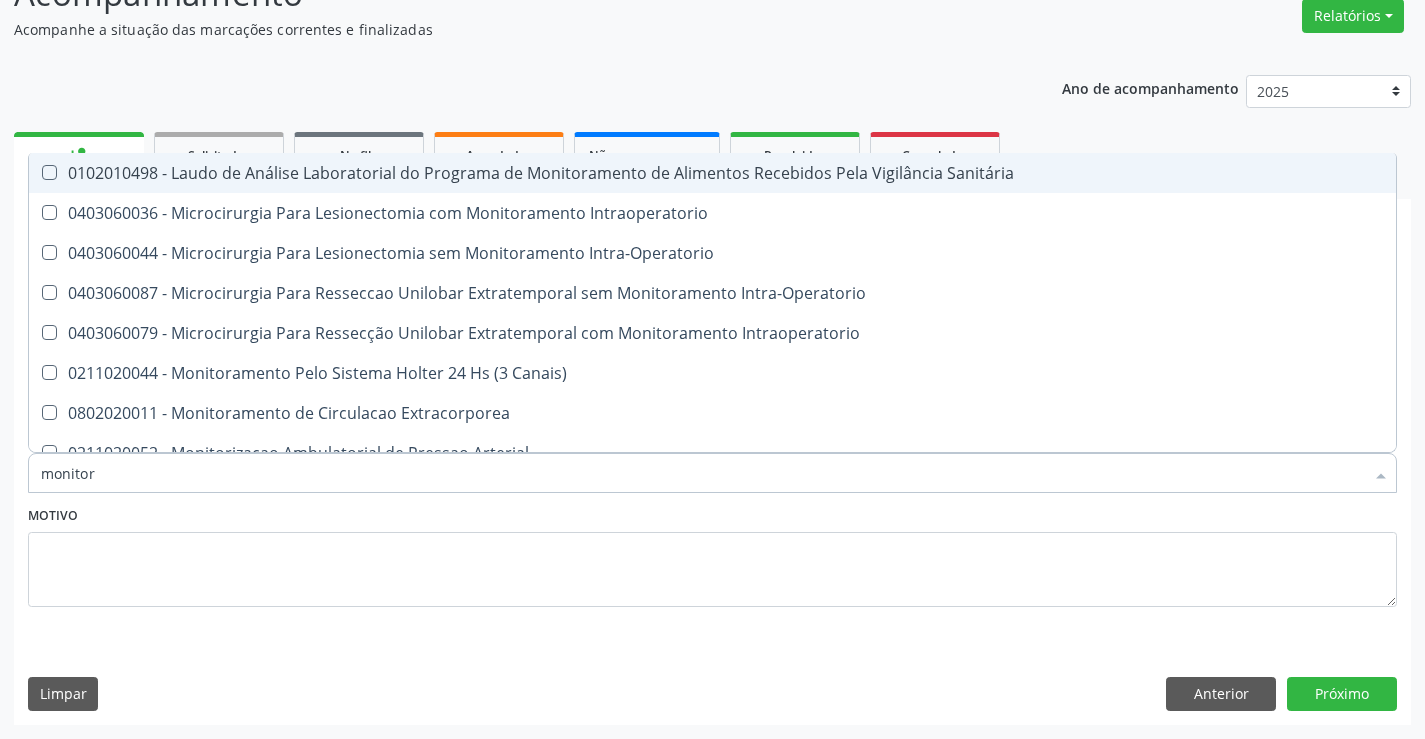 type on "monitori" 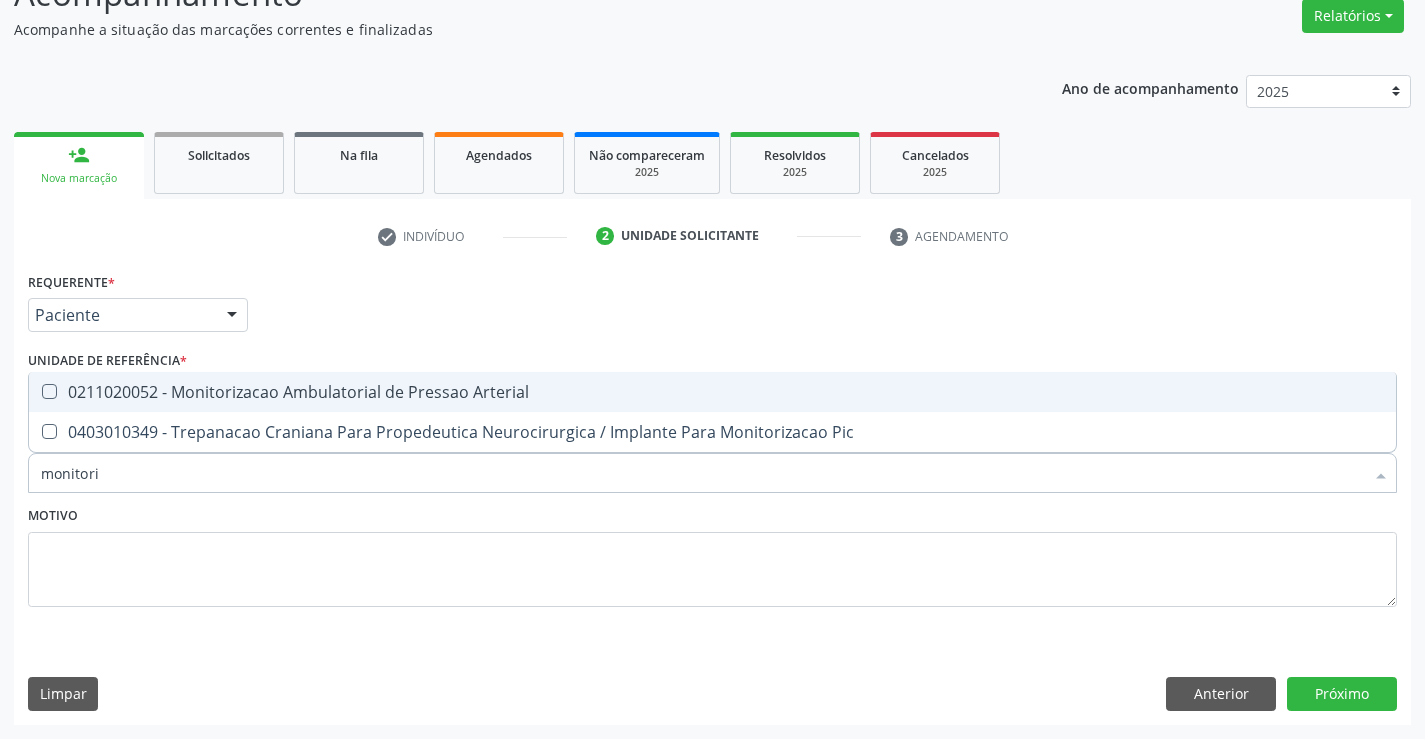 click on "0211020052 - Monitorizacao Ambulatorial de Pressao Arterial" at bounding box center (712, 392) 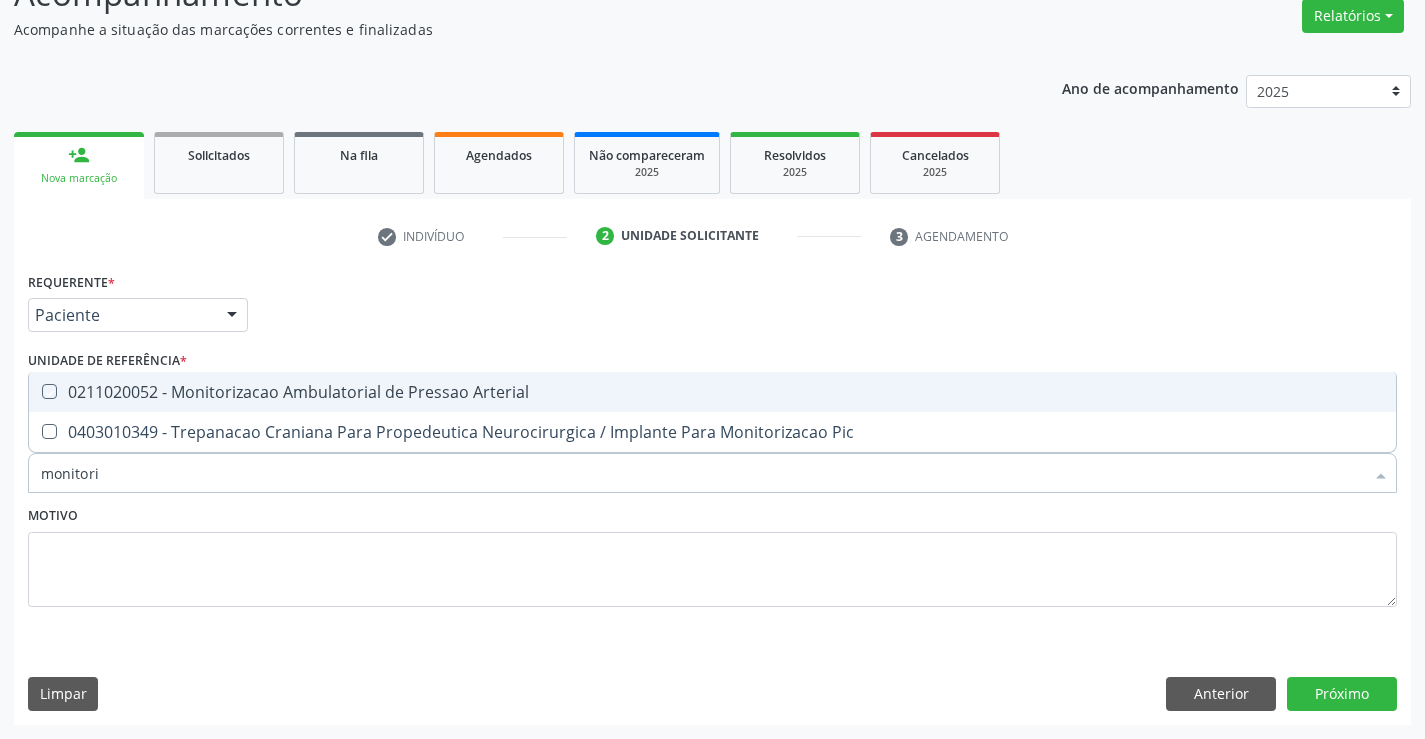 checkbox on "true" 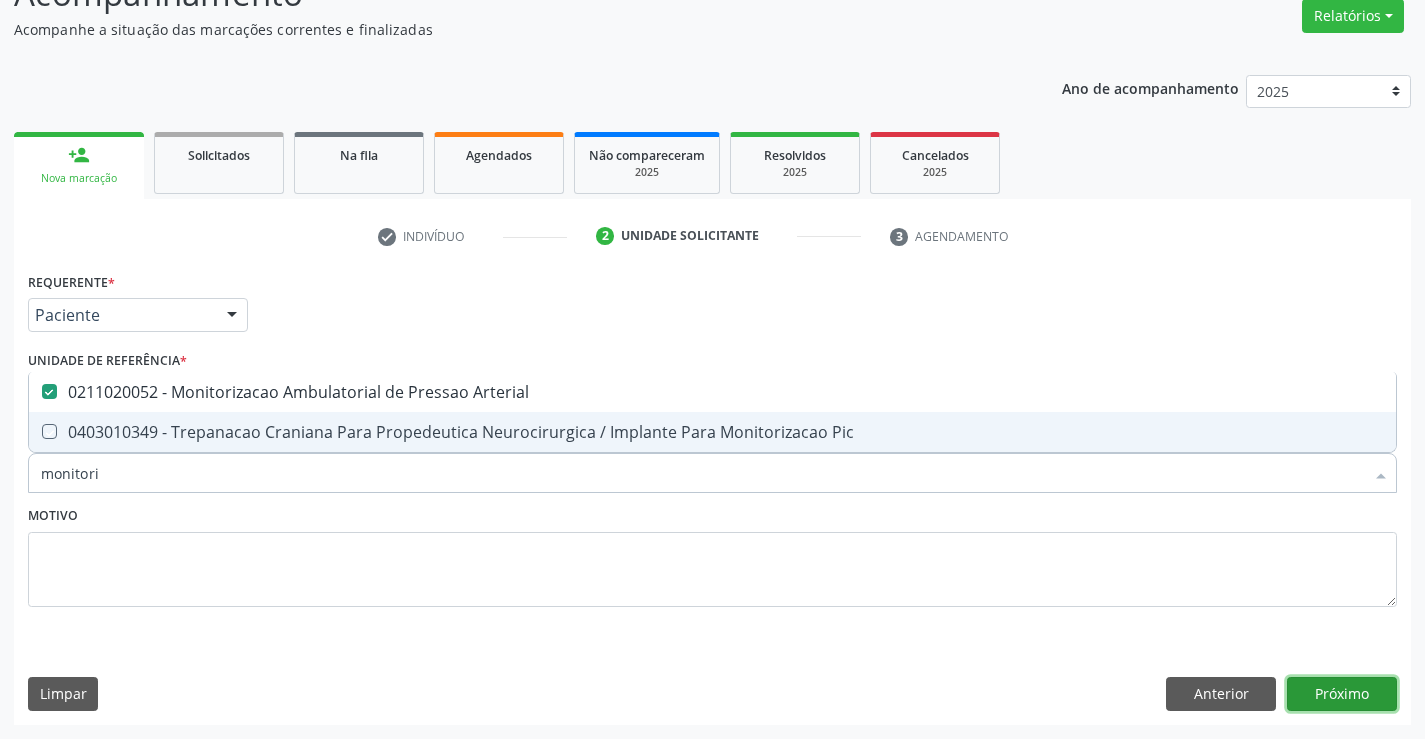 click on "Próximo" at bounding box center [1342, 694] 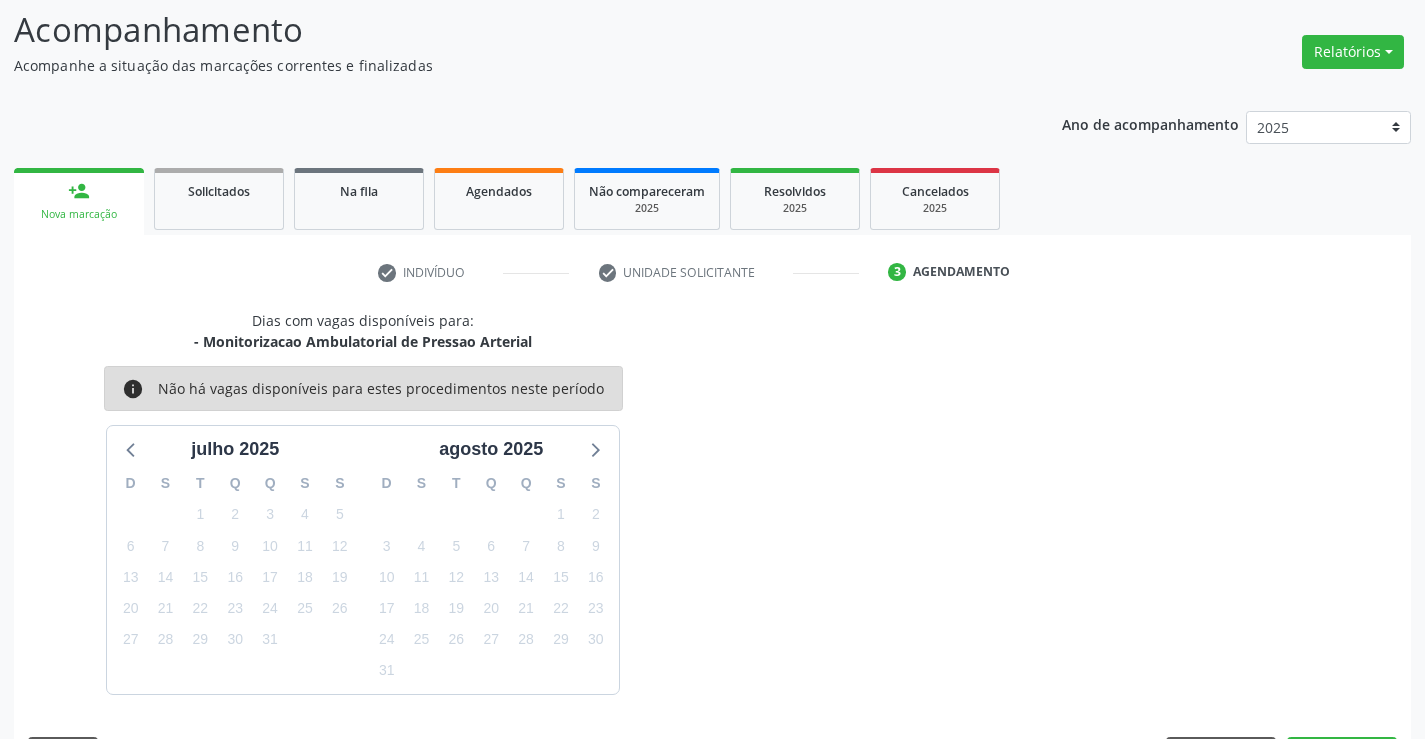 scroll, scrollTop: 167, scrollLeft: 0, axis: vertical 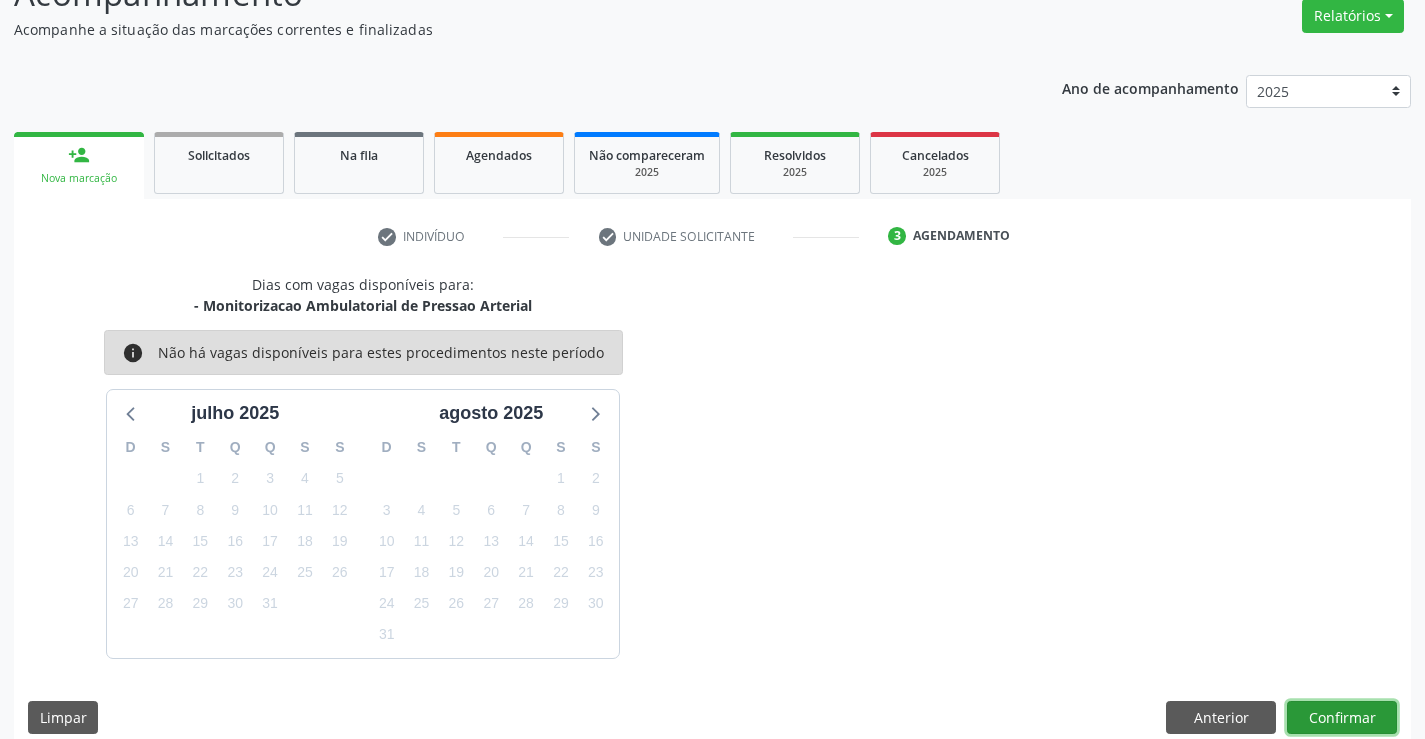 click on "Confirmar" at bounding box center [1342, 718] 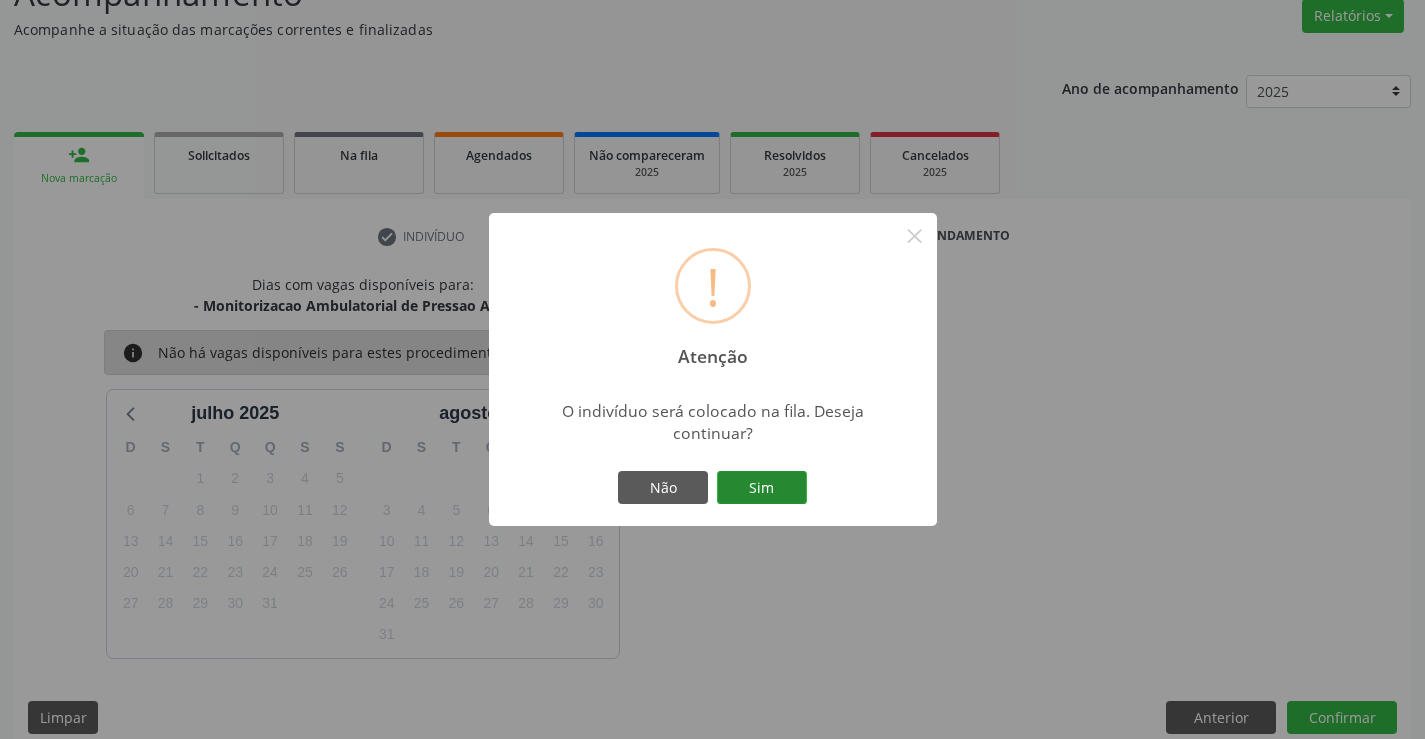 click on "Sim" at bounding box center (762, 488) 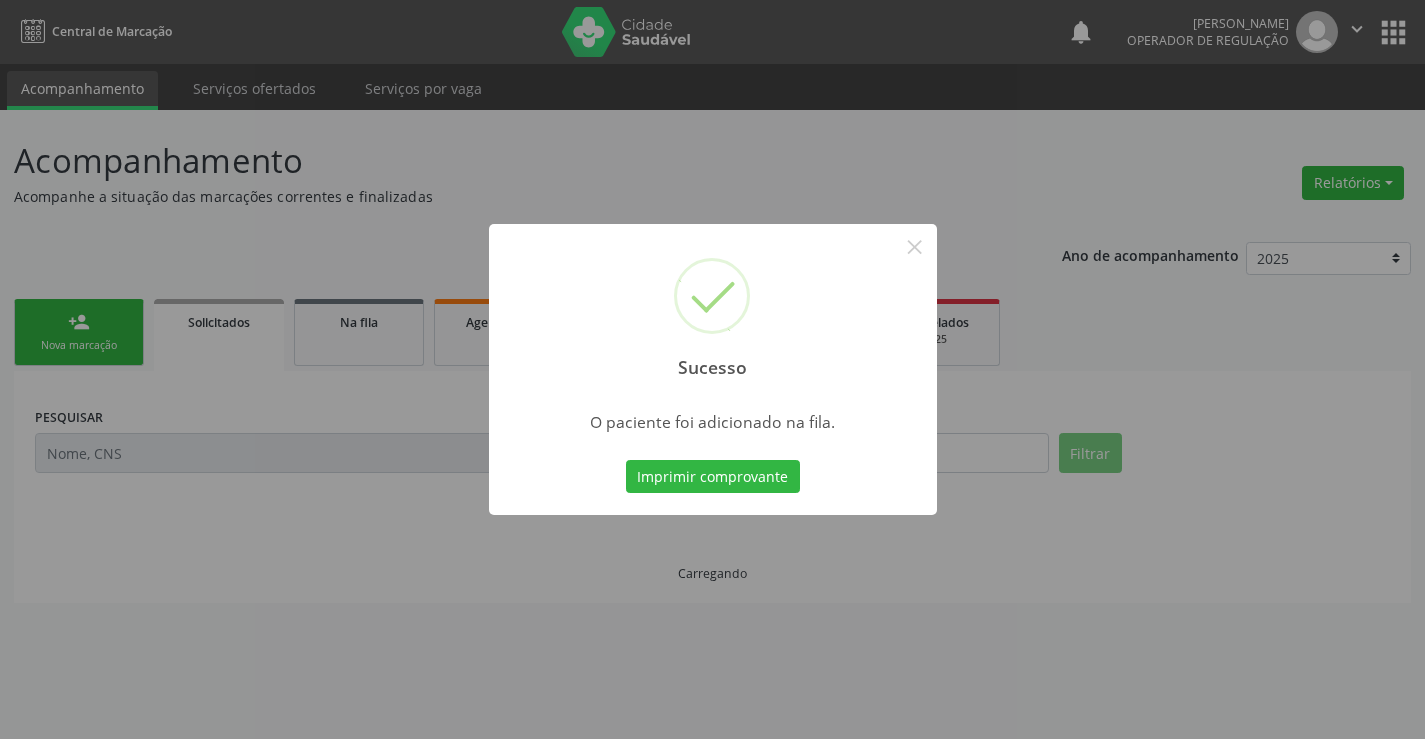 scroll, scrollTop: 0, scrollLeft: 0, axis: both 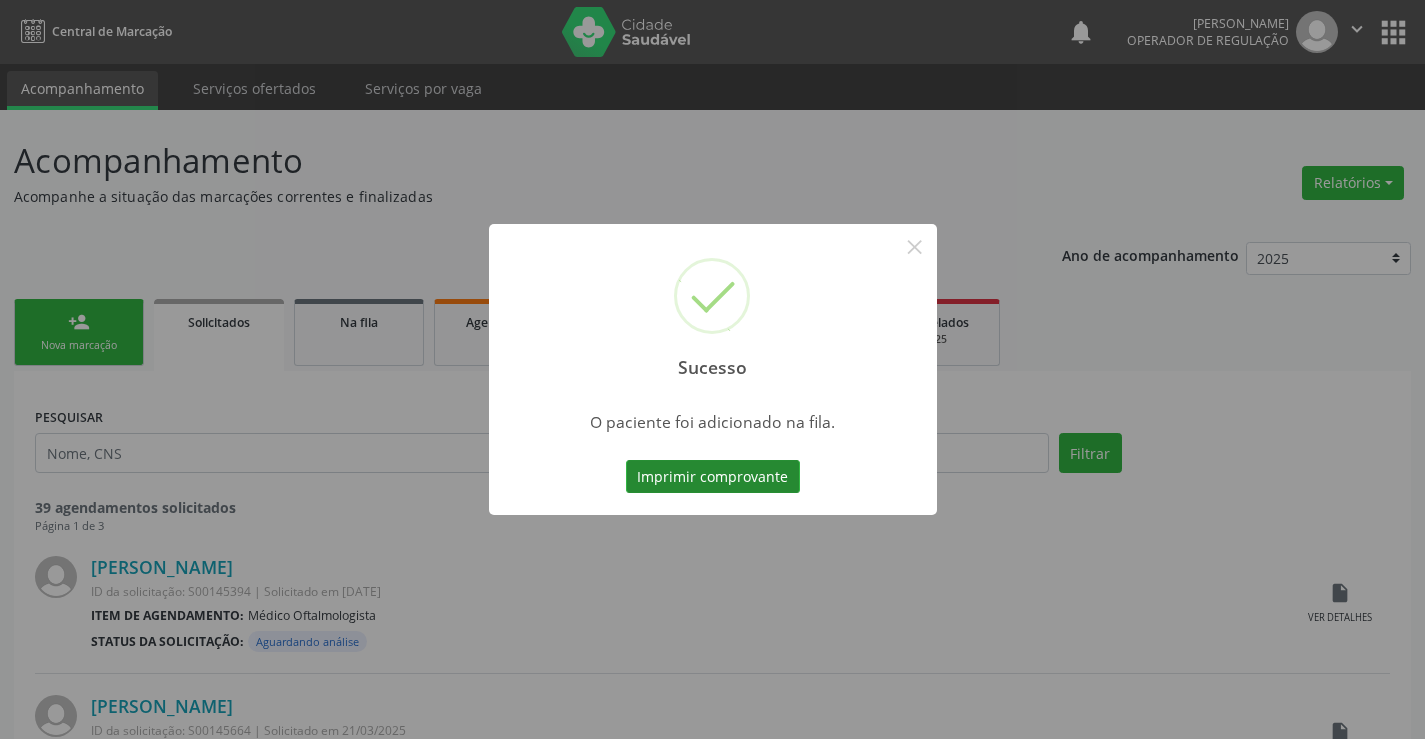 click on "Imprimir comprovante" at bounding box center [713, 477] 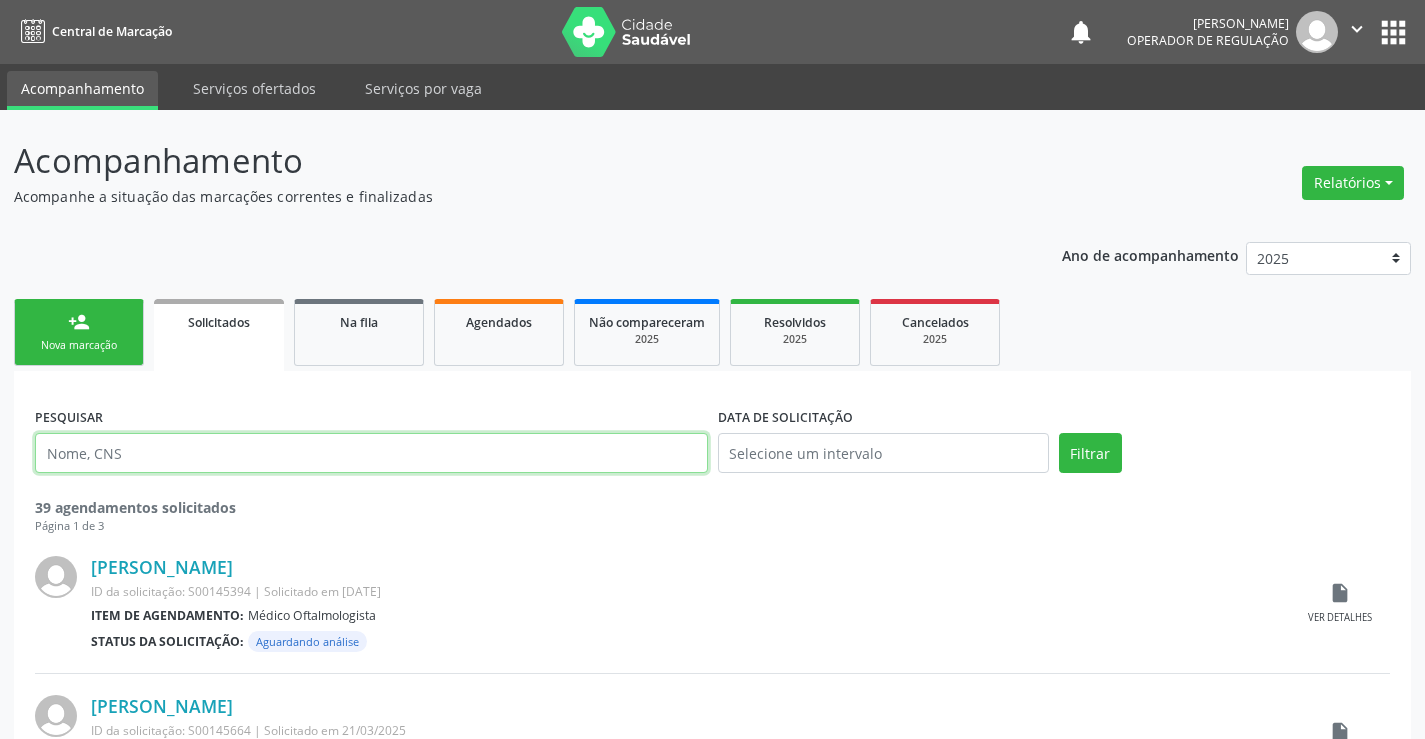 click at bounding box center [371, 453] 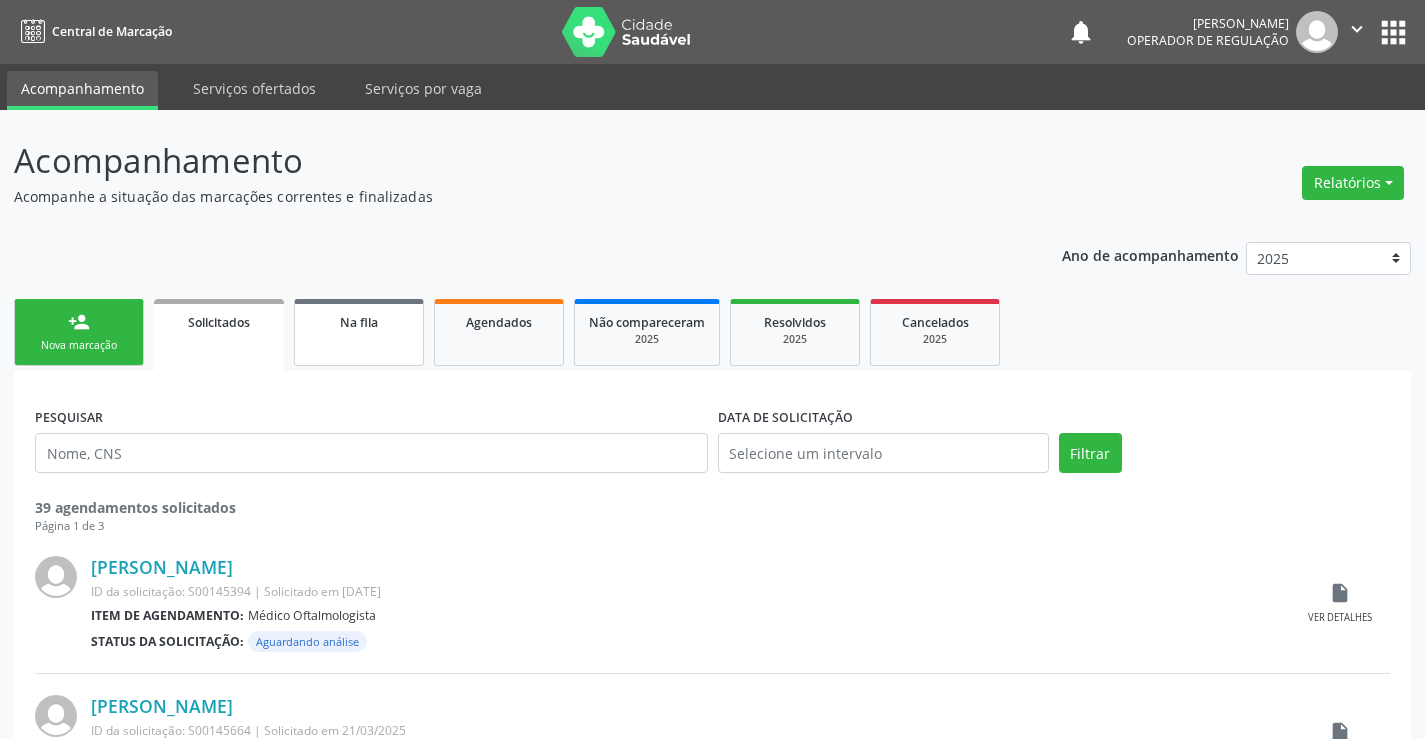 click on "Na fila" at bounding box center [359, 332] 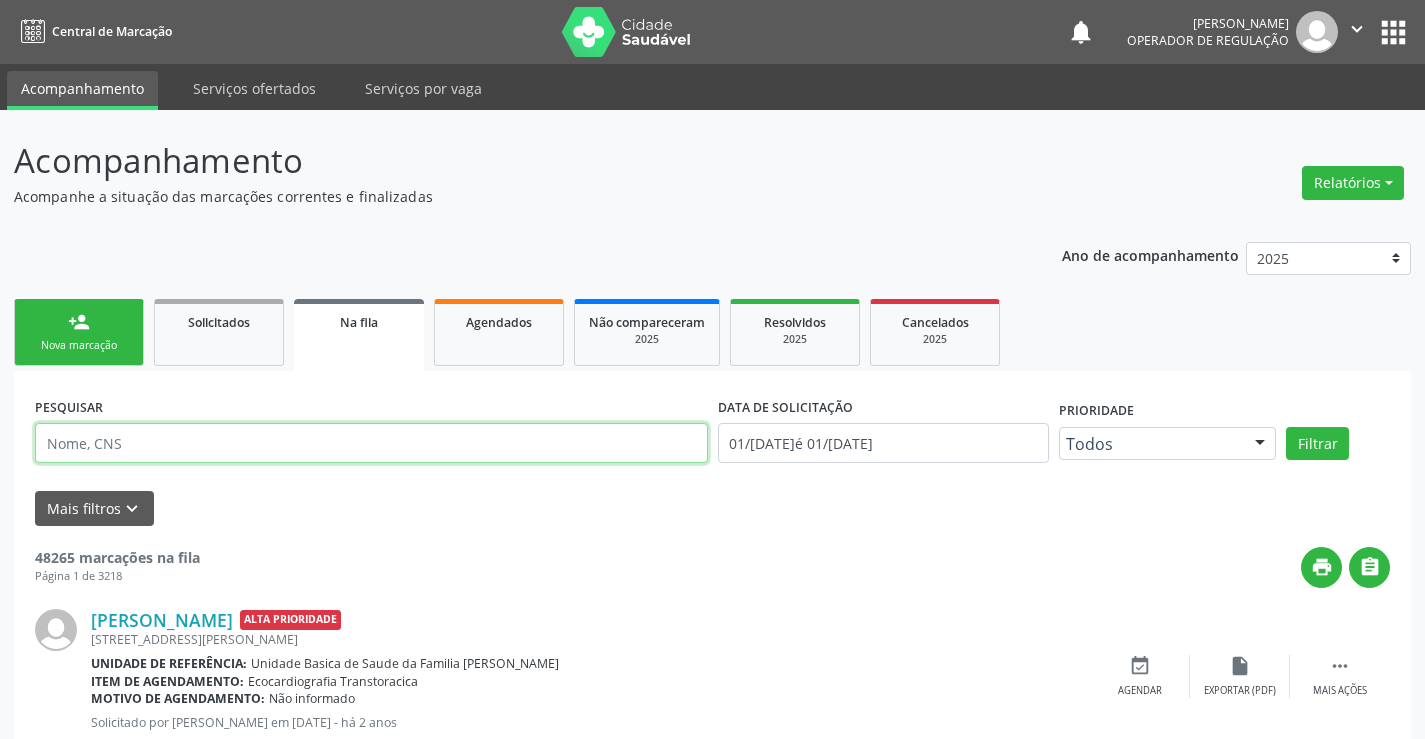 click at bounding box center [371, 443] 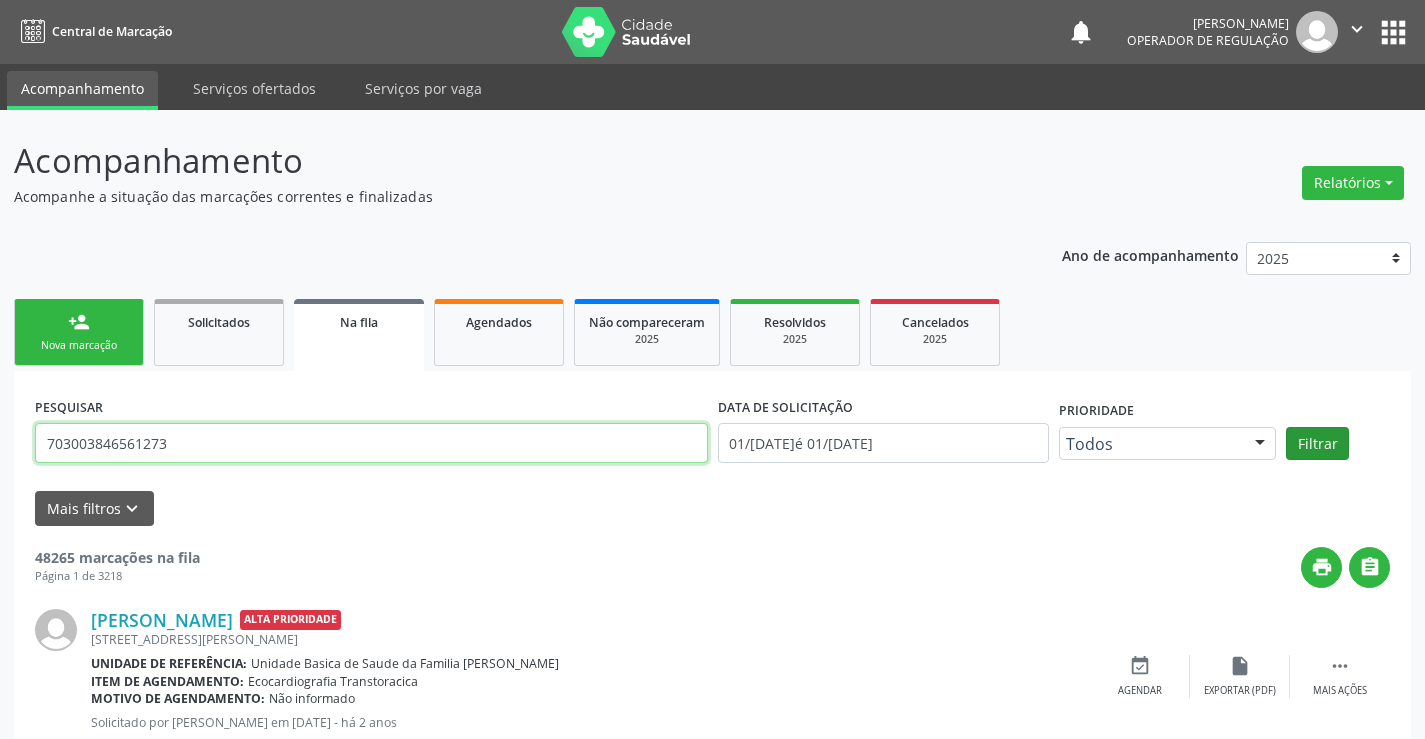 type on "703003846561273" 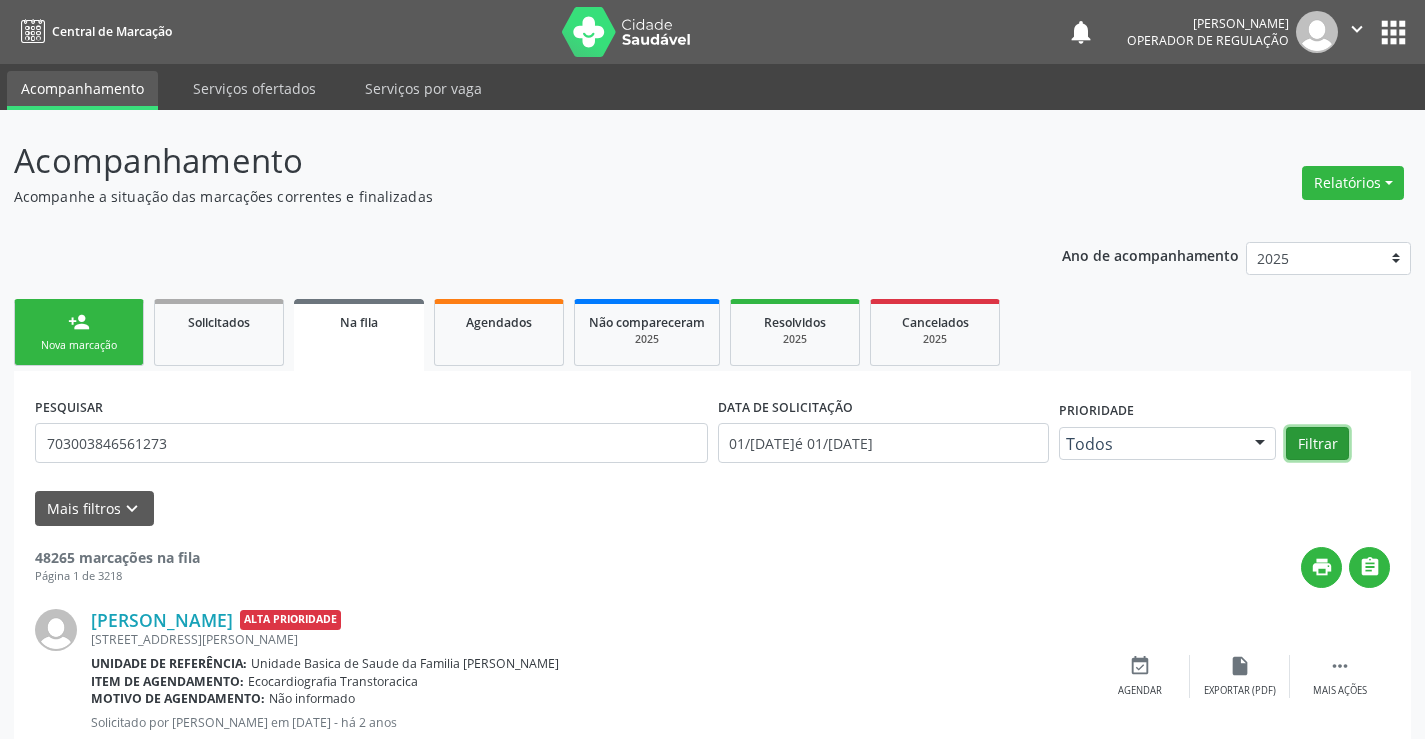 click on "Filtrar" at bounding box center (1317, 444) 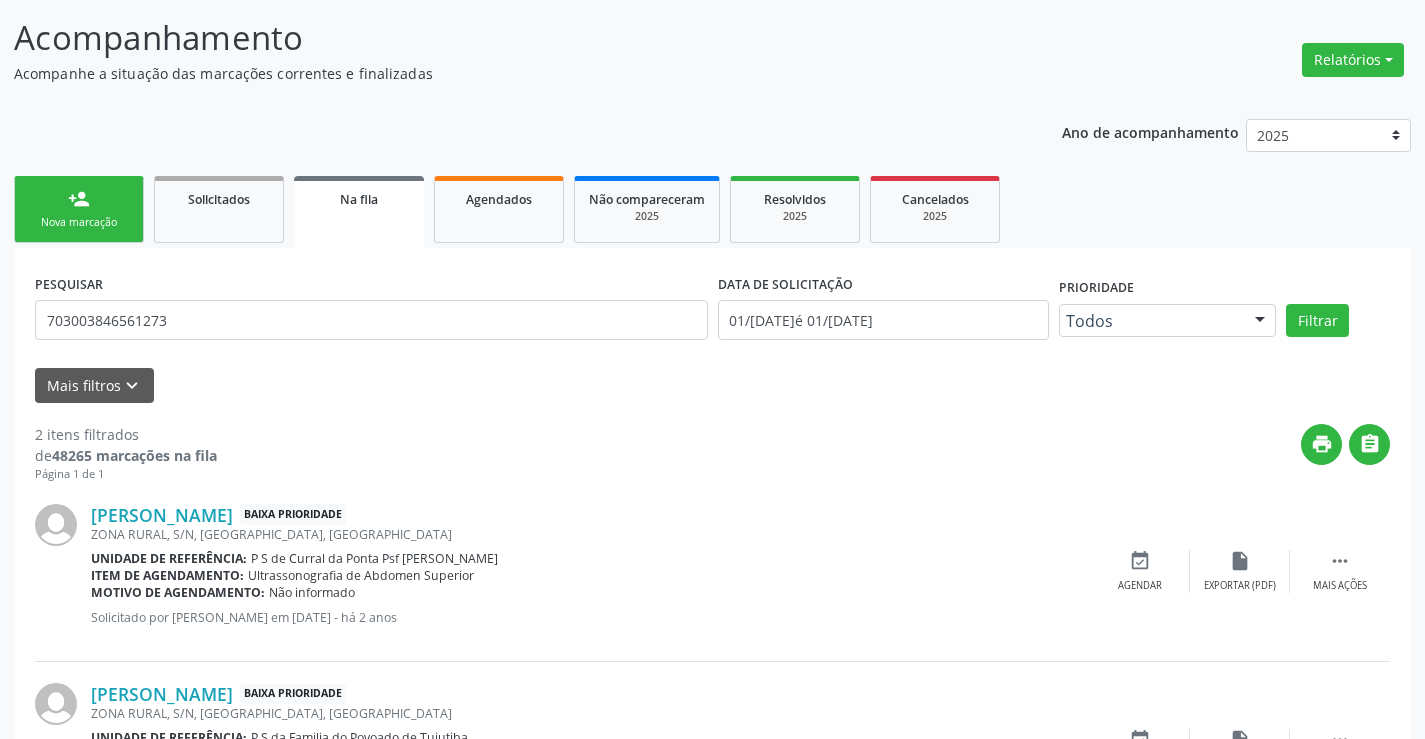 scroll, scrollTop: 259, scrollLeft: 0, axis: vertical 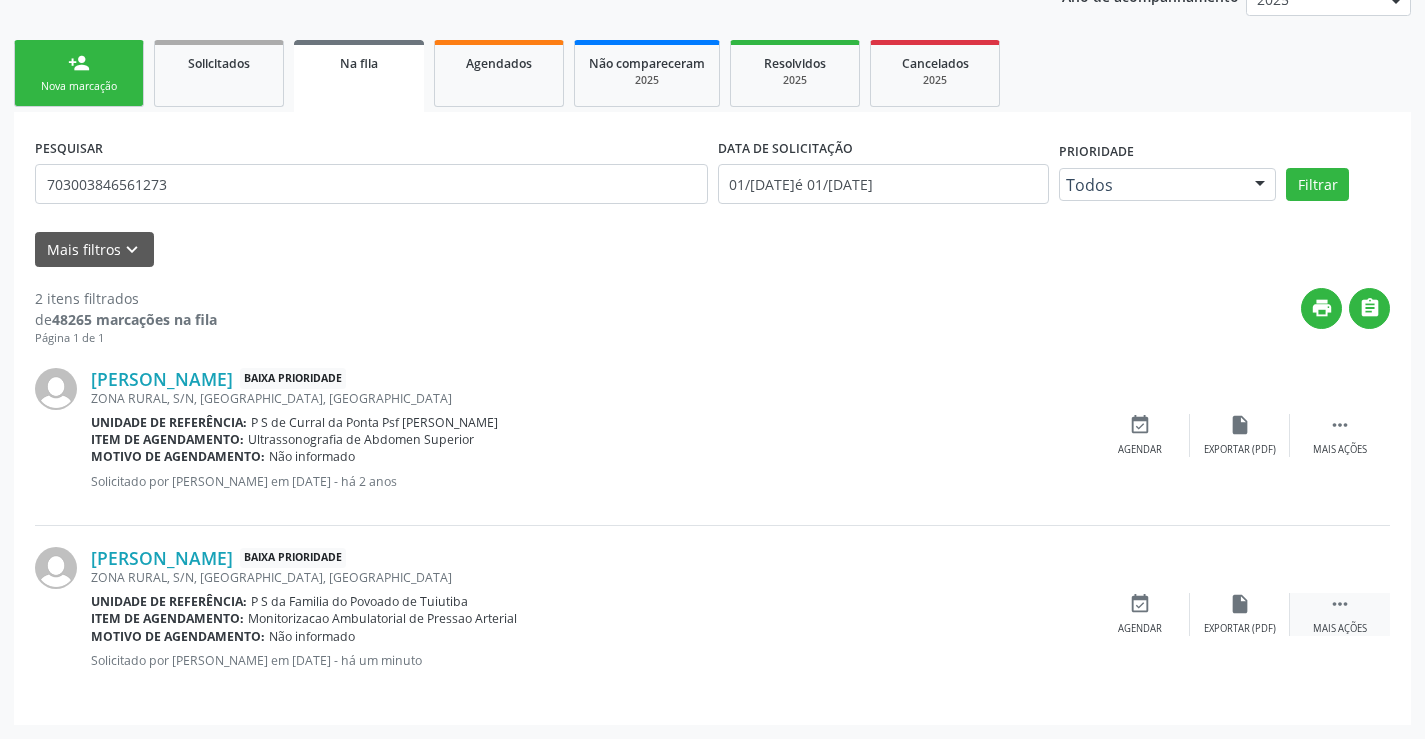 click on "" at bounding box center [1340, 604] 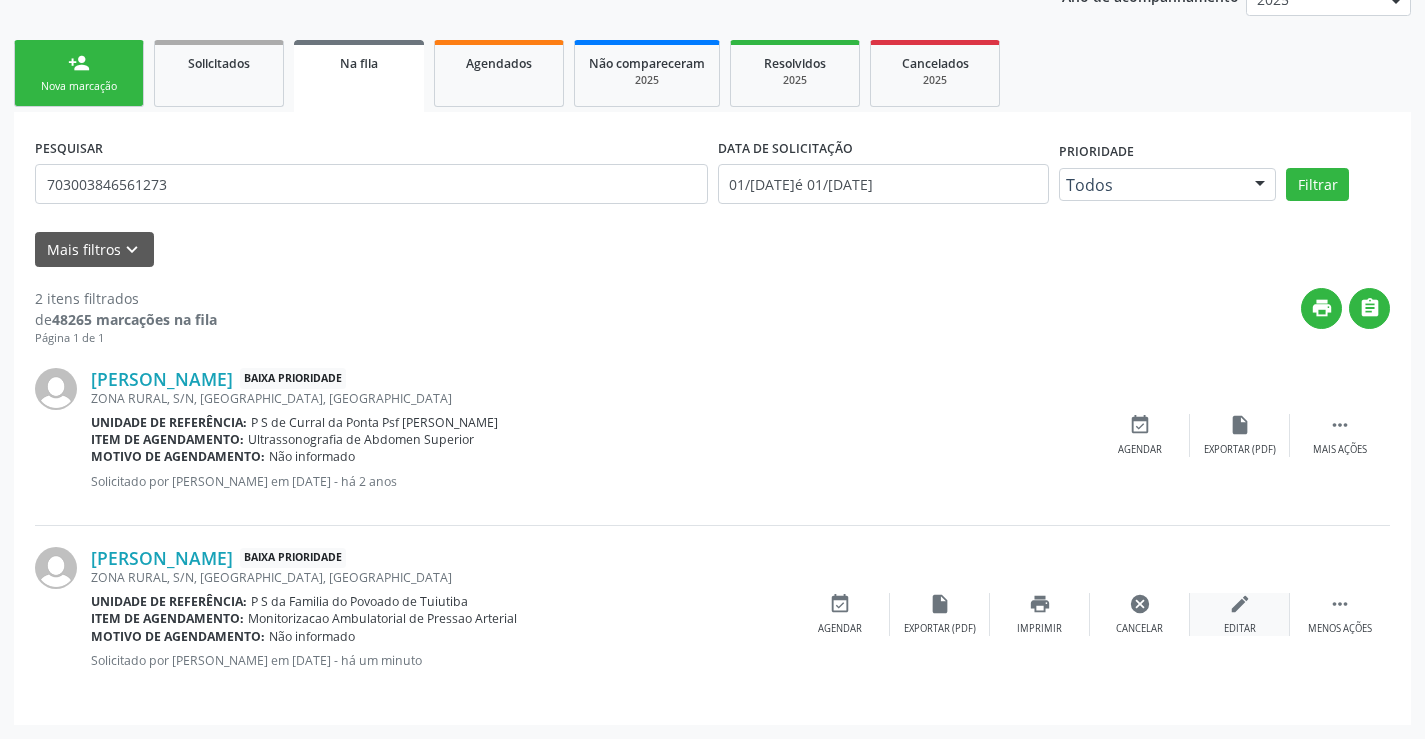 click on "edit" at bounding box center (1240, 604) 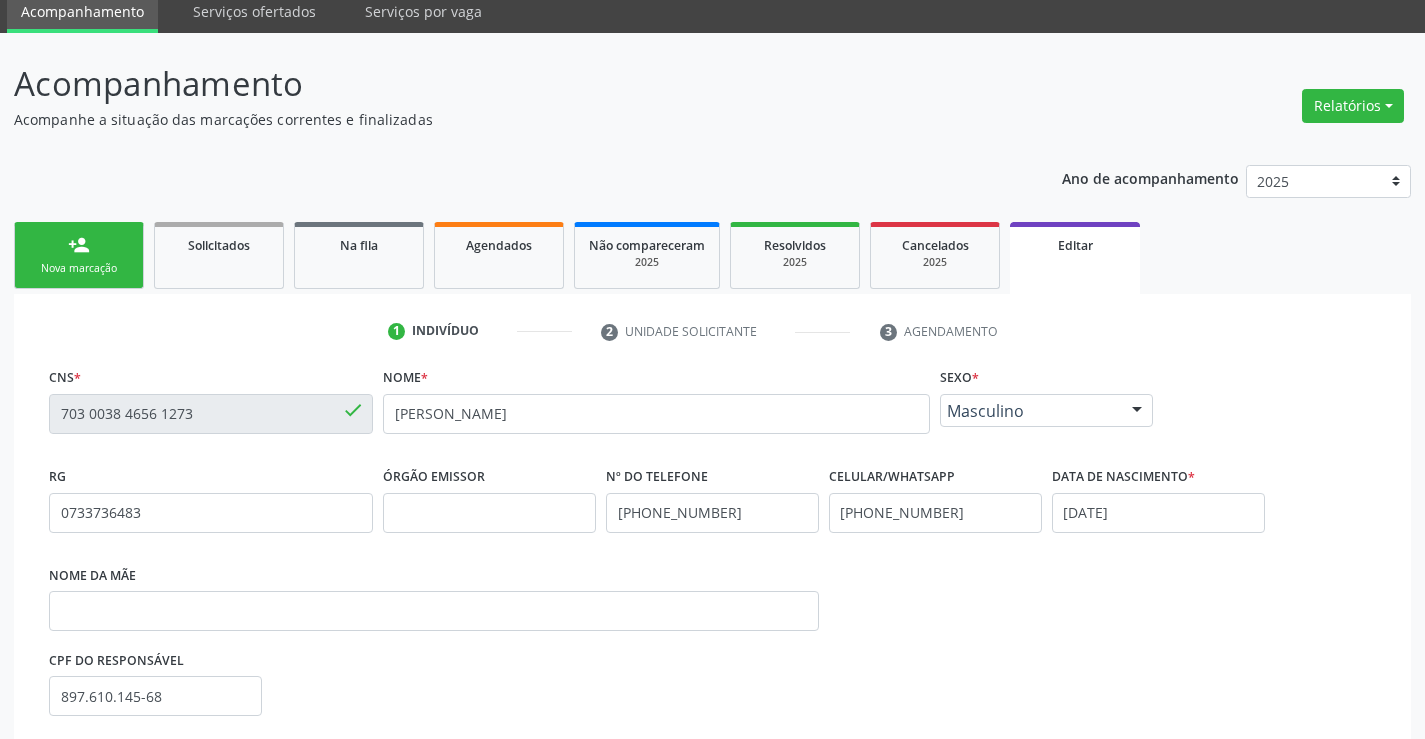 scroll, scrollTop: 358, scrollLeft: 0, axis: vertical 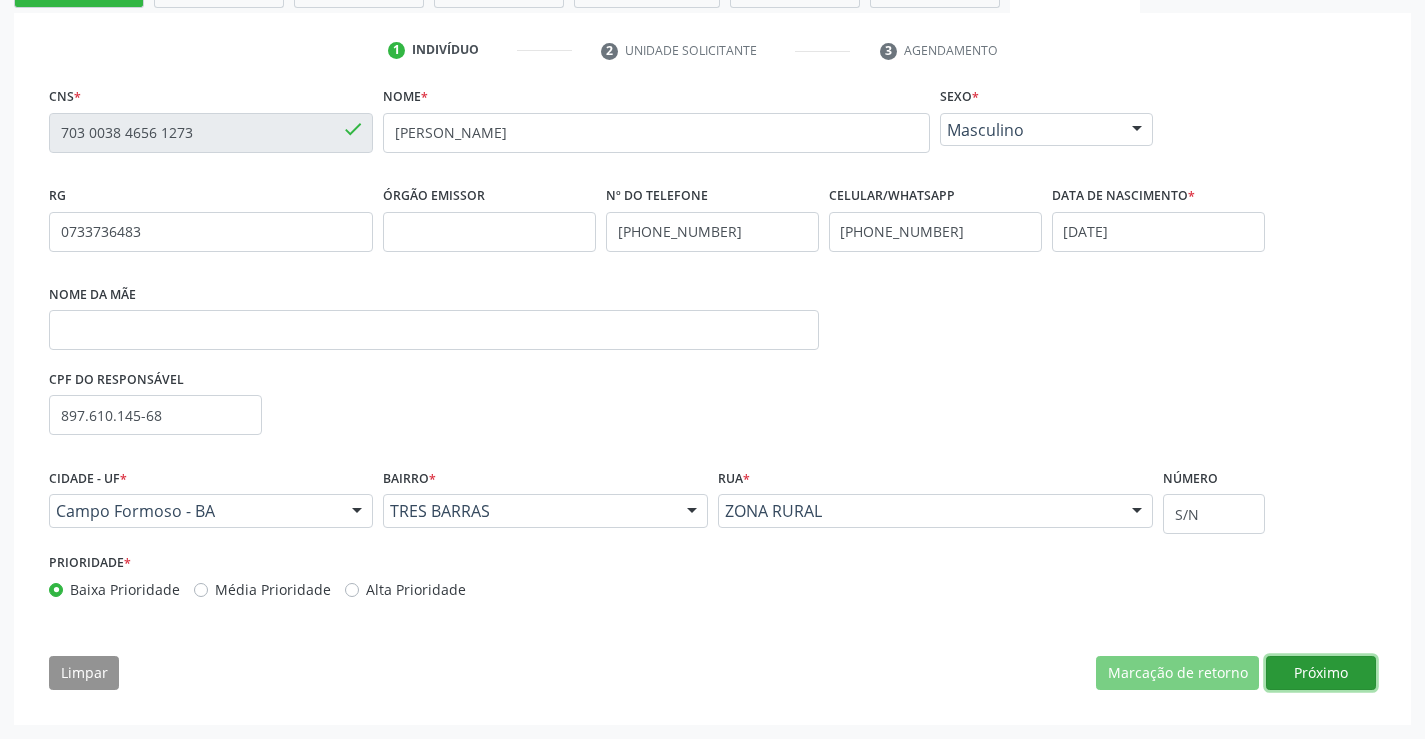 click on "Próximo" at bounding box center (1321, 673) 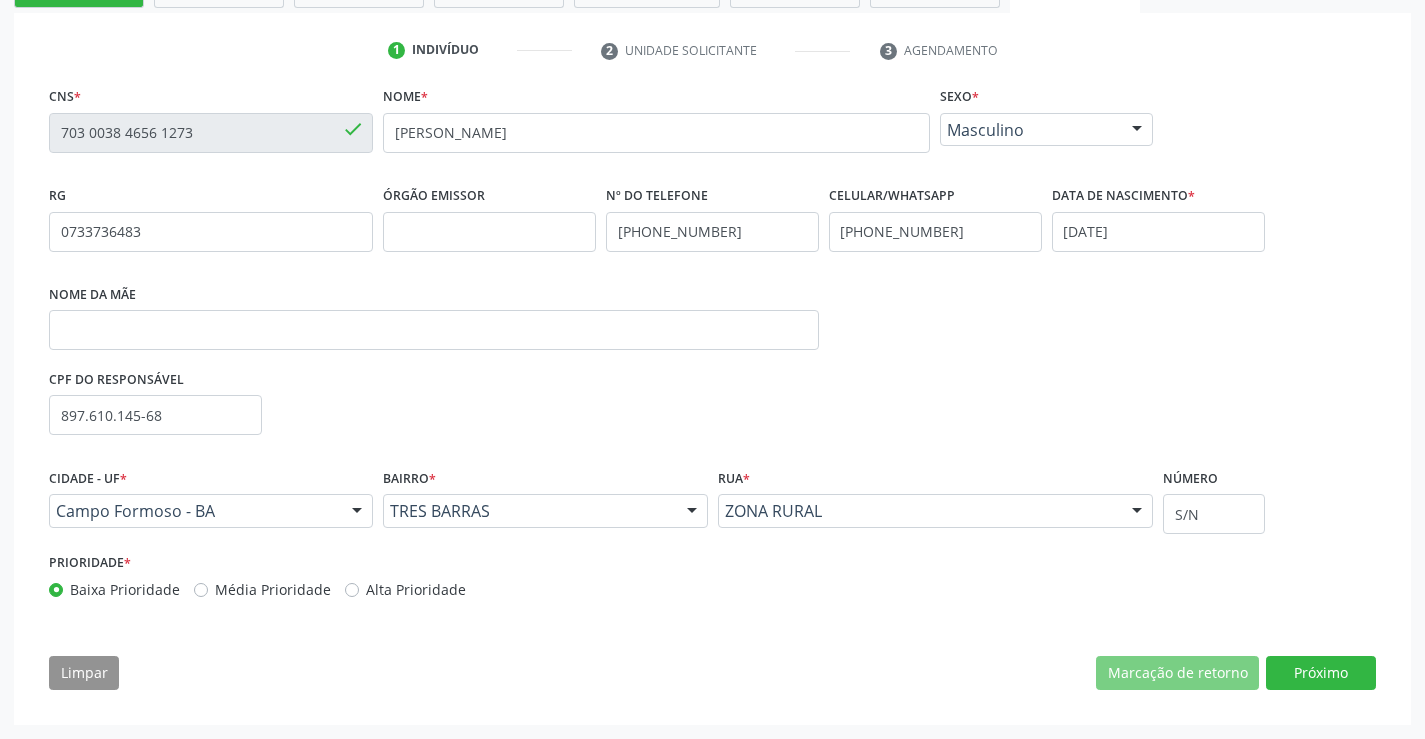 scroll, scrollTop: 193, scrollLeft: 0, axis: vertical 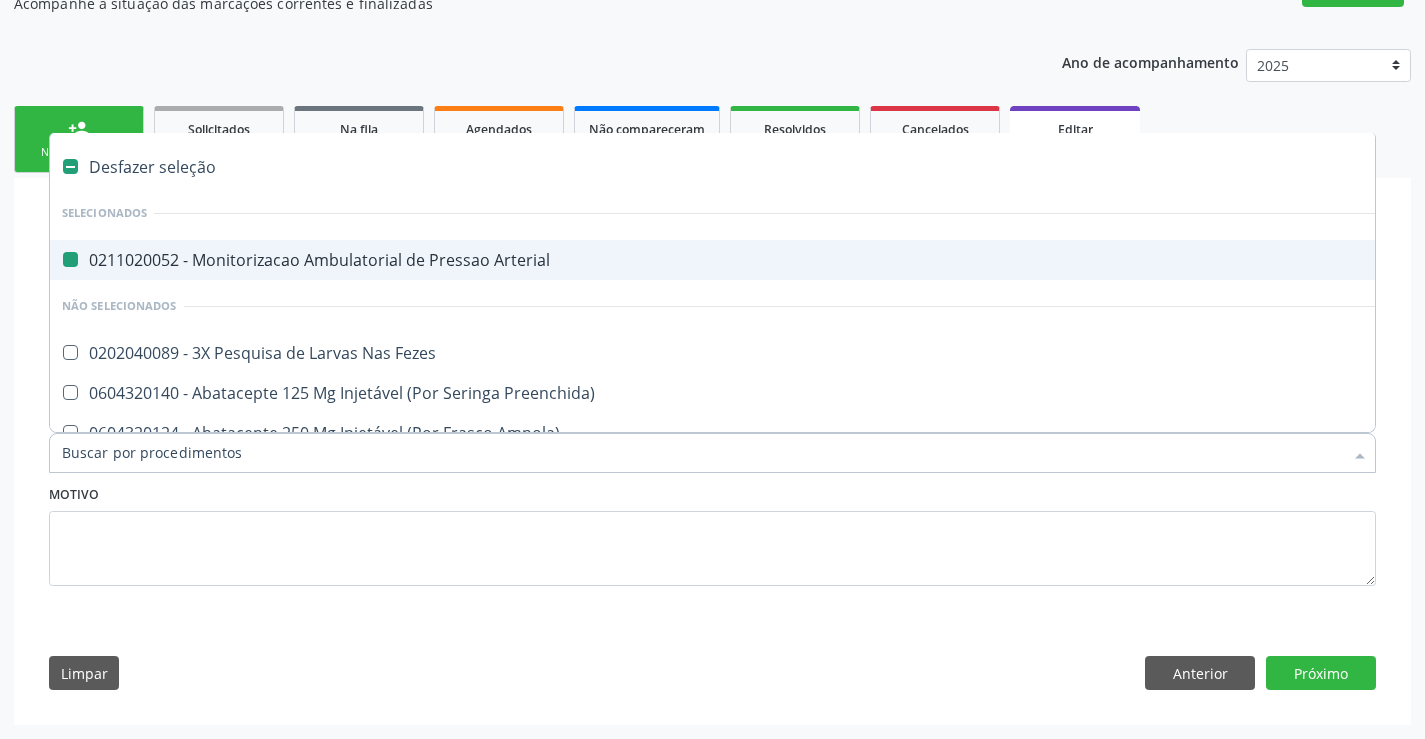 type on "h" 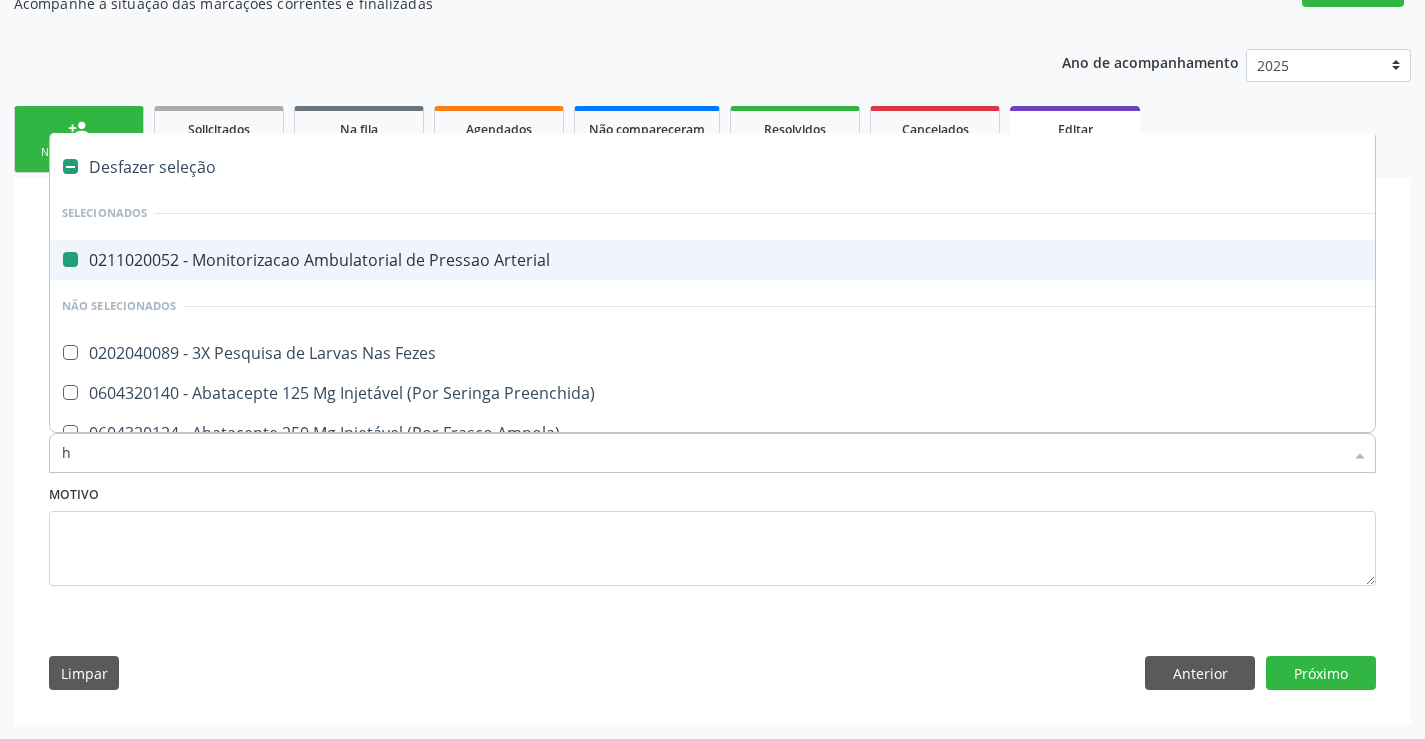 checkbox on "false" 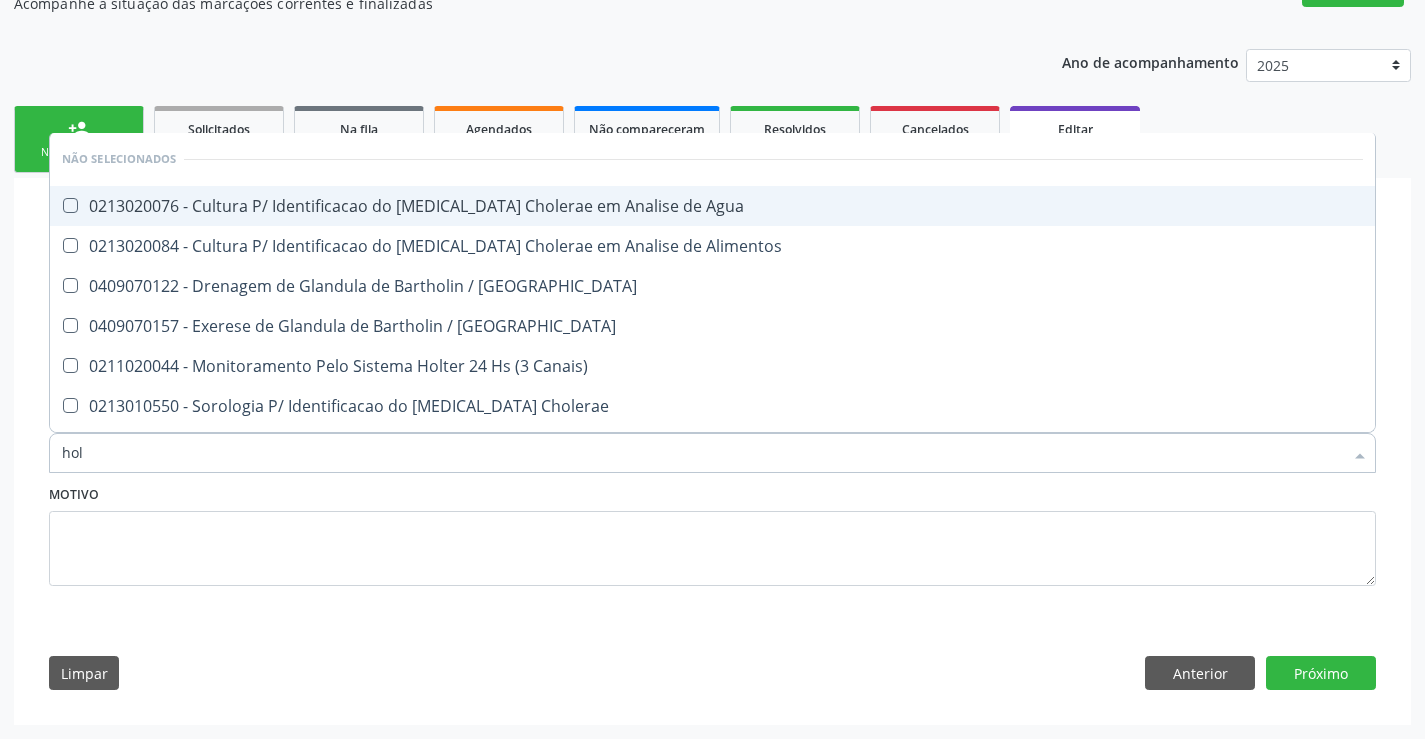 type on "holt" 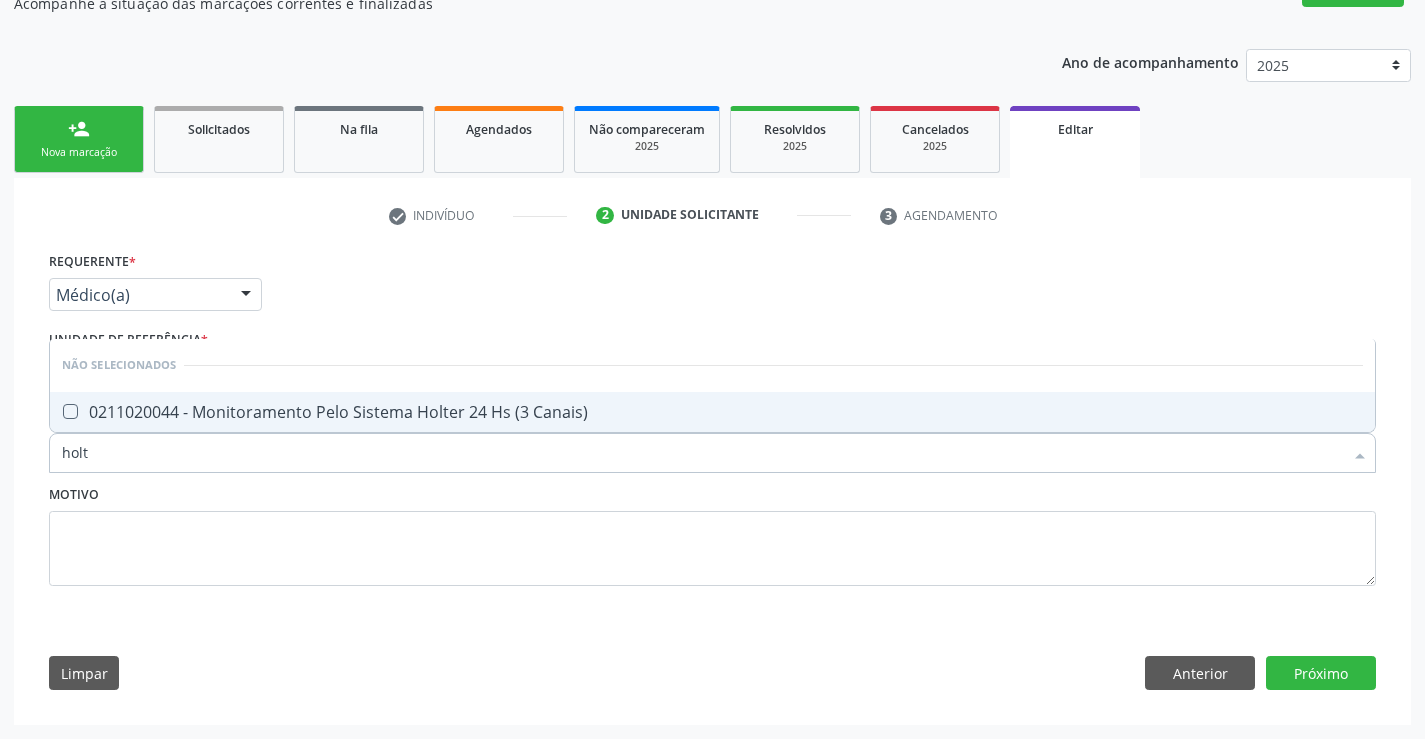 click on "0211020044 - Monitoramento Pelo Sistema Holter 24 Hs (3 Canais)" at bounding box center [712, 412] 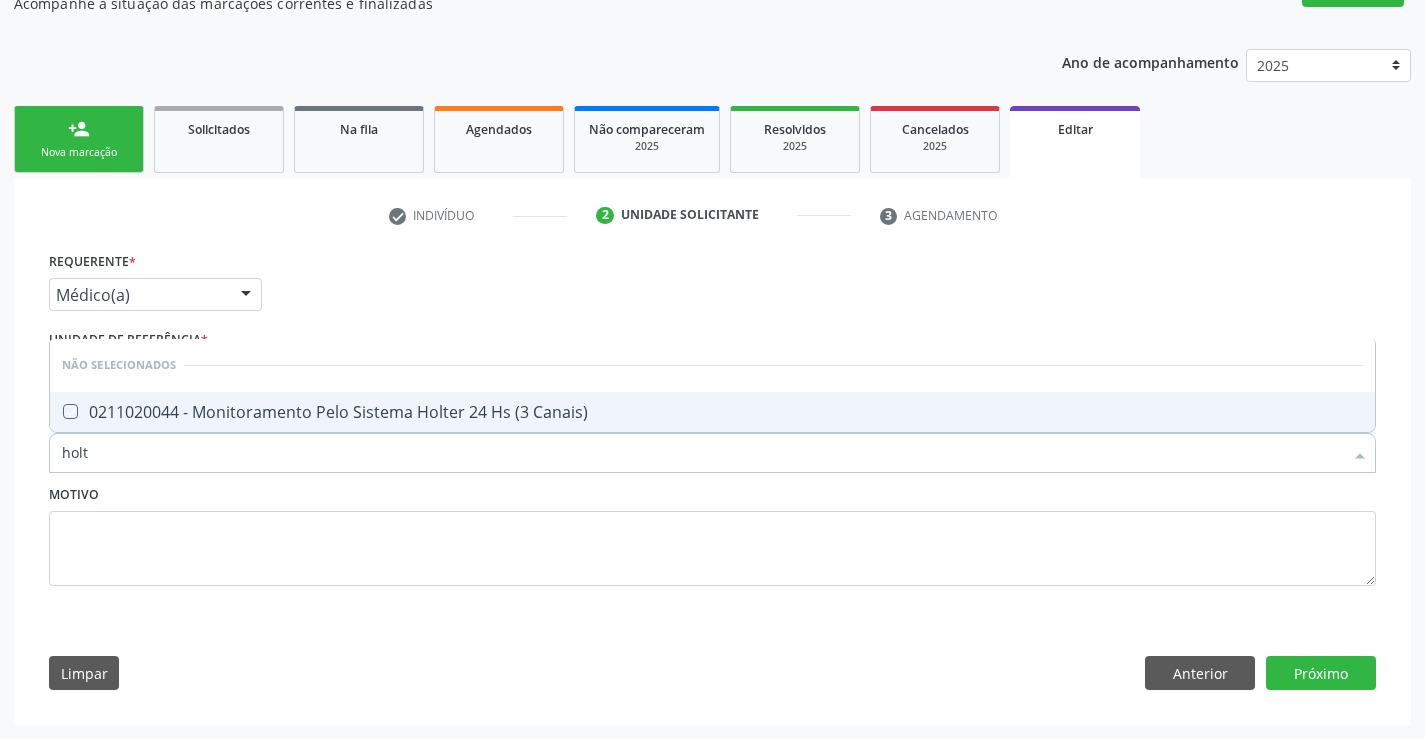 checkbox on "true" 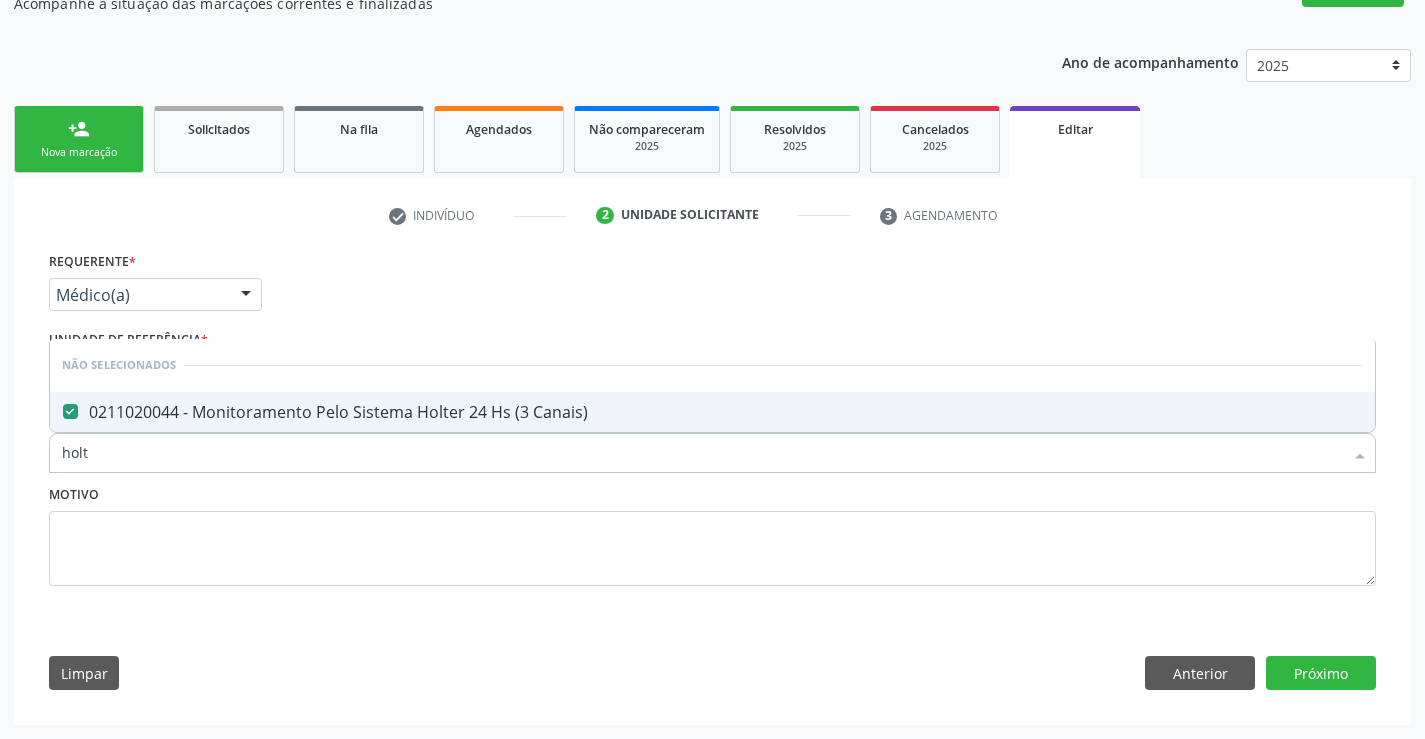 click on "Limpar
Anterior
Próximo" at bounding box center [712, 673] 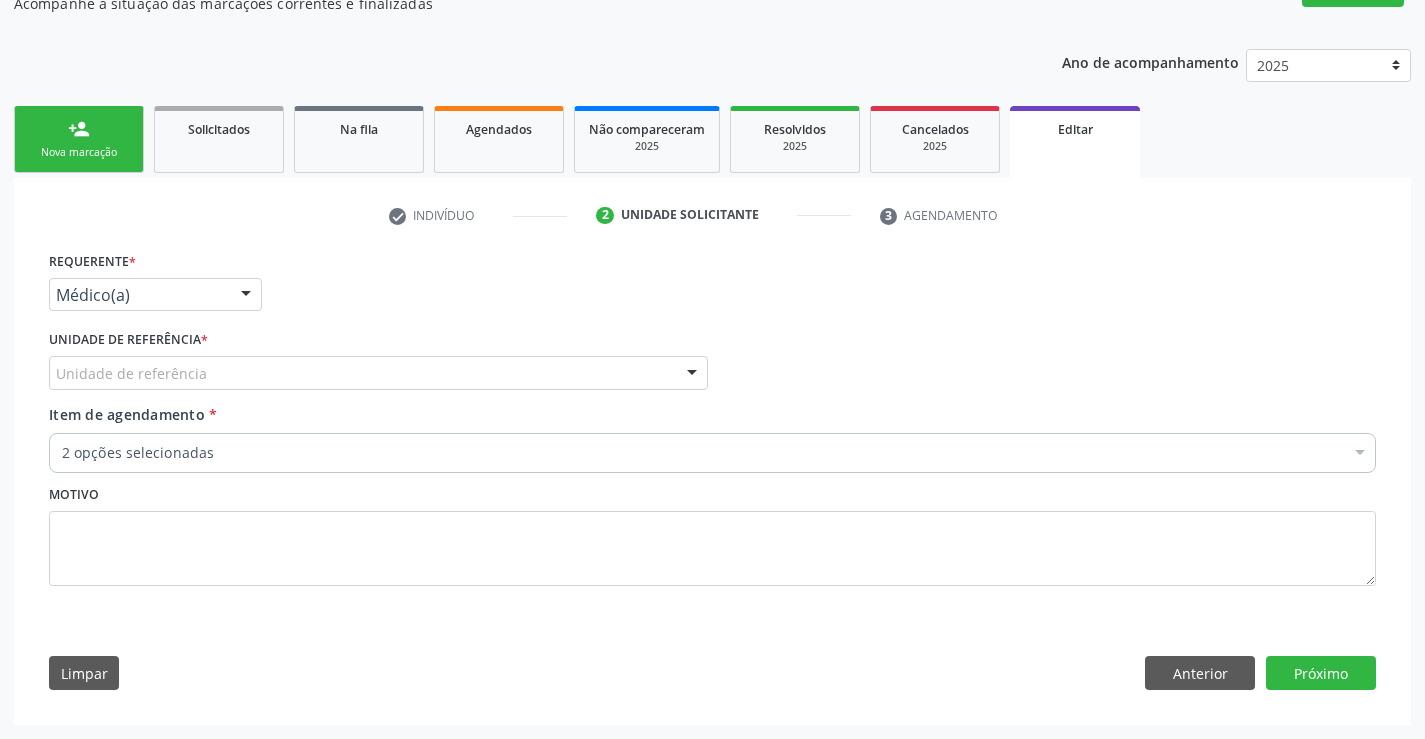 click on "Unidade de referência" at bounding box center (378, 373) 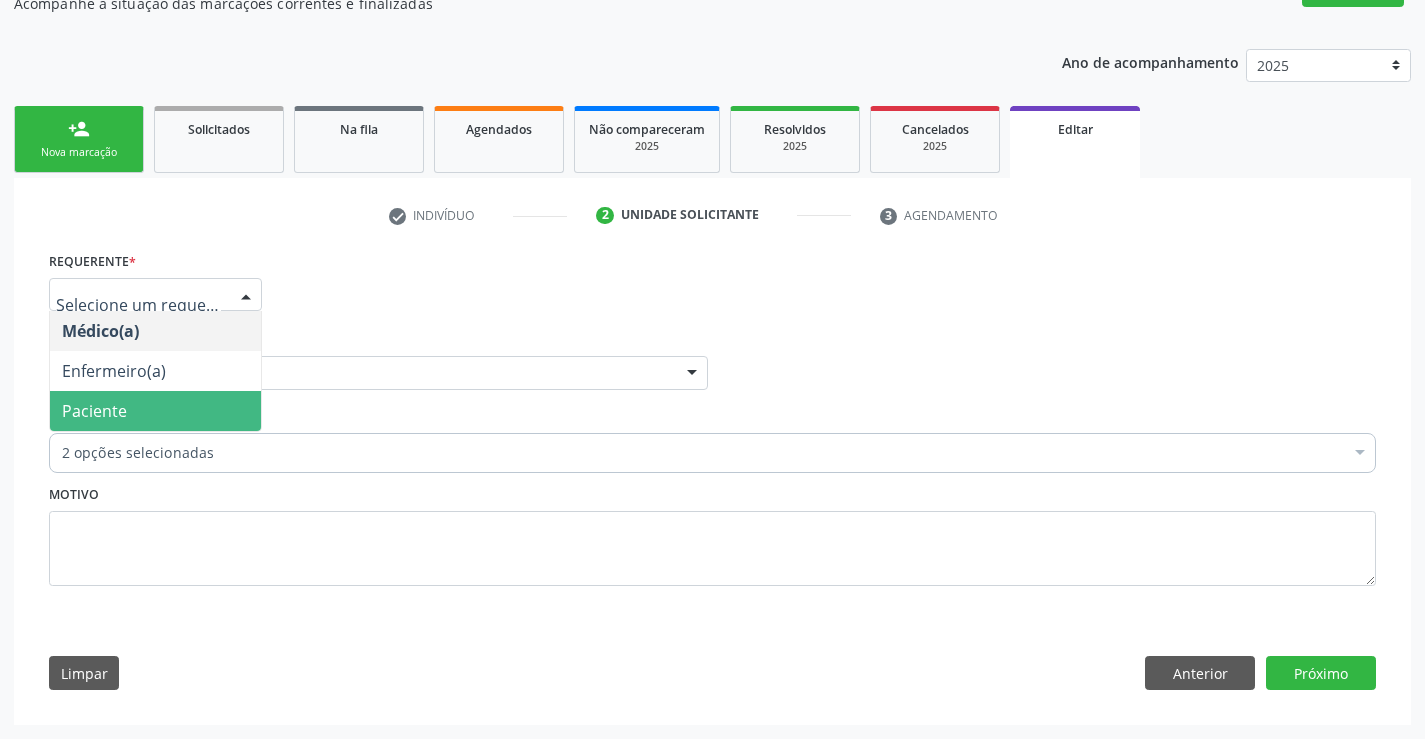 click on "Paciente" at bounding box center [94, 411] 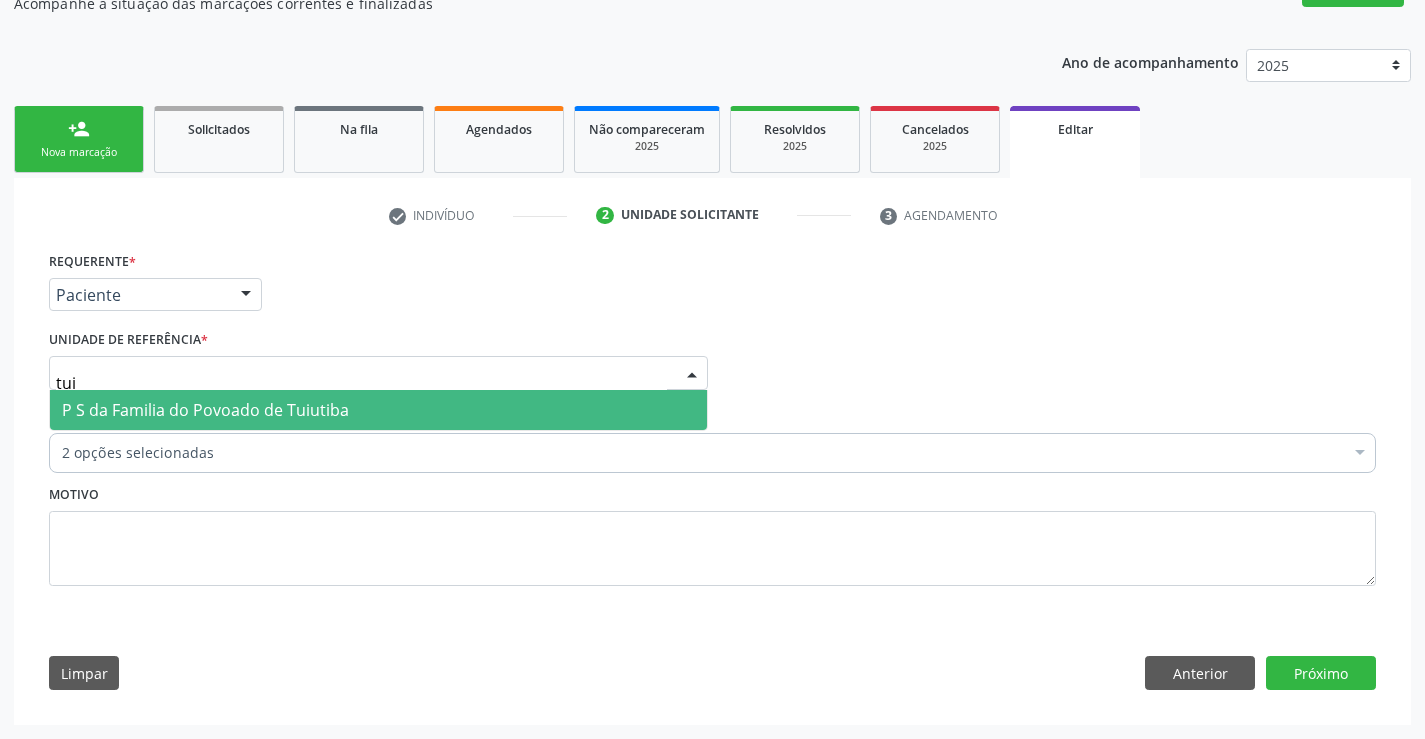 type on "tuiu" 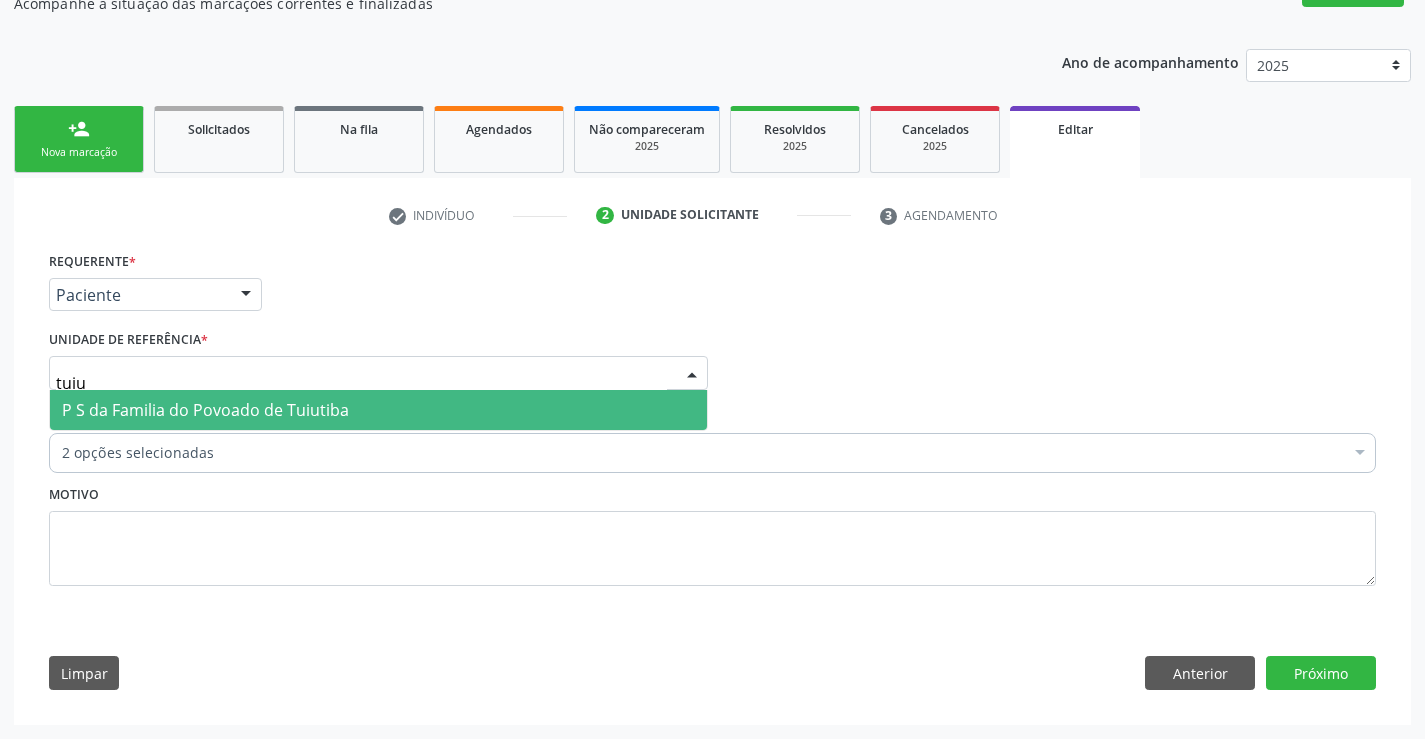 click on "P S da Familia do Povoado de Tuiutiba" at bounding box center [205, 410] 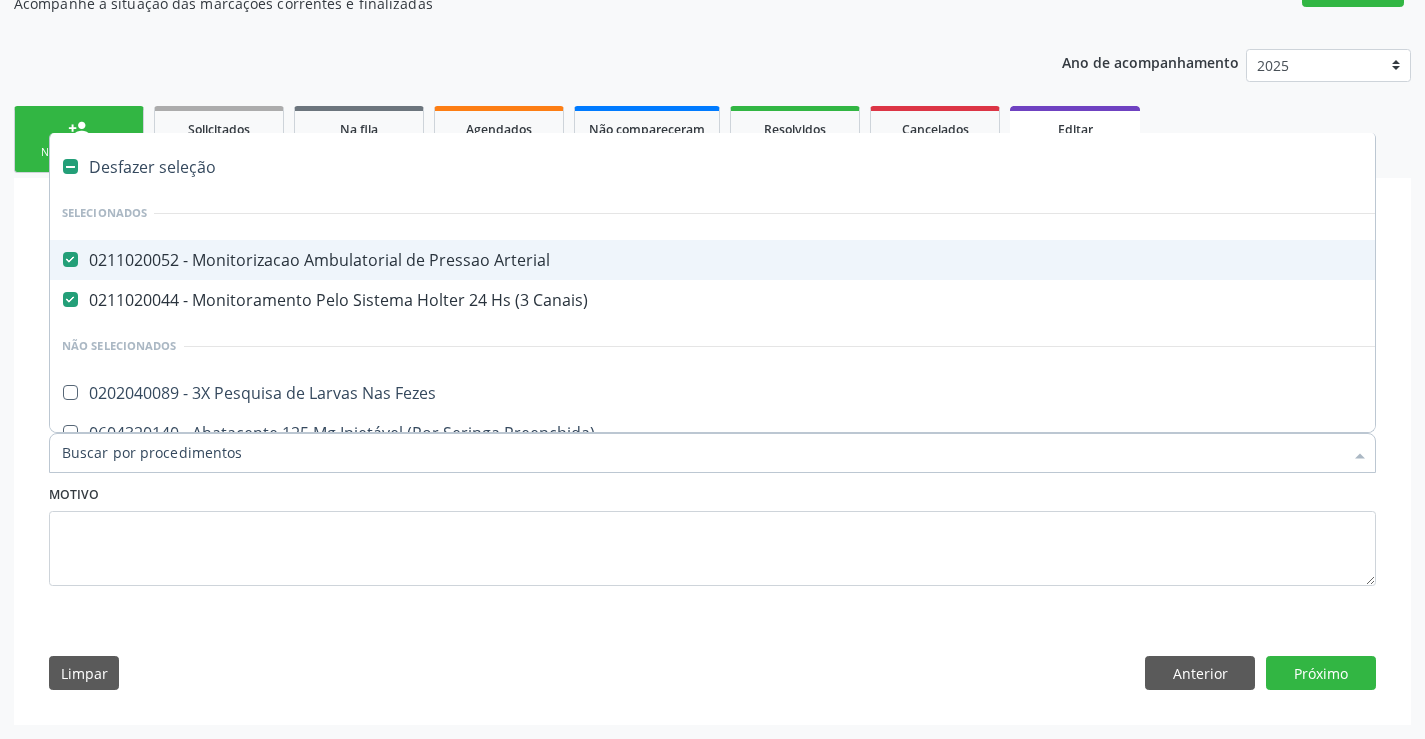 click on "0211020052 - Monitorizacao Ambulatorial de Pressao Arterial" at bounding box center [840, 260] 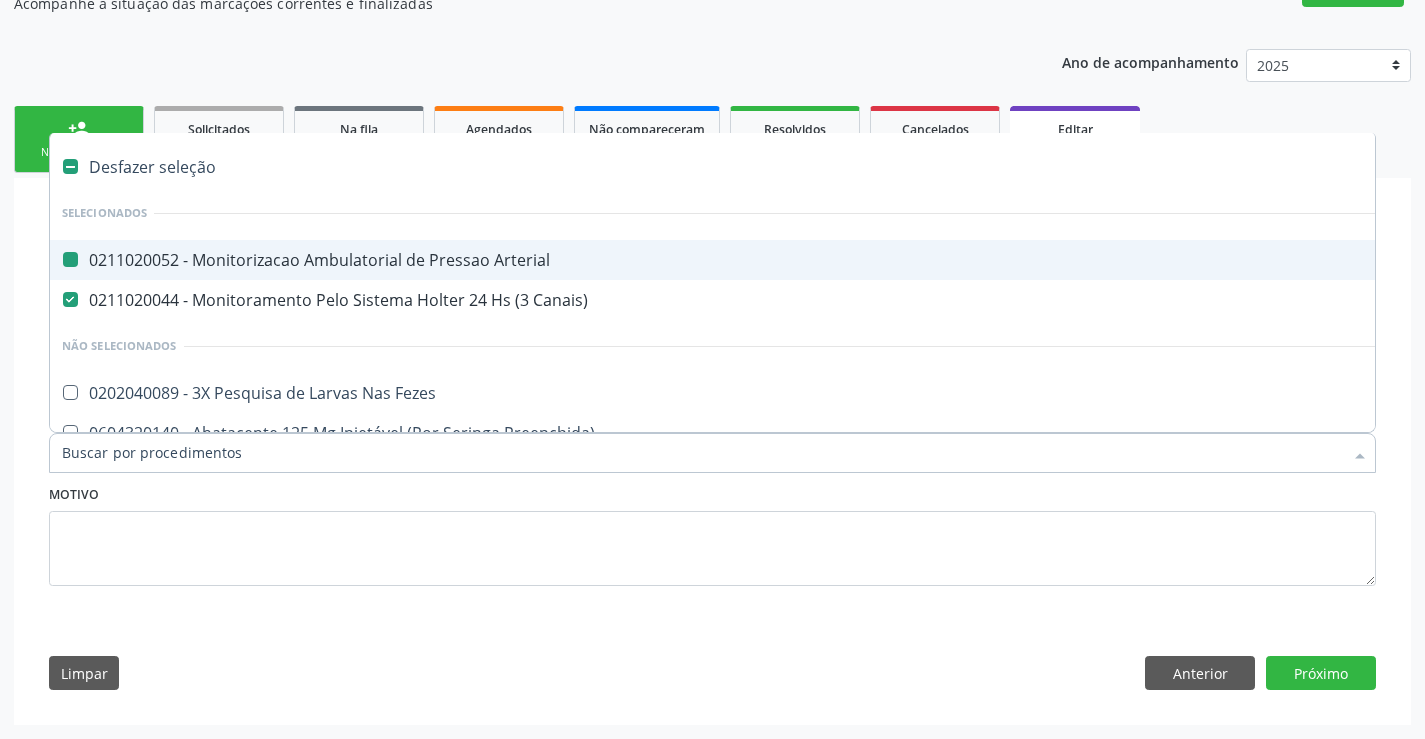 checkbox on "false" 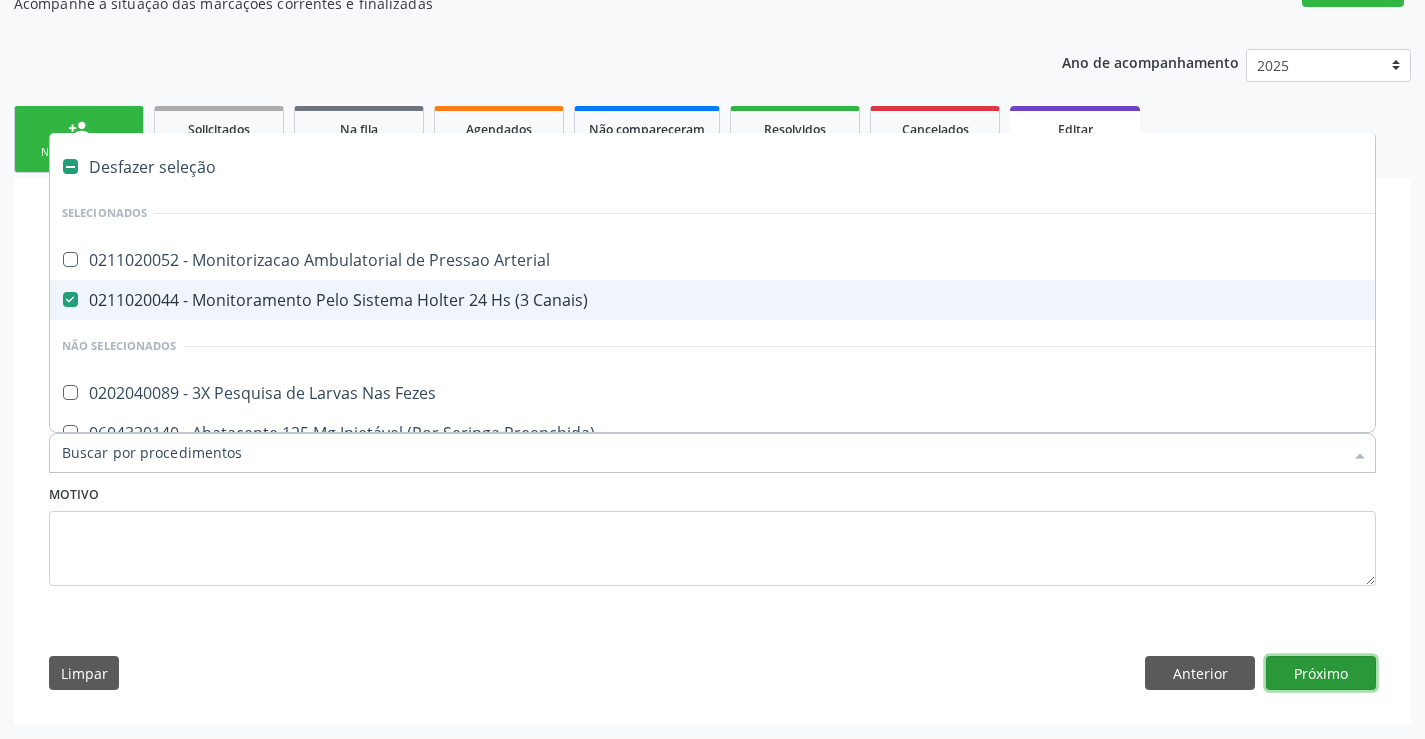 click on "Próximo" at bounding box center (1321, 673) 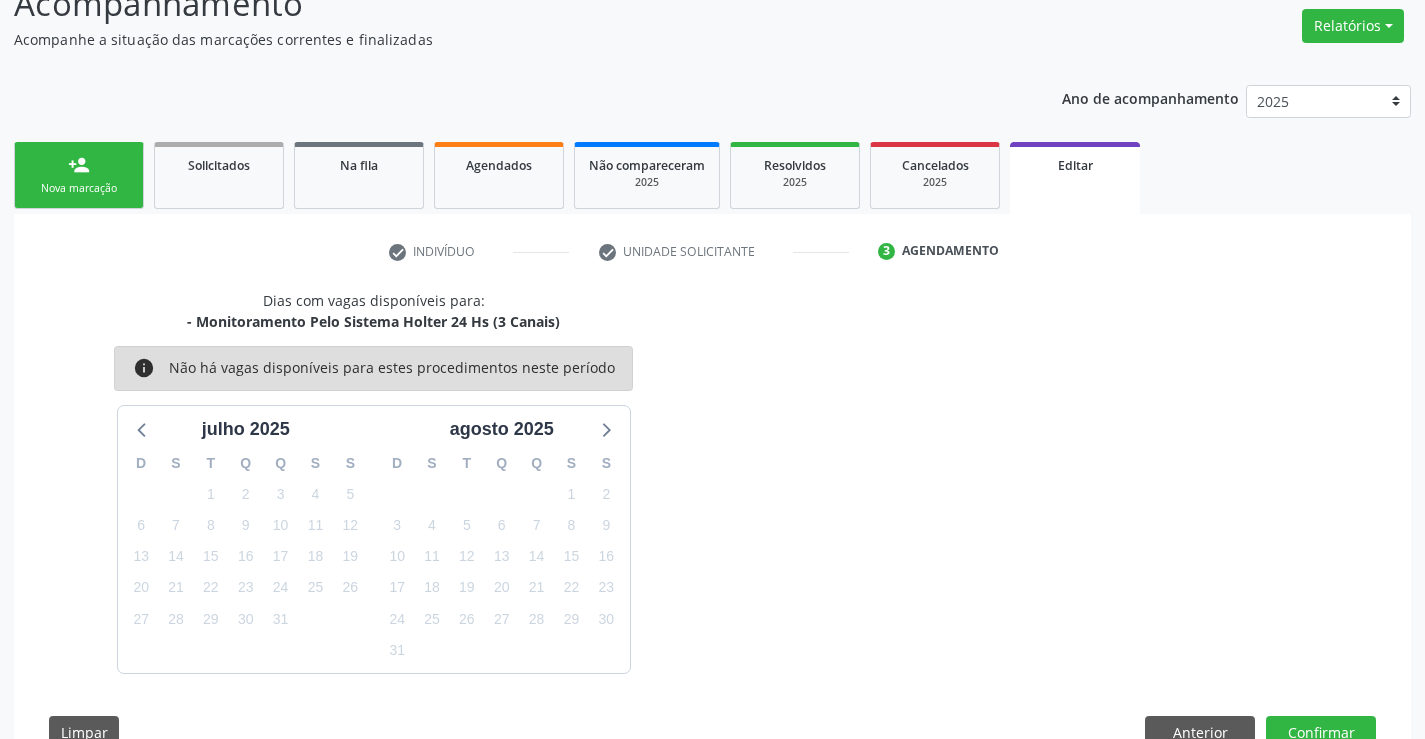 scroll, scrollTop: 193, scrollLeft: 0, axis: vertical 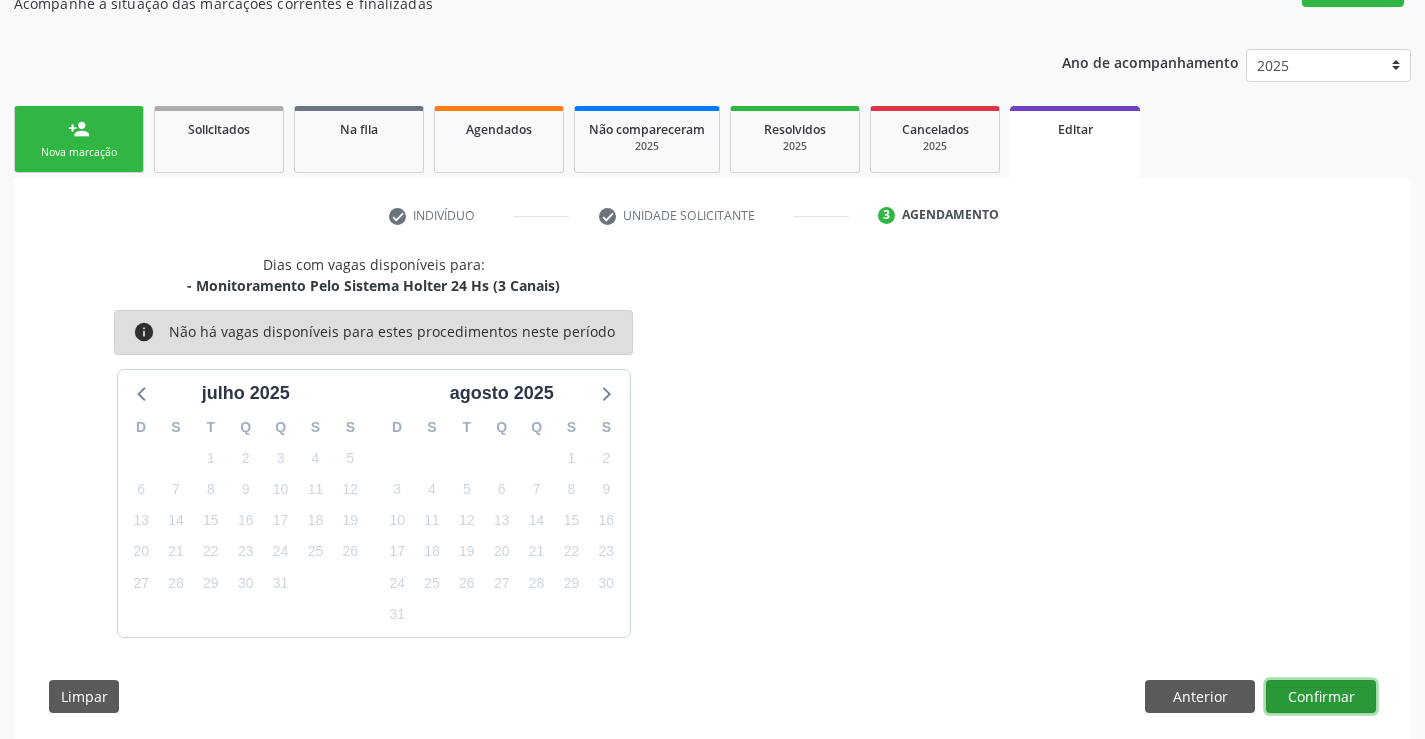 click on "Confirmar" at bounding box center (1321, 697) 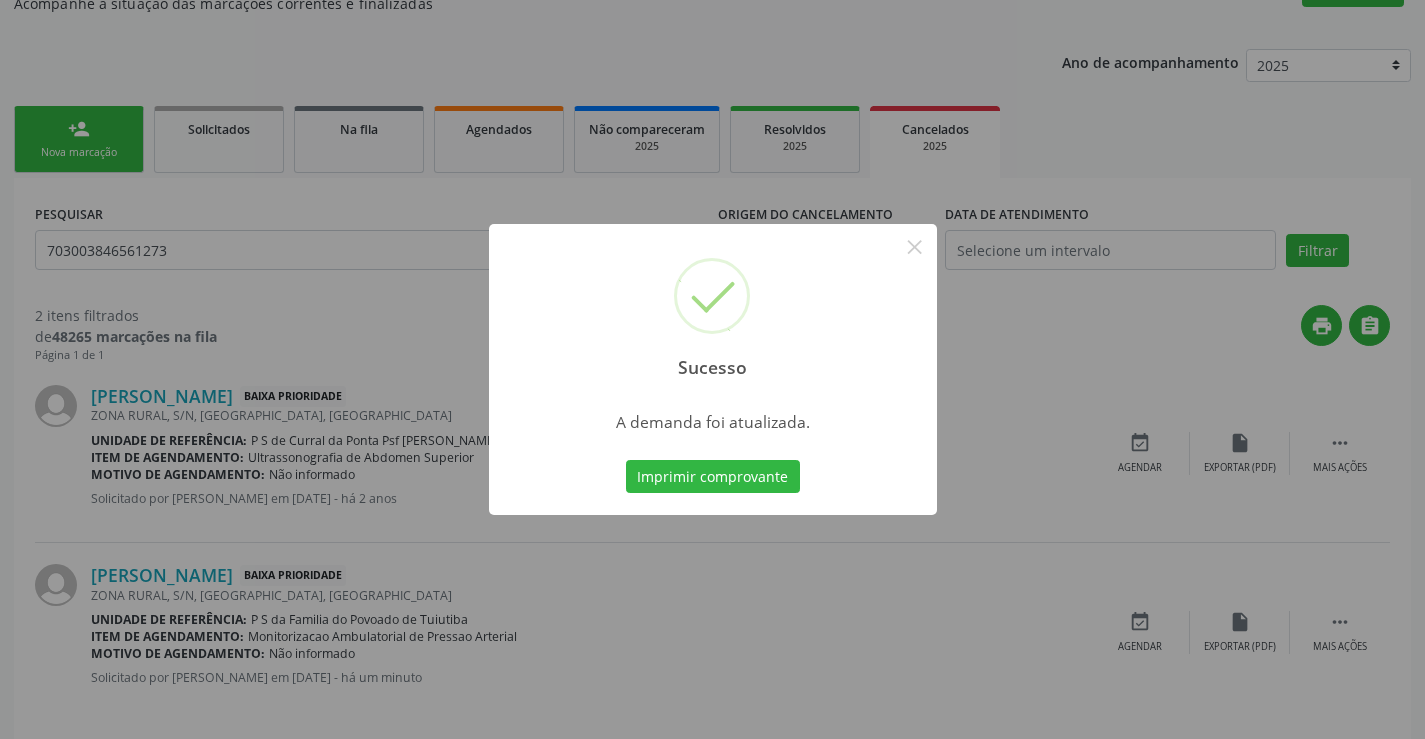 scroll, scrollTop: 0, scrollLeft: 0, axis: both 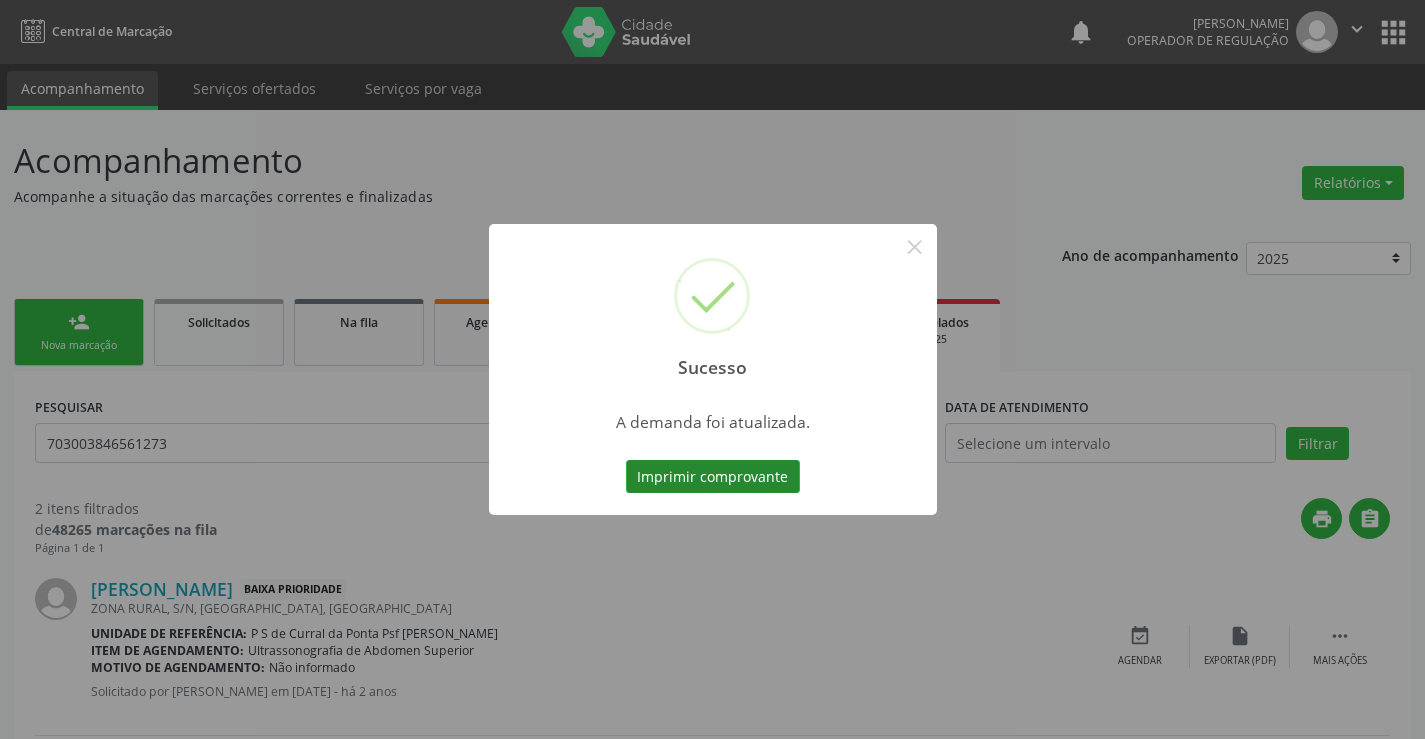click on "Imprimir comprovante" at bounding box center [713, 477] 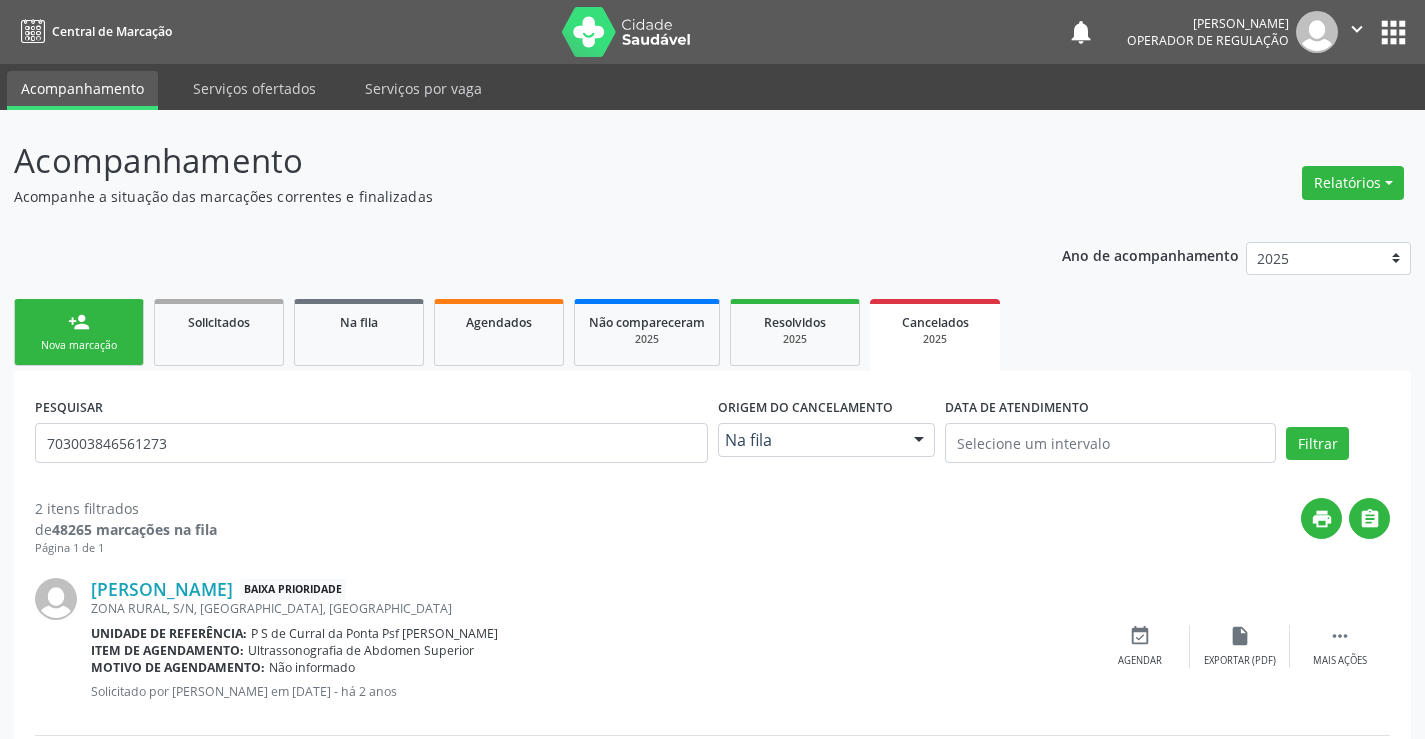 click on "person_add" at bounding box center (79, 322) 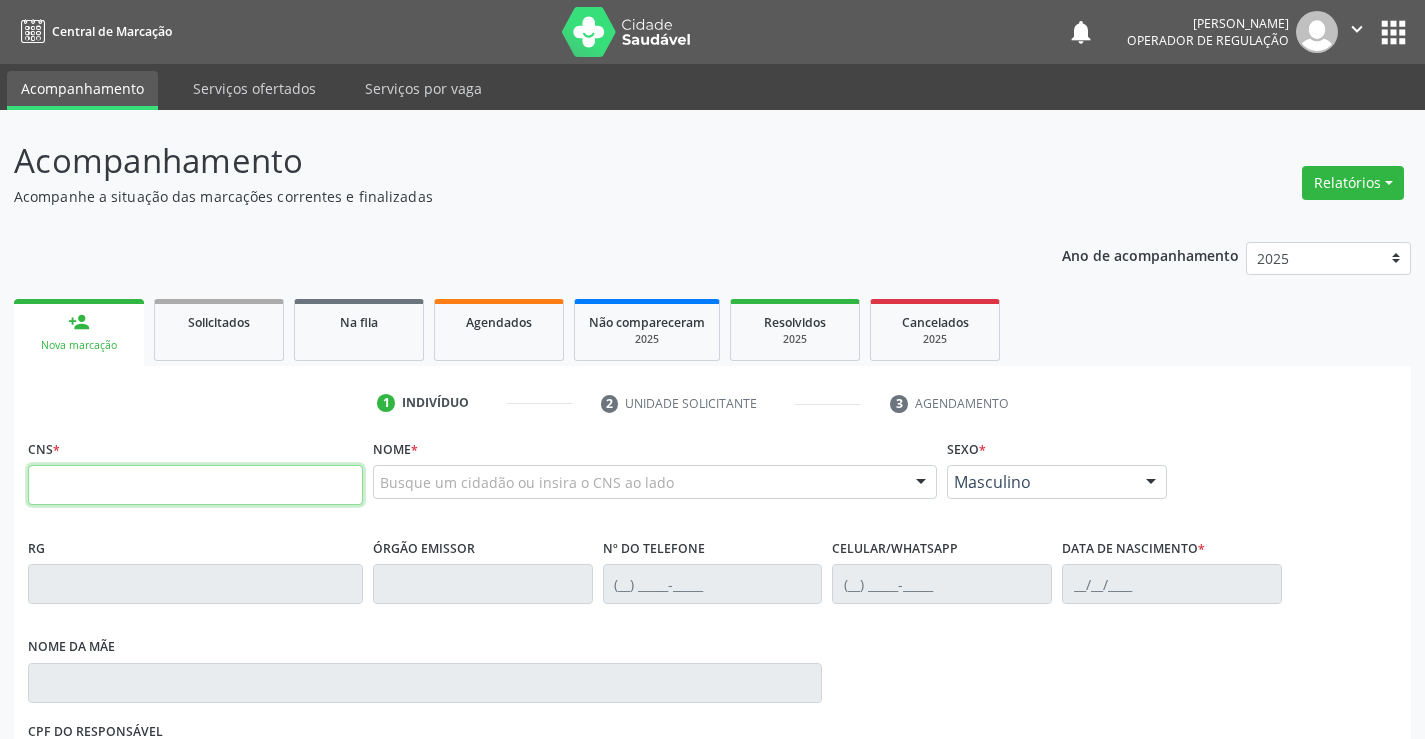 click at bounding box center [195, 485] 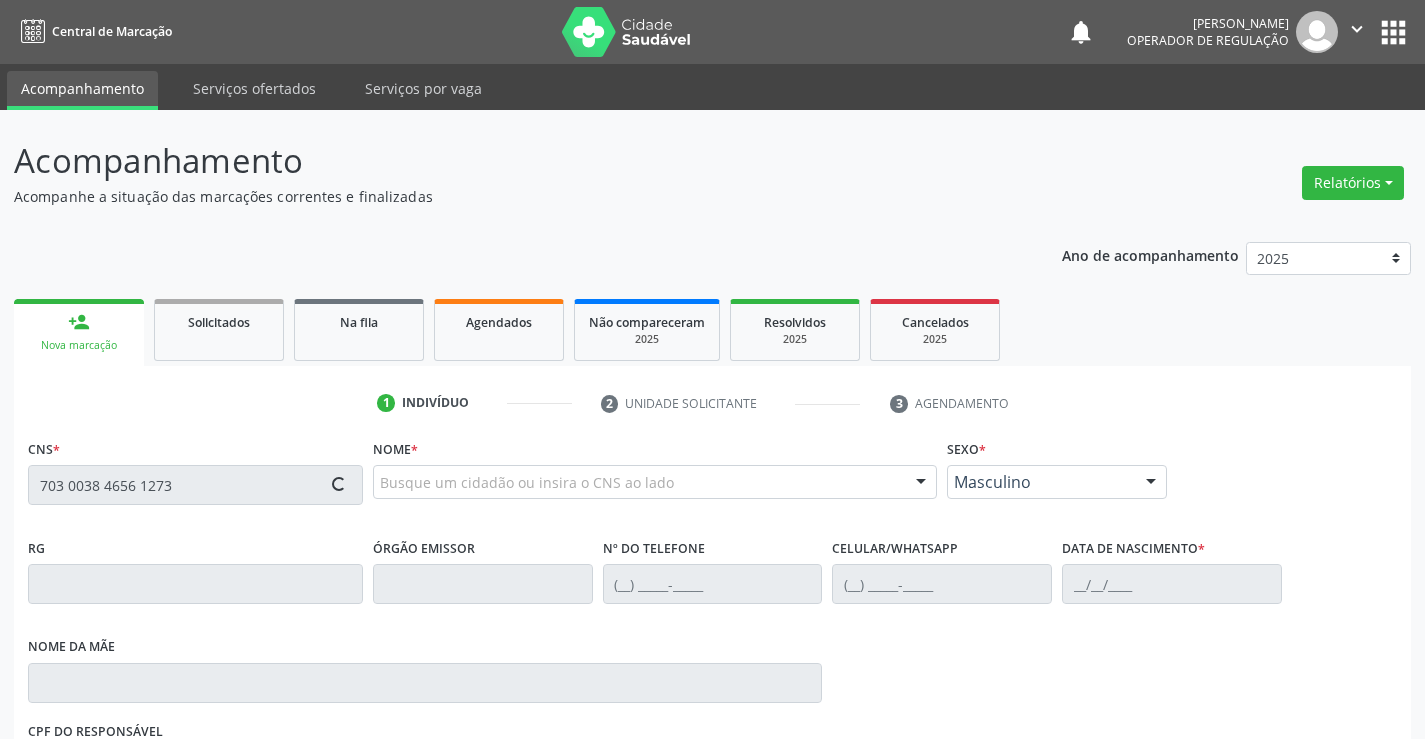 type on "703 0038 4656 1273" 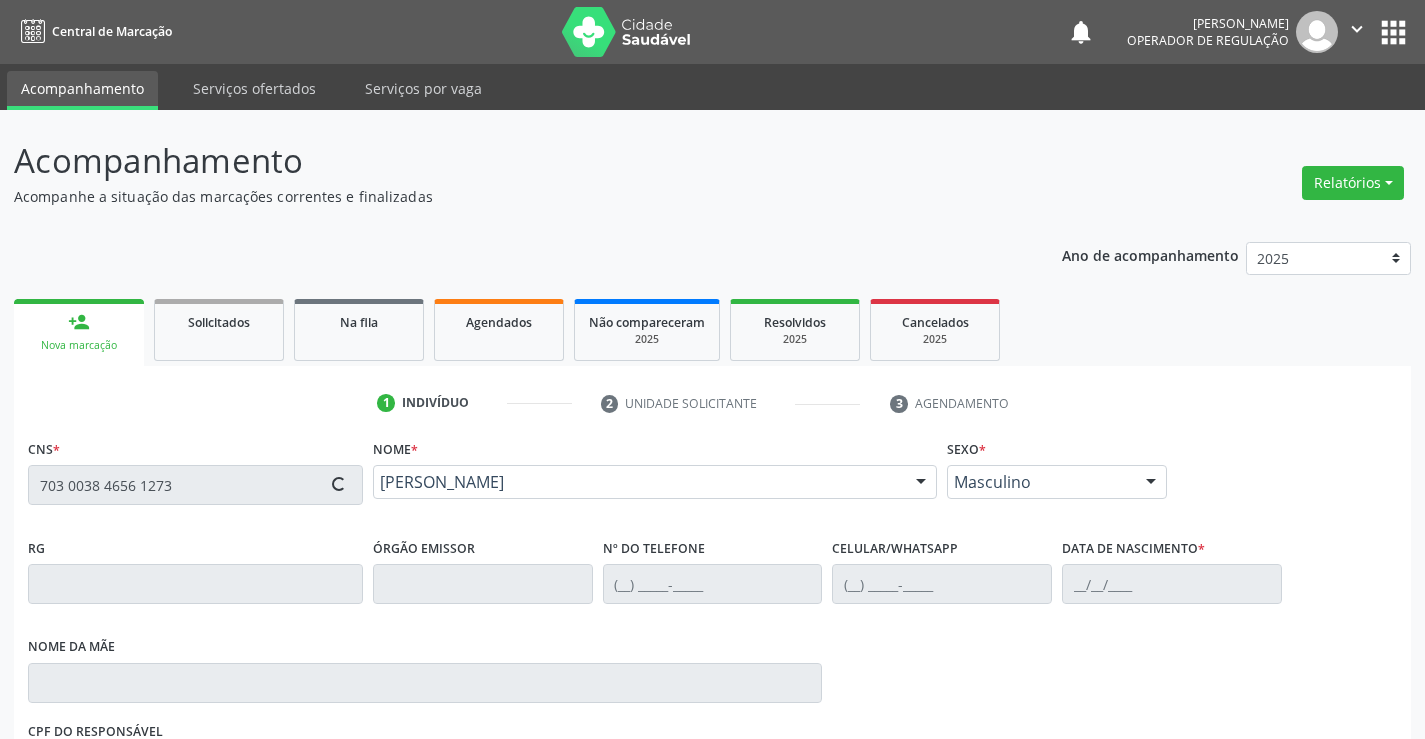 type on "0733736483" 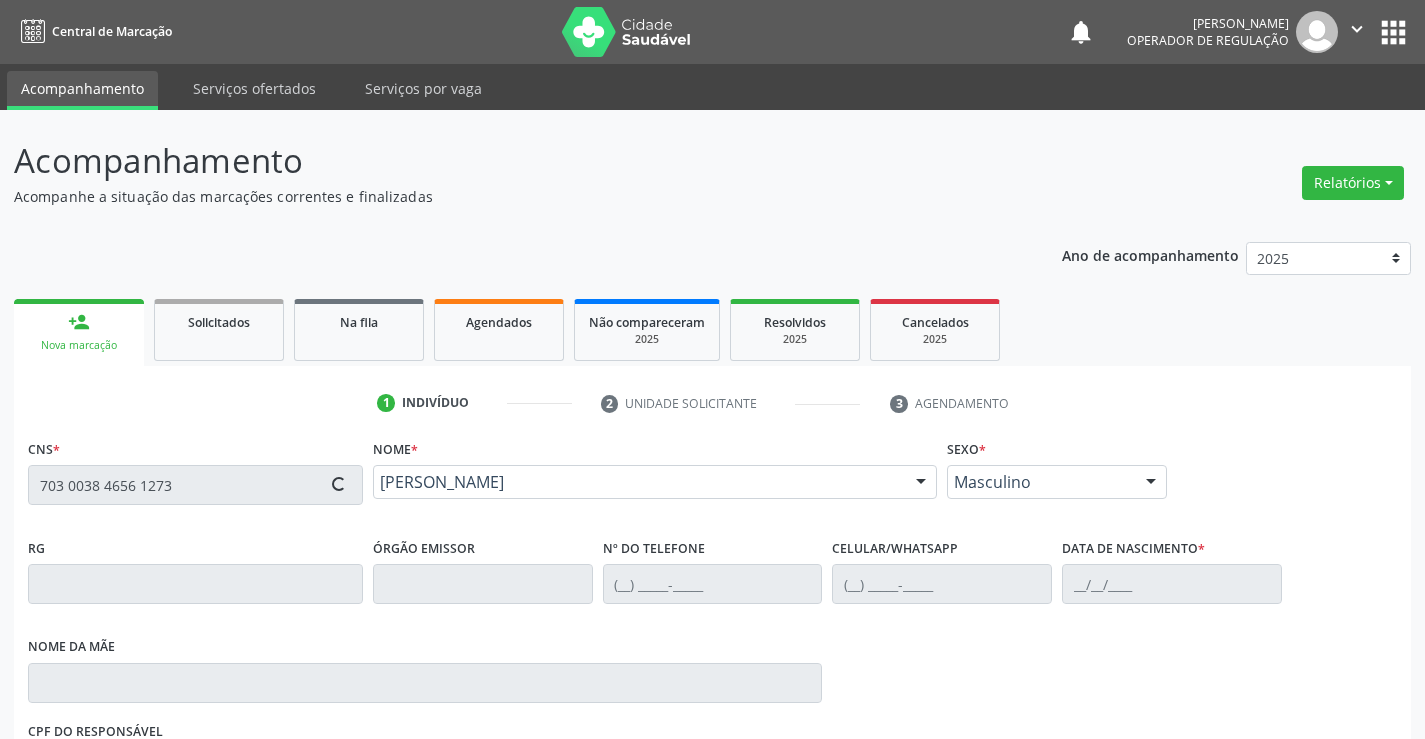 type on "(74) 99916-4330" 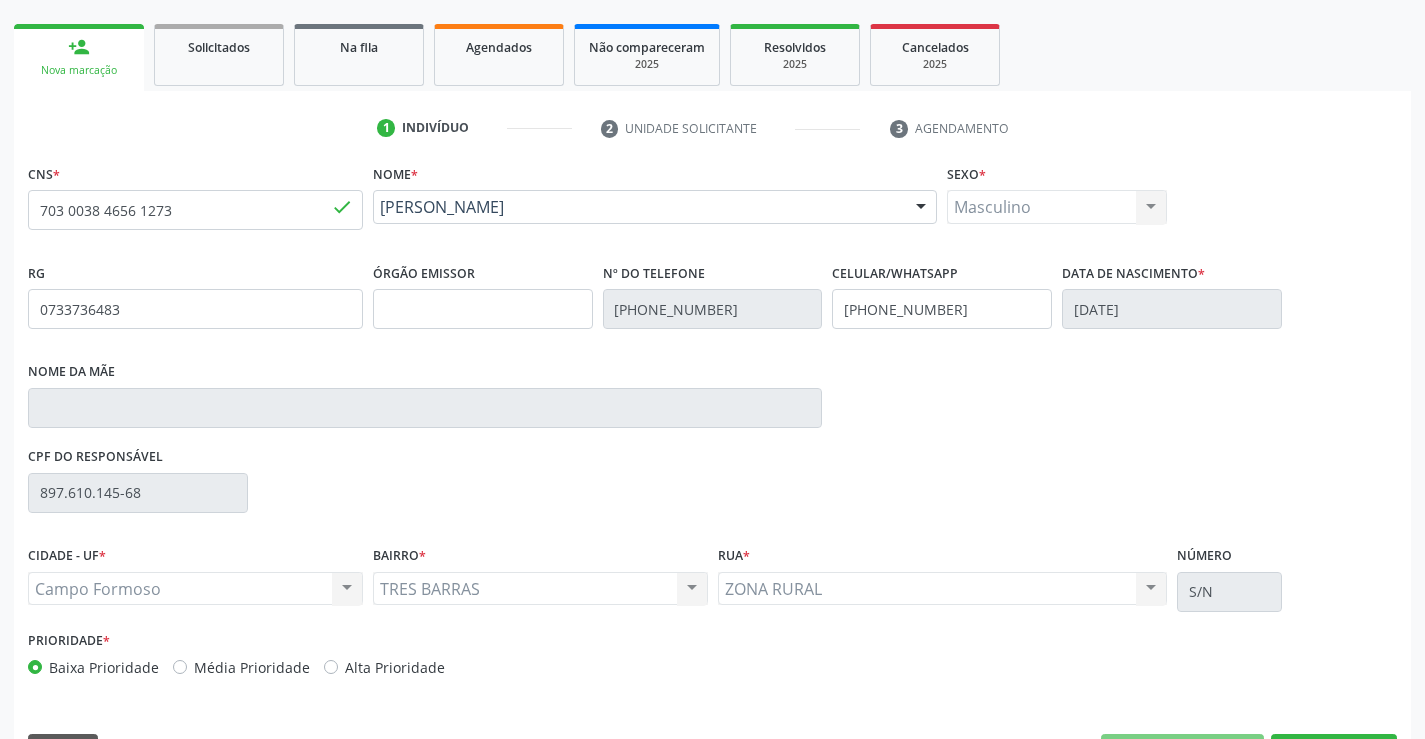 scroll, scrollTop: 331, scrollLeft: 0, axis: vertical 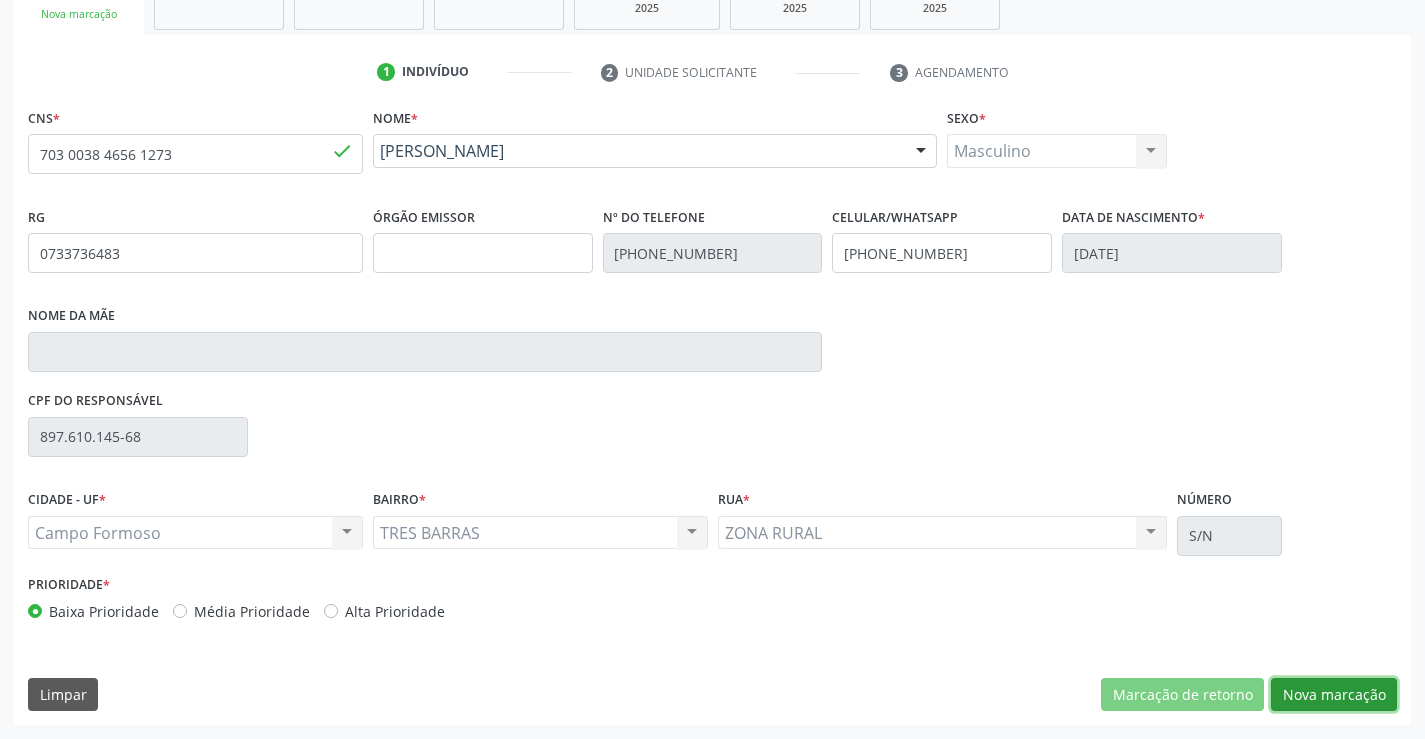 click on "Nova marcação" at bounding box center [1334, 695] 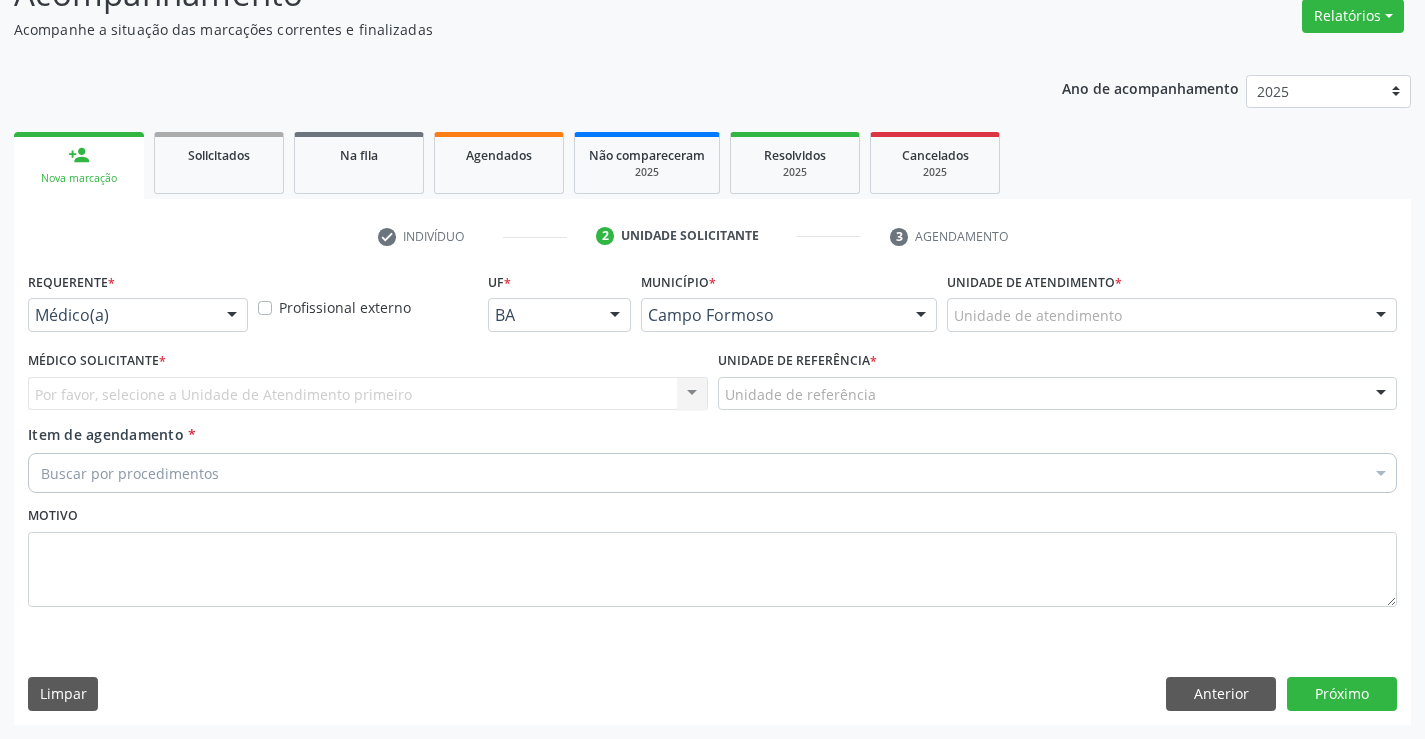 scroll, scrollTop: 167, scrollLeft: 0, axis: vertical 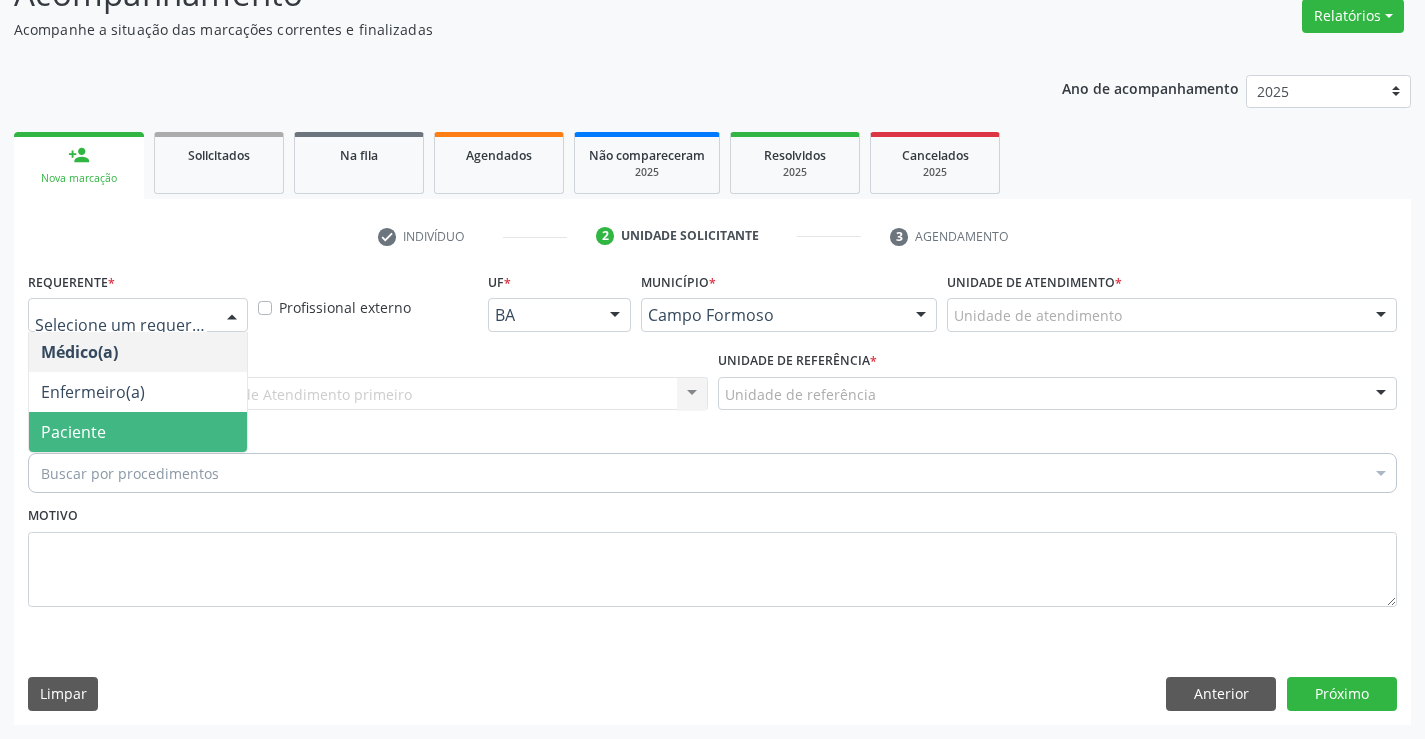 click on "Paciente" at bounding box center (73, 432) 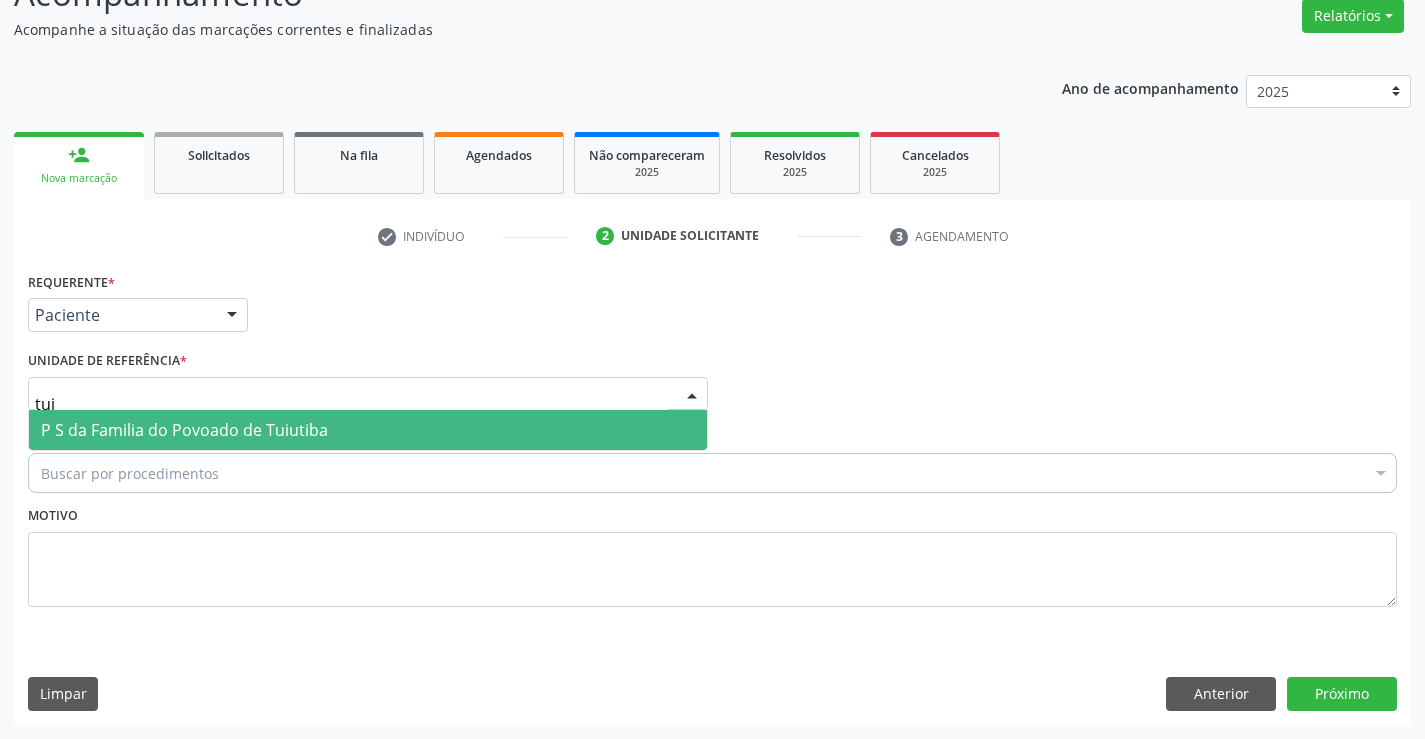 type on "tuiu" 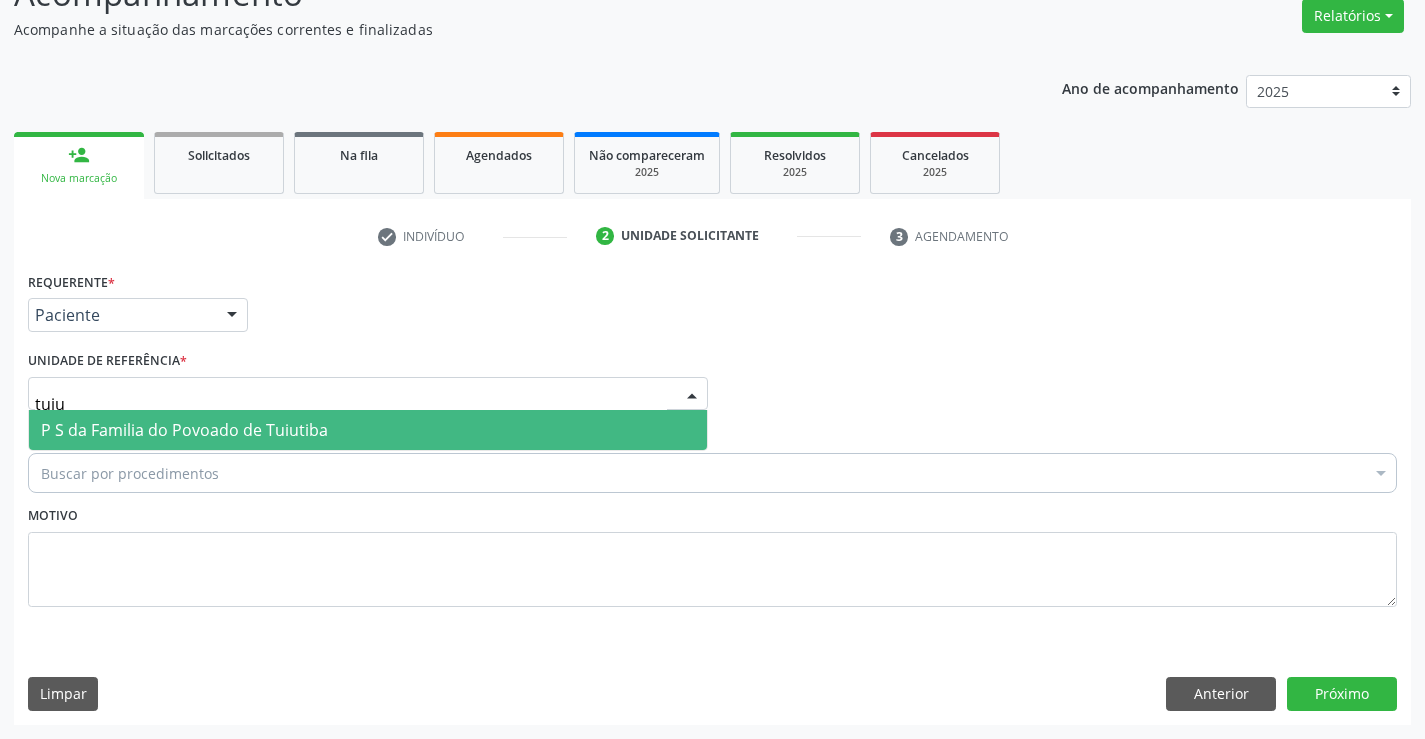 click on "P S da Familia do Povoado de Tuiutiba" at bounding box center [184, 430] 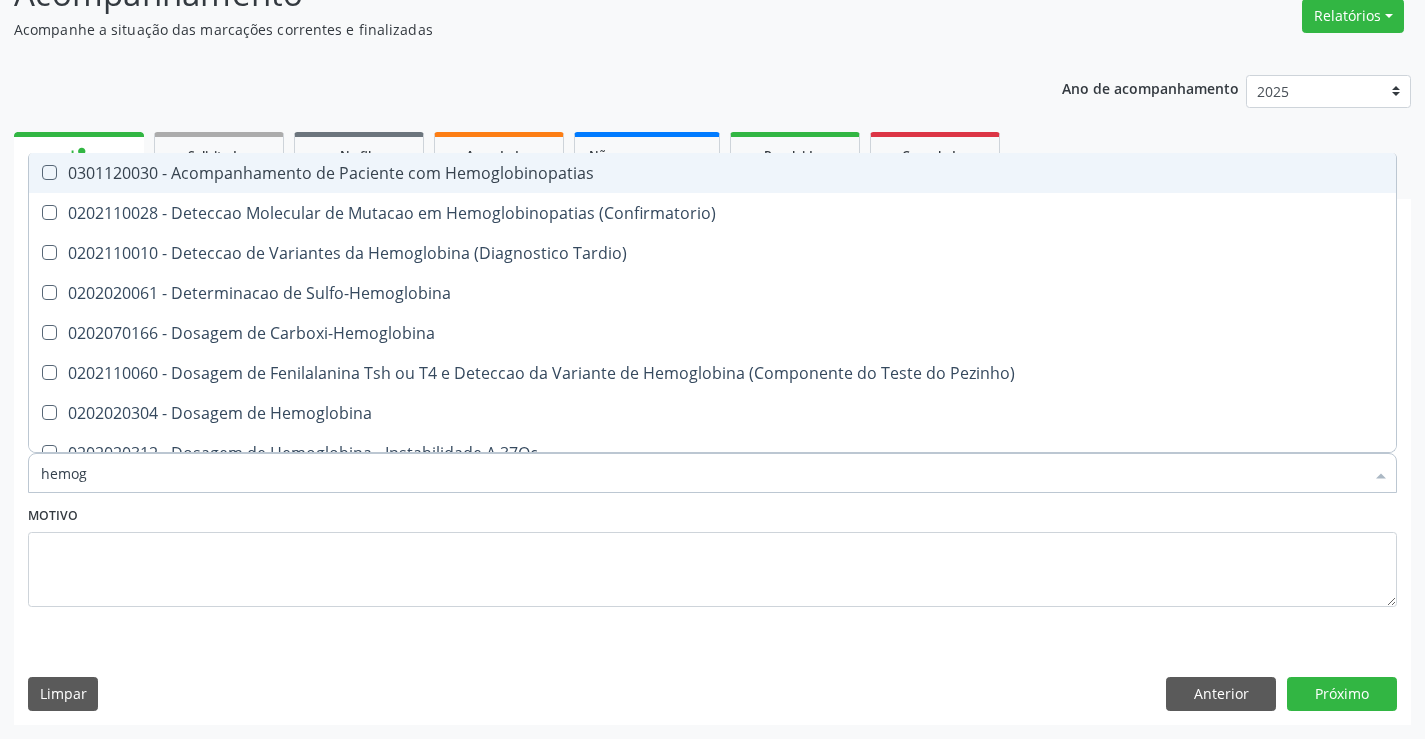 type on "hemogr" 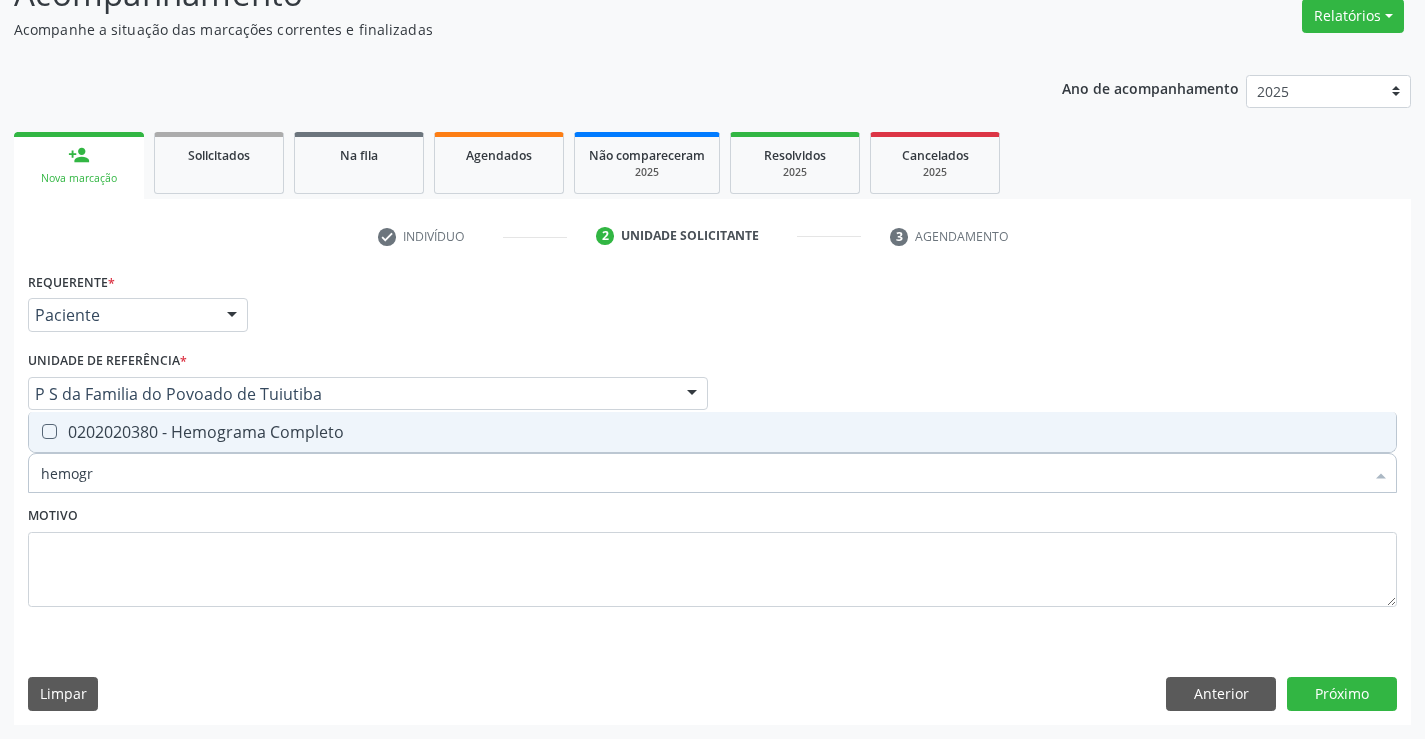 click on "0202020380 - Hemograma Completo" at bounding box center [712, 432] 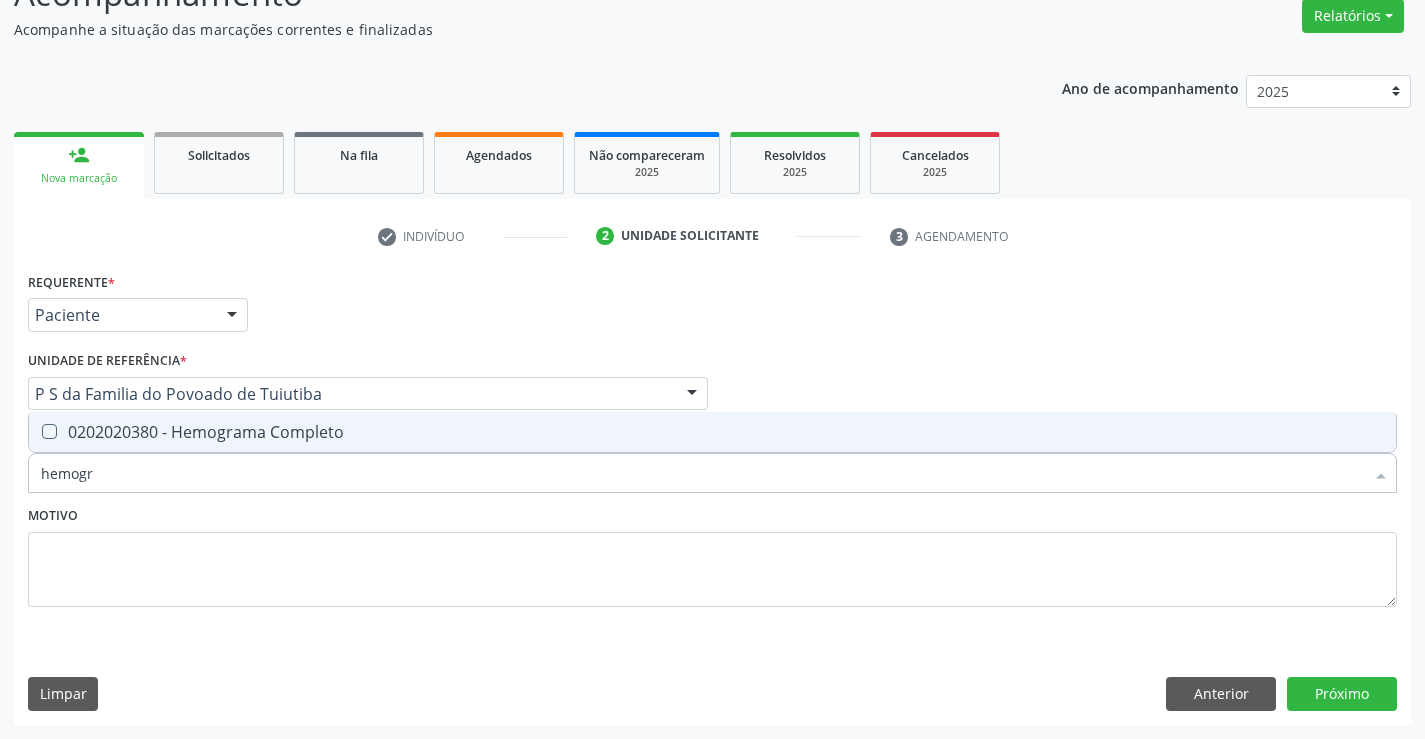 checkbox on "true" 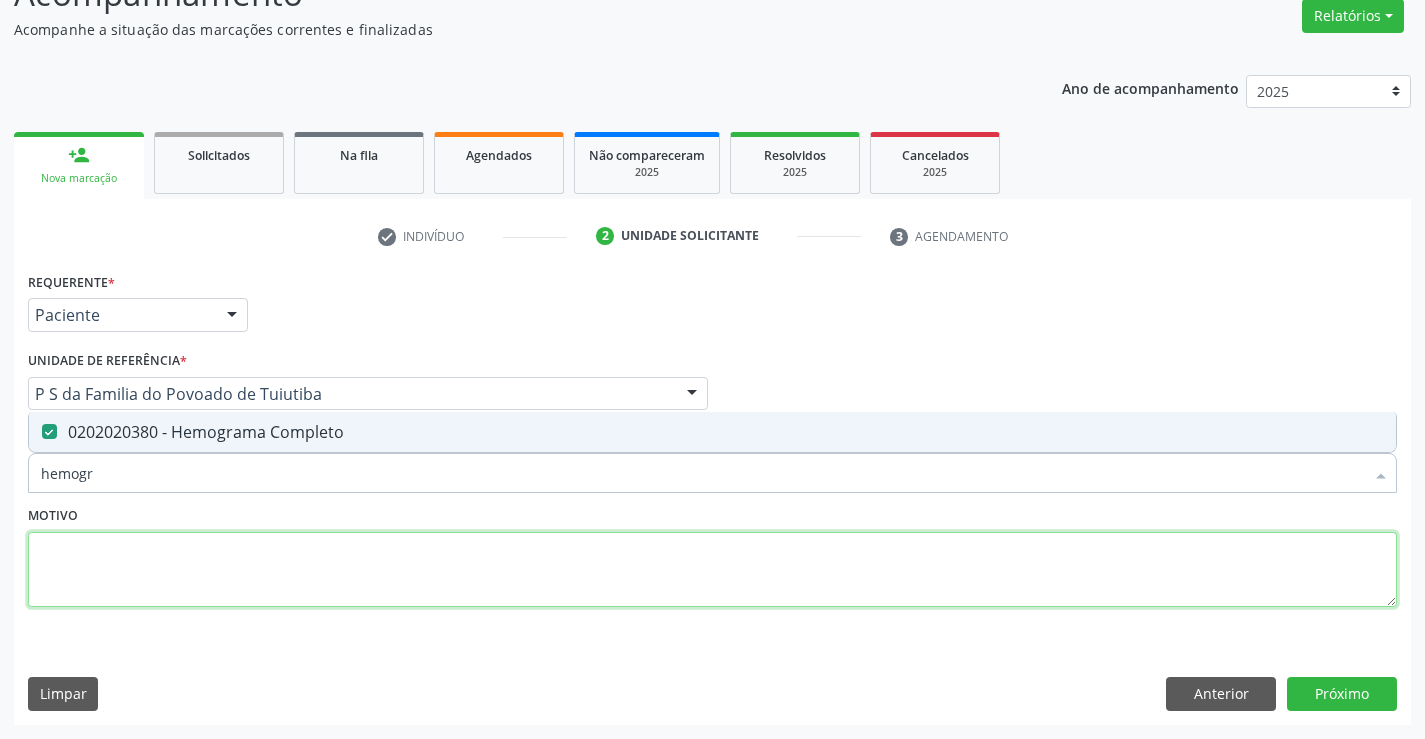 click at bounding box center [712, 570] 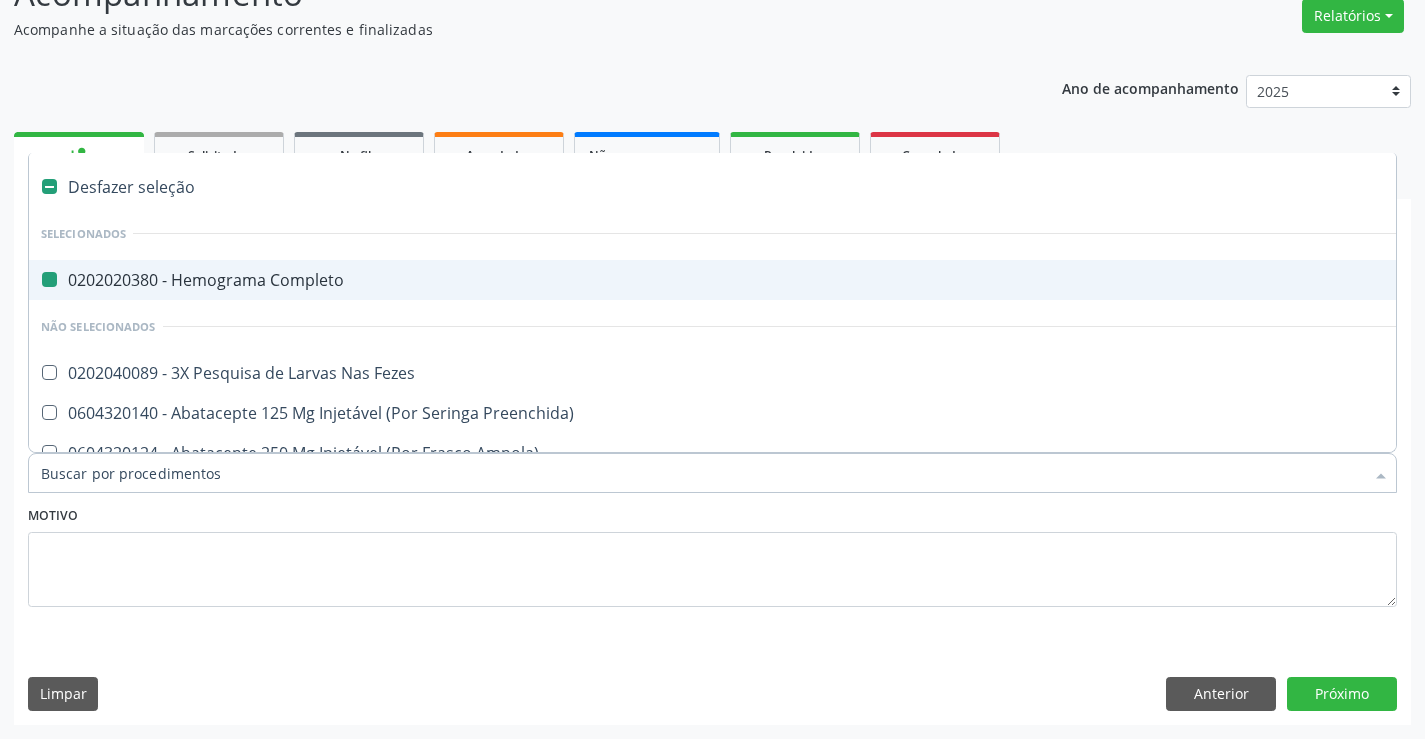 type on "u" 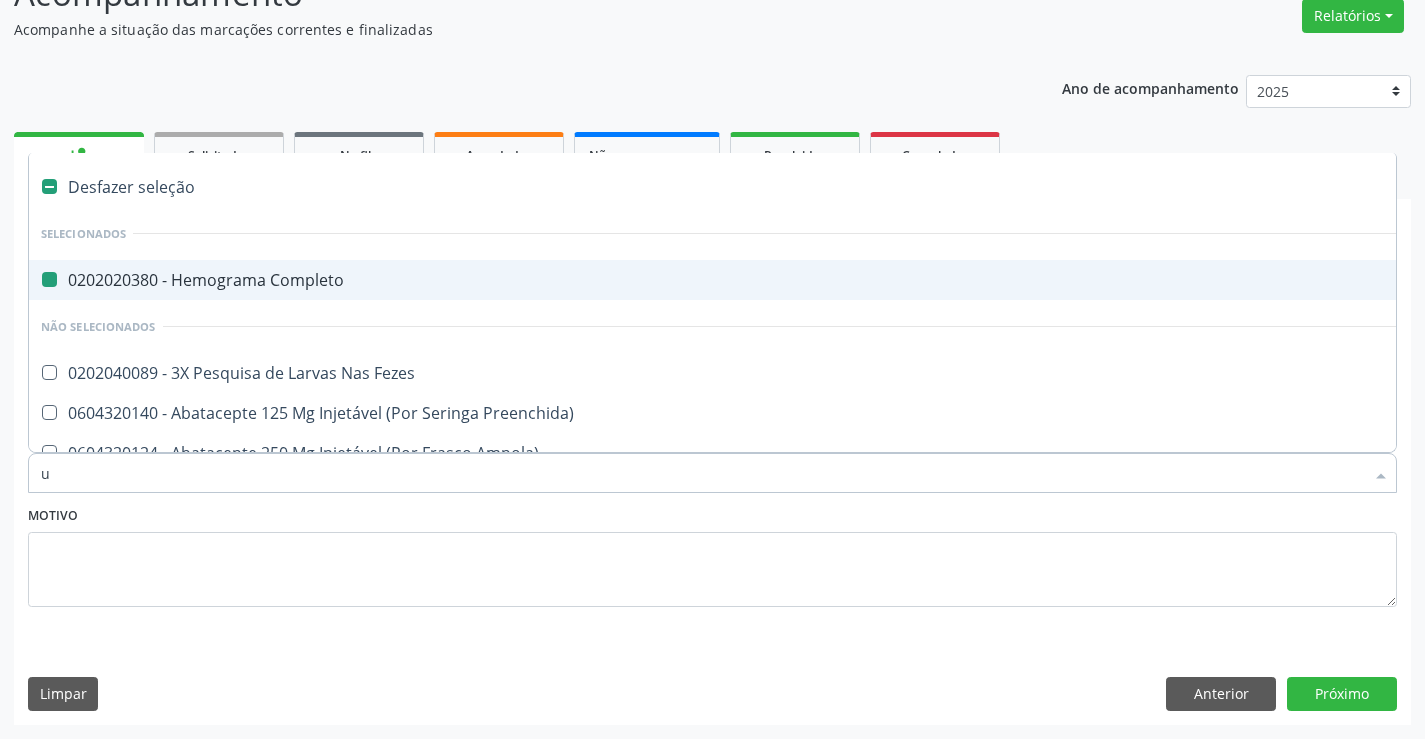 checkbox on "false" 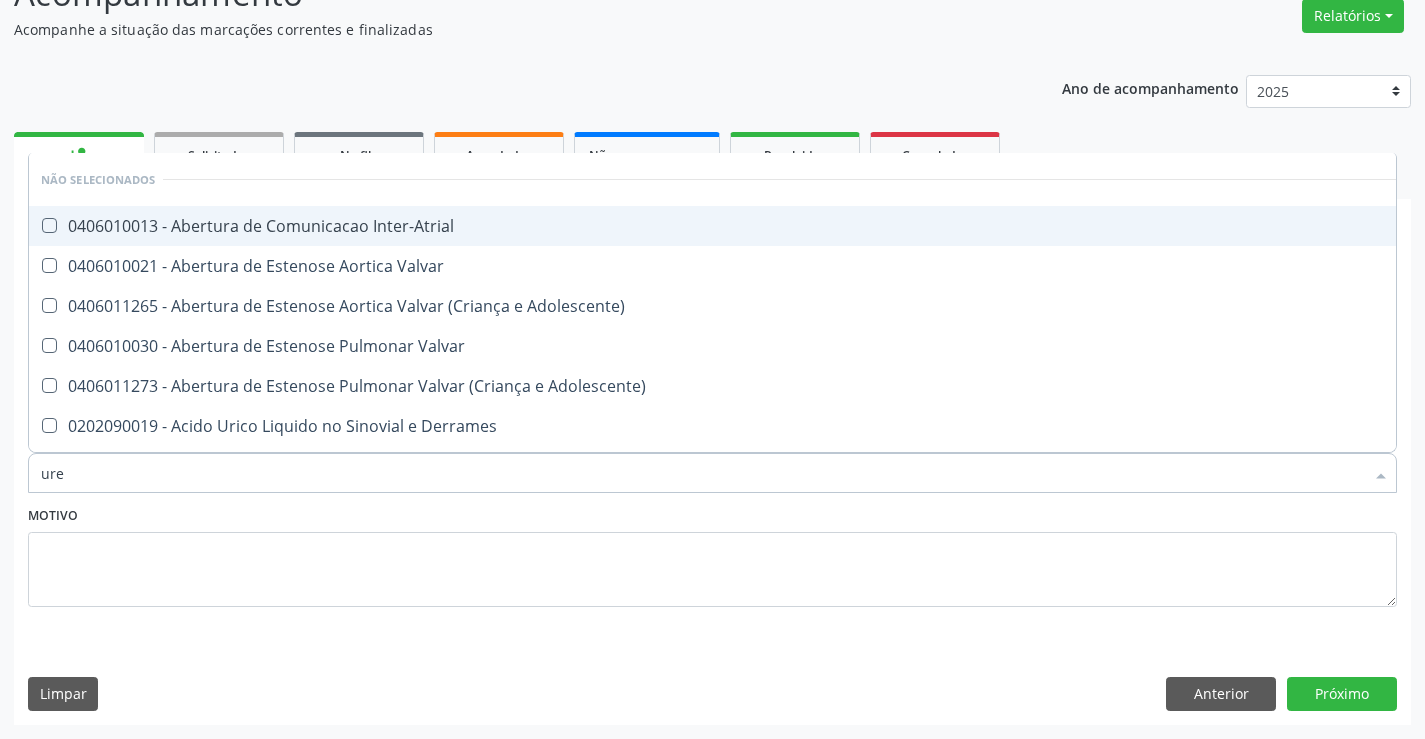 type on "urei" 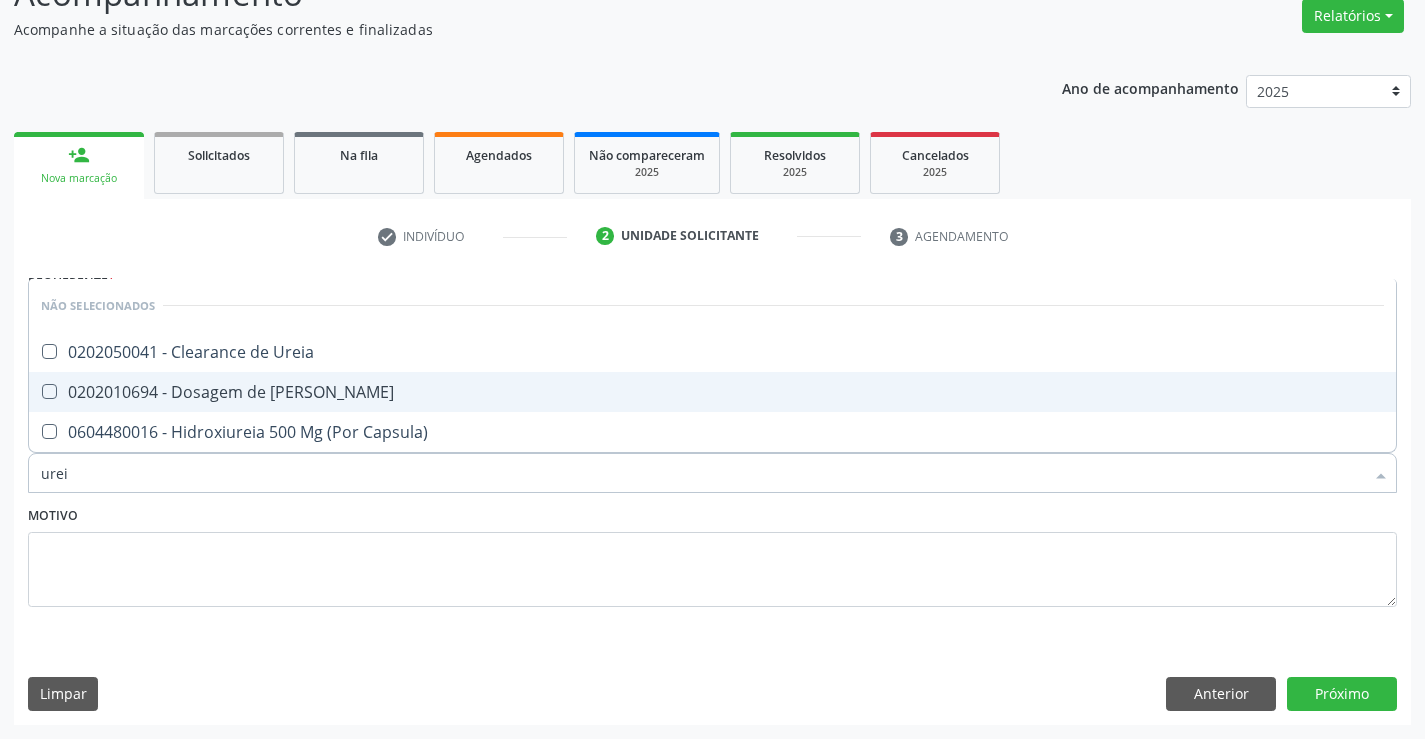 click on "0202010694 - Dosagem de [PERSON_NAME]" at bounding box center (712, 392) 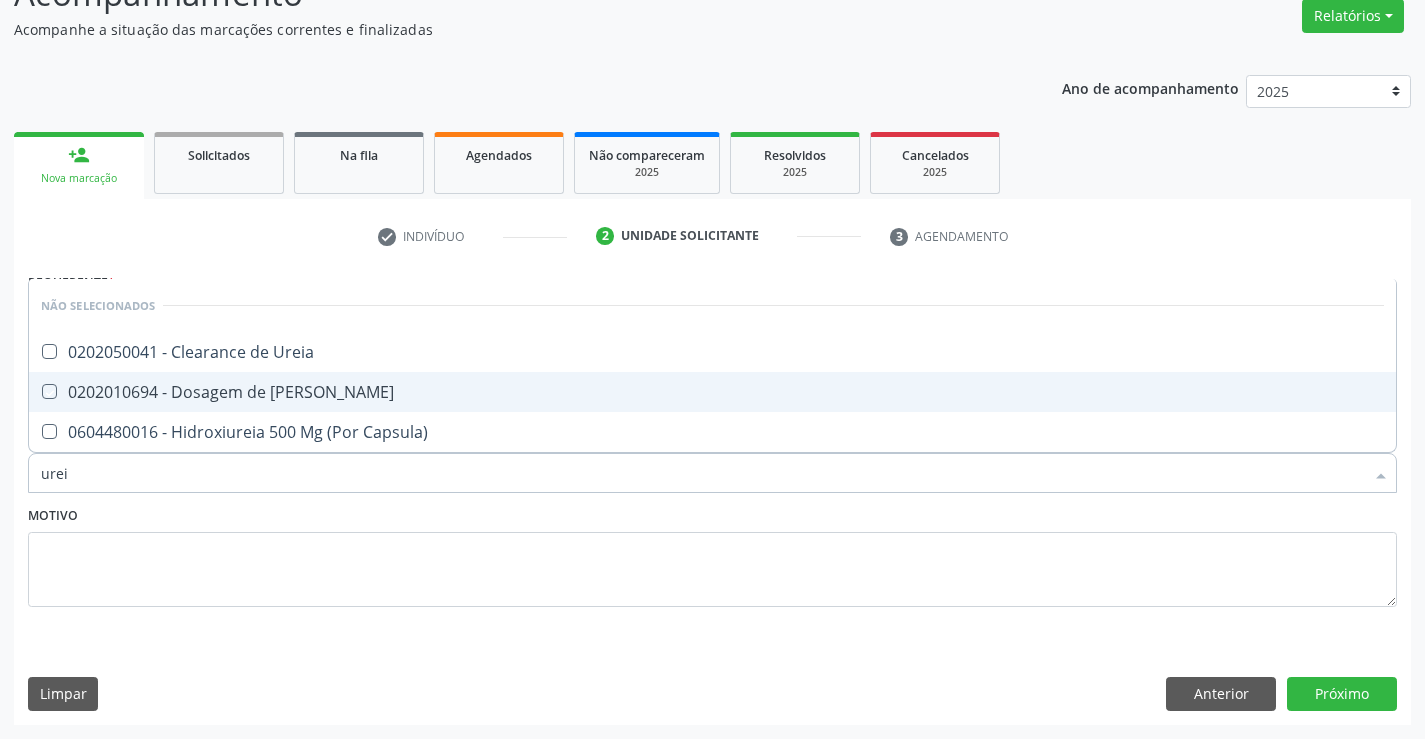 checkbox on "true" 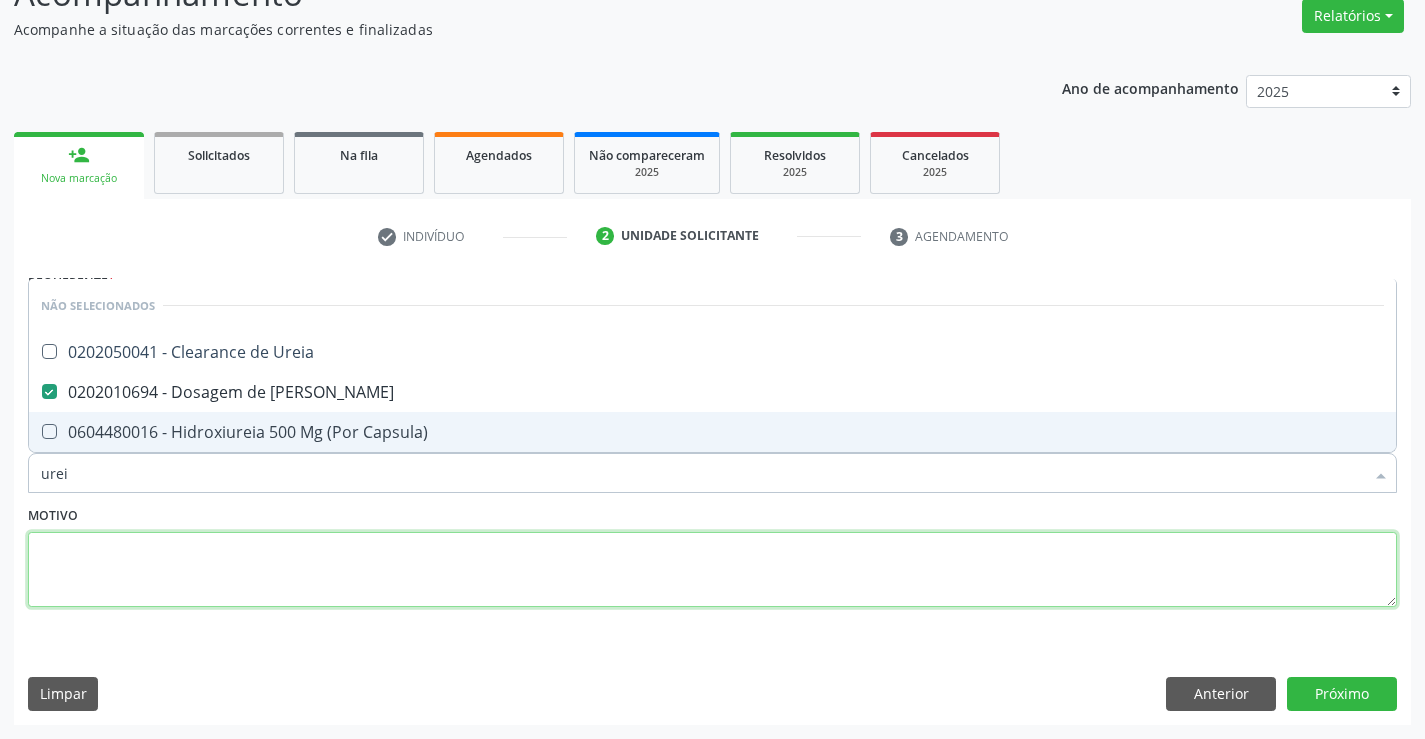 click at bounding box center [712, 570] 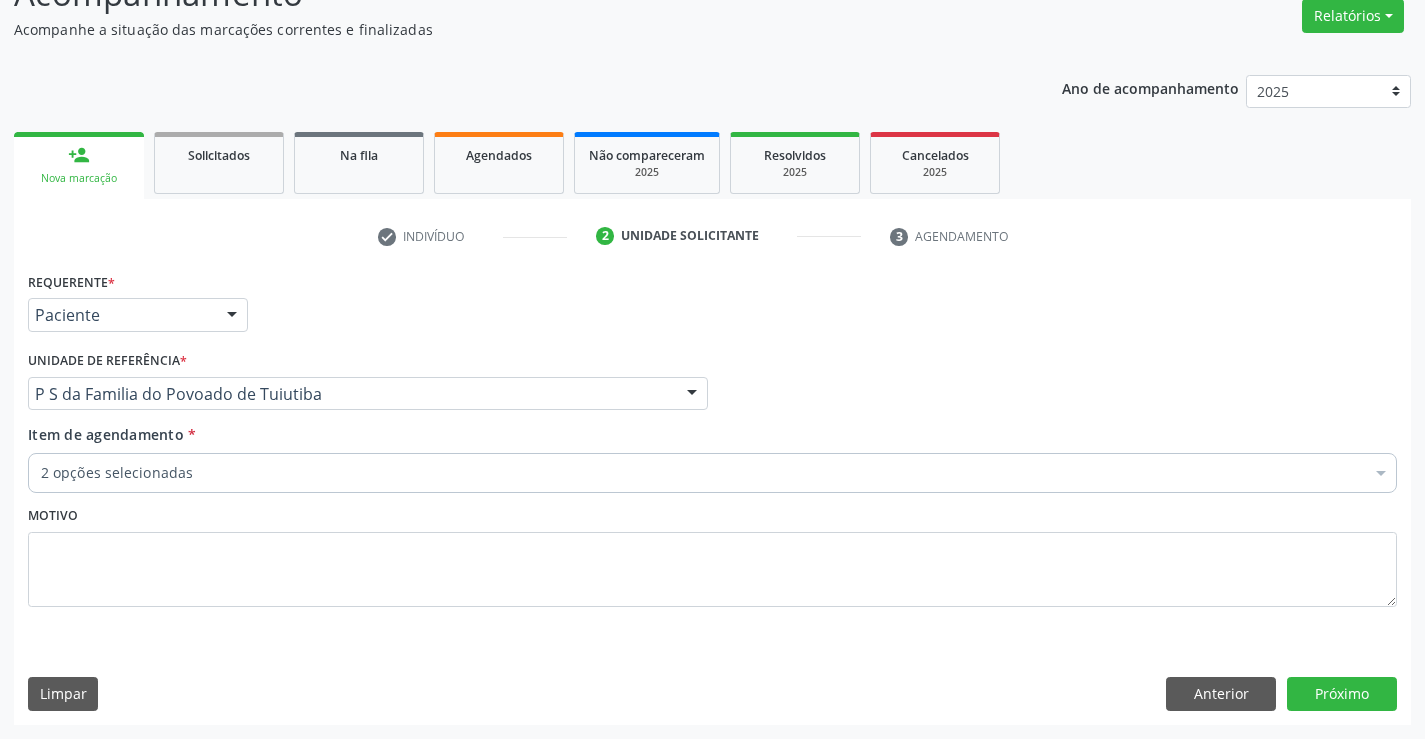 click on "2 opções selecionadas" at bounding box center [712, 473] 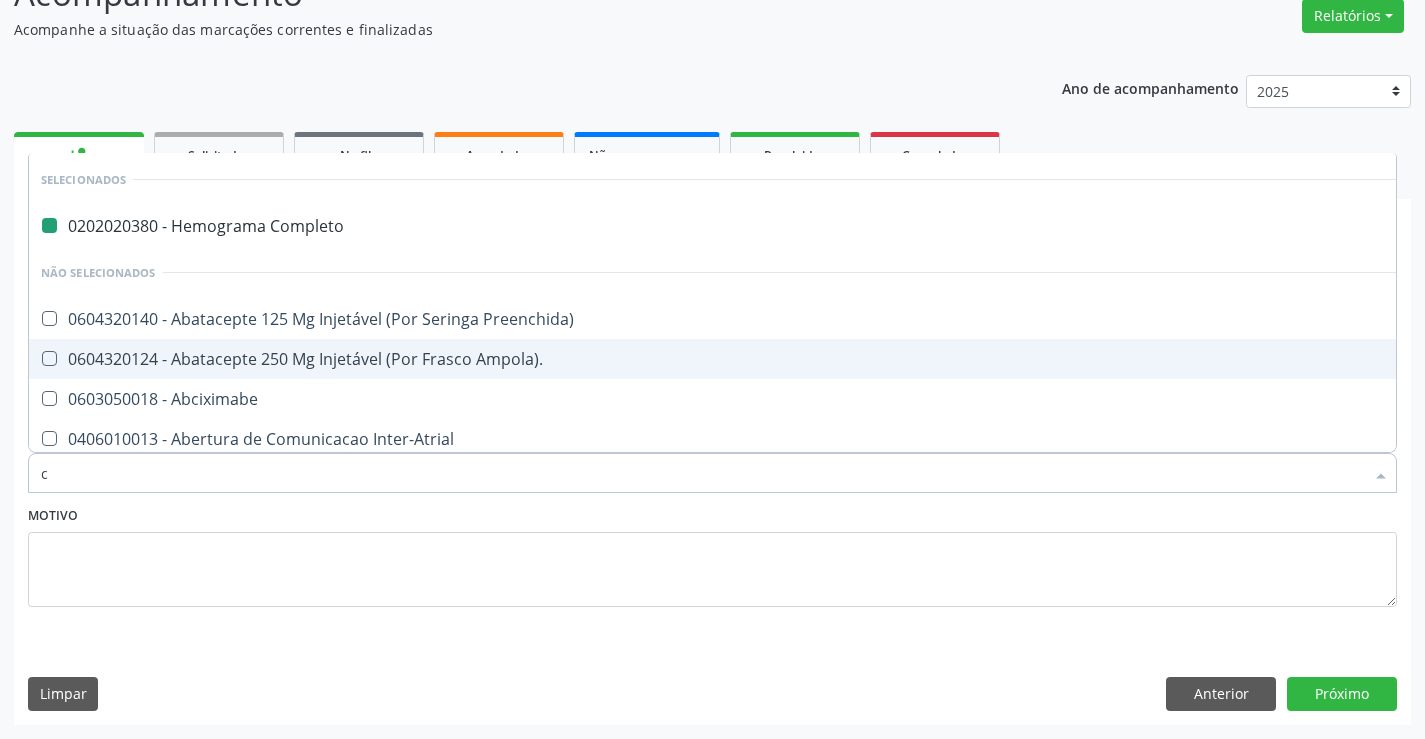type on "cr" 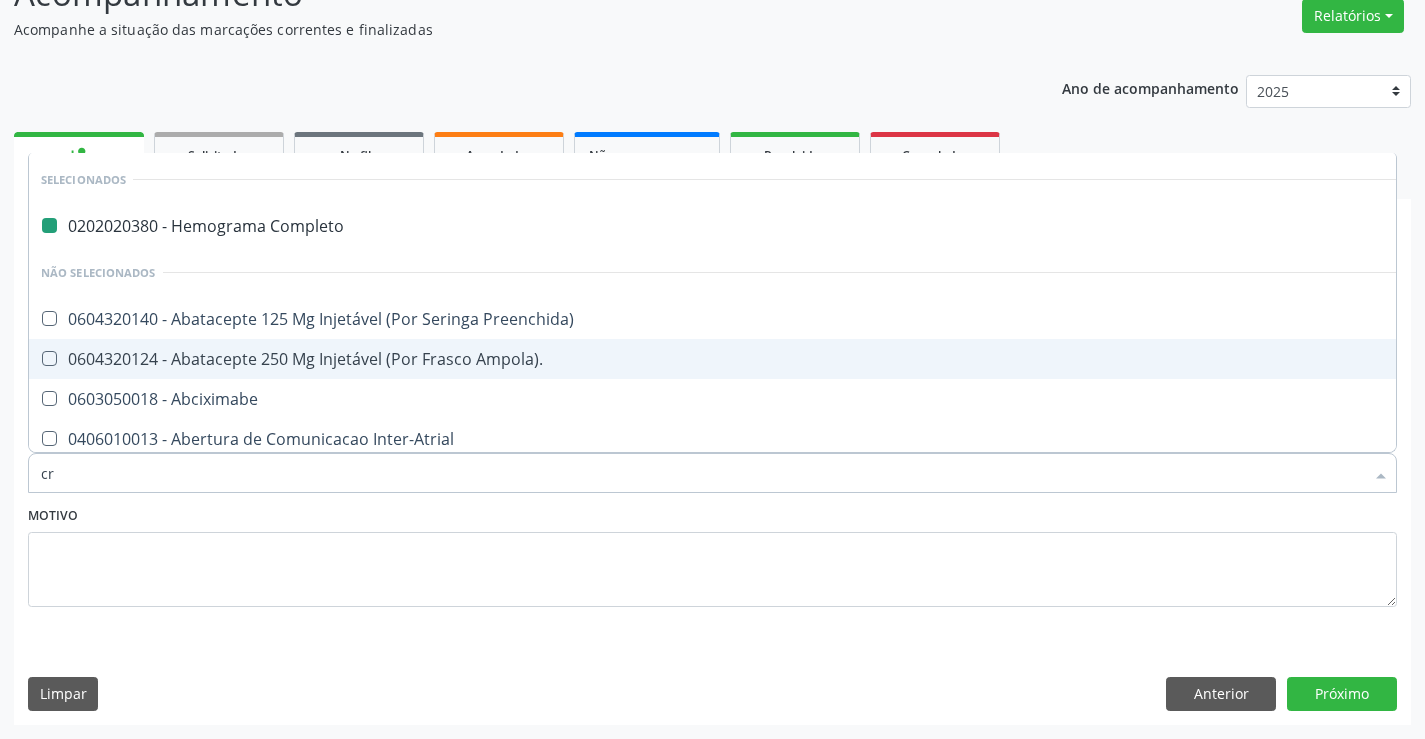 checkbox on "false" 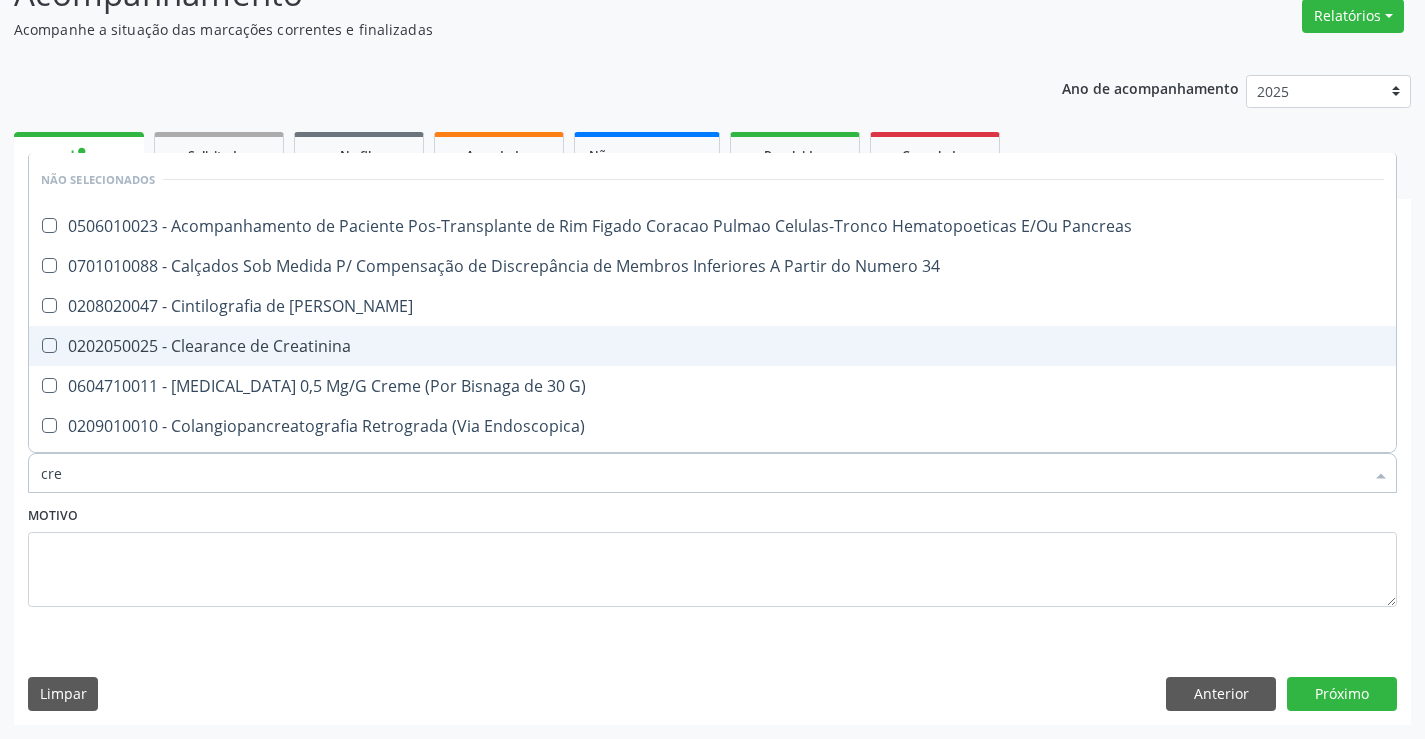 type on "crea" 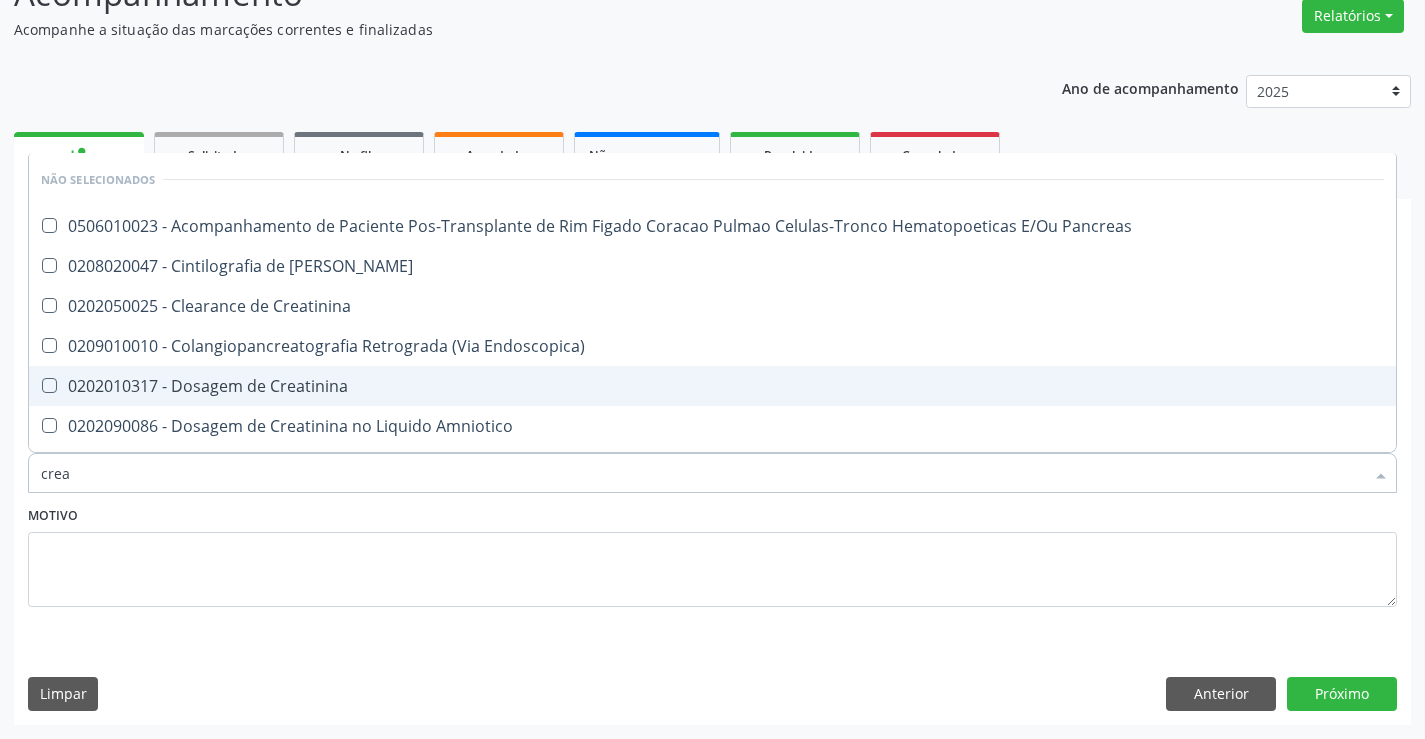 click on "0202010317 - Dosagem de Creatinina" at bounding box center [712, 386] 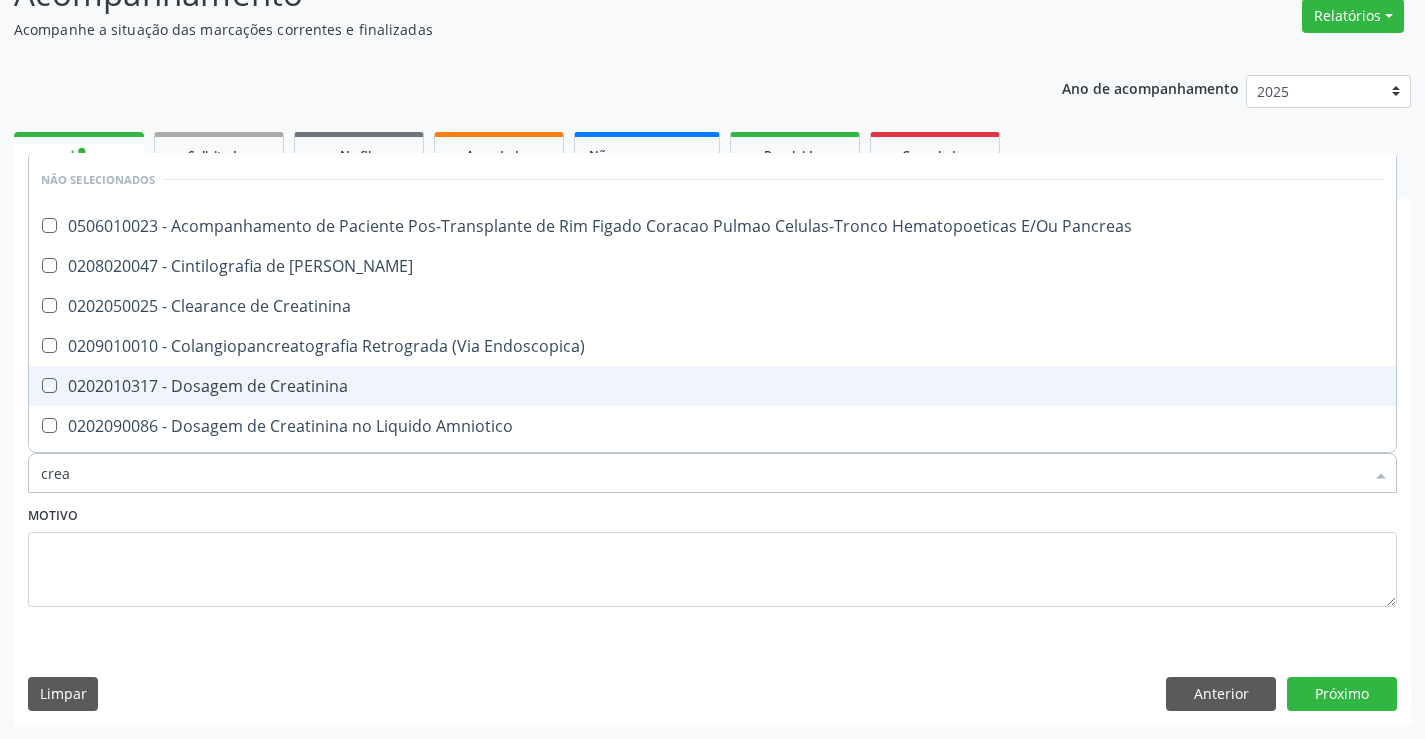 checkbox on "true" 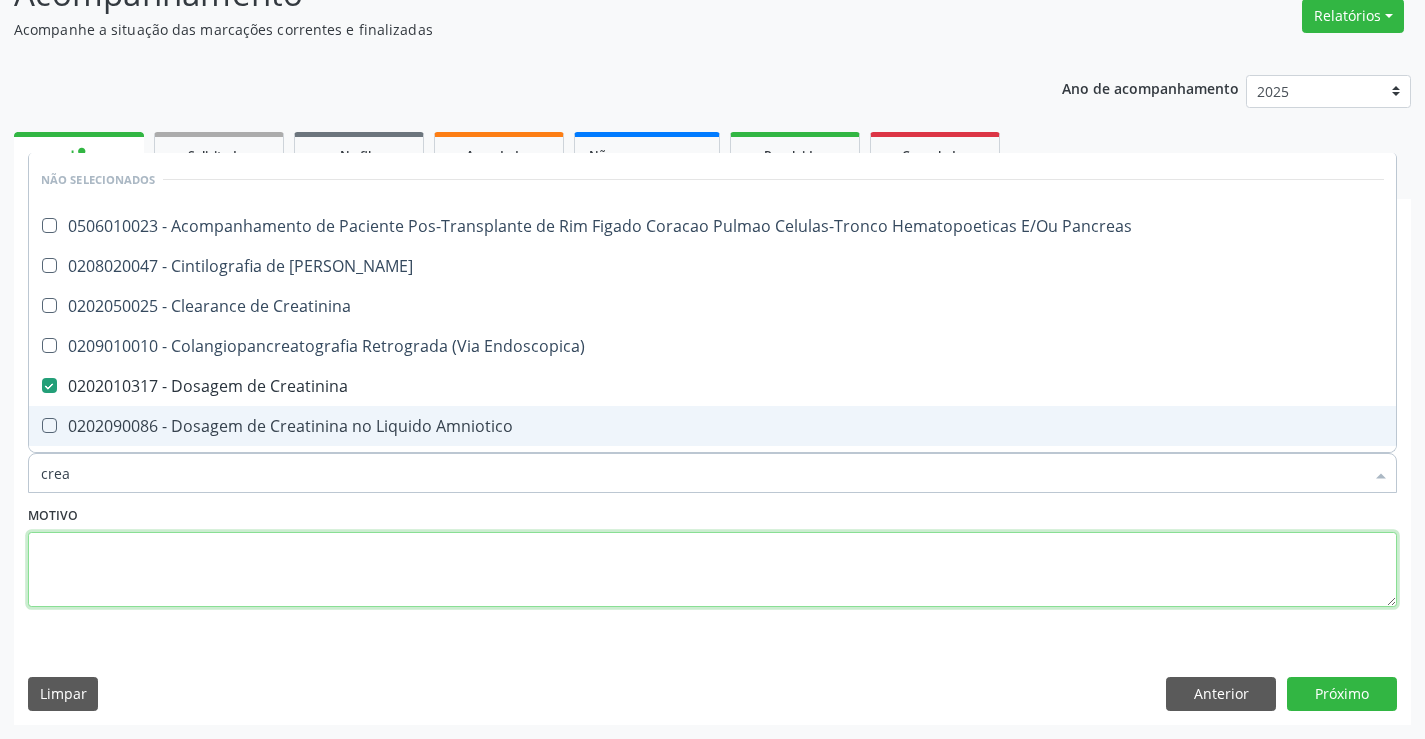 click at bounding box center (712, 570) 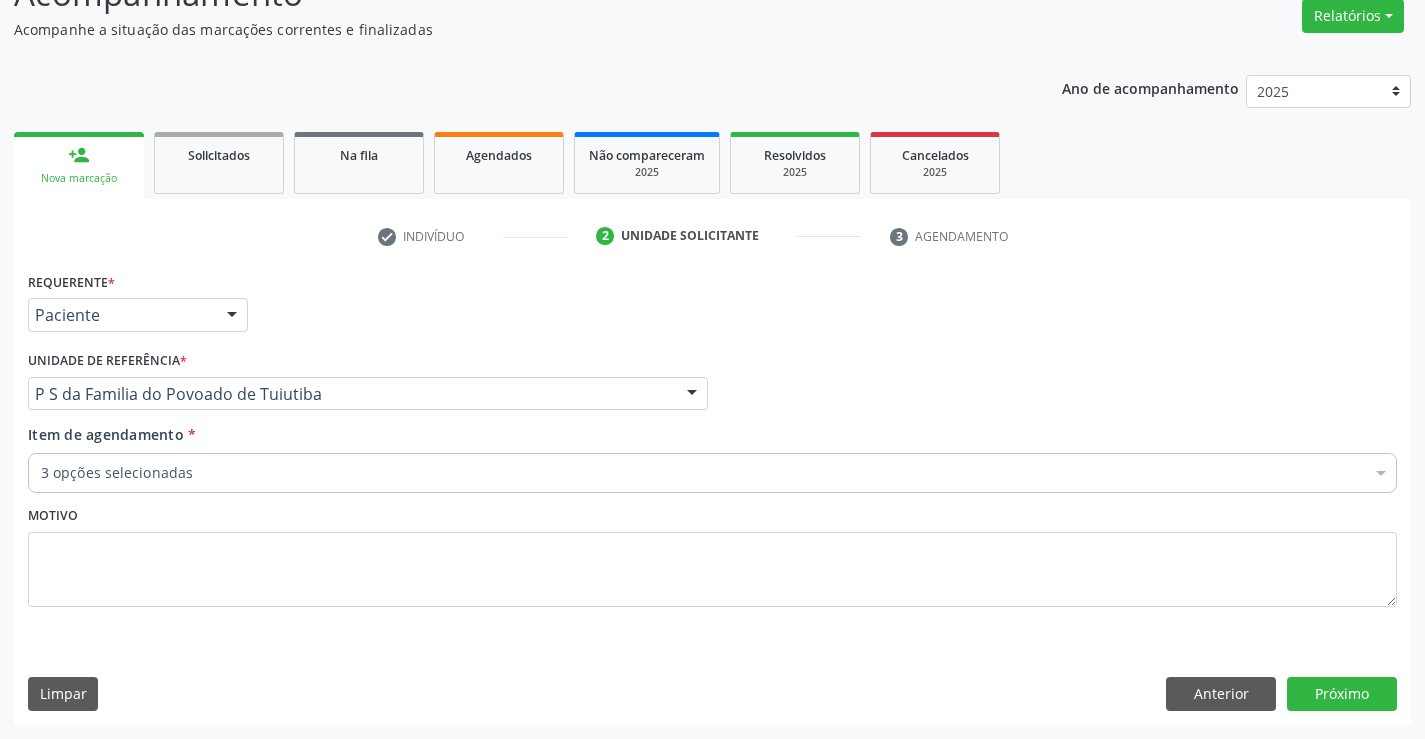 click on "3 opções selecionadas" at bounding box center [712, 473] 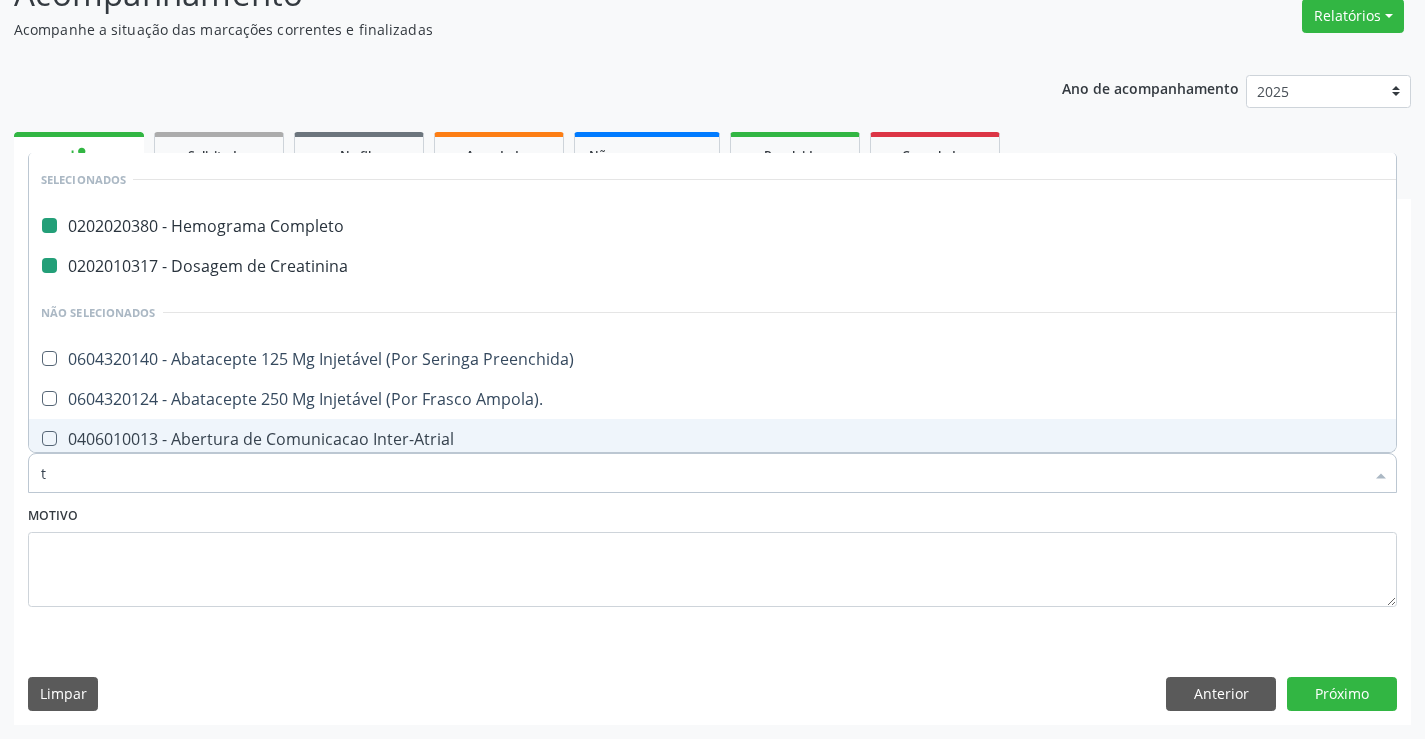 type on "tg" 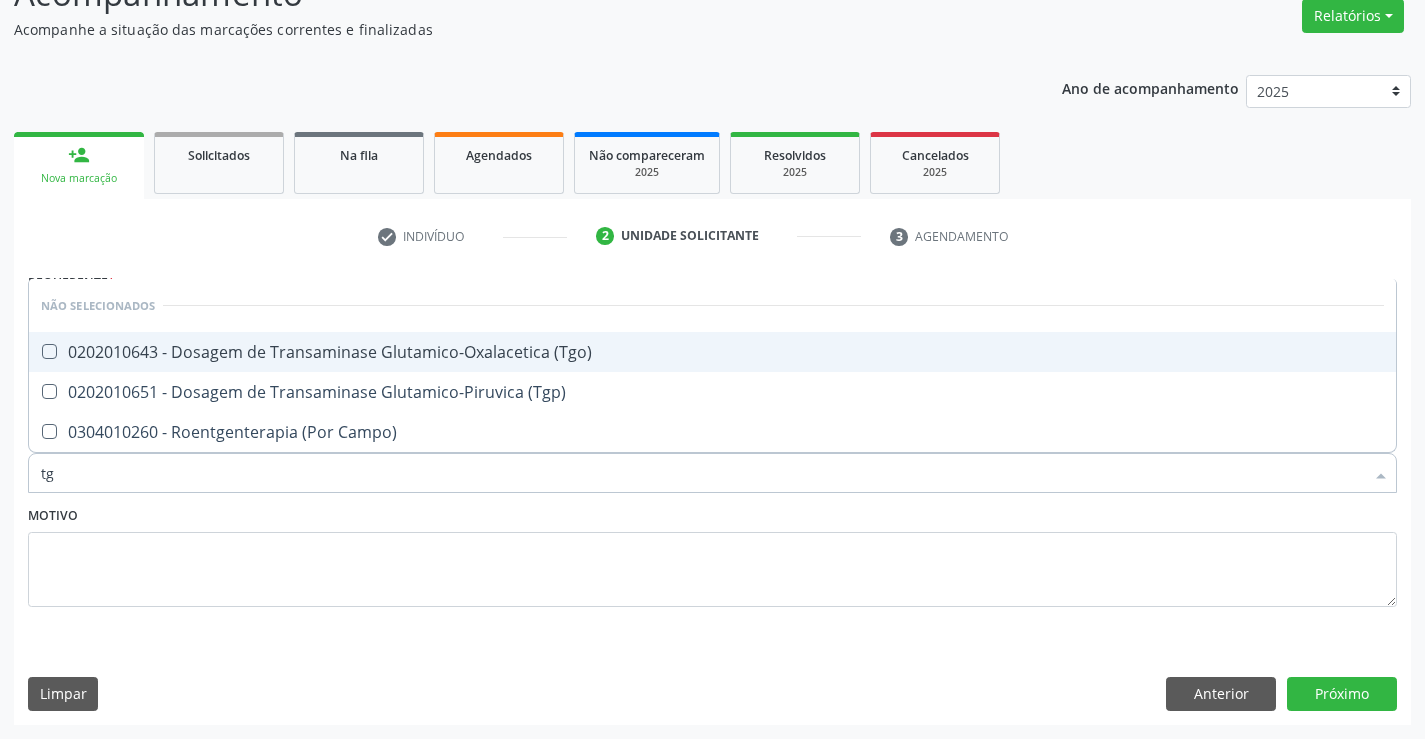 click on "0202010643 - Dosagem de Transaminase Glutamico-Oxalacetica (Tgo)" at bounding box center [712, 352] 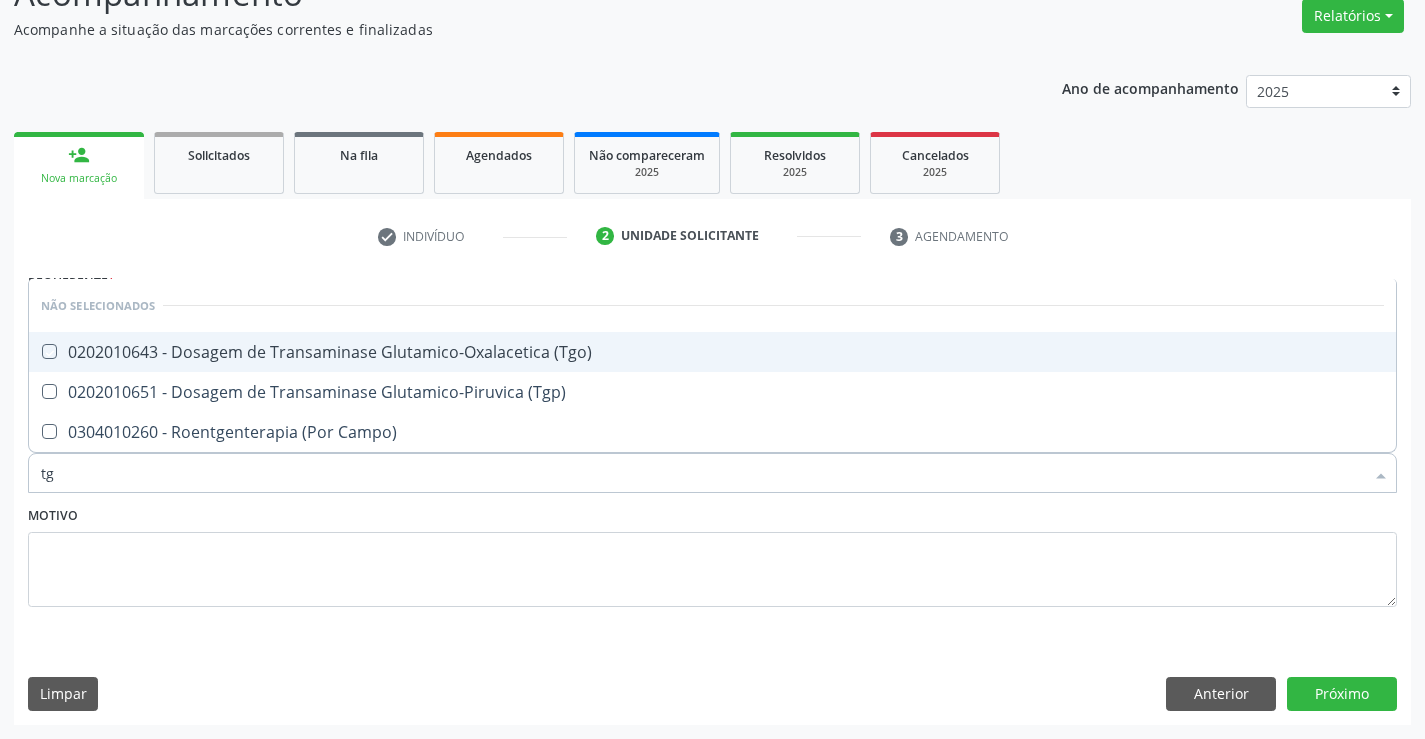checkbox on "true" 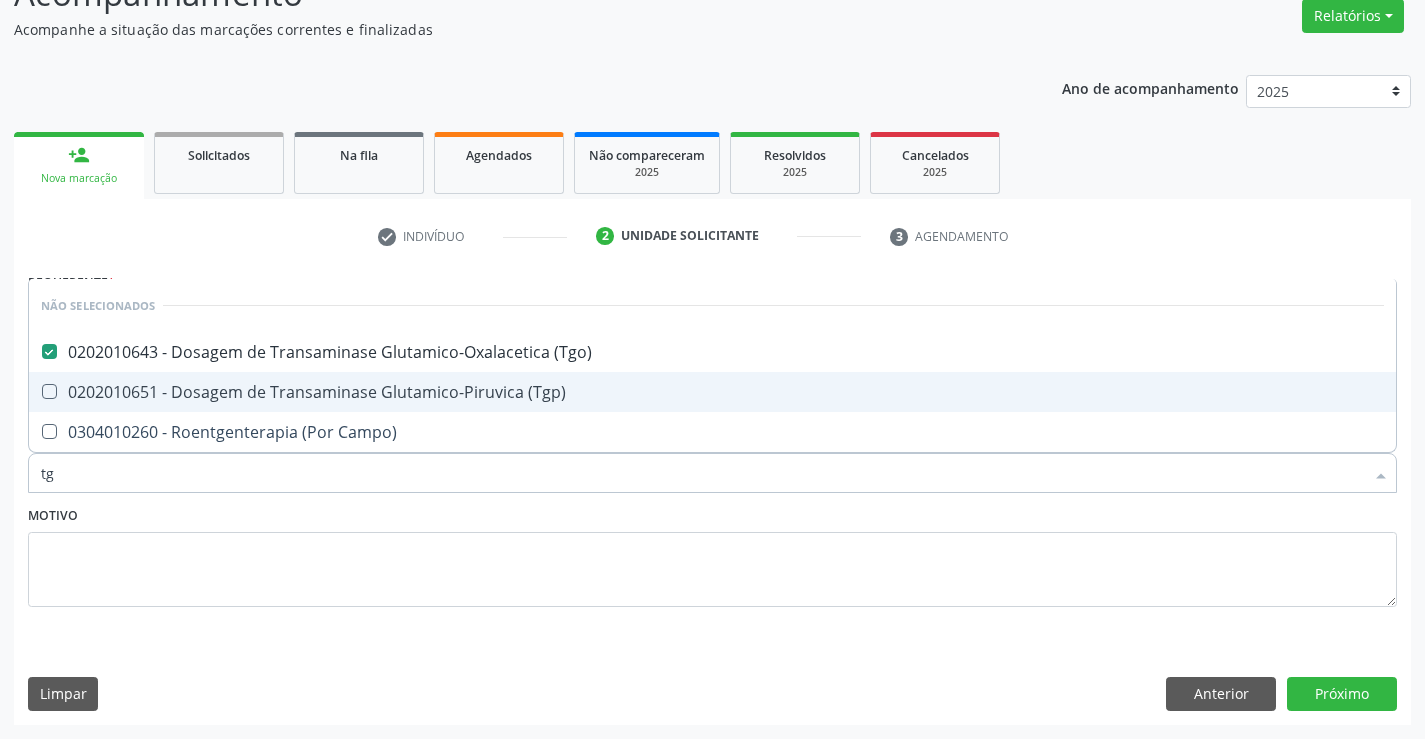 click on "0202010651 - Dosagem de Transaminase Glutamico-Piruvica (Tgp)" at bounding box center (712, 392) 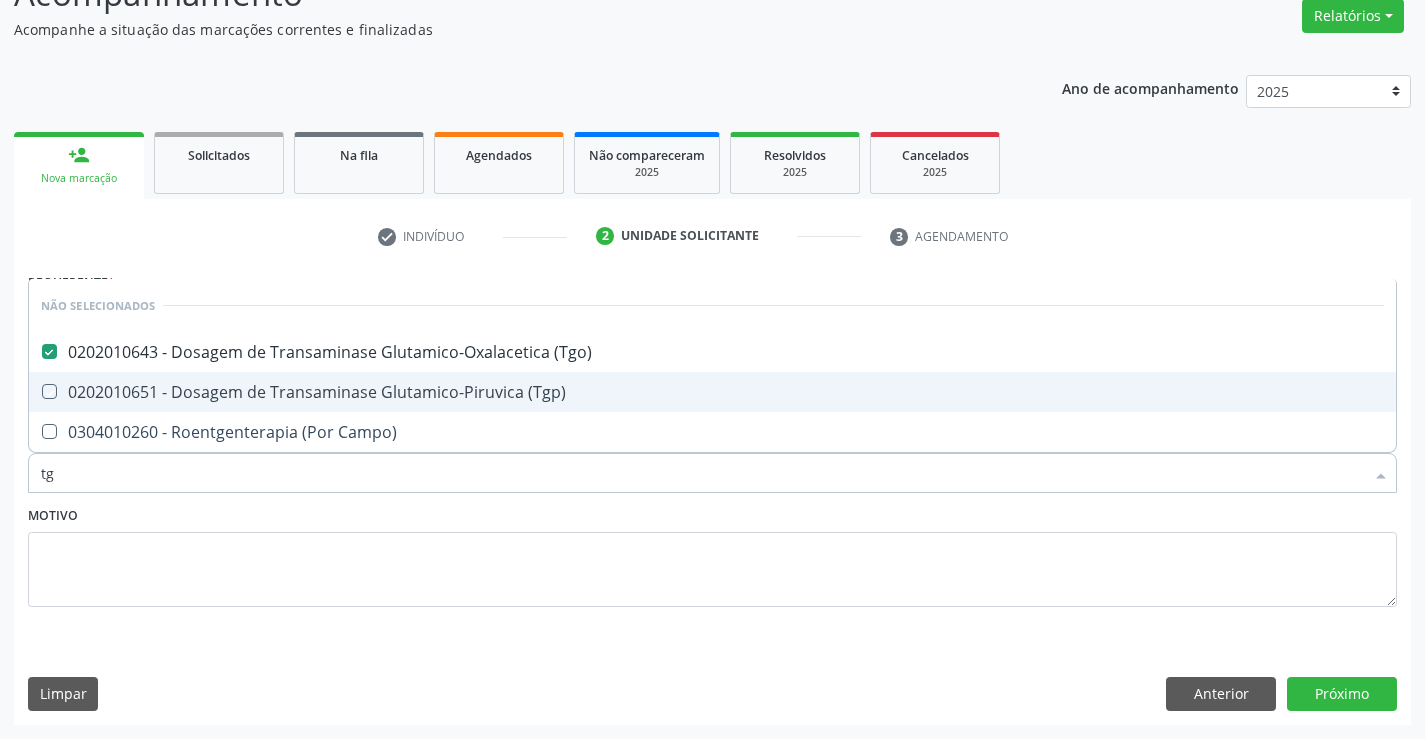 checkbox on "true" 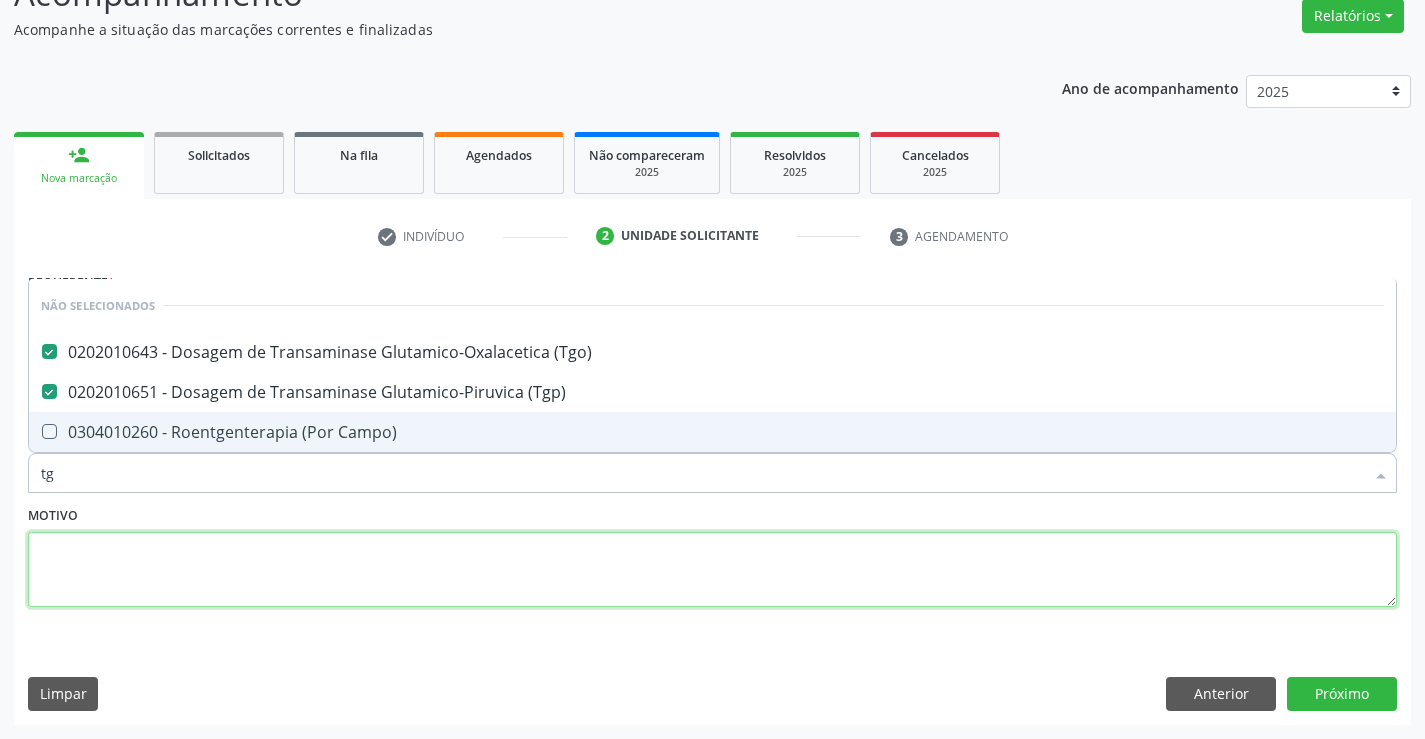 click at bounding box center [712, 570] 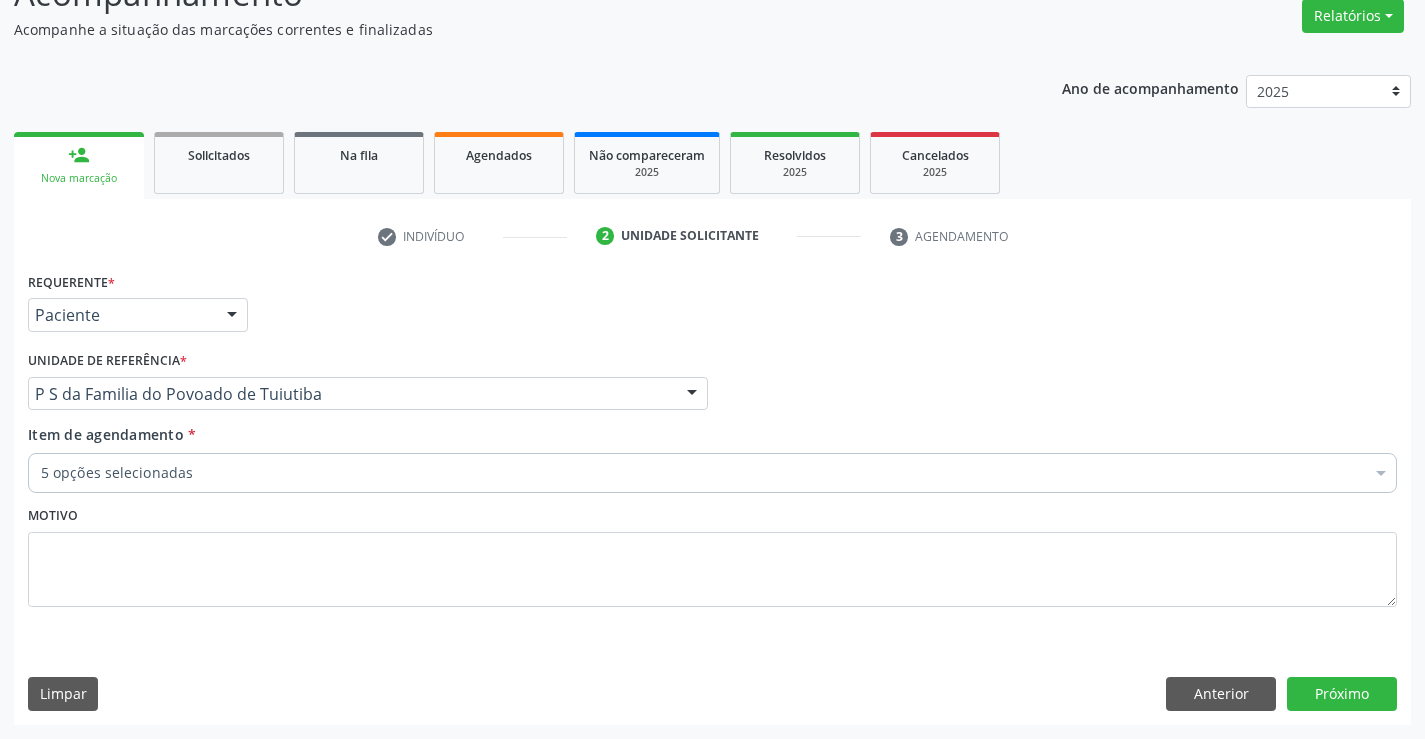 click on "5 opções selecionadas" at bounding box center [712, 473] 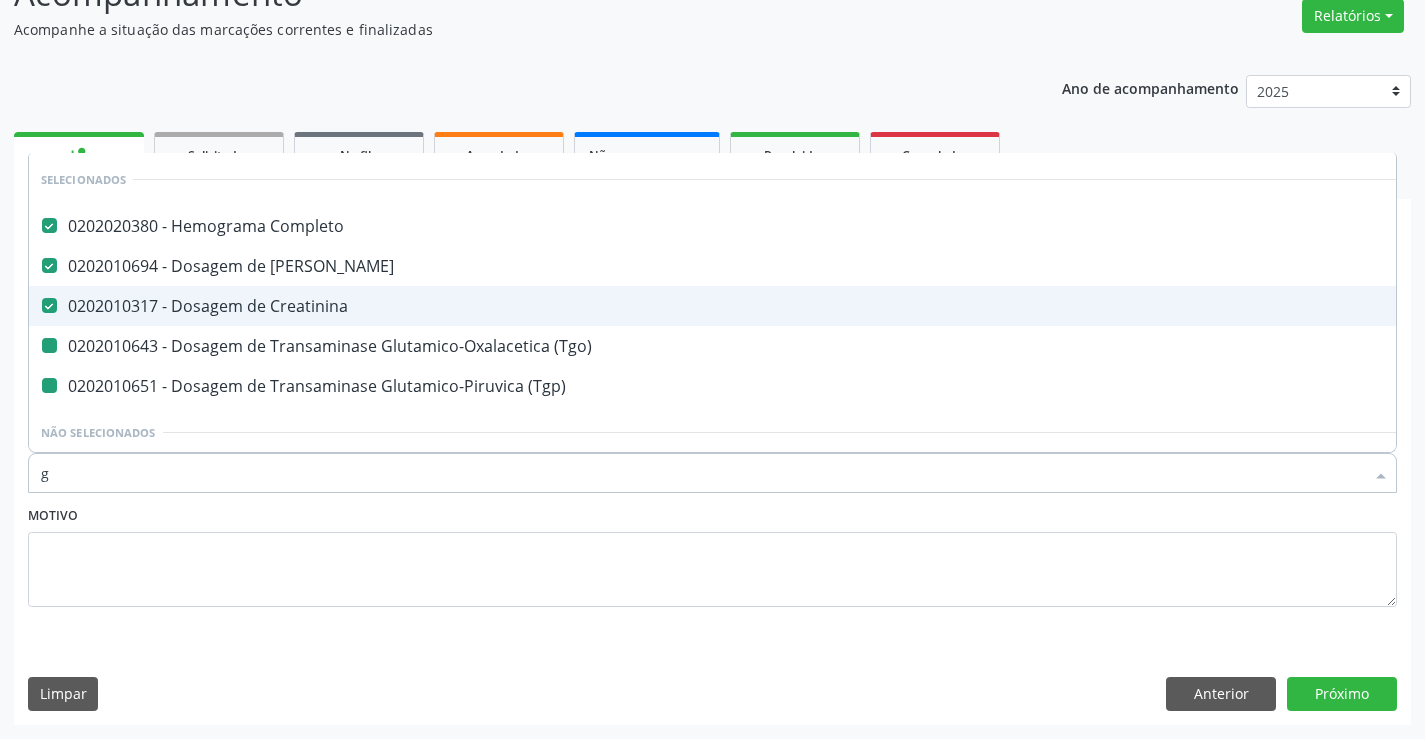 type on "gl" 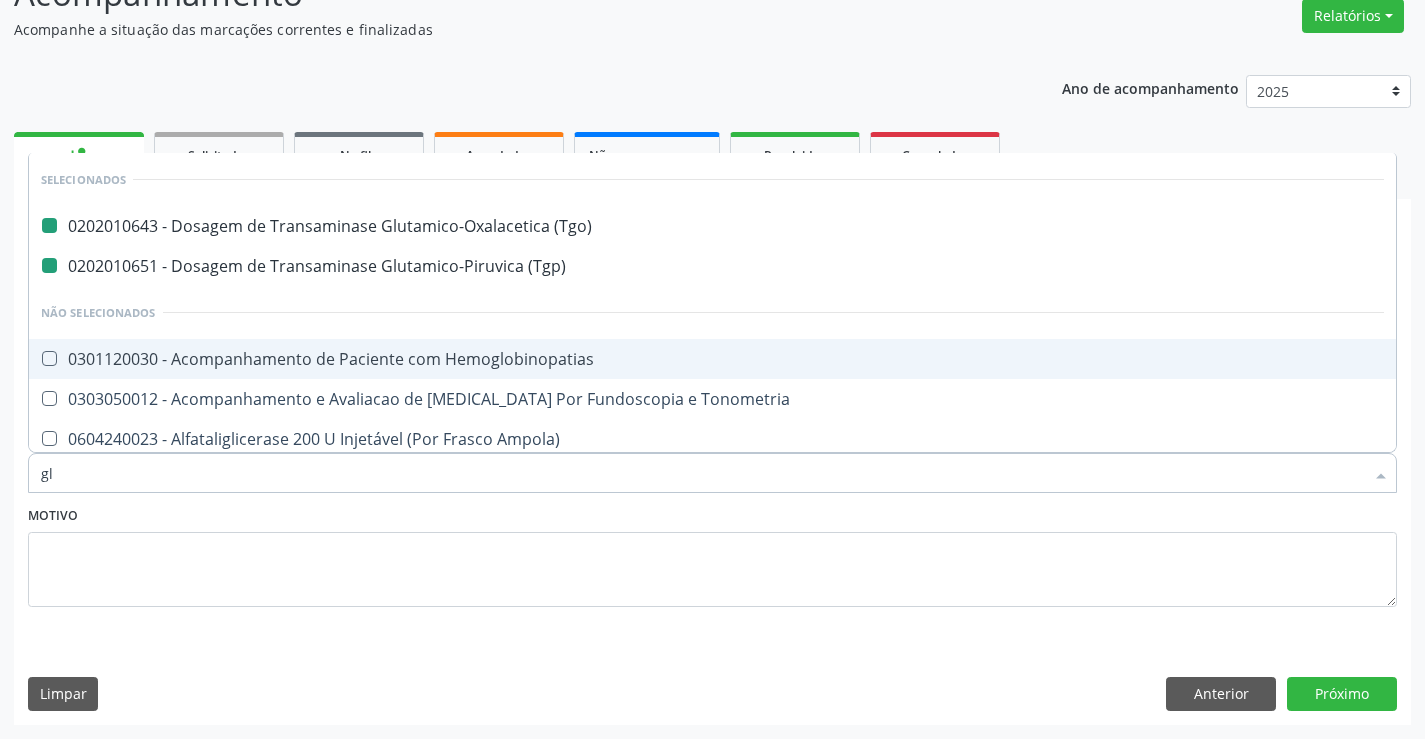 type on "gli" 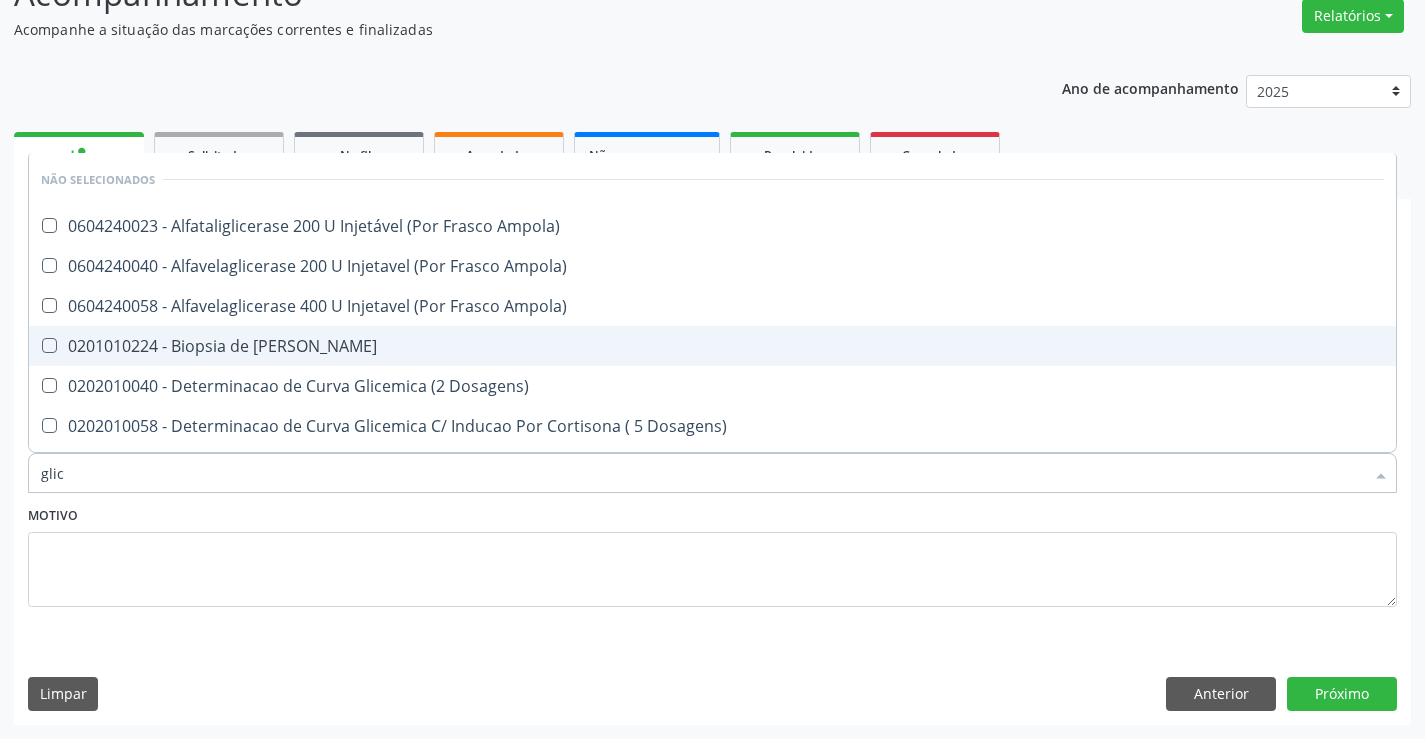 type on "glico" 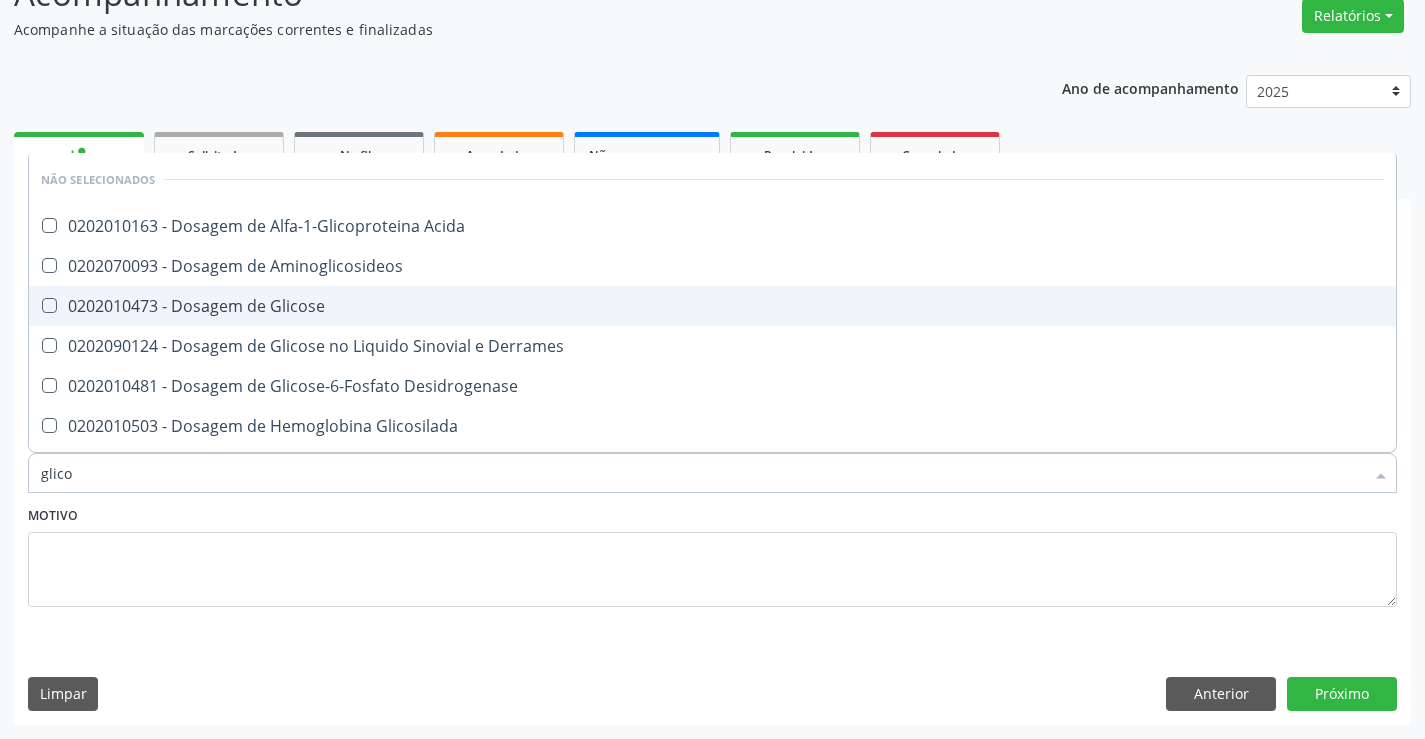 click on "0202010473 - Dosagem de Glicose" at bounding box center [712, 306] 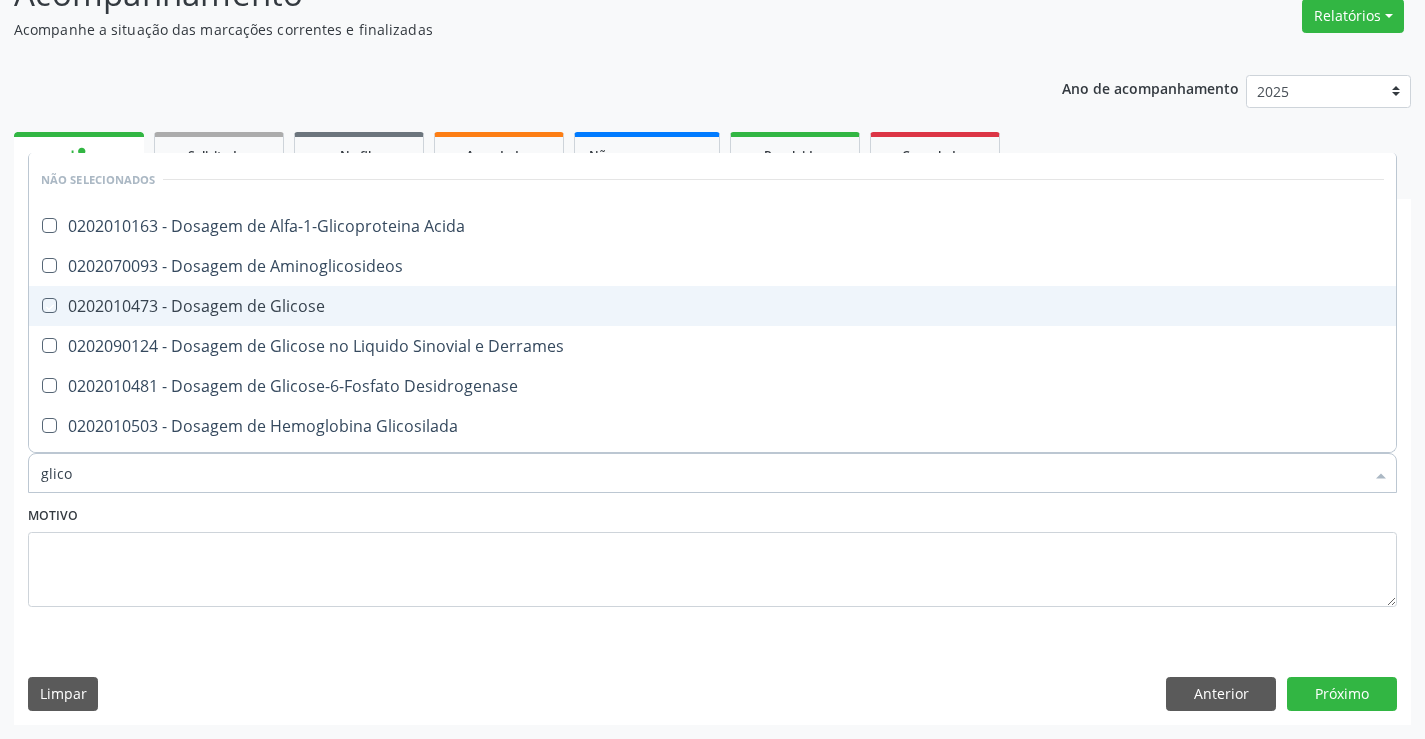 checkbox on "true" 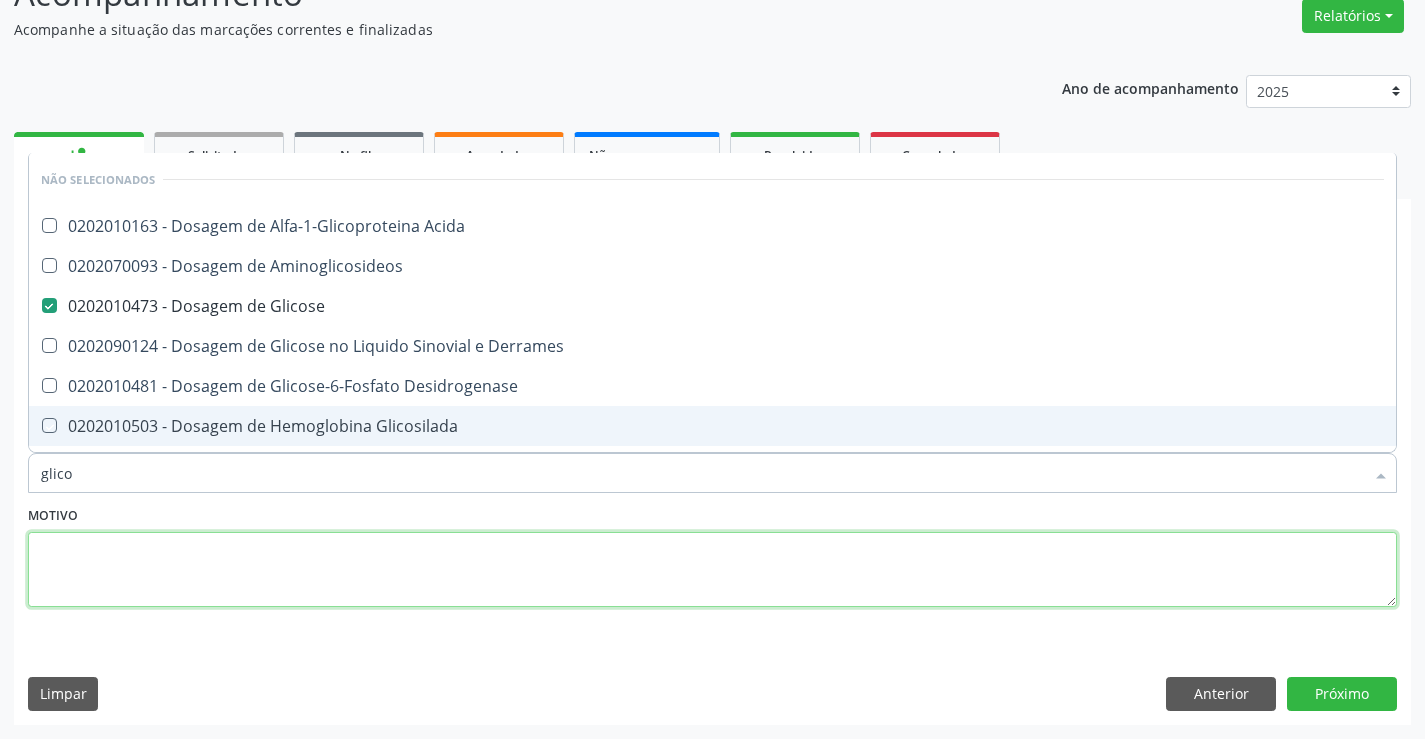click at bounding box center (712, 570) 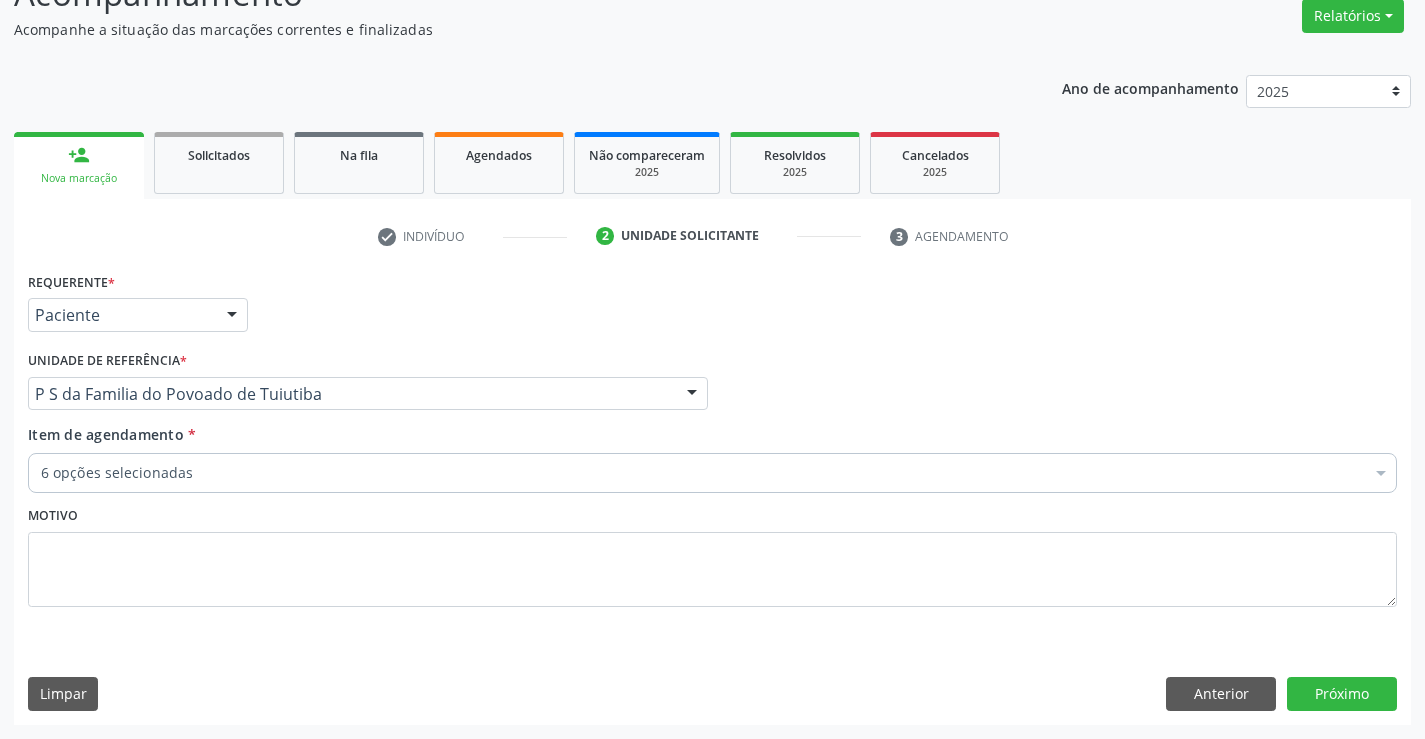 click on "6 opções selecionadas" at bounding box center (712, 473) 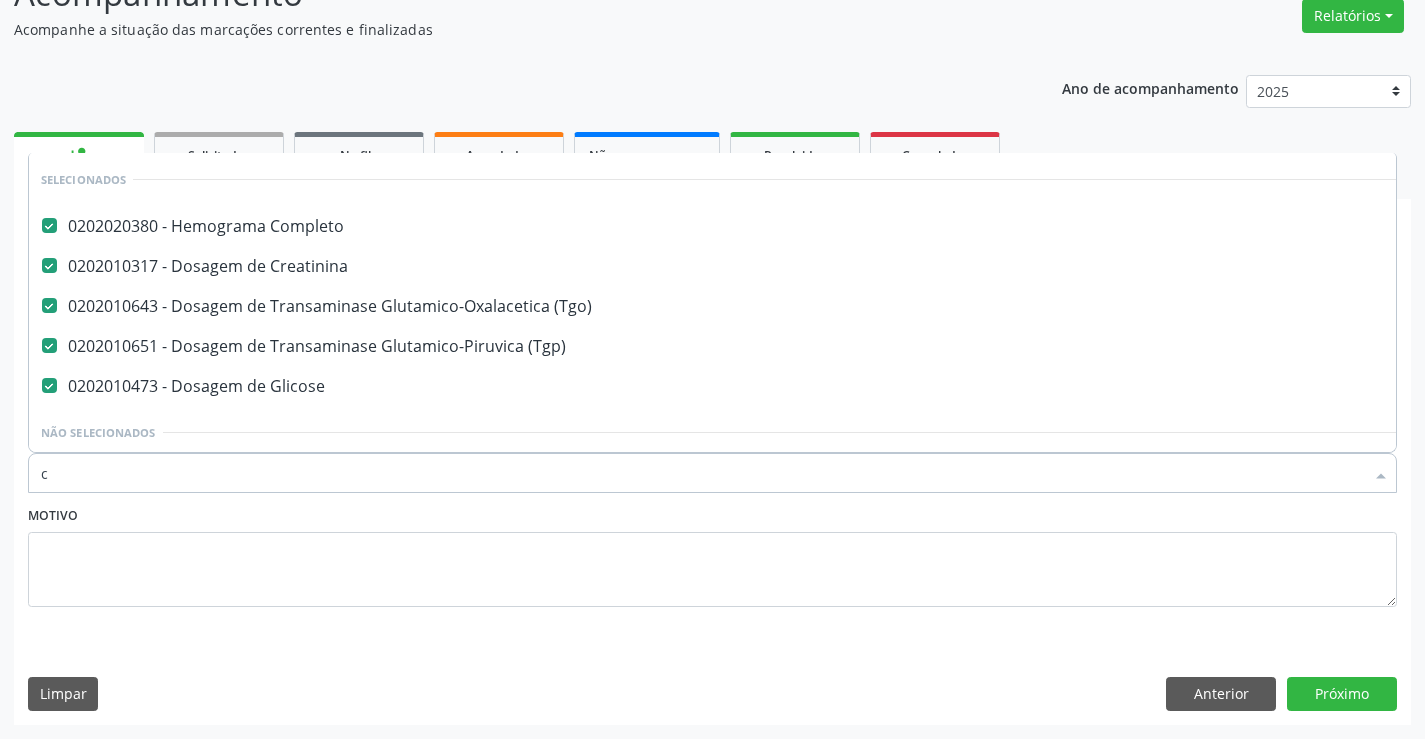 scroll, scrollTop: 0, scrollLeft: 0, axis: both 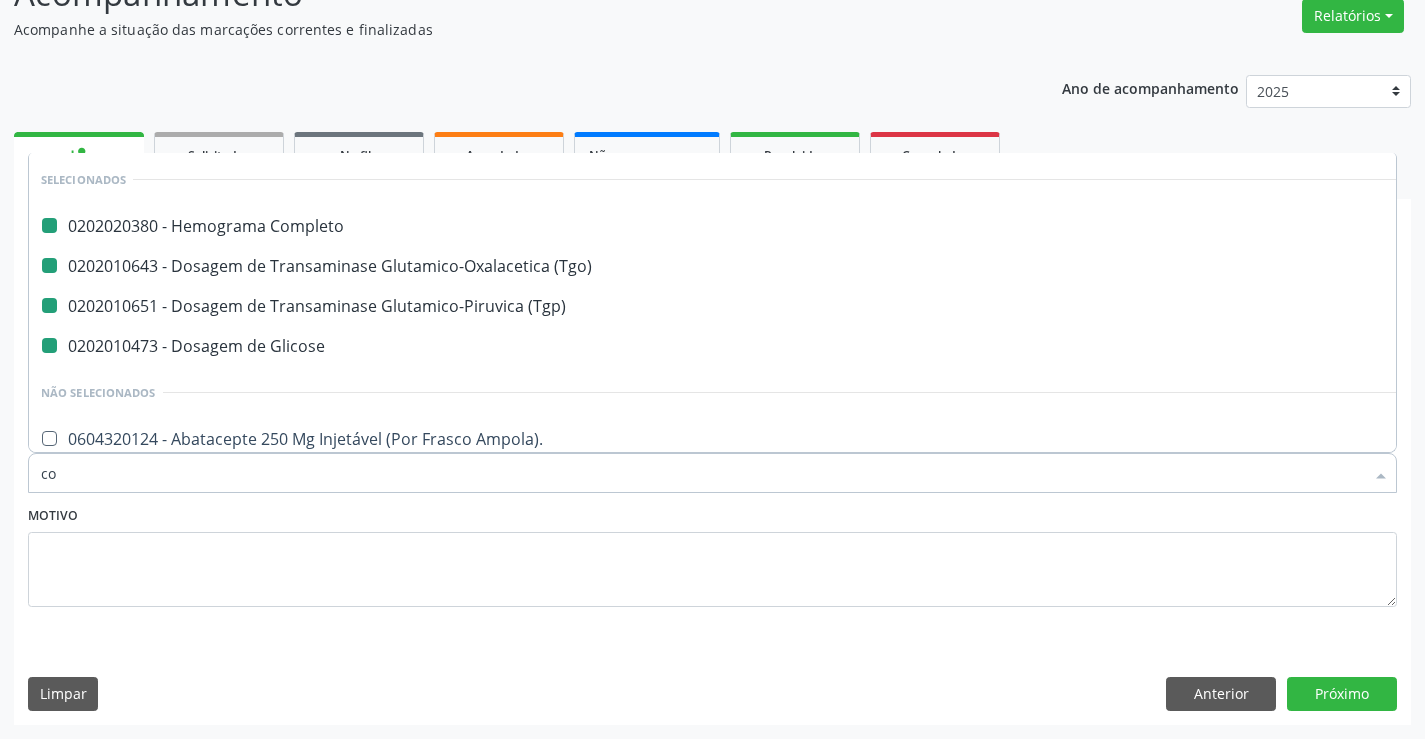 type on "col" 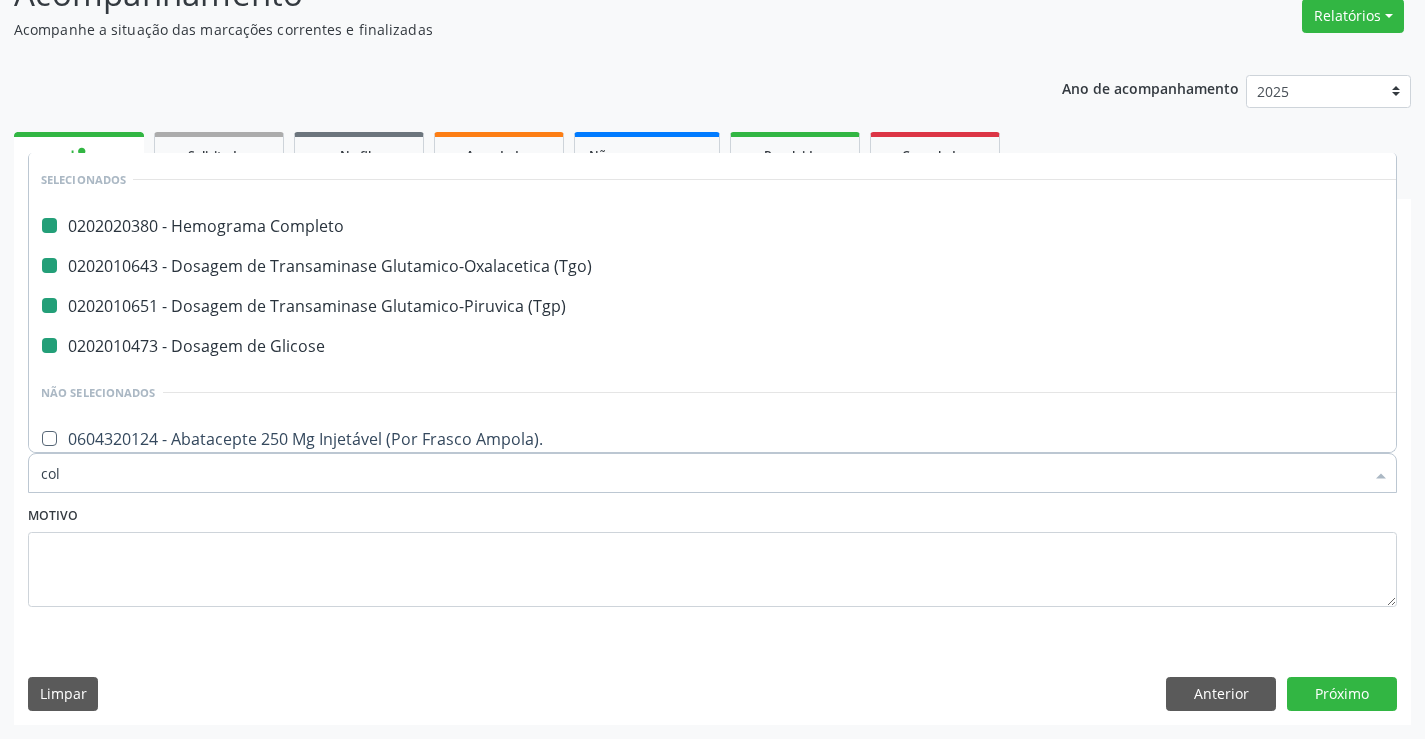 checkbox on "false" 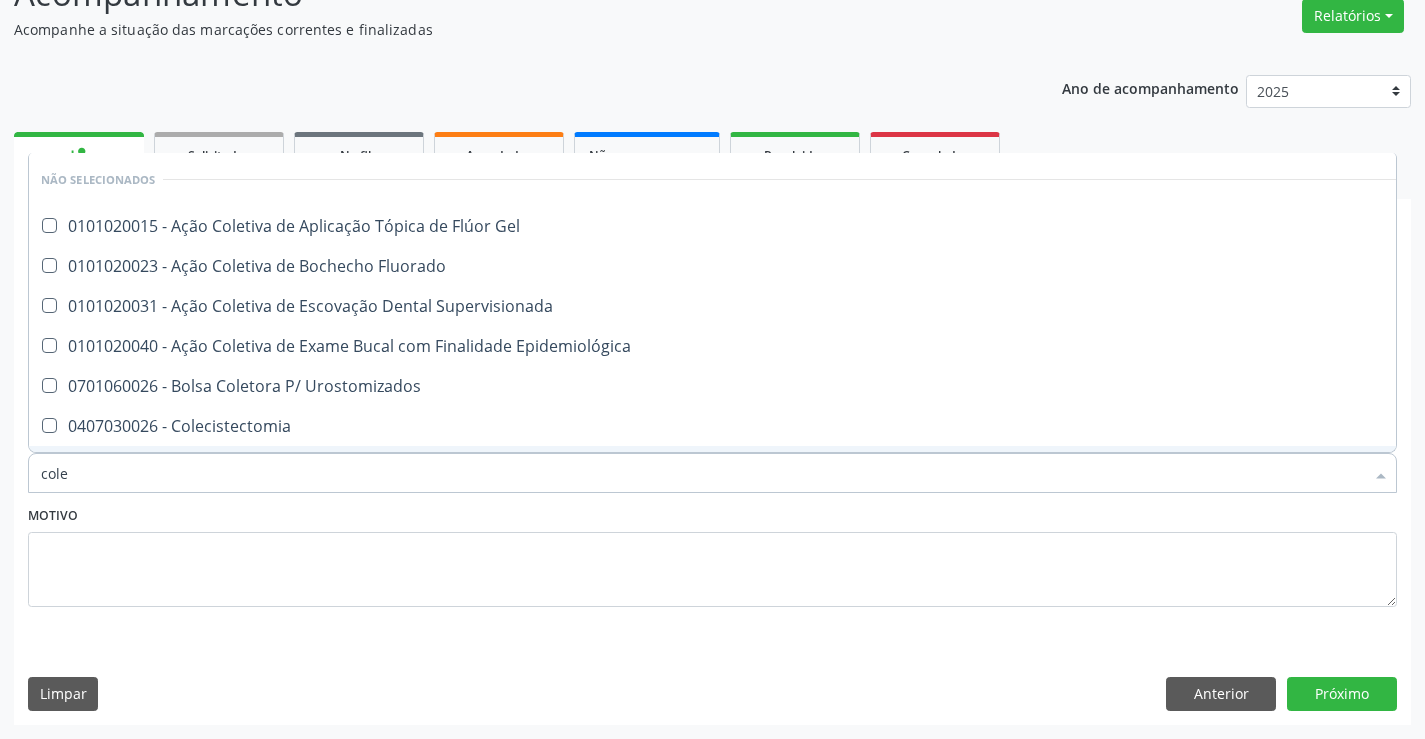 type on "coles" 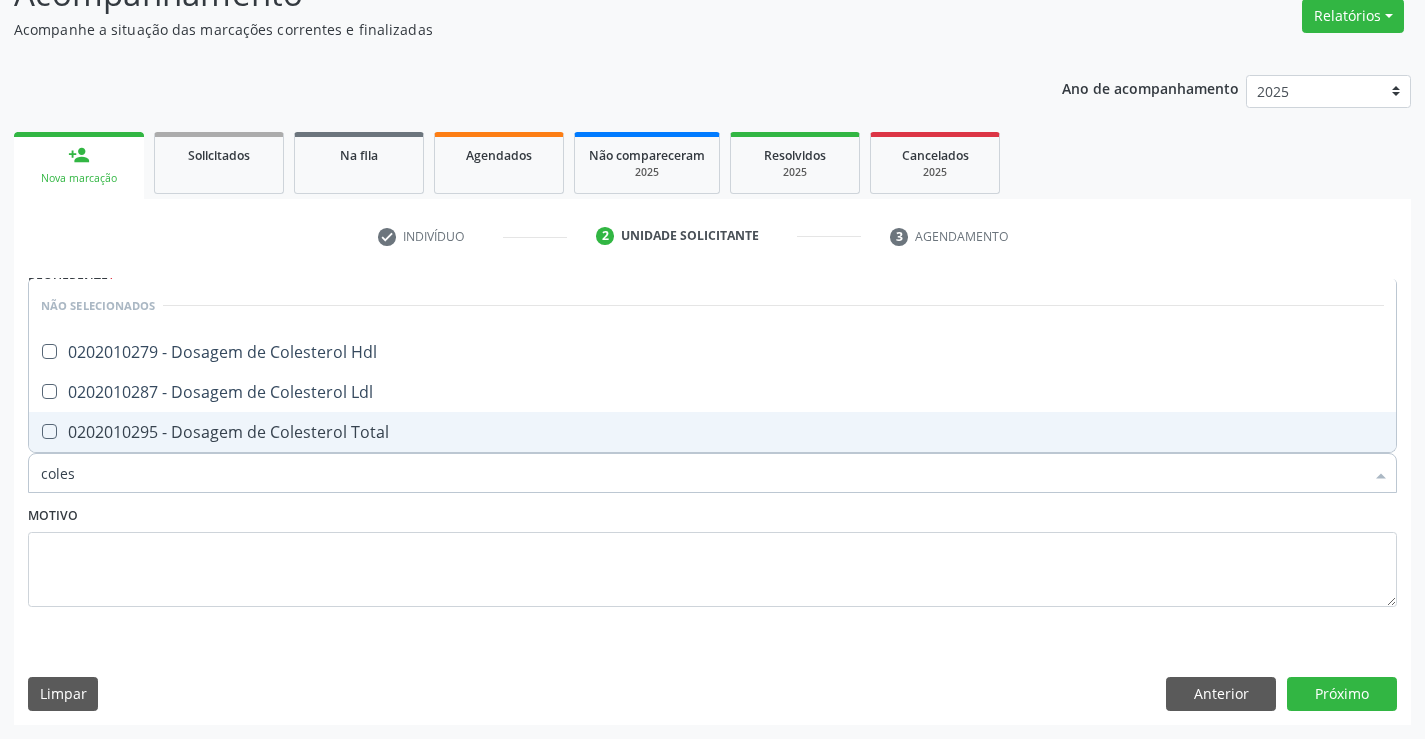 click on "0202010295 - Dosagem de Colesterol Total" at bounding box center (712, 432) 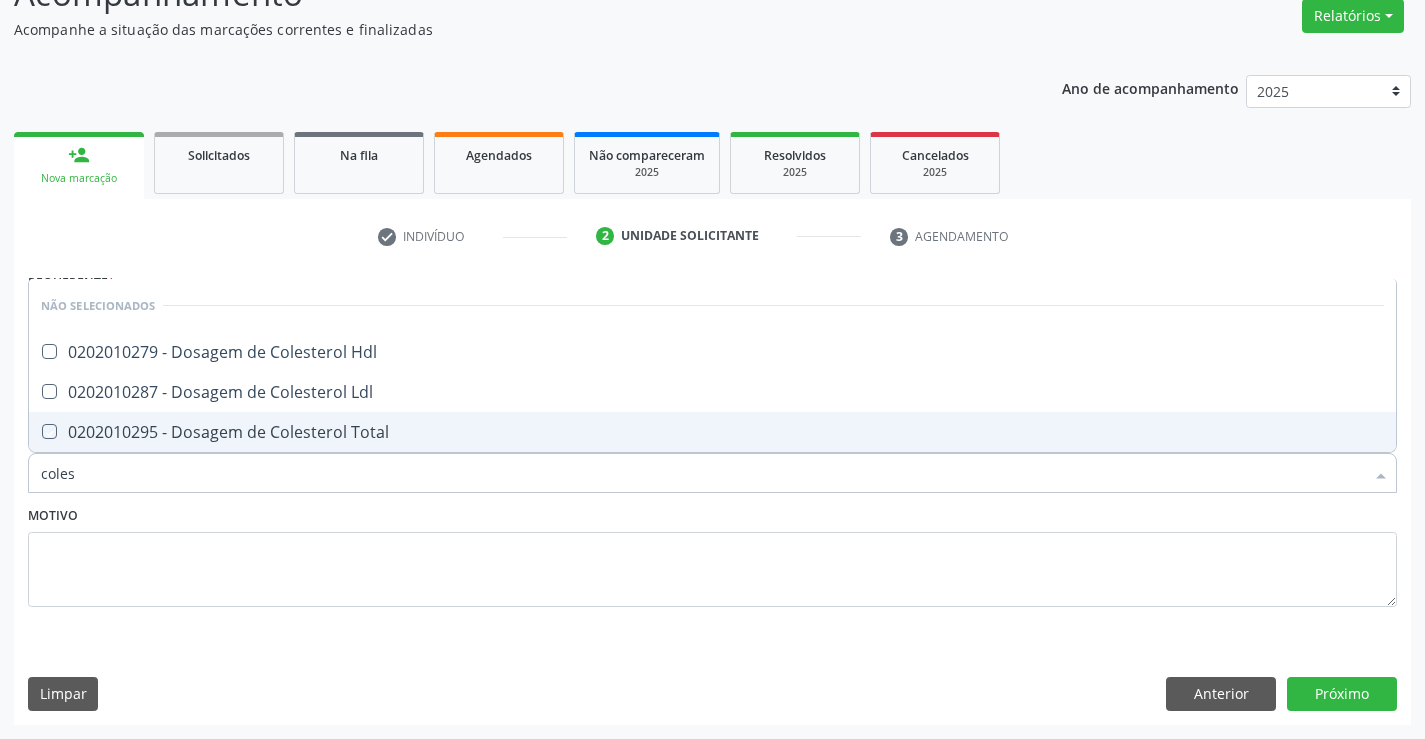 checkbox on "true" 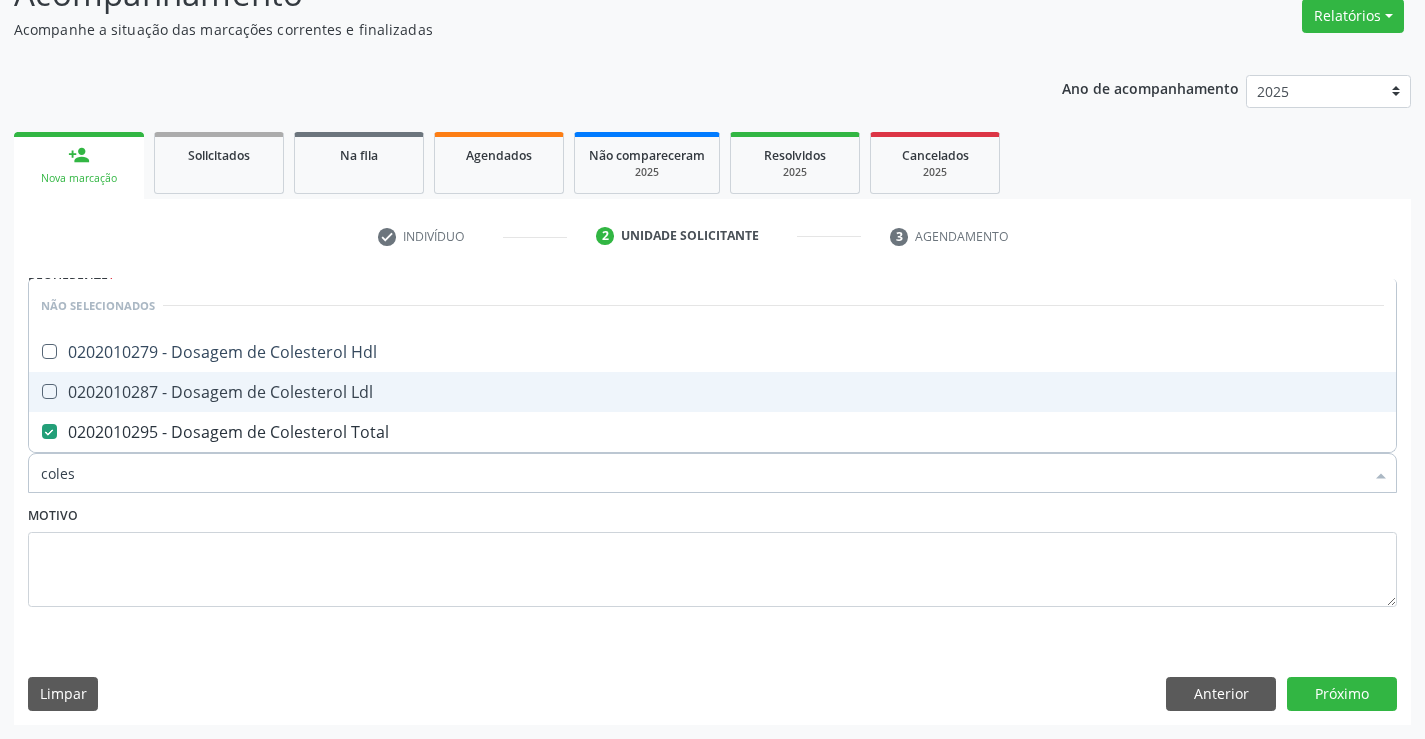 click on "0202010287 - Dosagem de Colesterol Ldl" at bounding box center (712, 392) 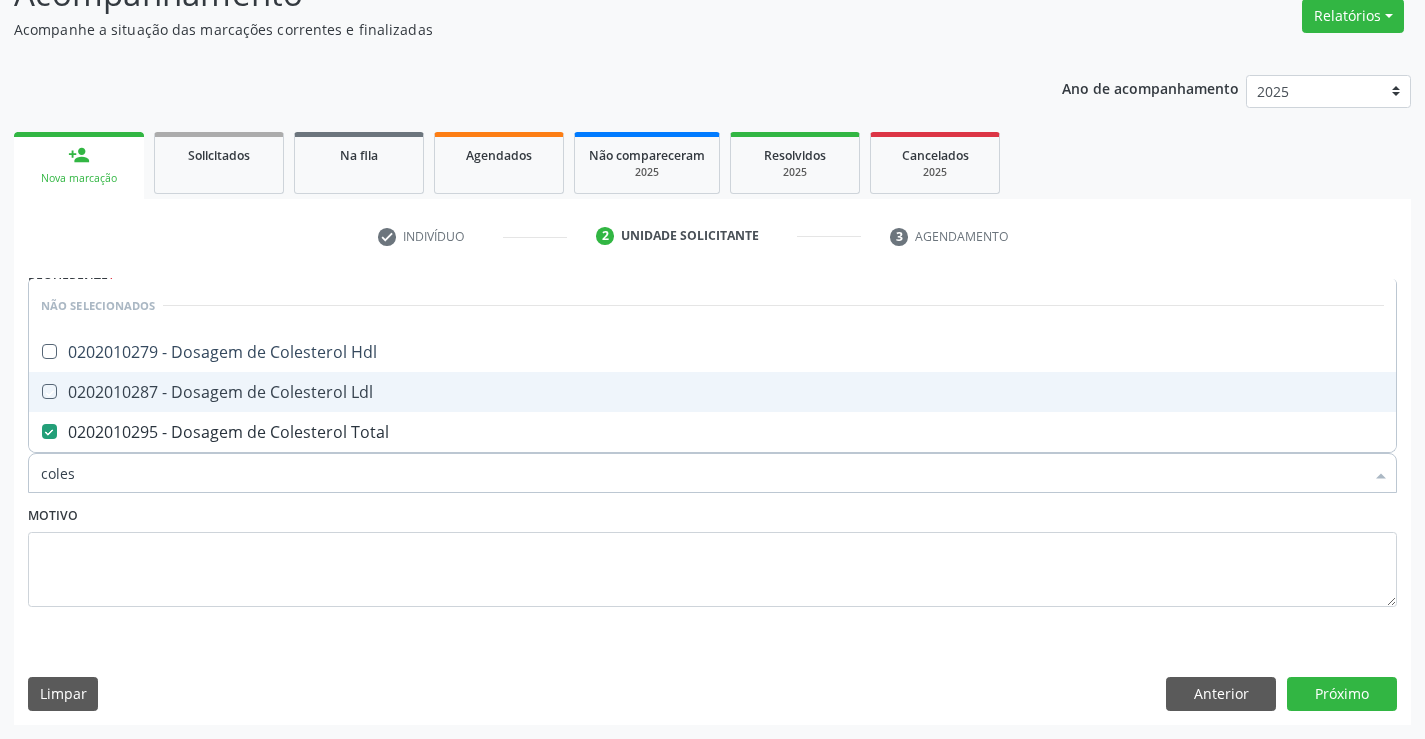 checkbox on "true" 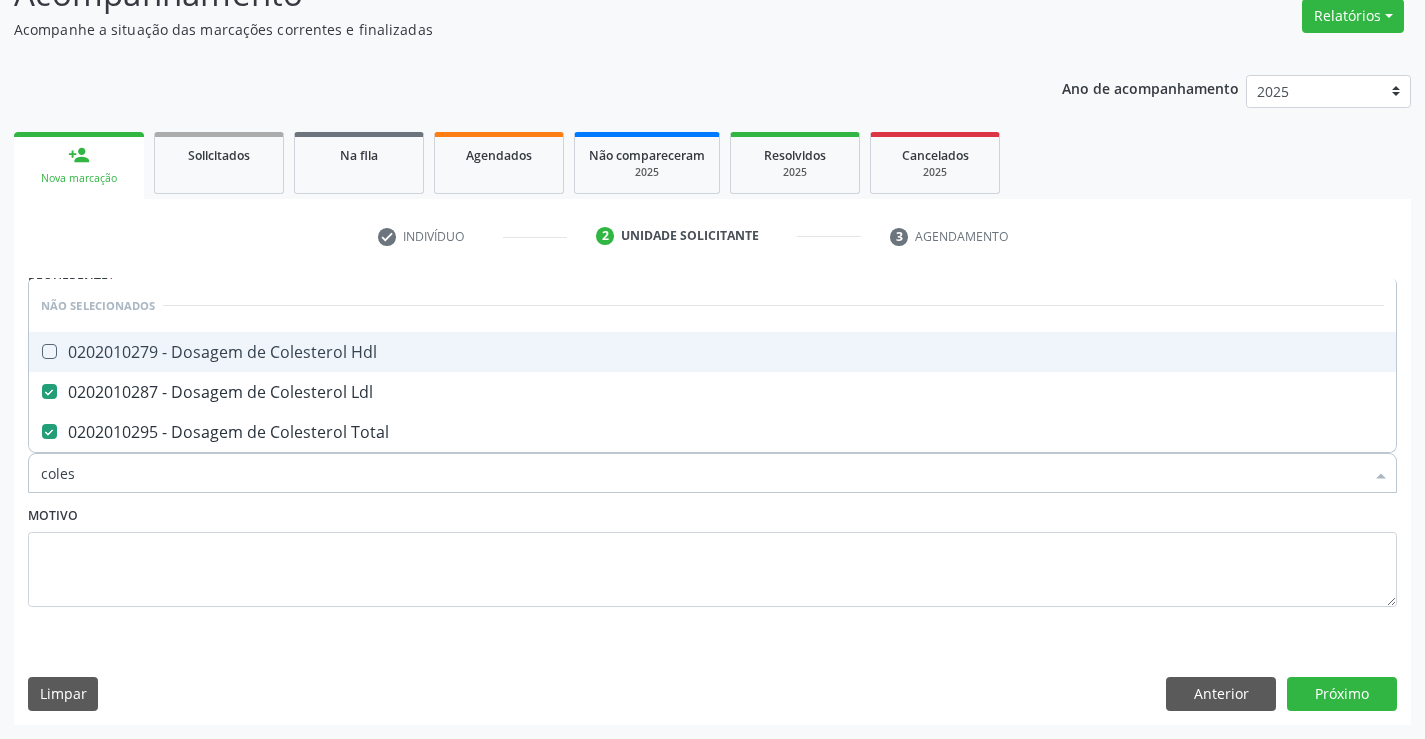 click on "0202010279 - Dosagem de Colesterol Hdl" at bounding box center (712, 352) 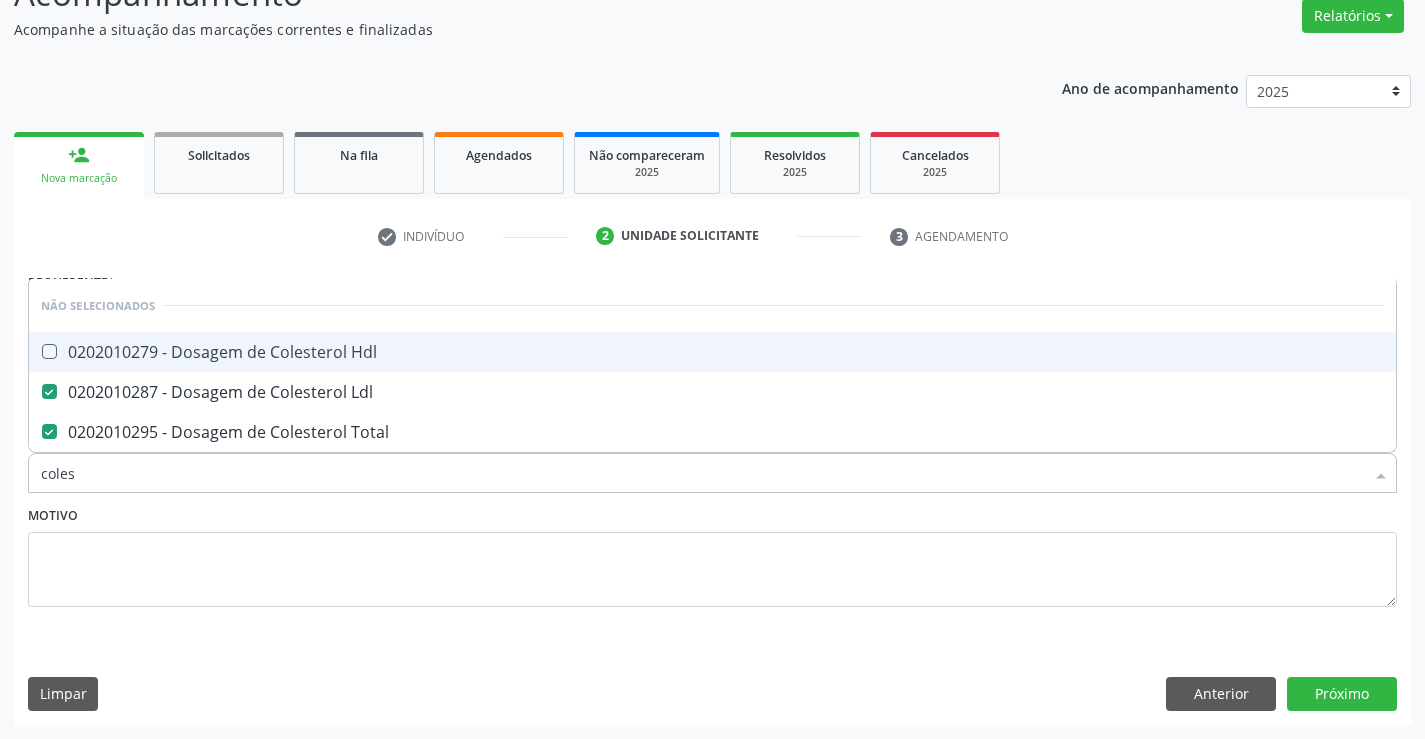 checkbox on "true" 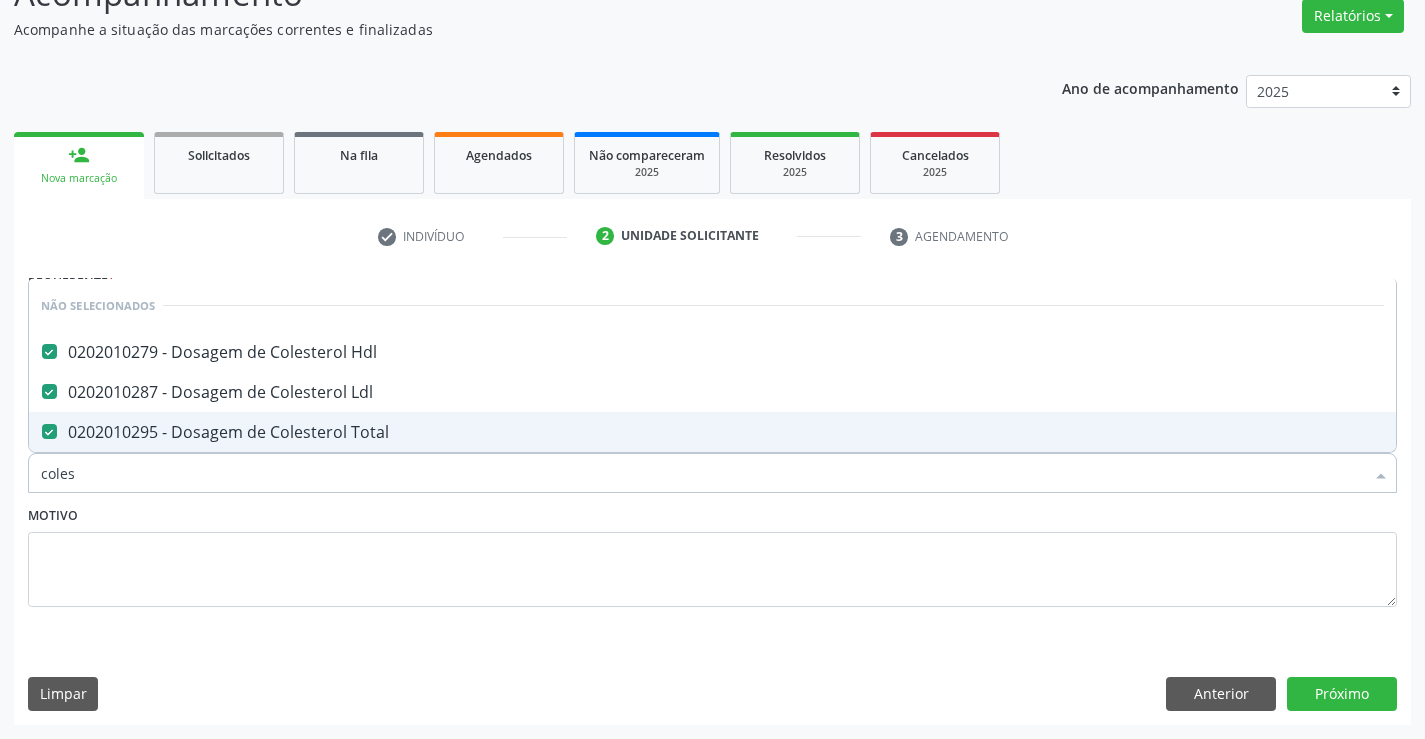 click on "Motivo" at bounding box center [712, 554] 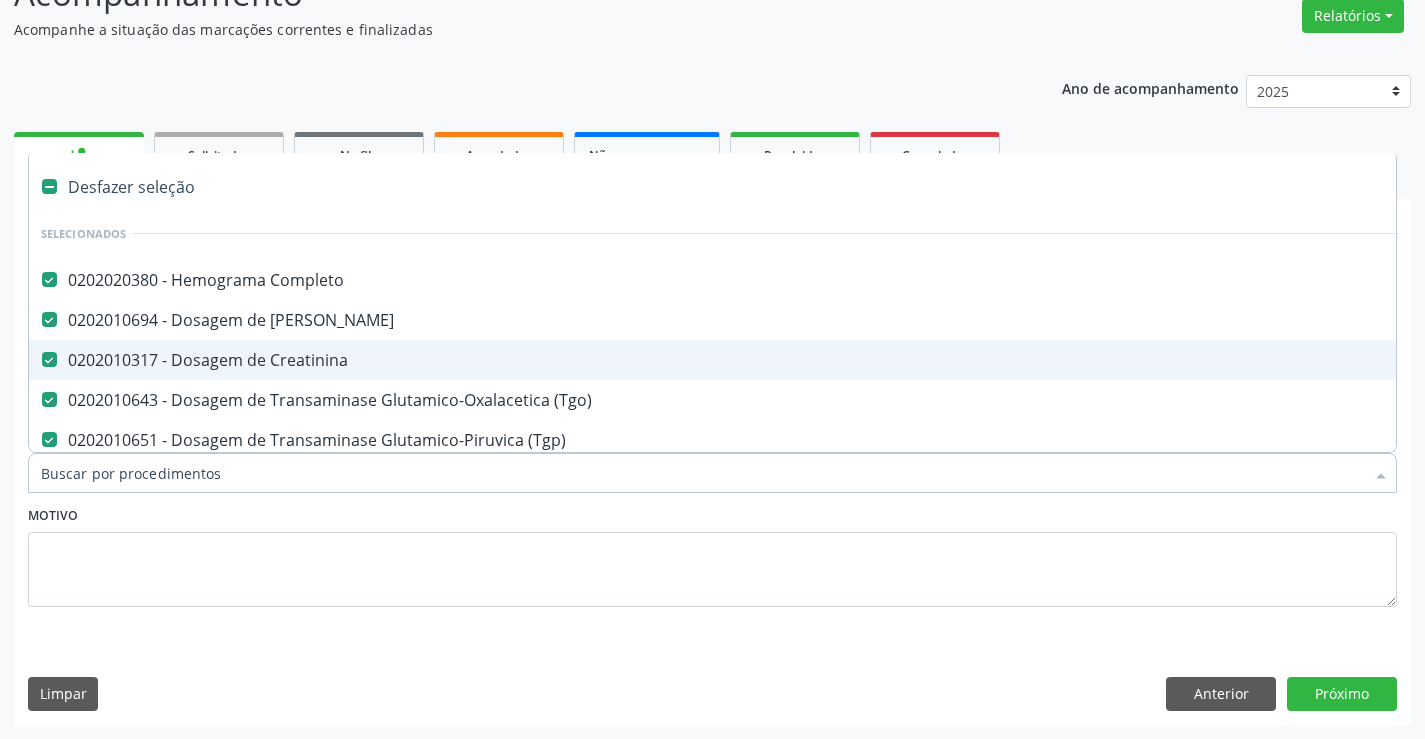 type on "t" 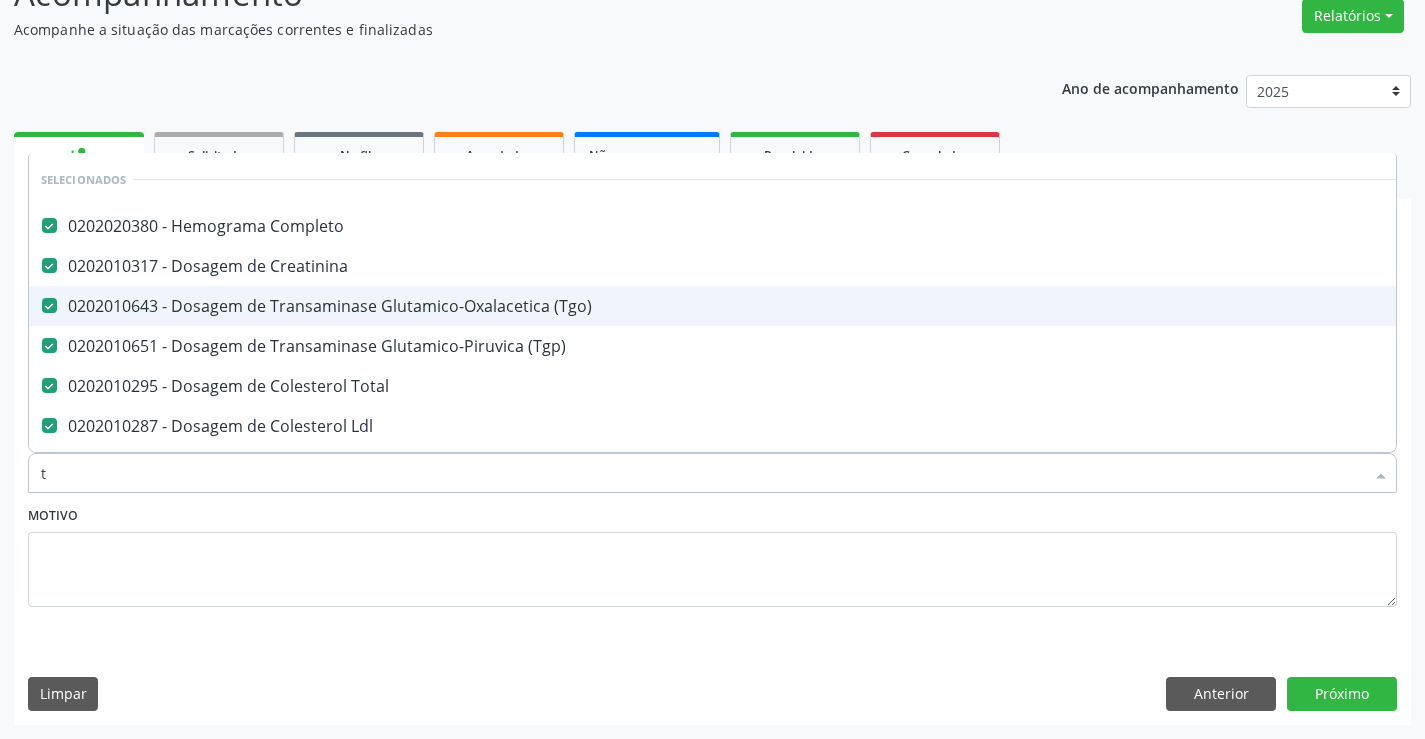 checkbox on "false" 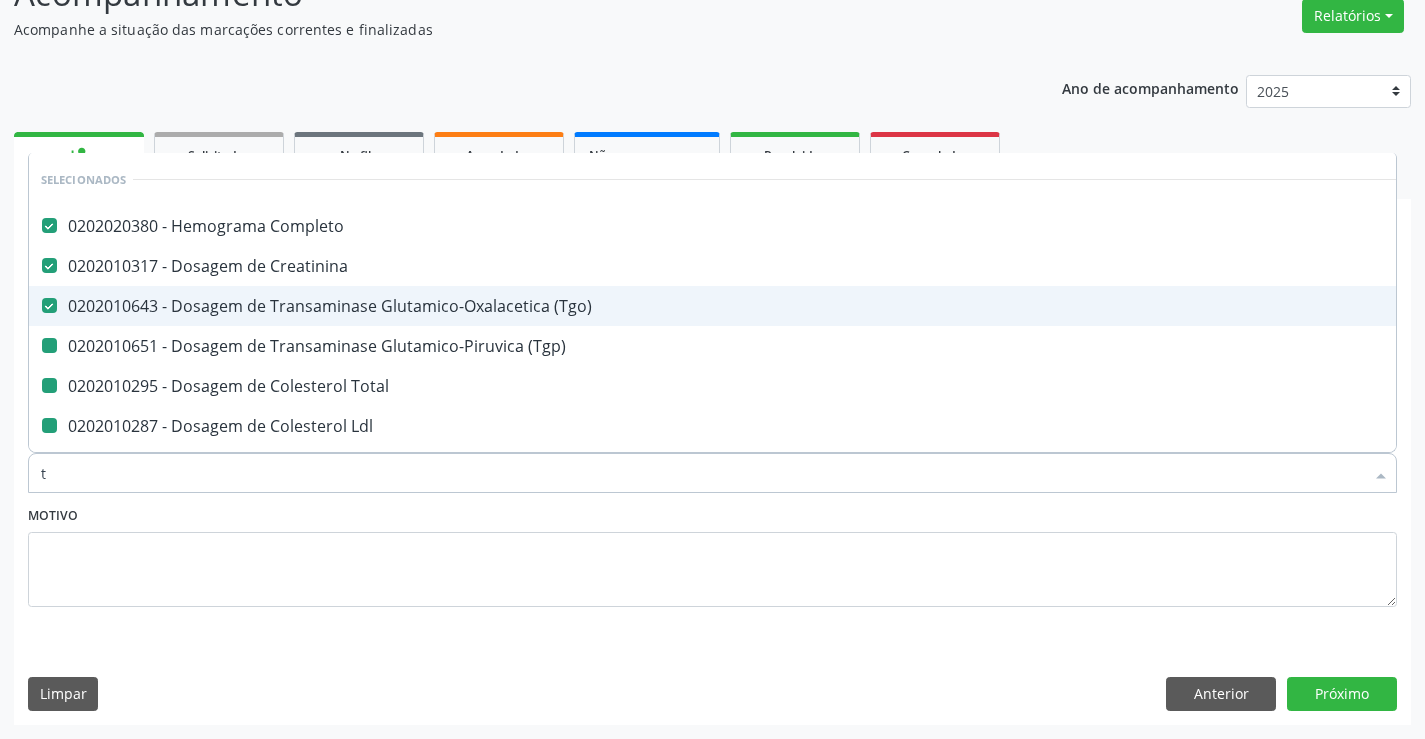 type on "tr" 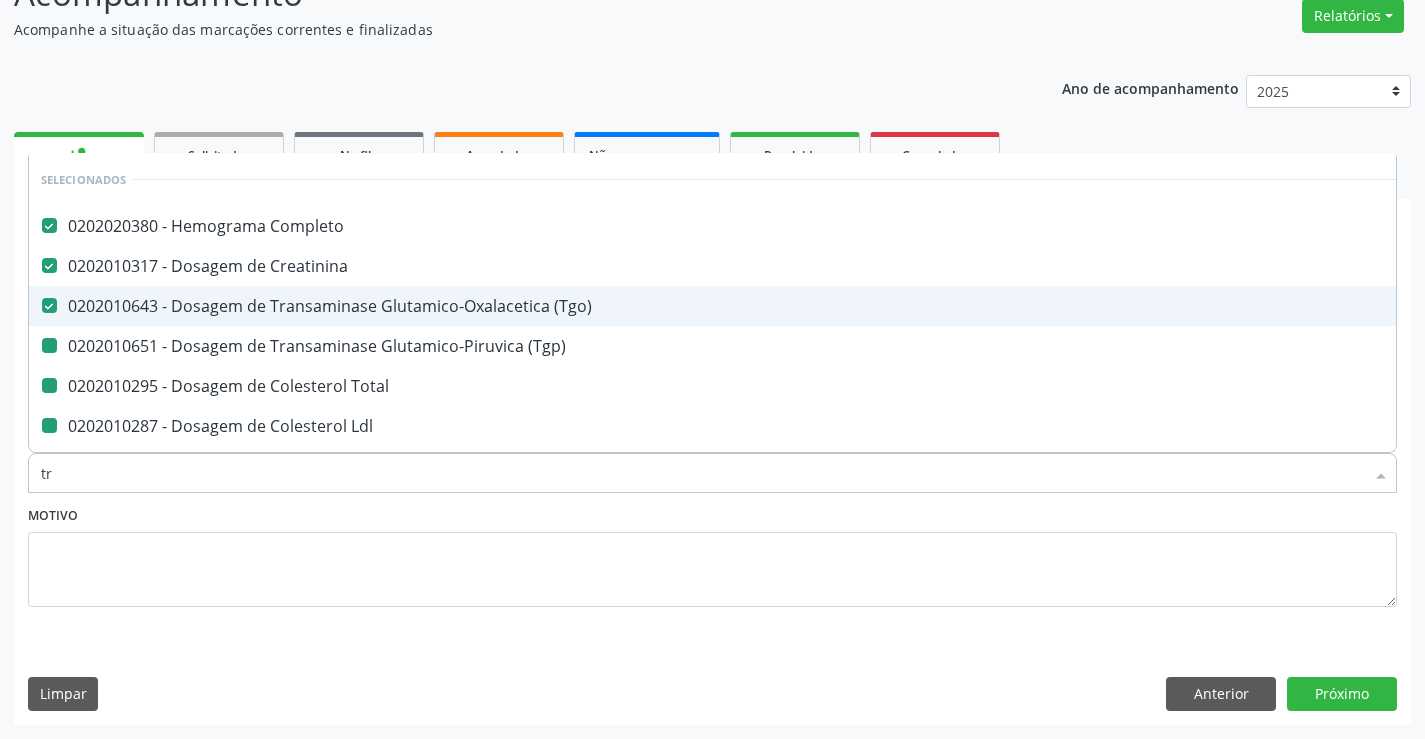 checkbox on "false" 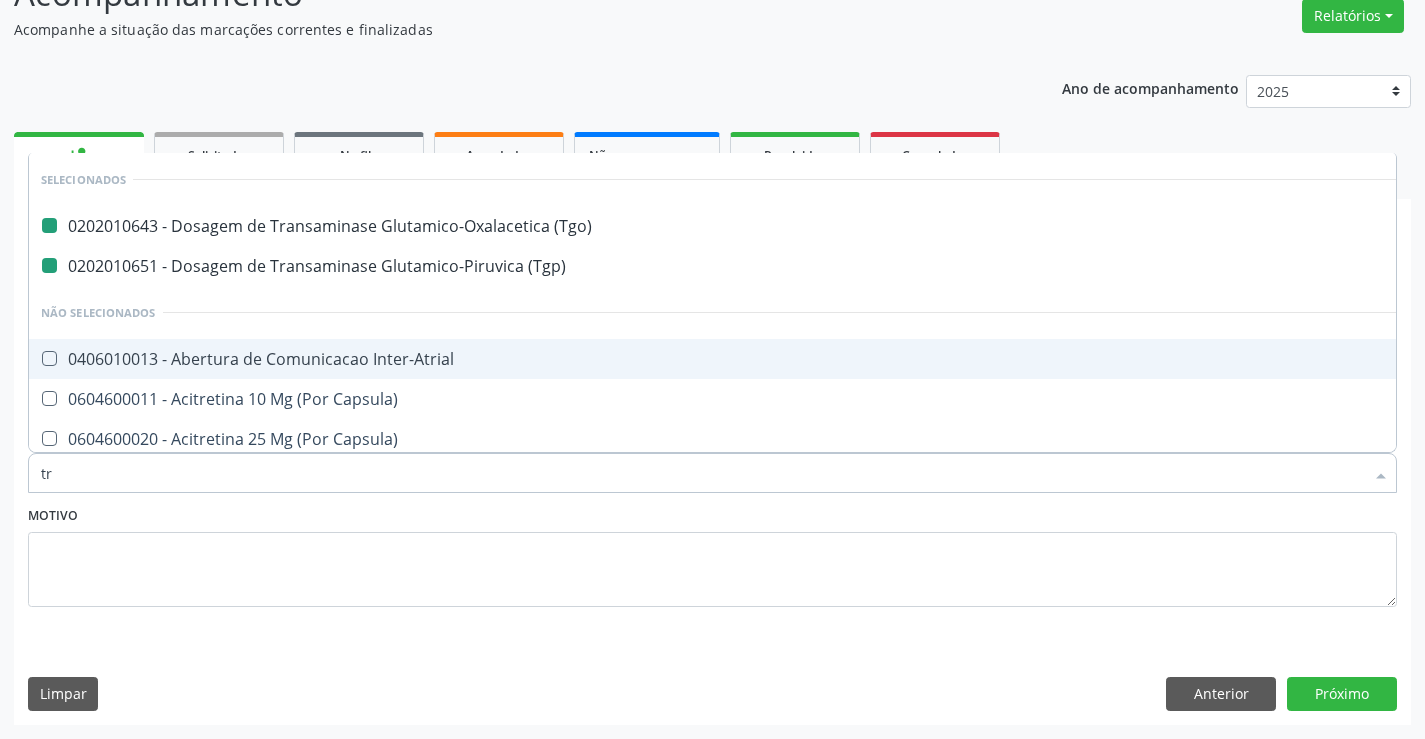 type on "tri" 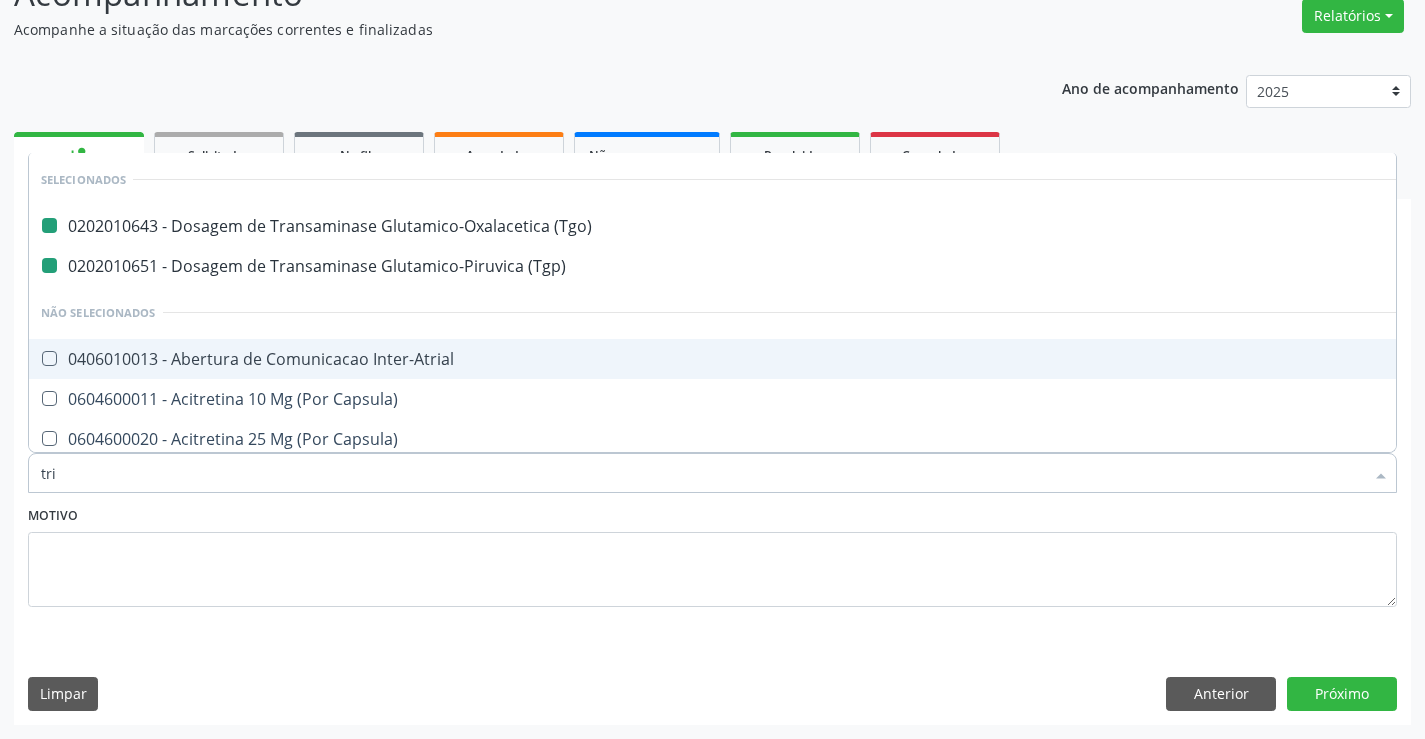 checkbox on "false" 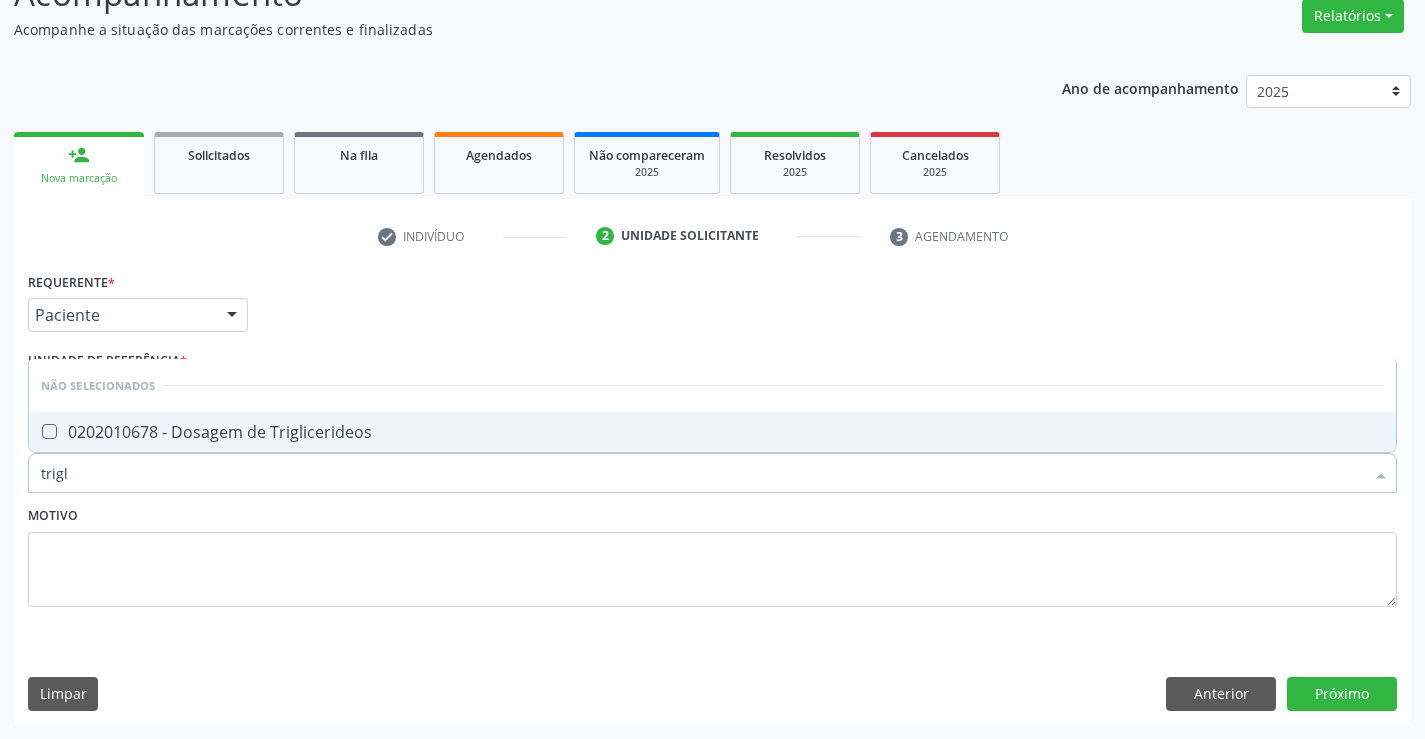 type on "trigli" 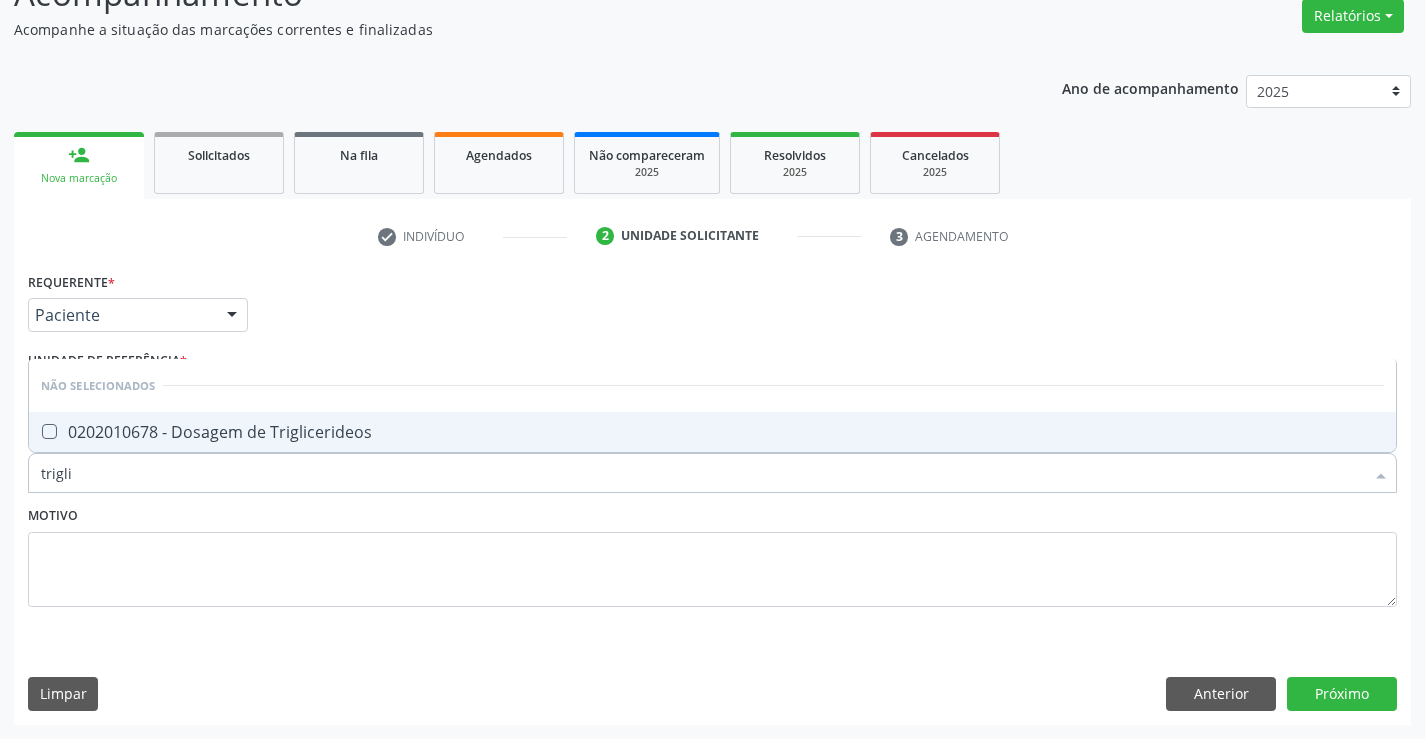 click on "0202010678 - Dosagem de Triglicerideos" at bounding box center (712, 432) 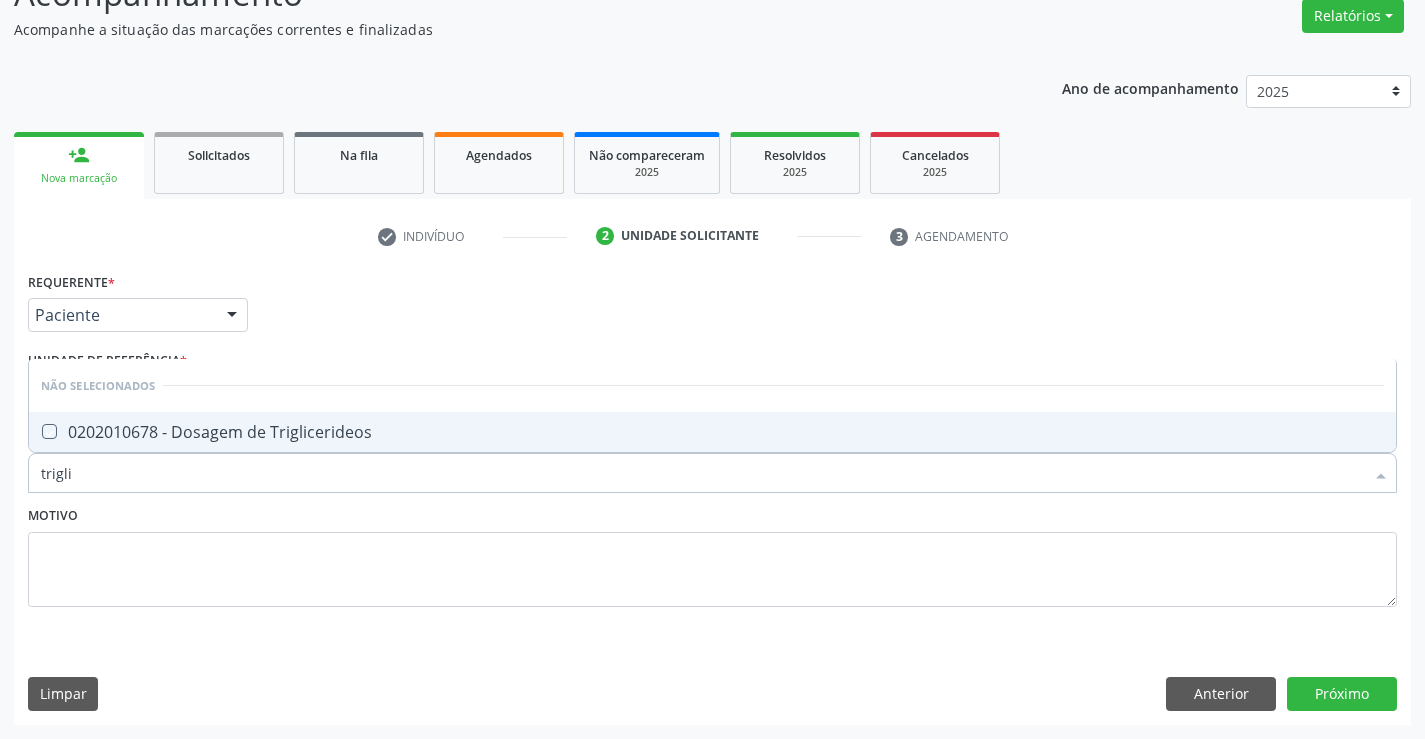 checkbox on "true" 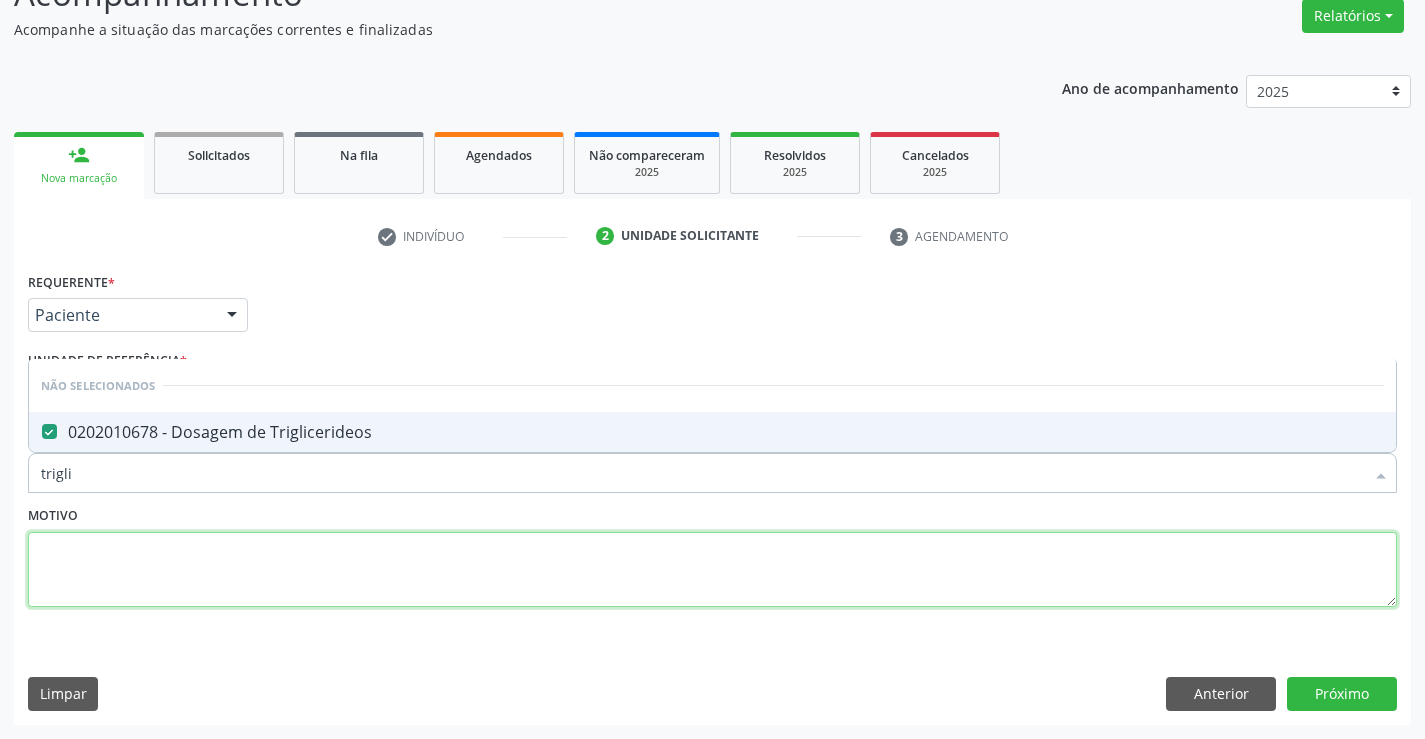 click at bounding box center (712, 570) 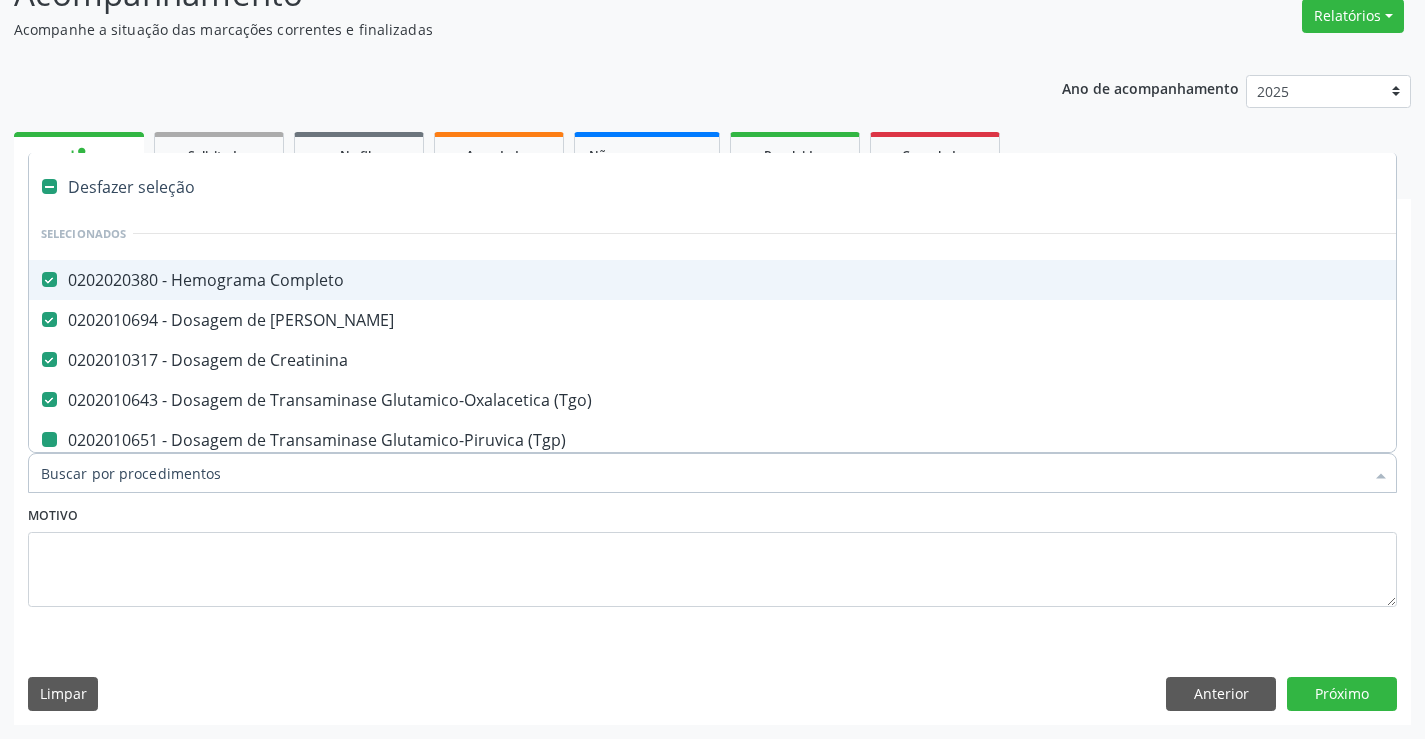 type on "u" 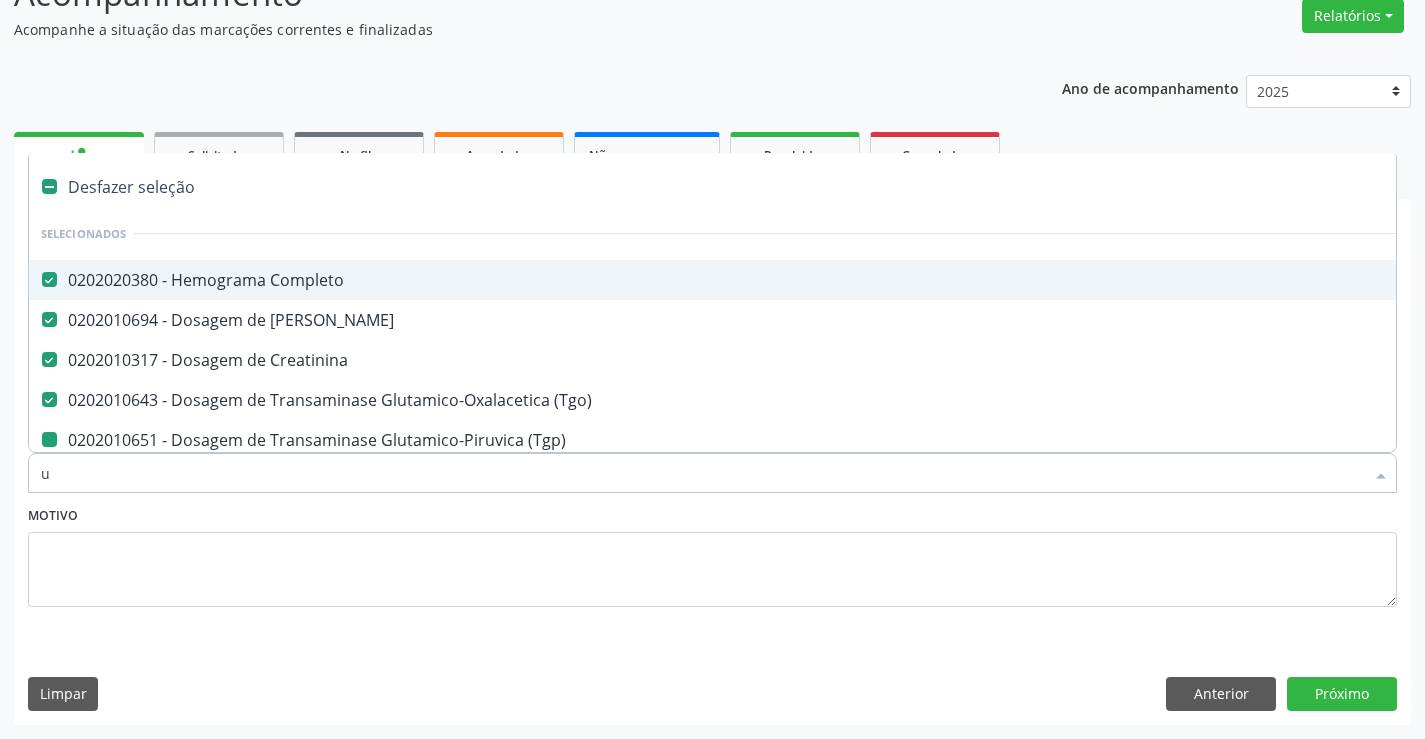 checkbox on "false" 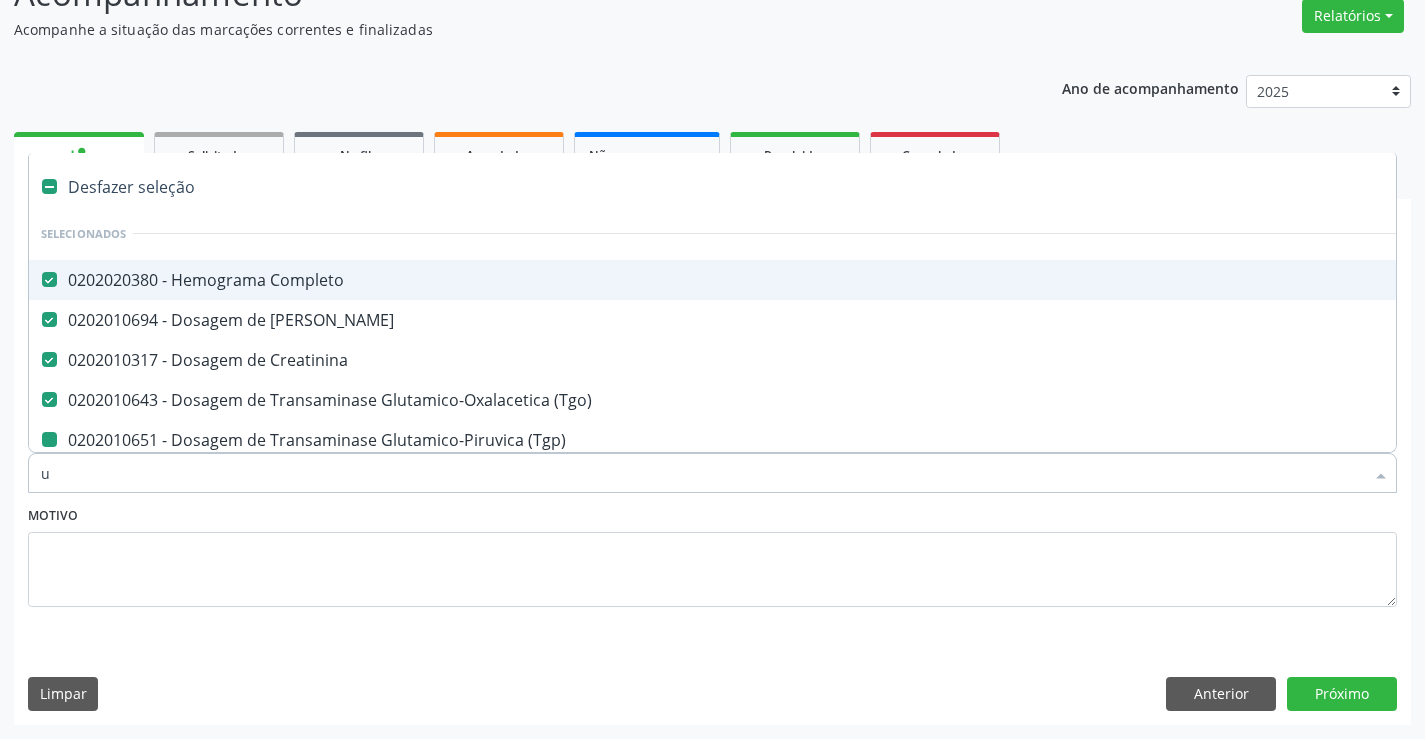 checkbox on "false" 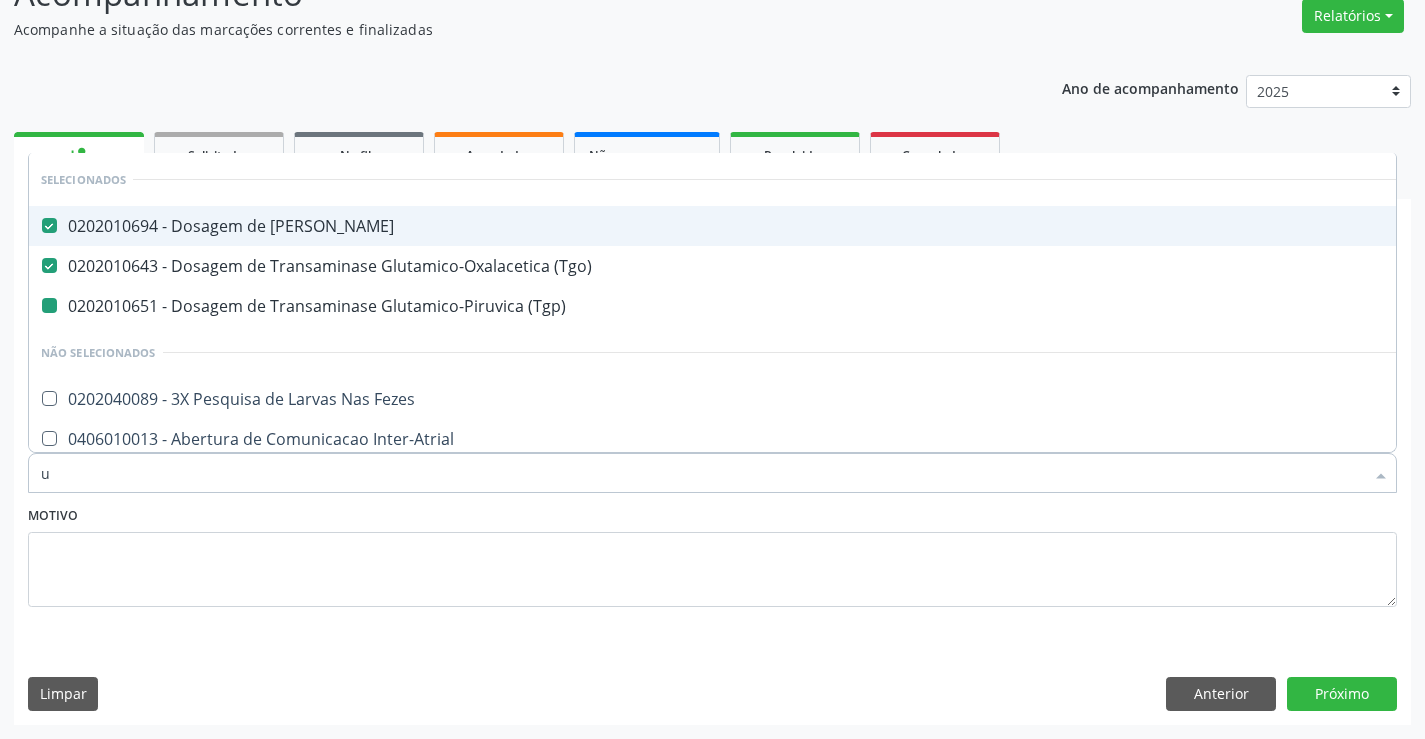 type on "ur" 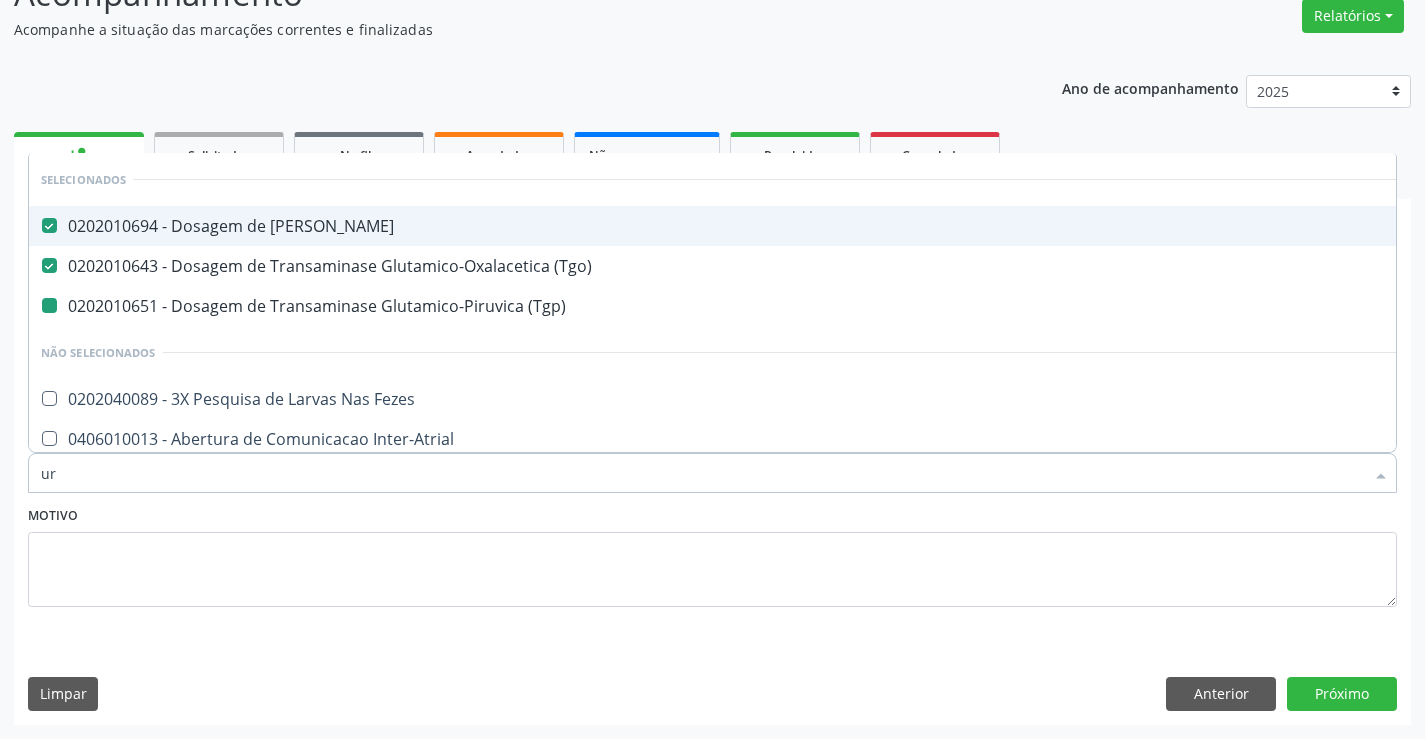 checkbox on "false" 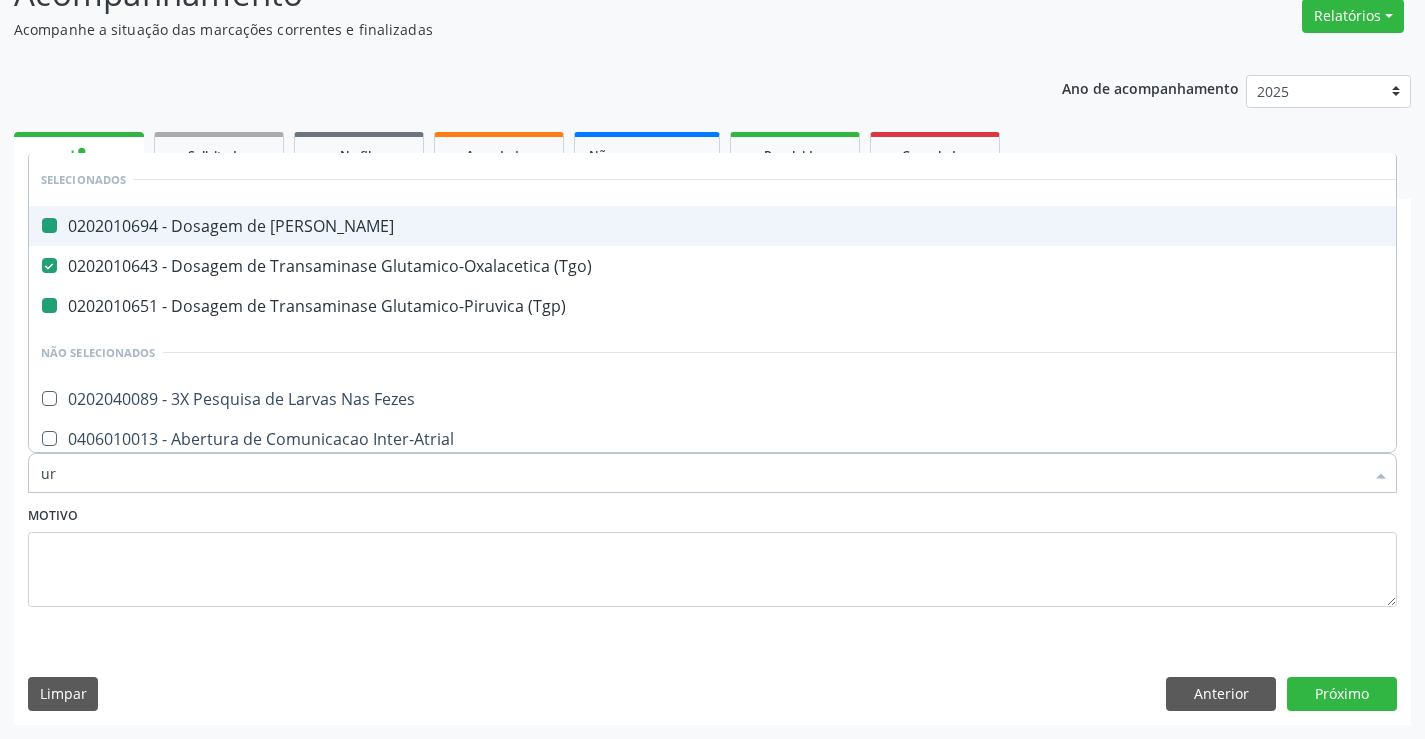 type on "uri" 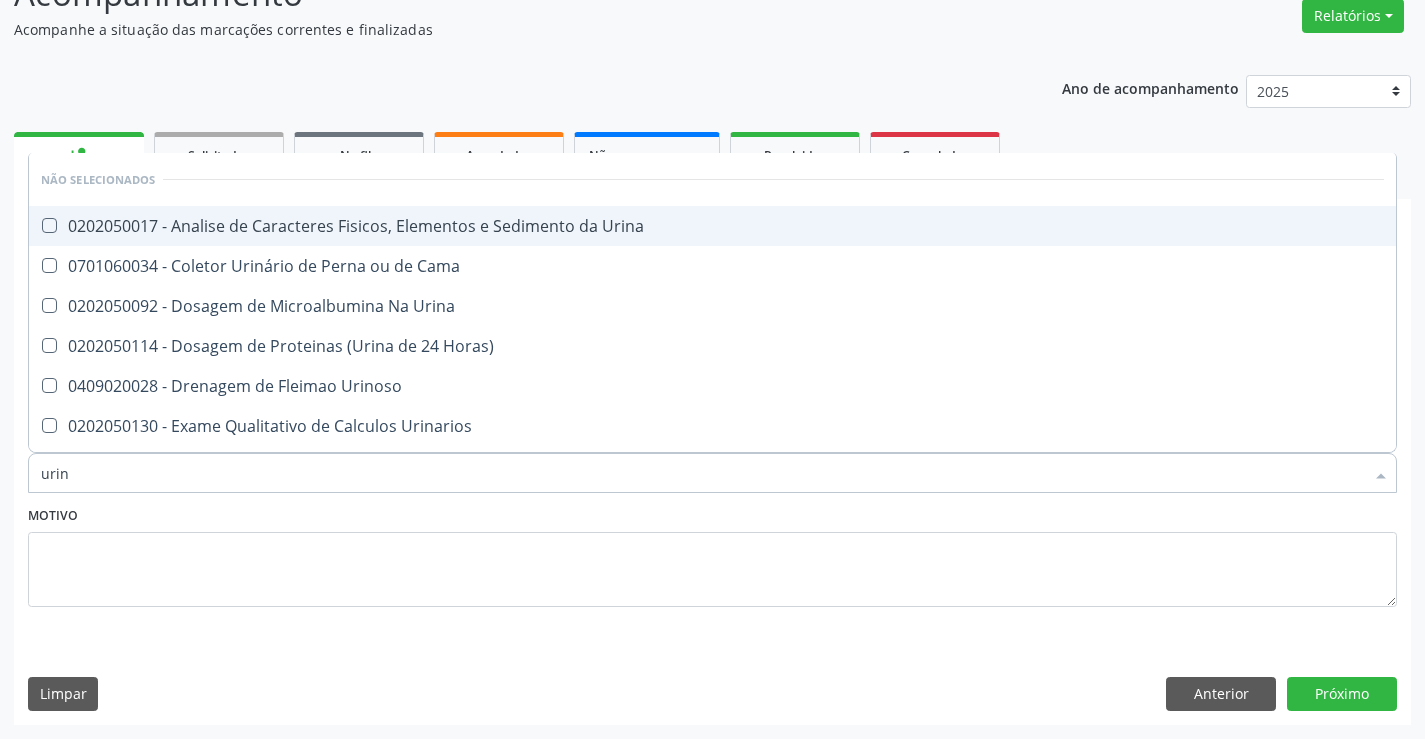 type on "urina" 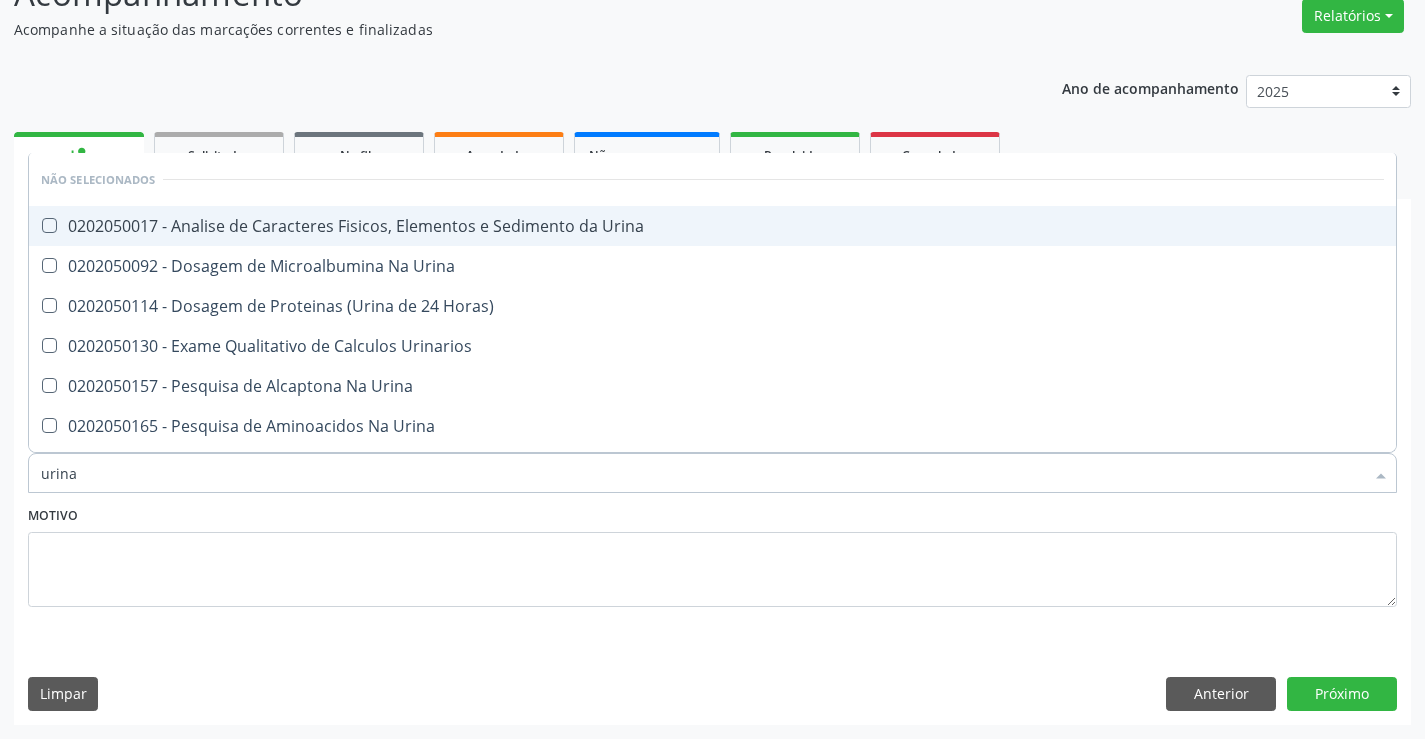 click on "0202050017 - Analise de Caracteres Fisicos, Elementos e Sedimento da Urina" at bounding box center (712, 226) 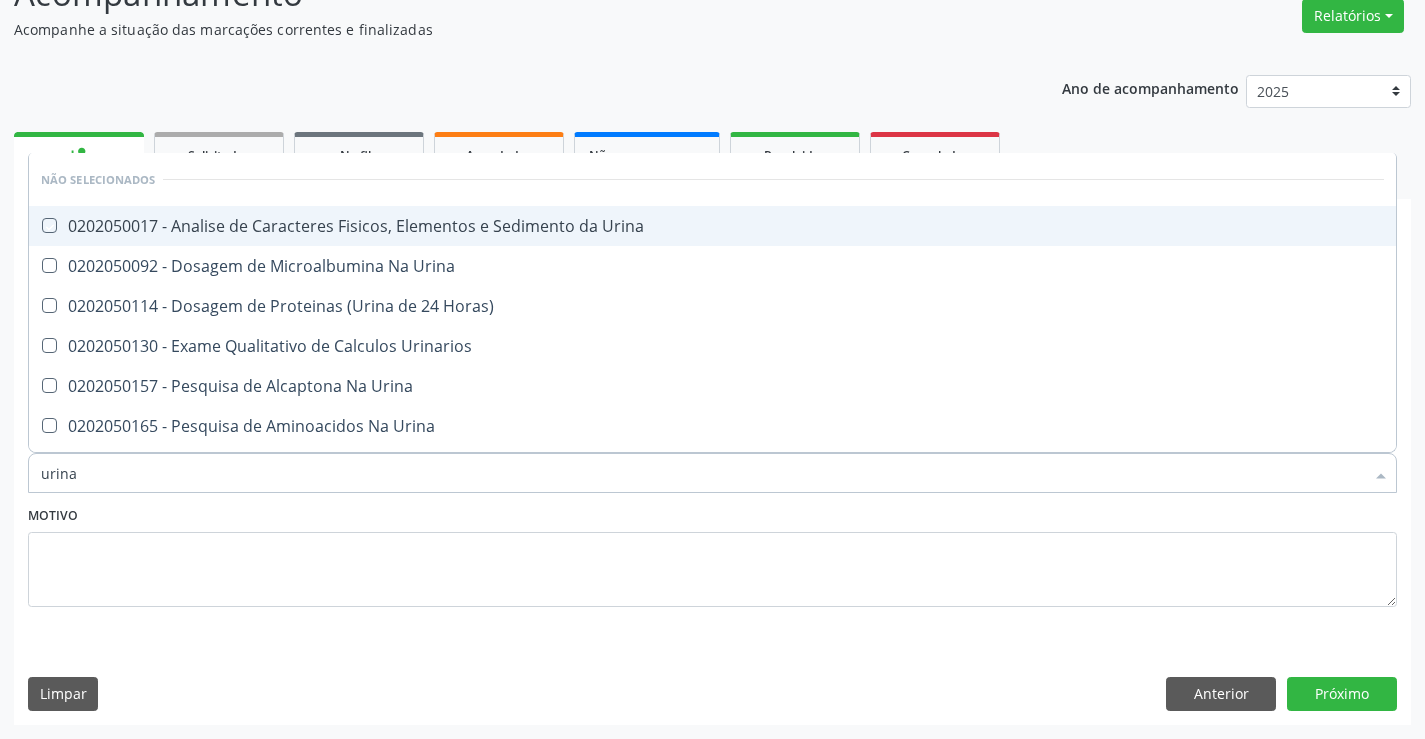 checkbox on "true" 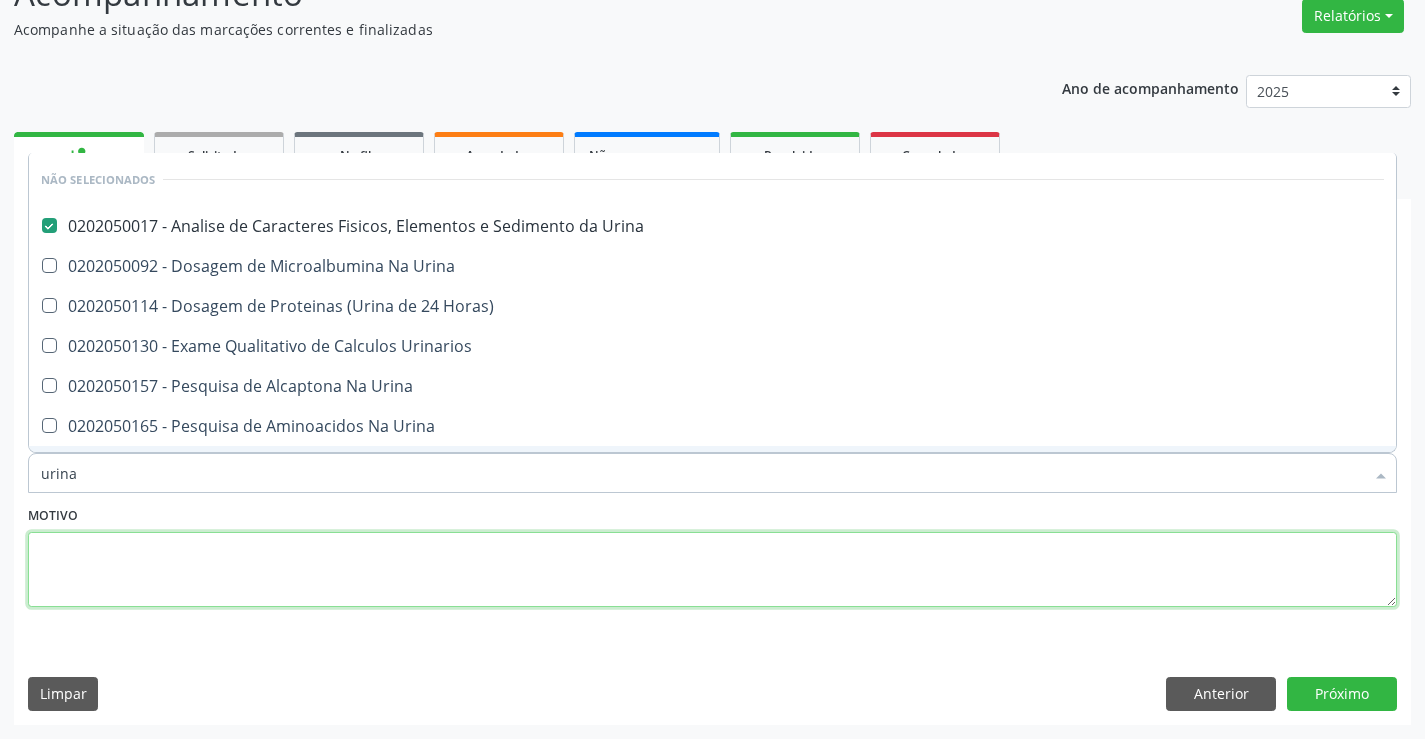 click at bounding box center (712, 570) 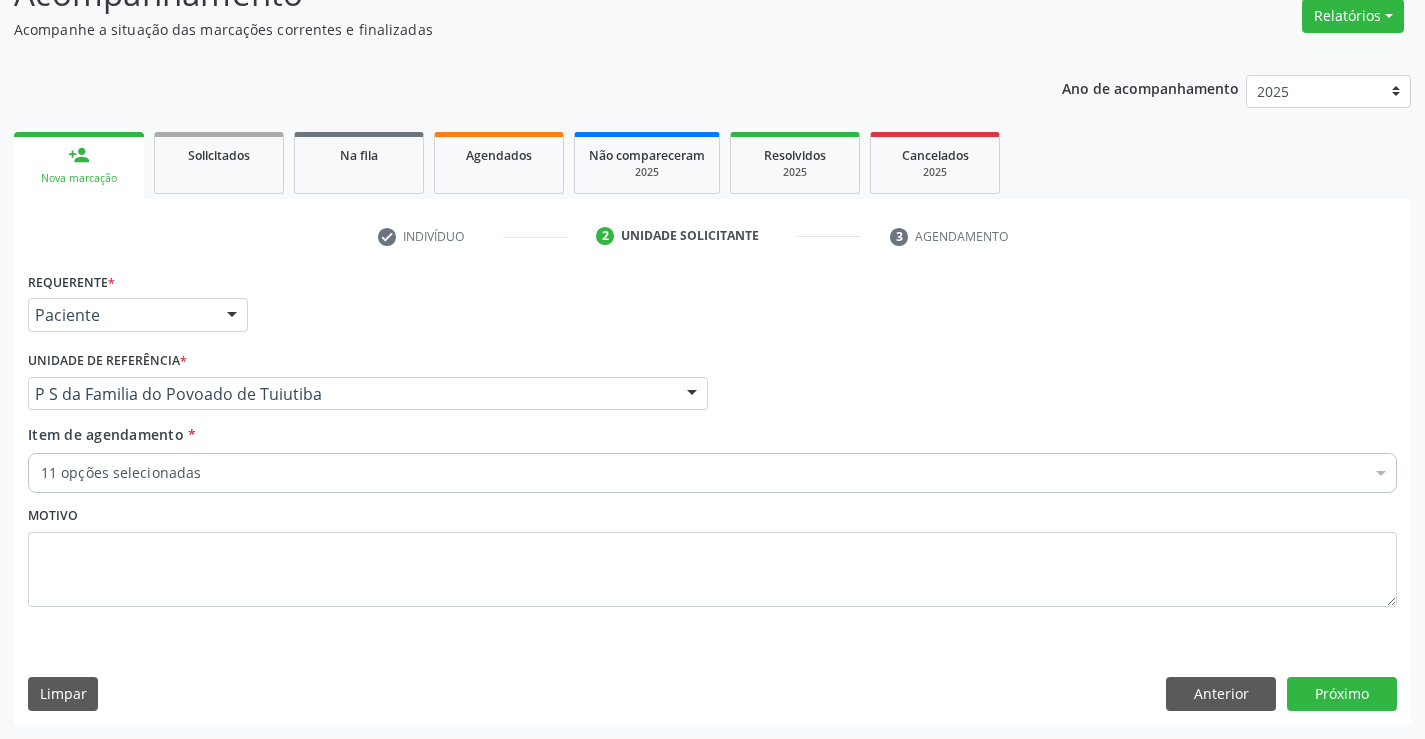 click on "11 opções selecionadas" at bounding box center (712, 473) 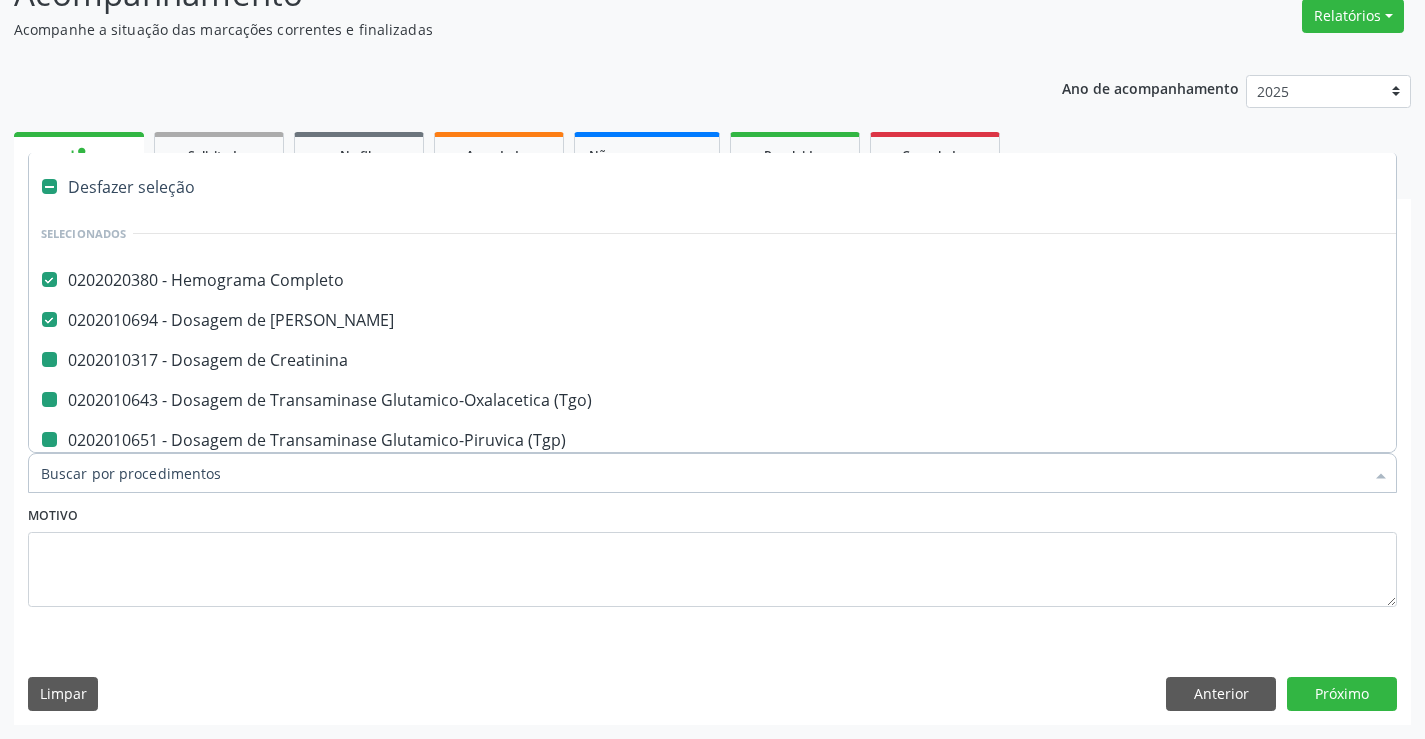 type on "f" 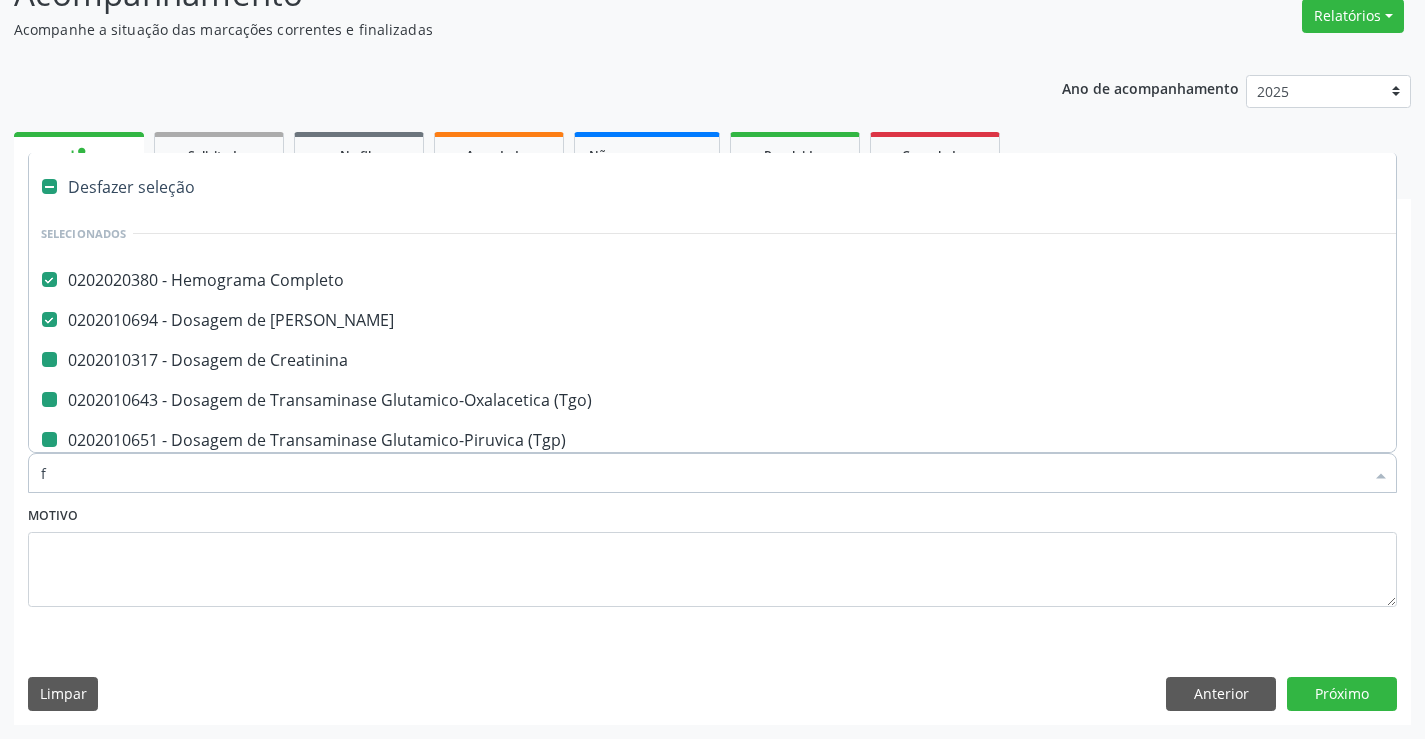 checkbox on "false" 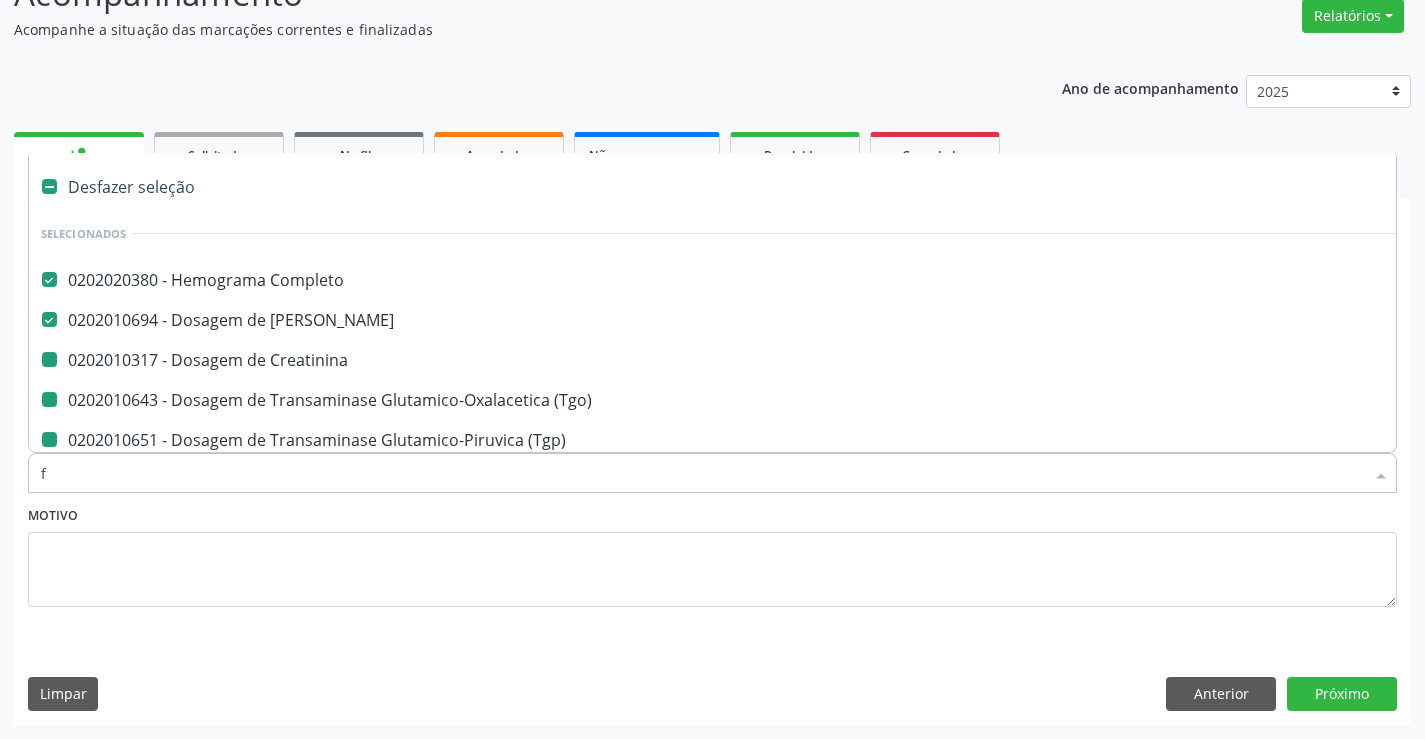 checkbox on "false" 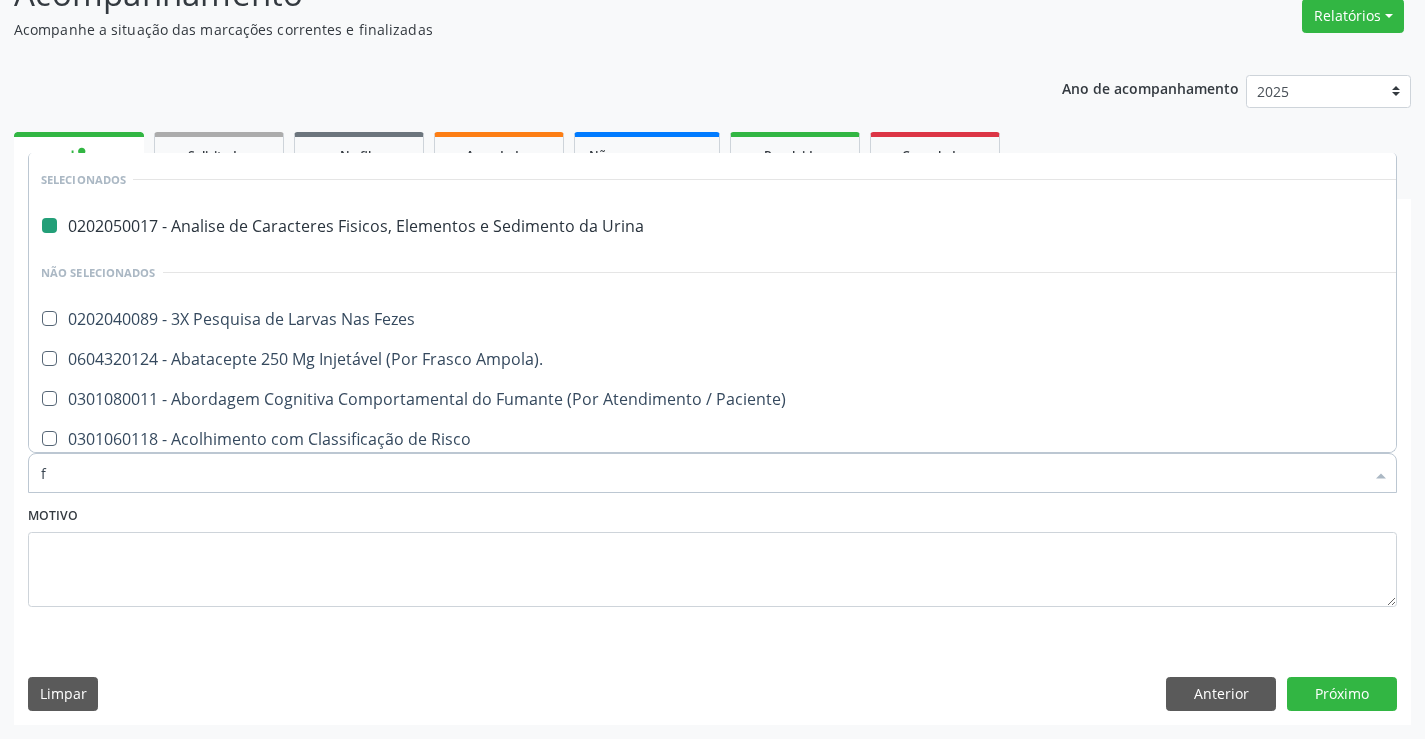 type on "fe" 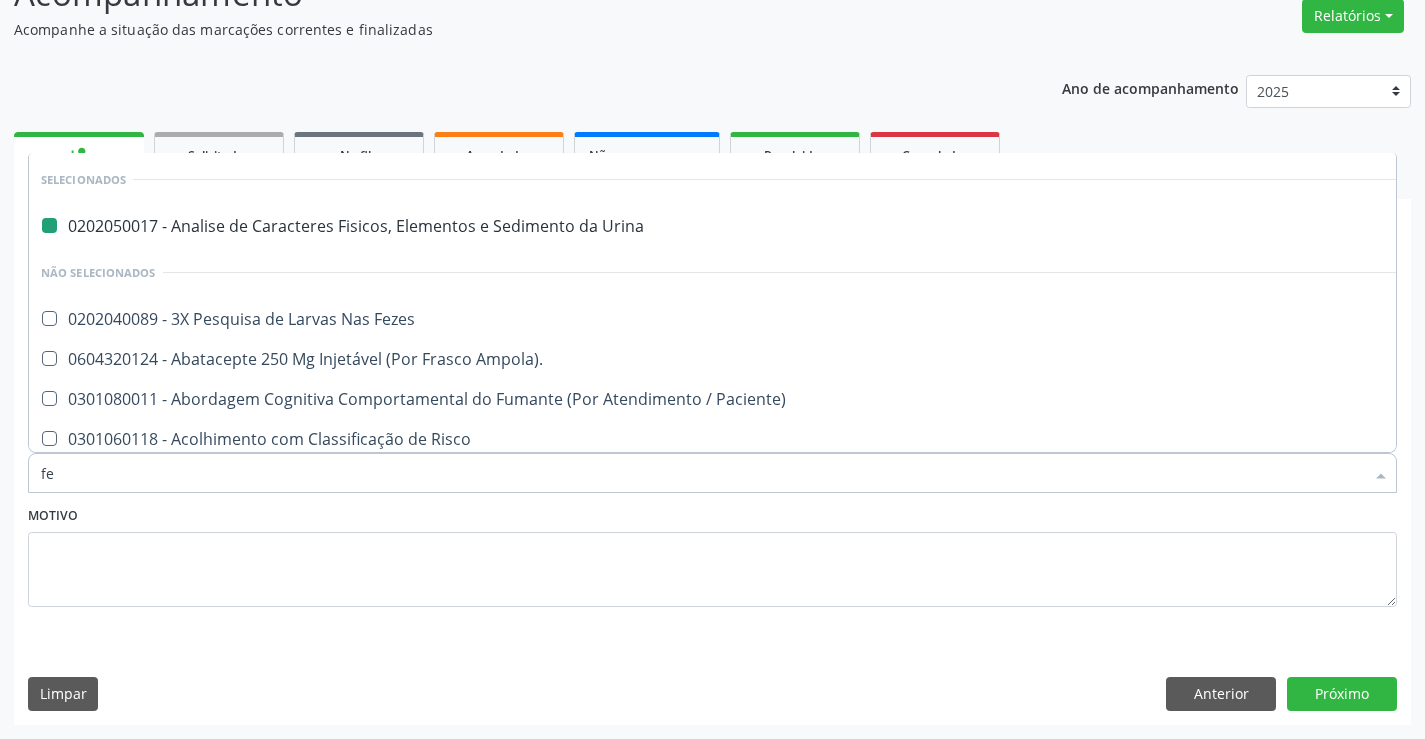 checkbox on "false" 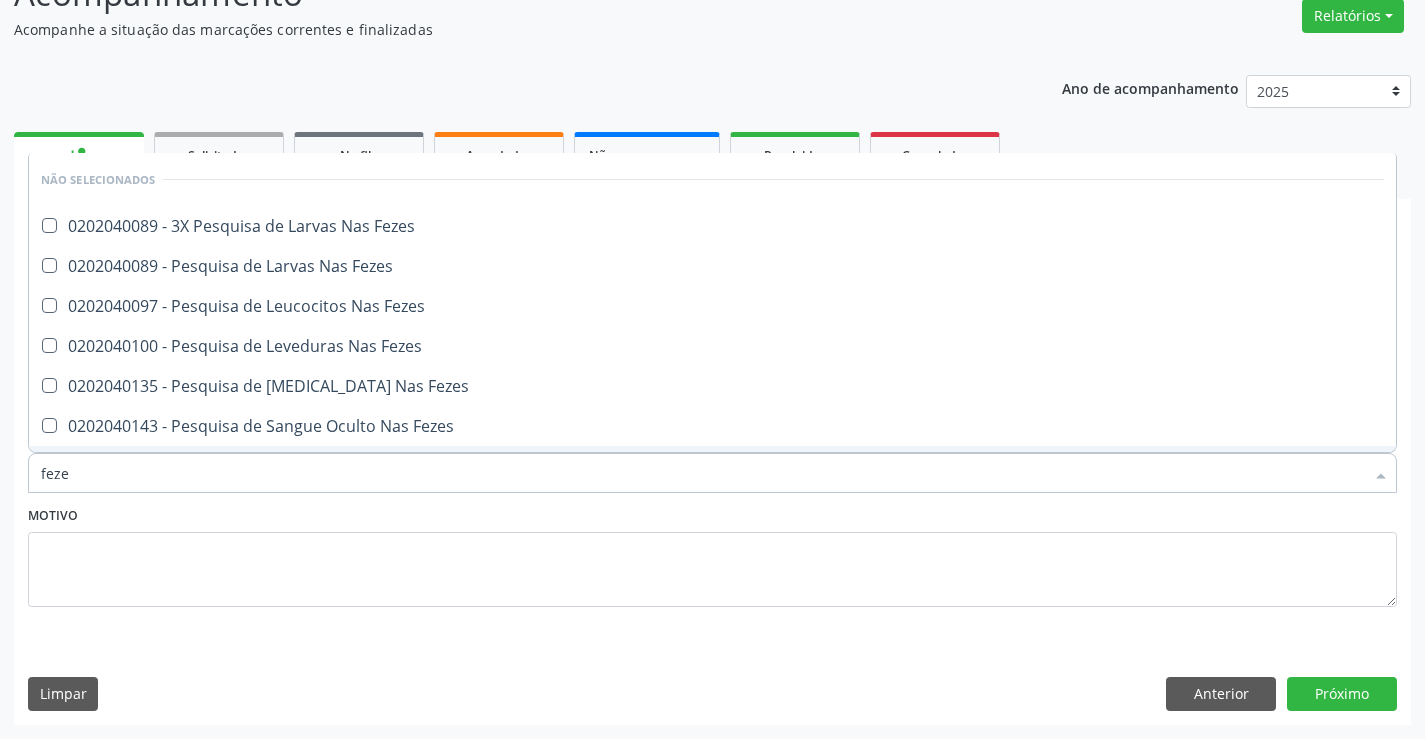 type on "fezes" 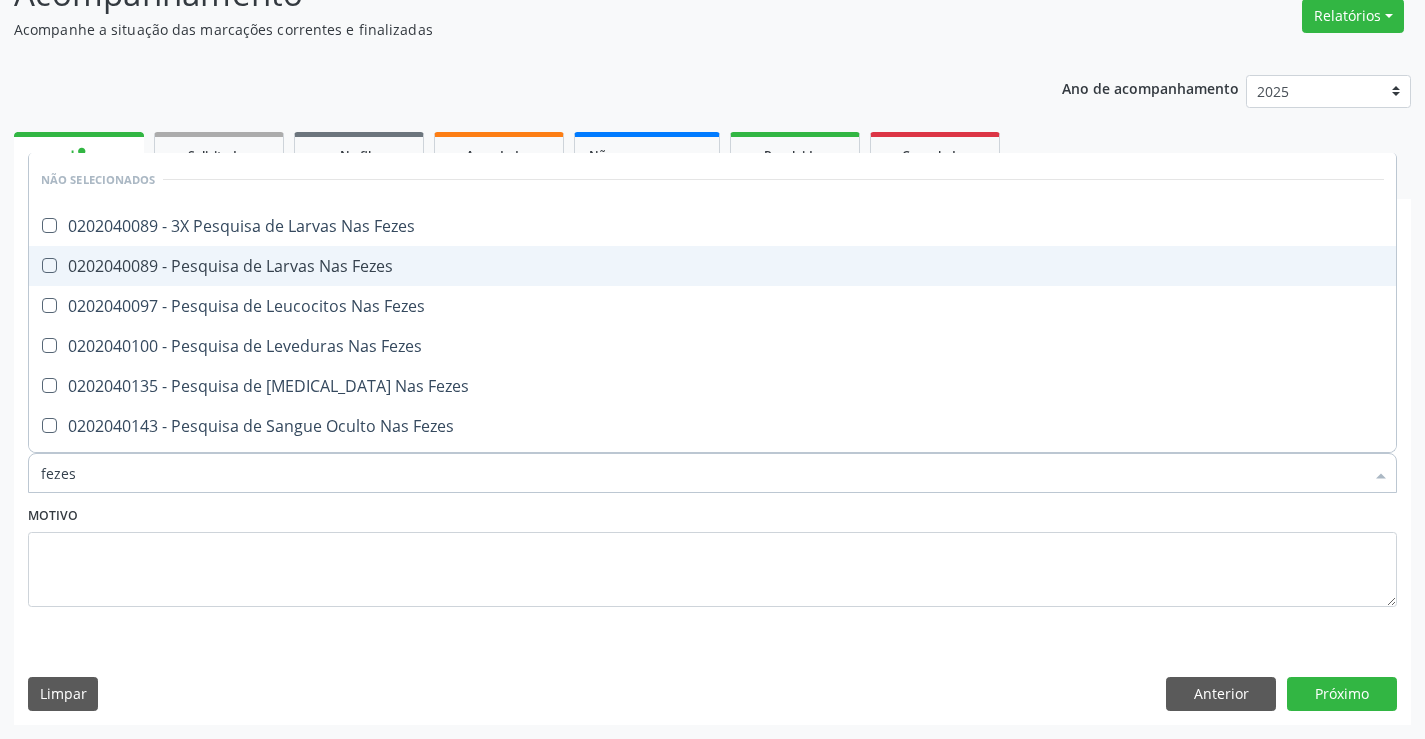 click on "0202040089 - Pesquisa de Larvas Nas Fezes" at bounding box center [712, 266] 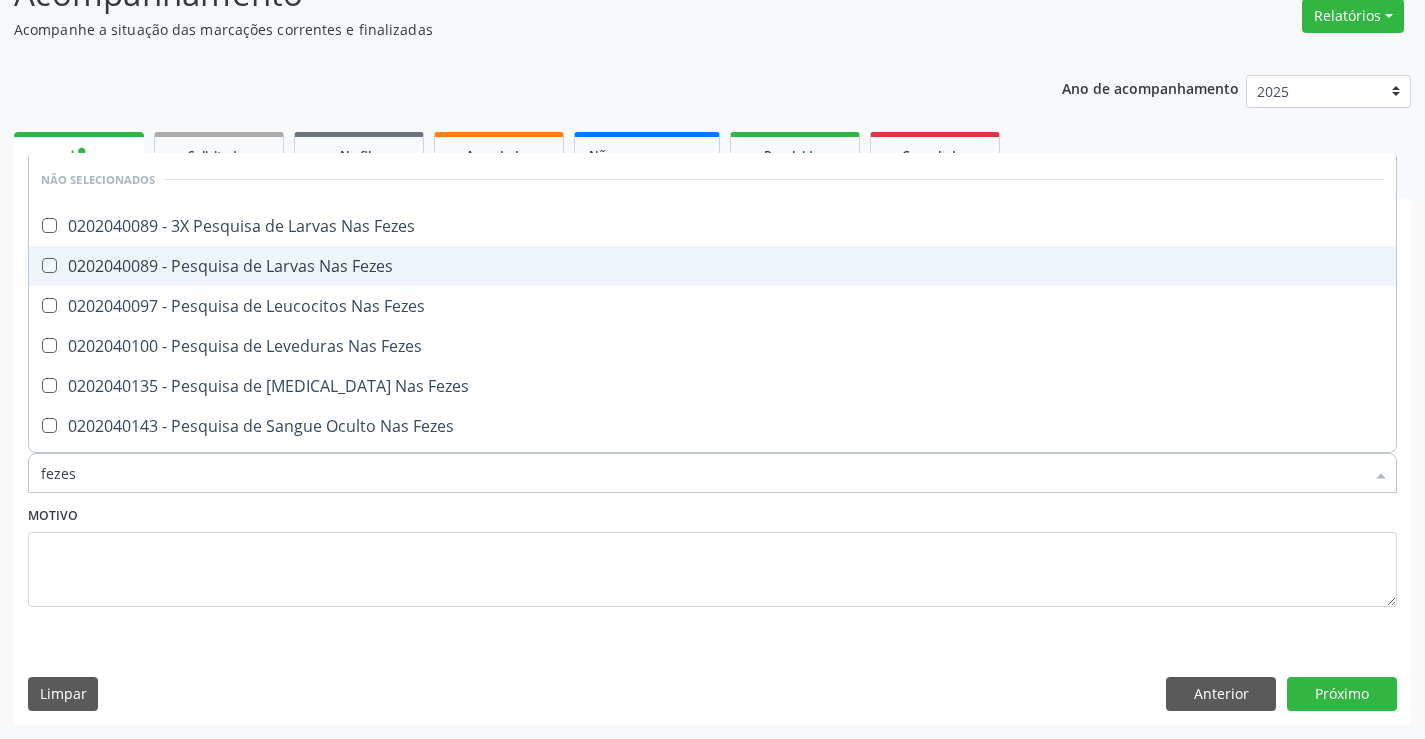 checkbox on "true" 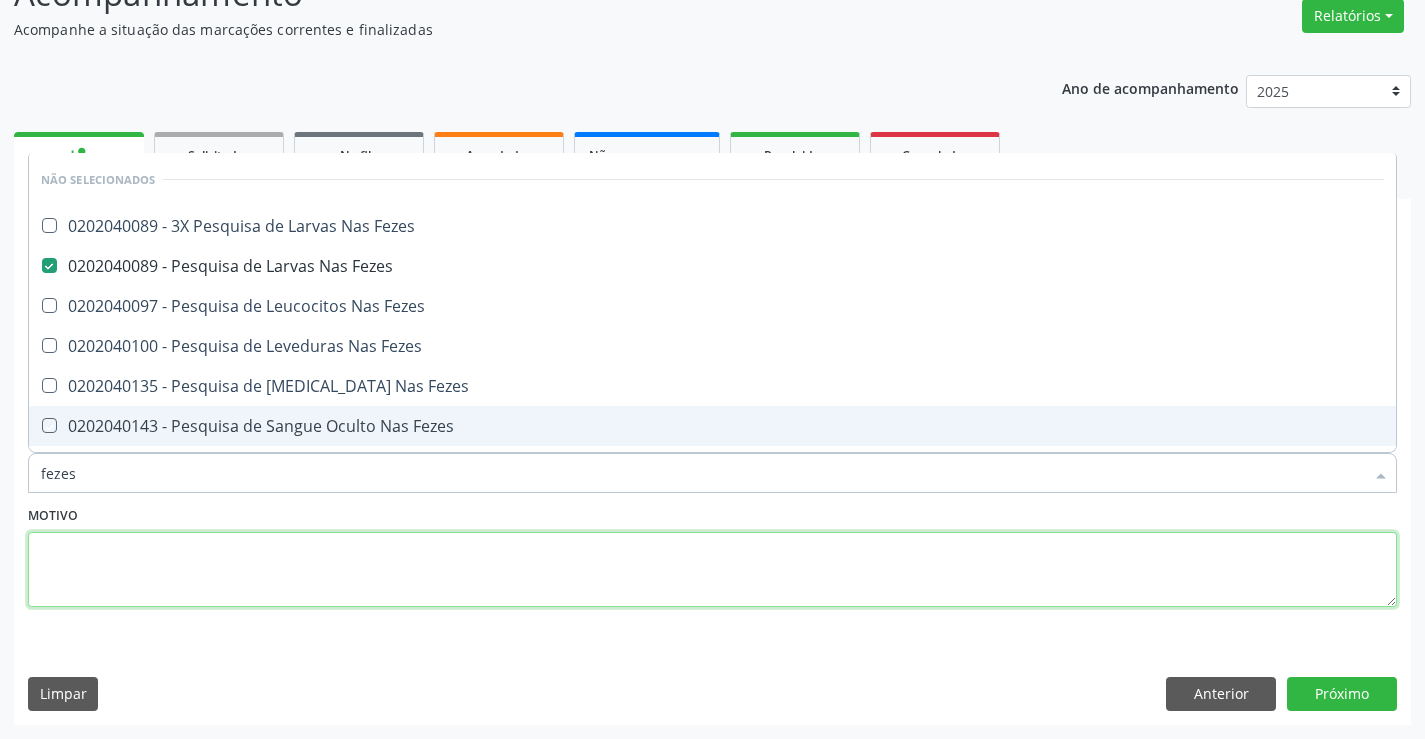 click at bounding box center [712, 570] 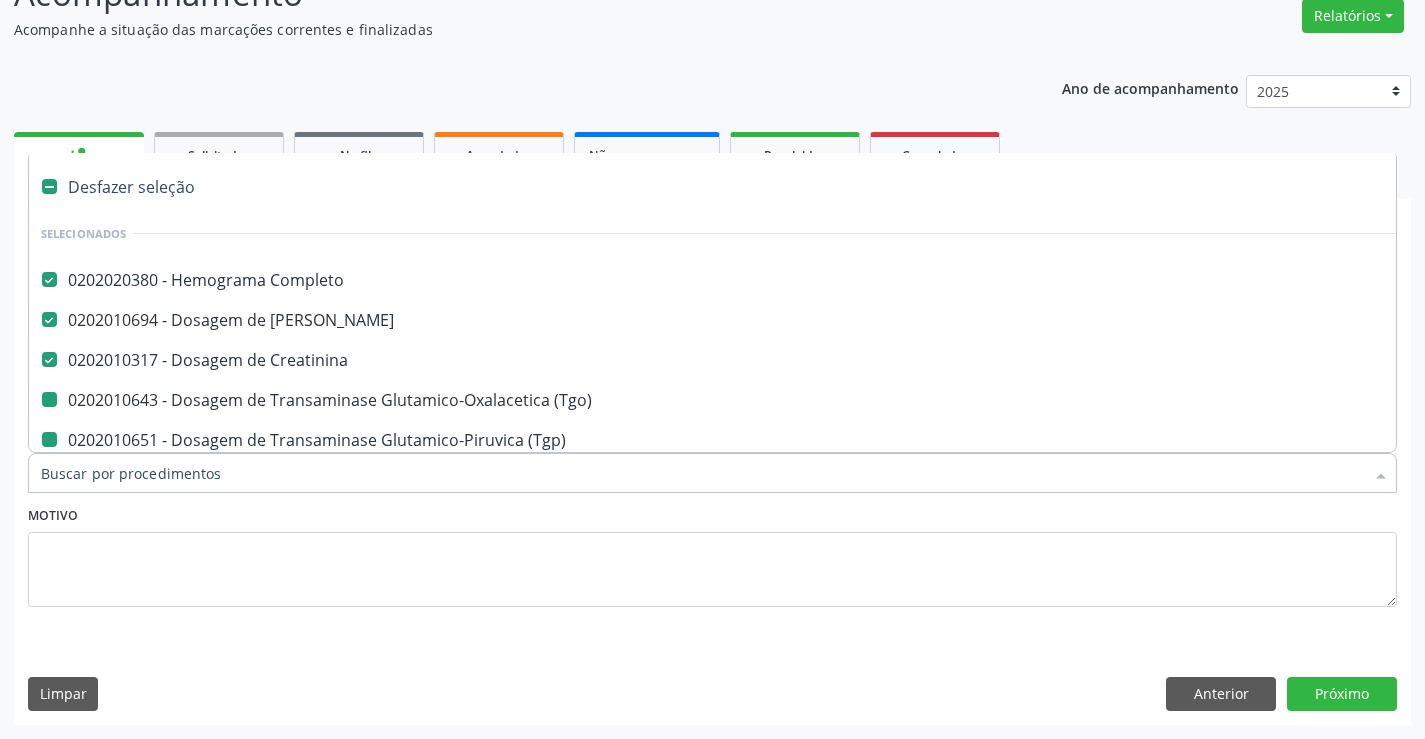 type on "f" 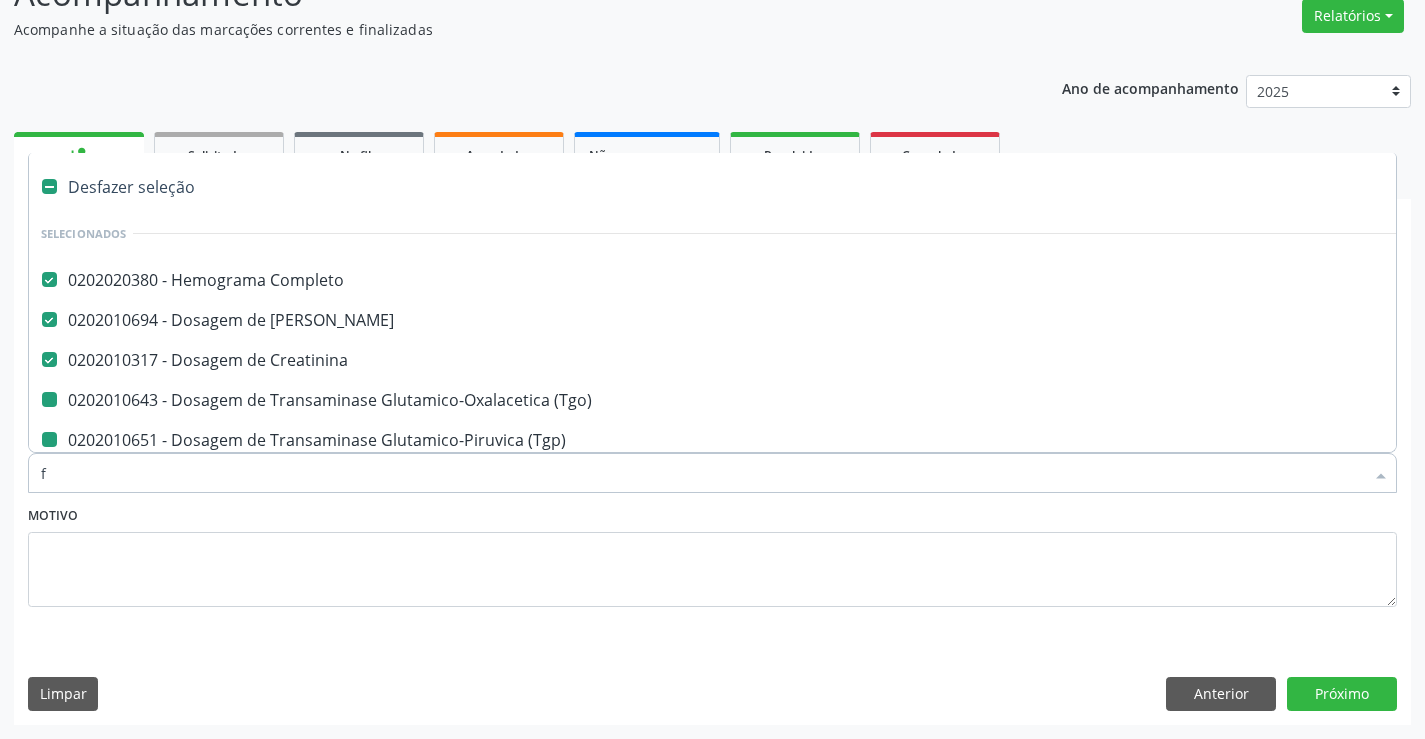 checkbox on "false" 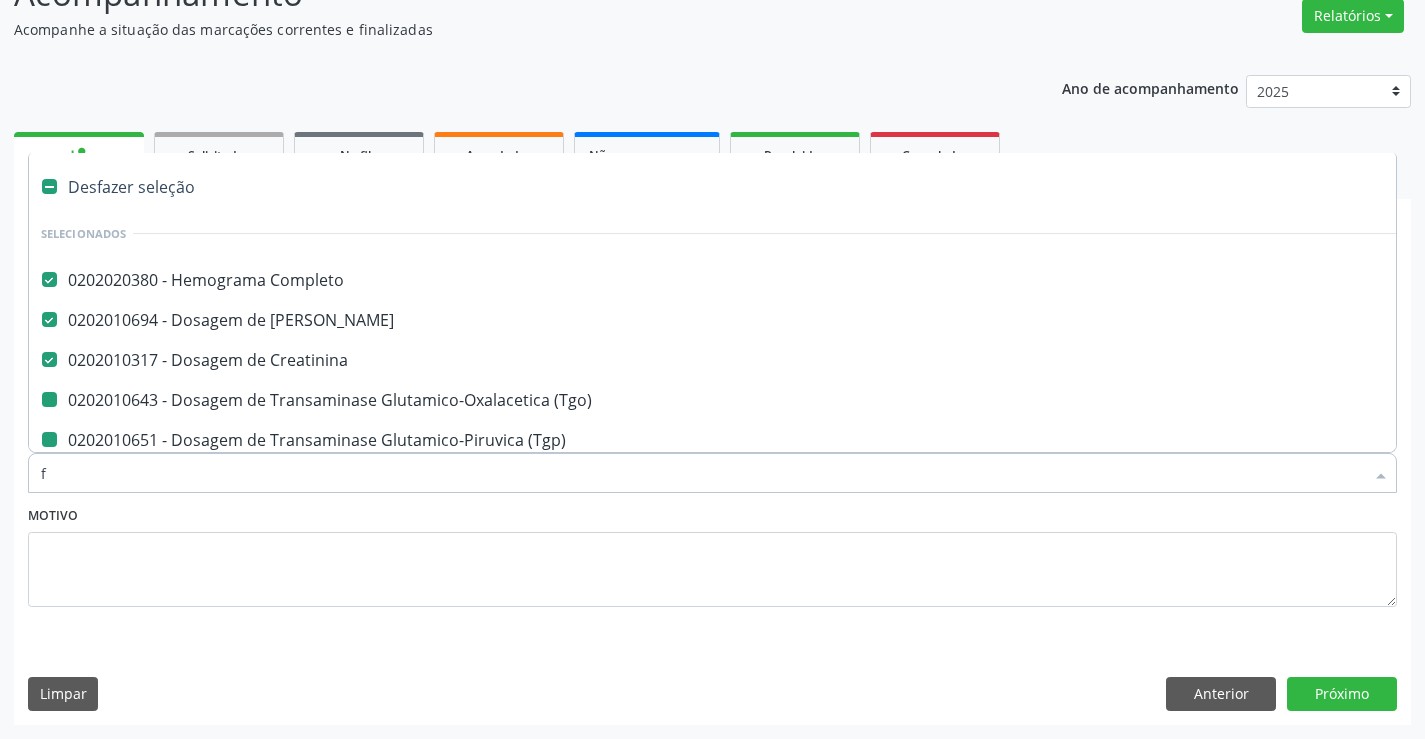 checkbox on "false" 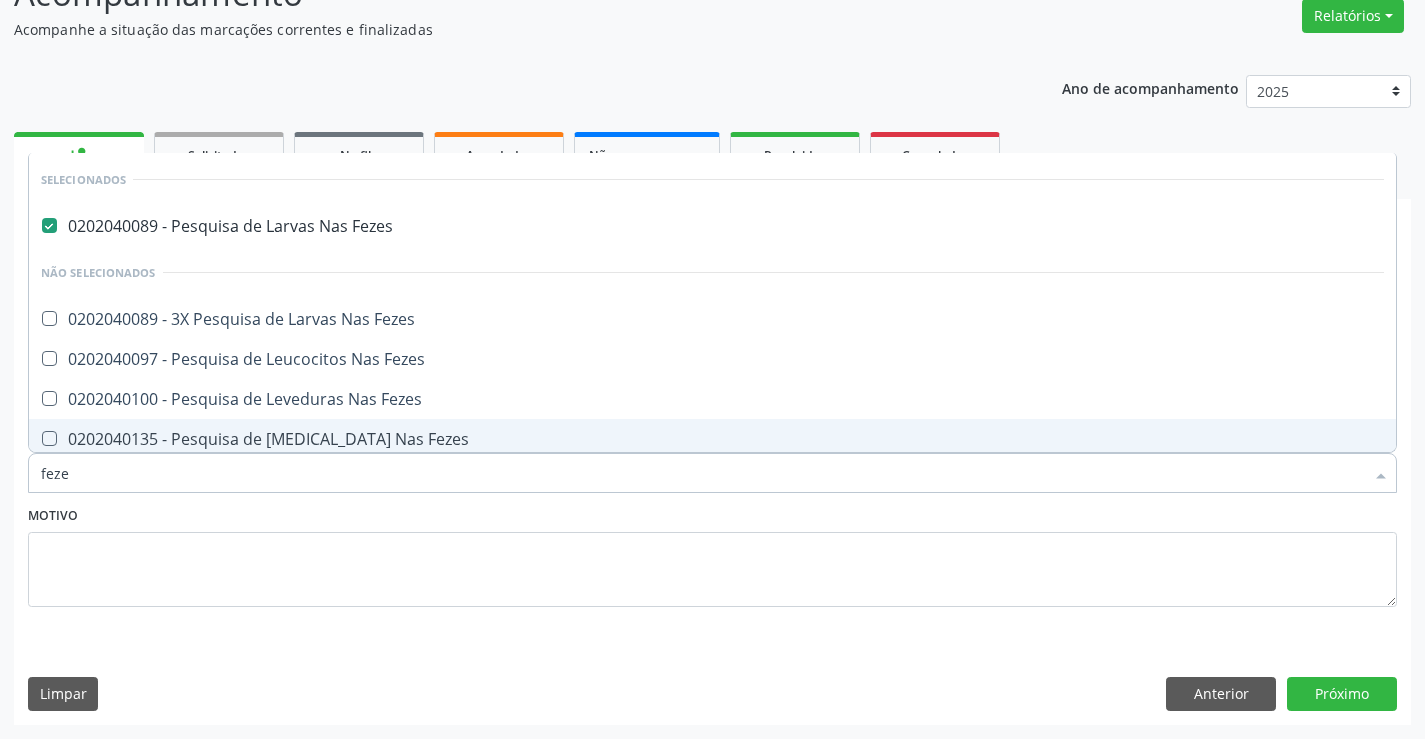 type on "fezes" 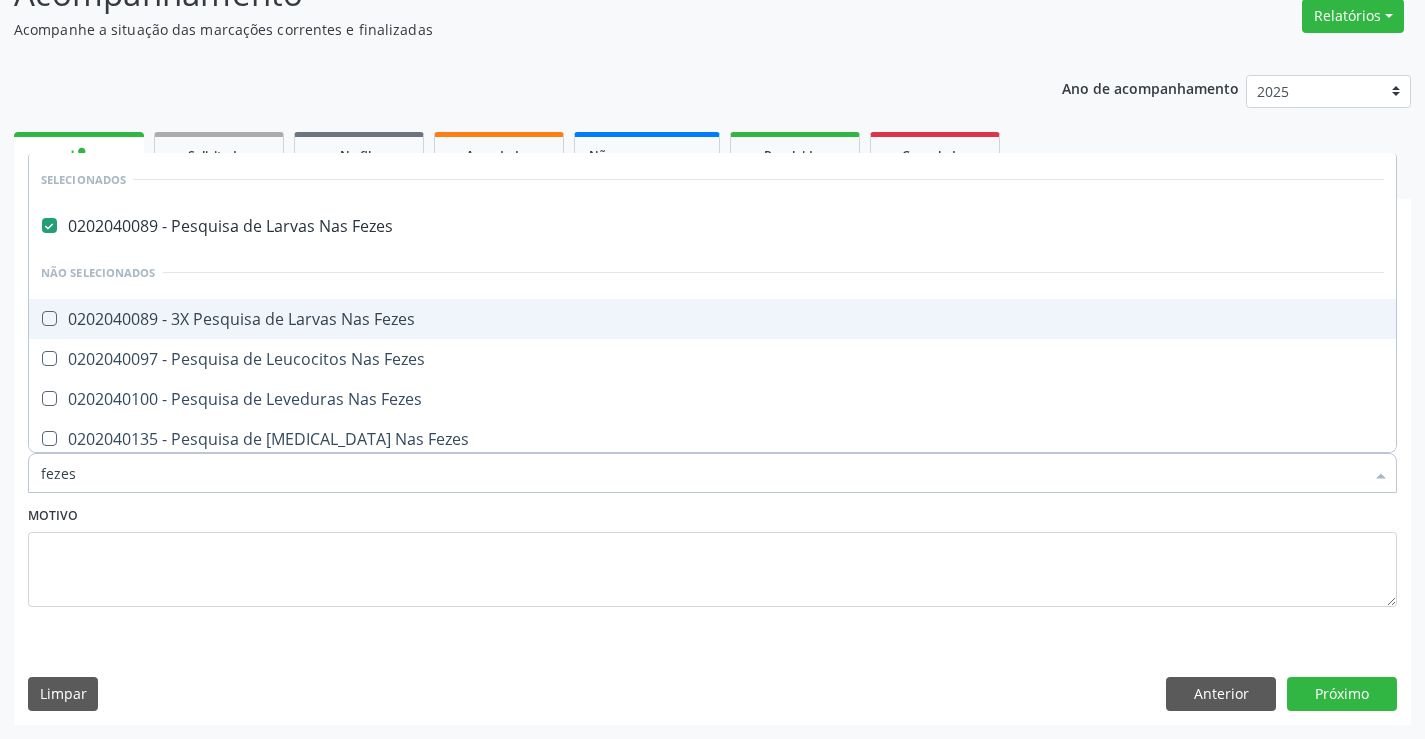 click on "0202040089 - 3X Pesquisa de Larvas Nas Fezes" at bounding box center (712, 319) 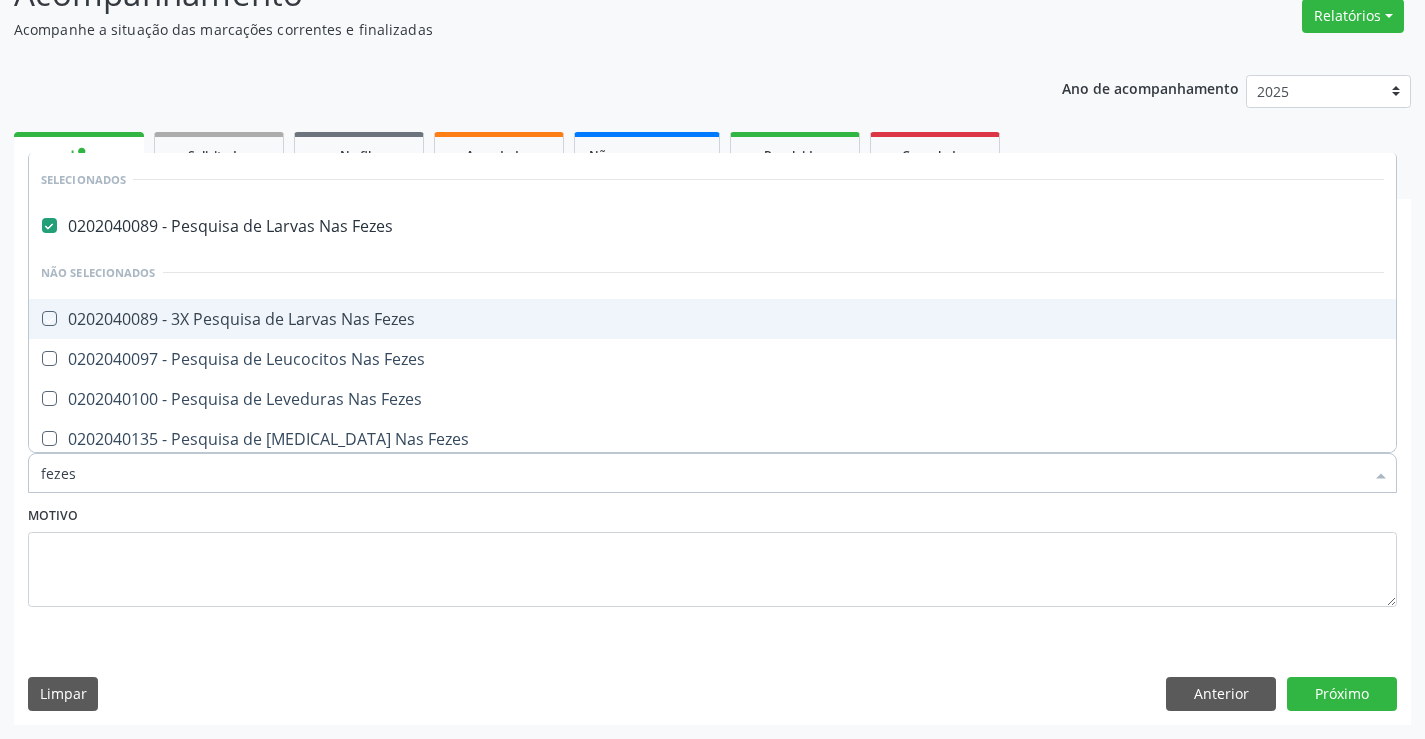 checkbox on "true" 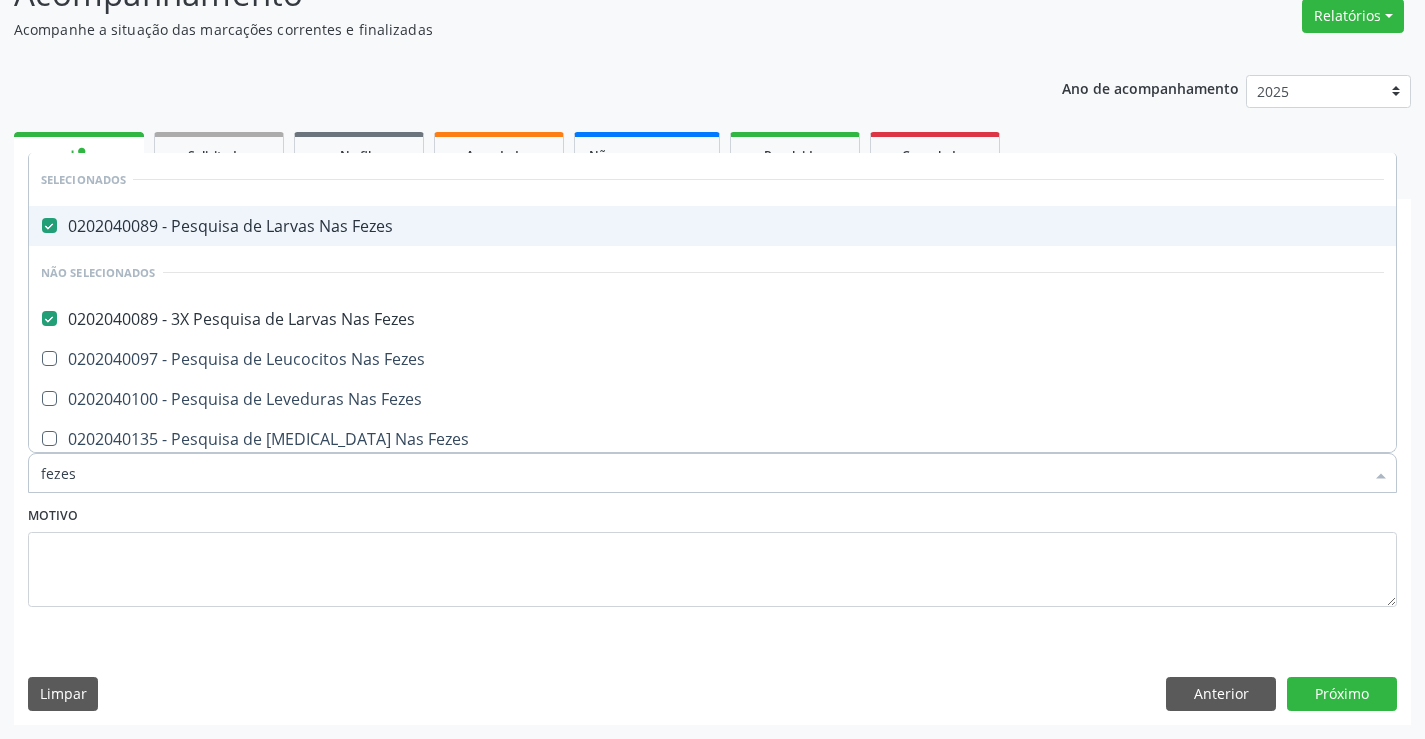 click on "0202040089 - Pesquisa de Larvas Nas Fezes" at bounding box center [712, 226] 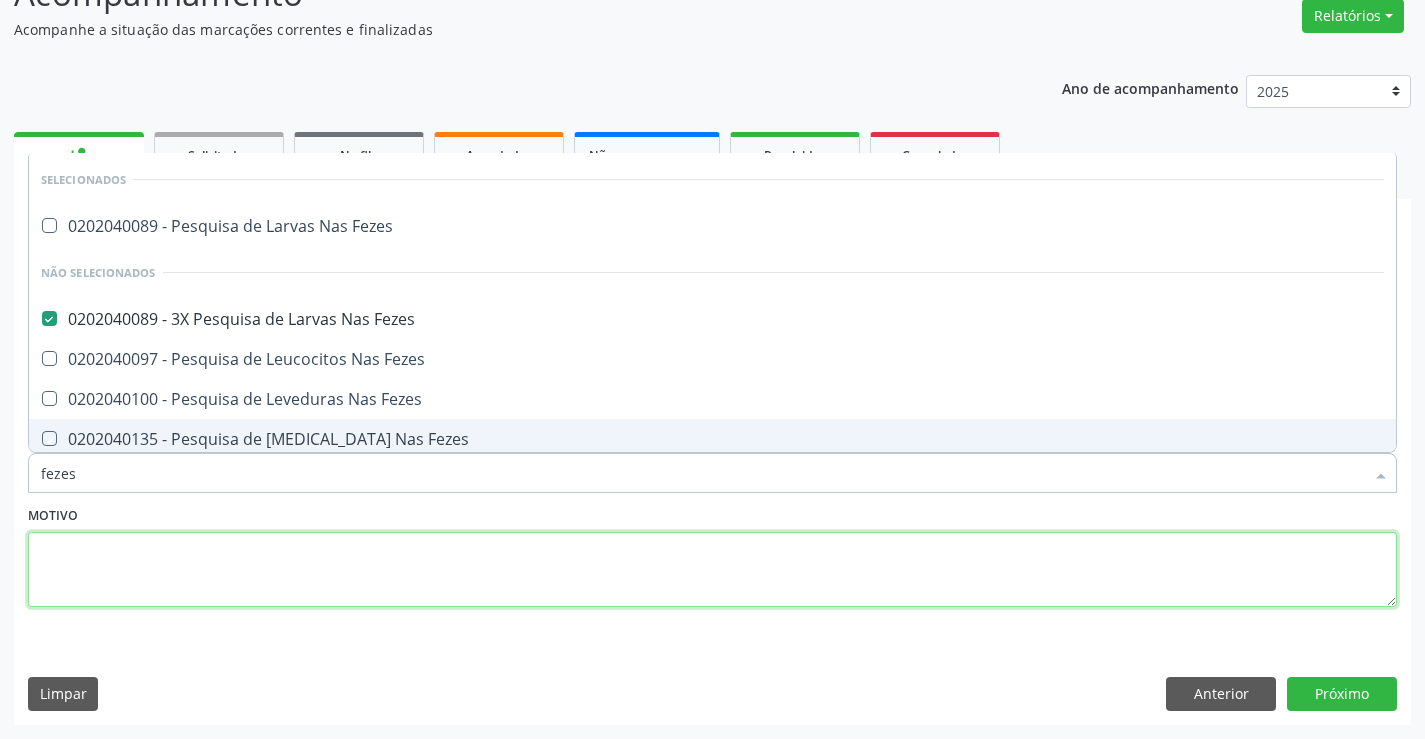 click at bounding box center [712, 570] 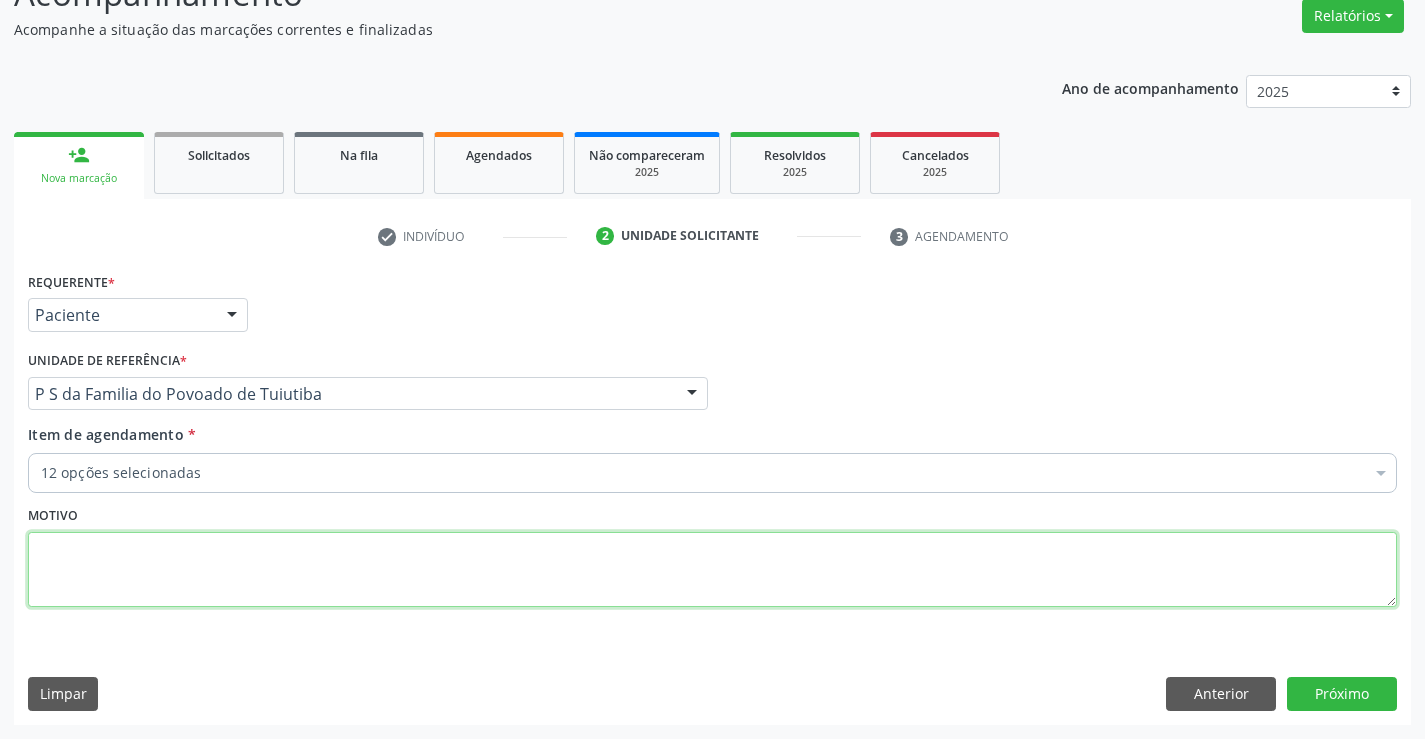 checkbox on "true" 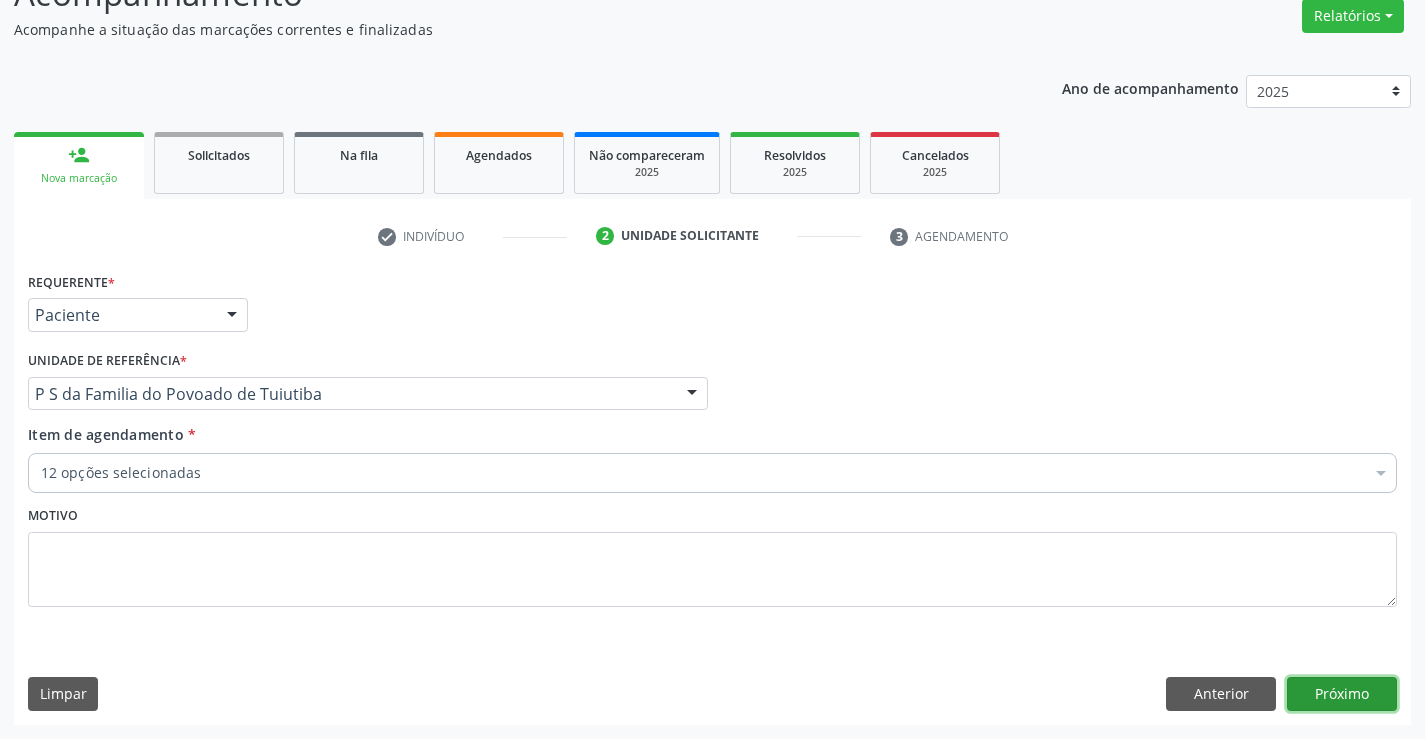 click on "Próximo" at bounding box center [1342, 694] 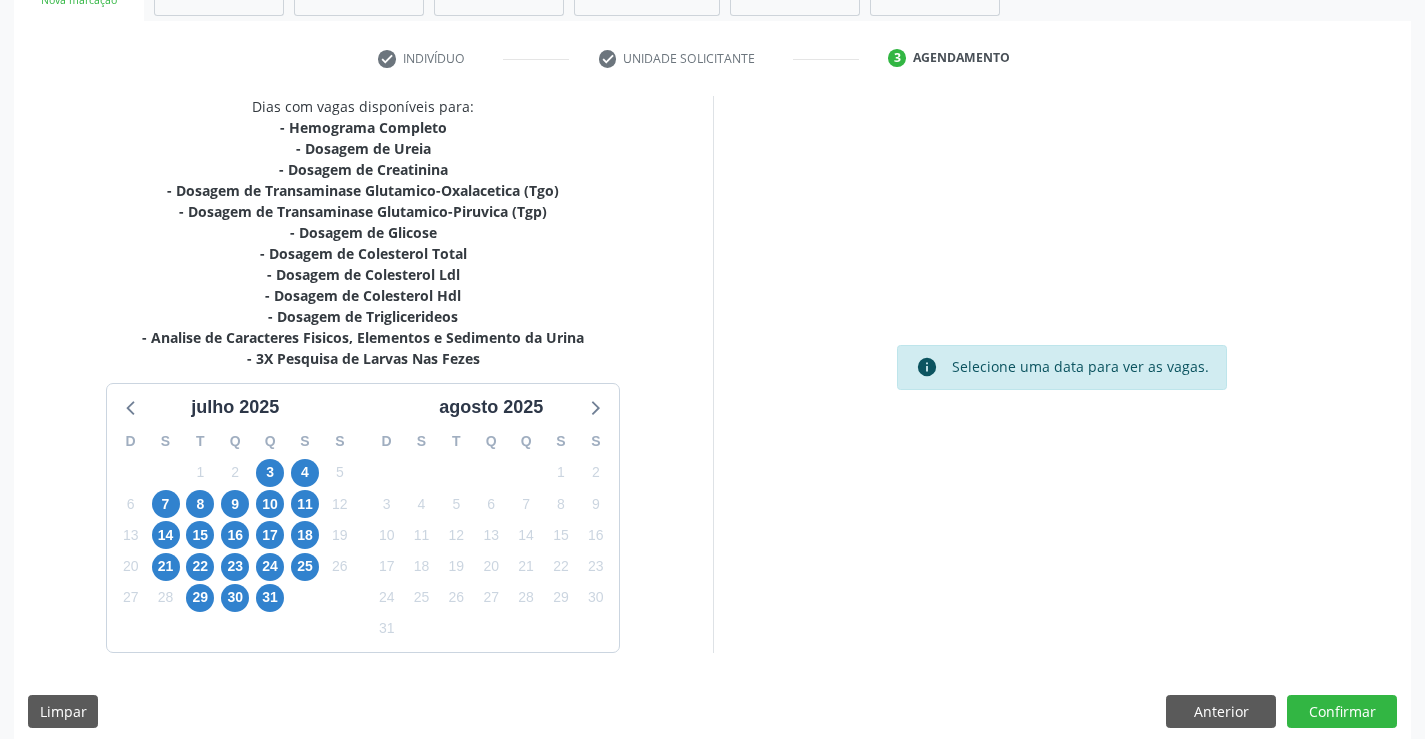 scroll, scrollTop: 362, scrollLeft: 0, axis: vertical 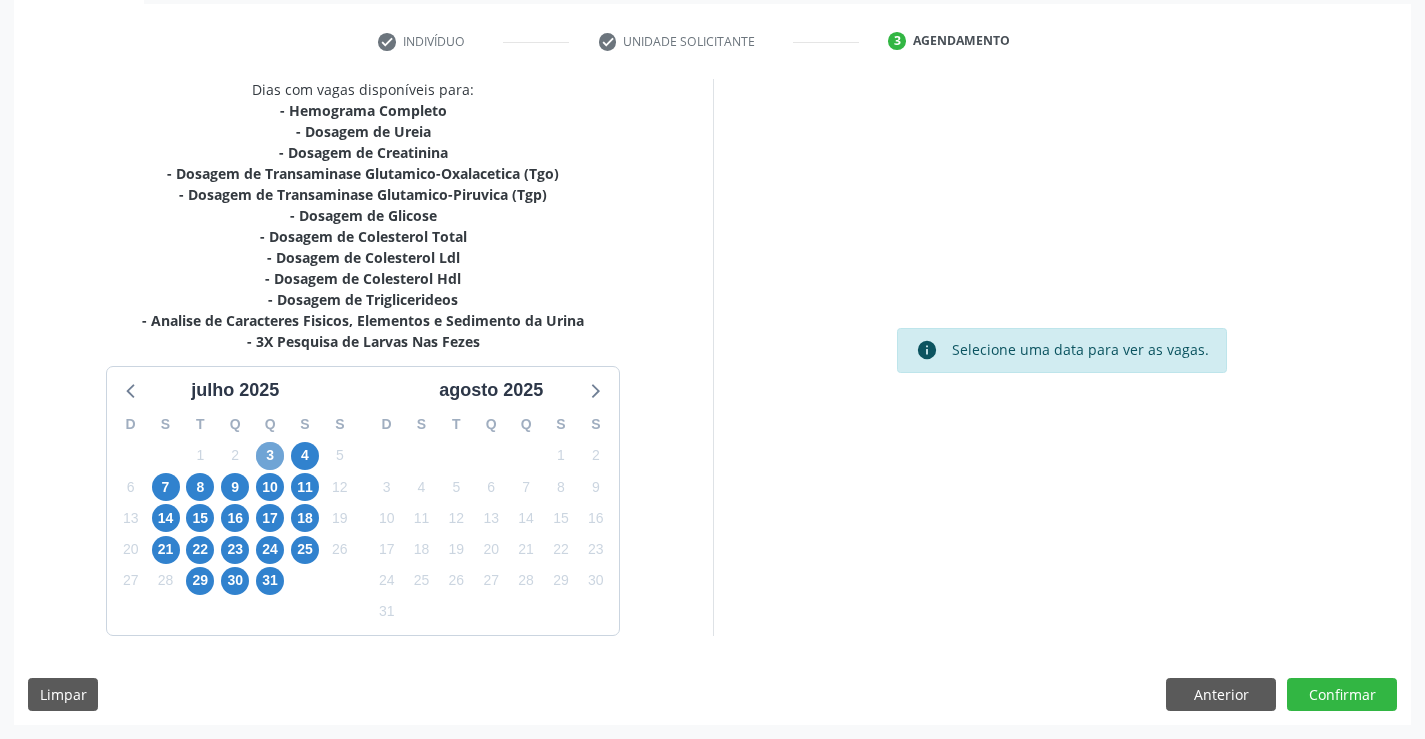 click on "3" at bounding box center [270, 456] 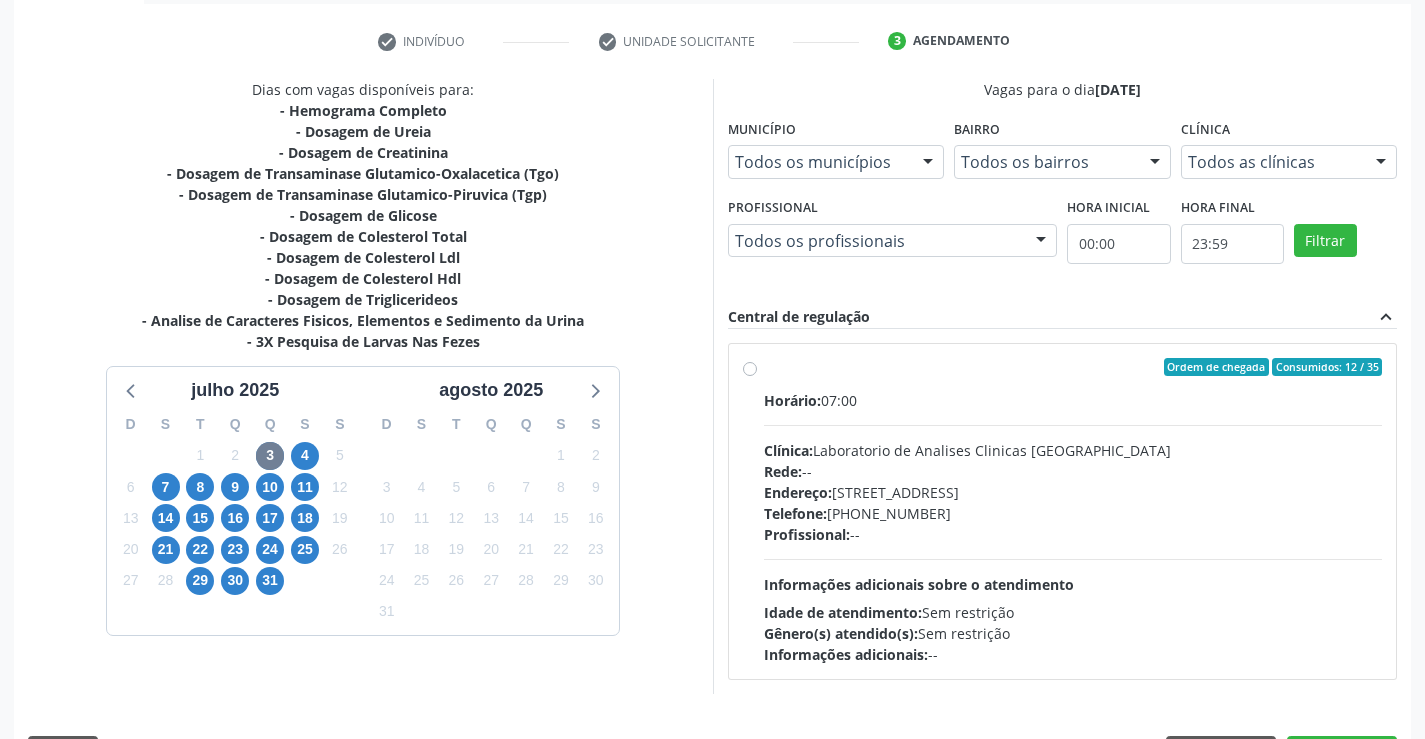 click on "Ordem de chegada
Consumidos: 12 / 35
Horário:   07:00
Clínica:  Laboratorio de Analises Clinicas Sao Francisco
Rede:
--
Endereço:   Terreo, nº 258, Centro, Campo Formoso - BA
Telefone:   (74) 36453588
Profissional:
--
Informações adicionais sobre o atendimento
Idade de atendimento:
Sem restrição
Gênero(s) atendido(s):
Sem restrição
Informações adicionais:
--" at bounding box center (1073, 511) 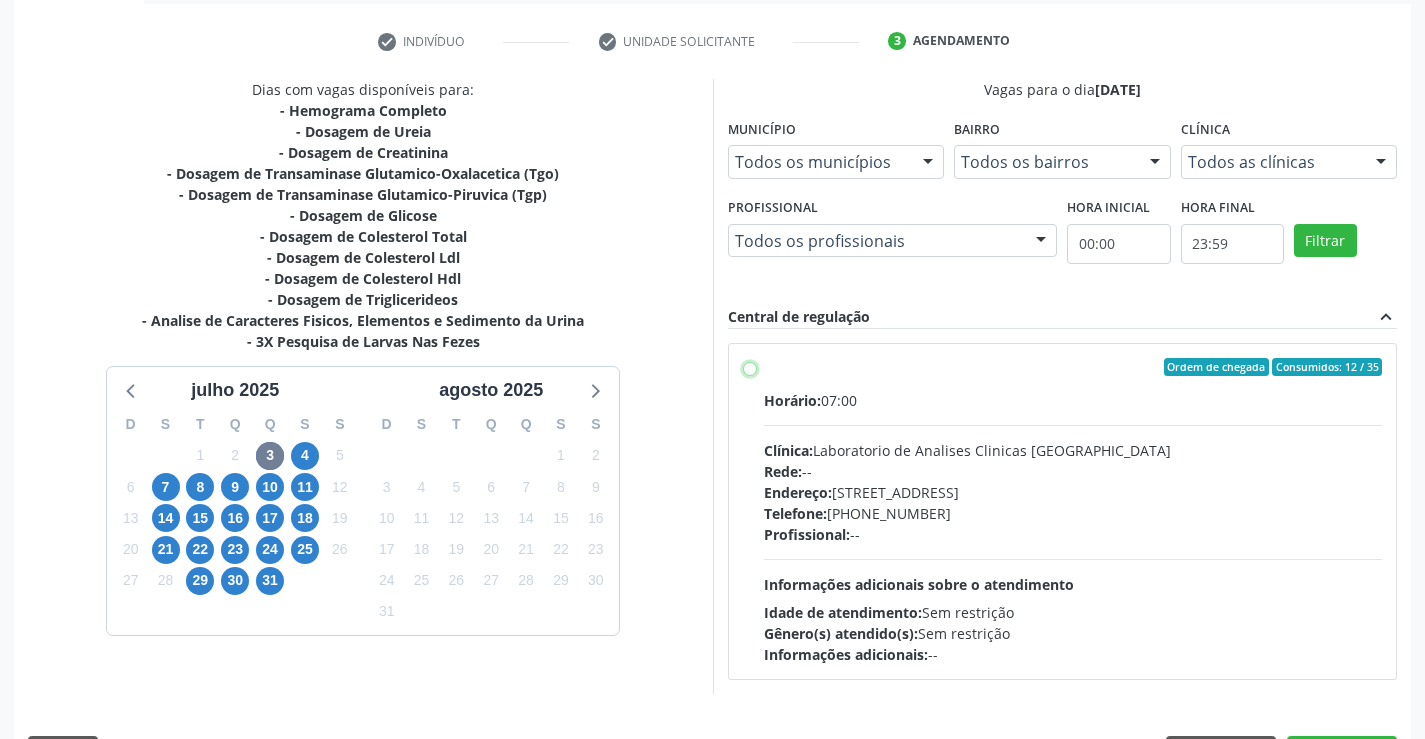 click on "Ordem de chegada
Consumidos: 12 / 35
Horário:   07:00
Clínica:  Laboratorio de Analises Clinicas Sao Francisco
Rede:
--
Endereço:   Terreo, nº 258, Centro, Campo Formoso - BA
Telefone:   (74) 36453588
Profissional:
--
Informações adicionais sobre o atendimento
Idade de atendimento:
Sem restrição
Gênero(s) atendido(s):
Sem restrição
Informações adicionais:
--" at bounding box center (750, 367) 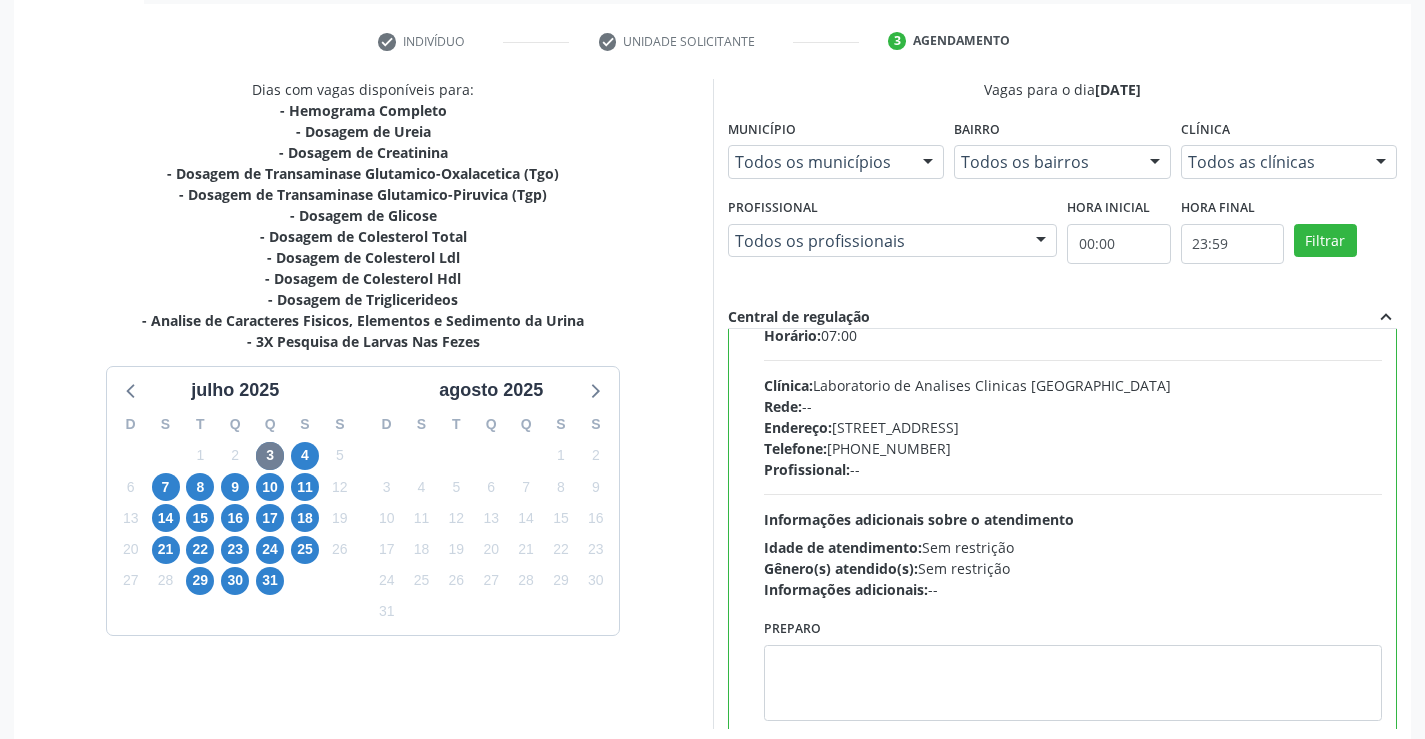 scroll, scrollTop: 99, scrollLeft: 0, axis: vertical 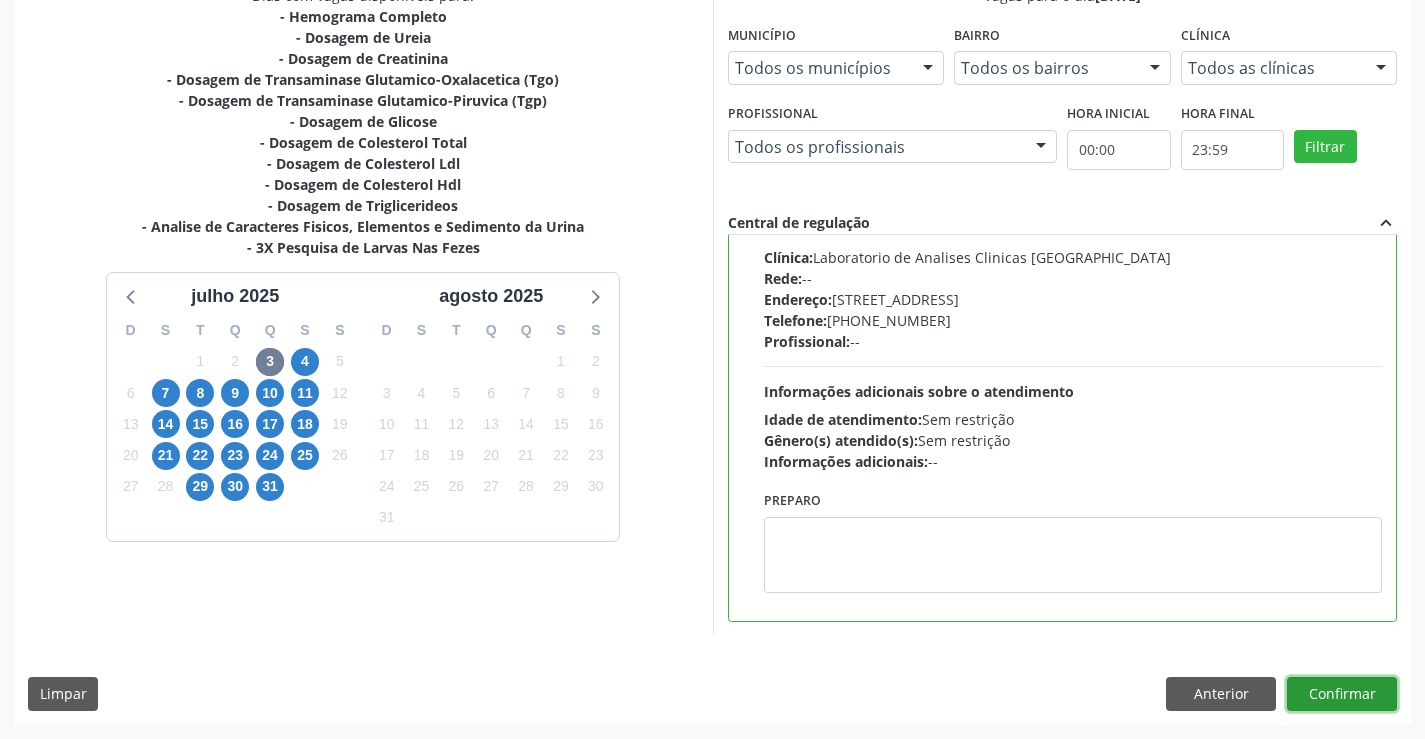 click on "Confirmar" at bounding box center (1342, 694) 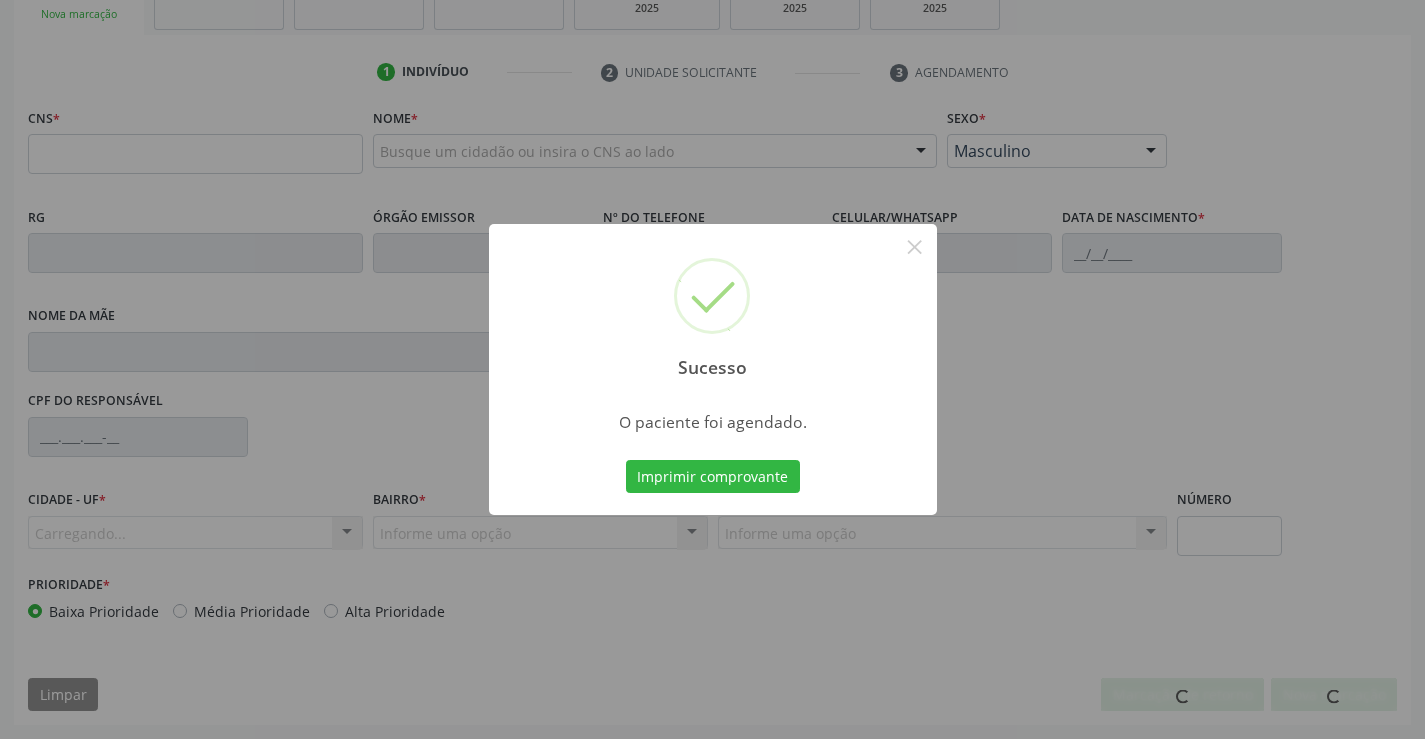 scroll, scrollTop: 331, scrollLeft: 0, axis: vertical 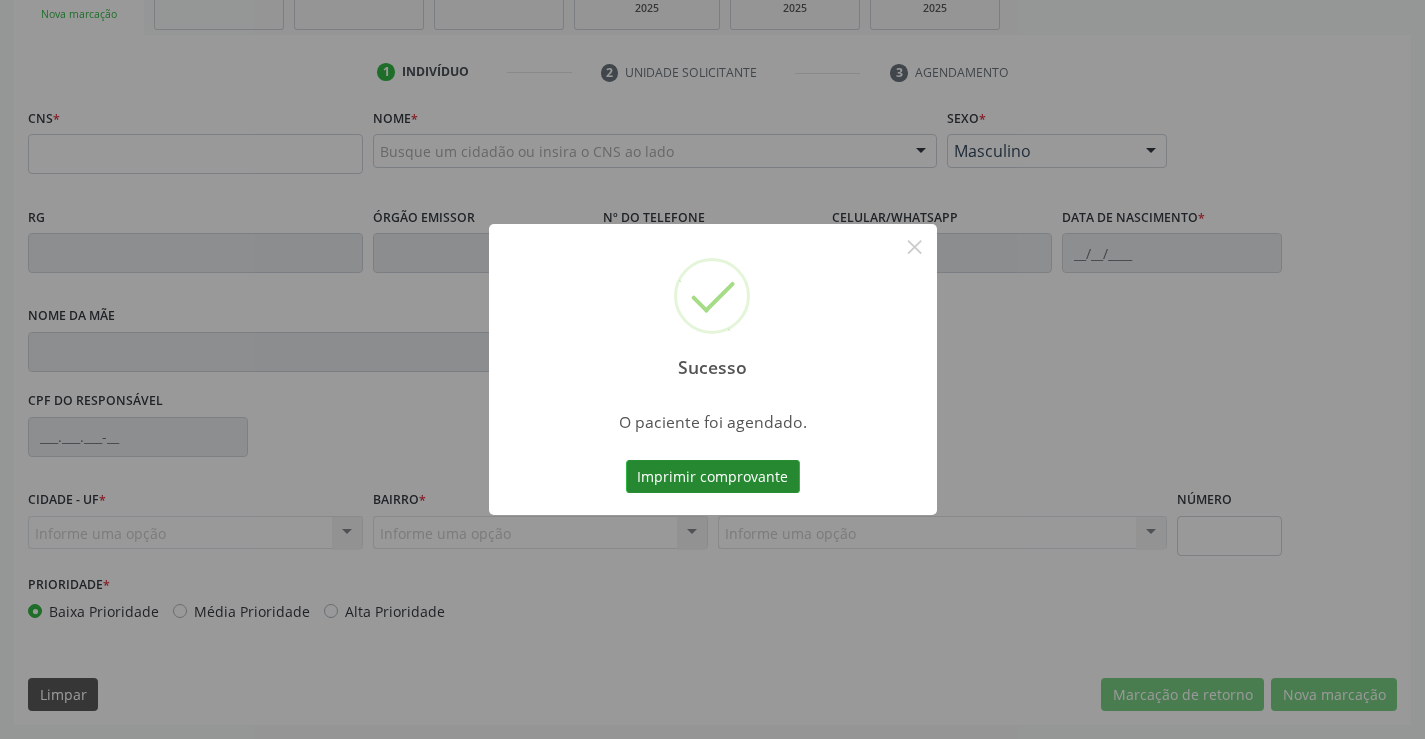 click on "Imprimir comprovante" at bounding box center (713, 477) 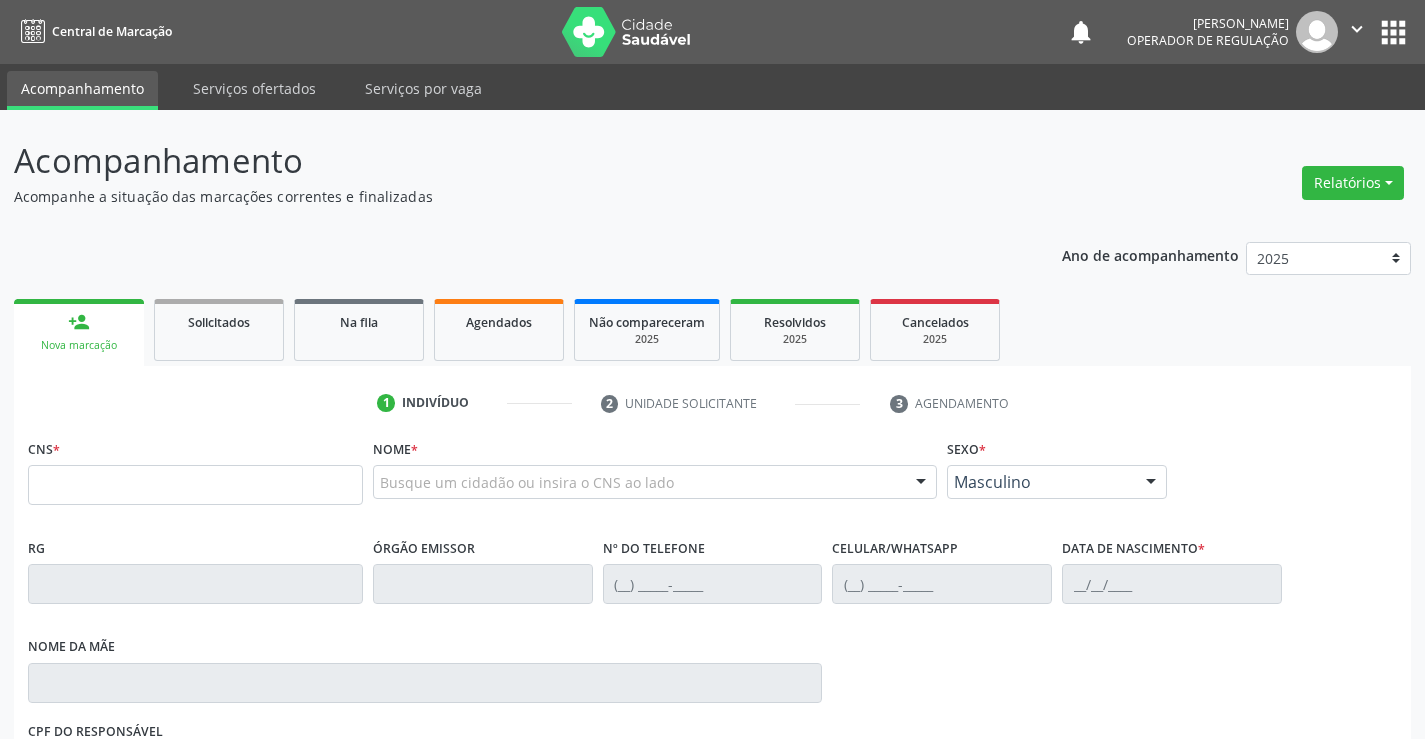 scroll, scrollTop: 331, scrollLeft: 0, axis: vertical 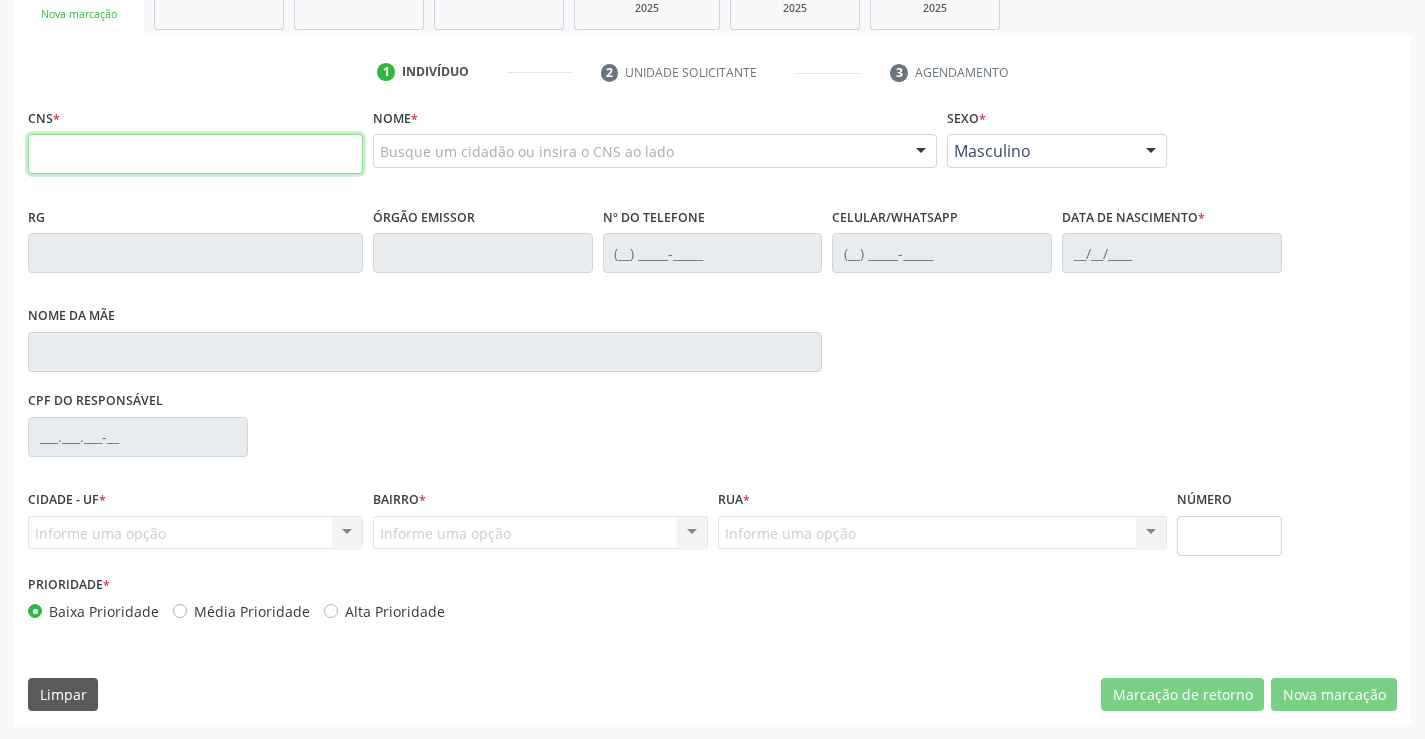 click at bounding box center [195, 154] 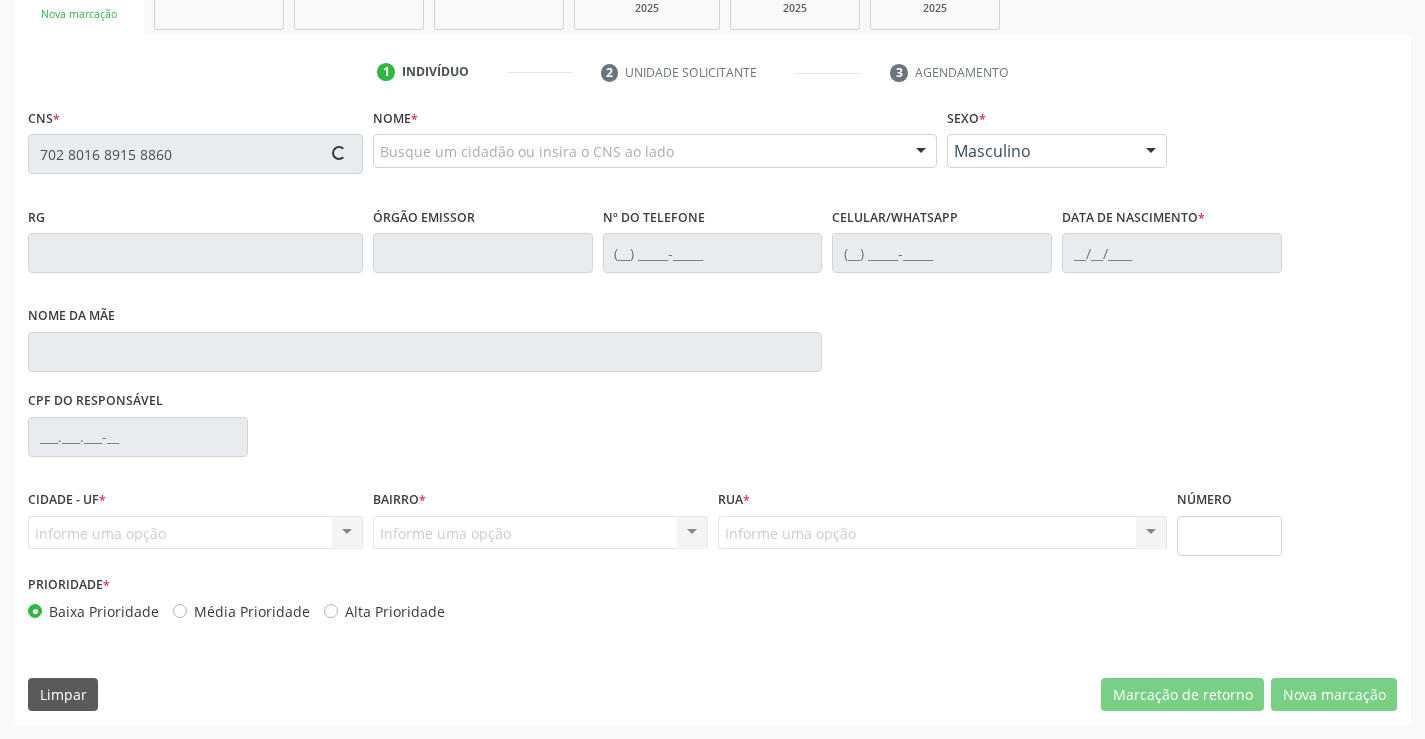 type on "702 8016 8915 8860" 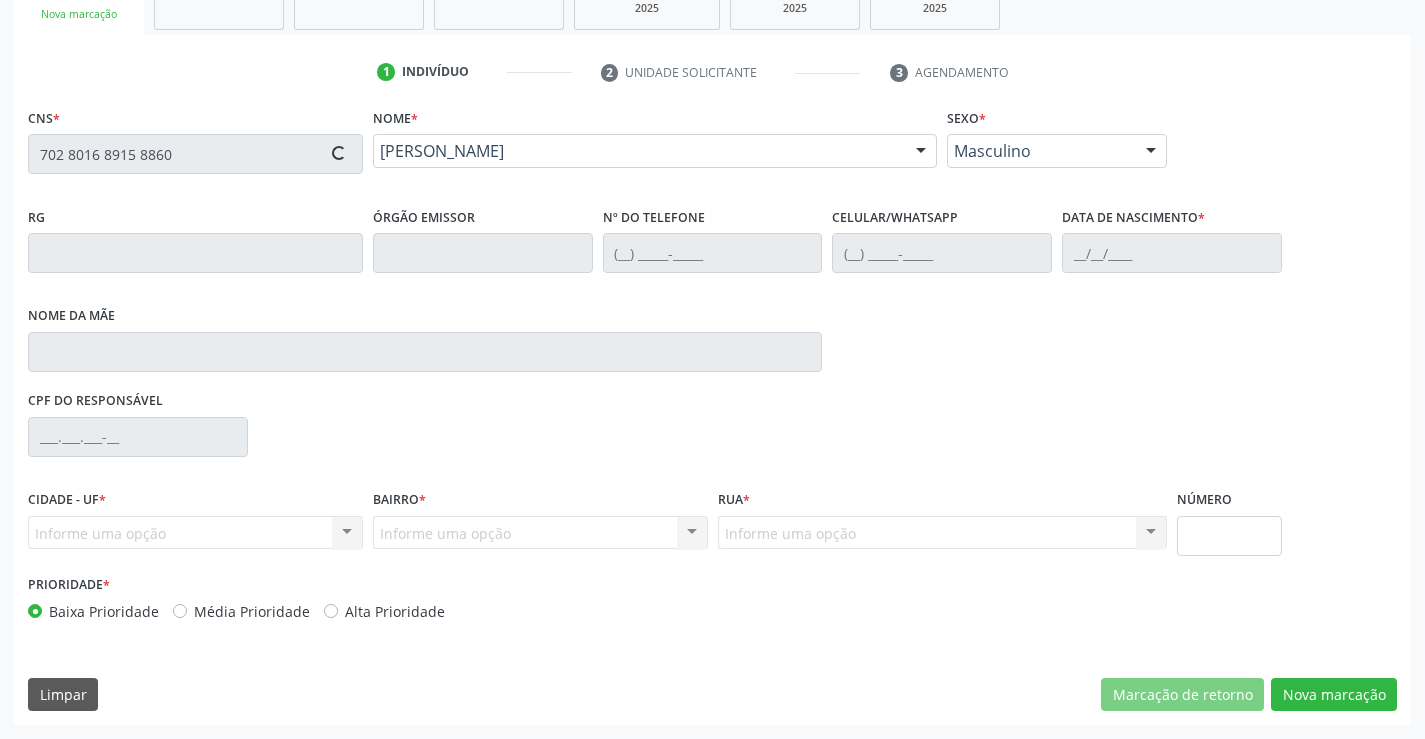 type on "(74) 98848-7731" 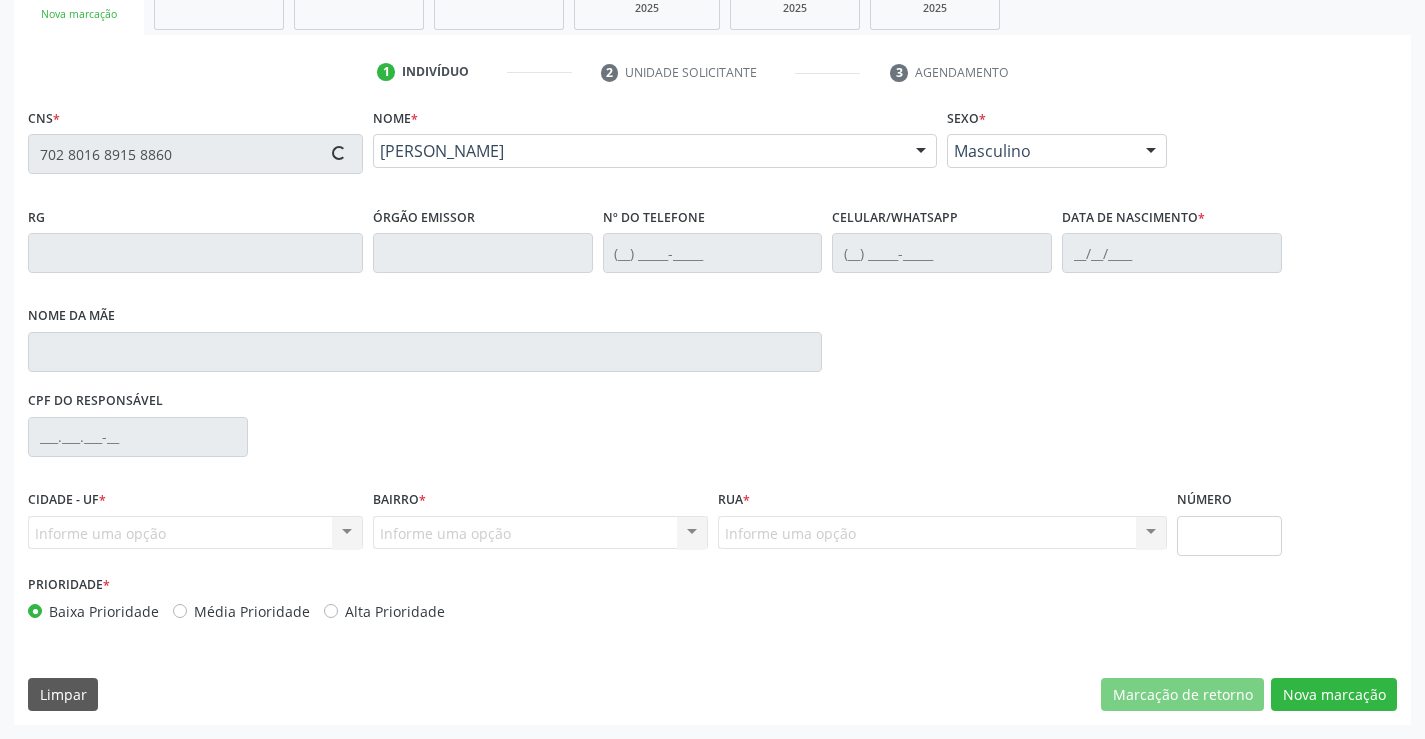 type on "21/09/2013" 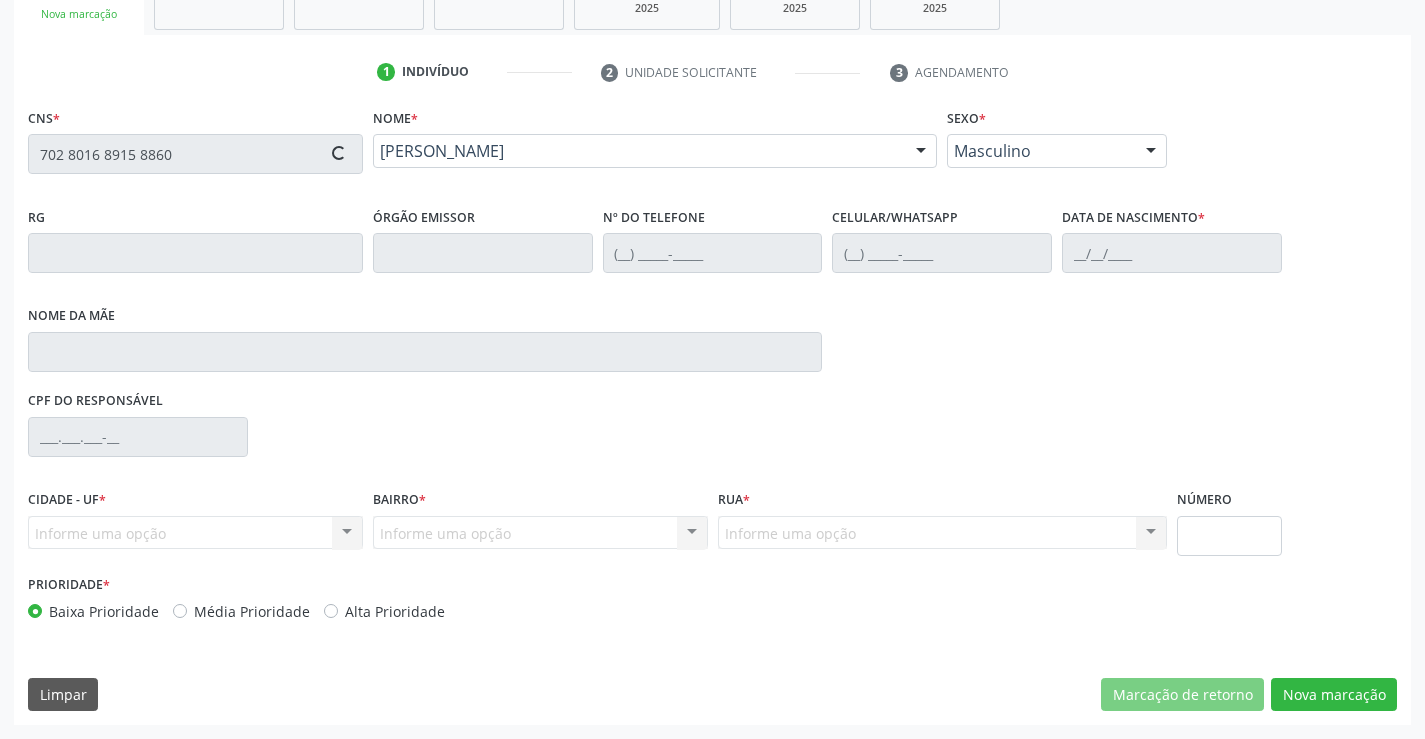 type on "S/N" 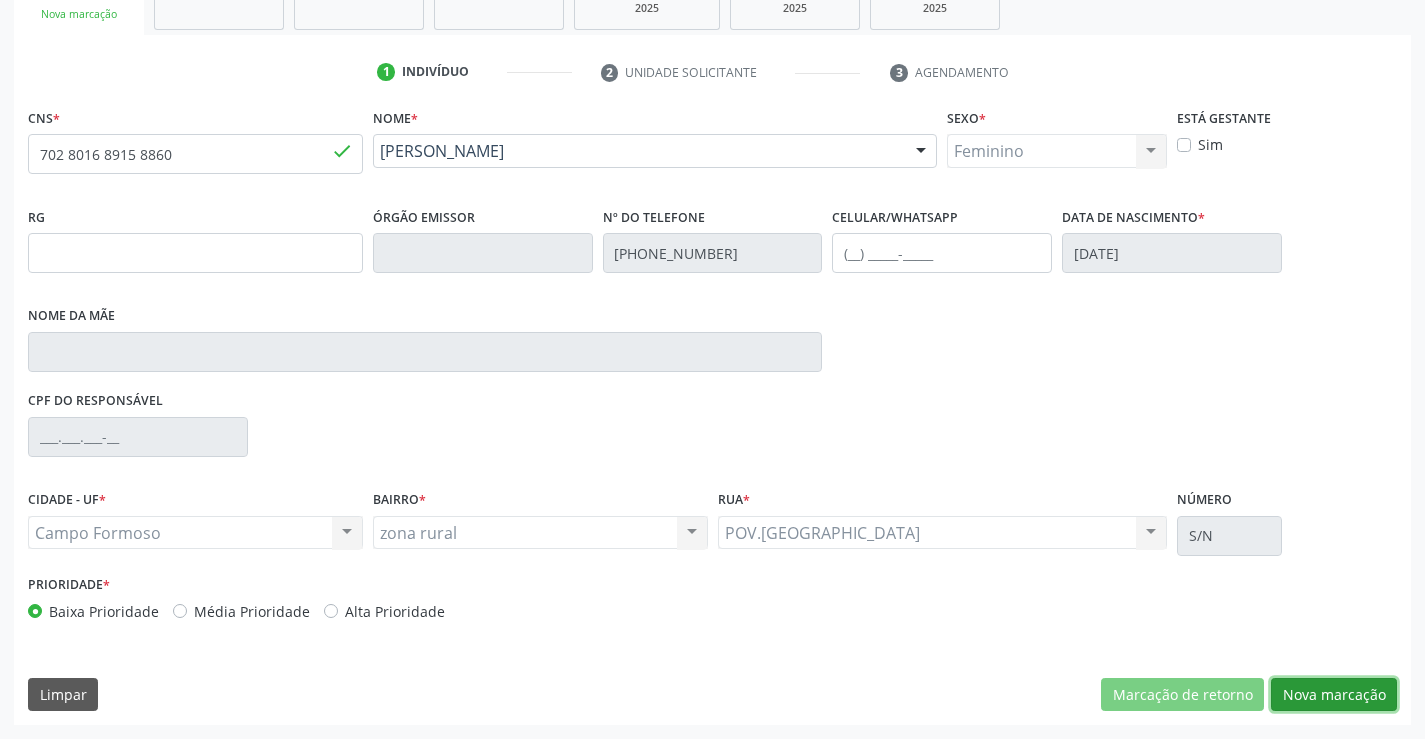 click on "Nova marcação" at bounding box center (1334, 695) 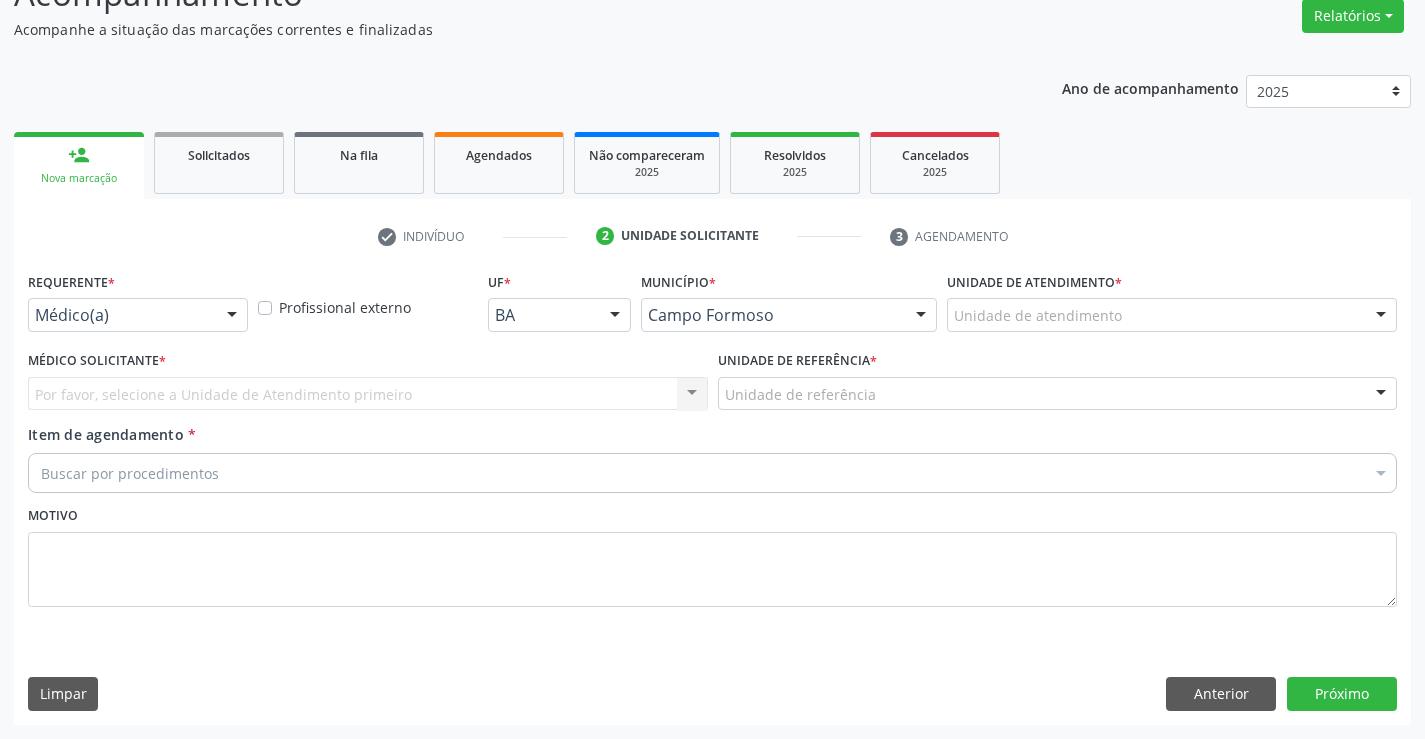scroll, scrollTop: 167, scrollLeft: 0, axis: vertical 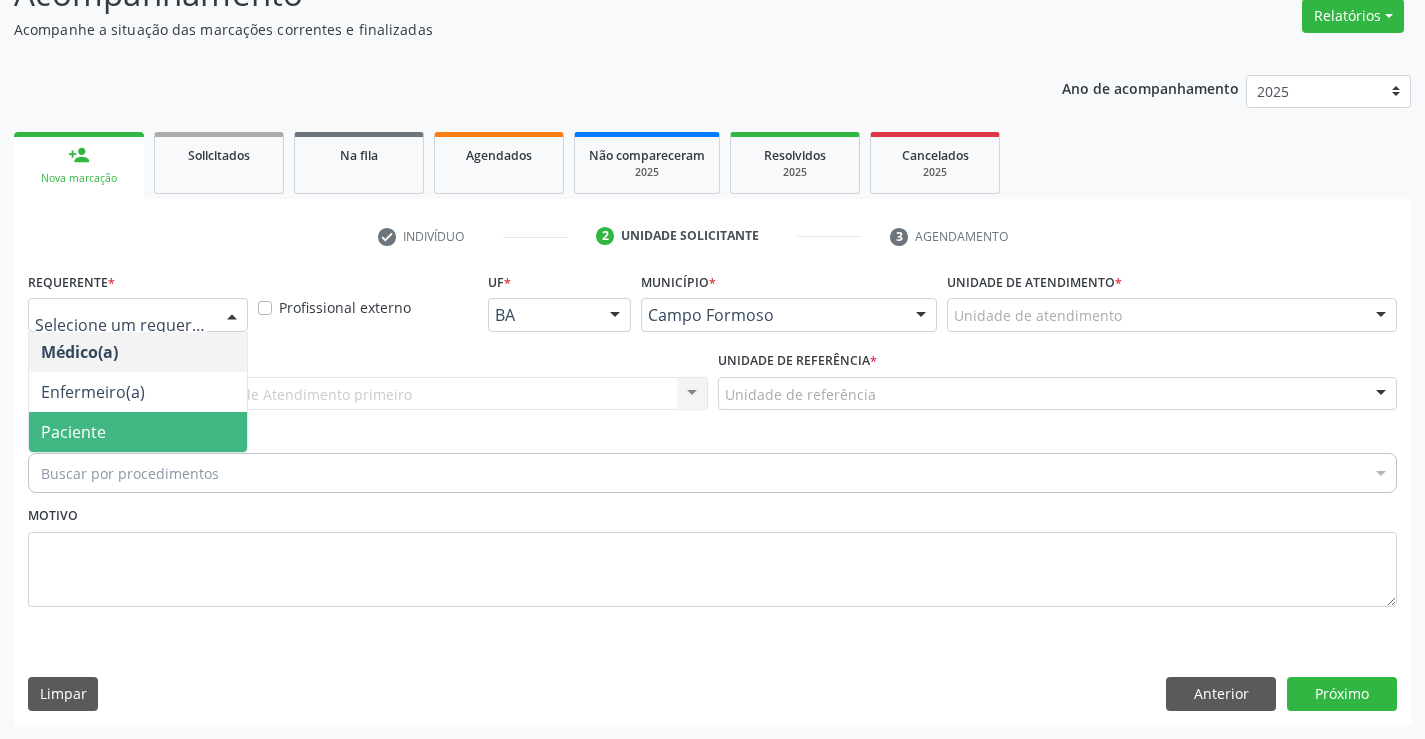 click on "Paciente" at bounding box center [138, 432] 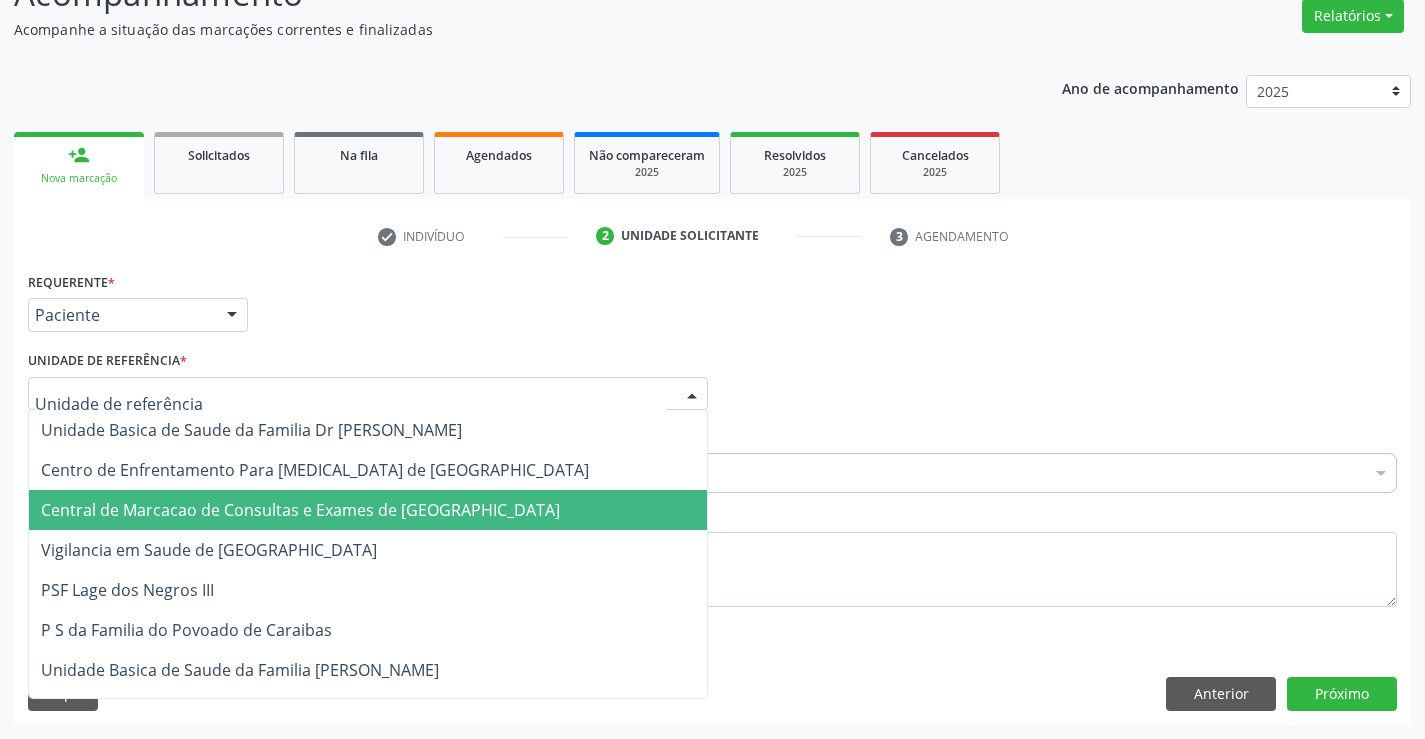 click on "Requerente
*
Paciente         Médico(a)   Enfermeiro(a)   Paciente
Nenhum resultado encontrado para: "   "
Não há nenhuma opção para ser exibida.
UF
BA         BA
Nenhum resultado encontrado para: "   "
Não há nenhuma opção para ser exibida.
Município
Campo Formoso         Campo Formoso
Nenhum resultado encontrado para: "   "
Não há nenhuma opção para ser exibida.
Médico Solicitante
Por favor, selecione a Unidade de Atendimento primeiro
Nenhum resultado encontrado para: "   "
Não há nenhuma opção para ser exibida.
Unidade de referência
*
Unidade Basica de Saude da Familia Dr Paulo Sudre   Centro de Enfrentamento Para Covid 19 de Campo Formoso   Central de Marcacao de Consultas e Exames de Campo Formoso" at bounding box center [712, 495] 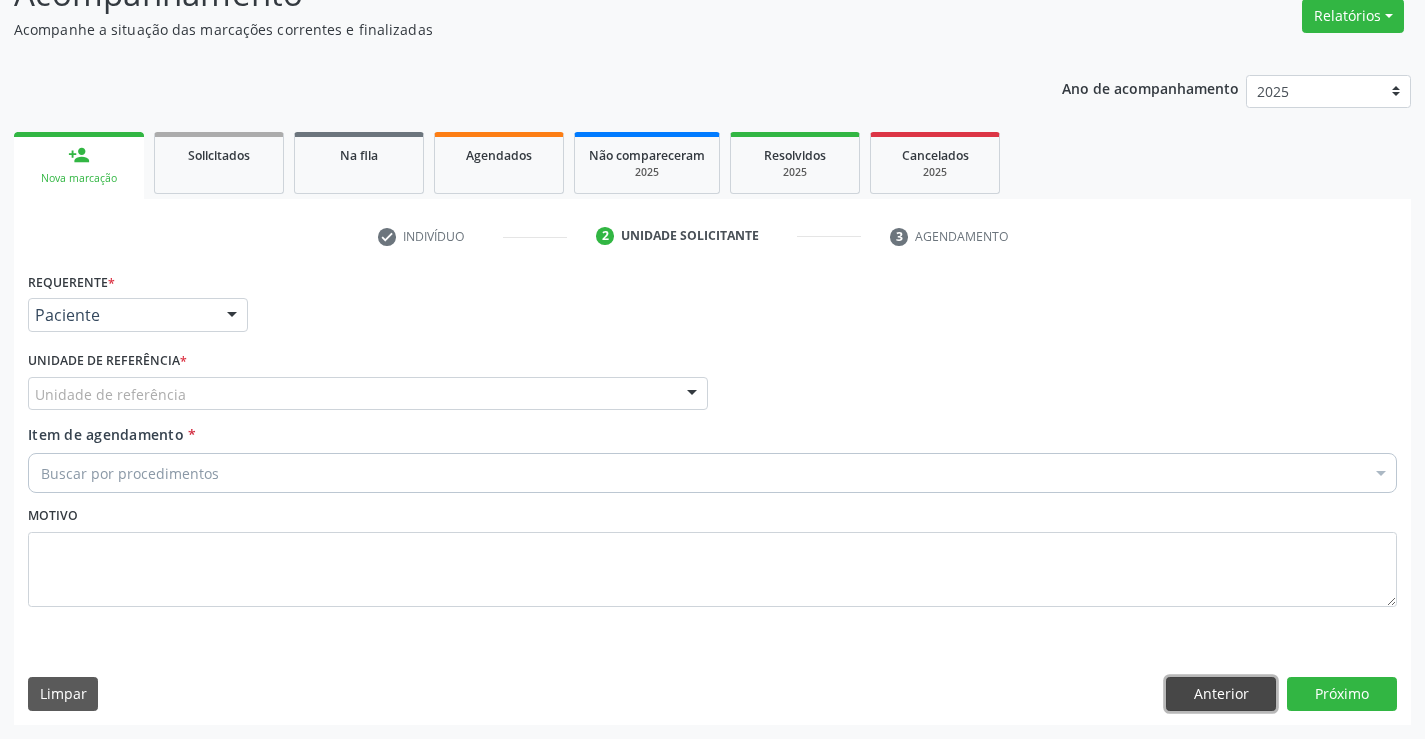 click on "Anterior" at bounding box center [1221, 694] 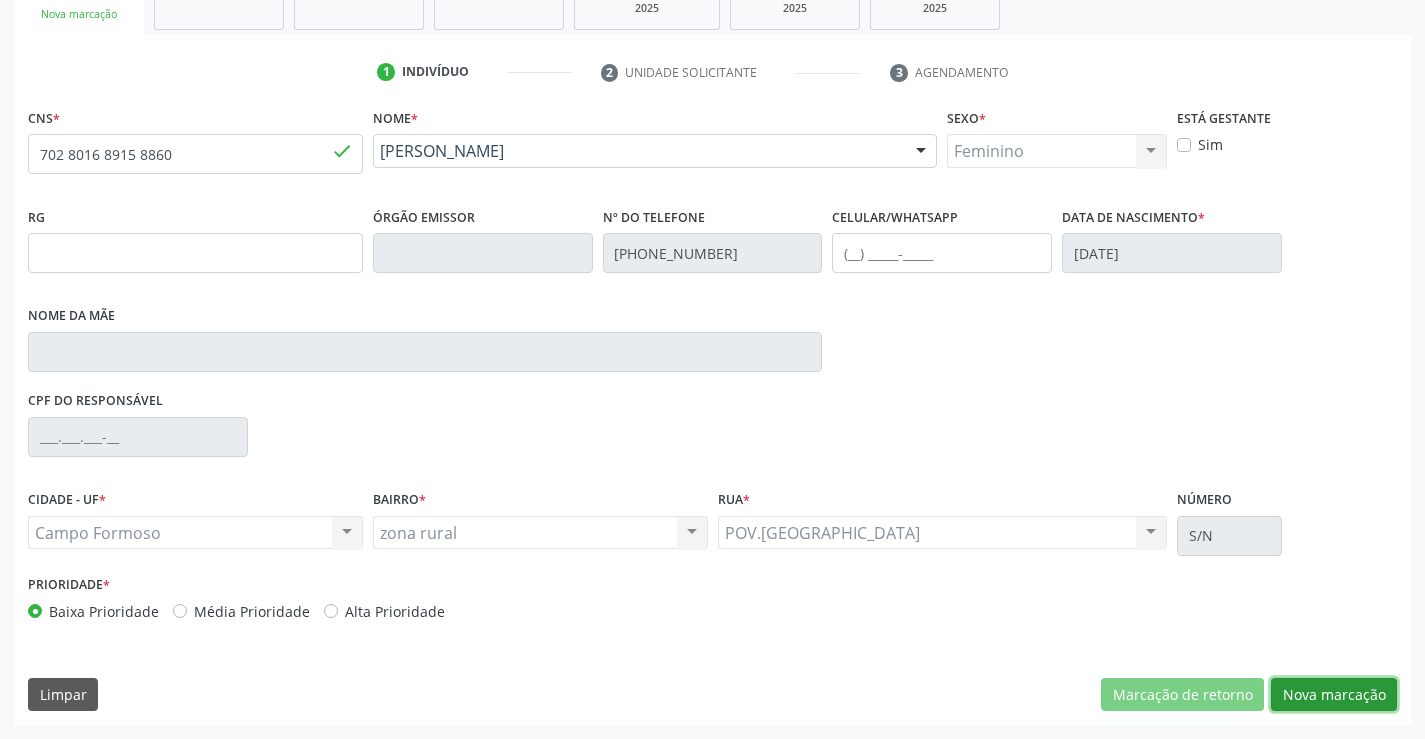 click on "Nova marcação" at bounding box center (1334, 695) 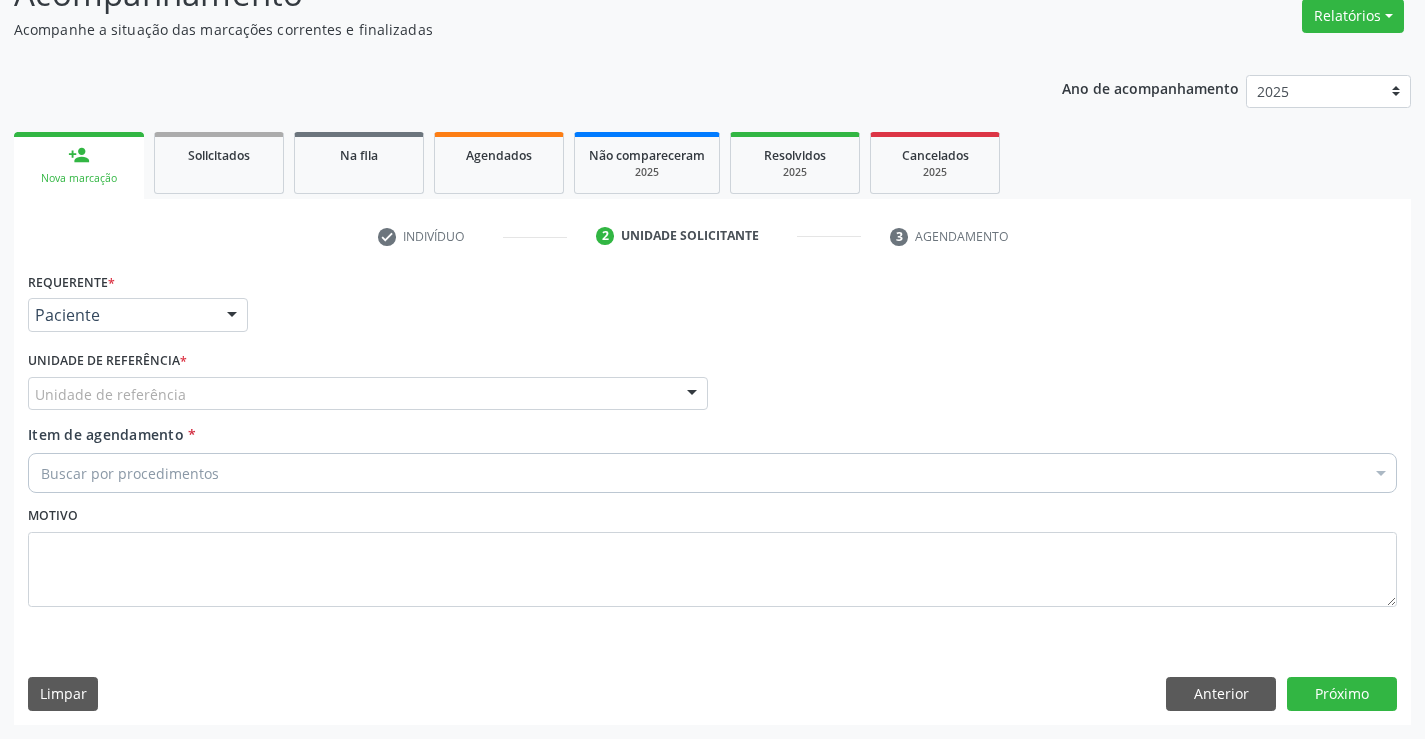 scroll, scrollTop: 167, scrollLeft: 0, axis: vertical 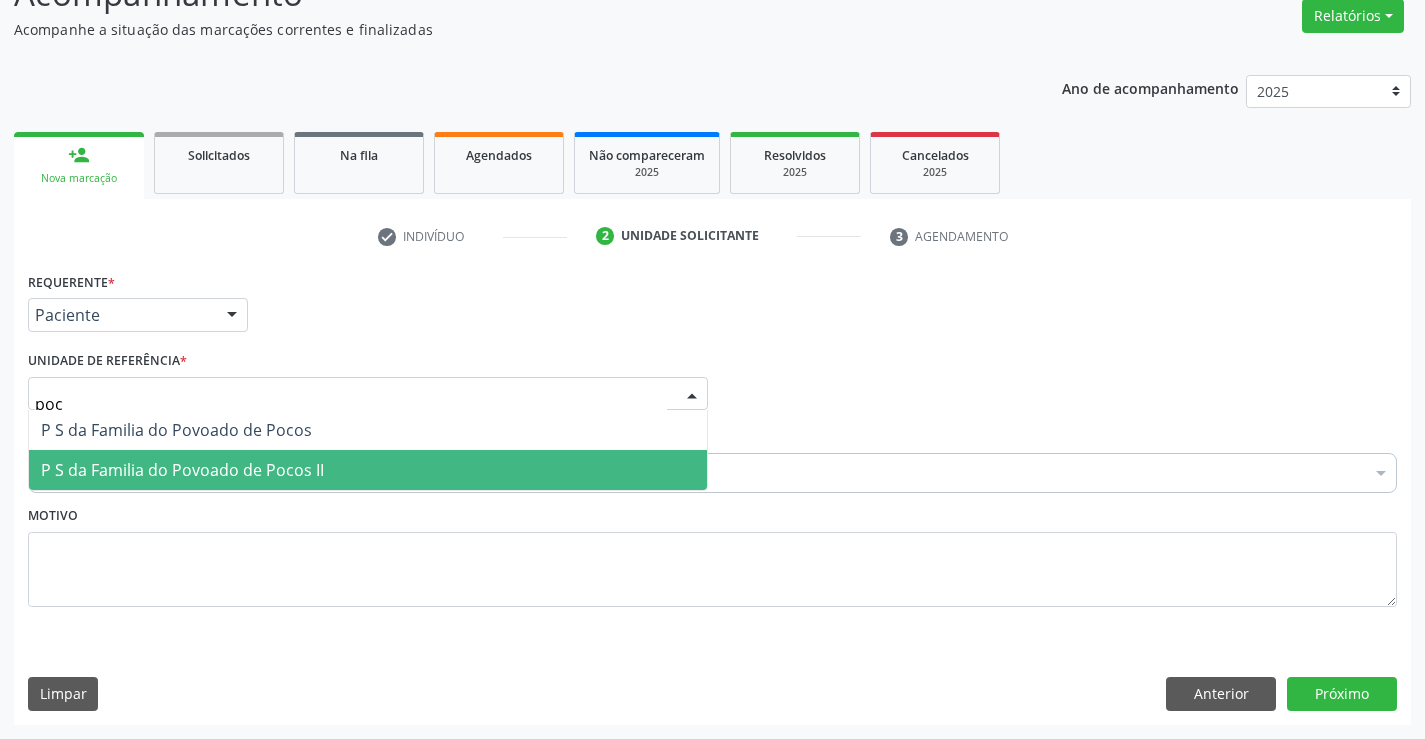 type on "poco" 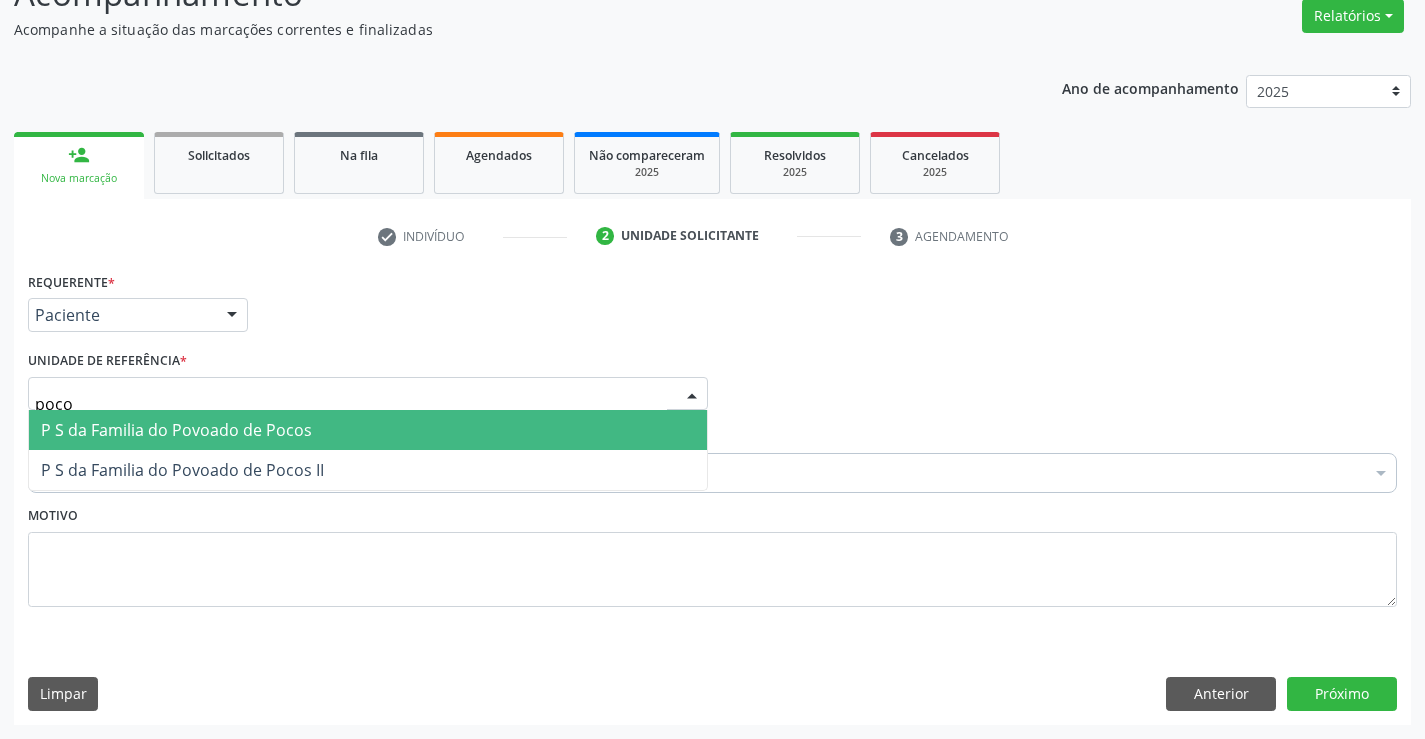 click on "P S da Familia do Povoado de Pocos" at bounding box center [176, 430] 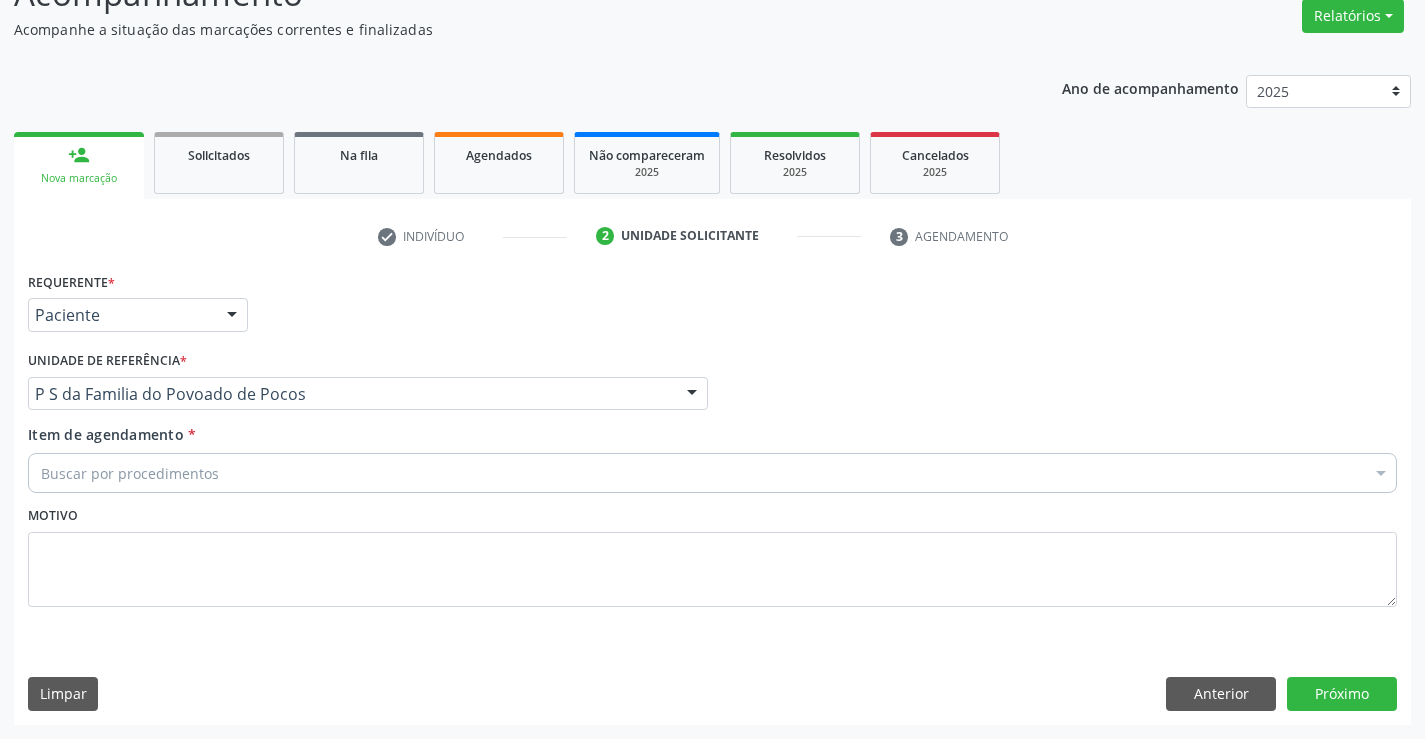 click on "Buscar por procedimentos" at bounding box center (712, 473) 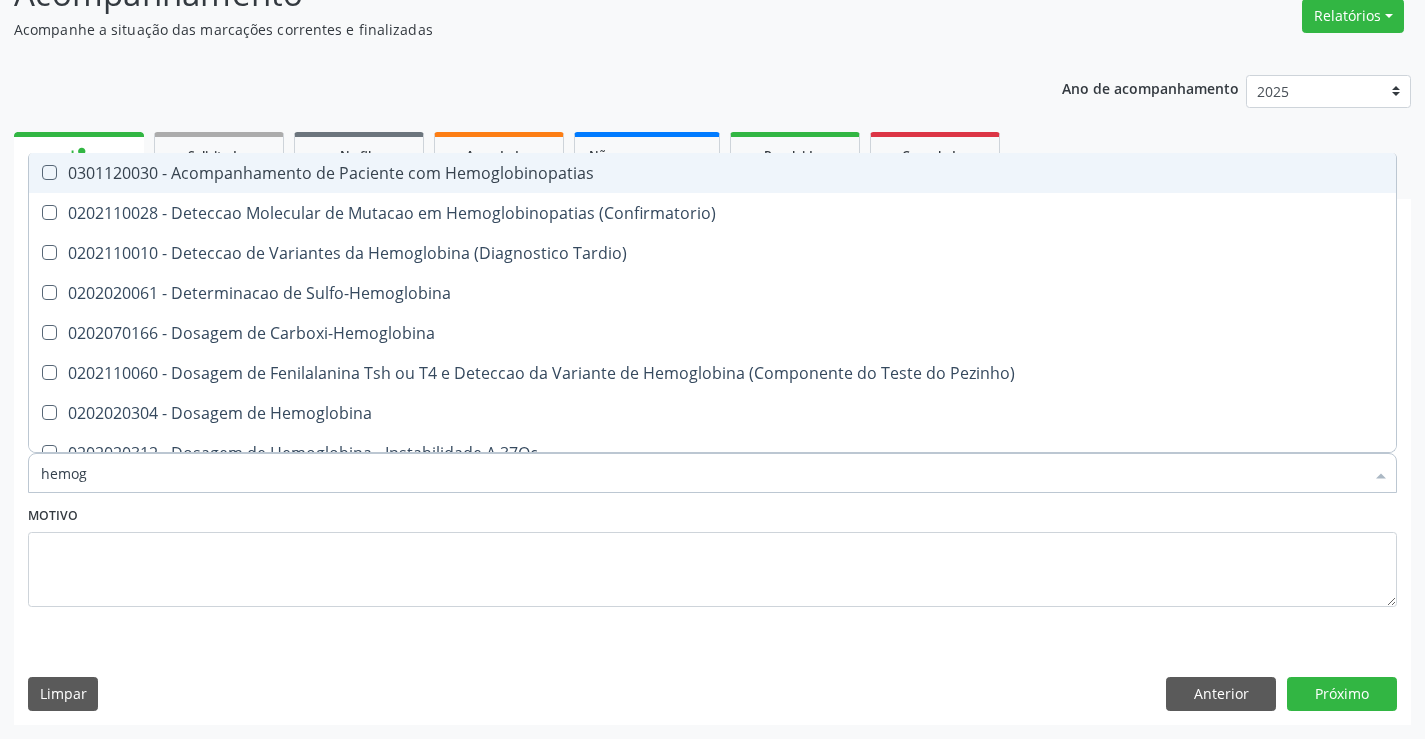 type on "hemogr" 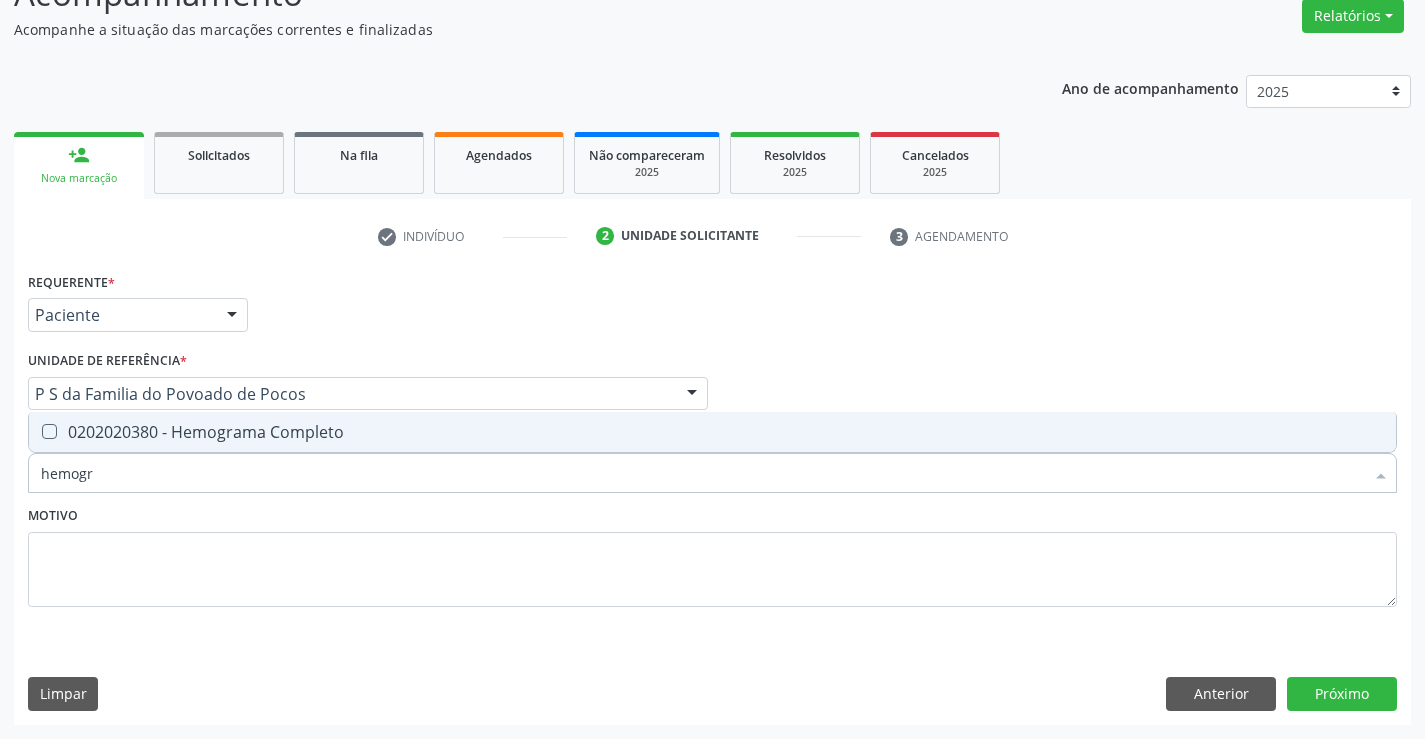 click on "0202020380 - Hemograma Completo" at bounding box center (712, 432) 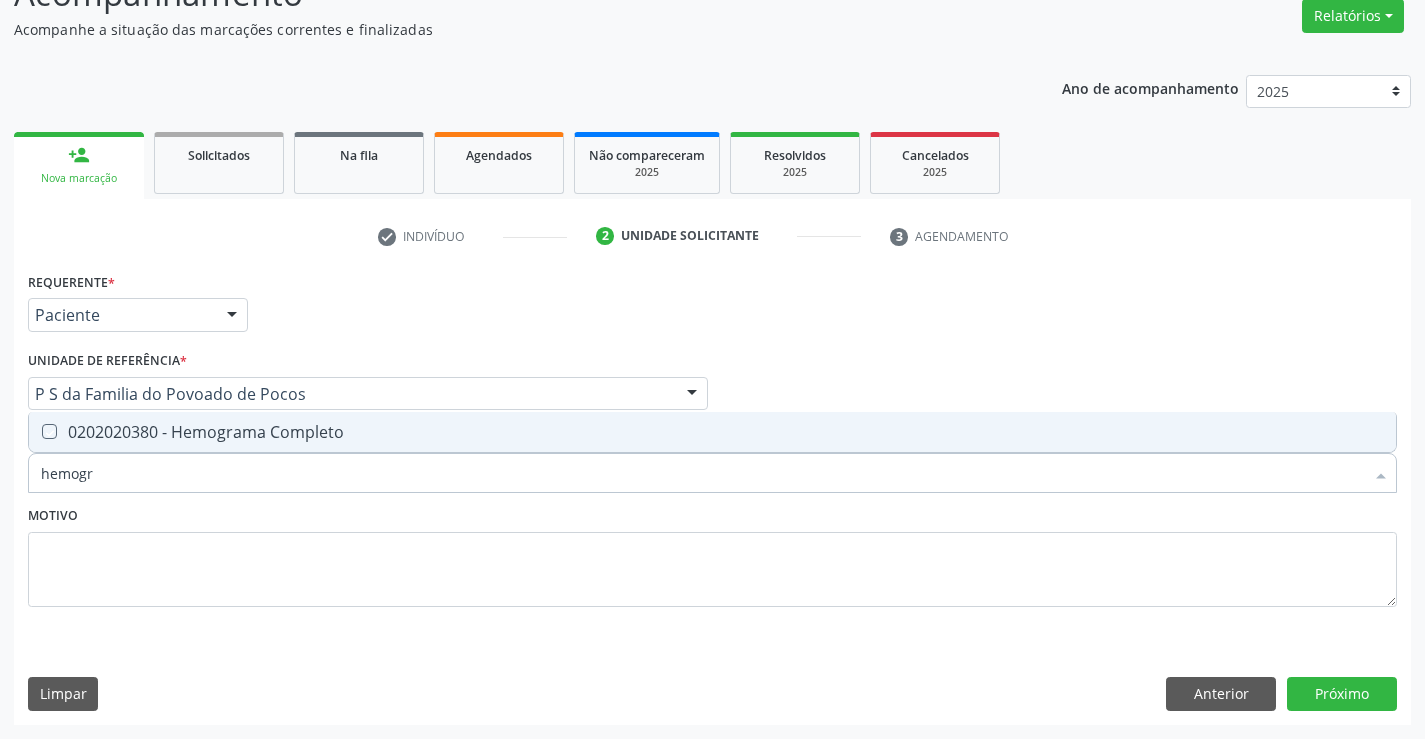 checkbox on "true" 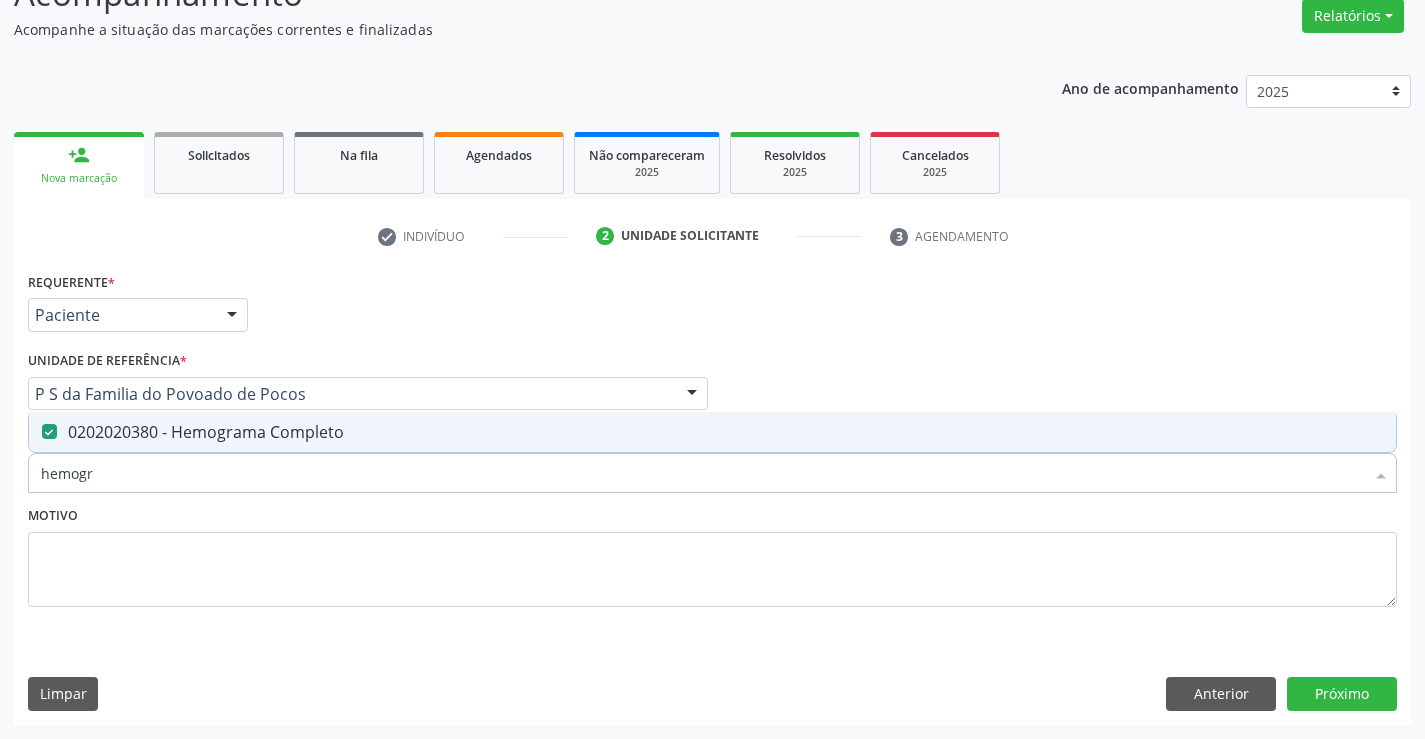 type on "hemogr" 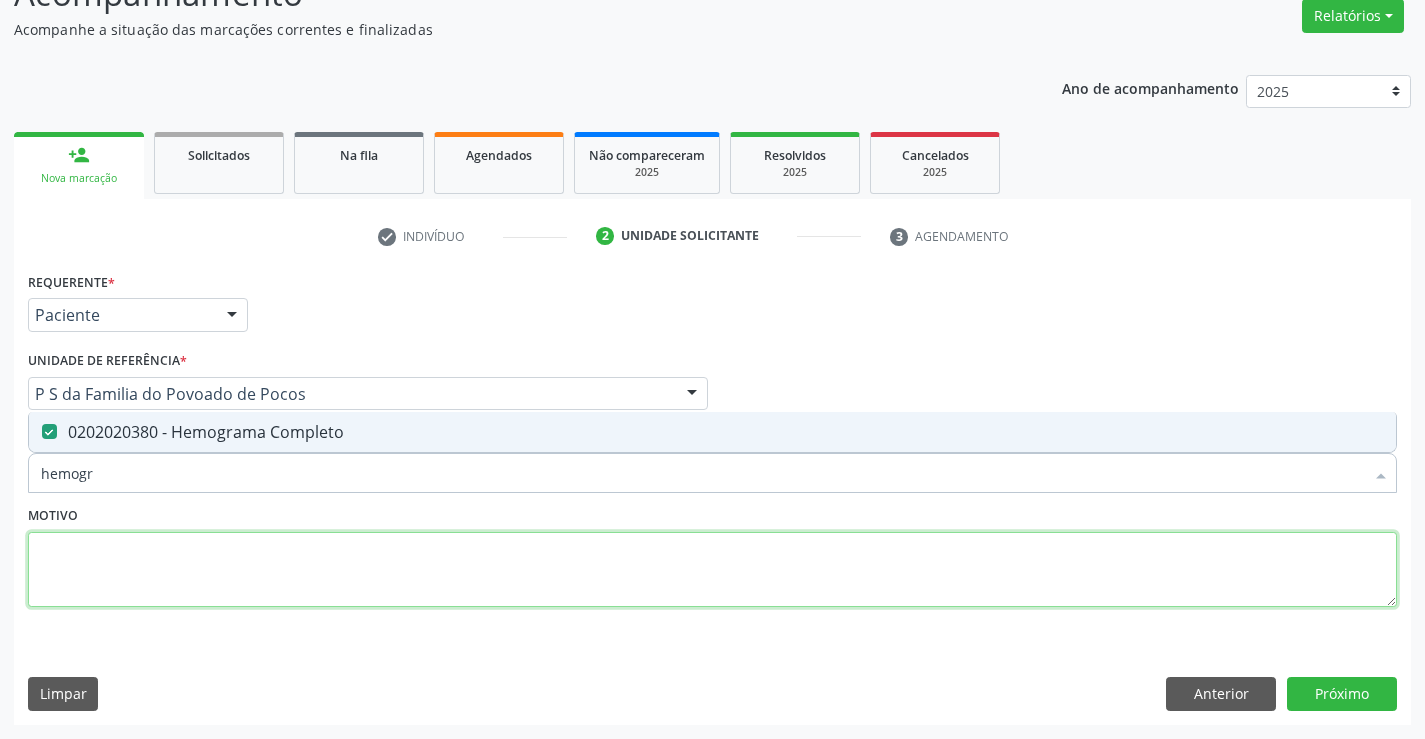 click at bounding box center [712, 570] 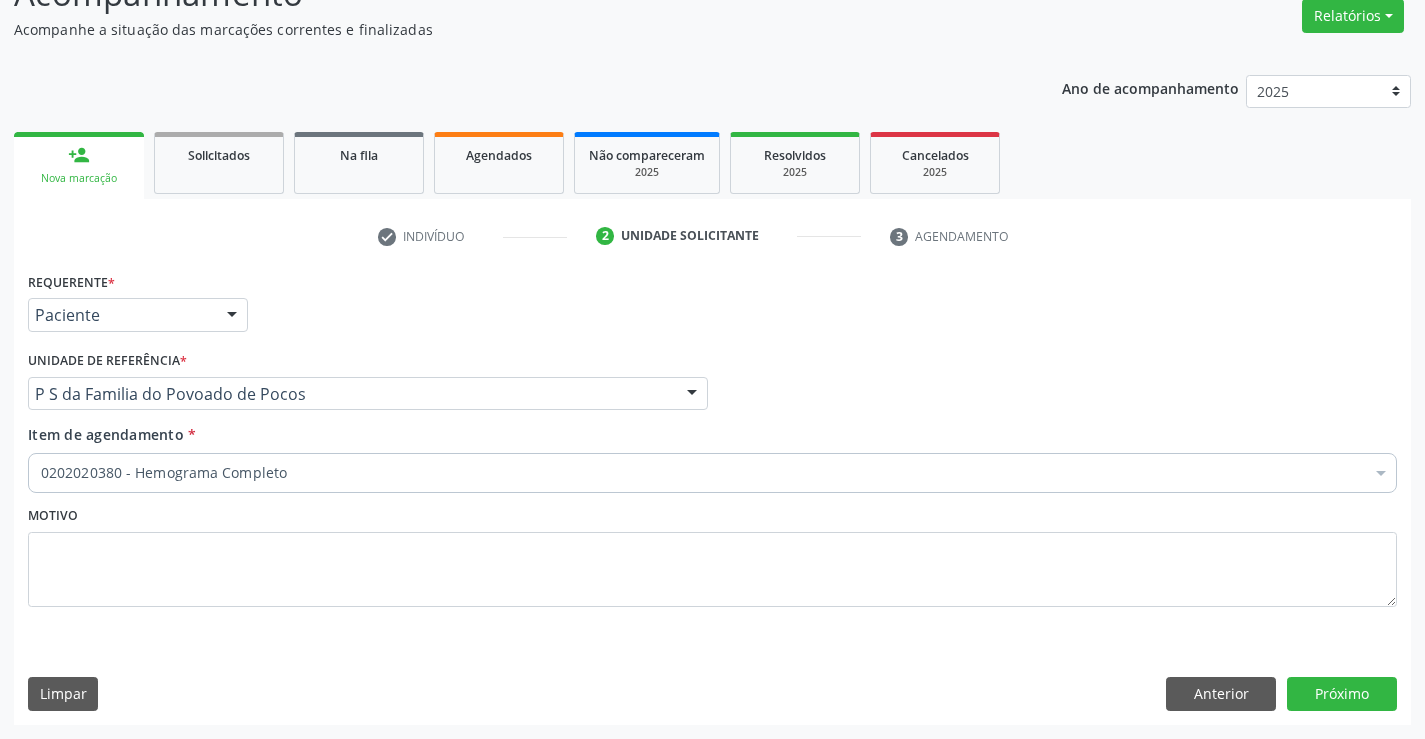 click on "0202020380 - Hemograma Completo" at bounding box center (712, 473) 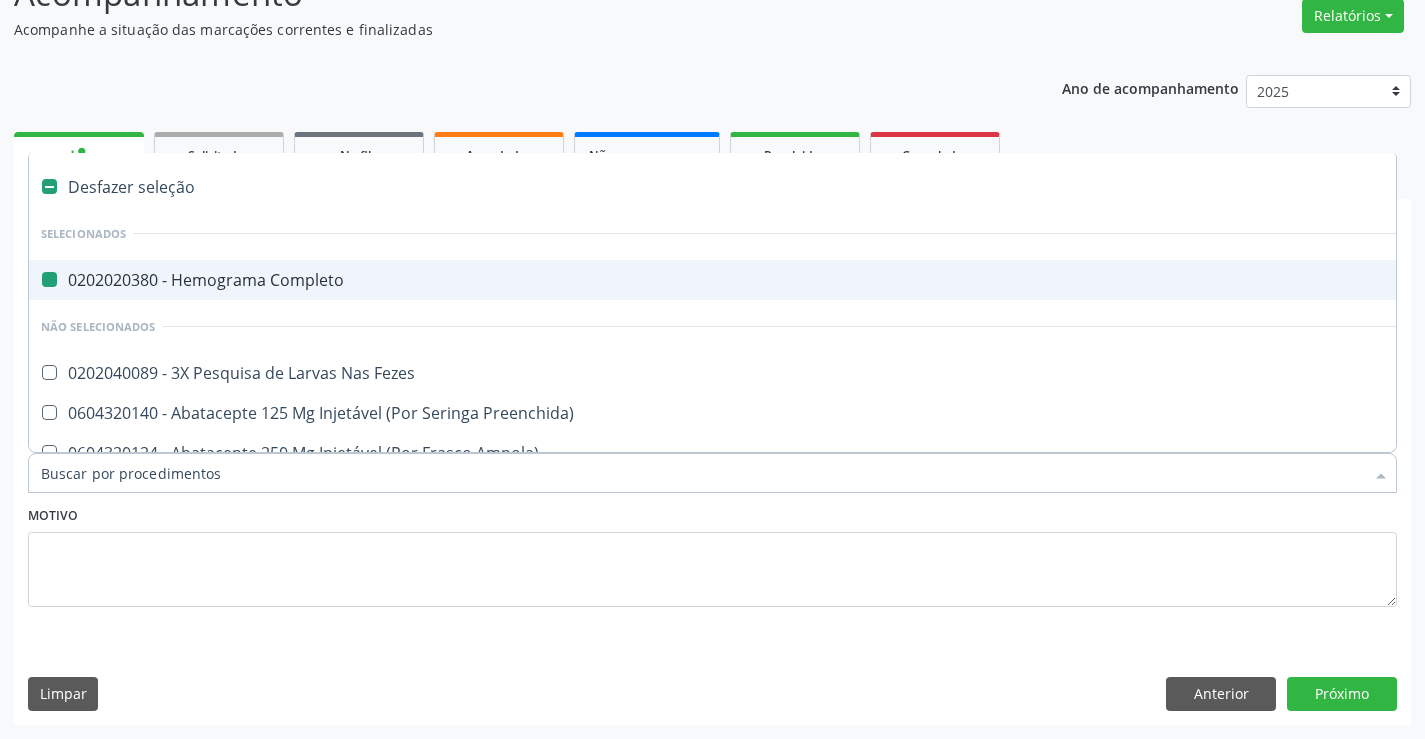 type on "u" 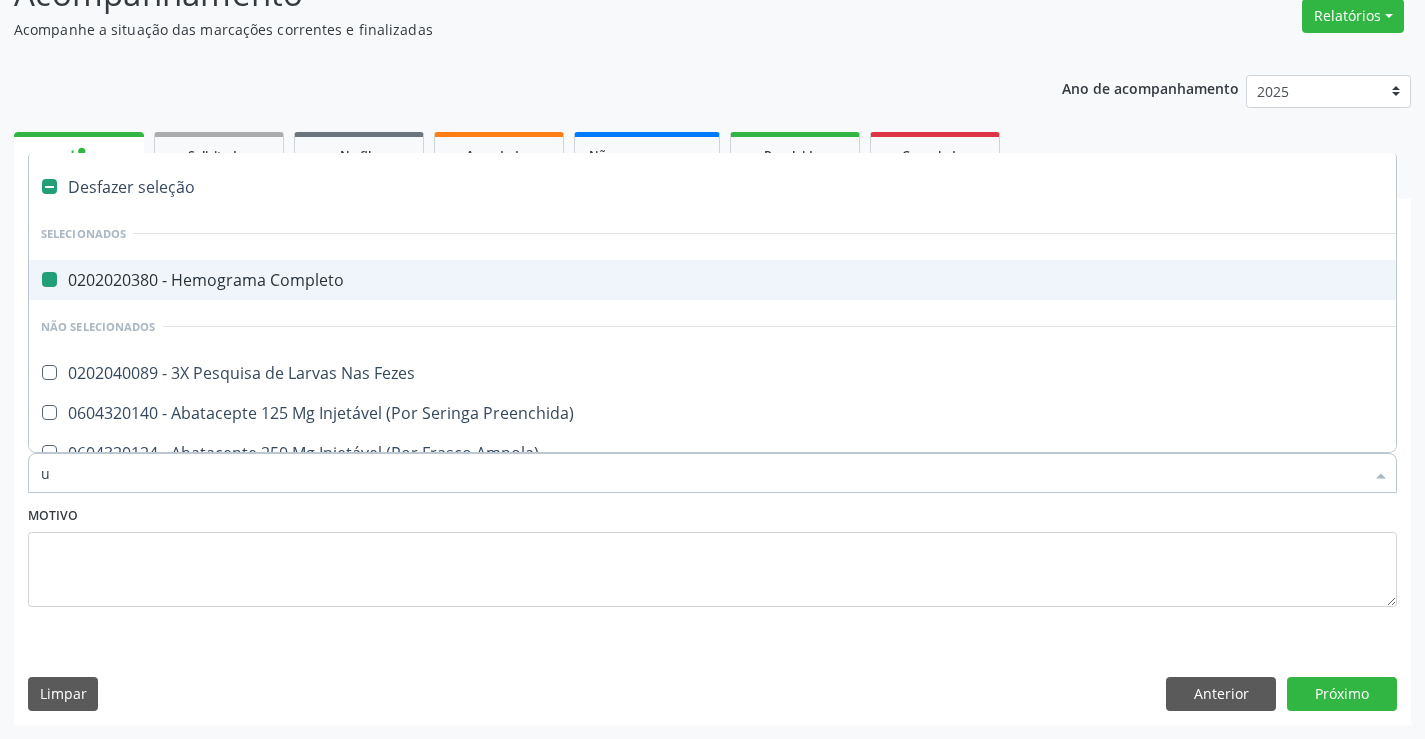 checkbox on "false" 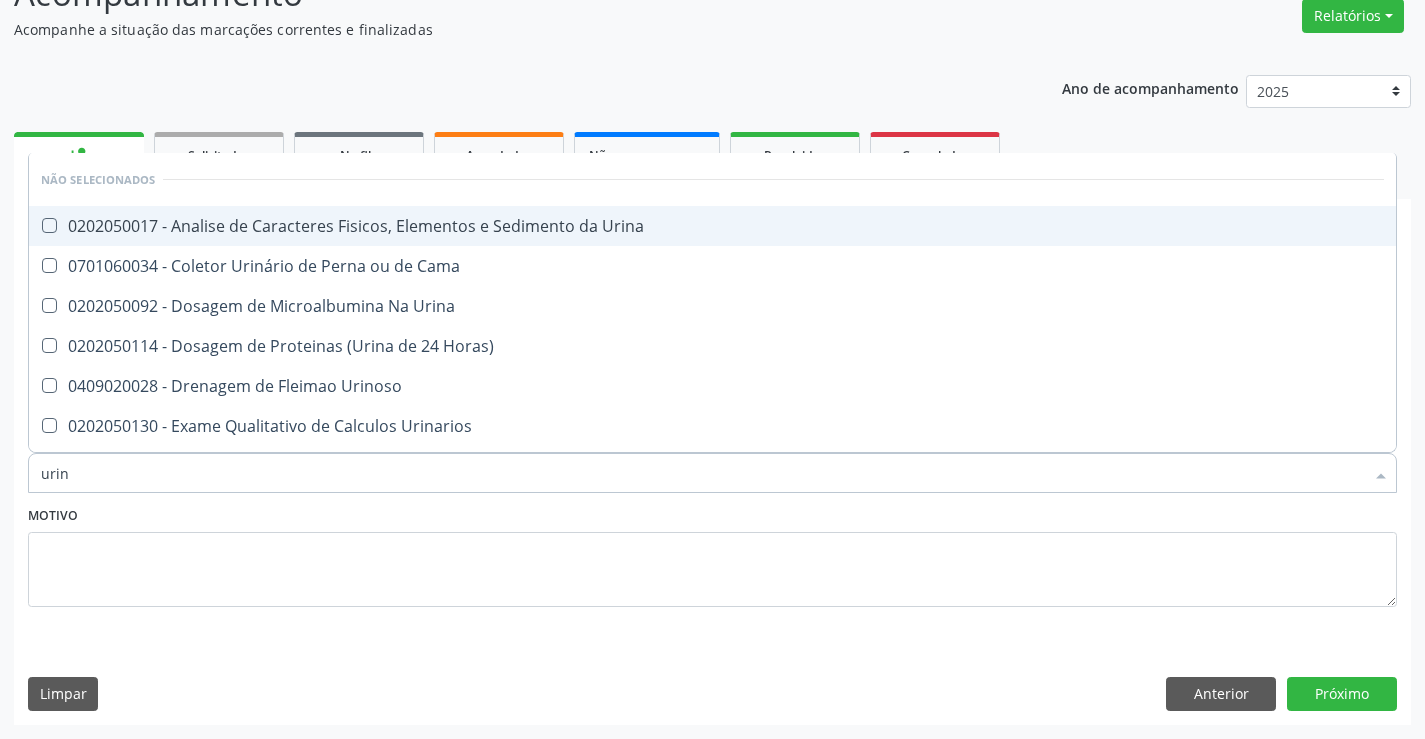 type on "urina" 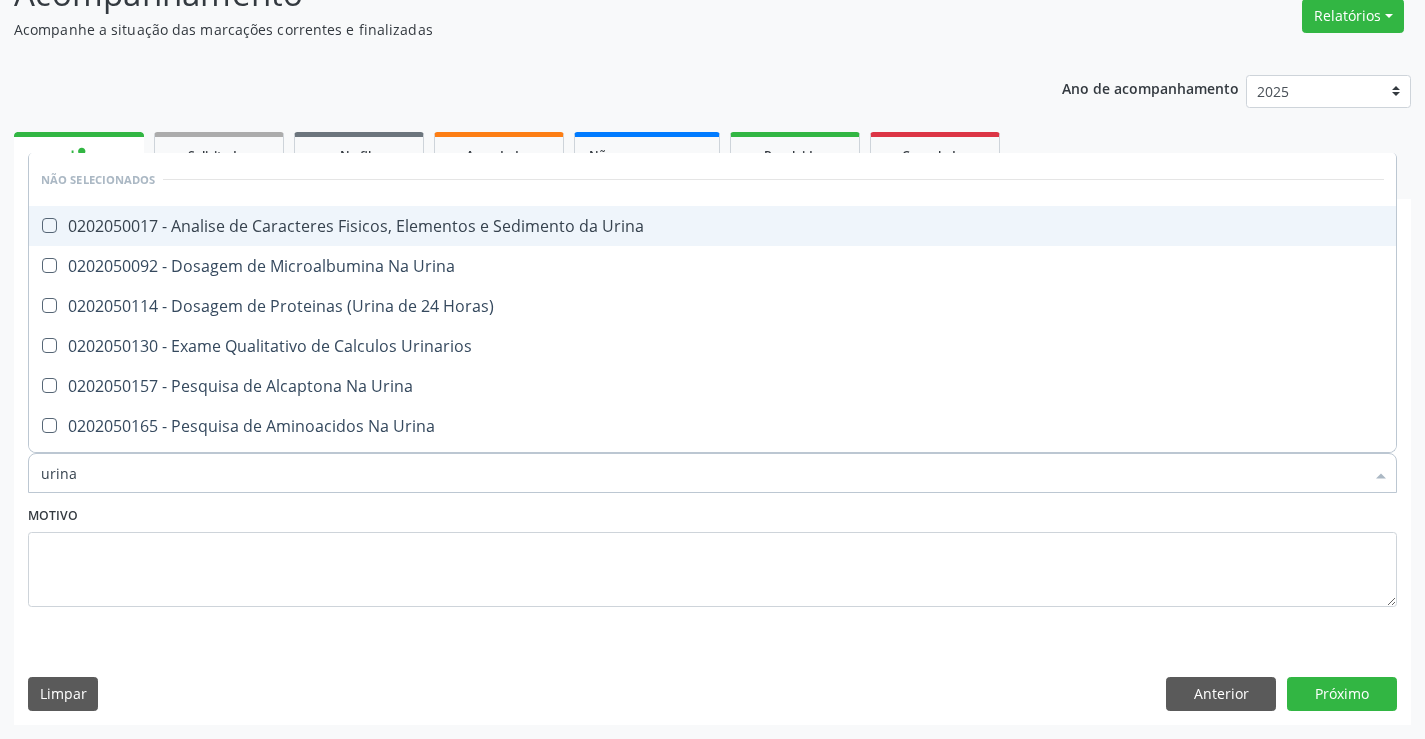 click on "0202050017 - Analise de Caracteres Fisicos, Elementos e Sedimento da Urina" at bounding box center [712, 226] 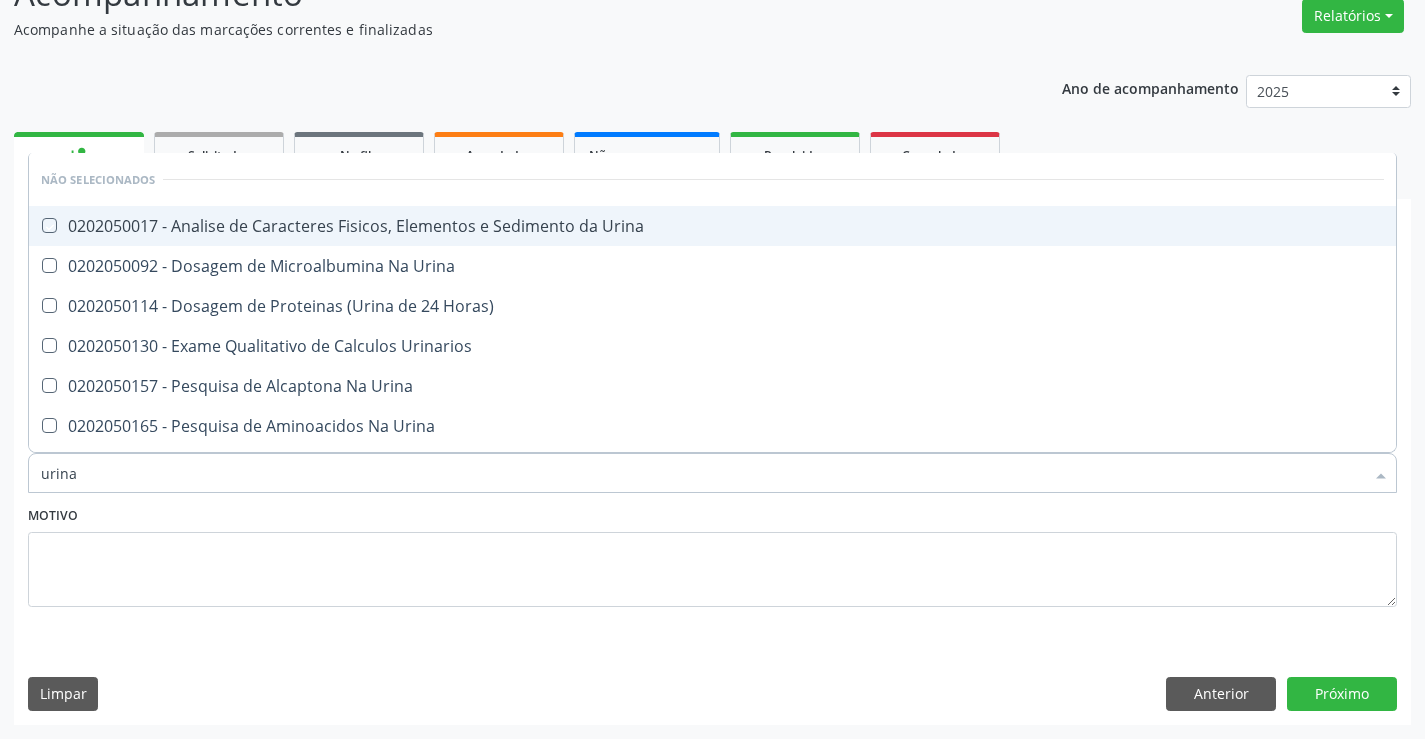 checkbox on "true" 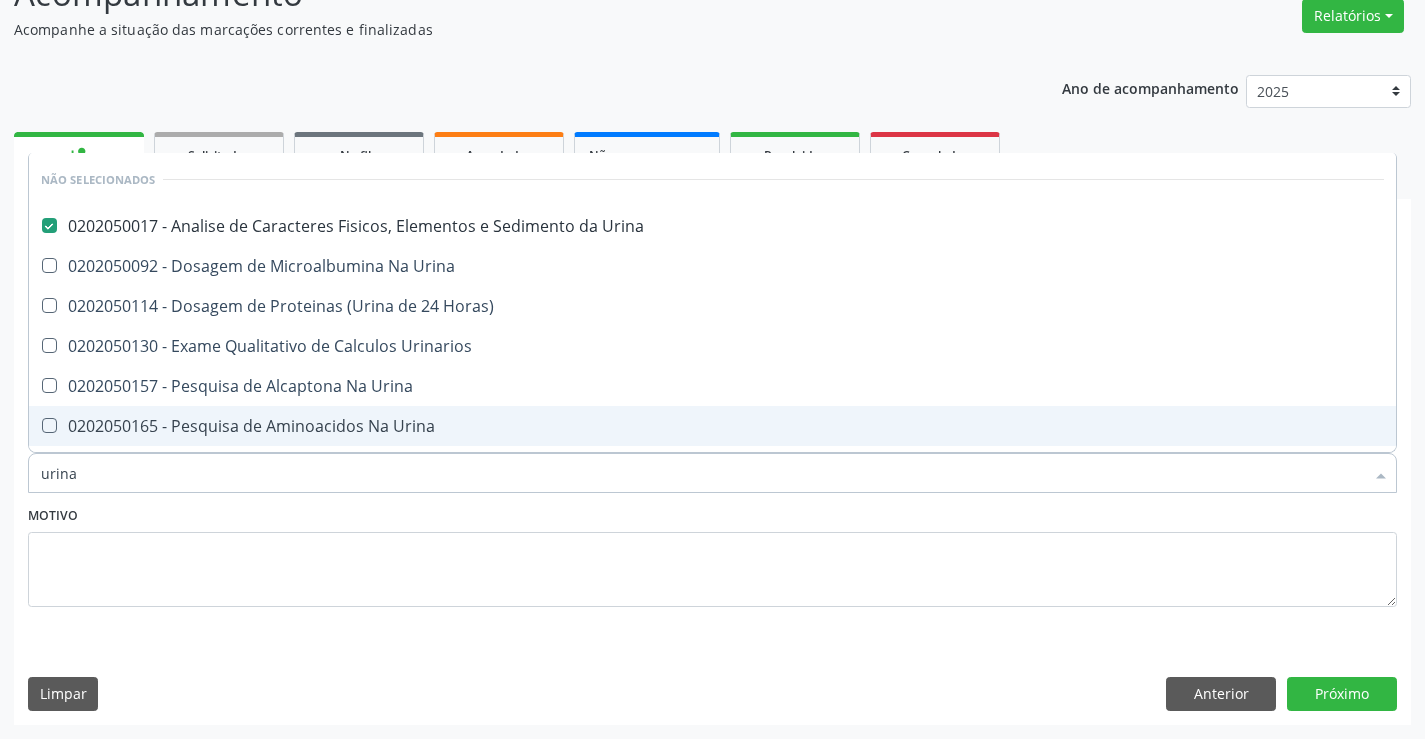 type on "urina" 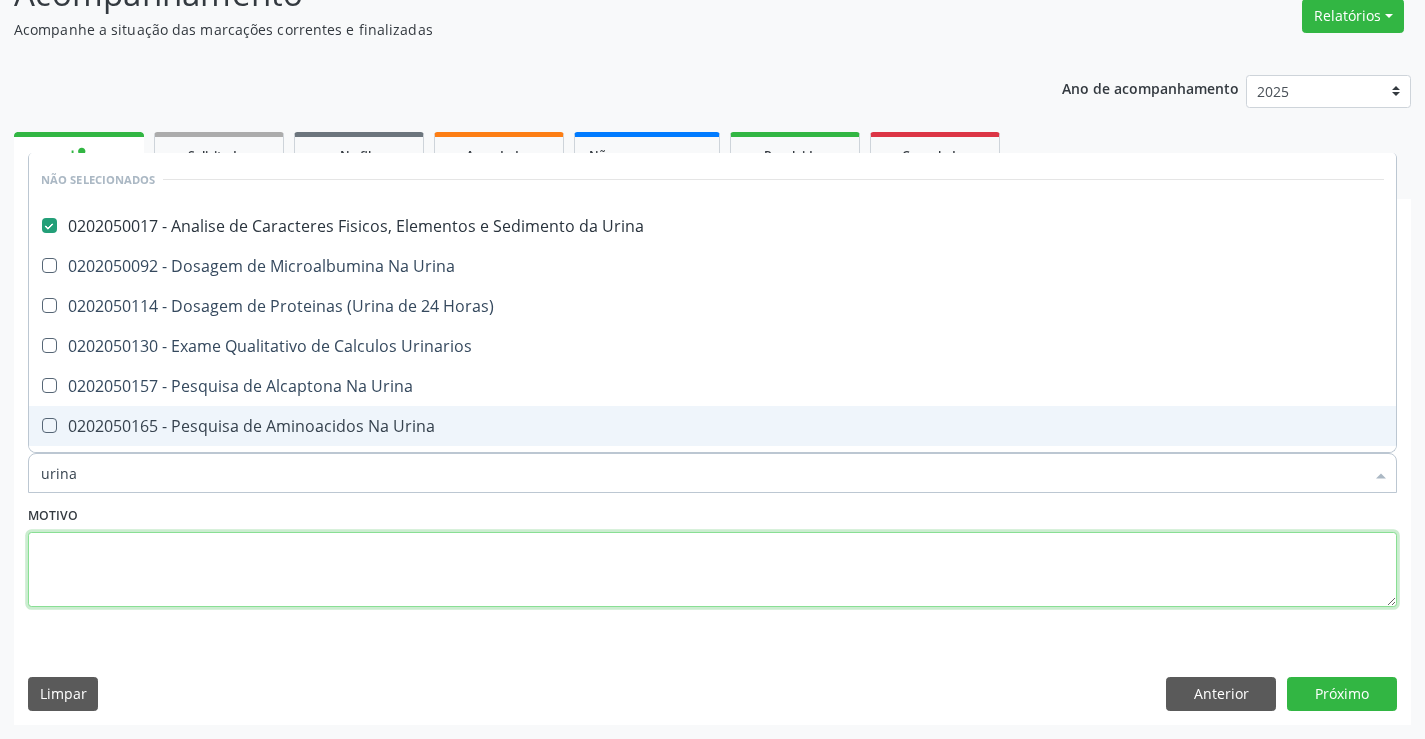 click at bounding box center (712, 570) 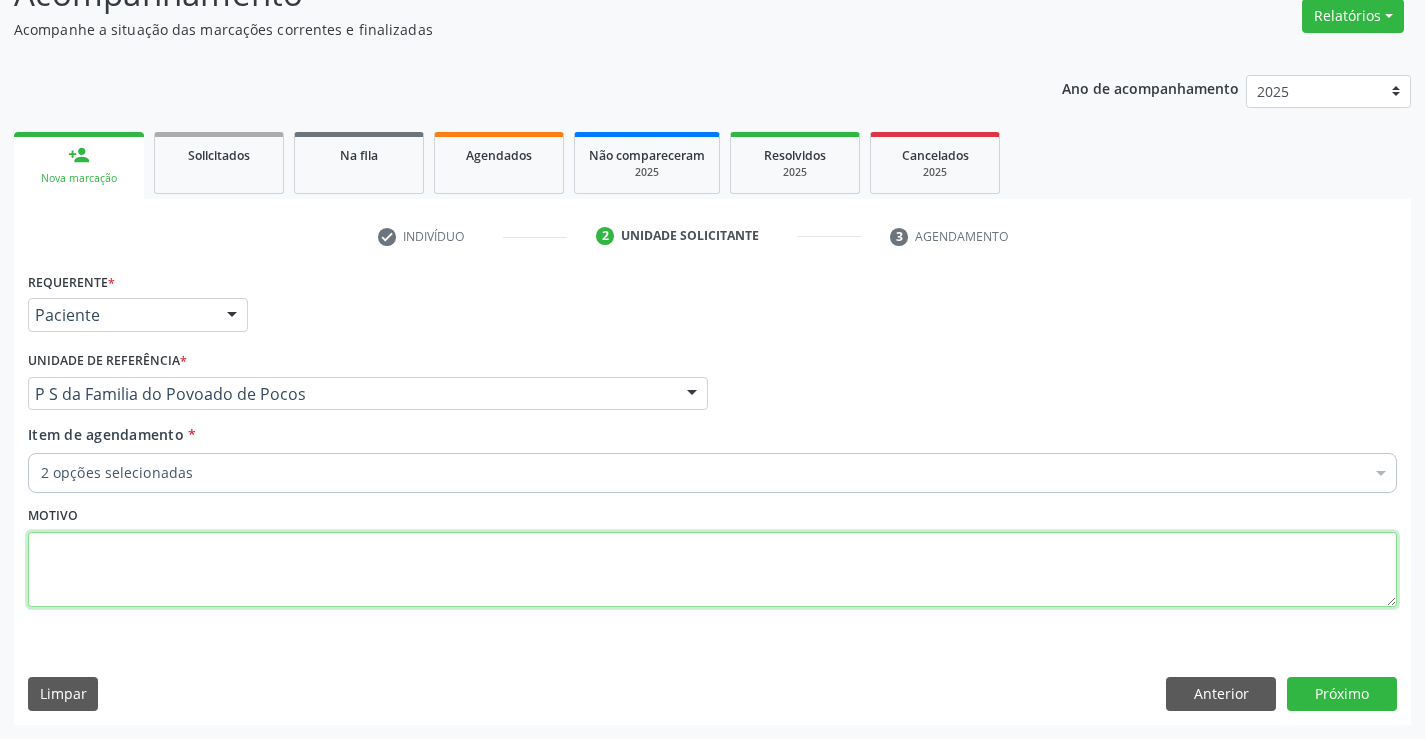 type 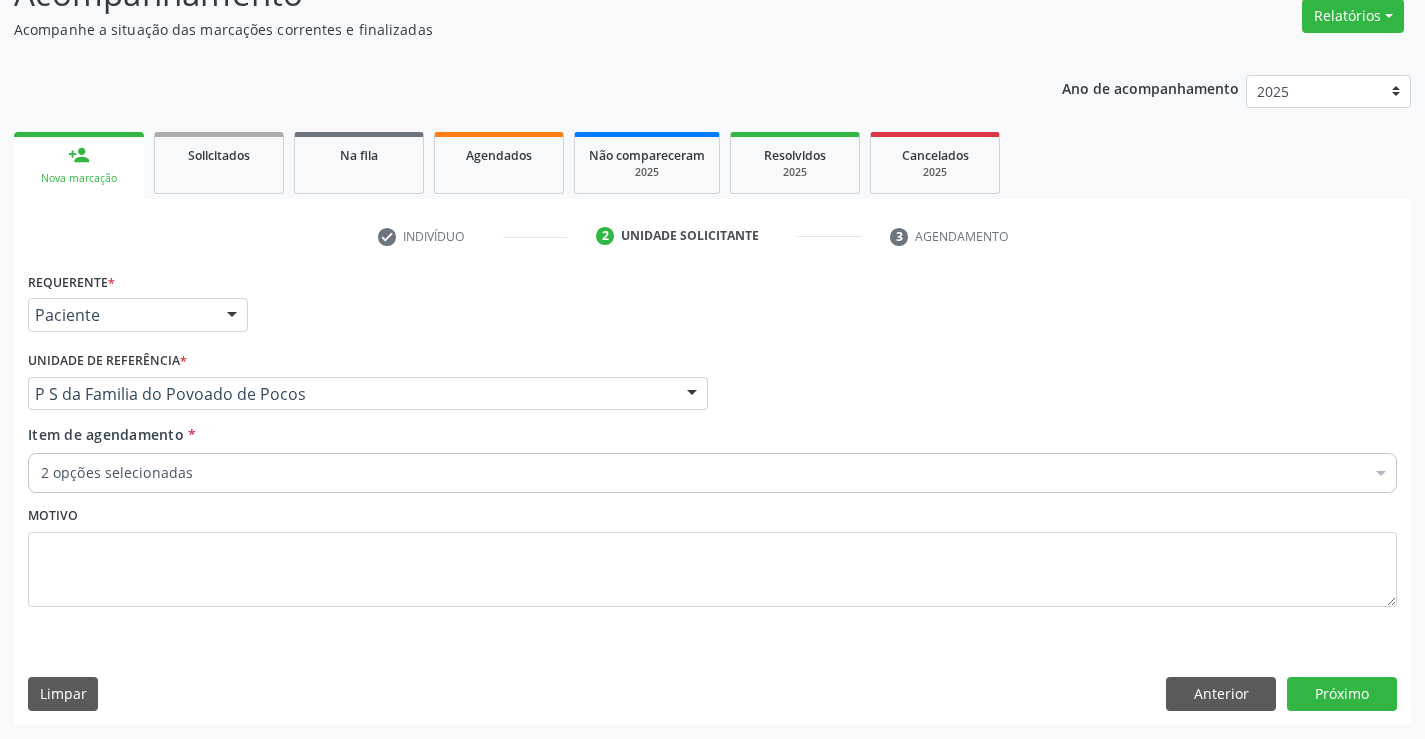 click on "2 opções selecionadas" at bounding box center (712, 473) 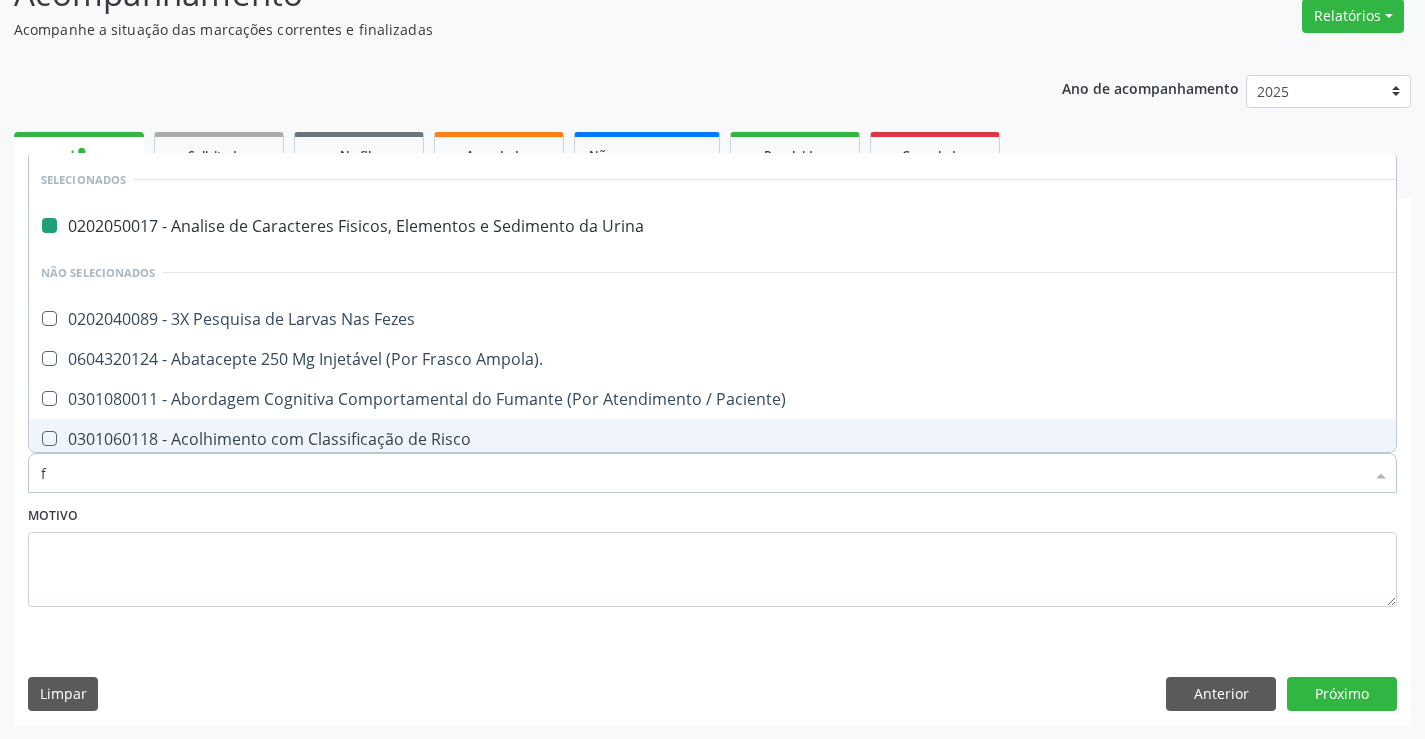type on "fe" 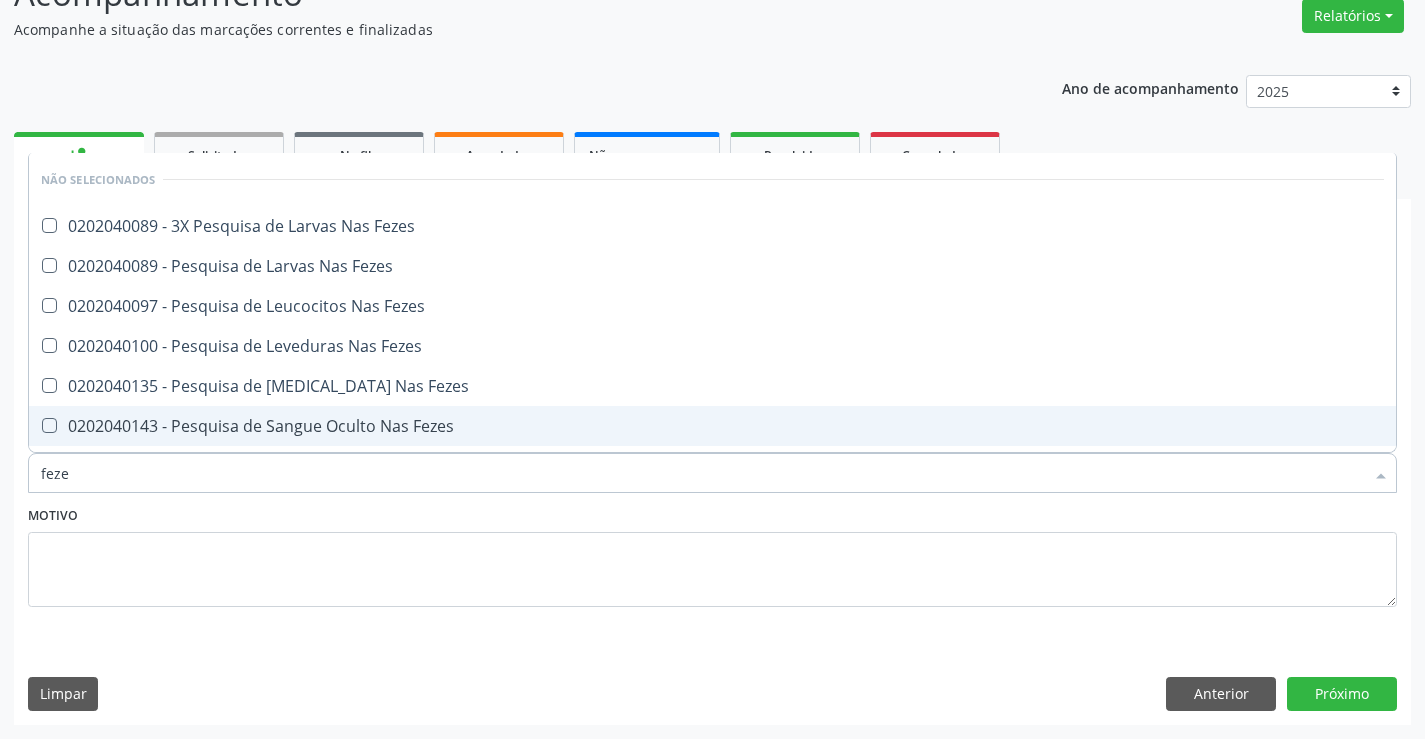type on "fezes" 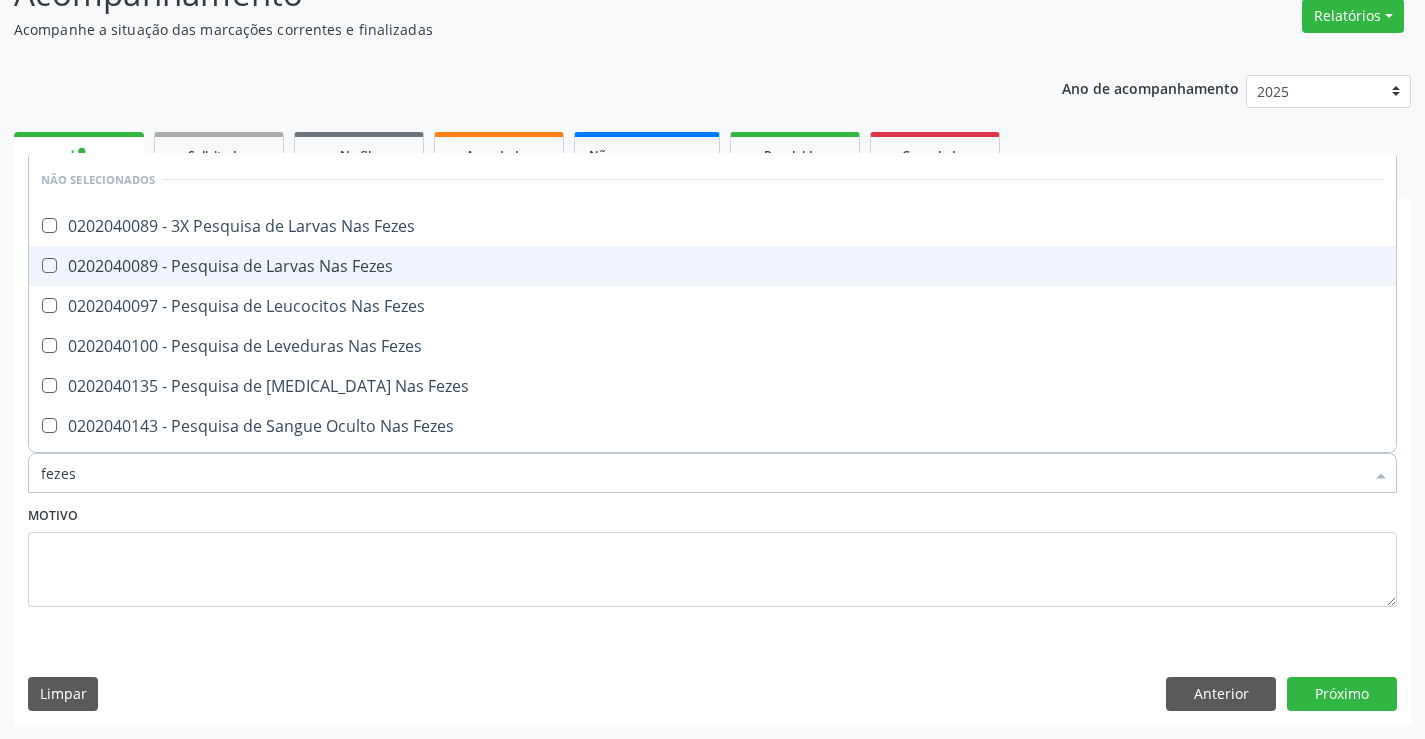 click on "0202040089 - Pesquisa de Larvas Nas Fezes" at bounding box center (712, 266) 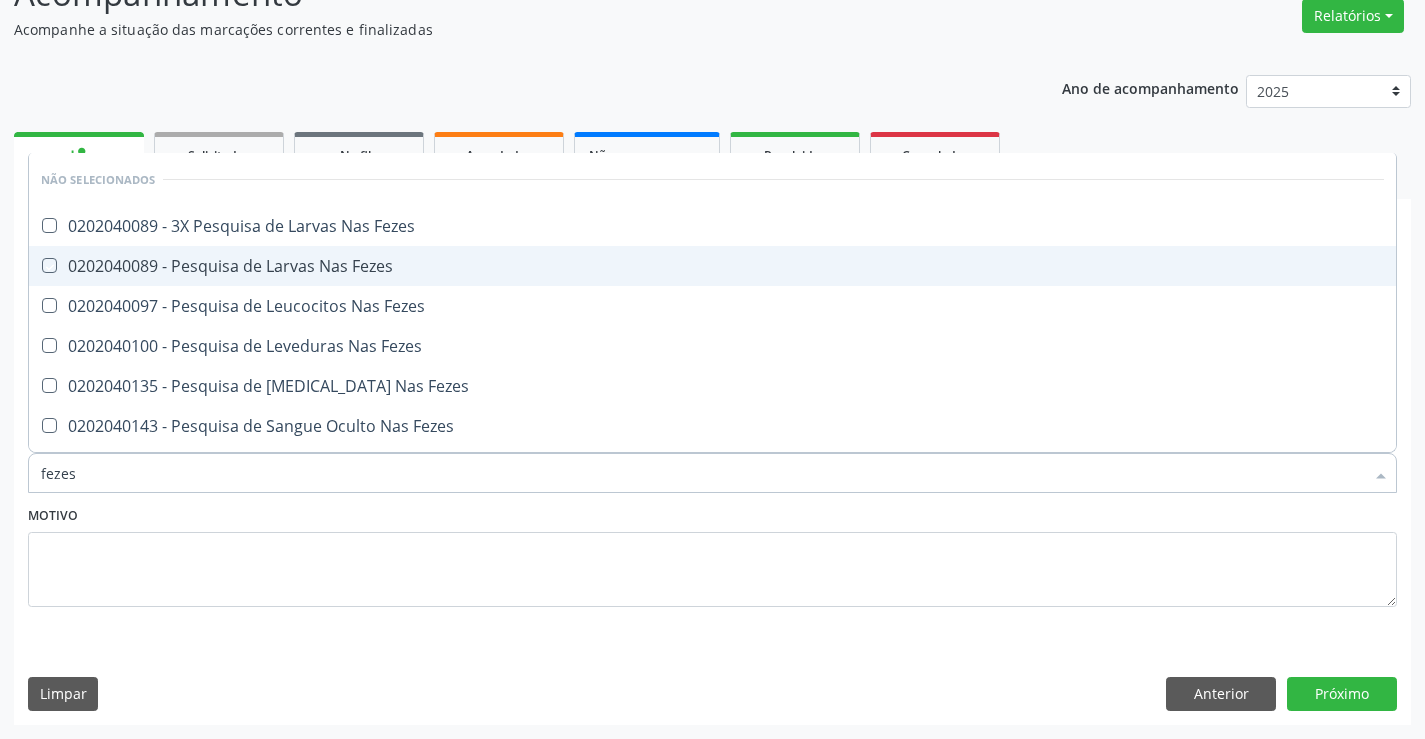 checkbox on "true" 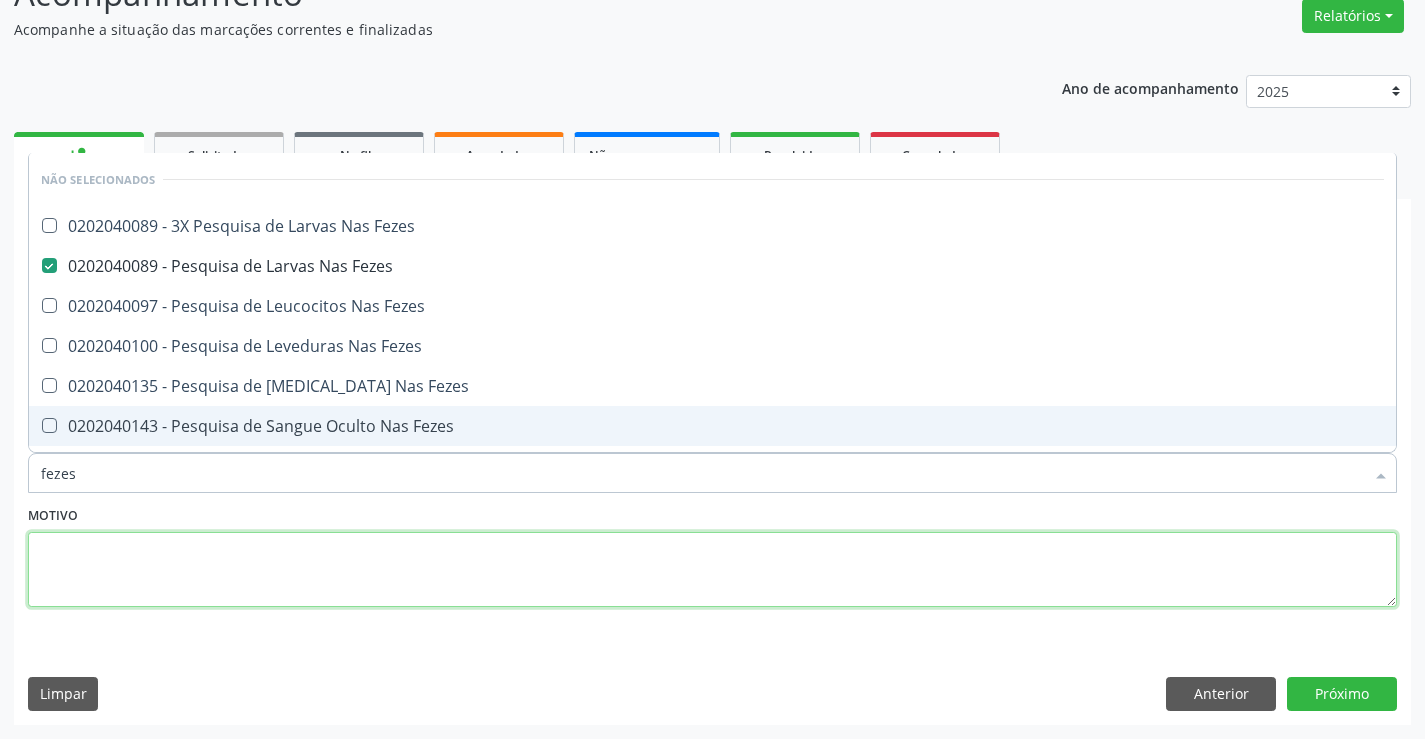click at bounding box center (712, 570) 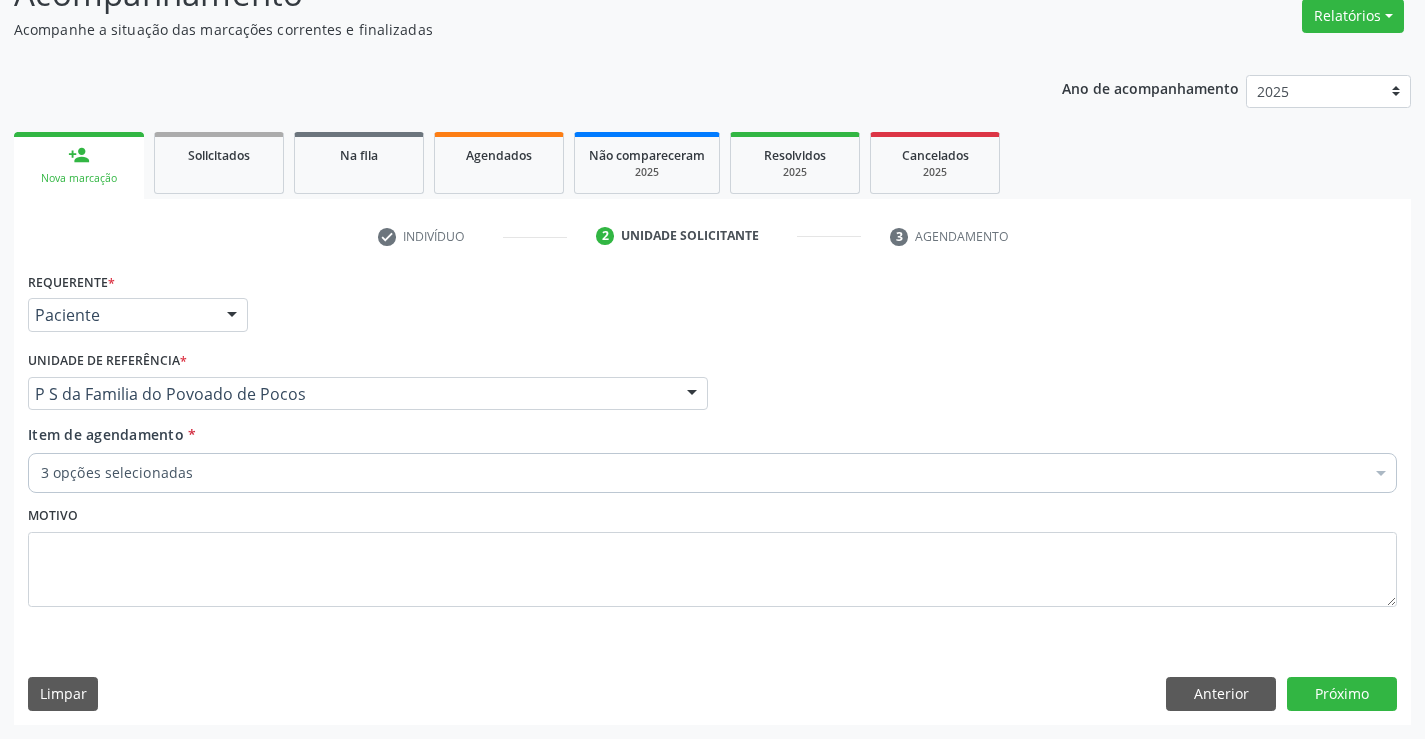 click on "3 opções selecionadas" at bounding box center [712, 473] 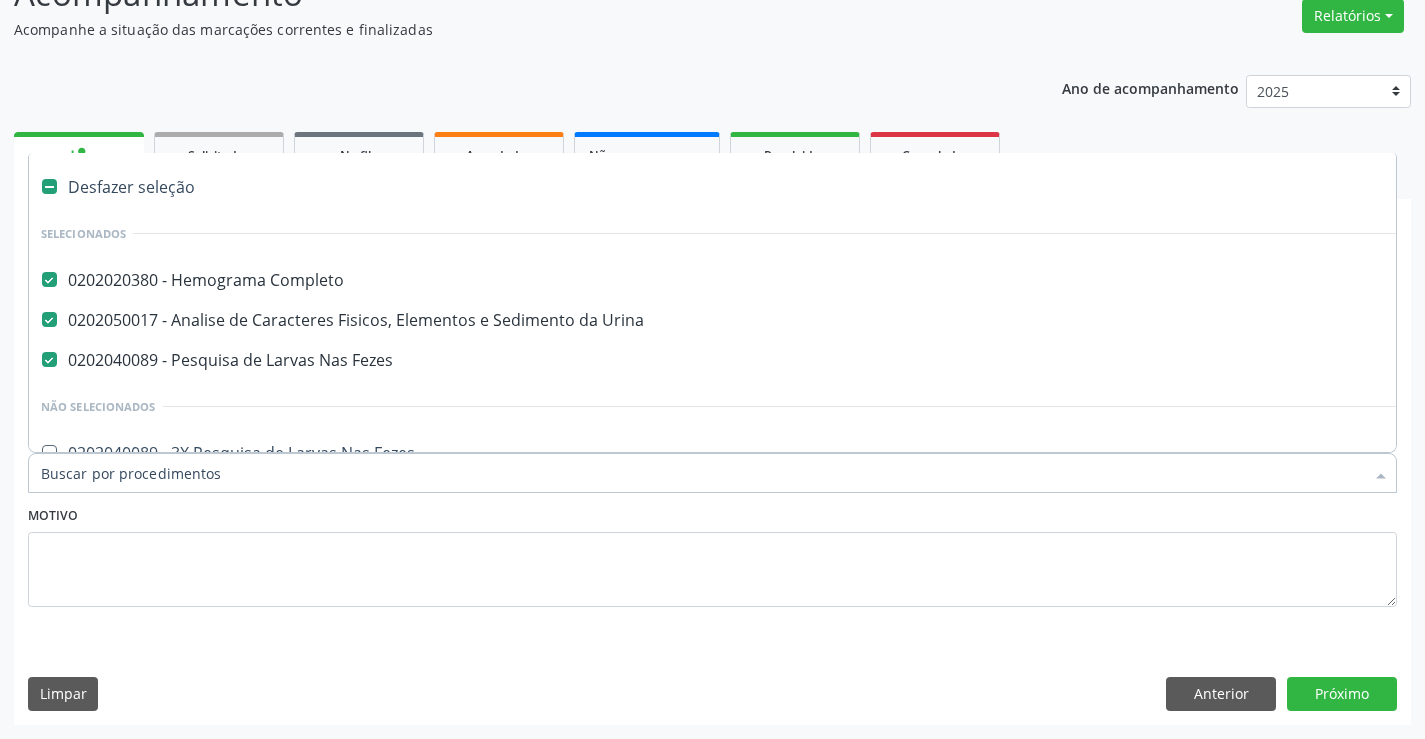 click on "Item de agendamento
*" at bounding box center [702, 473] 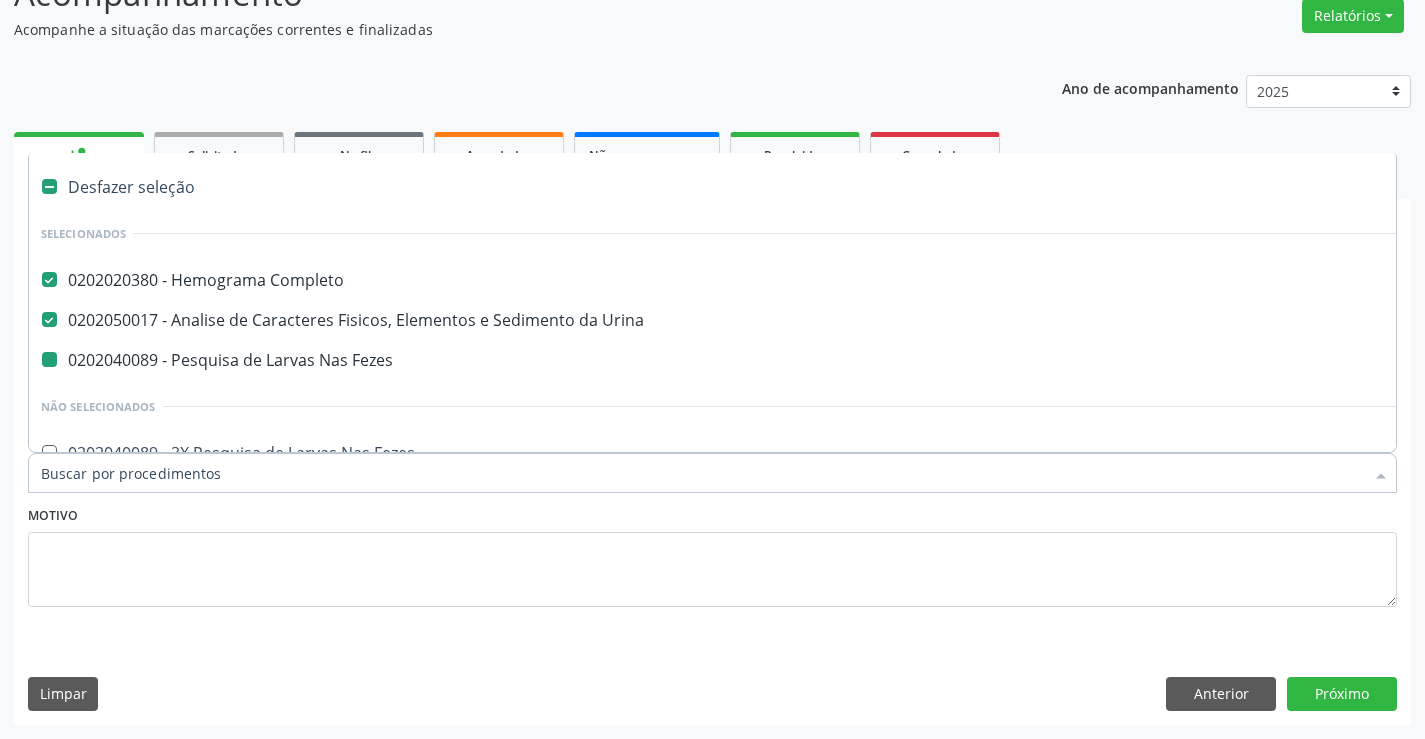 type on "g" 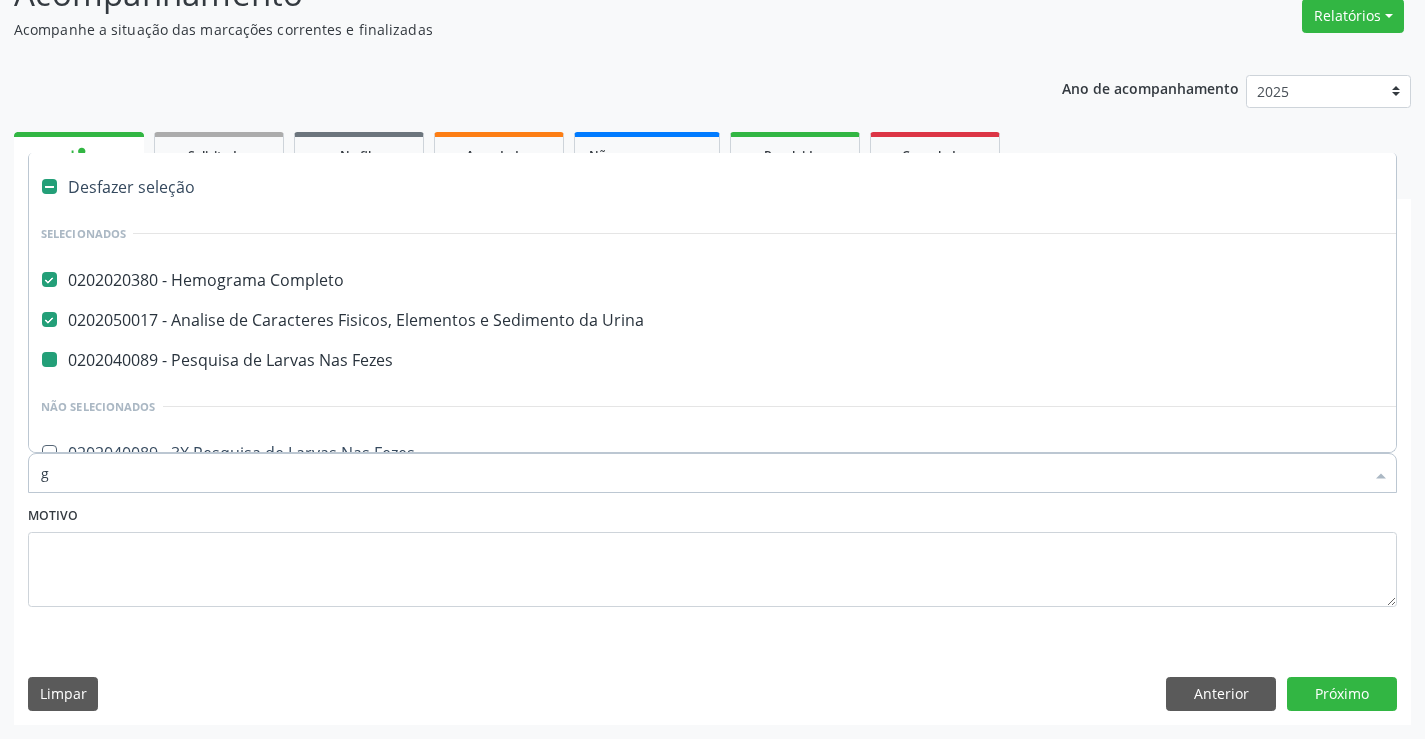 checkbox on "false" 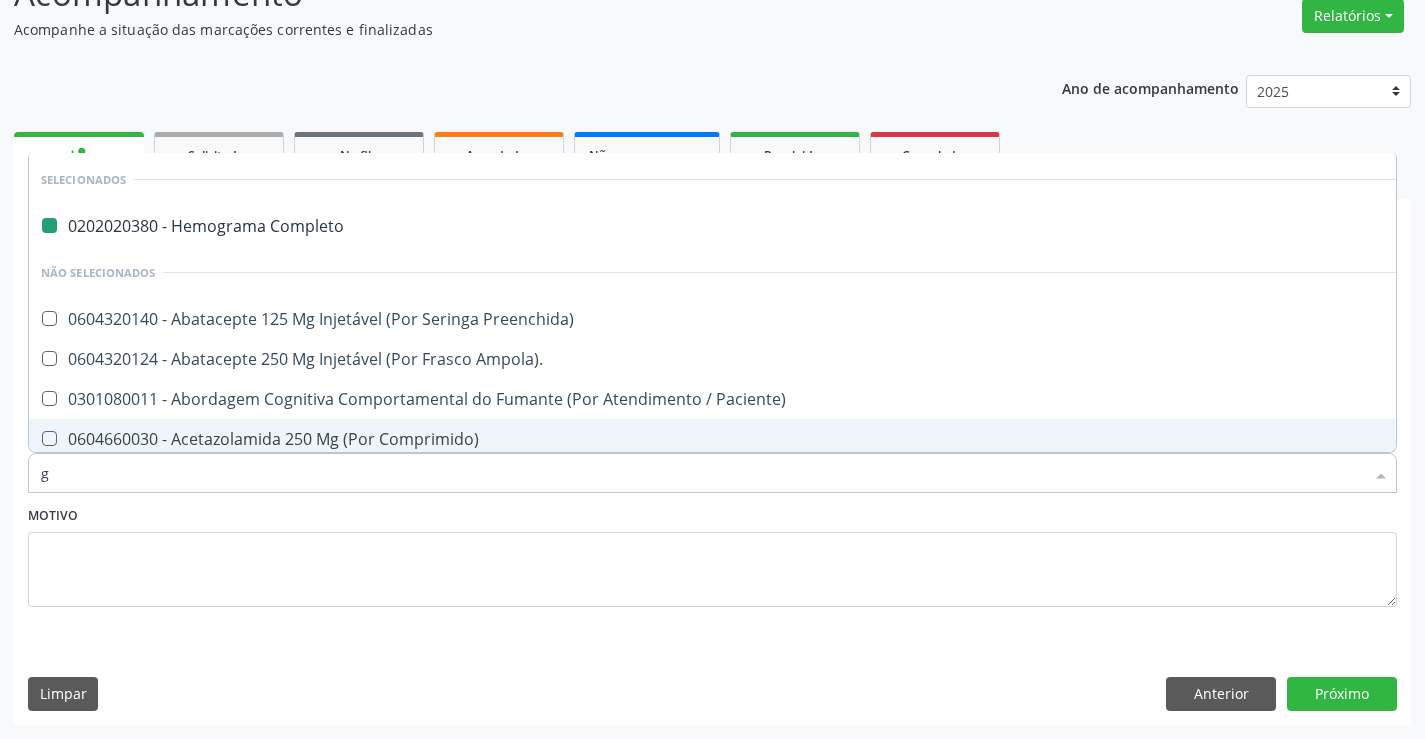 type on "gl" 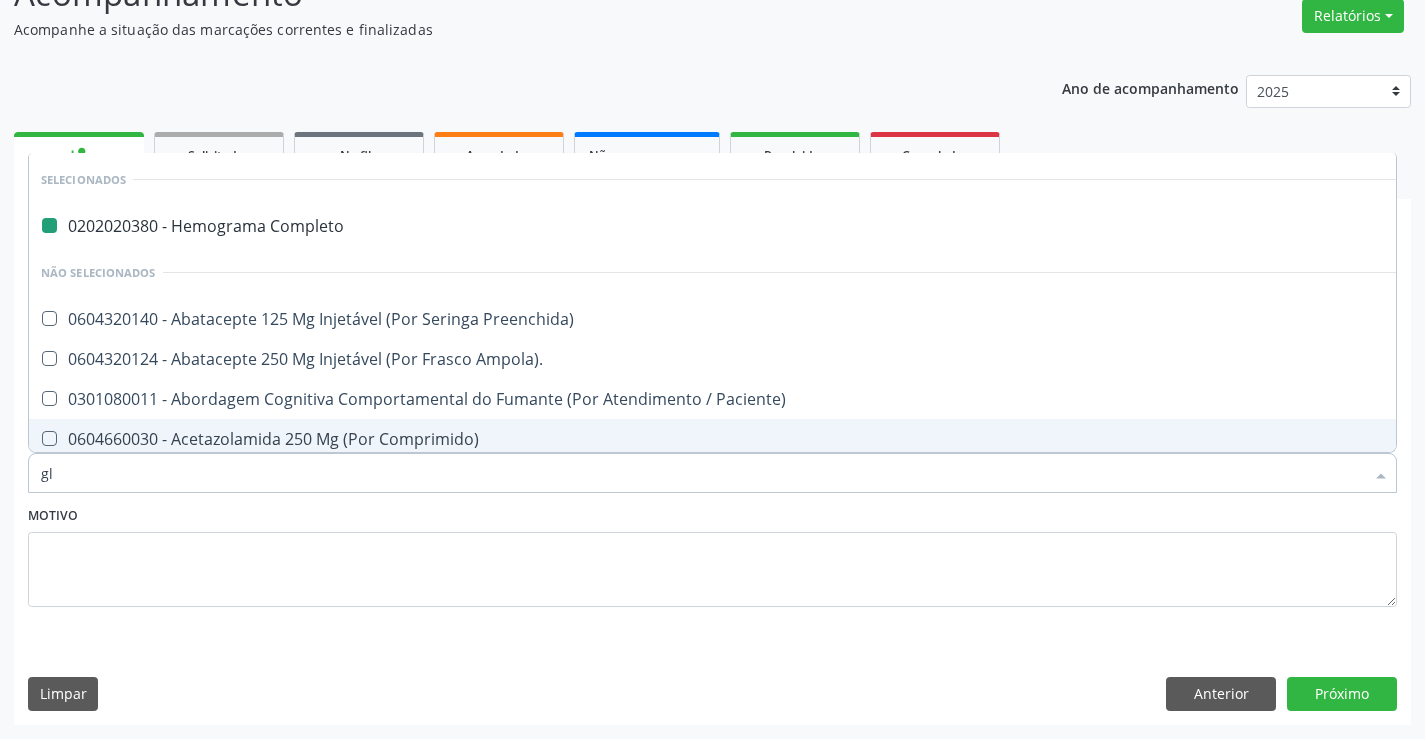 checkbox on "false" 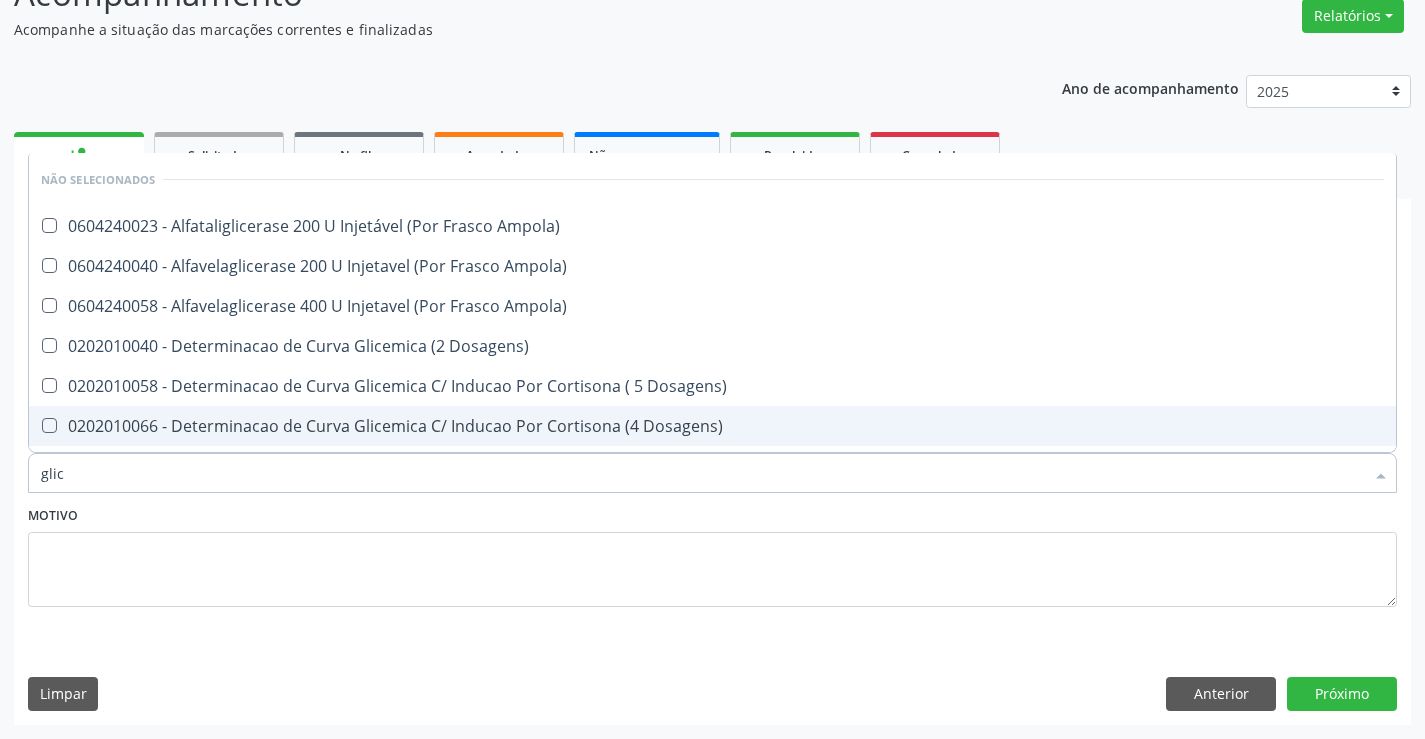 type on "glico" 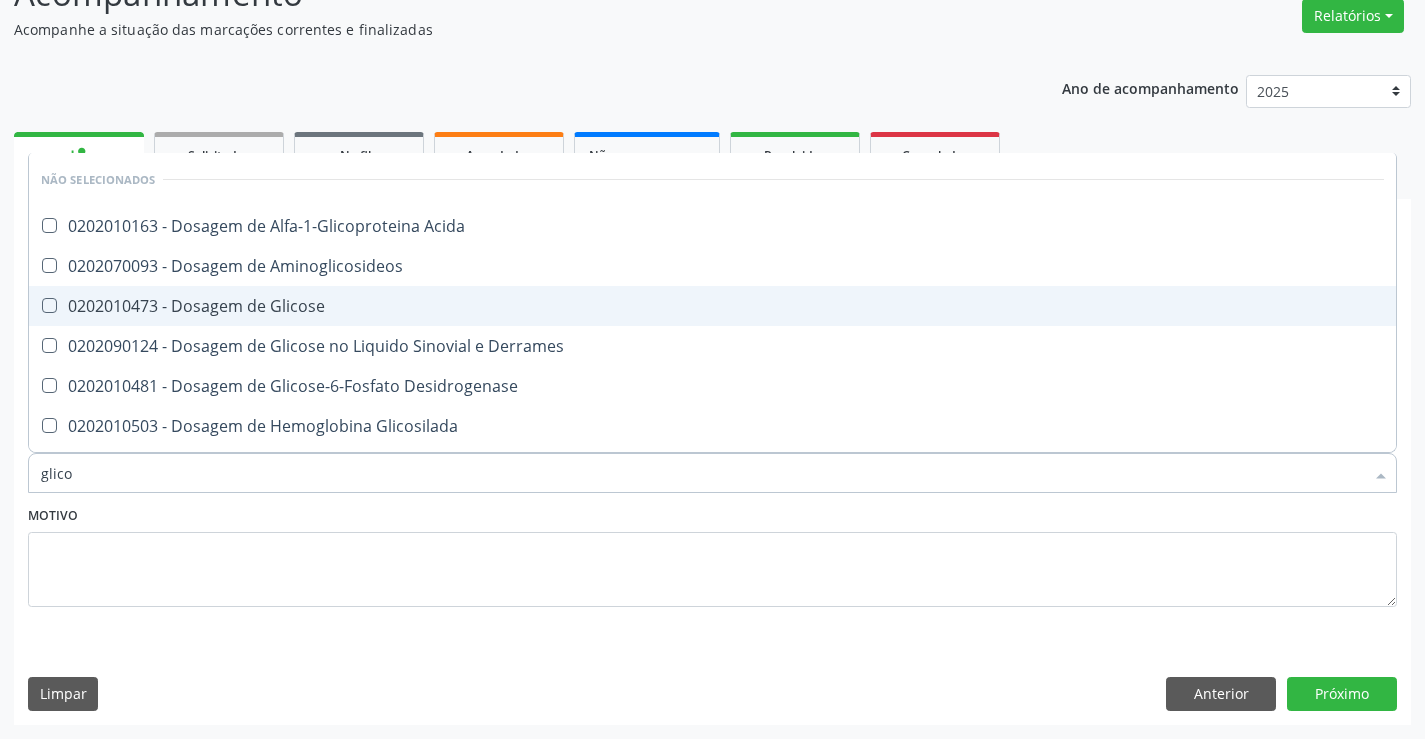 click on "0202010473 - Dosagem de Glicose" at bounding box center [712, 306] 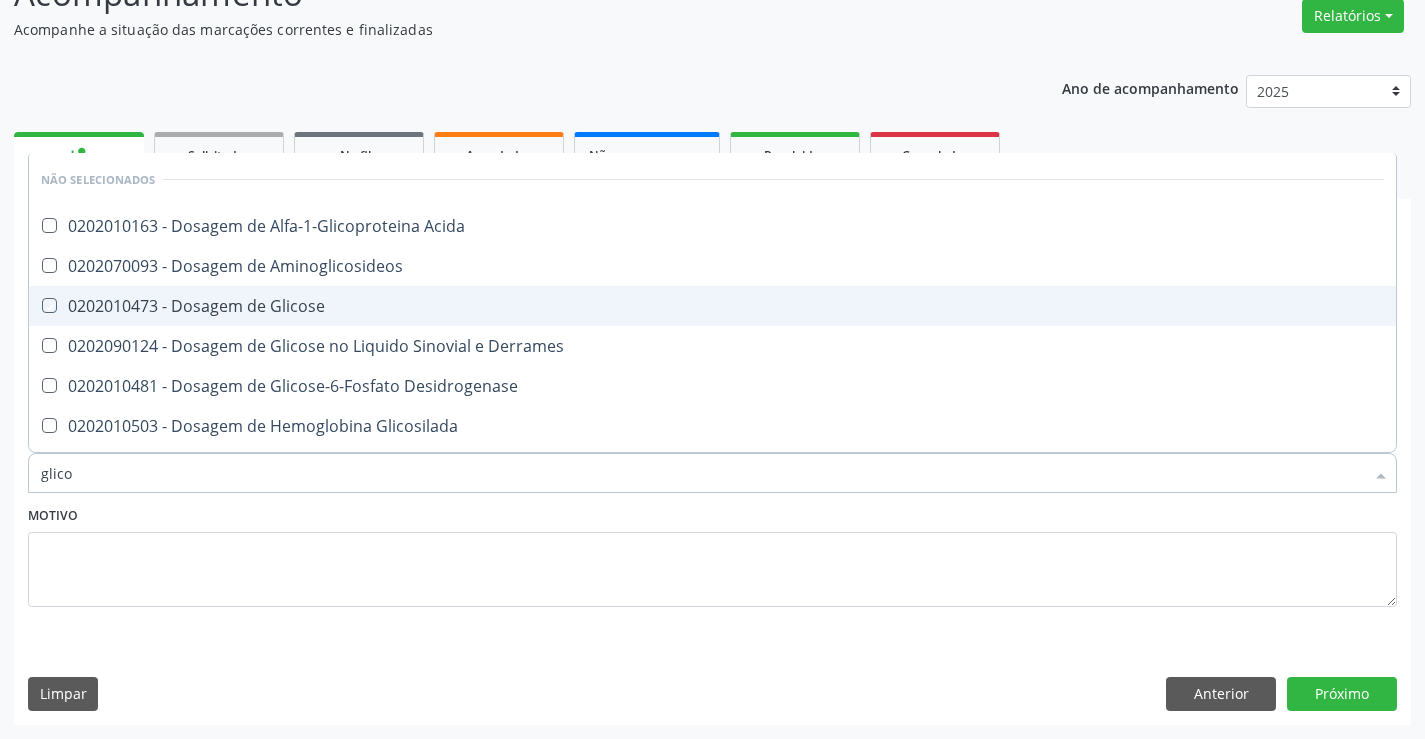 checkbox on "true" 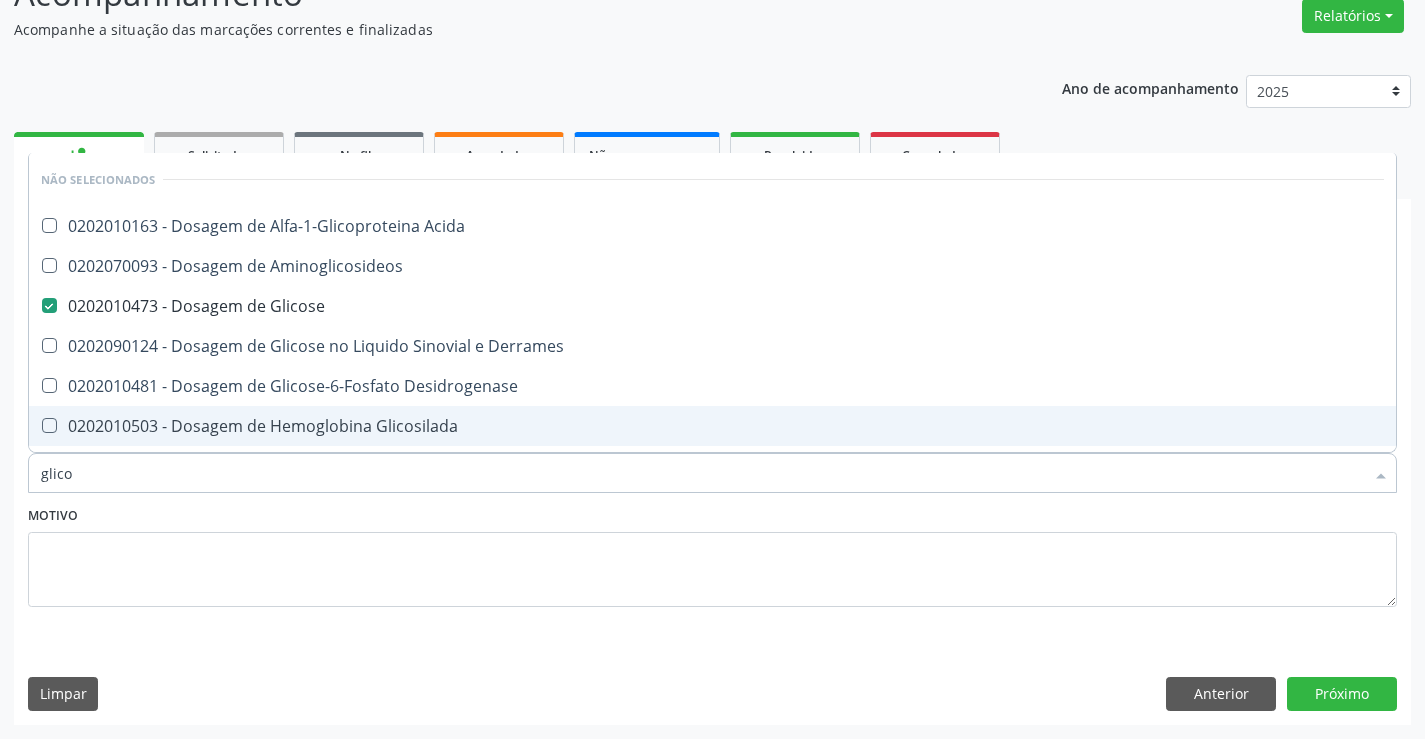 type on "glico" 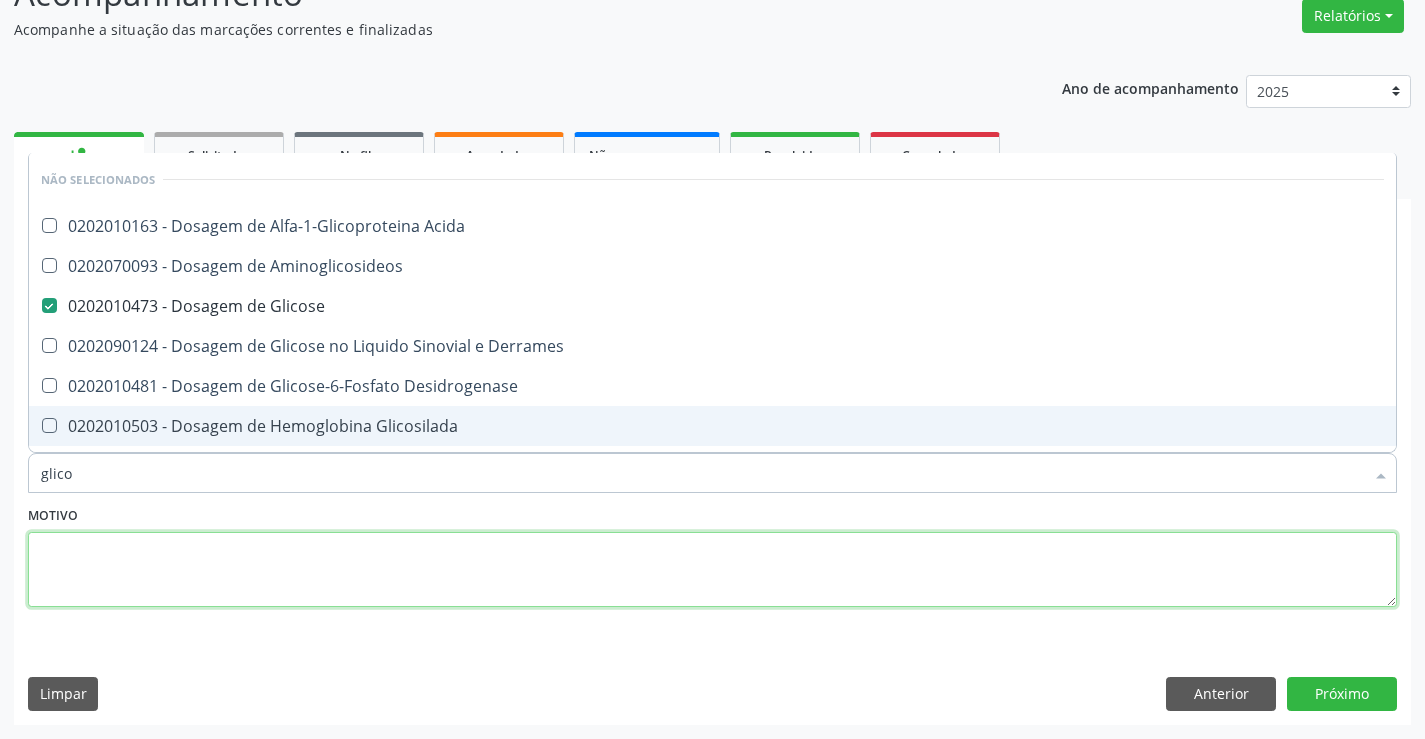 click at bounding box center (712, 570) 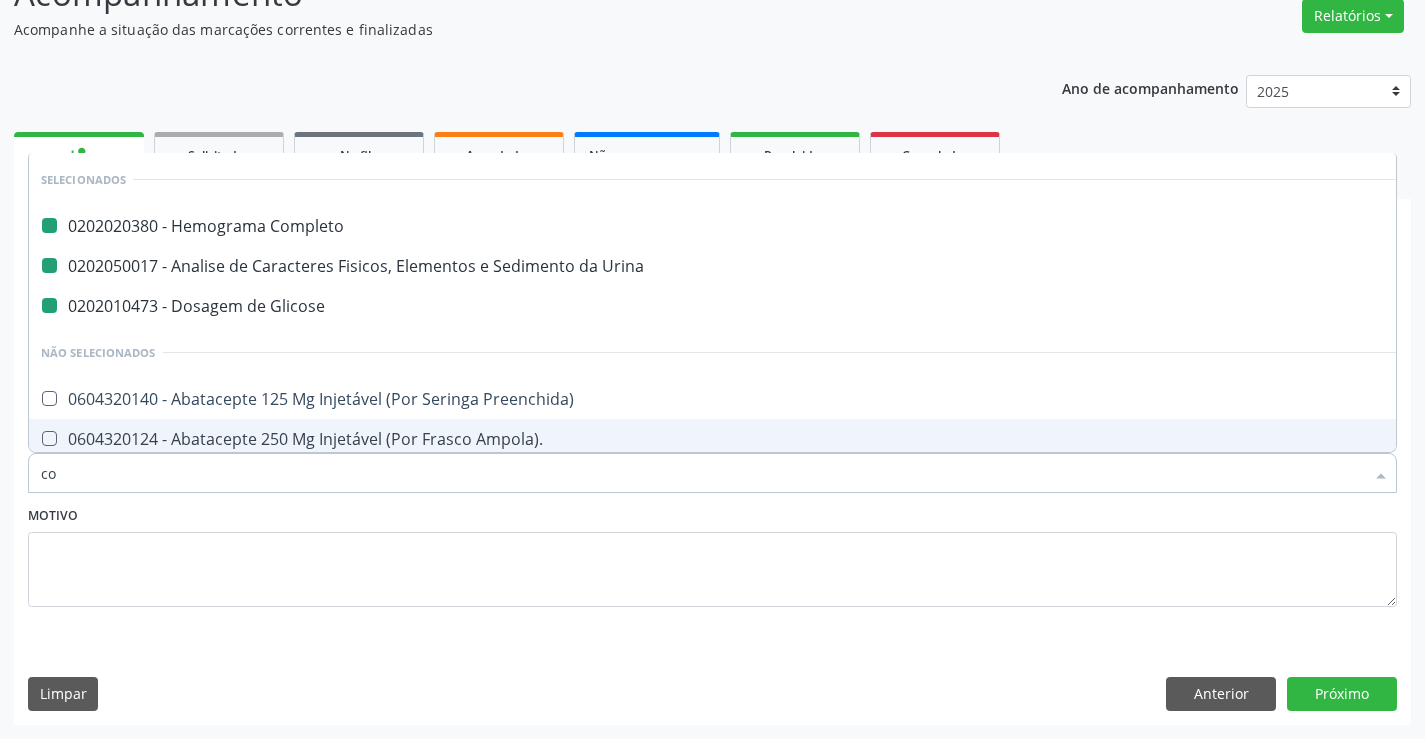 type on "col" 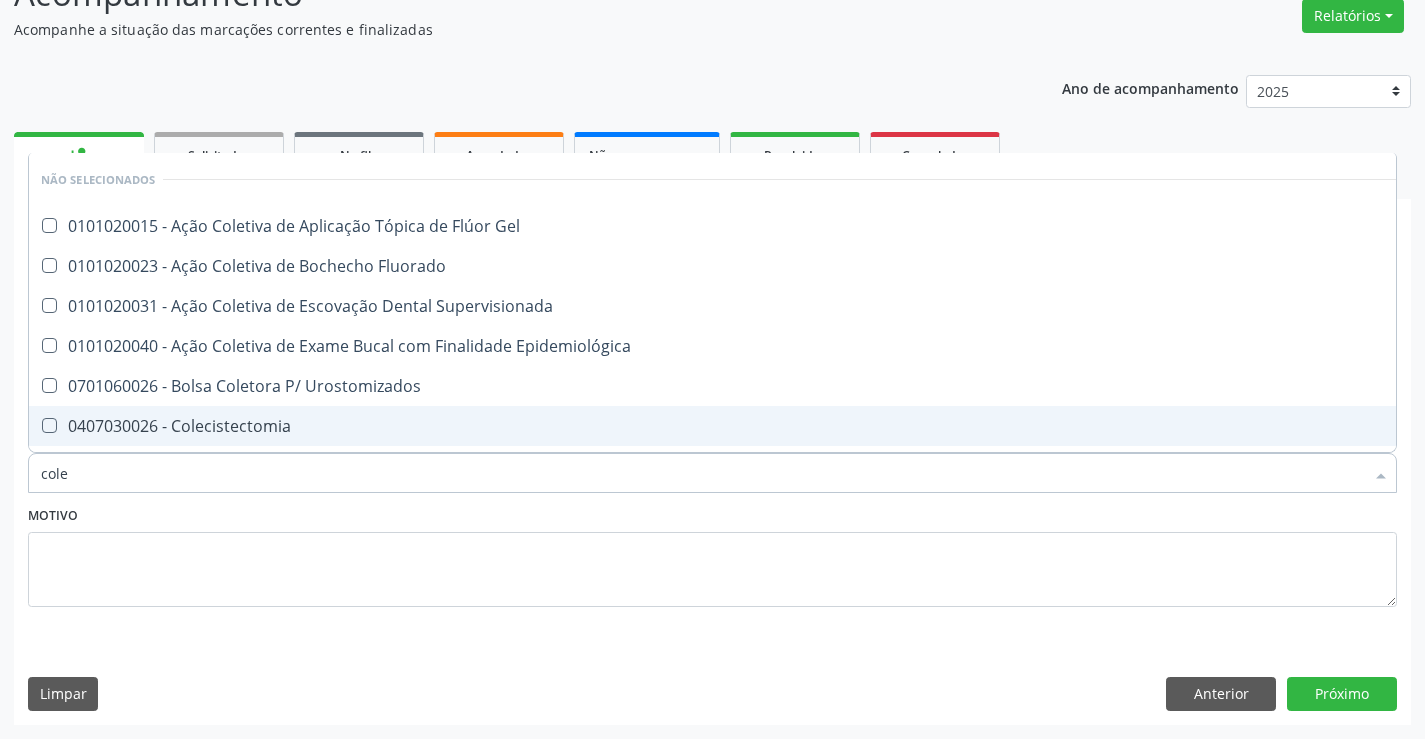type on "coles" 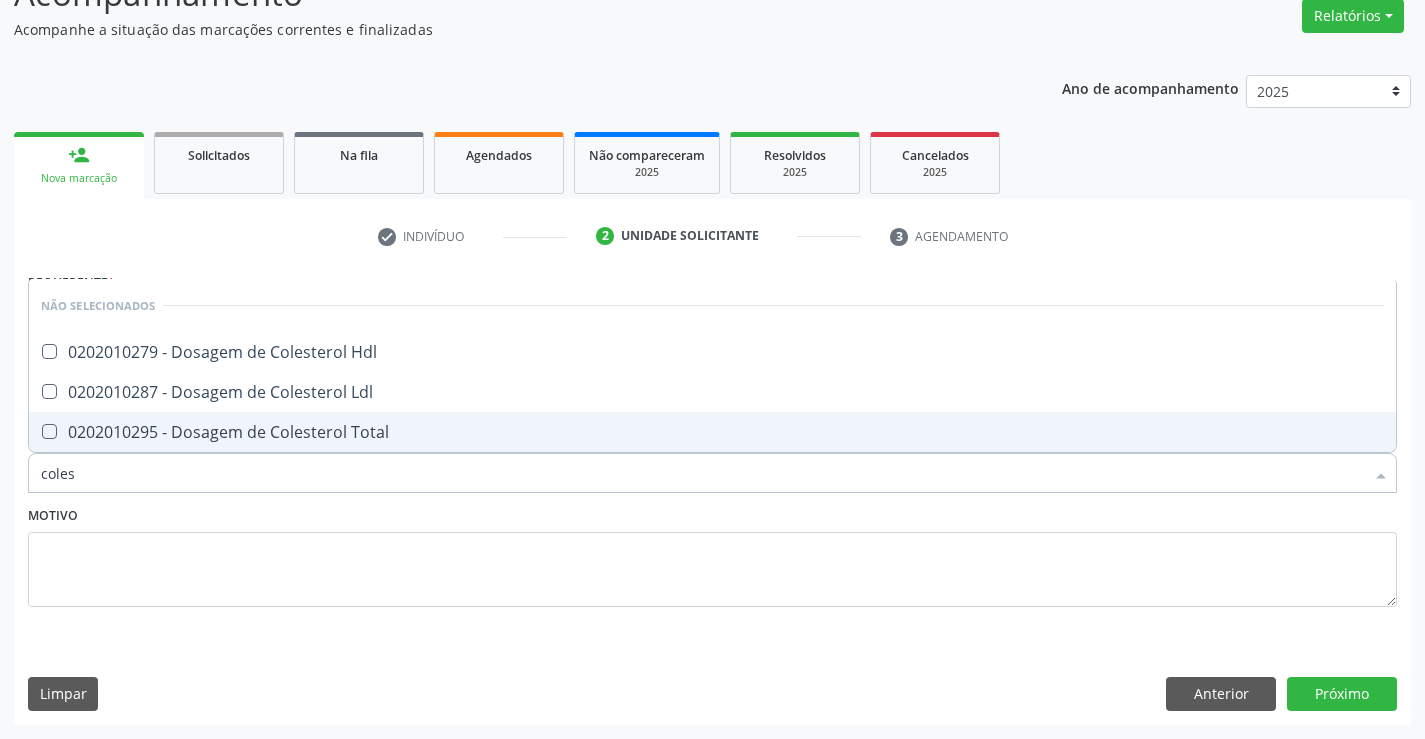 click on "0202010295 - Dosagem de Colesterol Total" at bounding box center (712, 432) 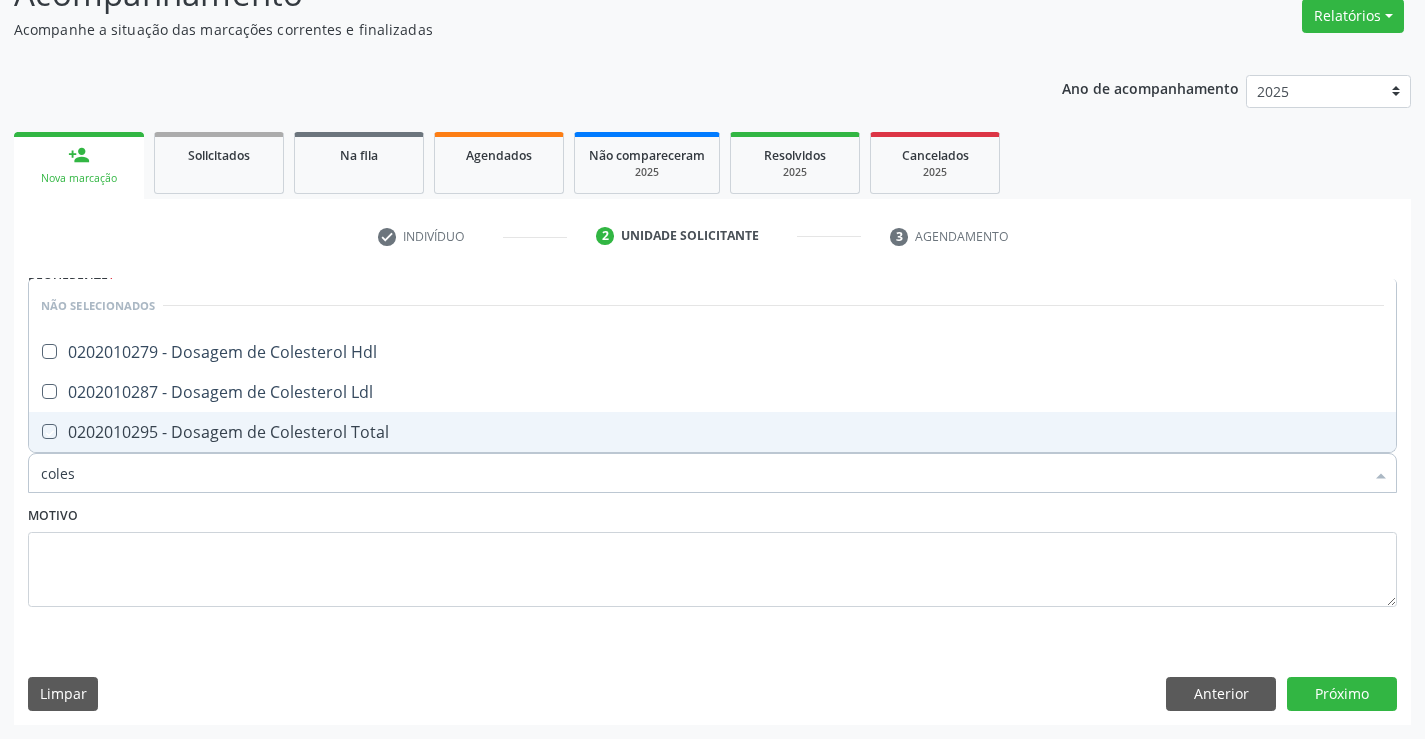 checkbox on "true" 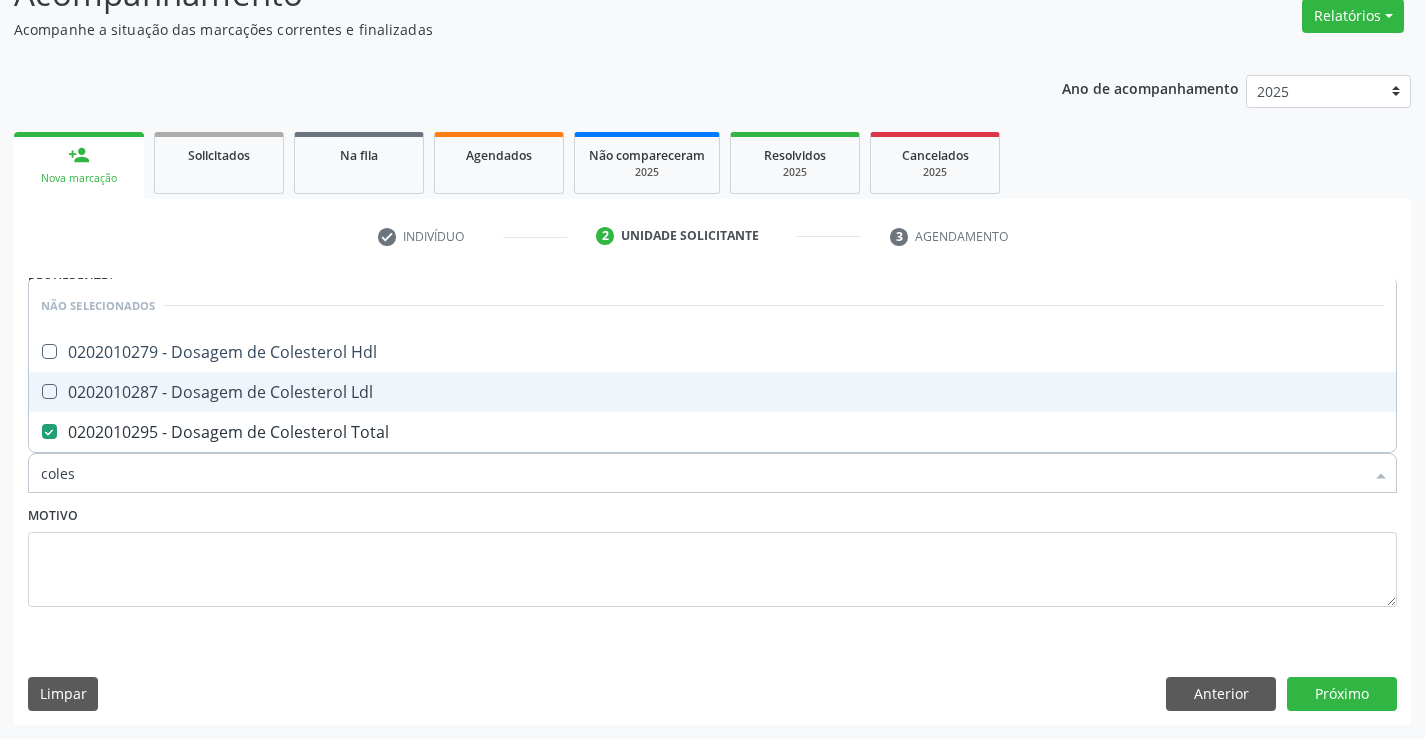 click on "0202010287 - Dosagem de Colesterol Ldl" at bounding box center [712, 392] 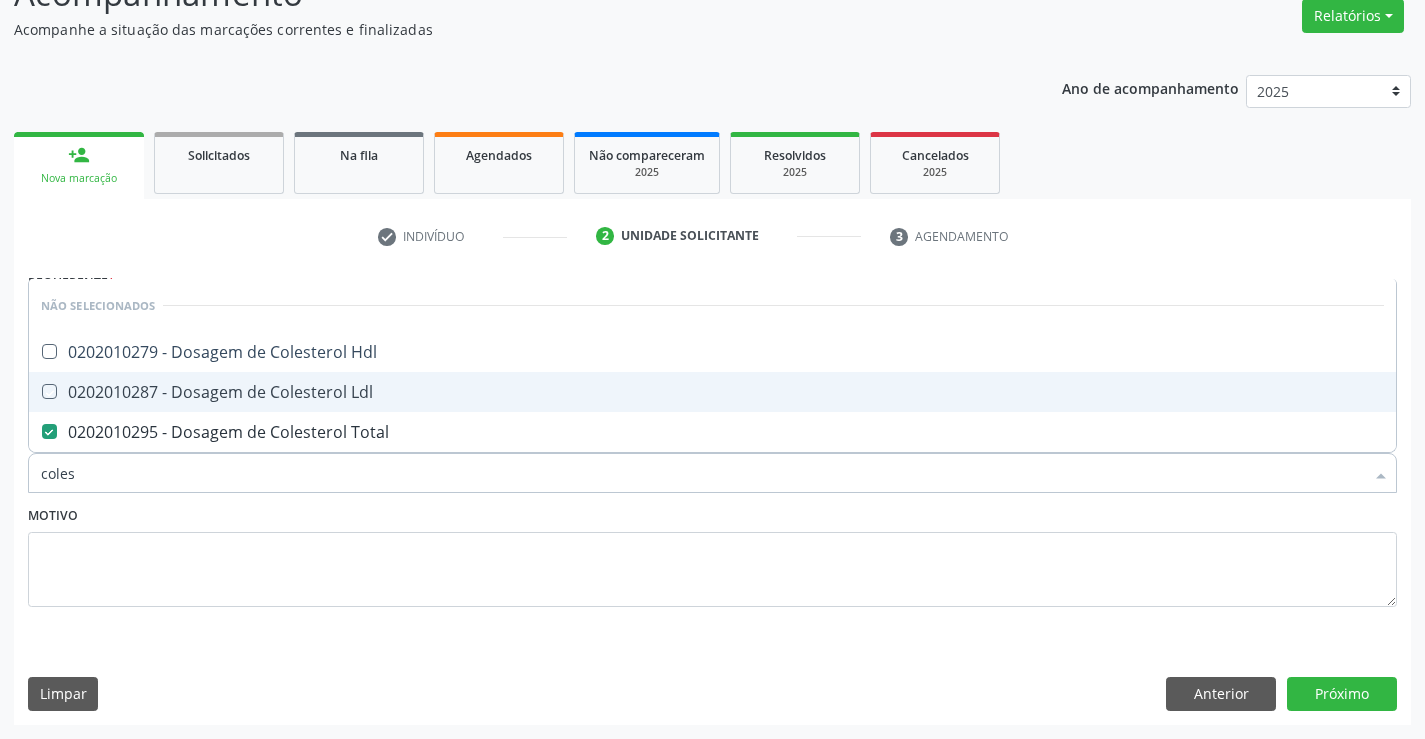 checkbox on "true" 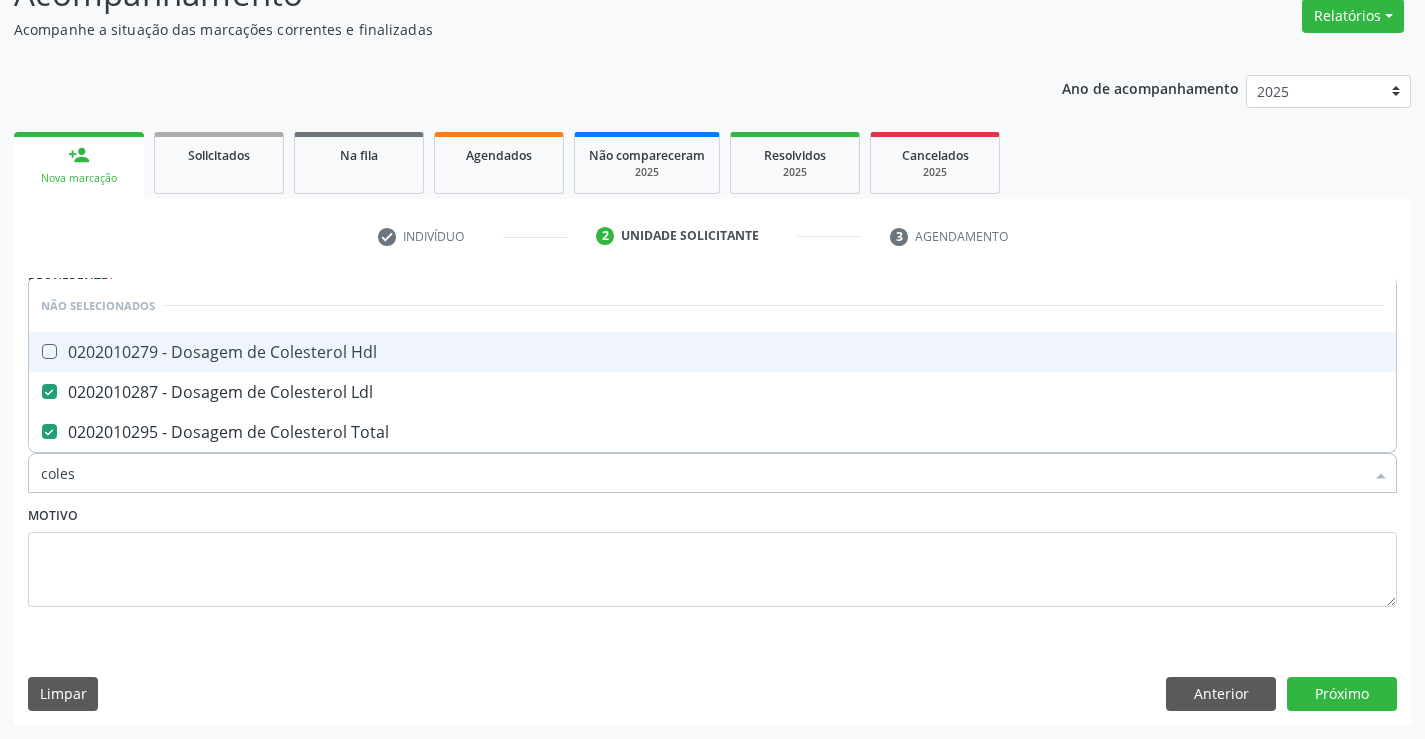 click on "0202010279 - Dosagem de Colesterol Hdl" at bounding box center [712, 352] 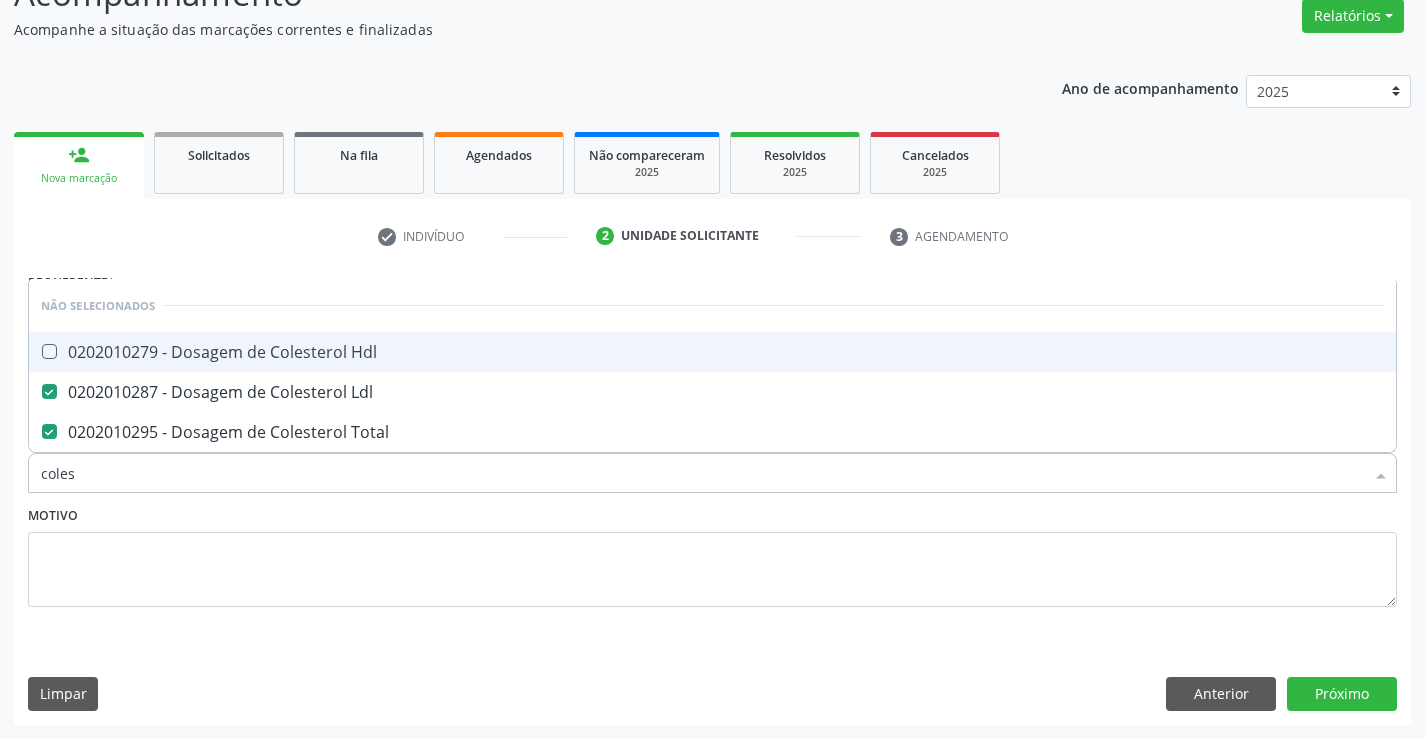 checkbox on "true" 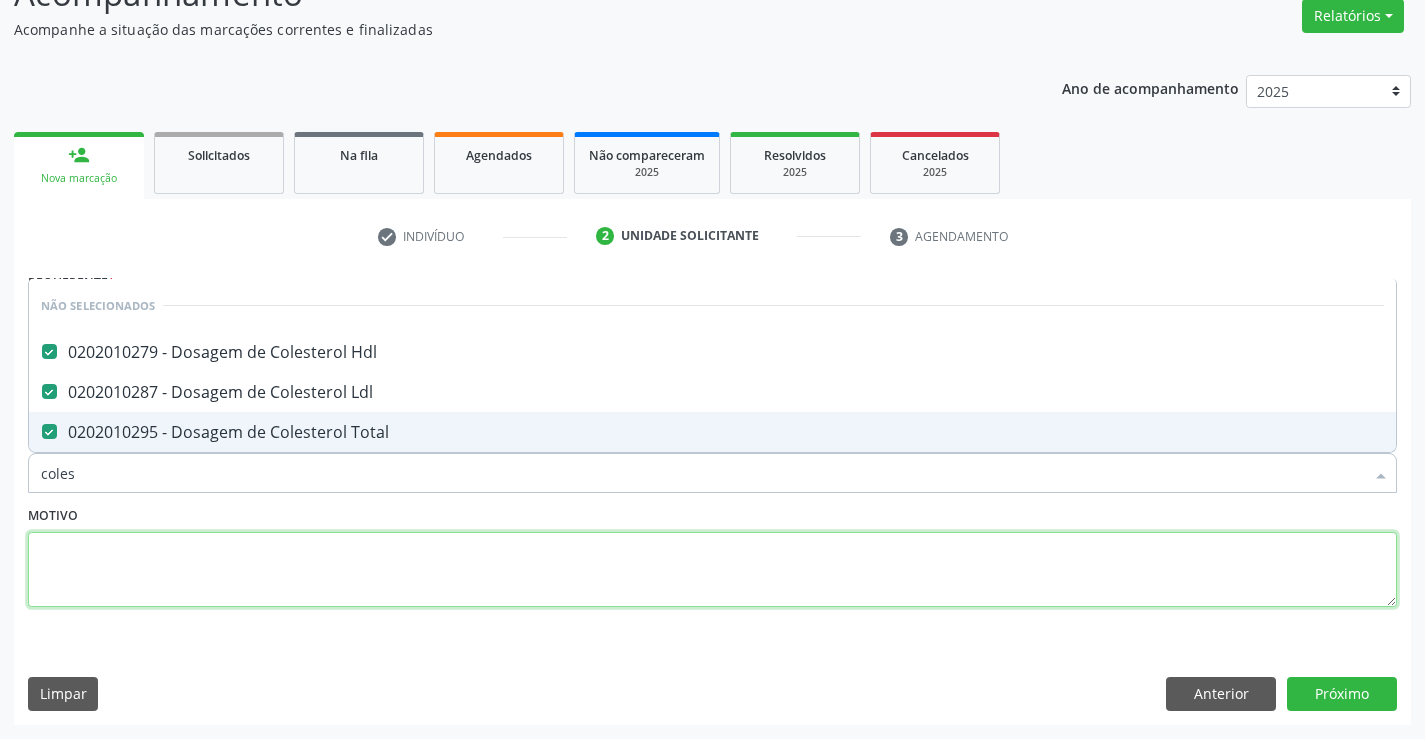 click at bounding box center [712, 570] 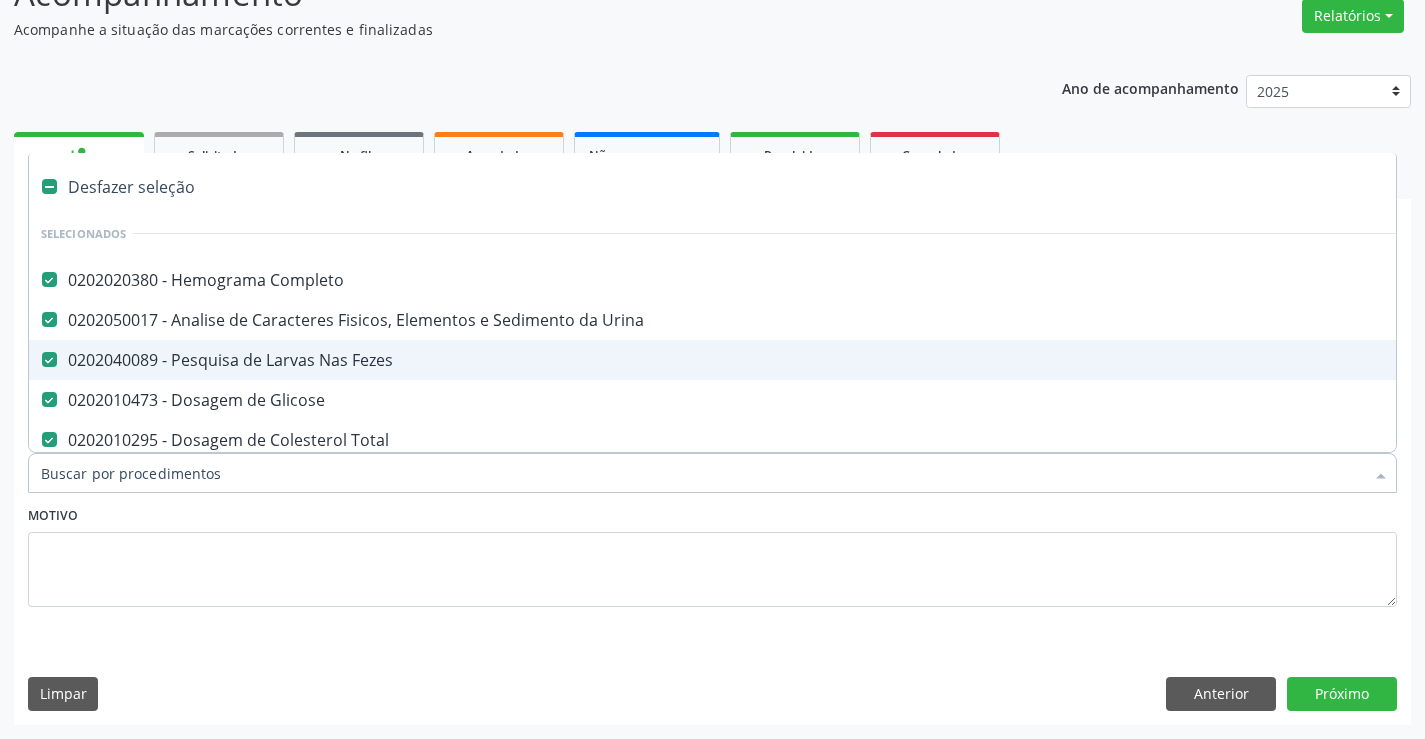 type on "t" 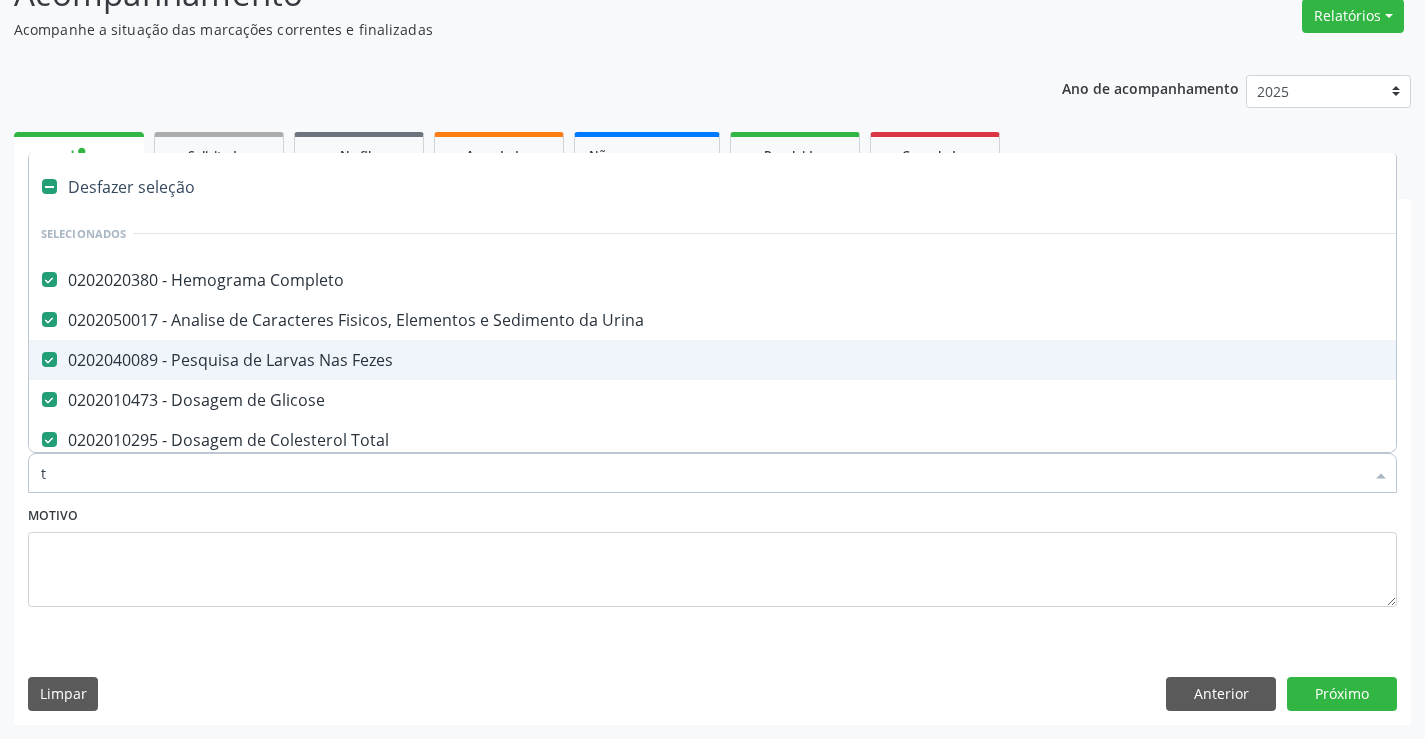 checkbox on "false" 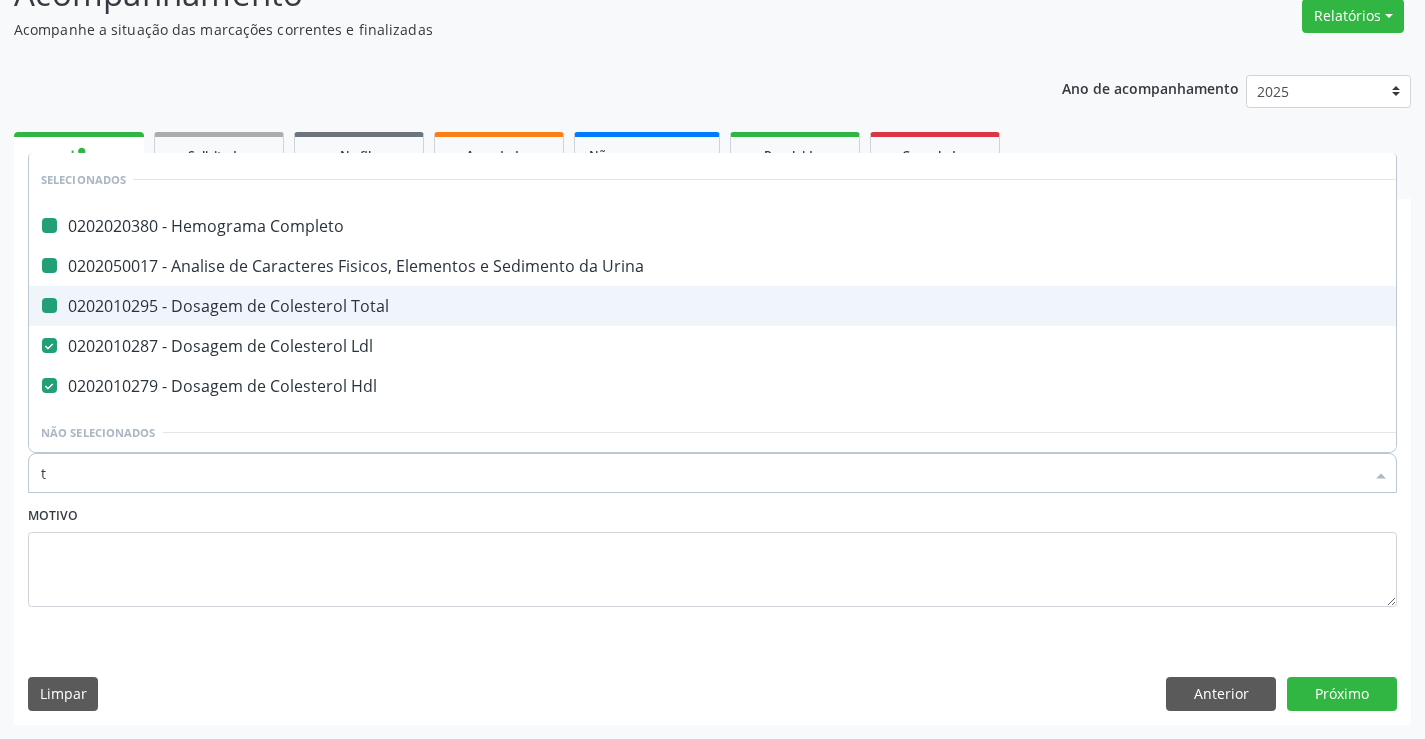 type on "tg" 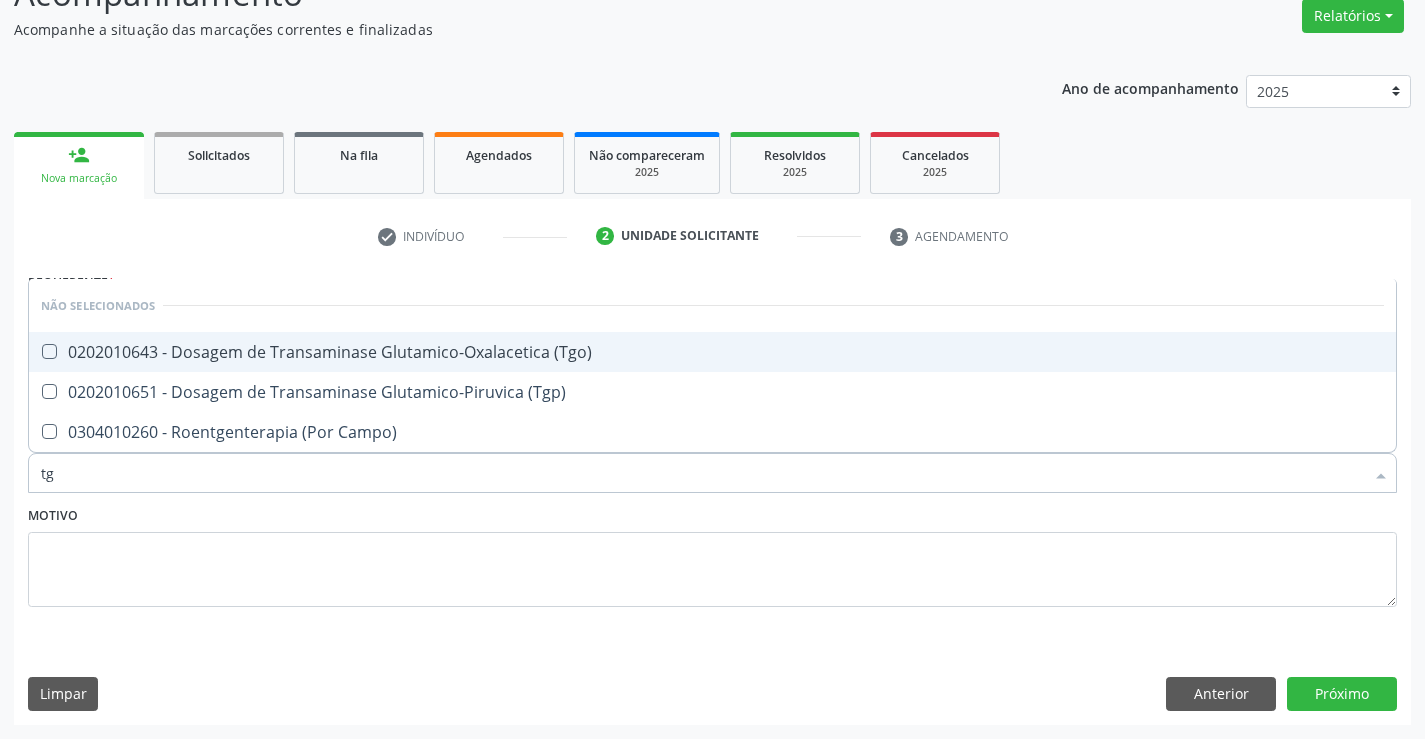 click on "0202010643 - Dosagem de Transaminase Glutamico-Oxalacetica (Tgo)" at bounding box center (712, 352) 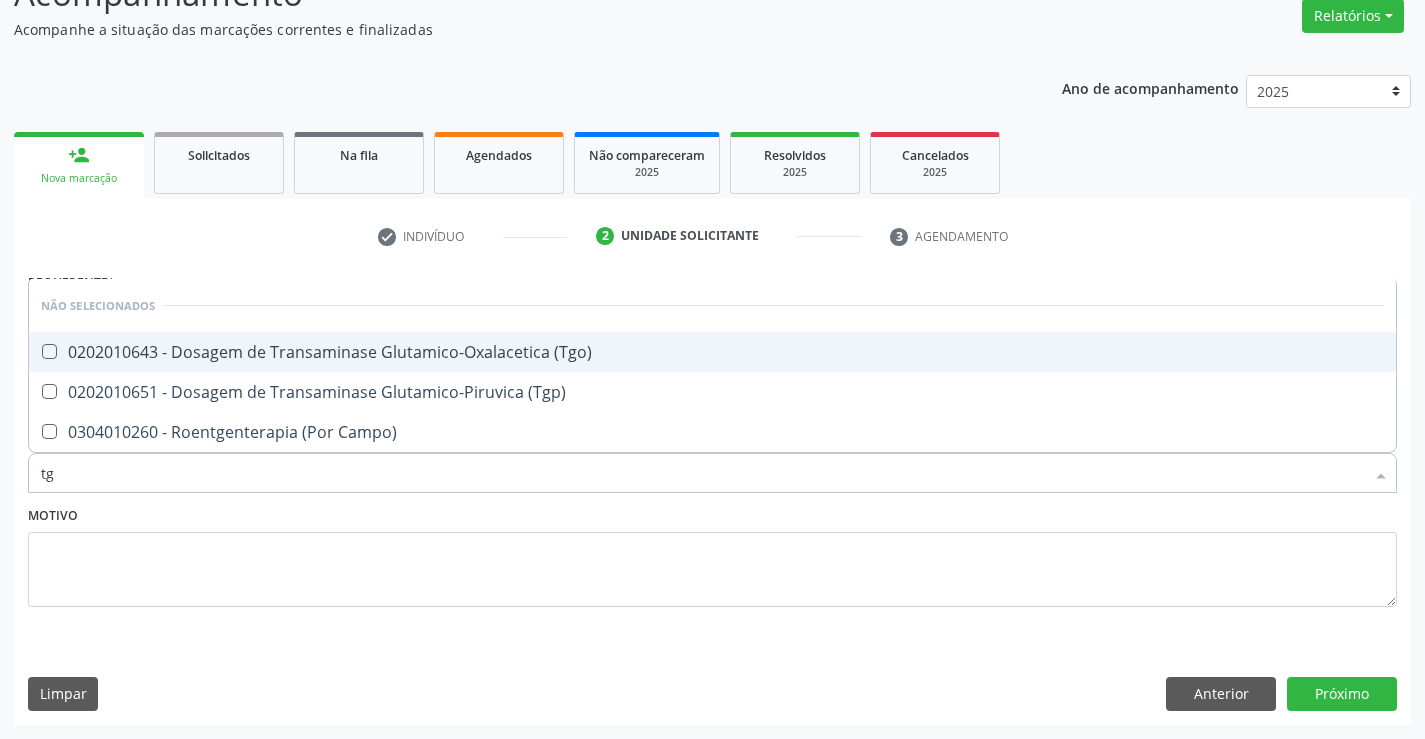 checkbox on "true" 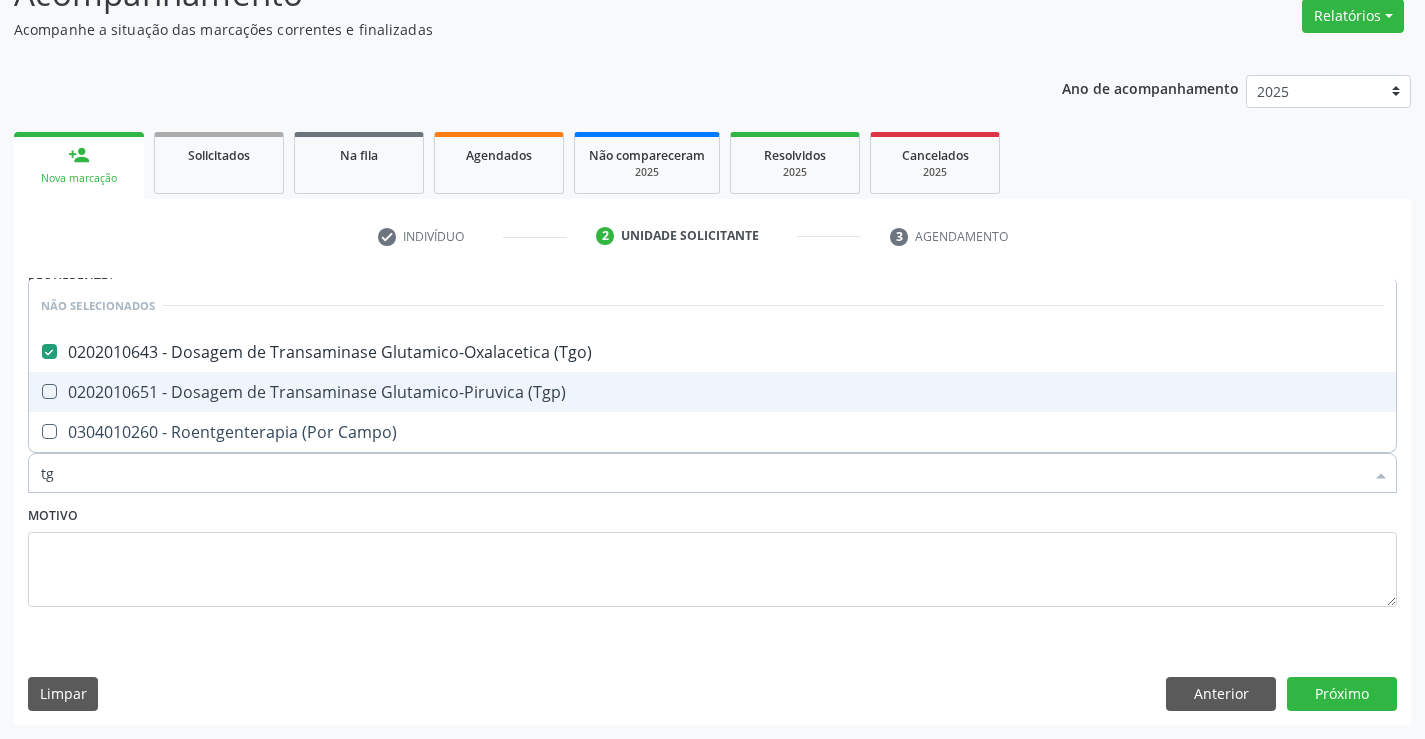 click on "0202010651 - Dosagem de Transaminase Glutamico-Piruvica (Tgp)" at bounding box center [712, 392] 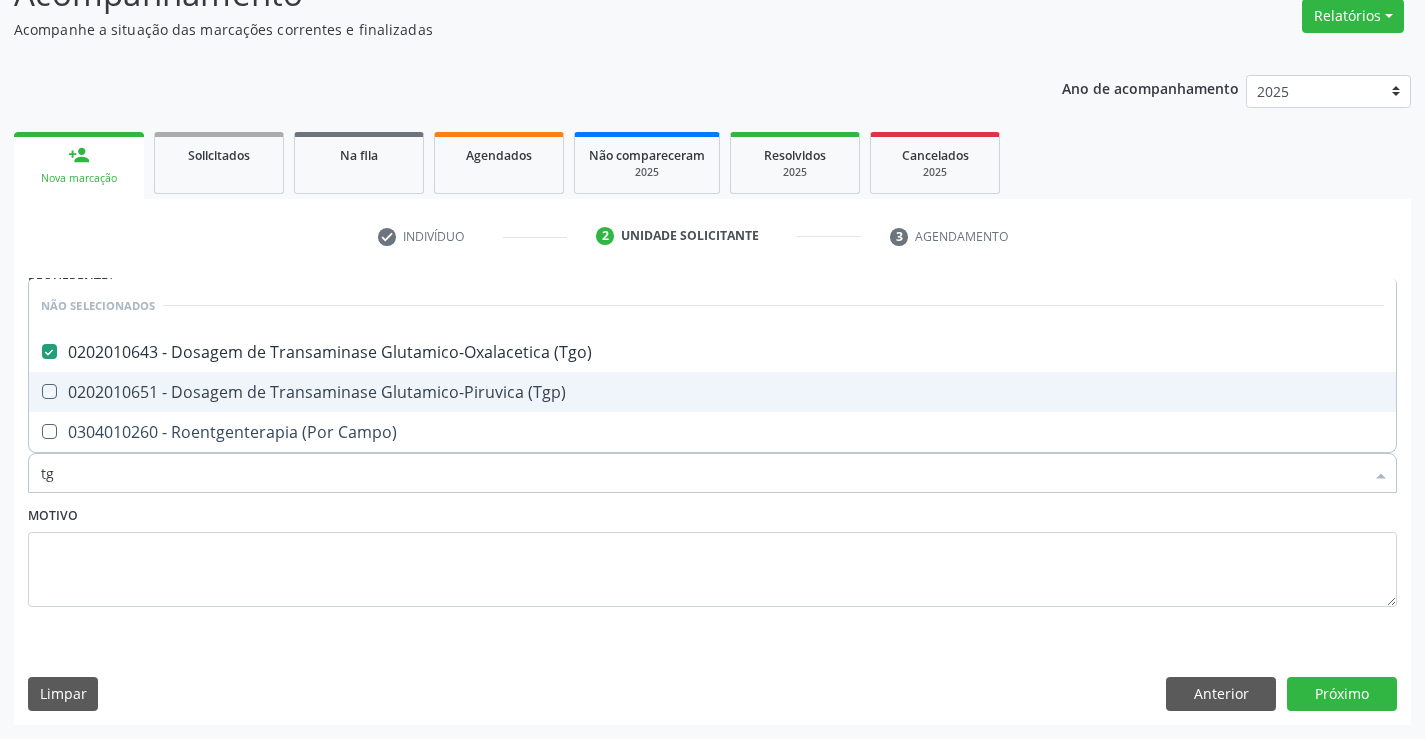 checkbox on "true" 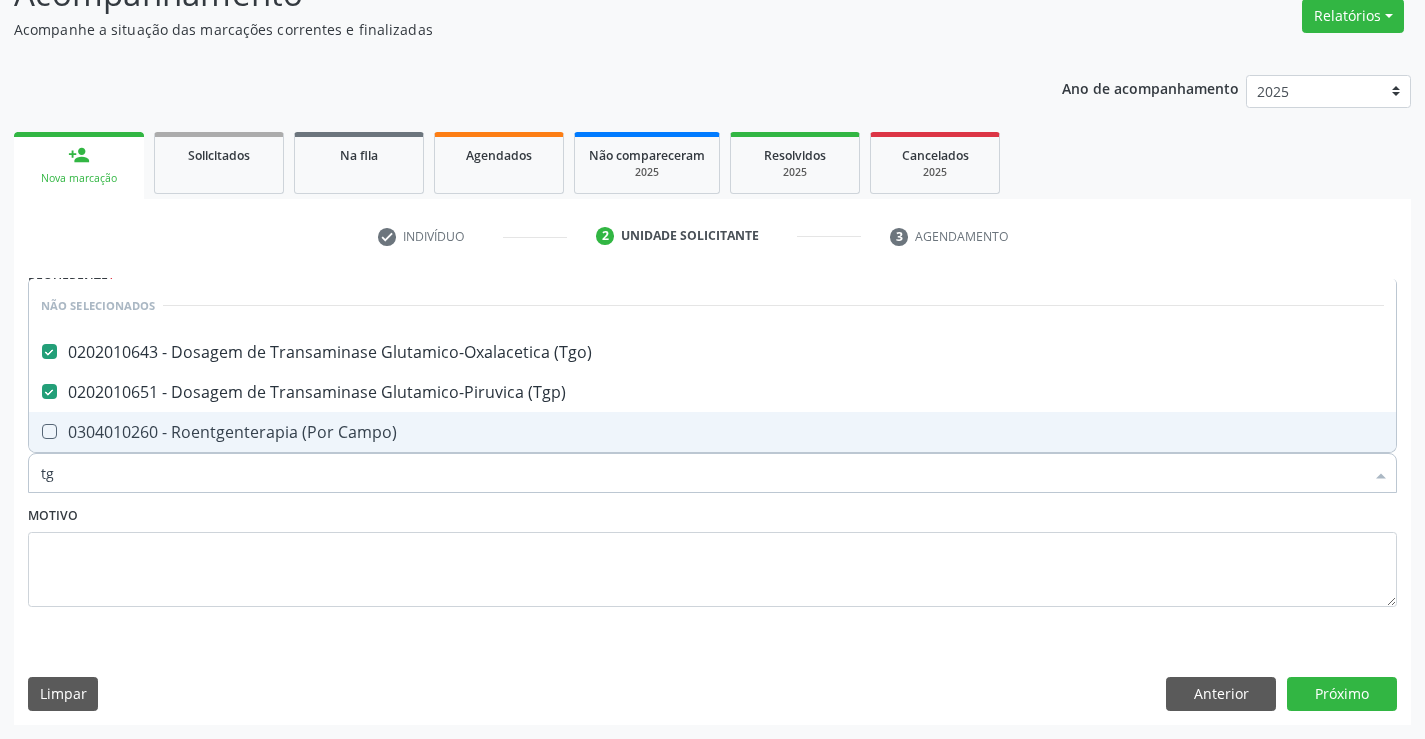 type on "tg" 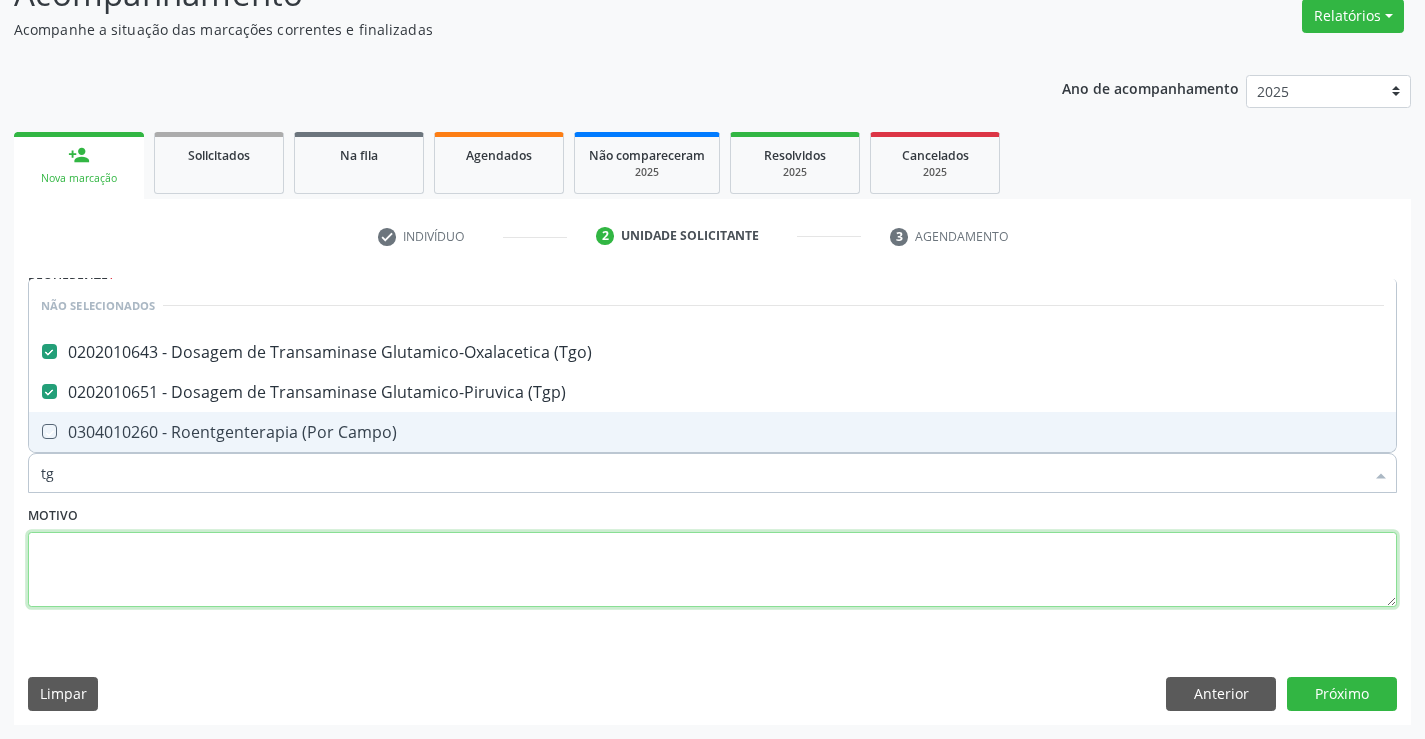 click at bounding box center [712, 570] 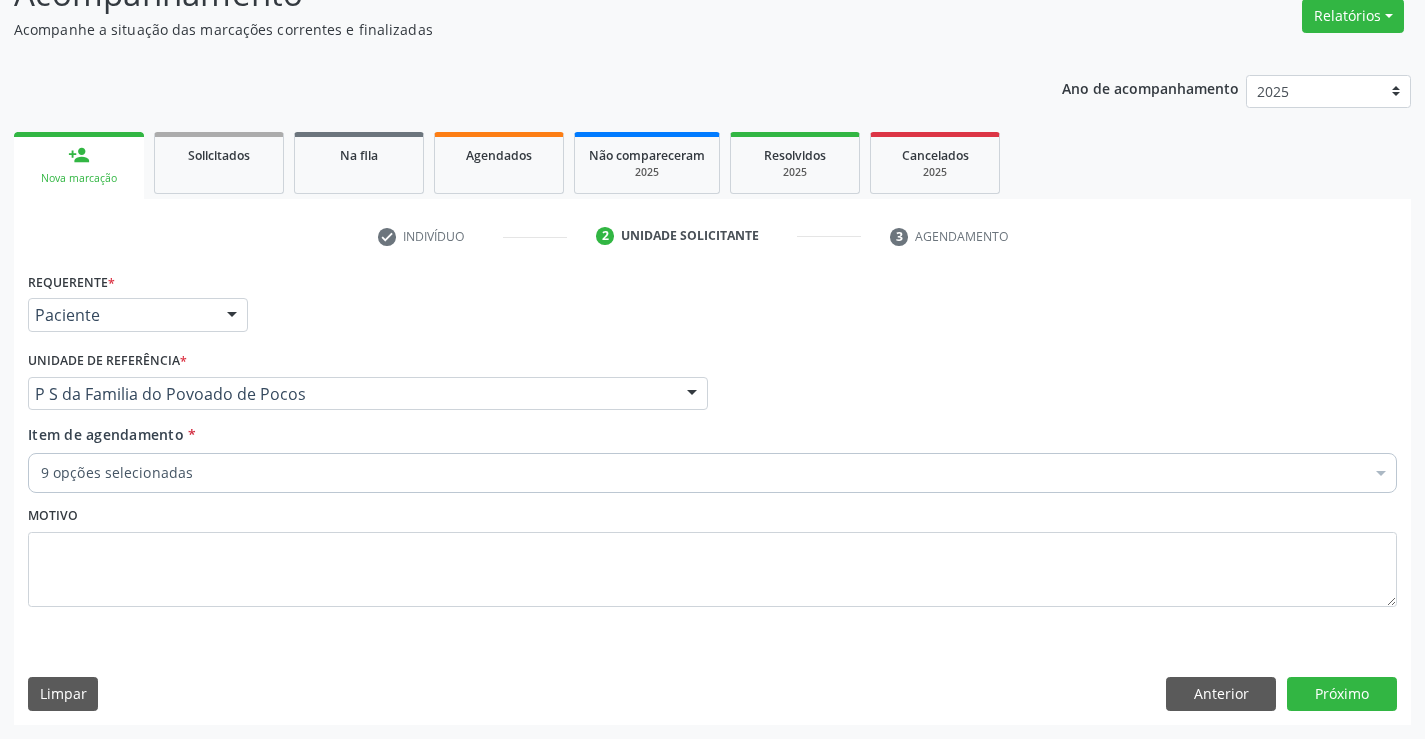 click on "9 opções selecionadas" at bounding box center [712, 473] 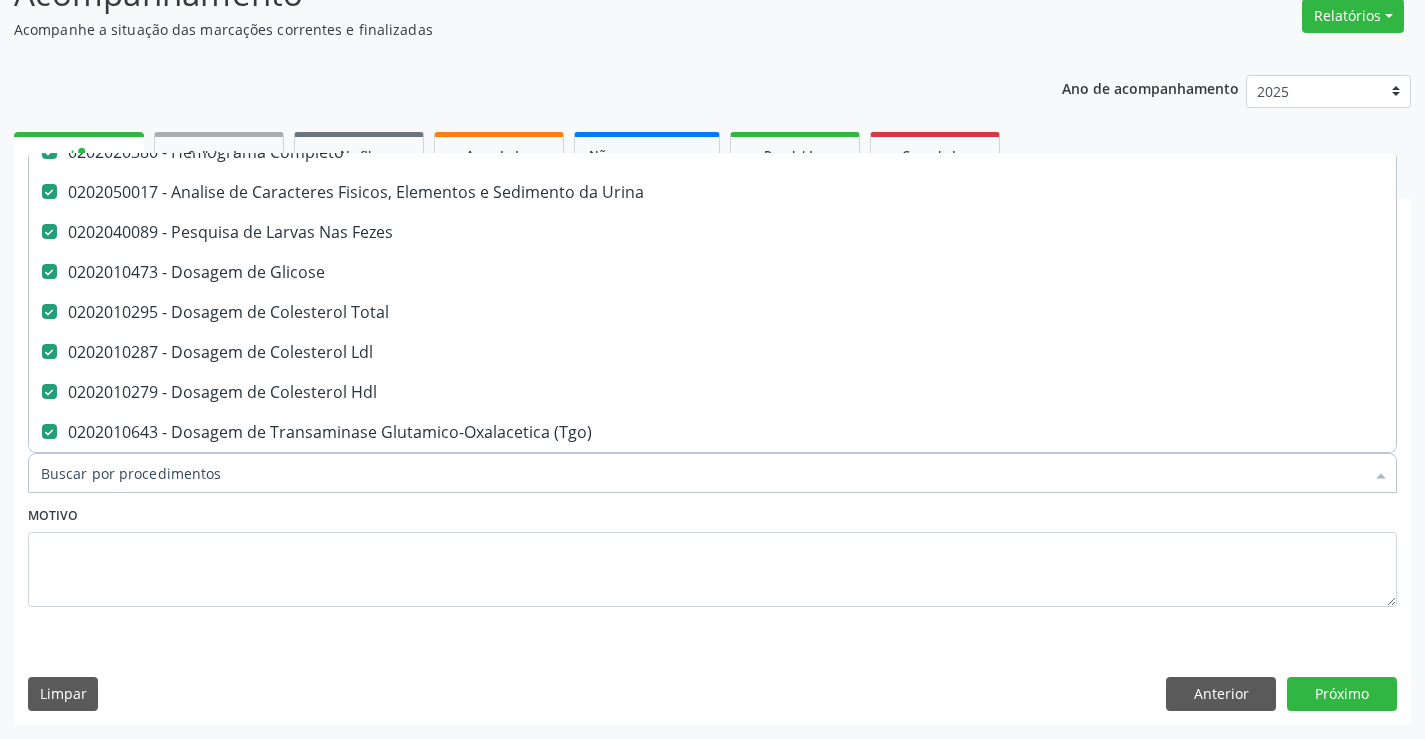 scroll, scrollTop: 100, scrollLeft: 0, axis: vertical 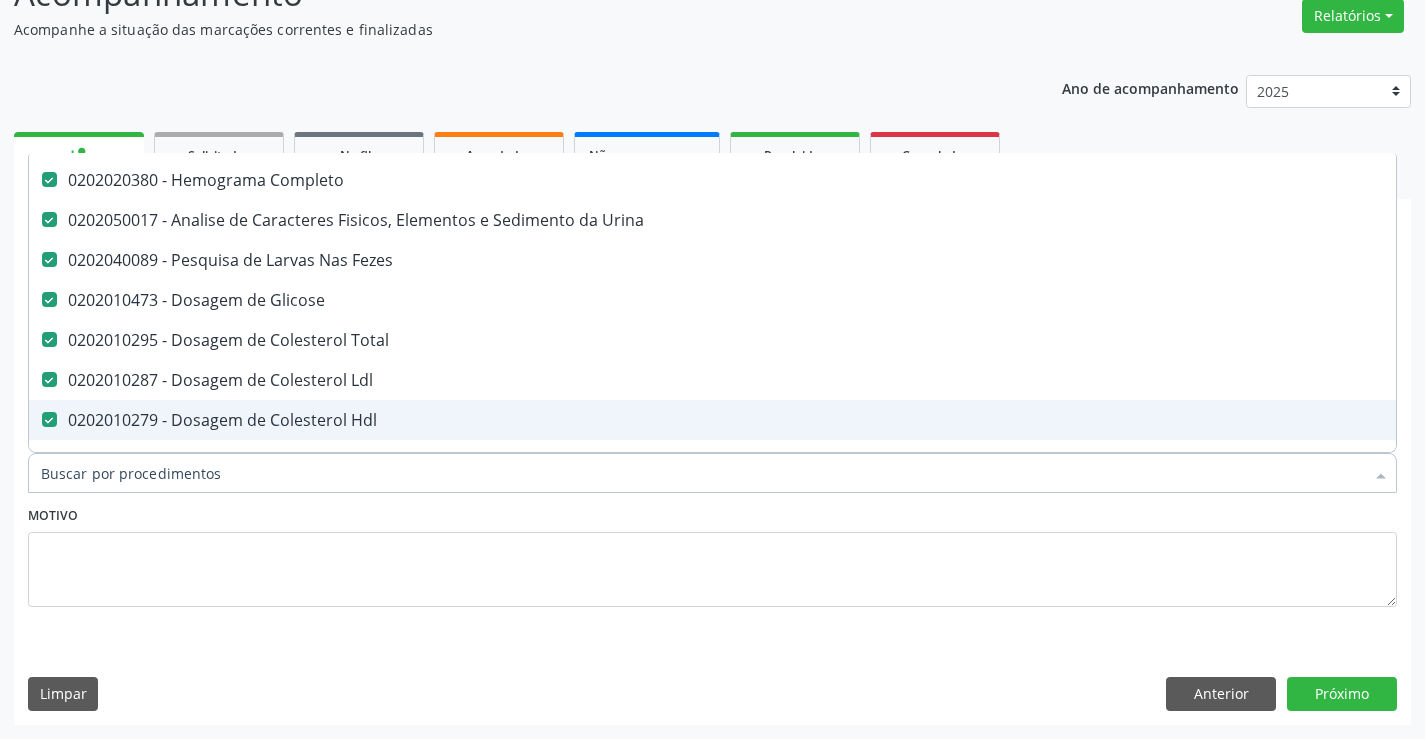 type on "t" 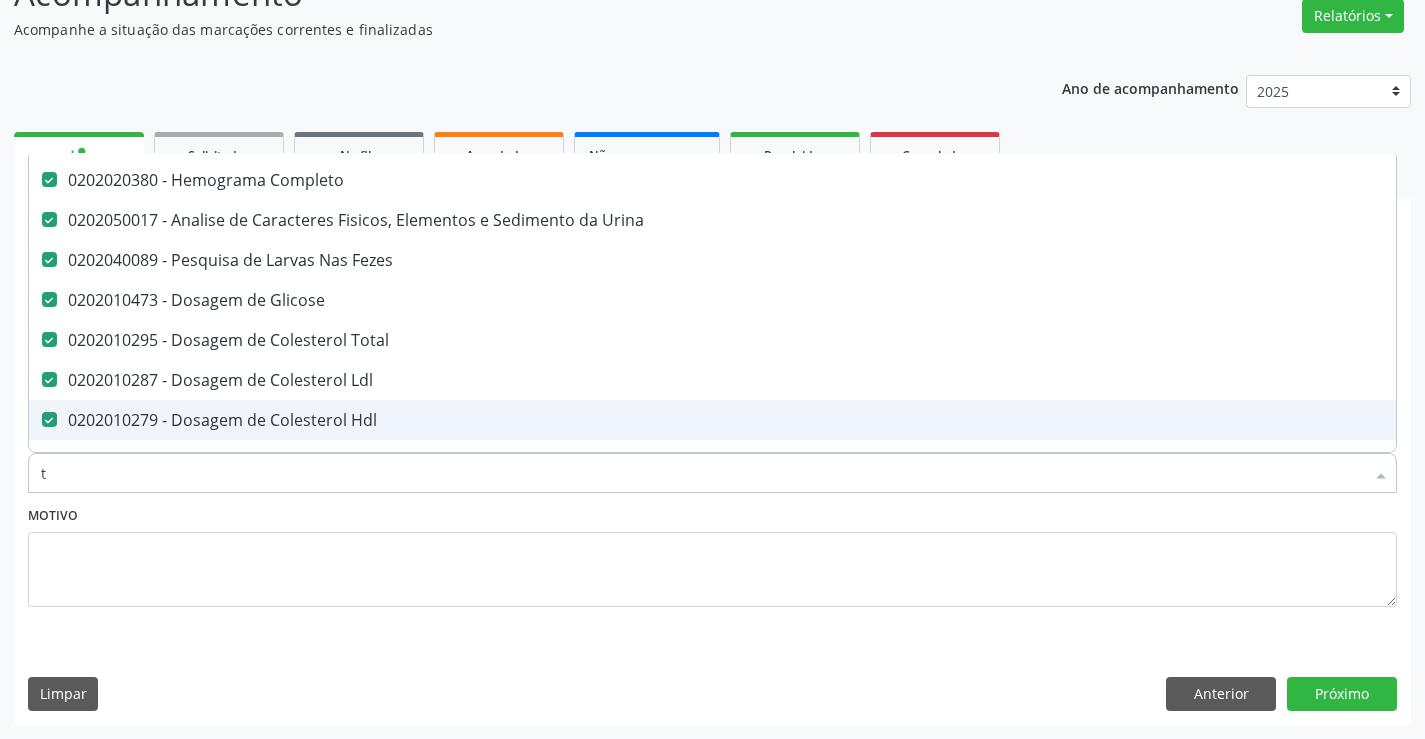 checkbox on "false" 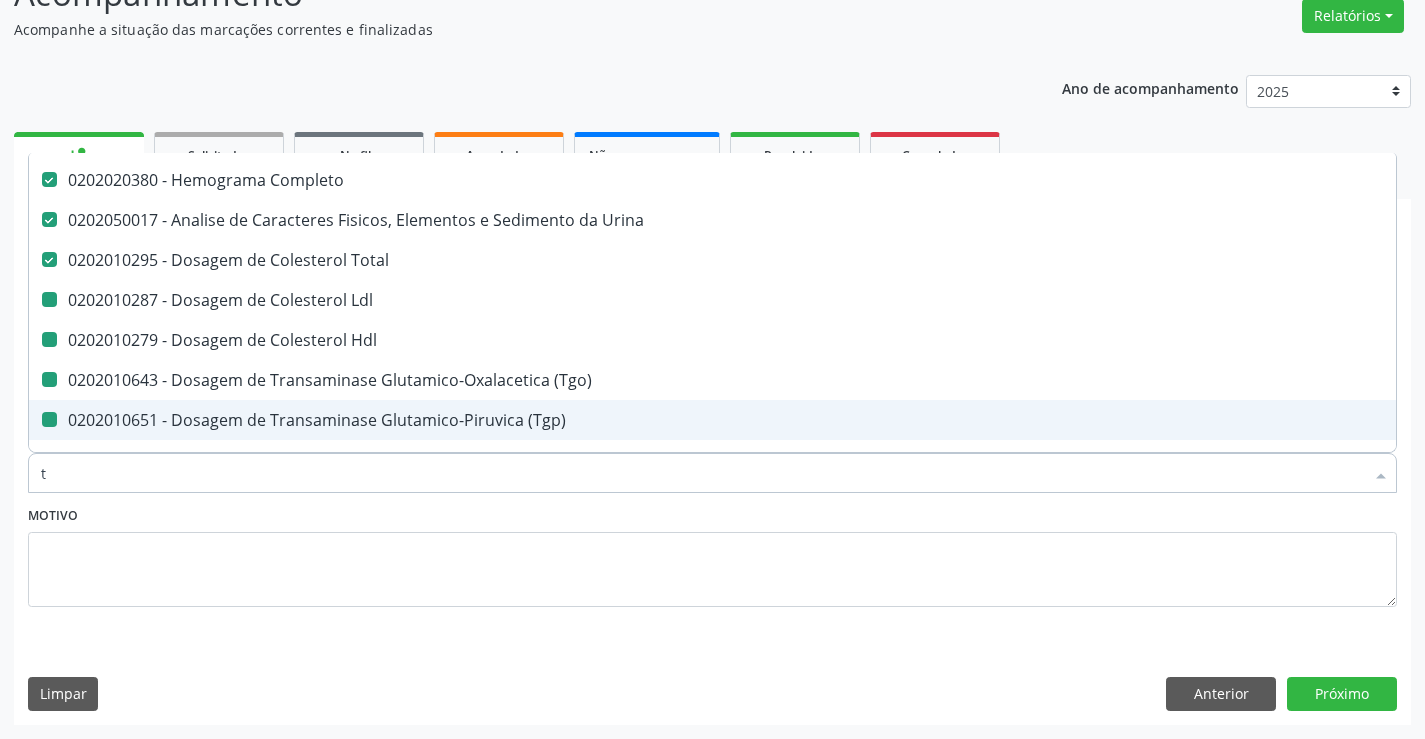 type on "tr" 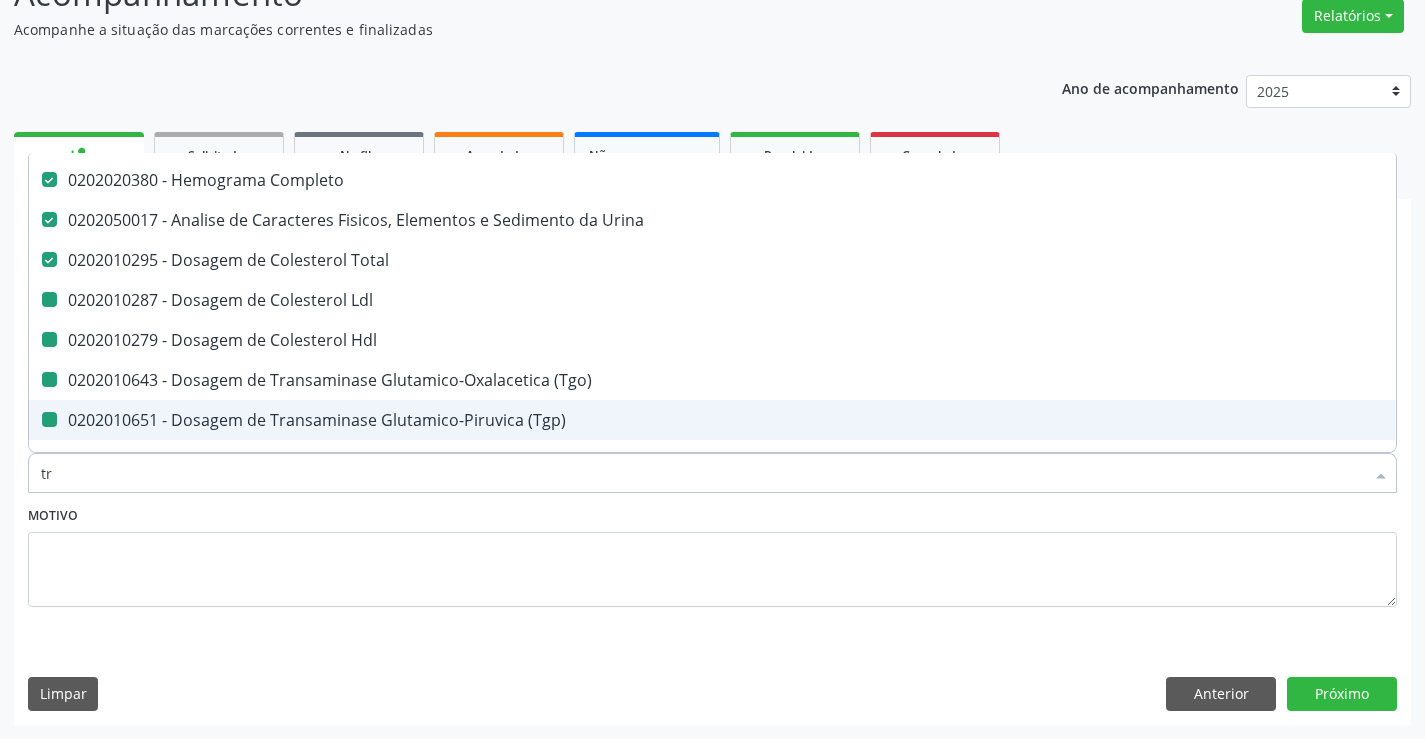 checkbox on "false" 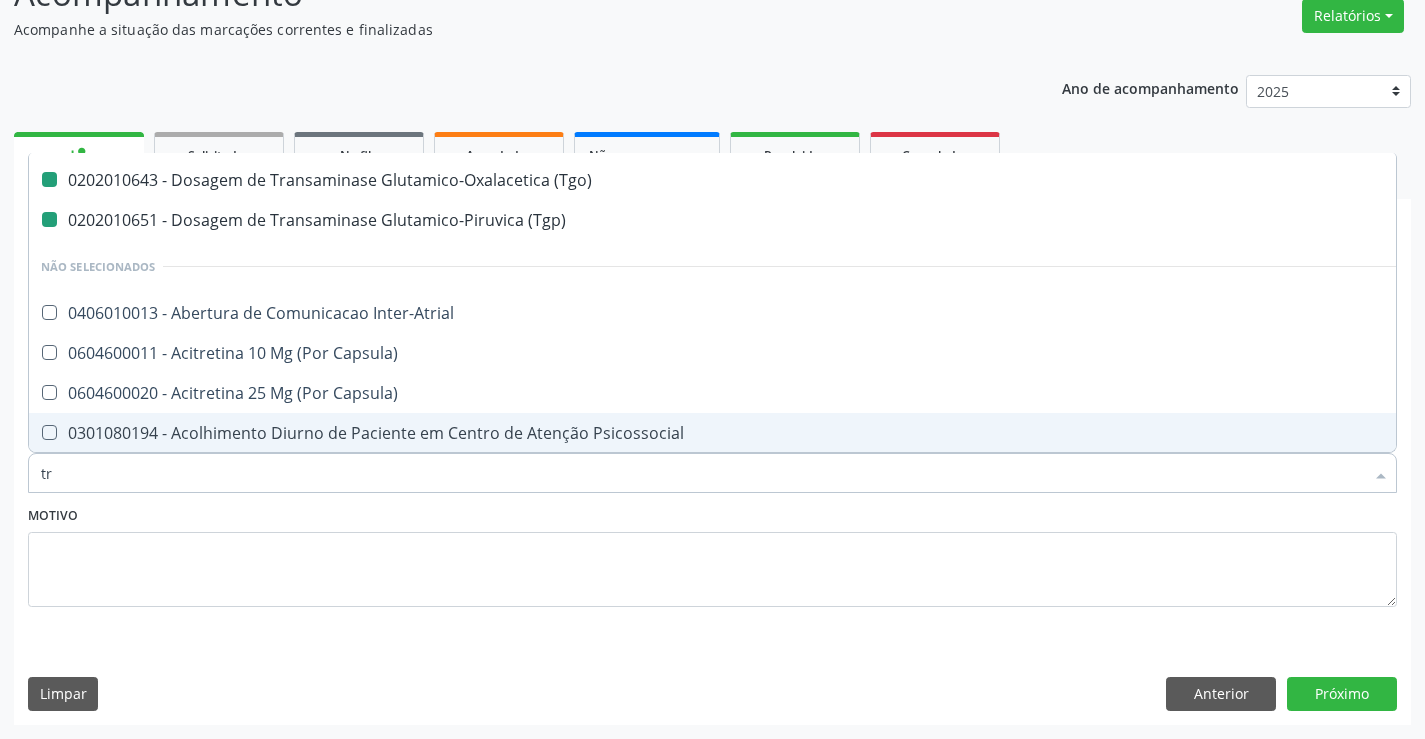 type on "tri" 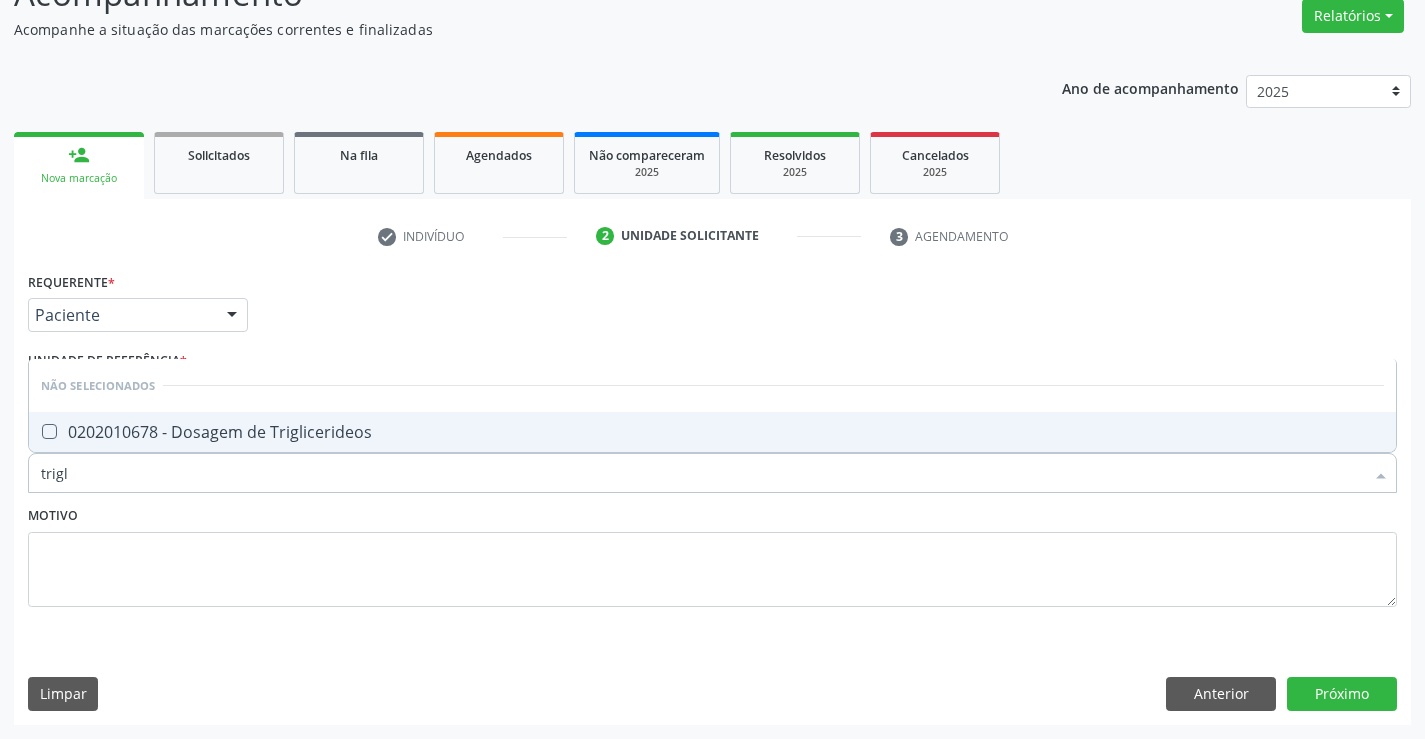 scroll, scrollTop: 0, scrollLeft: 0, axis: both 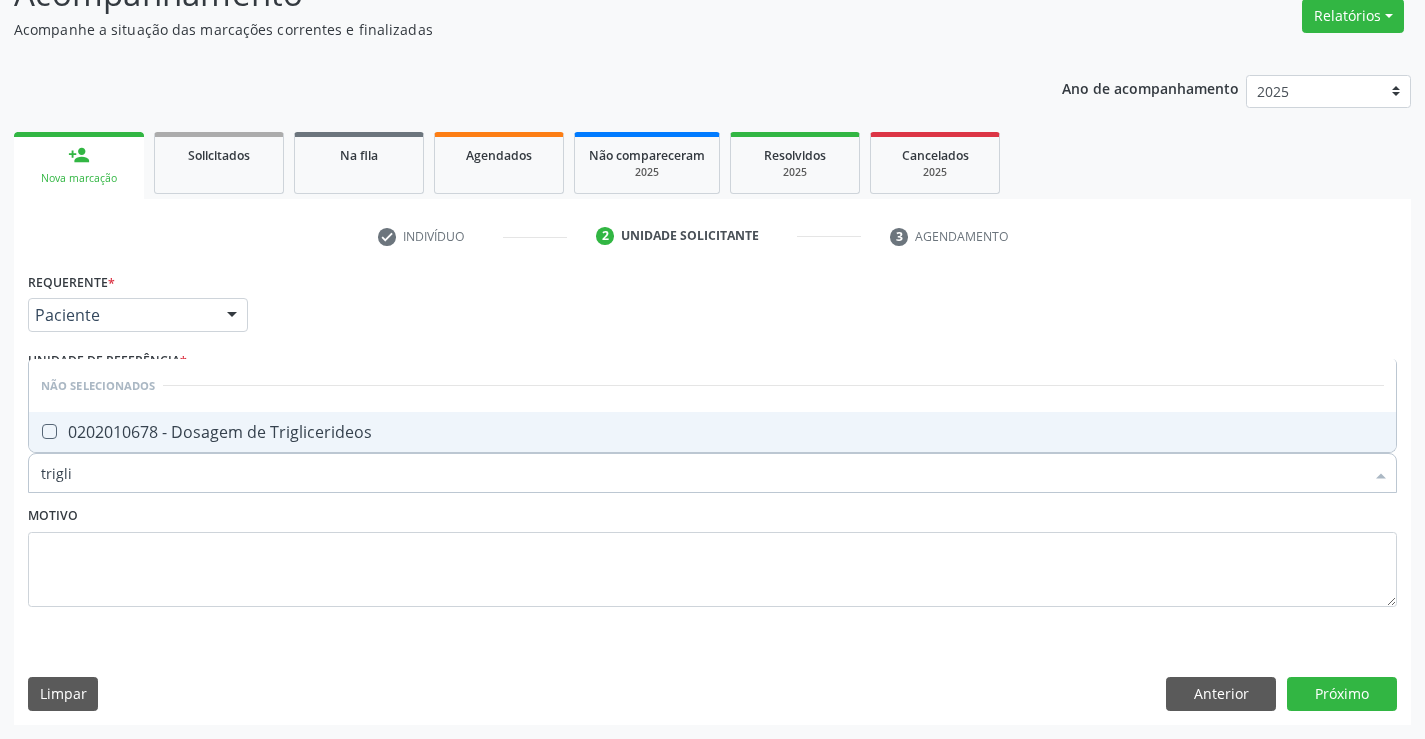 click on "0202010678 - Dosagem de Triglicerideos" at bounding box center (712, 432) 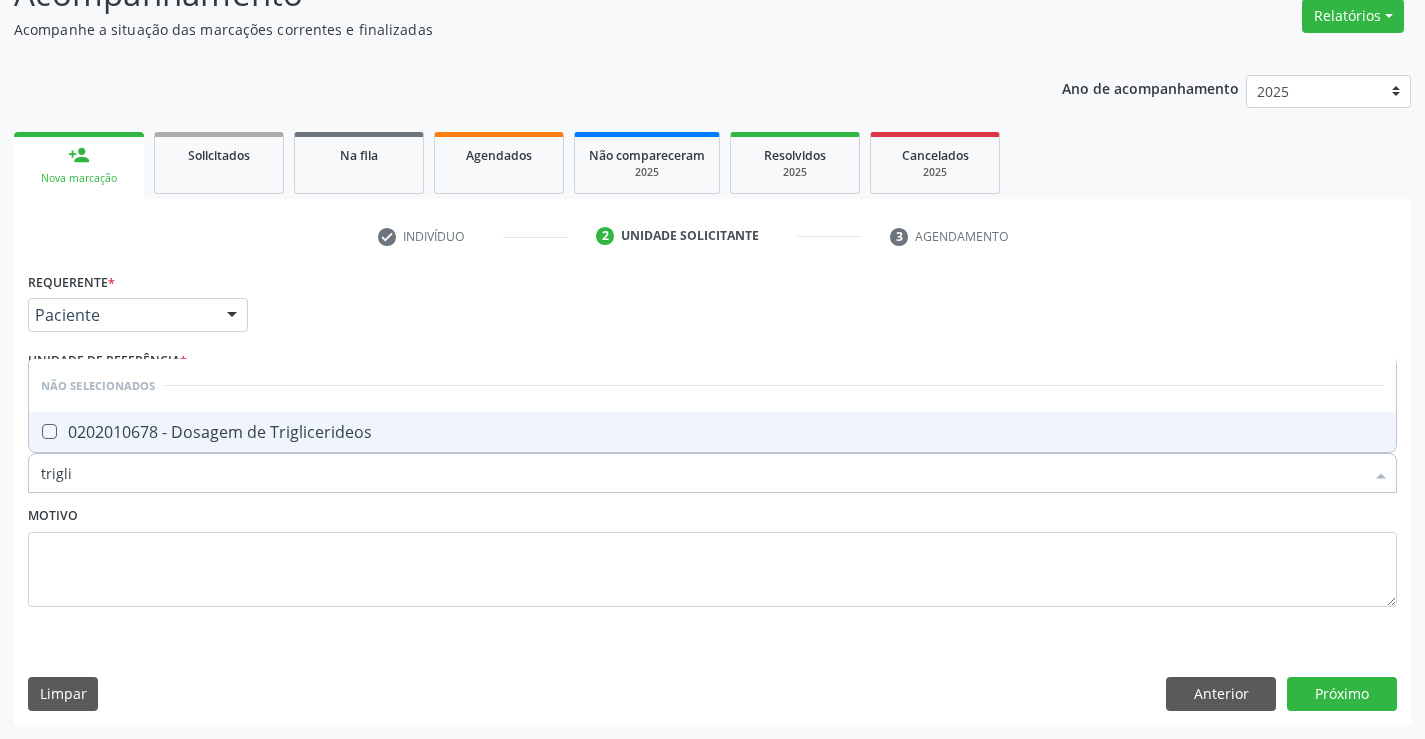 checkbox on "true" 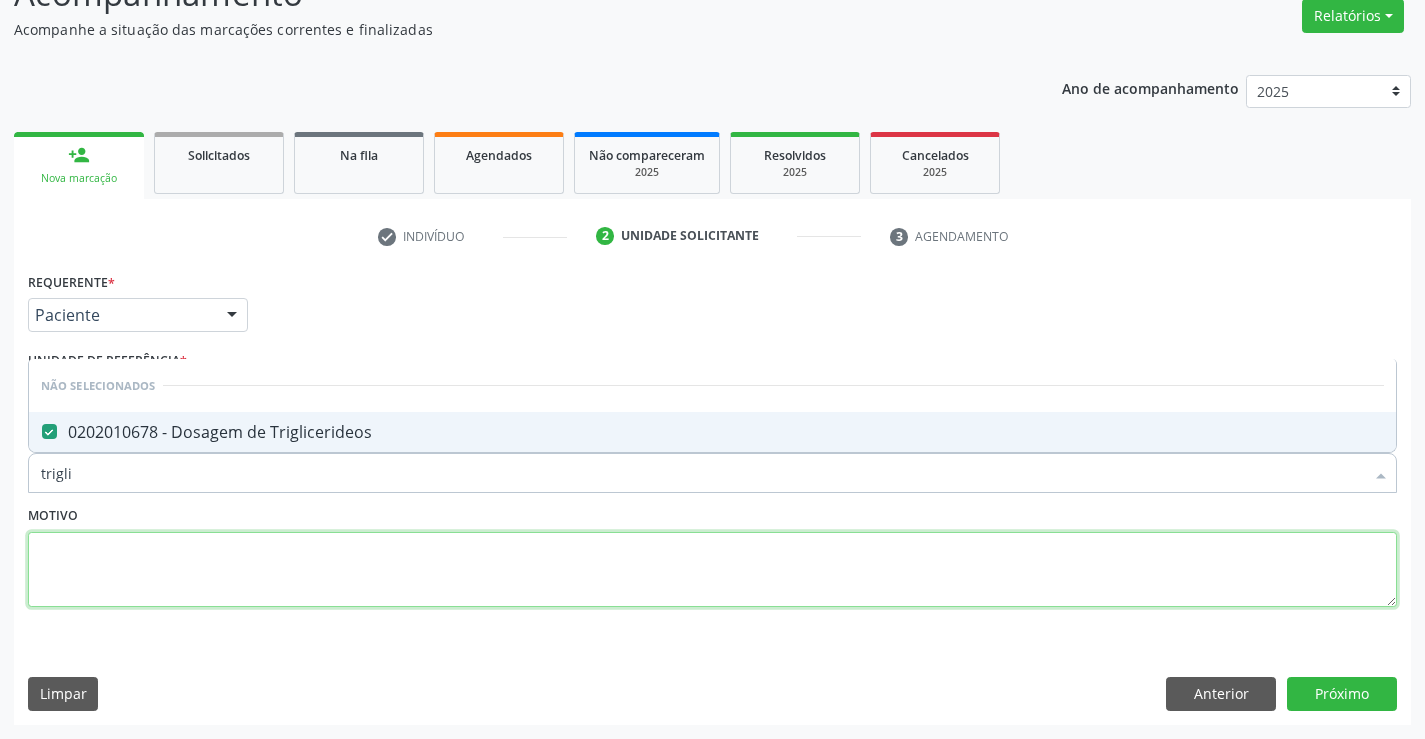 click at bounding box center [712, 570] 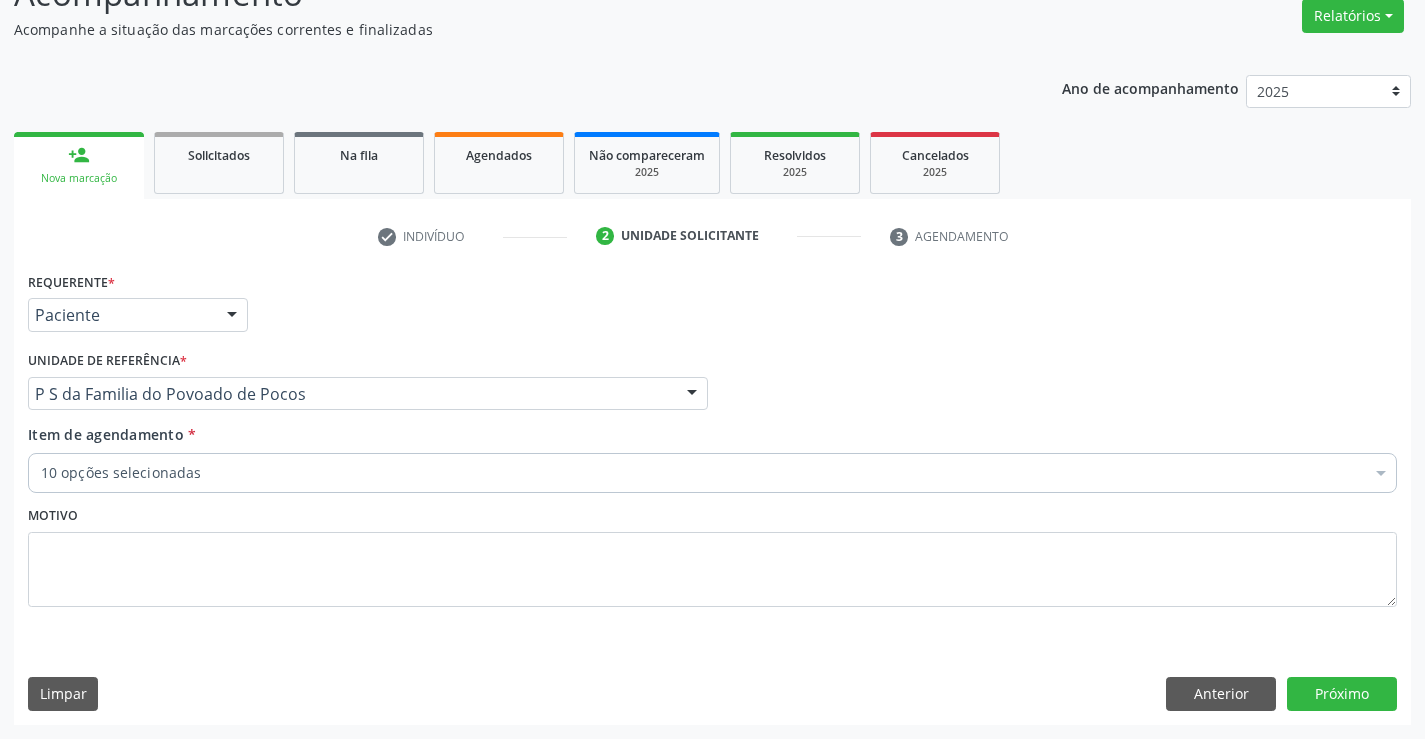 click on "10 opções selecionadas" at bounding box center (712, 473) 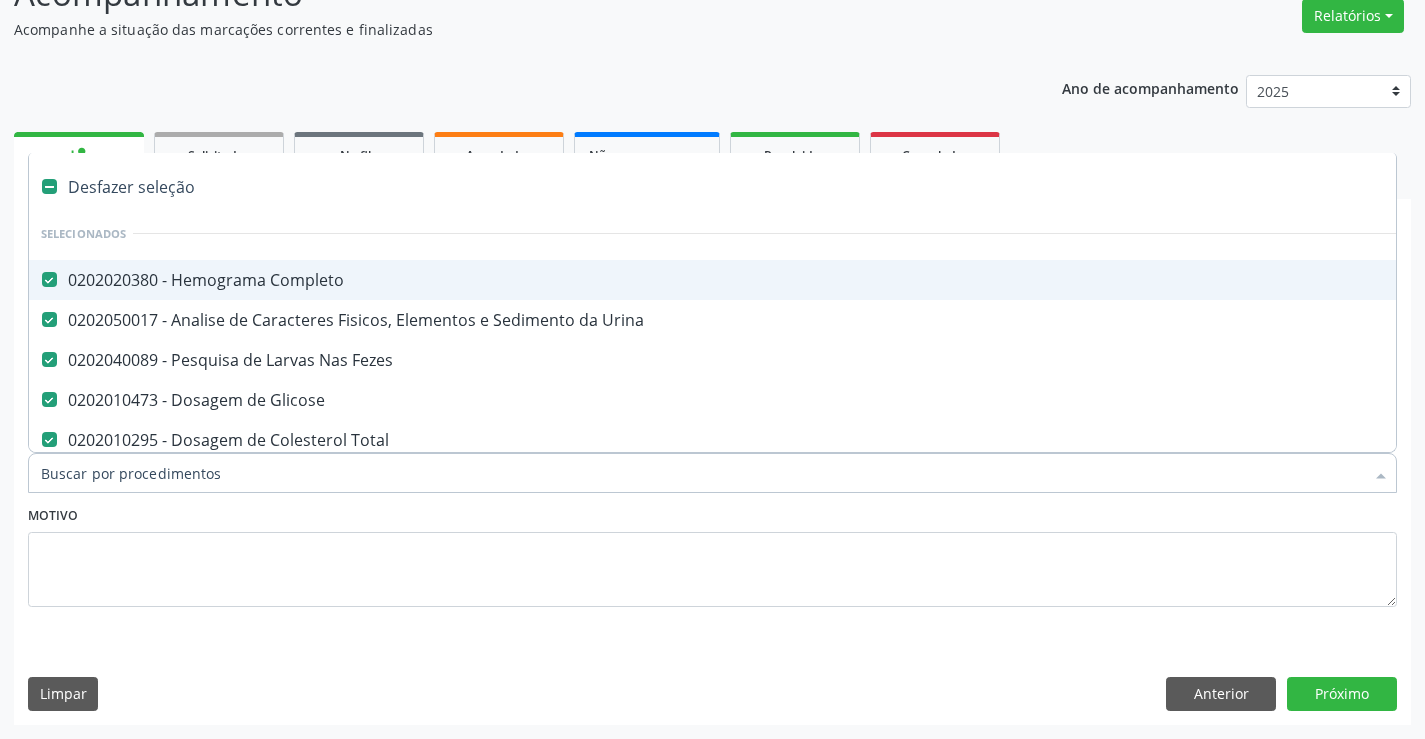 type on "u" 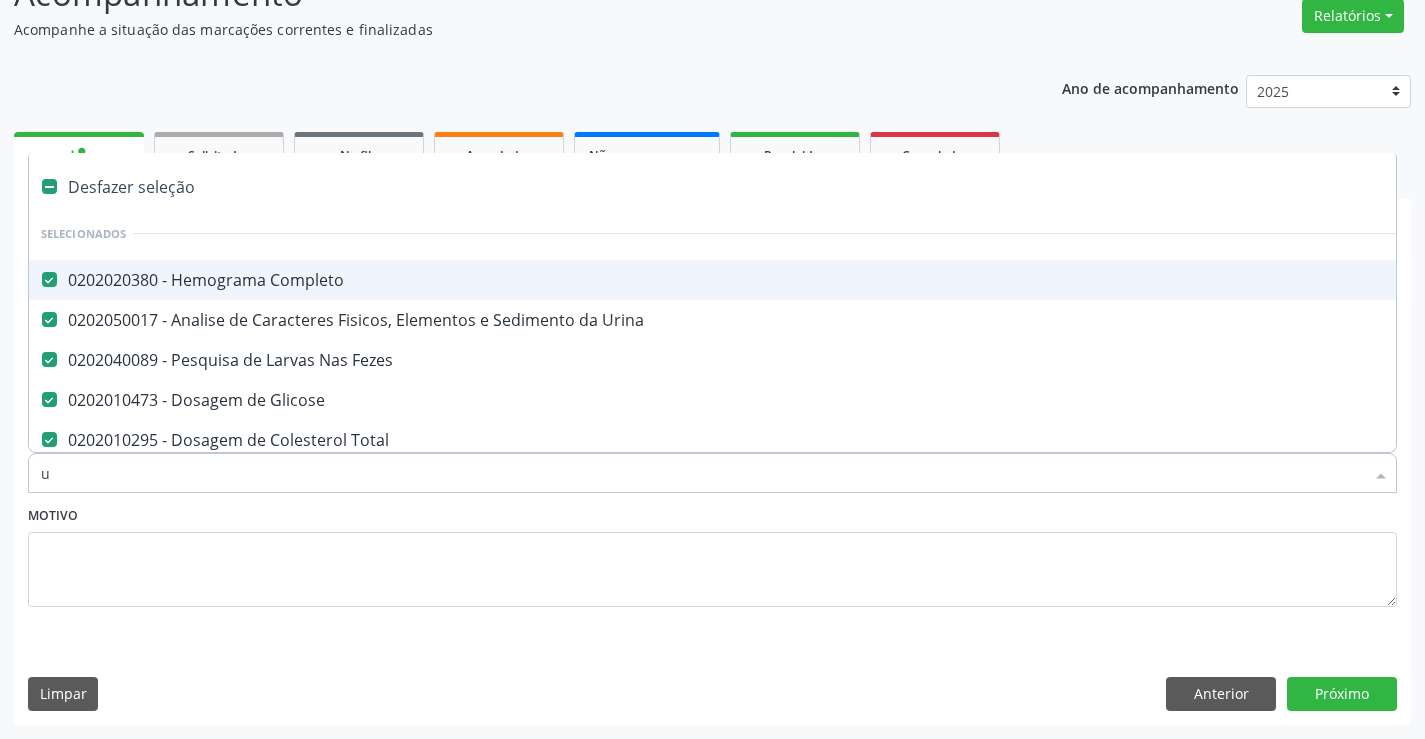 checkbox on "false" 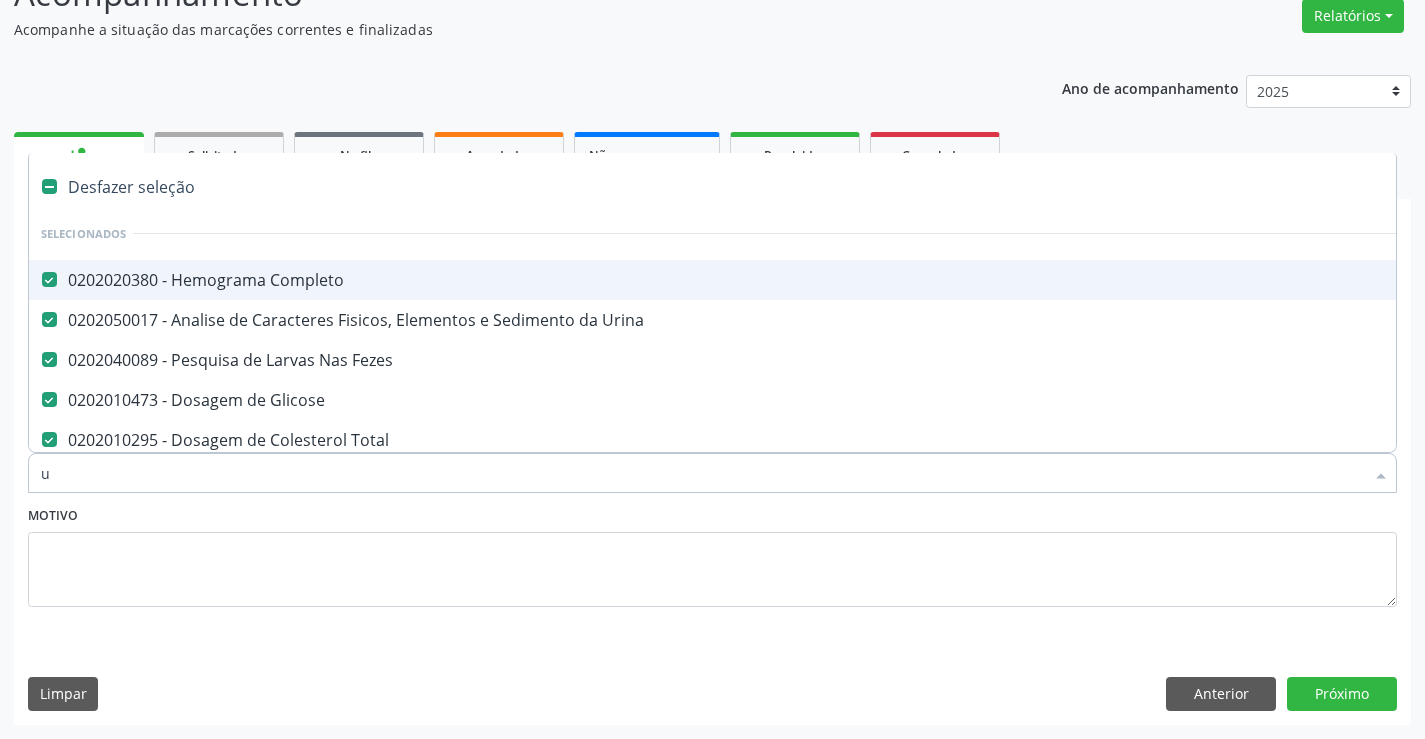 checkbox on "false" 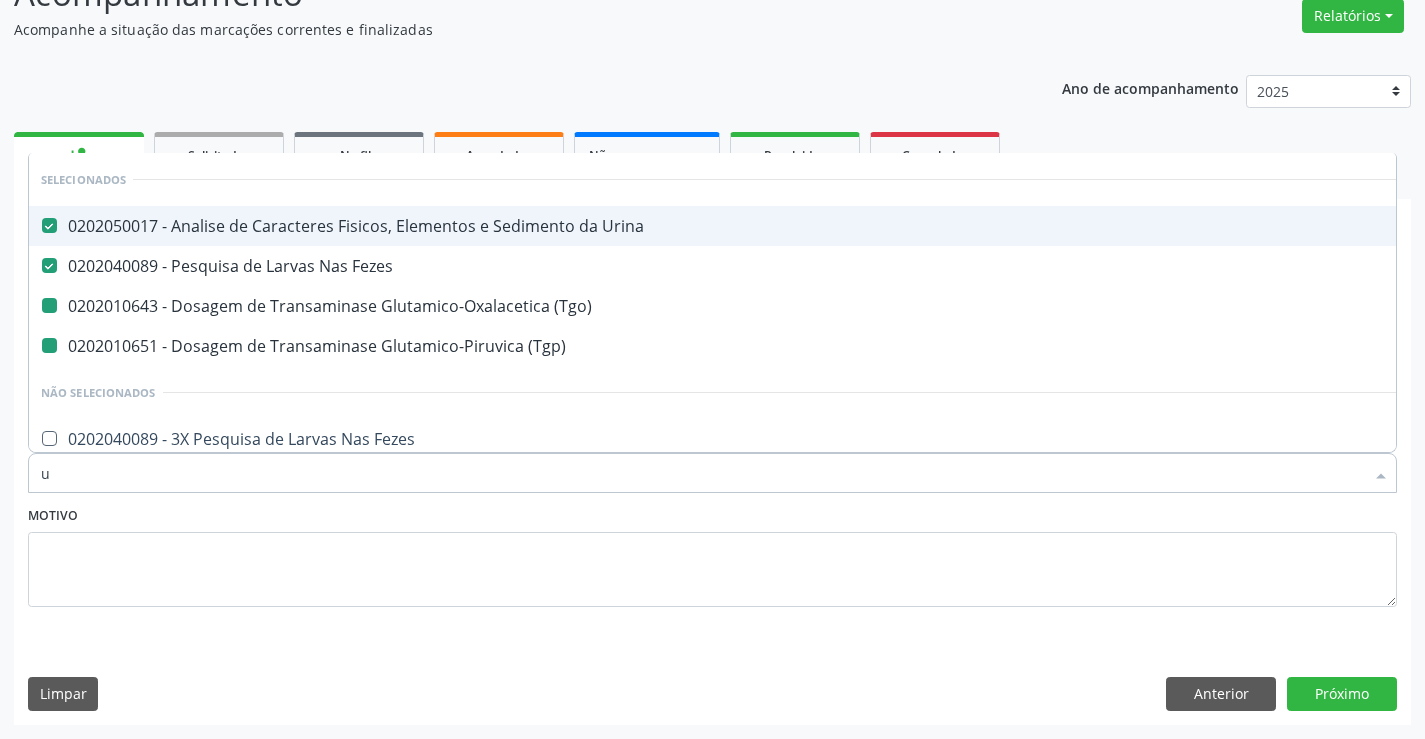 type on "ur" 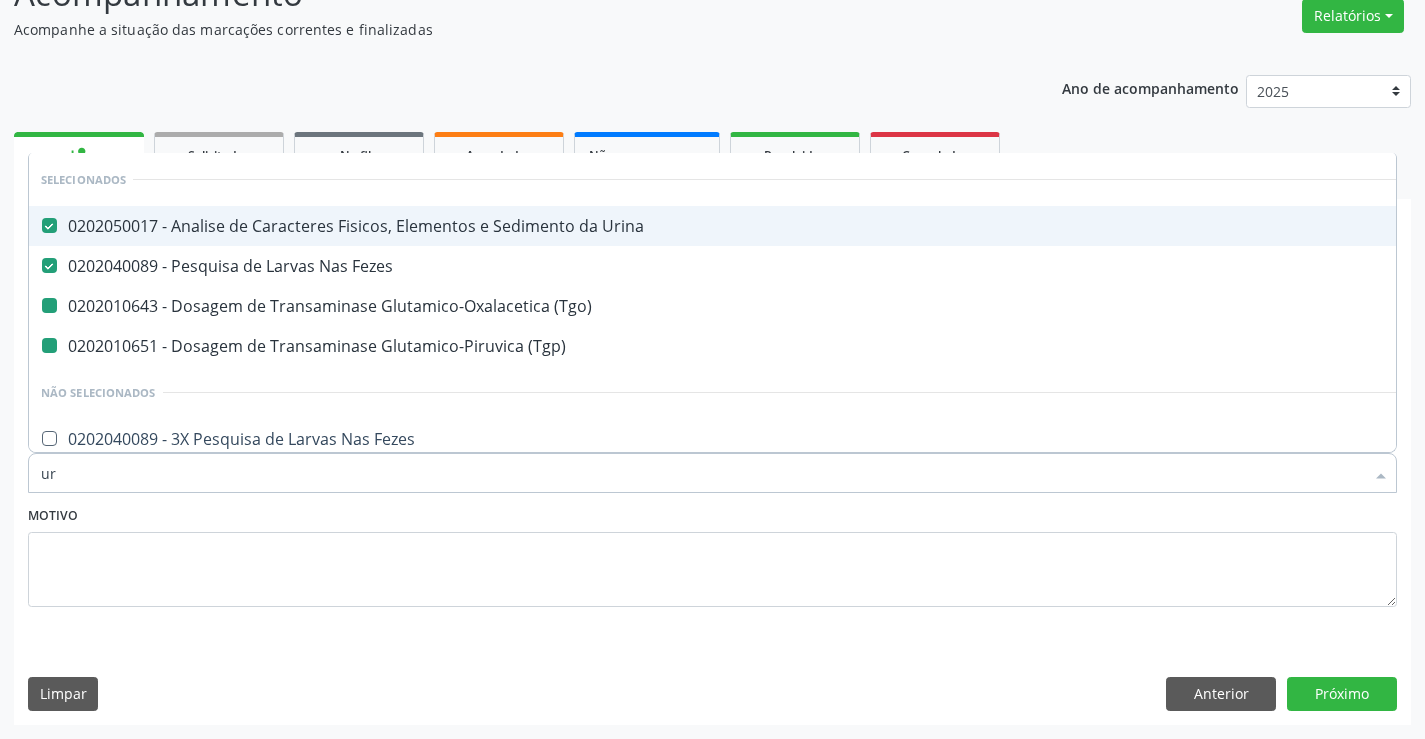 checkbox on "false" 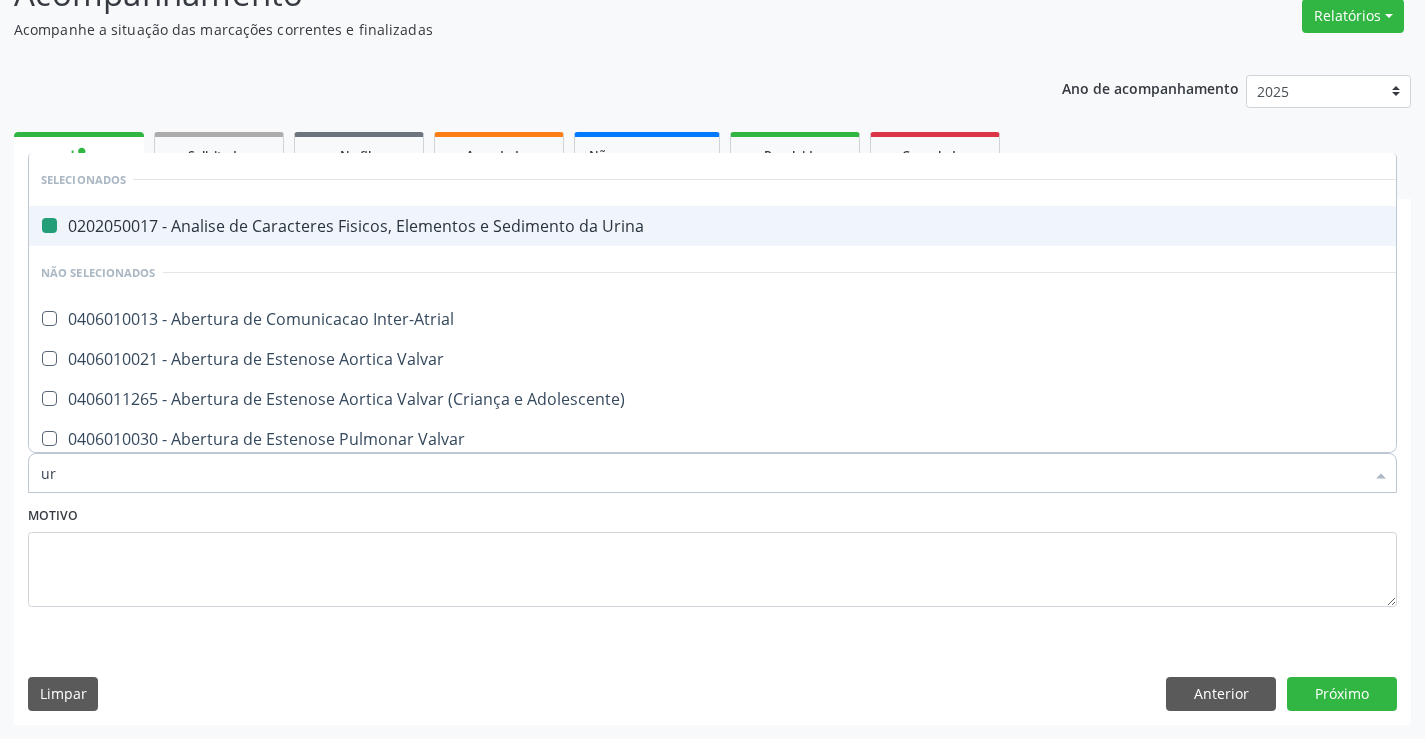 type on "ure" 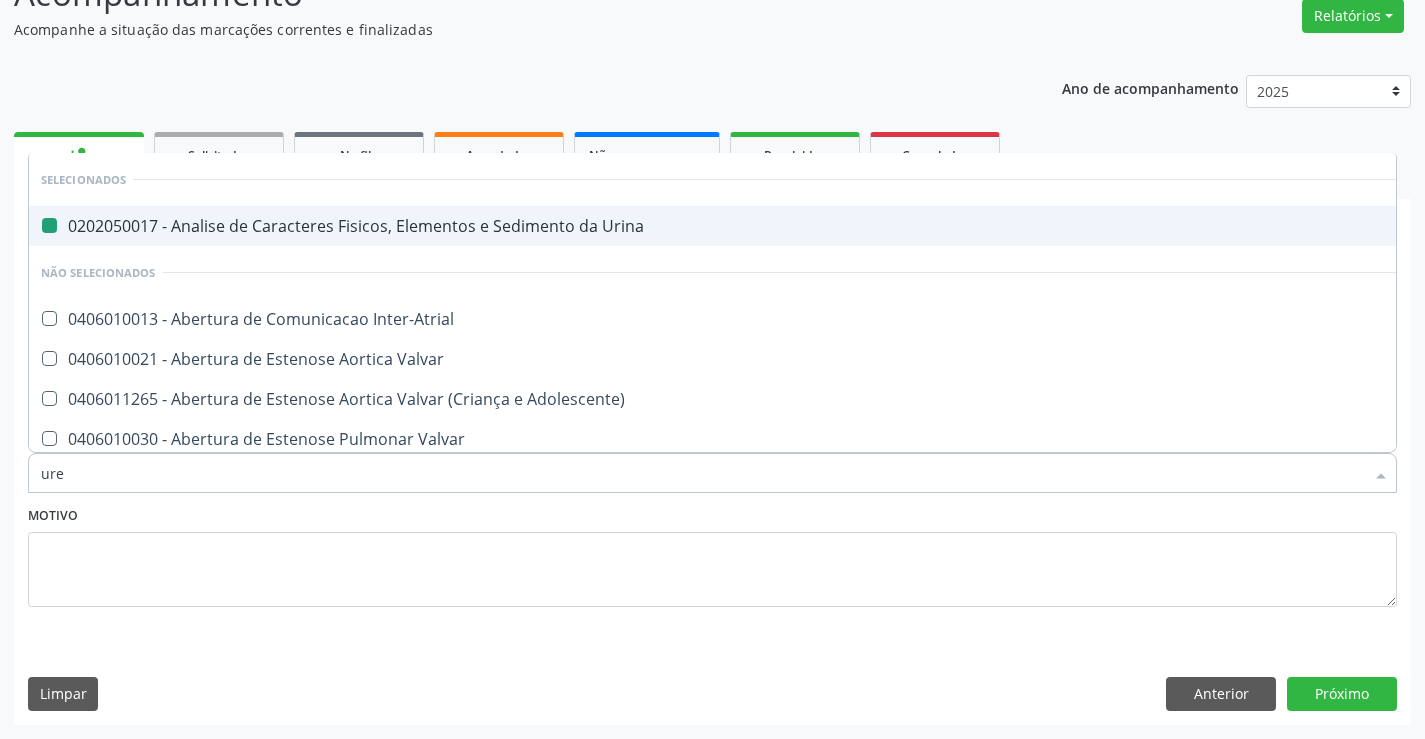 type on "urei" 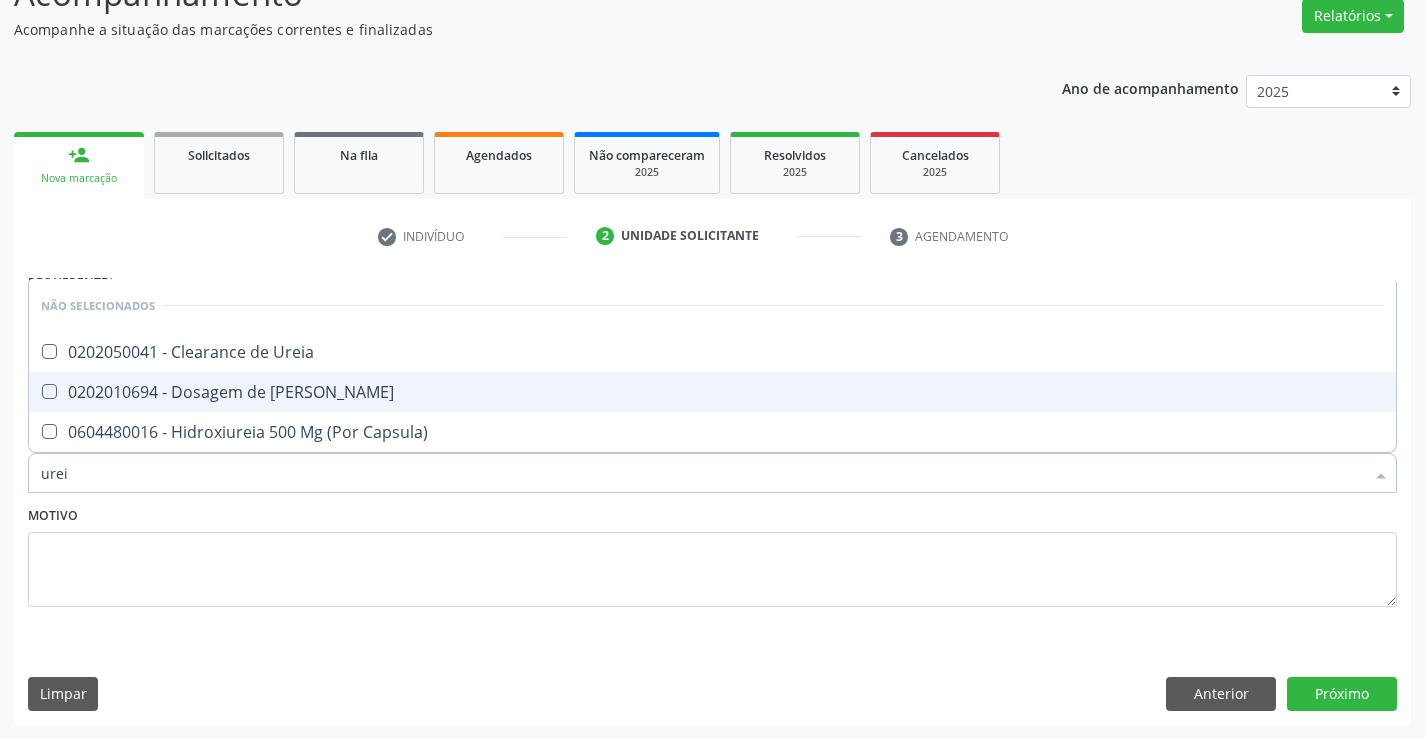 click on "0202010694 - Dosagem de [PERSON_NAME]" at bounding box center (712, 392) 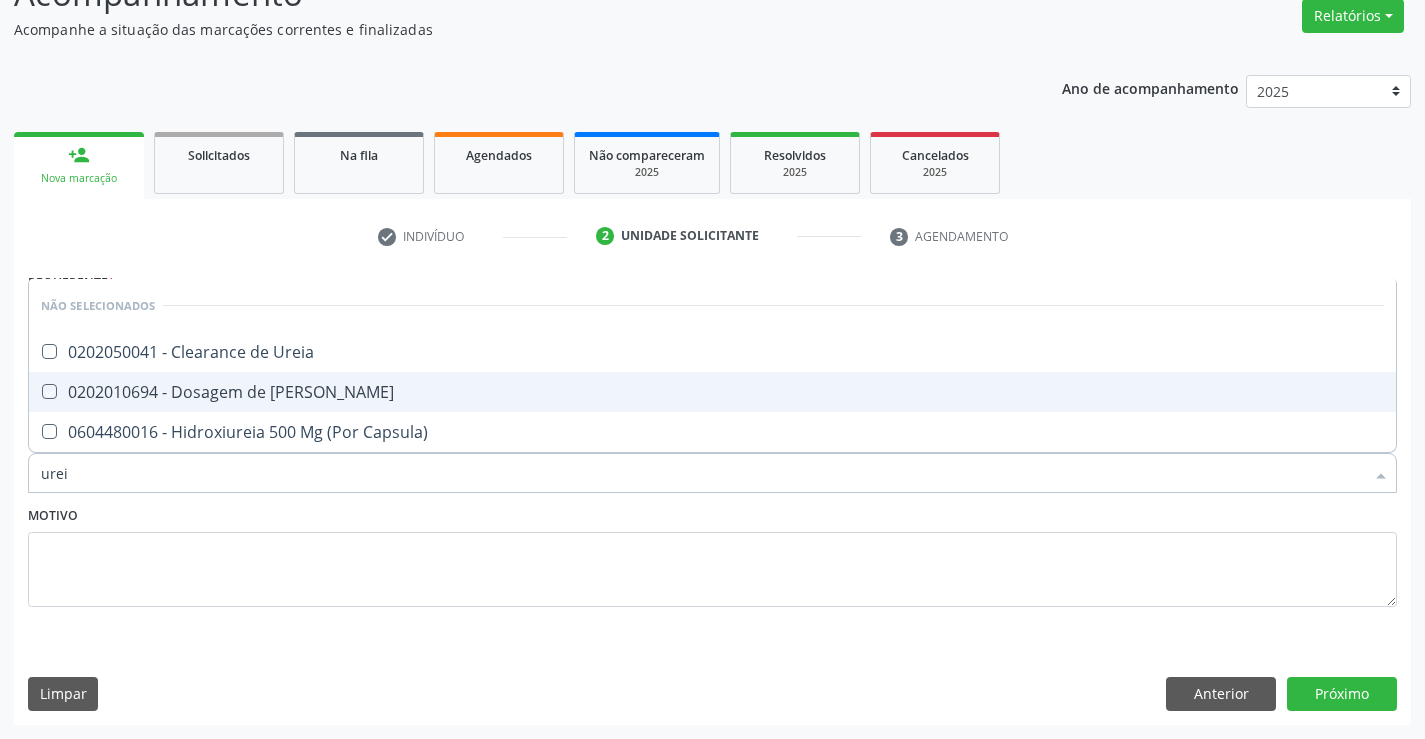 checkbox on "true" 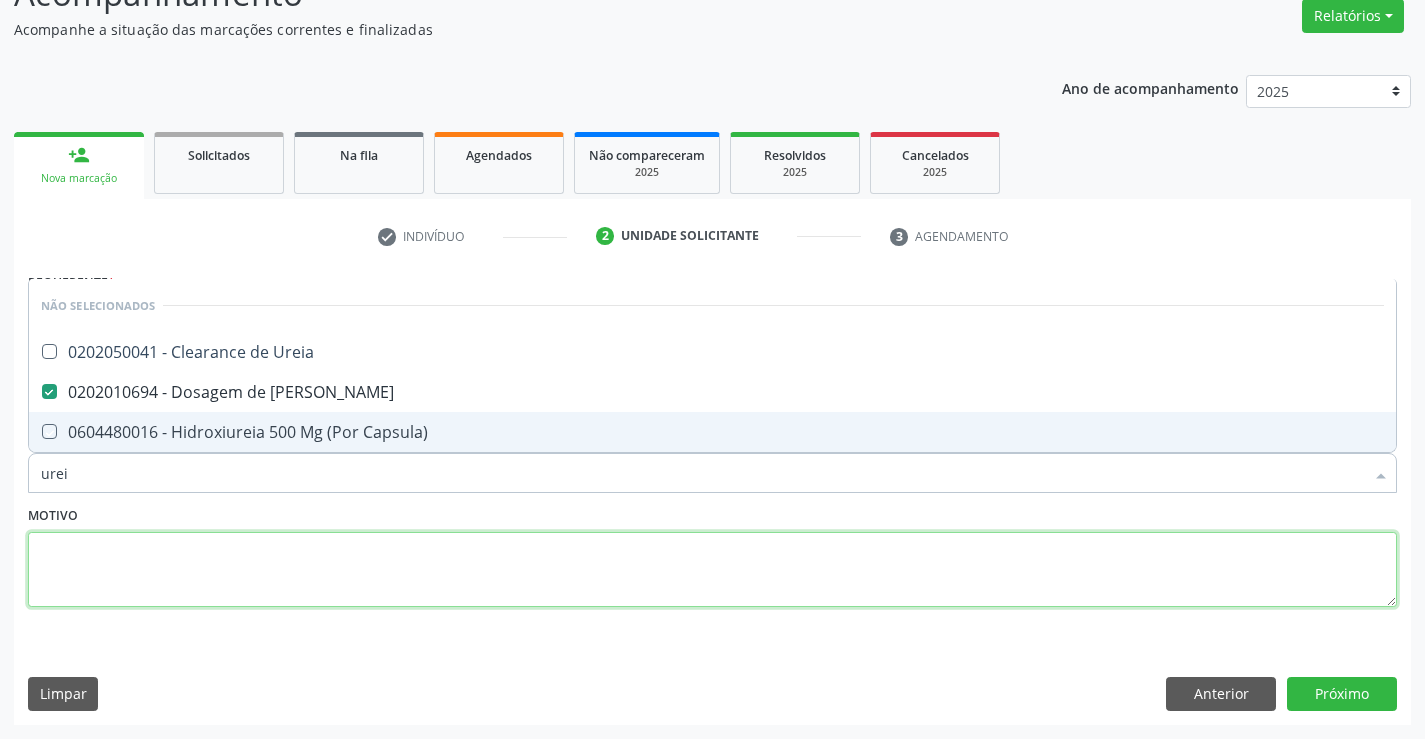 click at bounding box center [712, 570] 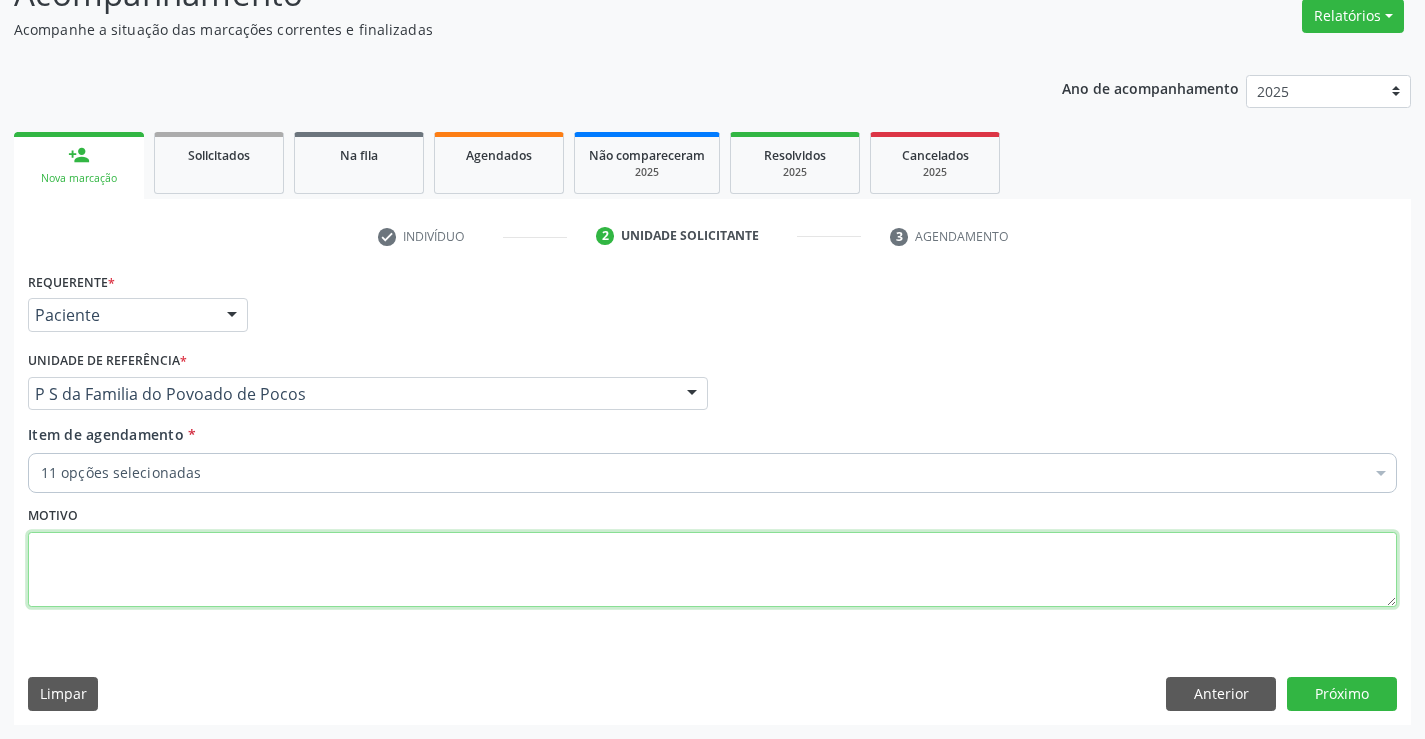 checkbox on "true" 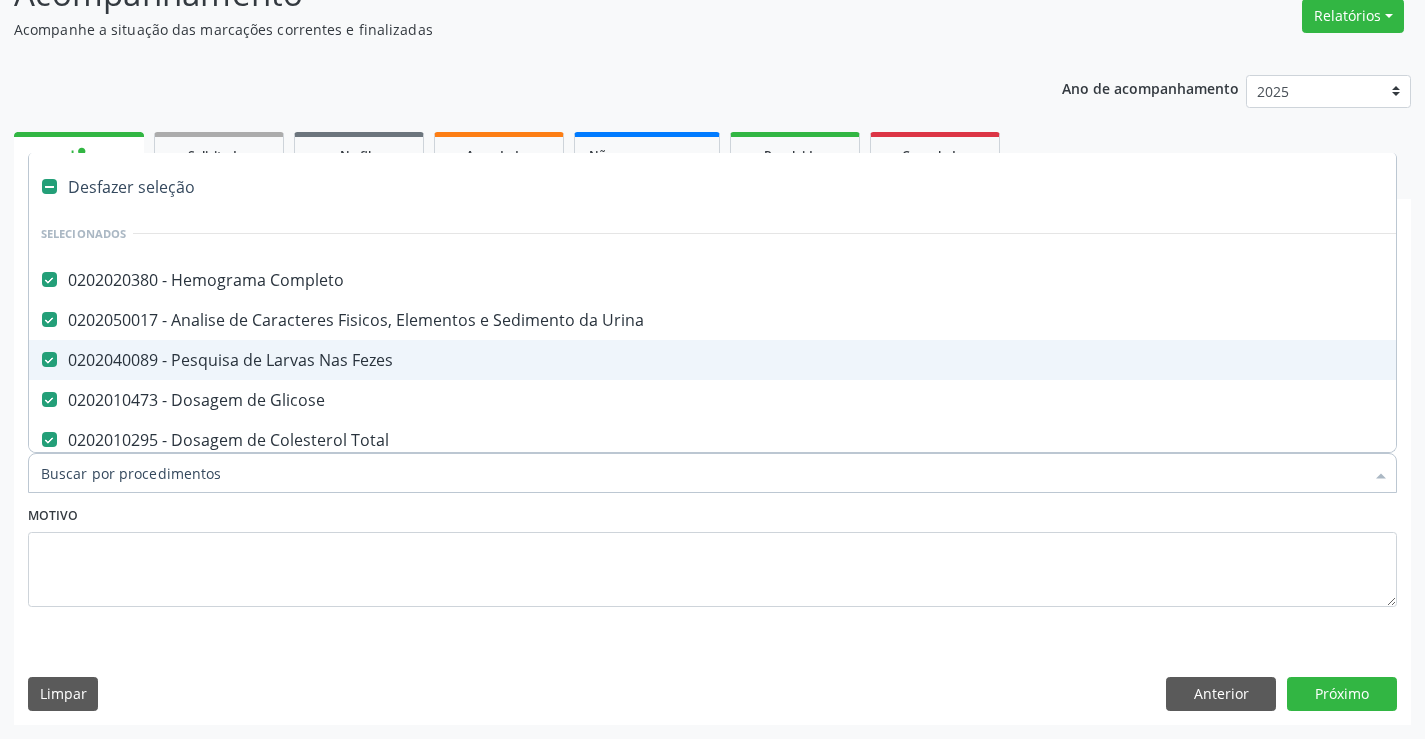 type on "c" 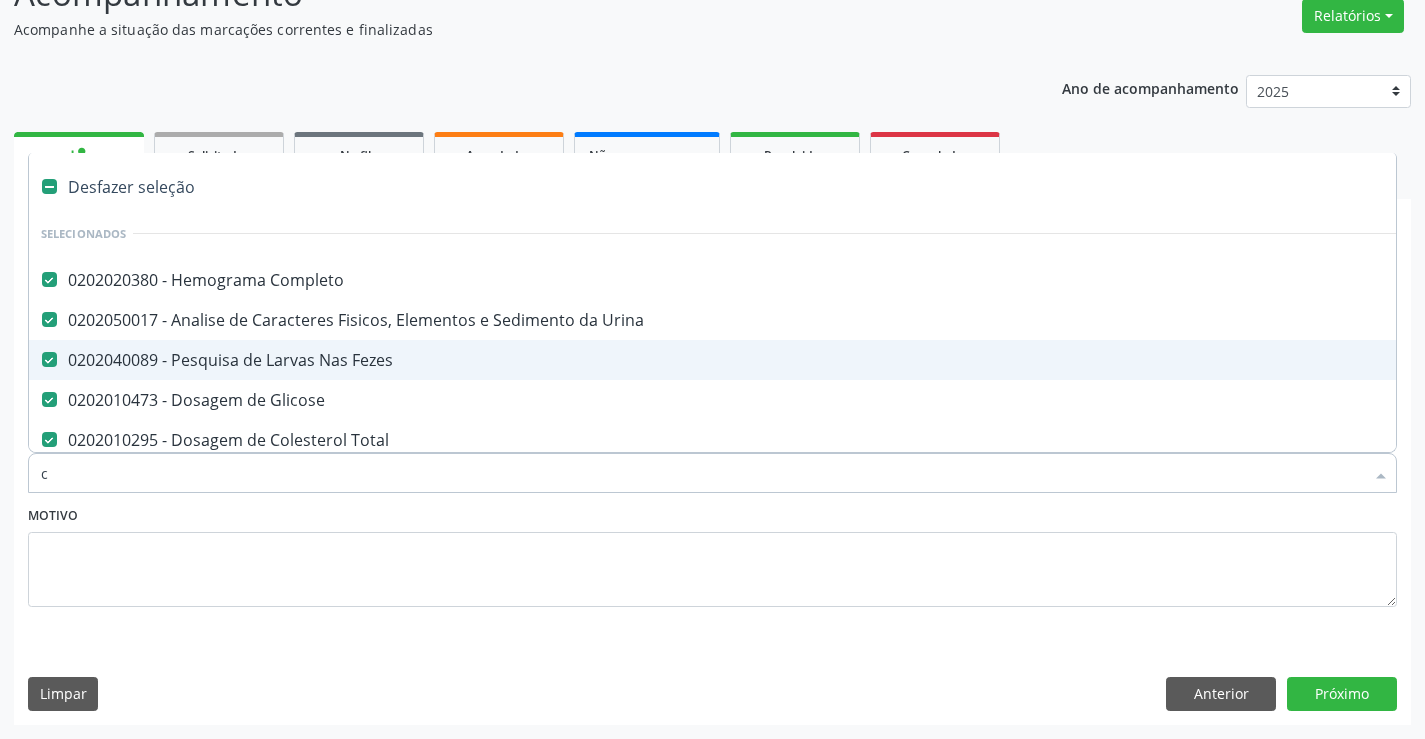 checkbox on "false" 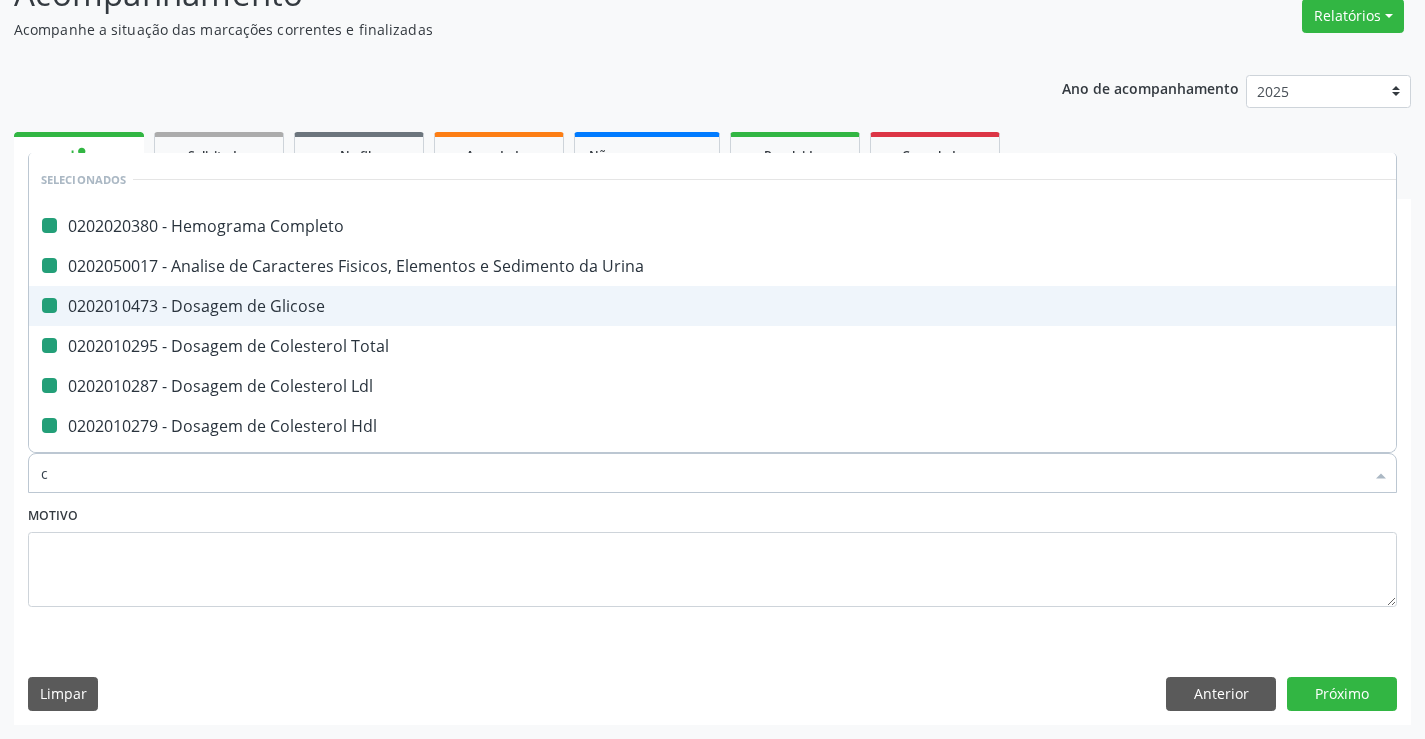 type on "cr" 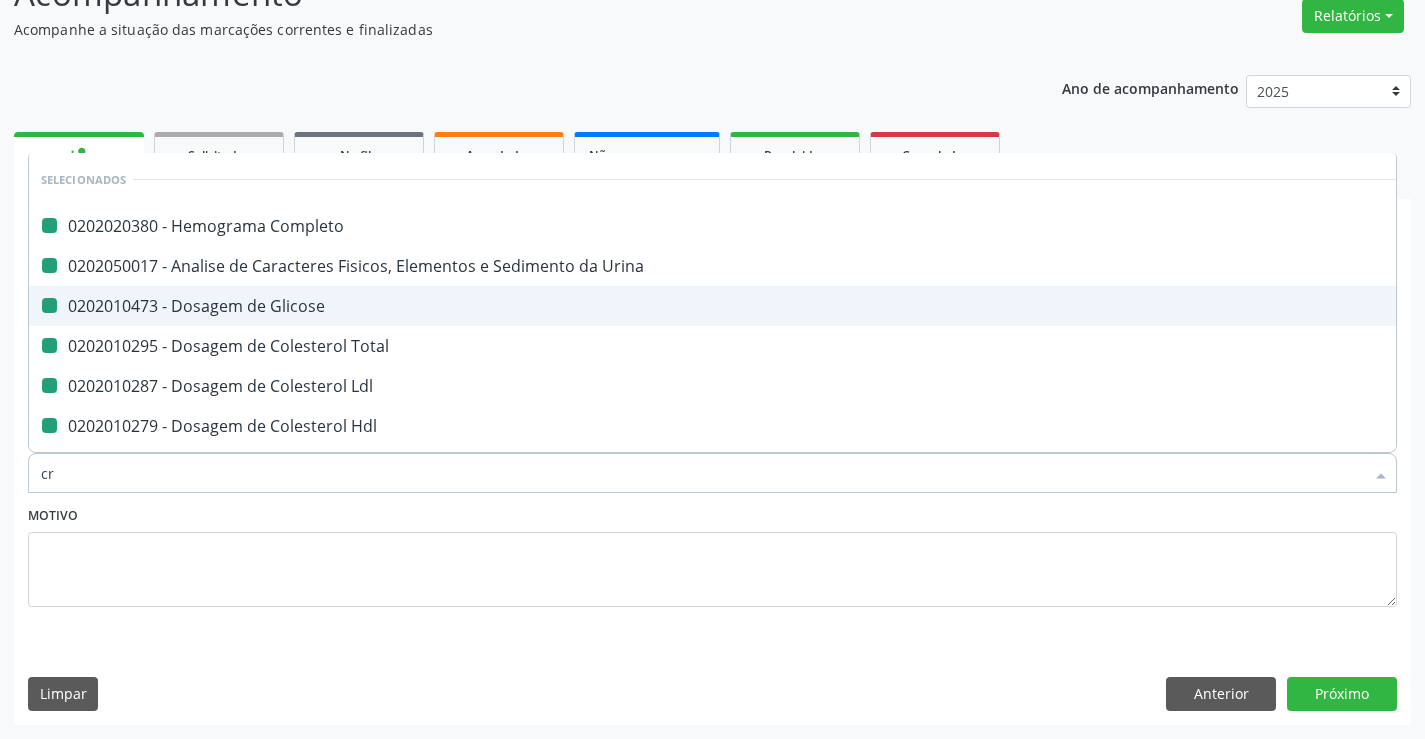 checkbox on "false" 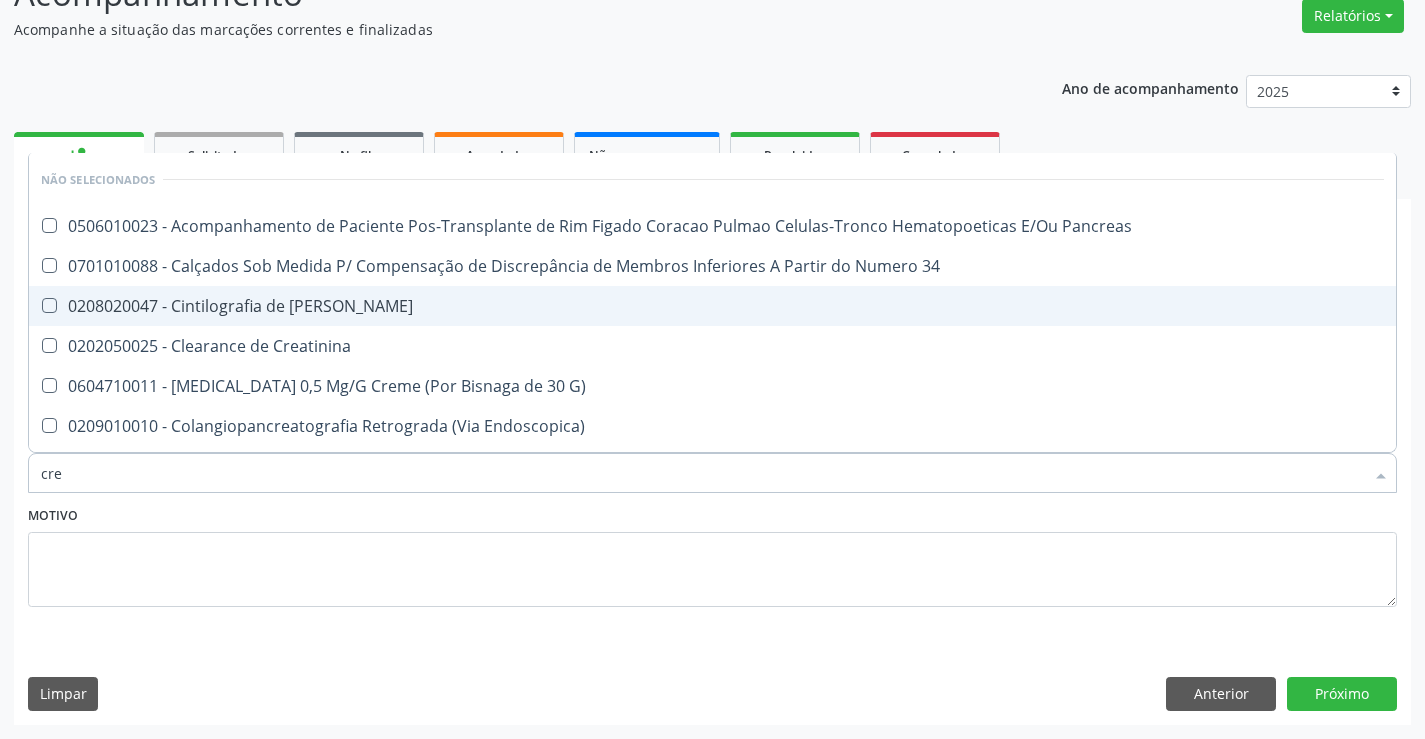 type on "crea" 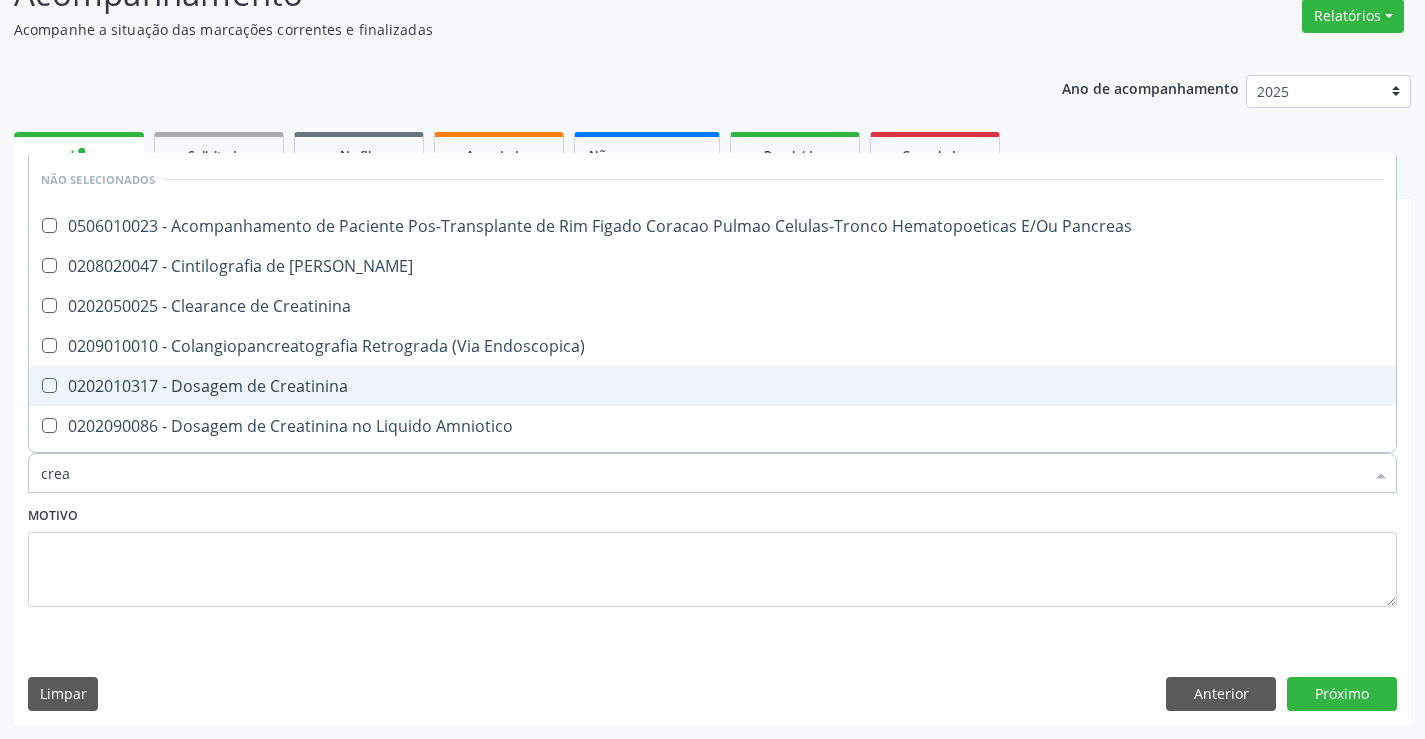 click on "0202010317 - Dosagem de Creatinina" at bounding box center [712, 386] 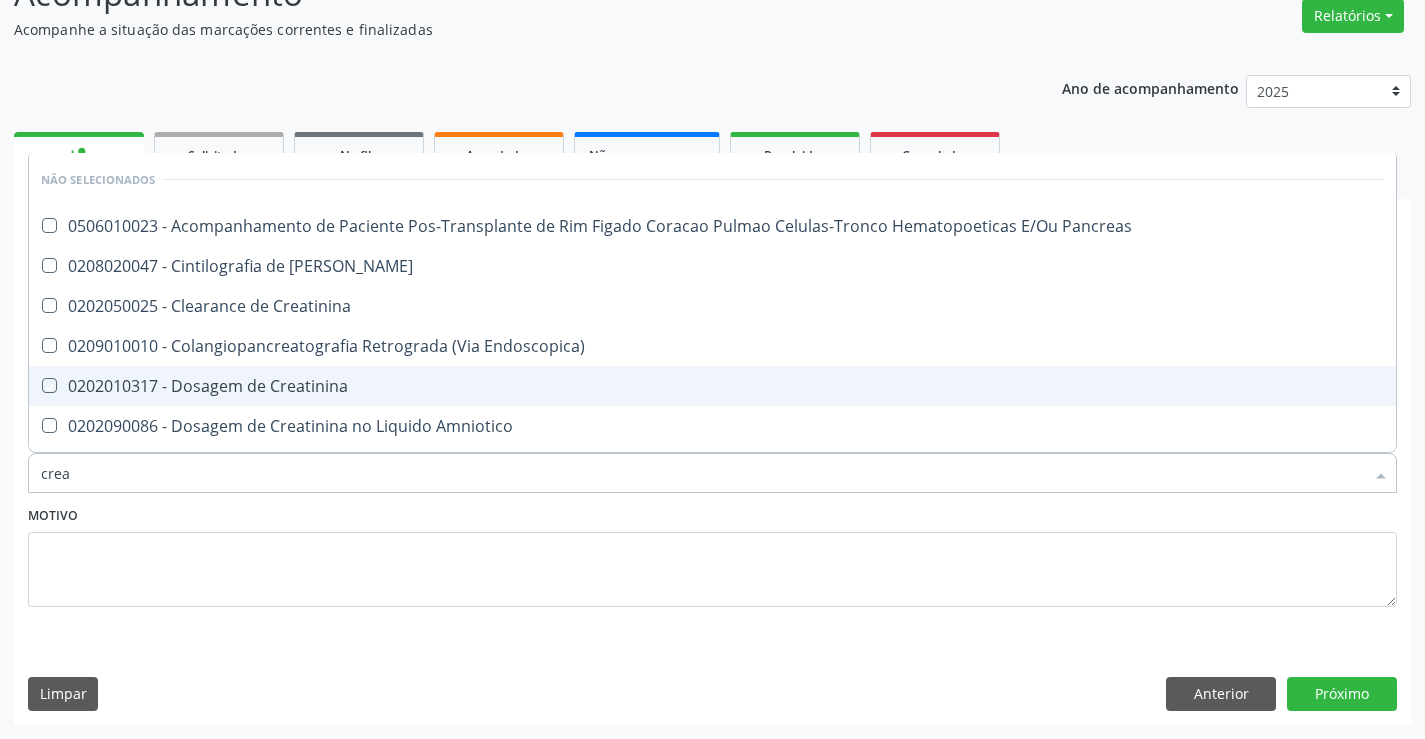 checkbox on "true" 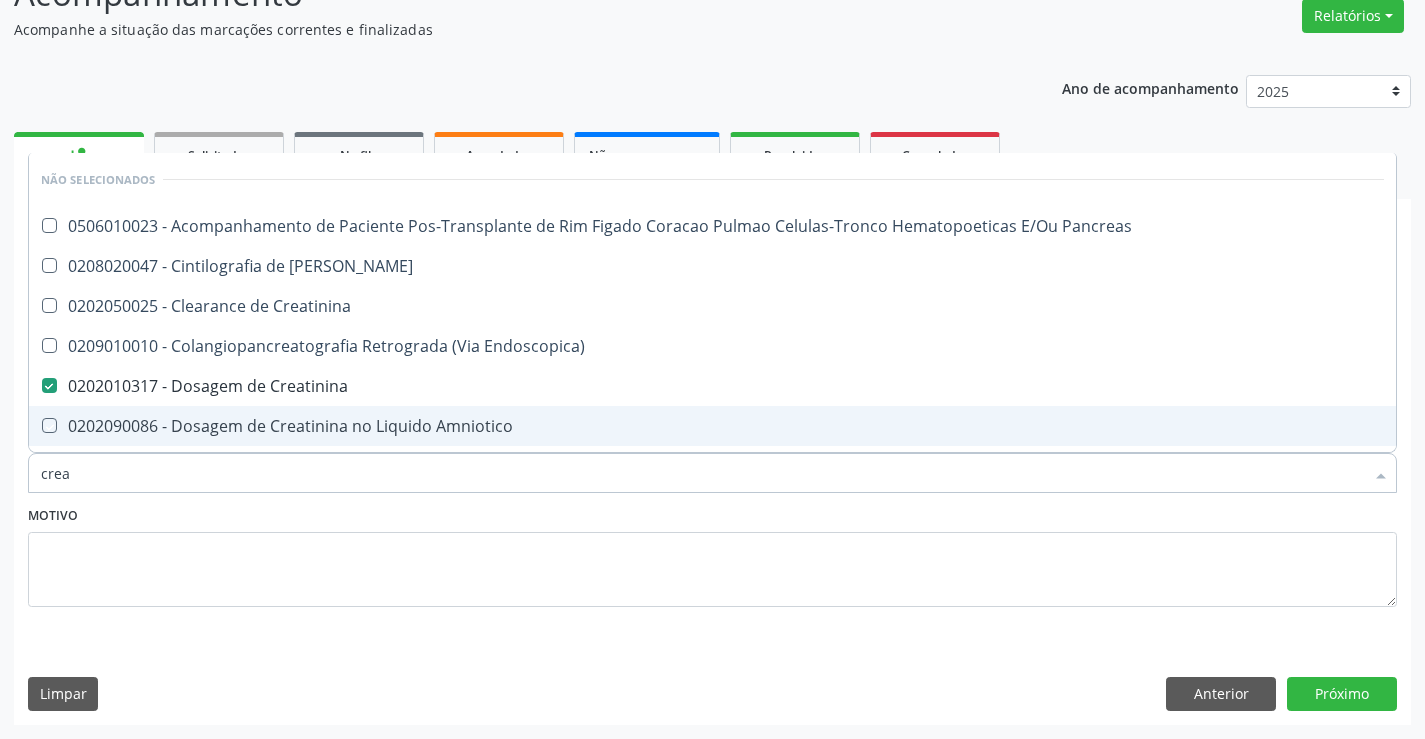 click on "Motivo" at bounding box center (712, 554) 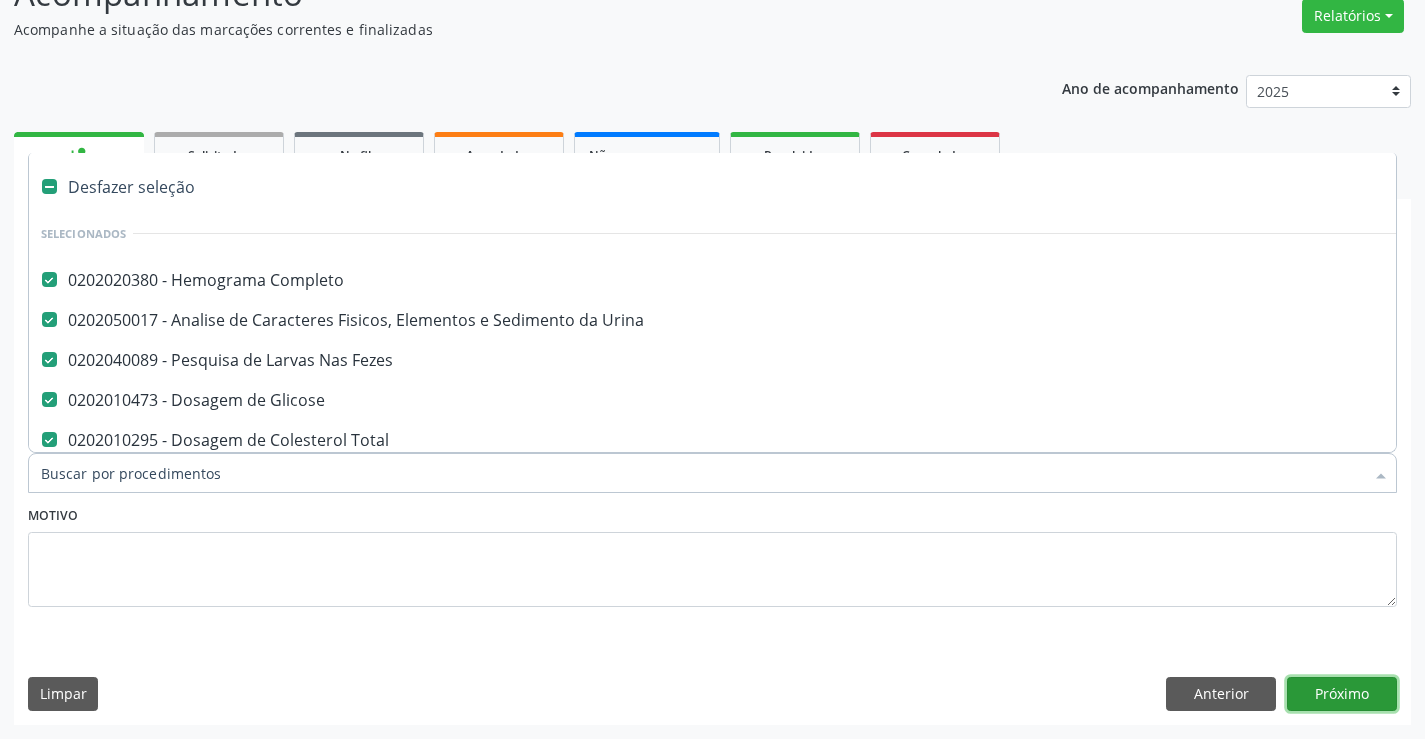 click on "Próximo" at bounding box center (1342, 694) 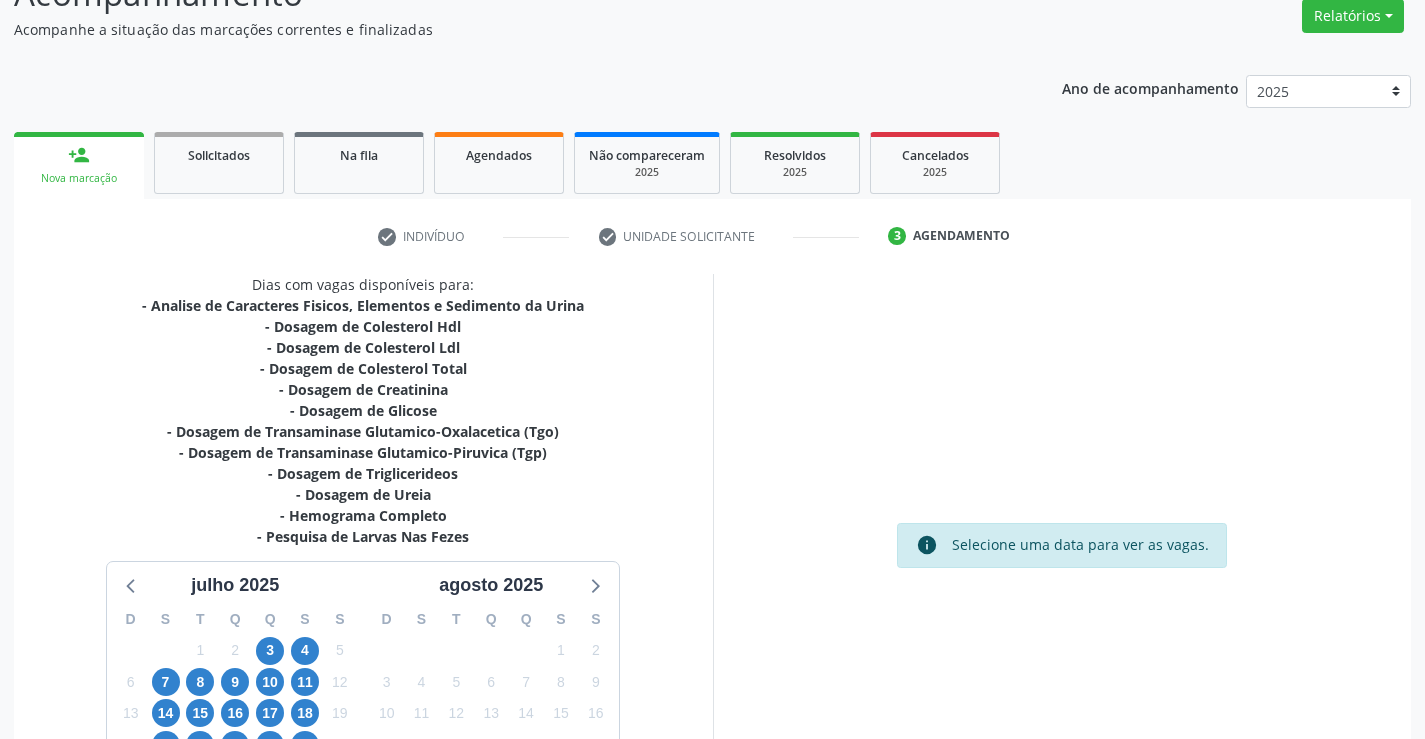 scroll, scrollTop: 267, scrollLeft: 0, axis: vertical 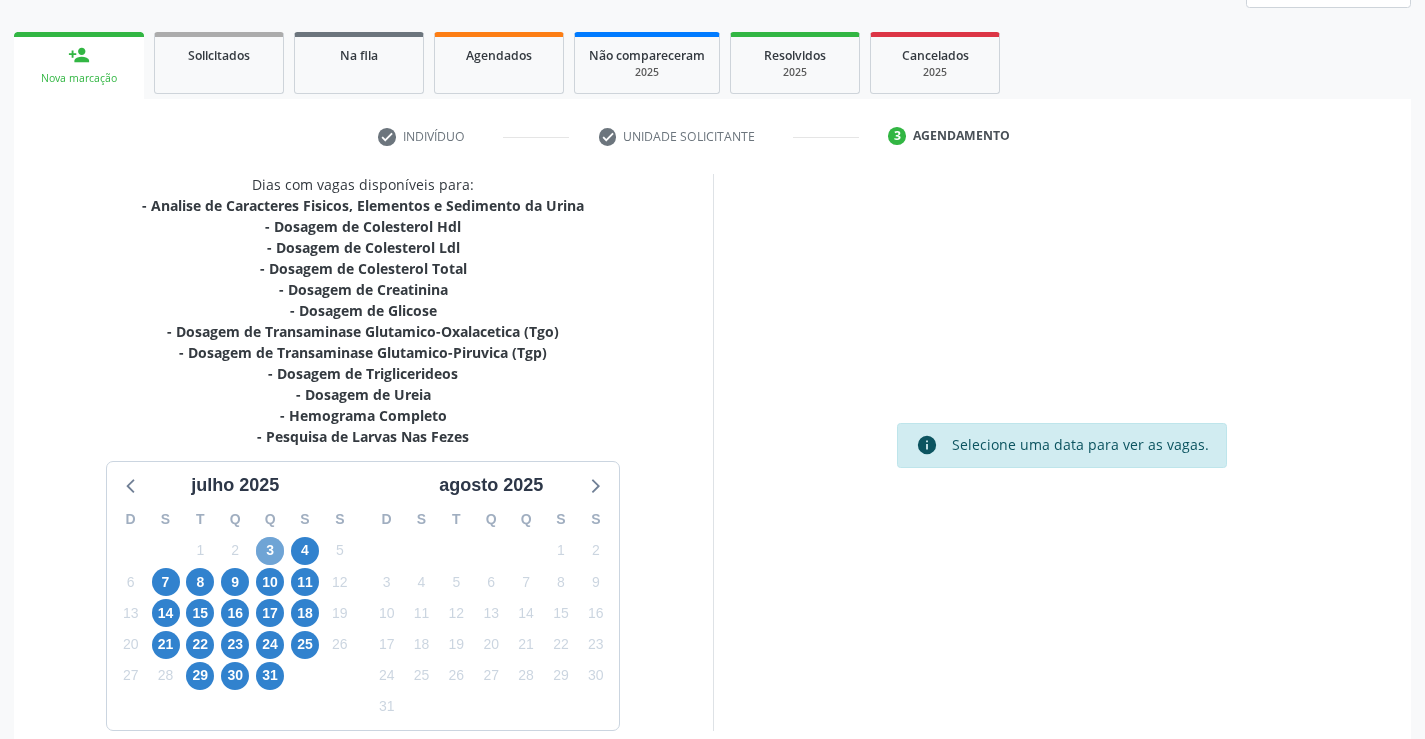 click on "3" at bounding box center (270, 551) 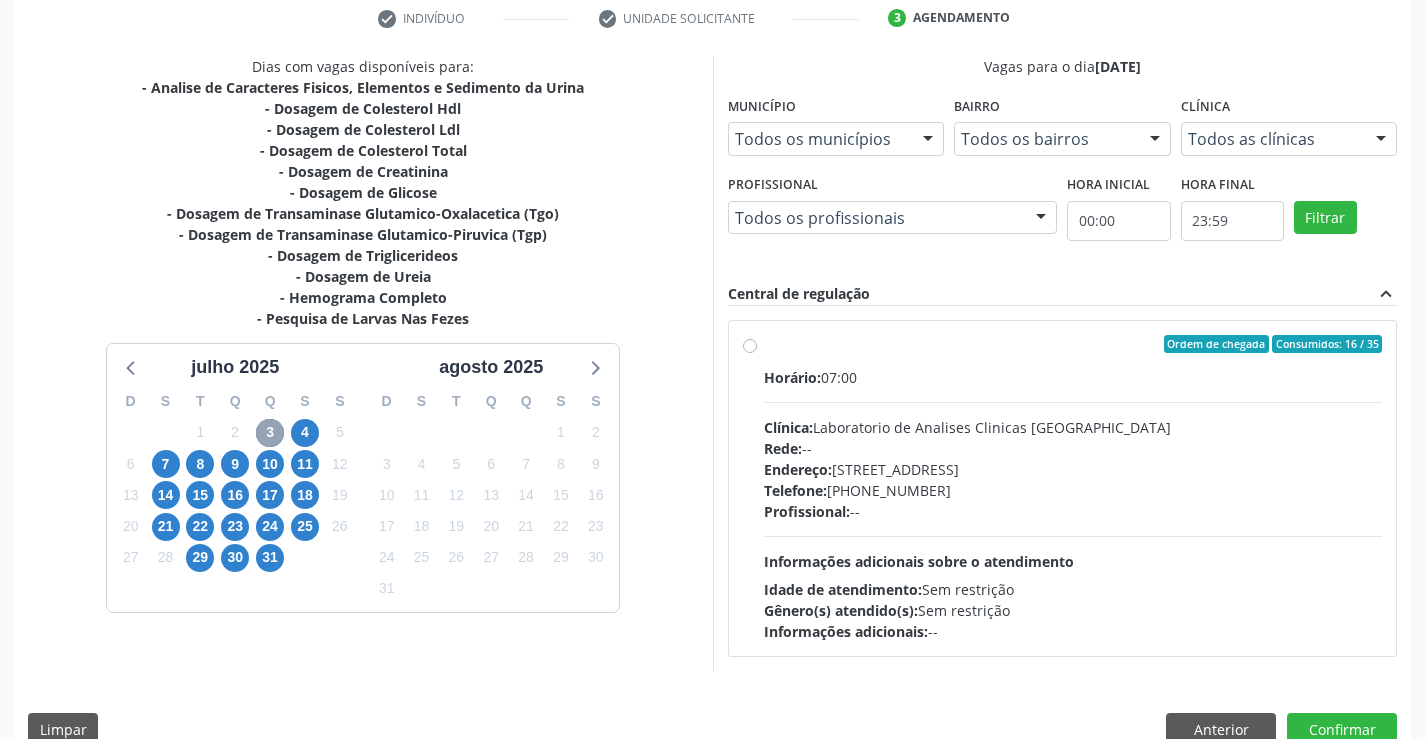 scroll, scrollTop: 420, scrollLeft: 0, axis: vertical 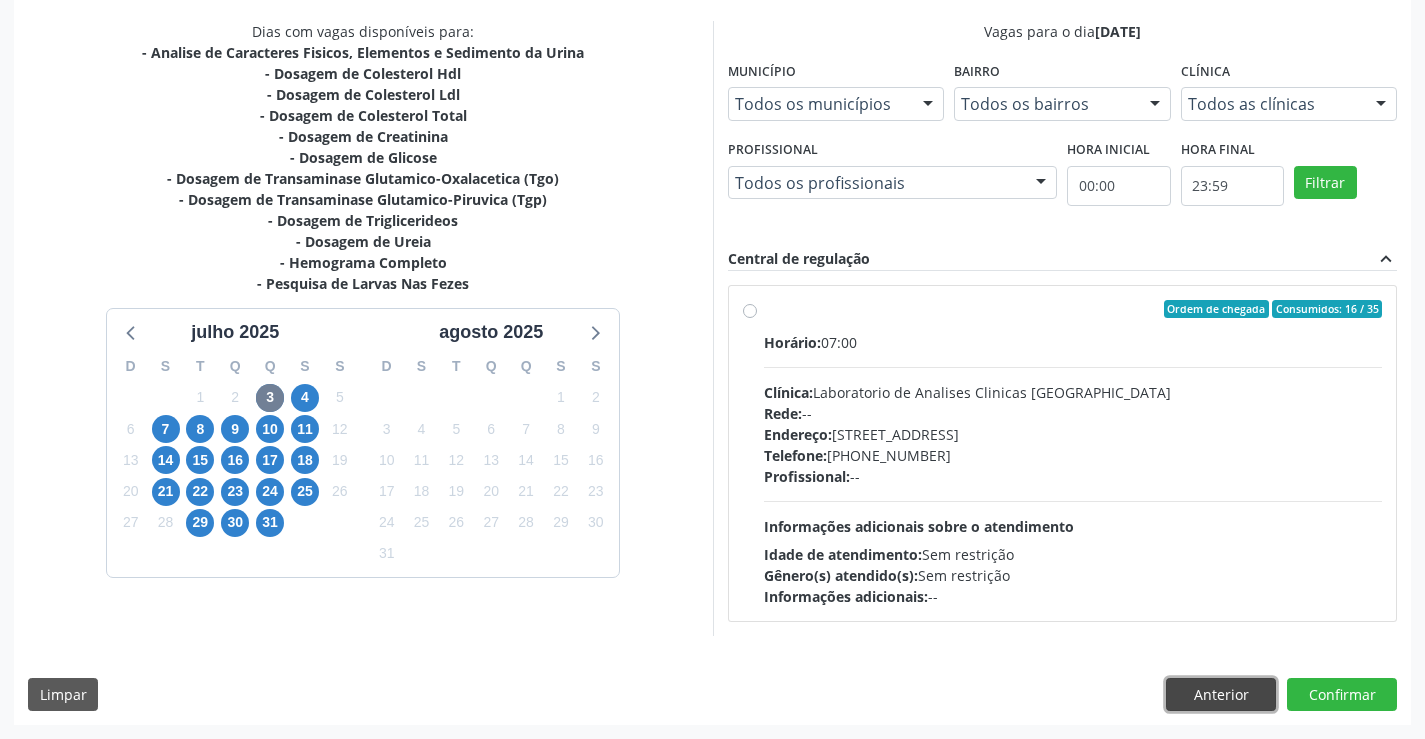 click on "Anterior" at bounding box center [1221, 695] 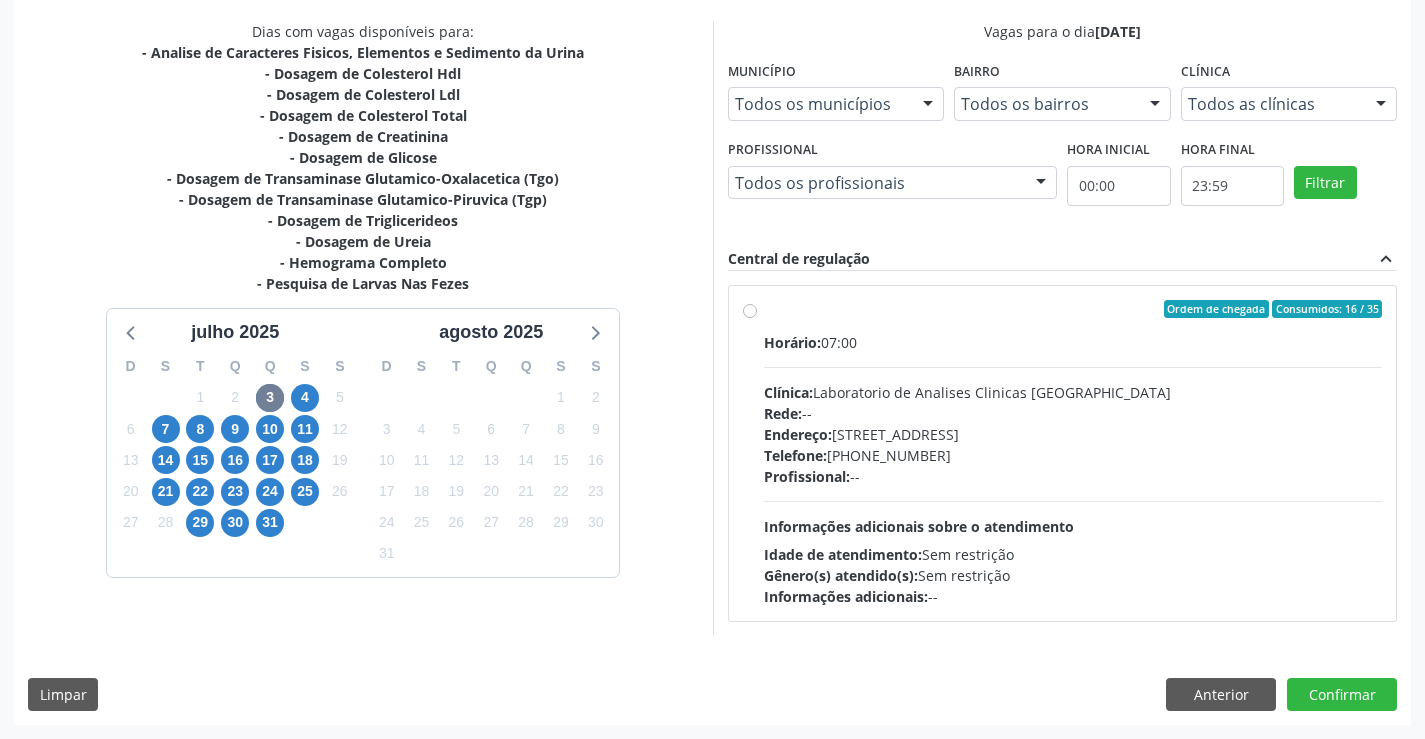scroll, scrollTop: 167, scrollLeft: 0, axis: vertical 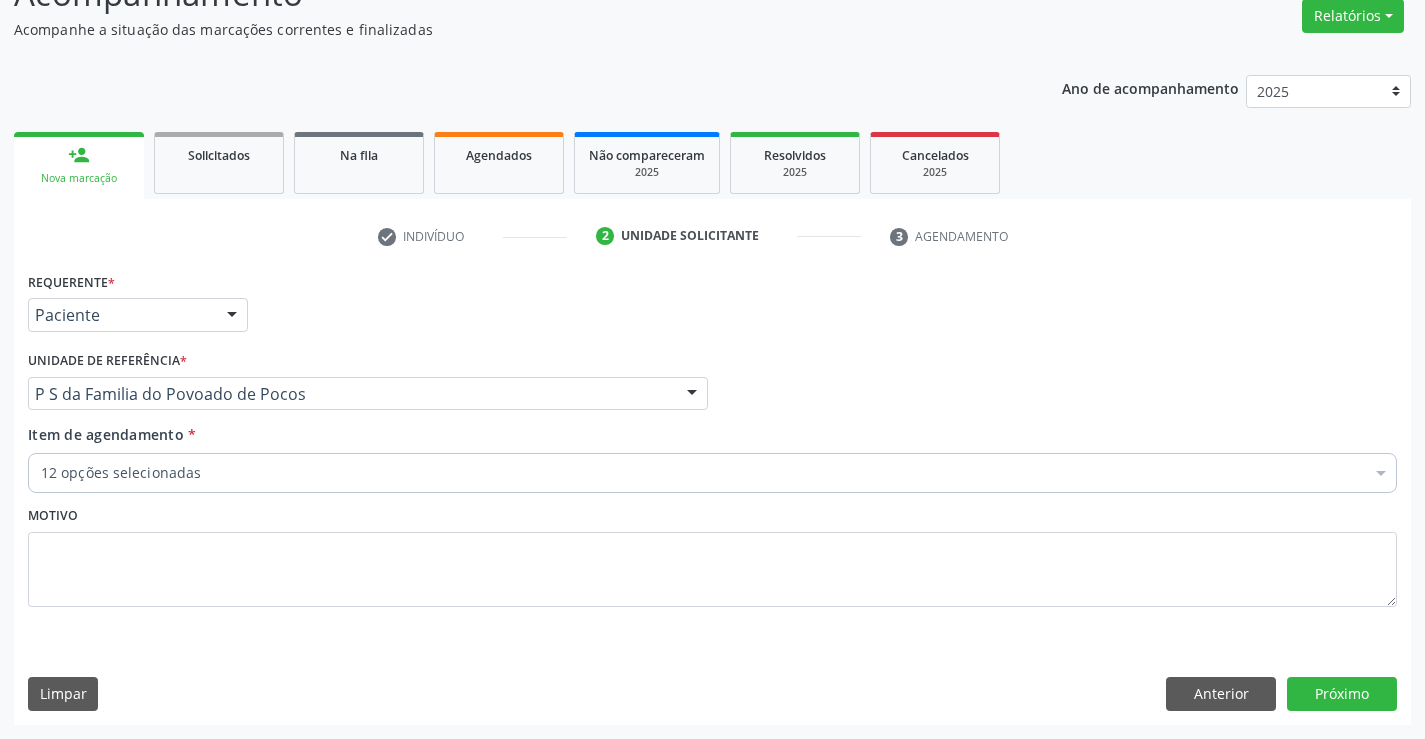 click on "12 opções selecionadas" at bounding box center (712, 473) 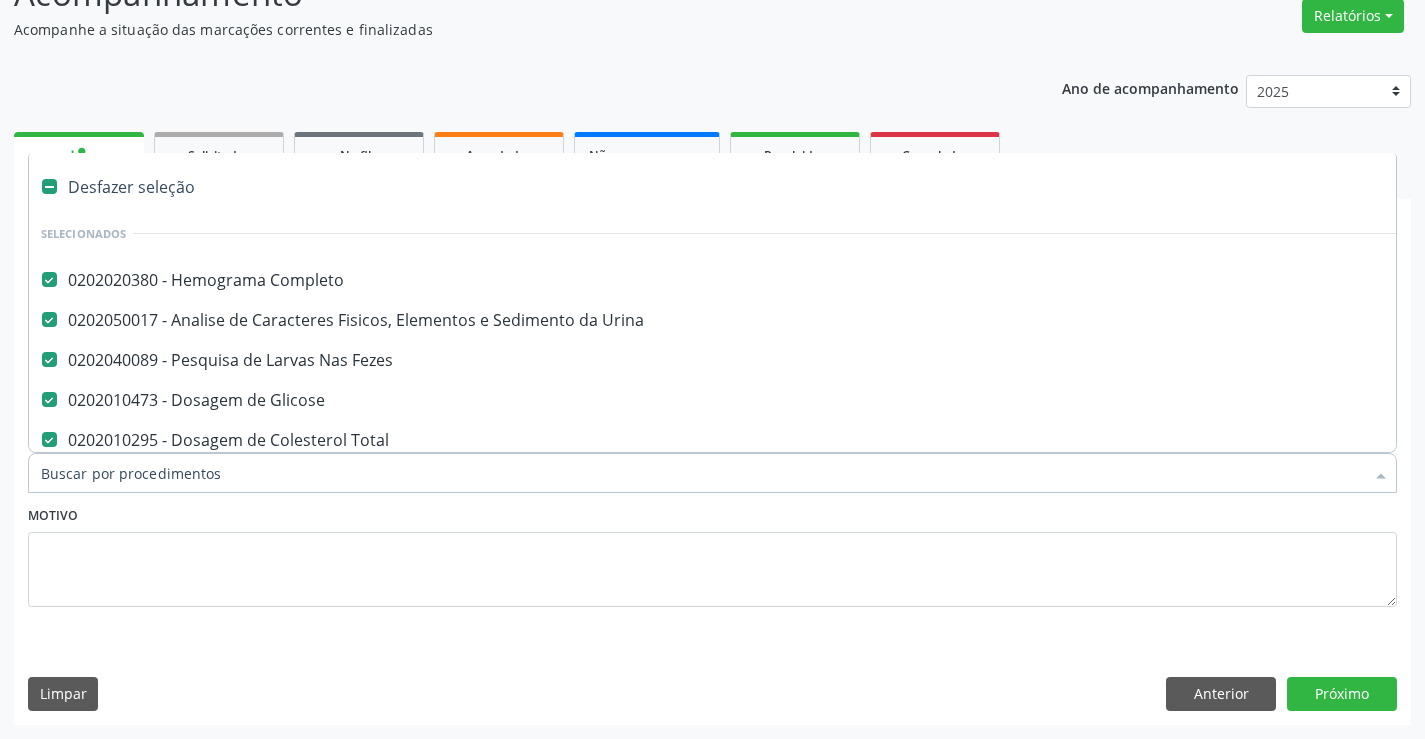 type on "c" 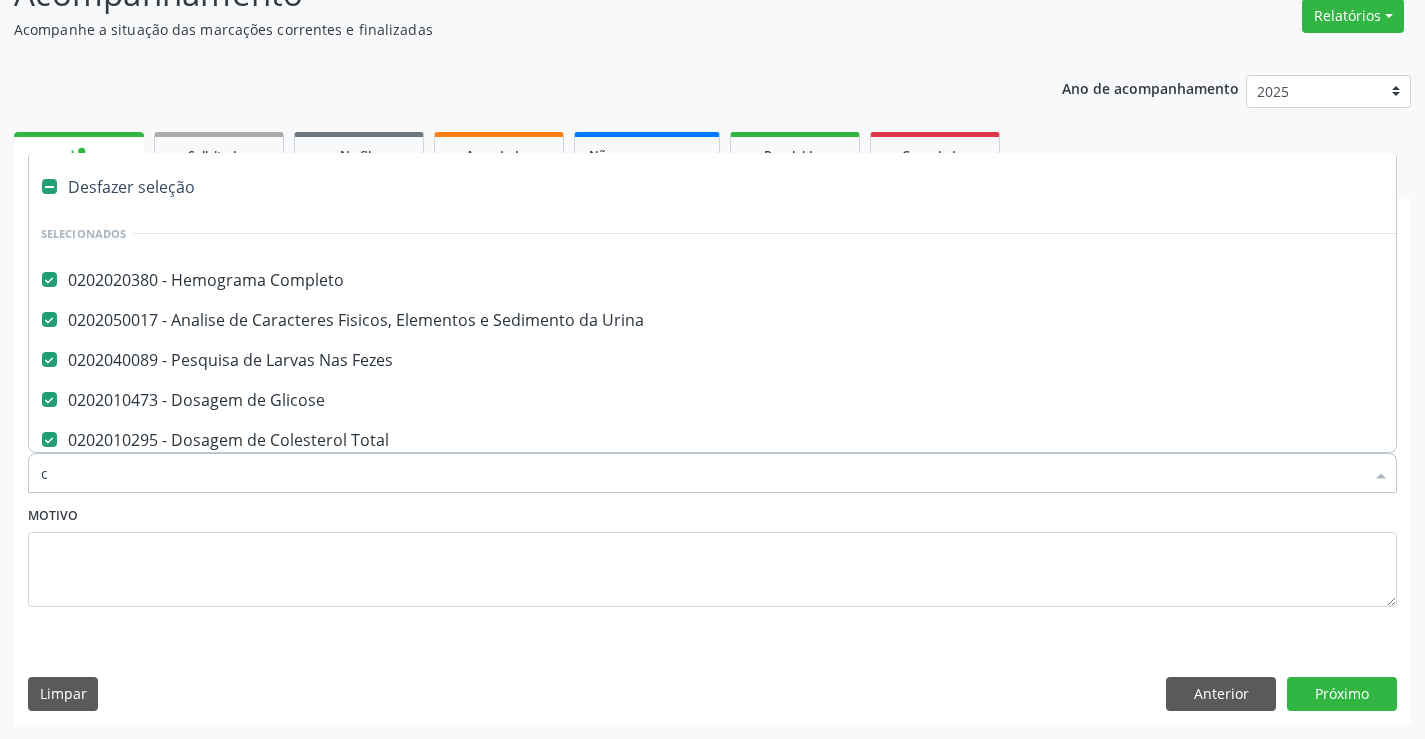 checkbox on "false" 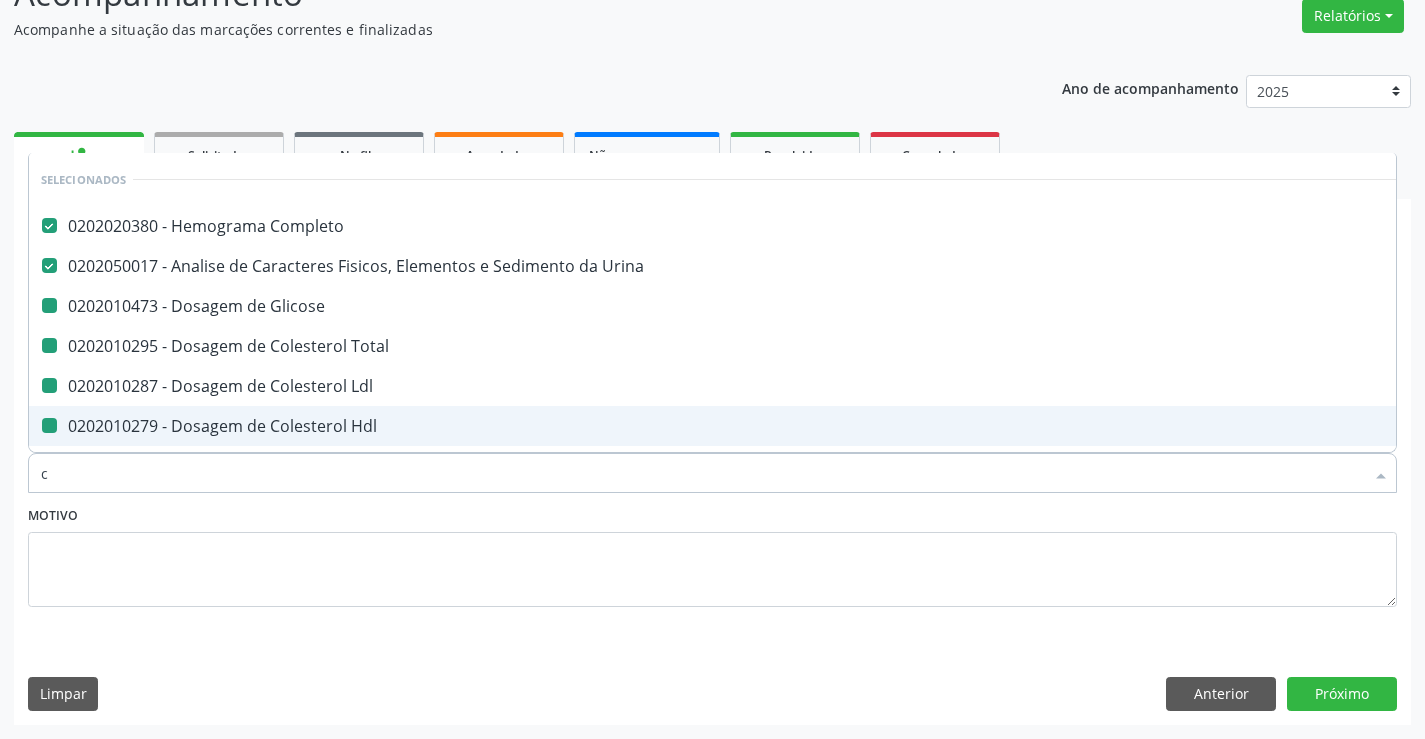 type on "cr" 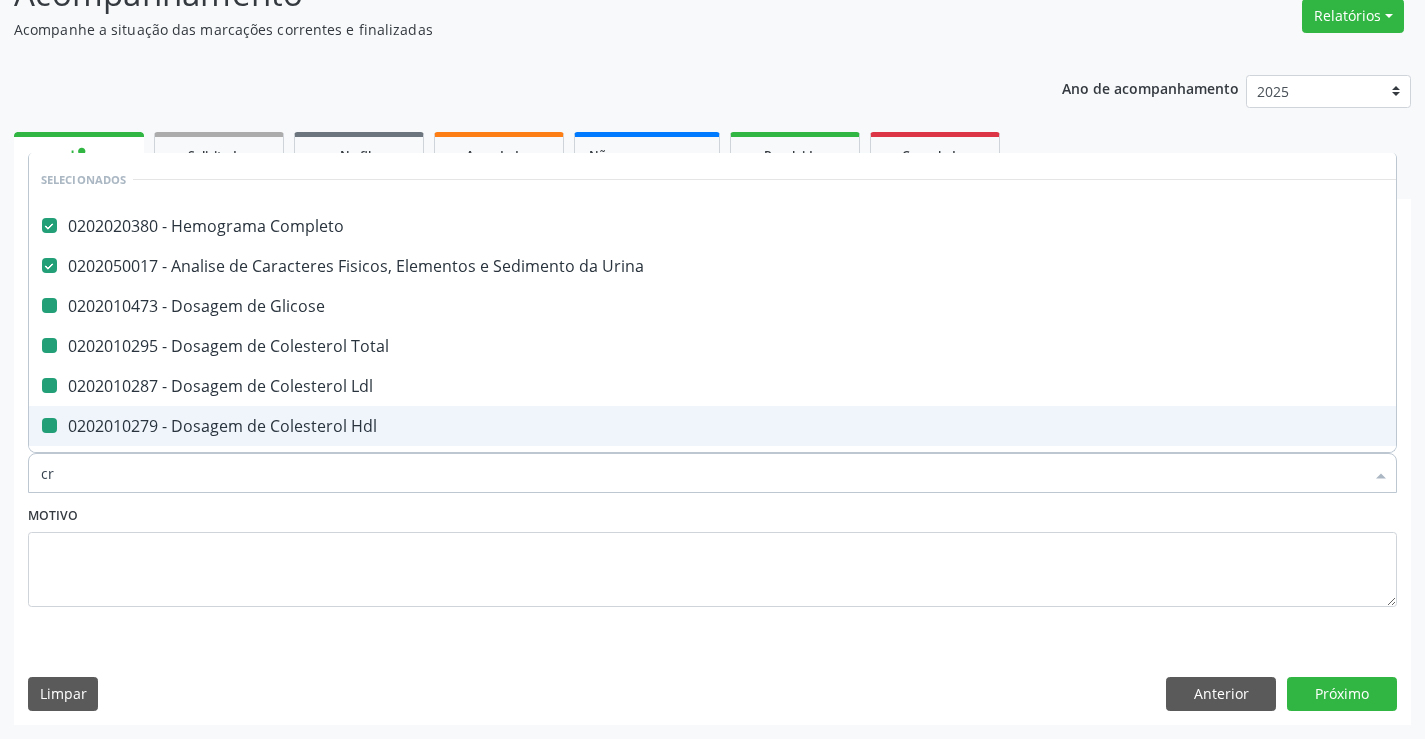 checkbox on "false" 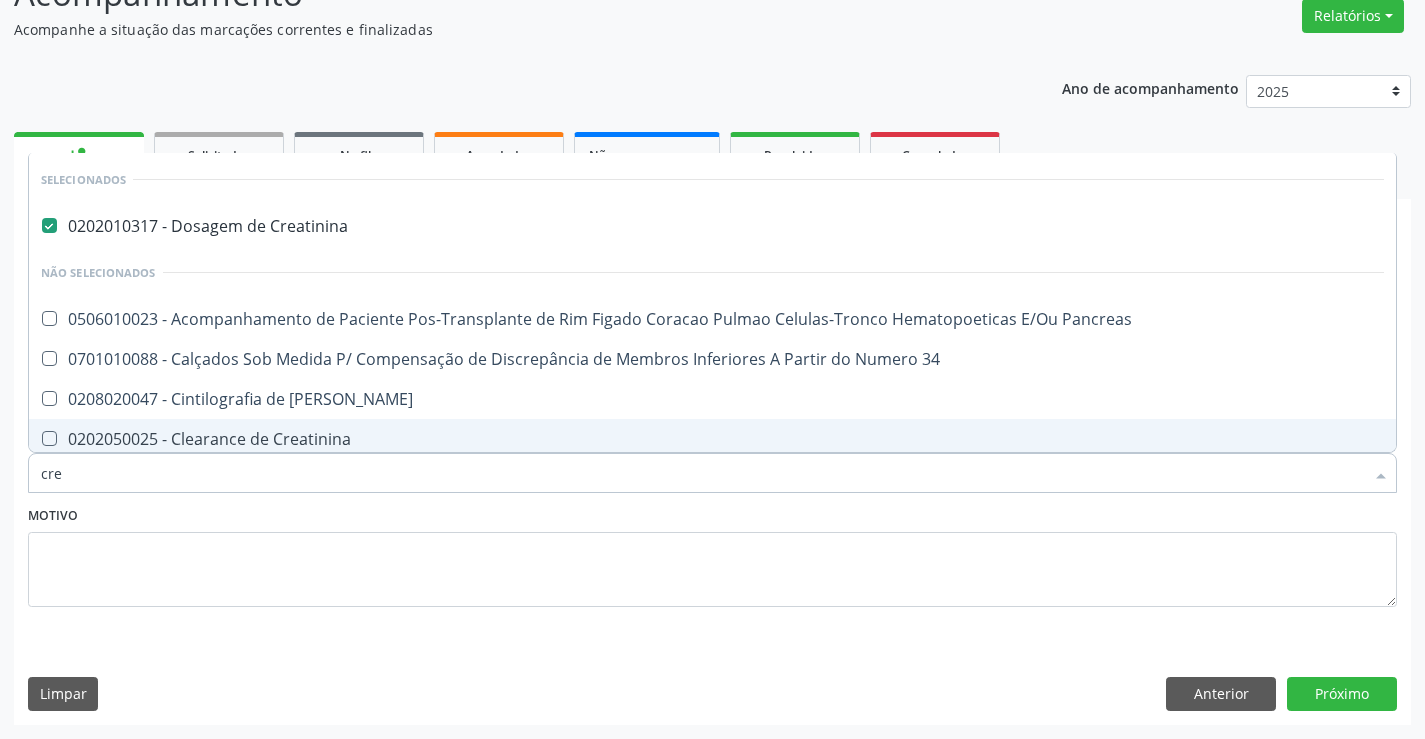 type on "crea" 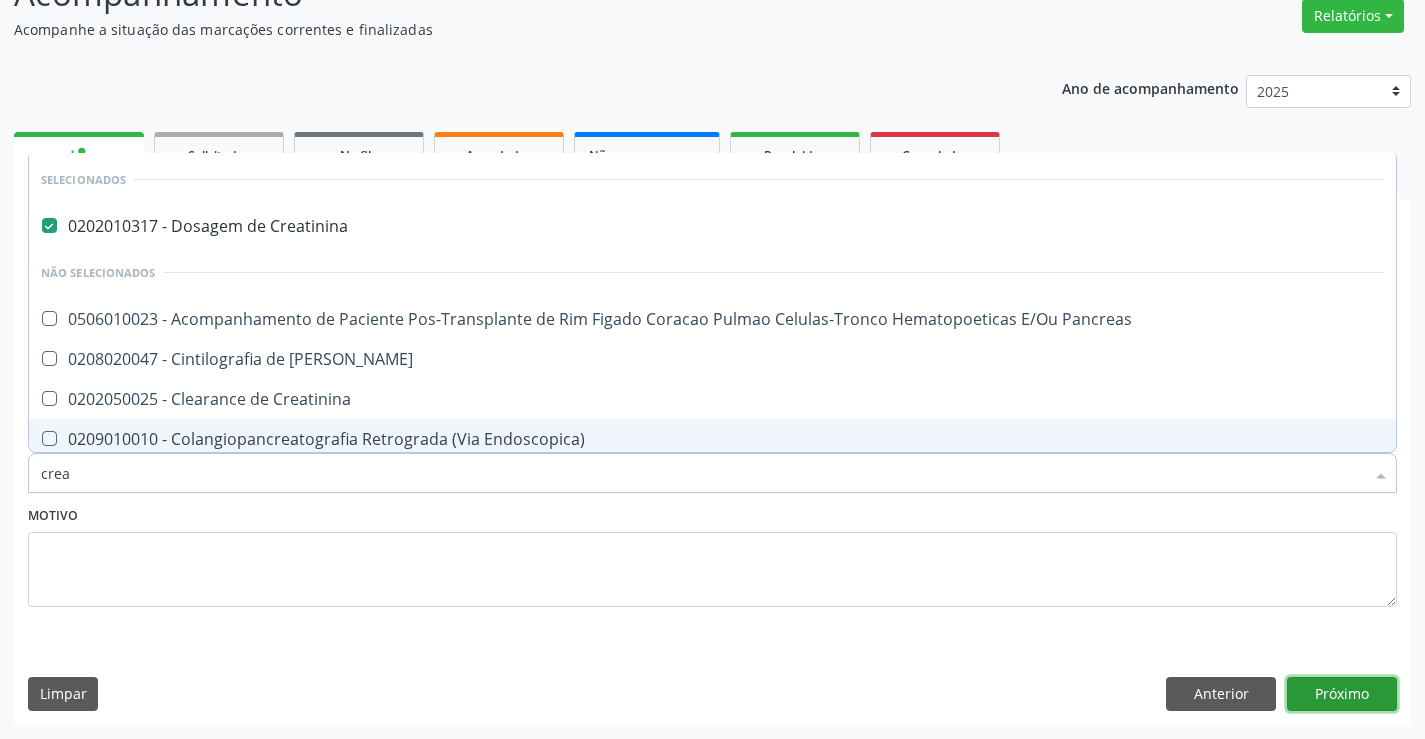 click on "Próximo" at bounding box center [1342, 694] 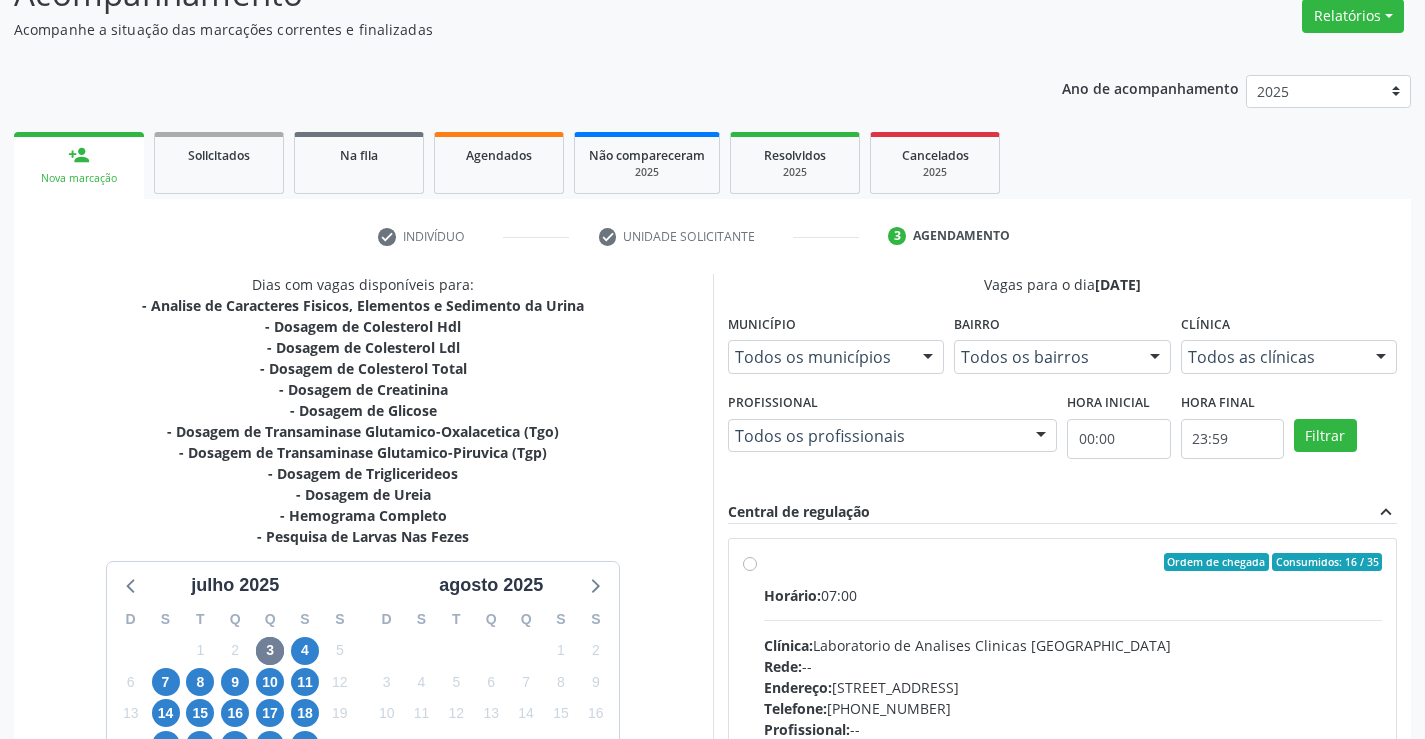 click on "Ordem de chegada
Consumidos: 16 / 35
Horário:   07:00
Clínica:  Laboratorio de Analises Clinicas Sao Francisco
Rede:
--
Endereço:   Terreo, nº 258, Centro, Campo Formoso - BA
Telefone:   (74) 36453588
Profissional:
--
Informações adicionais sobre o atendimento
Idade de atendimento:
Sem restrição
Gênero(s) atendido(s):
Sem restrição
Informações adicionais:
--" at bounding box center [1073, 706] 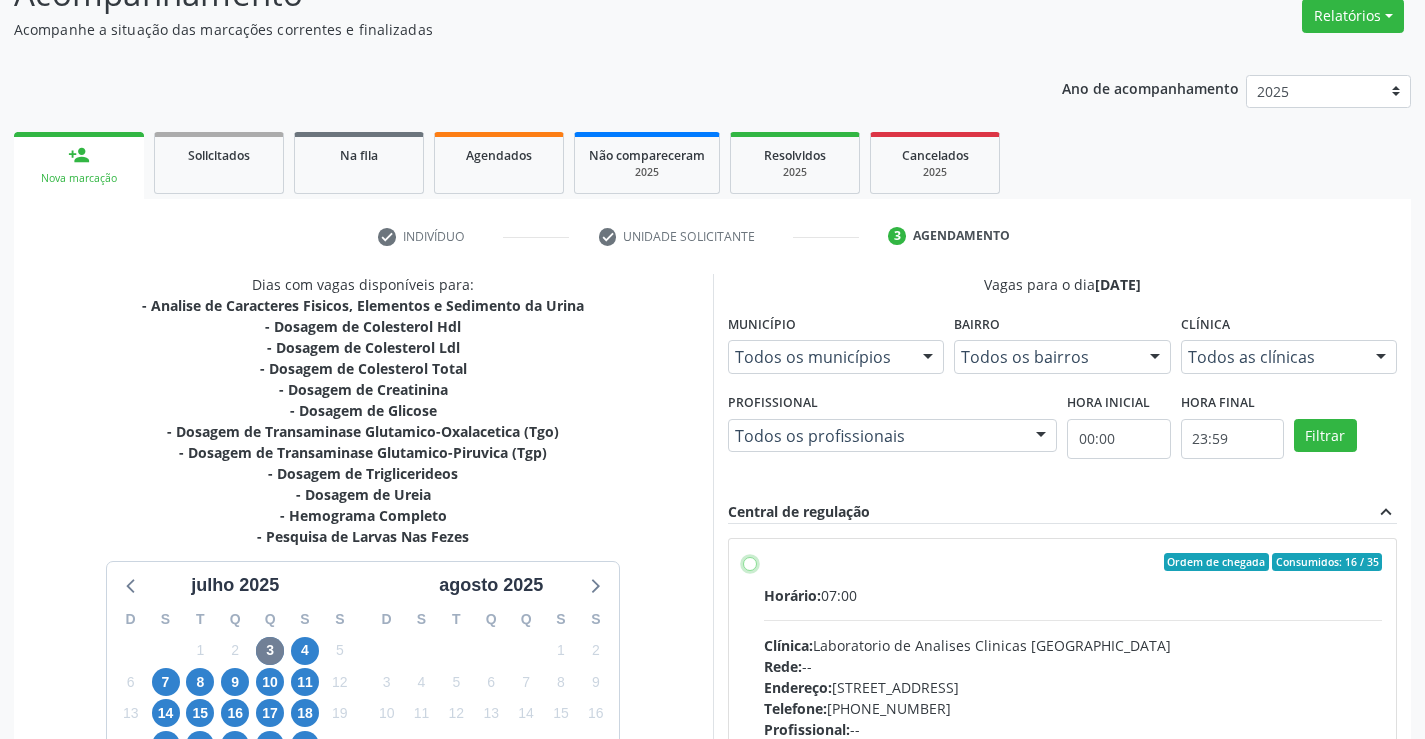radio on "true" 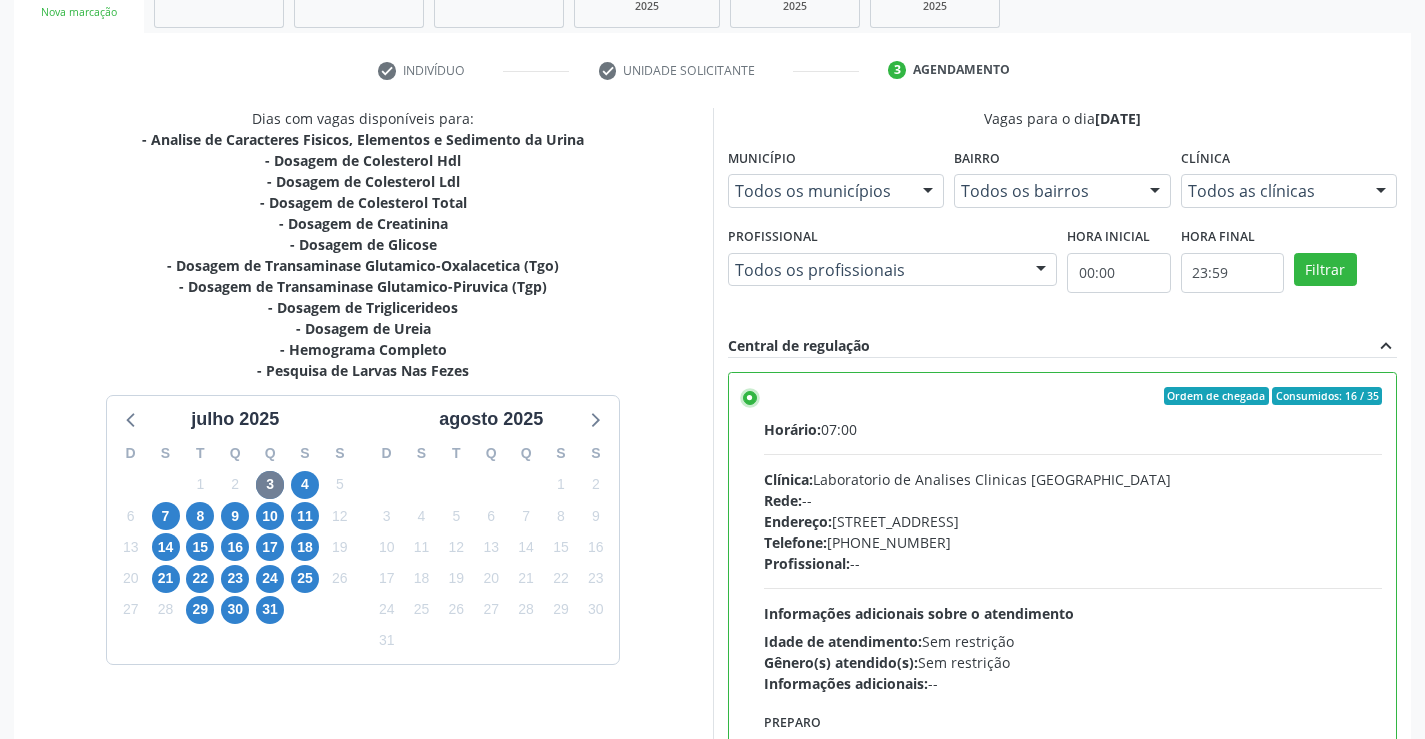 scroll, scrollTop: 456, scrollLeft: 0, axis: vertical 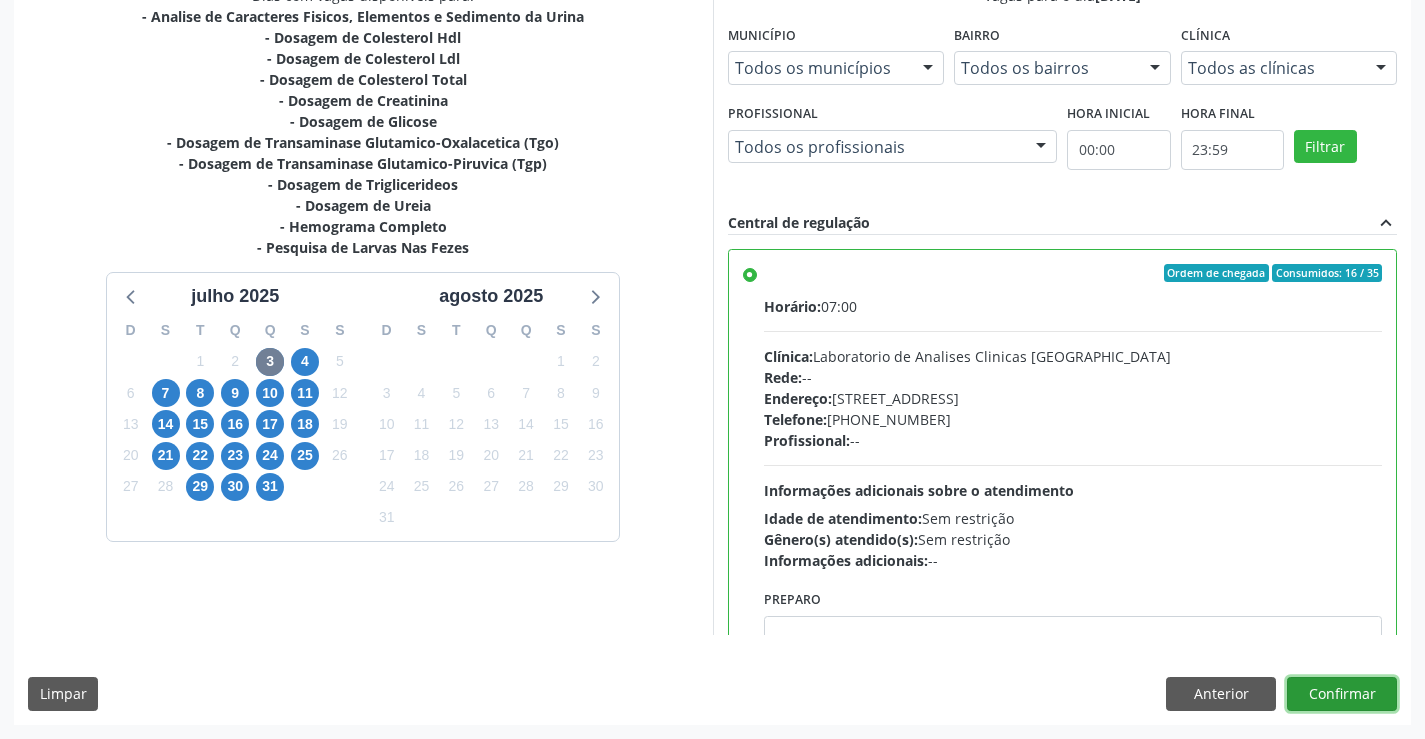 click on "Confirmar" at bounding box center [1342, 694] 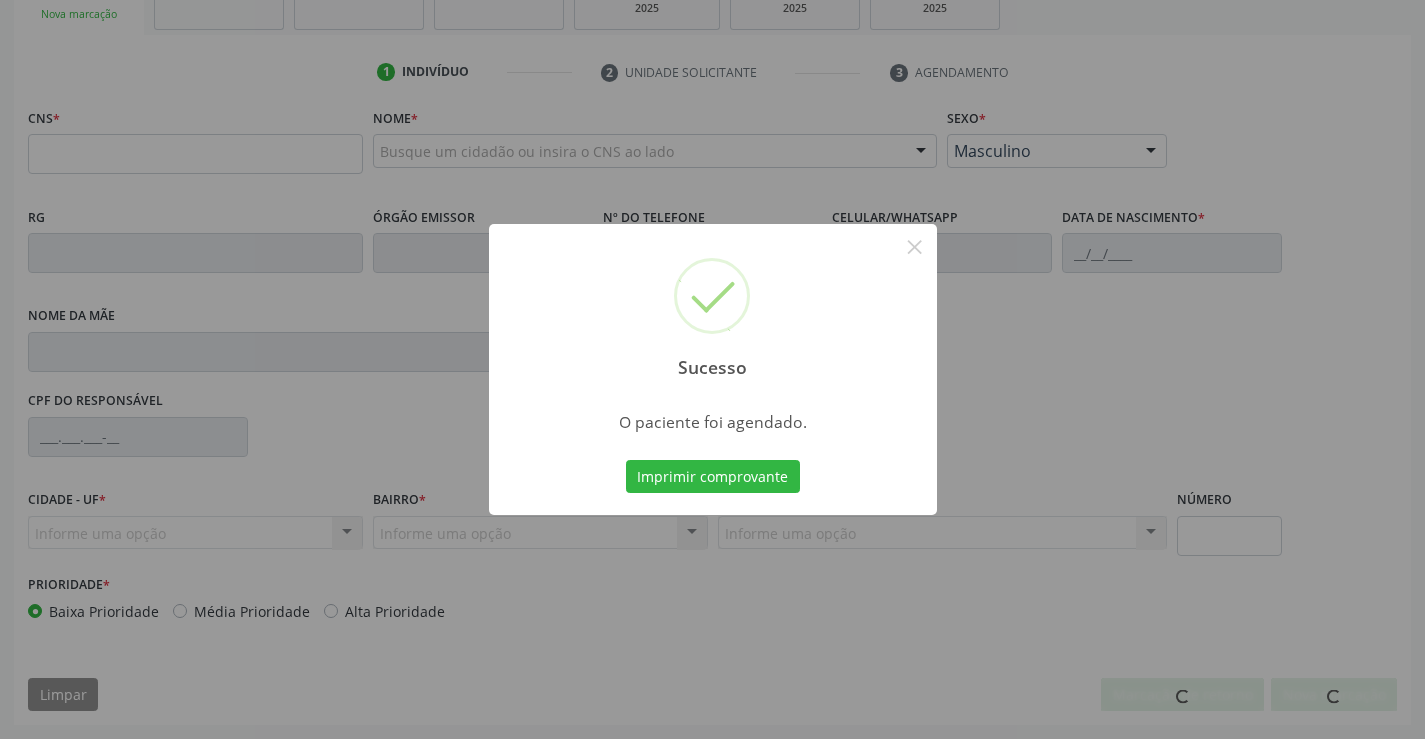 scroll, scrollTop: 331, scrollLeft: 0, axis: vertical 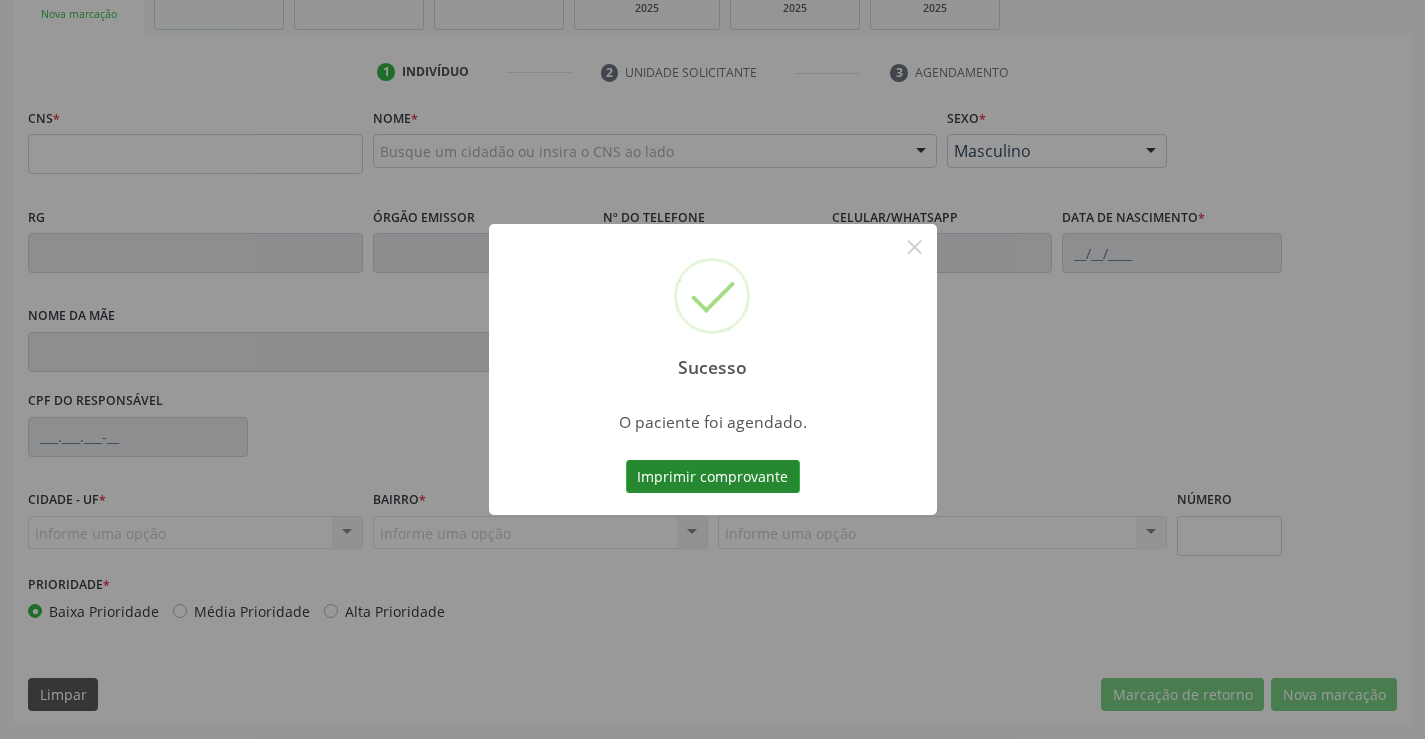 click on "Imprimir comprovante" at bounding box center (713, 477) 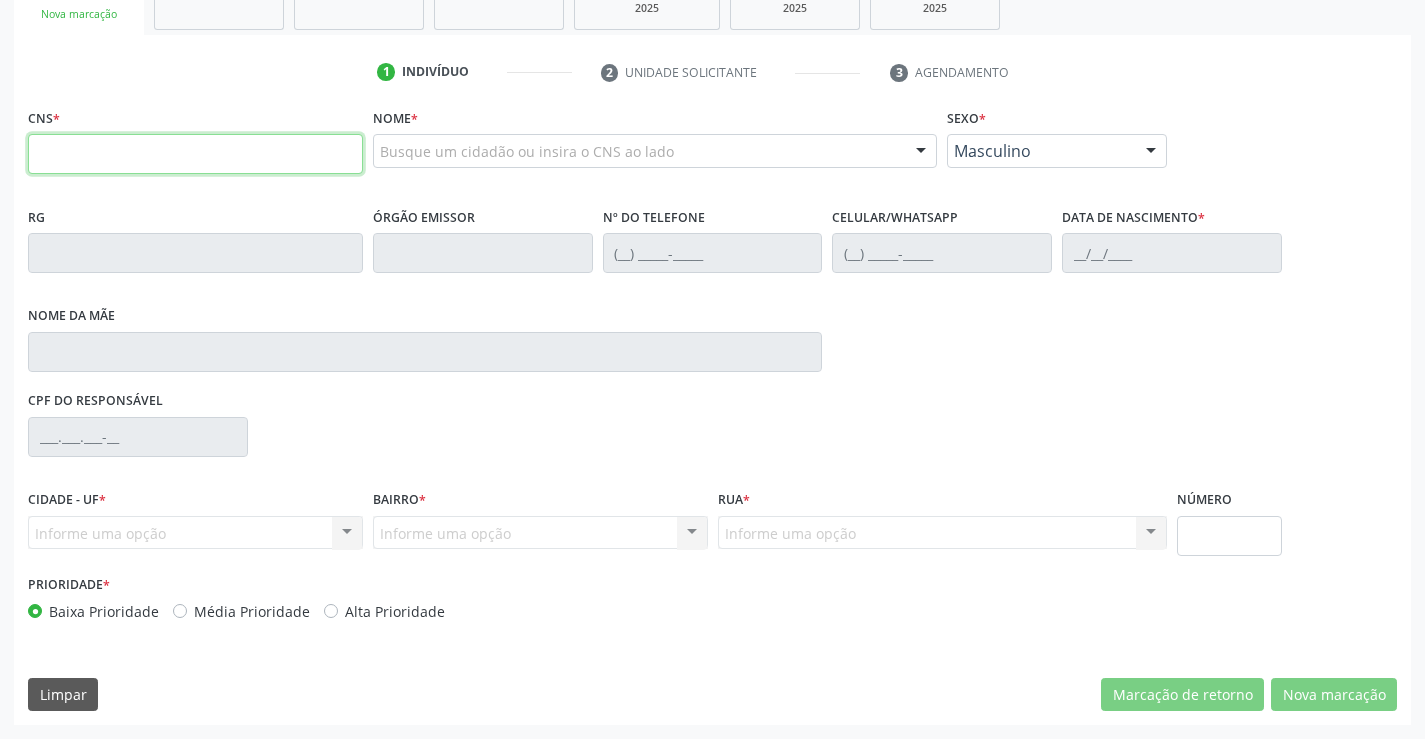 click at bounding box center [195, 154] 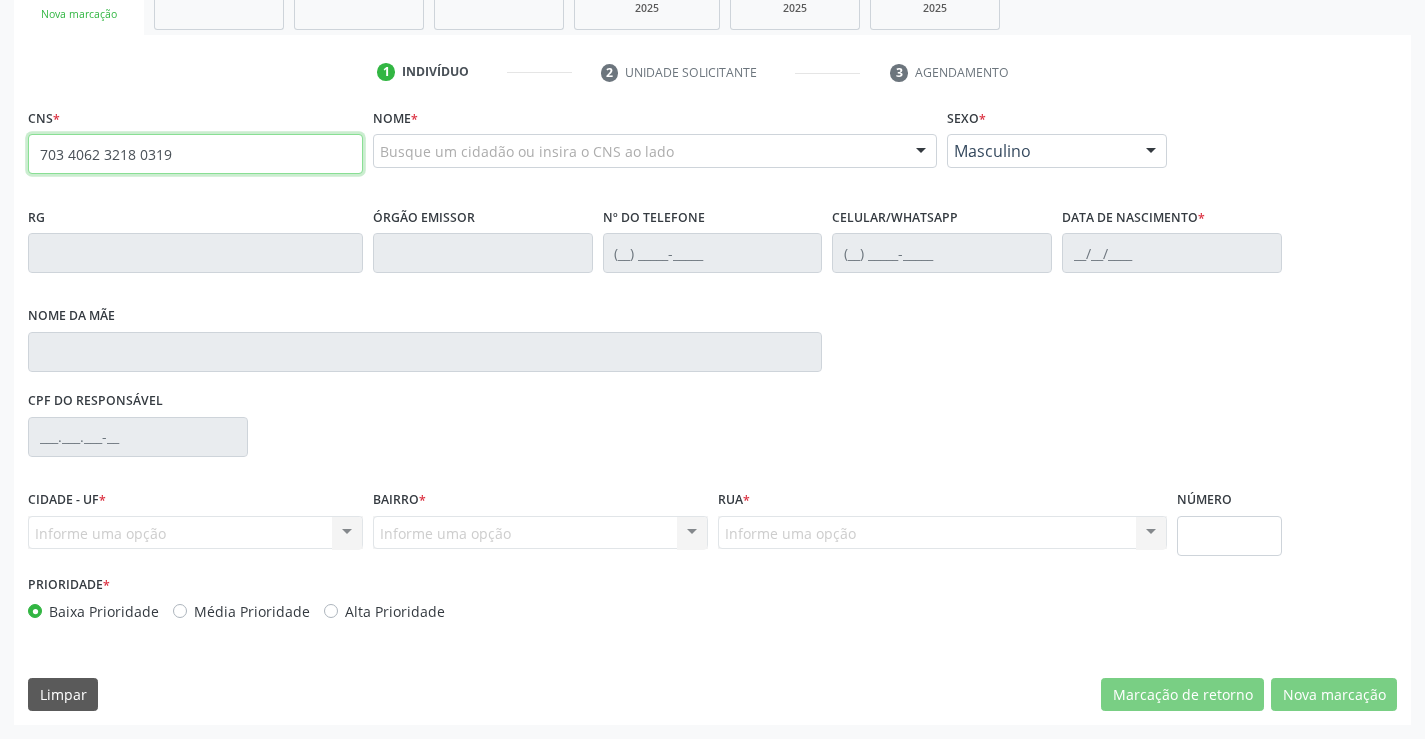type on "703 4062 3218 0319" 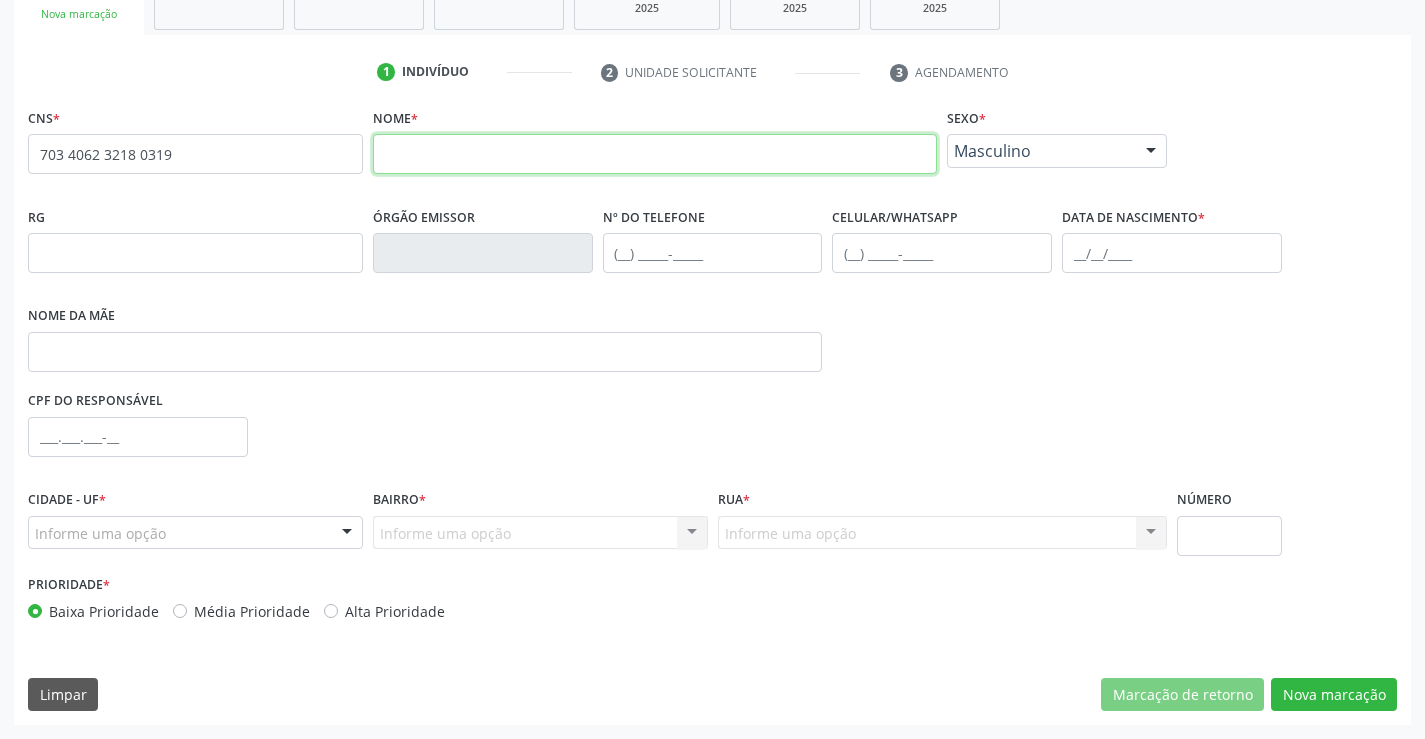 click at bounding box center (655, 154) 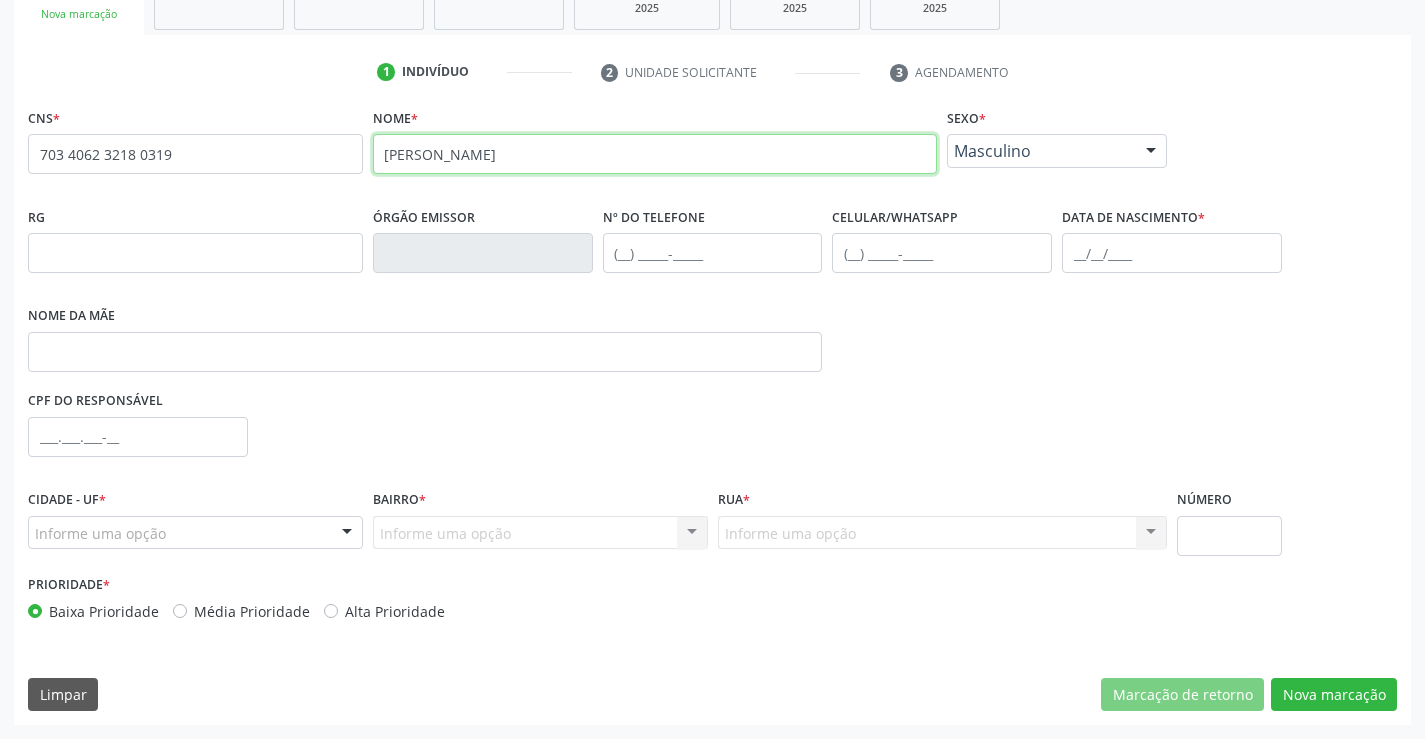 drag, startPoint x: 545, startPoint y: 155, endPoint x: 242, endPoint y: 152, distance: 303.01486 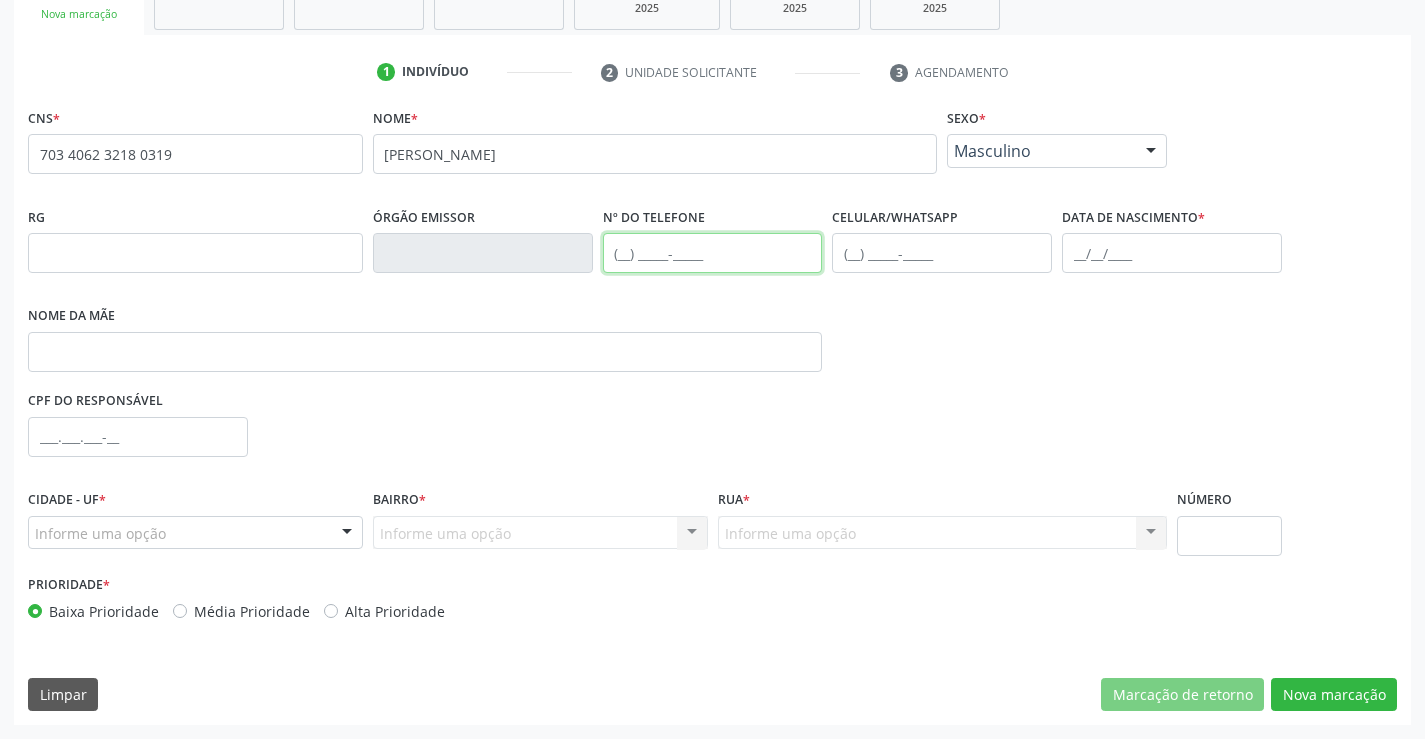 click at bounding box center (713, 253) 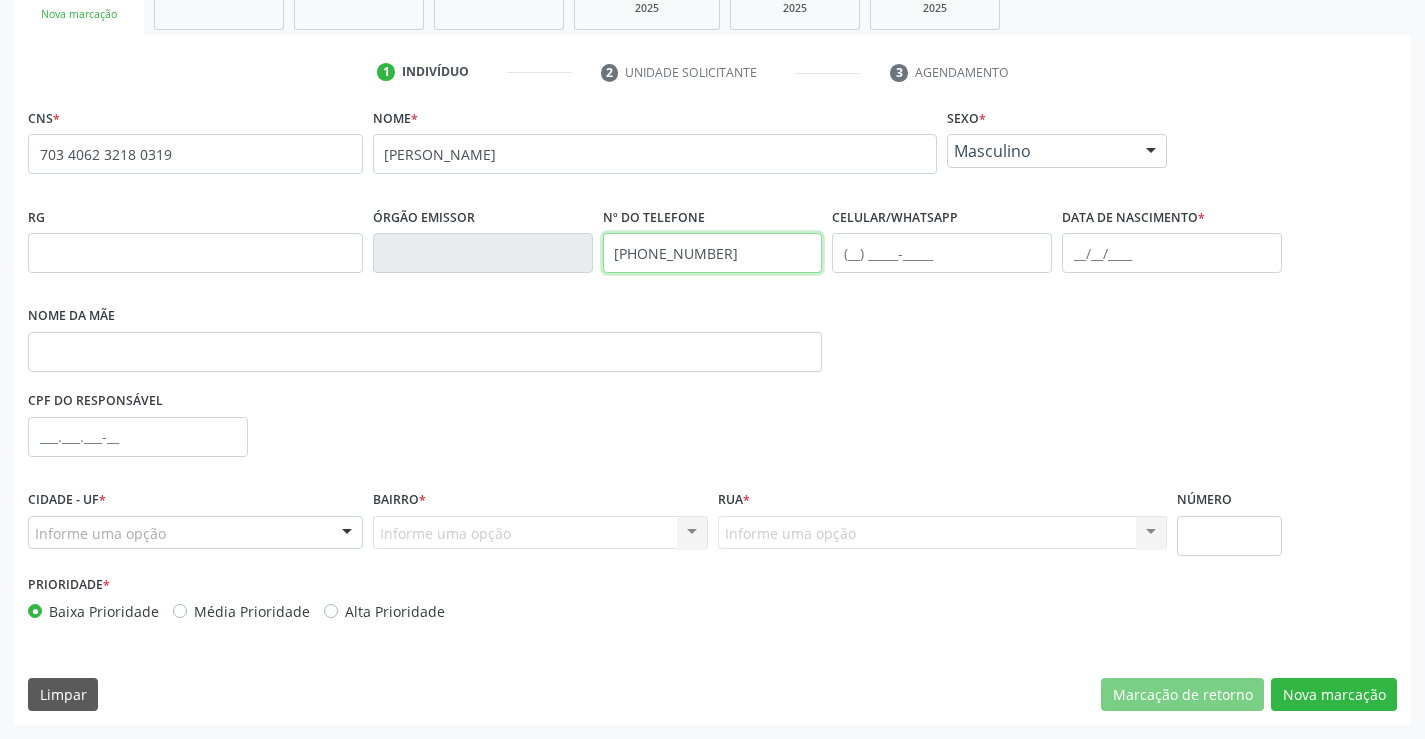 type on "(74) 99124-9212" 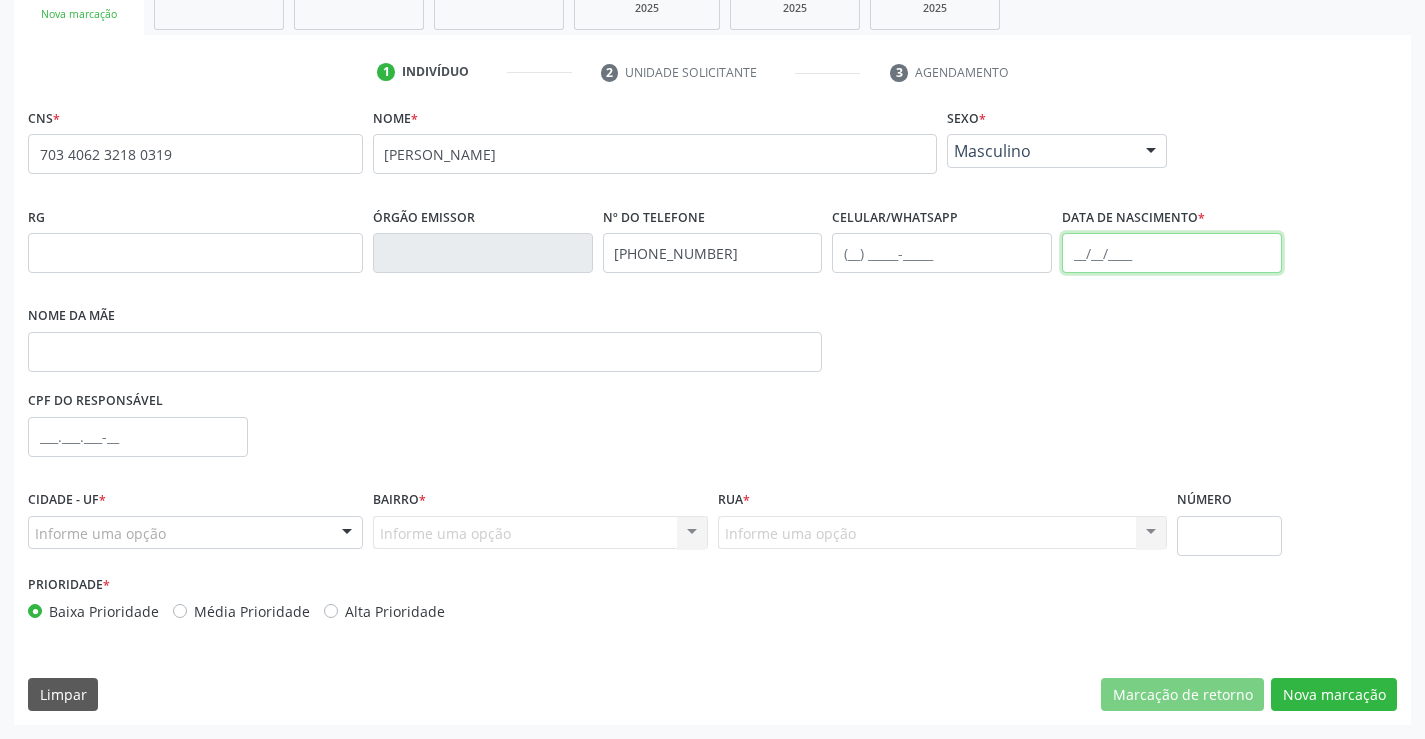 click at bounding box center [1172, 253] 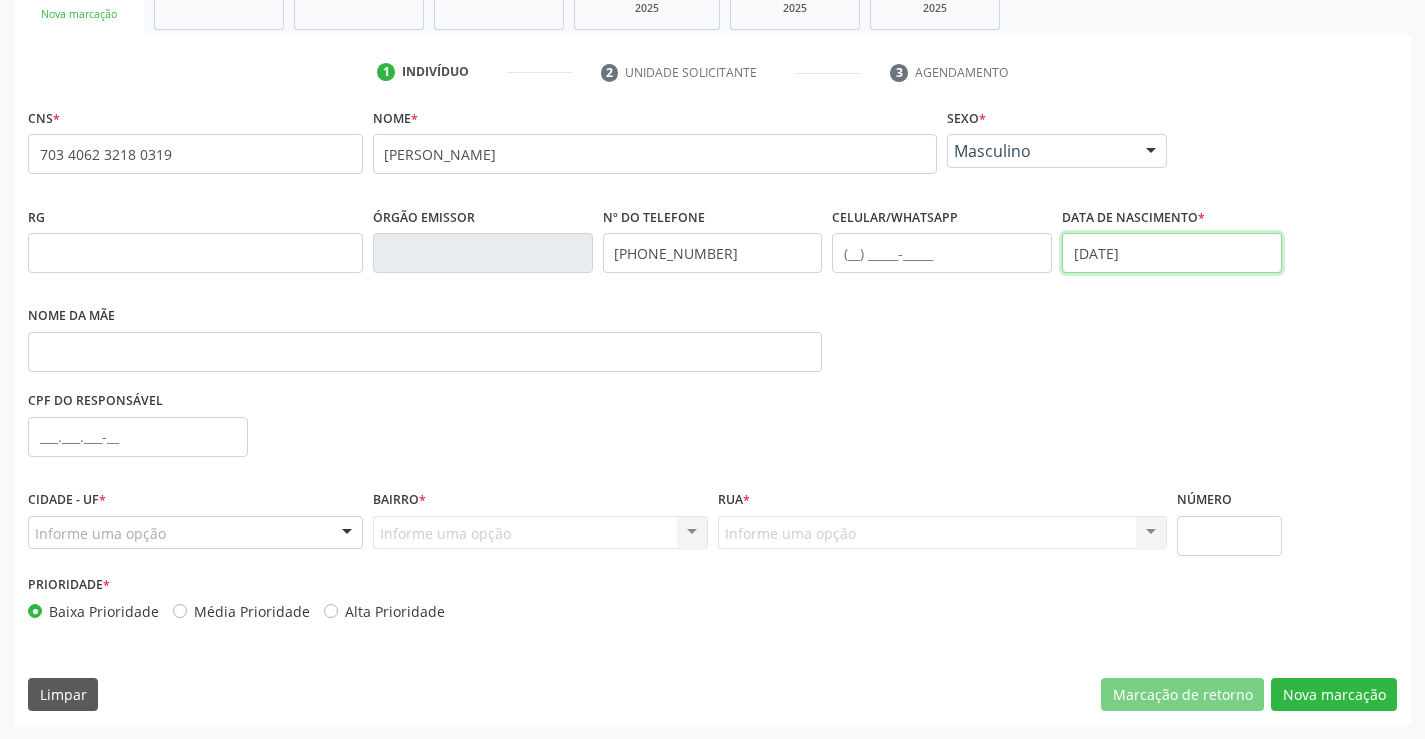 type on "23/10/1940" 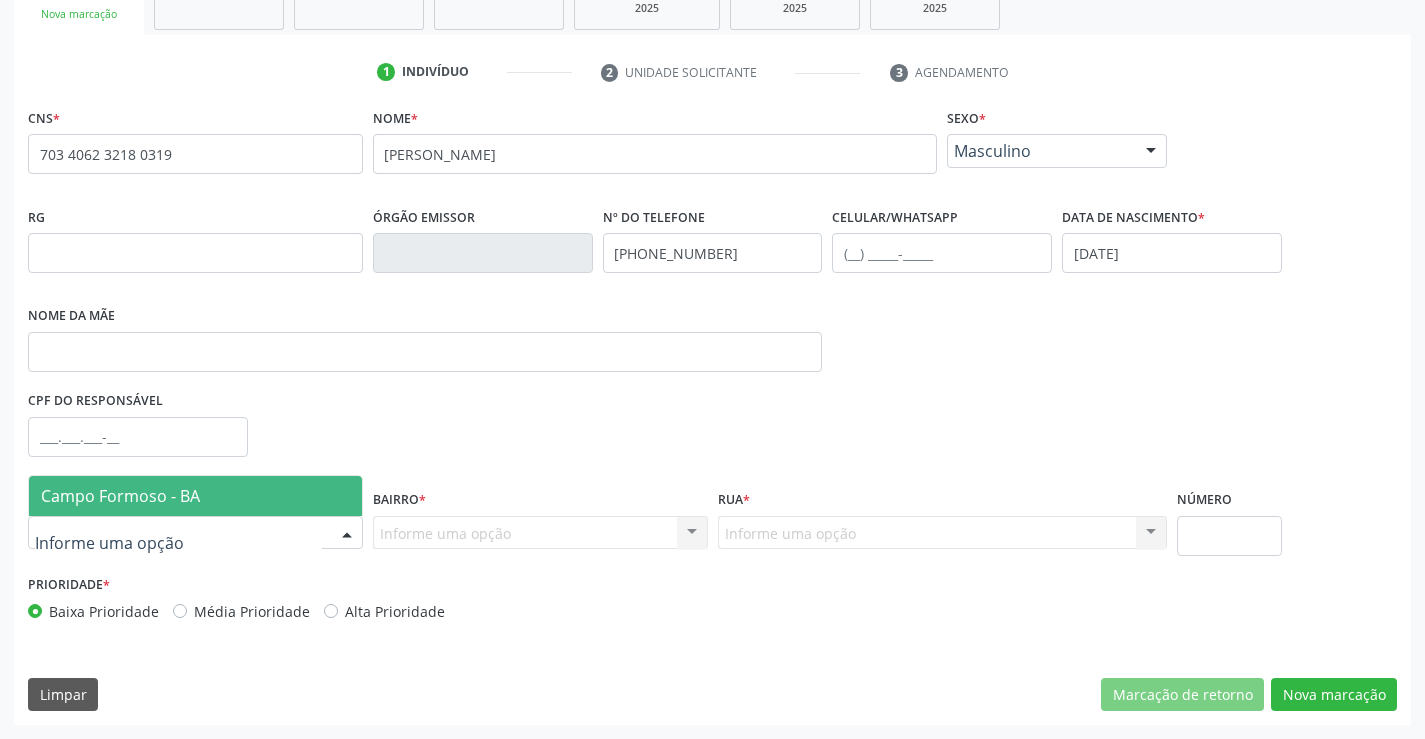 click on "Campo Formoso - BA" at bounding box center [120, 496] 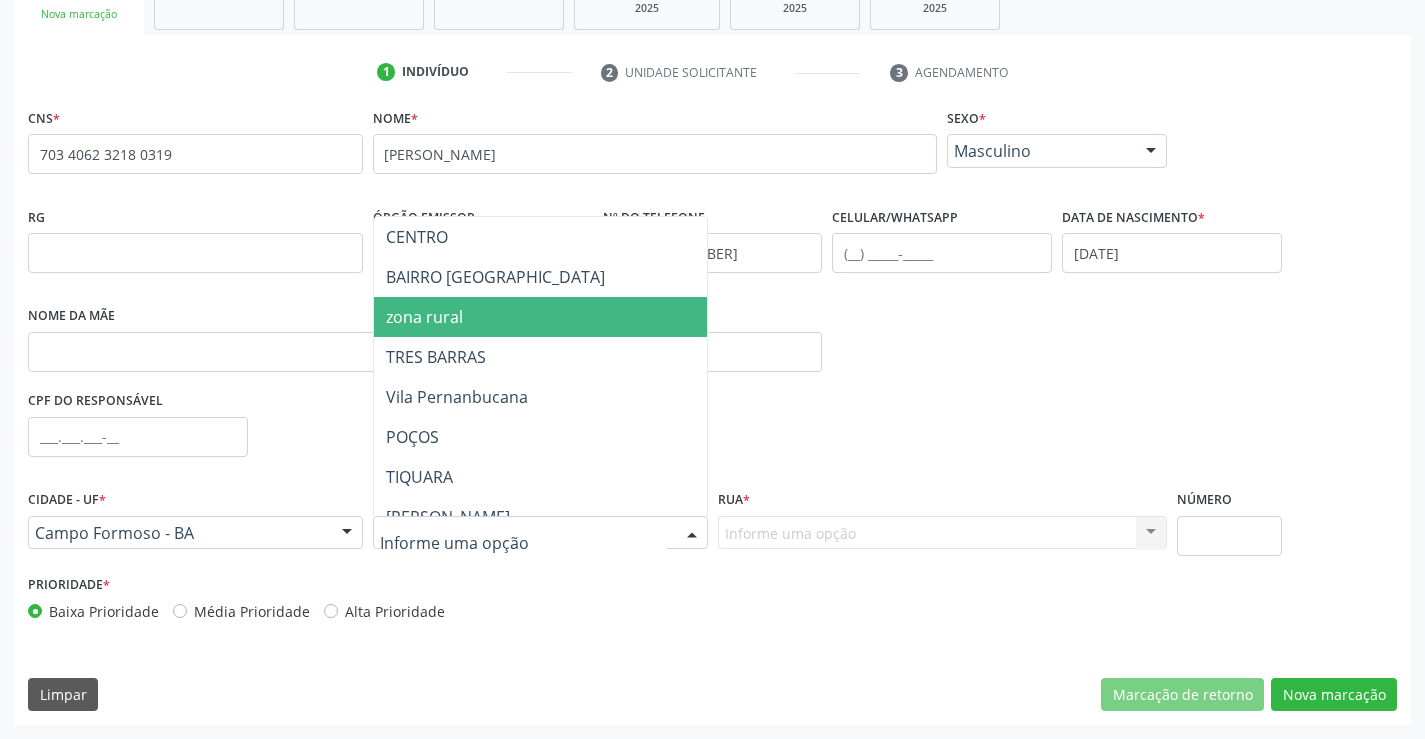 click on "zona rural" at bounding box center (424, 317) 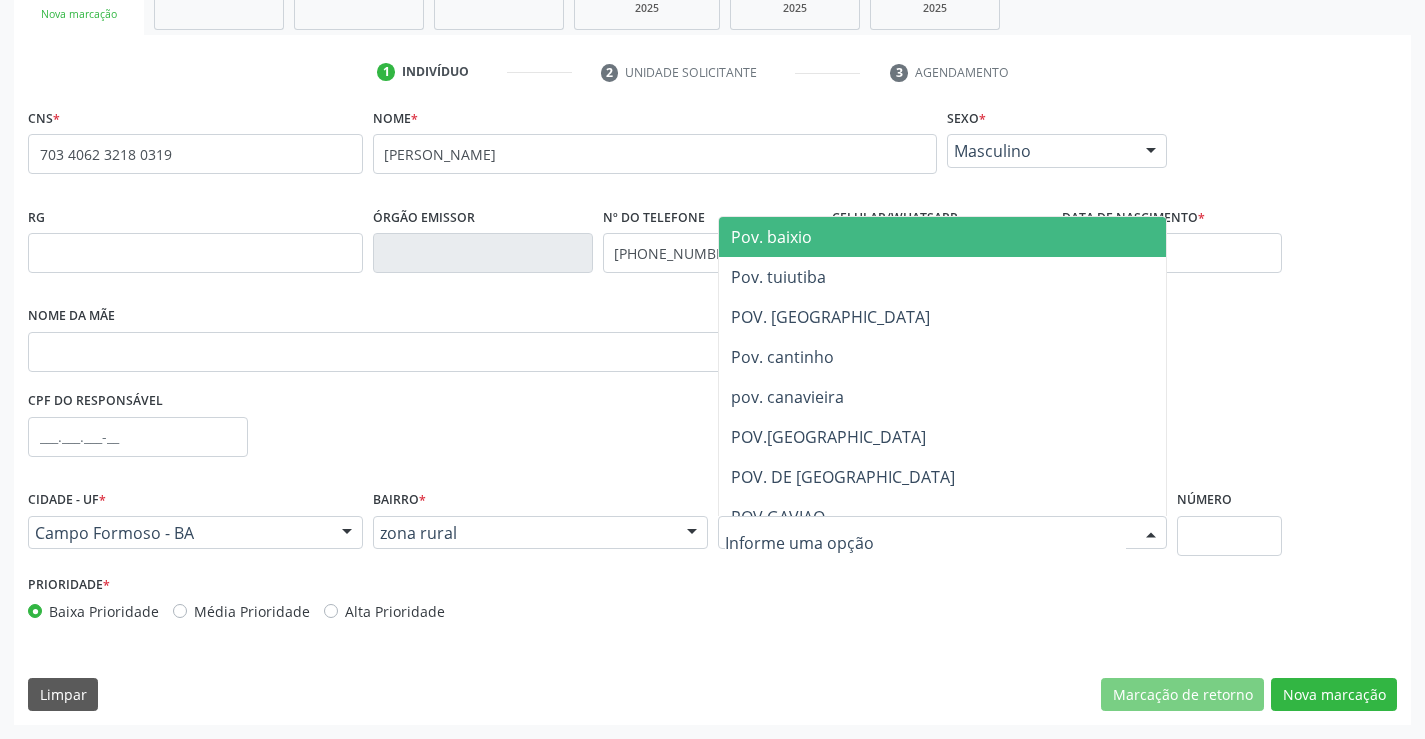 type on "D" 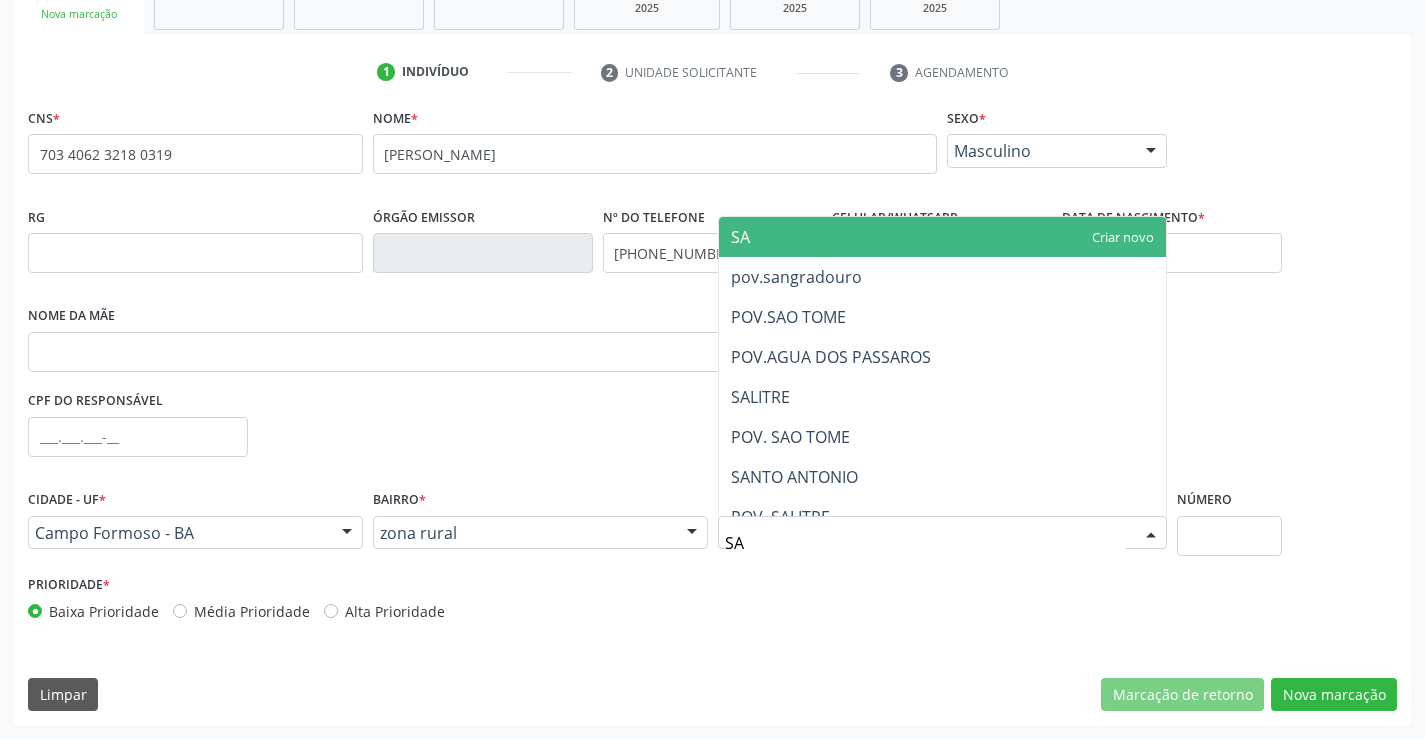 type on "SAO" 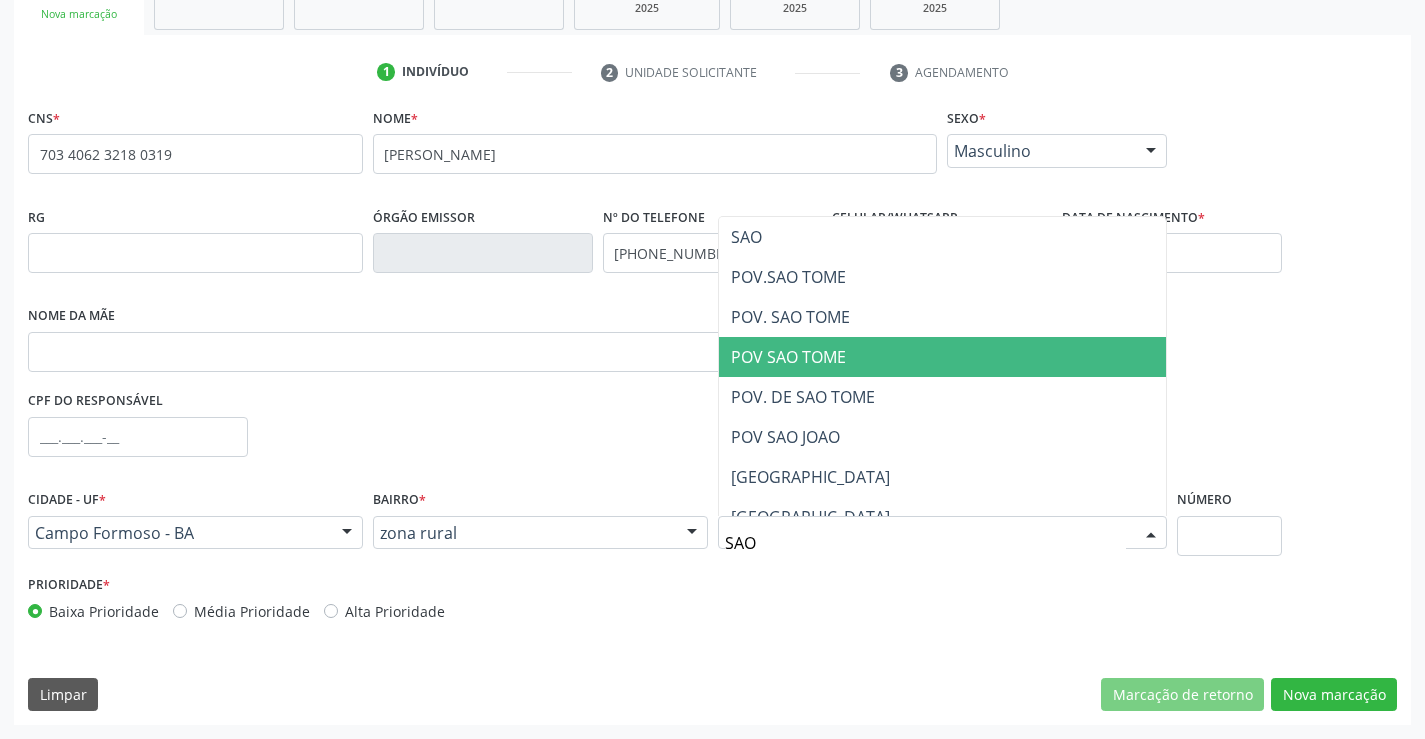 click on "POV SAO TOME" at bounding box center (788, 357) 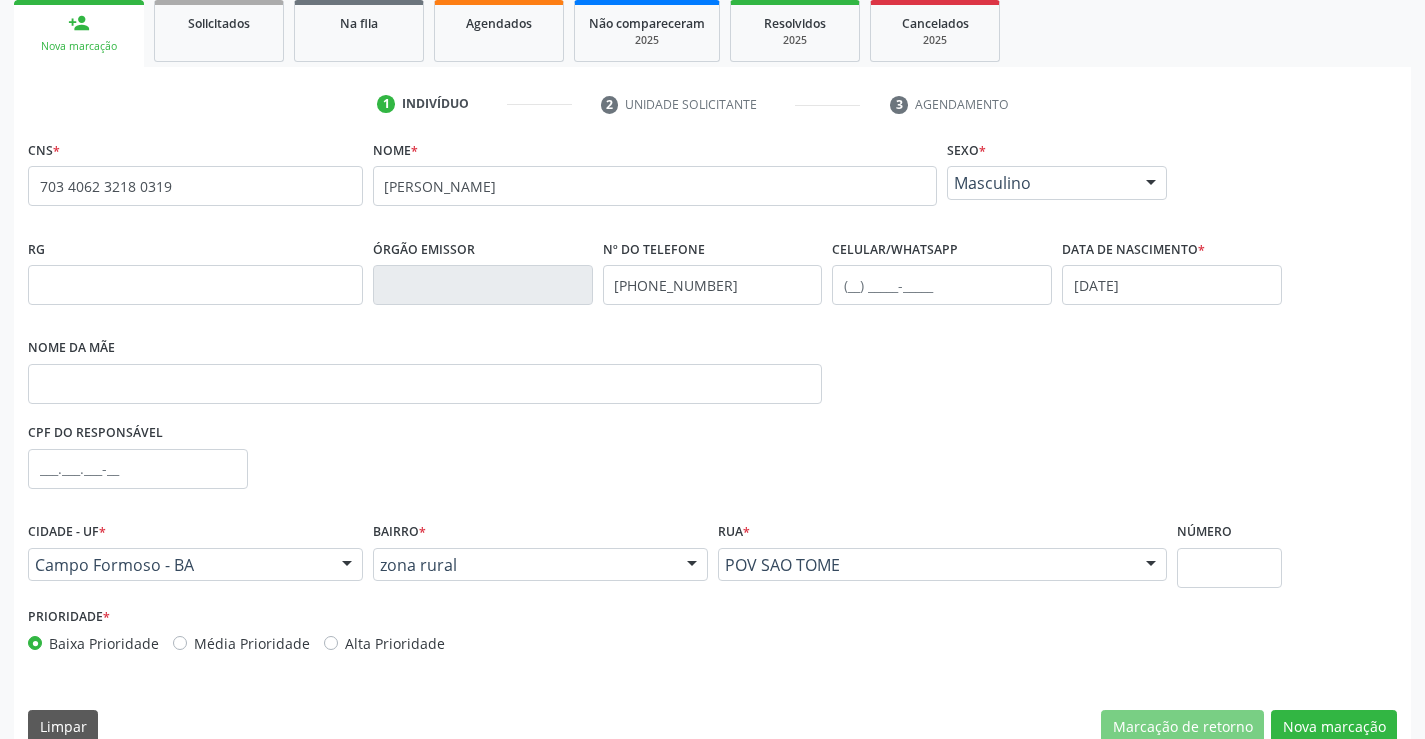 scroll, scrollTop: 331, scrollLeft: 0, axis: vertical 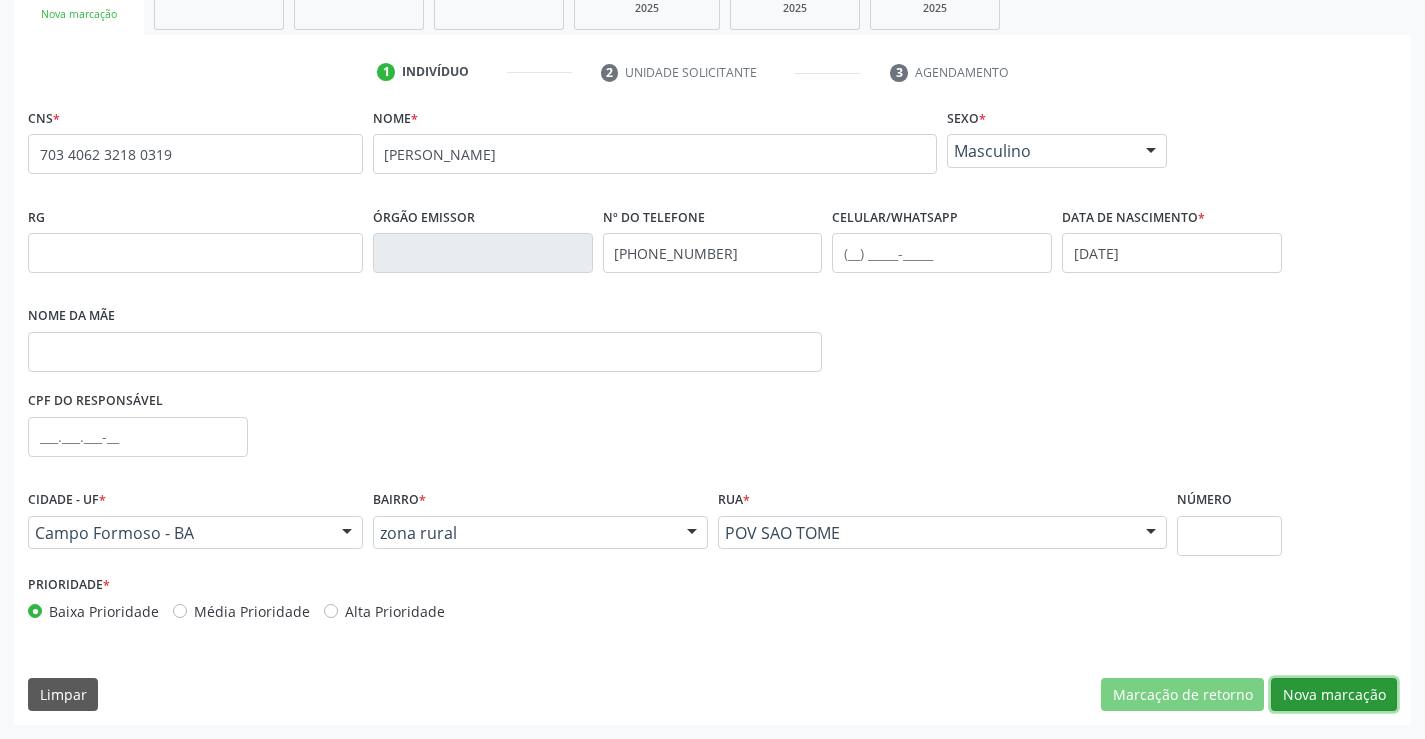 click on "Nova marcação" at bounding box center (1334, 695) 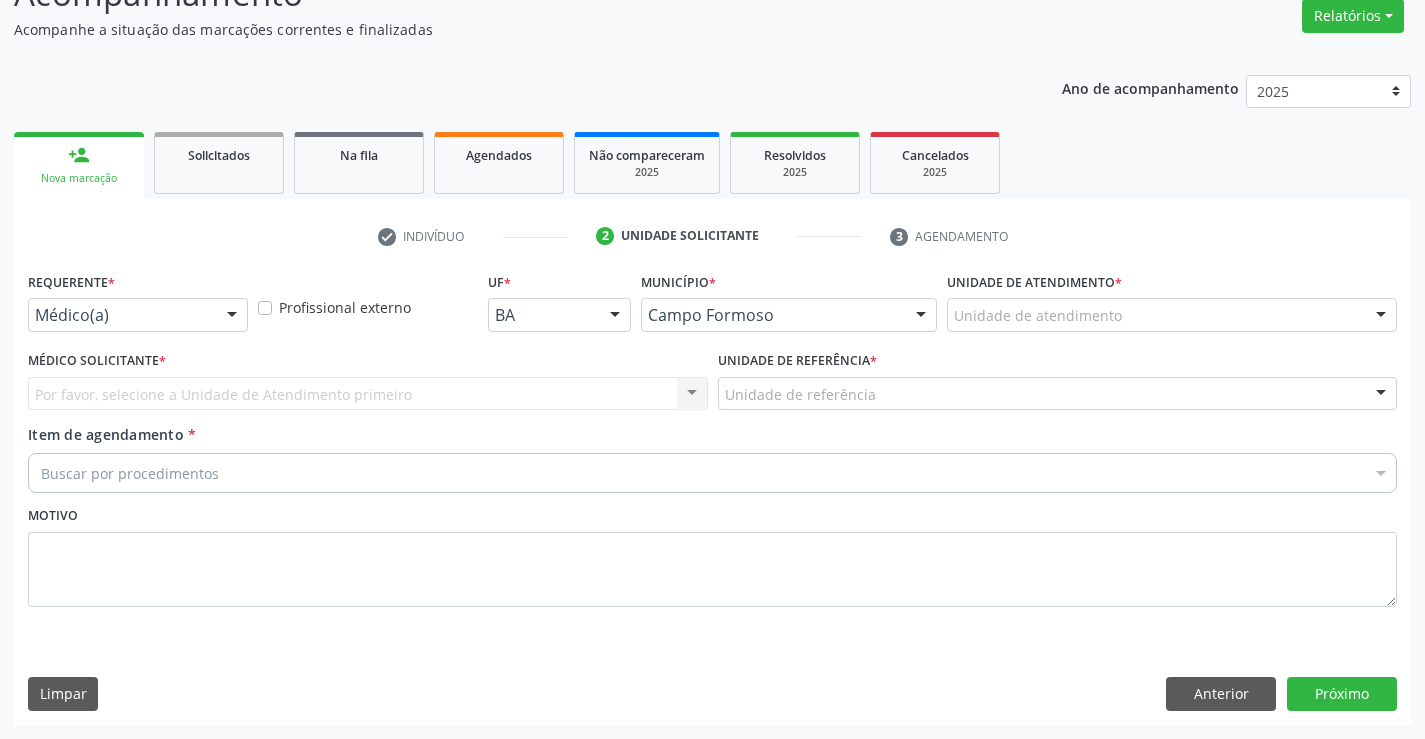 scroll, scrollTop: 167, scrollLeft: 0, axis: vertical 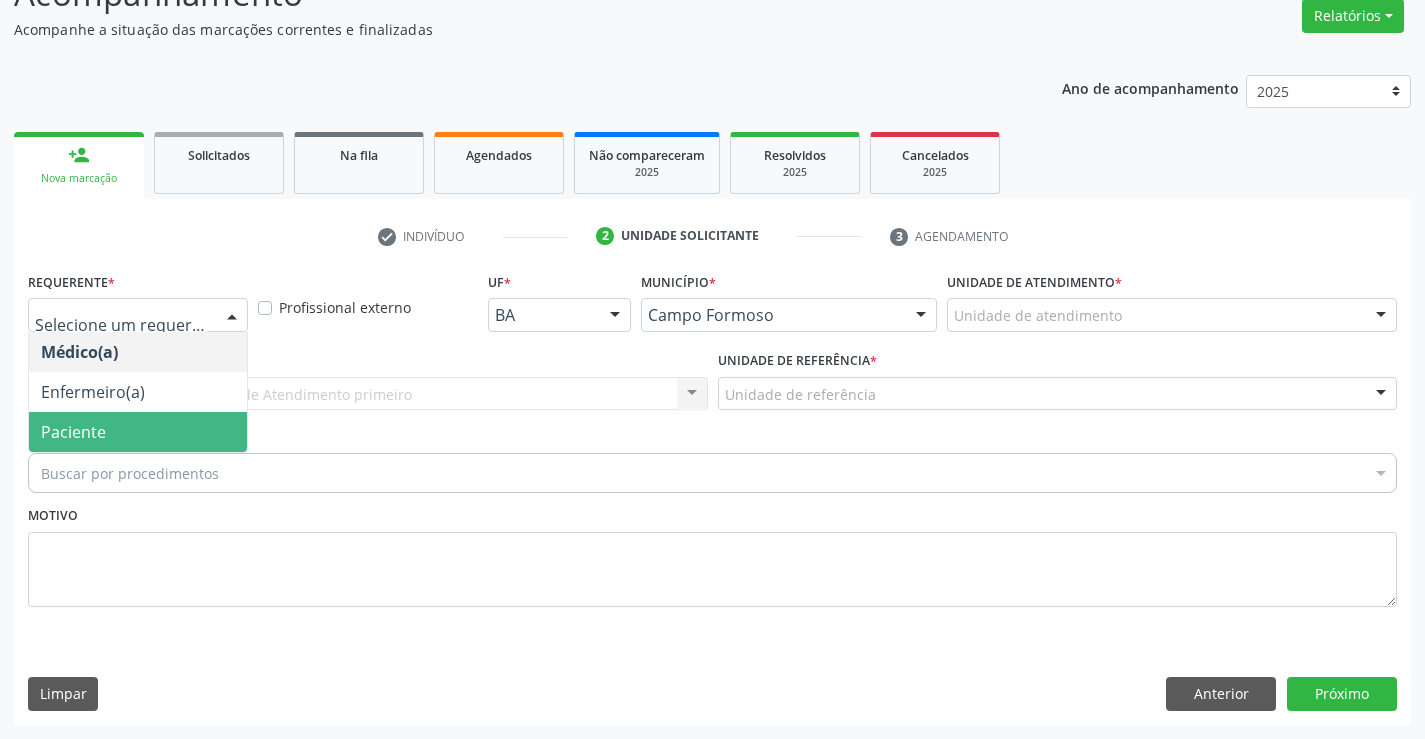 click on "Paciente" at bounding box center (73, 432) 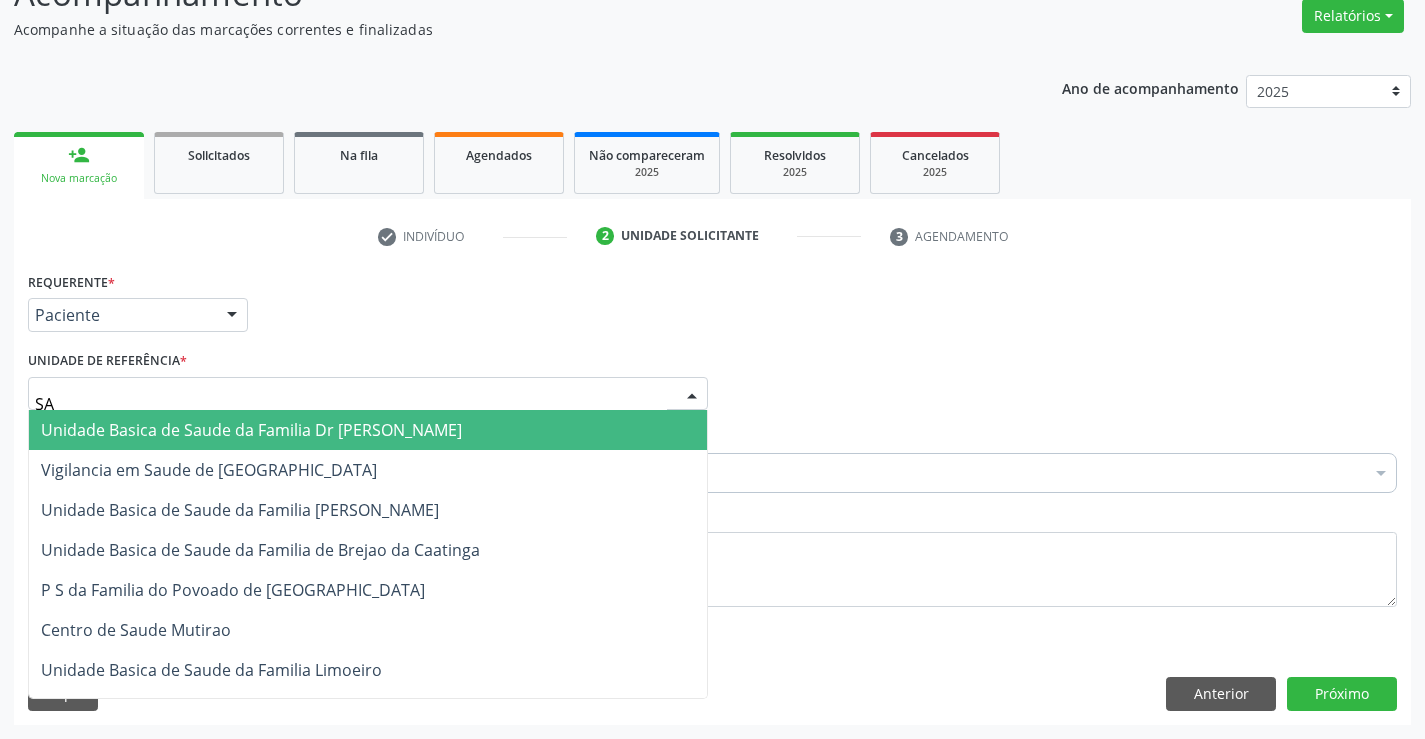 type on "SAO" 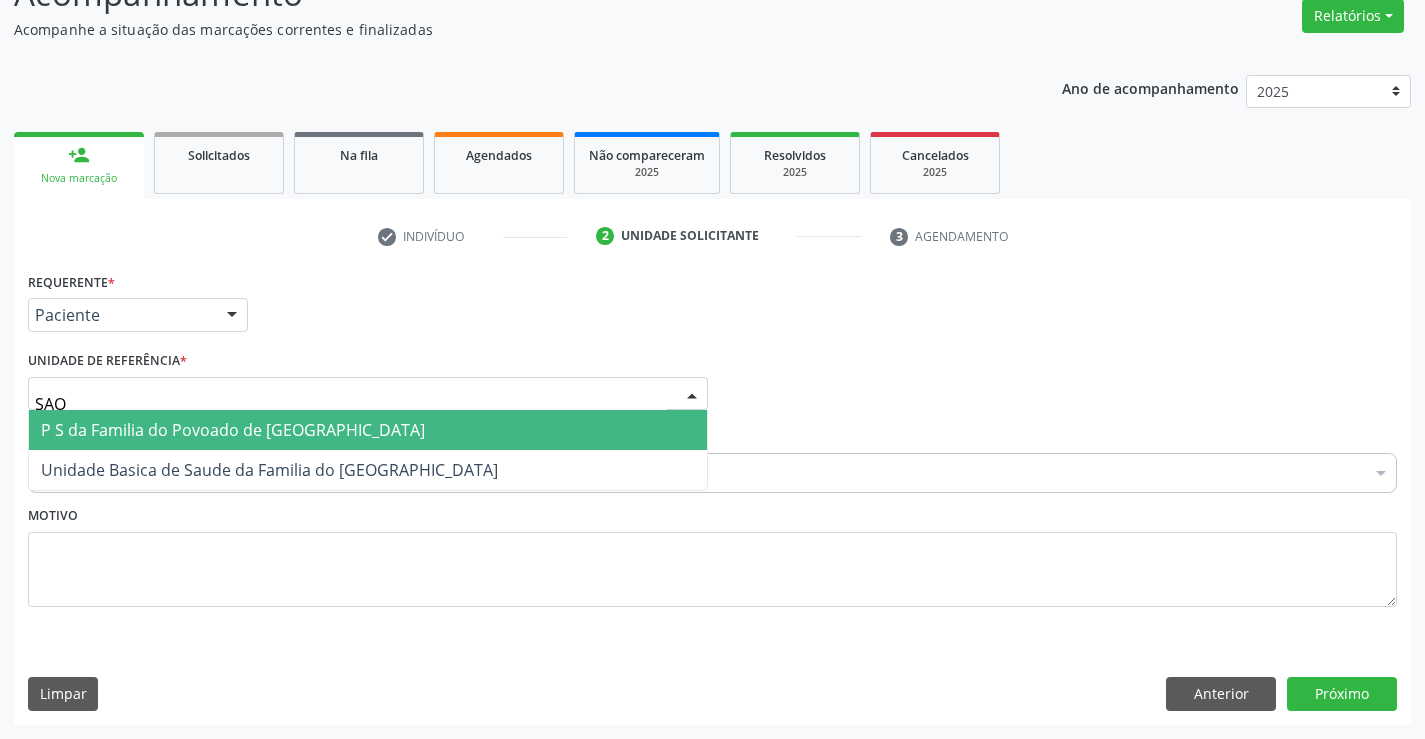 click on "P S da Familia do Povoado de [GEOGRAPHIC_DATA]" at bounding box center (233, 430) 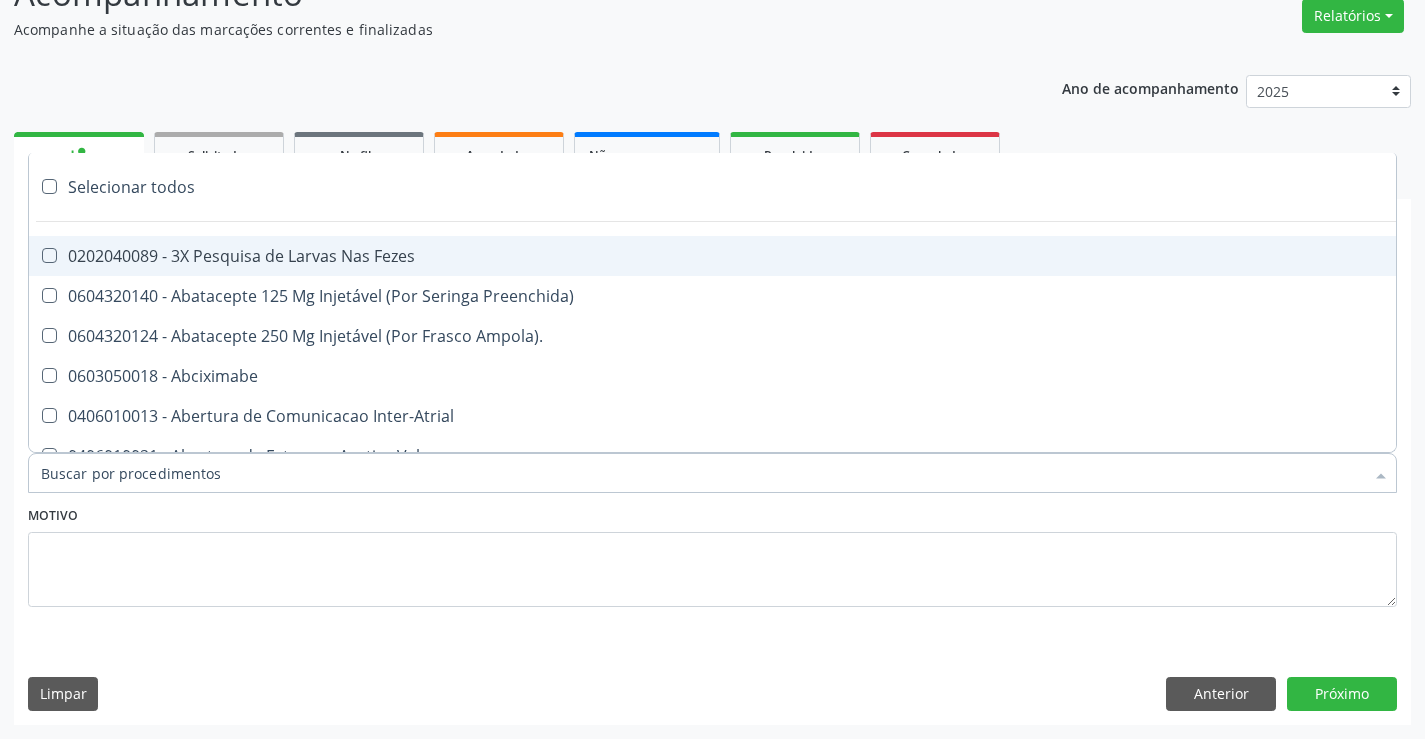 type on "G" 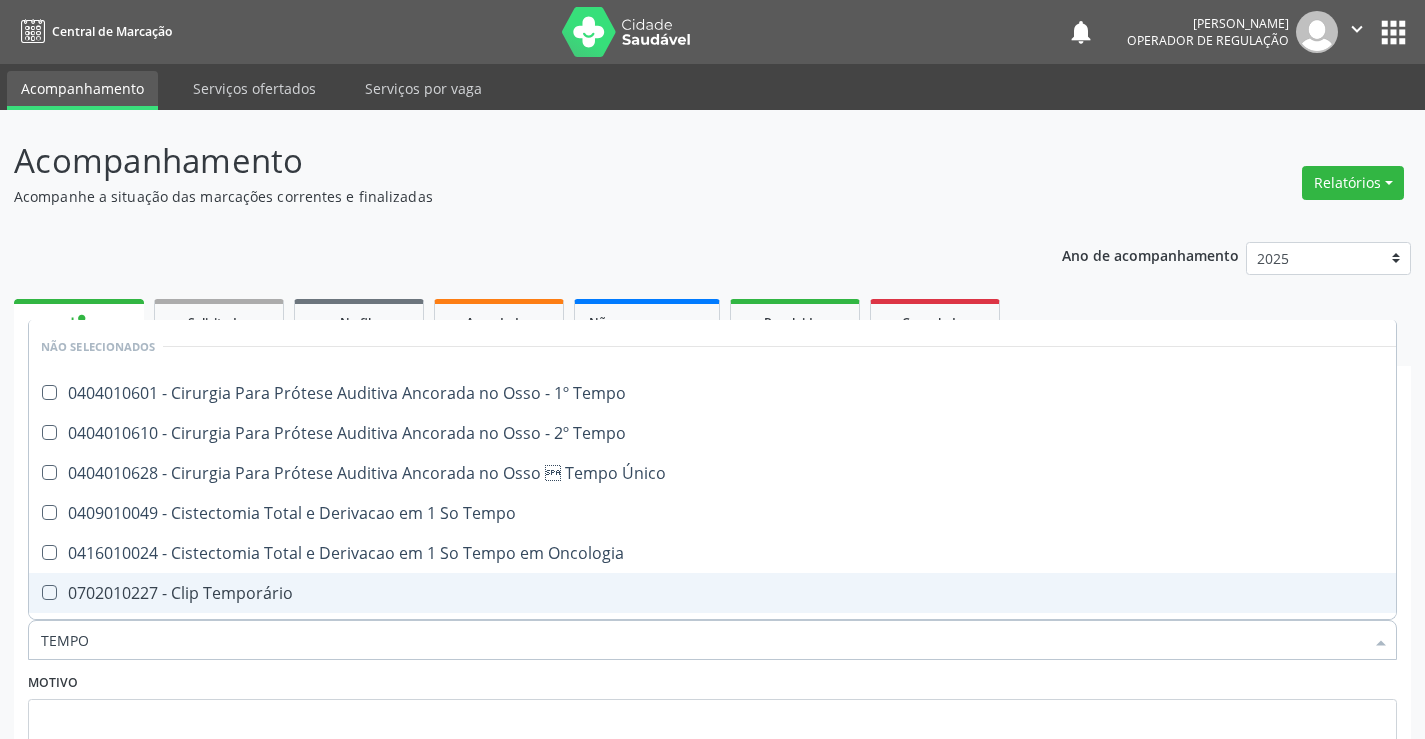 scroll, scrollTop: 167, scrollLeft: 0, axis: vertical 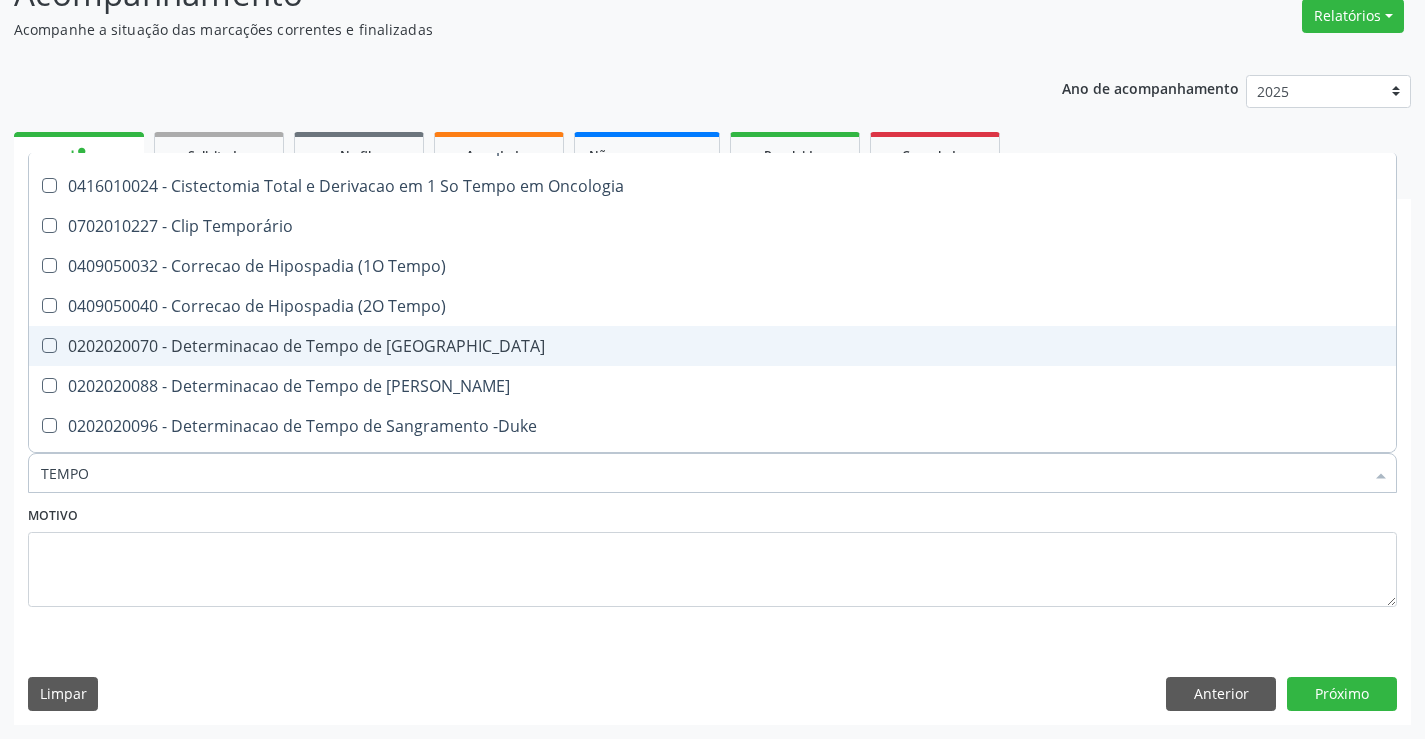 click on "0202020070 - Determinacao de Tempo de [GEOGRAPHIC_DATA]" at bounding box center [756, 346] 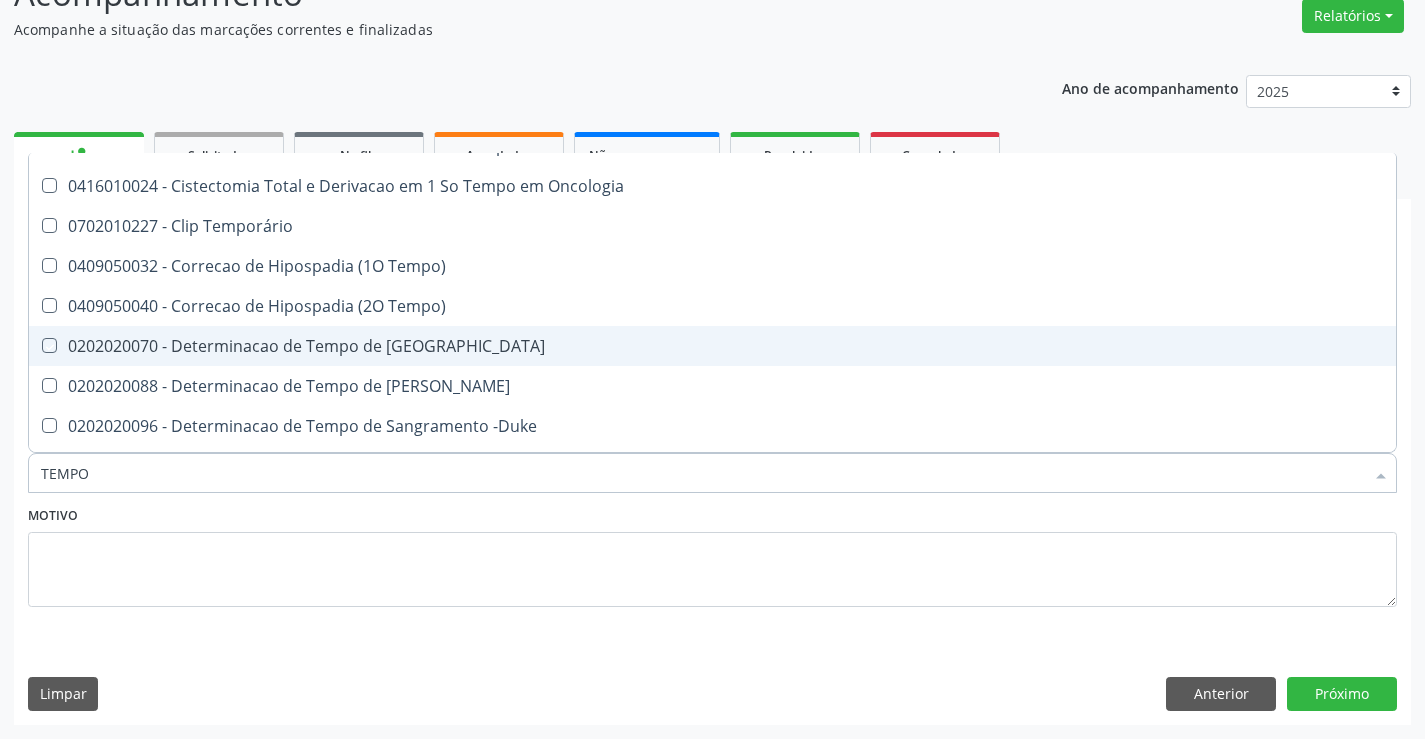 checkbox on "true" 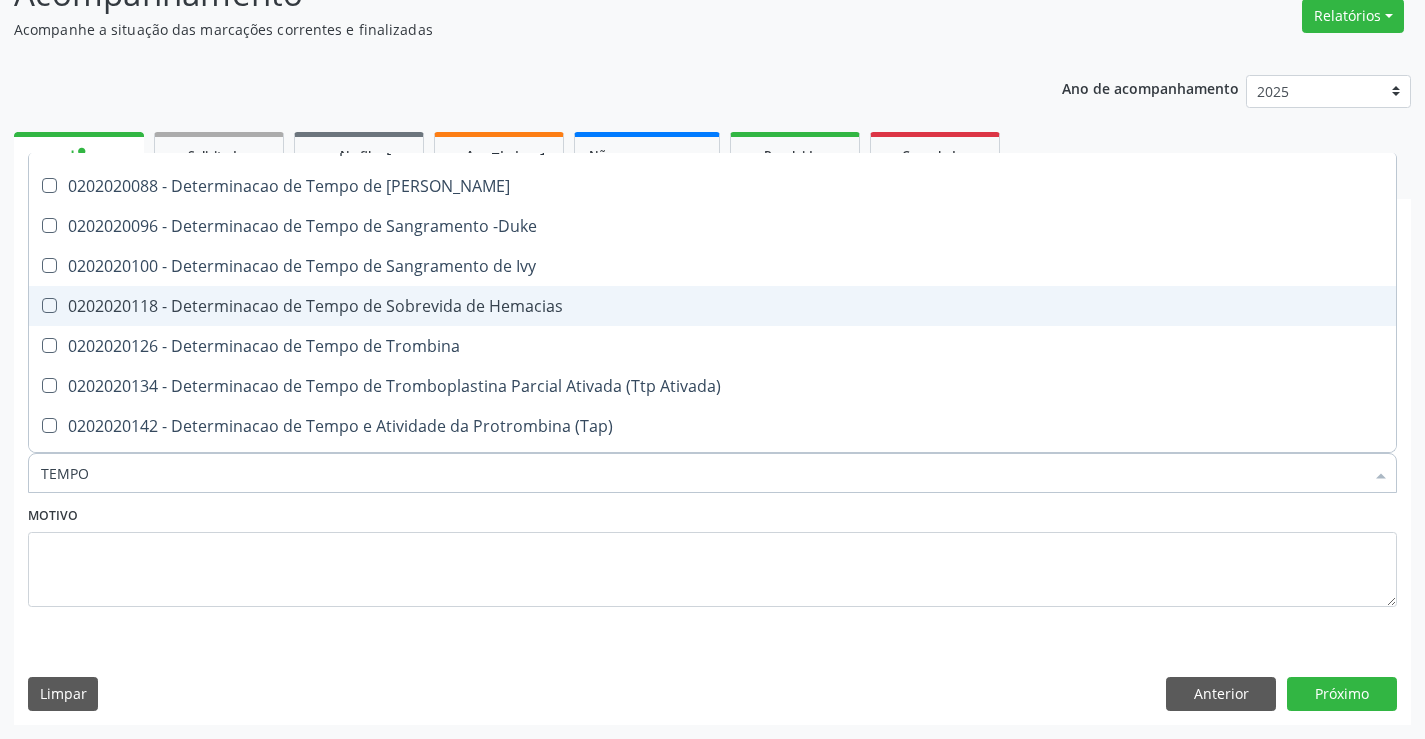 scroll, scrollTop: 500, scrollLeft: 0, axis: vertical 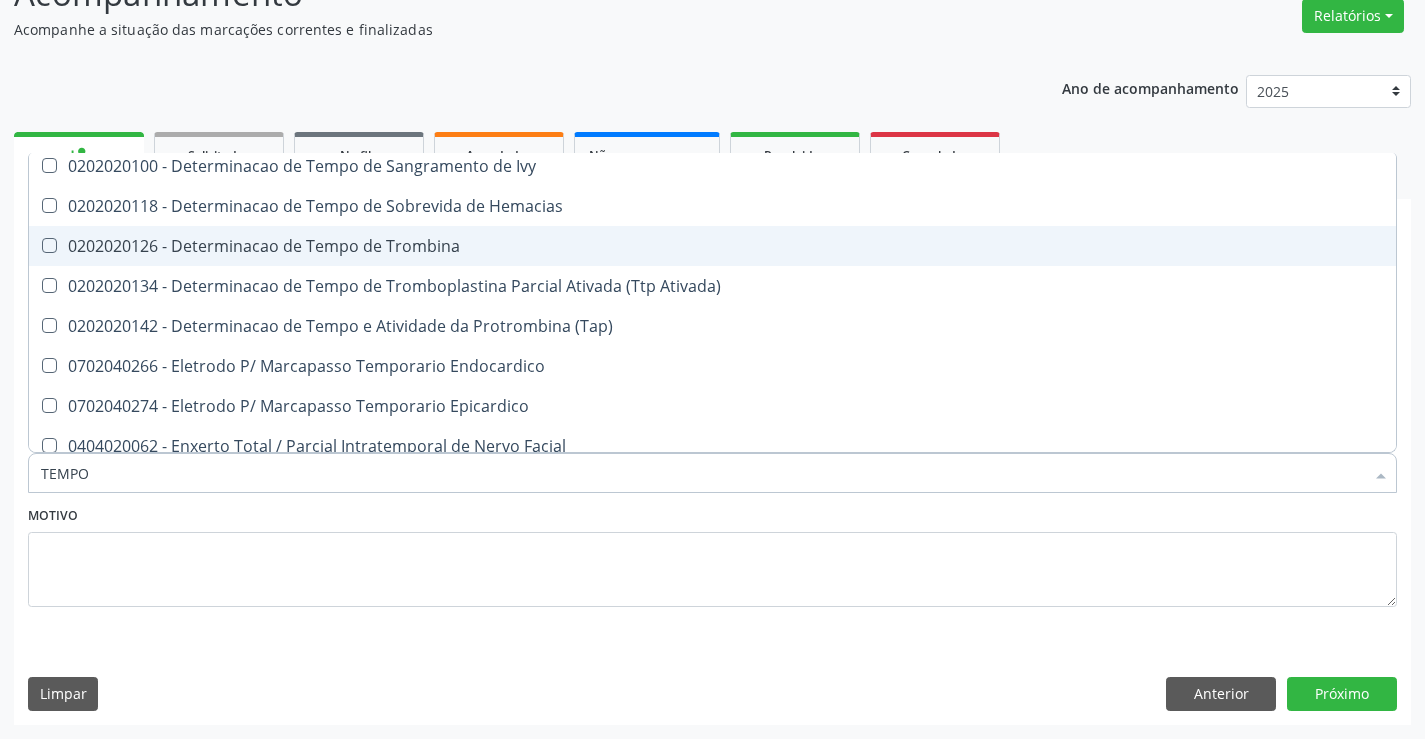 click on "0202020126 - Determinacao de Tempo de Trombina" at bounding box center [756, 246] 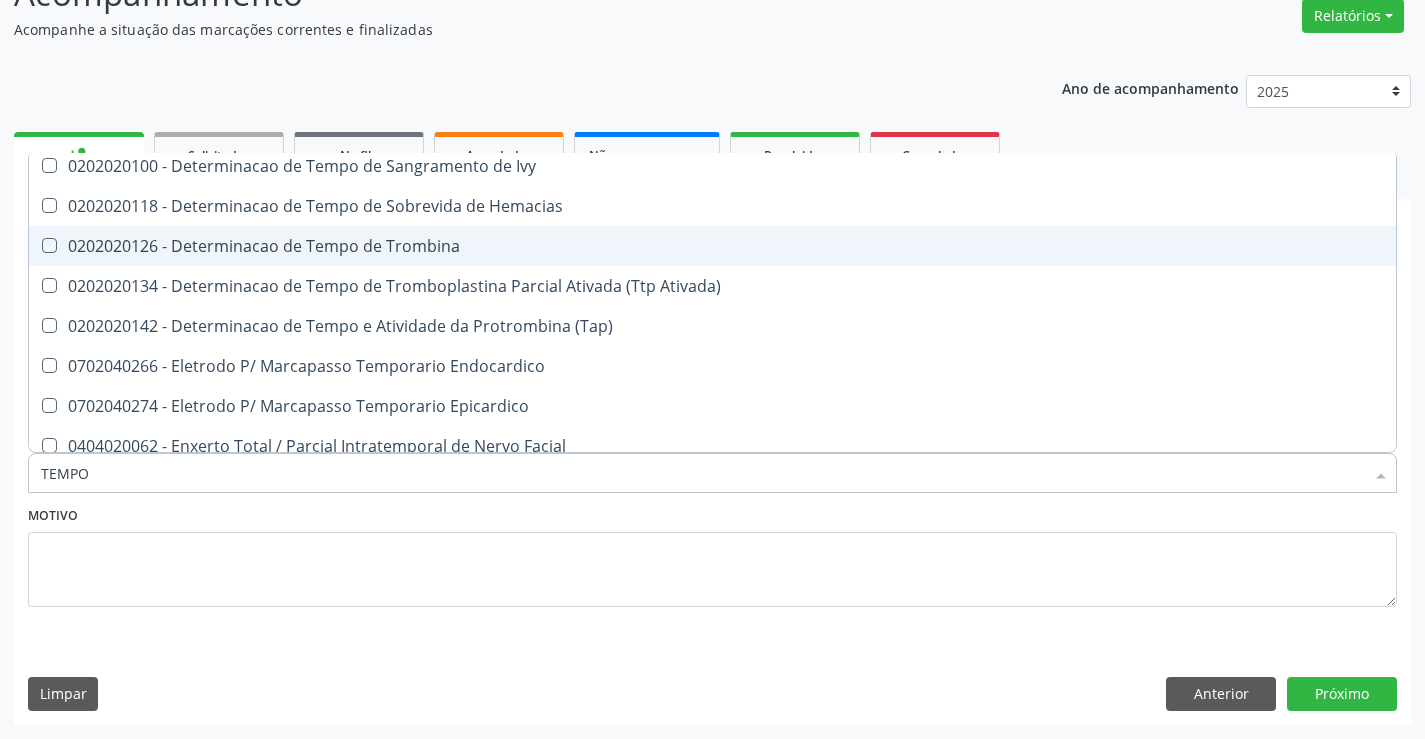checkbox on "true" 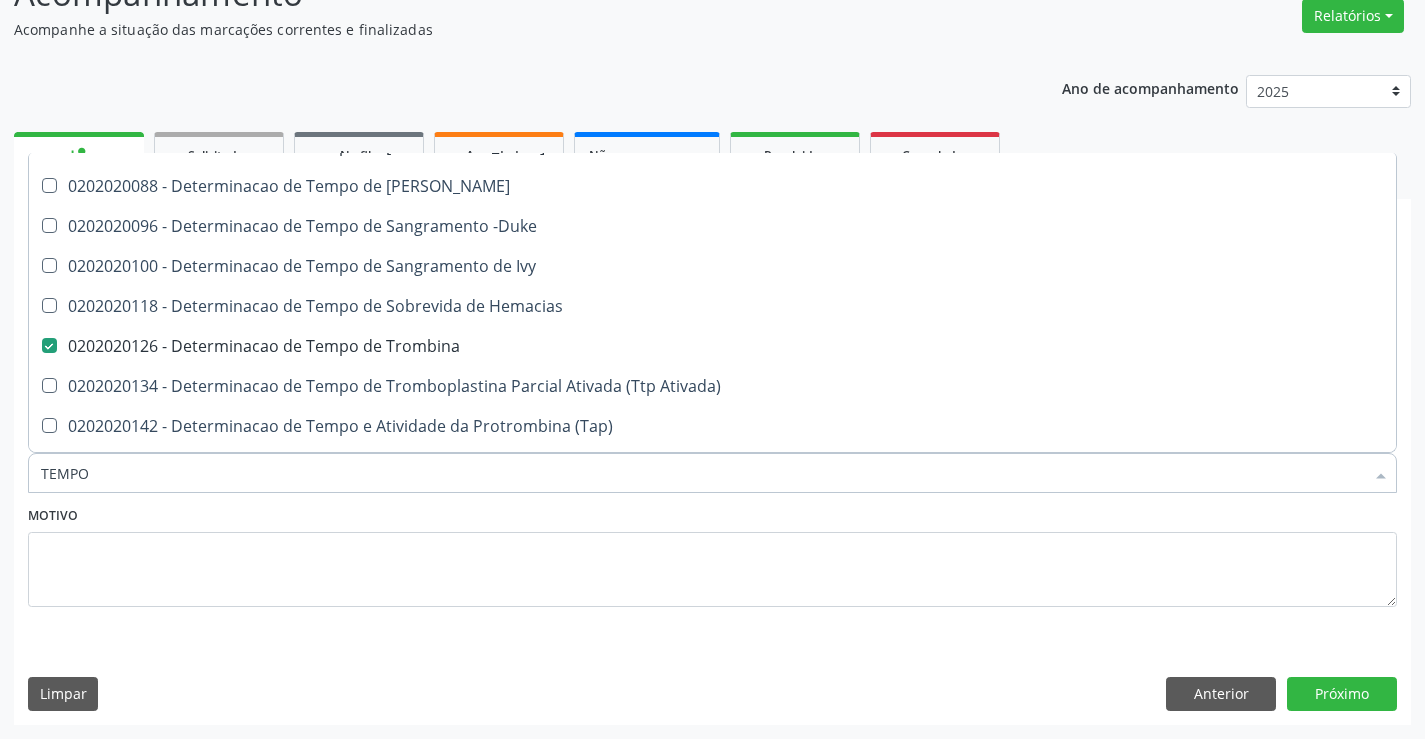 scroll, scrollTop: 300, scrollLeft: 0, axis: vertical 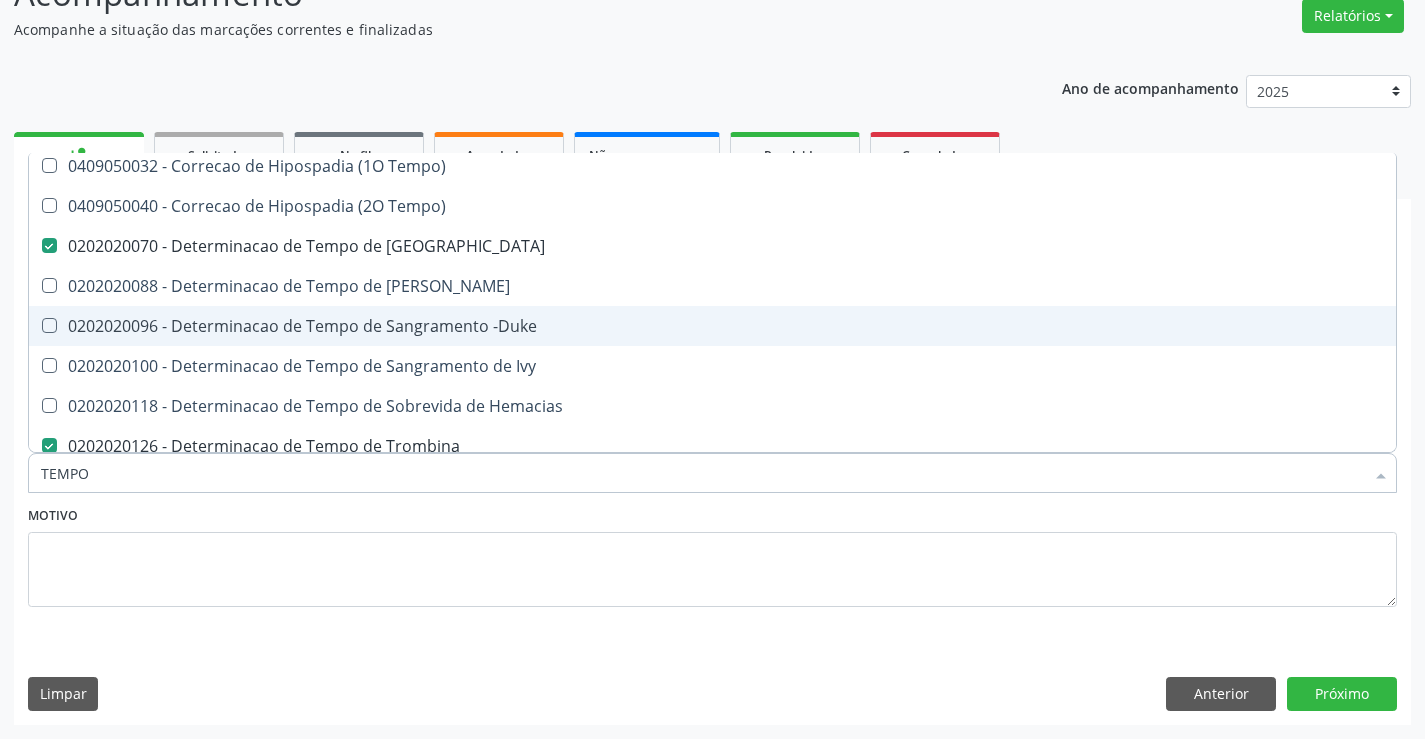 click on "0202020096 - Determinacao de Tempo de Sangramento -Duke" at bounding box center [756, 326] 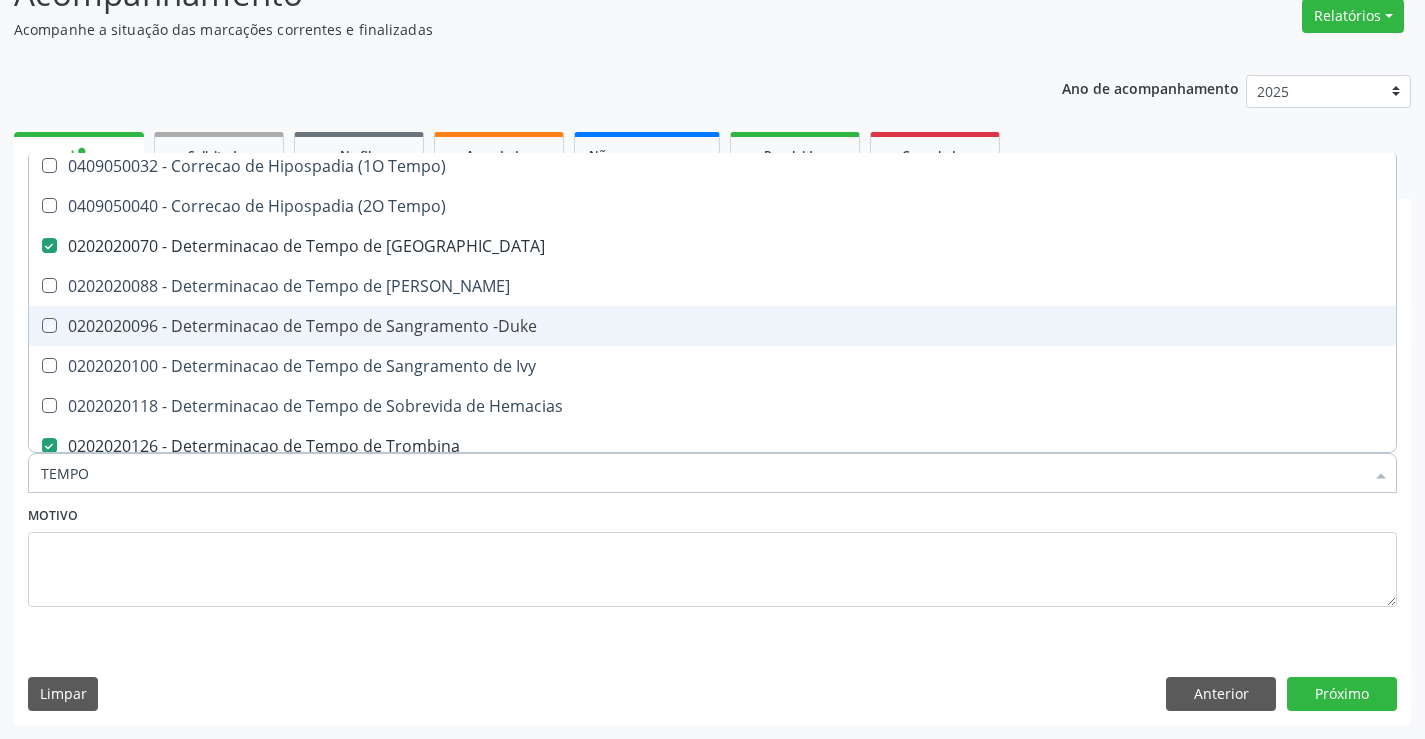 checkbox on "true" 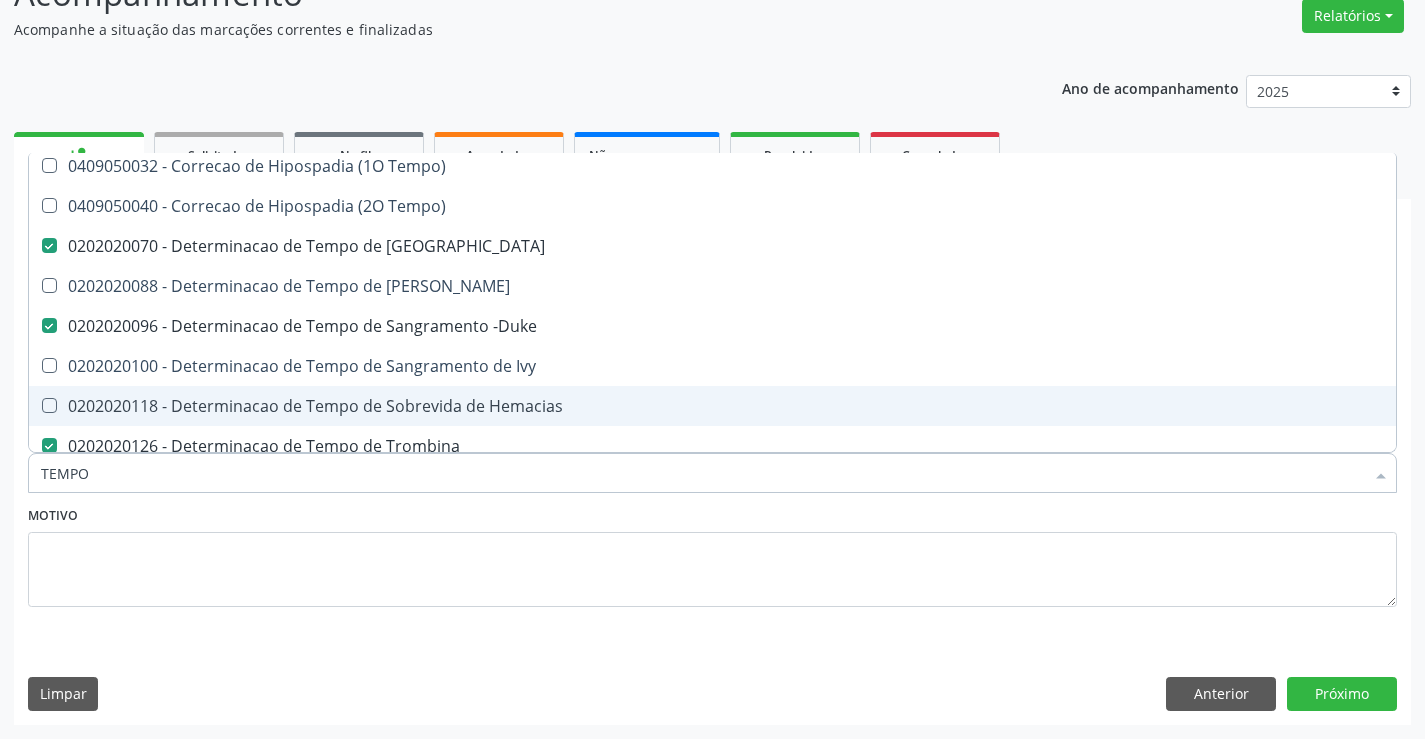 type on "TEMPO" 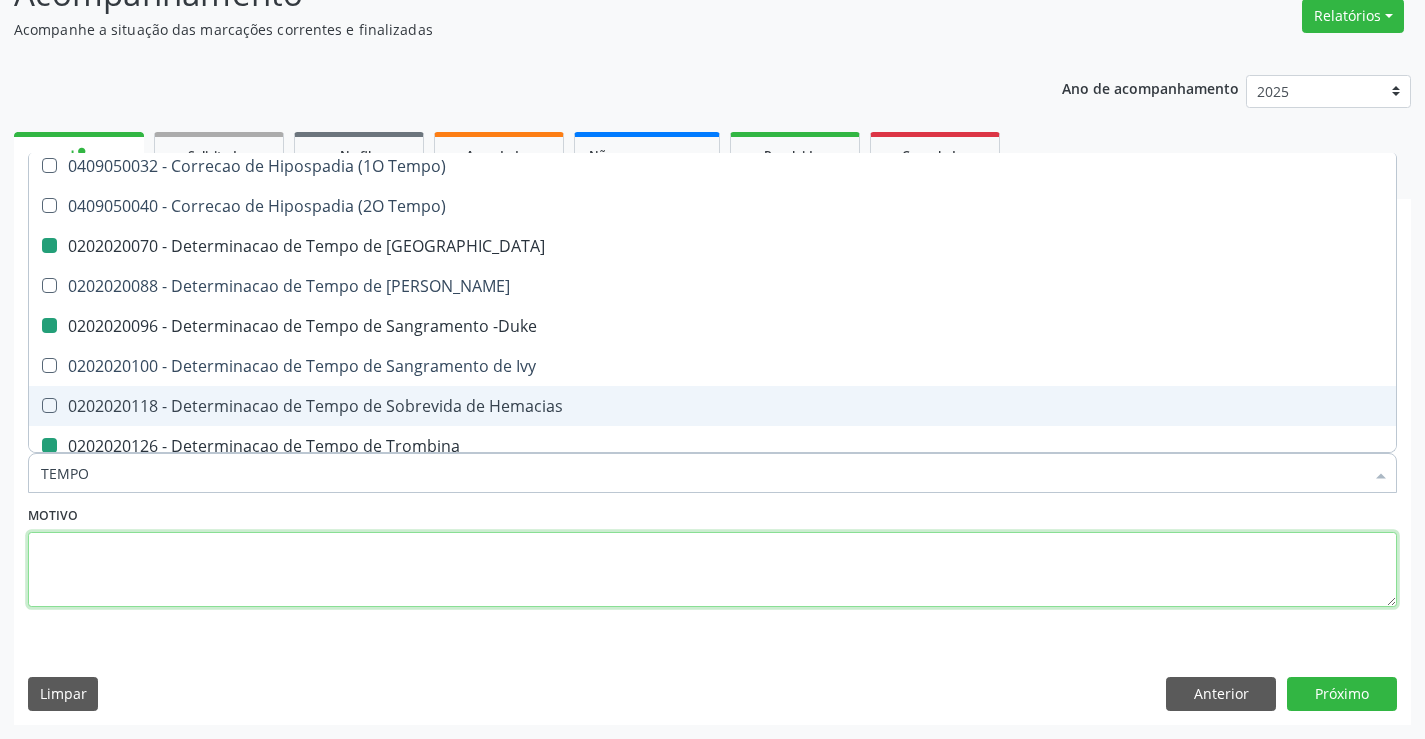 click at bounding box center (712, 570) 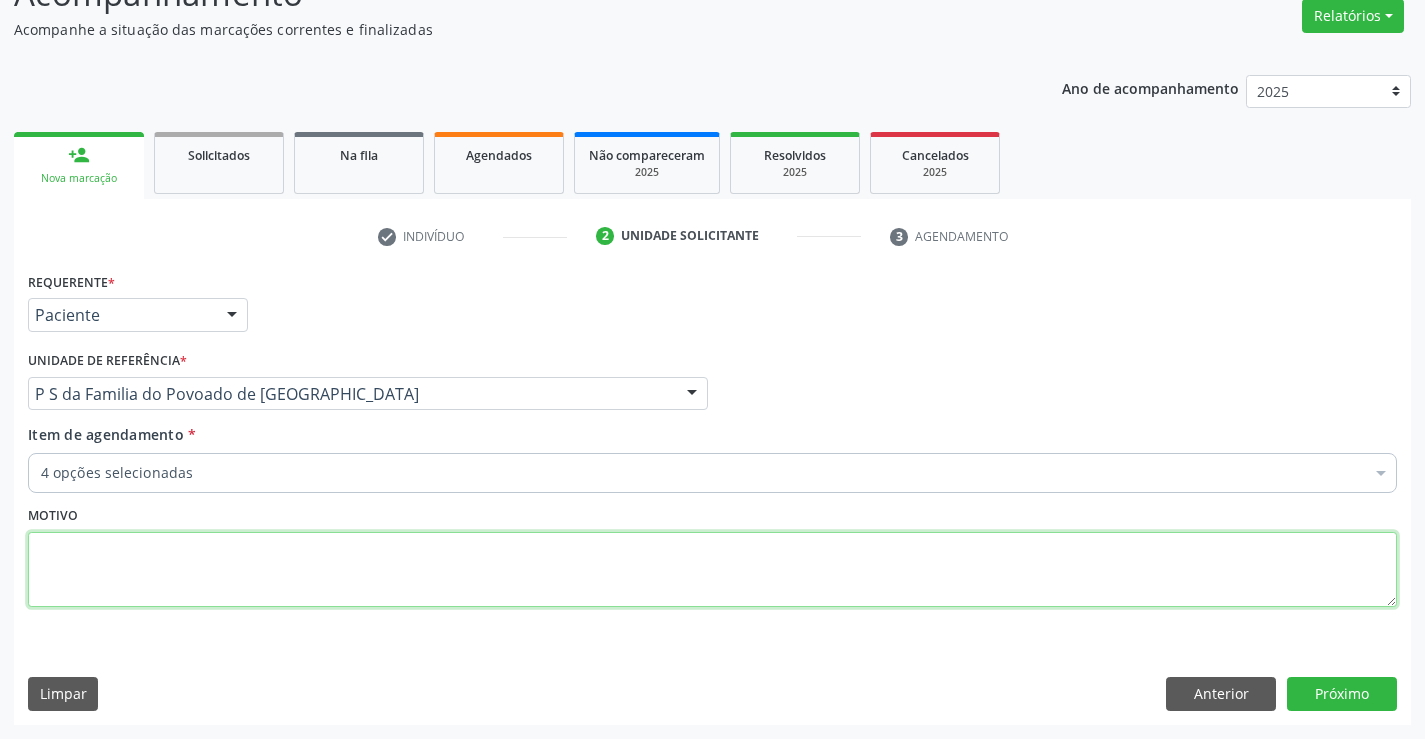 scroll, scrollTop: 0, scrollLeft: 0, axis: both 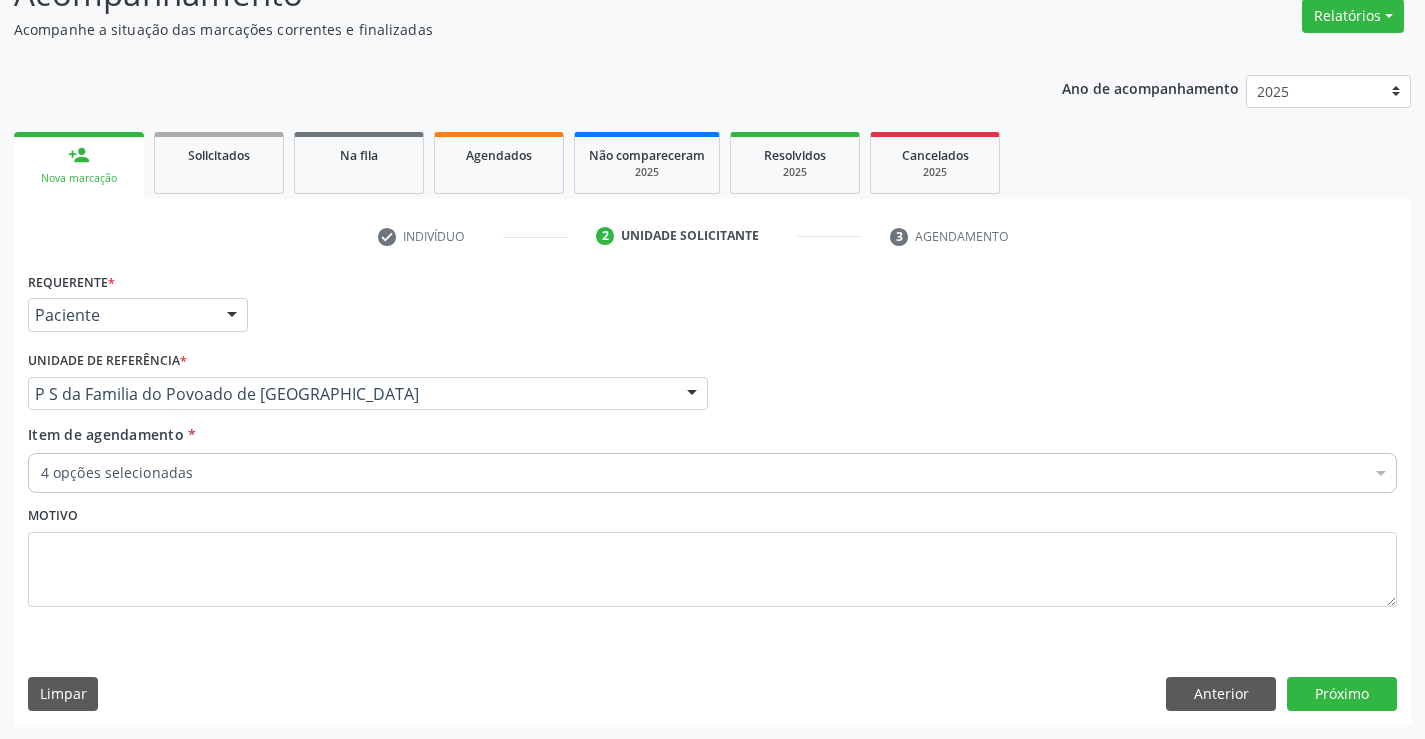 click on "4 opções selecionadas" at bounding box center (712, 473) 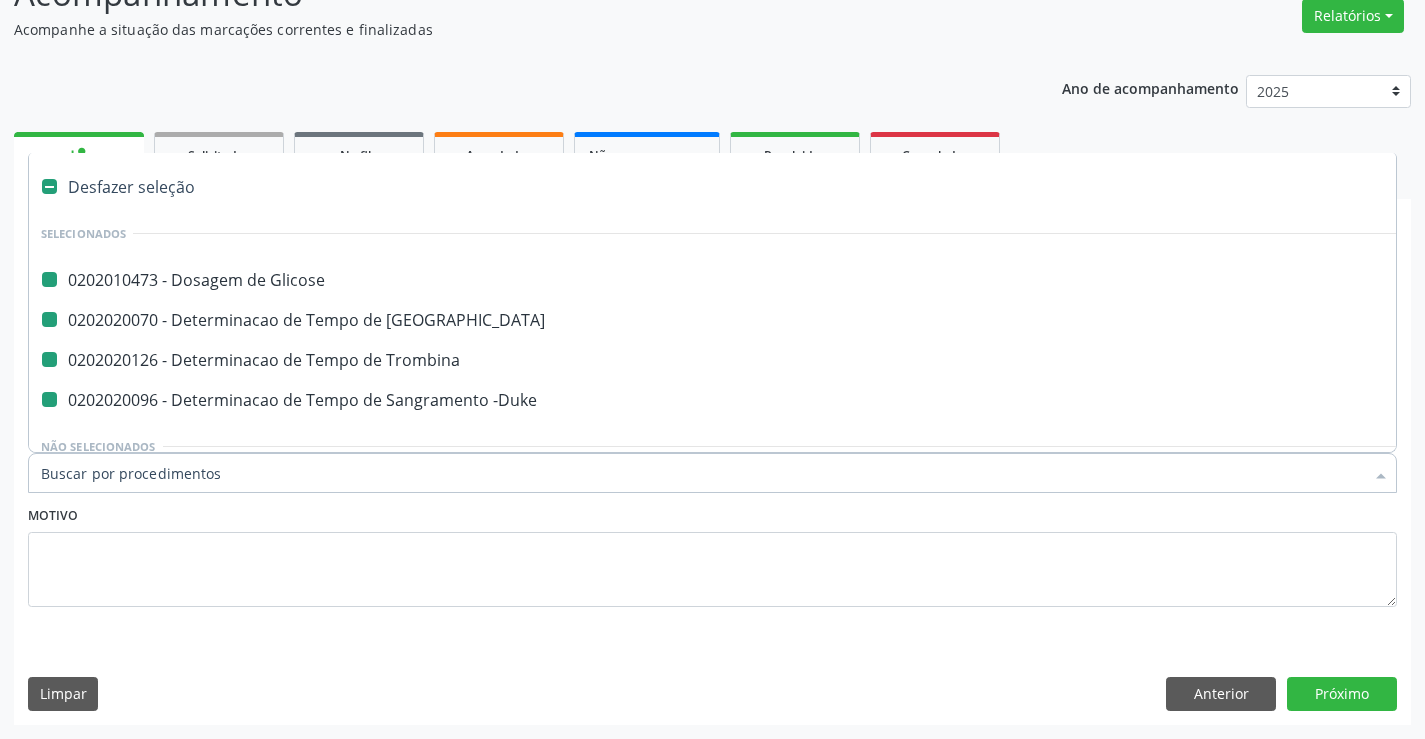 type on "H" 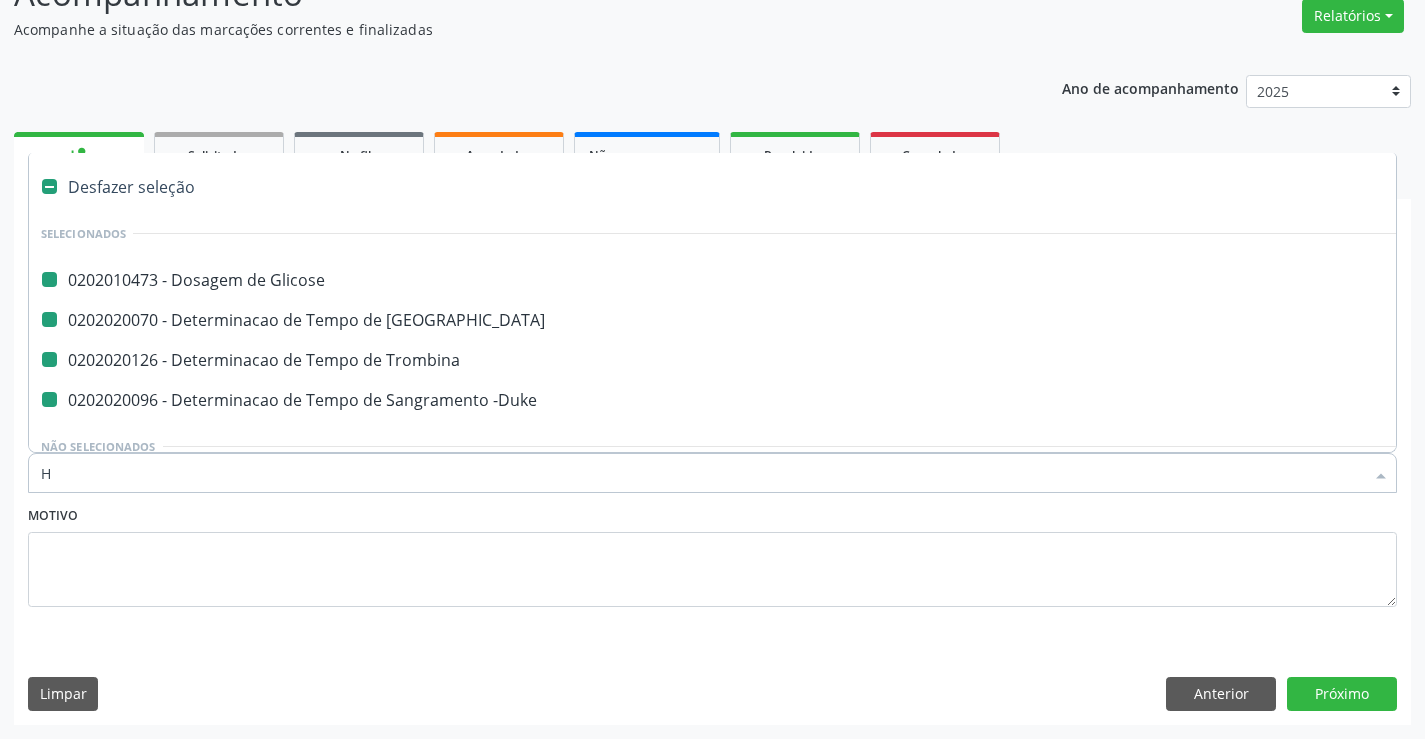 checkbox on "false" 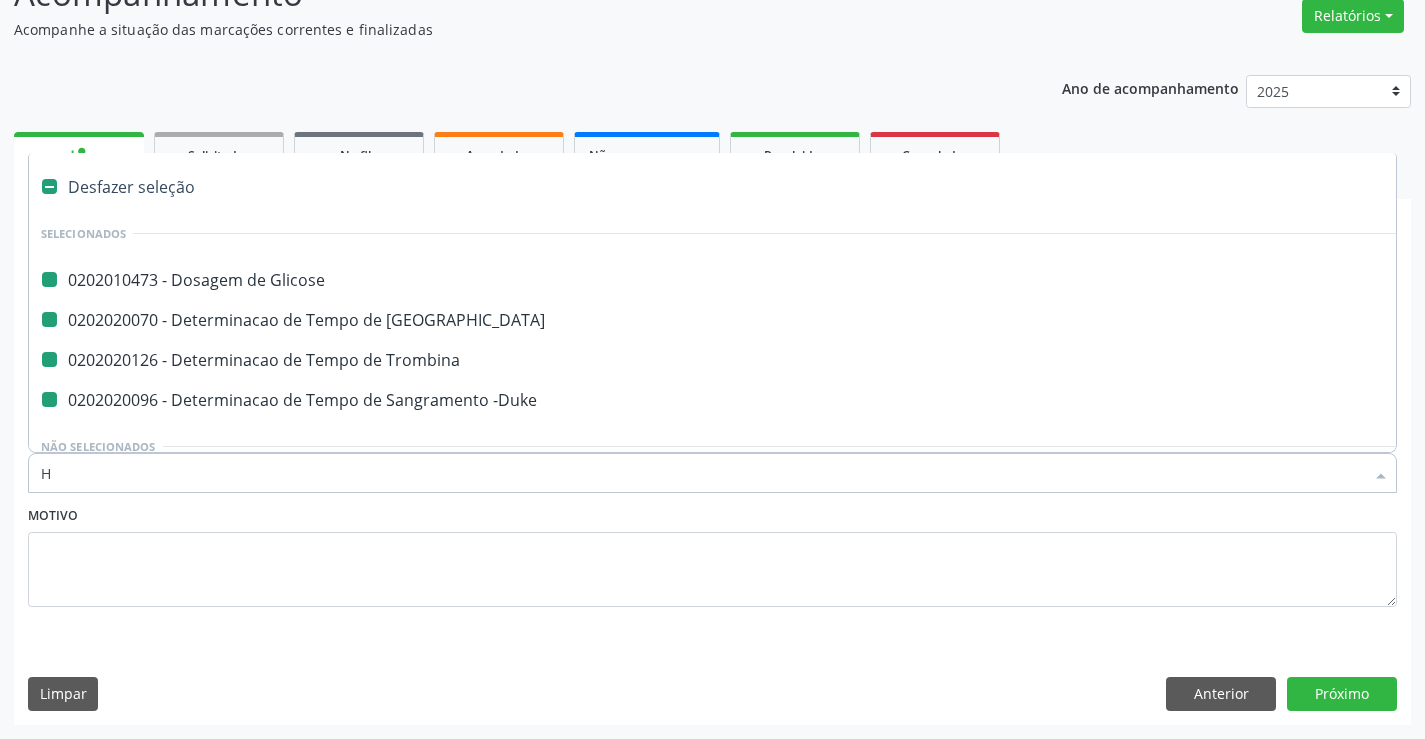 checkbox on "false" 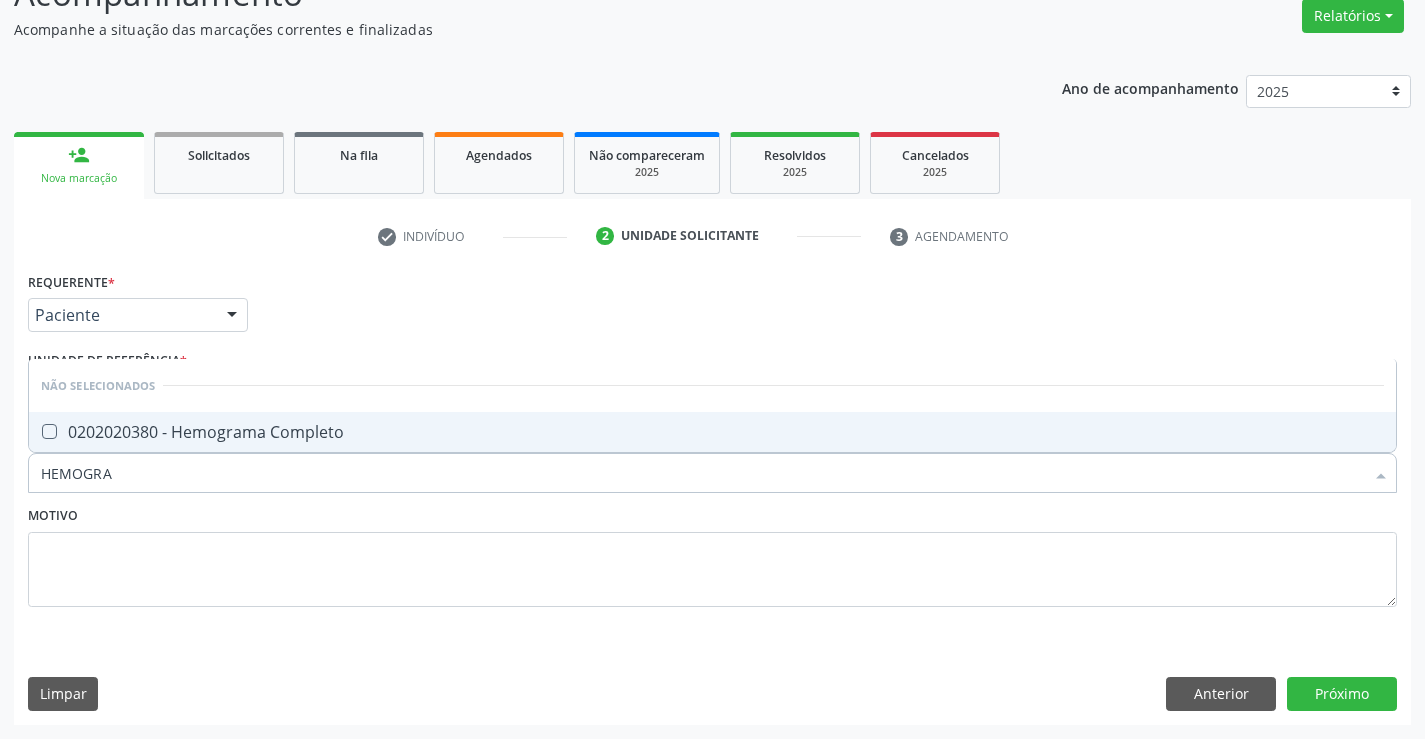 type on "HEMOGRAM" 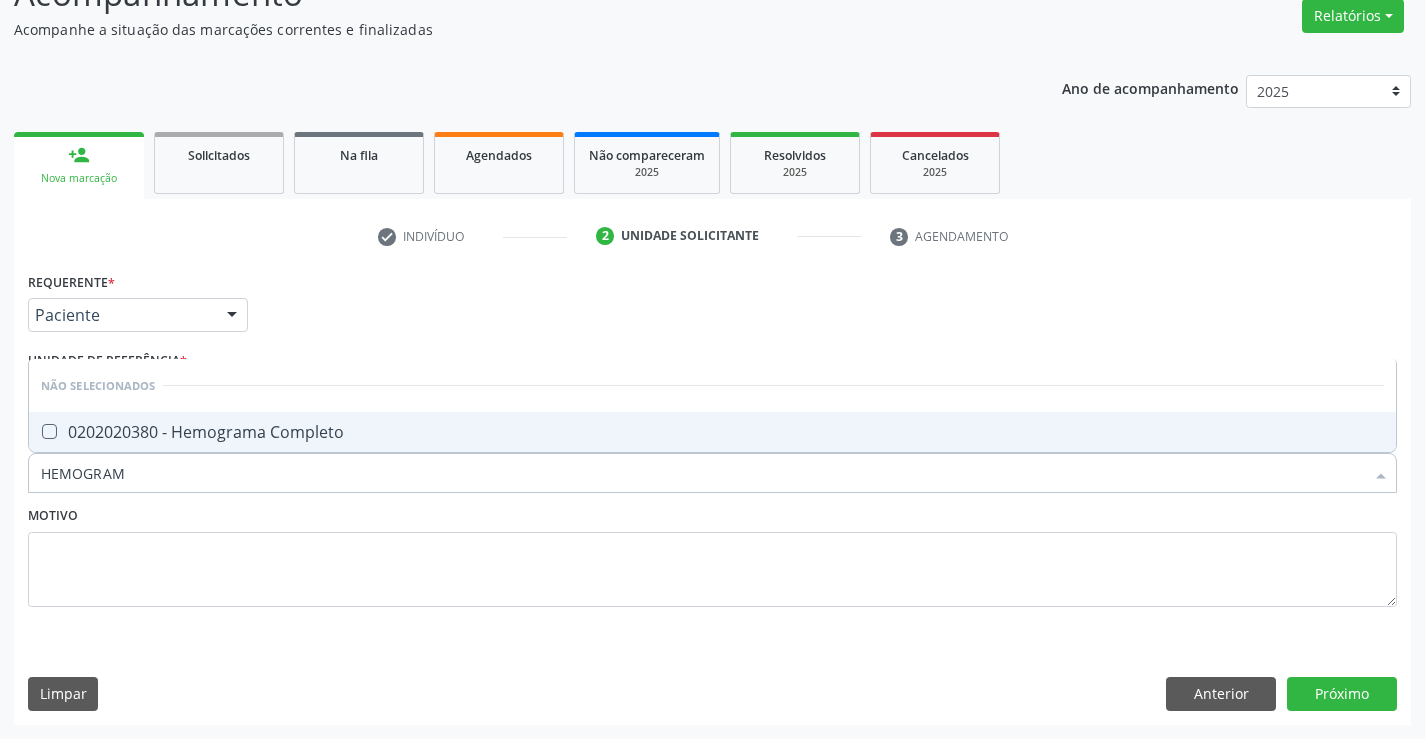 click on "0202020380 - Hemograma Completo" at bounding box center (712, 432) 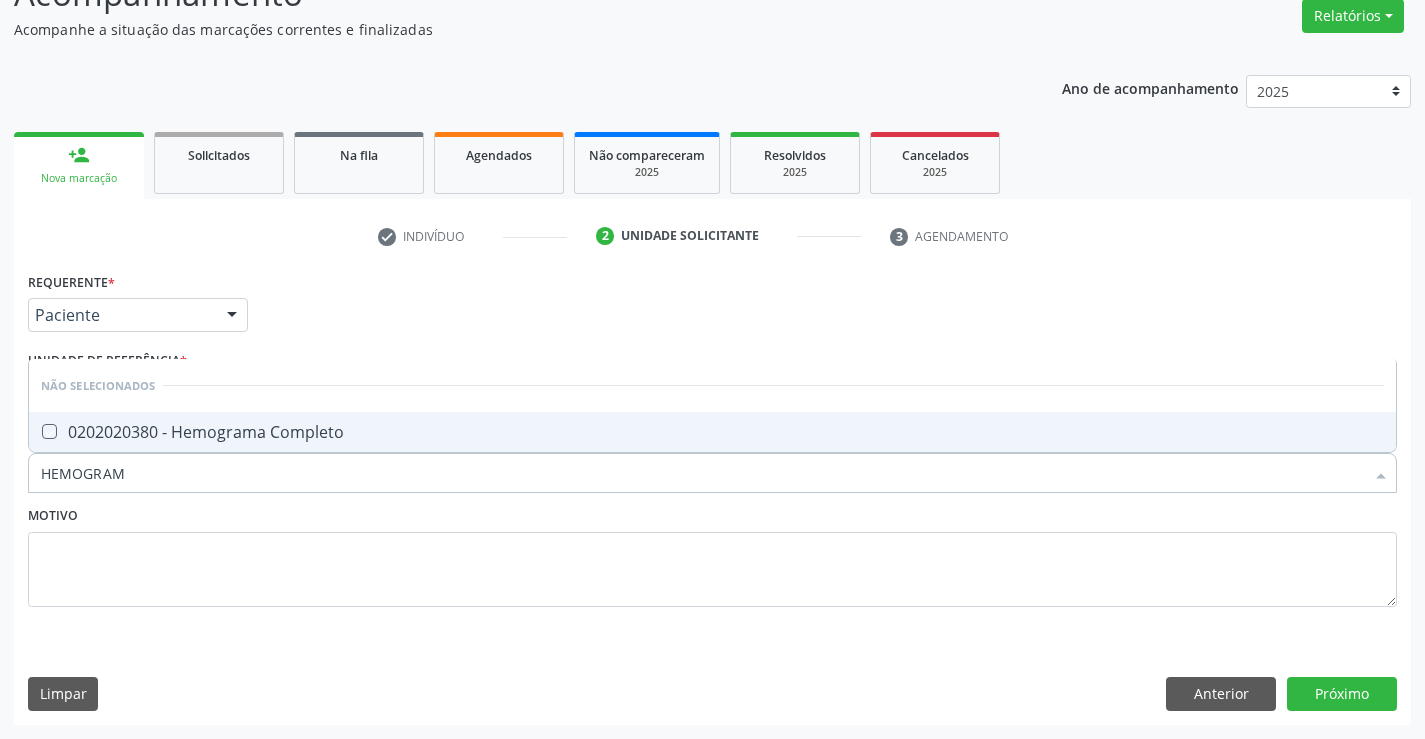 checkbox on "true" 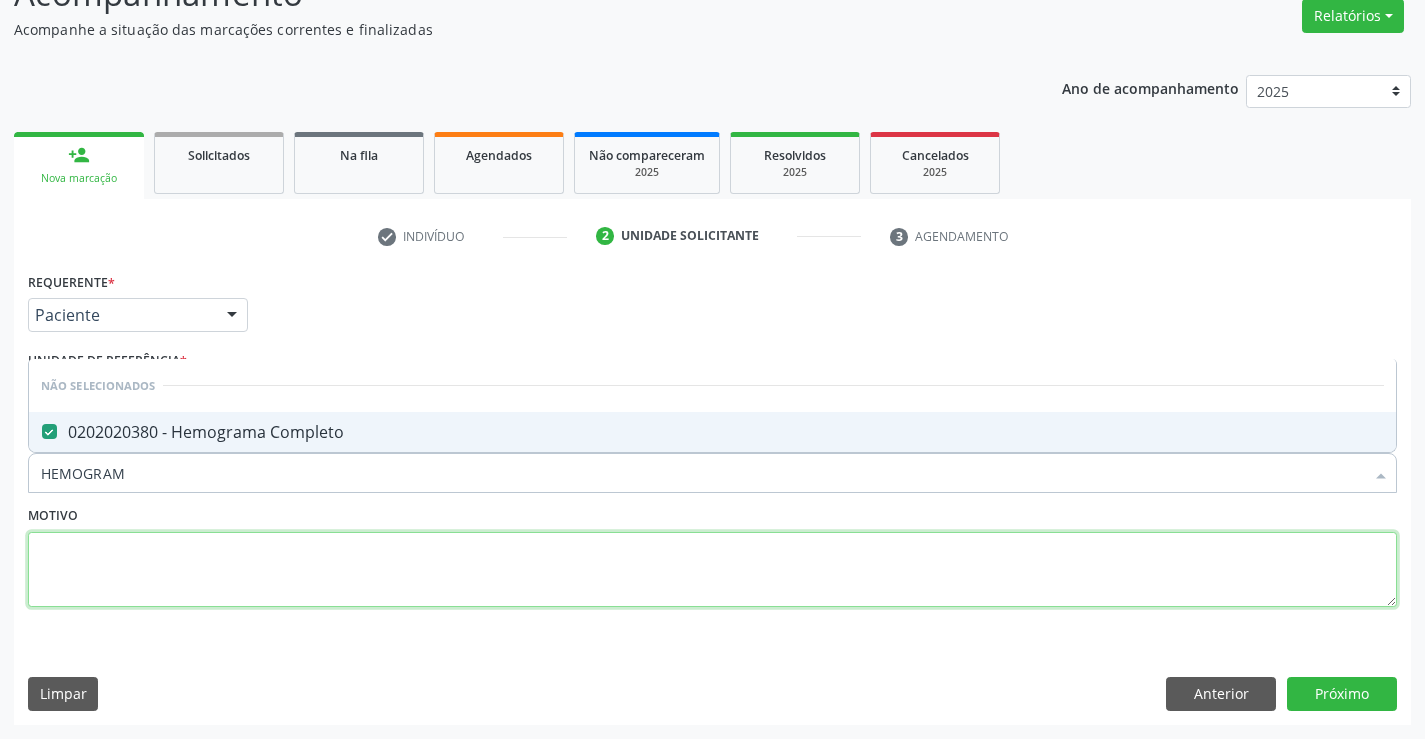 click at bounding box center [712, 570] 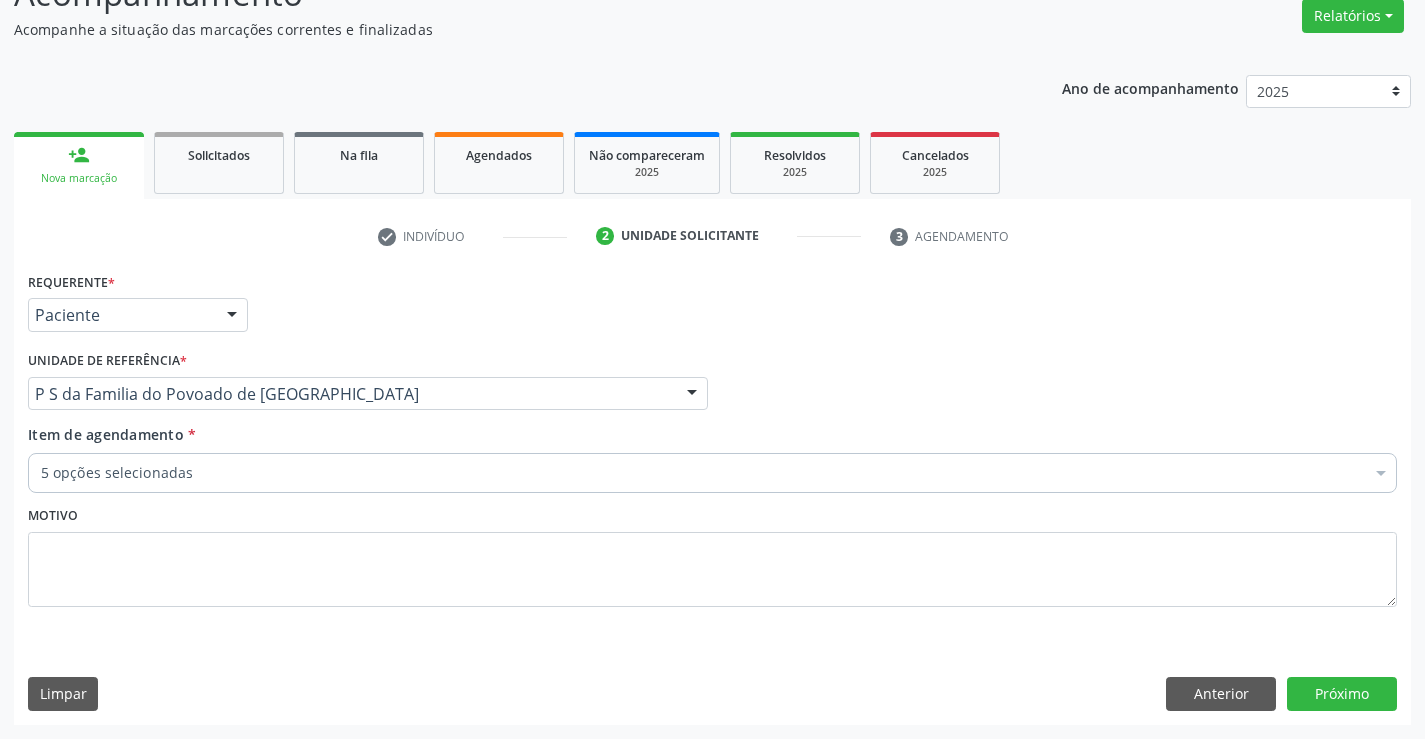 click on "5 opções selecionadas" at bounding box center [712, 473] 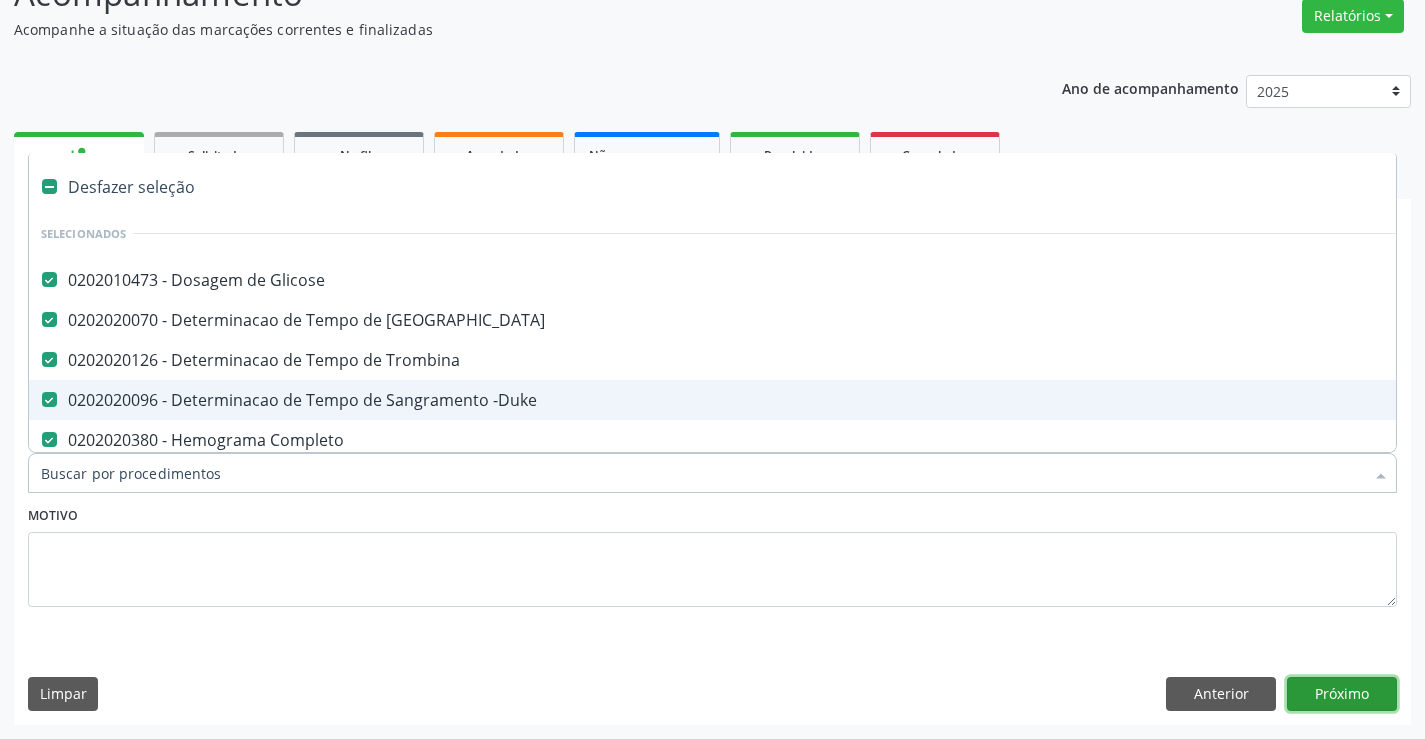 click on "Próximo" at bounding box center (1342, 694) 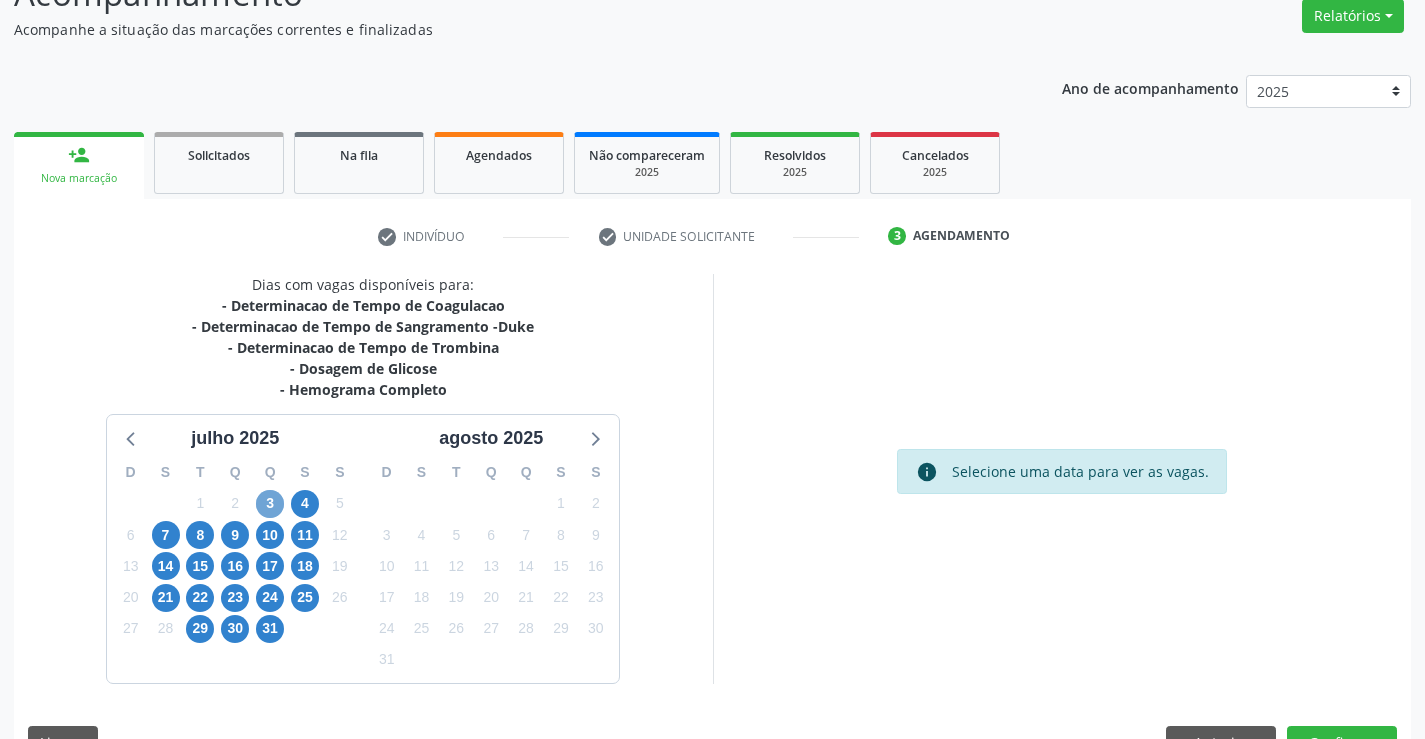 click on "3" at bounding box center [270, 504] 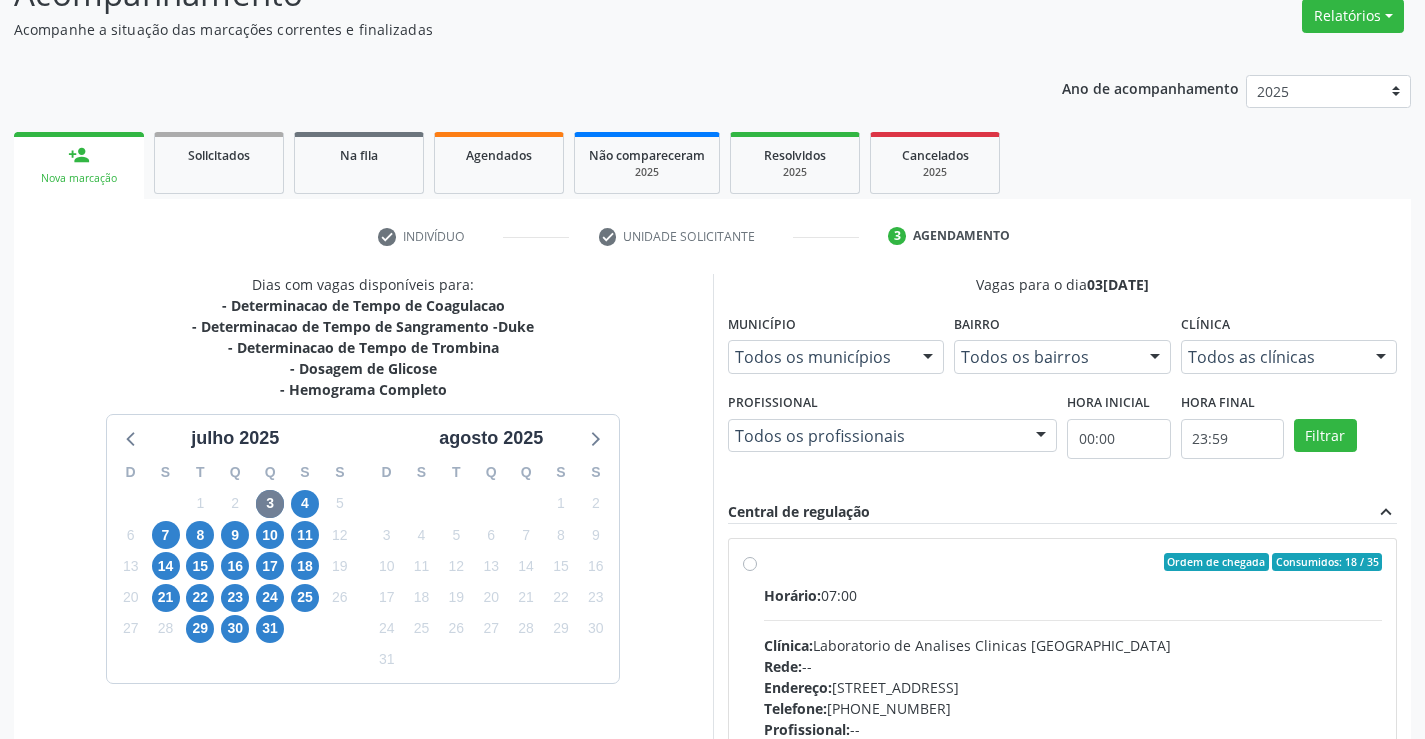 click on "Ordem de chegada
Consumidos: 18 / 35
Horário:   07:00
Clínica:  Laboratorio de Analises Clinicas Sao Francisco
Rede:
--
Endereço:   Terreo, nº 258, Centro, Campo Formoso - BA
Telefone:   (74) 36453588
Profissional:
--
Informações adicionais sobre o atendimento
Idade de atendimento:
Sem restrição
Gênero(s) atendido(s):
Sem restrição
Informações adicionais:
--" at bounding box center [1073, 706] 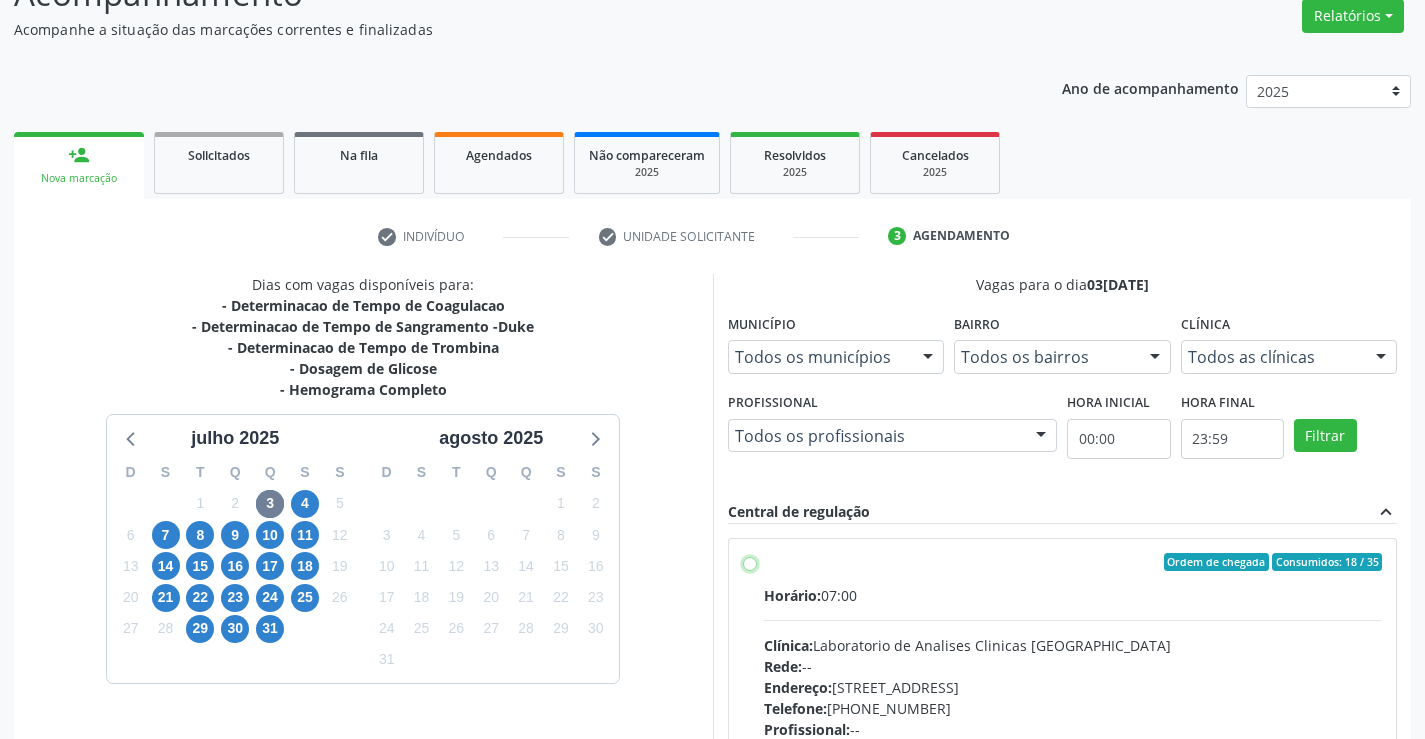 click on "Ordem de chegada
Consumidos: 18 / 35
Horário:   07:00
Clínica:  Laboratorio de Analises Clinicas Sao Francisco
Rede:
--
Endereço:   Terreo, nº 258, Centro, Campo Formoso - BA
Telefone:   (74) 36453588
Profissional:
--
Informações adicionais sobre o atendimento
Idade de atendimento:
Sem restrição
Gênero(s) atendido(s):
Sem restrição
Informações adicionais:
--" at bounding box center [750, 562] 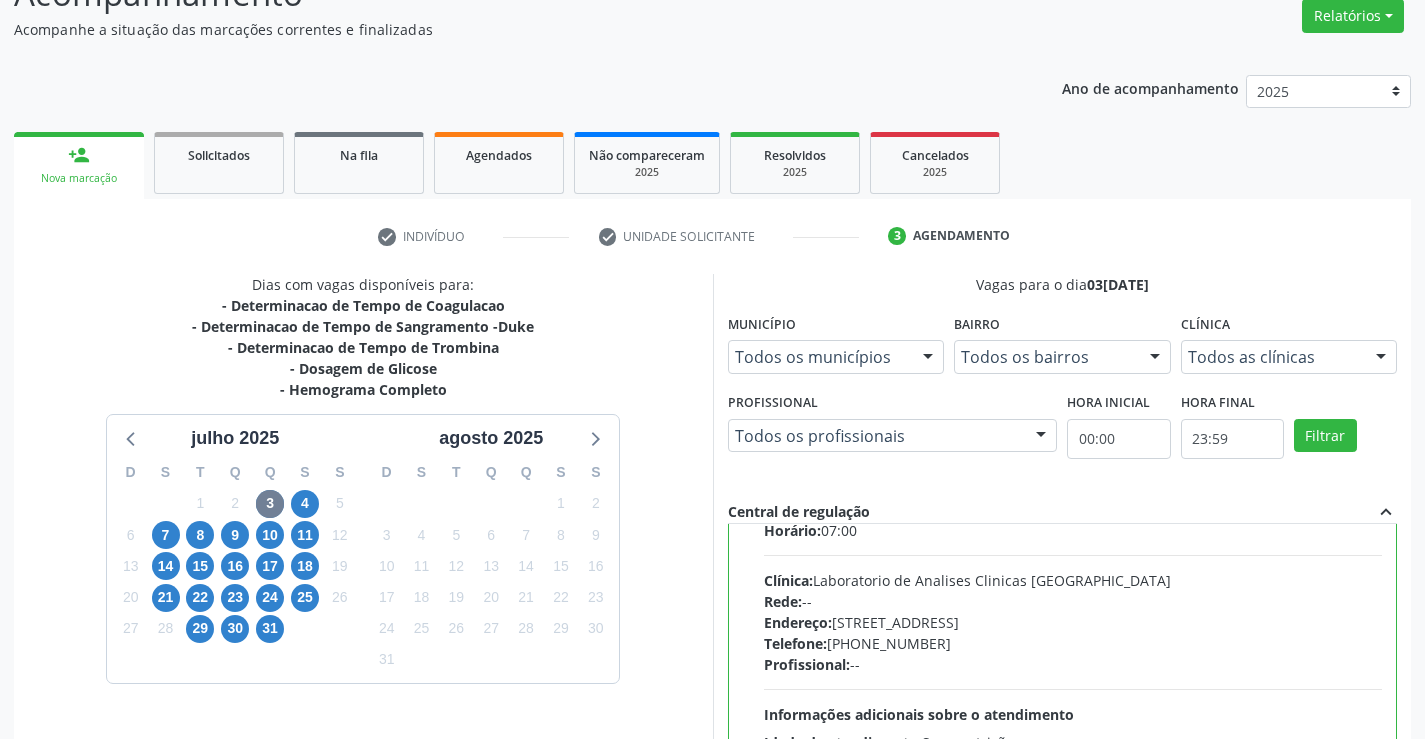 scroll, scrollTop: 99, scrollLeft: 0, axis: vertical 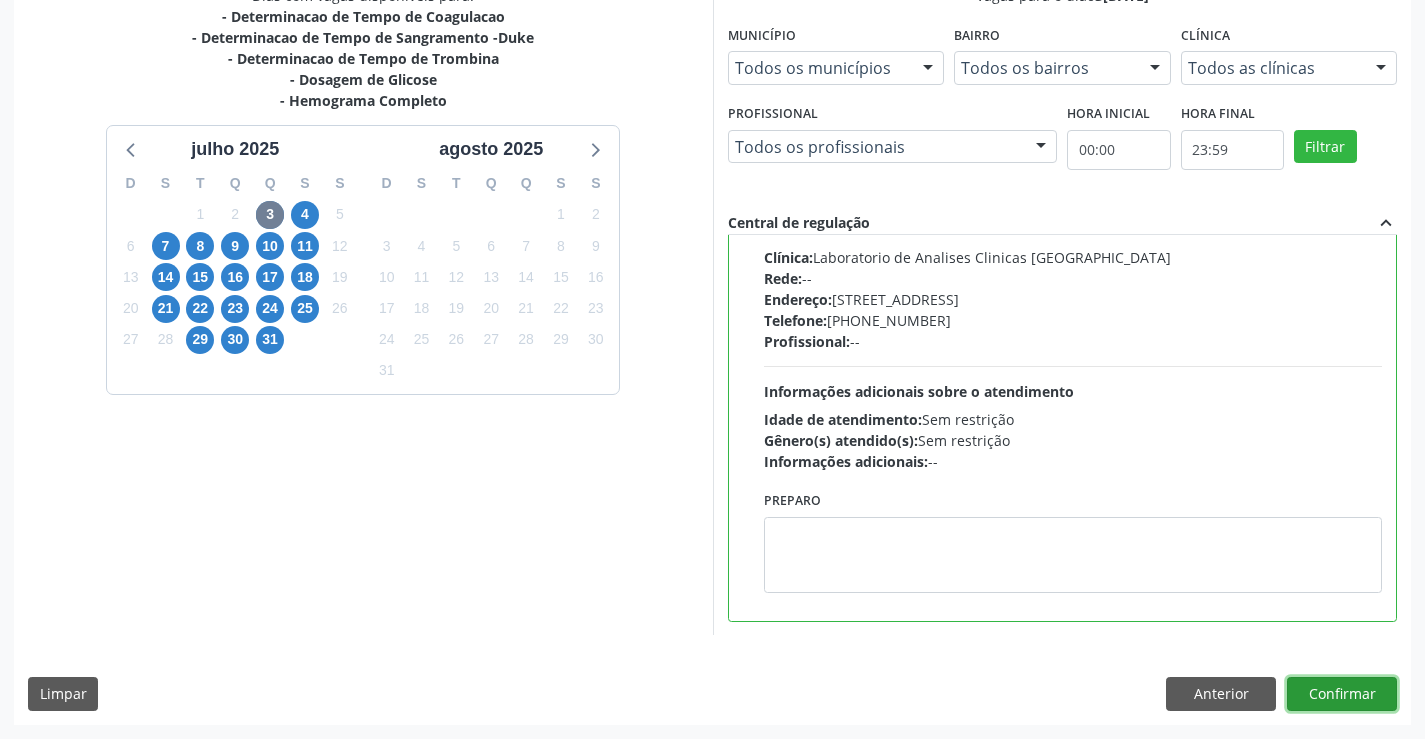 click on "Confirmar" at bounding box center [1342, 694] 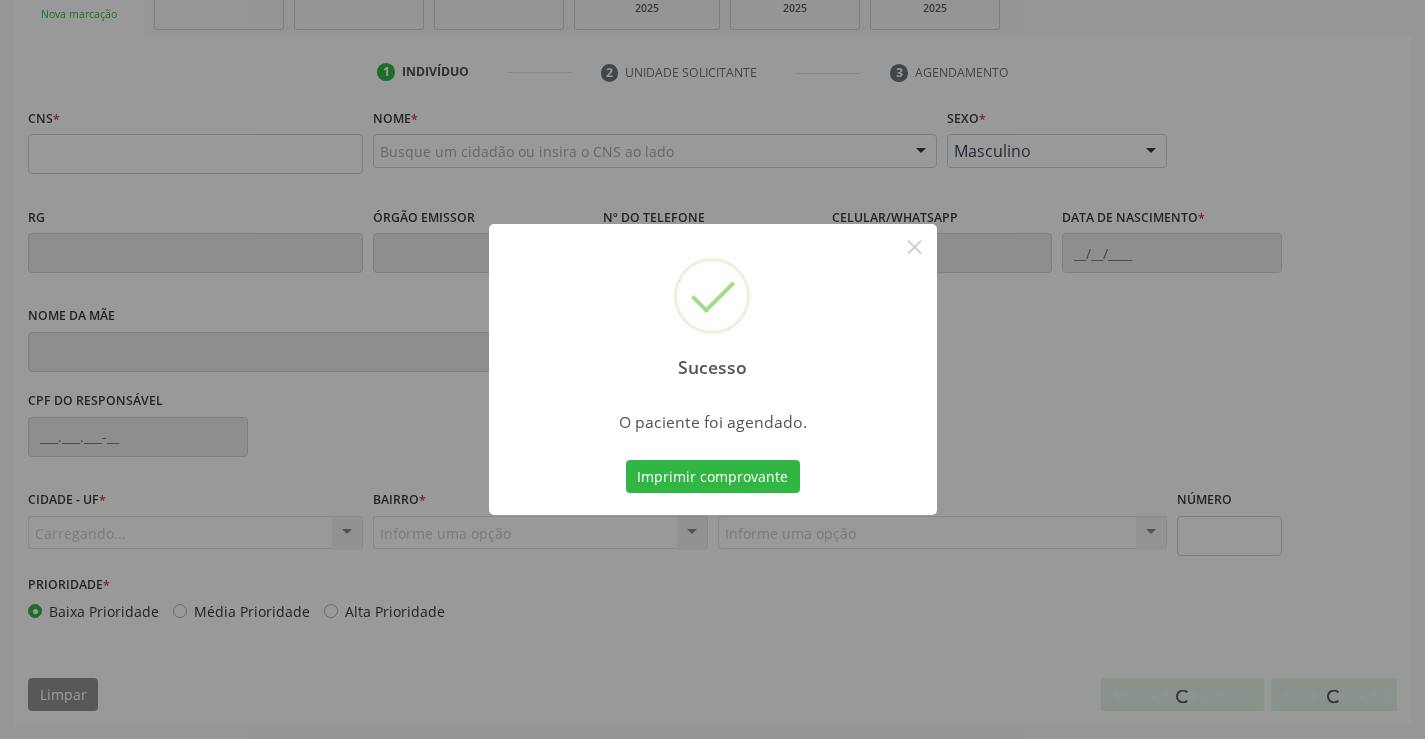 scroll, scrollTop: 331, scrollLeft: 0, axis: vertical 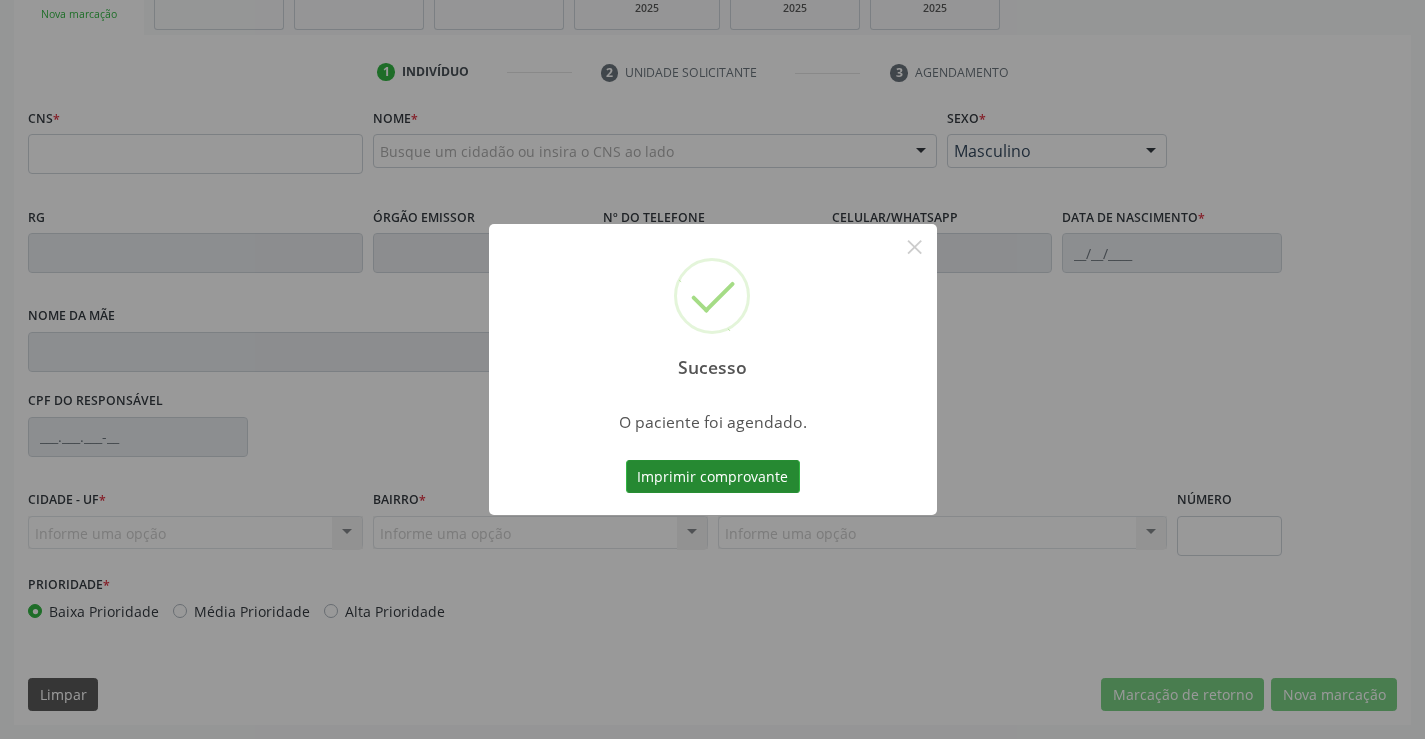 click on "Imprimir comprovante" at bounding box center [713, 477] 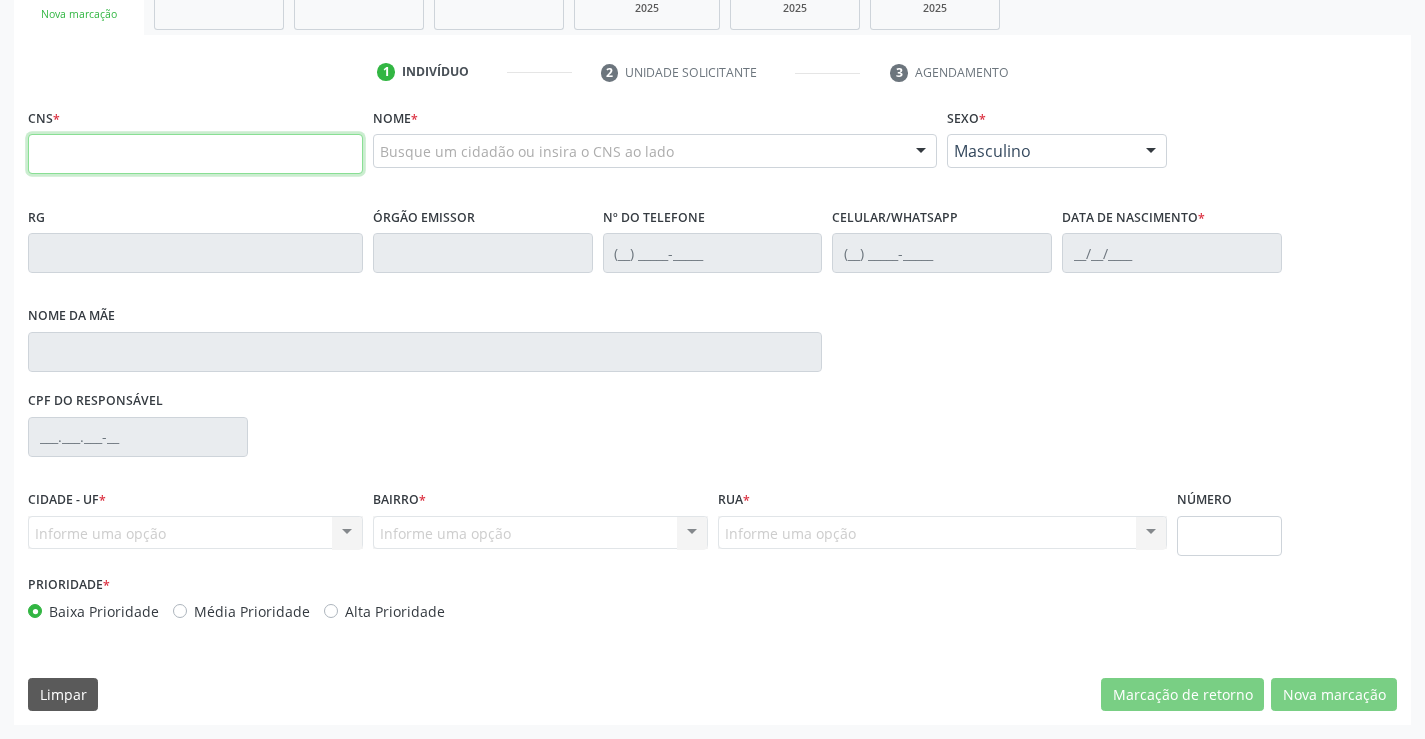 click at bounding box center (195, 154) 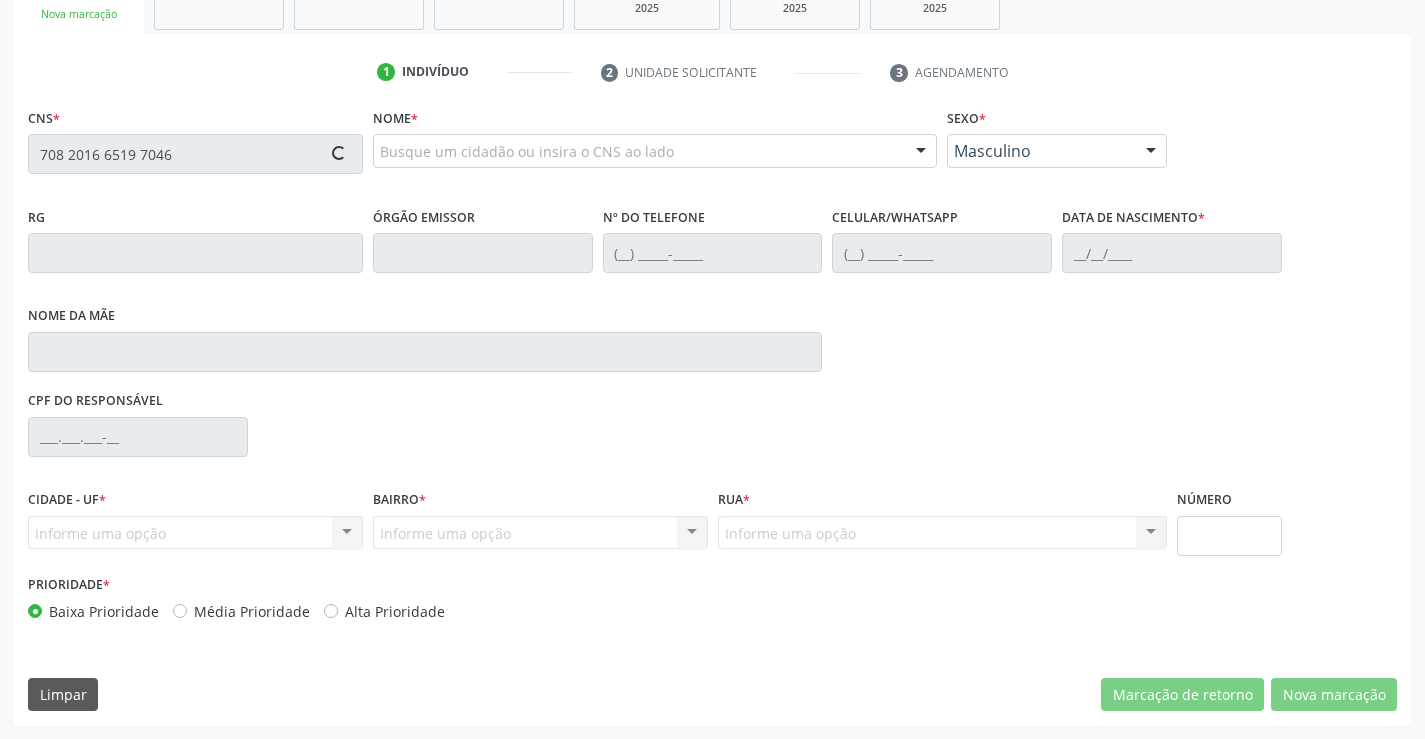 type on "708 2016 6519 7046" 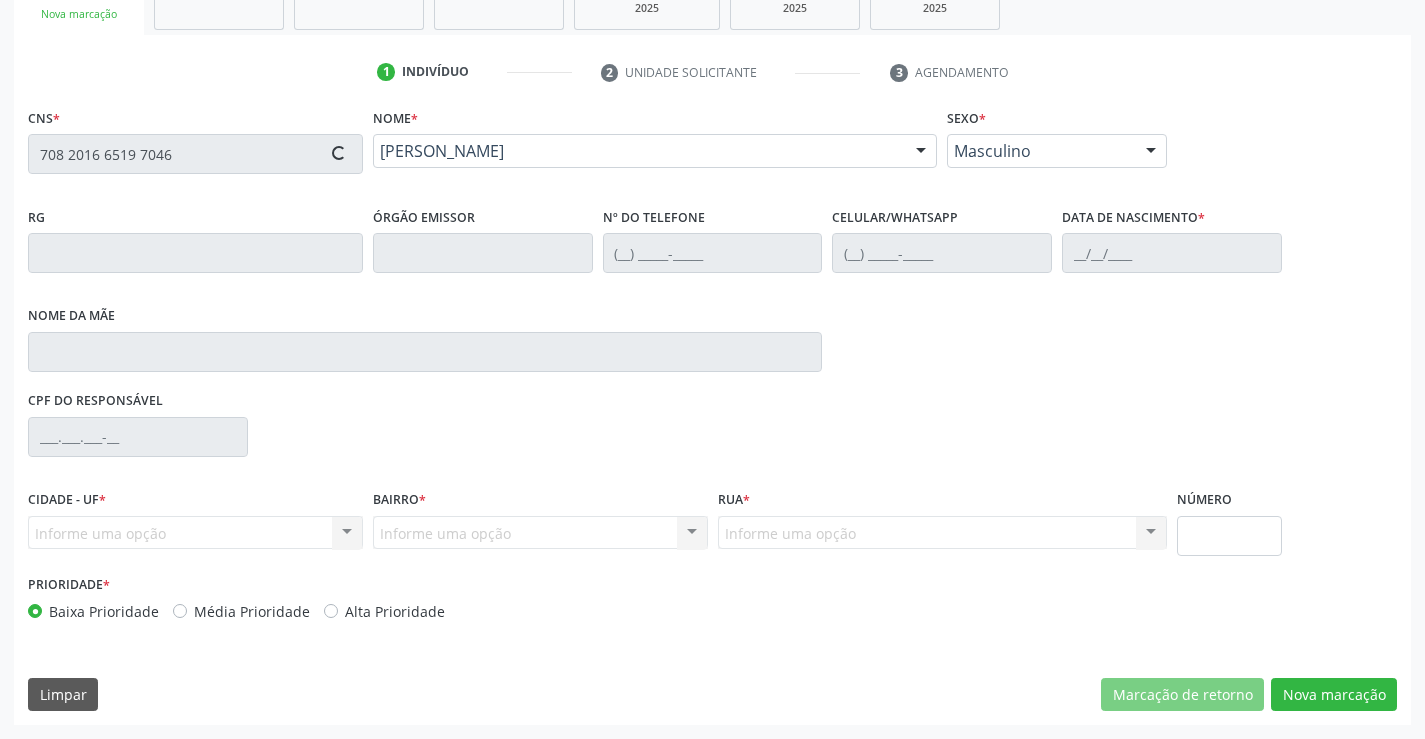 type on "2253268500" 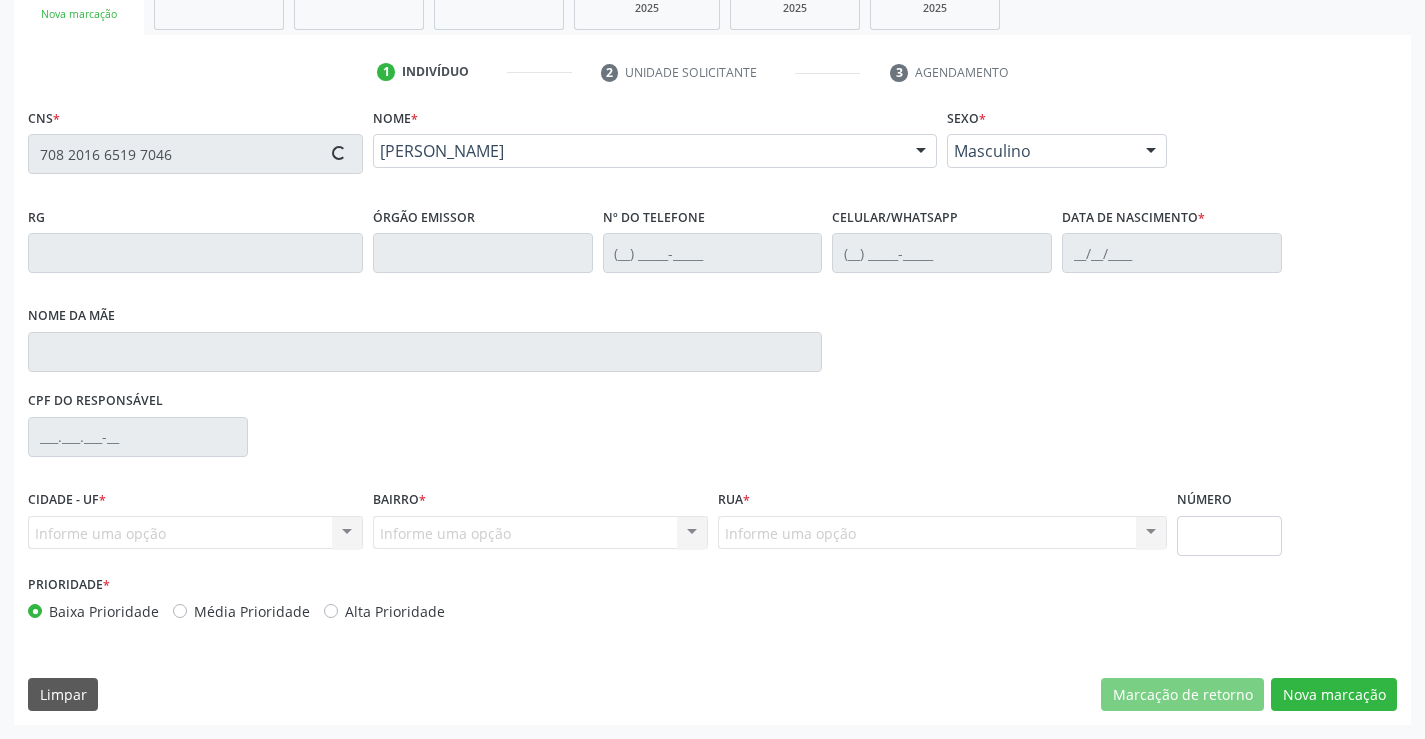 type on "(74) 98855-1181" 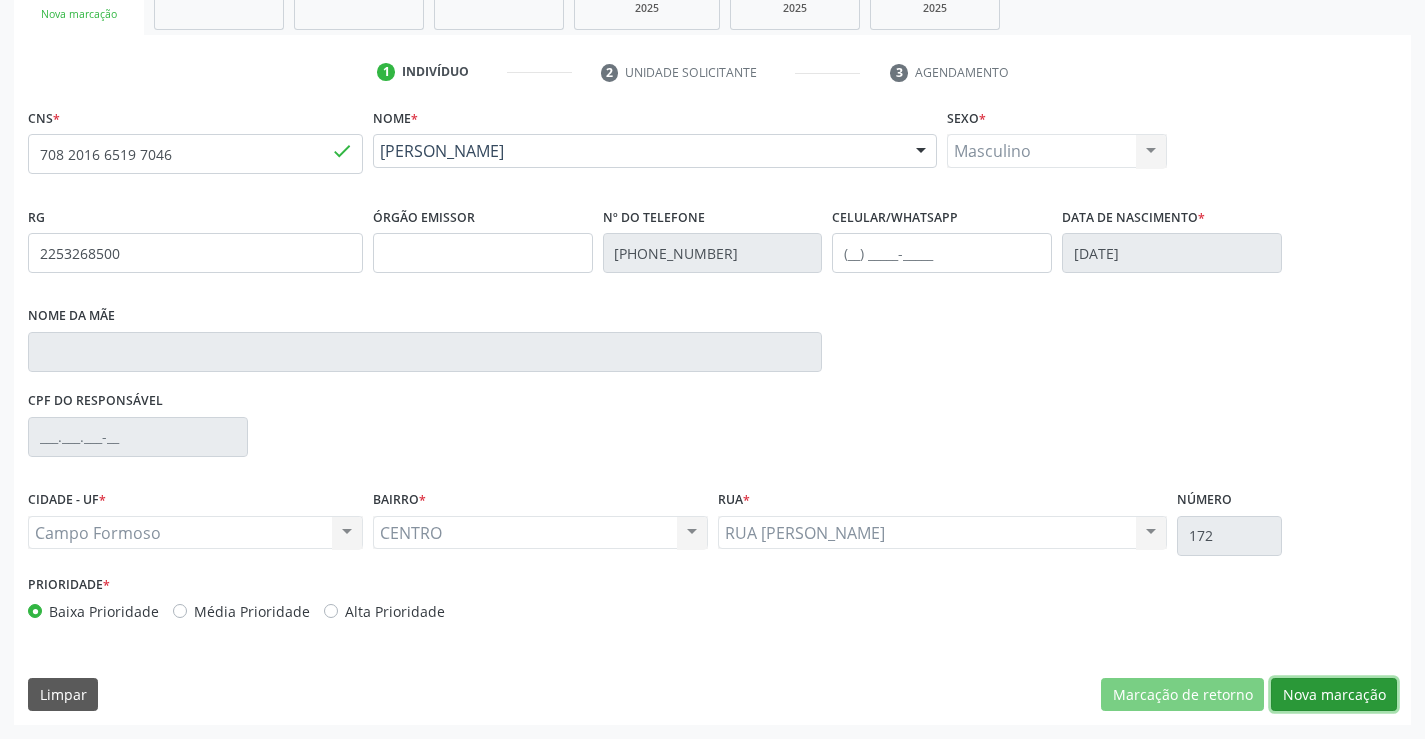 click on "Nova marcação" at bounding box center (1334, 695) 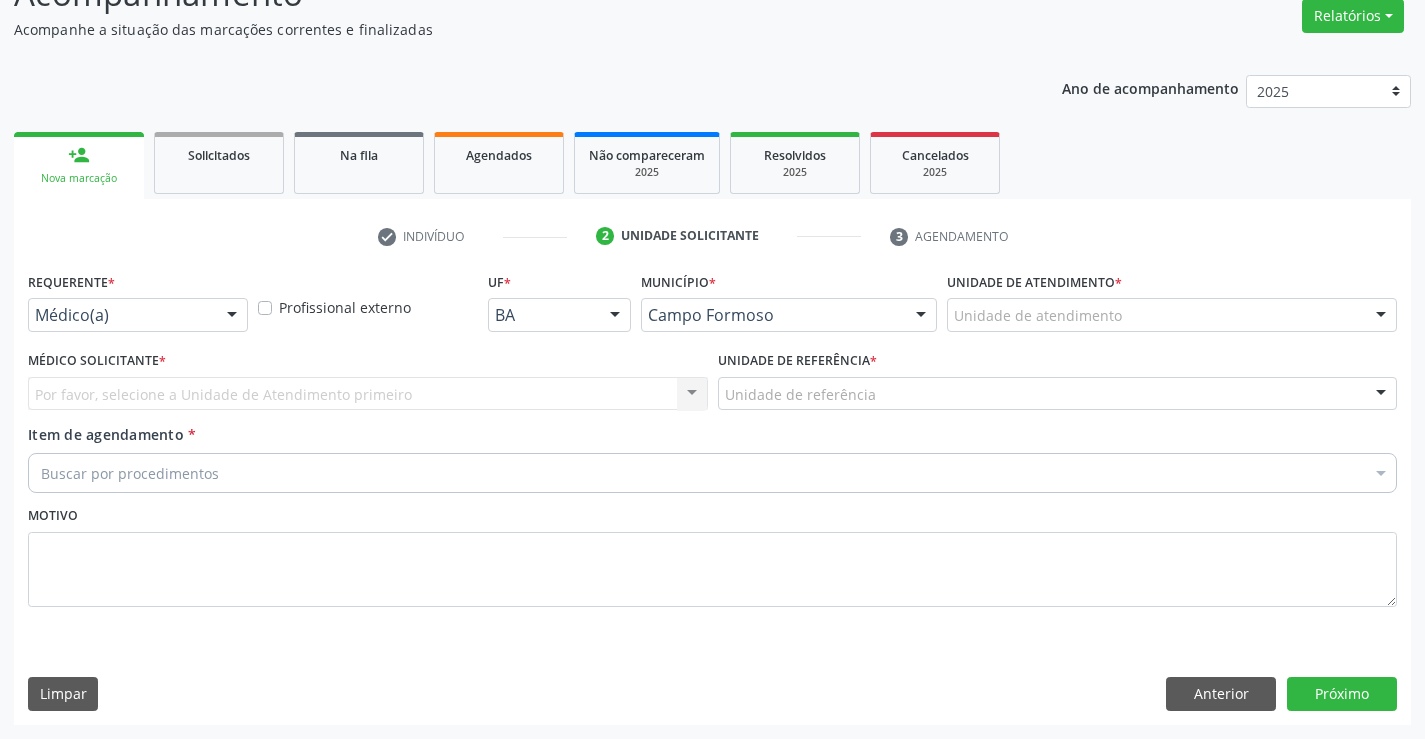 scroll, scrollTop: 167, scrollLeft: 0, axis: vertical 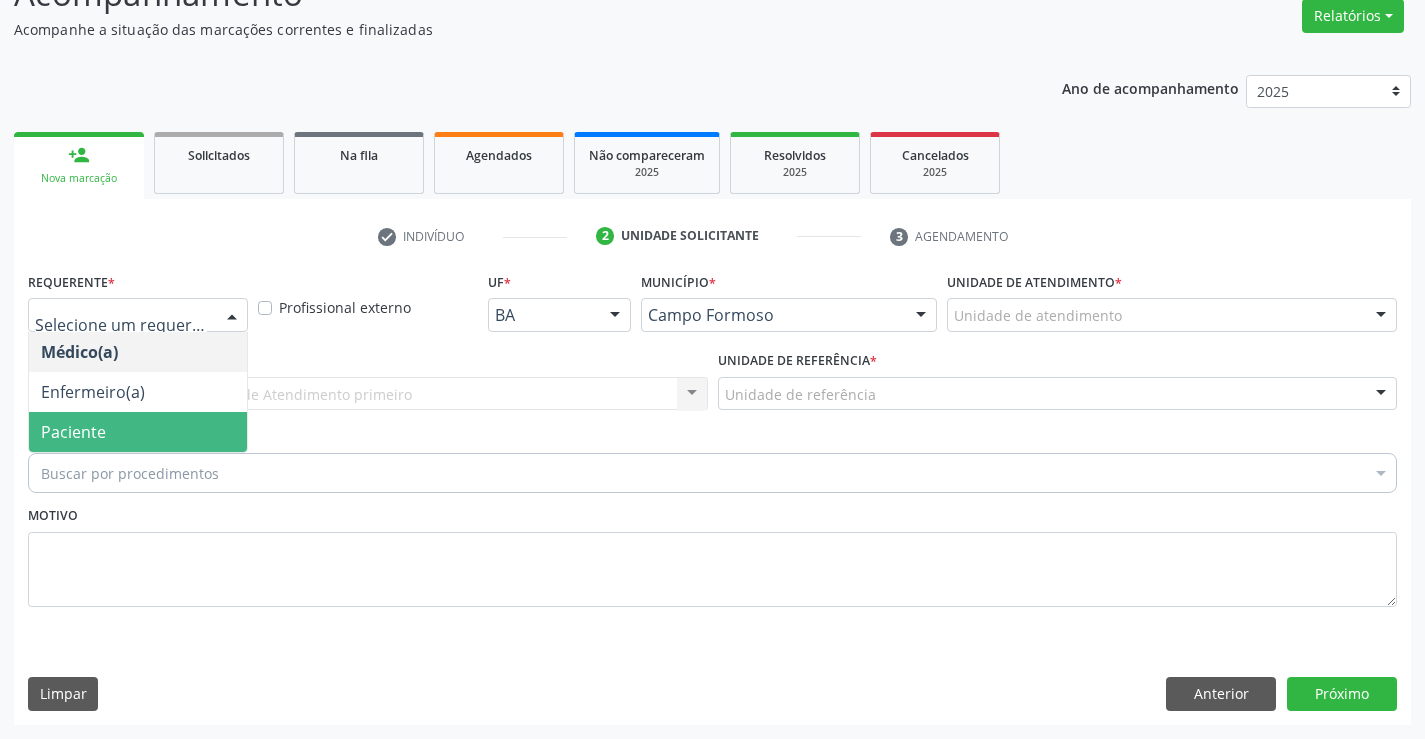 click on "Paciente" at bounding box center [73, 432] 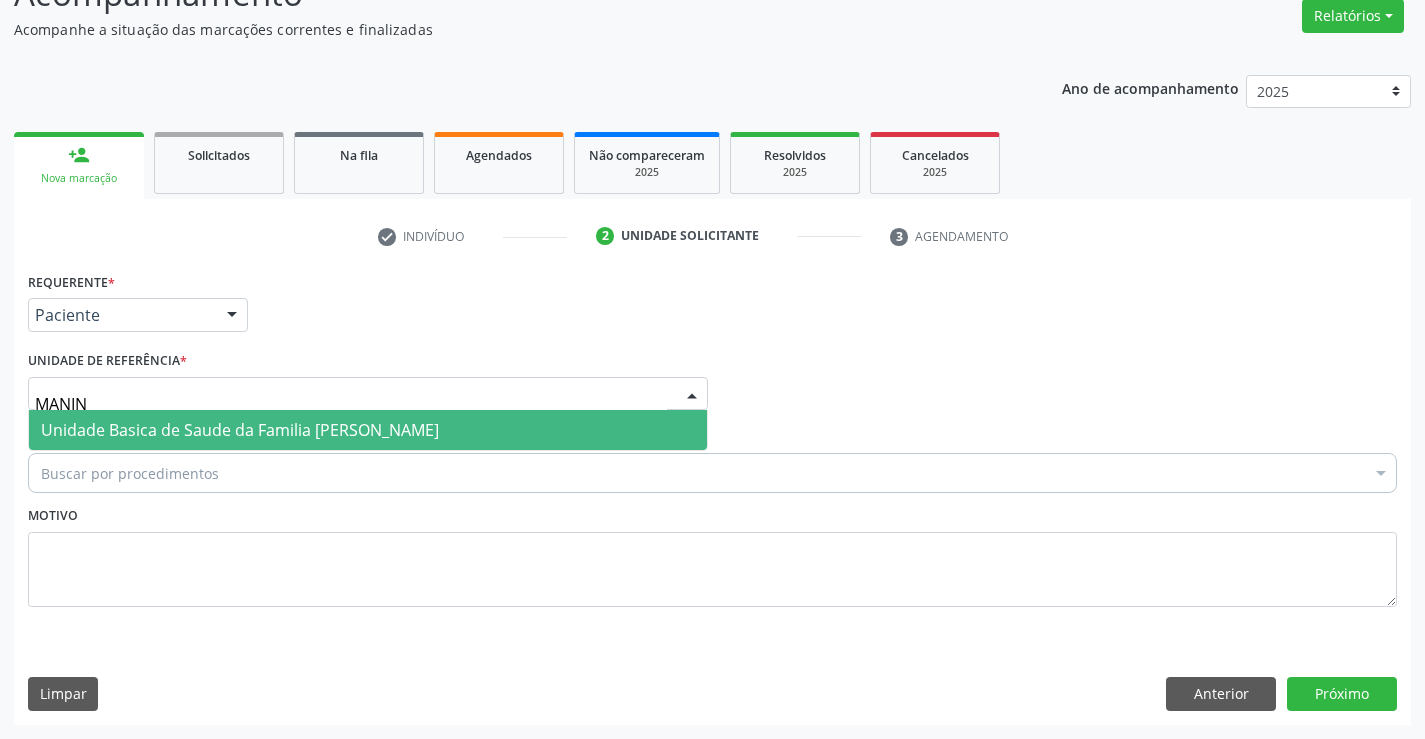 type on "MANINH" 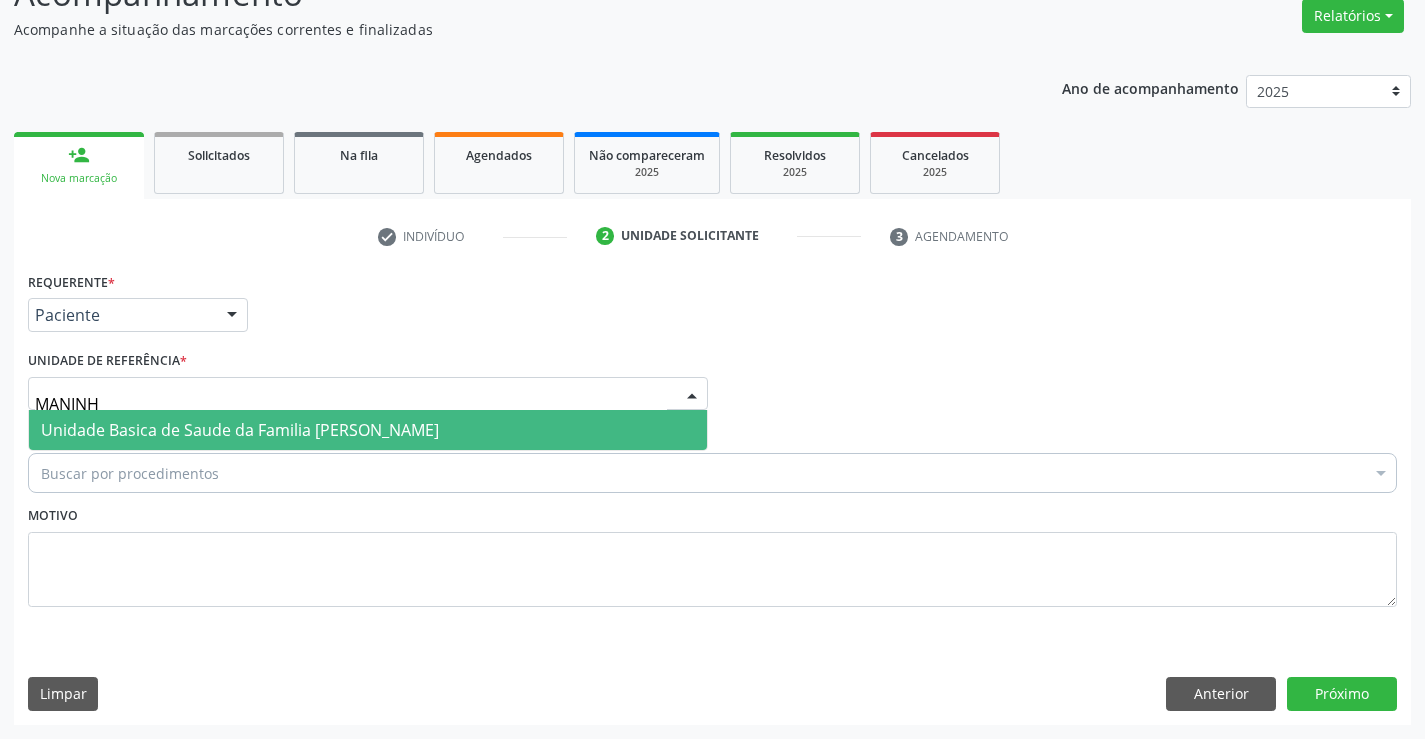 click on "Unidade Basica de Saude da Familia [PERSON_NAME]" at bounding box center [240, 430] 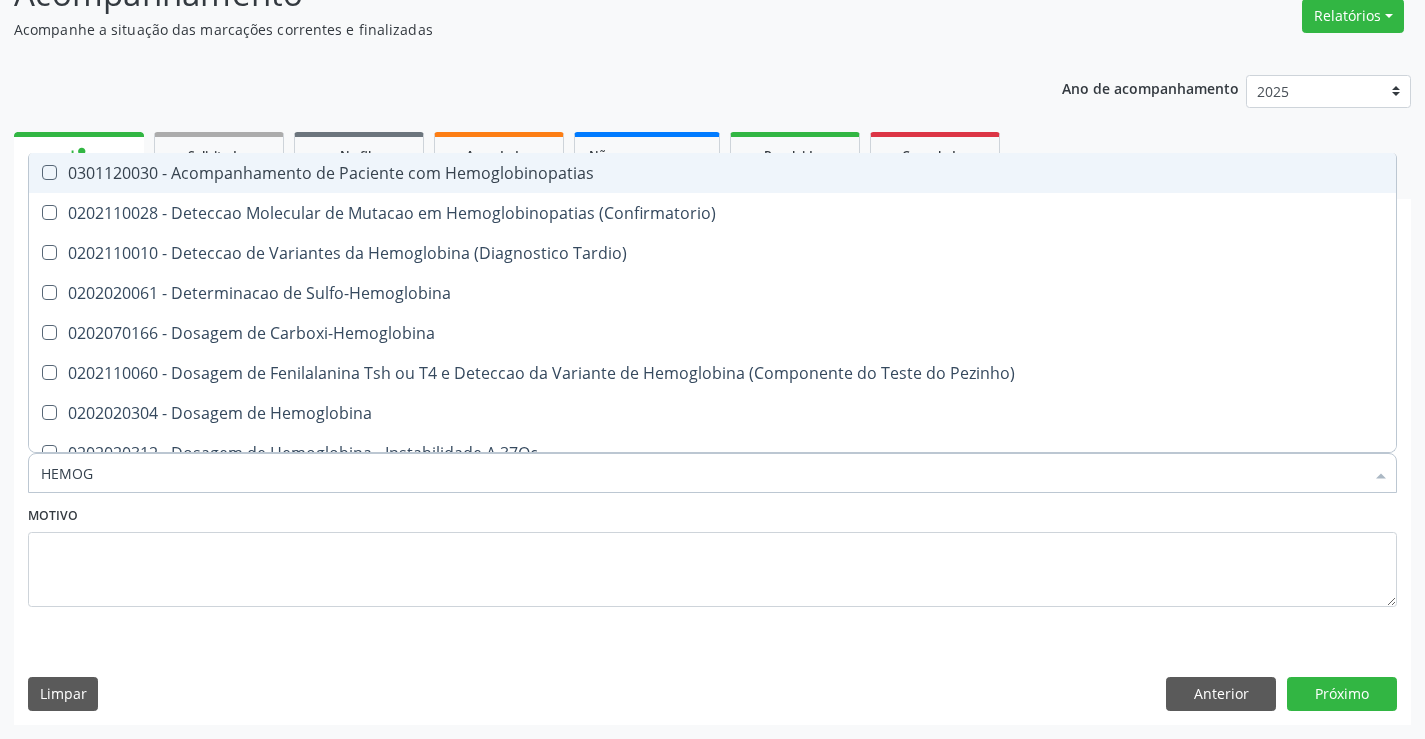 type on "HEMOGR" 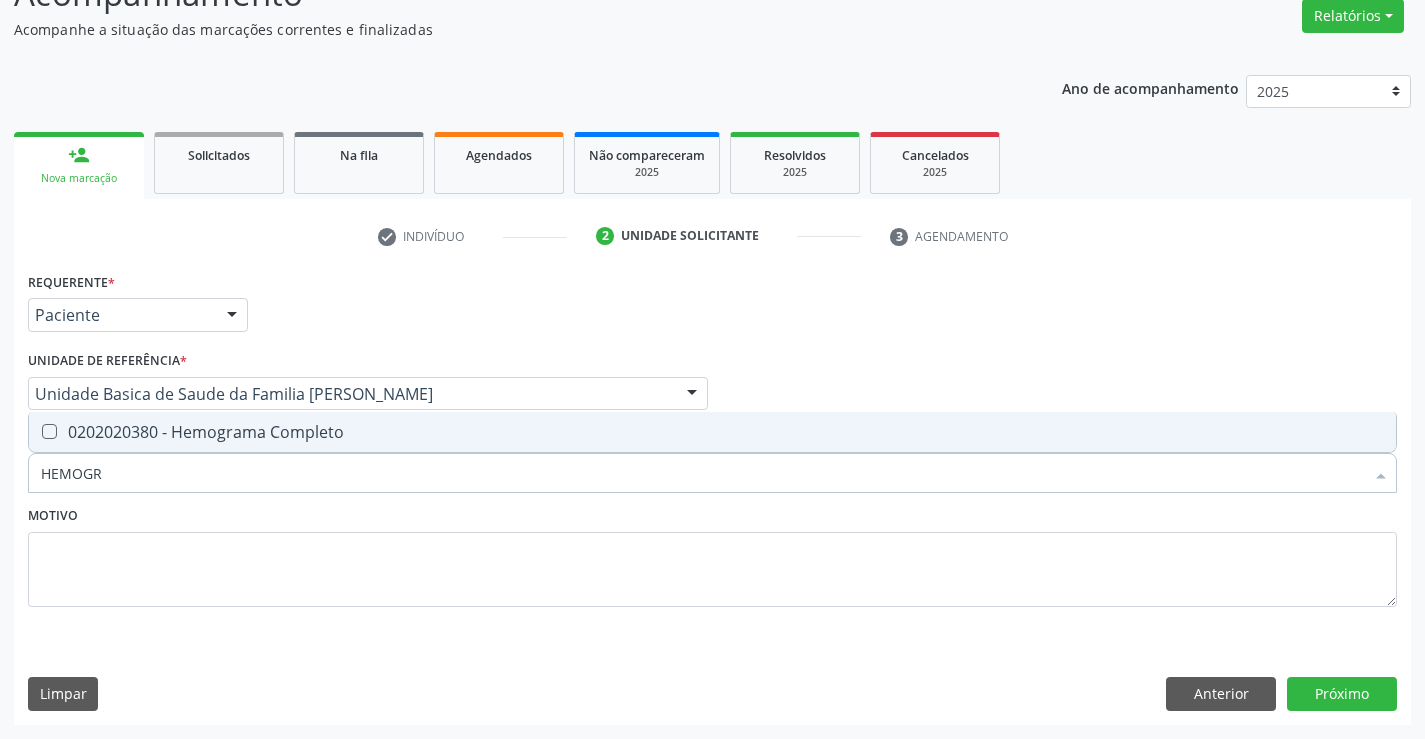 click on "0202020380 - Hemograma Completo" at bounding box center (712, 432) 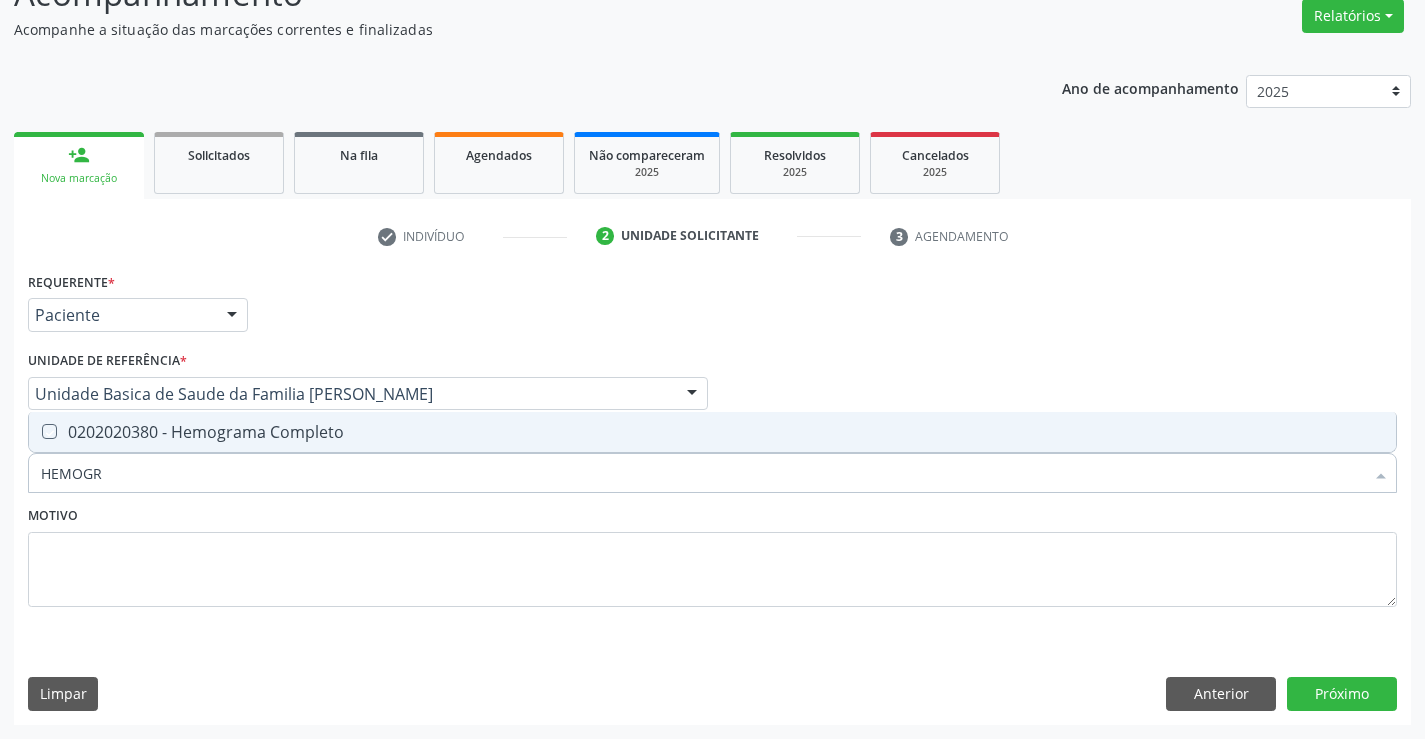 checkbox on "true" 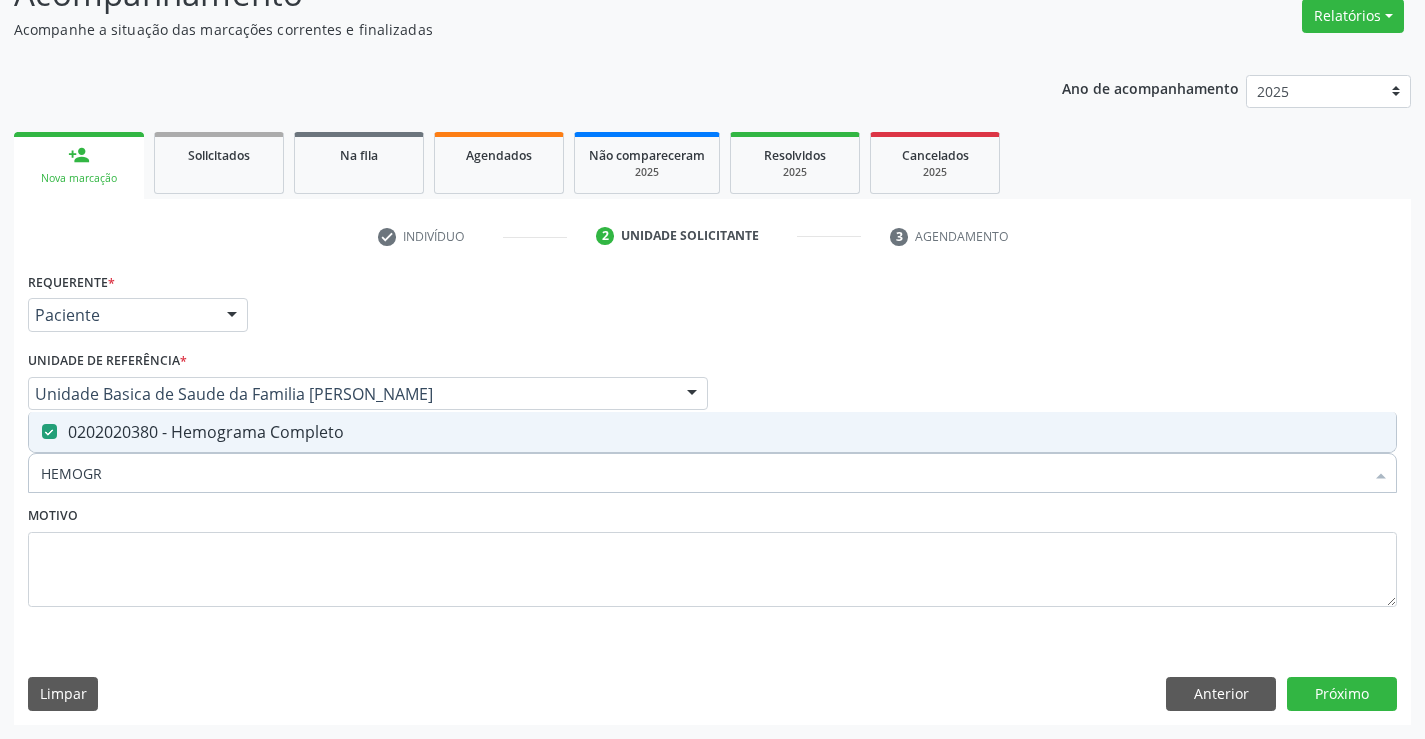 type on "HEMOGR" 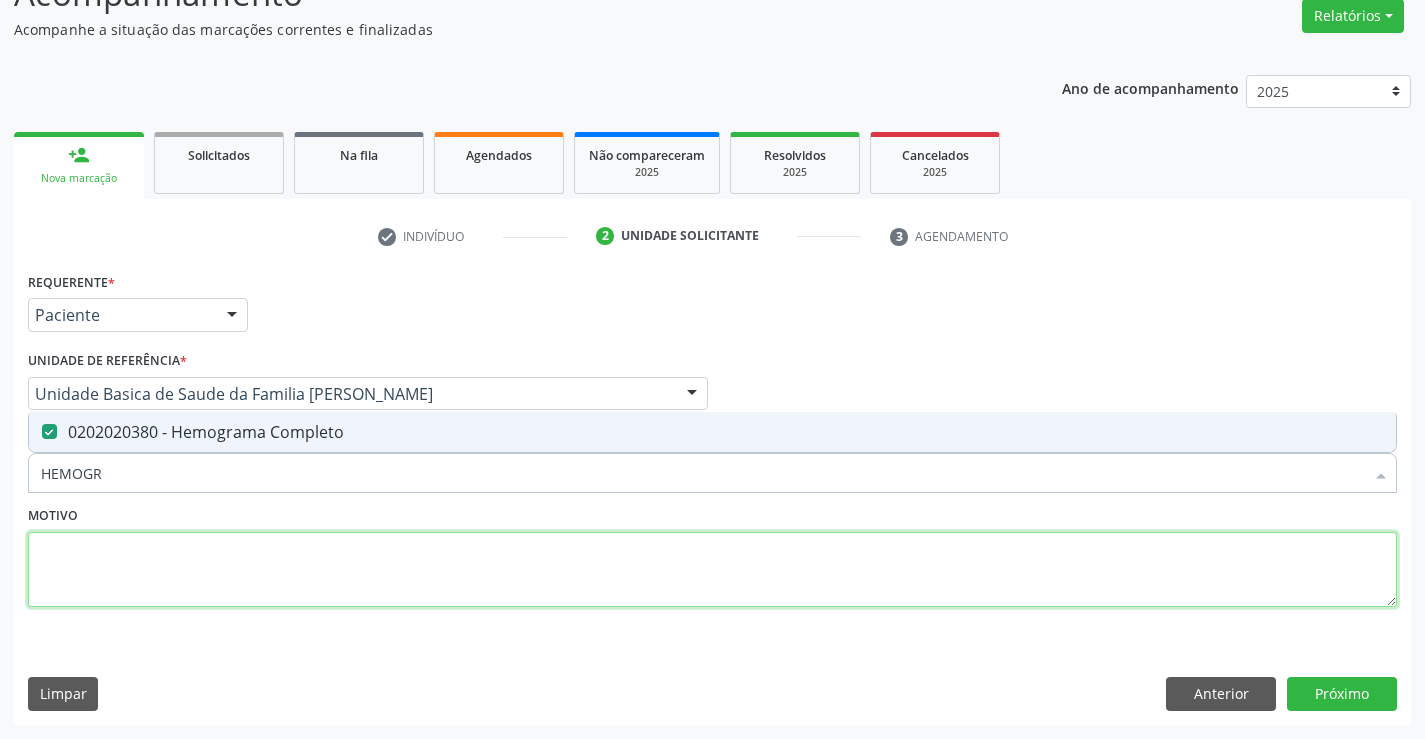 click at bounding box center [712, 570] 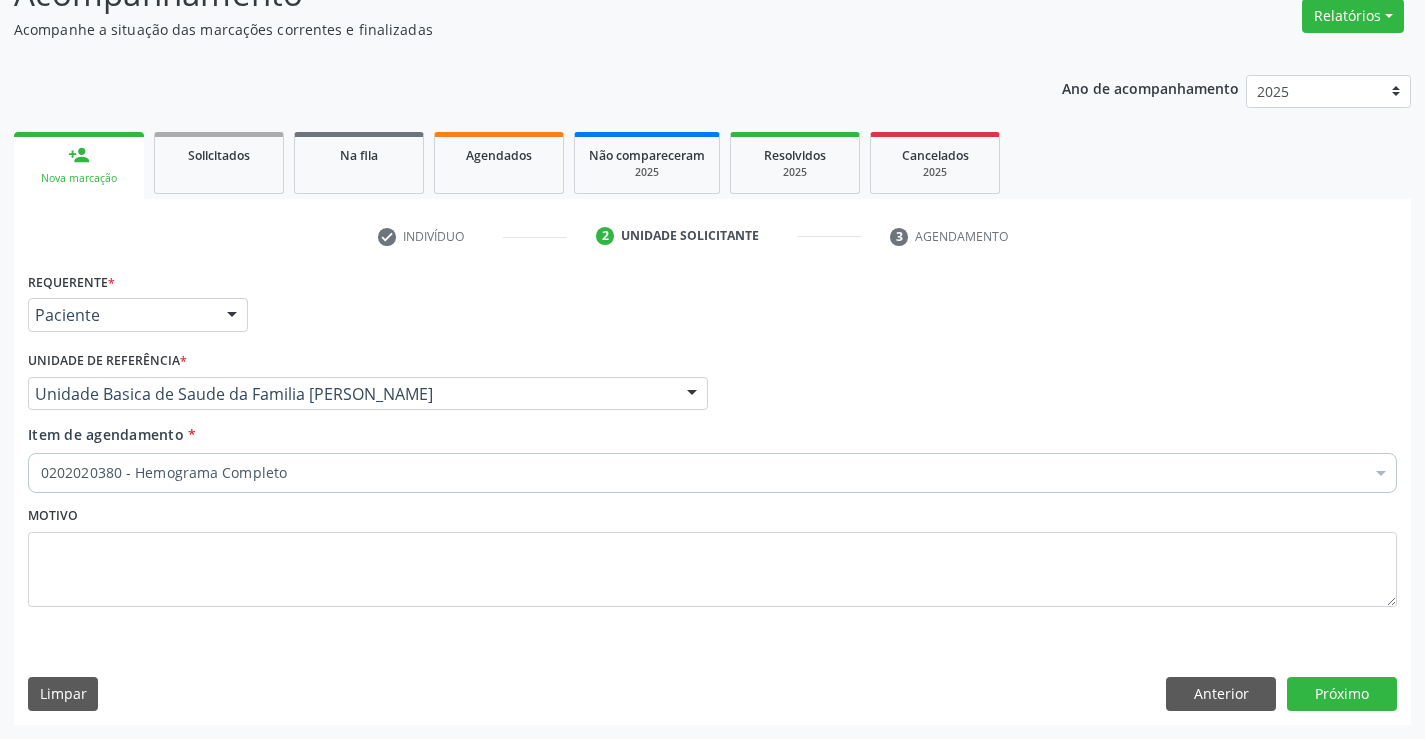 click on "0202020380 - Hemograma Completo" at bounding box center (712, 473) 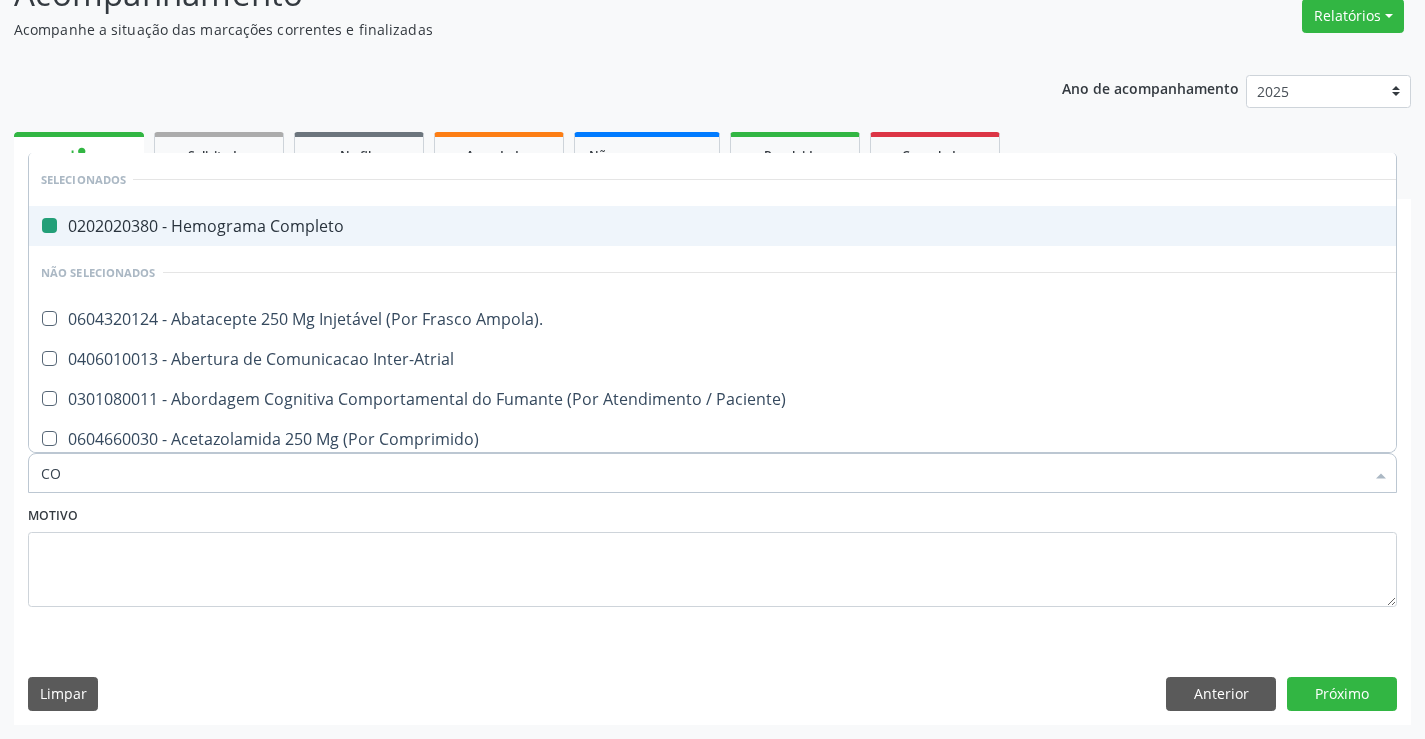type on "COL" 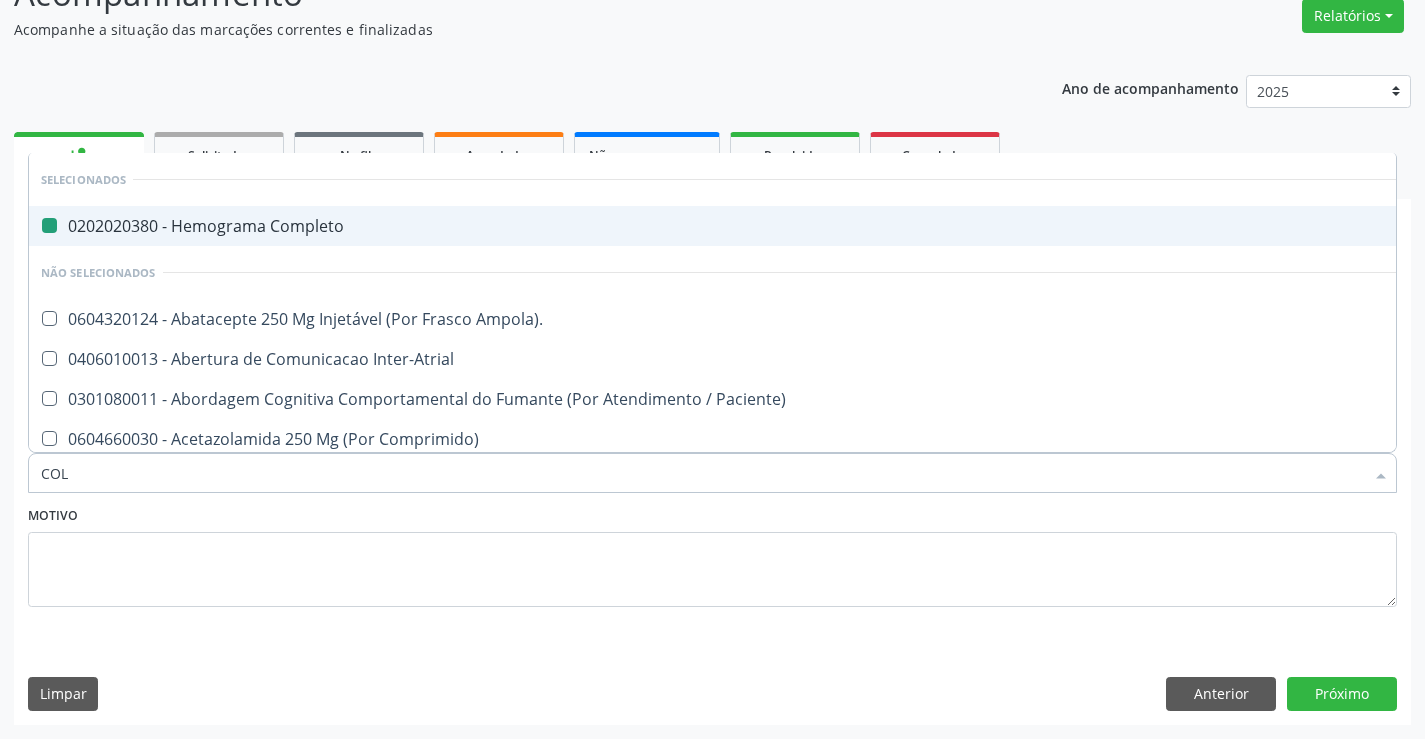 checkbox on "false" 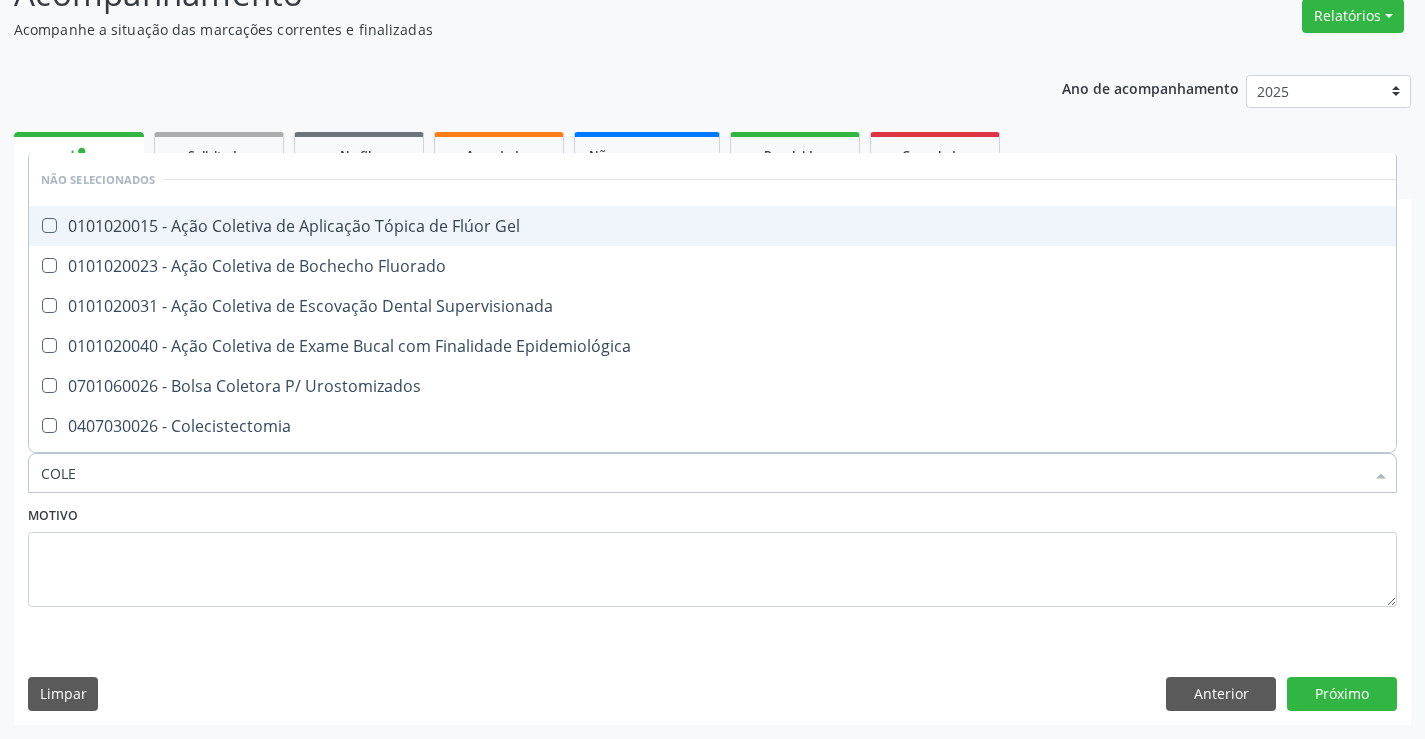 type on "COLES" 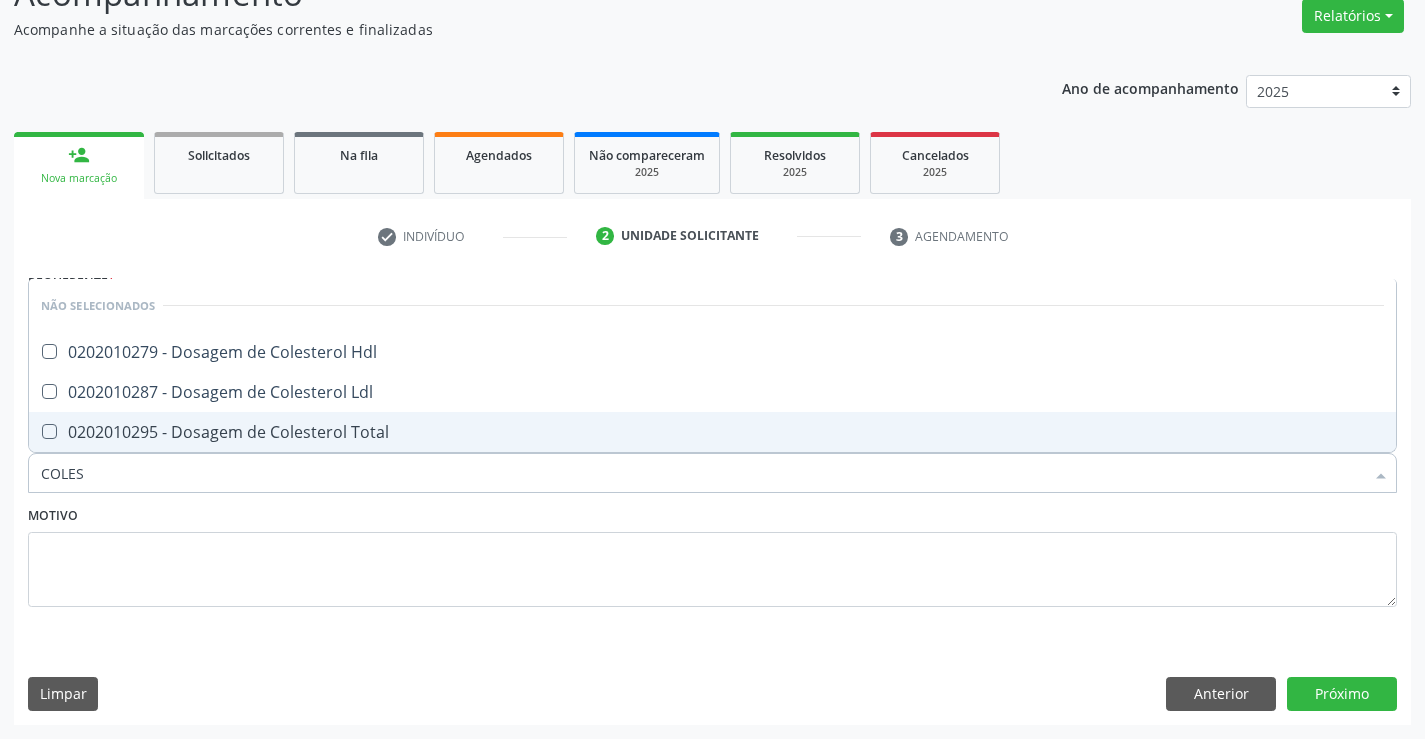 click on "0202010295 - Dosagem de Colesterol Total" at bounding box center [712, 432] 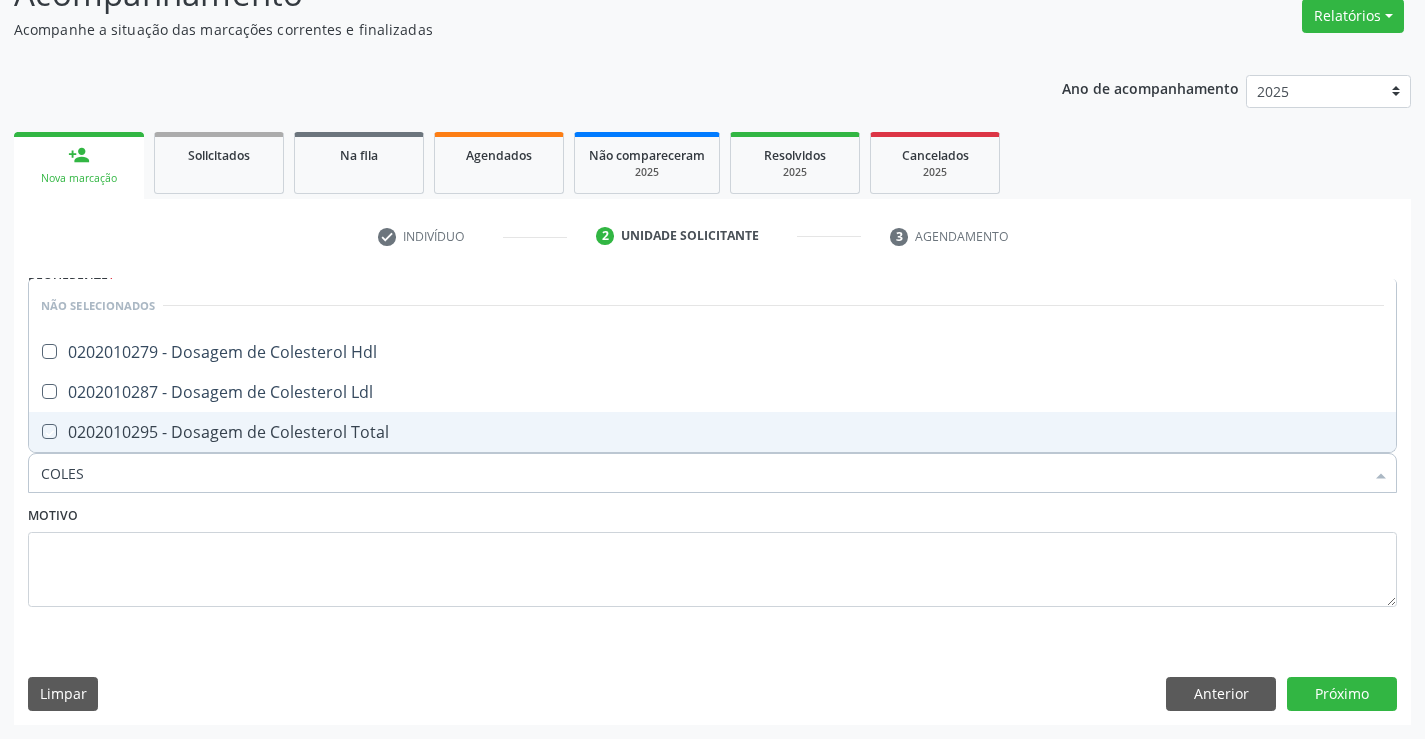 checkbox on "true" 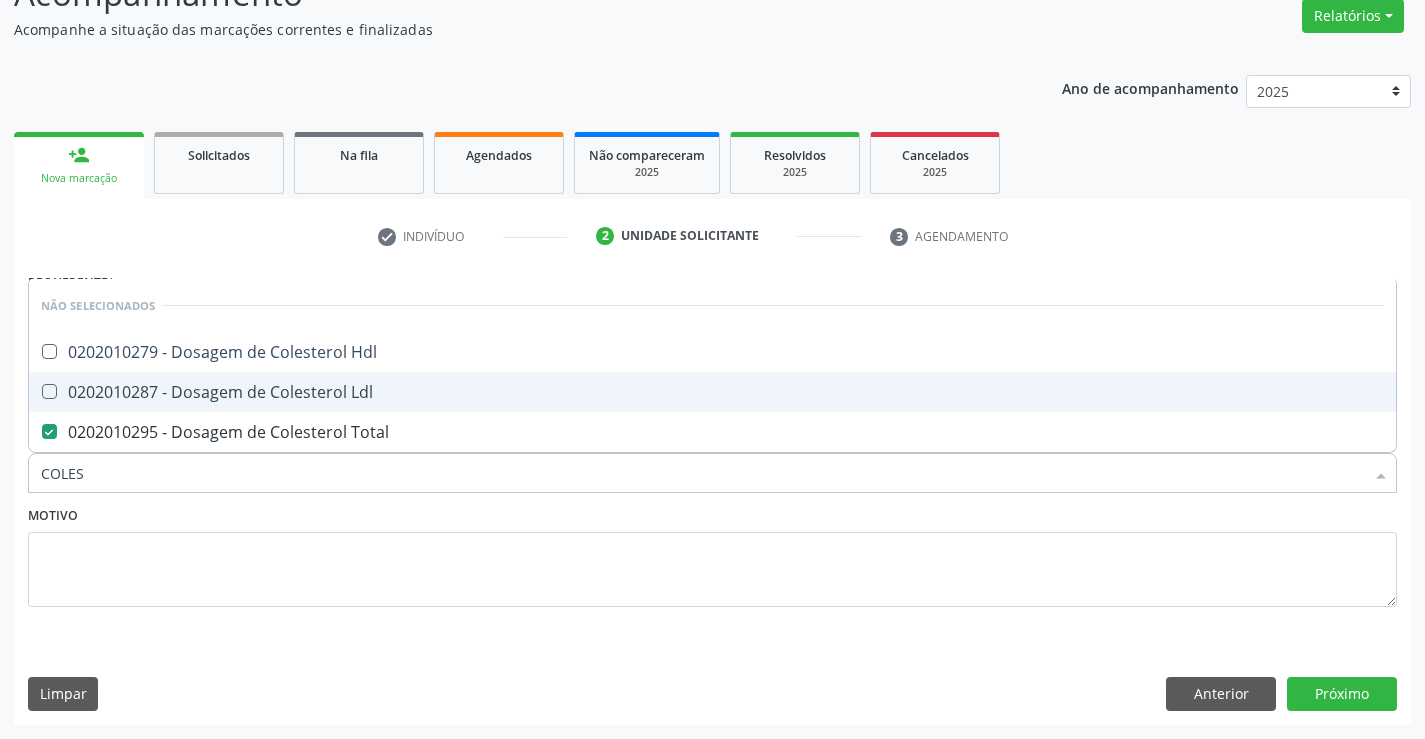 click on "0202010287 - Dosagem de Colesterol Ldl" at bounding box center [712, 392] 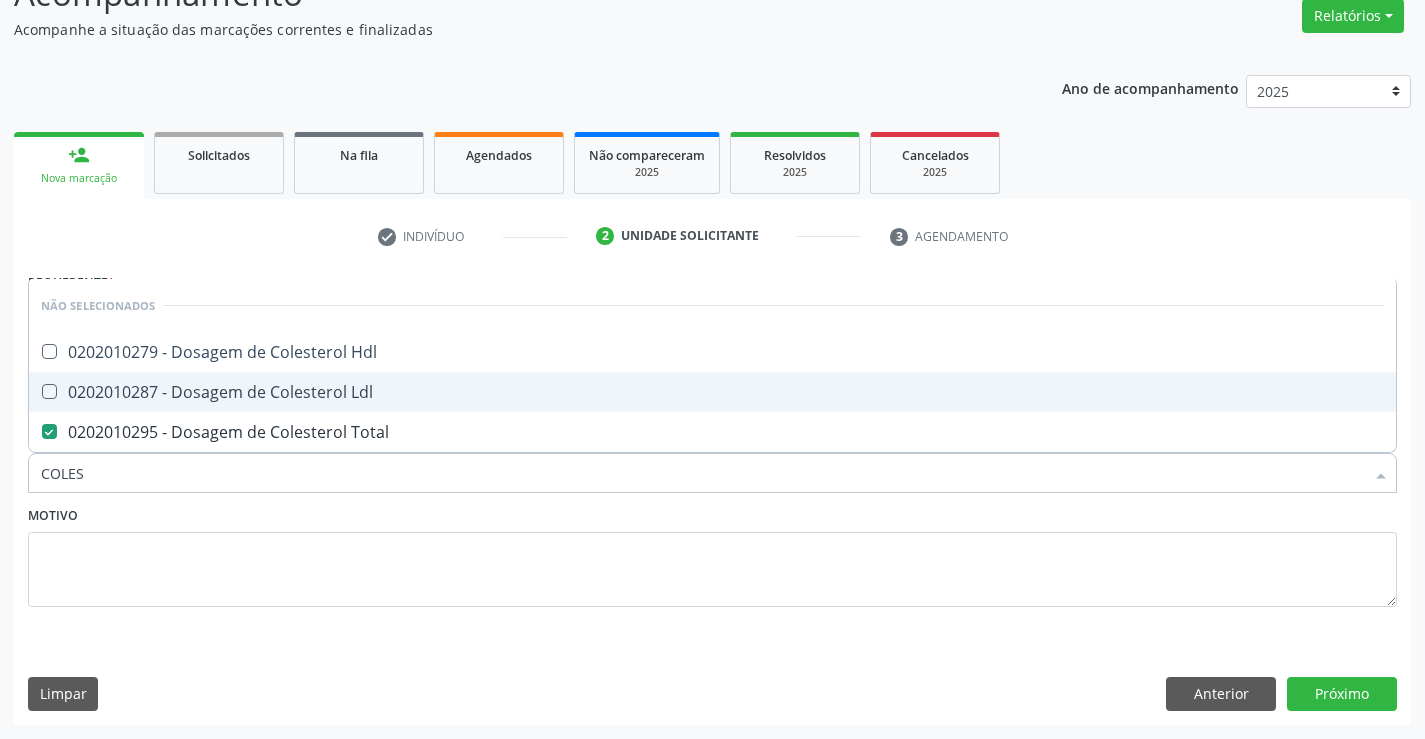 checkbox on "true" 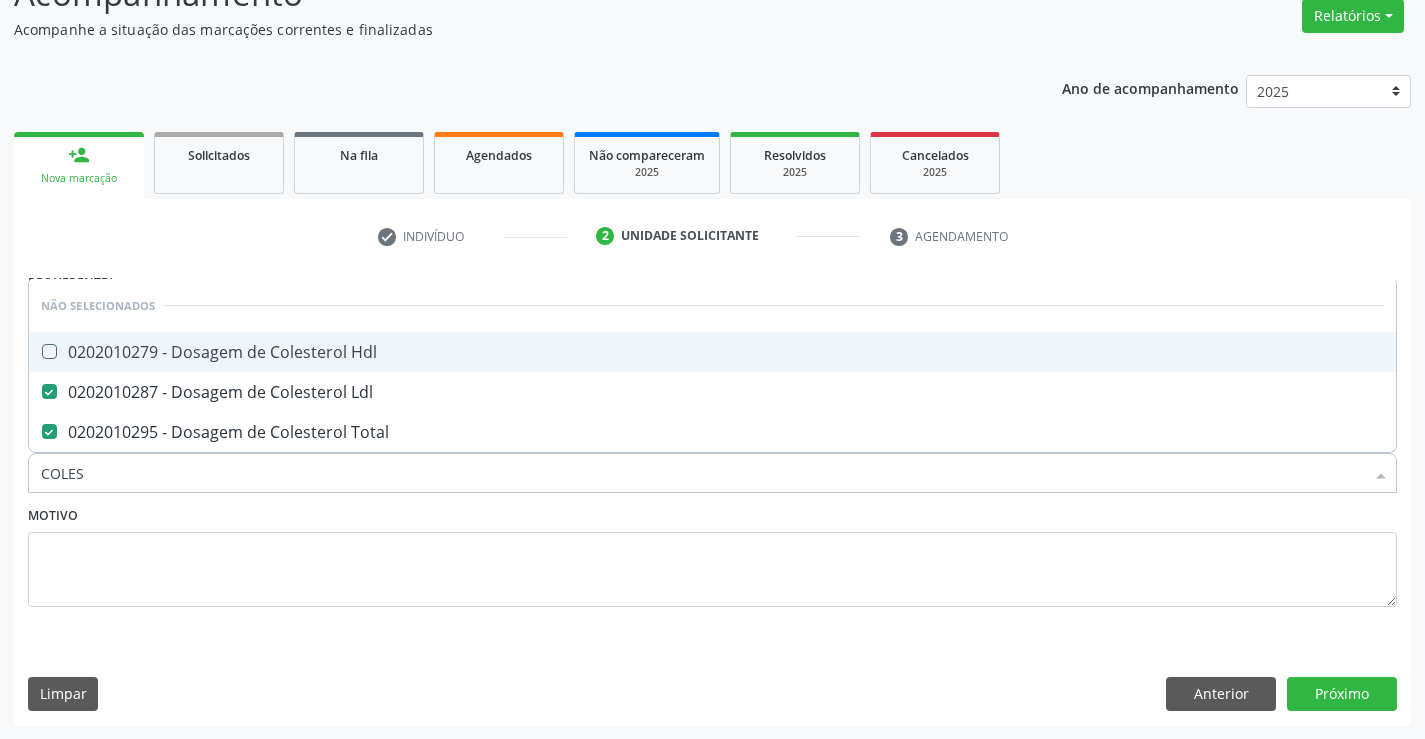 click on "0202010279 - Dosagem de Colesterol Hdl" at bounding box center (712, 352) 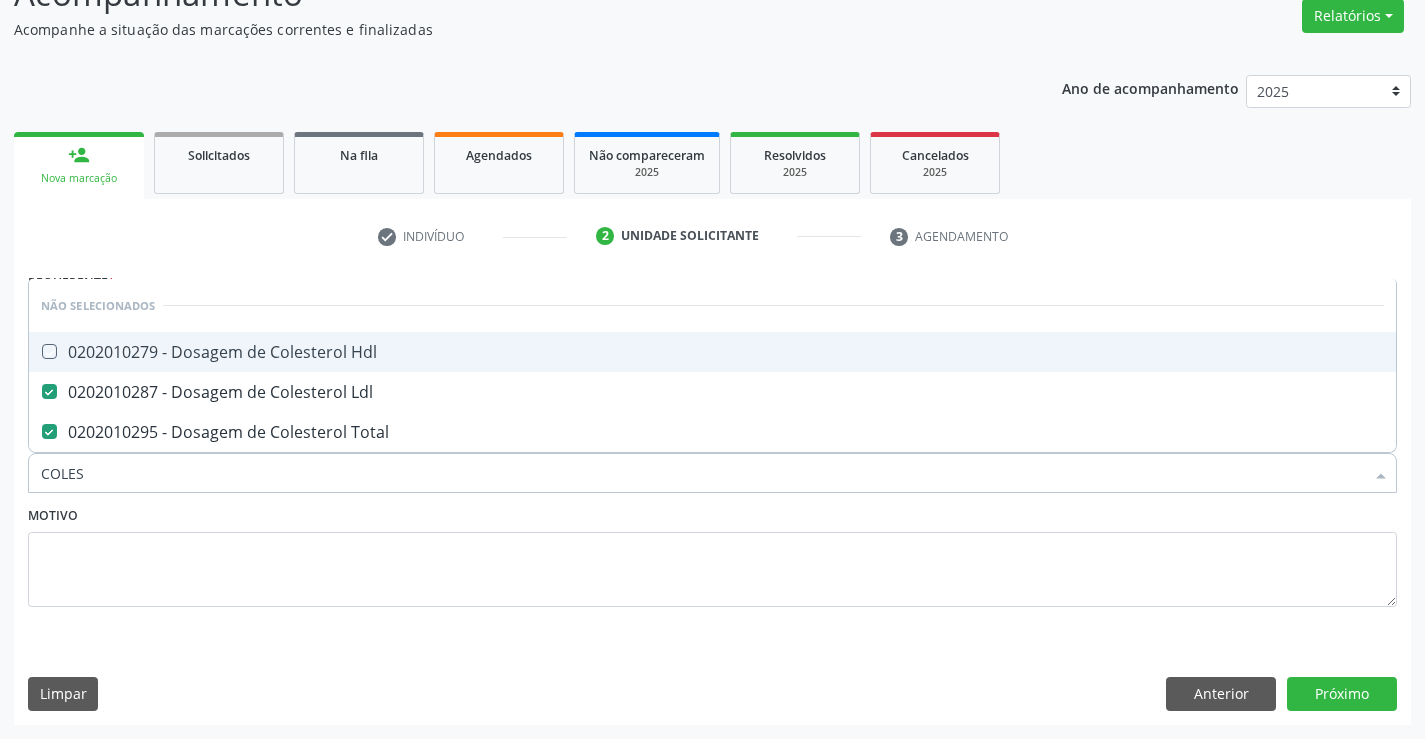checkbox on "true" 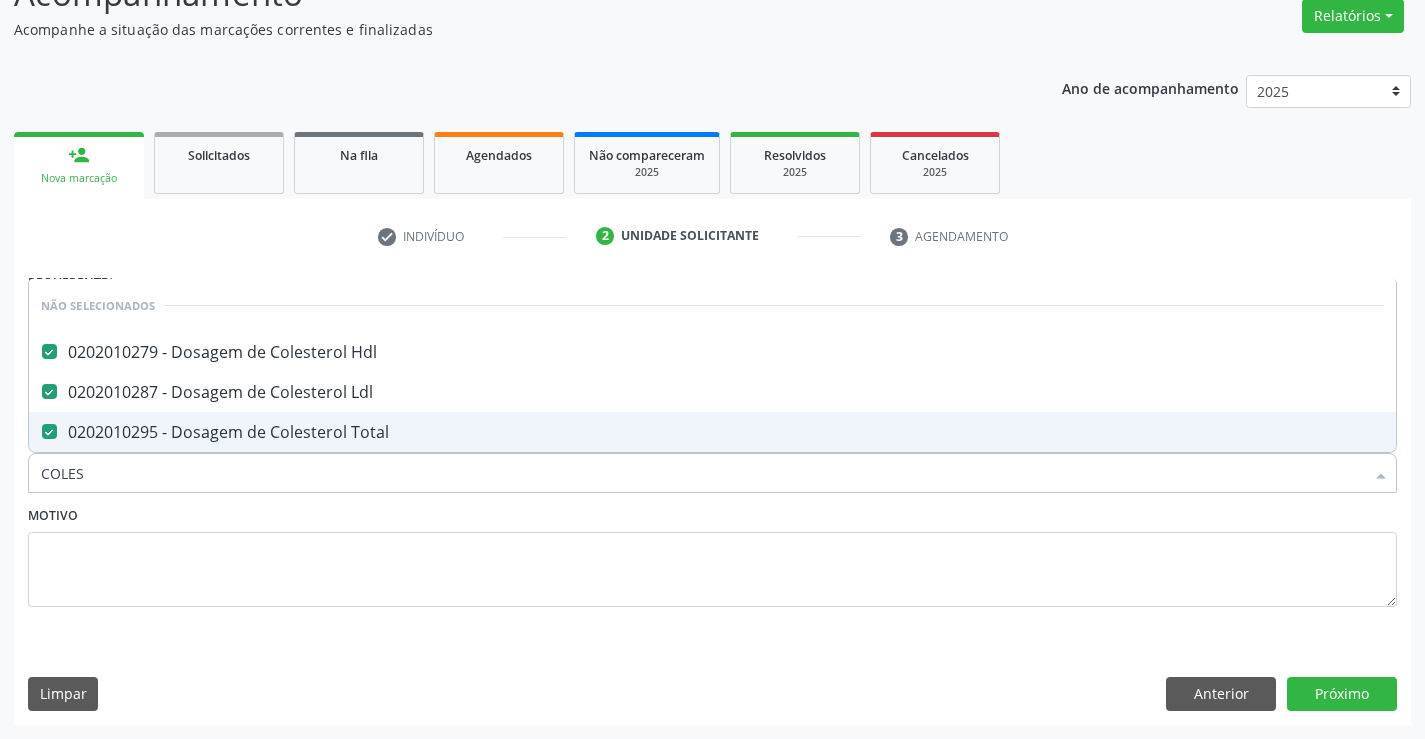 type on "COLES" 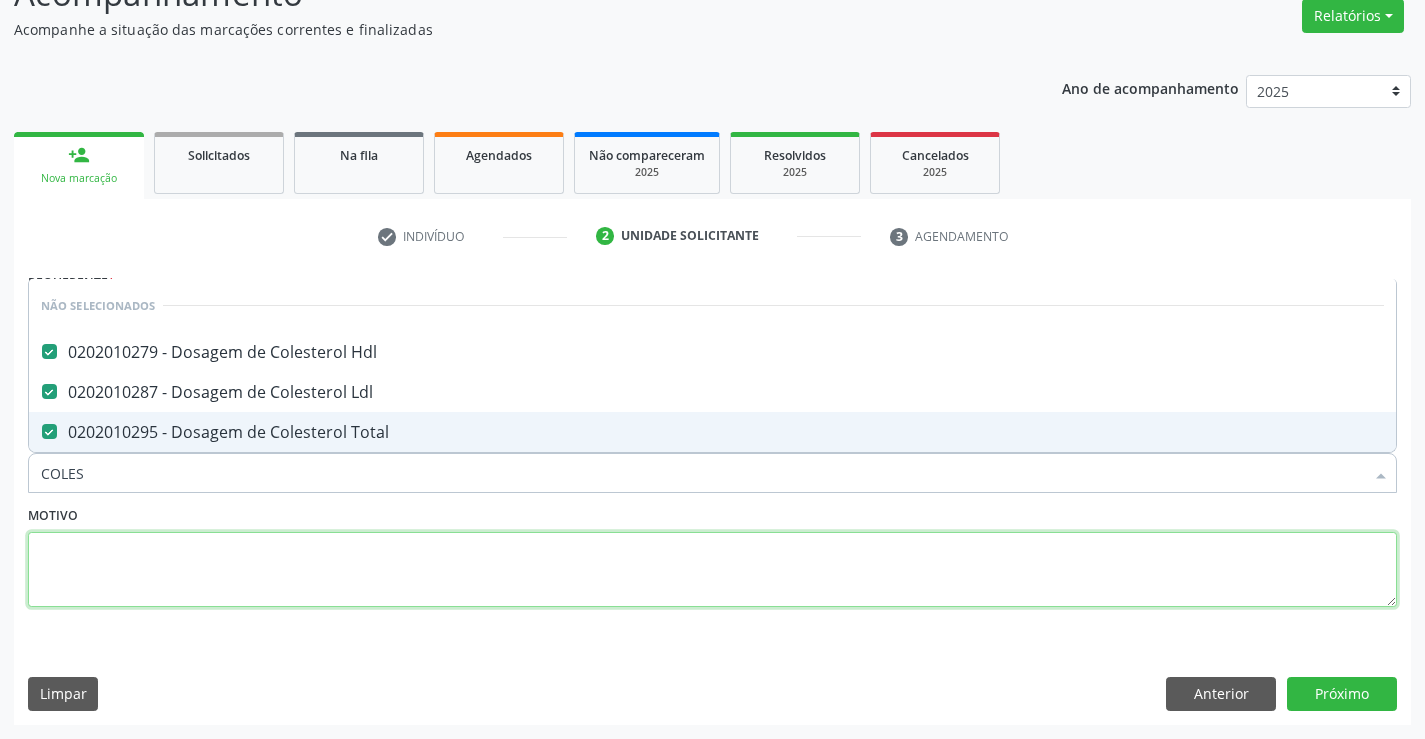 click at bounding box center [712, 570] 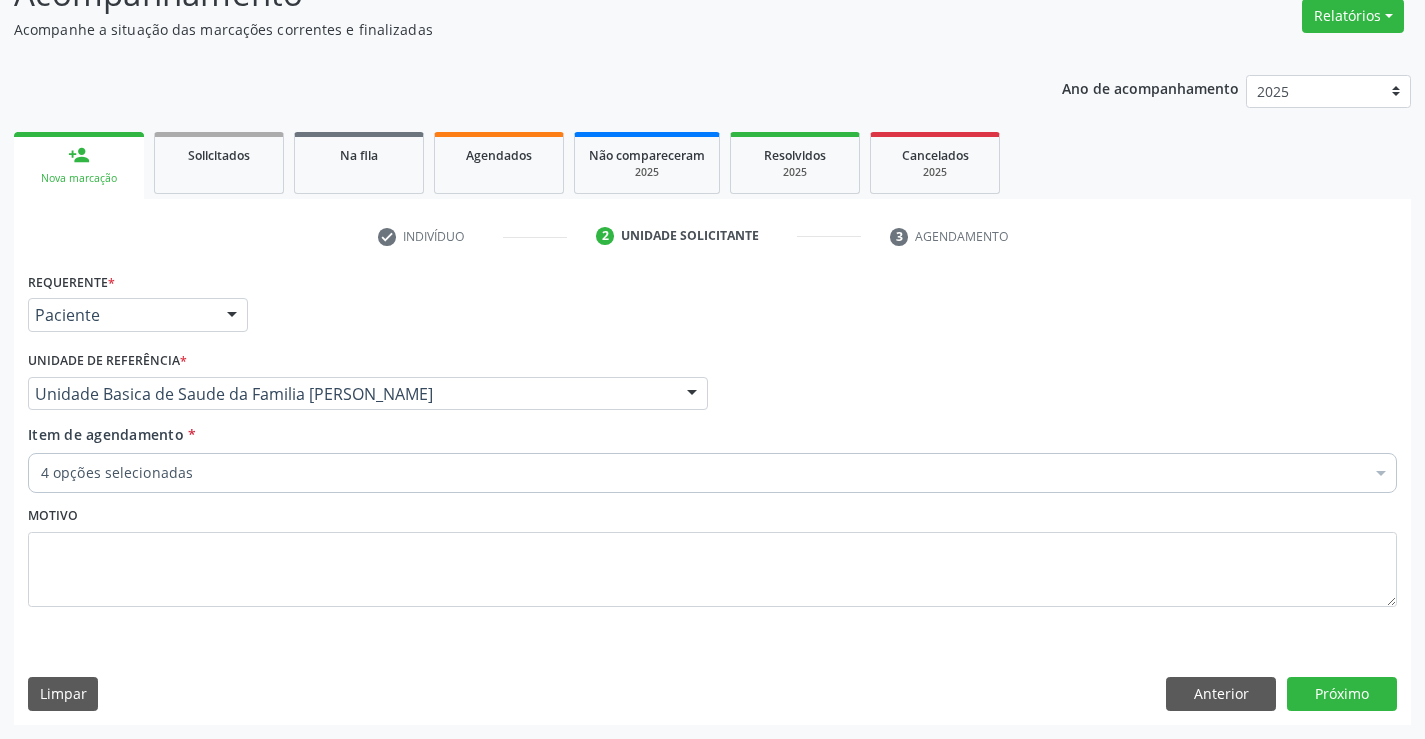 click on "4 opções selecionadas" at bounding box center [712, 473] 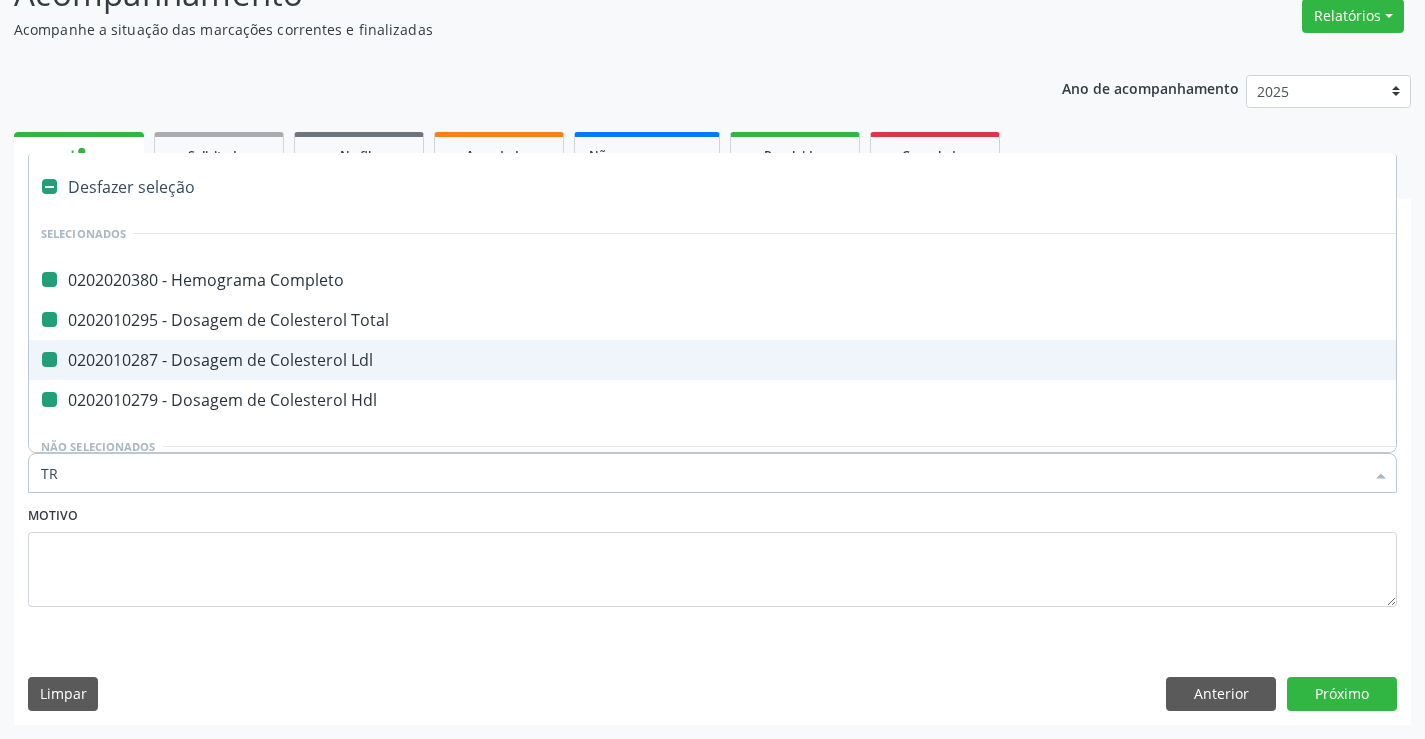 type on "TRI" 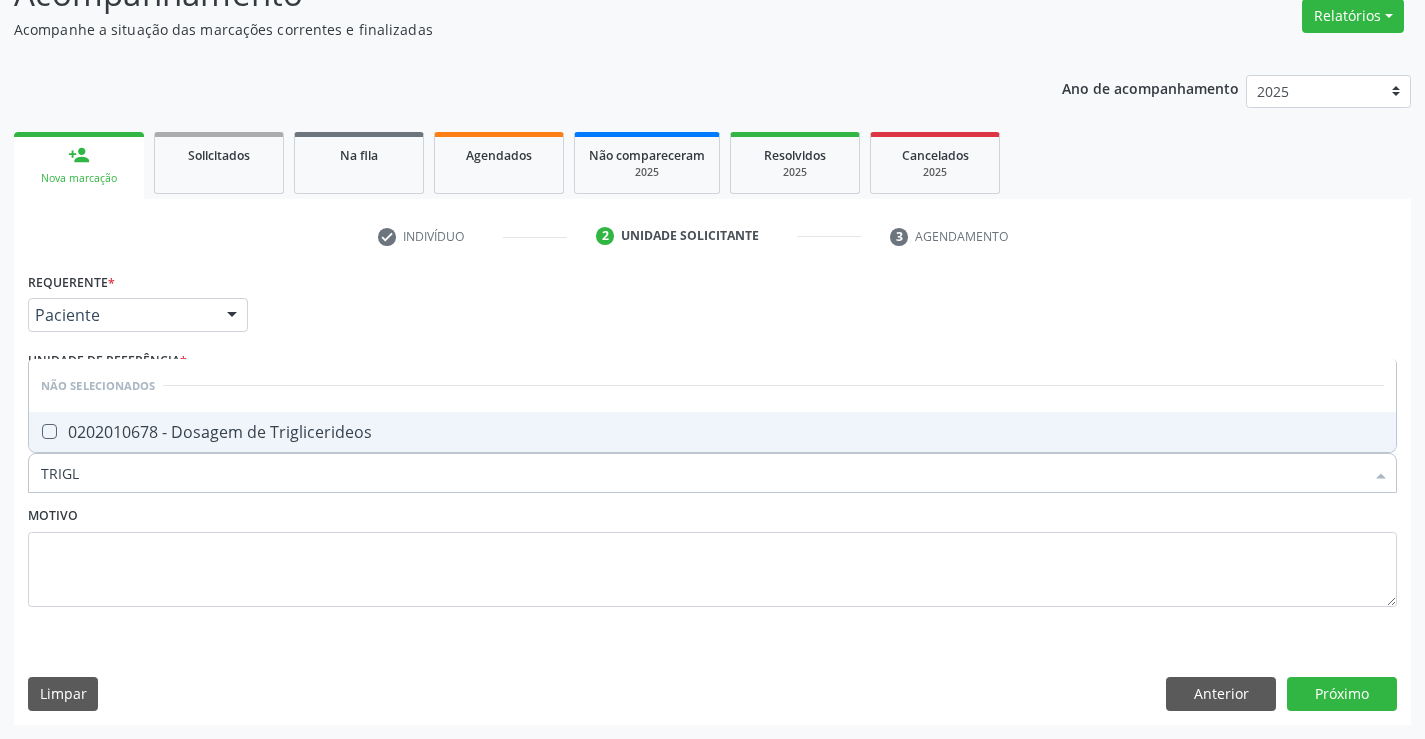 type on "TRIGLI" 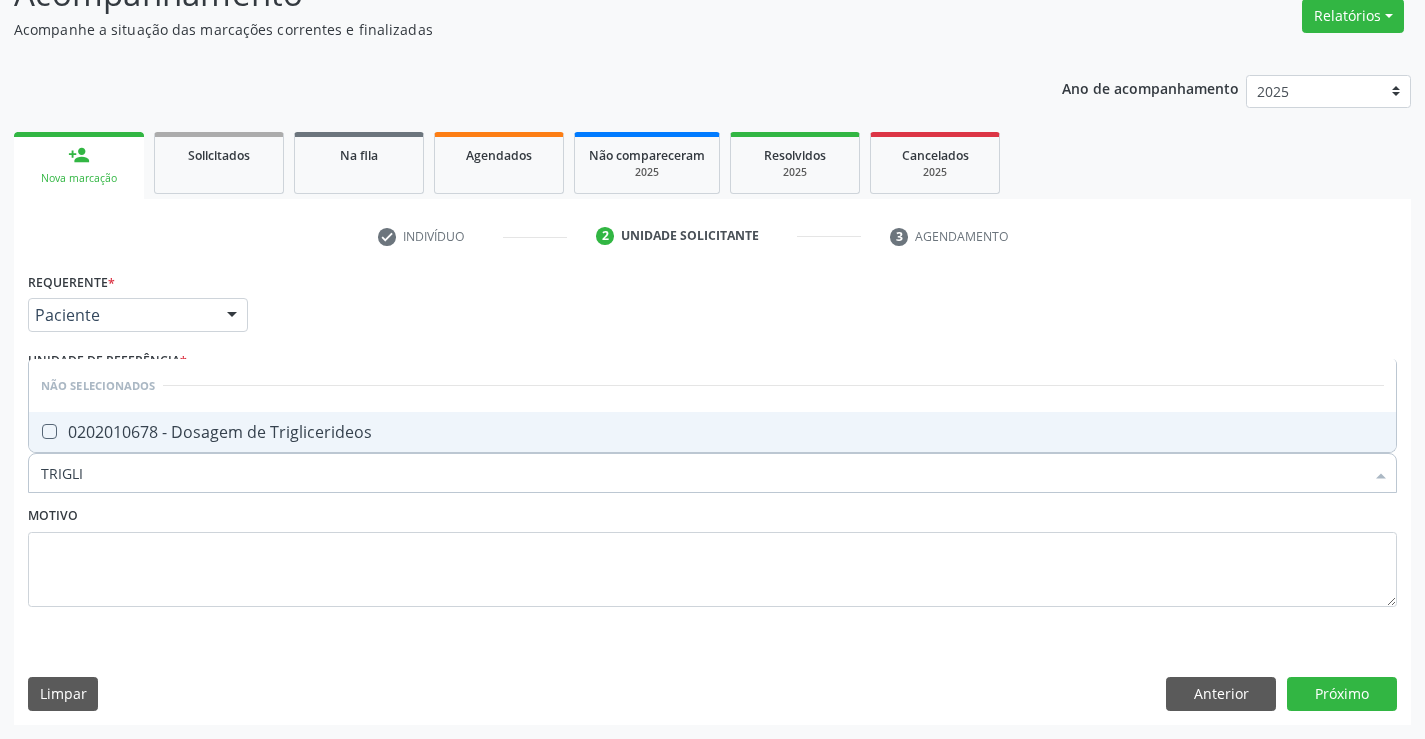 click on "0202010678 - Dosagem de Triglicerideos" at bounding box center [712, 432] 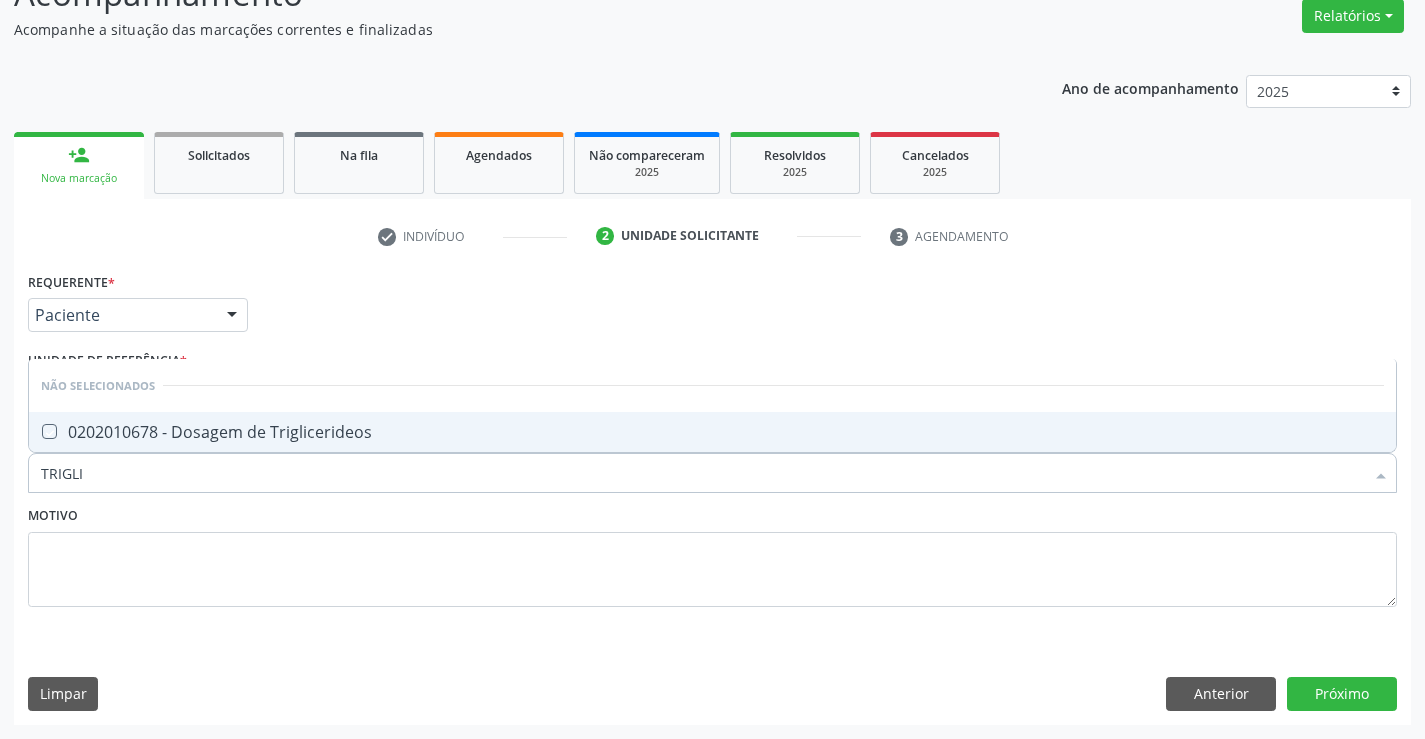 checkbox on "true" 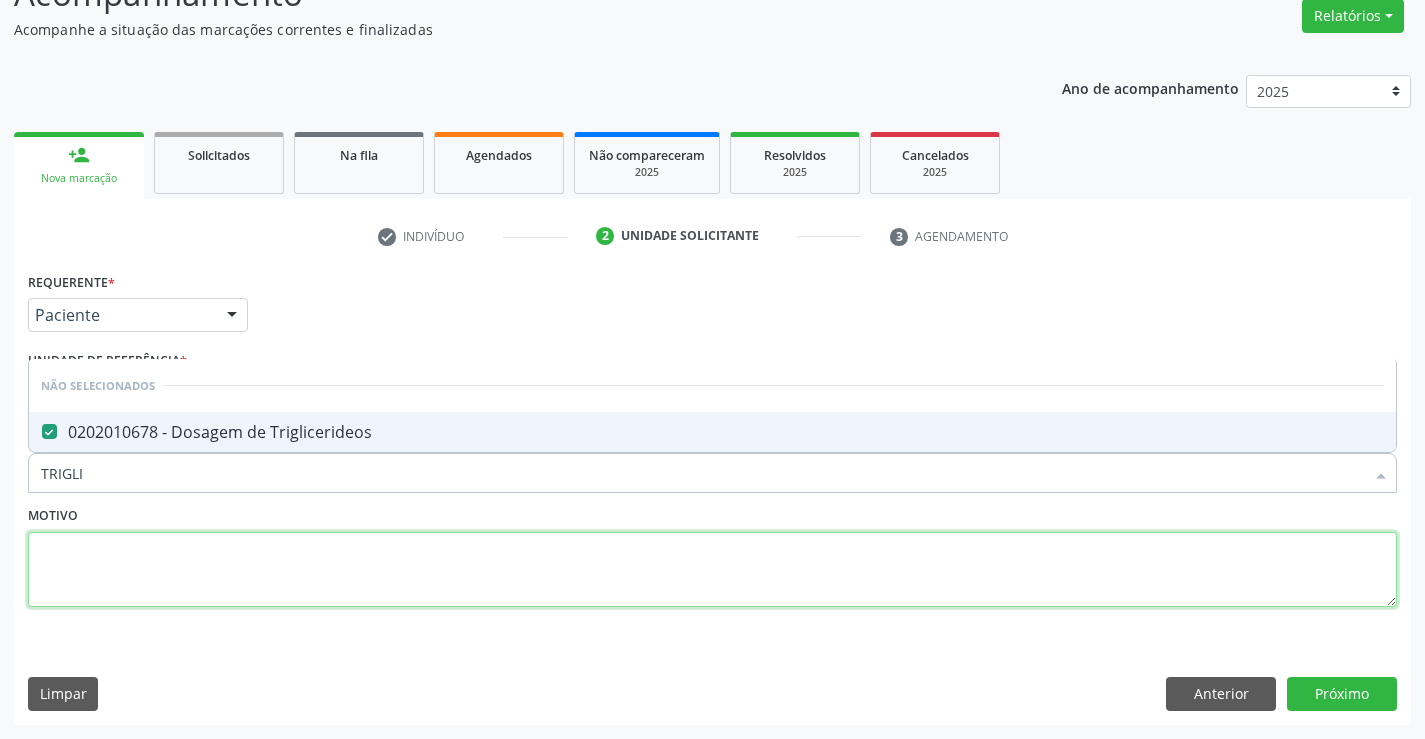click at bounding box center [712, 570] 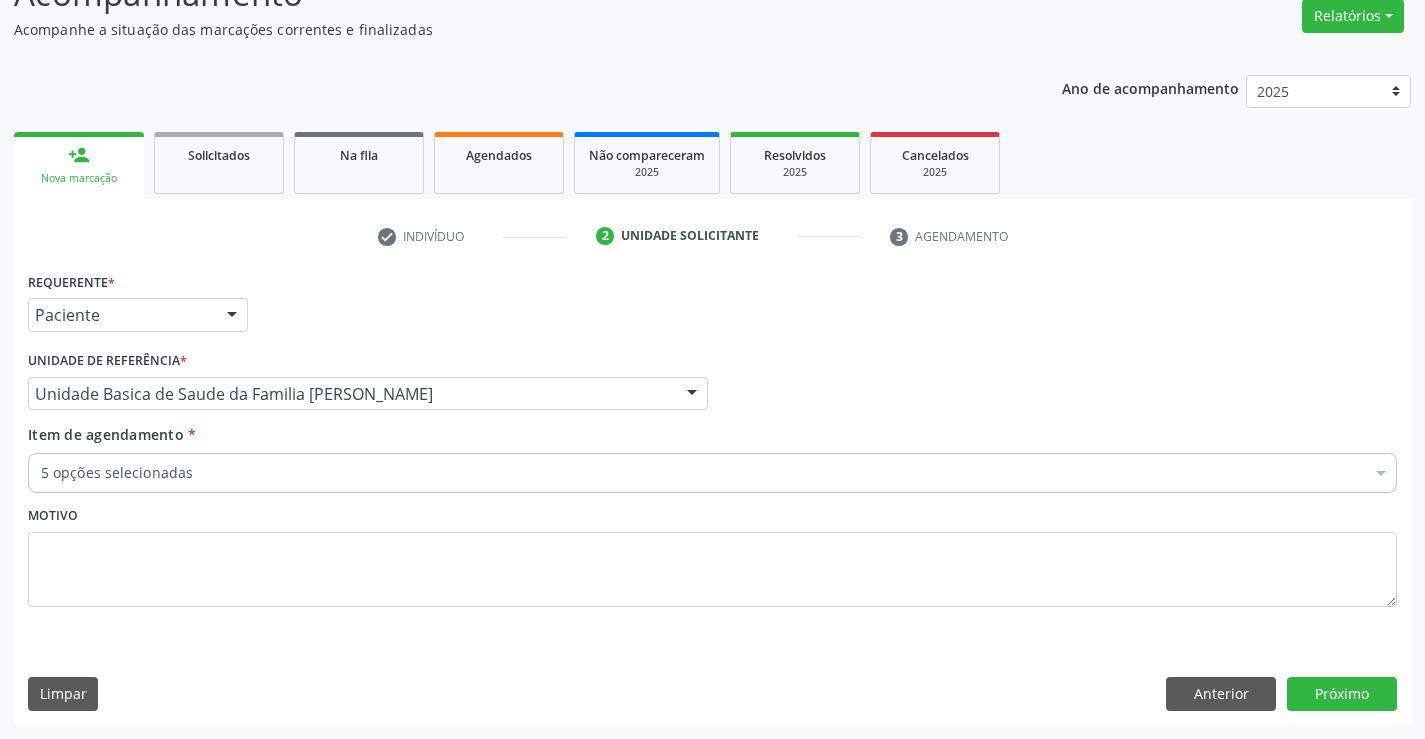 click on "Item de agendamento
*
5 opções selecionadas
Desfazer seleção
Selecionados
0202020380 - Hemograma Completo
0202010295 - Dosagem de Colesterol Total
0202010287 - Dosagem de Colesterol Ldl
0202010279 - Dosagem de Colesterol Hdl
0202010678 - Dosagem de Triglicerideos
Não selecionados
0202040089 - 3X Pesquisa de Larvas Nas Fezes
0604320140 - Abatacepte 125 Mg Injetável (Por Seringa Preenchida)
0604320124 - Abatacepte 250 Mg Injetável (Por Frasco Ampola).
0603050018 - Abciximabe
0406010013 - Abertura de Comunicacao Inter-Atrial
0406010021 - Abertura de Estenose Aortica Valvar
0406011265 - Abertura de Estenose Aortica Valvar (Criança e Adolescente)
0406010030 - Abertura de Estenose Pulmonar Valvar
0604660030 - Acetazolamida 250 Mg (Por Comprimido)" at bounding box center (712, 462) 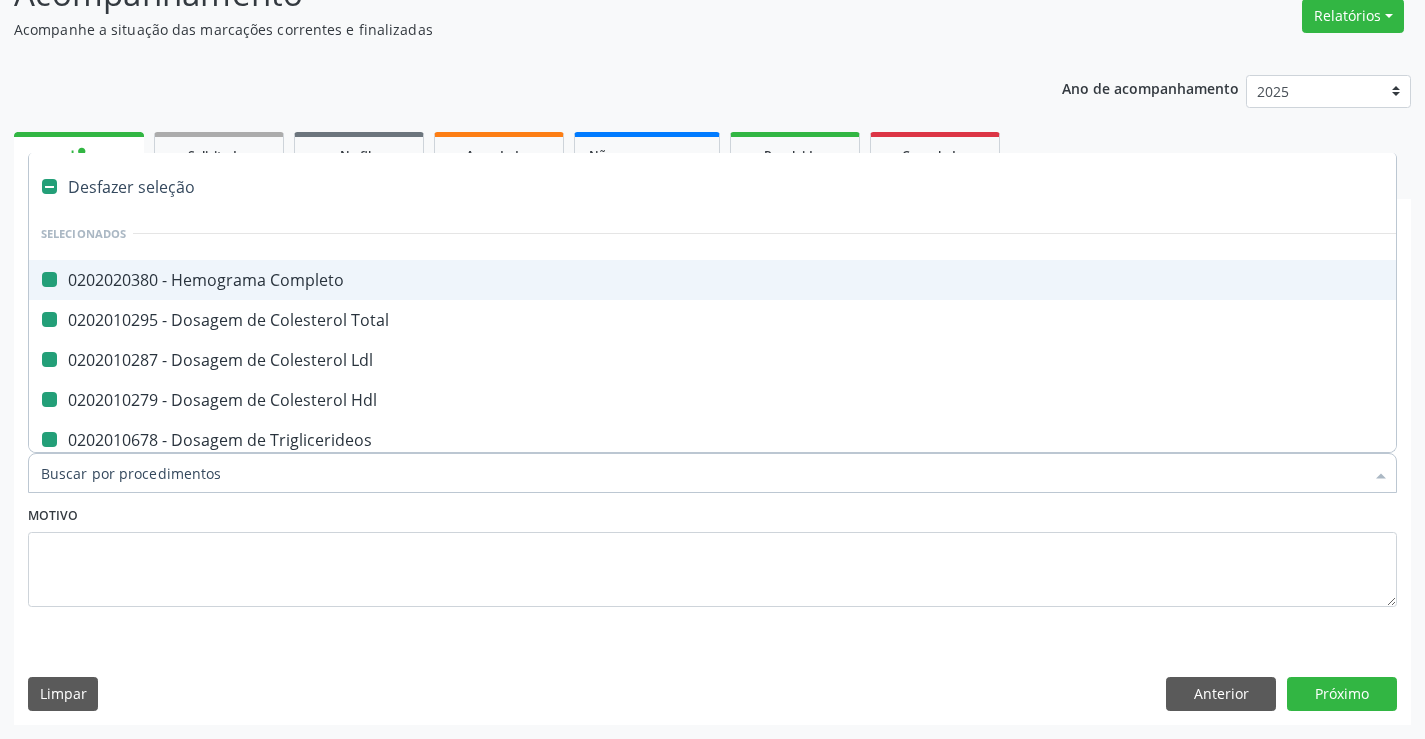 type on "U" 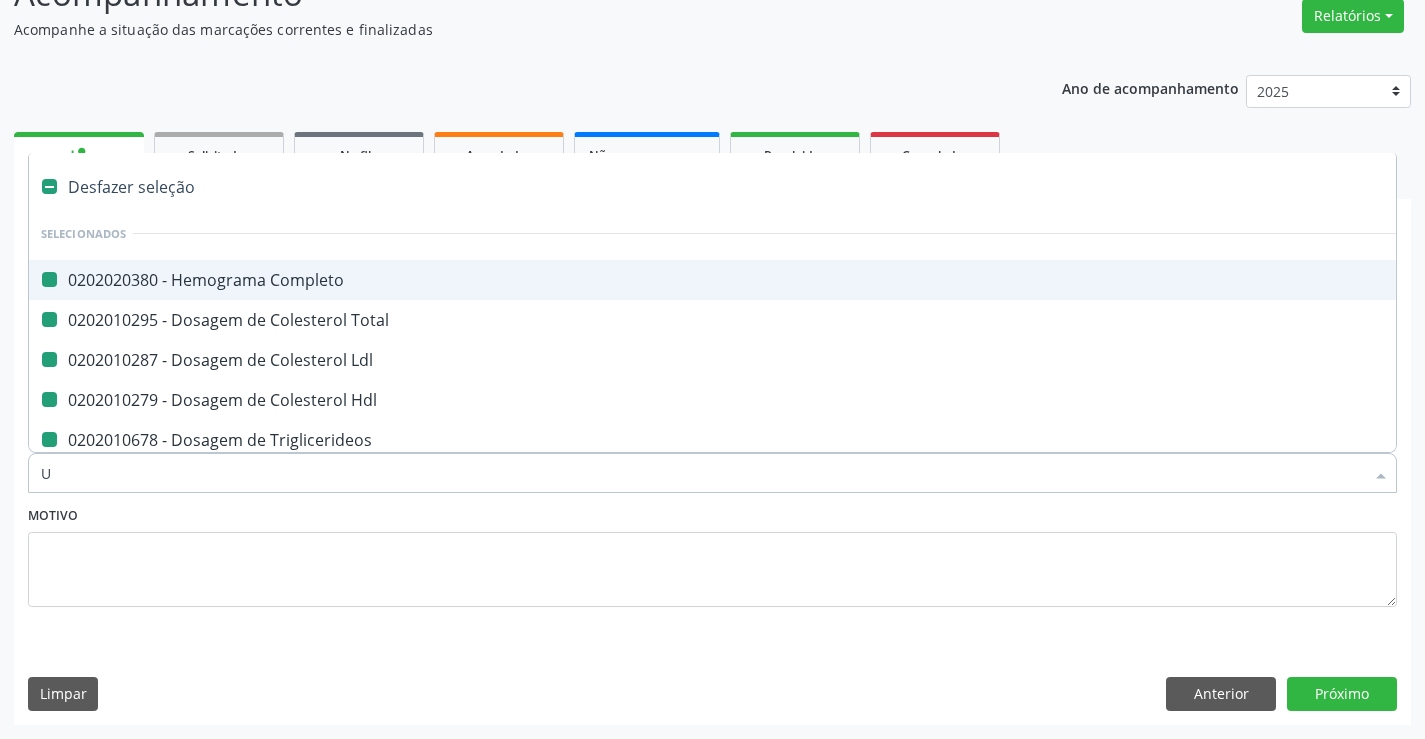 checkbox on "false" 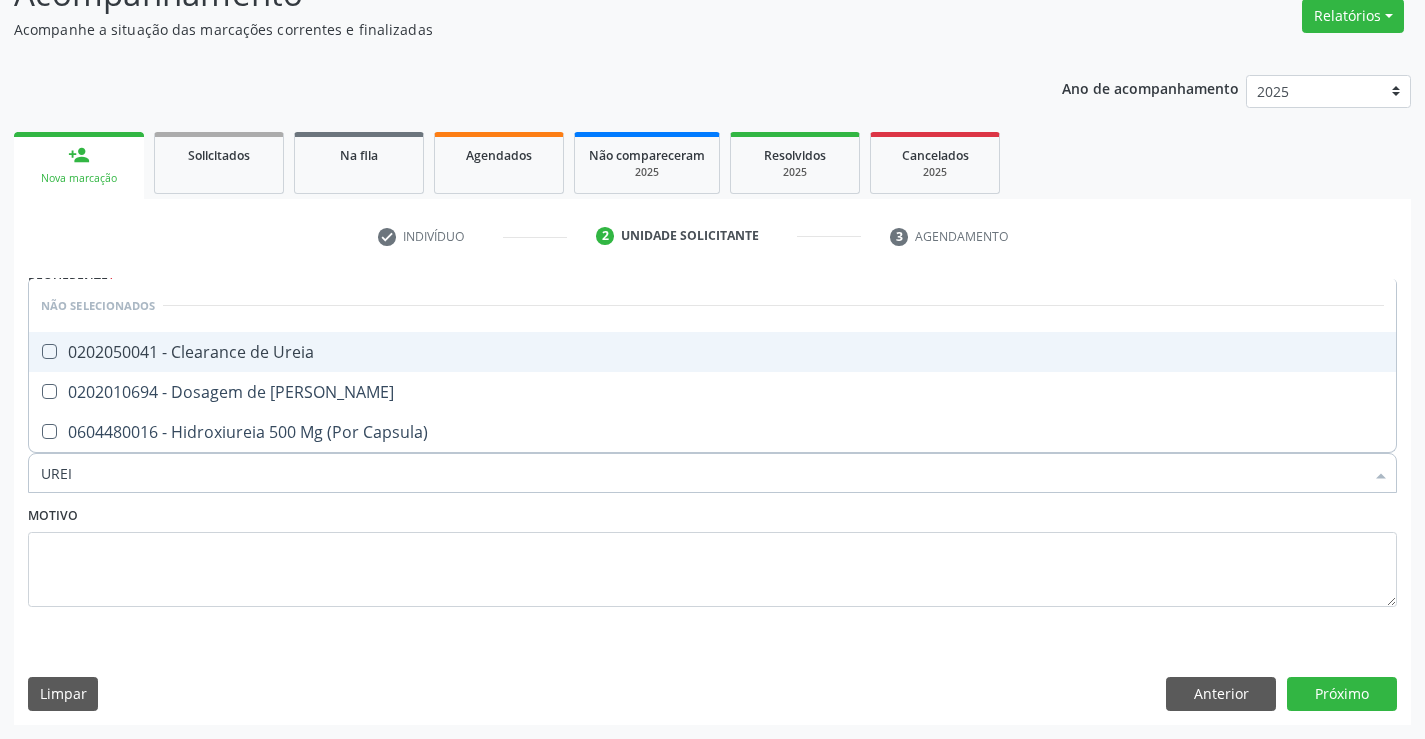 type on "UREIA" 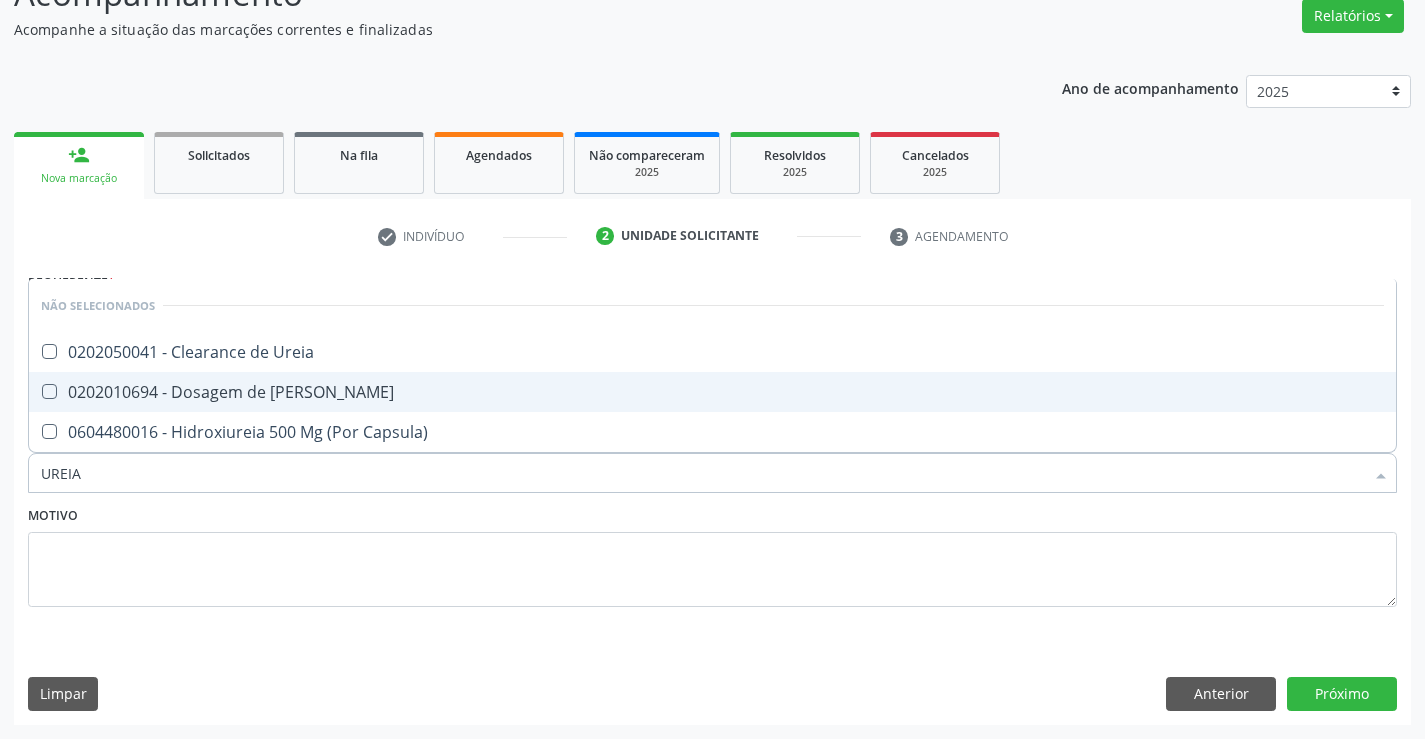 click on "0202010694 - Dosagem de [PERSON_NAME]" at bounding box center [712, 392] 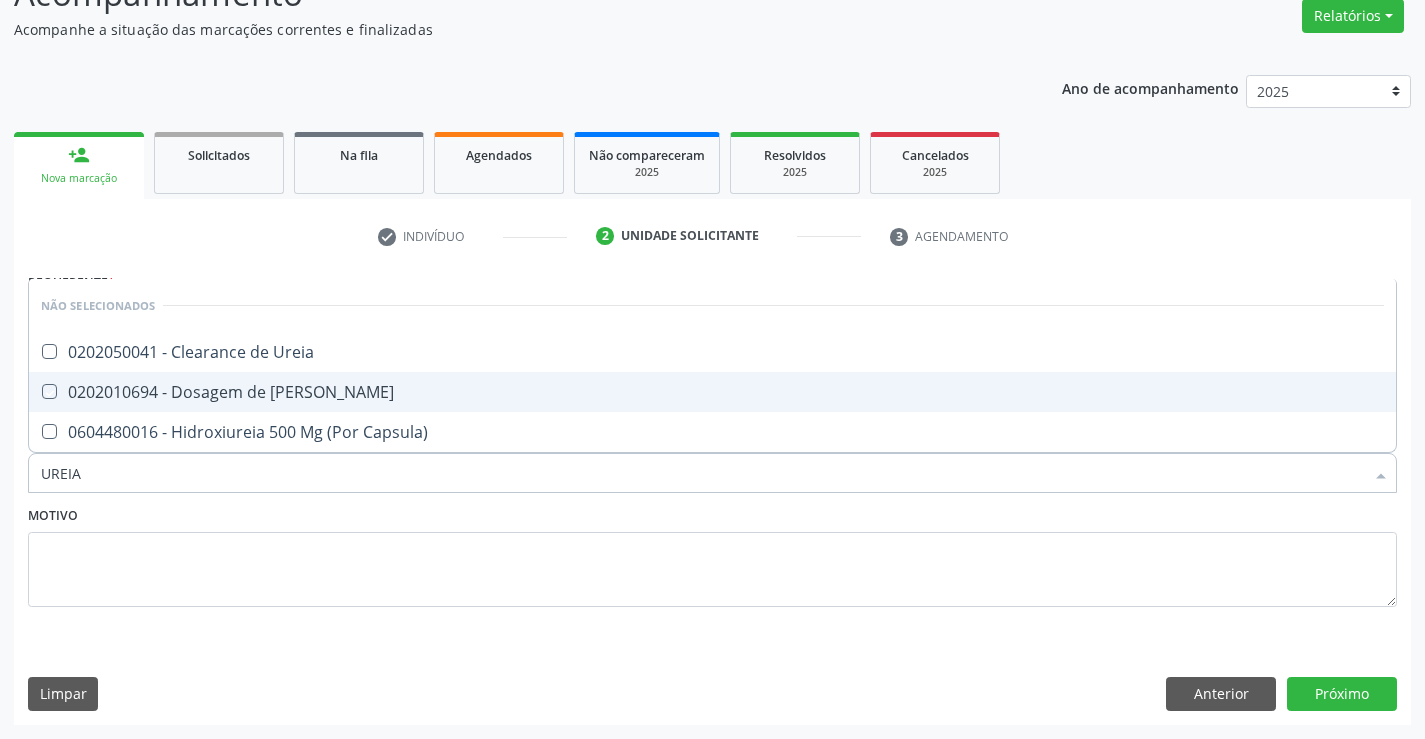 checkbox on "true" 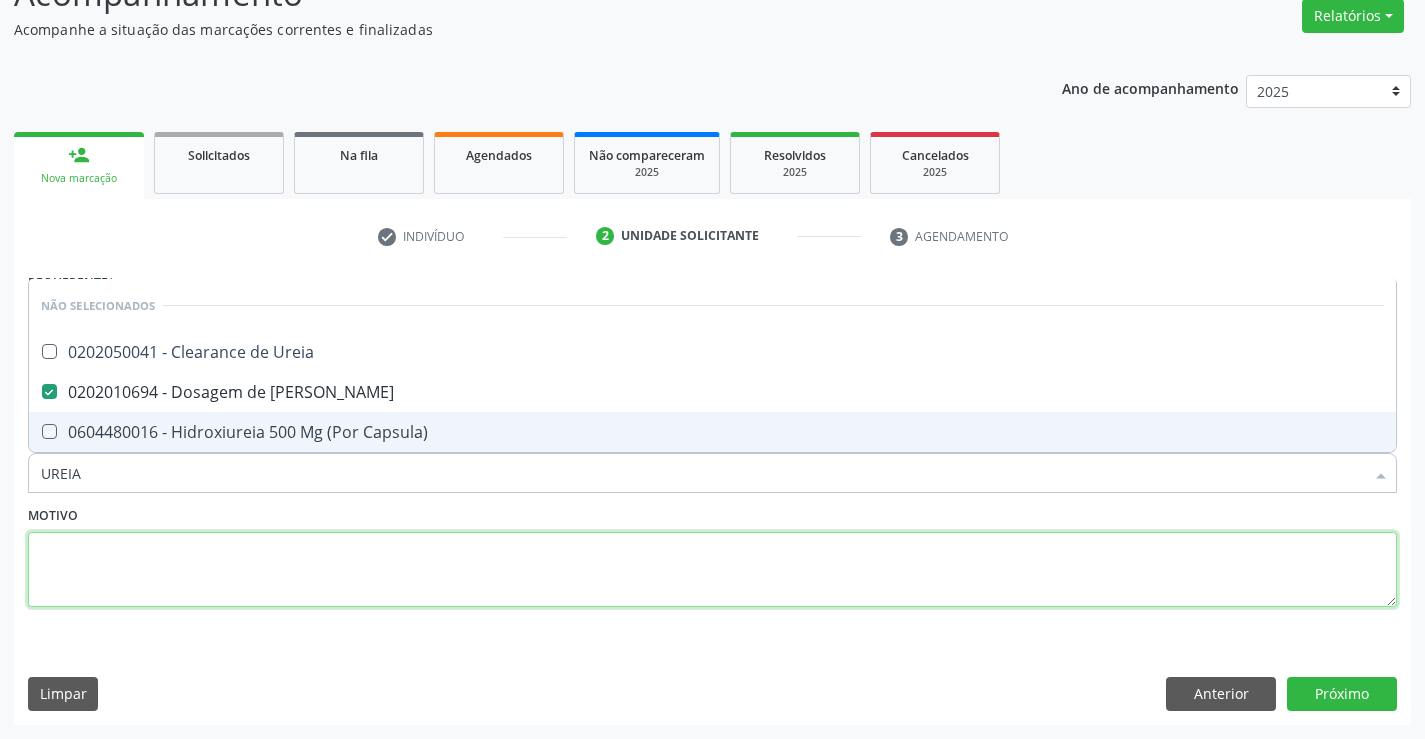 click at bounding box center (712, 570) 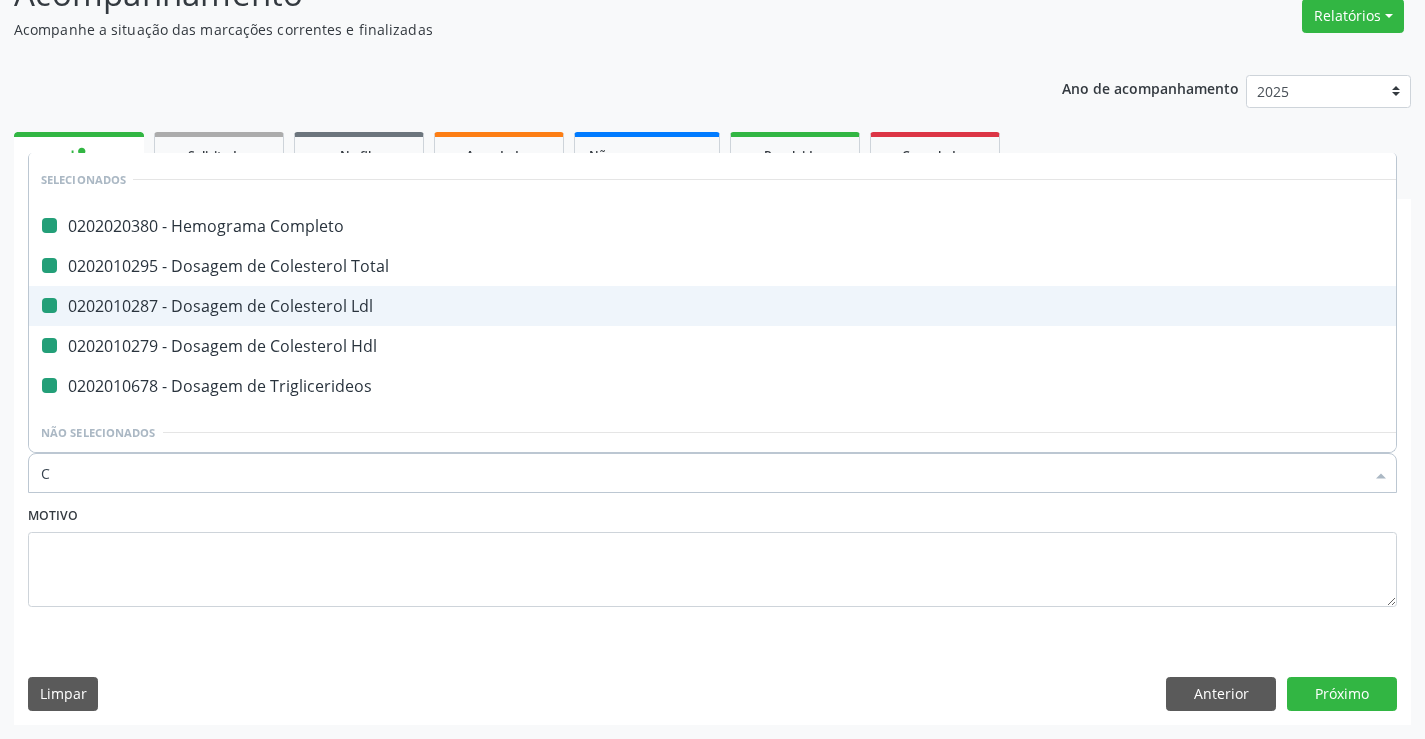 type on "CR" 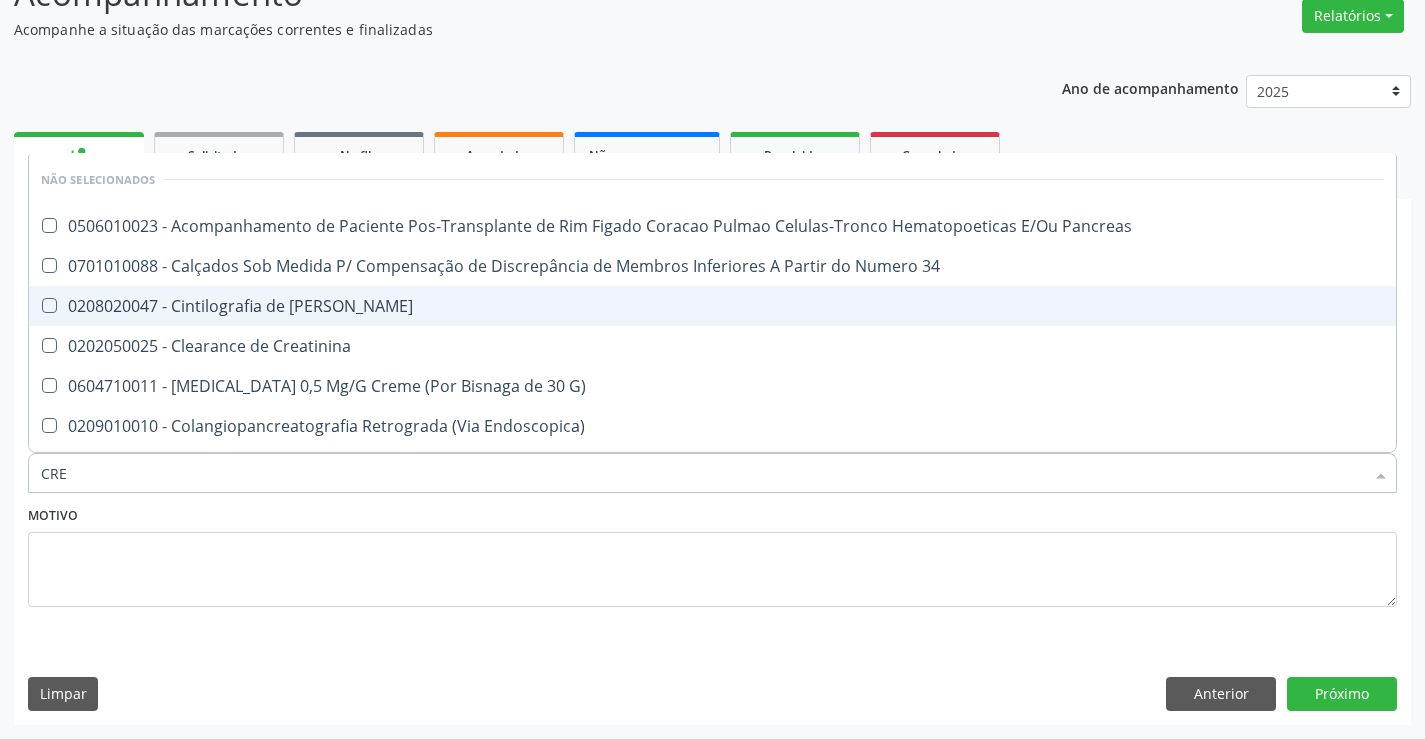 type on "CREA" 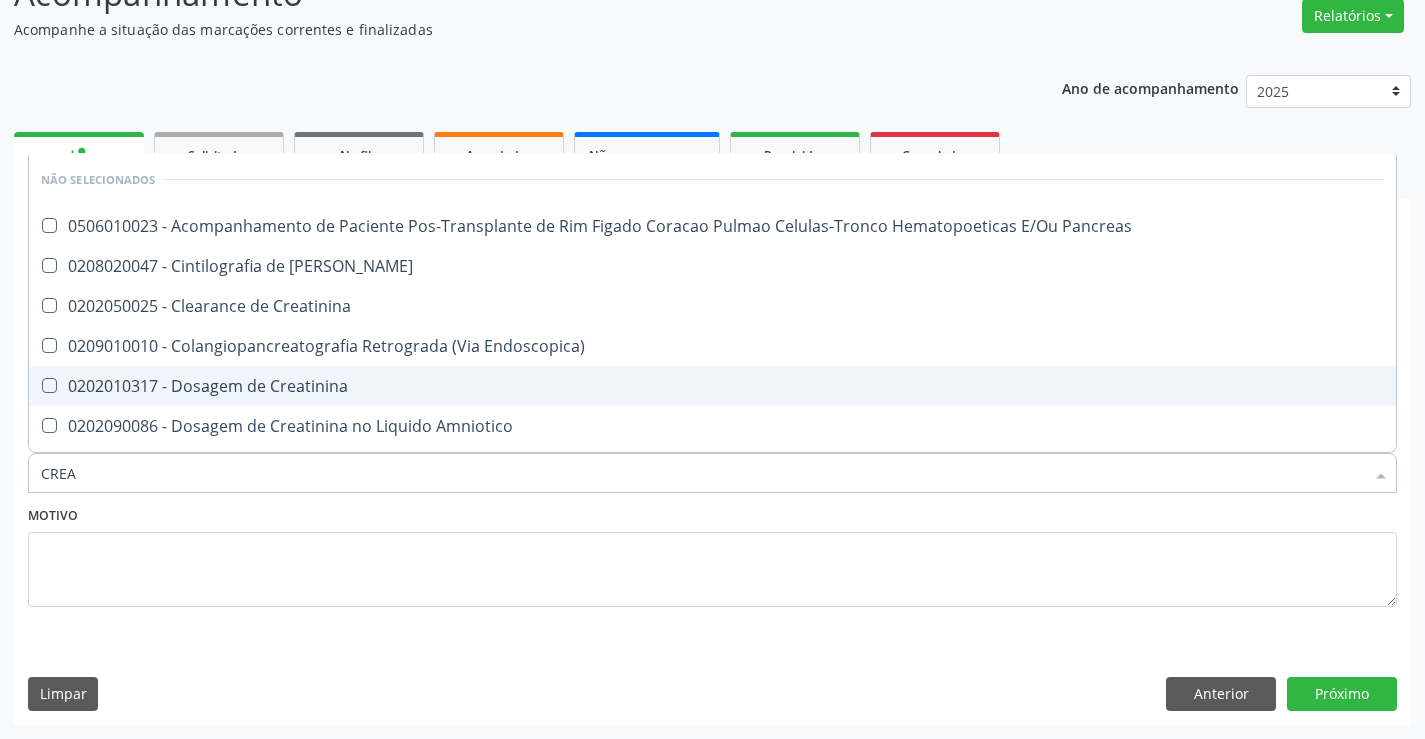 click on "0202010317 - Dosagem de Creatinina" at bounding box center (712, 386) 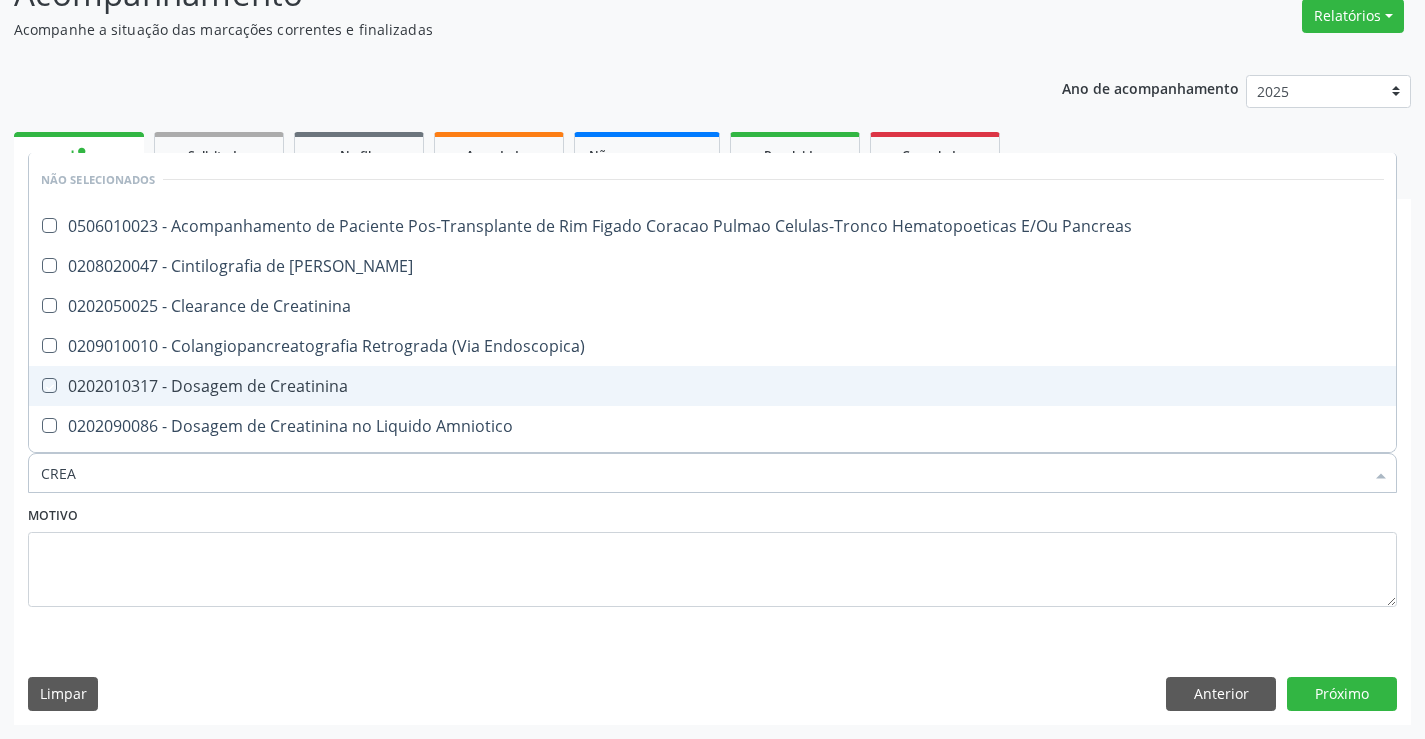 checkbox on "true" 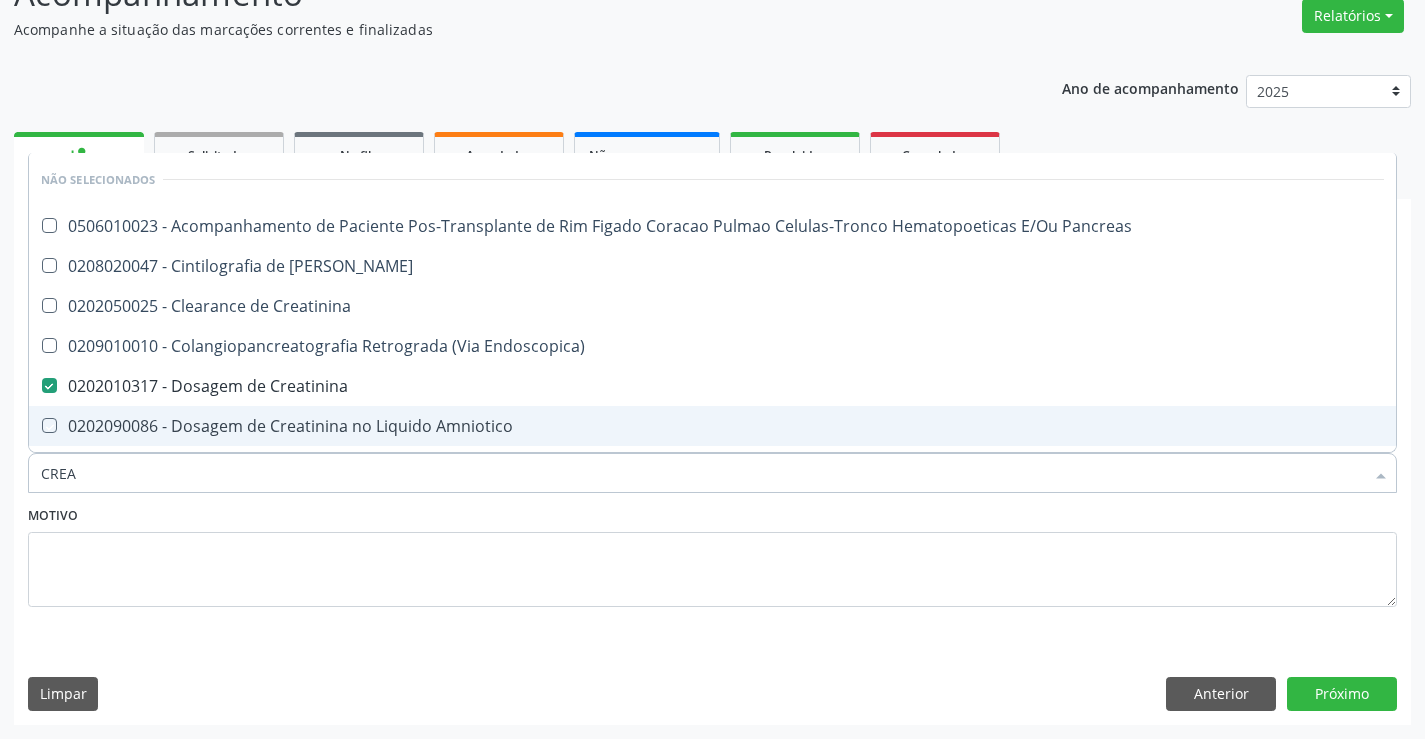 click on "Motivo" at bounding box center [712, 568] 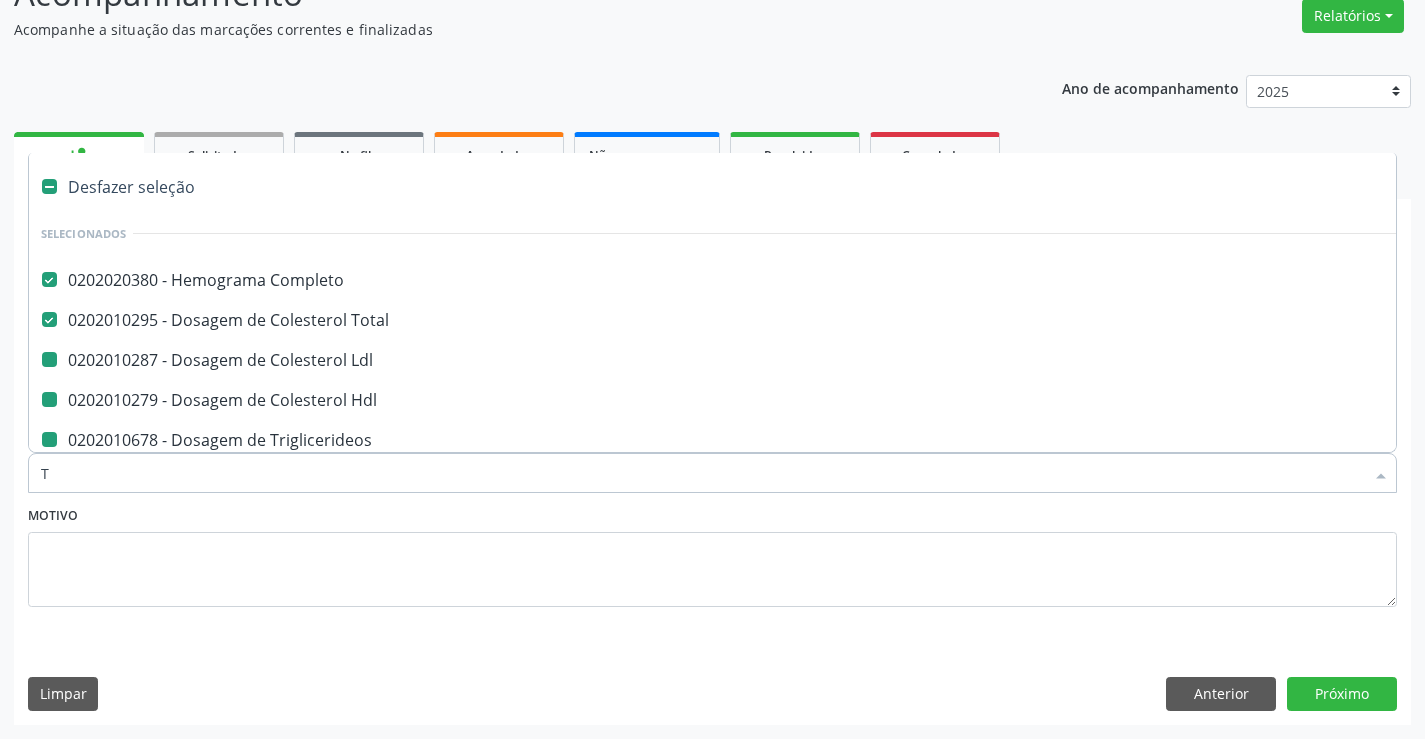 type on "TR" 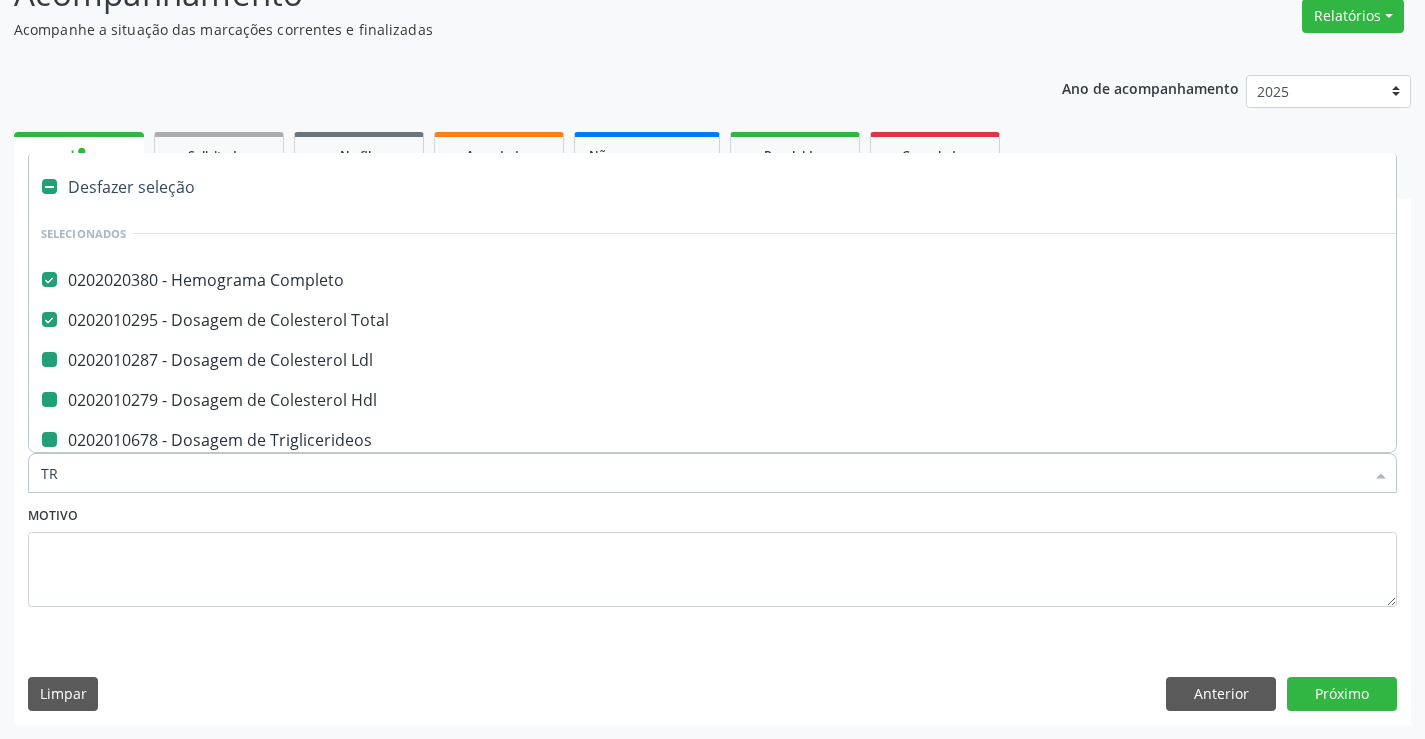 checkbox on "false" 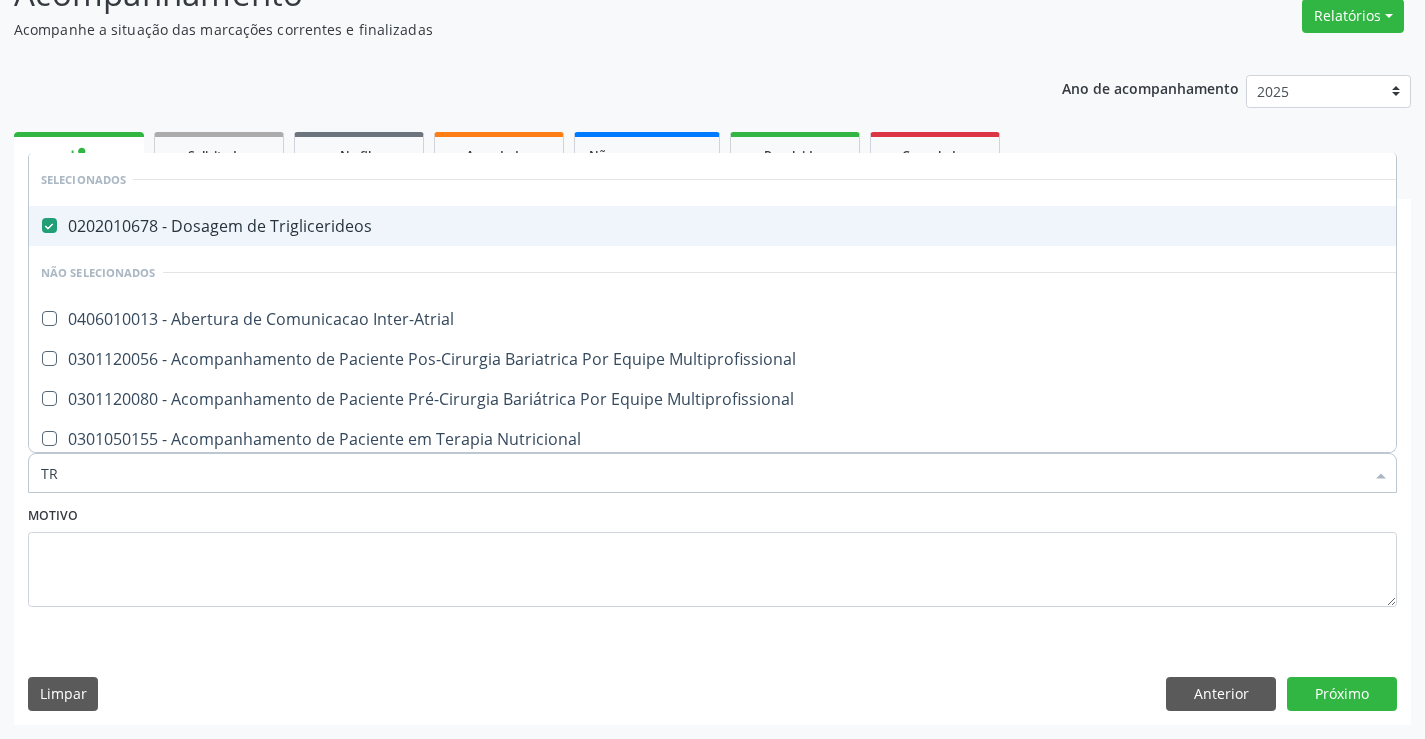 type on "T" 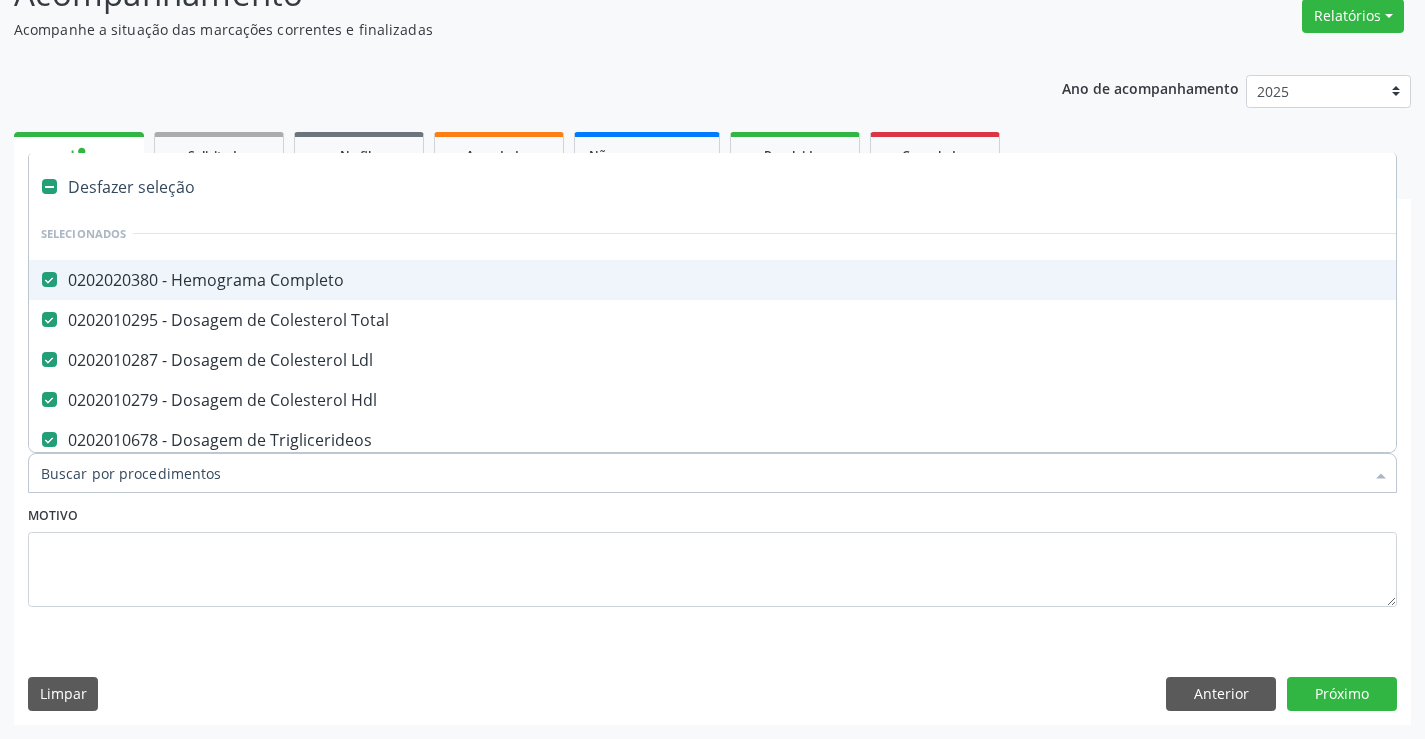 type on "U" 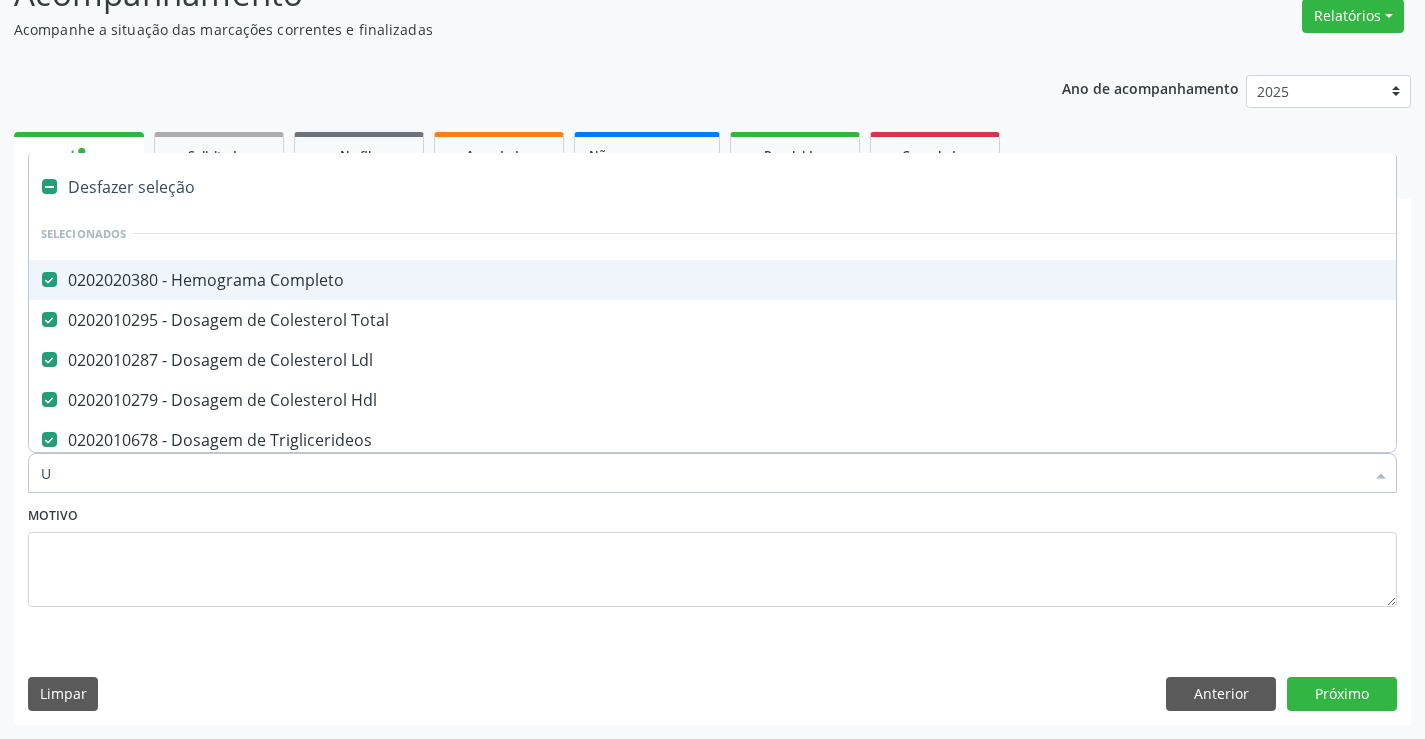 checkbox on "false" 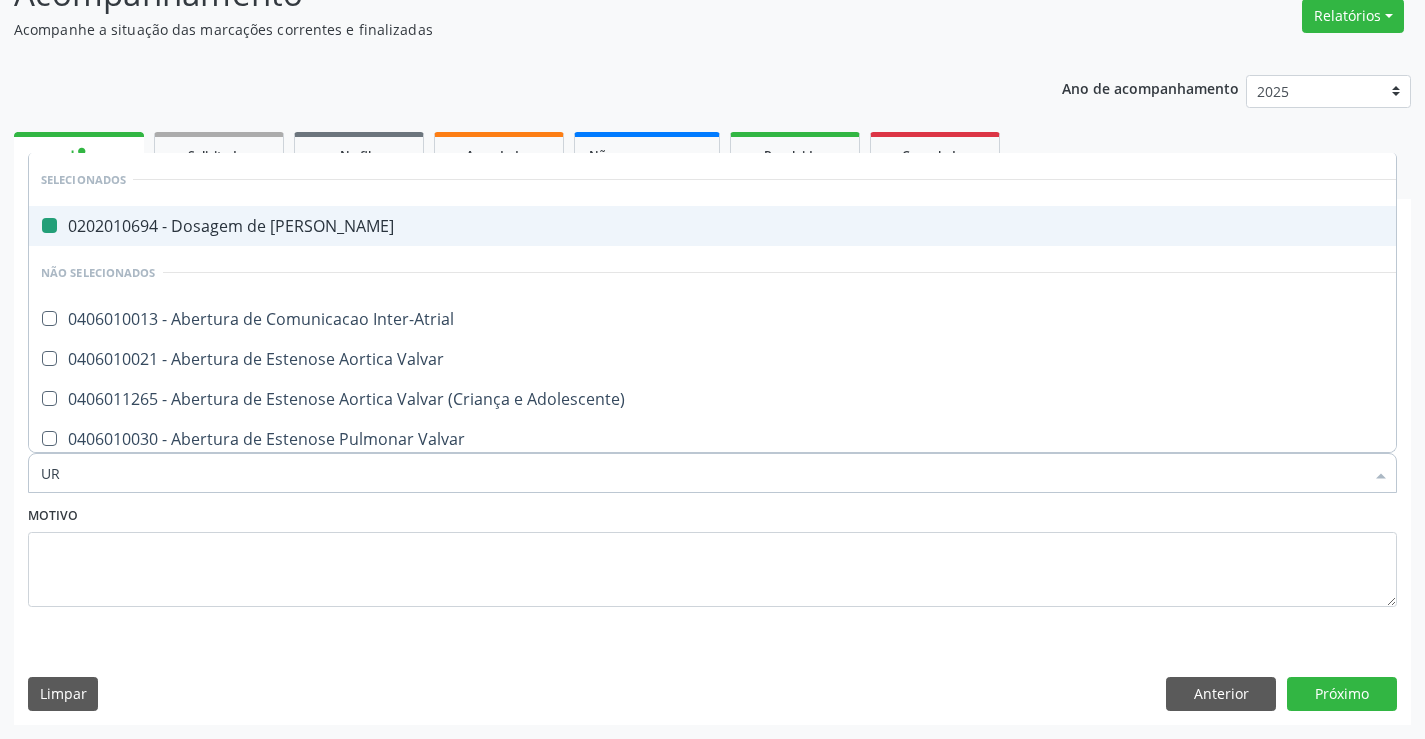 type on "URI" 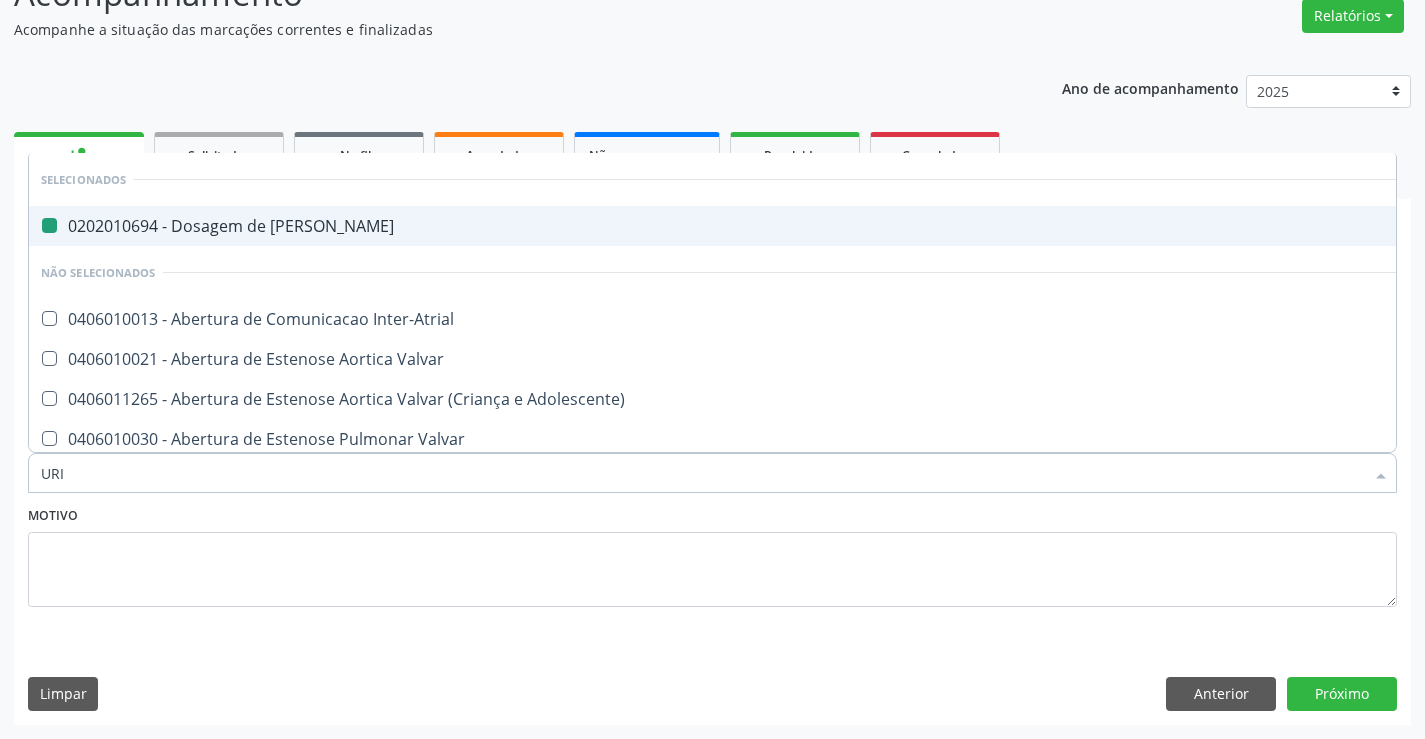 checkbox on "false" 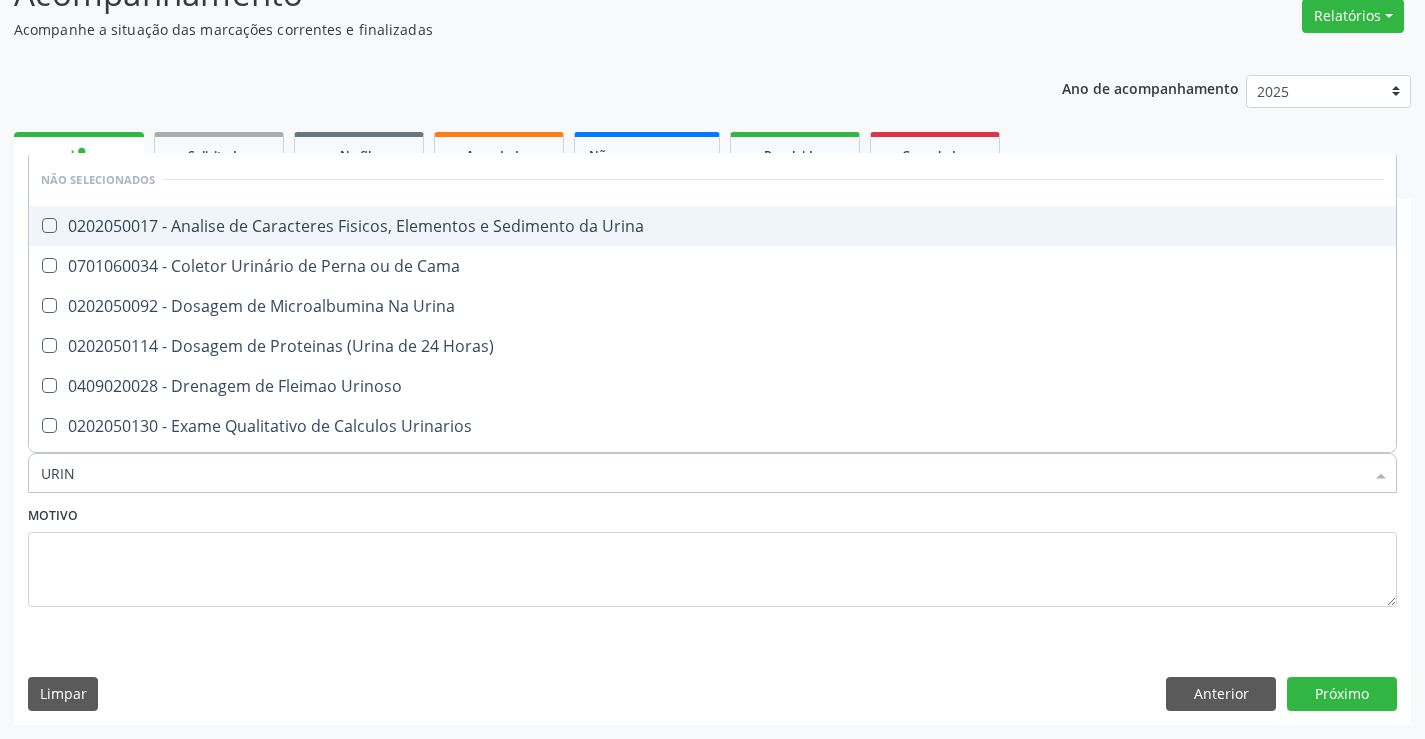 type on "URINA" 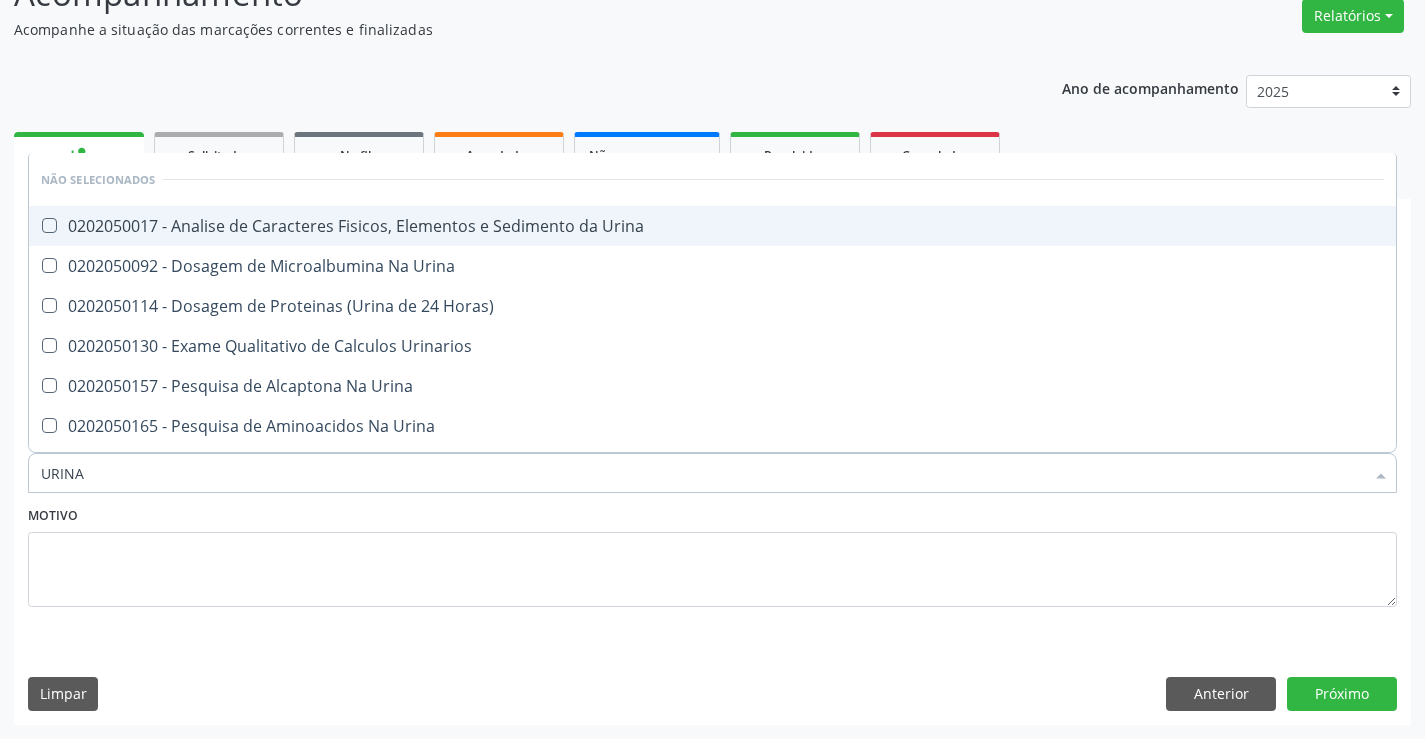 click on "0202050017 - Analise de Caracteres Fisicos, Elementos e Sedimento da Urina" at bounding box center [712, 226] 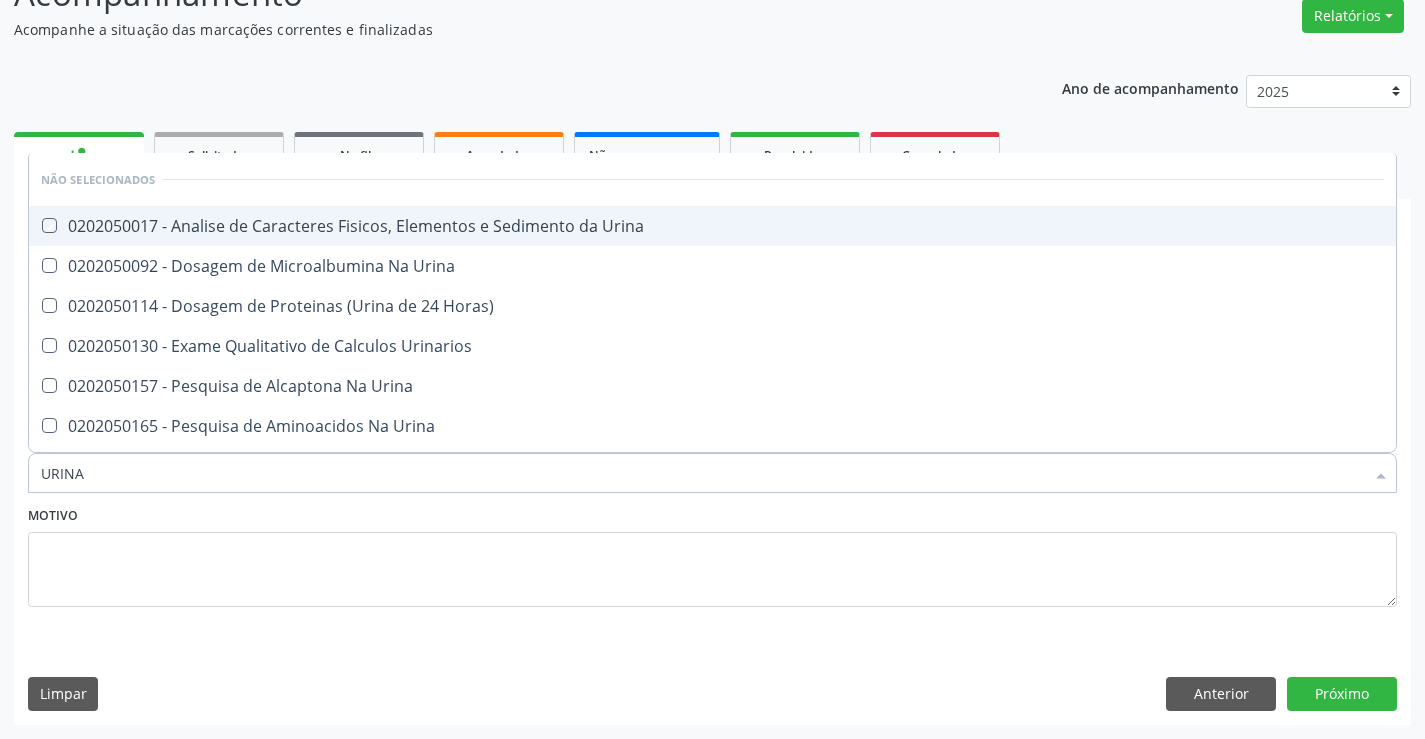 checkbox on "true" 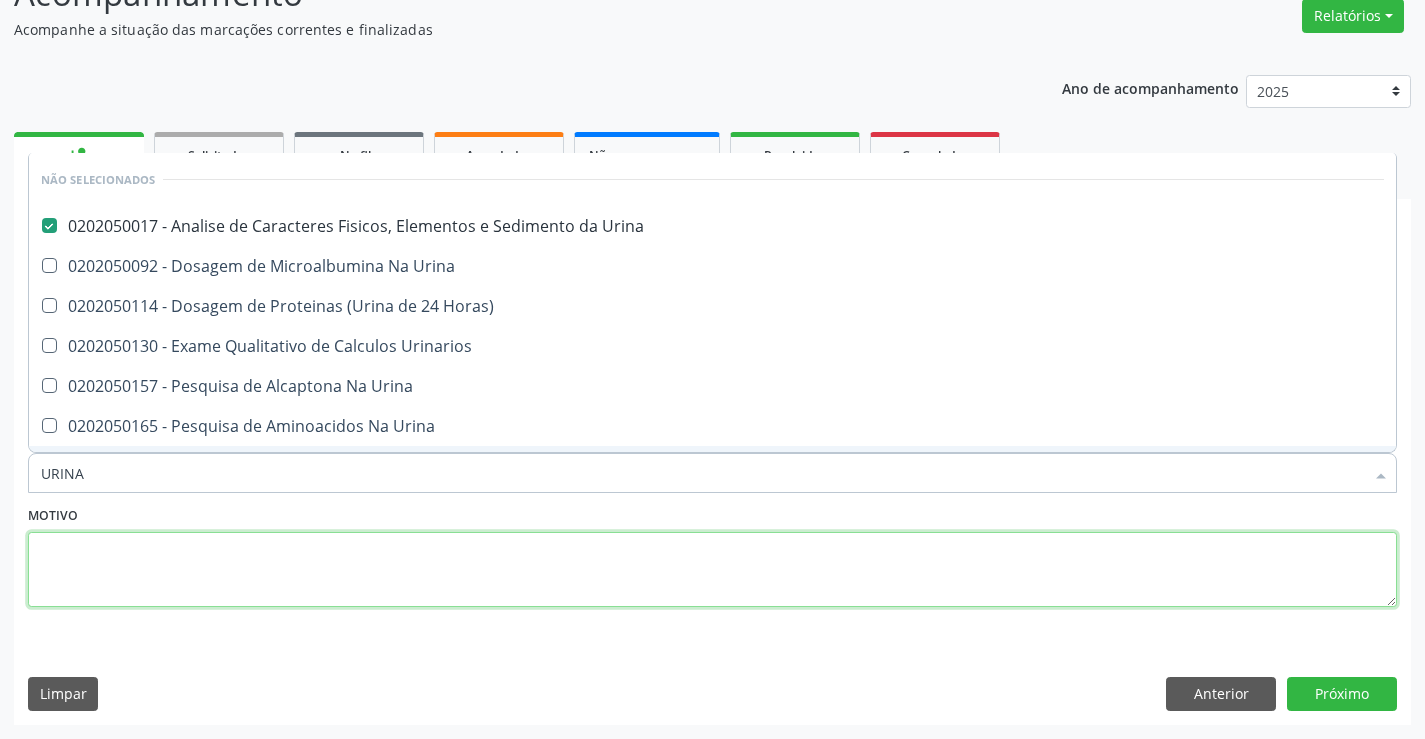 click at bounding box center [712, 570] 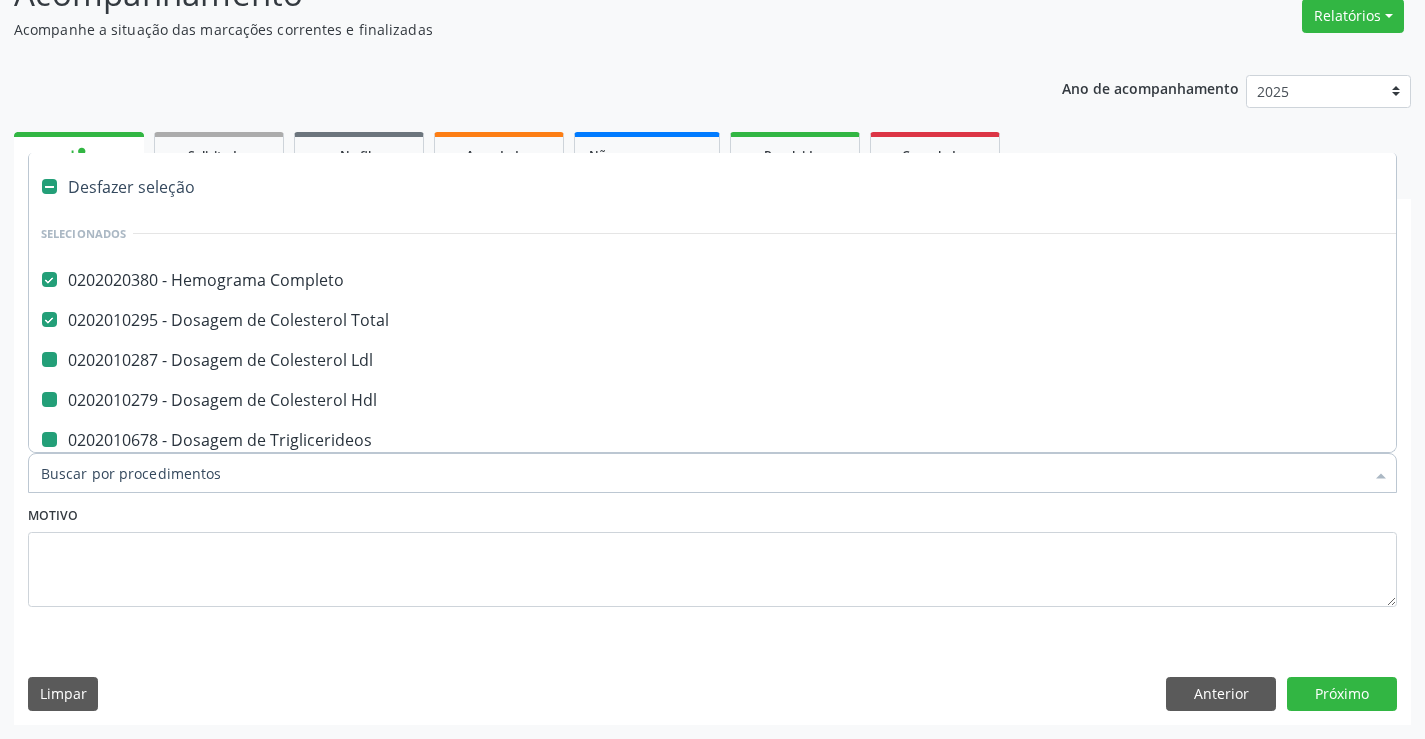 type on "F" 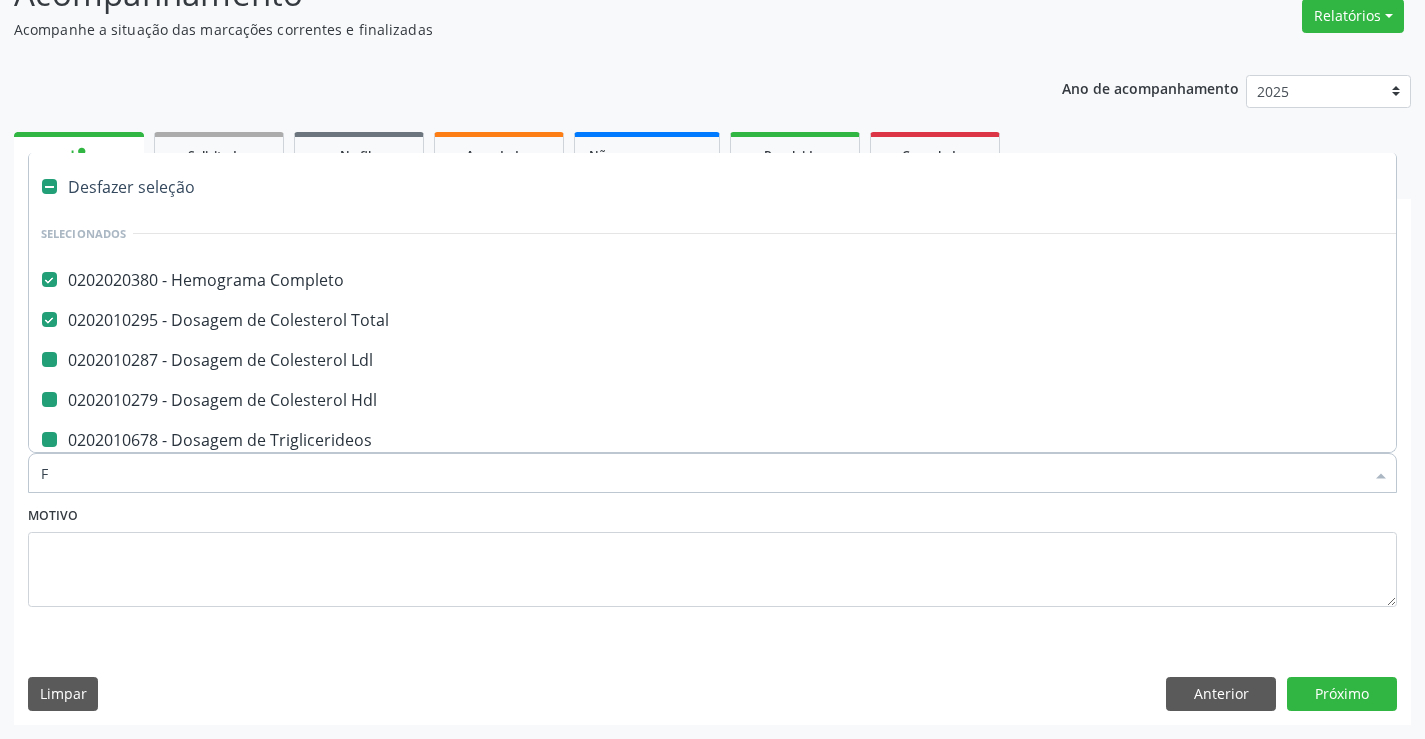 checkbox on "false" 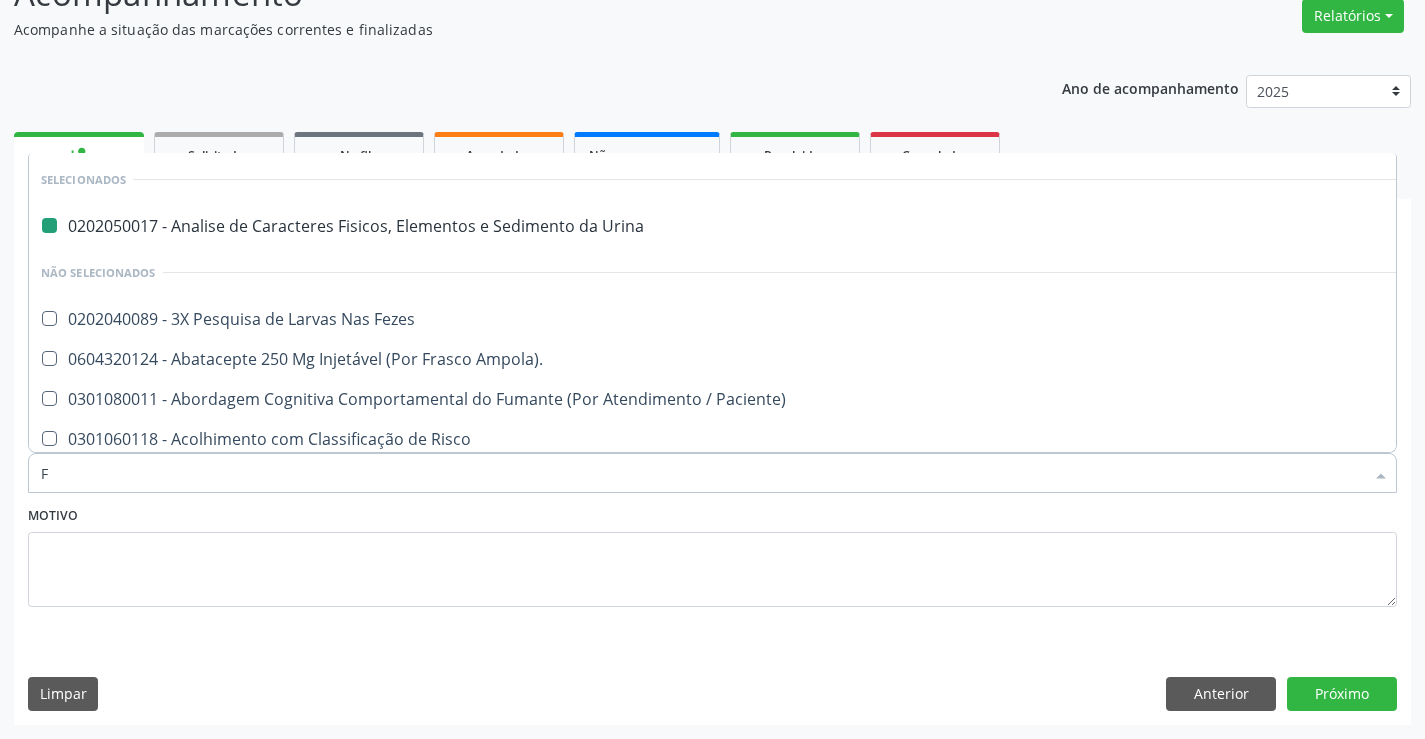 type on "FE" 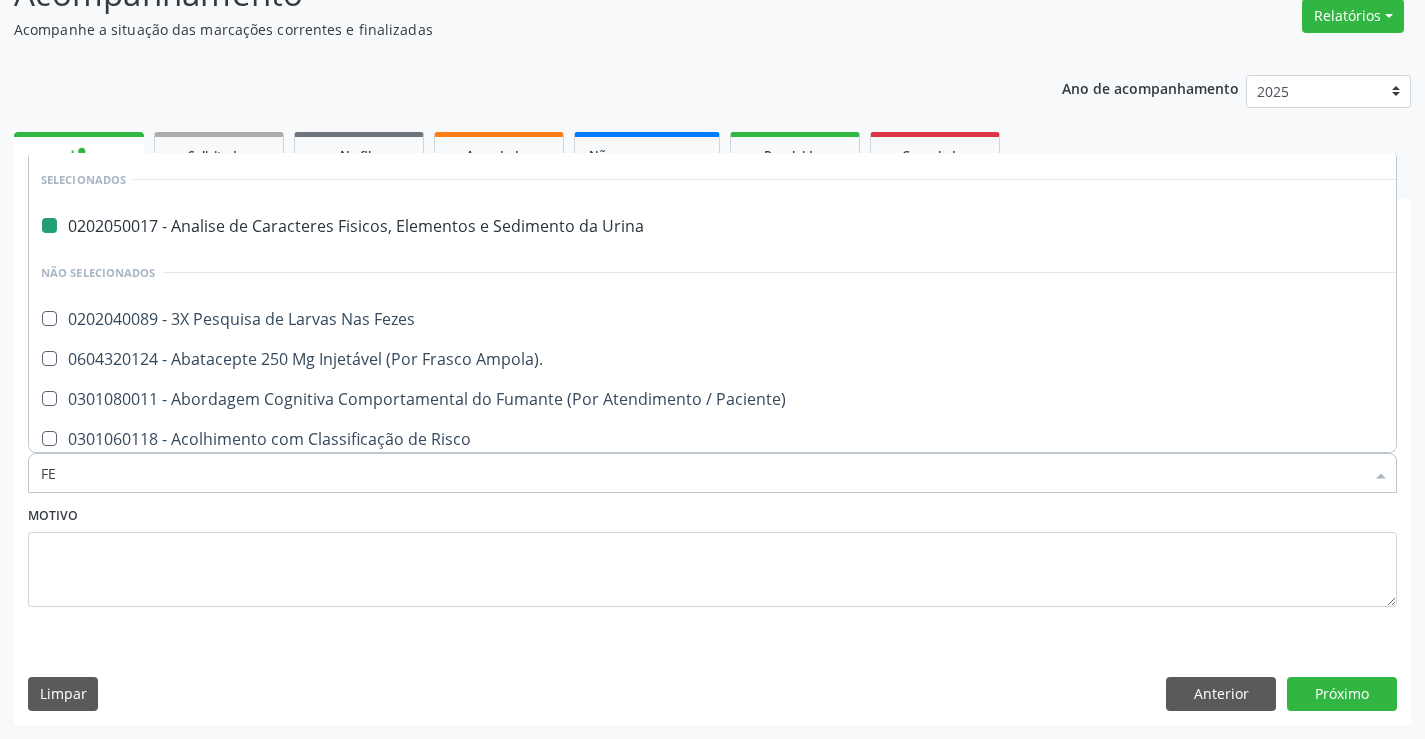 checkbox on "false" 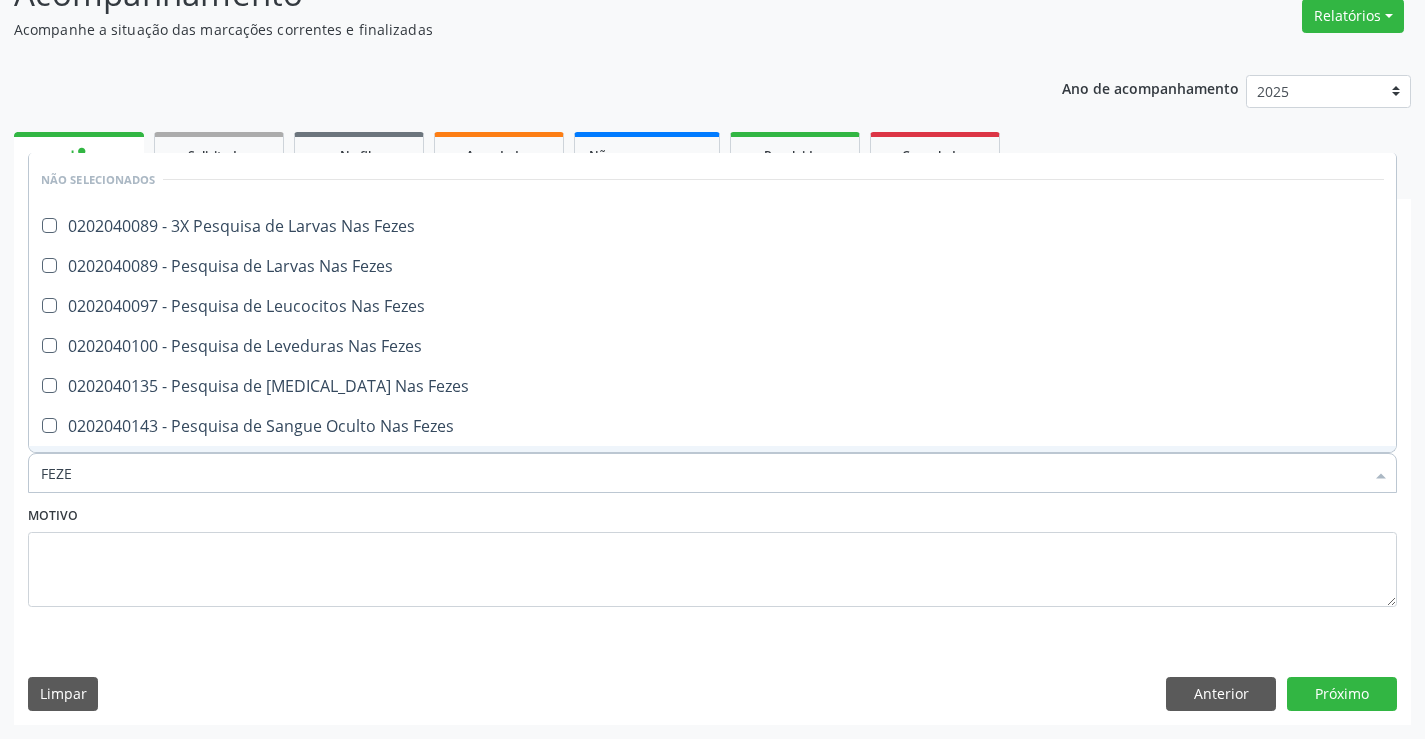 type on "FEZES" 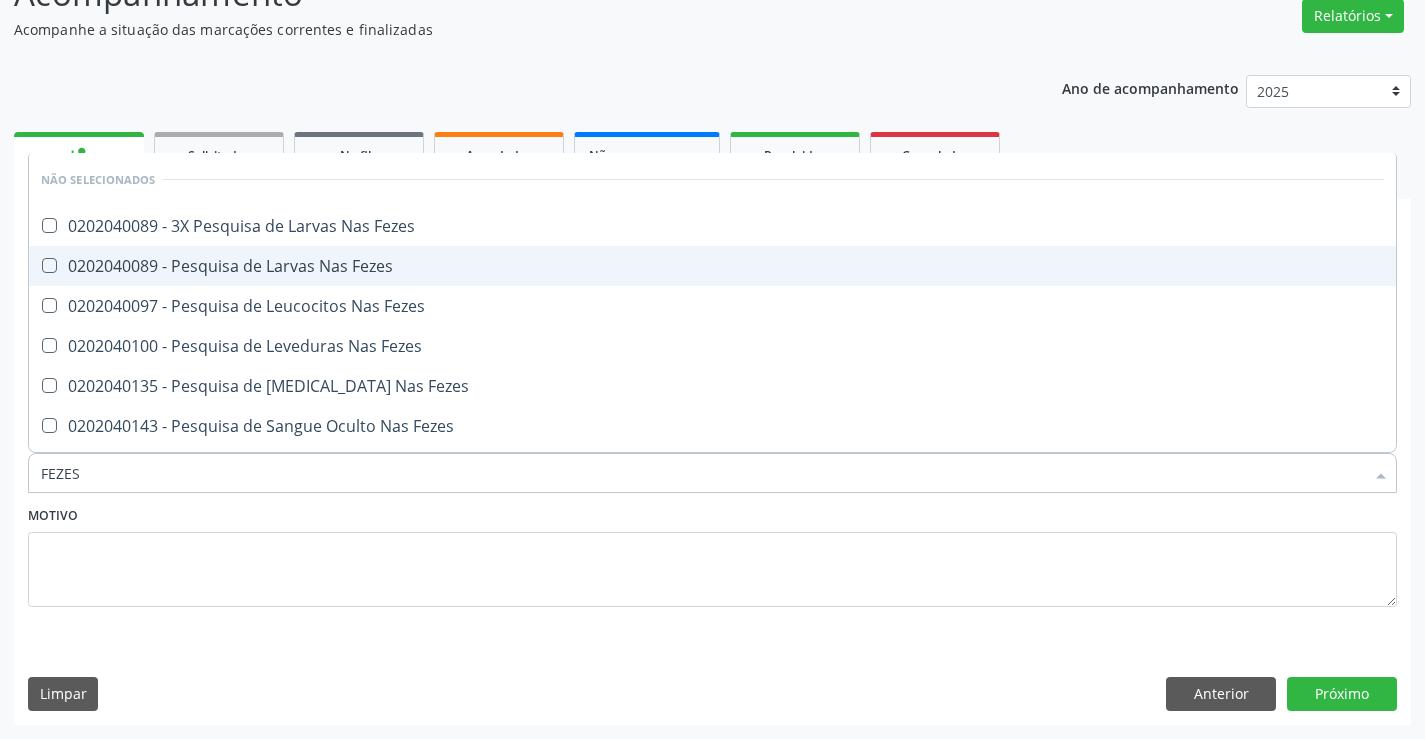 click on "0202040089 - Pesquisa de Larvas Nas Fezes" at bounding box center [712, 266] 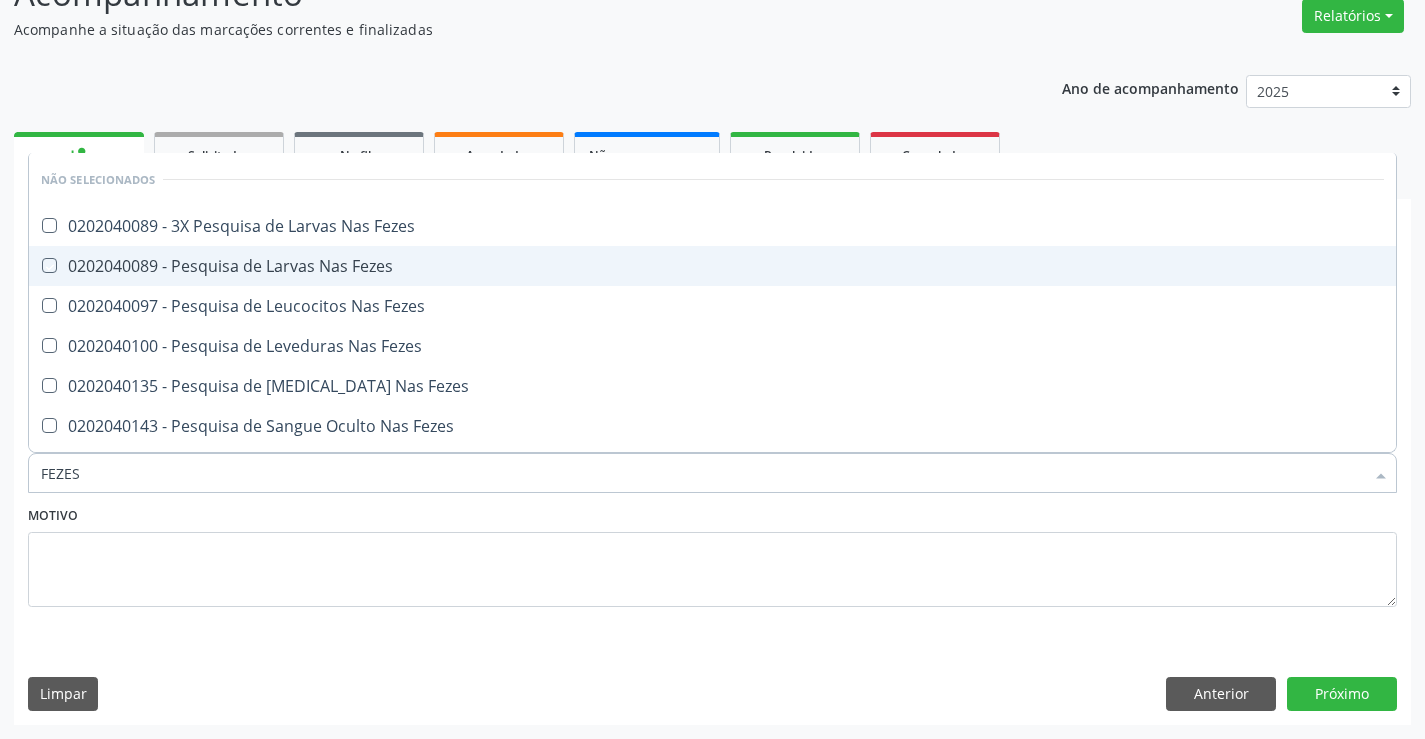 checkbox on "true" 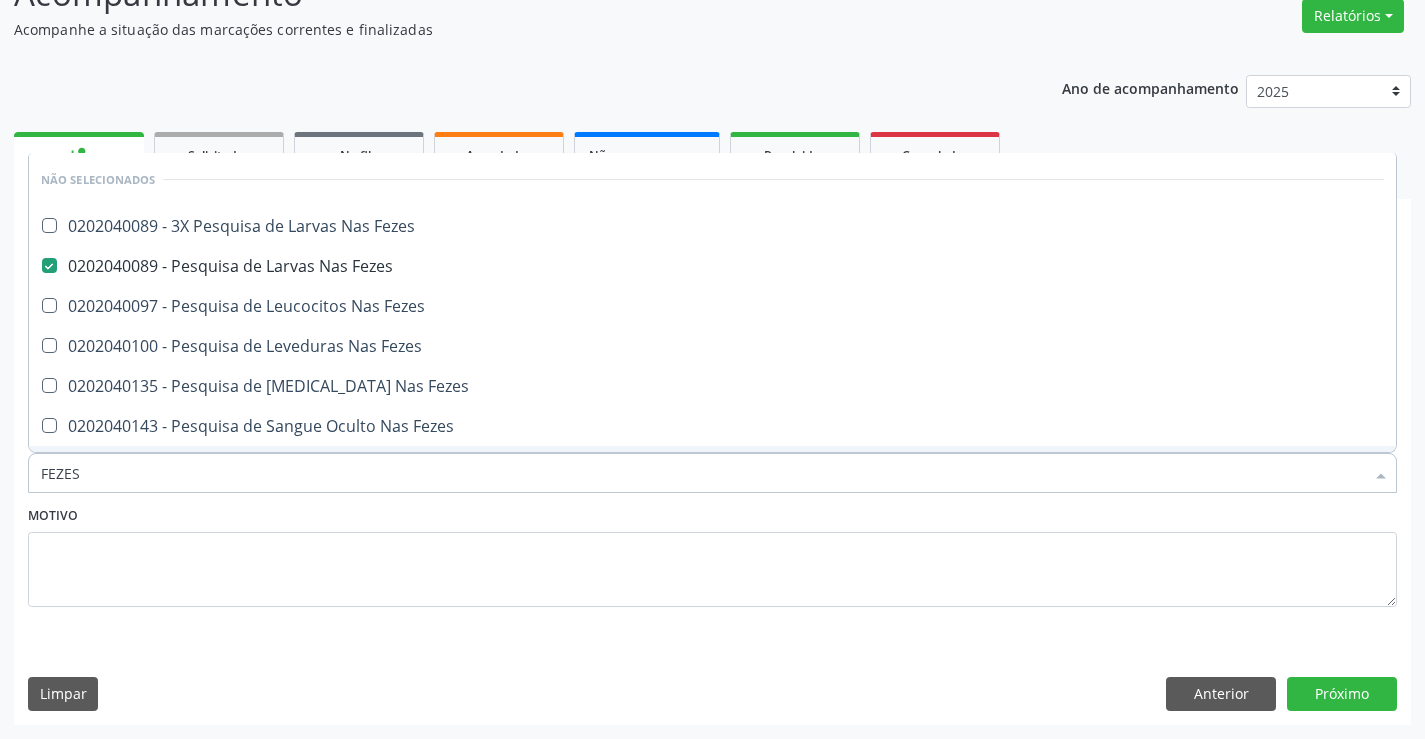 click on "Motivo" at bounding box center (712, 554) 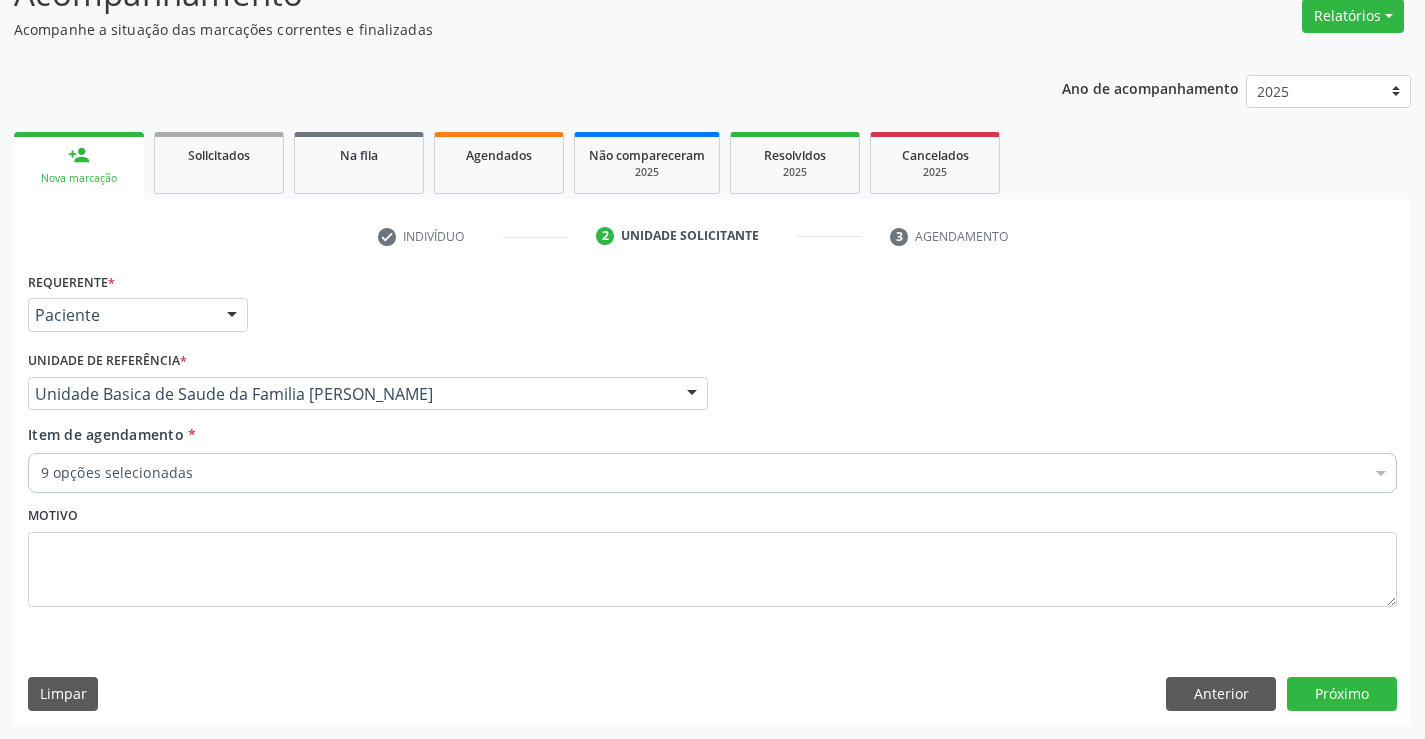 click on "9 opções selecionadas" at bounding box center [712, 473] 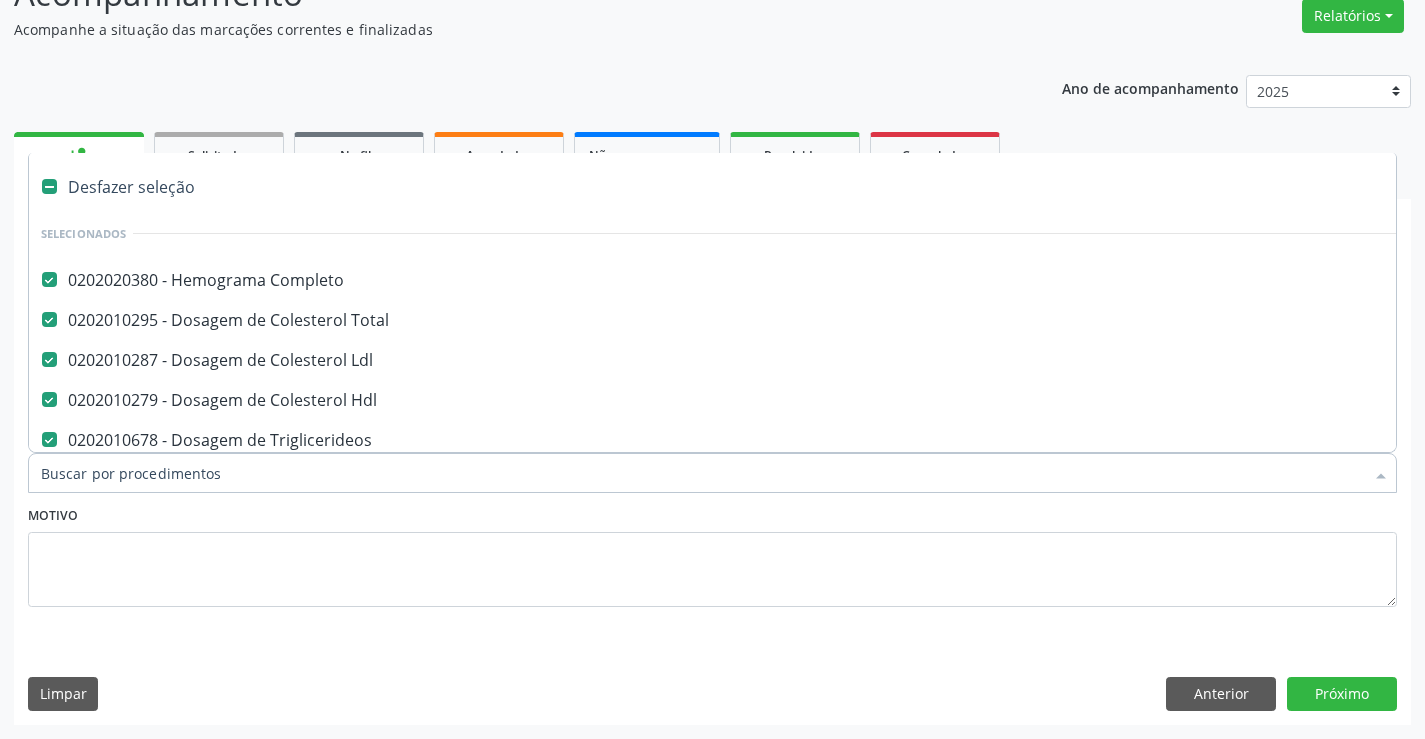type on "T" 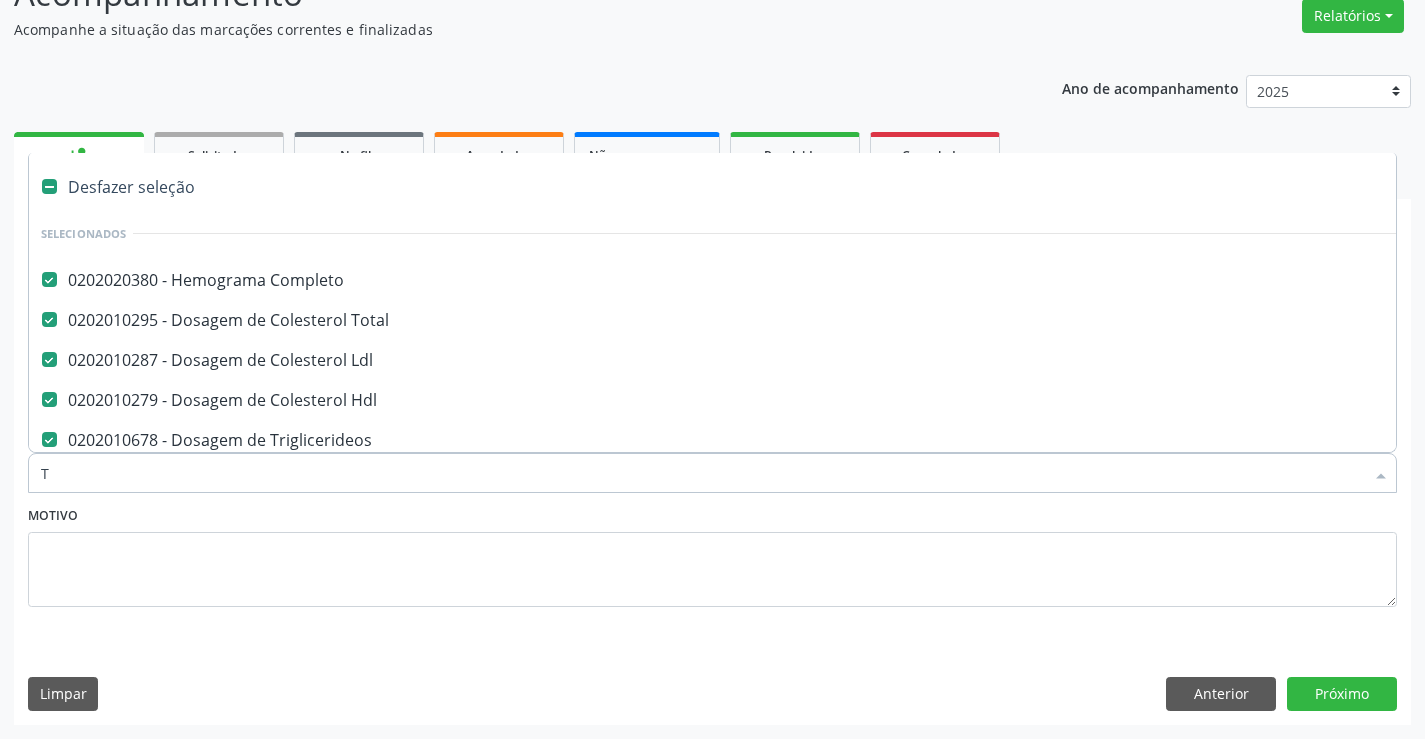 checkbox on "false" 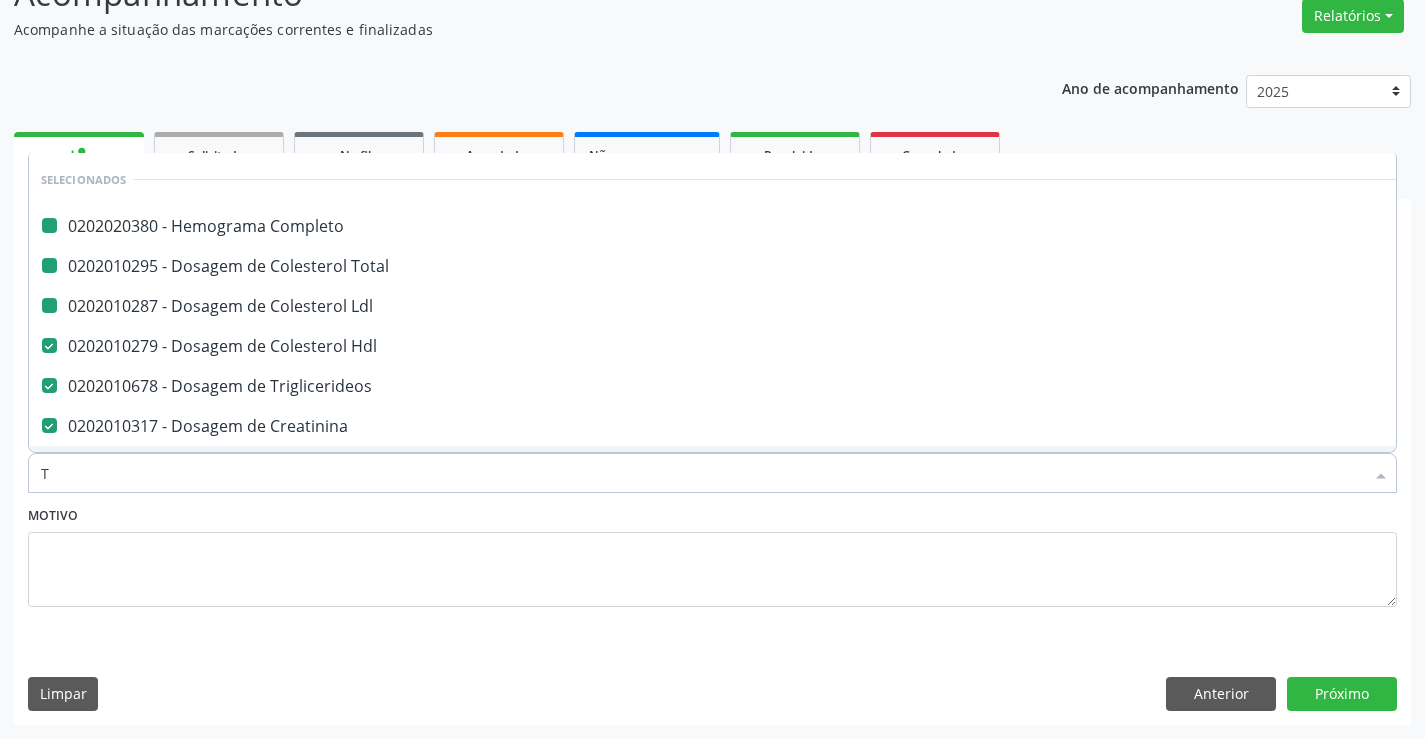 type on "TG" 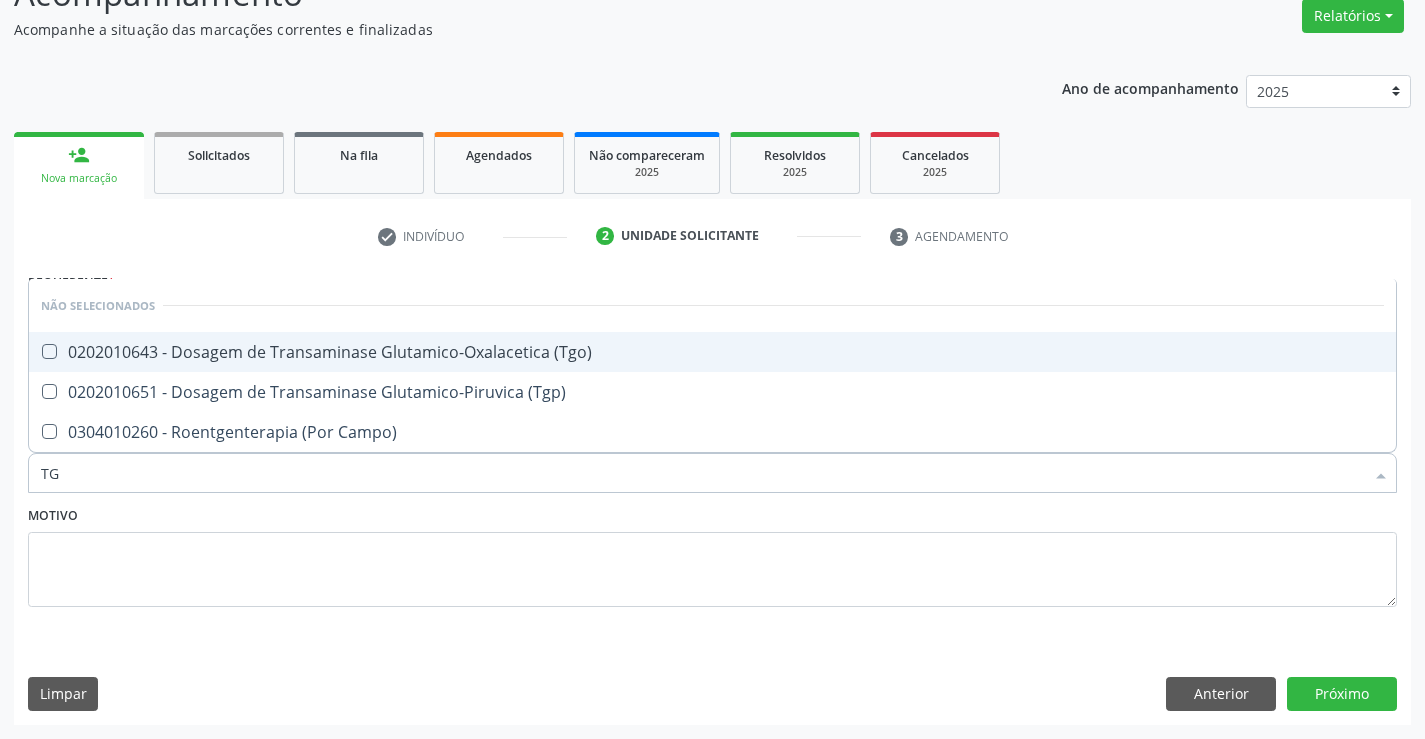 click on "0202010643 - Dosagem de Transaminase Glutamico-Oxalacetica (Tgo)" at bounding box center [712, 352] 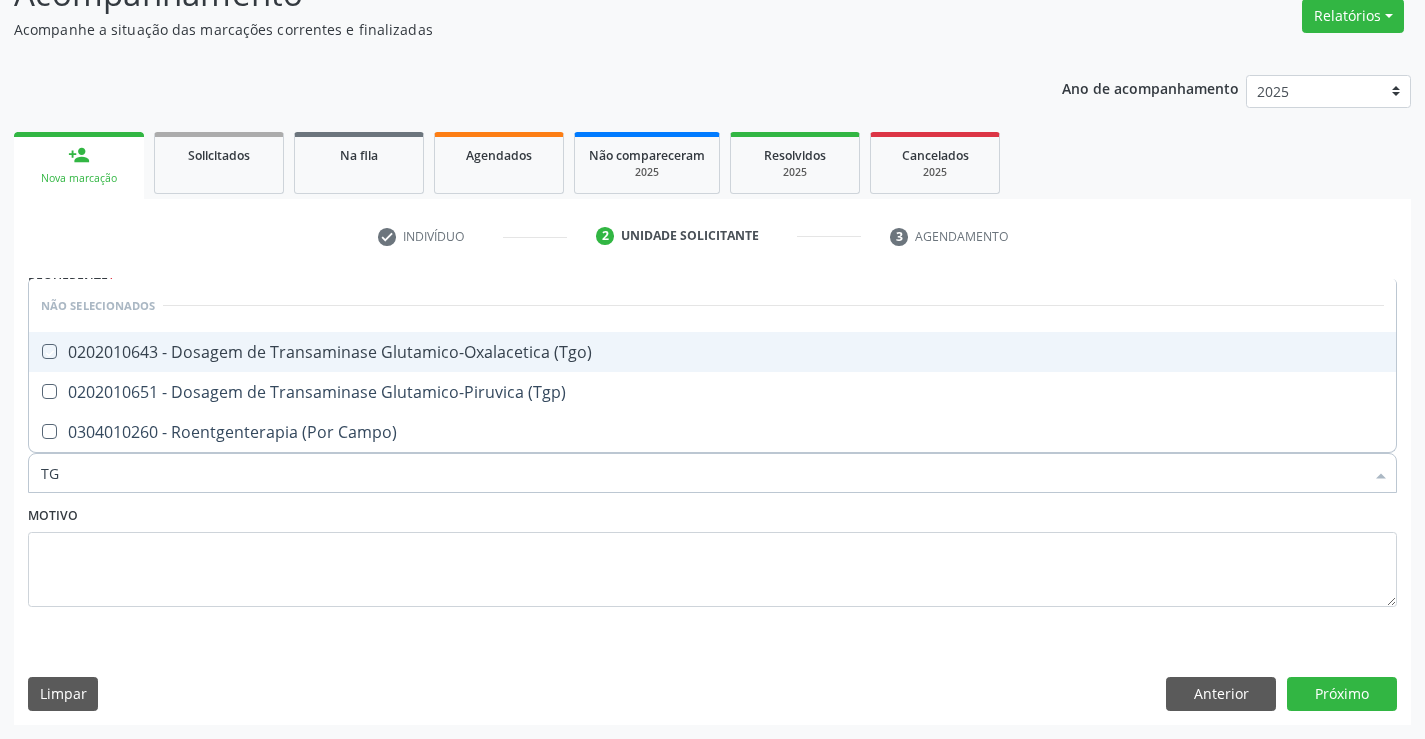 checkbox on "true" 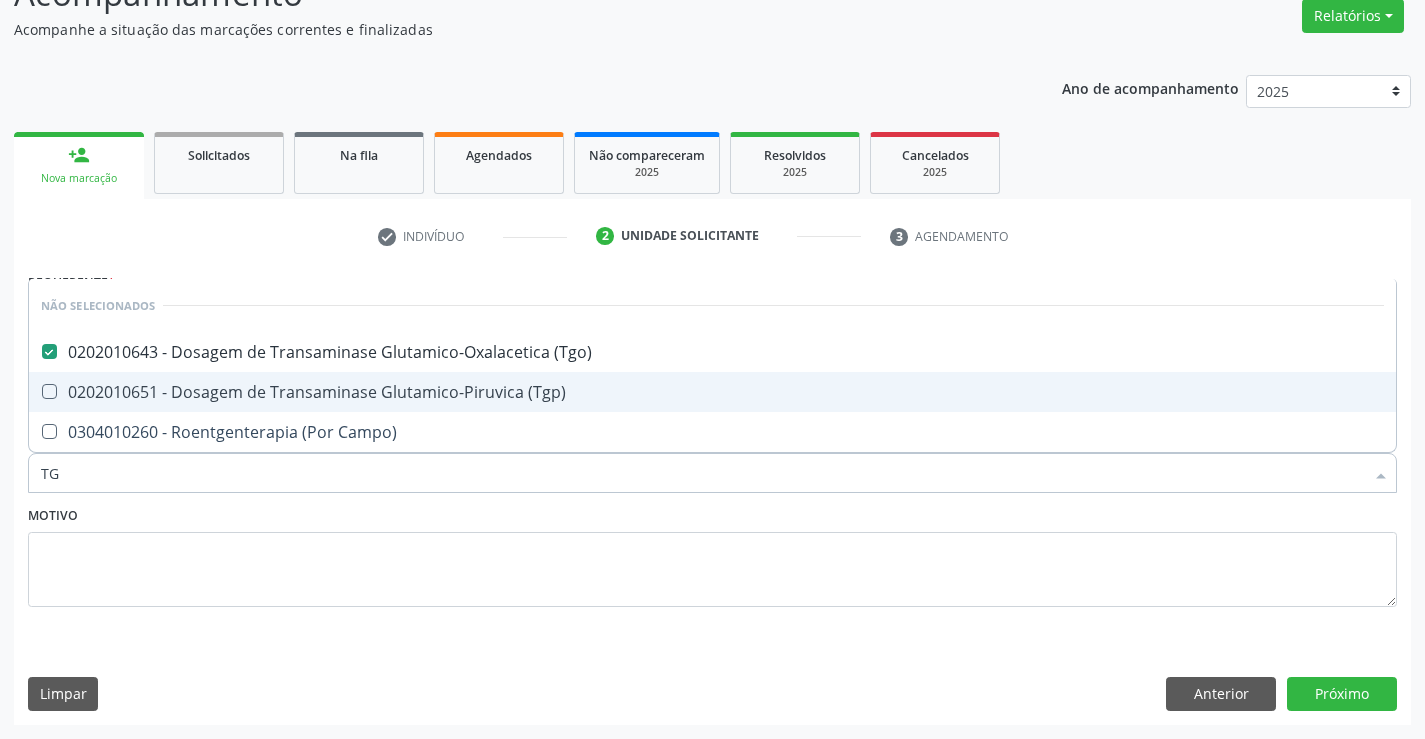 click on "0202010651 - Dosagem de Transaminase Glutamico-Piruvica (Tgp)" at bounding box center (712, 392) 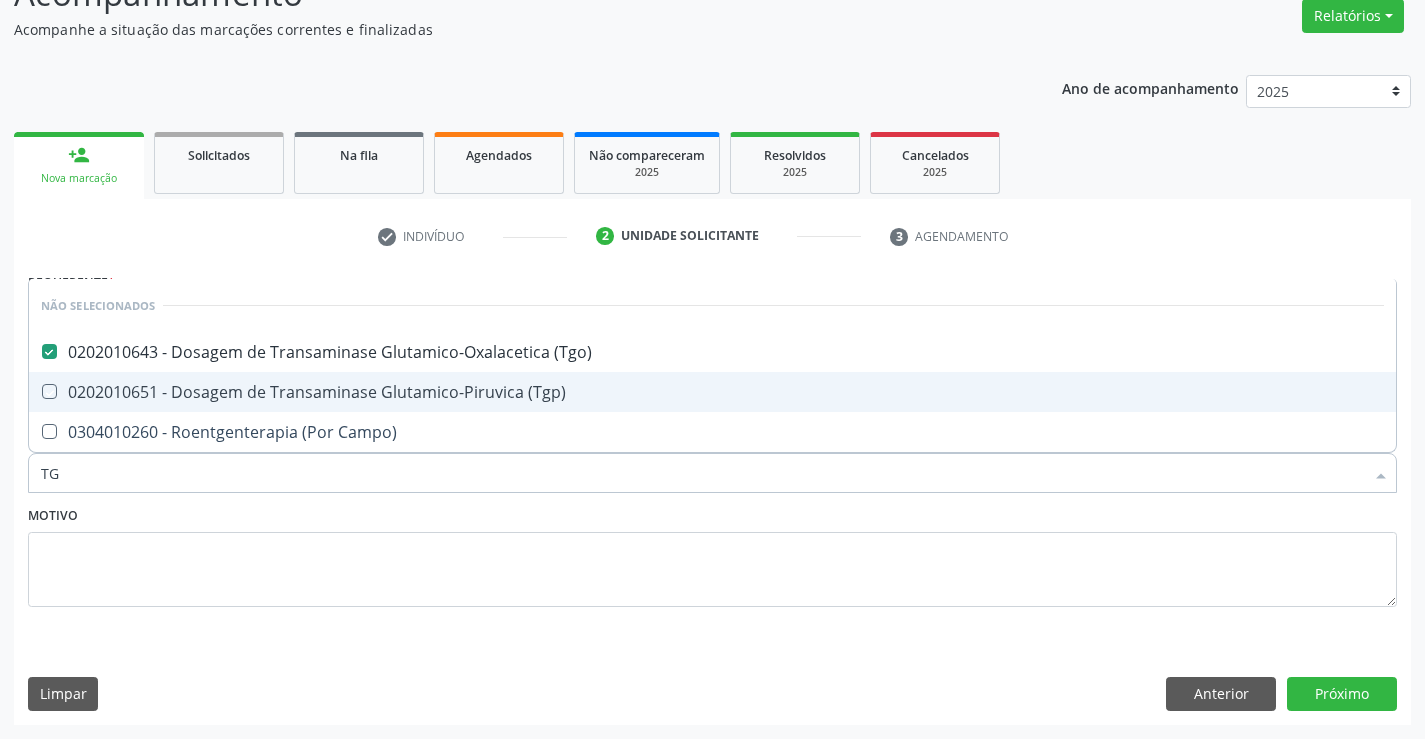 checkbox on "true" 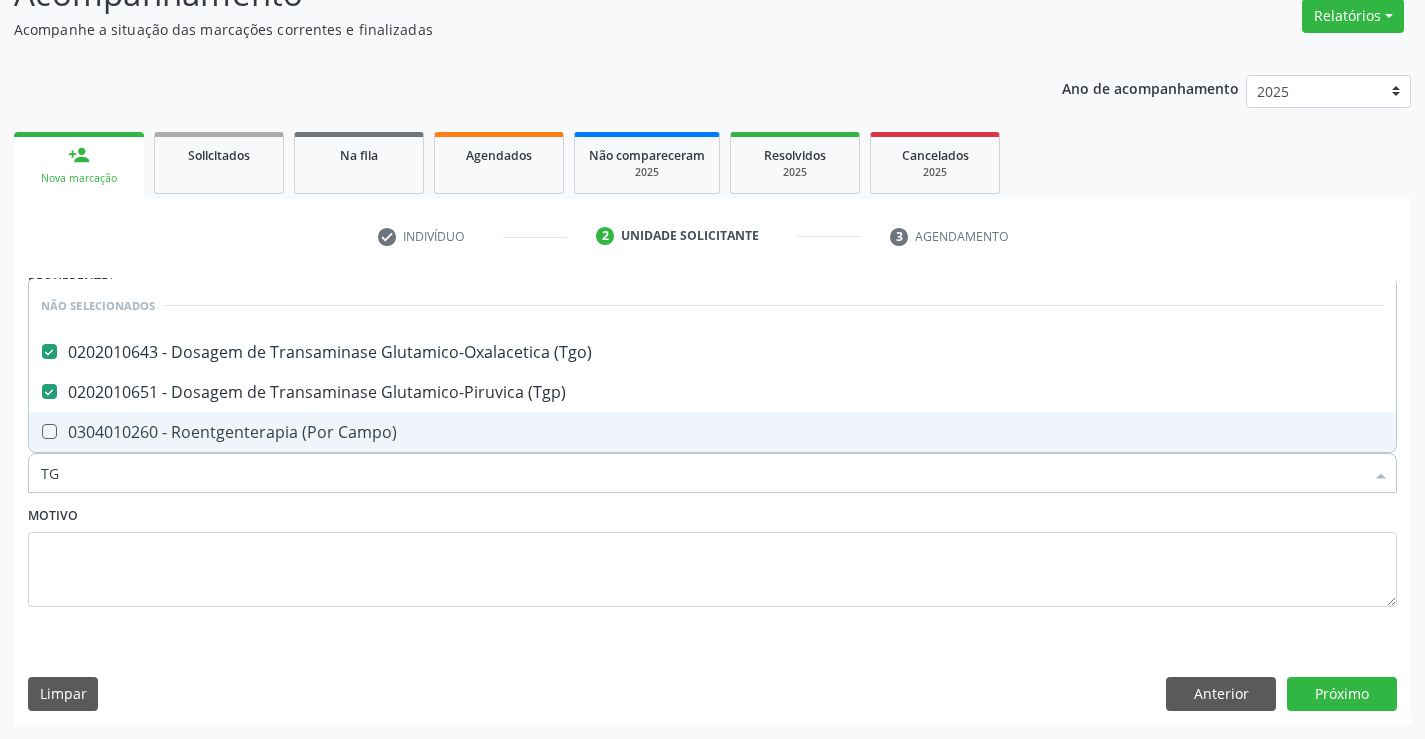 click on "Motivo" at bounding box center (712, 554) 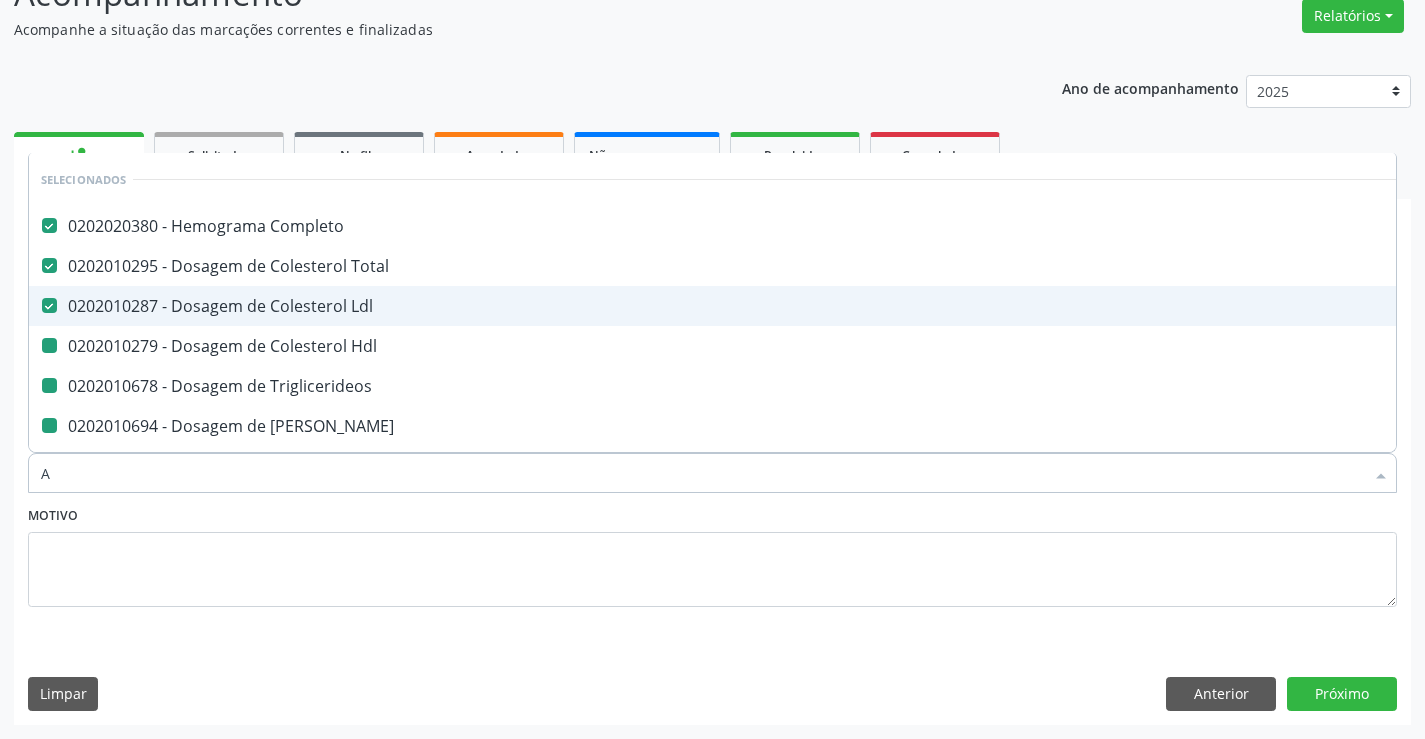 type on "AC" 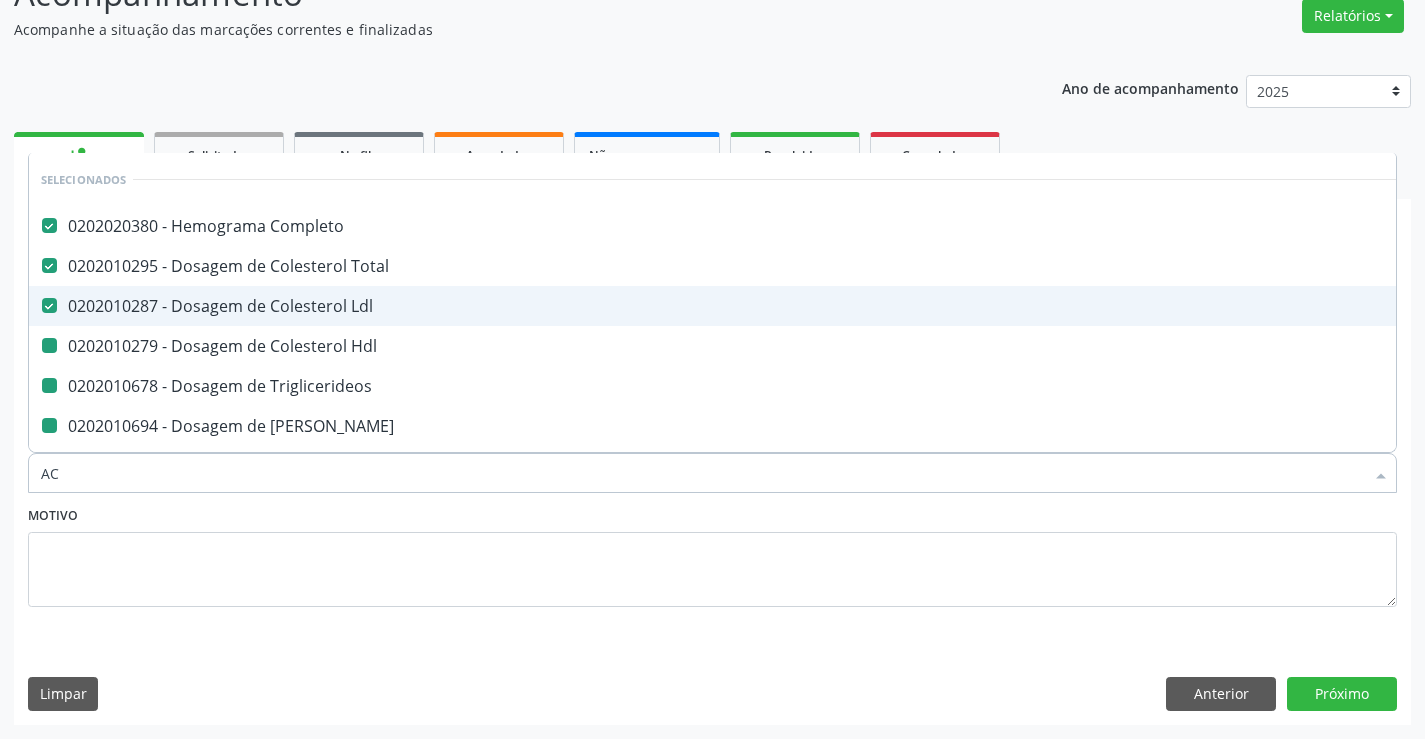 checkbox on "false" 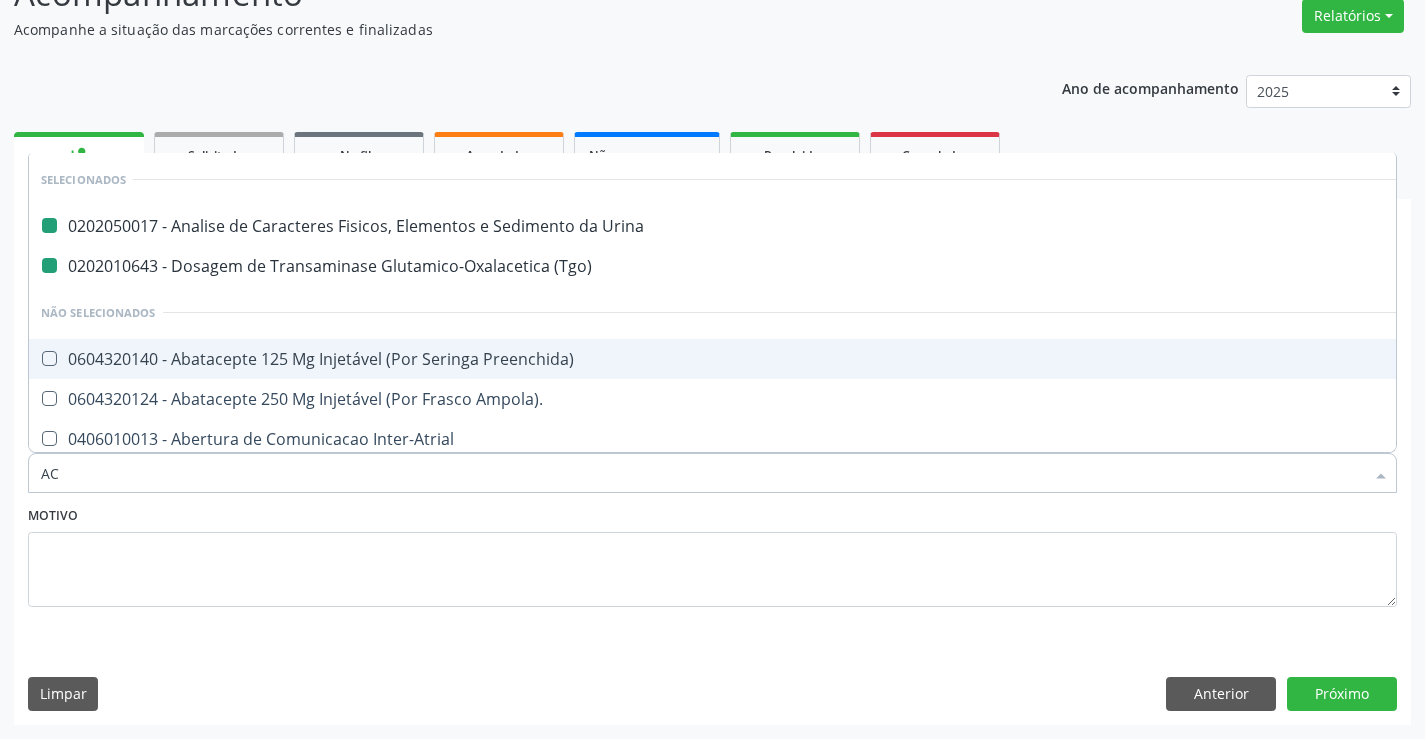 type on "ACI" 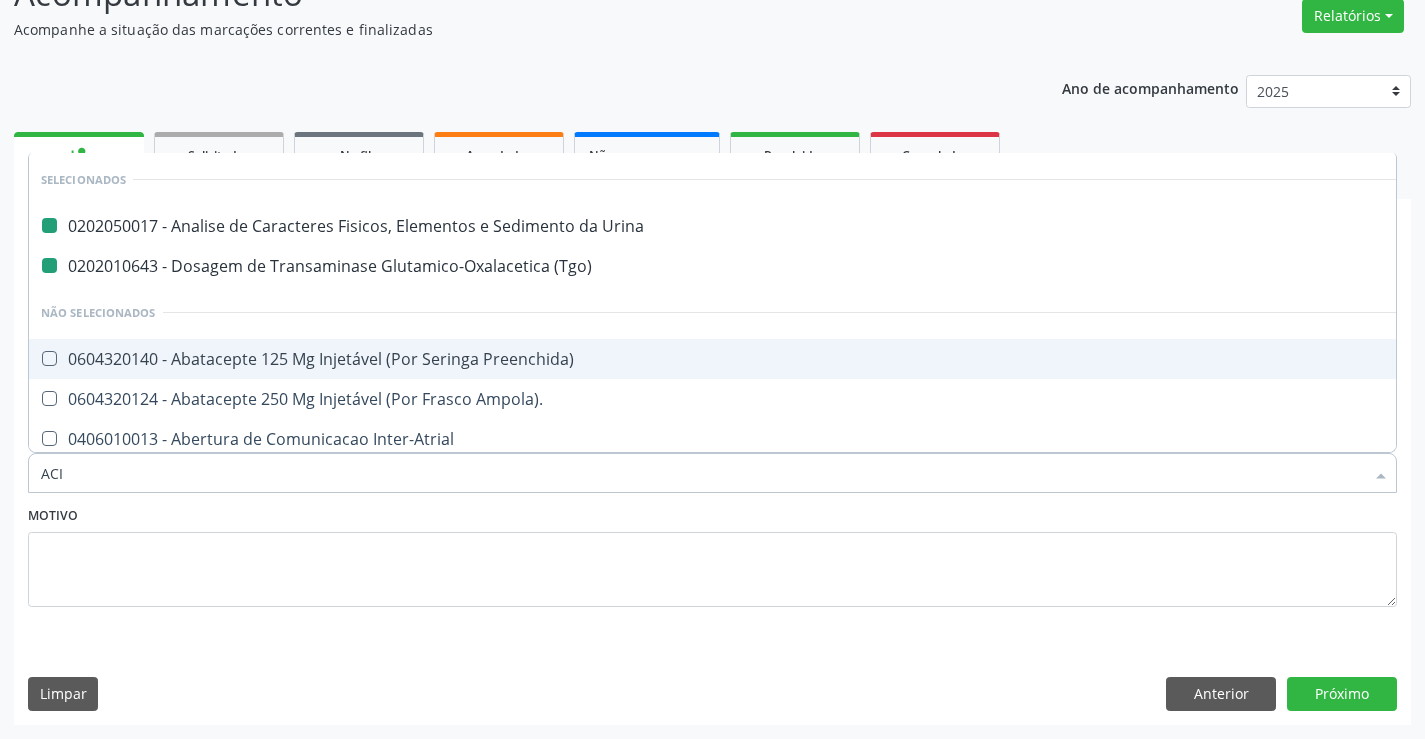checkbox on "false" 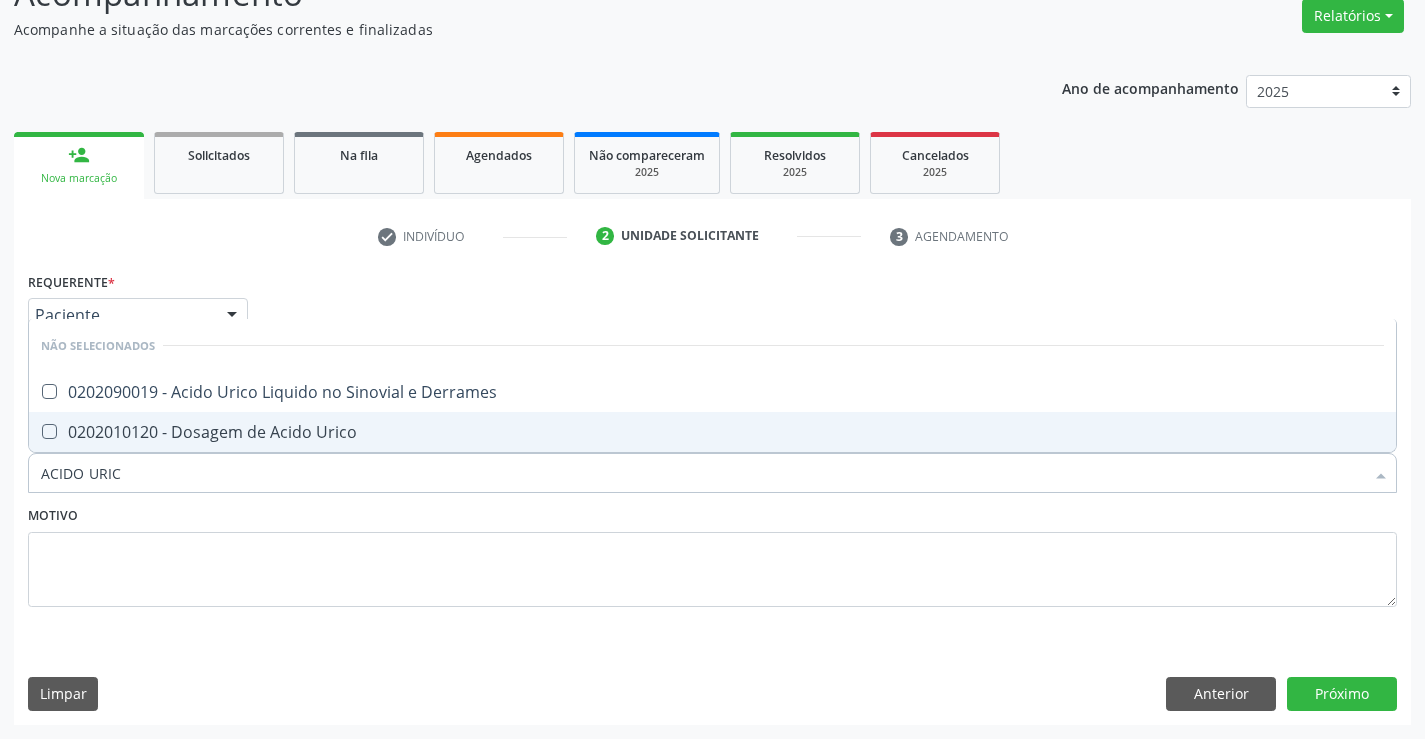 type on "ACIDO URICO" 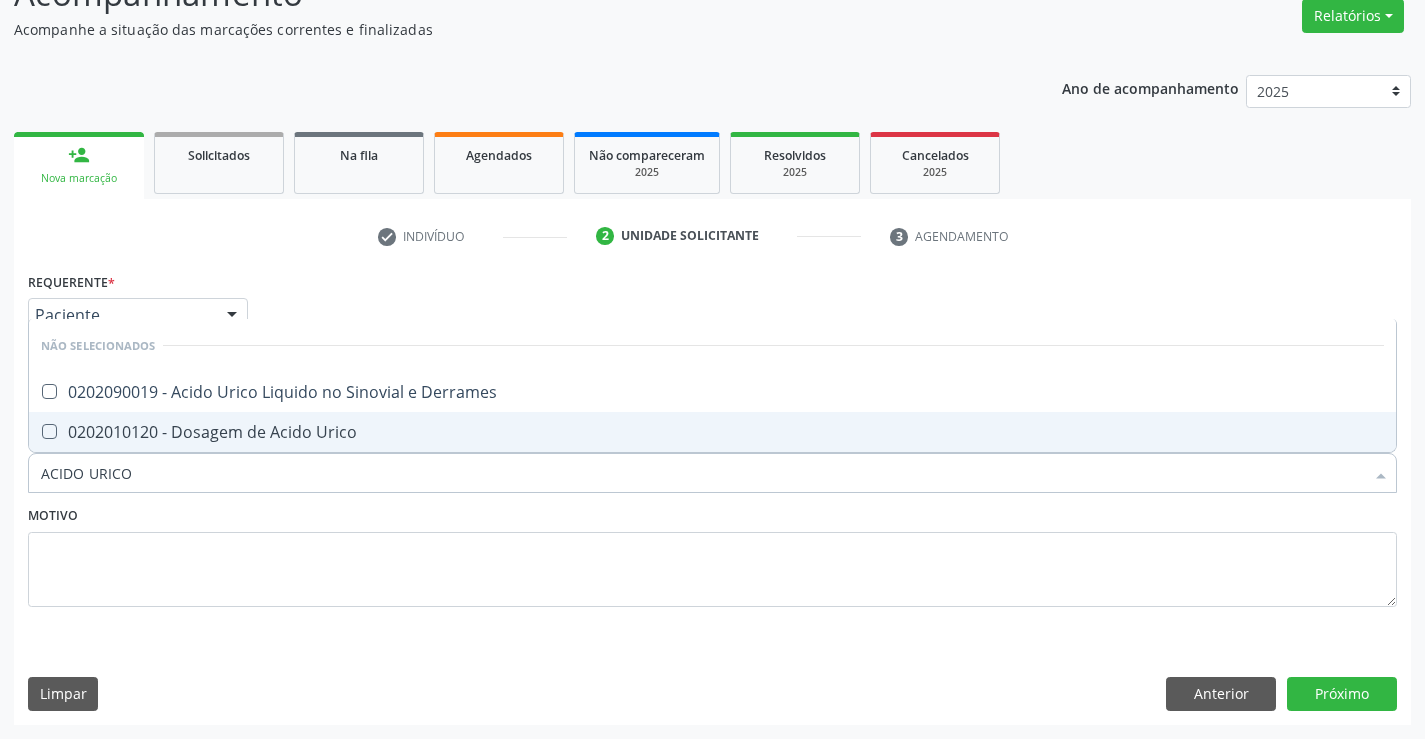 click on "0202010120 - Dosagem de Acido Urico" at bounding box center (712, 432) 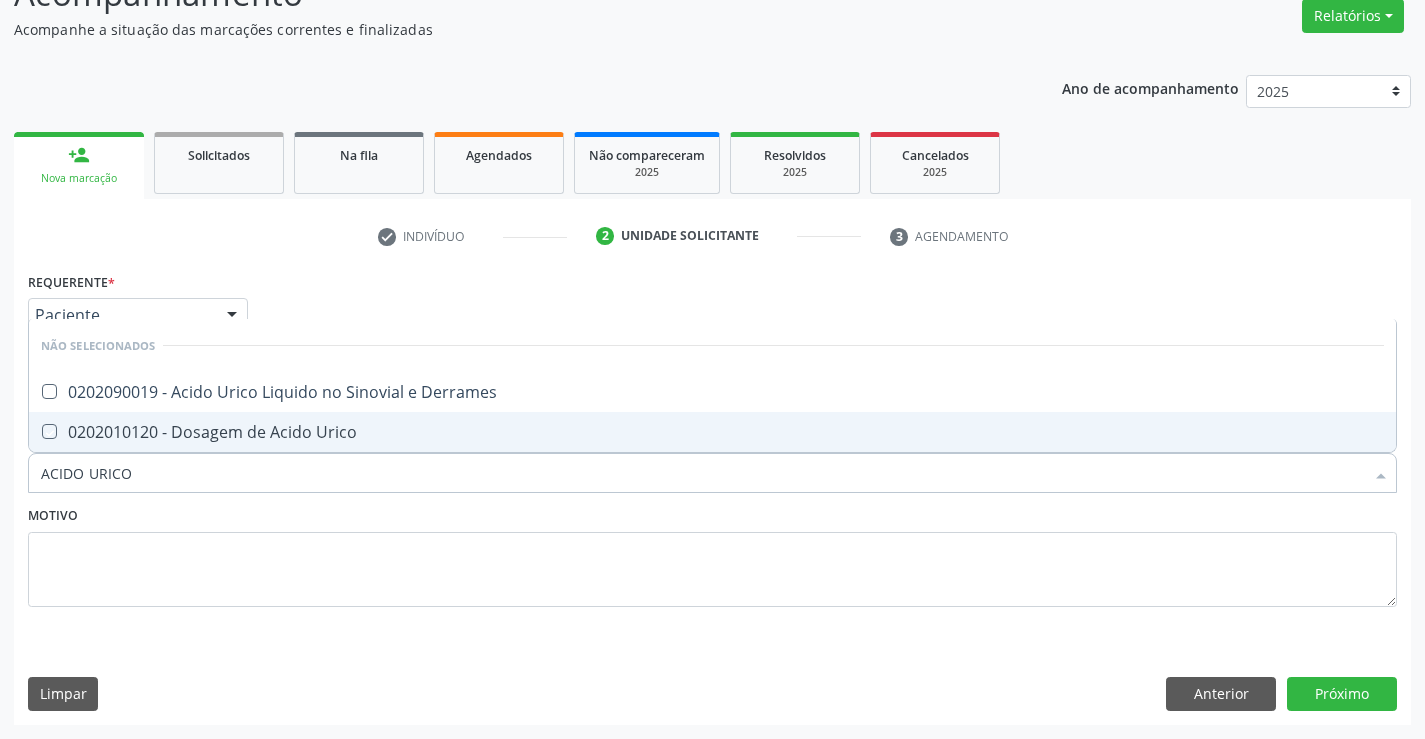 checkbox on "true" 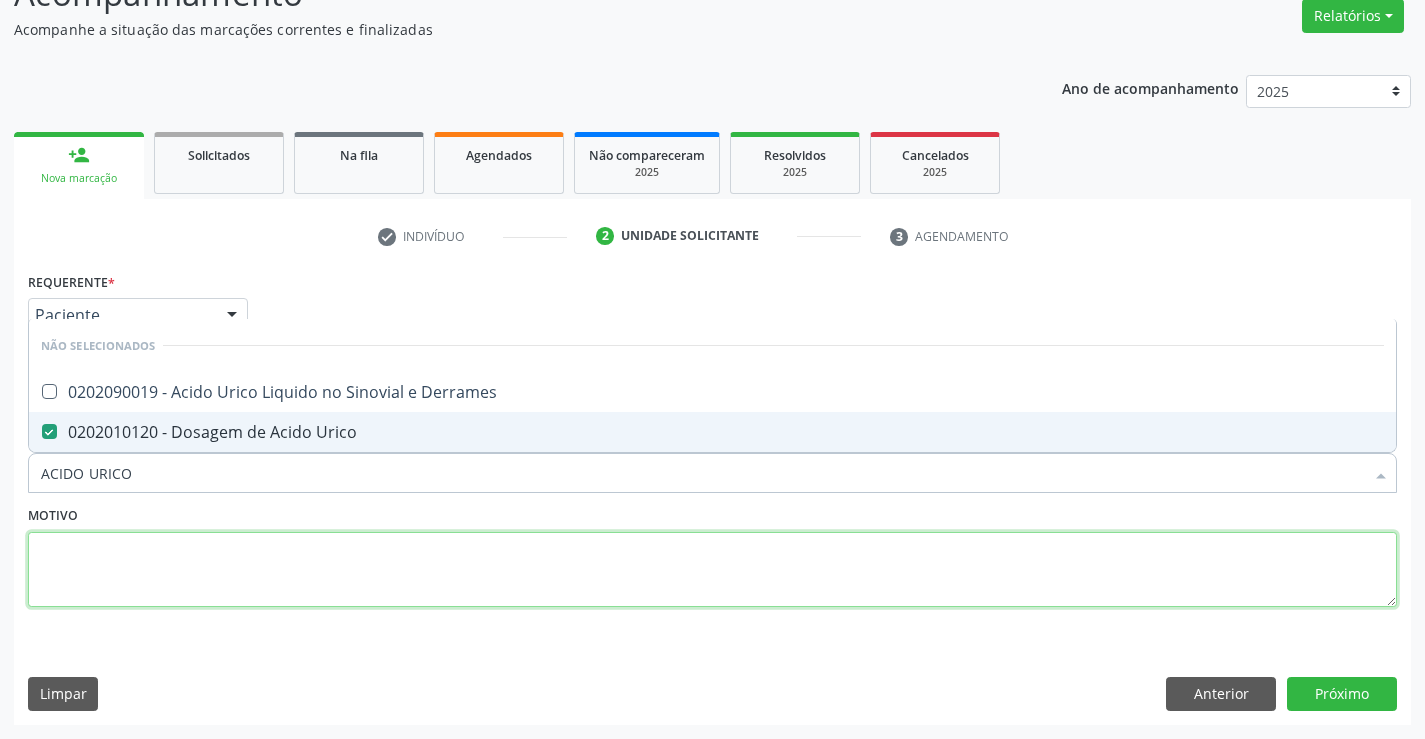 click at bounding box center (712, 570) 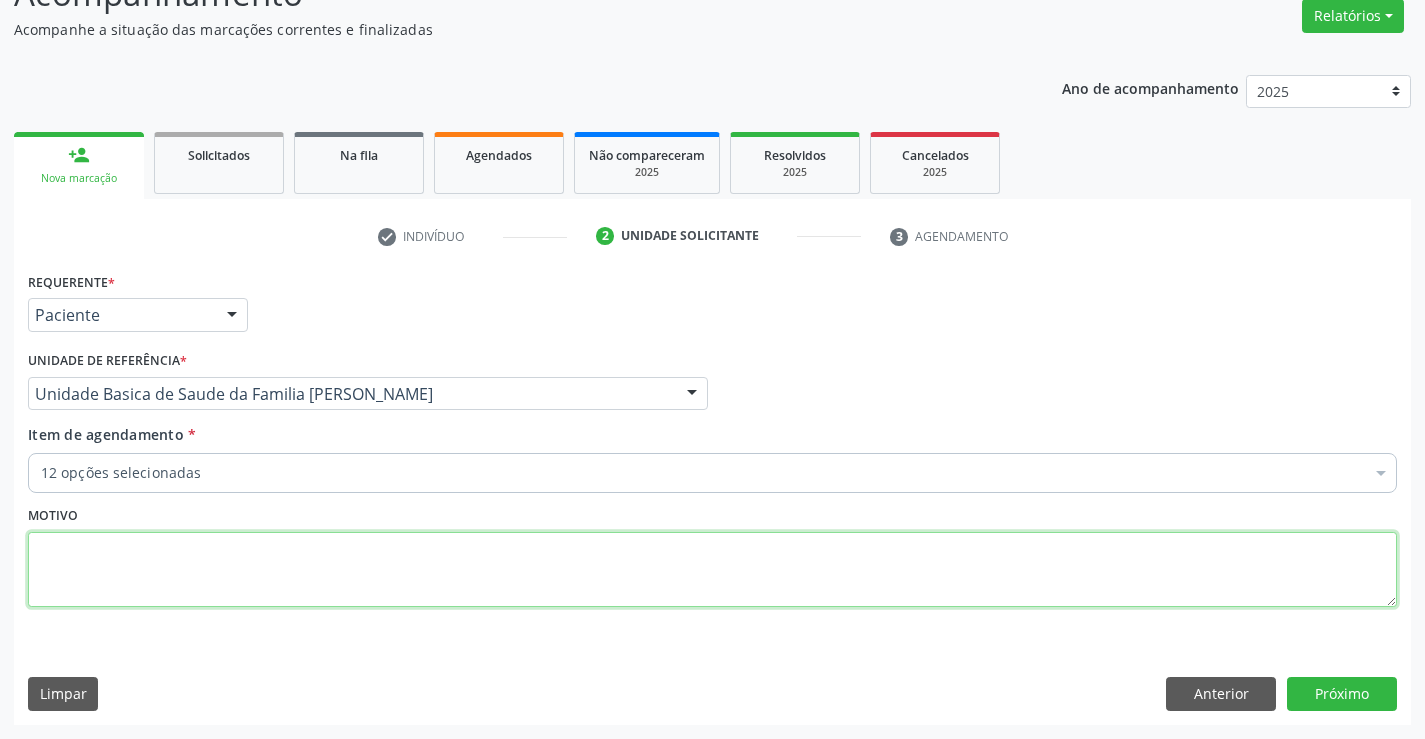 checkbox on "true" 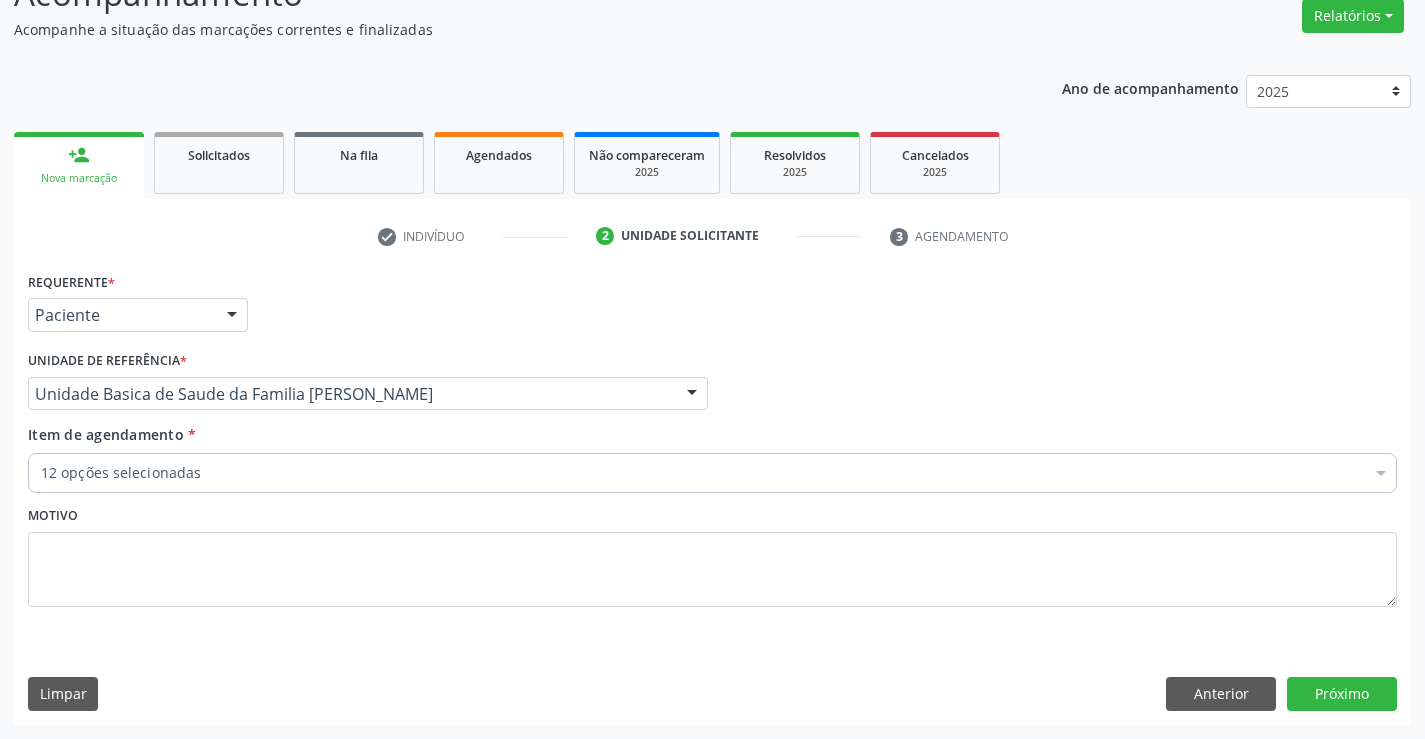 click on "12 opções selecionadas" at bounding box center [712, 473] 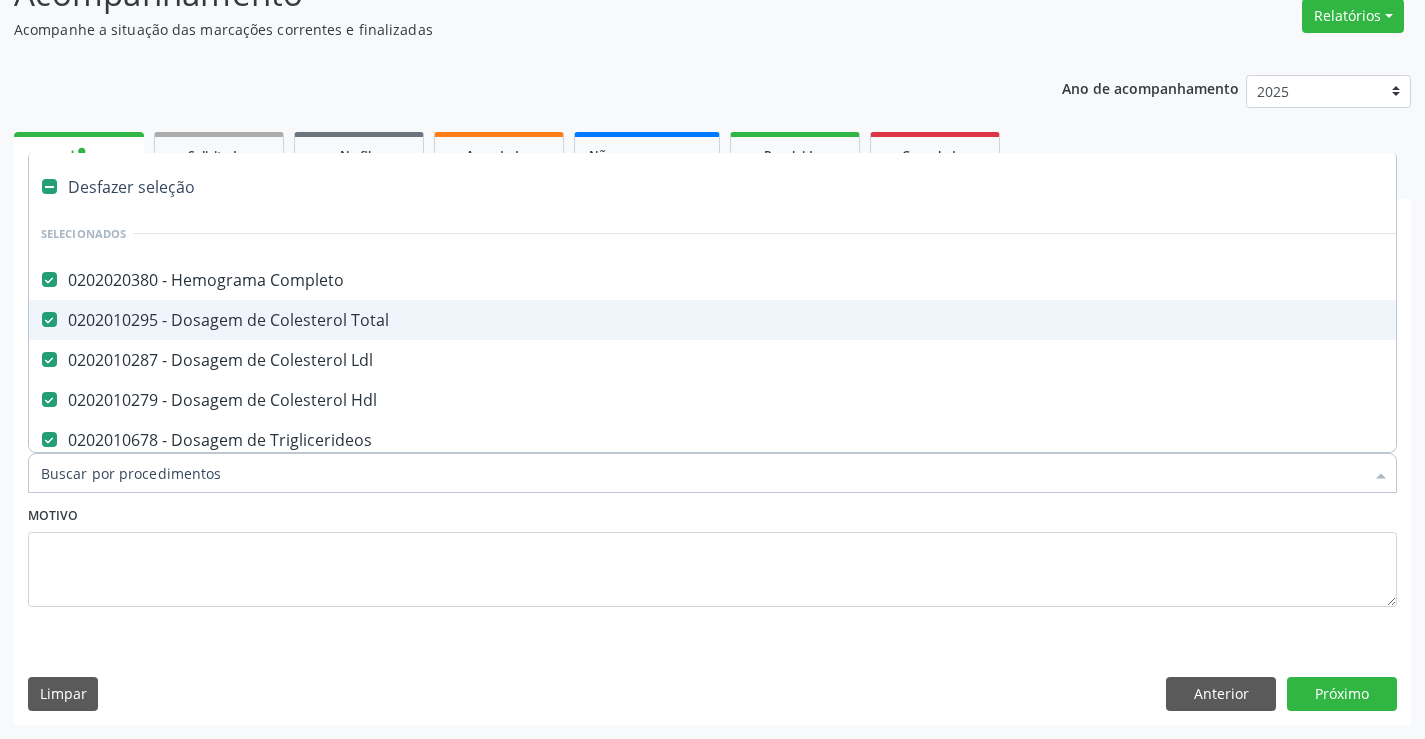 type on "G" 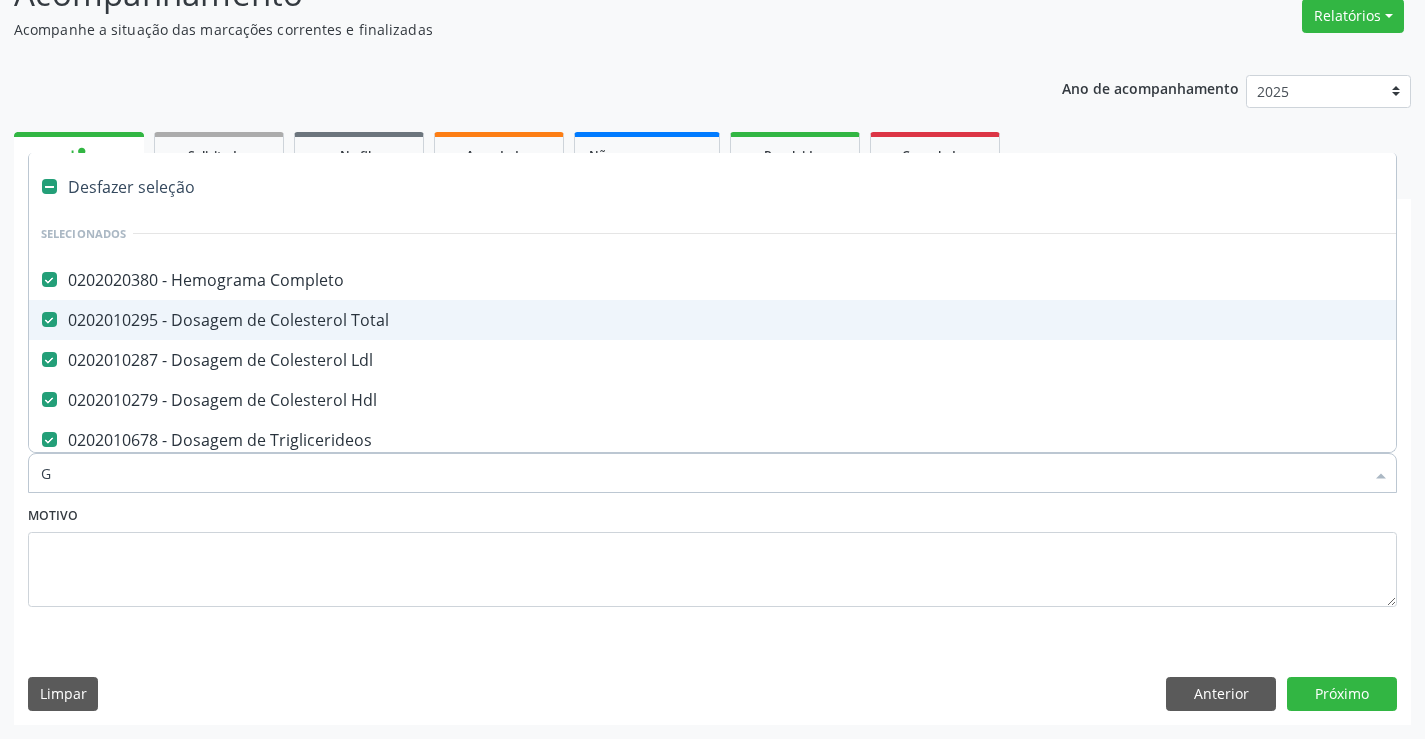 checkbox on "false" 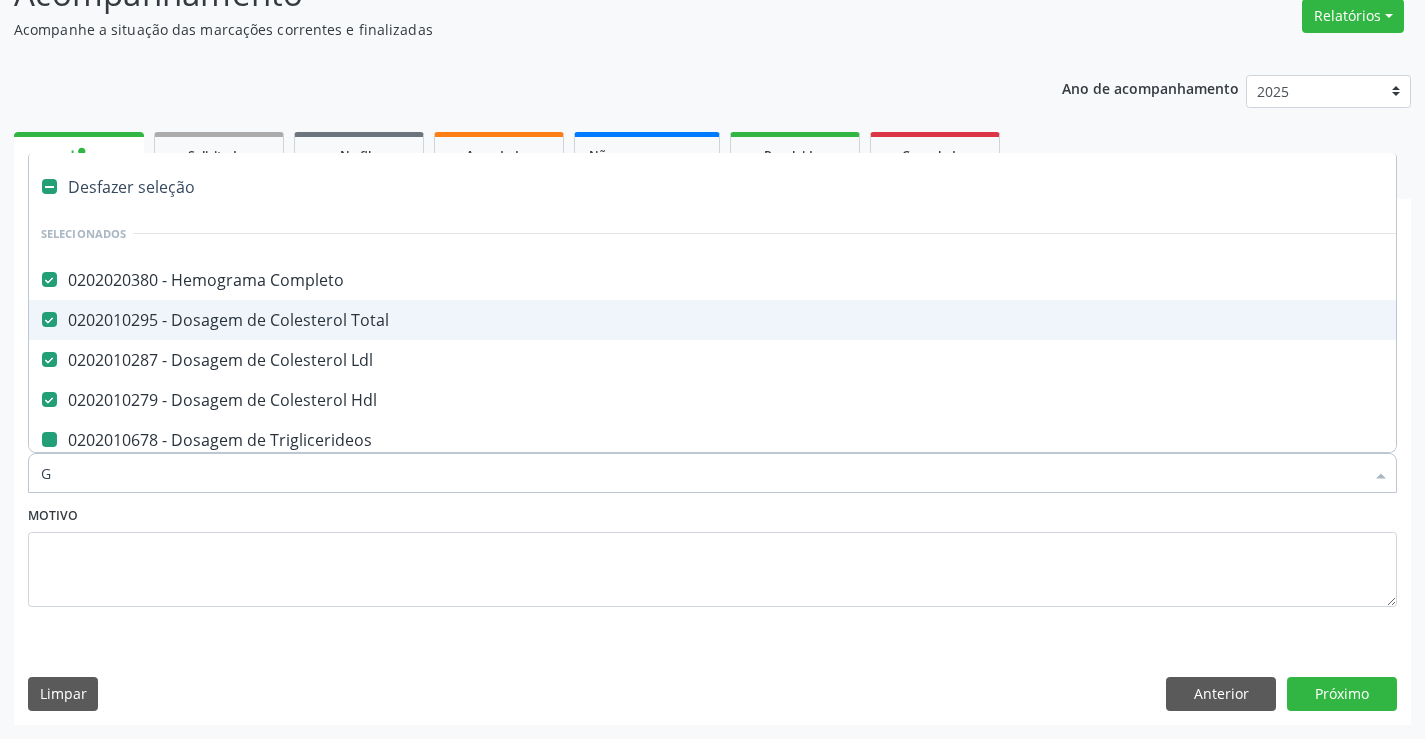 type on "GL" 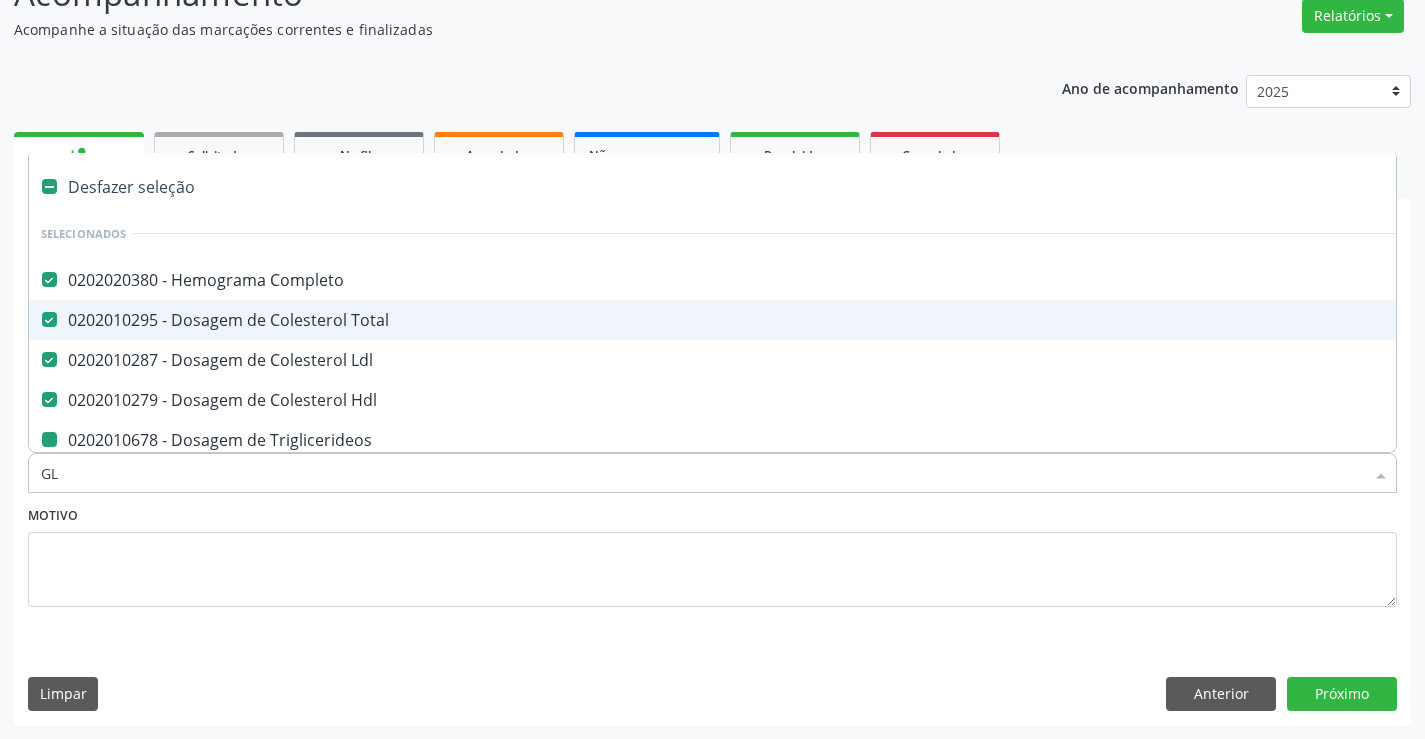 checkbox on "false" 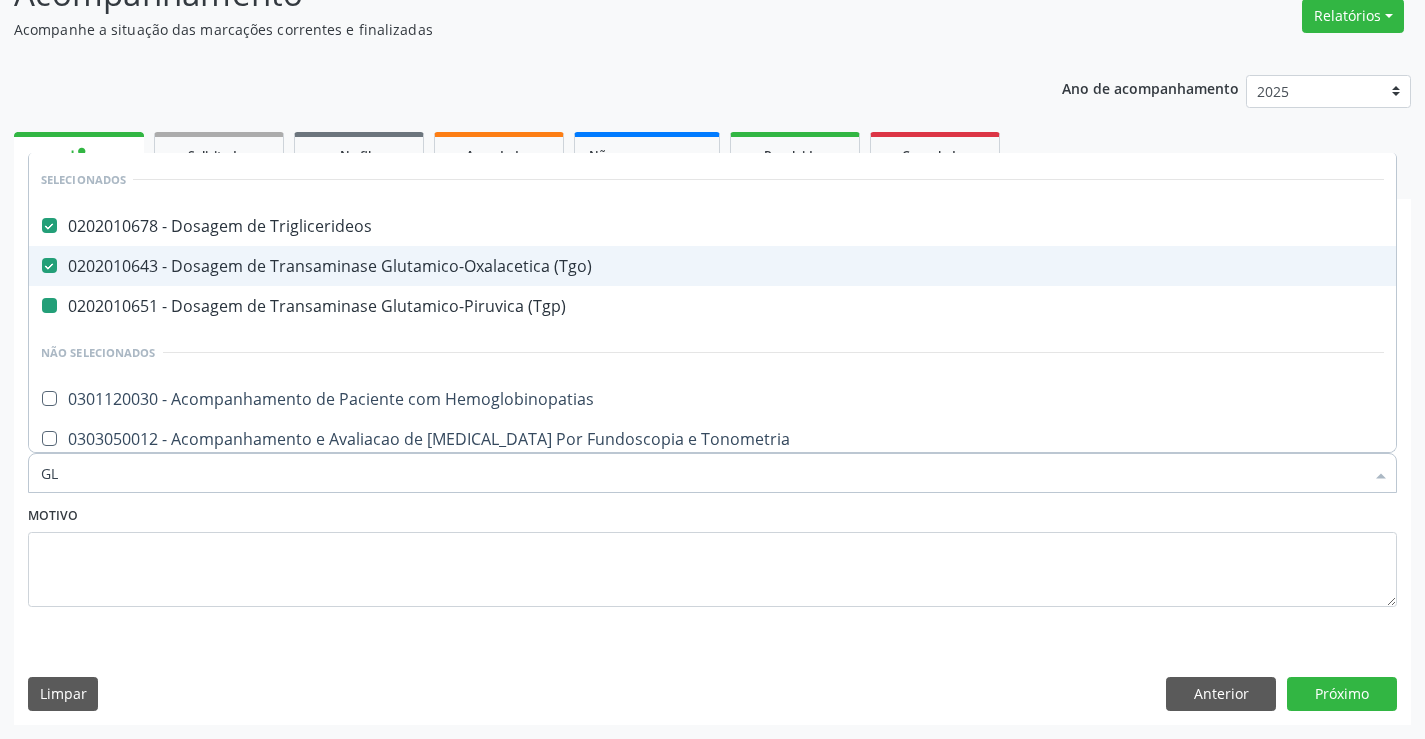 type on "GLI" 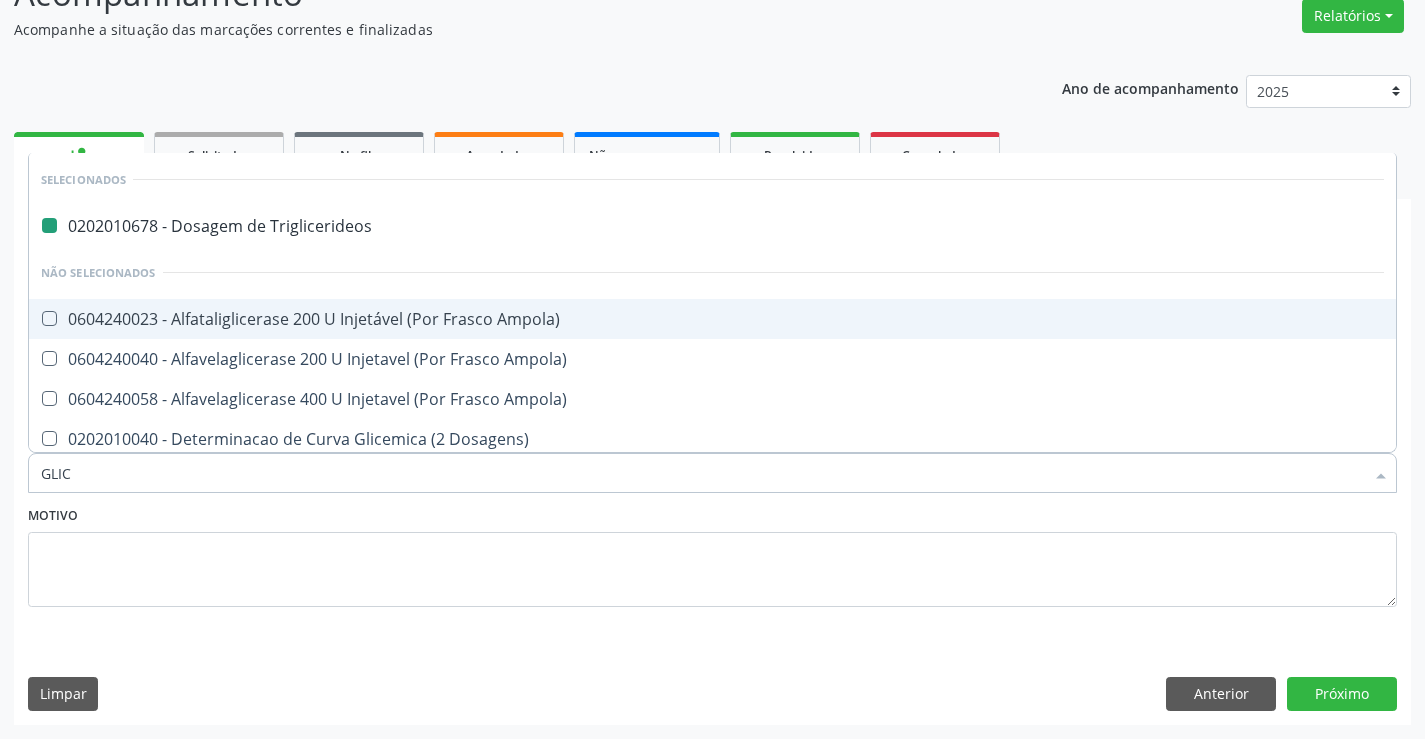 type on "GLICO" 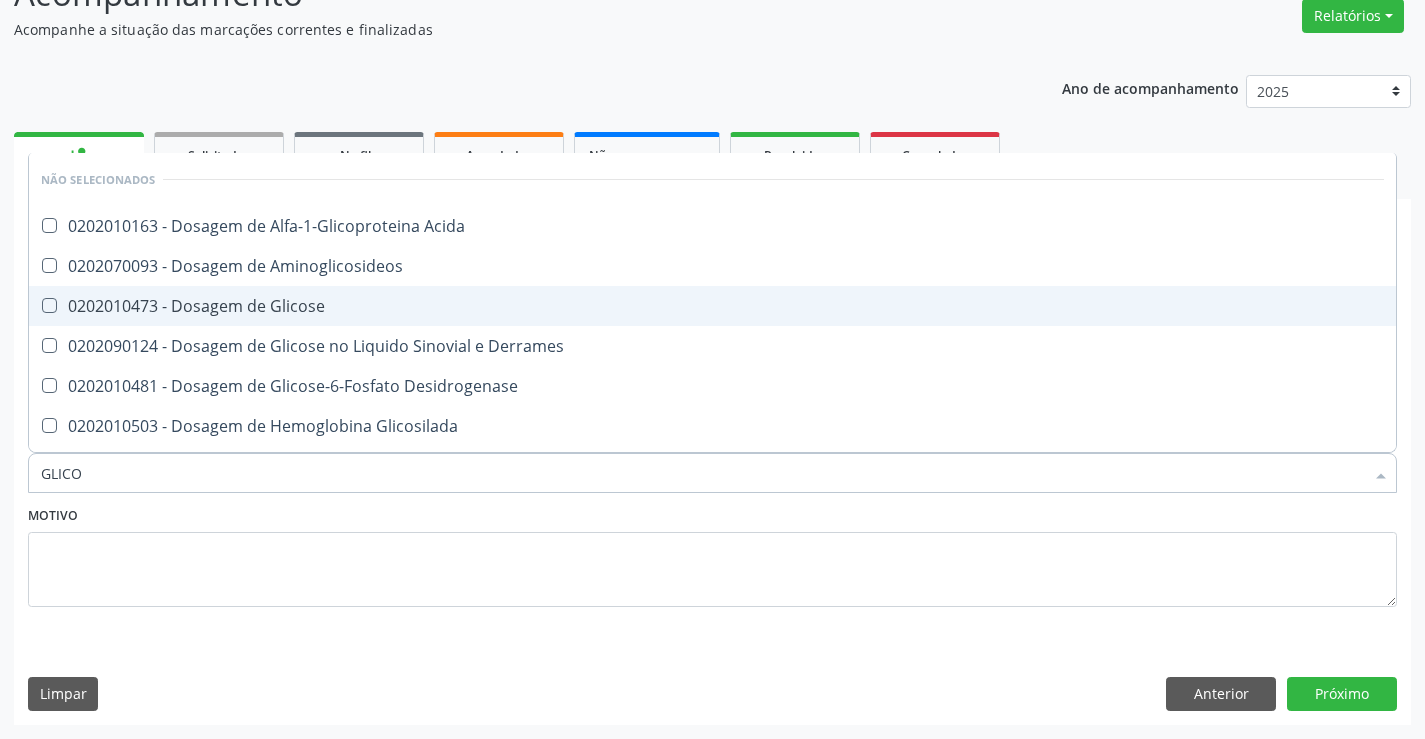 click on "0202010473 - Dosagem de Glicose" at bounding box center (712, 306) 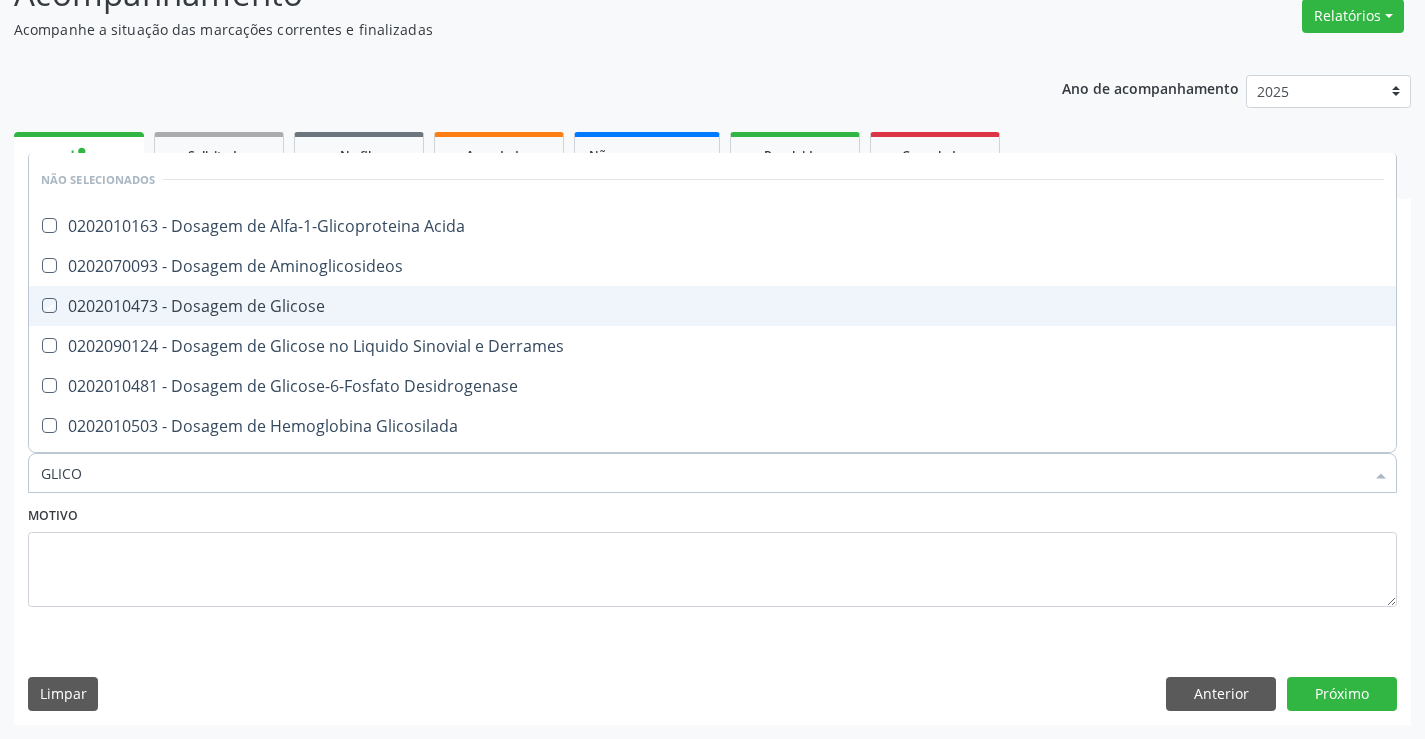 checkbox on "true" 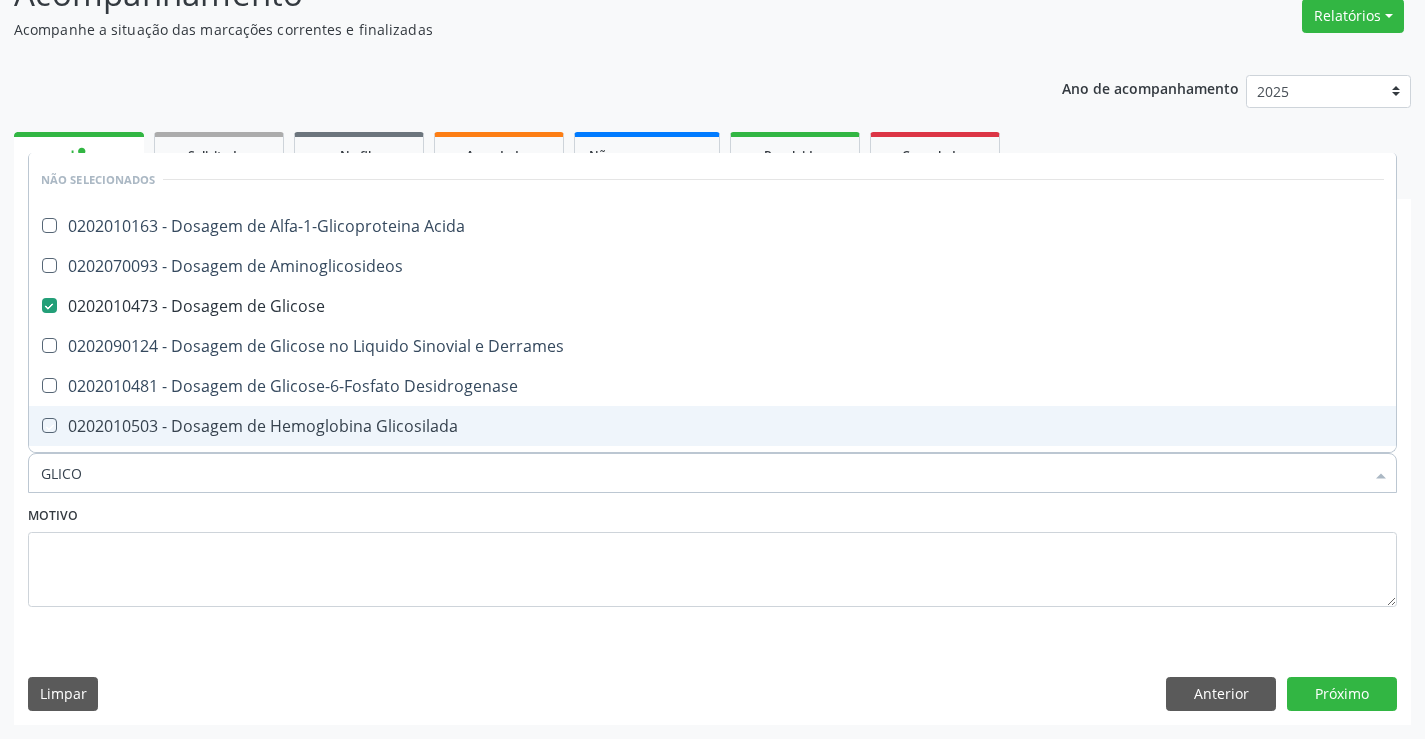 click on "Motivo" at bounding box center [712, 554] 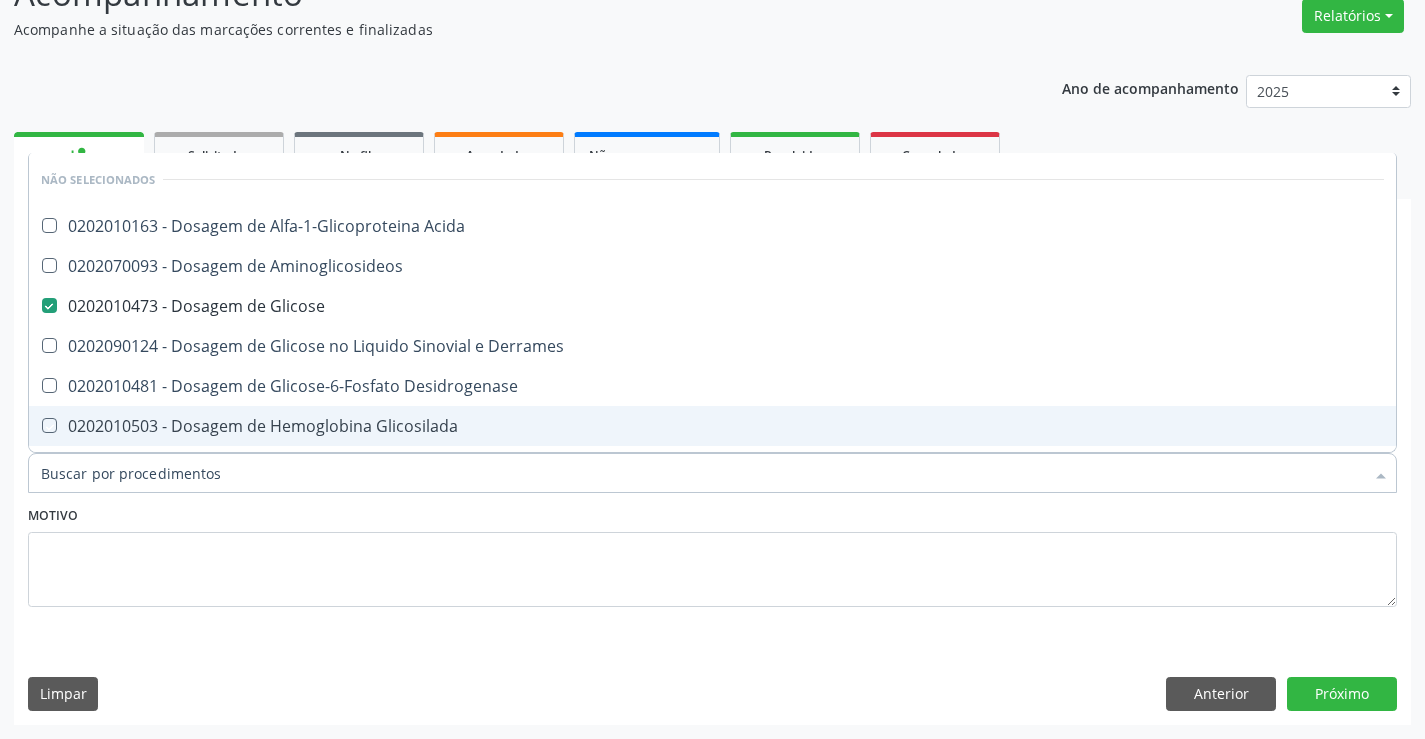 checkbox on "true" 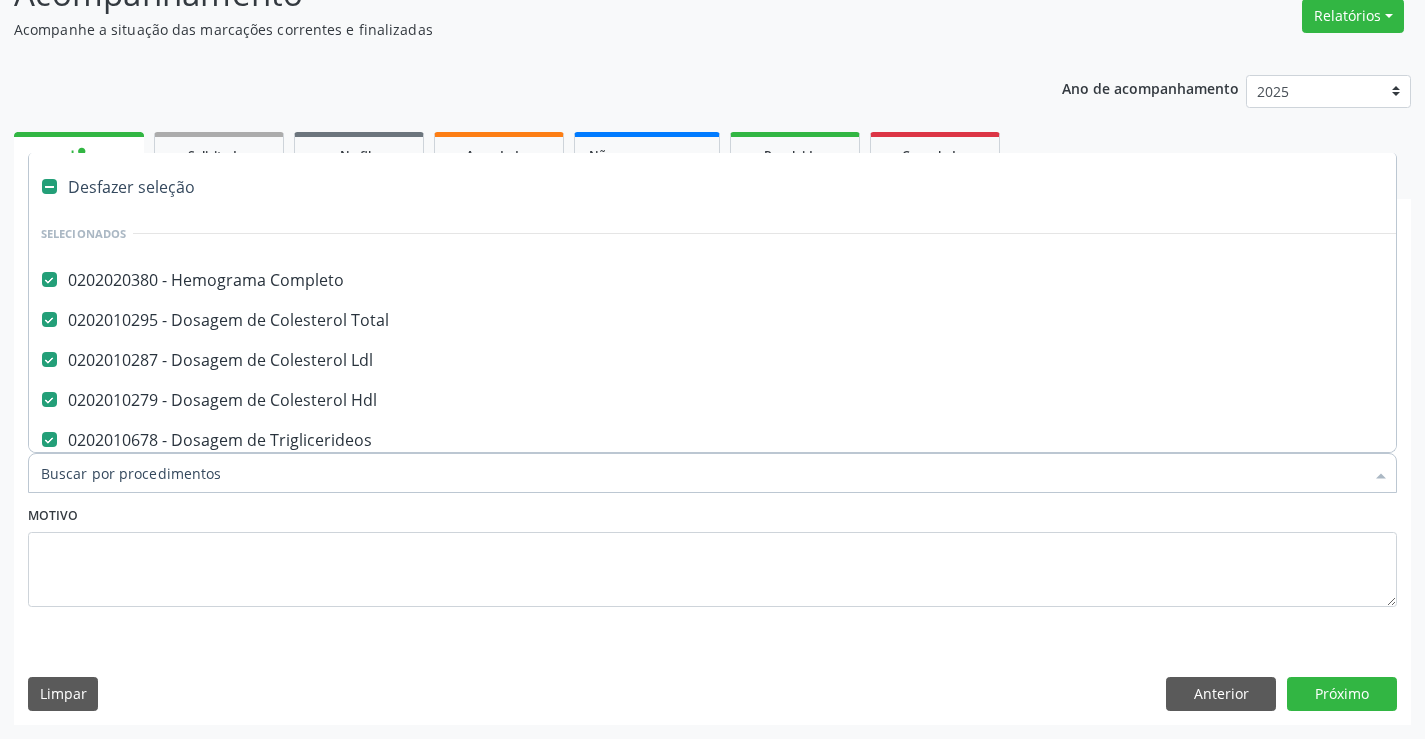 type on "C" 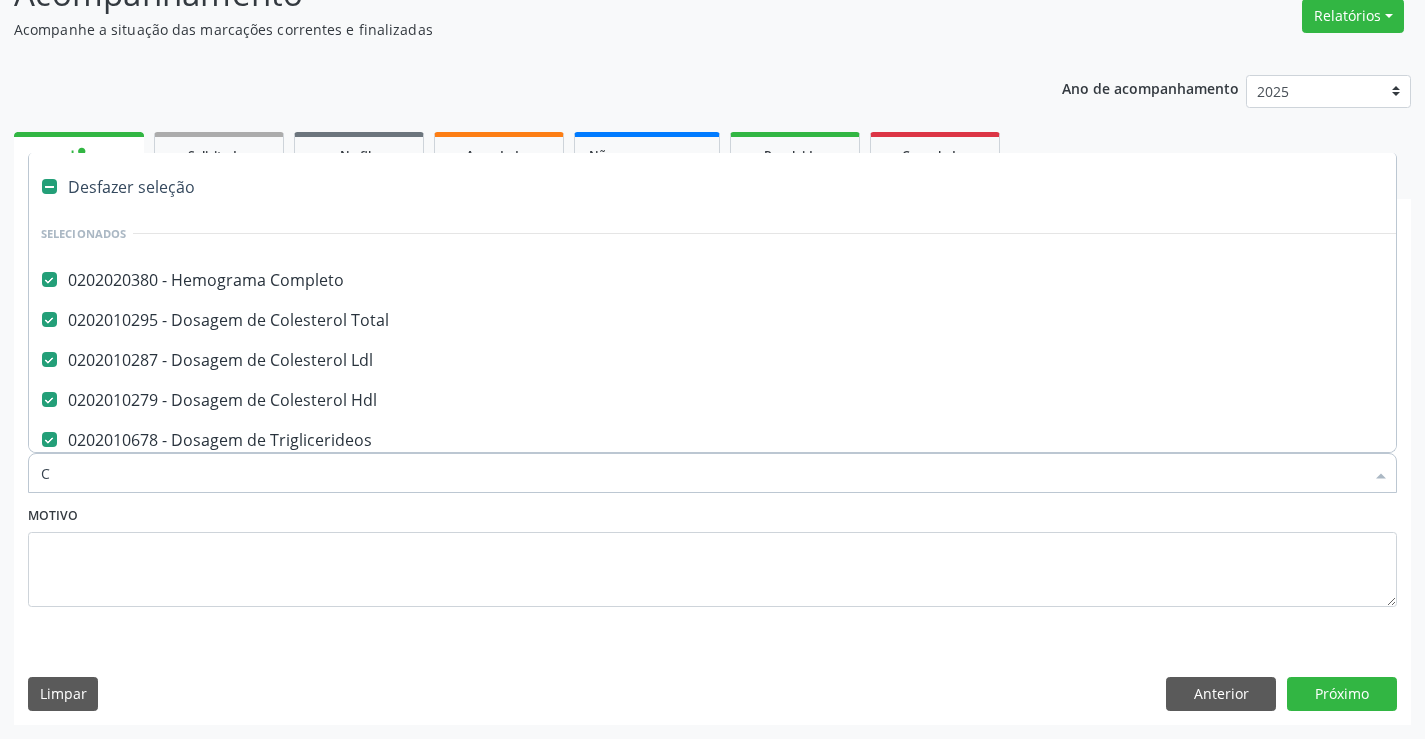 checkbox on "false" 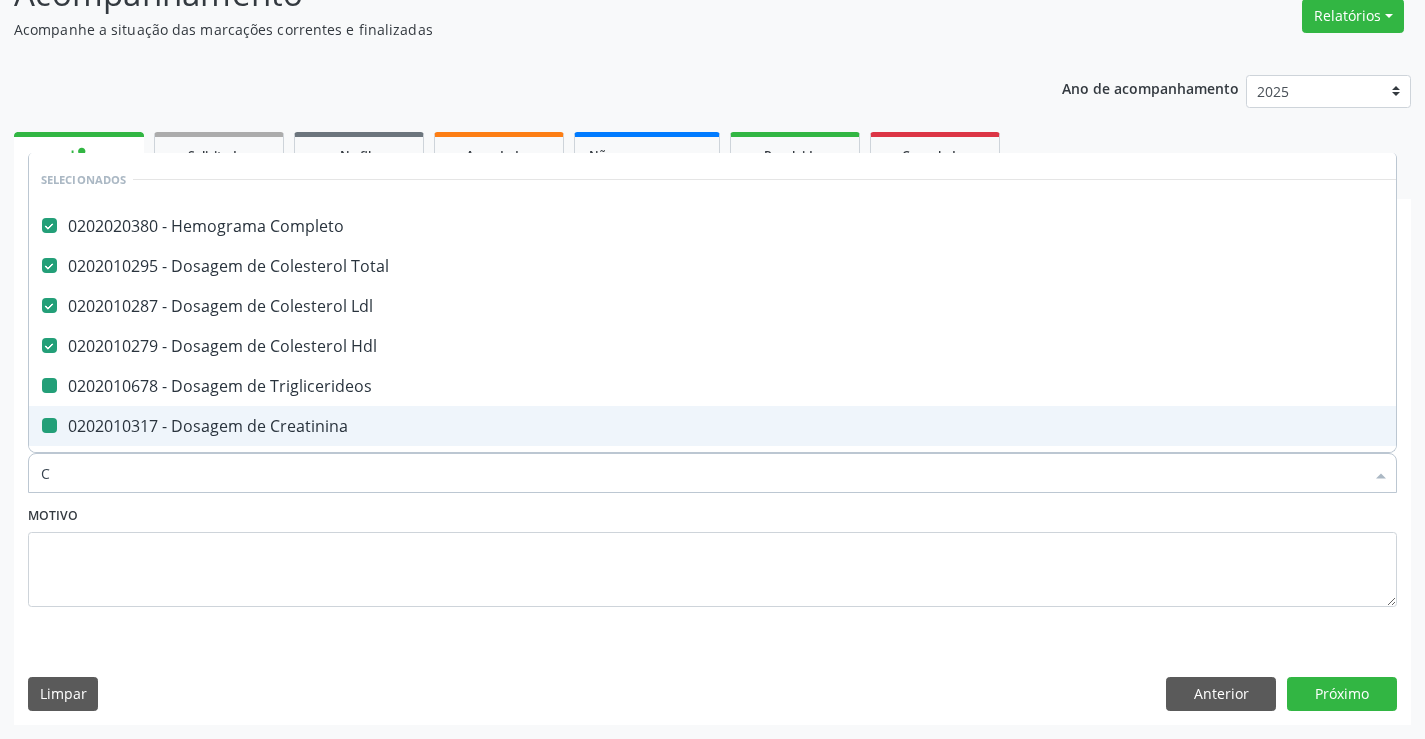 type on "CA" 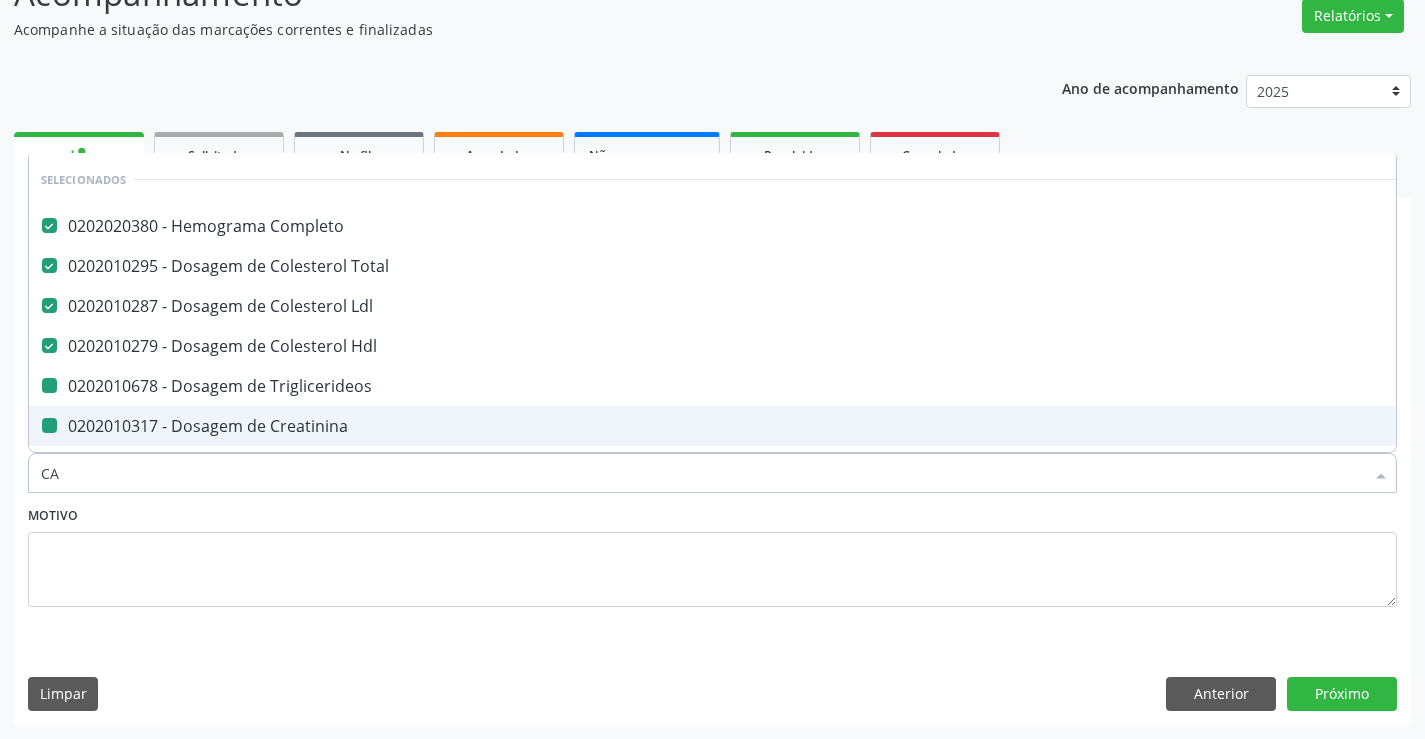 checkbox on "false" 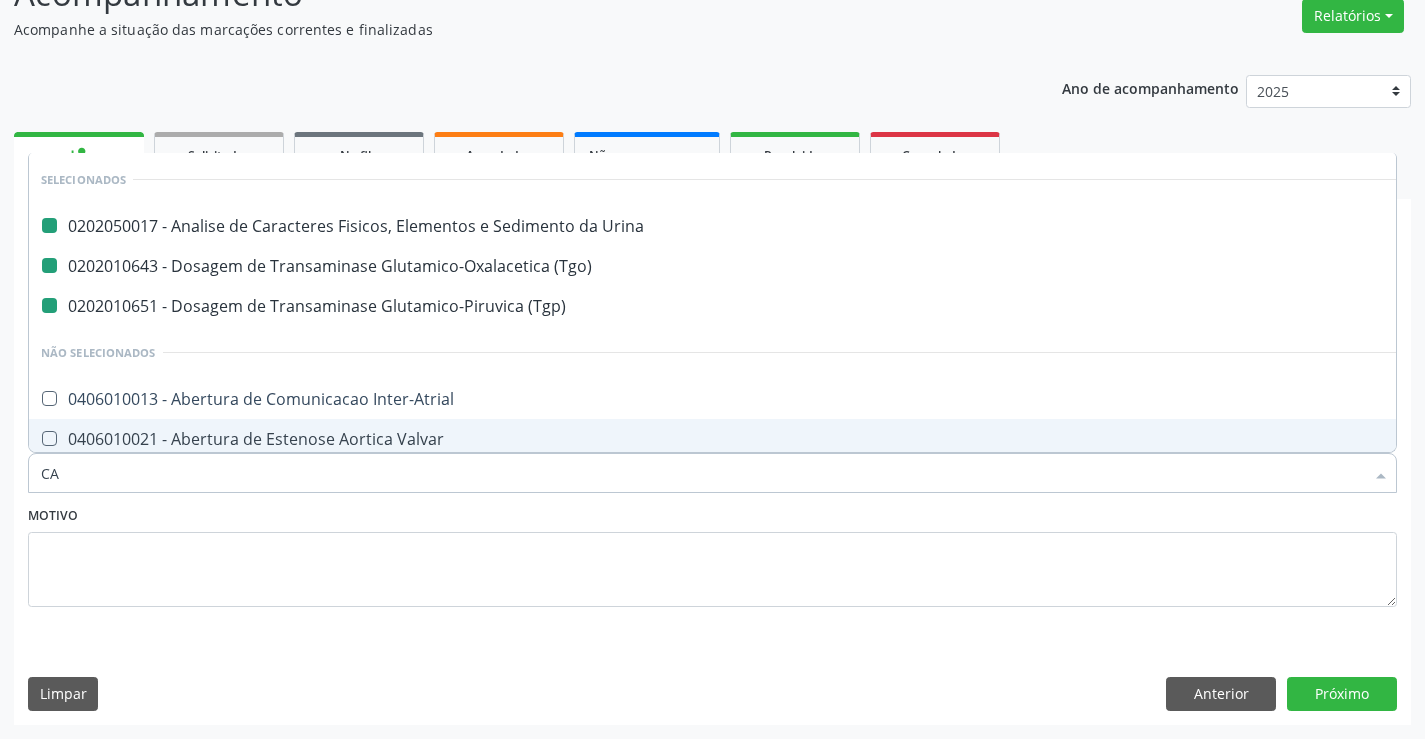 type on "CAL" 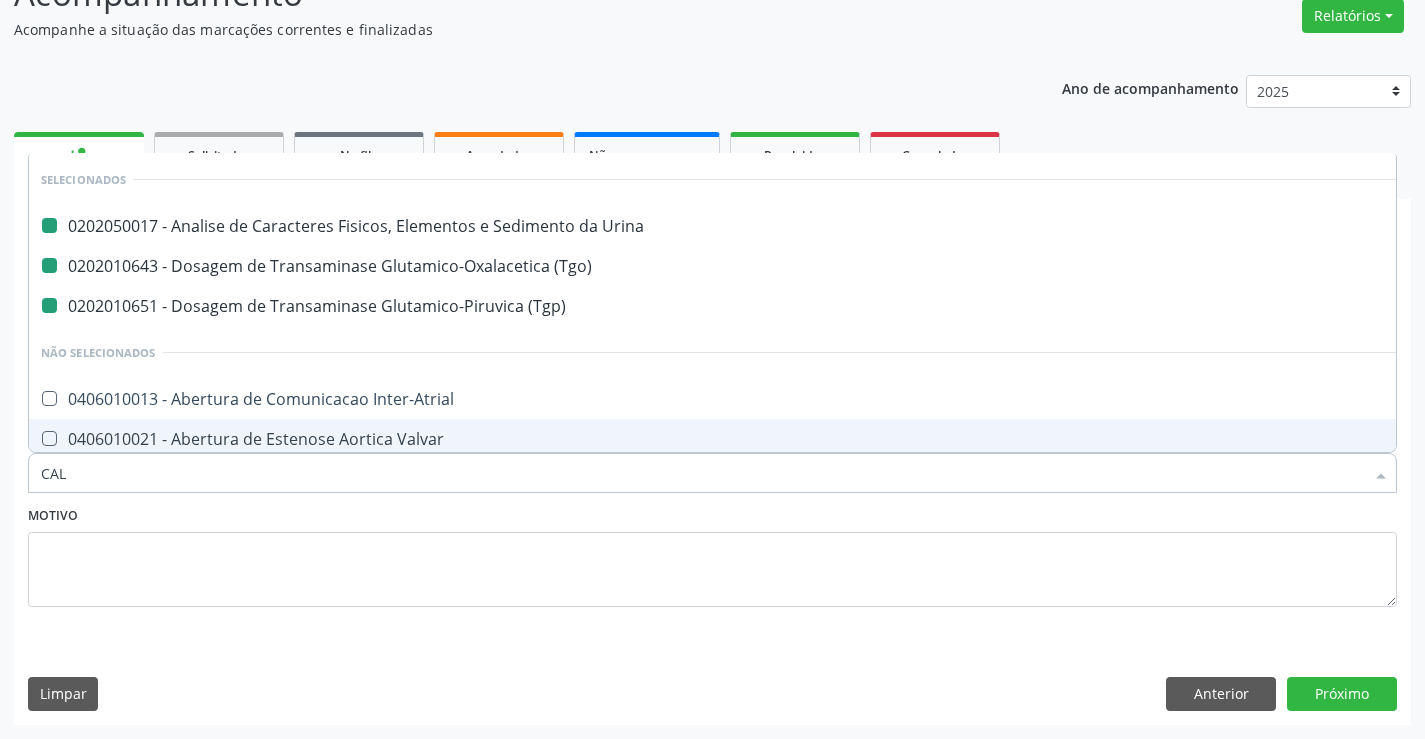checkbox on "false" 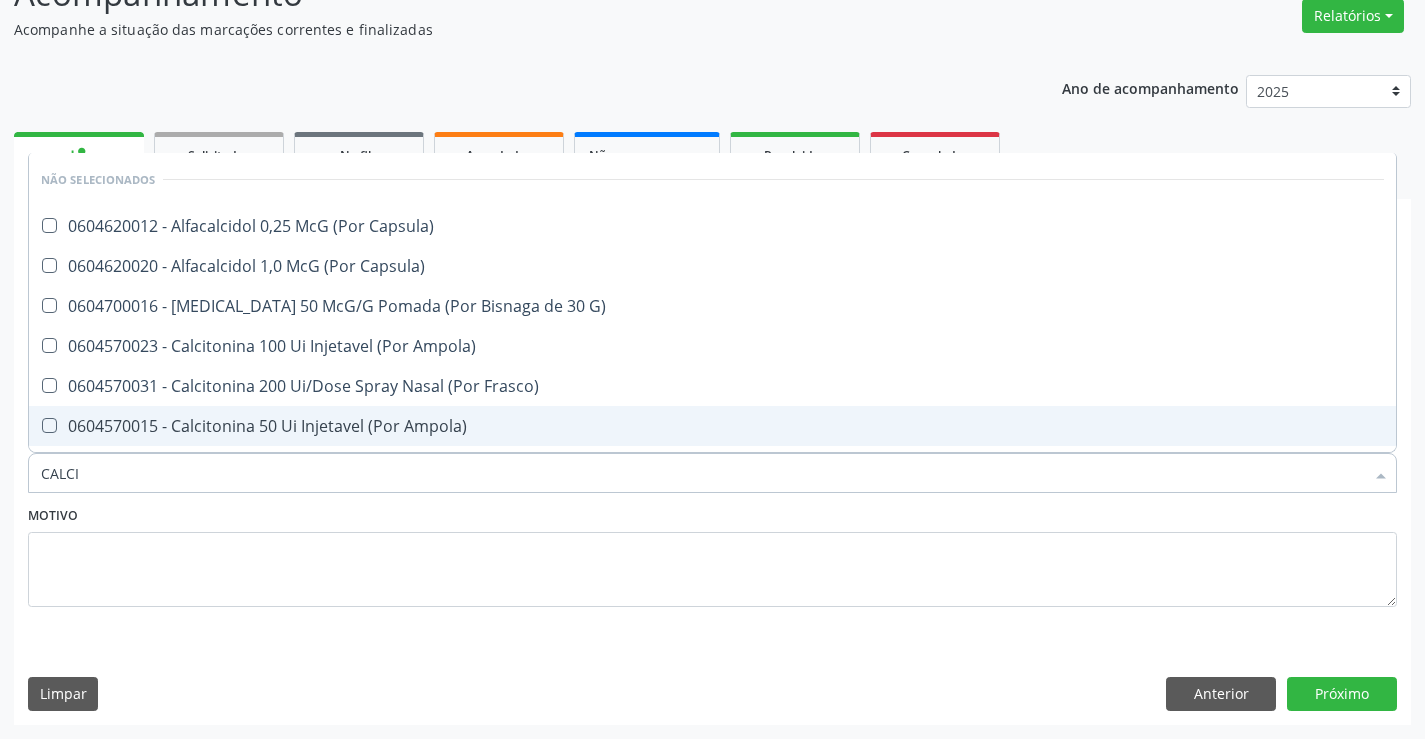 type on "CALCIO" 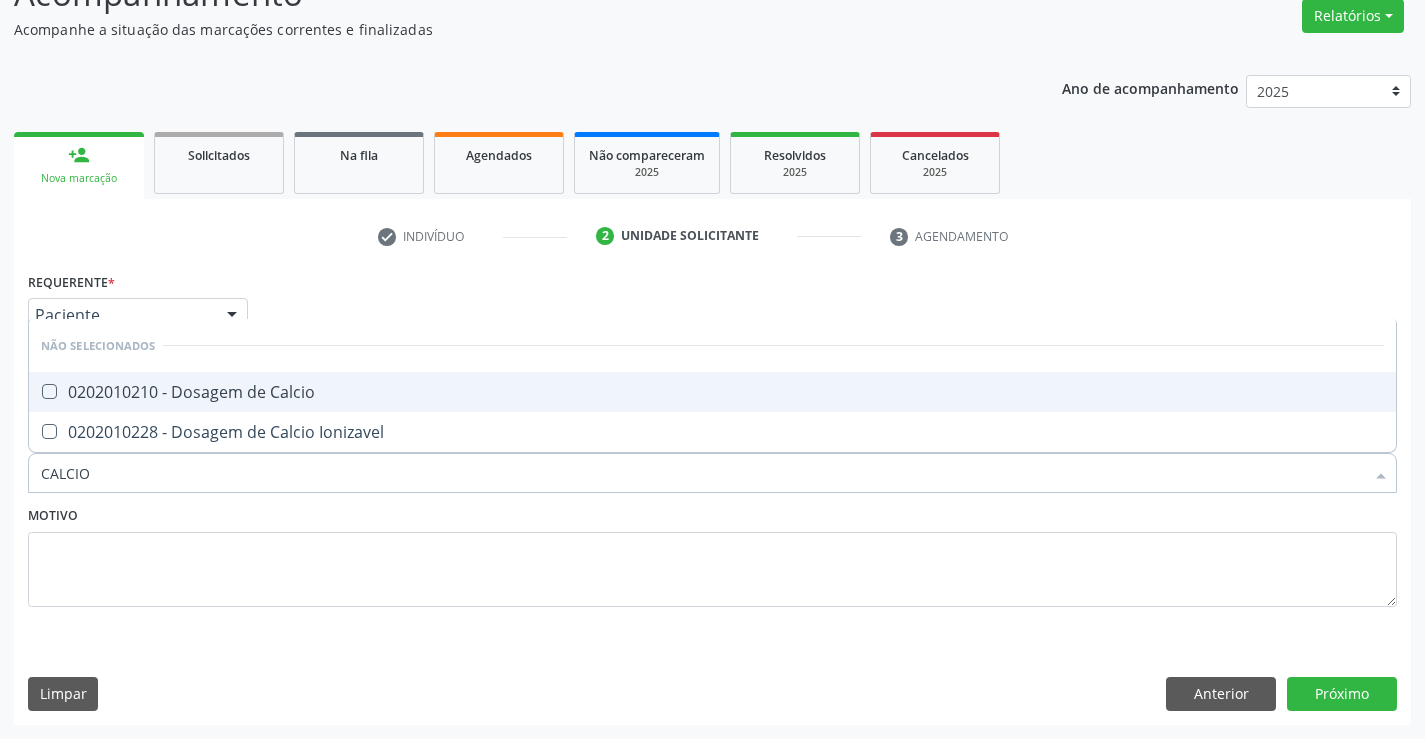 click on "0202010210 - Dosagem de Calcio" at bounding box center (712, 392) 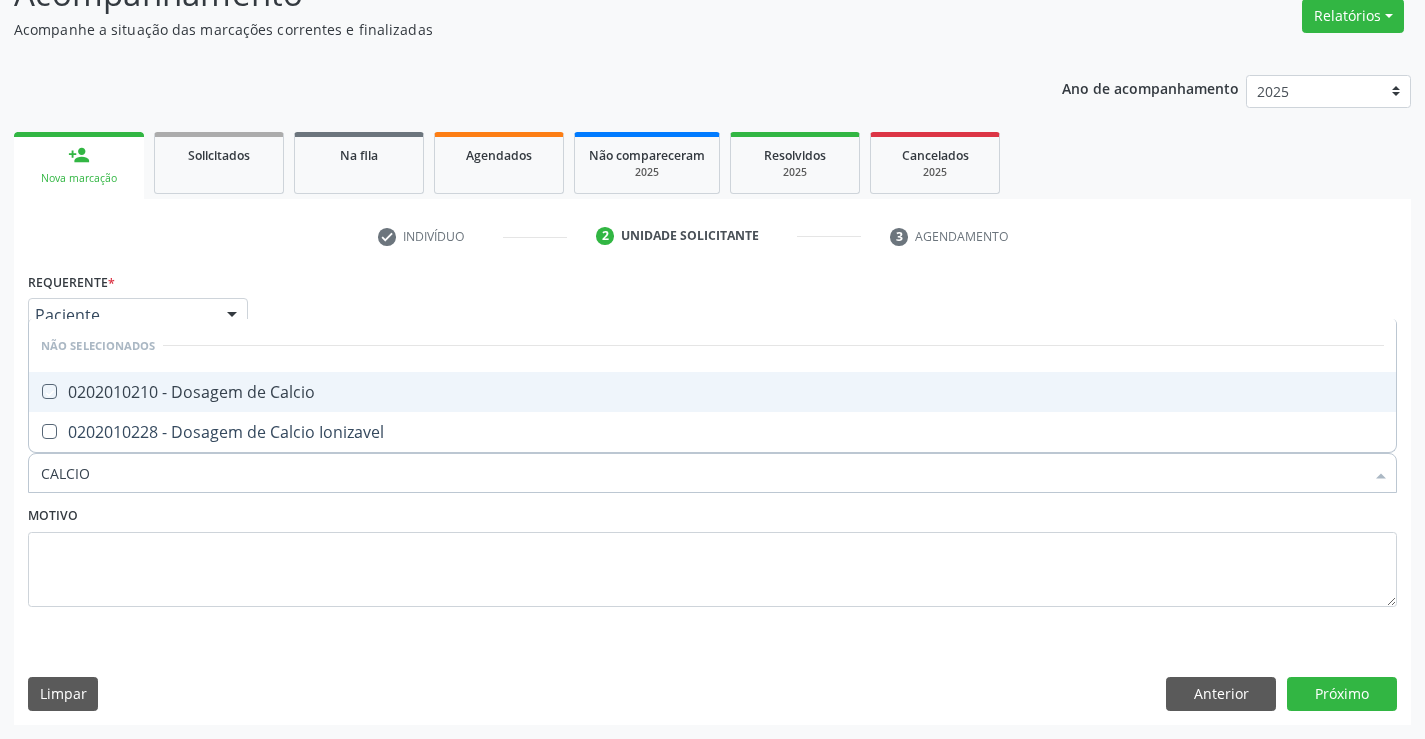 checkbox on "true" 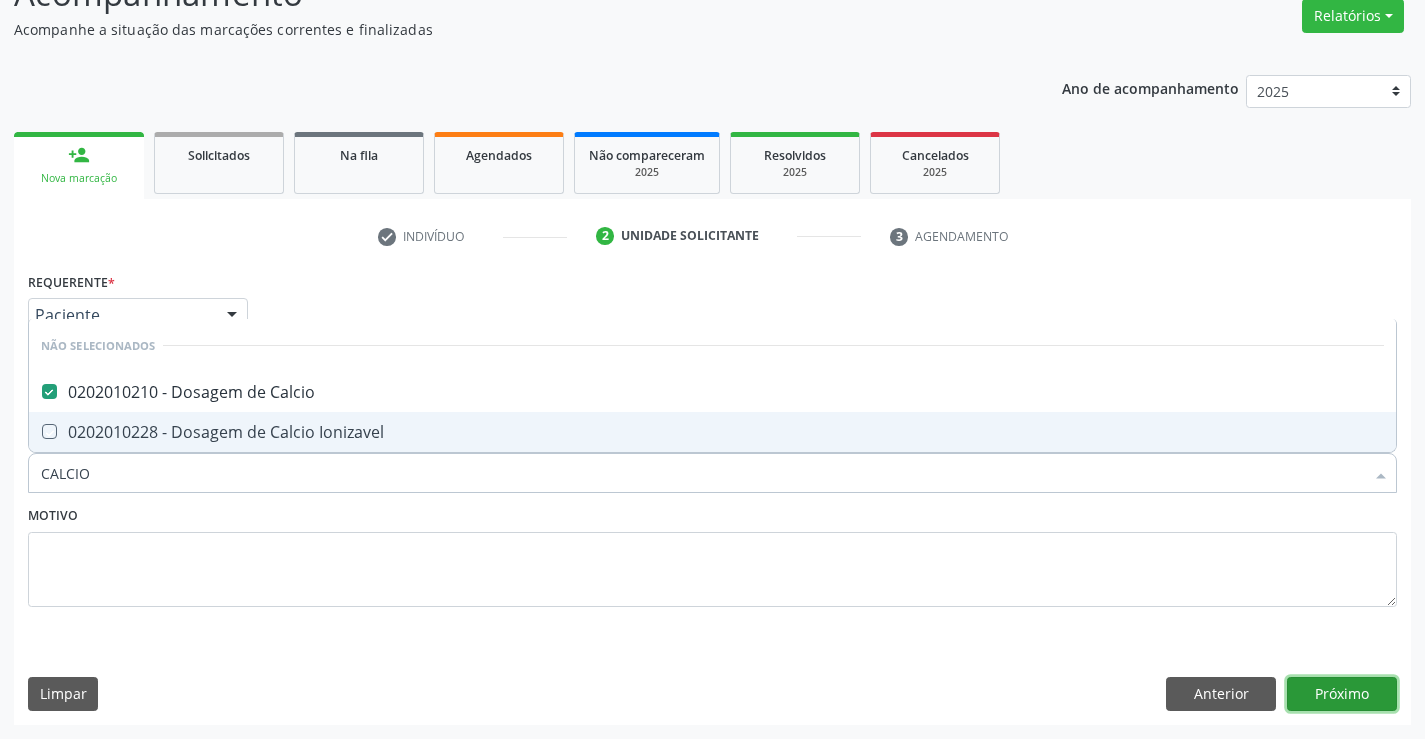 click on "Próximo" at bounding box center (1342, 694) 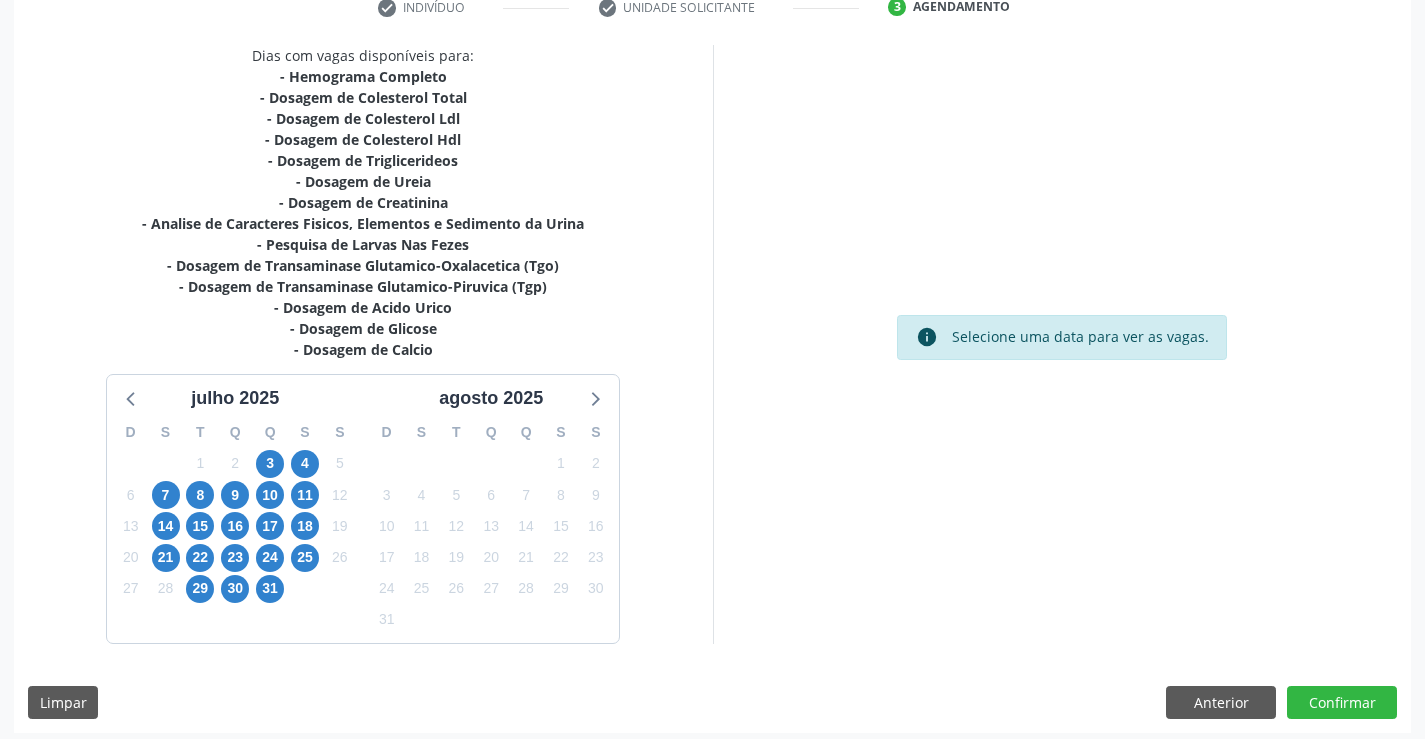 scroll, scrollTop: 404, scrollLeft: 0, axis: vertical 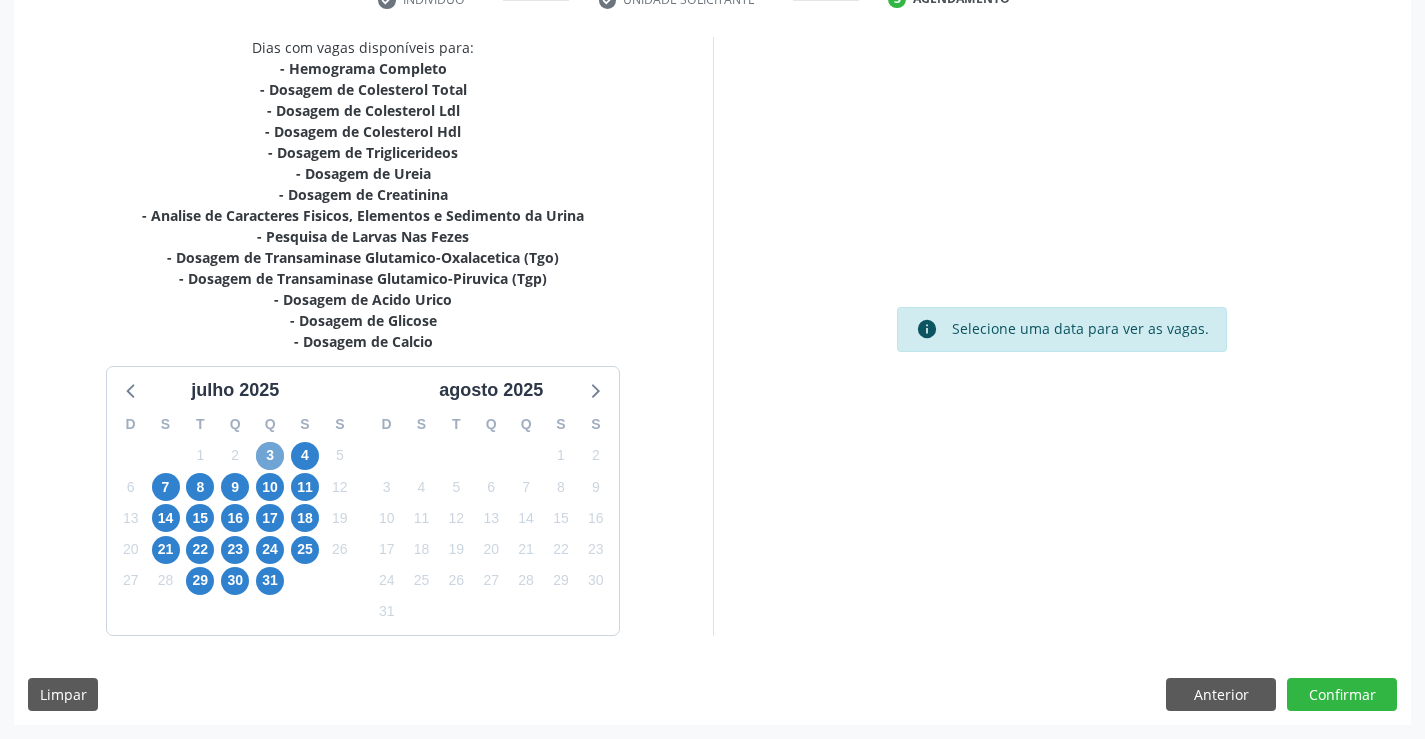 click on "3" at bounding box center (270, 456) 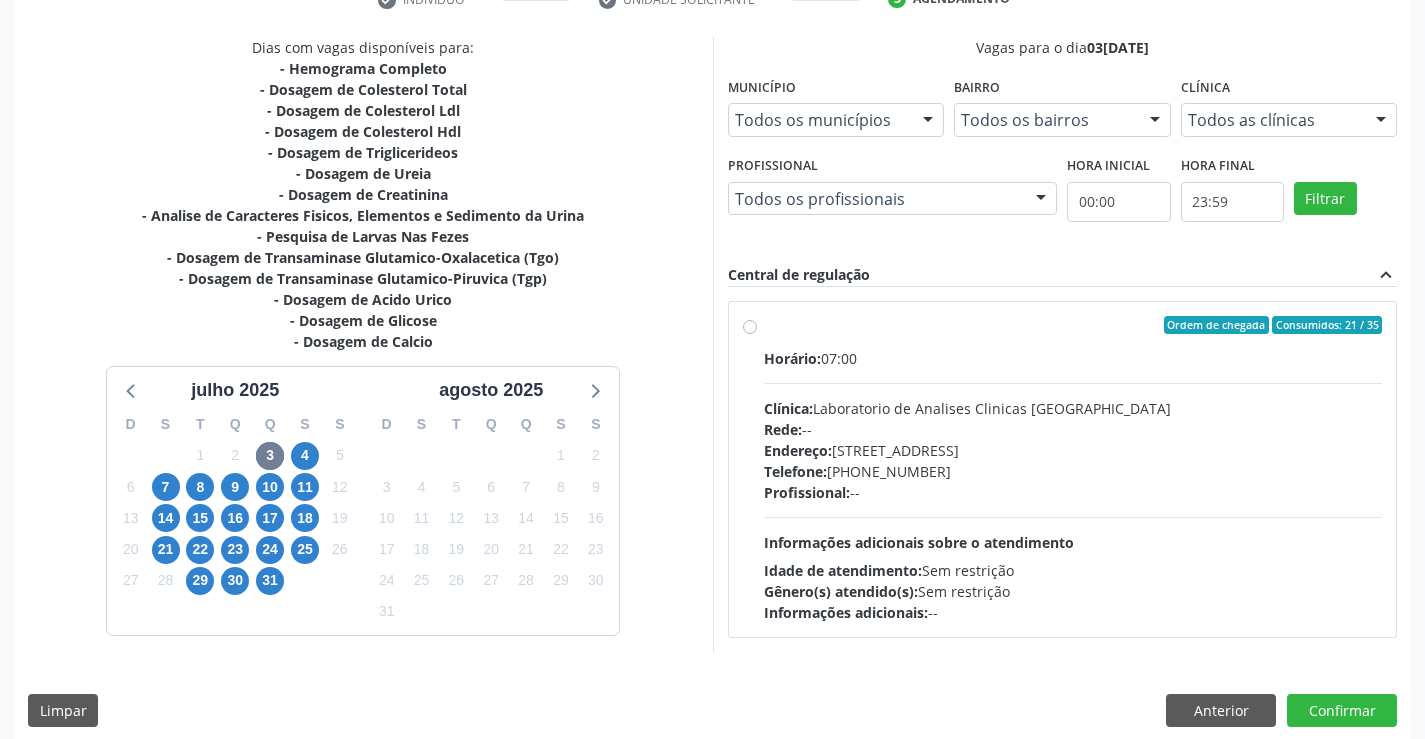 click on "Ordem de chegada
Consumidos: 21 / 35
Horário:   07:00
Clínica:  Laboratorio de Analises Clinicas Sao Francisco
Rede:
--
Endereço:   Terreo, nº 258, Centro, Campo Formoso - BA
Telefone:   (74) 36453588
Profissional:
--
Informações adicionais sobre o atendimento
Idade de atendimento:
Sem restrição
Gênero(s) atendido(s):
Sem restrição
Informações adicionais:
--" at bounding box center [1073, 469] 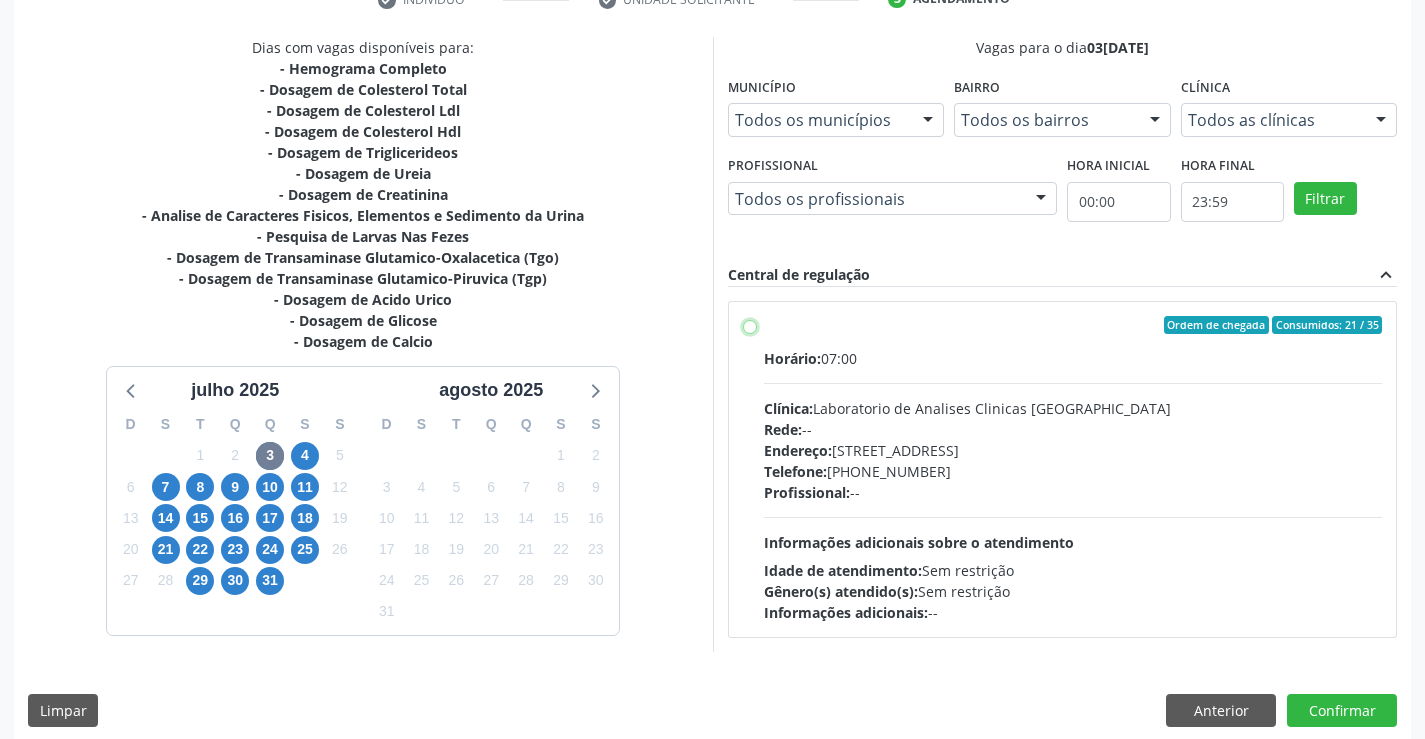 click on "Ordem de chegada
Consumidos: 21 / 35
Horário:   07:00
Clínica:  Laboratorio de Analises Clinicas Sao Francisco
Rede:
--
Endereço:   Terreo, nº 258, Centro, Campo Formoso - BA
Telefone:   (74) 36453588
Profissional:
--
Informações adicionais sobre o atendimento
Idade de atendimento:
Sem restrição
Gênero(s) atendido(s):
Sem restrição
Informações adicionais:
--" at bounding box center (750, 325) 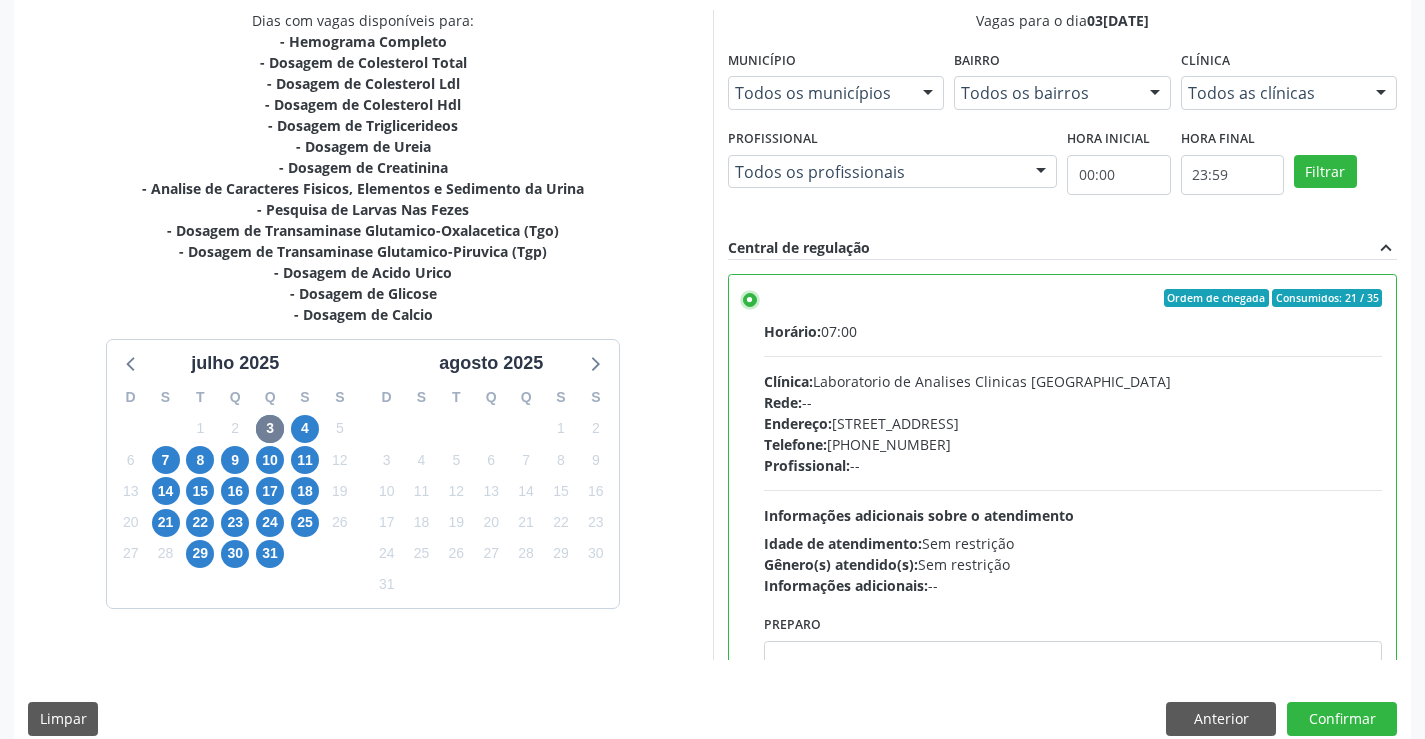 scroll, scrollTop: 456, scrollLeft: 0, axis: vertical 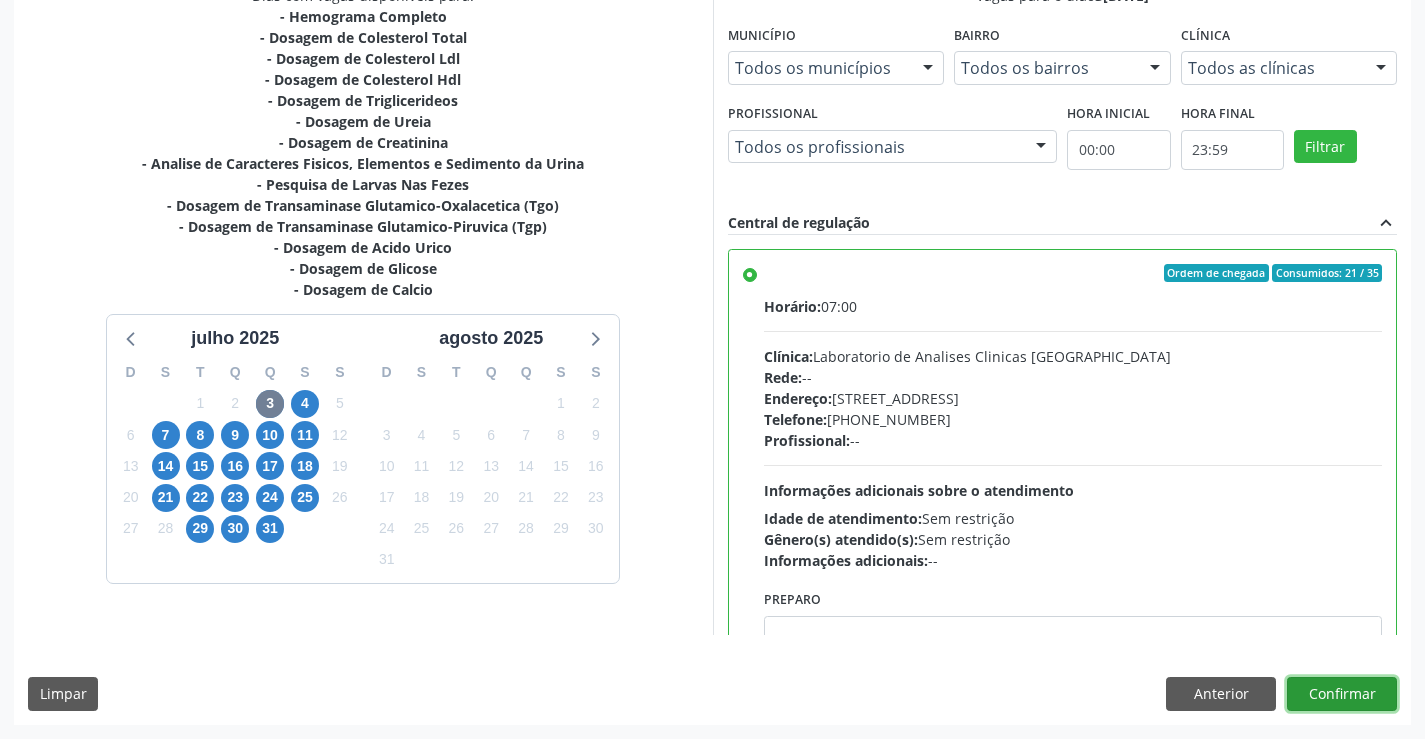 click on "Confirmar" at bounding box center [1342, 694] 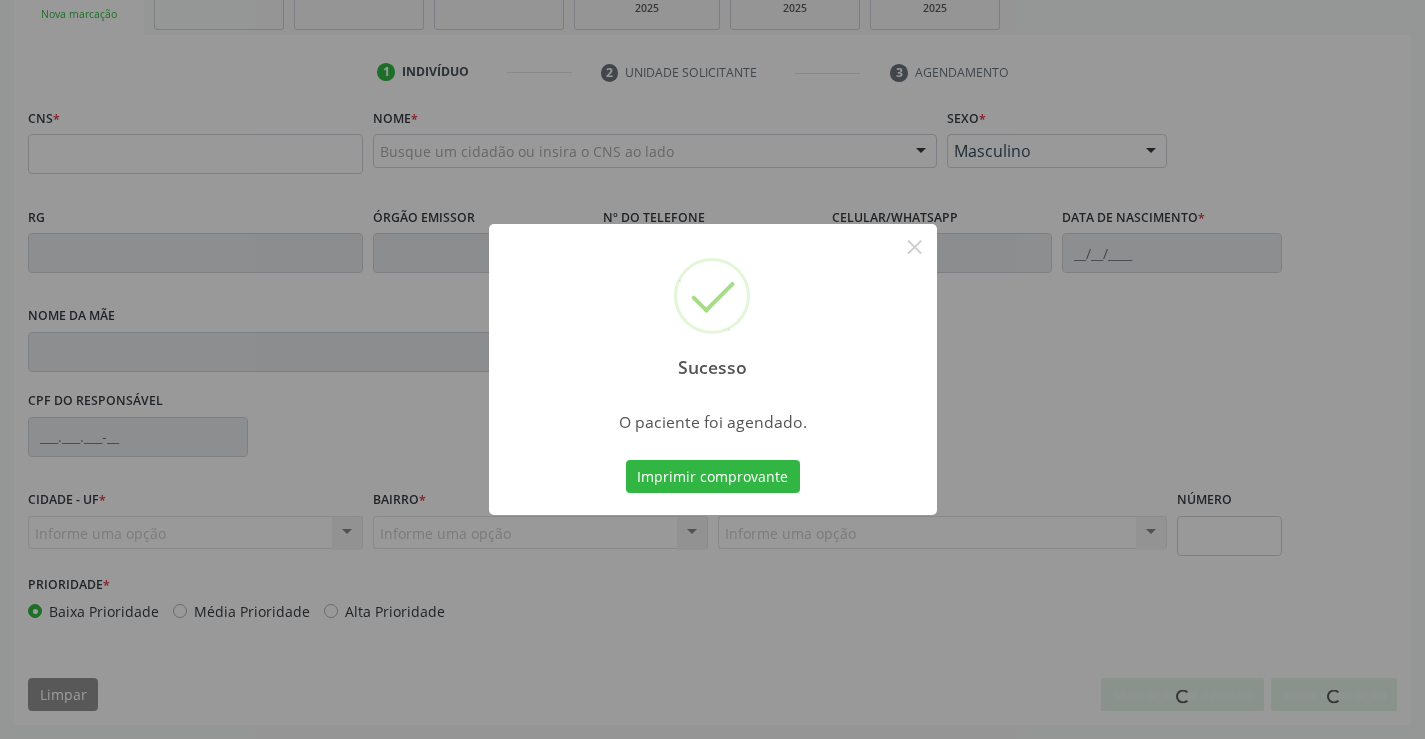 scroll, scrollTop: 331, scrollLeft: 0, axis: vertical 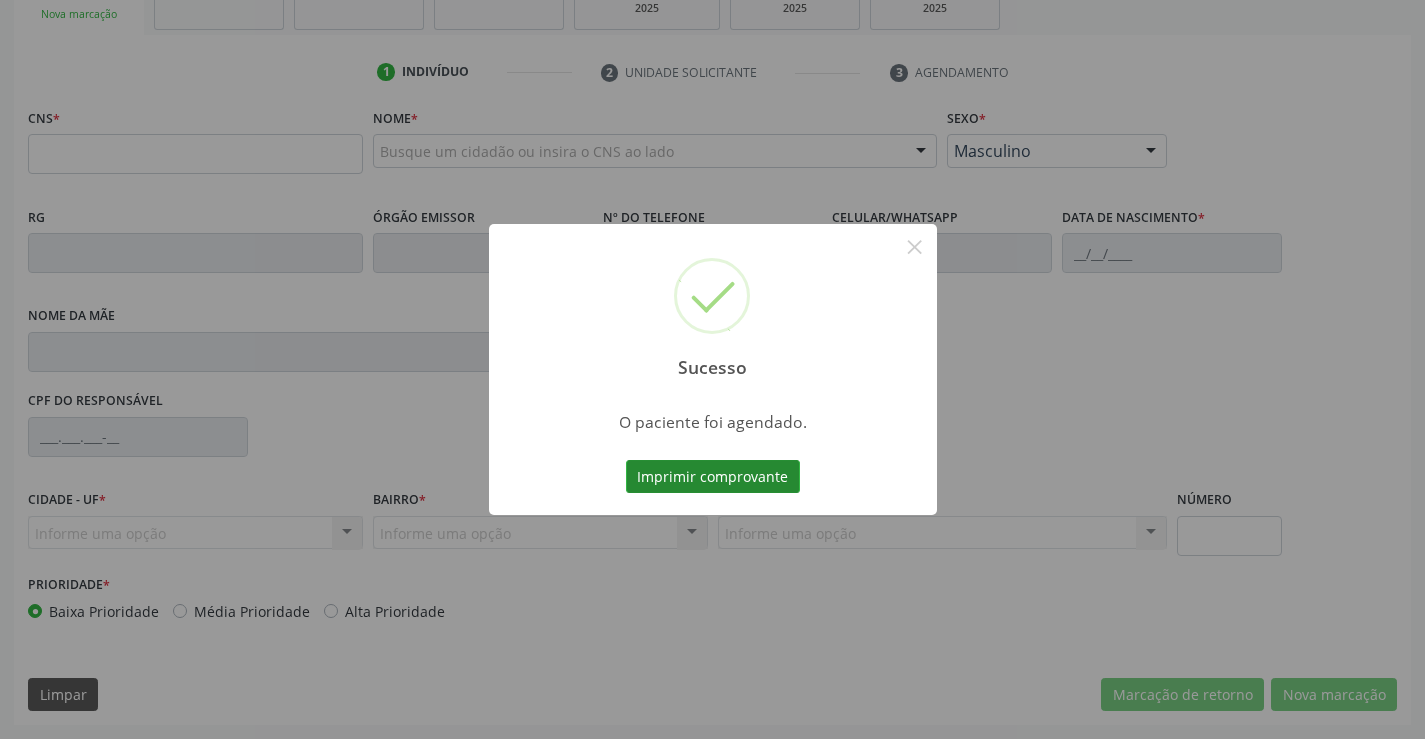 click on "Imprimir comprovante" at bounding box center [713, 477] 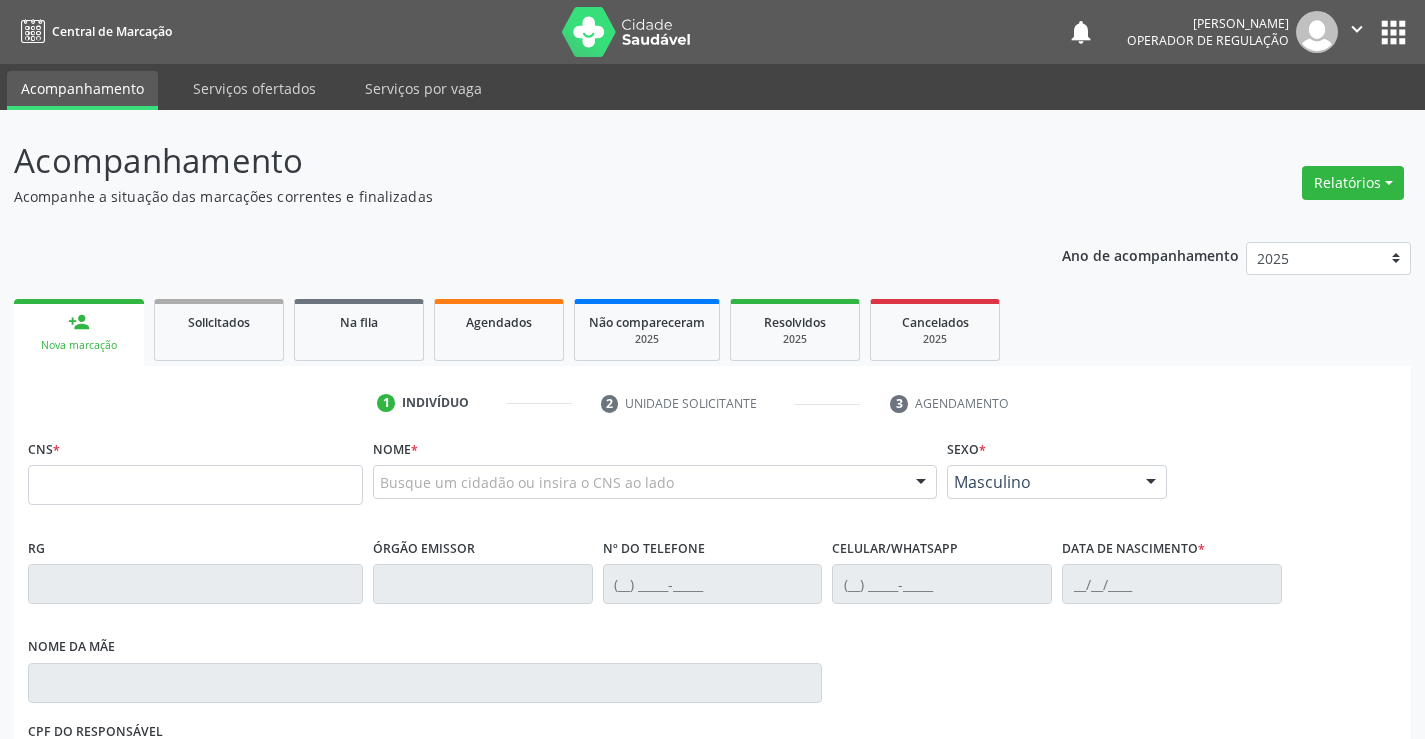 scroll, scrollTop: 331, scrollLeft: 0, axis: vertical 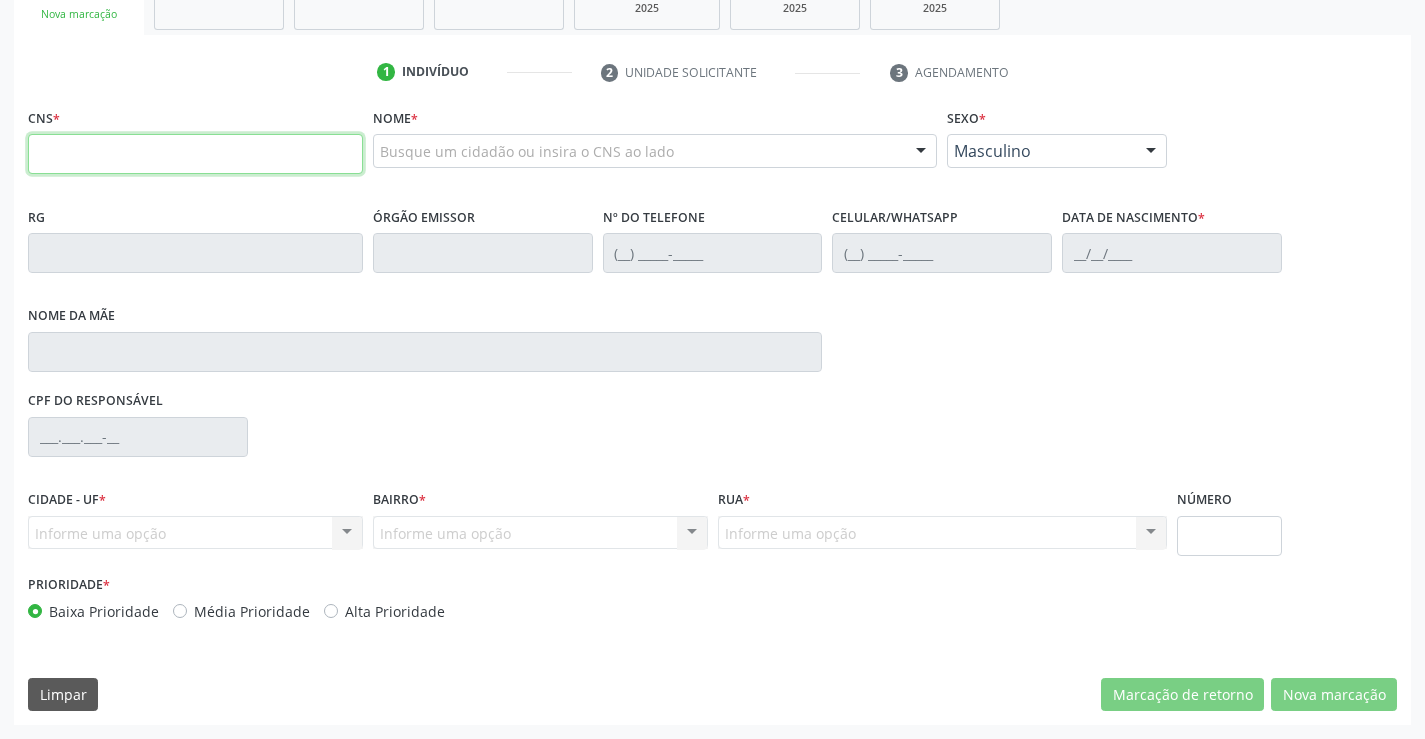click at bounding box center (195, 154) 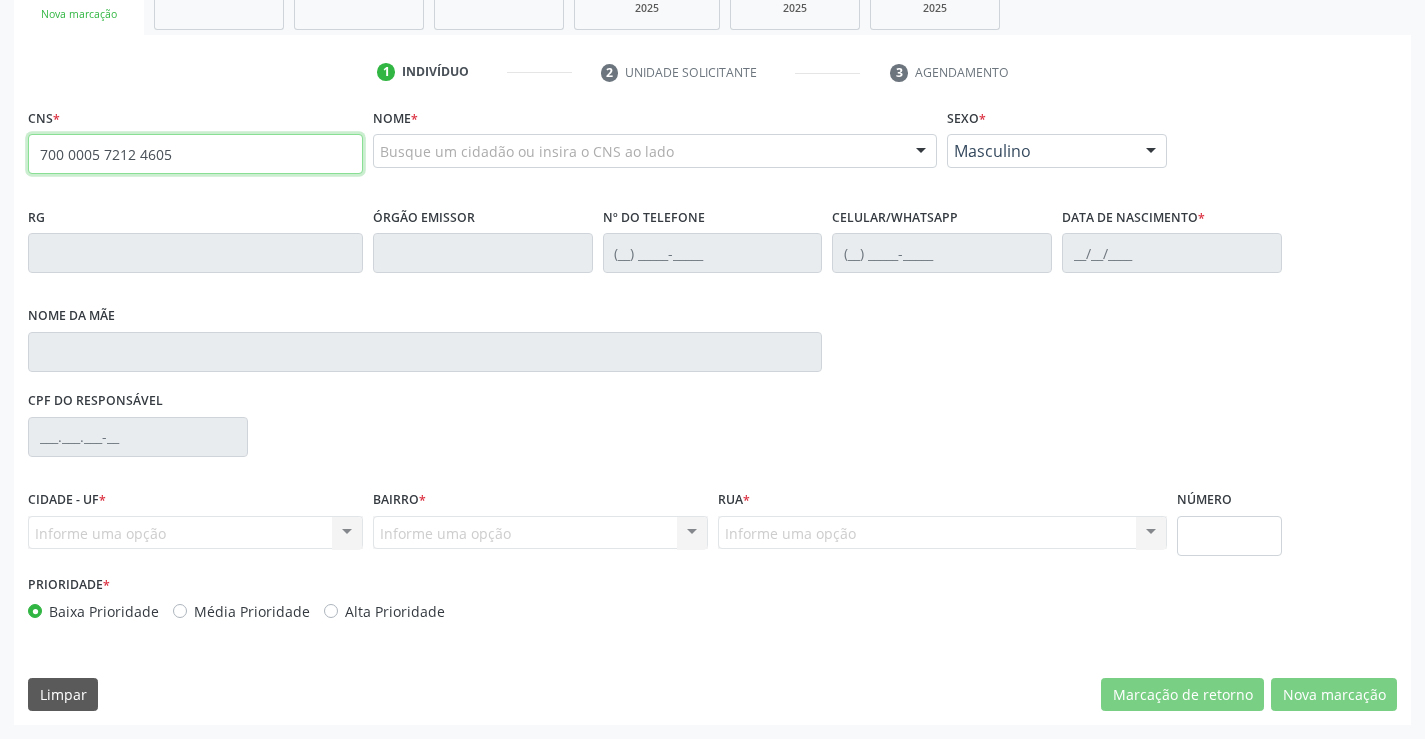 type on "700 0005 7212 4605" 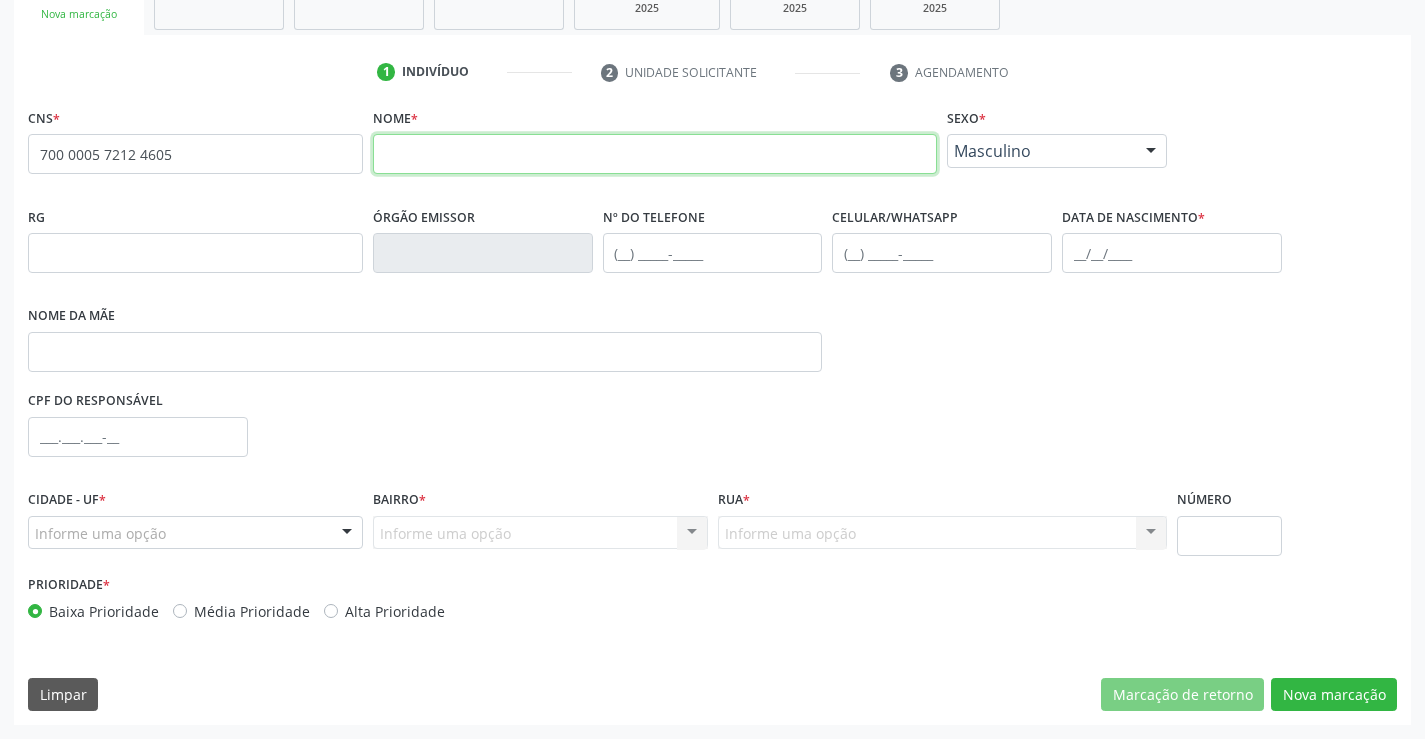 click at bounding box center (655, 154) 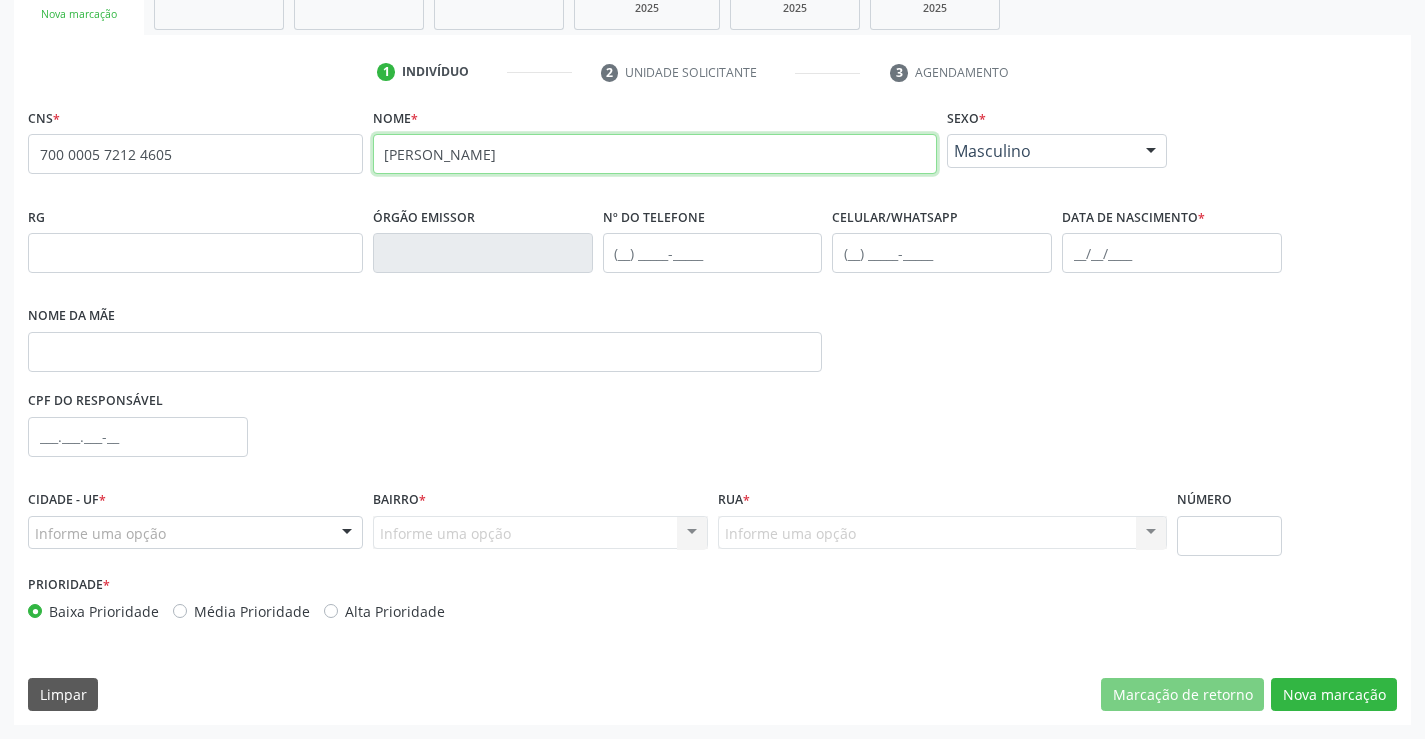 type on "[PERSON_NAME]" 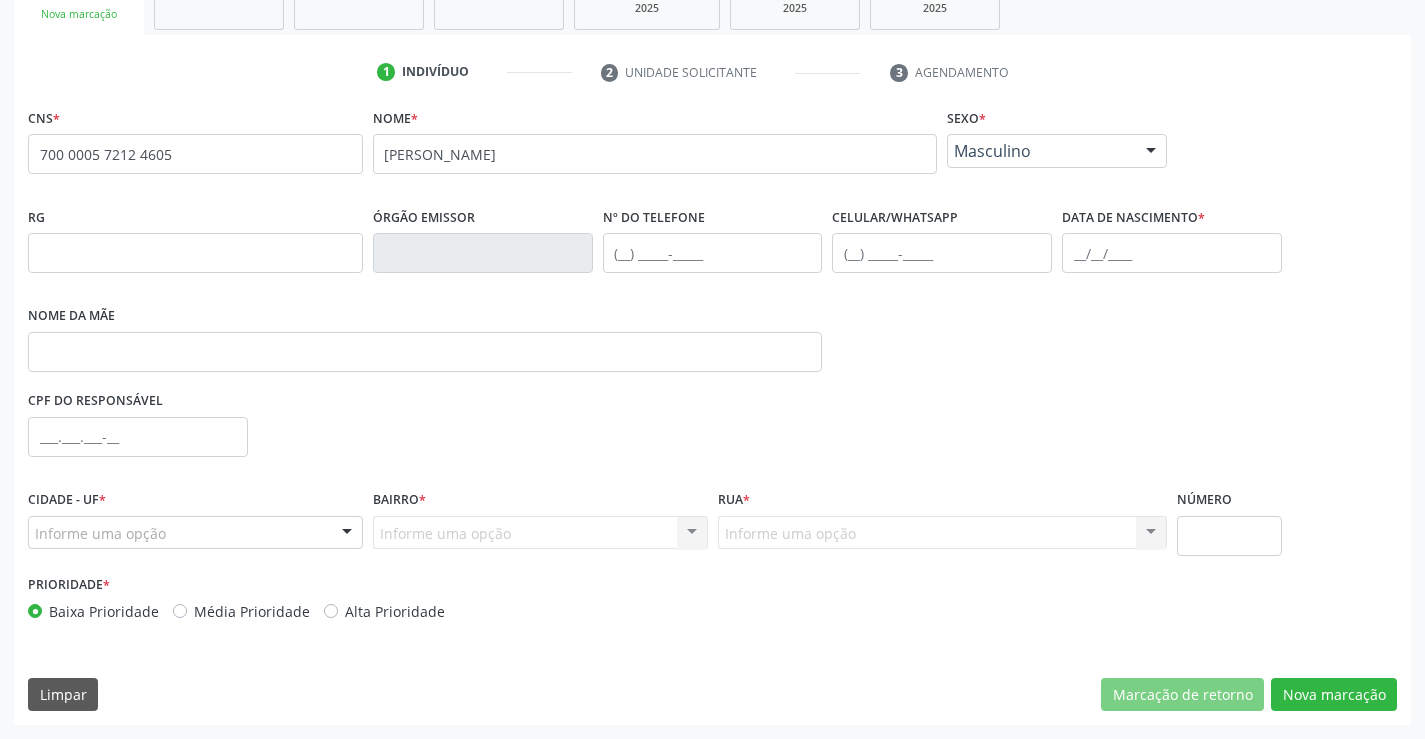 click on "Masculino" at bounding box center [1040, 151] 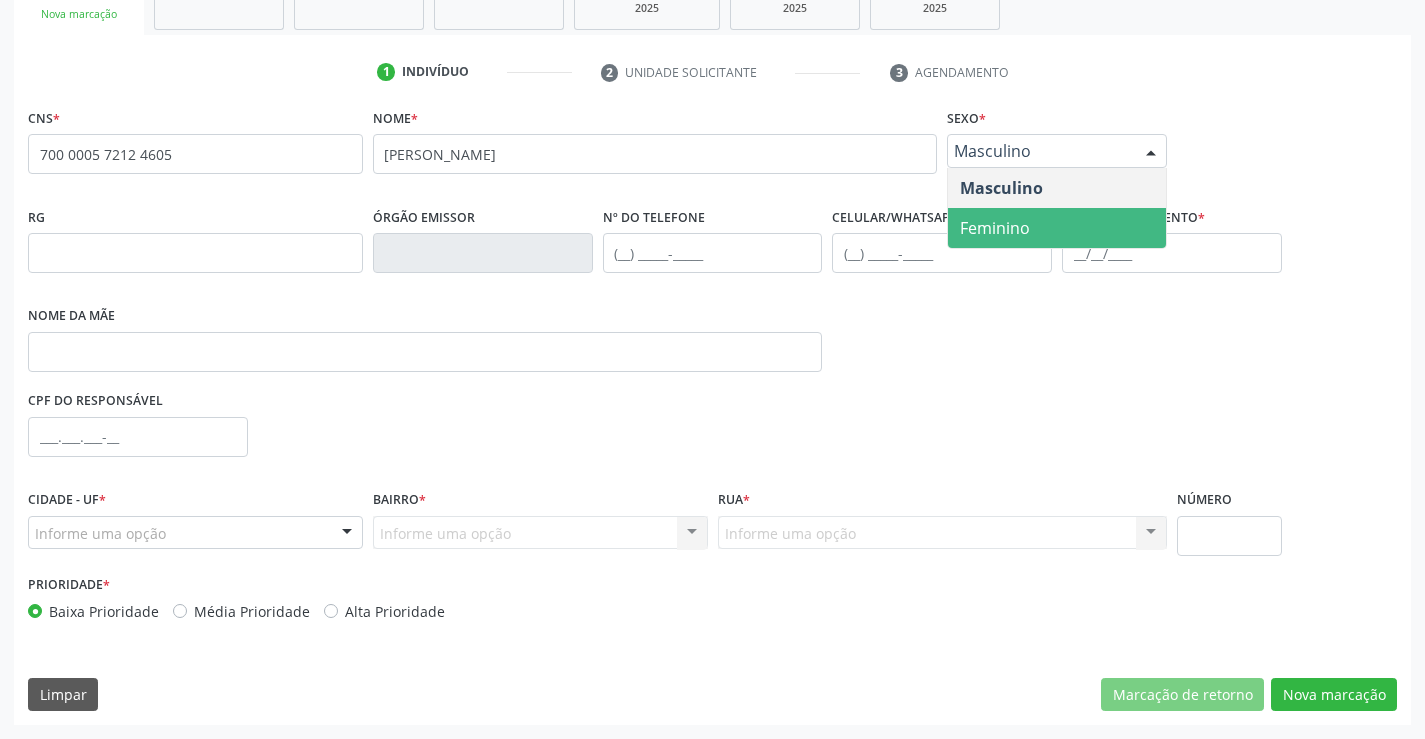 click on "Feminino" at bounding box center (995, 228) 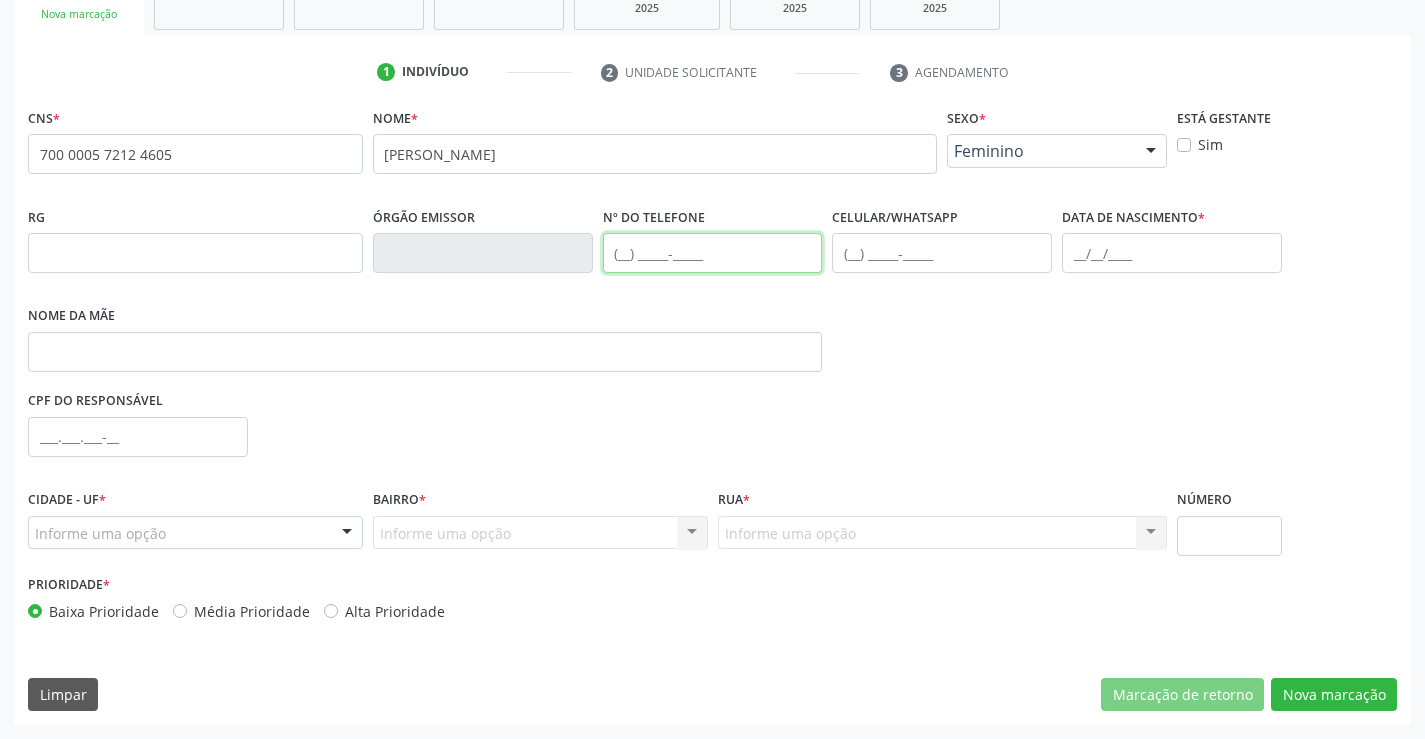 click at bounding box center (713, 253) 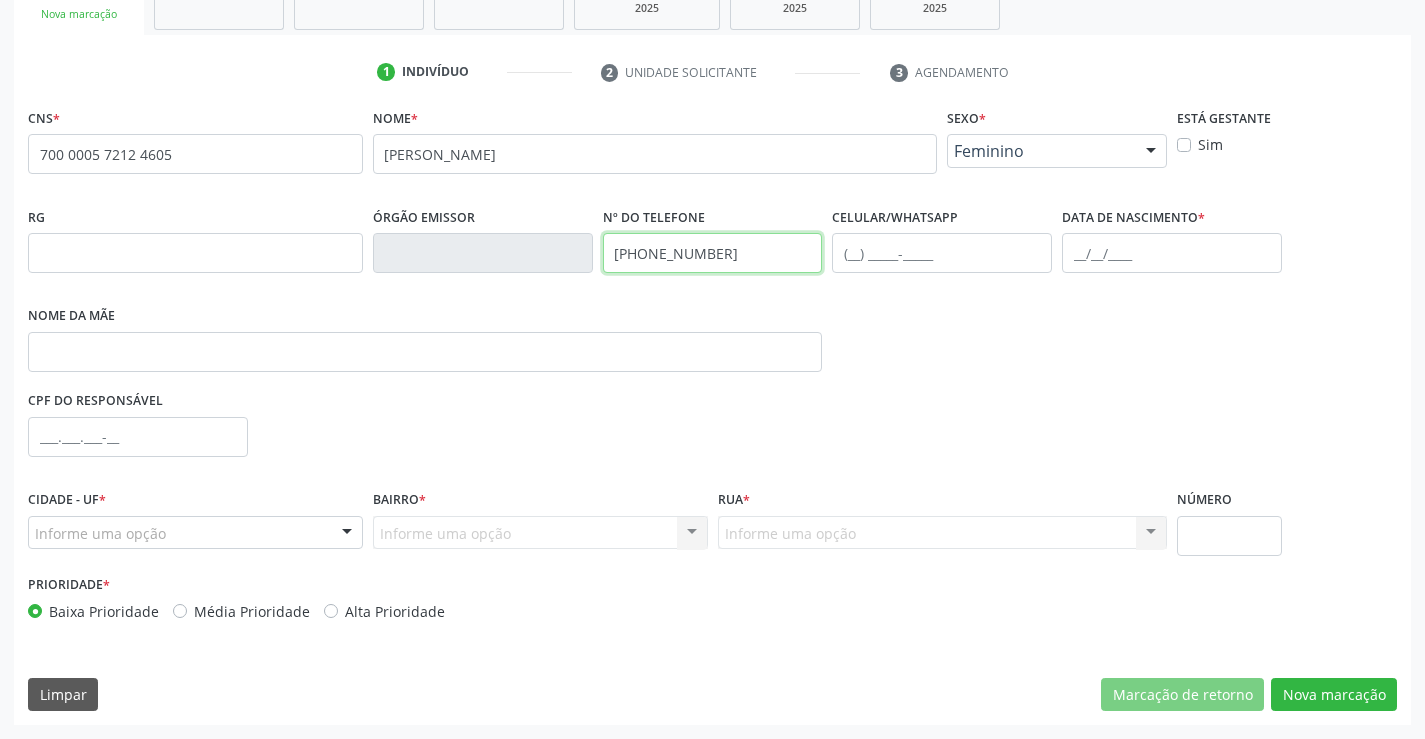 type on "[PHONE_NUMBER]" 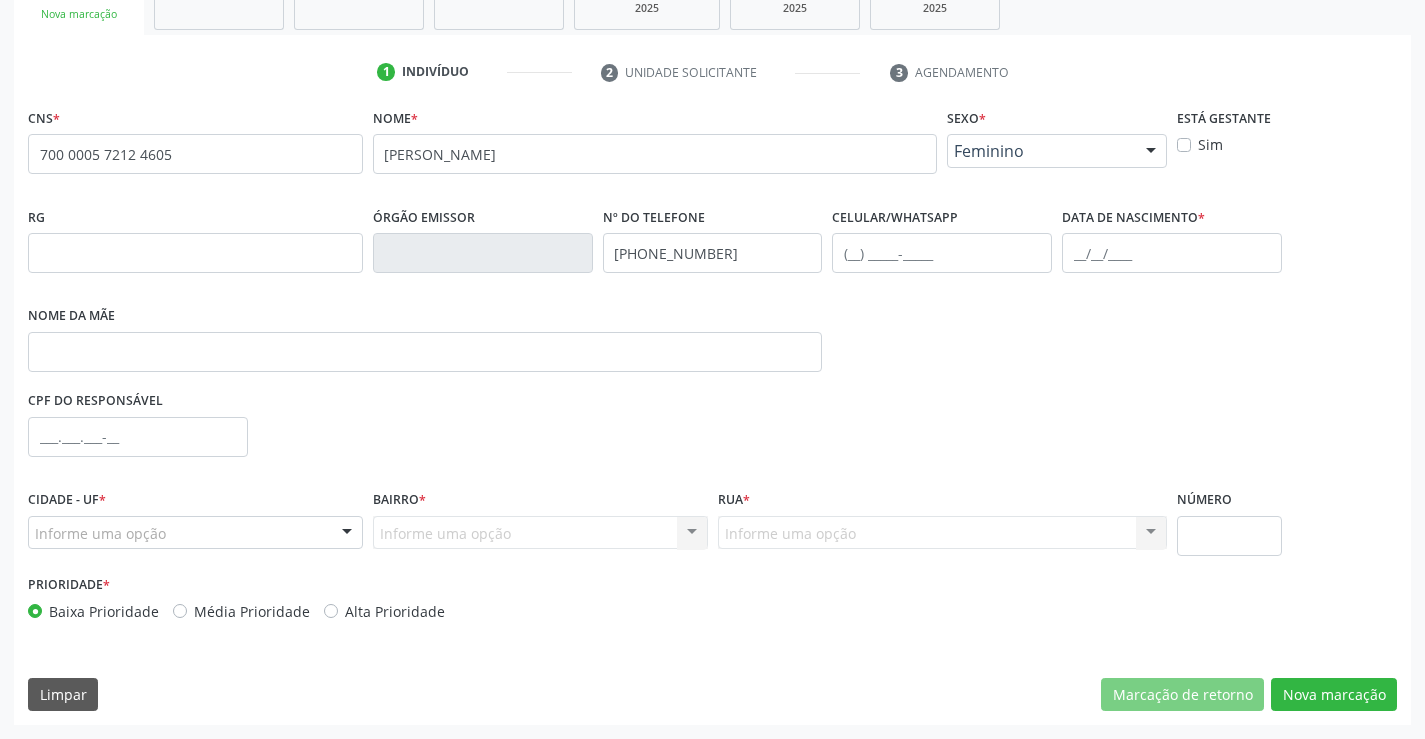 click on "Informe uma opção" at bounding box center (195, 533) 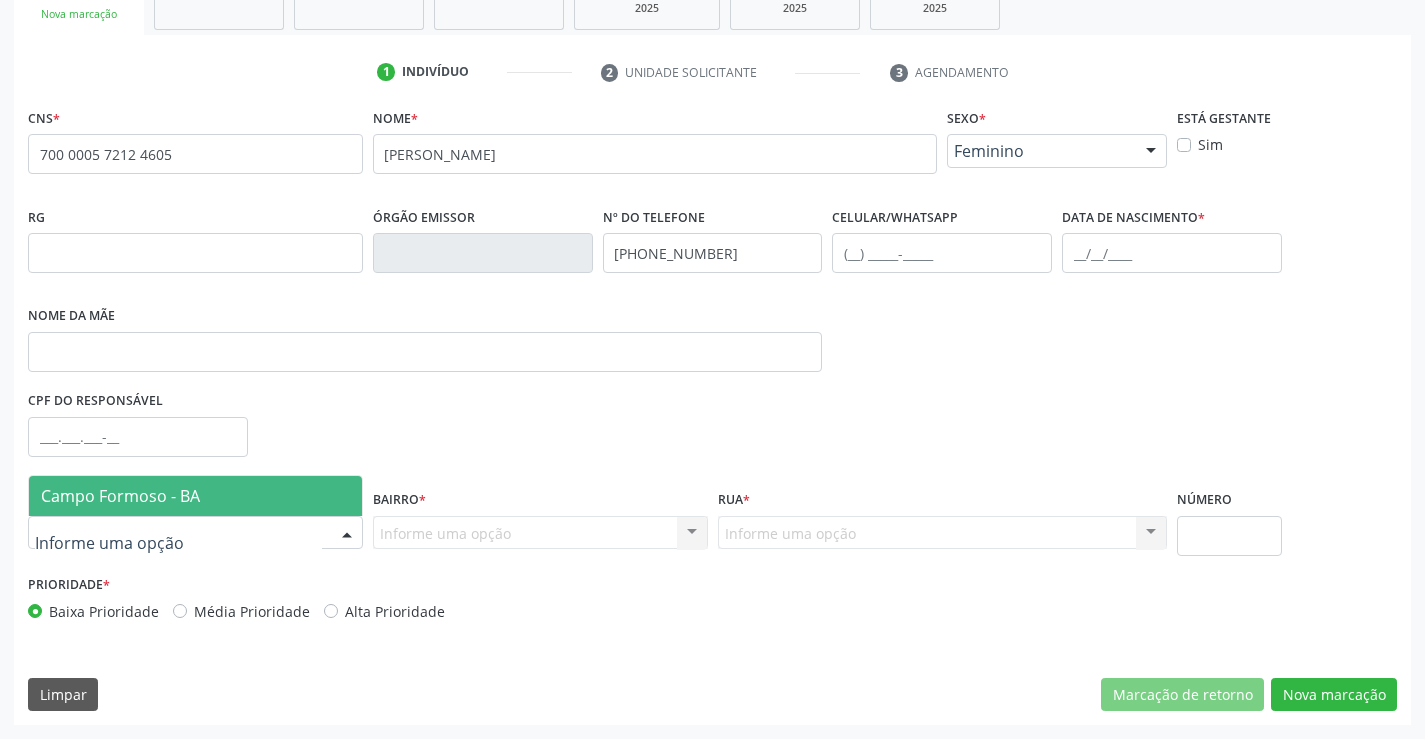 click on "Campo Formoso - BA" at bounding box center (120, 496) 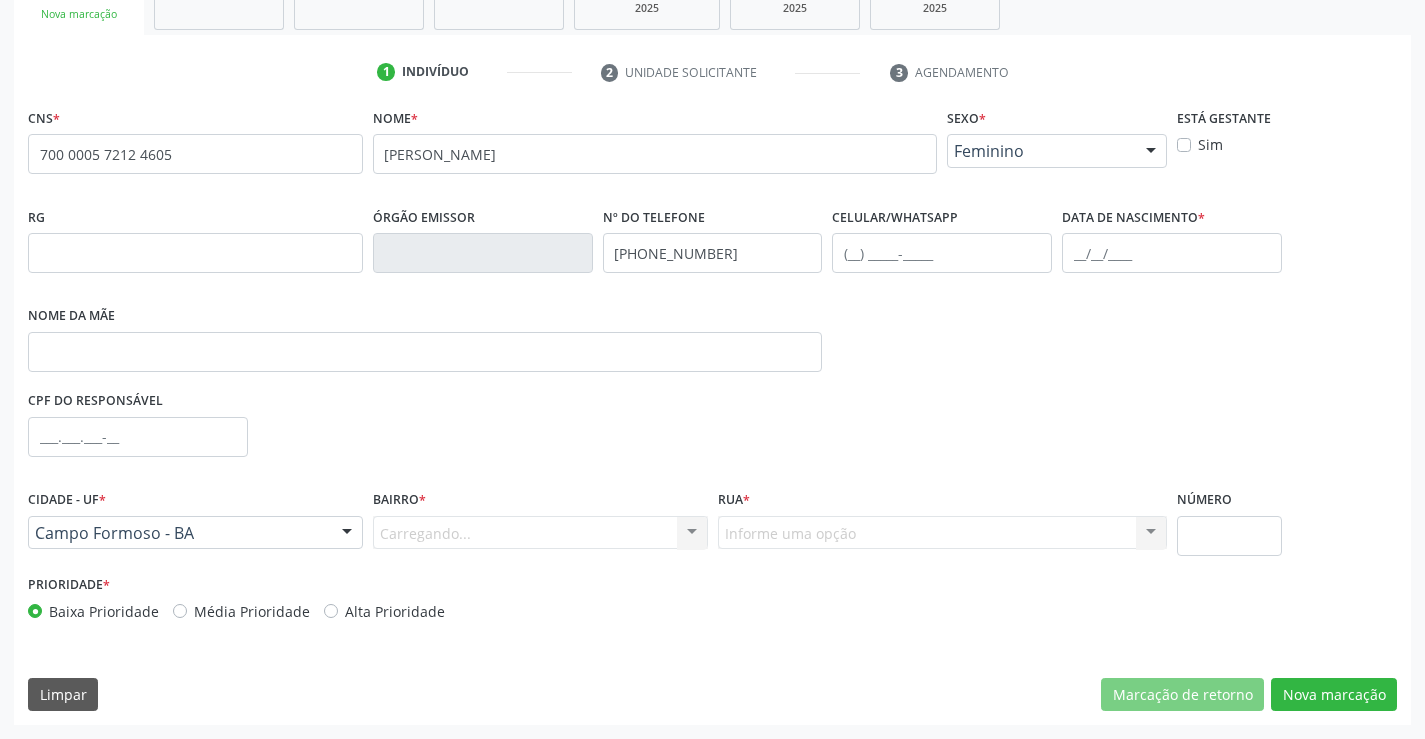 click on "Carregando...
Nenhum resultado encontrado para: "   "
Nenhuma opção encontrada. Digite para adicionar." at bounding box center [540, 533] 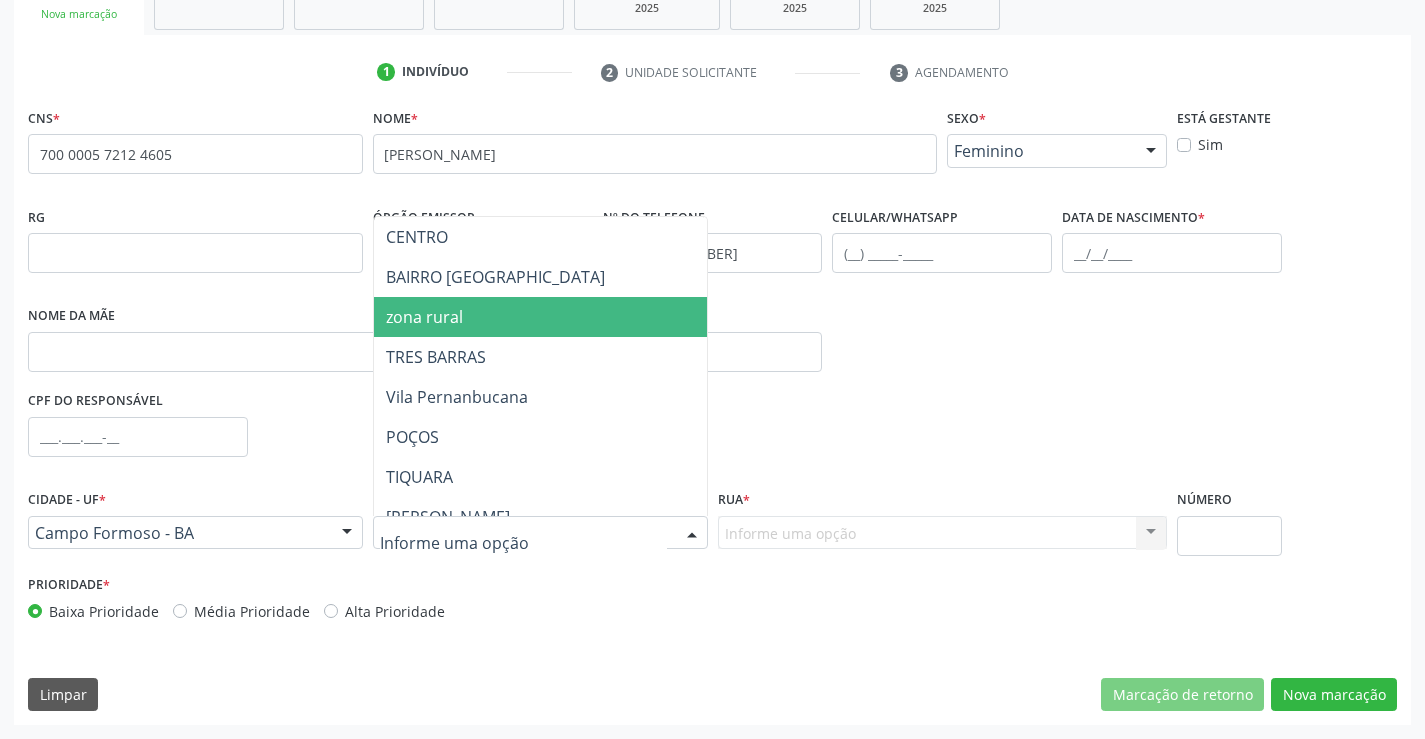 click on "zona rural" at bounding box center [424, 317] 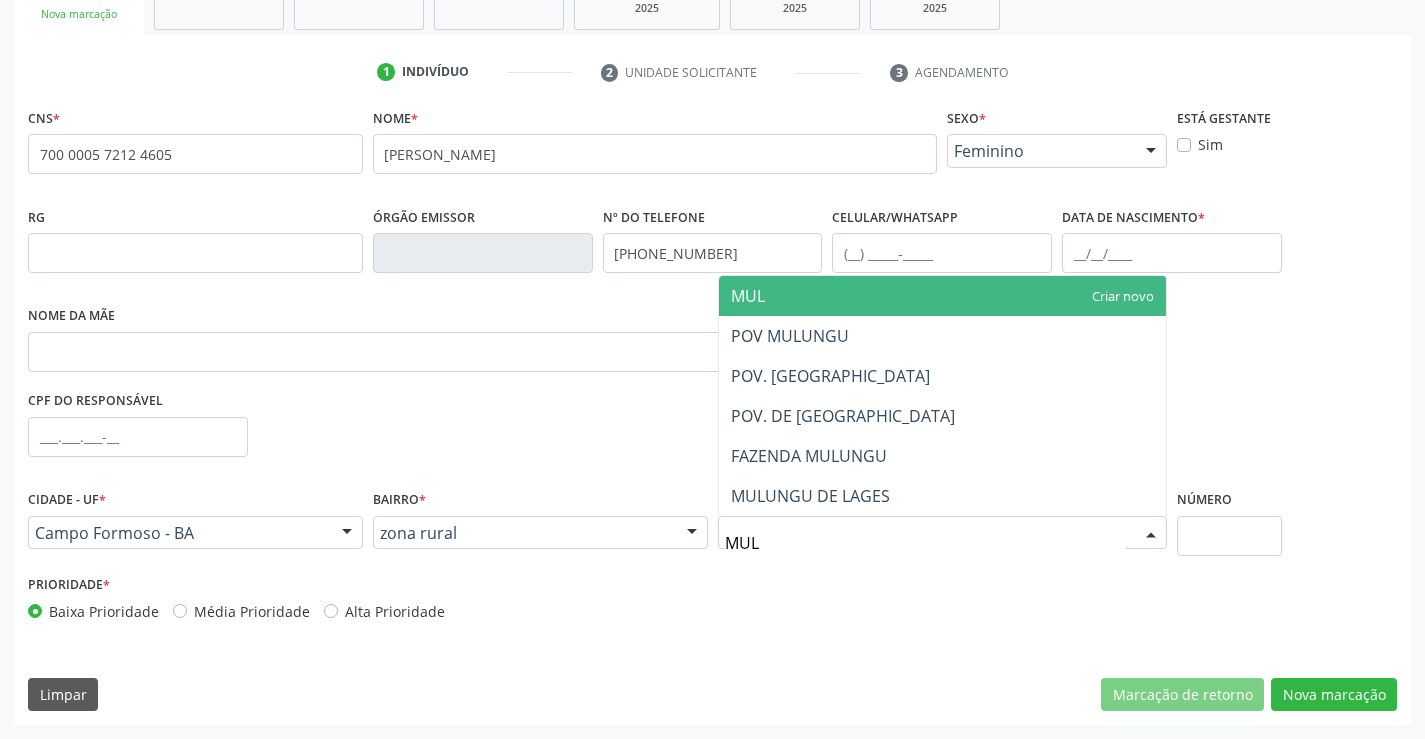 type on "MULU" 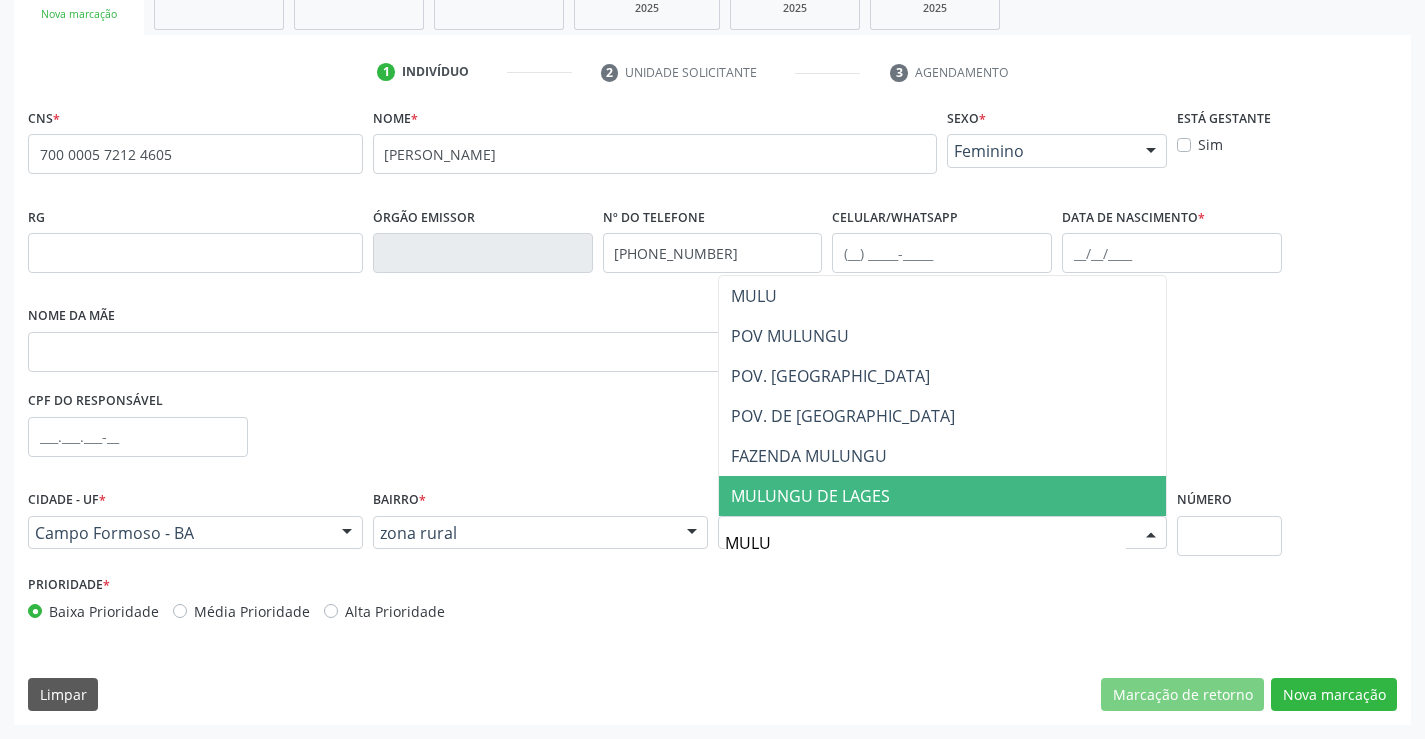 click on "MULUNGU DE LAGES" at bounding box center [810, 496] 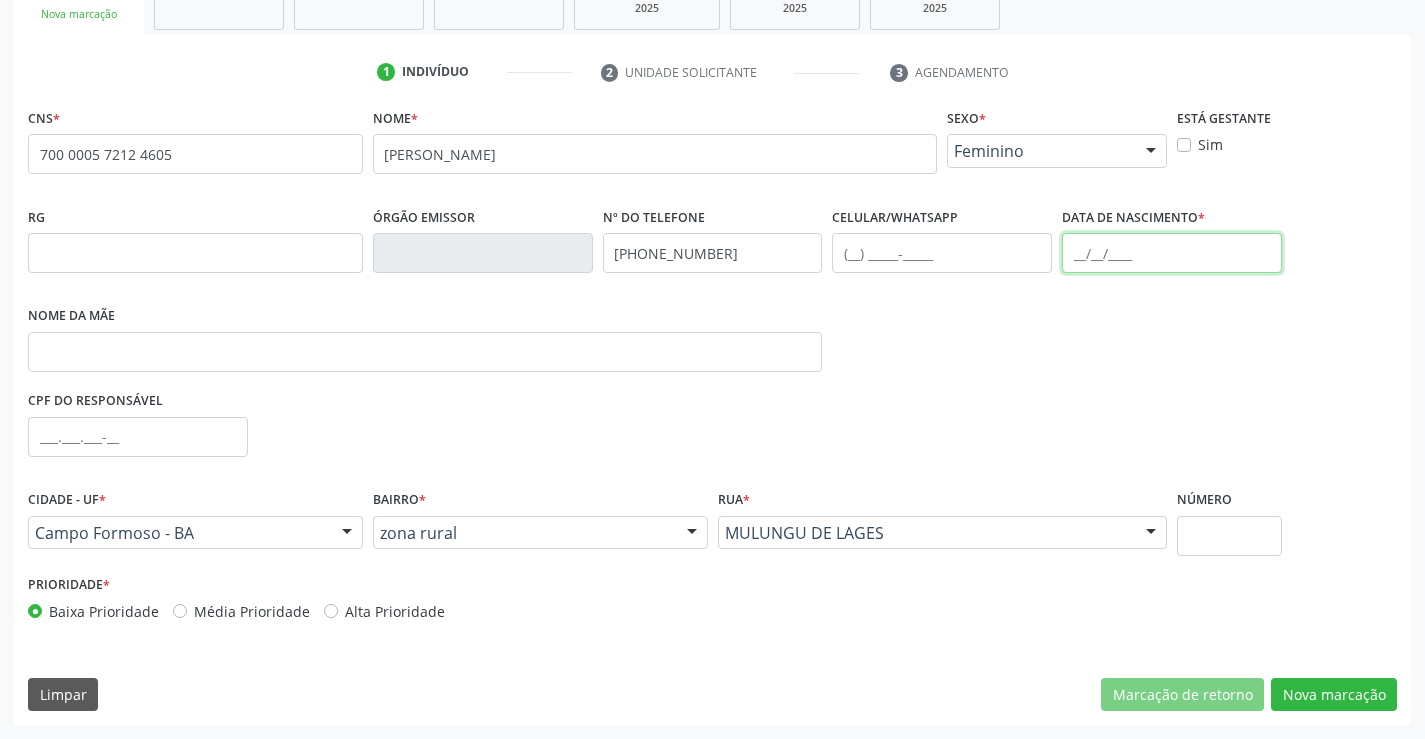 click at bounding box center [1172, 253] 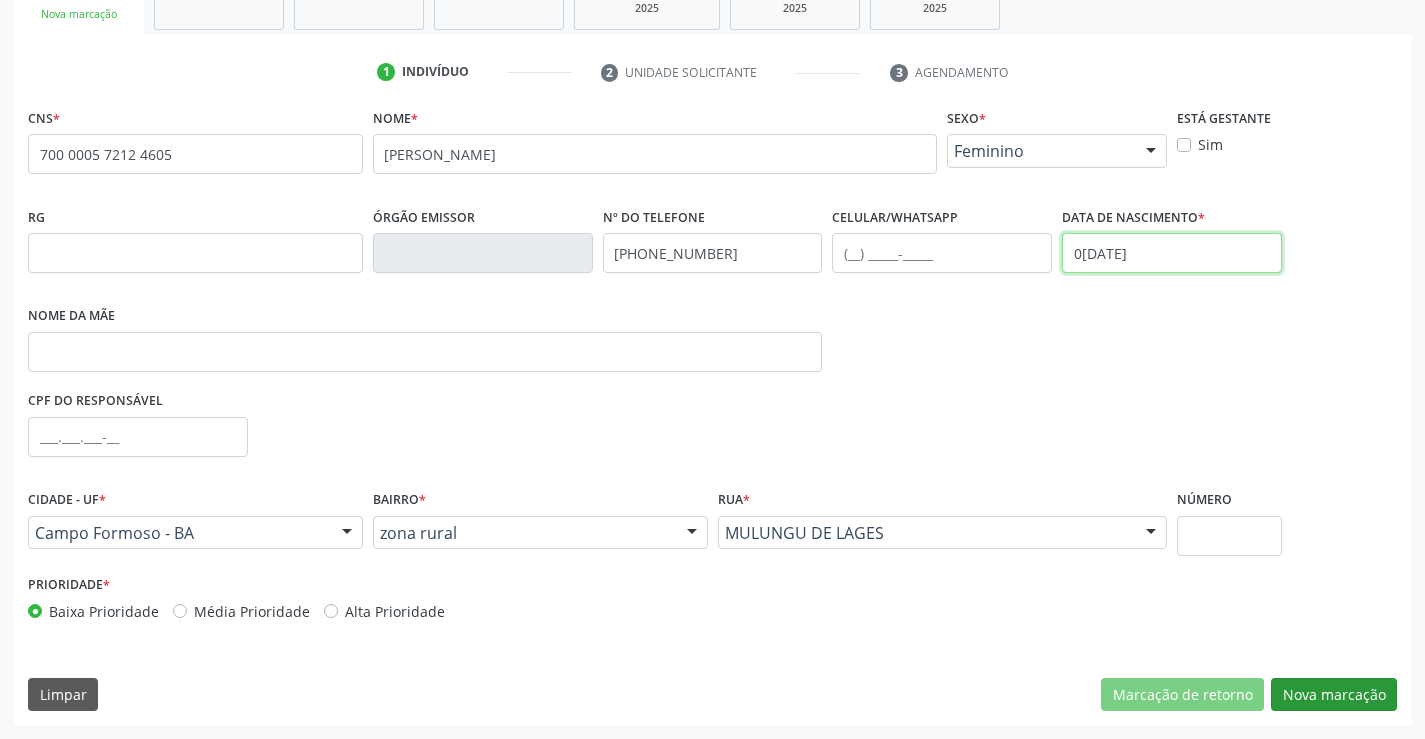 type on "0[DATE]" 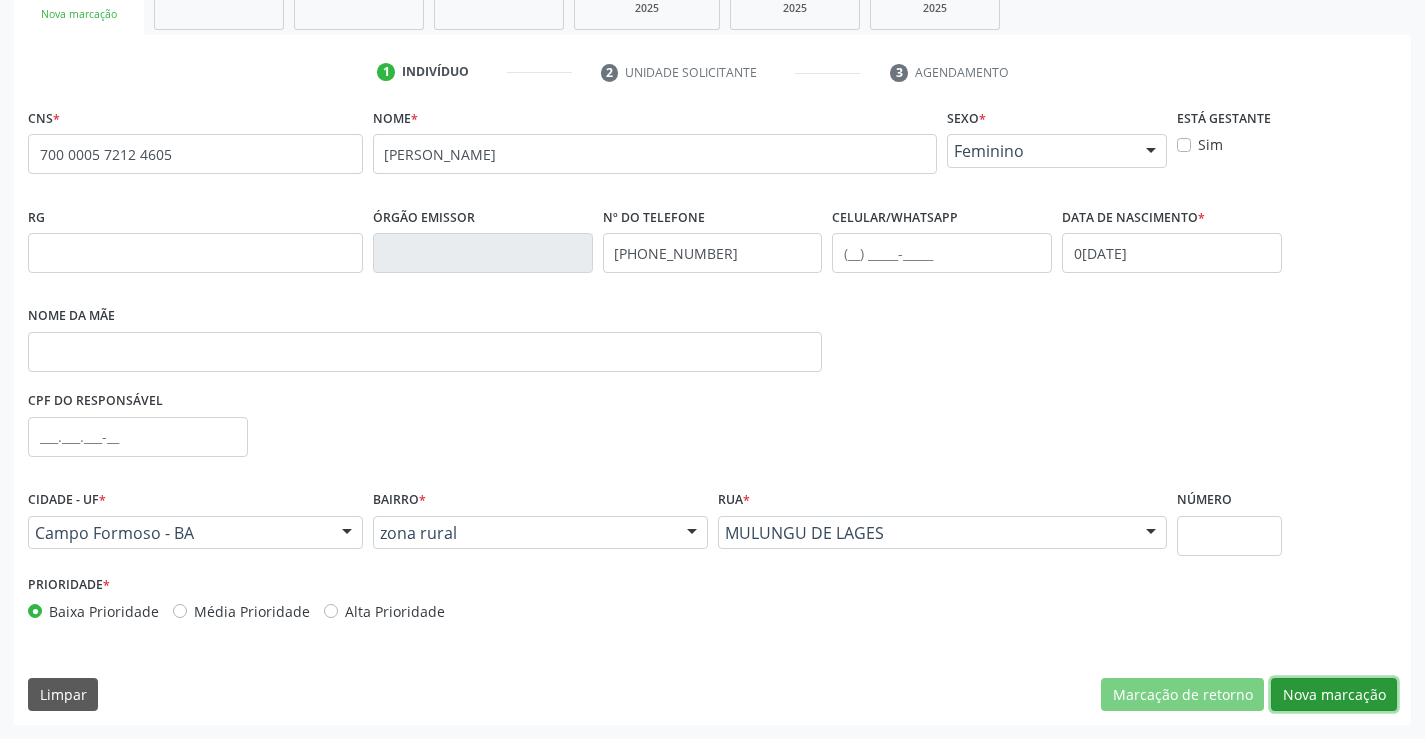 click on "Nova marcação" at bounding box center [1334, 695] 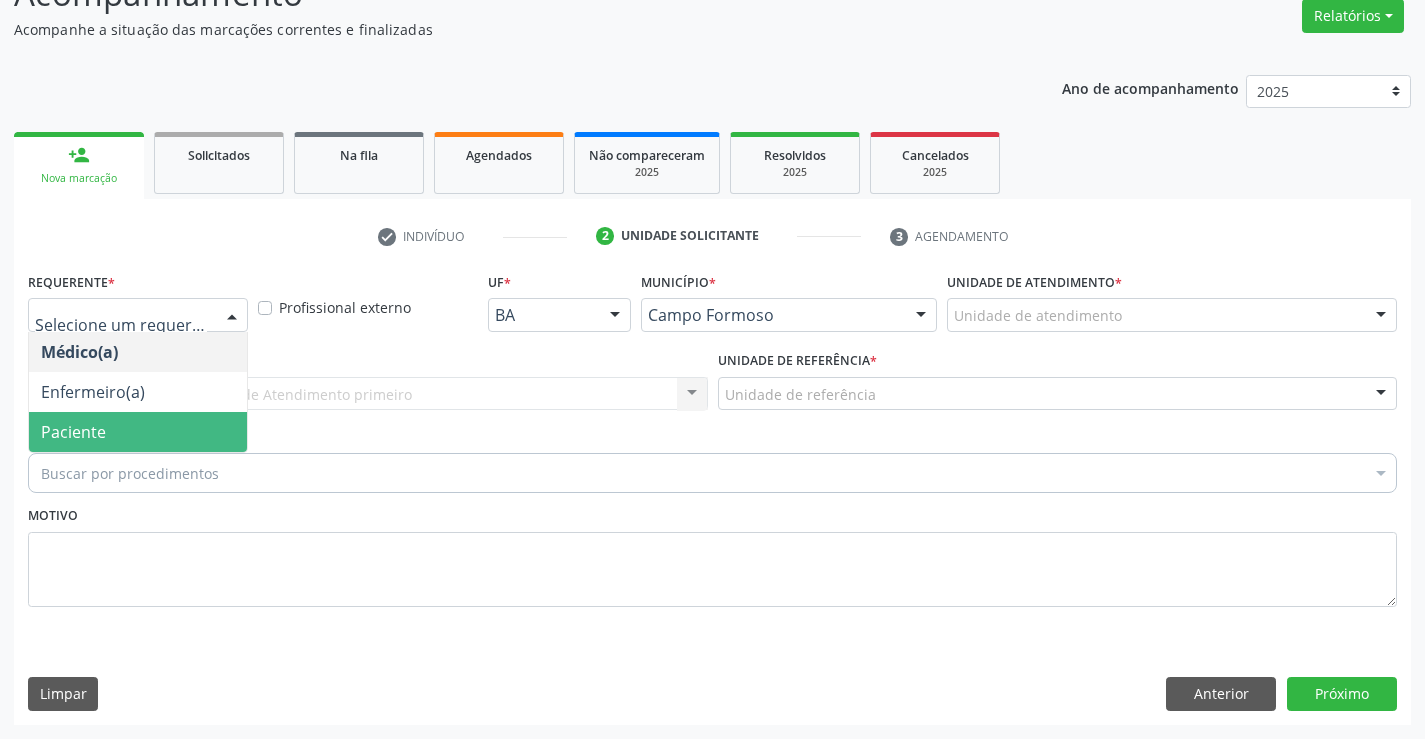 click on "Paciente" at bounding box center [73, 432] 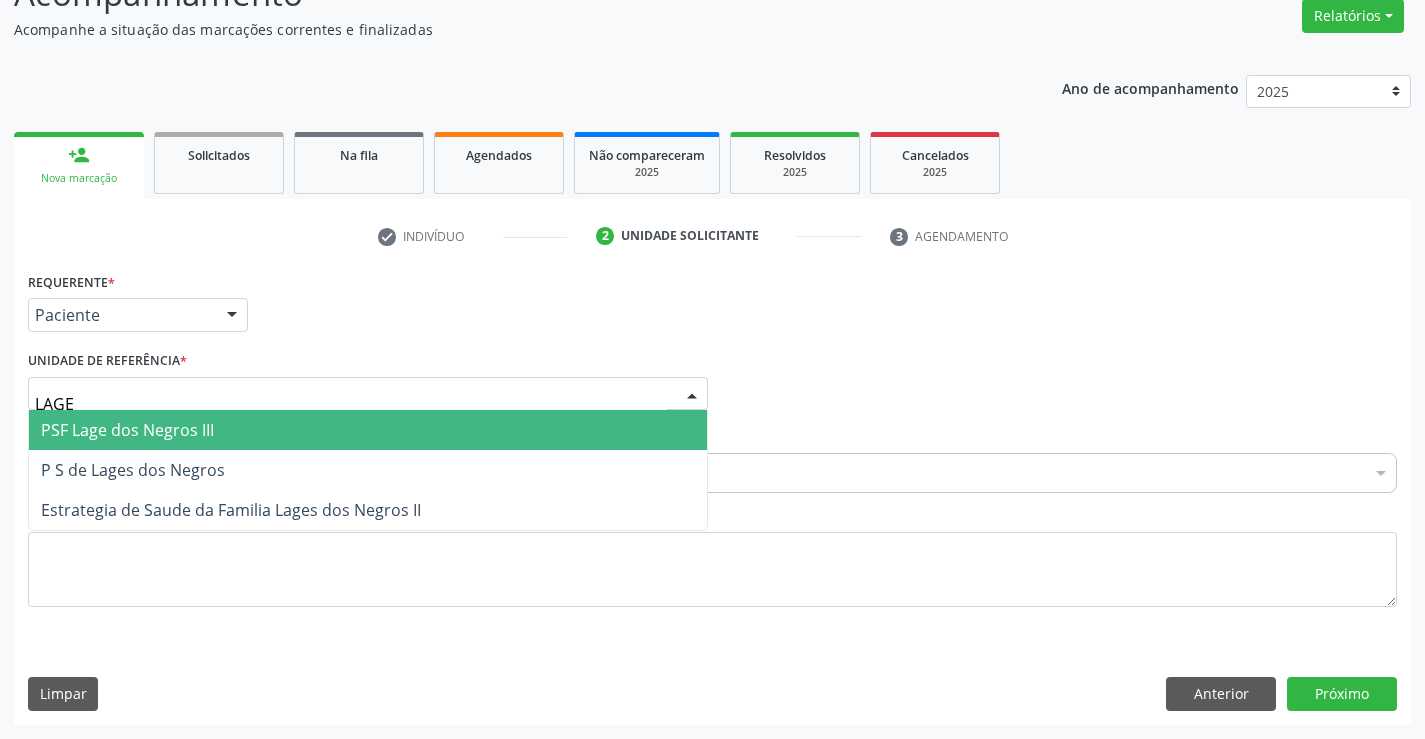 type on "LAGES" 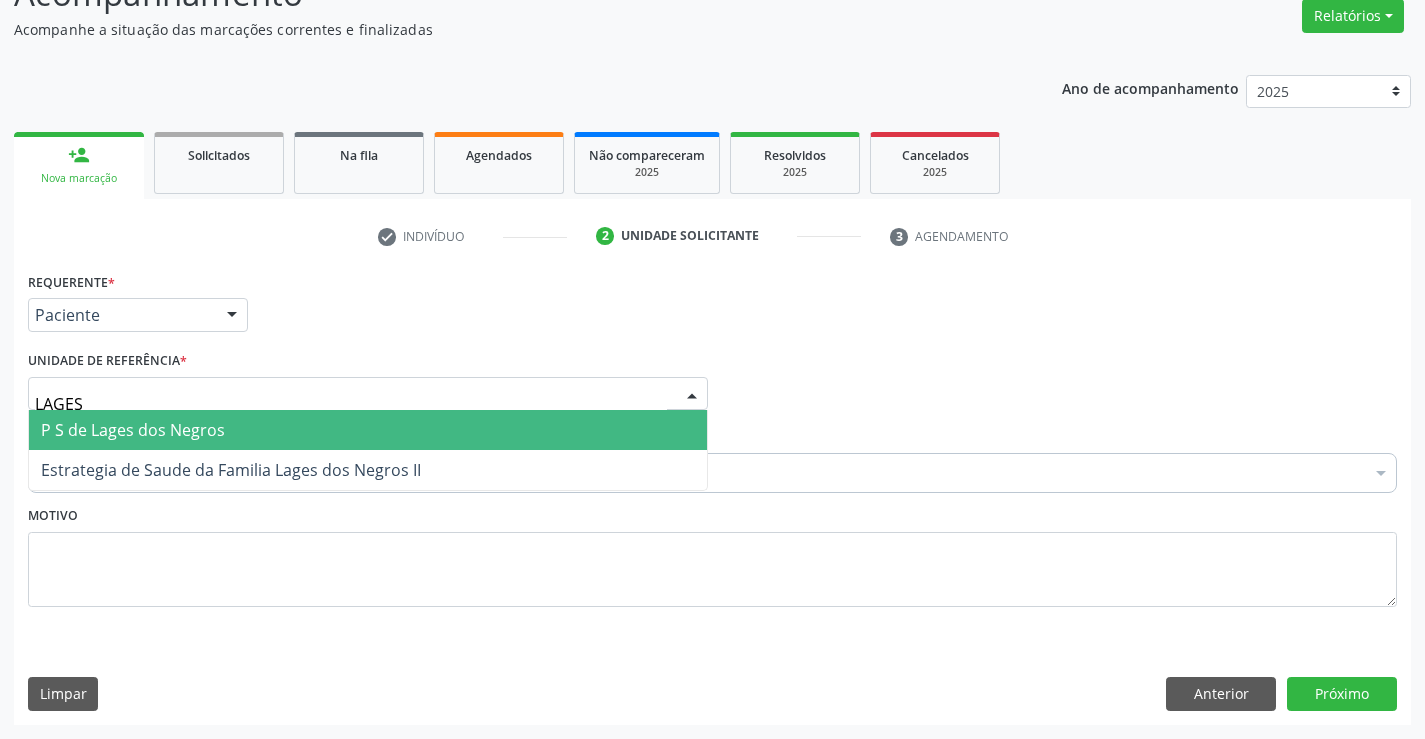 click on "P S de Lages dos Negros" at bounding box center [133, 430] 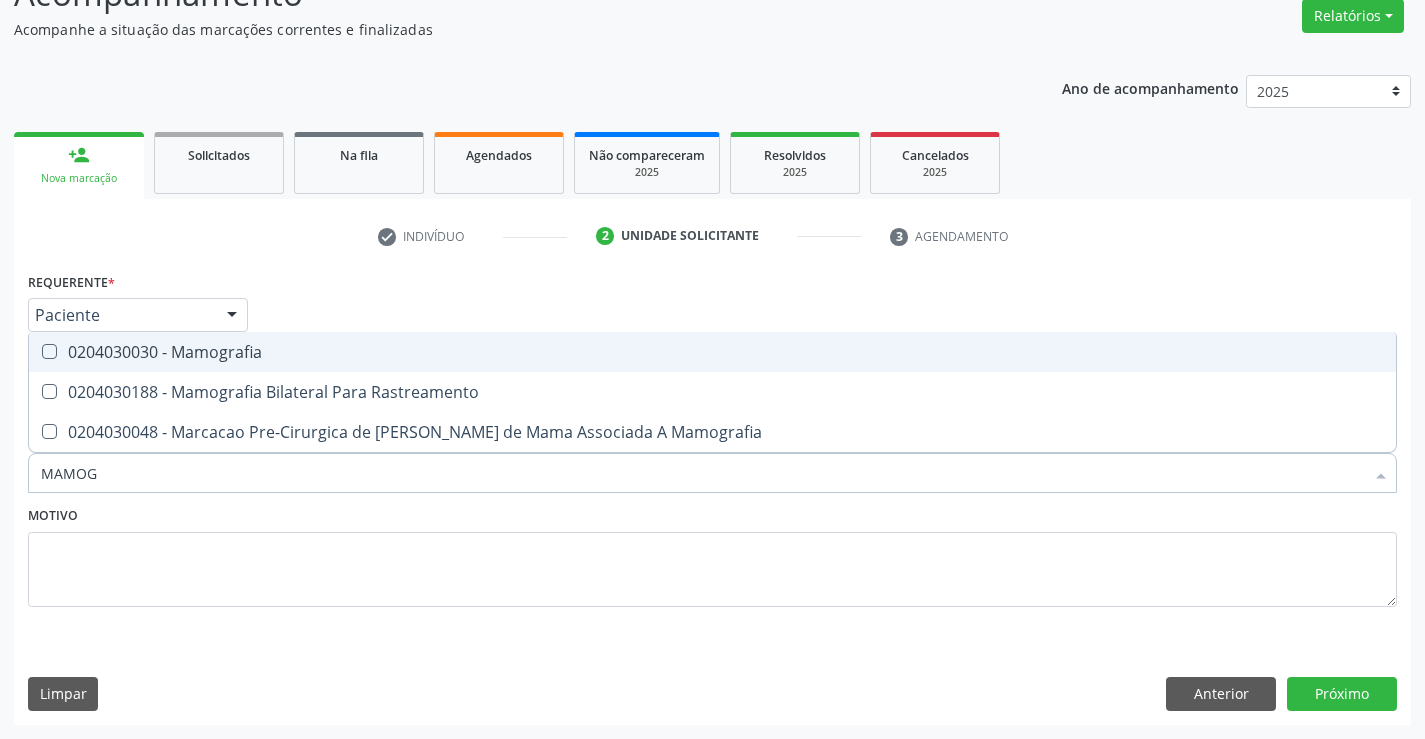 type on "MAMOGR" 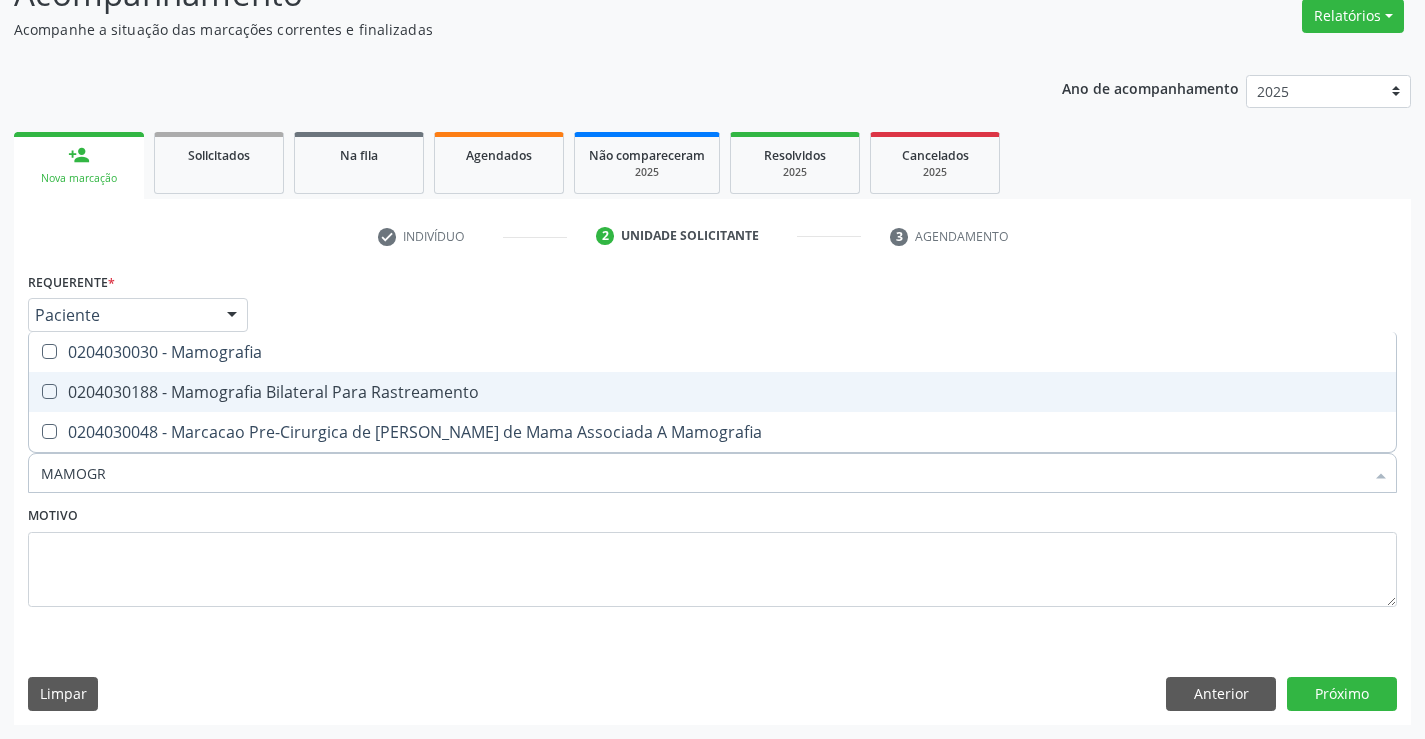 click on "0204030188 - Mamografia Bilateral Para Rastreamento" at bounding box center (712, 392) 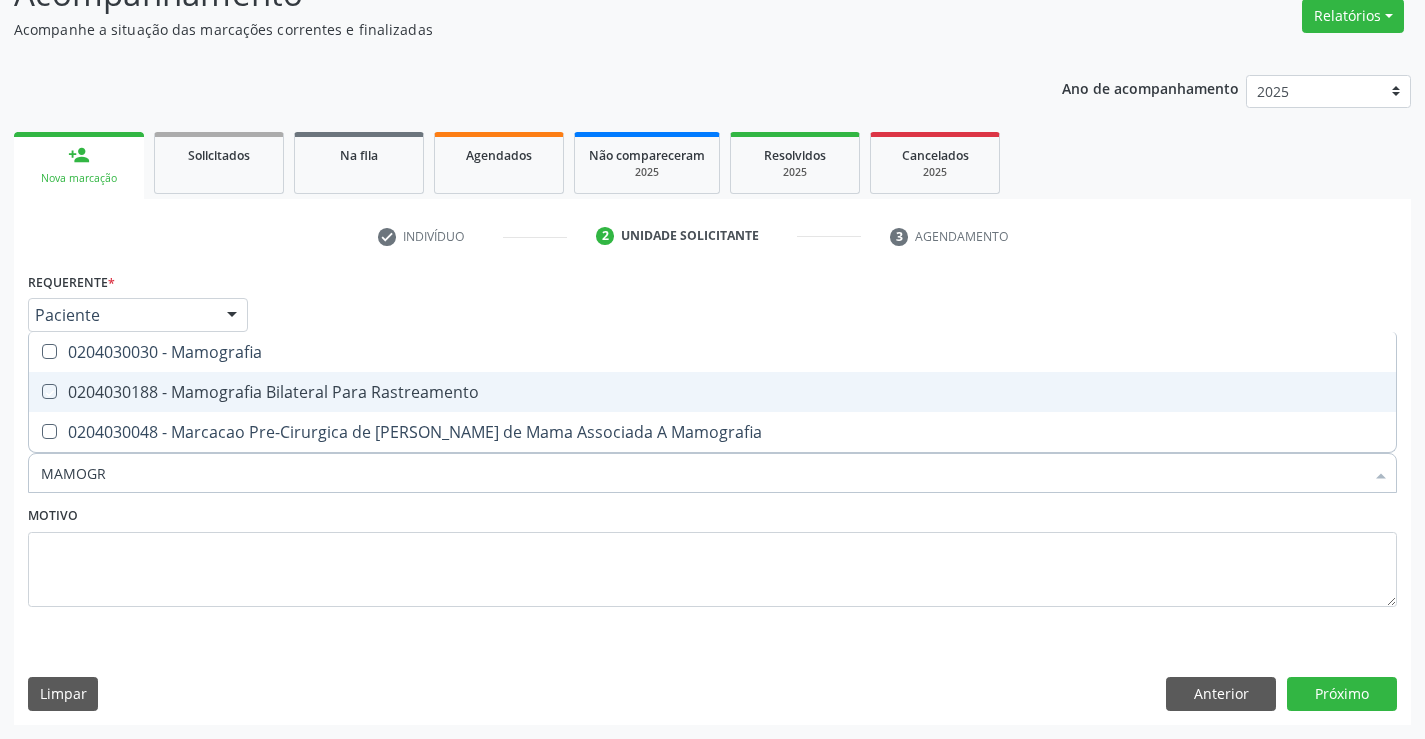 checkbox on "true" 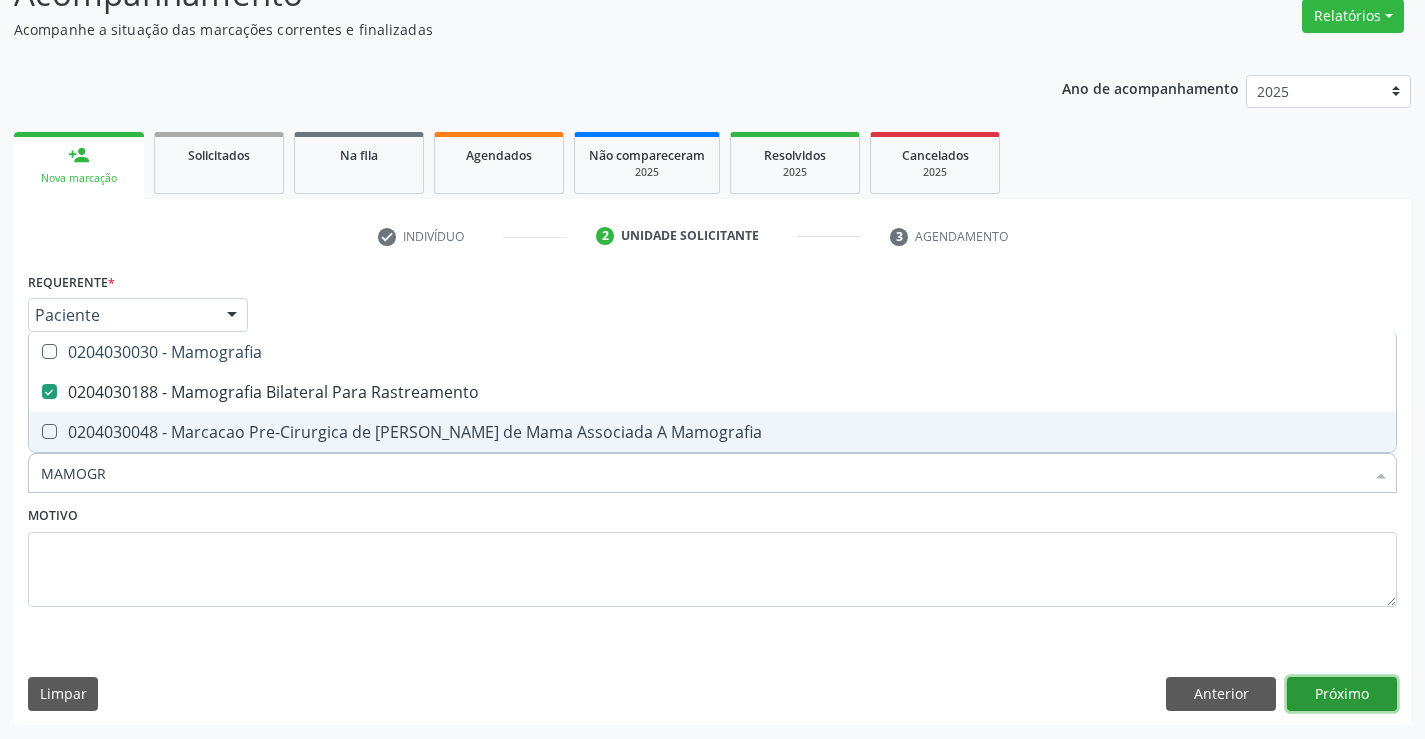 click on "Próximo" at bounding box center (1342, 694) 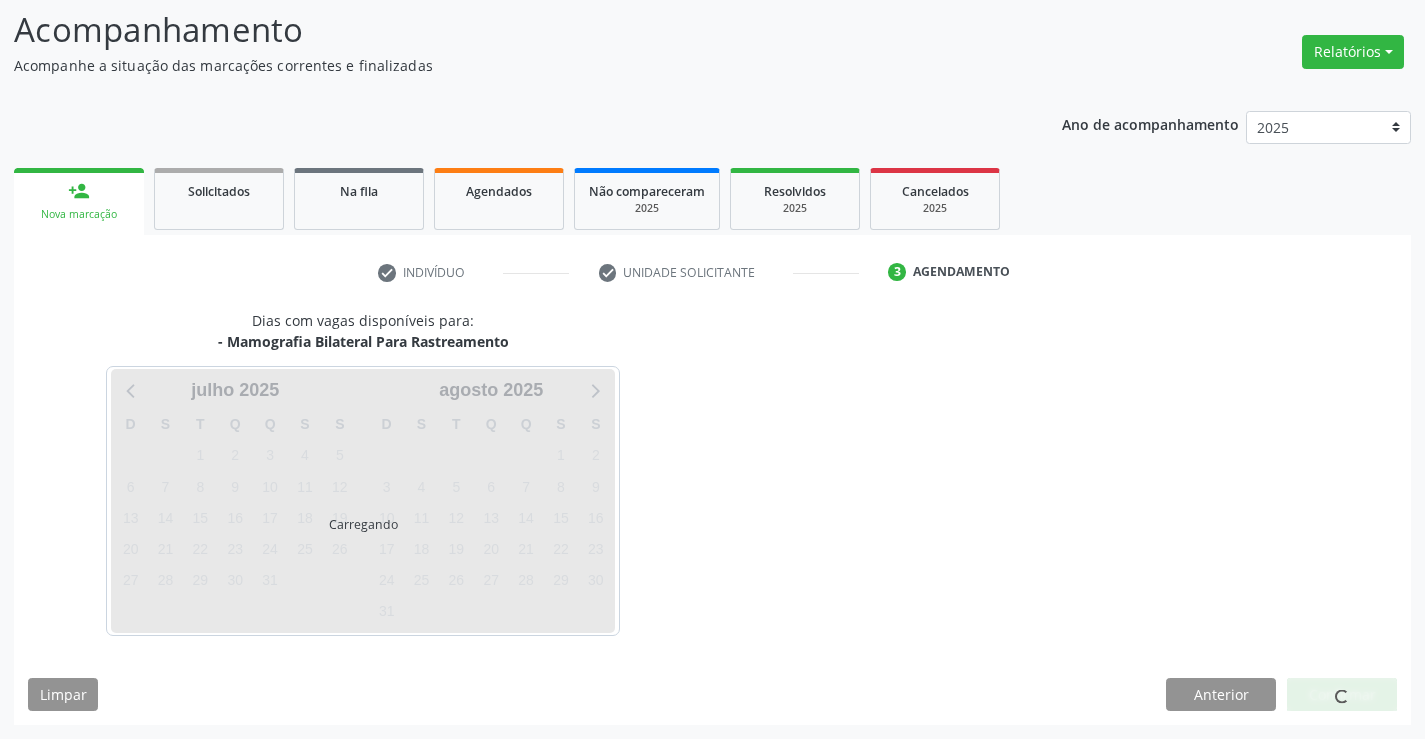 scroll, scrollTop: 131, scrollLeft: 0, axis: vertical 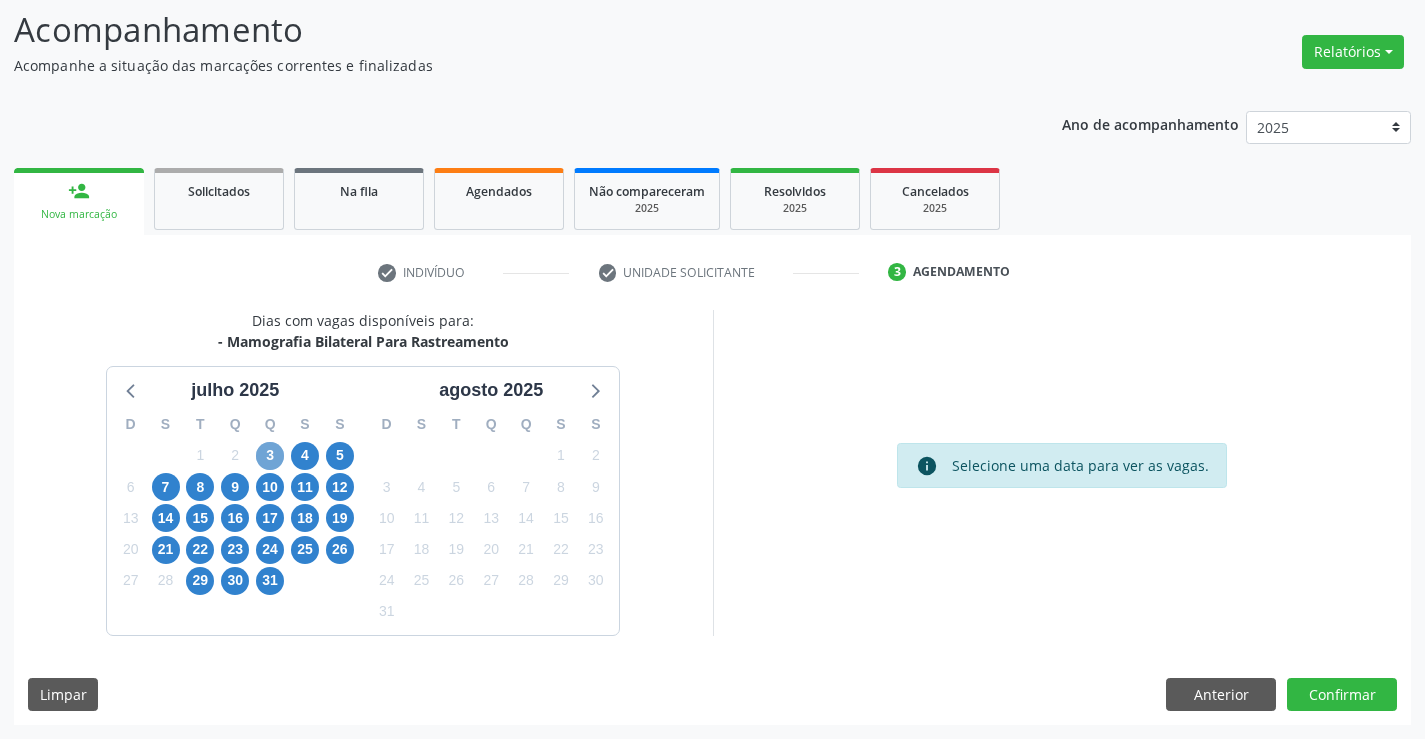 click on "3" at bounding box center (270, 456) 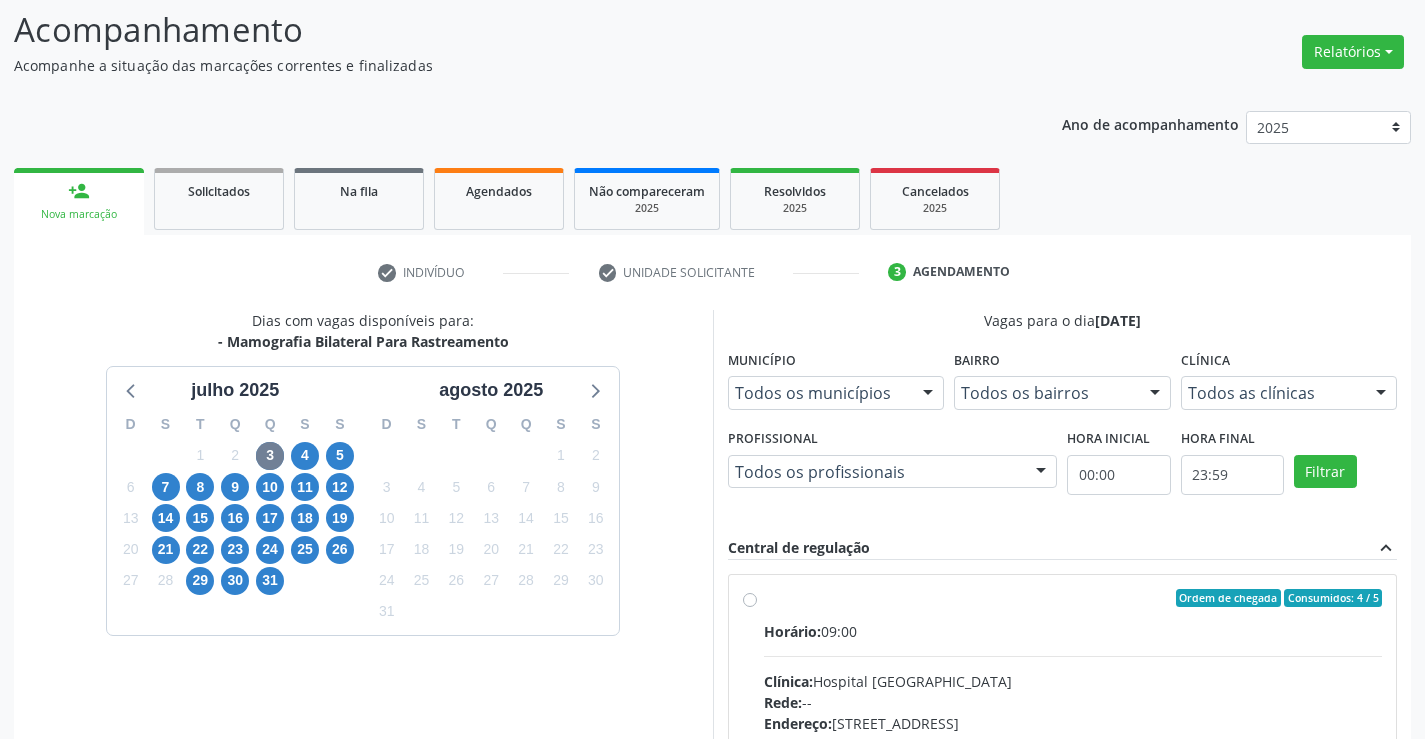 click on "Ordem de chegada
Consumidos: 4 / 5
Horário:   09:00
Clínica:  Hospital [GEOGRAPHIC_DATA]
Rede:
--
Endereço:   [STREET_ADDRESS]
Telefone:   [PHONE_NUMBER]
Profissional:
[PERSON_NAME]
Informações adicionais sobre o atendimento
Idade de atendimento:
de 0 a 120 anos
Gênero(s) atendido(s):
Masculino e Feminino
Informações adicionais:
--" at bounding box center [1073, 742] 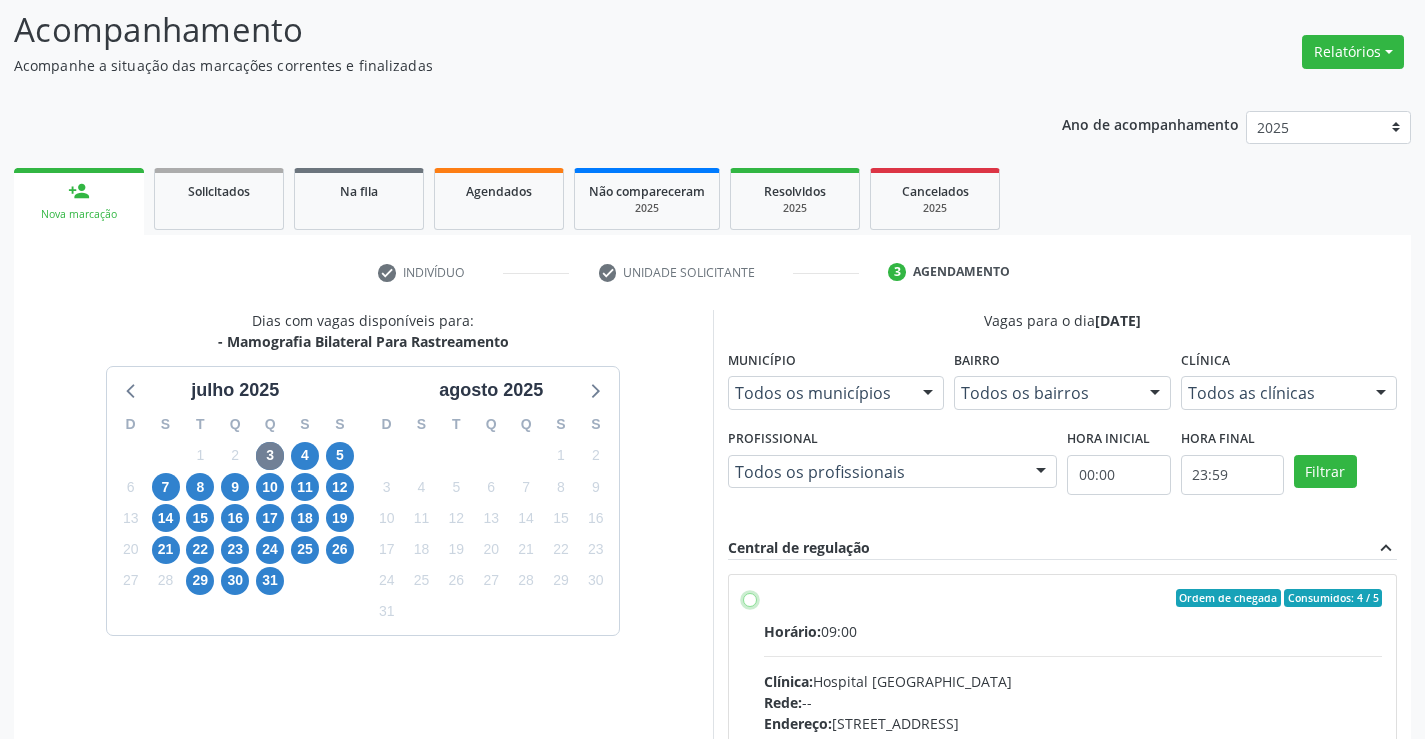 click on "Ordem de chegada
Consumidos: 4 / 5
Horário:   09:00
Clínica:  Hospital [GEOGRAPHIC_DATA]
Rede:
--
Endereço:   [STREET_ADDRESS]
Telefone:   [PHONE_NUMBER]
Profissional:
[PERSON_NAME]
Informações adicionais sobre o atendimento
Idade de atendimento:
de 0 a 120 anos
Gênero(s) atendido(s):
Masculino e Feminino
Informações adicionais:
--" at bounding box center (750, 598) 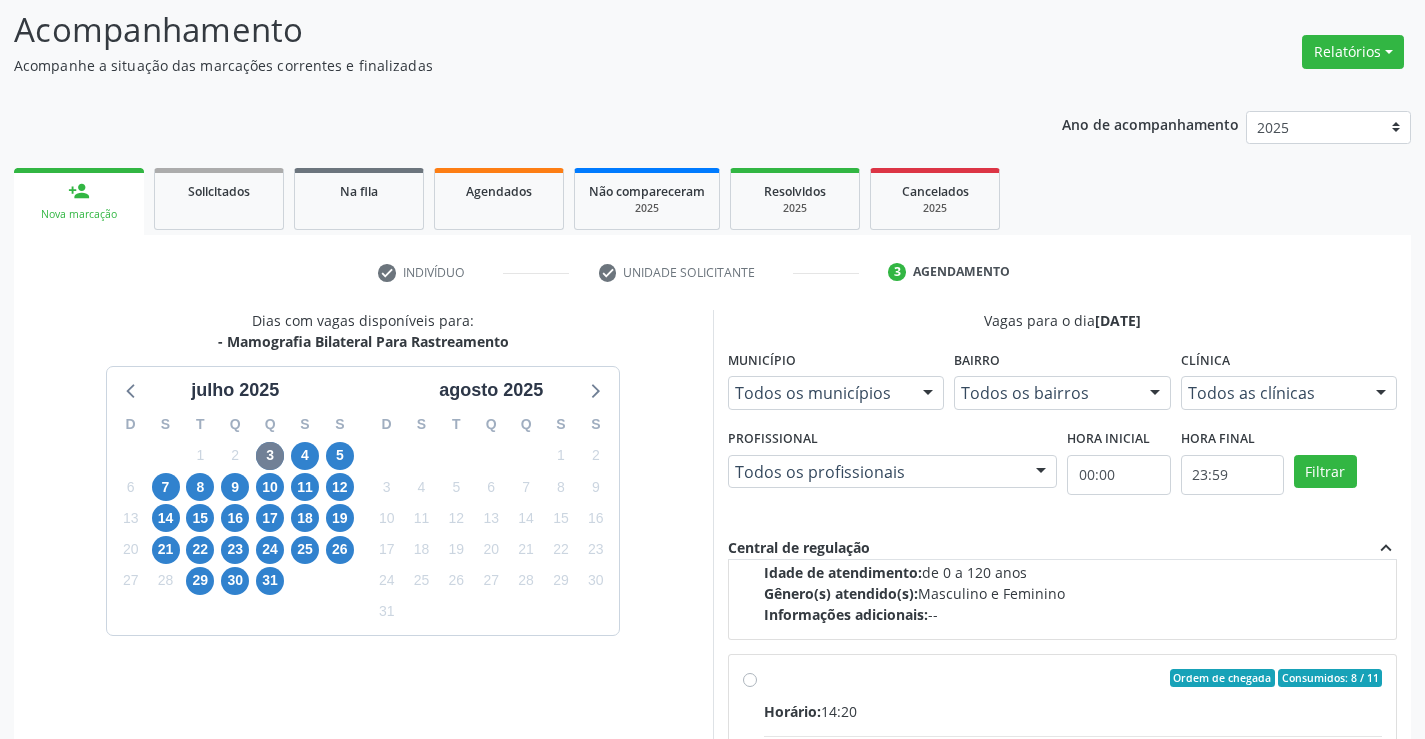 scroll, scrollTop: 800, scrollLeft: 0, axis: vertical 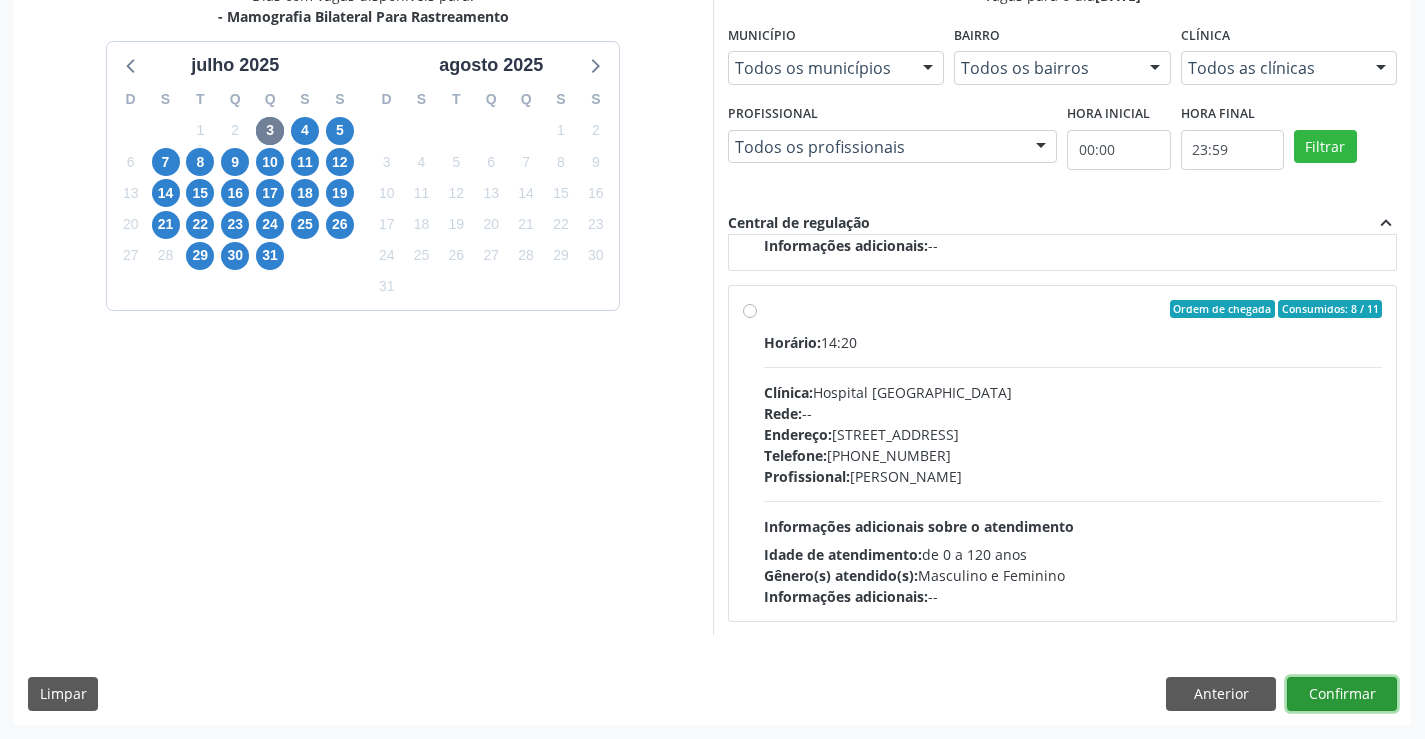 click on "Confirmar" at bounding box center [1342, 694] 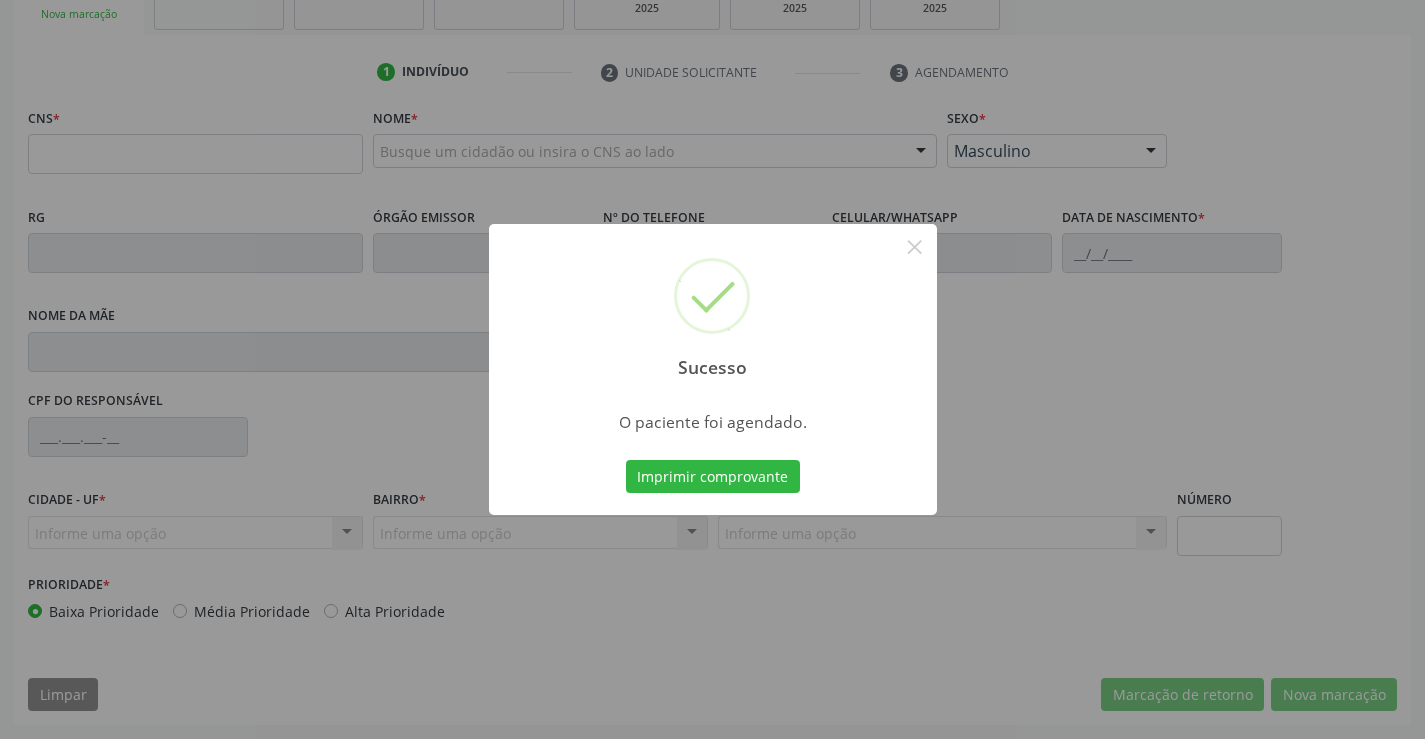 scroll, scrollTop: 331, scrollLeft: 0, axis: vertical 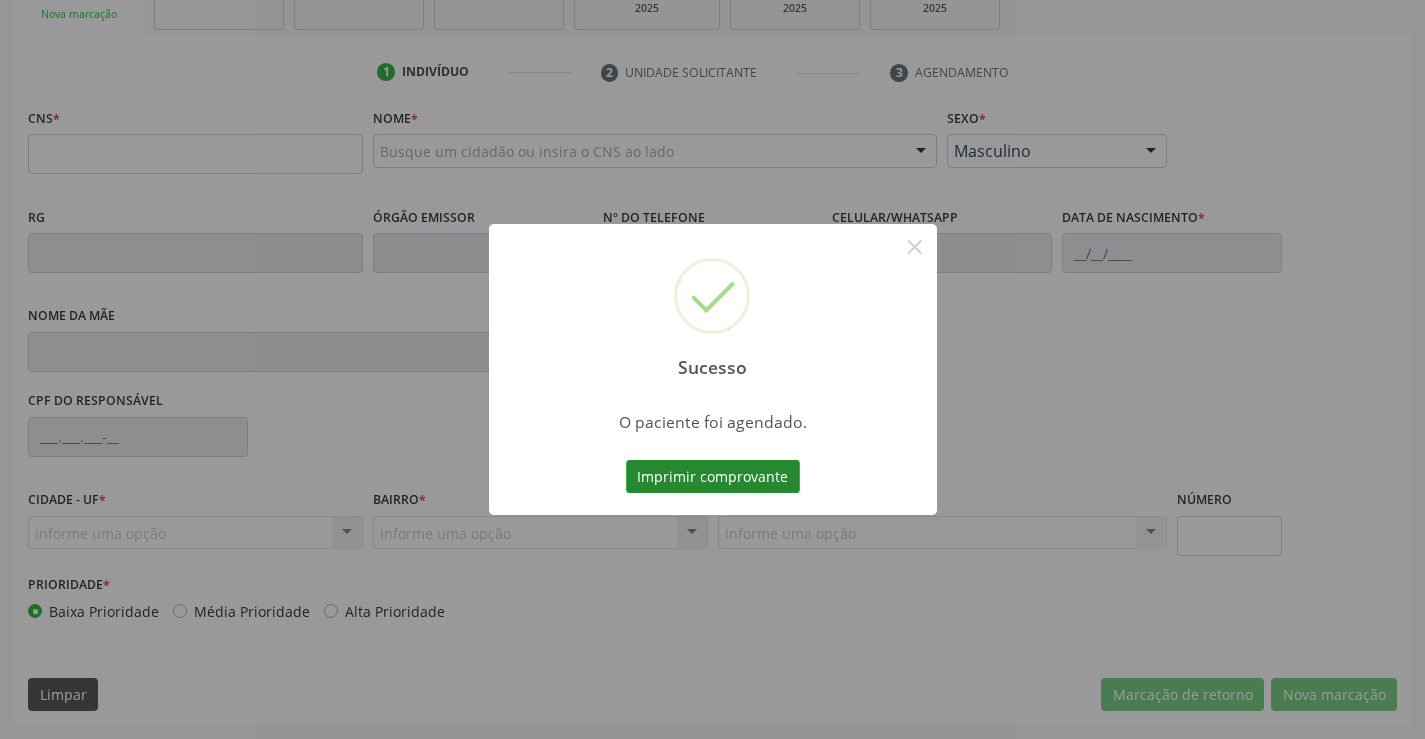 click on "Imprimir comprovante" at bounding box center [713, 477] 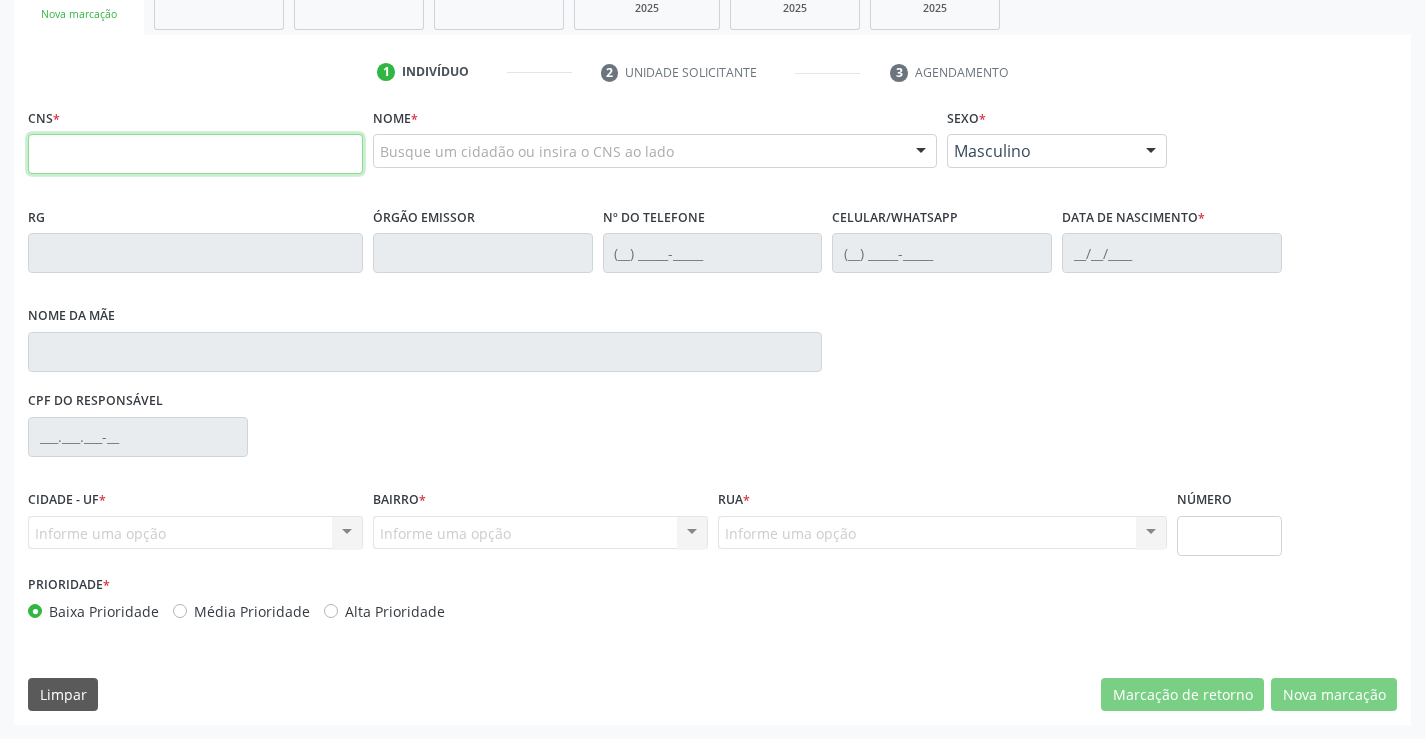 click at bounding box center (195, 154) 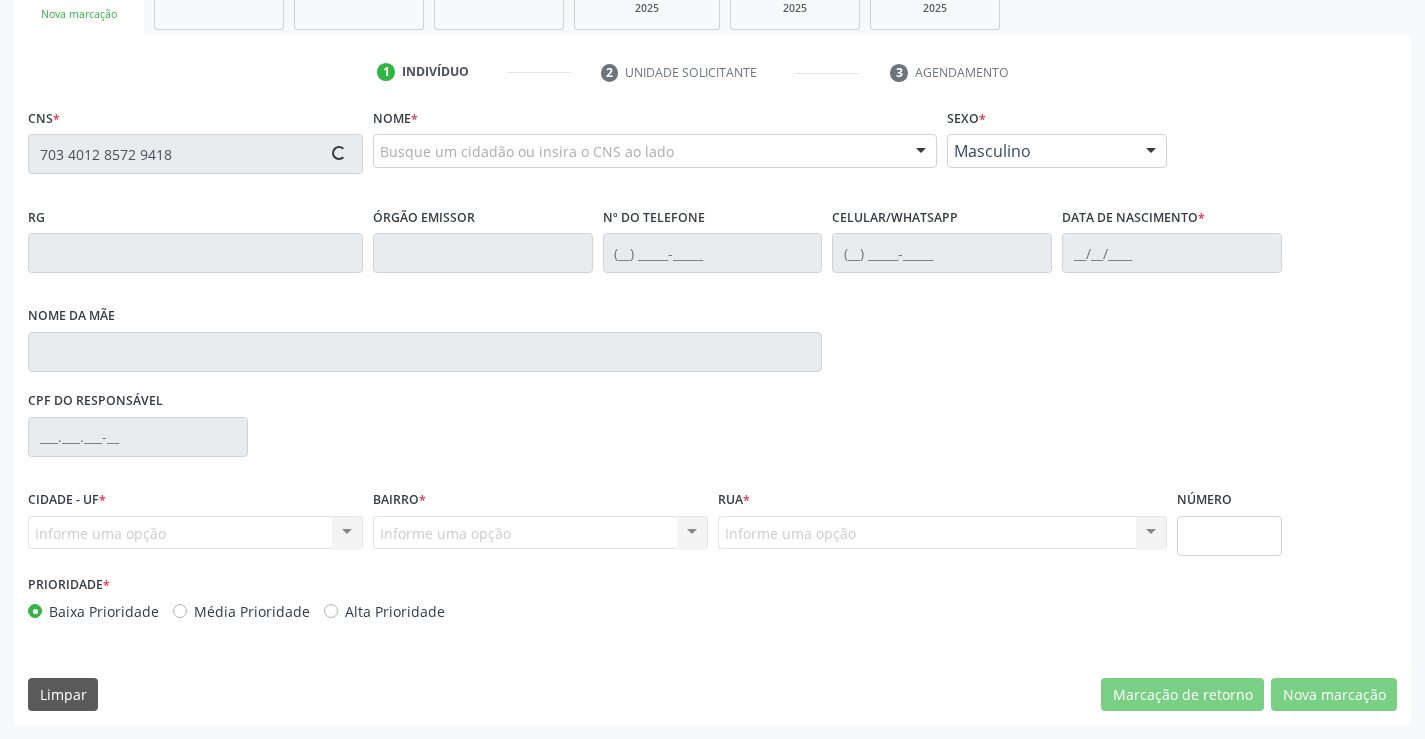 type on "703 4012 8572 9418" 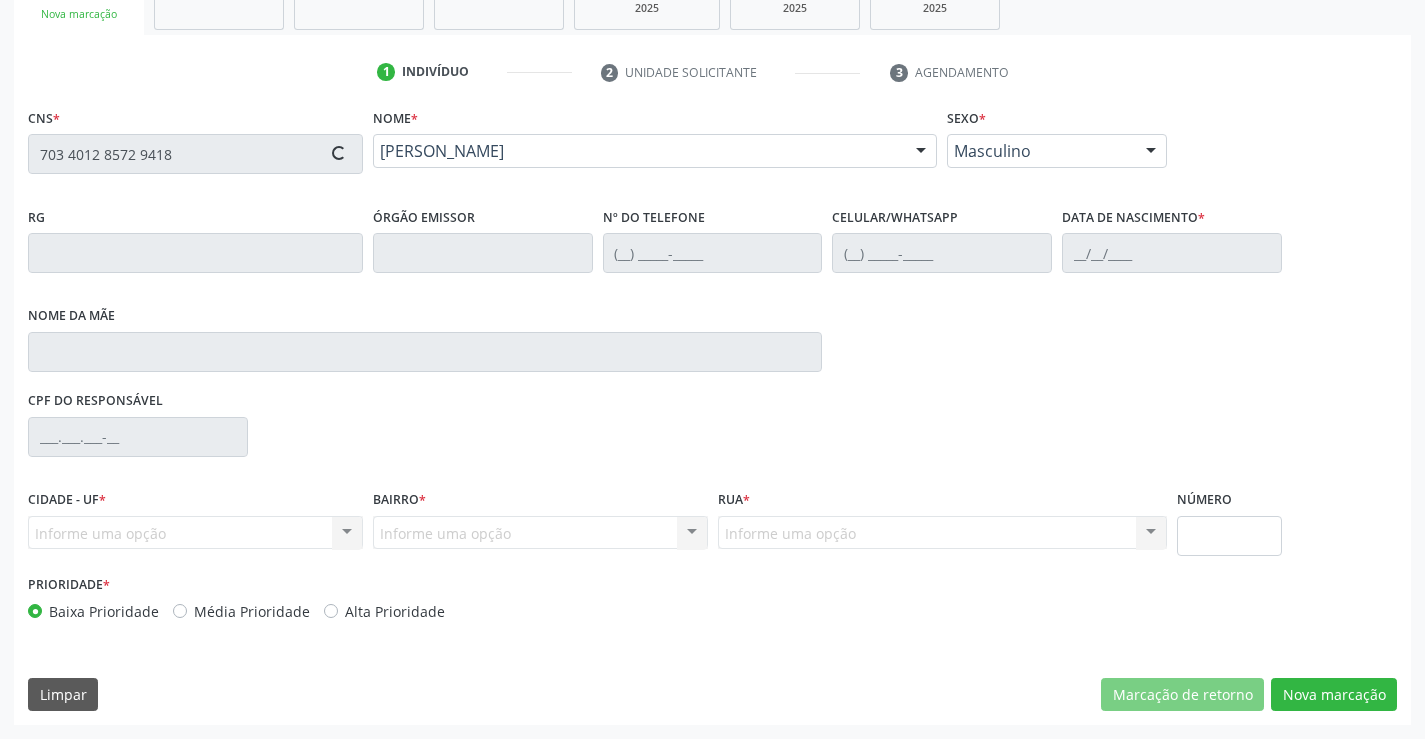 type on "[PHONE_NUMBER]" 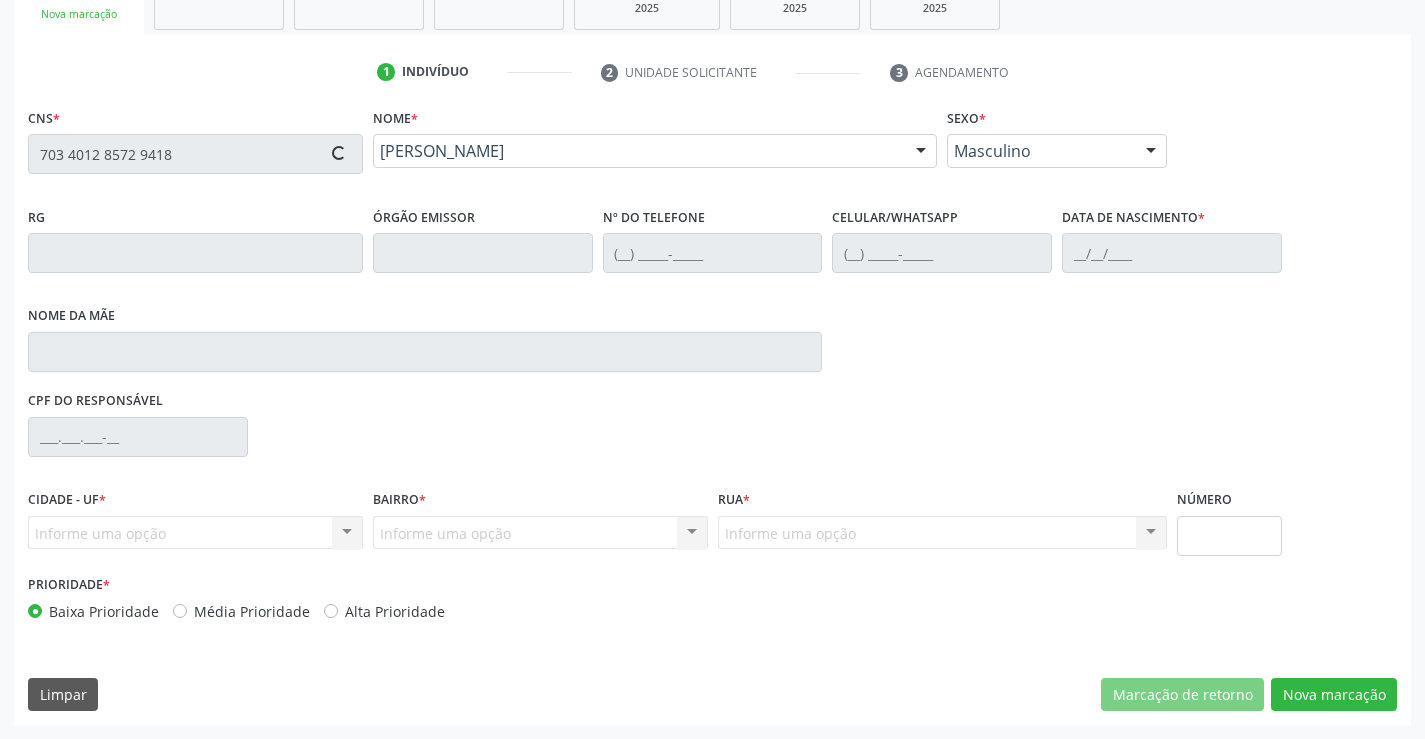type on "[DATE]" 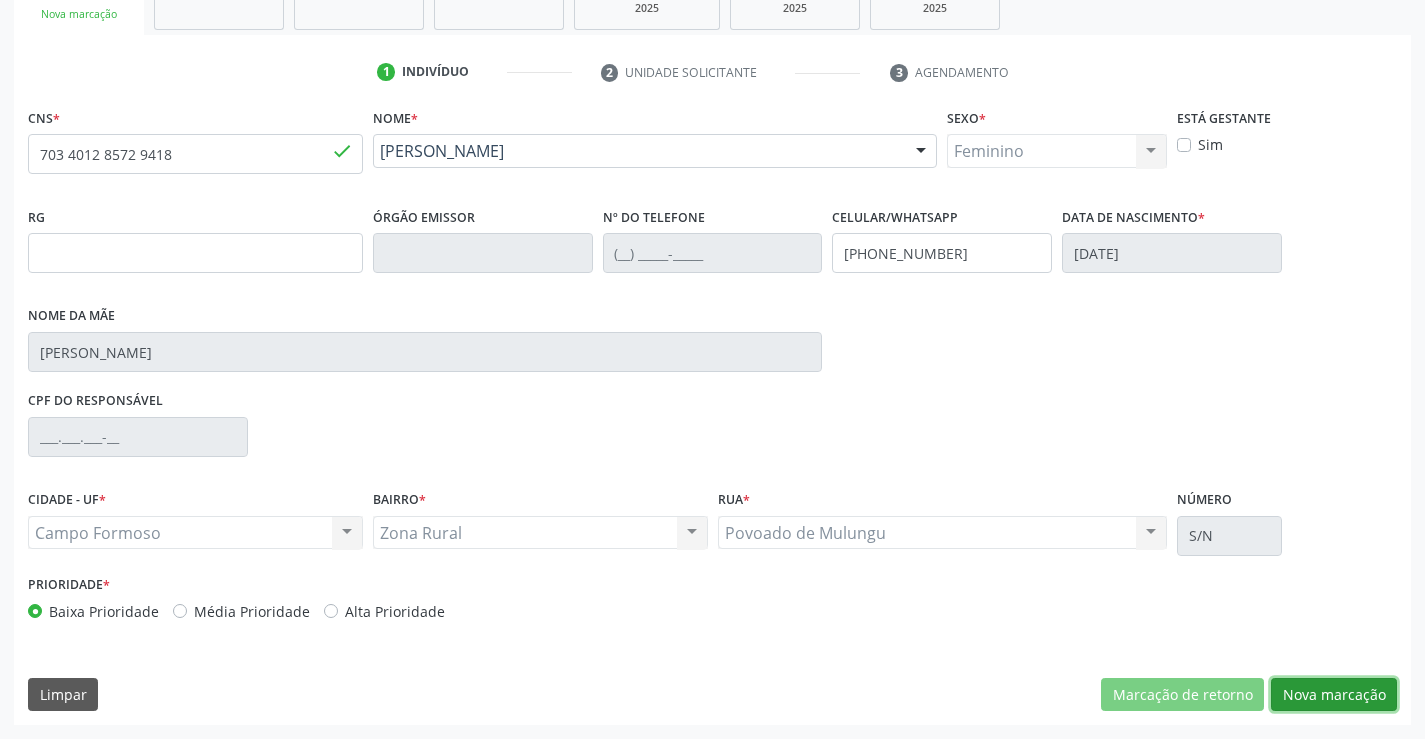 click on "Nova marcação" at bounding box center [1334, 695] 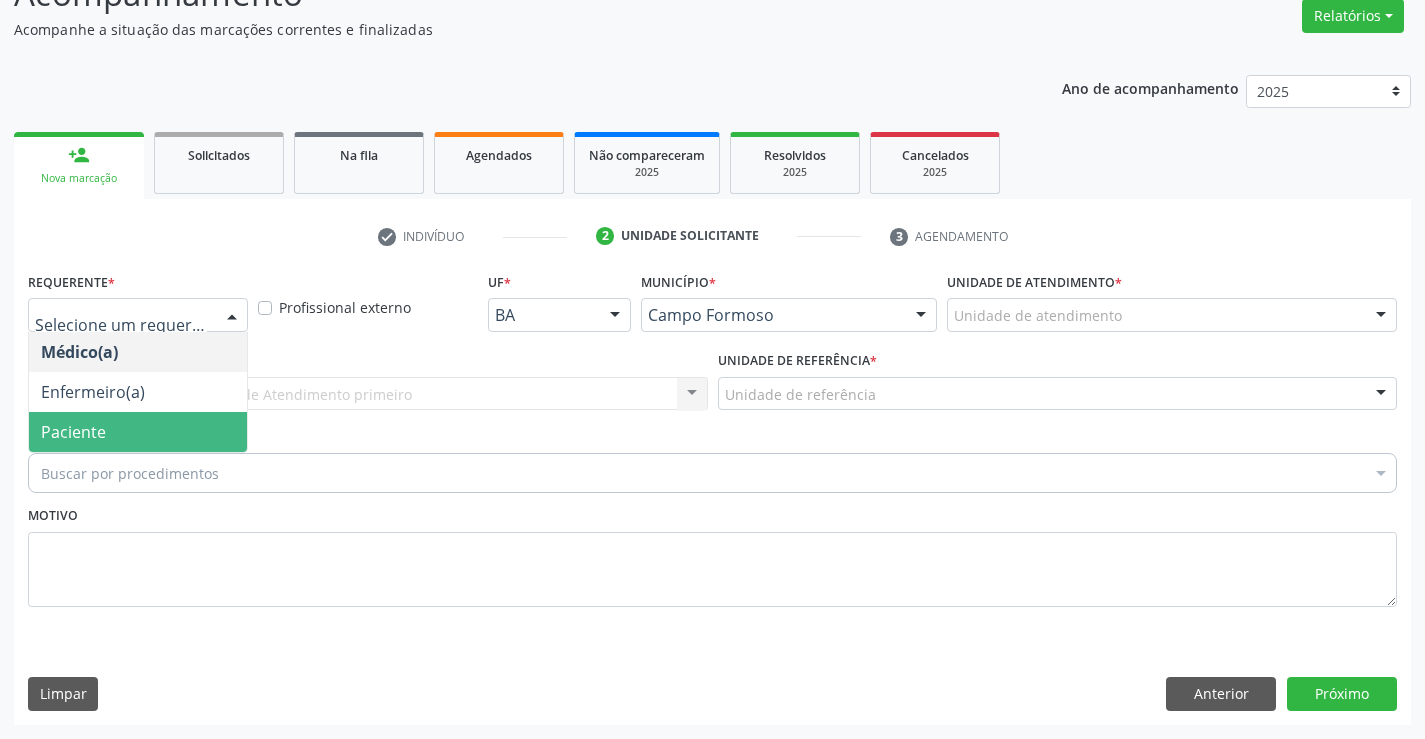 click on "Paciente" at bounding box center [138, 432] 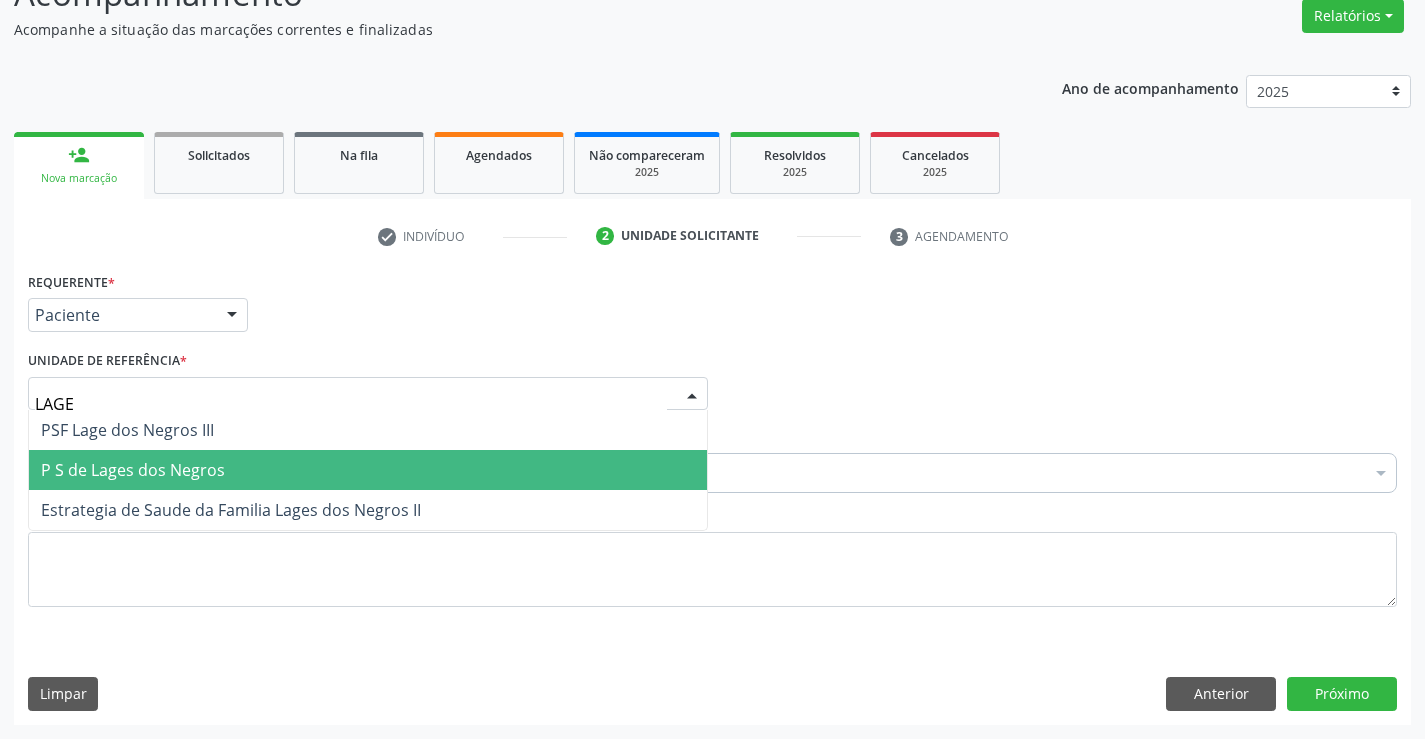 type on "LAGES" 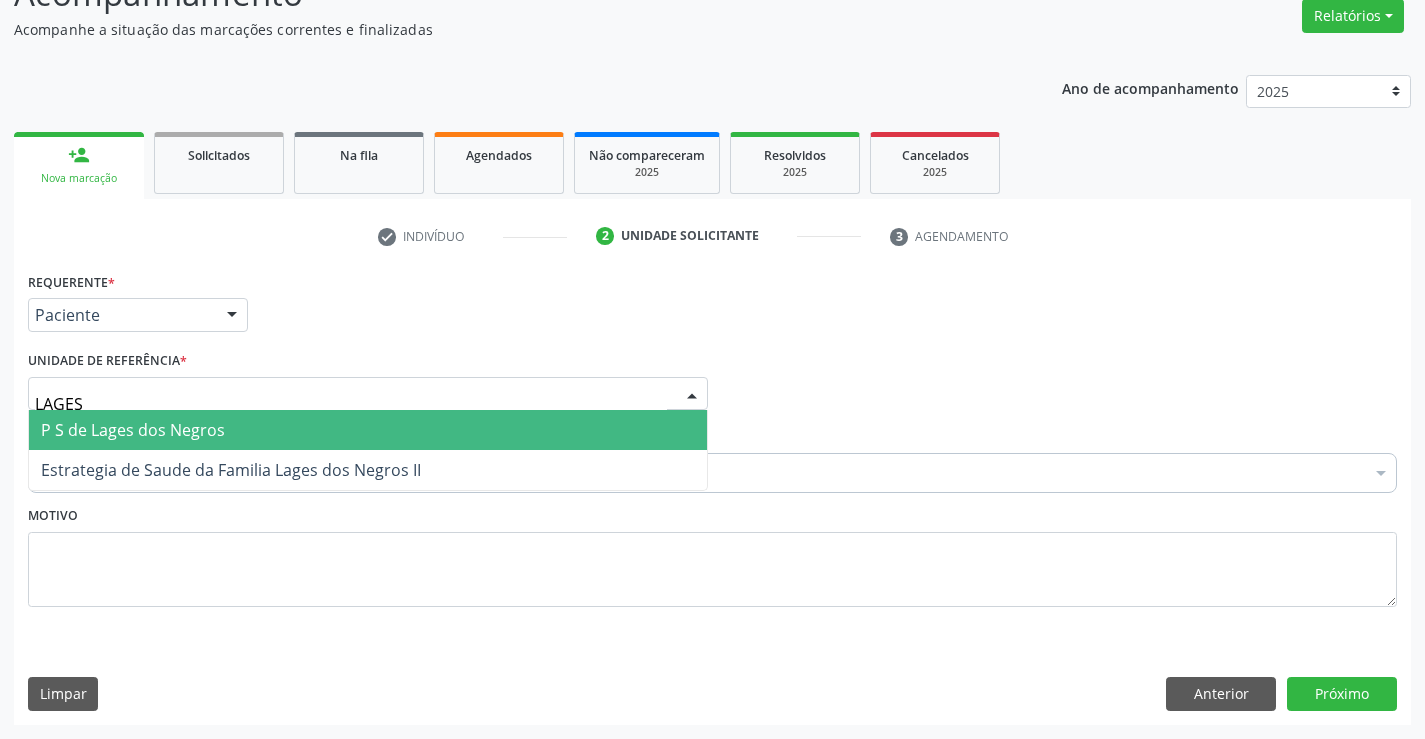 click on "P S de Lages dos Negros" at bounding box center [368, 430] 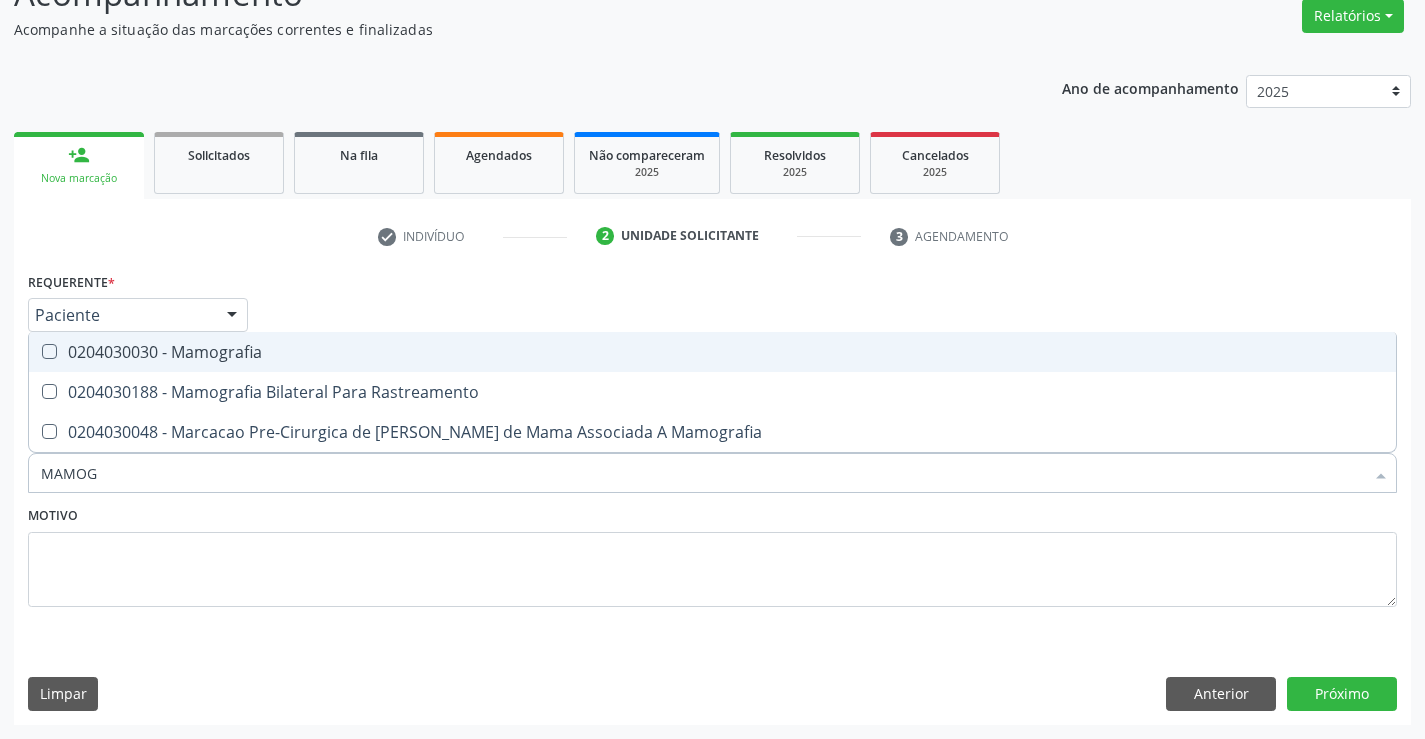 type on "MAMOGR" 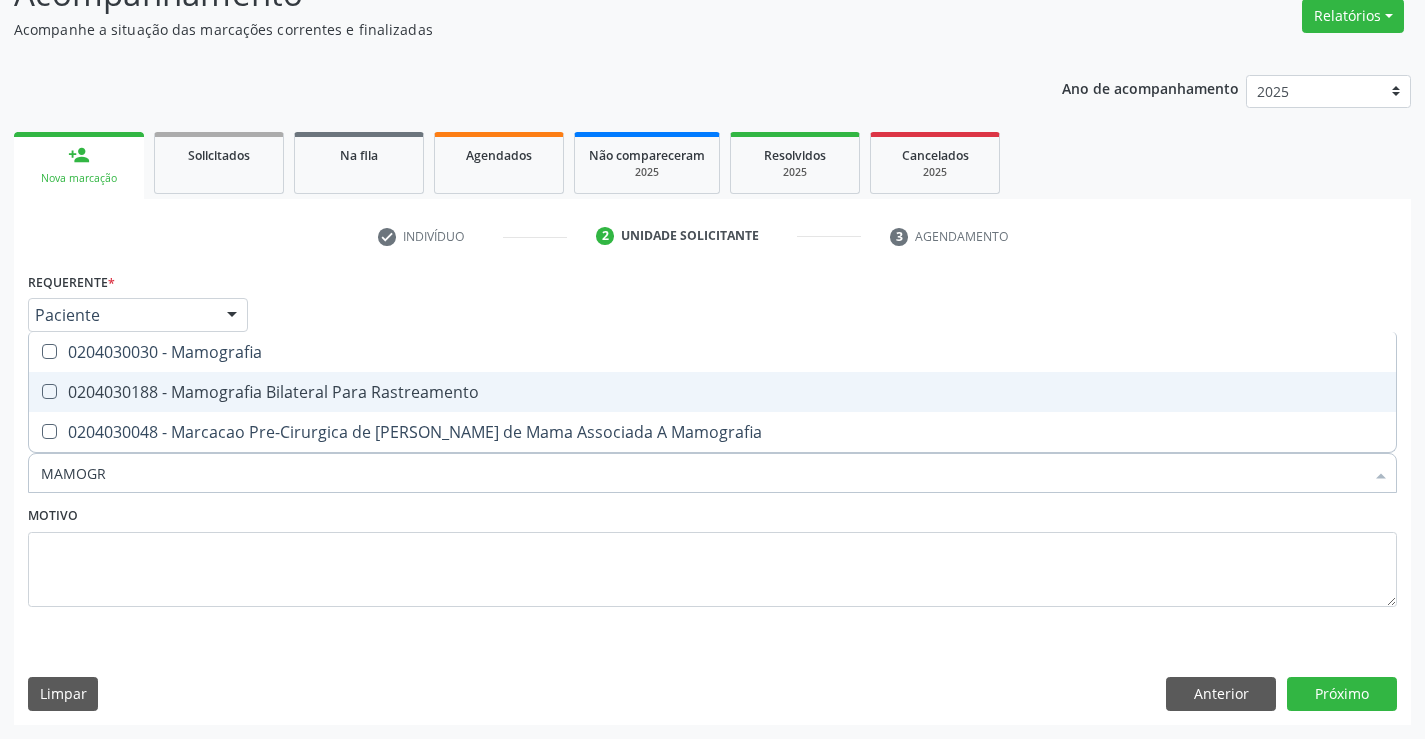 click on "0204030188 - Mamografia Bilateral Para Rastreamento" at bounding box center [712, 392] 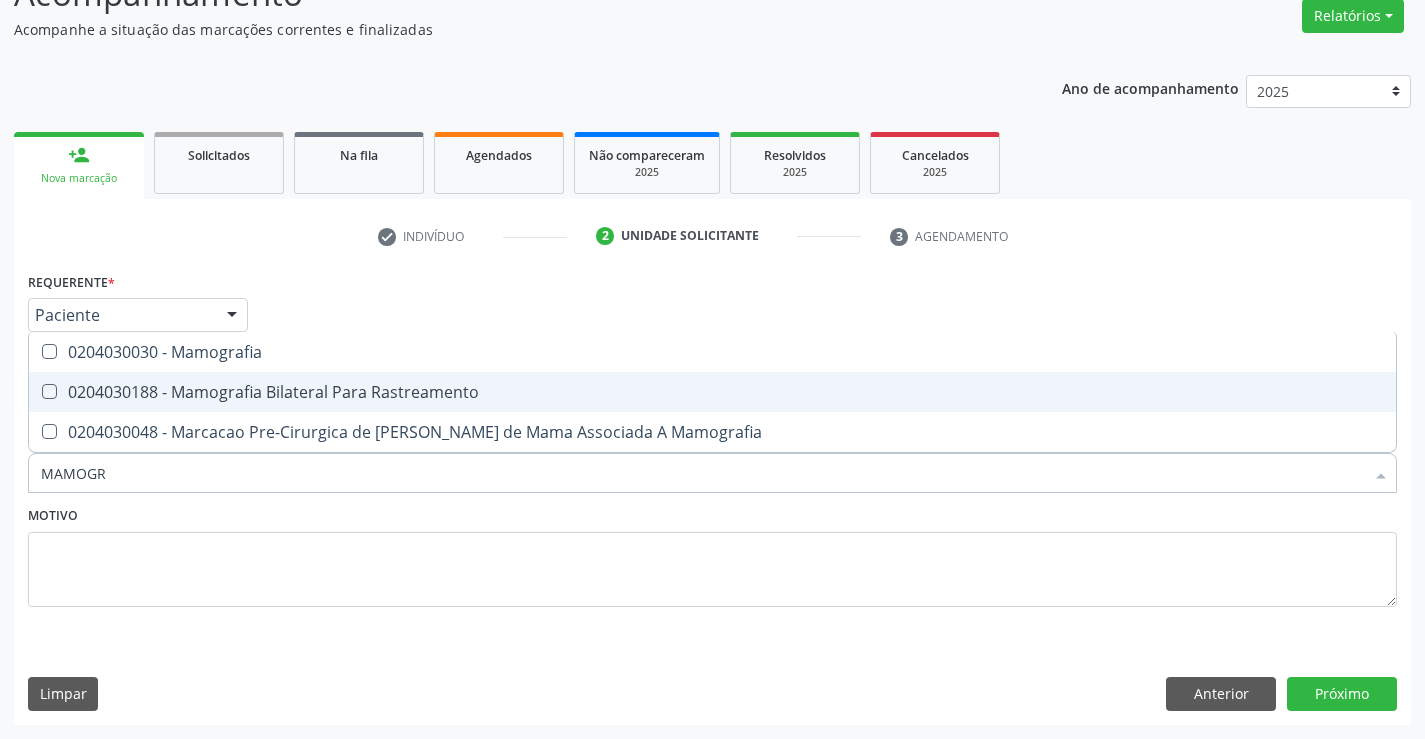 checkbox on "true" 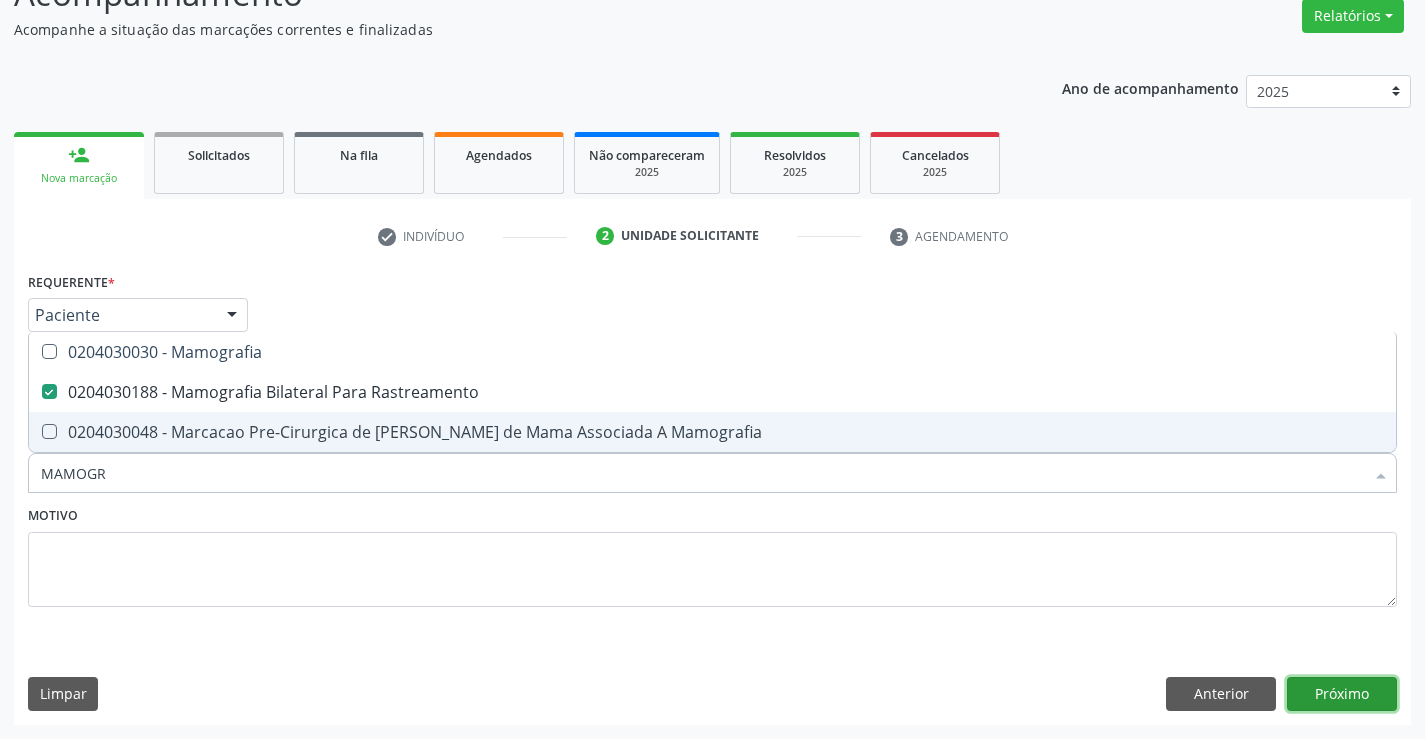 click on "Próximo" at bounding box center [1342, 694] 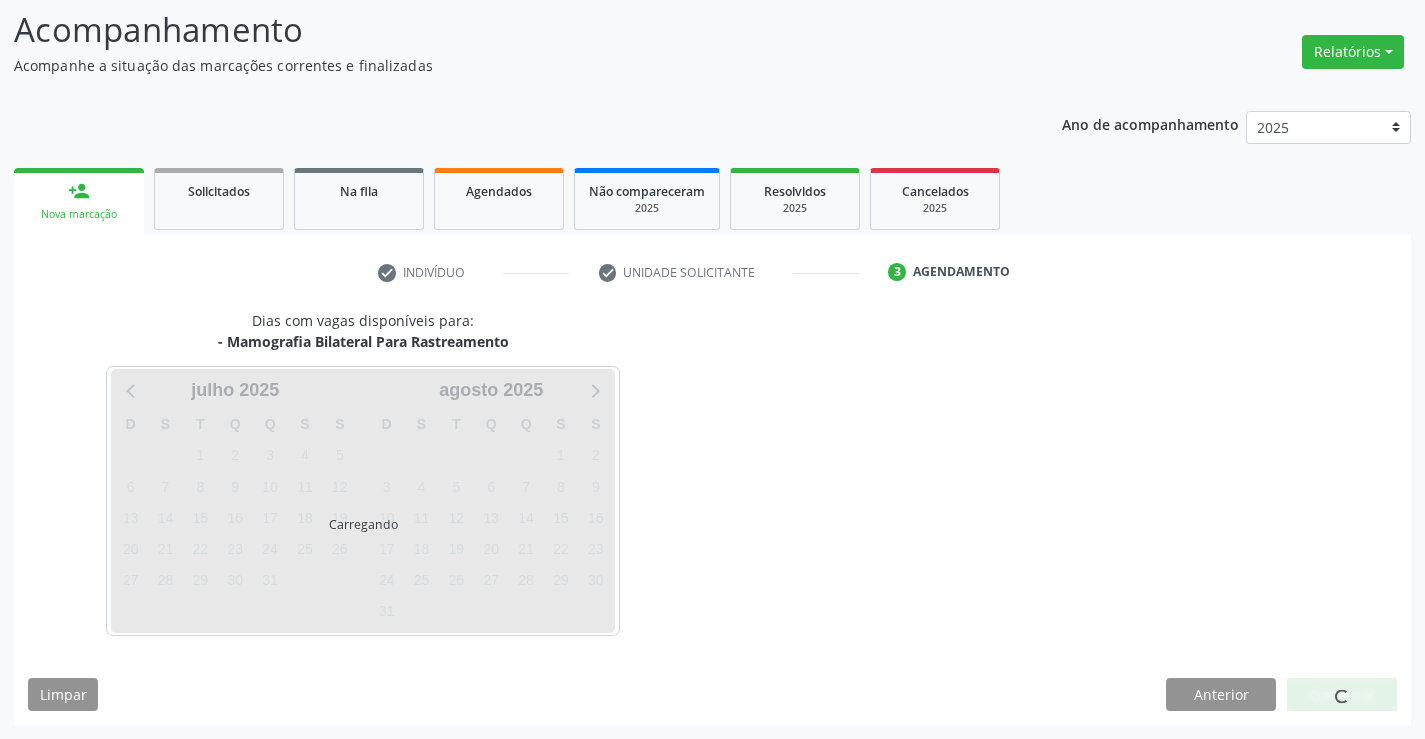 scroll, scrollTop: 131, scrollLeft: 0, axis: vertical 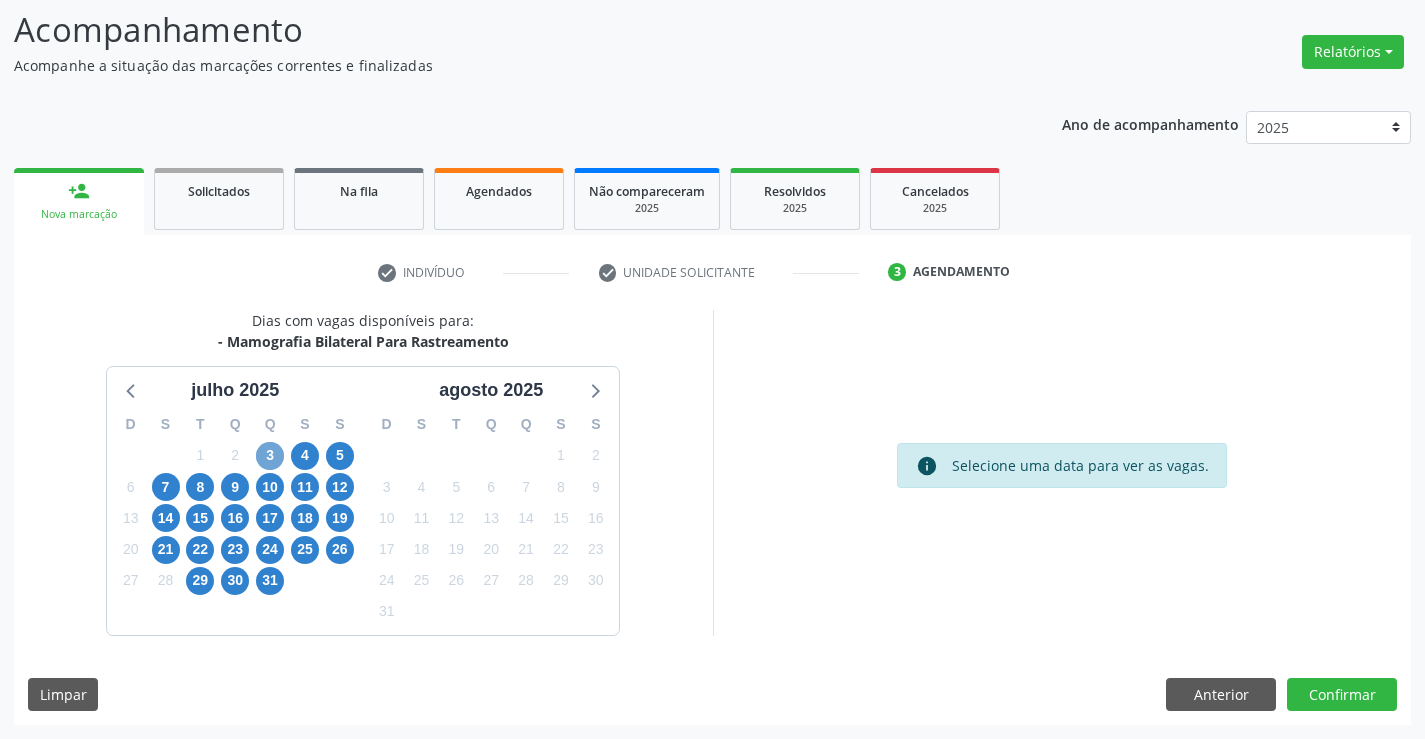 click on "3" at bounding box center [270, 456] 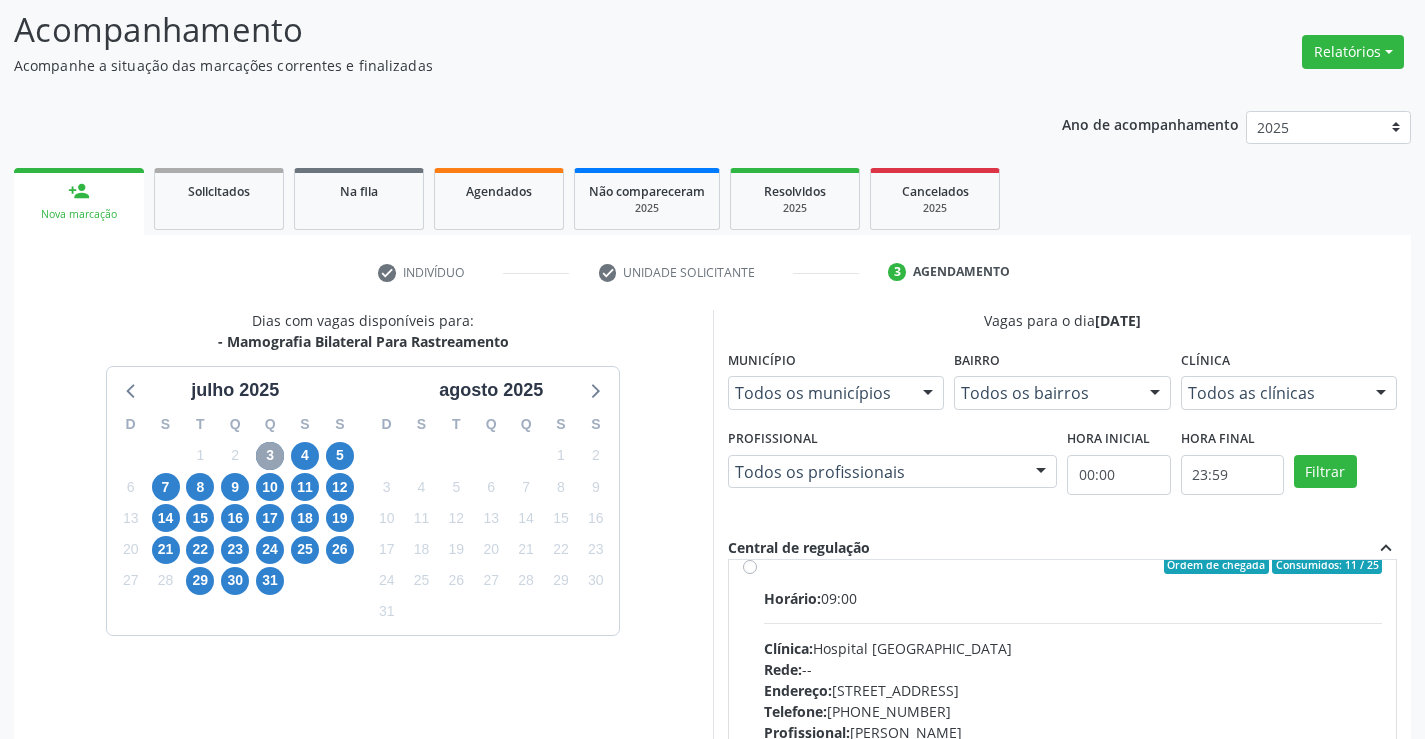 scroll, scrollTop: 0, scrollLeft: 0, axis: both 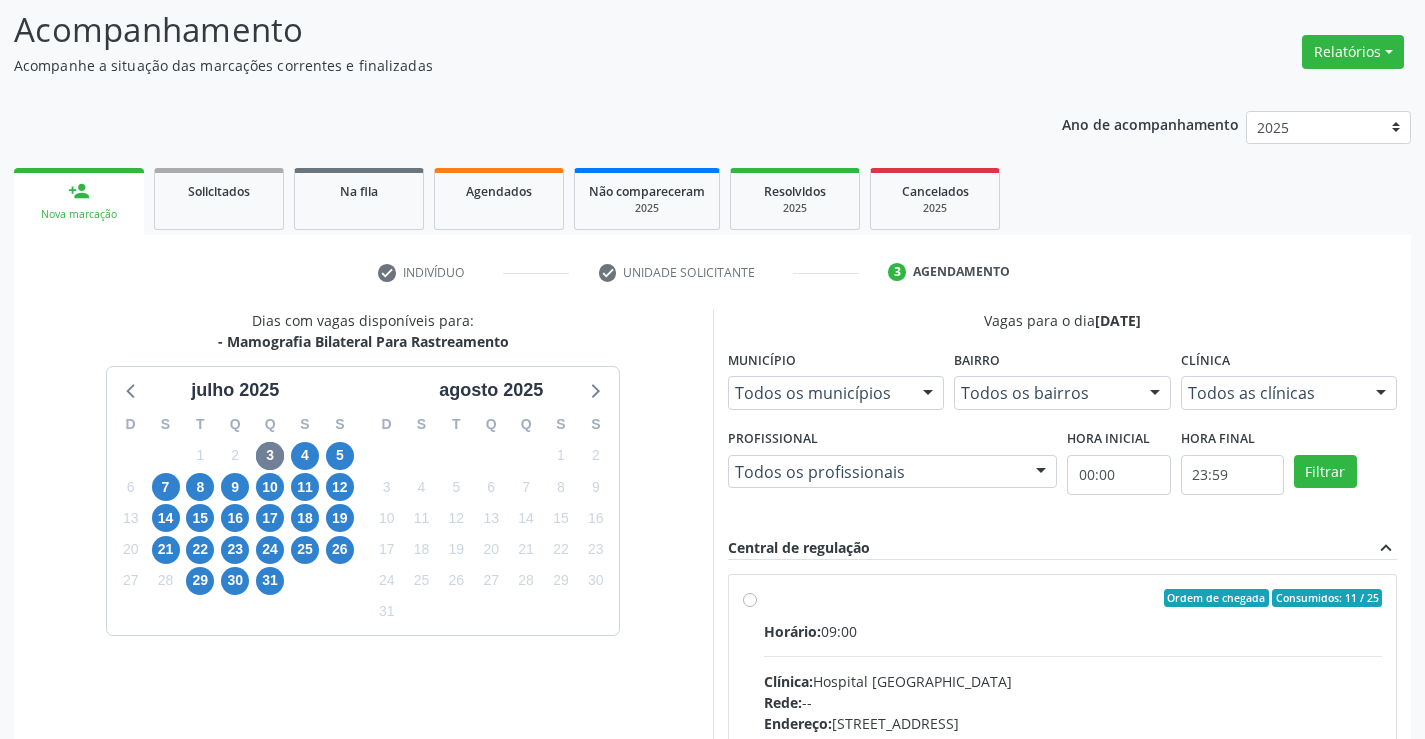 click on "Ordem de chegada
Consumidos: 11 / 25
Horário:   09:00
Clínica:  Hospital [GEOGRAPHIC_DATA]
Rede:
--
Endereço:   [STREET_ADDRESS]
Telefone:   [PHONE_NUMBER]
Profissional:
[PERSON_NAME]
Informações adicionais sobre o atendimento
Idade de atendimento:
de 0 a 120 anos
Gênero(s) atendido(s):
Masculino e Feminino
Informações adicionais:
--" at bounding box center (1073, 742) 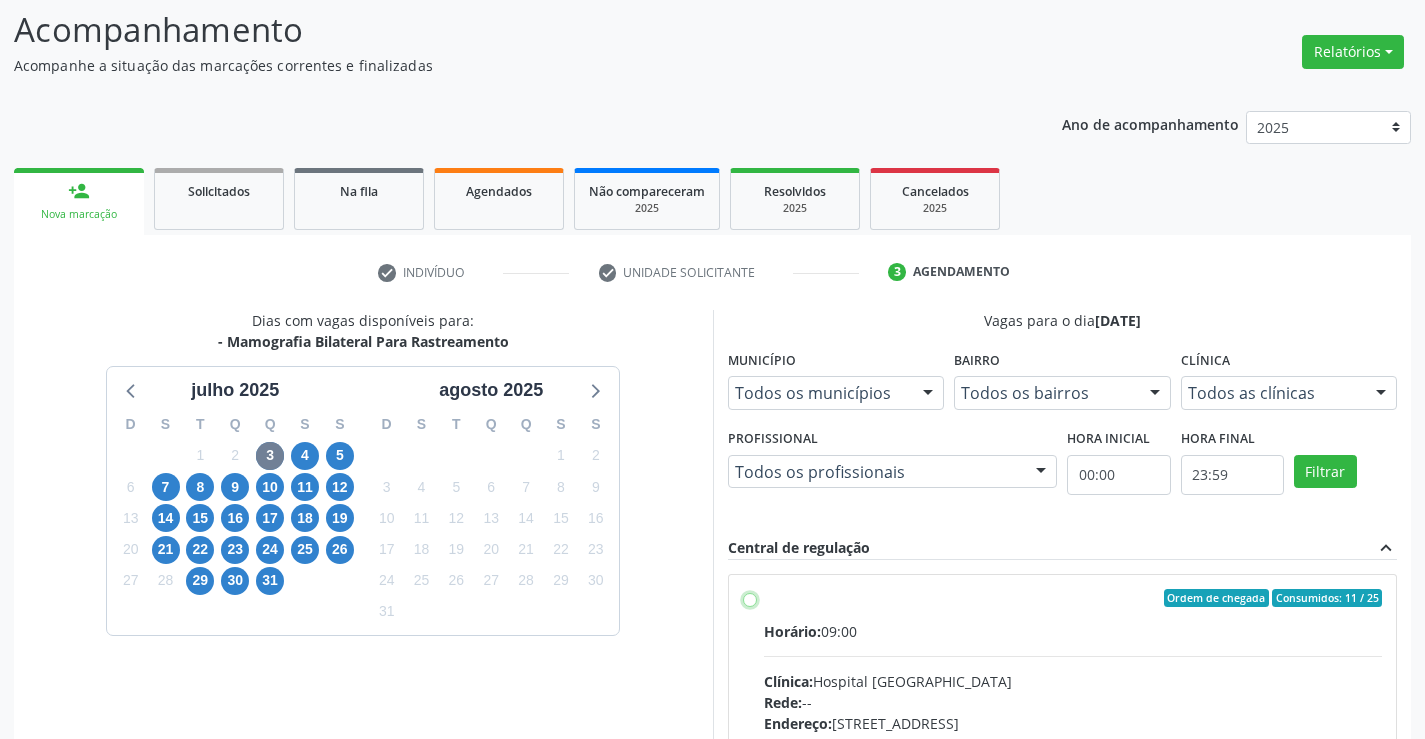 radio on "true" 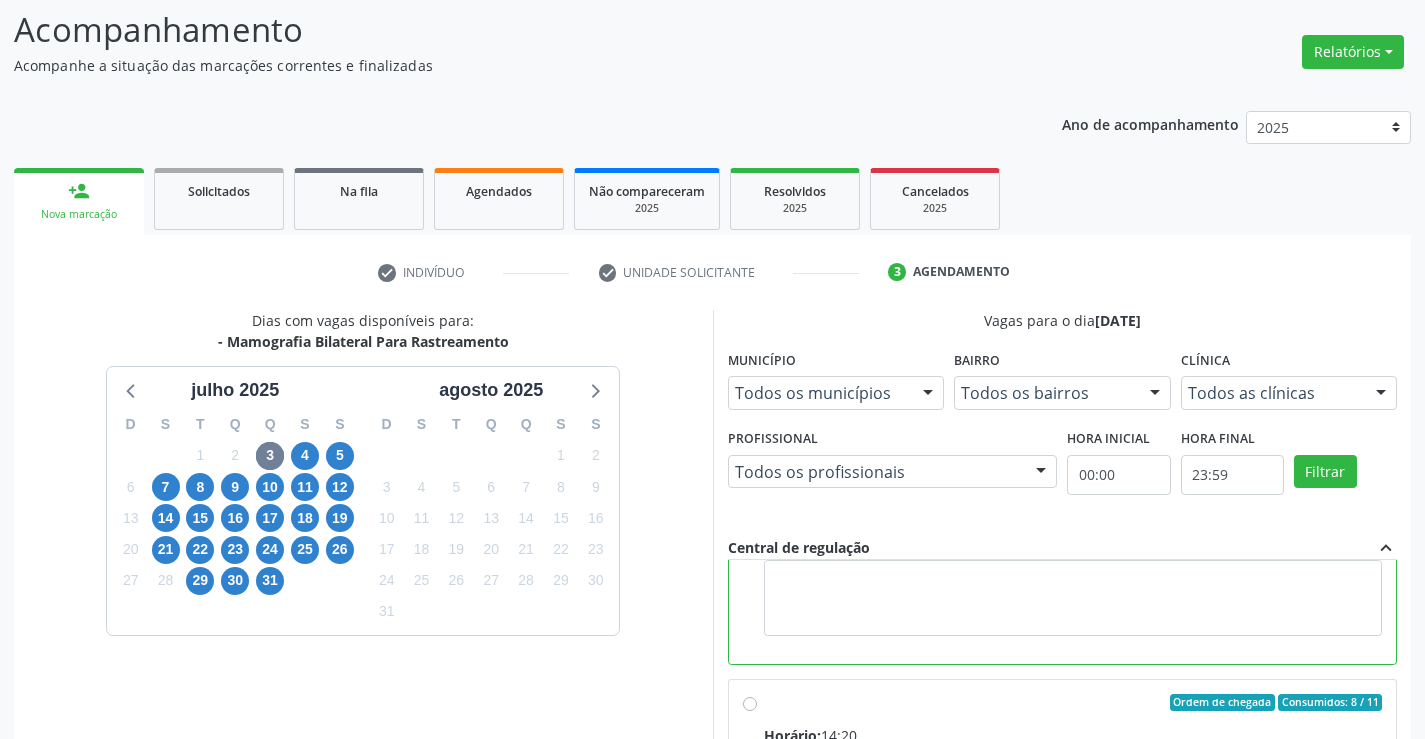 scroll, scrollTop: 450, scrollLeft: 0, axis: vertical 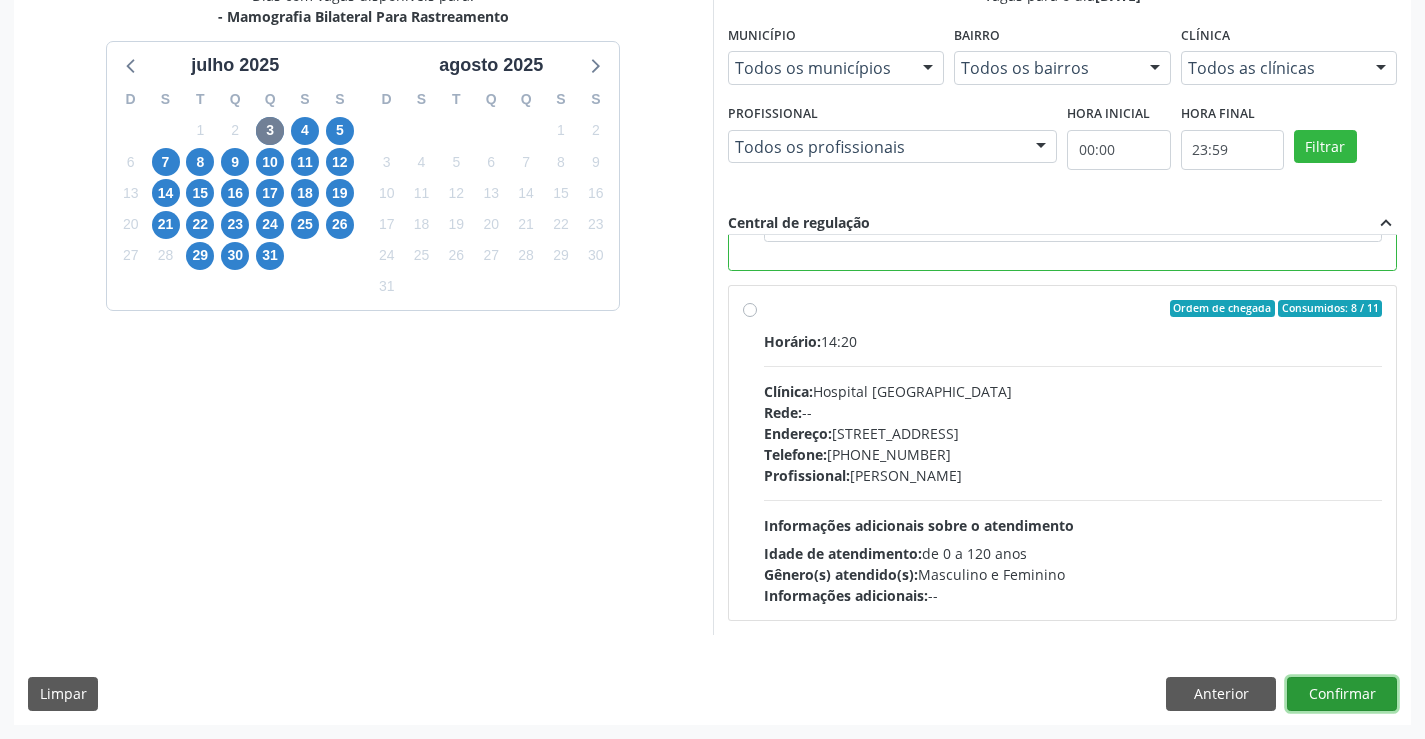 click on "Confirmar" at bounding box center (1342, 694) 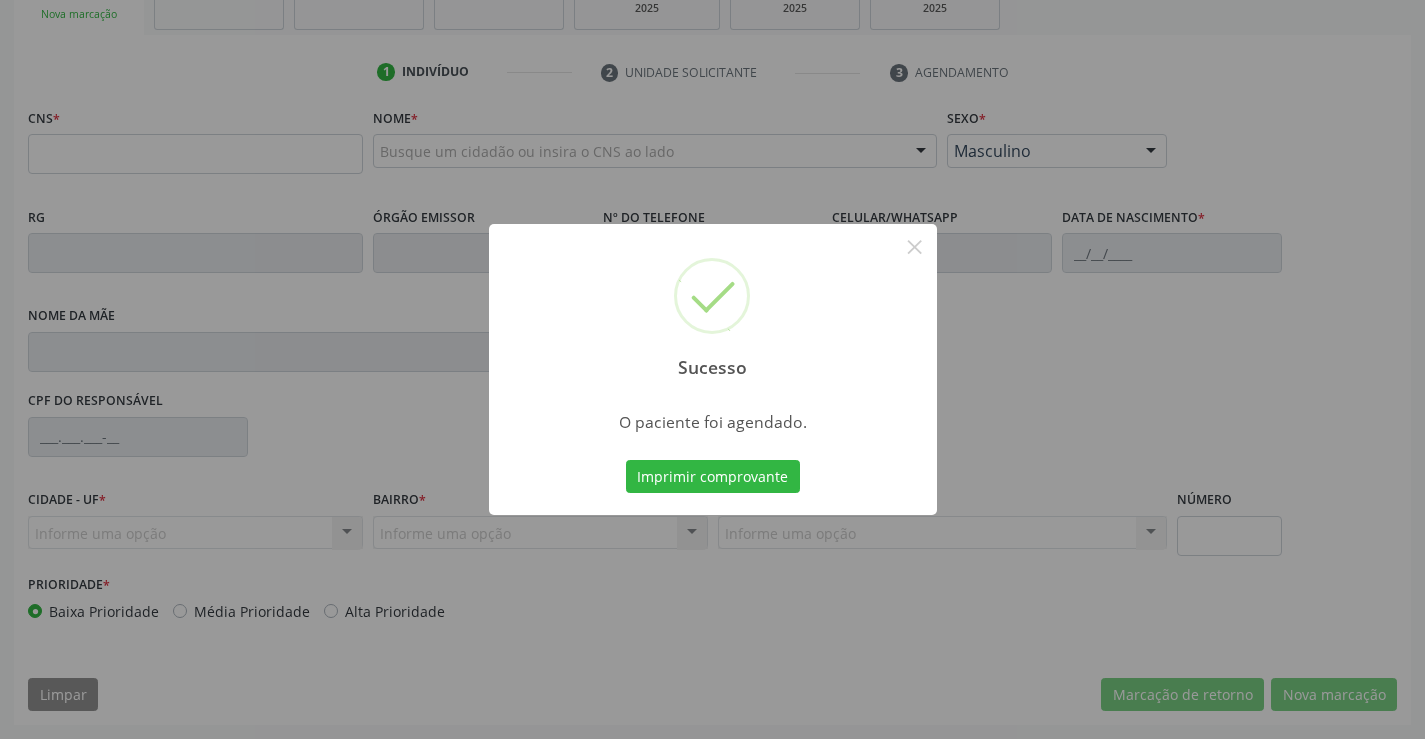 scroll, scrollTop: 331, scrollLeft: 0, axis: vertical 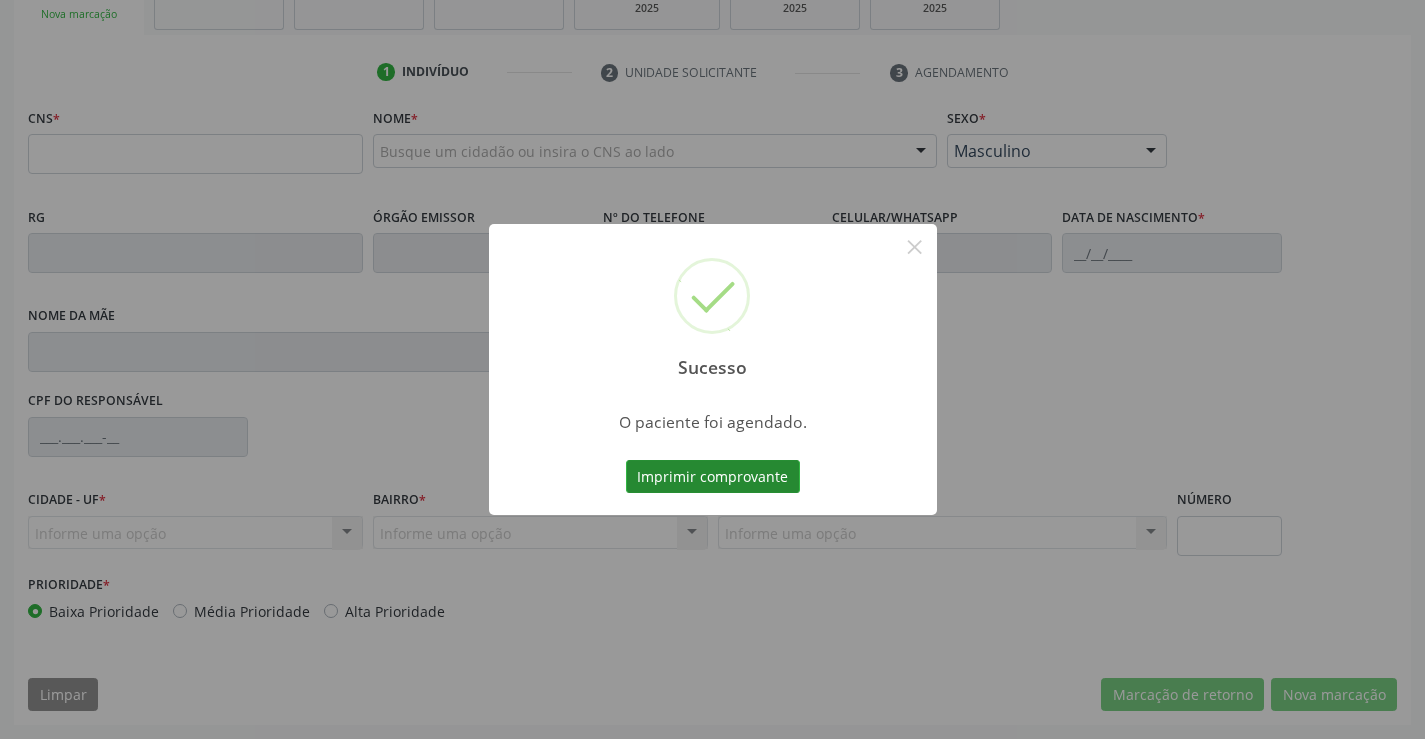 click on "Imprimir comprovante" at bounding box center [713, 477] 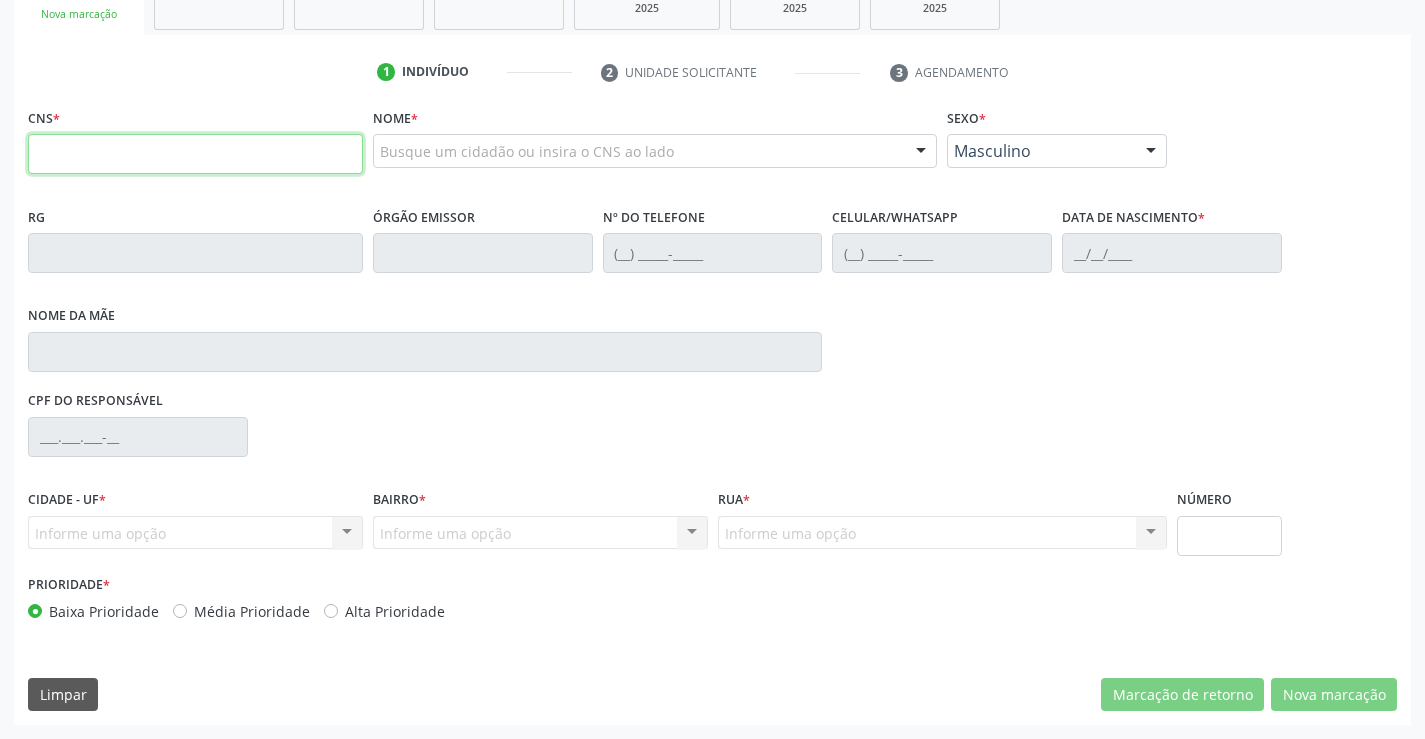 click at bounding box center [195, 154] 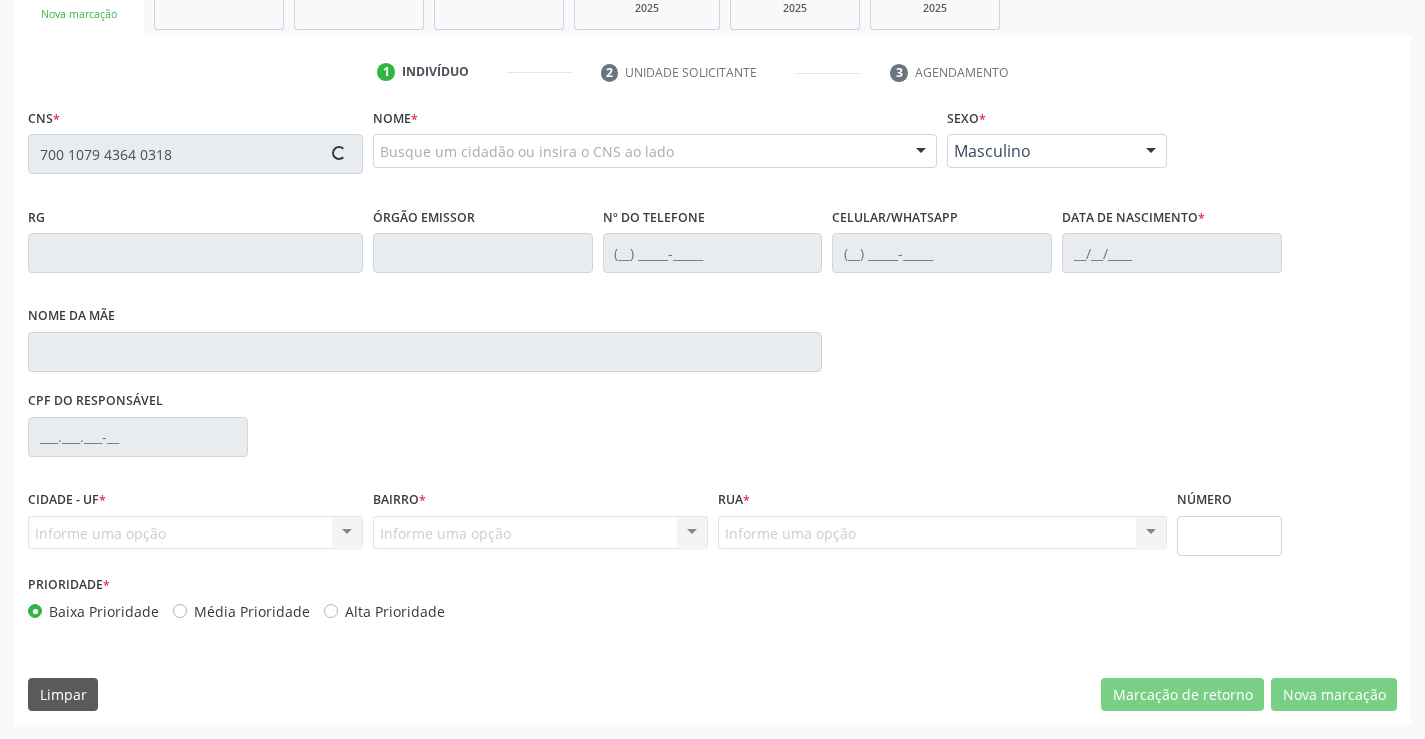 type on "700 1079 4364 0318" 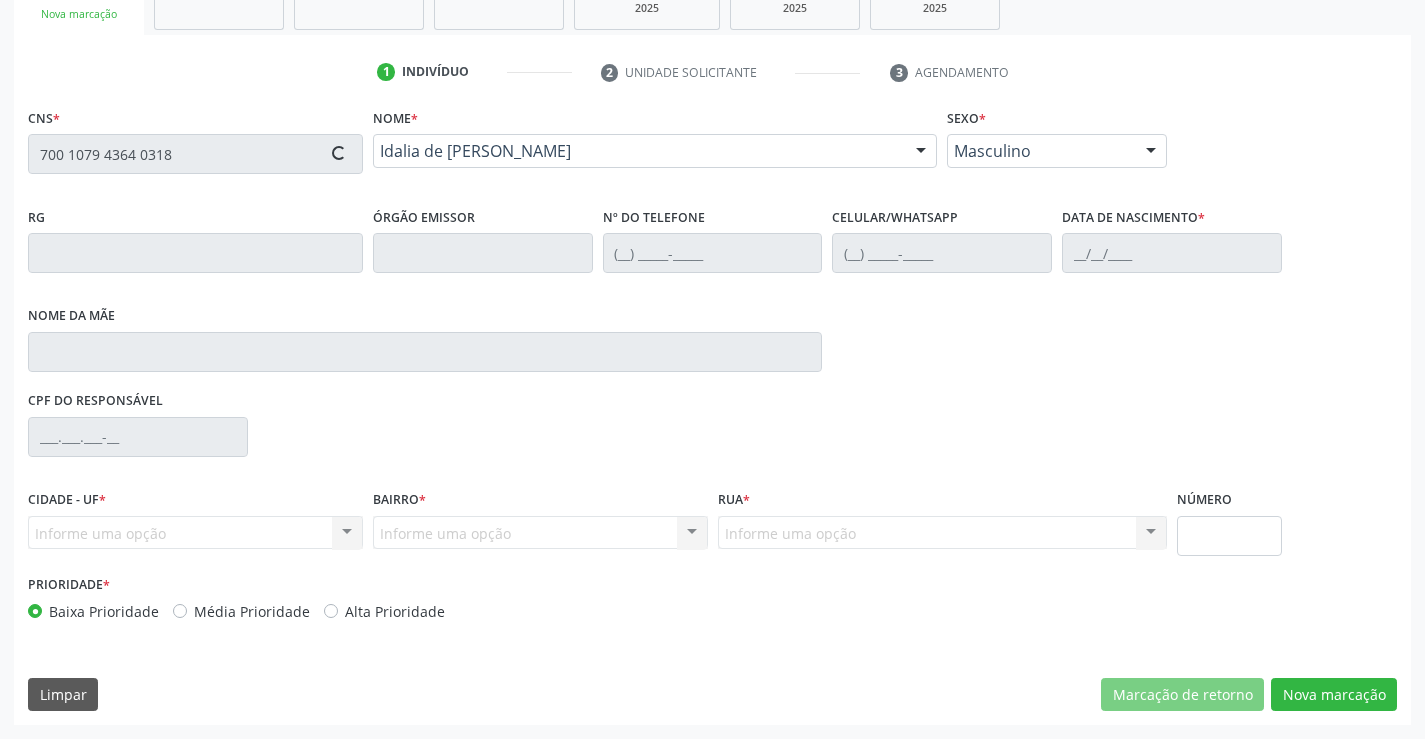 type on "0831406976" 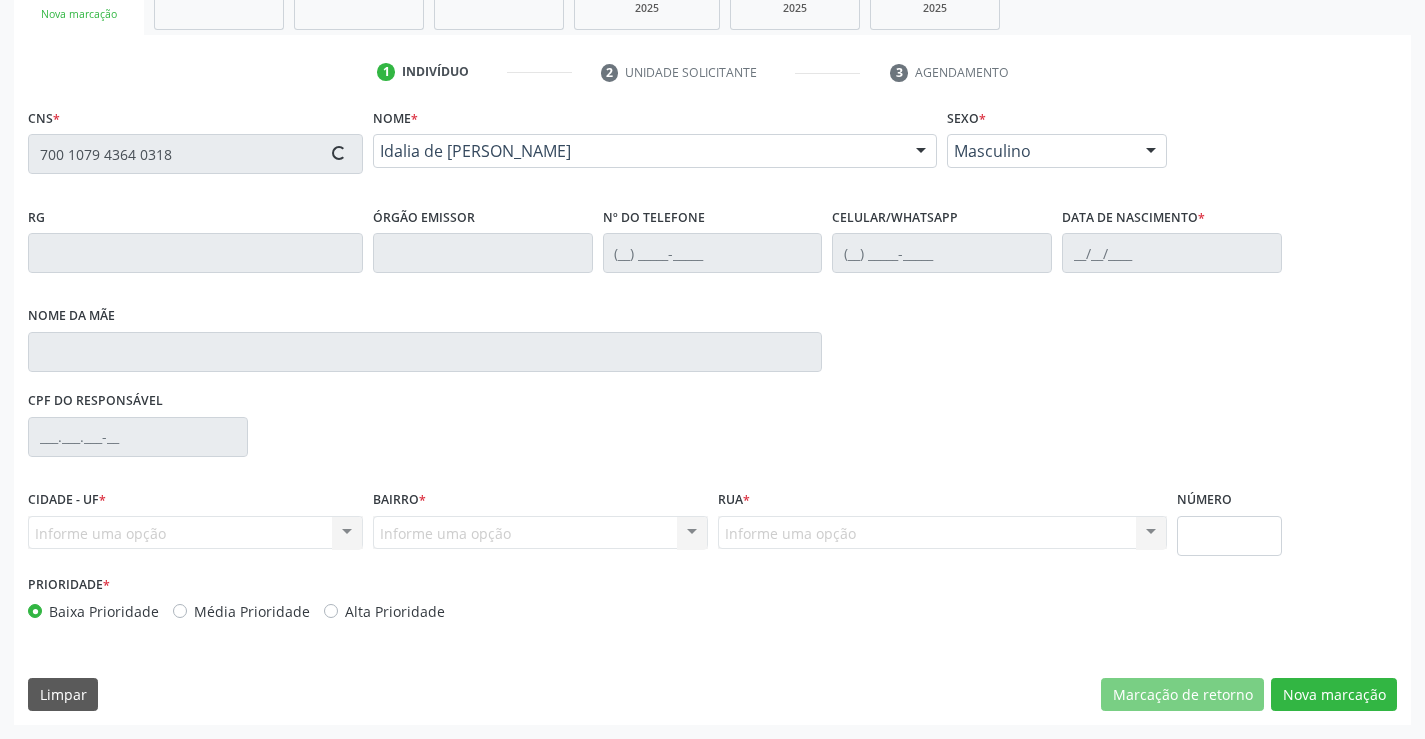 type on "[PHONE_NUMBER]" 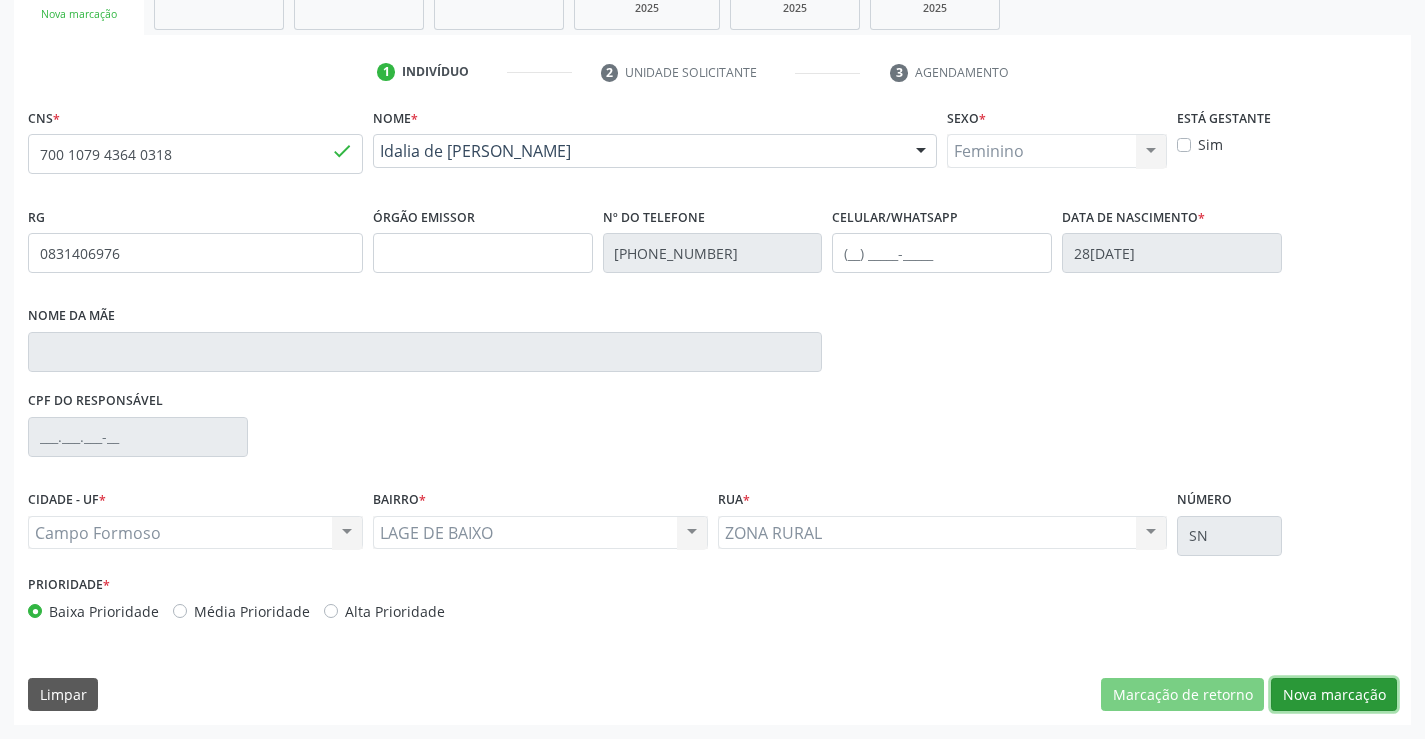 click on "Nova marcação" at bounding box center [1334, 695] 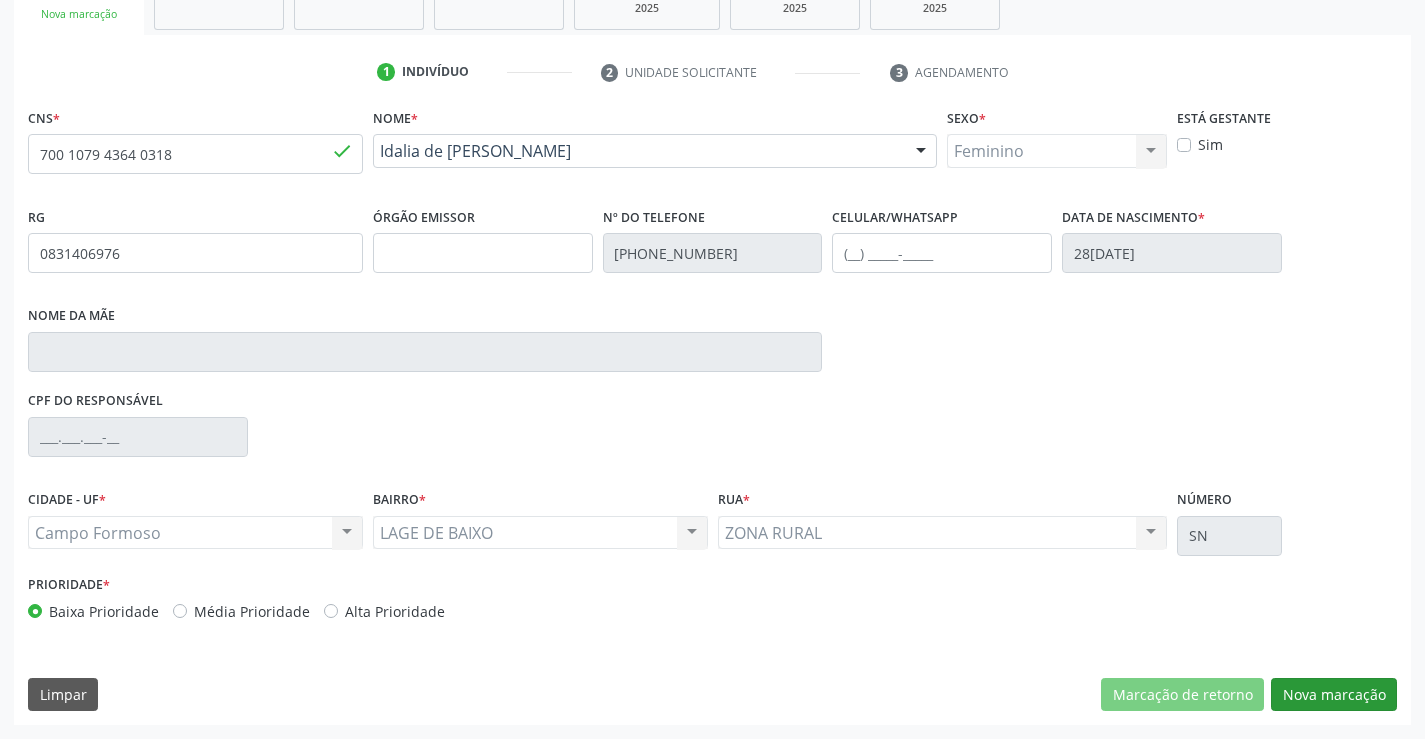 scroll, scrollTop: 167, scrollLeft: 0, axis: vertical 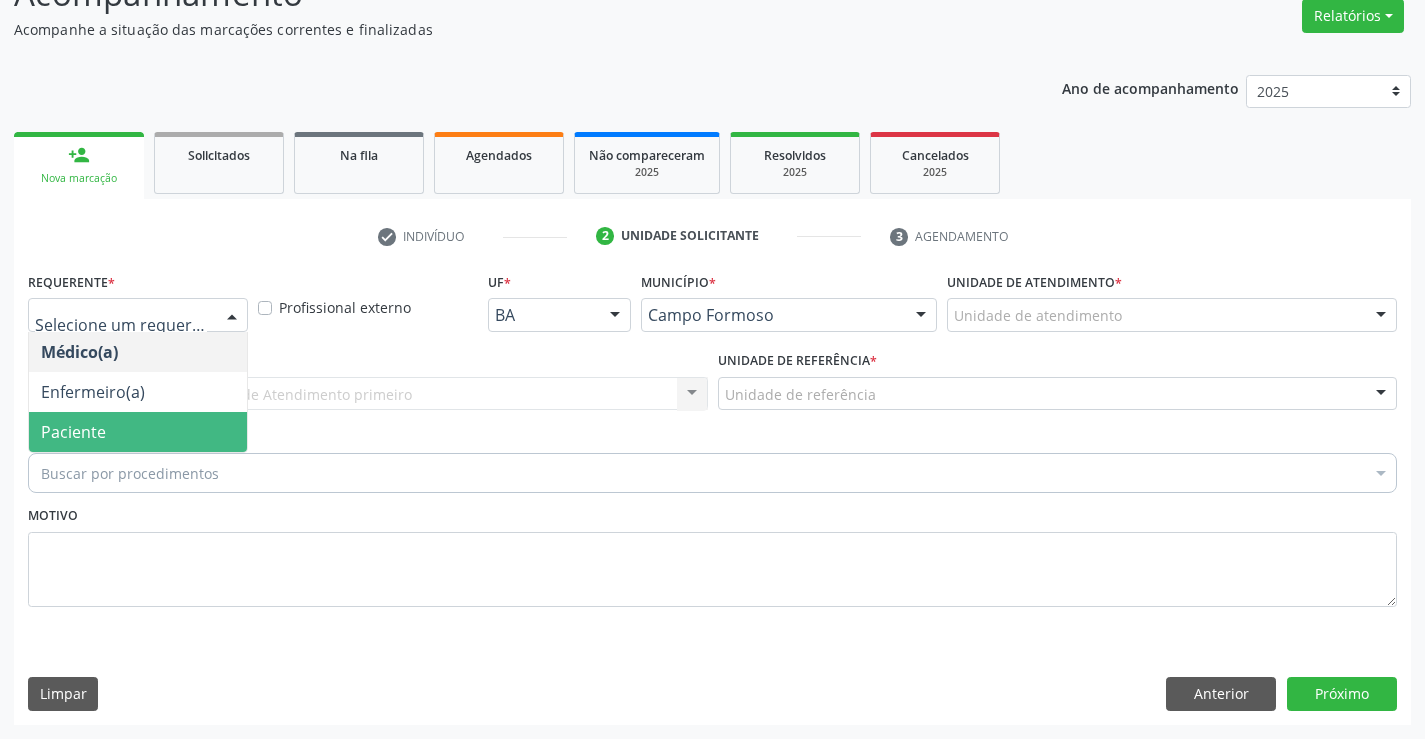 click on "Paciente" at bounding box center (138, 432) 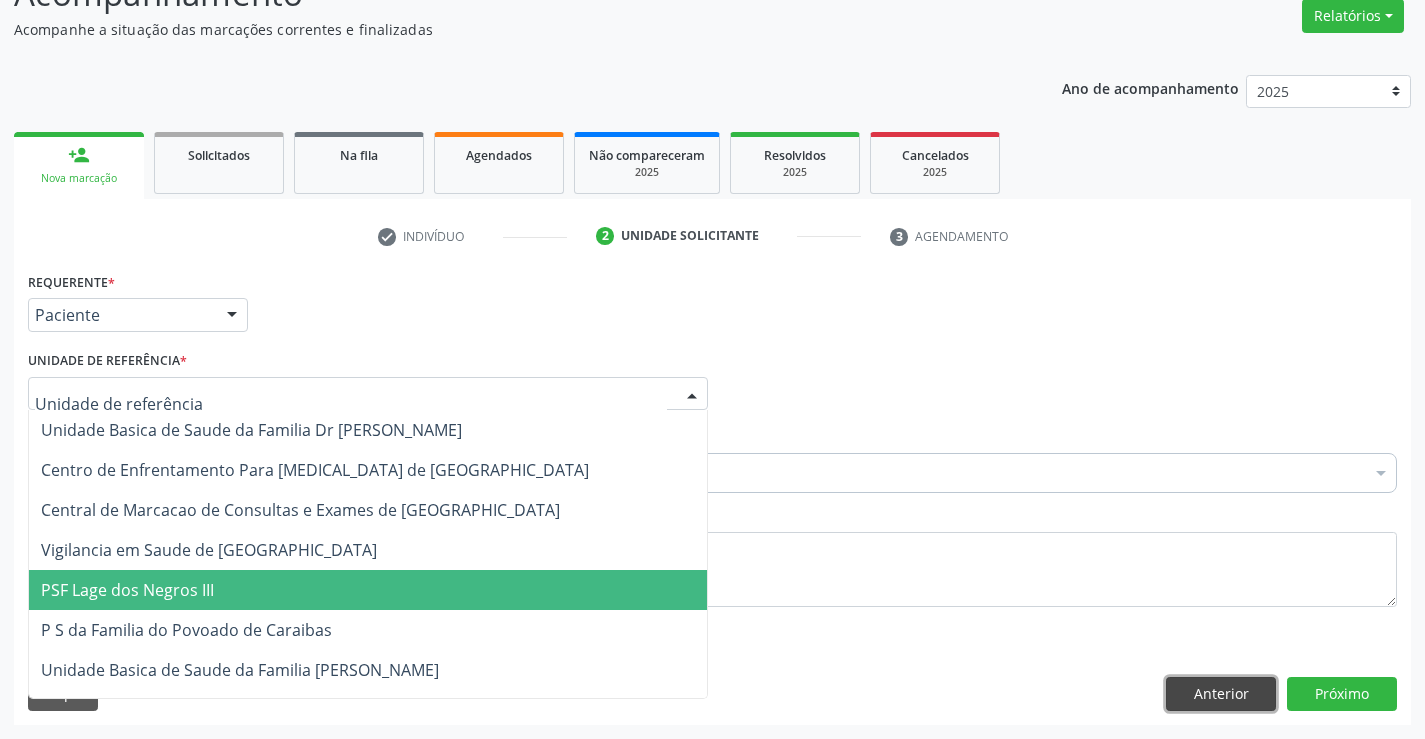 click on "Anterior" at bounding box center [1221, 694] 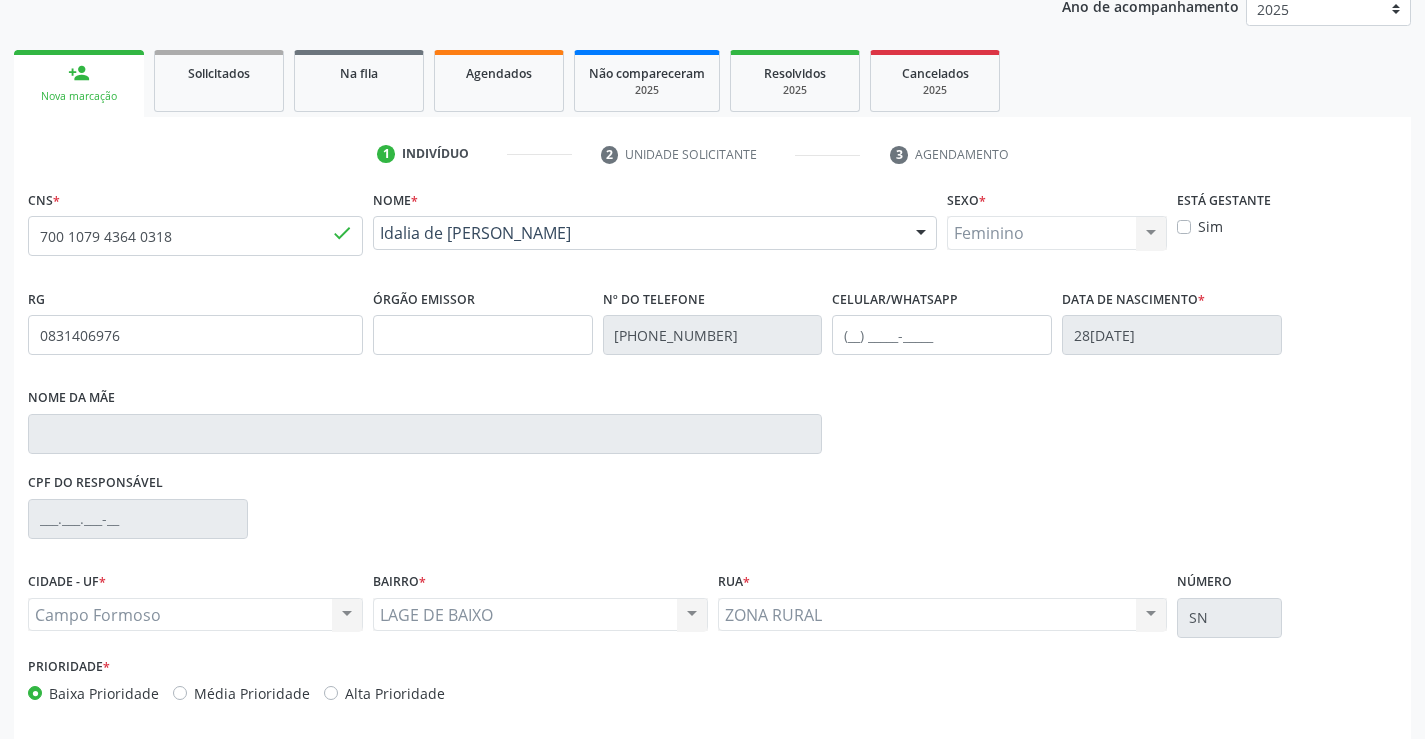scroll, scrollTop: 331, scrollLeft: 0, axis: vertical 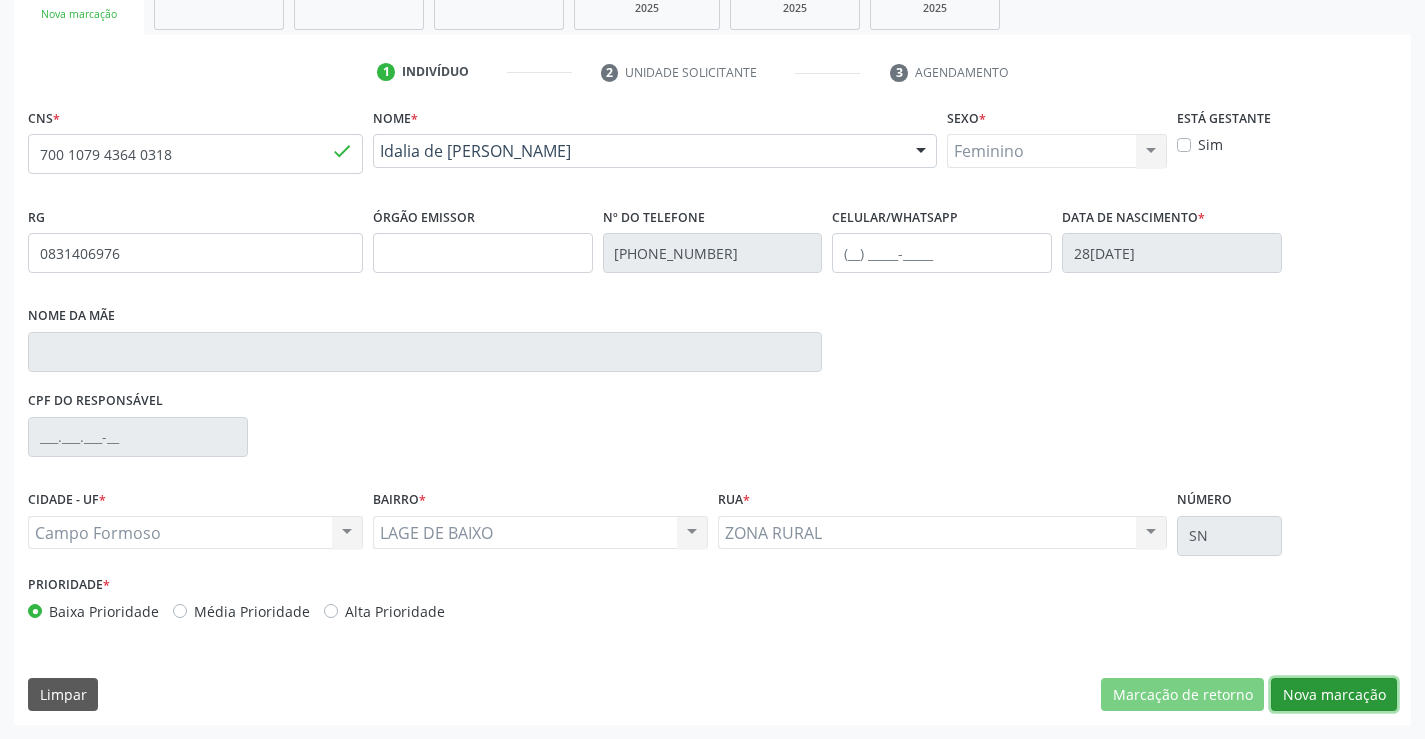 click on "Nova marcação" at bounding box center (1334, 695) 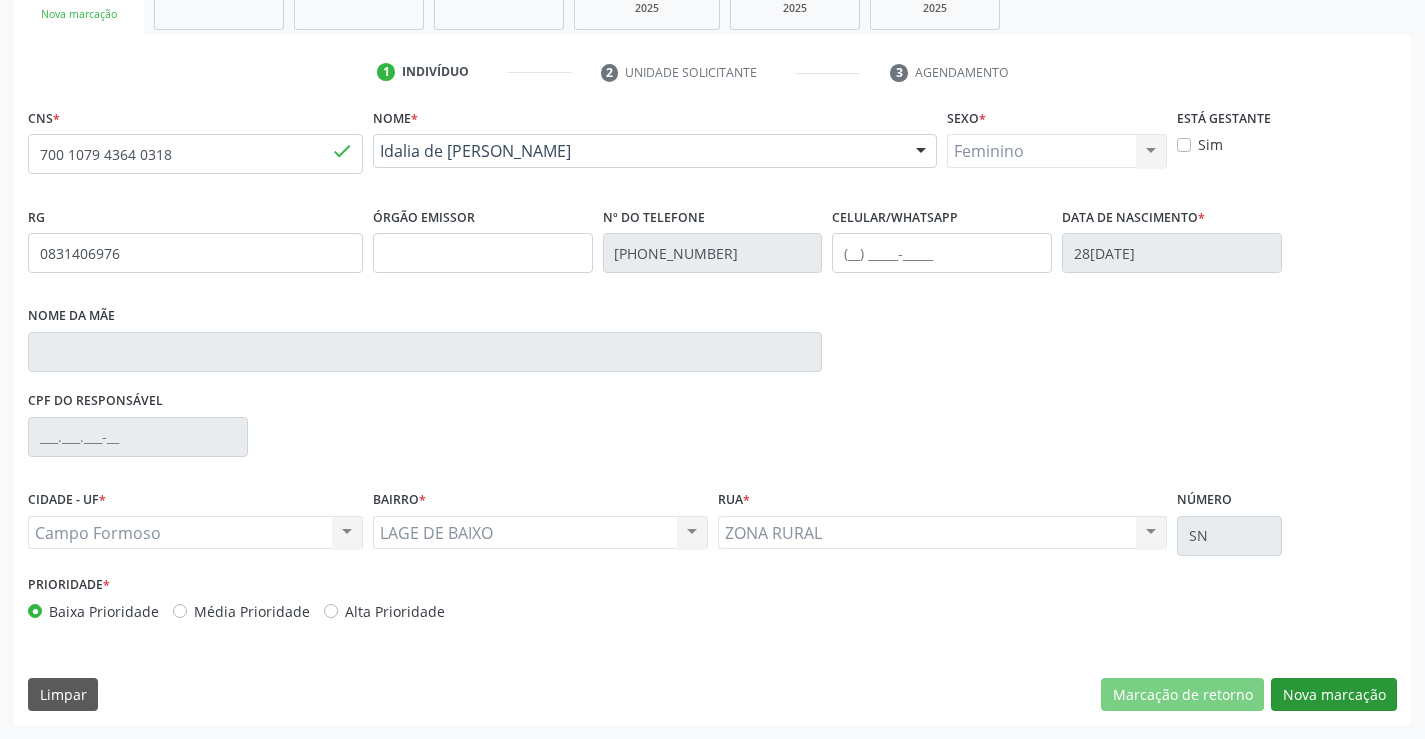 scroll, scrollTop: 167, scrollLeft: 0, axis: vertical 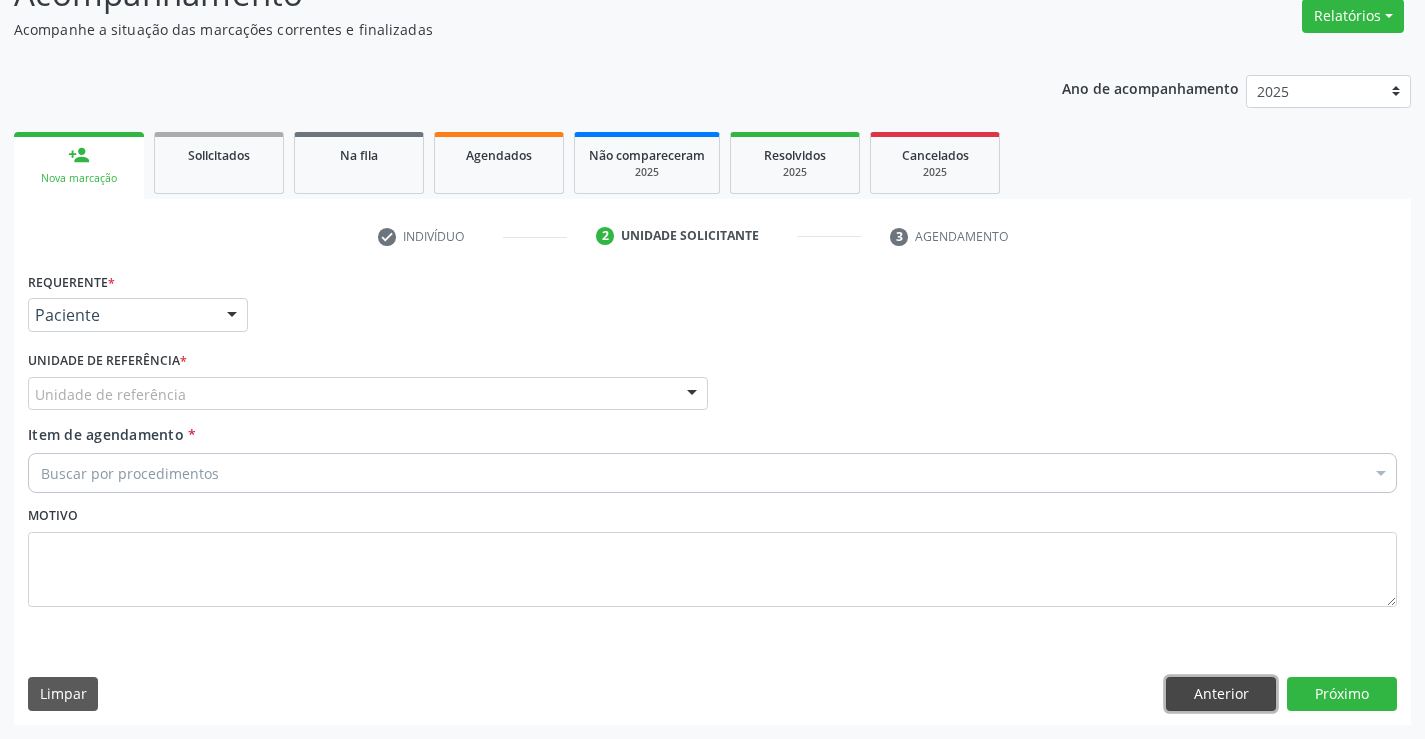 click on "Anterior" at bounding box center (1221, 694) 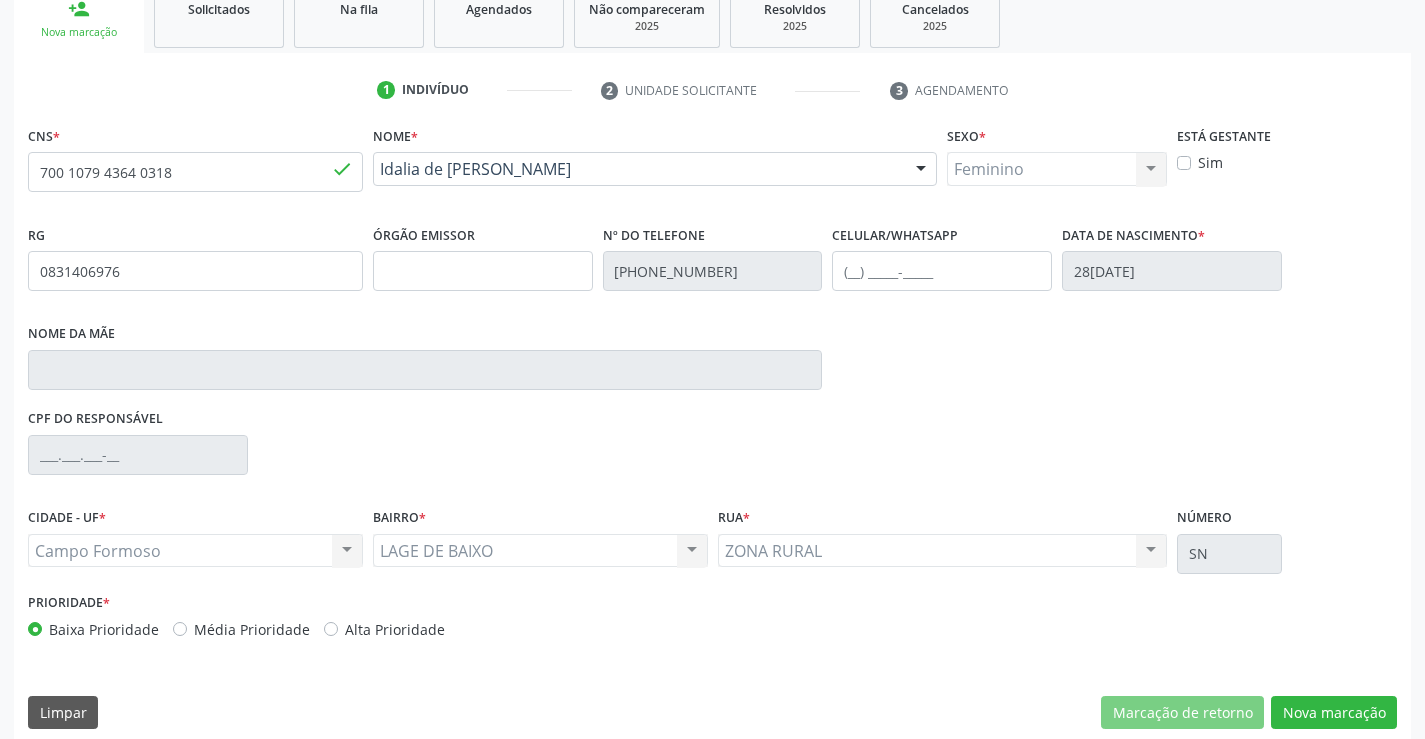 scroll, scrollTop: 331, scrollLeft: 0, axis: vertical 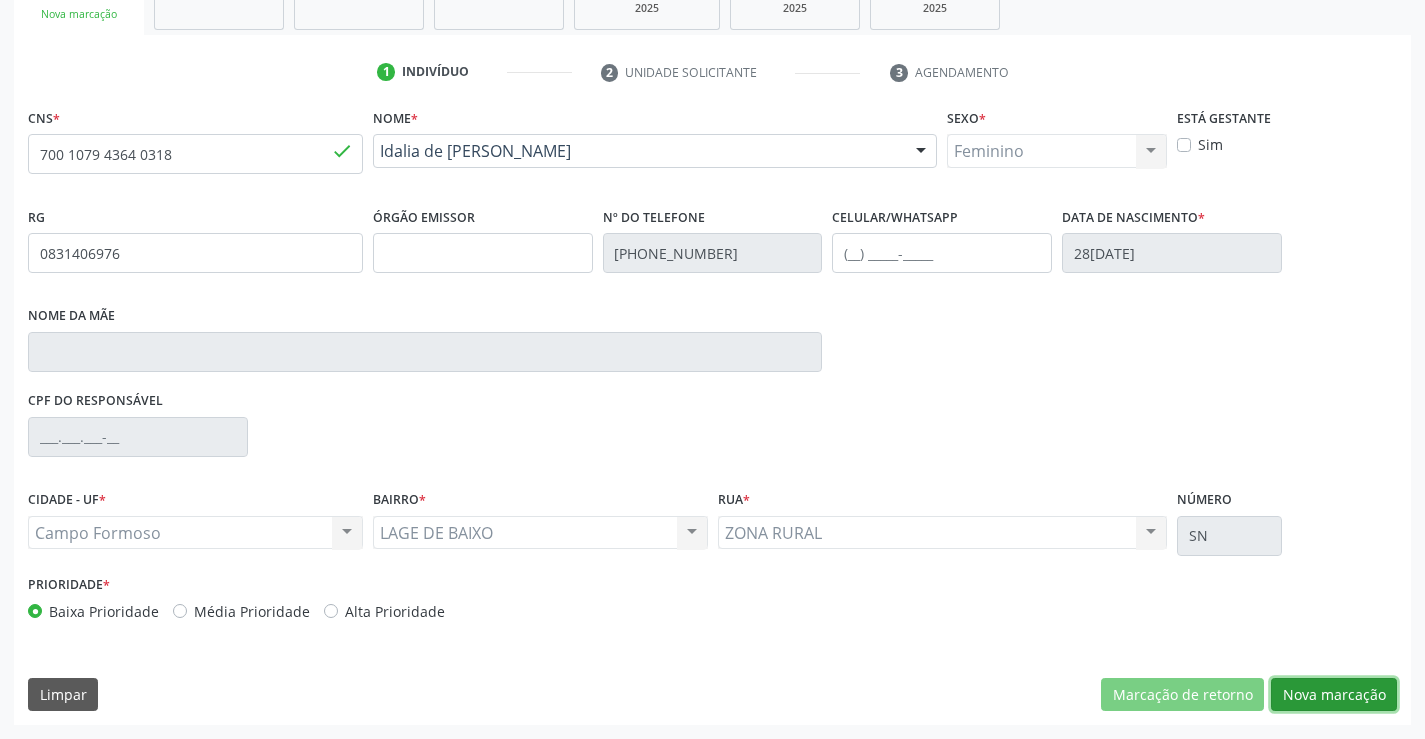 click on "Nova marcação" at bounding box center (1334, 695) 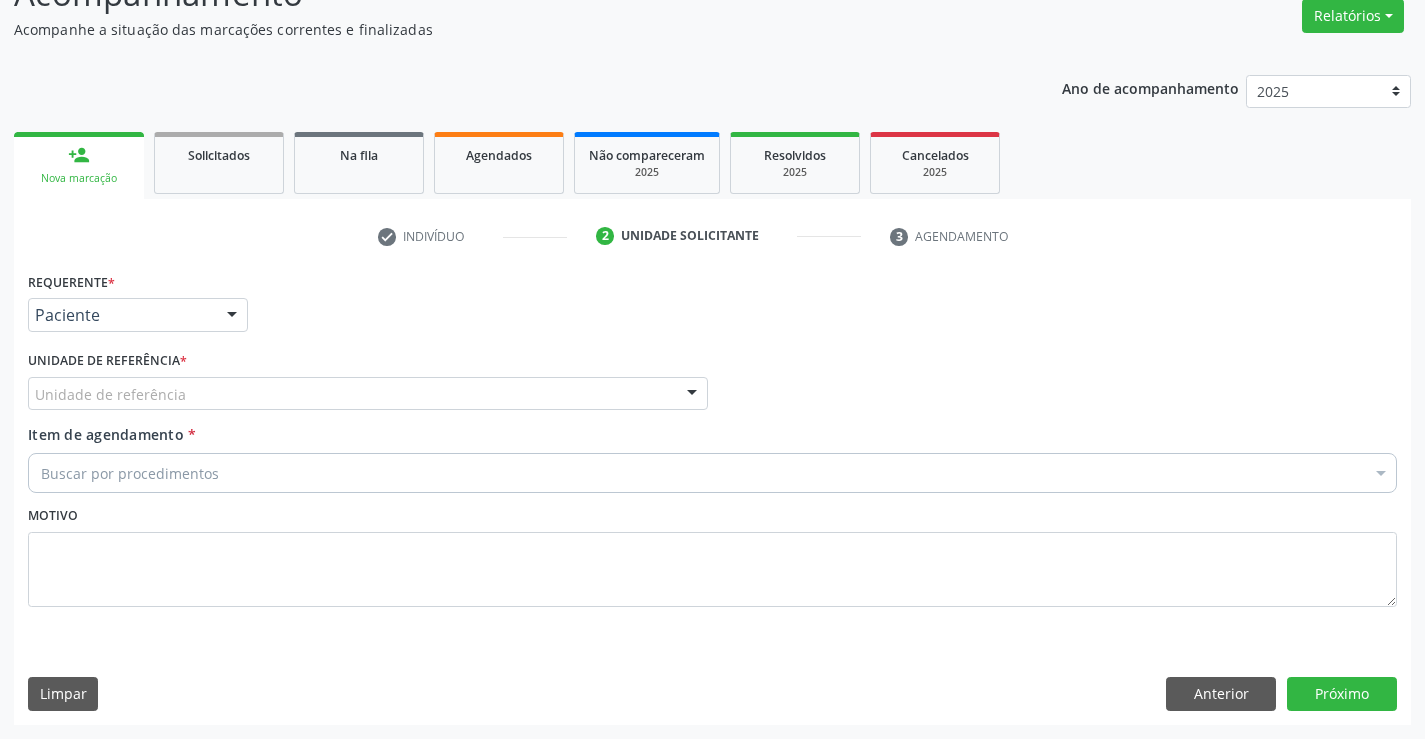 scroll, scrollTop: 167, scrollLeft: 0, axis: vertical 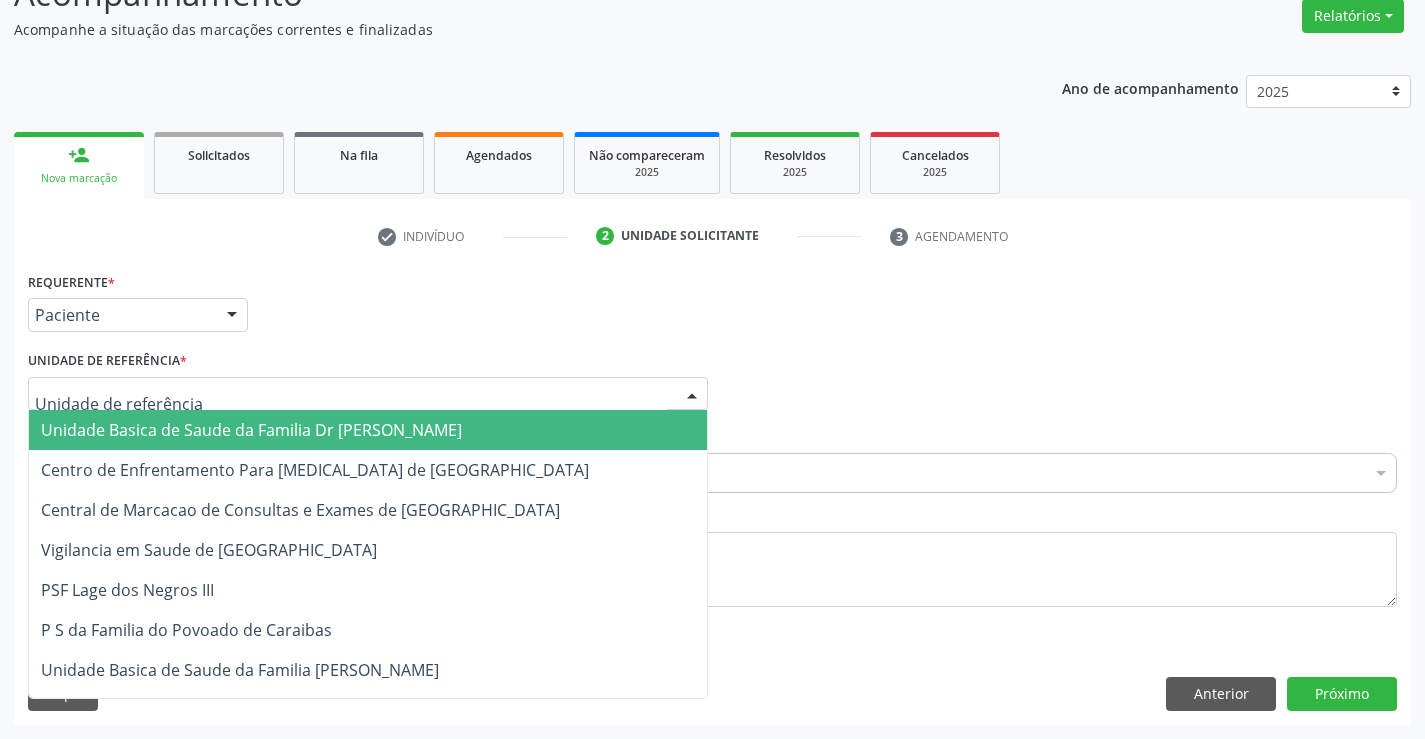 type on "R" 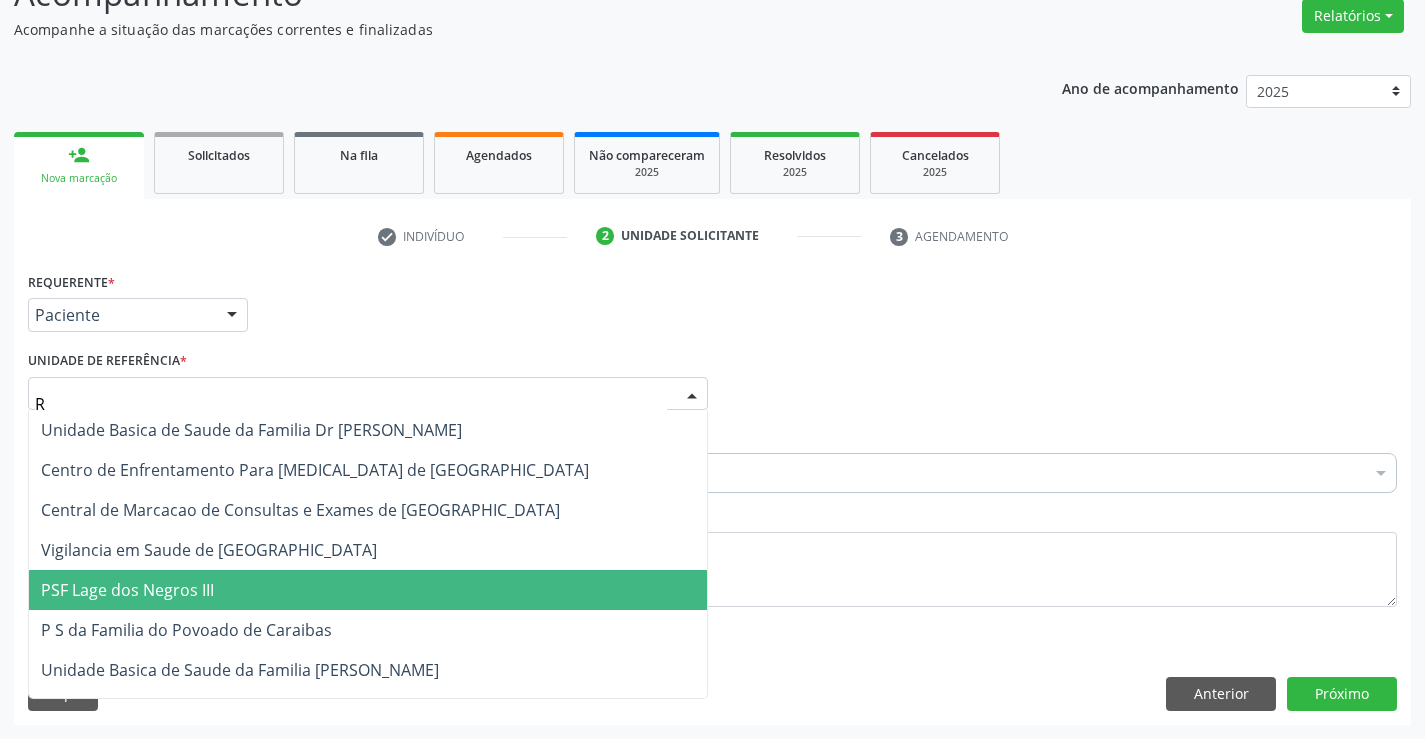 type 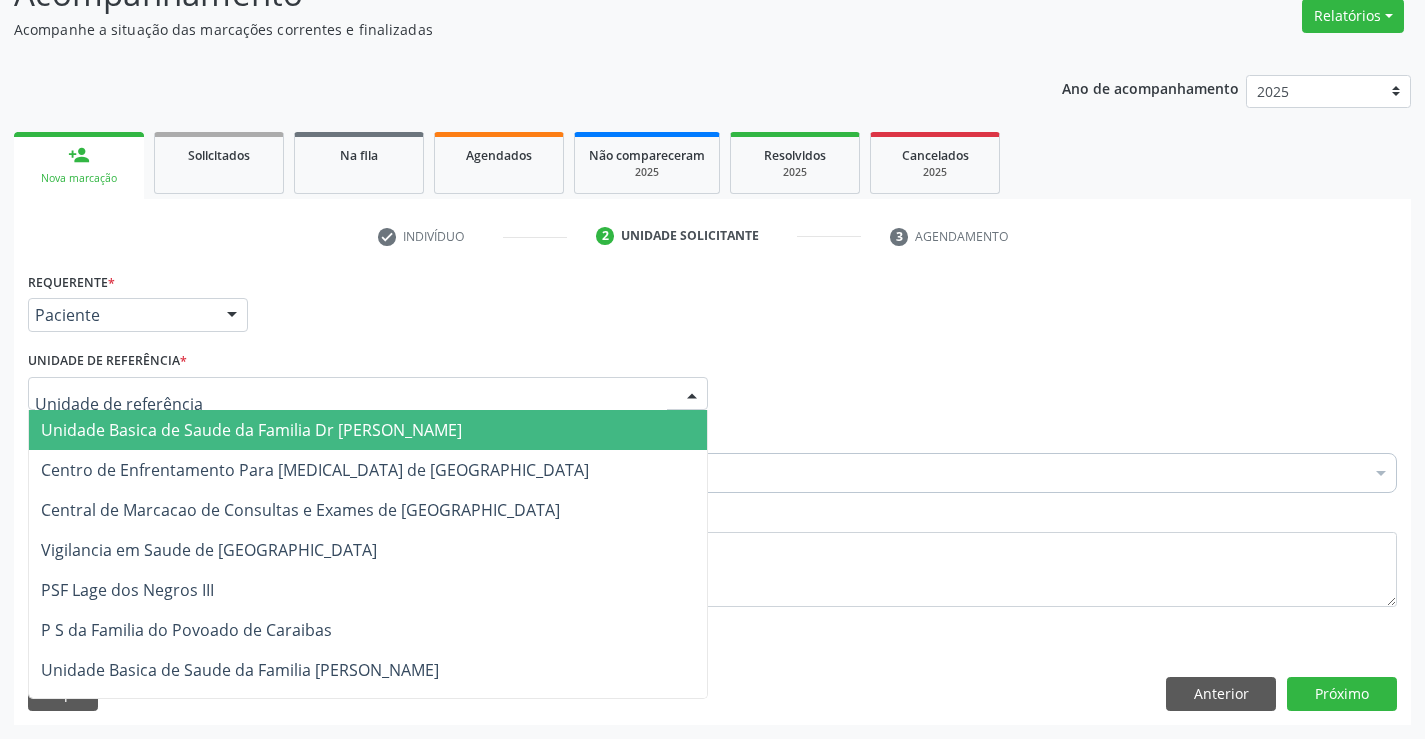 click on "Unidade Basica de Saude da Familia Dr [PERSON_NAME]" at bounding box center [368, 430] 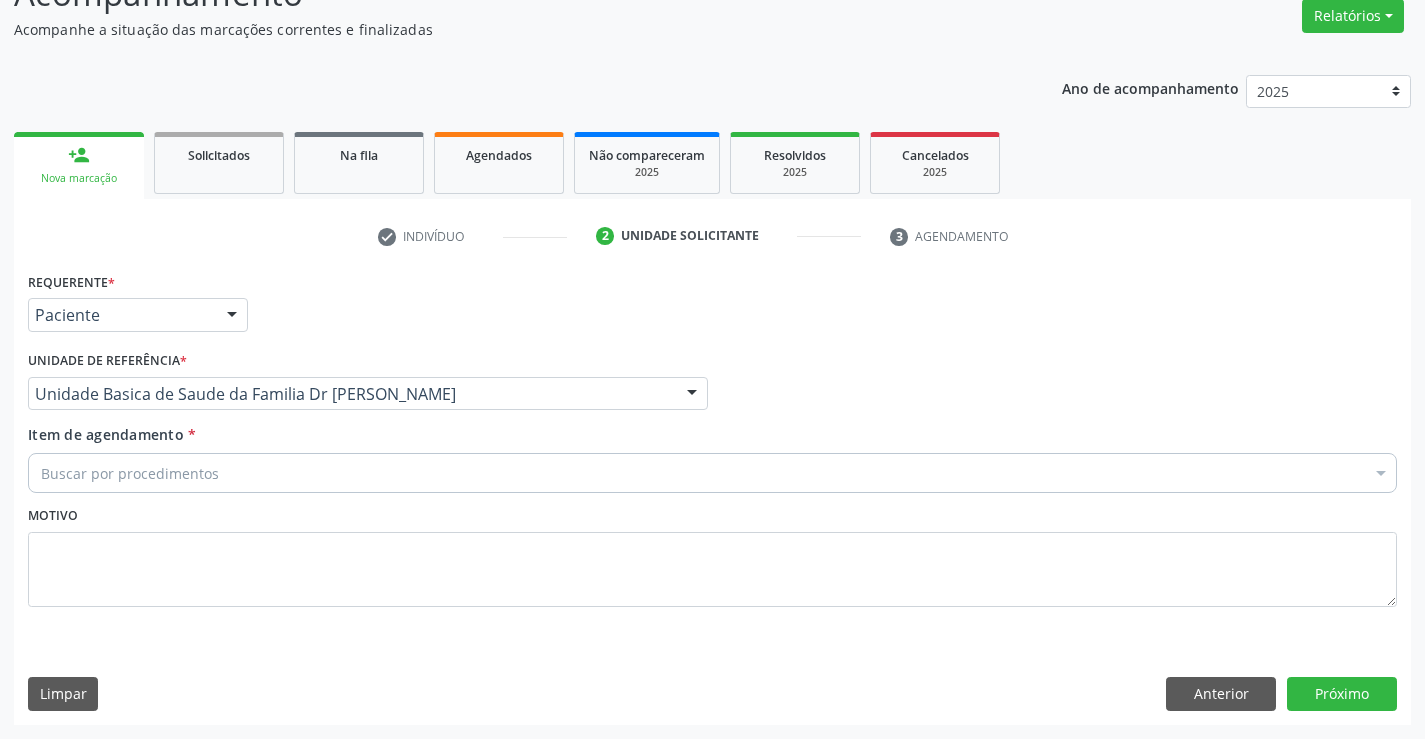 click on "Buscar por procedimentos" at bounding box center (712, 473) 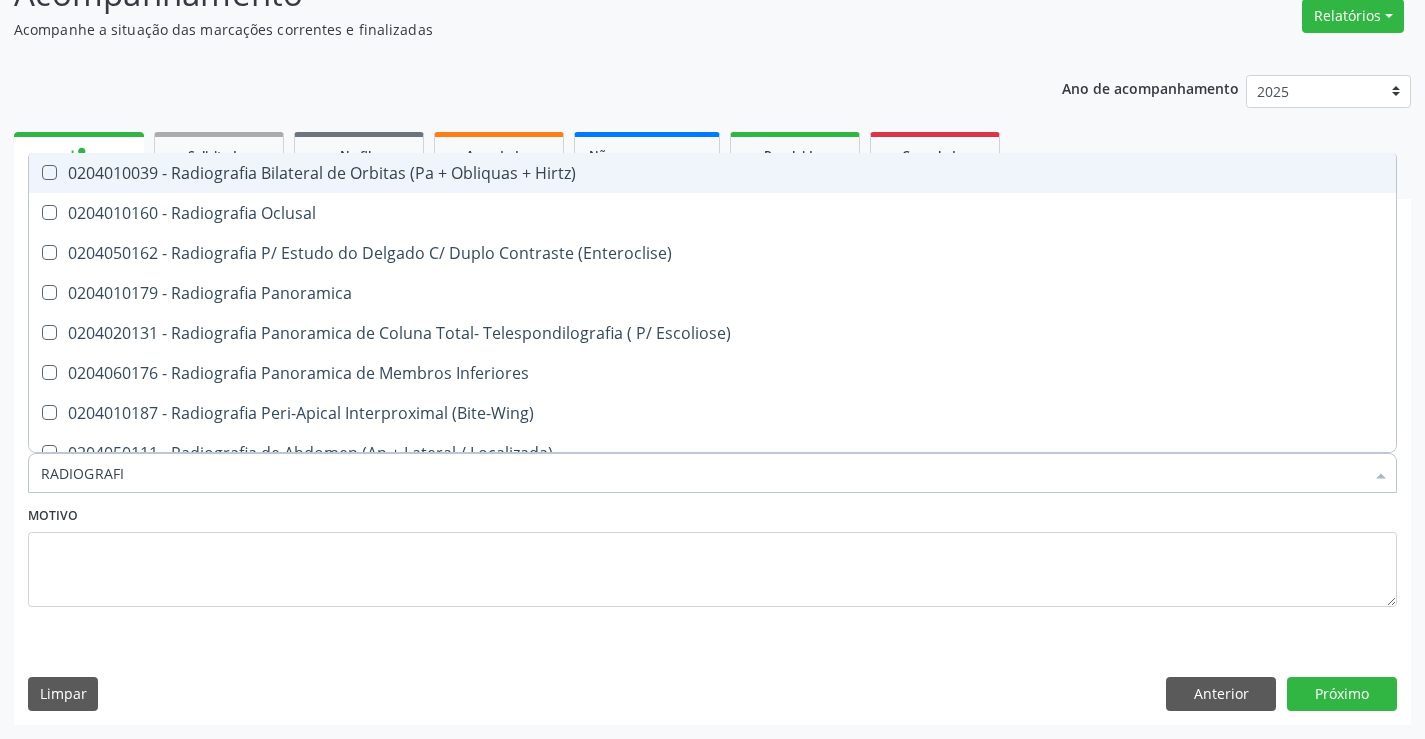 type on "RADIOGRAFIA" 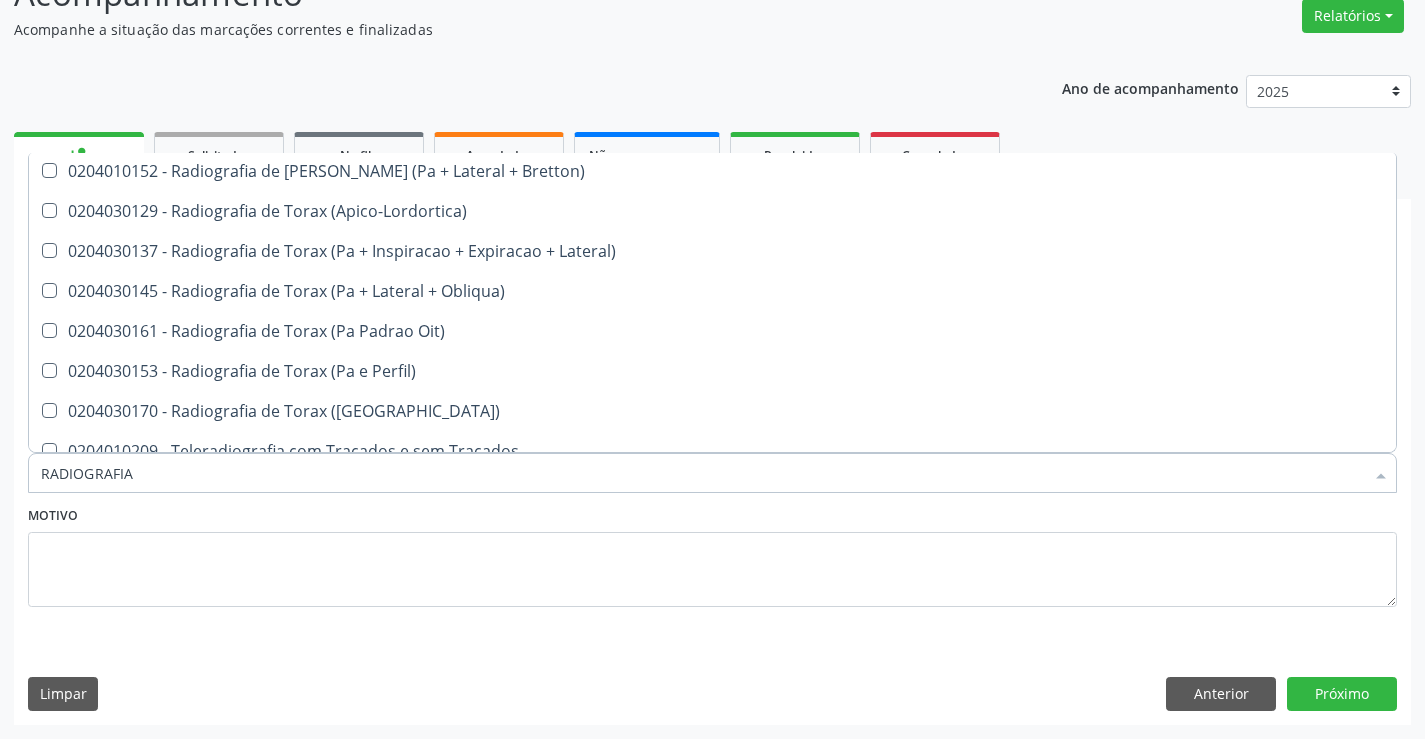 scroll, scrollTop: 2541, scrollLeft: 0, axis: vertical 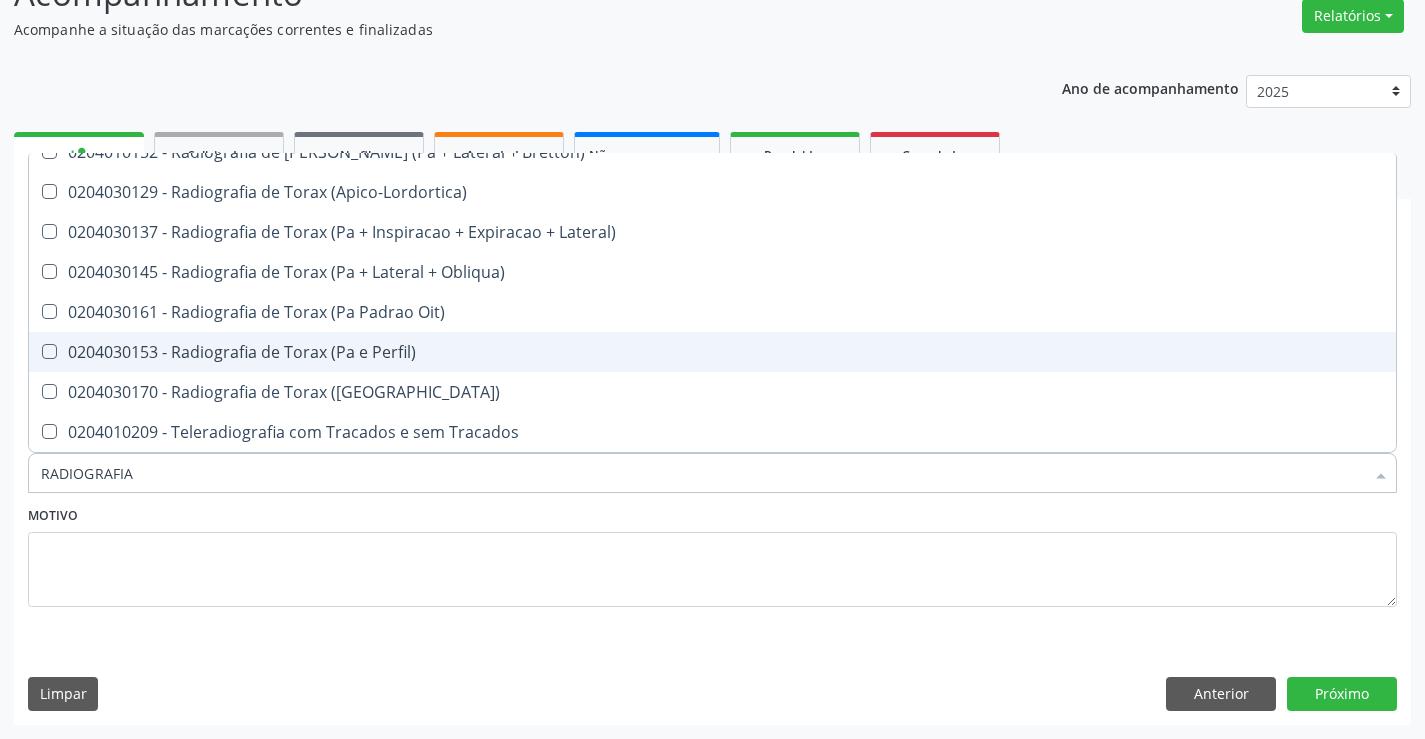 click on "0204030153 - Radiografia de Torax (Pa e Perfil)" at bounding box center [712, 352] 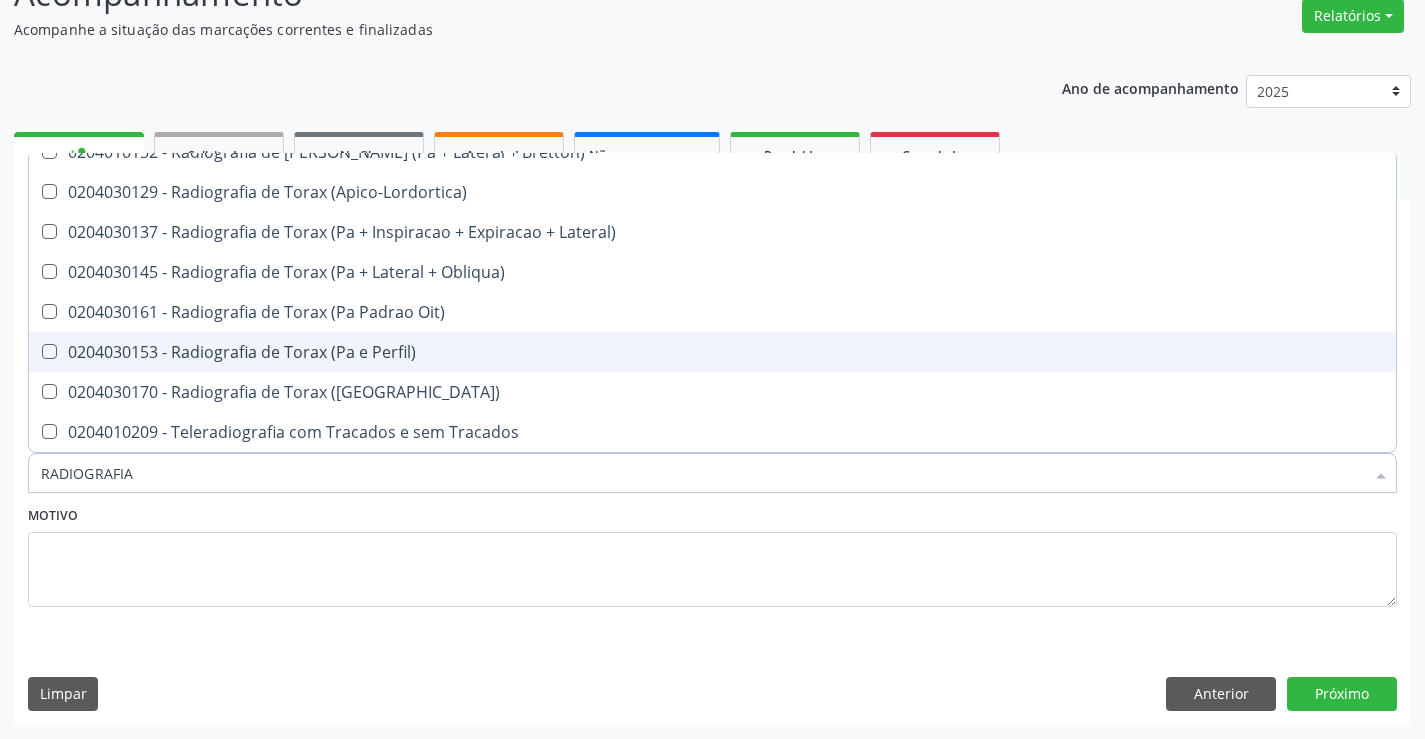 checkbox on "true" 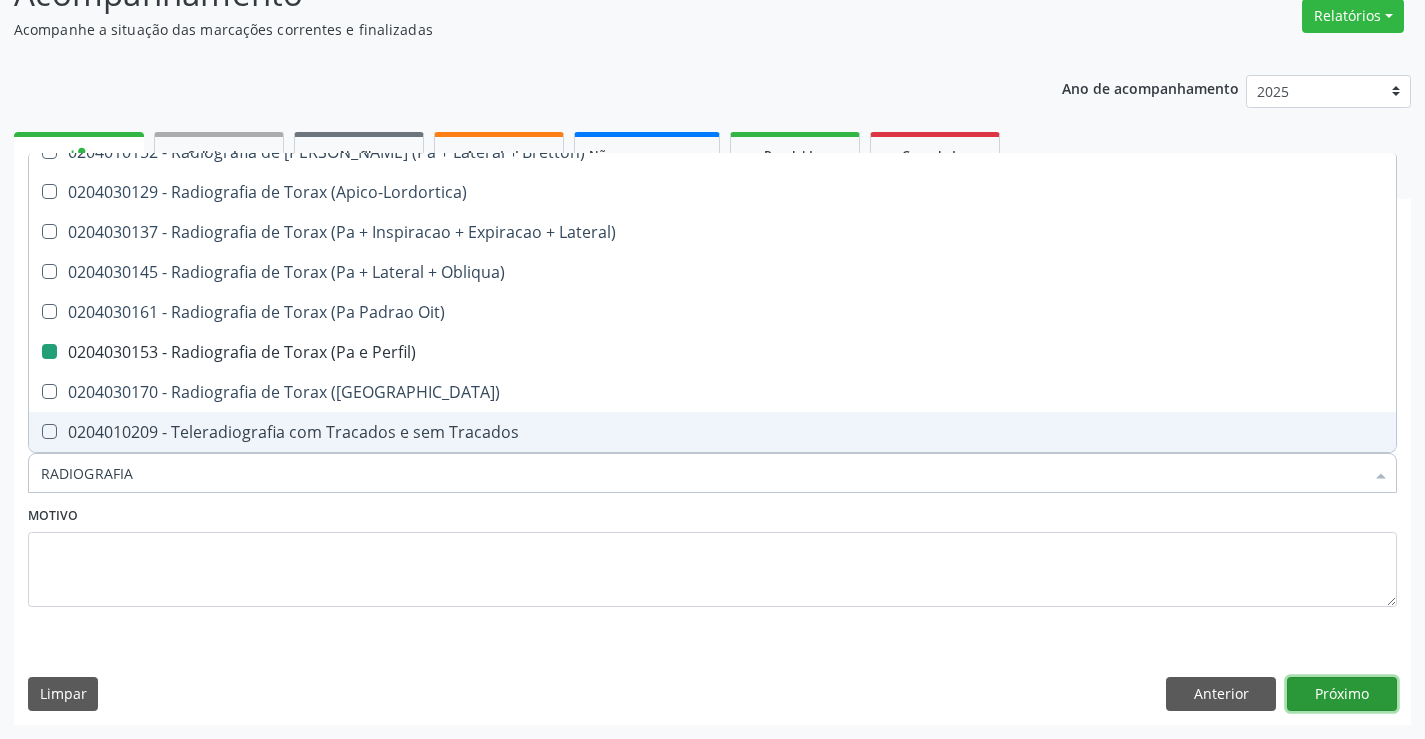 click on "Próximo" at bounding box center (1342, 694) 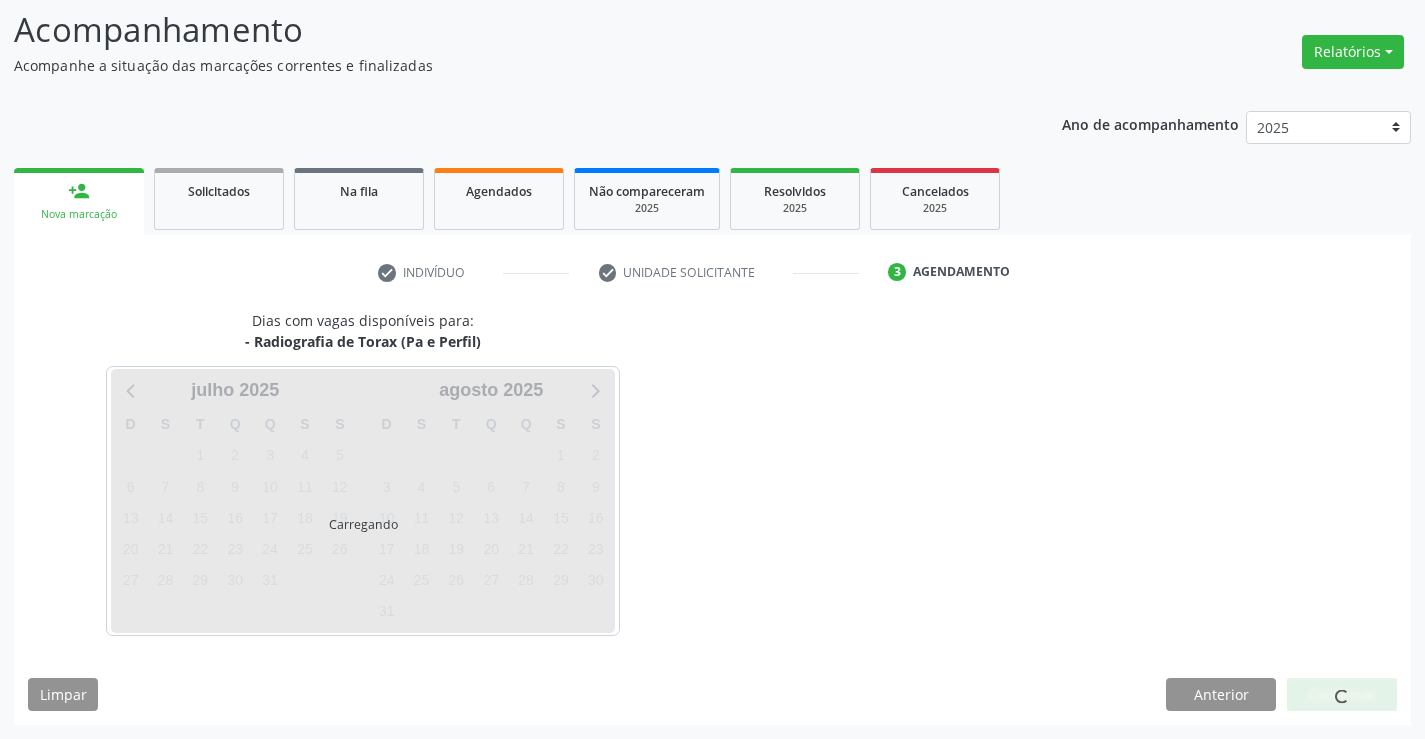 scroll, scrollTop: 131, scrollLeft: 0, axis: vertical 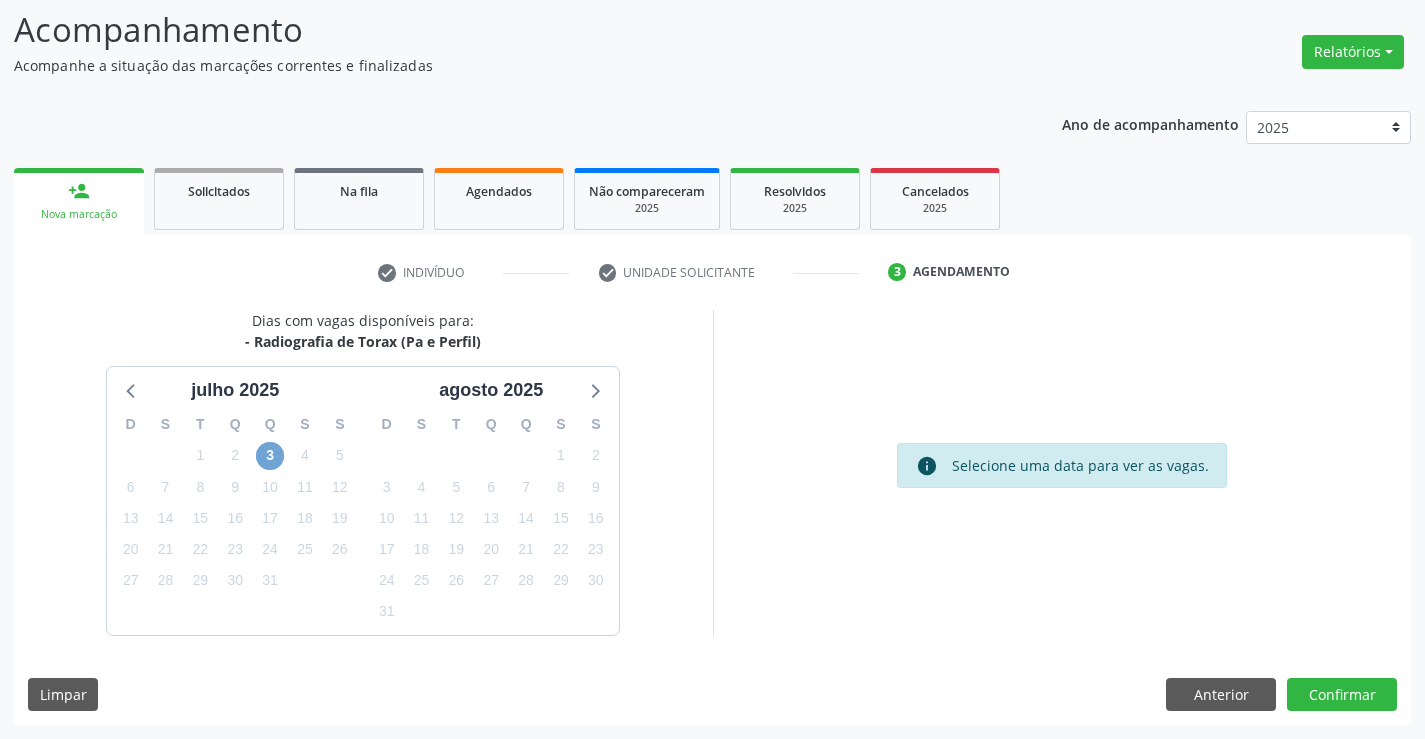 click on "3" at bounding box center [270, 456] 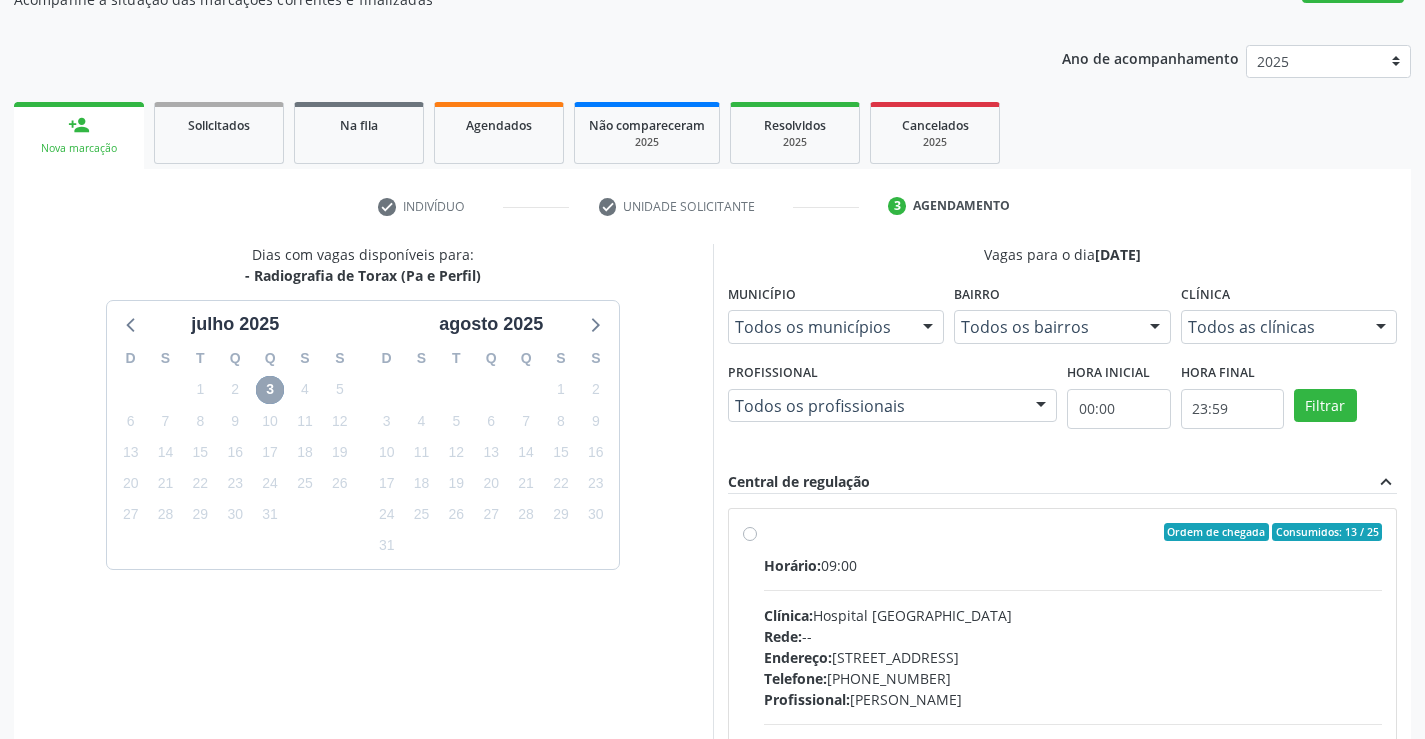 scroll, scrollTop: 231, scrollLeft: 0, axis: vertical 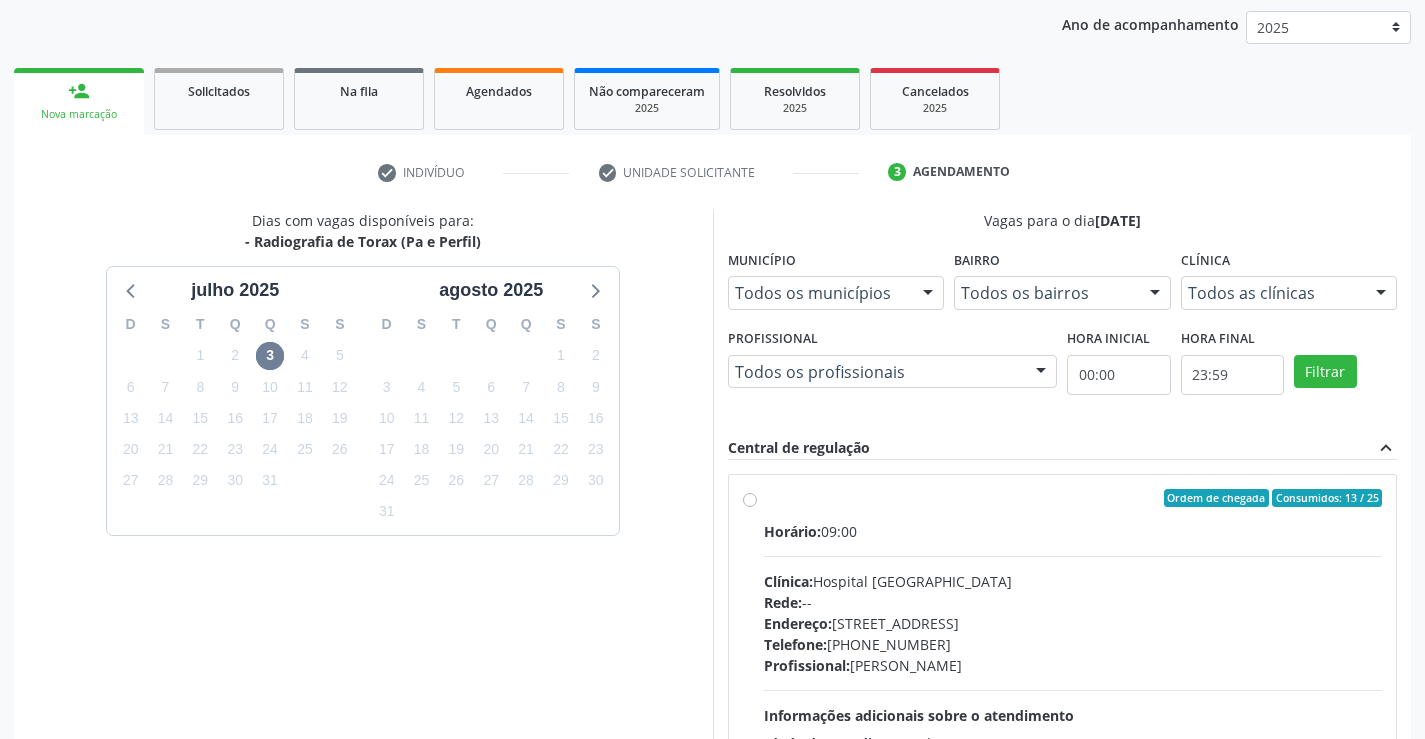 click on "Ordem de chegada
Consumidos: 13 / 25
Horário:   09:00
Clínica:  Hospital Sao Francisco
Rede:
--
Endereço:   Blocos, nº 258, Centro, Campo Formoso - BA
Telefone:   (74) 36451217
Profissional:
Joel da Rocha Almeida
Informações adicionais sobre o atendimento
Idade de atendimento:
de 0 a 120 anos
Gênero(s) atendido(s):
Masculino e Feminino
Informações adicionais:
--" at bounding box center [1073, 642] 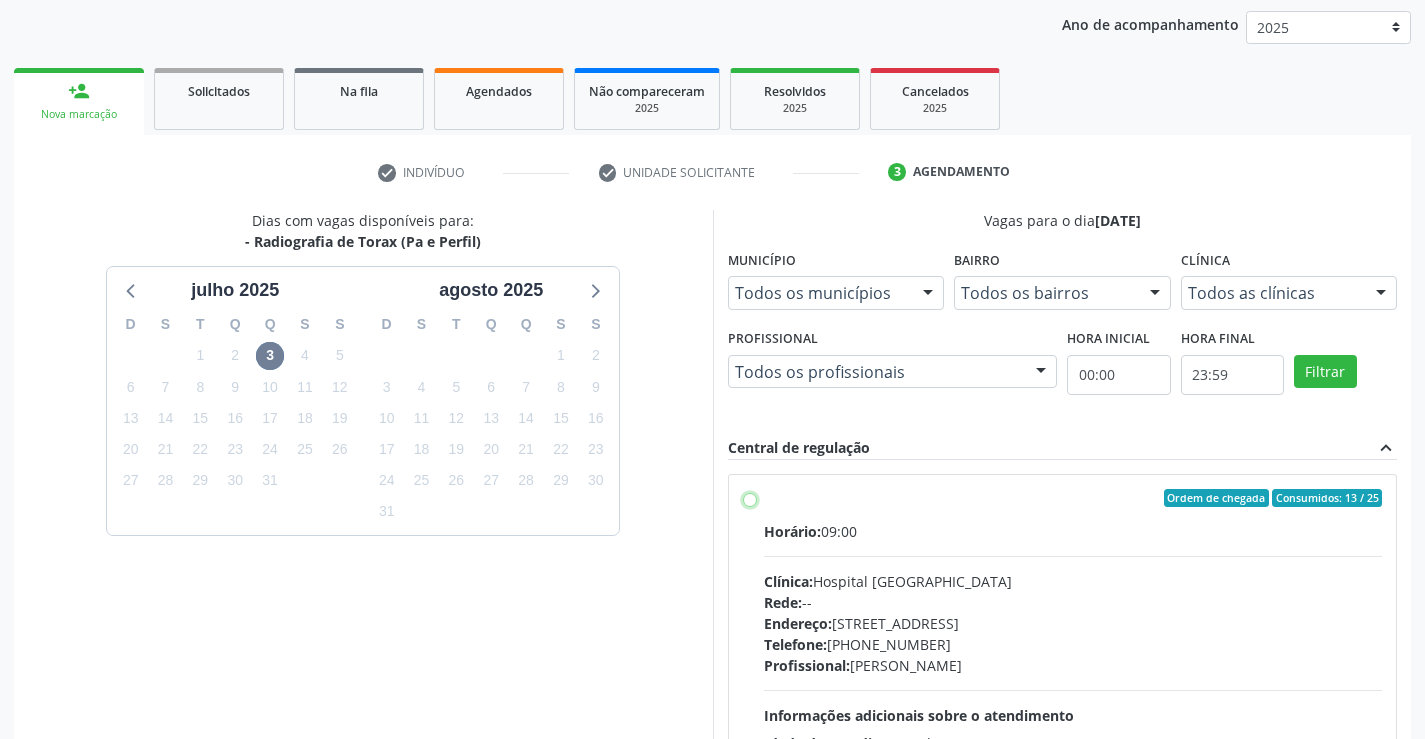radio on "true" 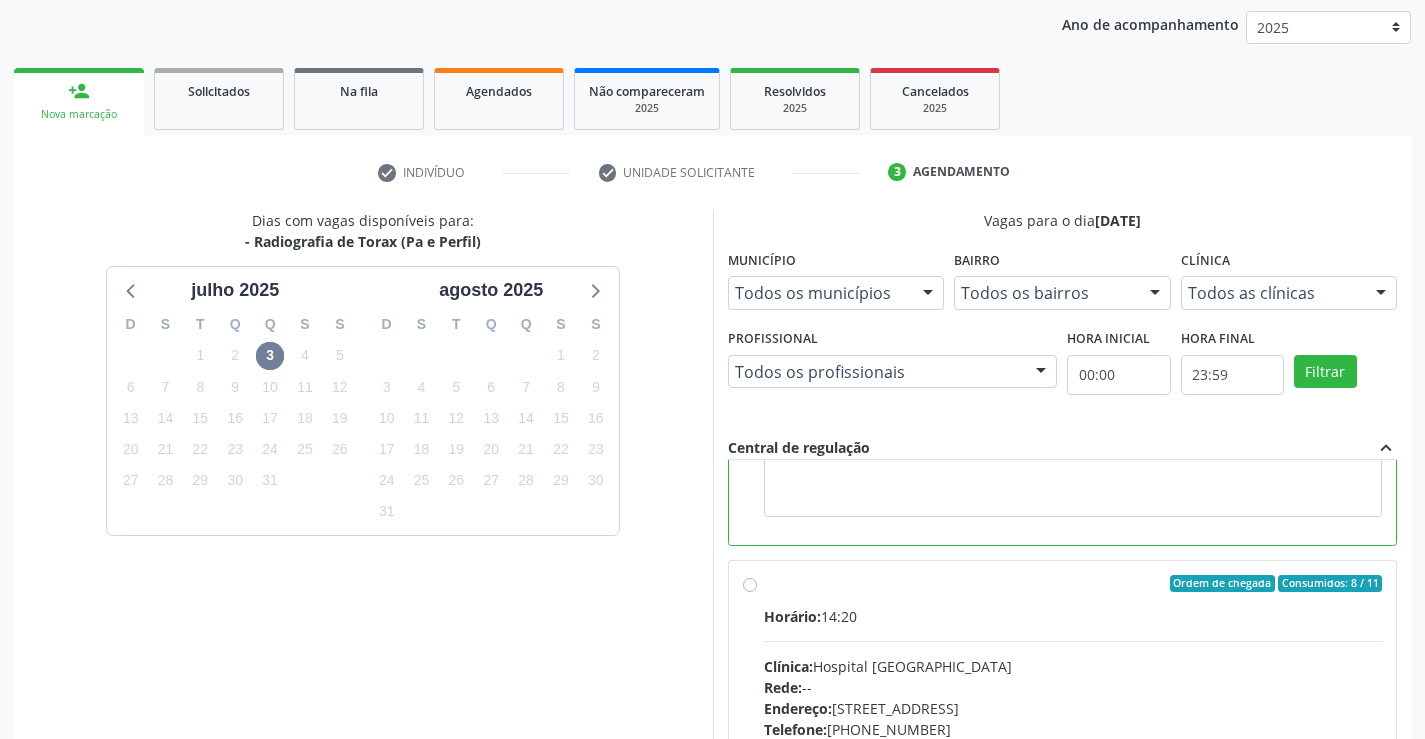 scroll, scrollTop: 450, scrollLeft: 0, axis: vertical 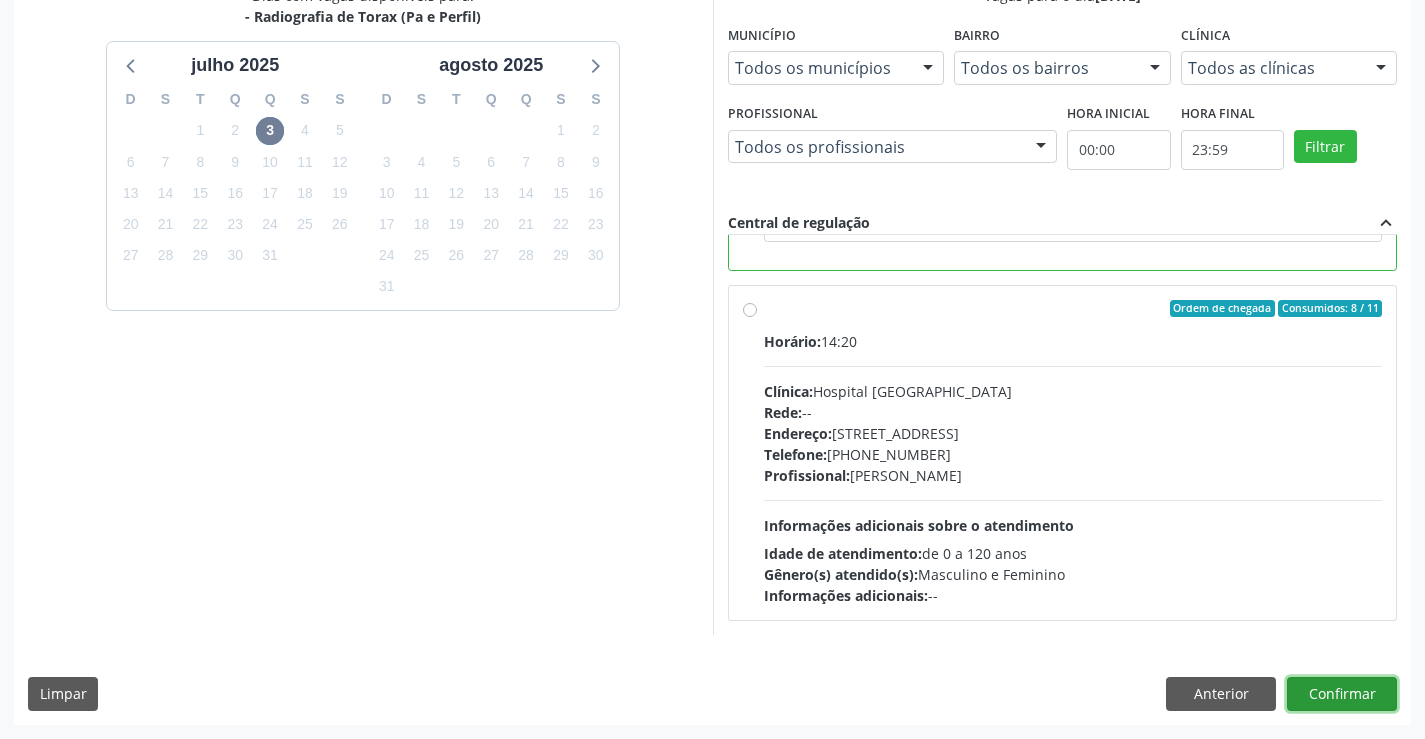 click on "Confirmar" at bounding box center [1342, 694] 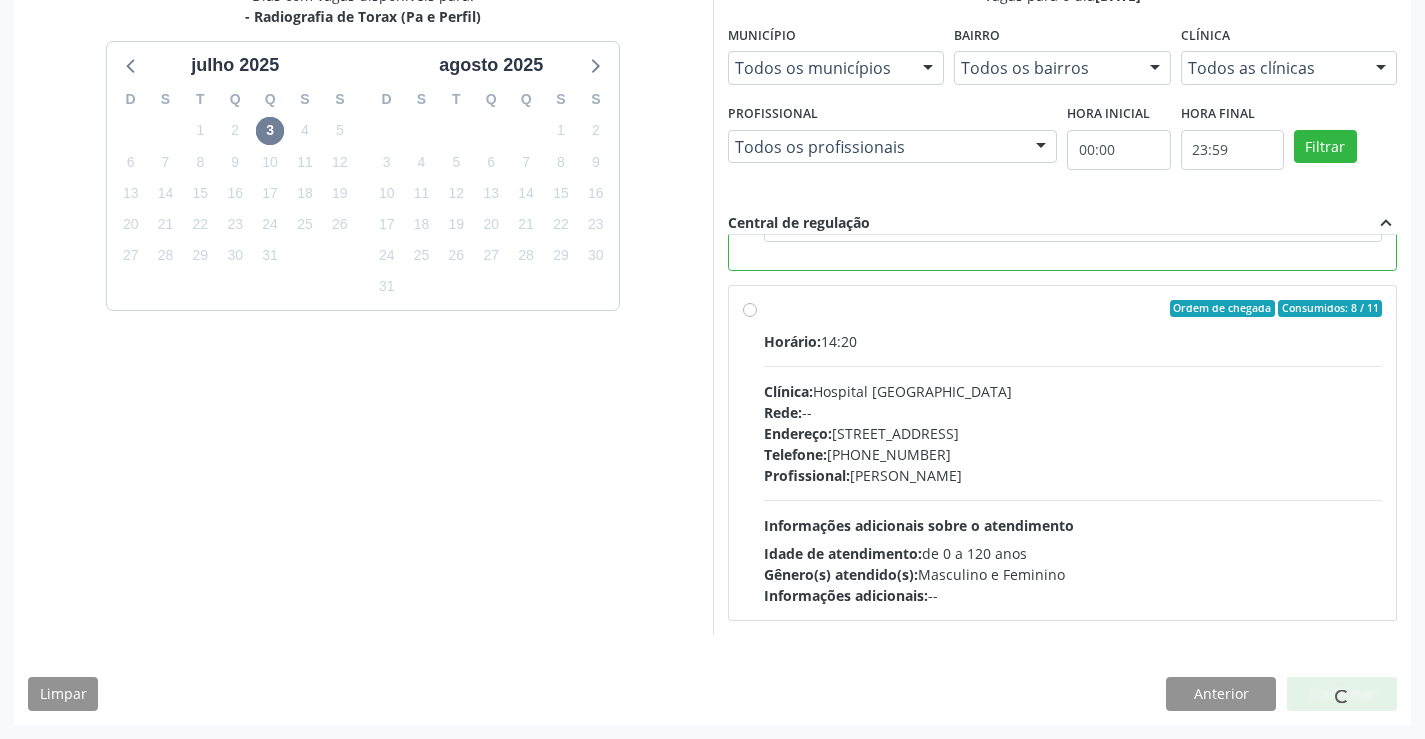 scroll, scrollTop: 331, scrollLeft: 0, axis: vertical 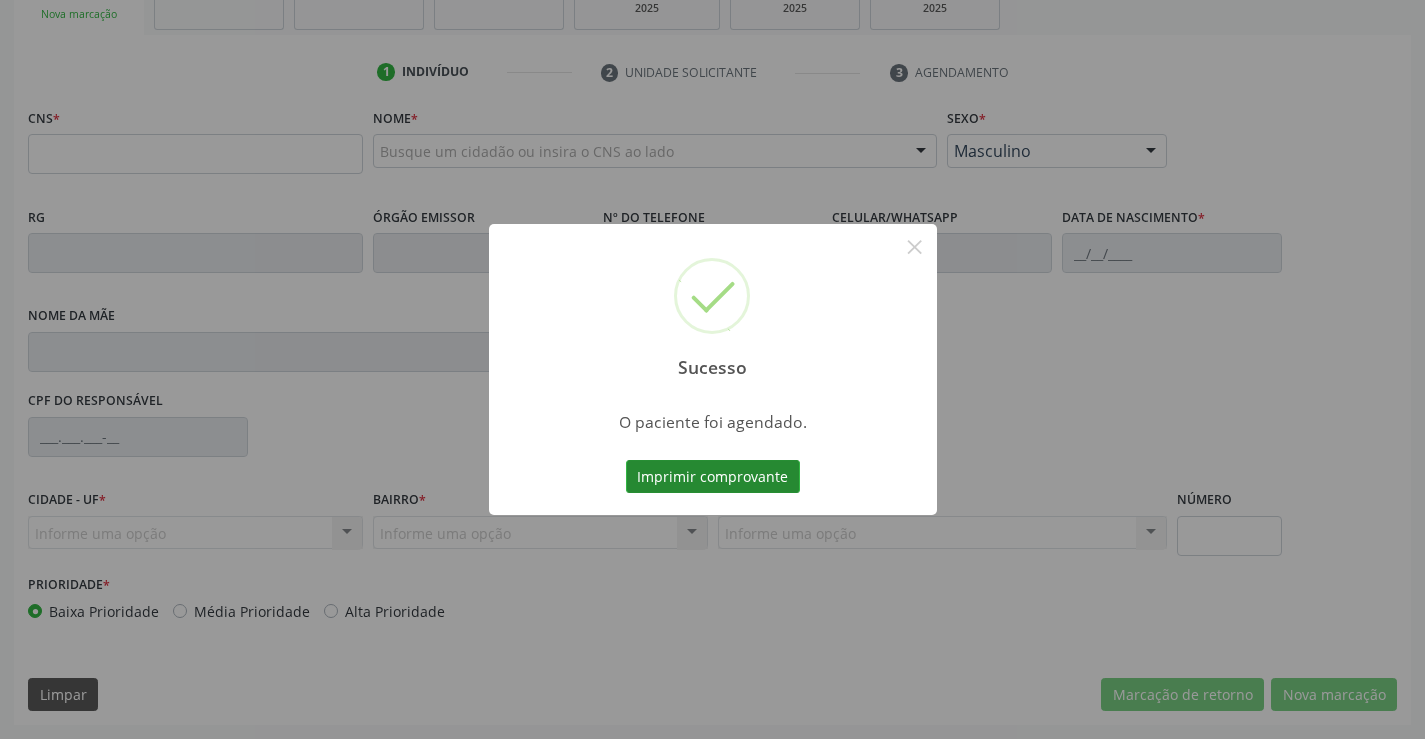 click on "Imprimir comprovante" at bounding box center [713, 477] 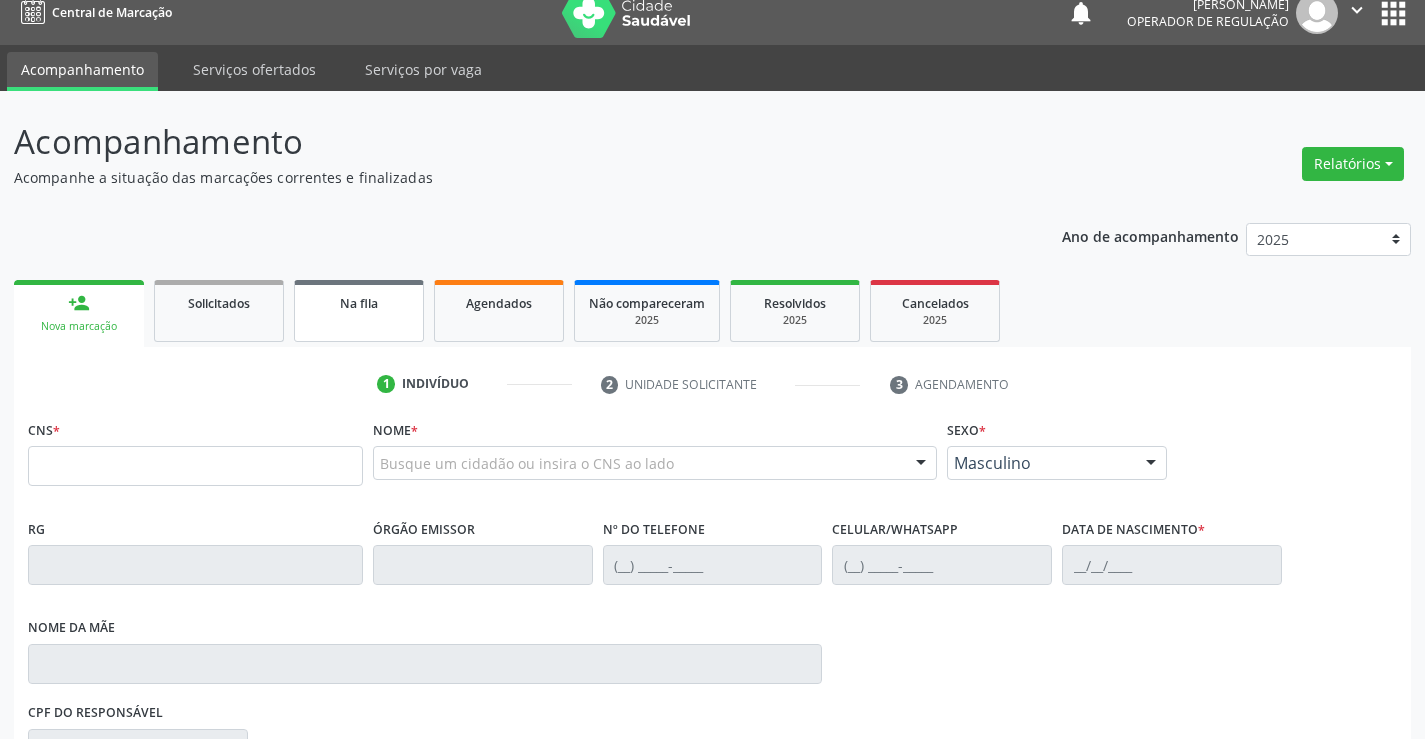 scroll, scrollTop: 0, scrollLeft: 0, axis: both 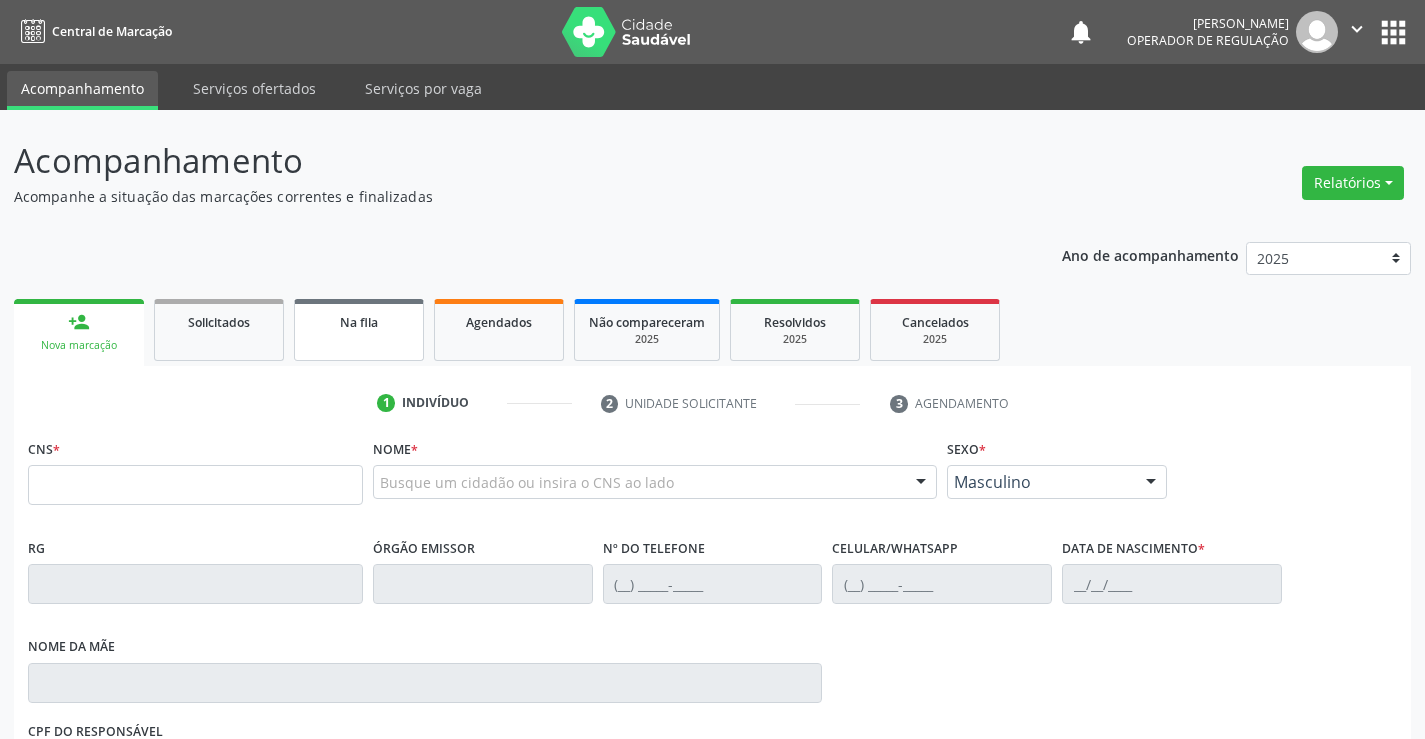 click on "Na fila" at bounding box center (359, 330) 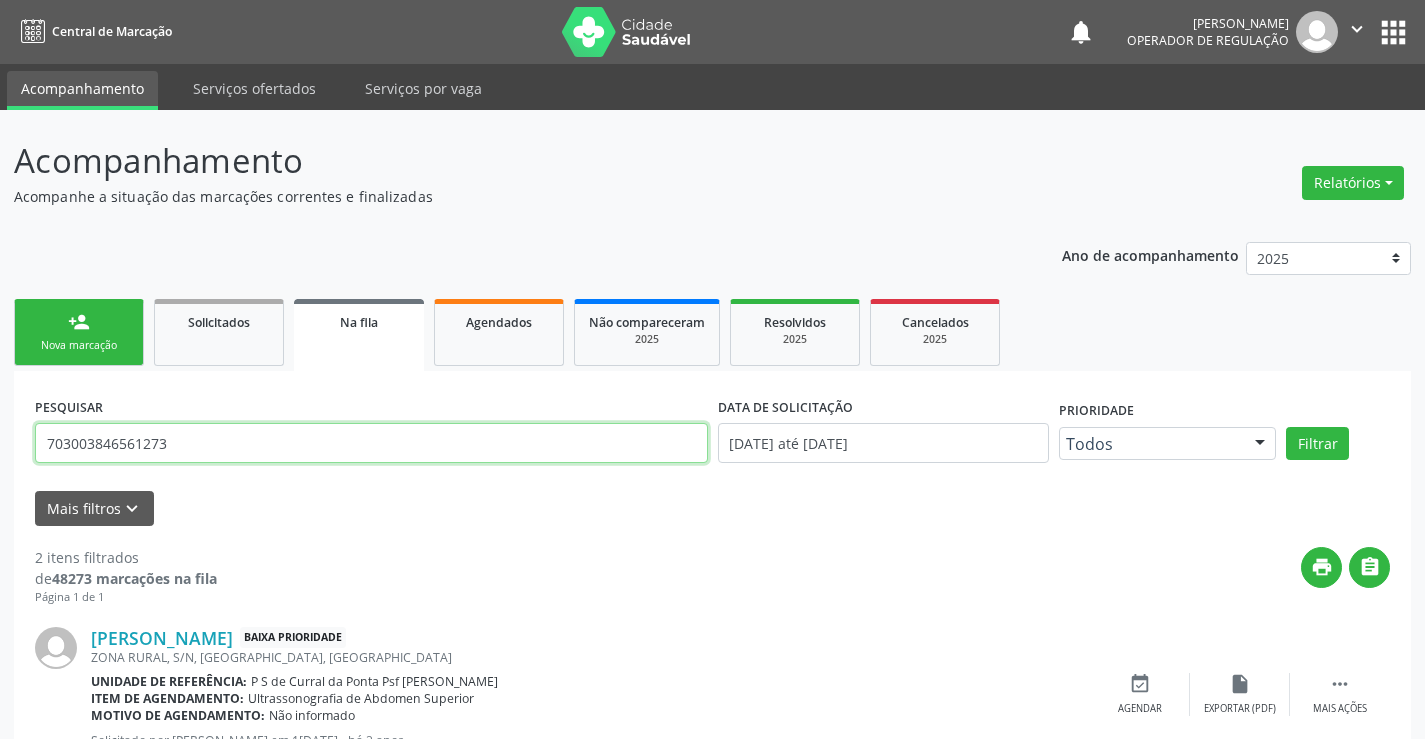 drag, startPoint x: 190, startPoint y: 434, endPoint x: 0, endPoint y: 450, distance: 190.6725 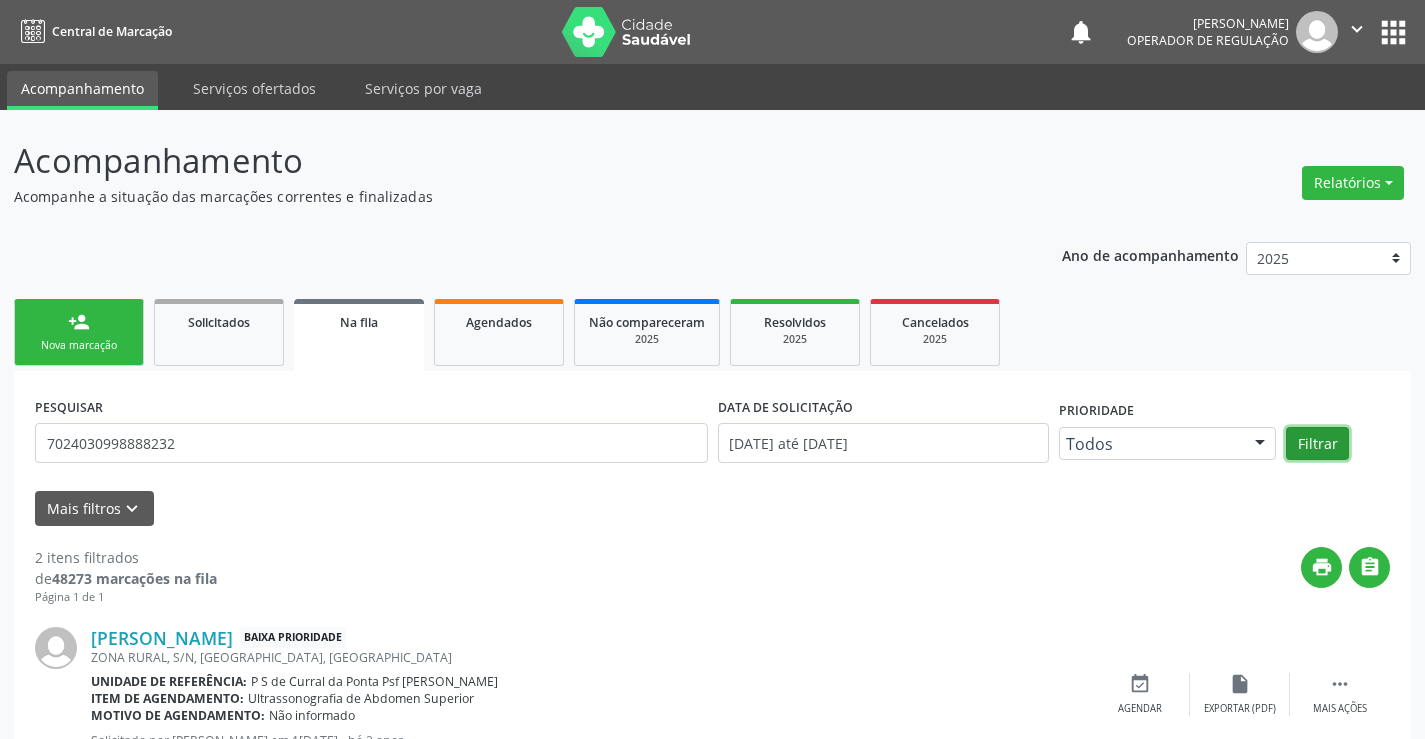 click on "Filtrar" at bounding box center [1317, 444] 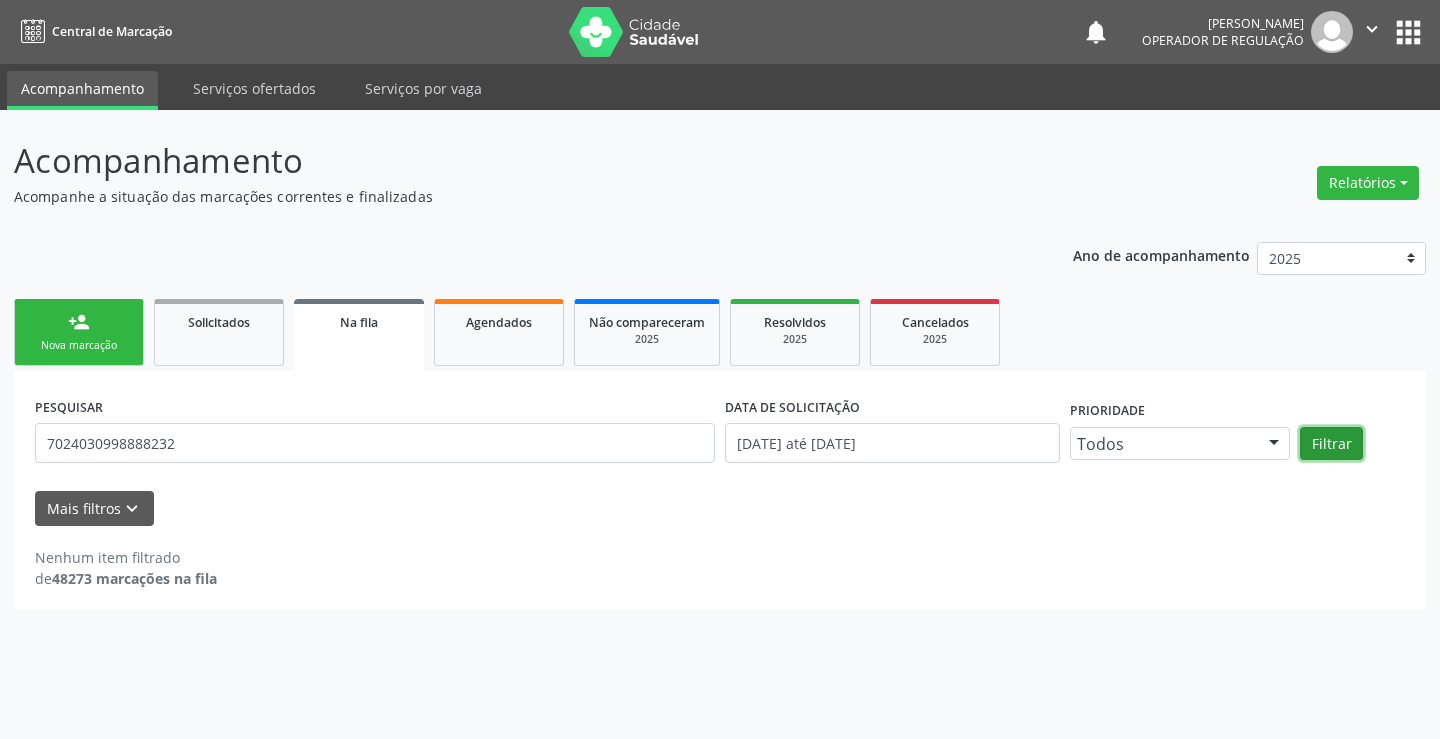 click on "Filtrar" at bounding box center (1331, 444) 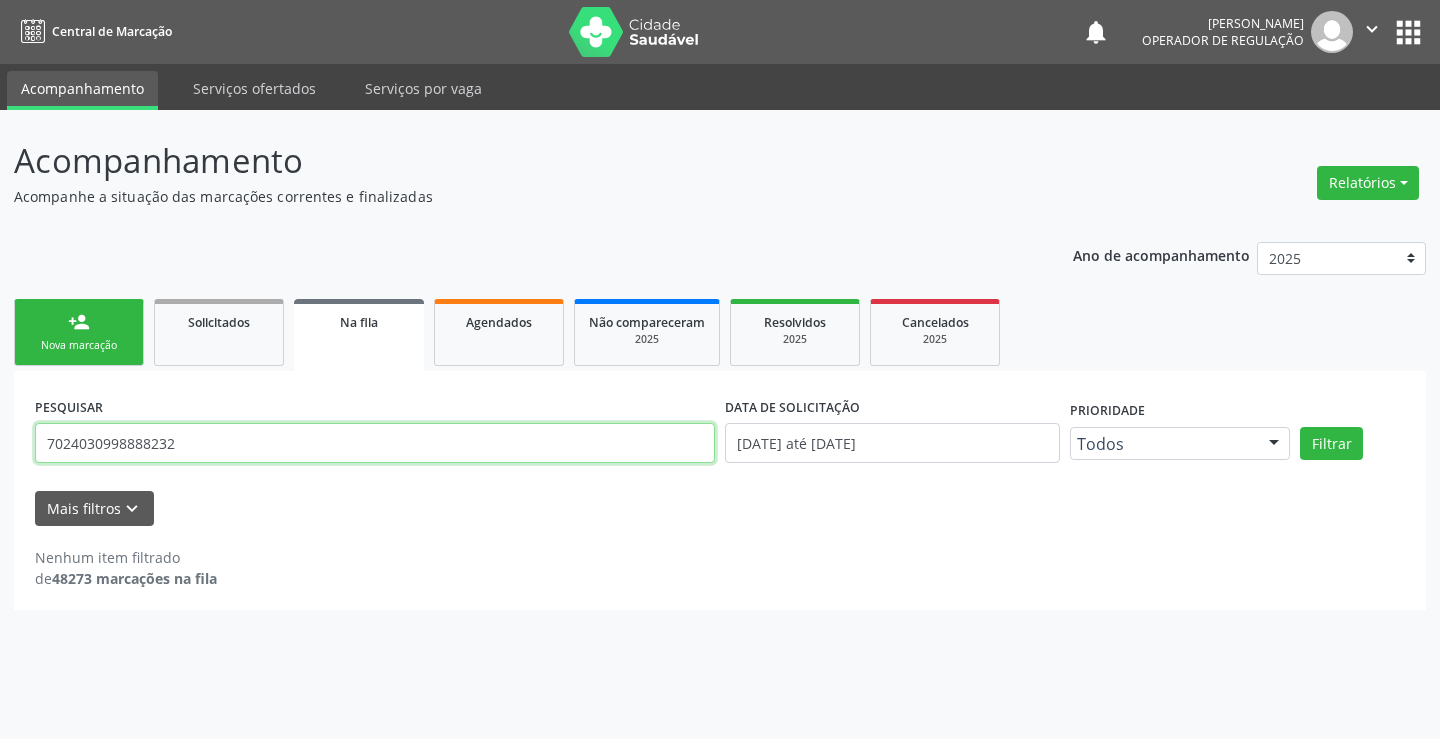 drag, startPoint x: 209, startPoint y: 436, endPoint x: 0, endPoint y: 453, distance: 209.69025 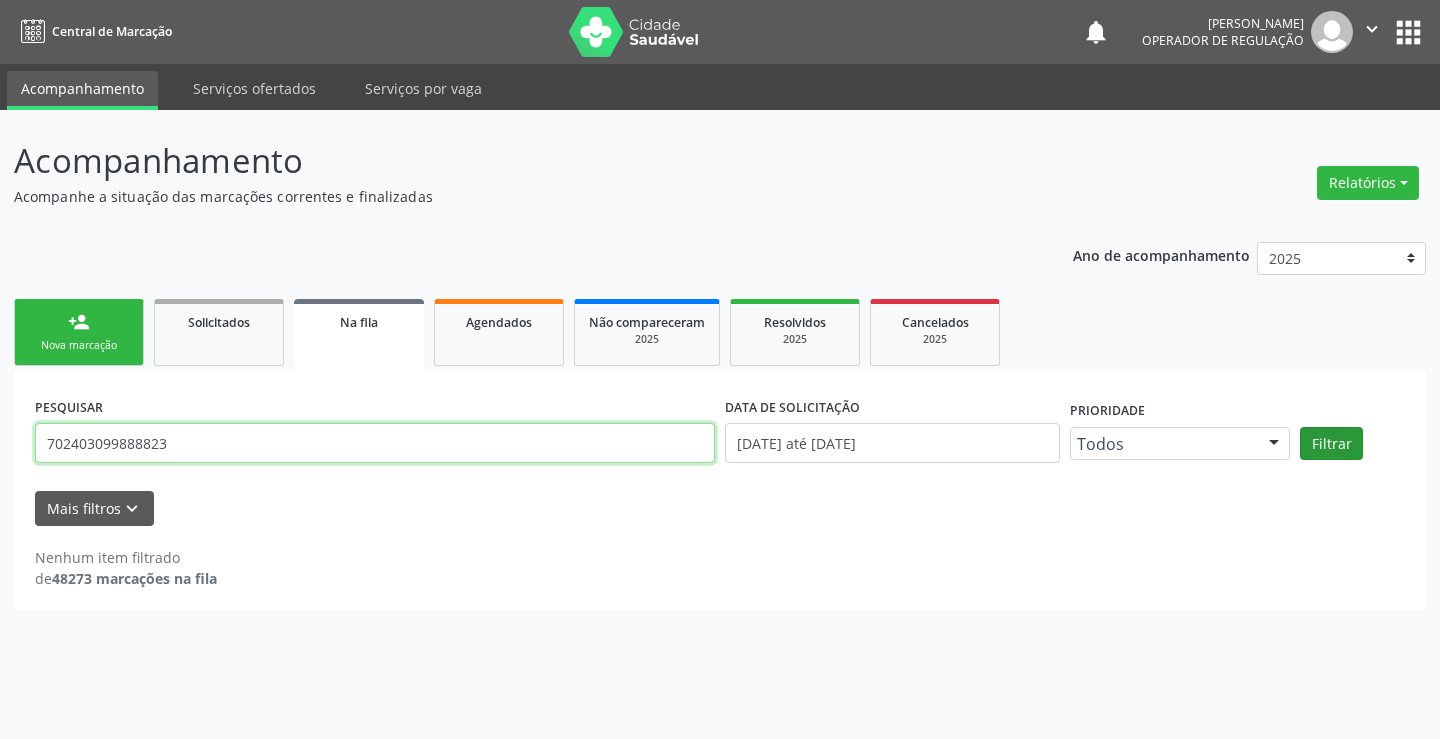 type on "702403099888823" 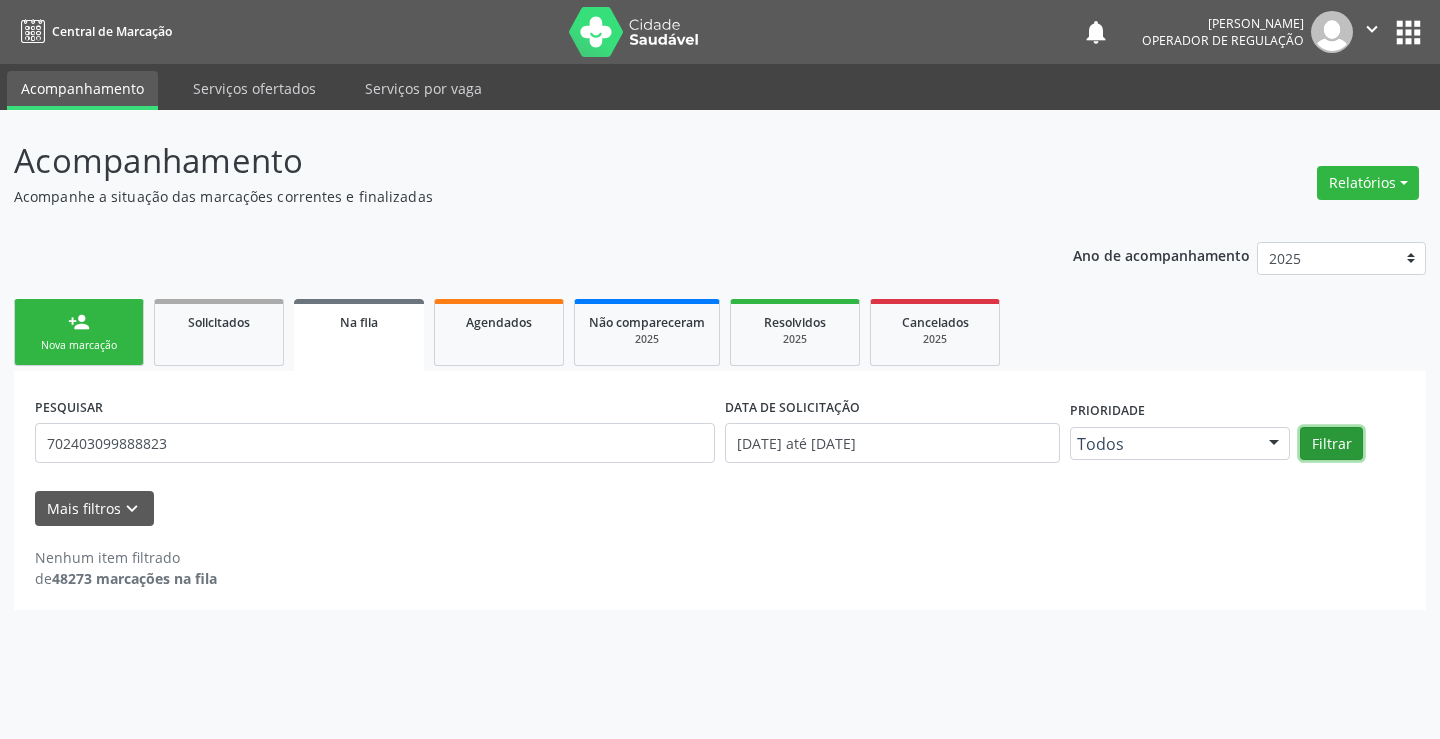 click on "Filtrar" at bounding box center [1331, 444] 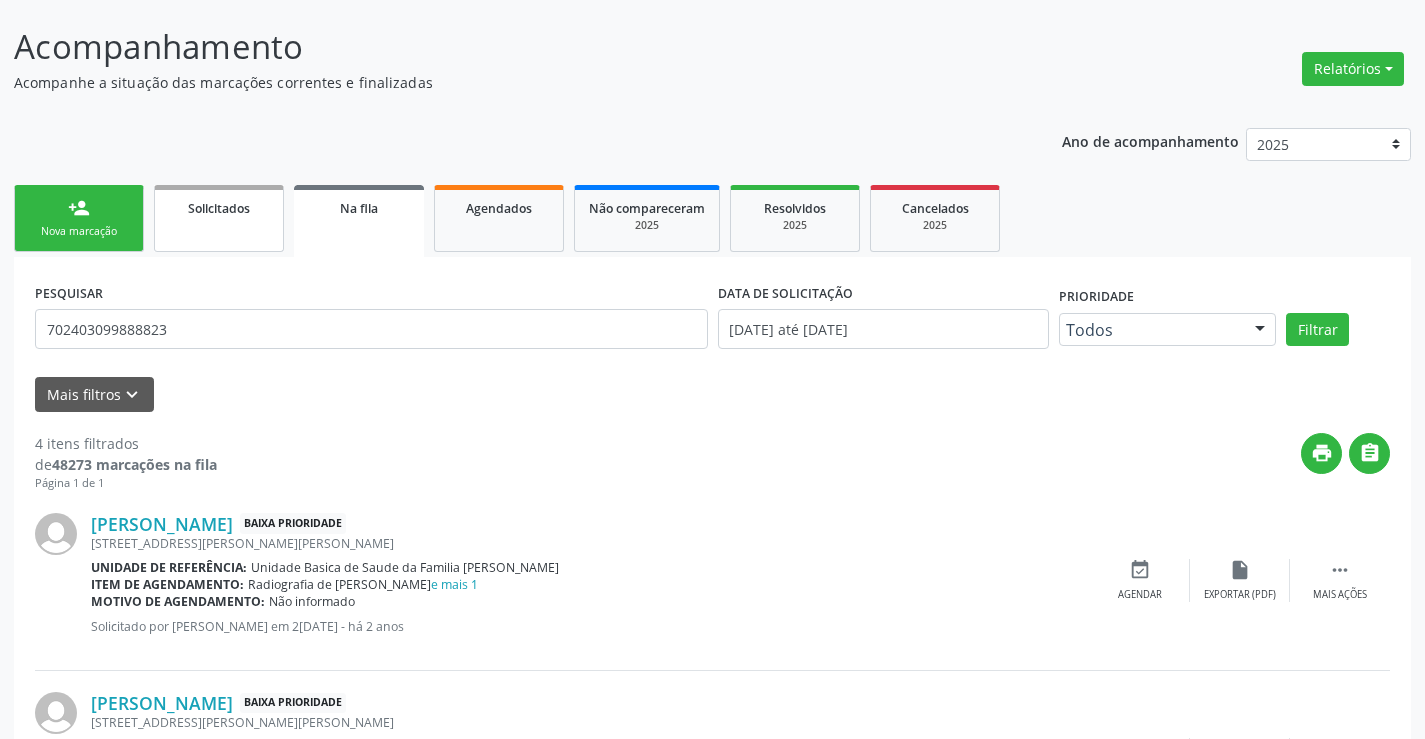 scroll, scrollTop: 0, scrollLeft: 0, axis: both 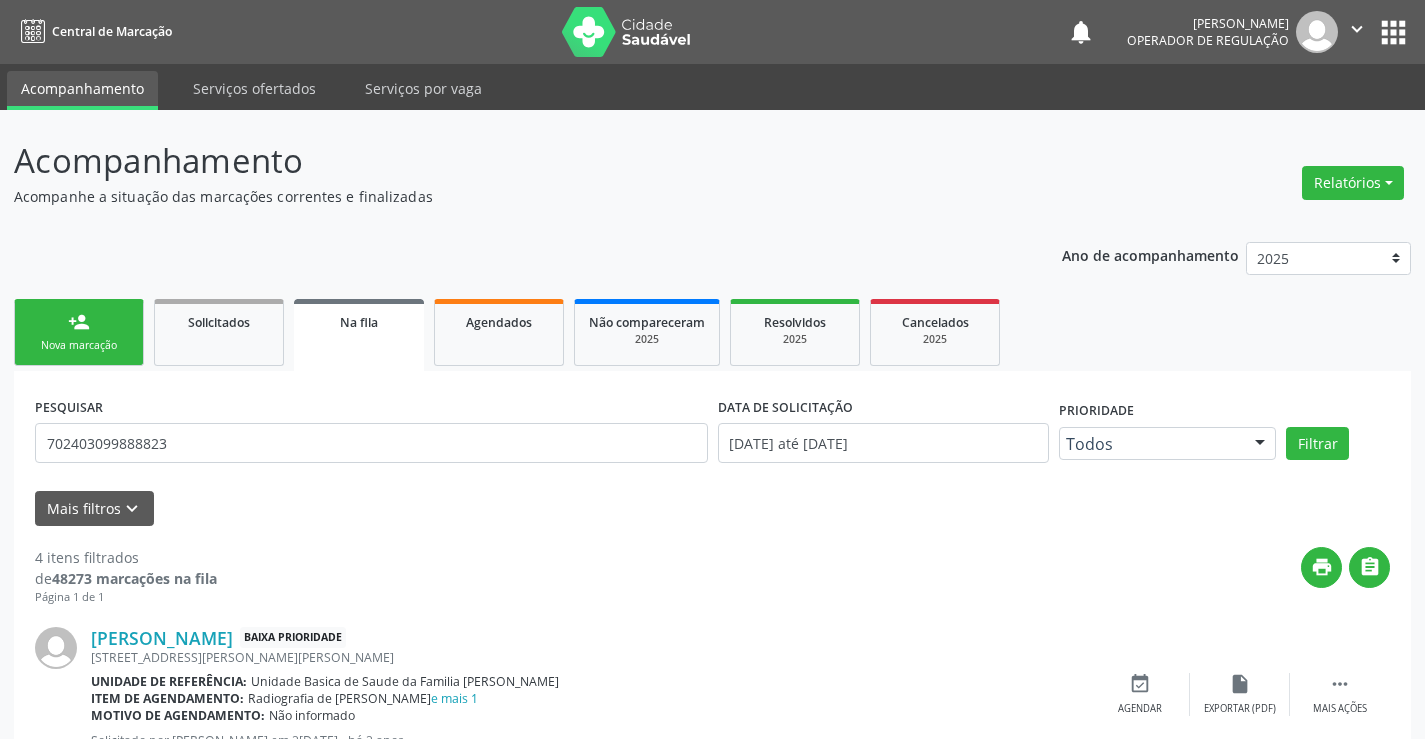 click on "person_add
Nova marcação" at bounding box center [79, 332] 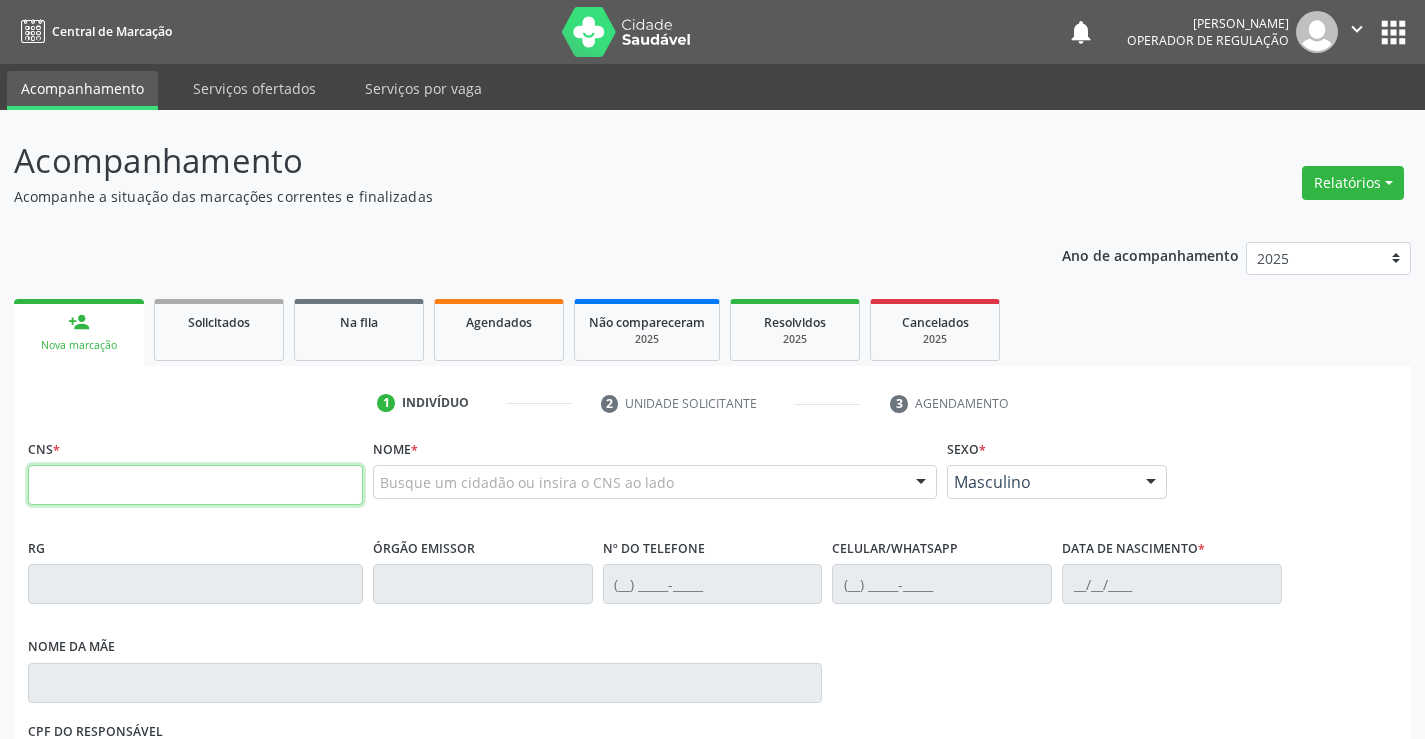 click at bounding box center (195, 485) 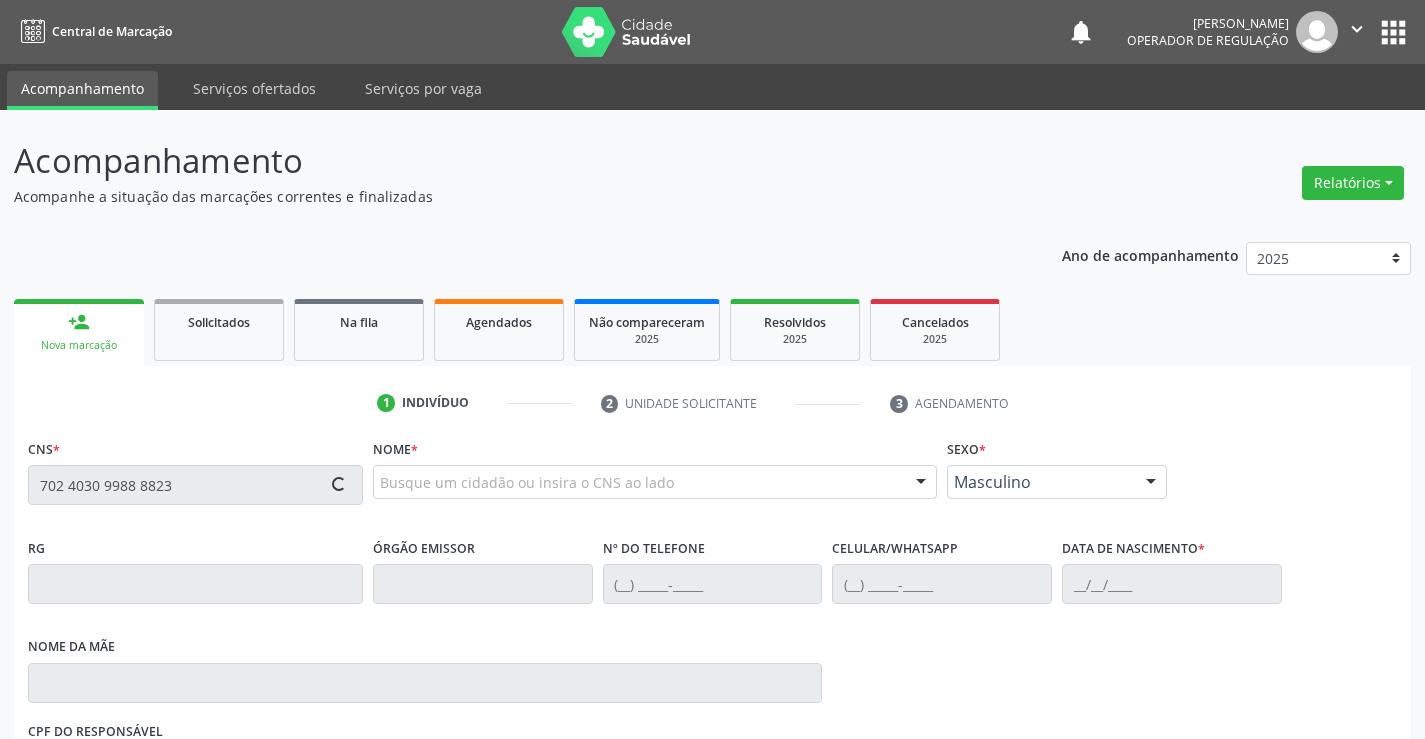 type on "702 4030 9988 8823" 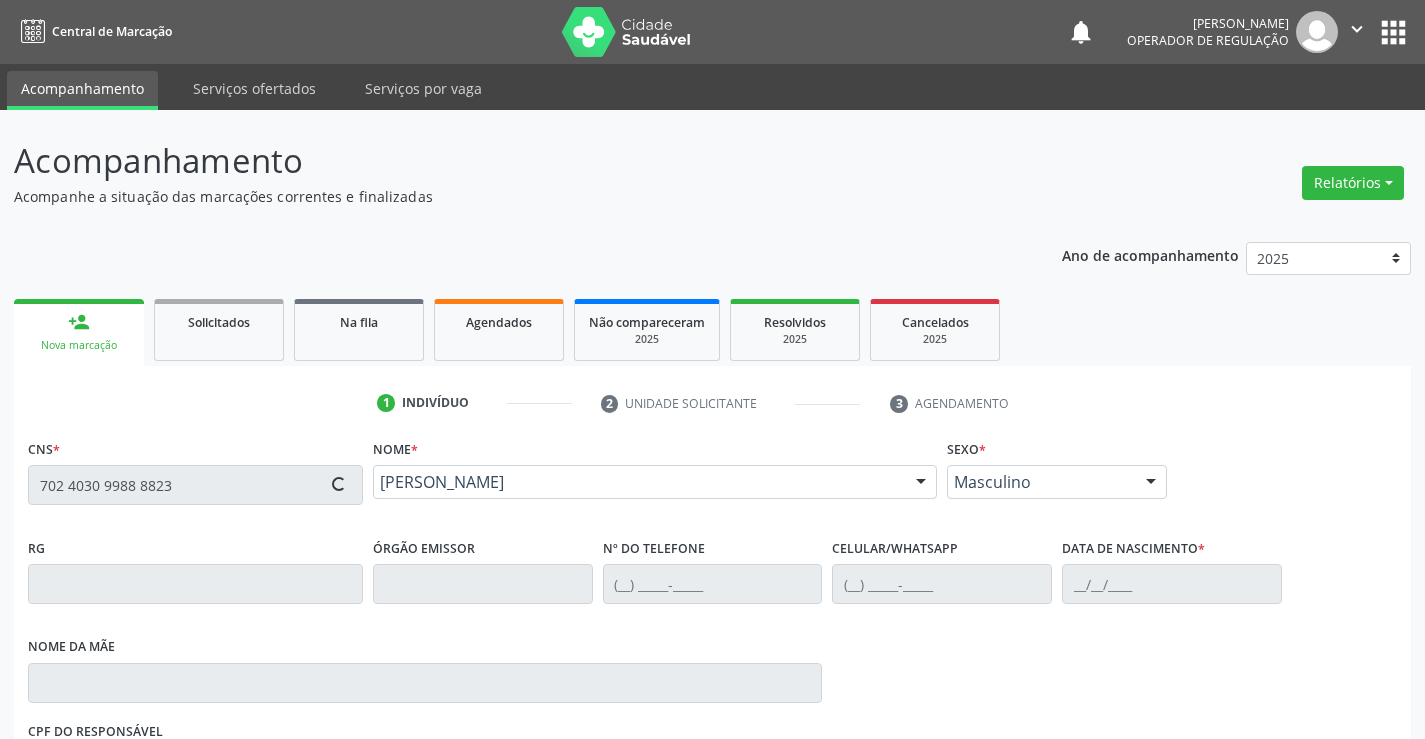 type on "0277224810" 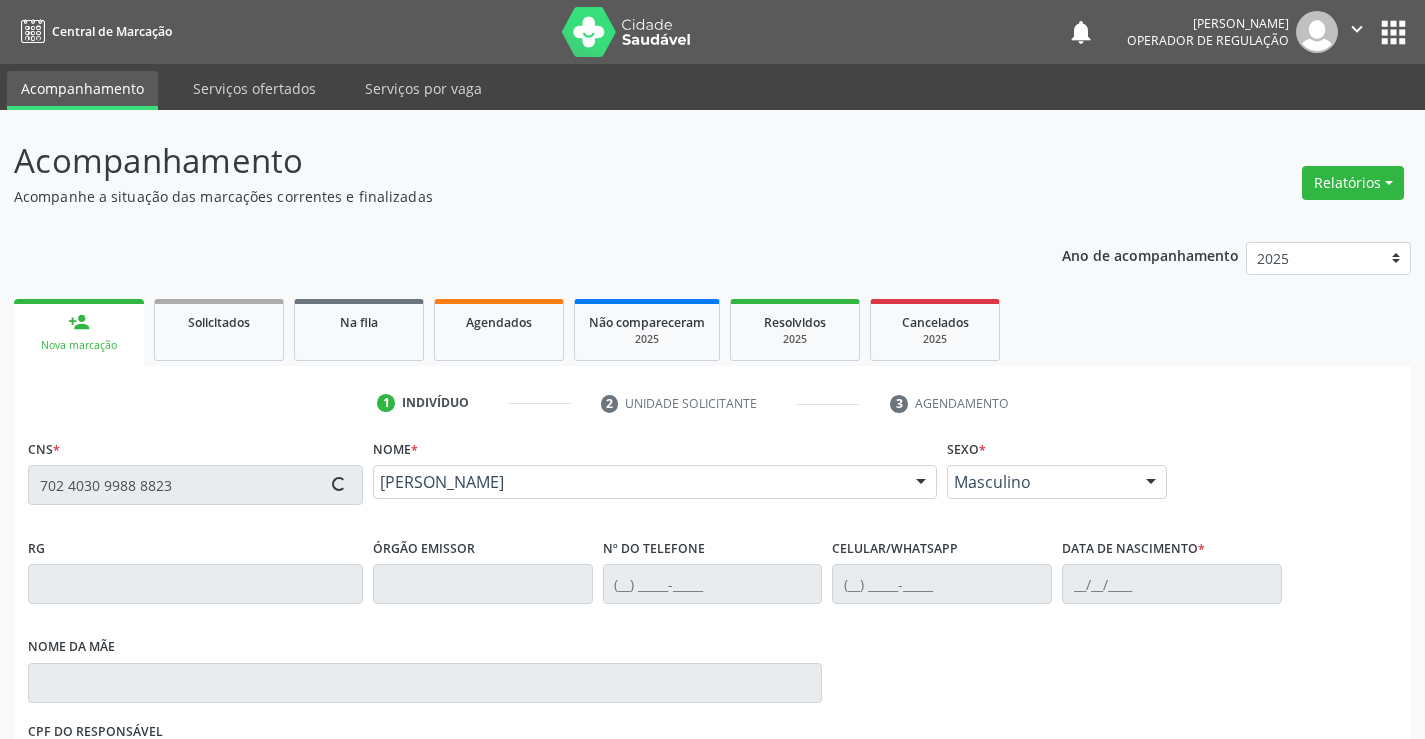 type on "(74) 99911-6954" 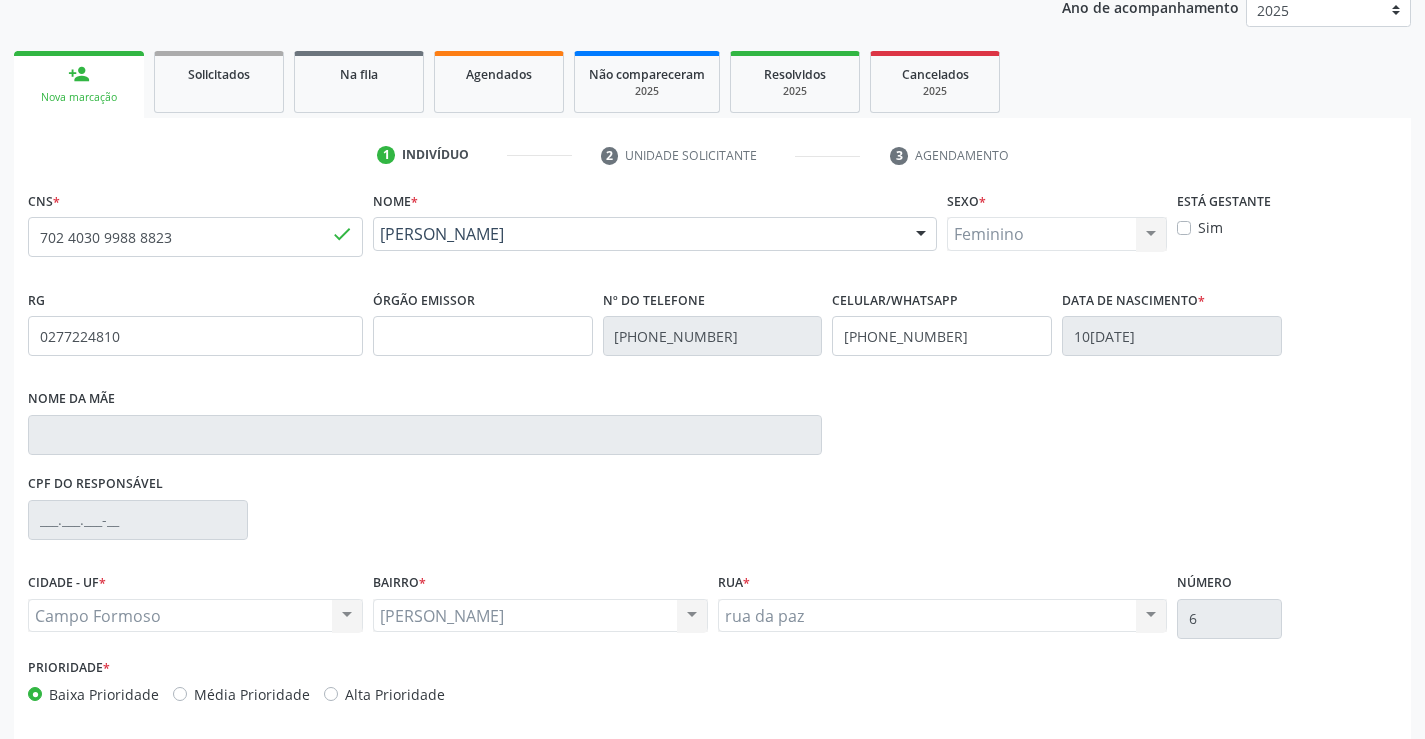 scroll, scrollTop: 331, scrollLeft: 0, axis: vertical 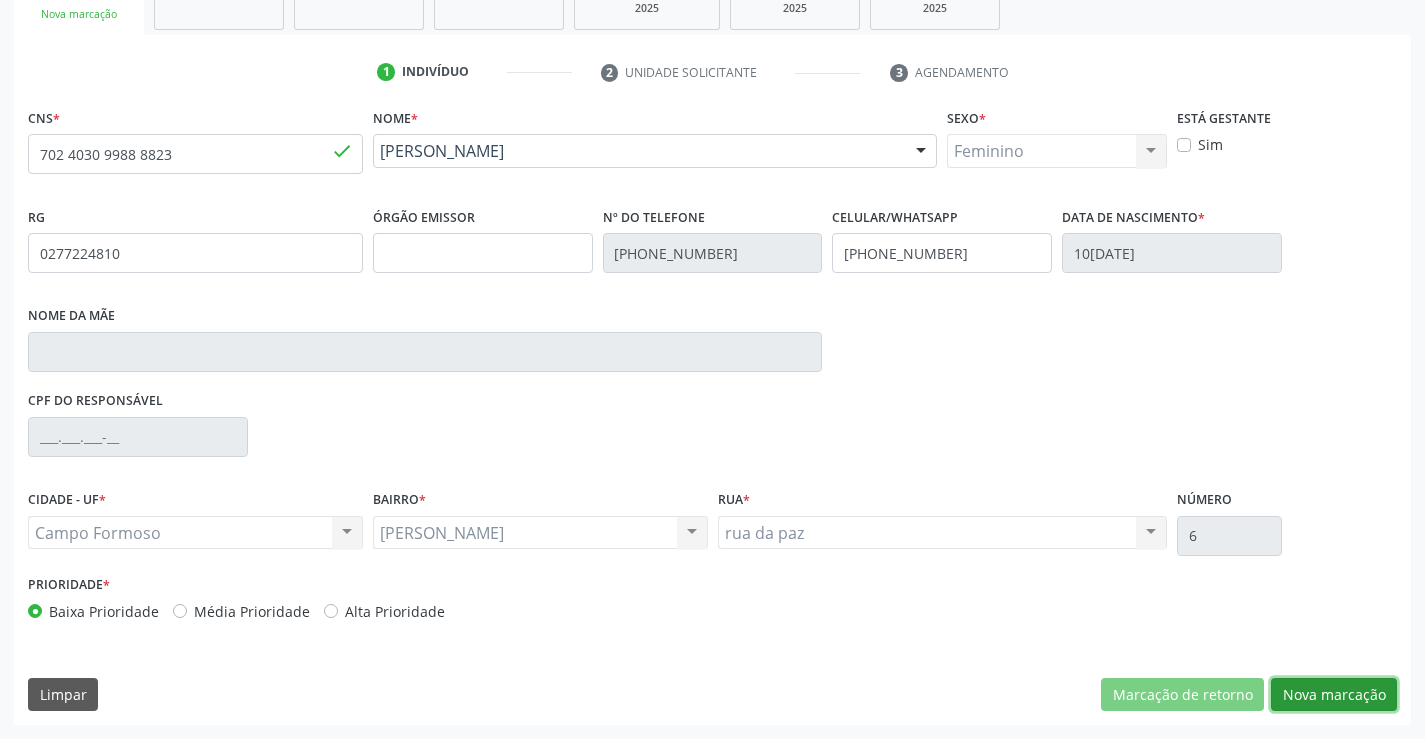 click on "Nova marcação" at bounding box center [1334, 695] 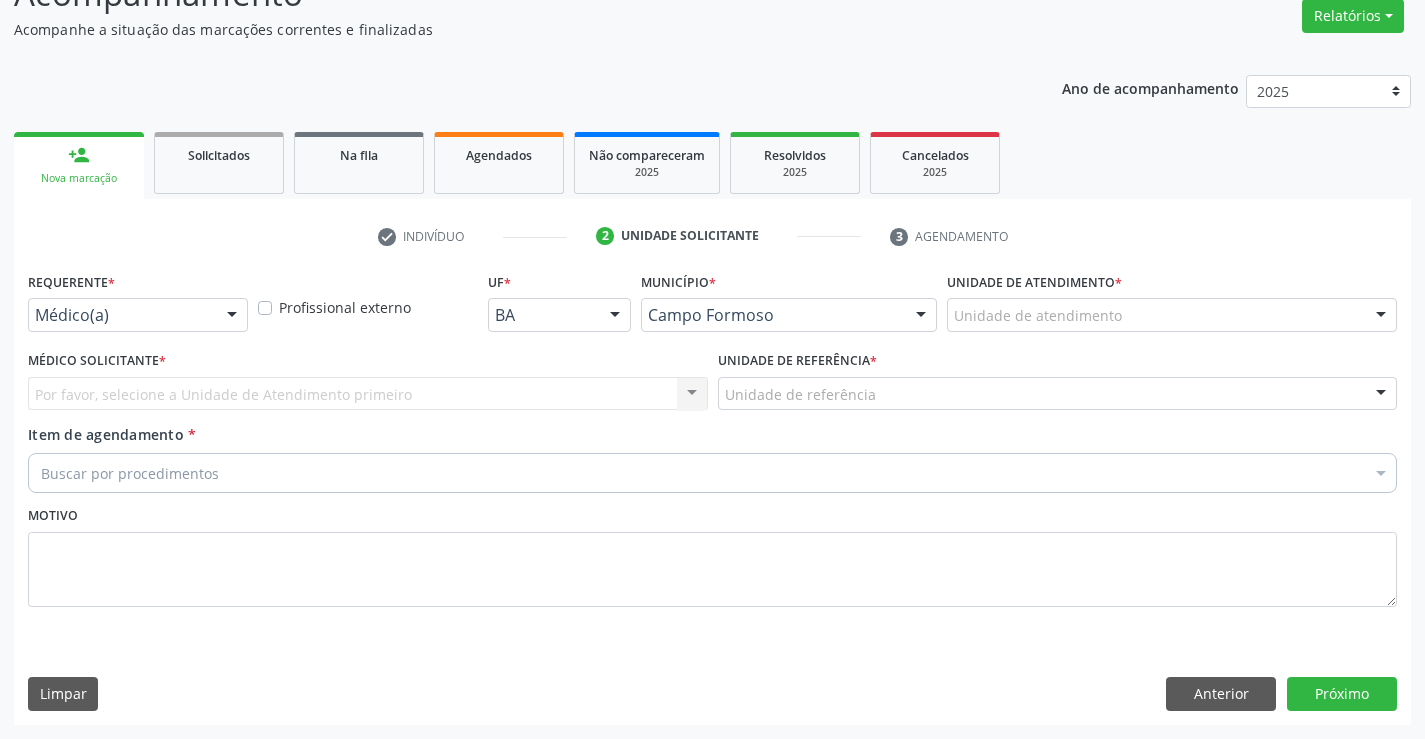 scroll, scrollTop: 167, scrollLeft: 0, axis: vertical 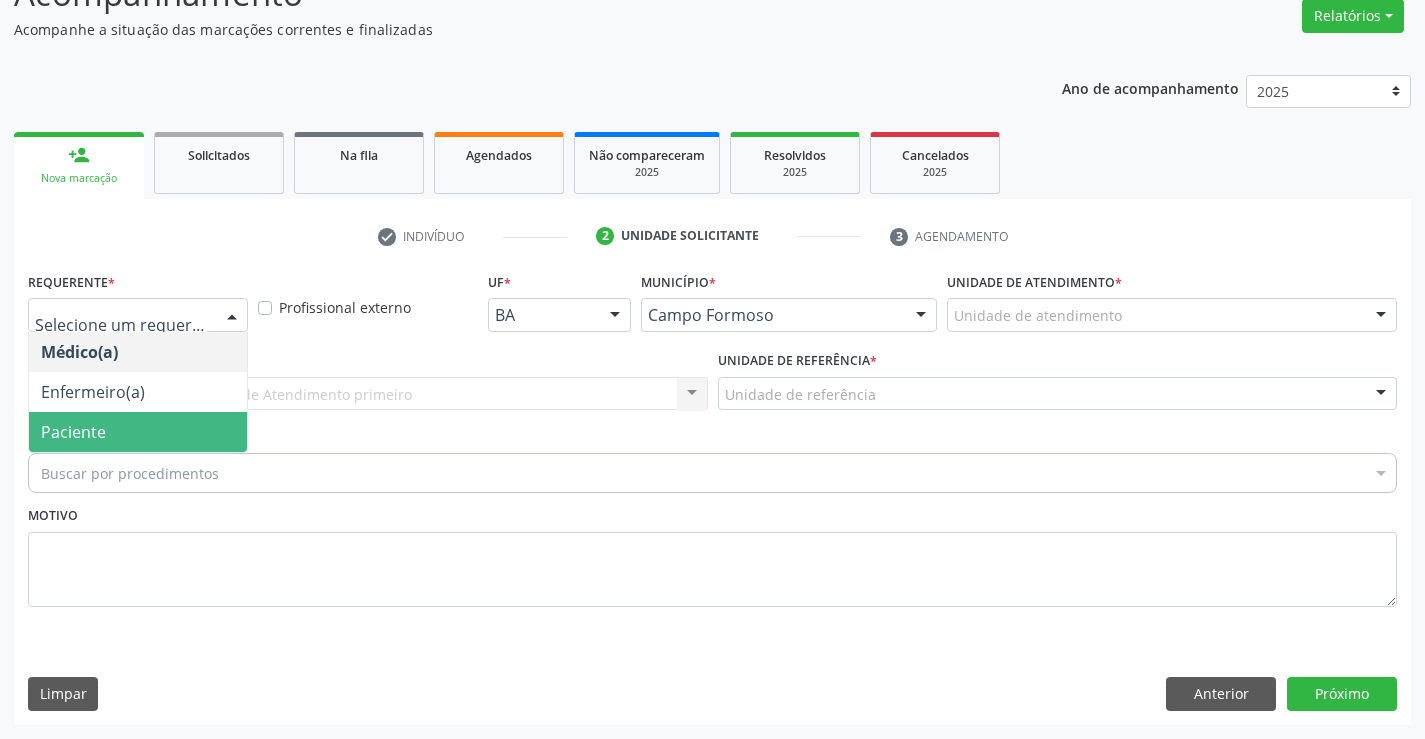 click on "Paciente" at bounding box center [138, 432] 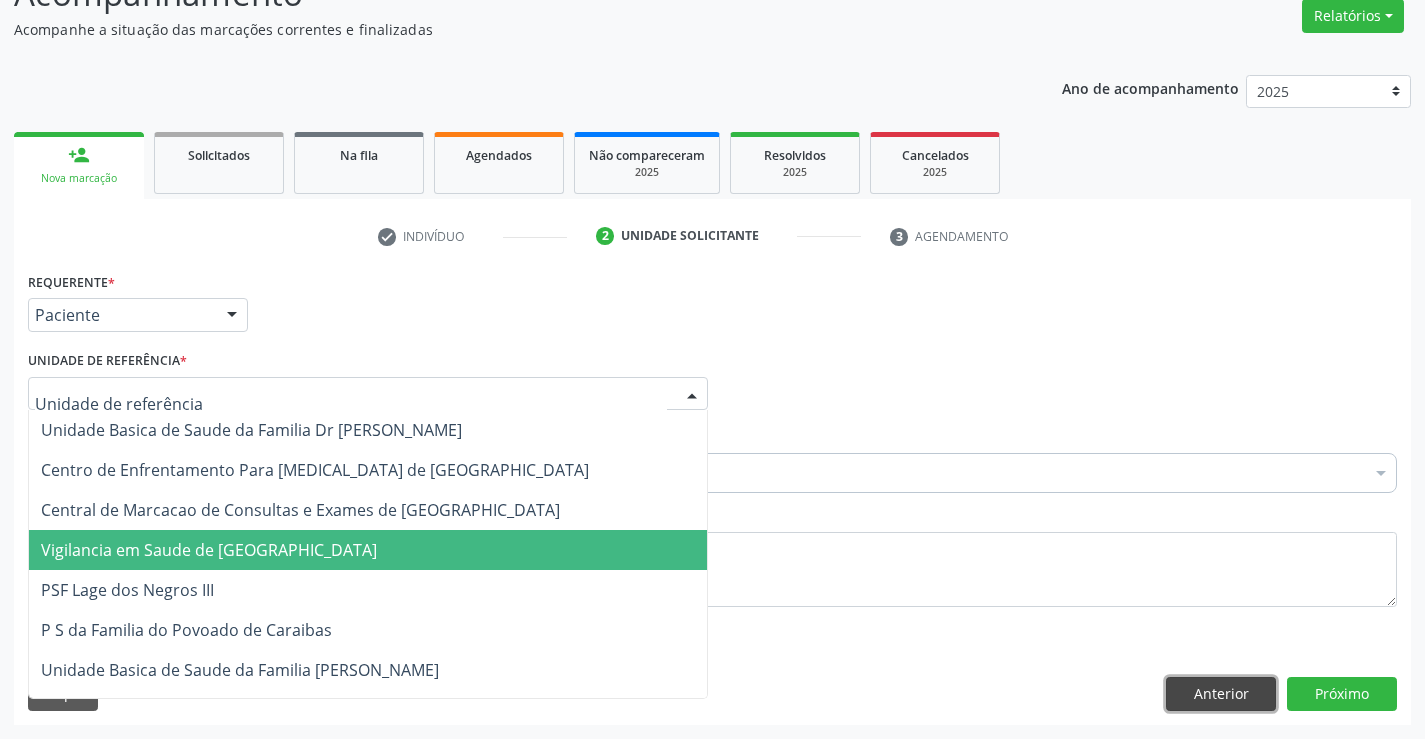 click on "Anterior" at bounding box center [1221, 694] 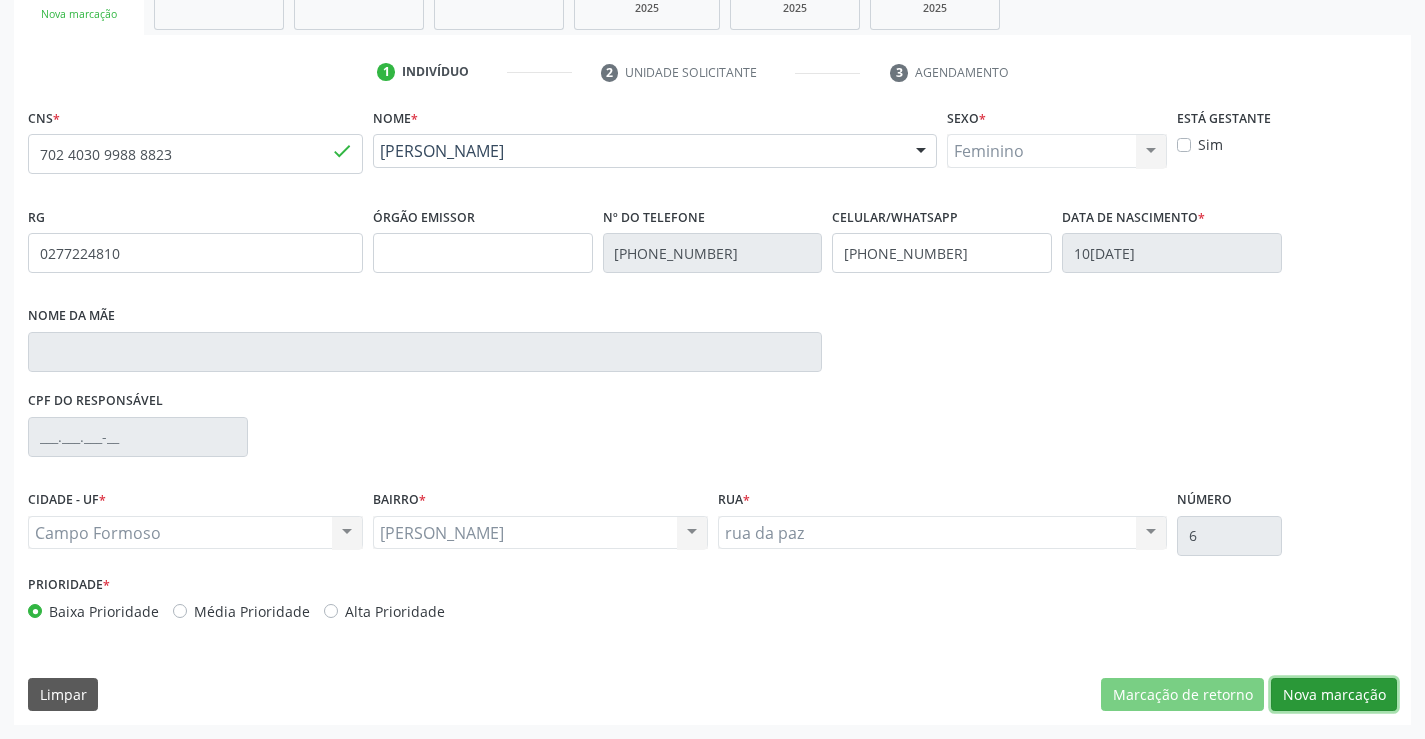 click on "Nova marcação" at bounding box center (1334, 695) 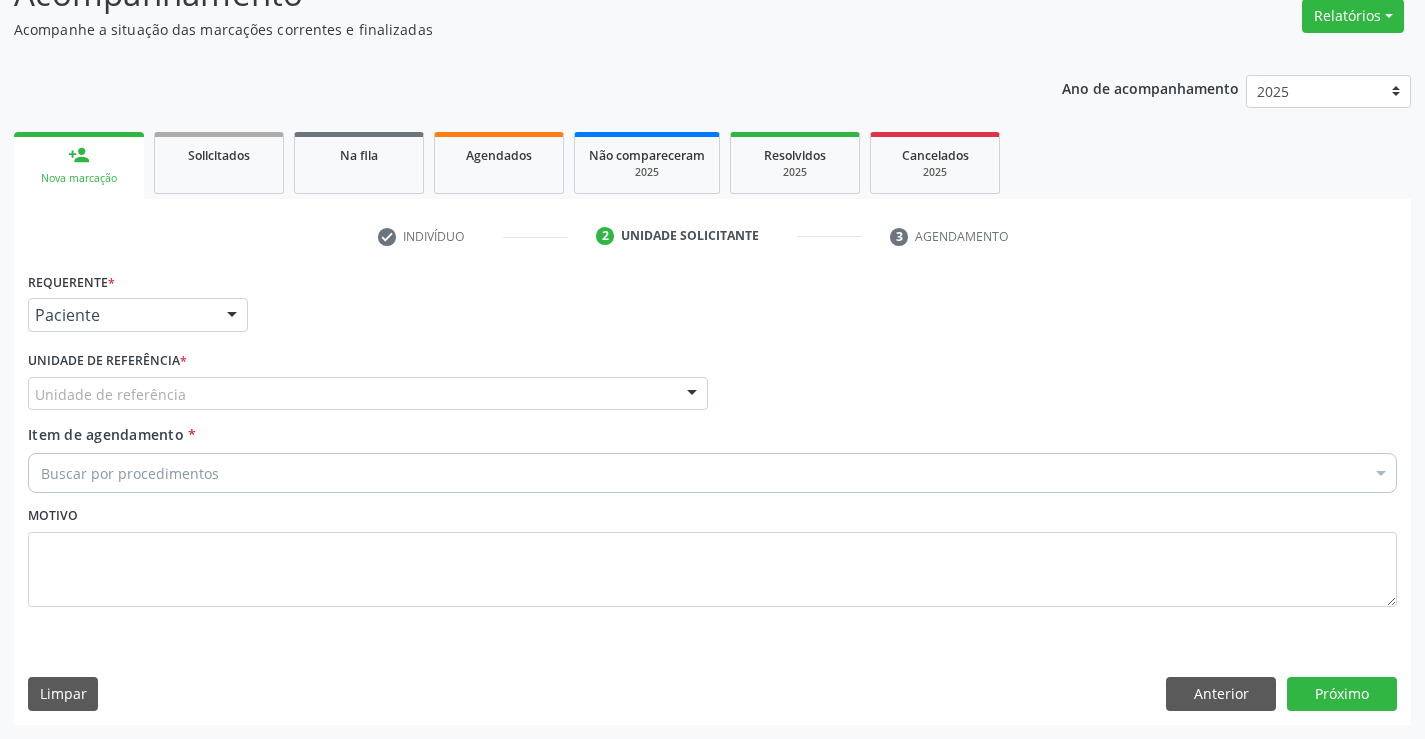 scroll, scrollTop: 167, scrollLeft: 0, axis: vertical 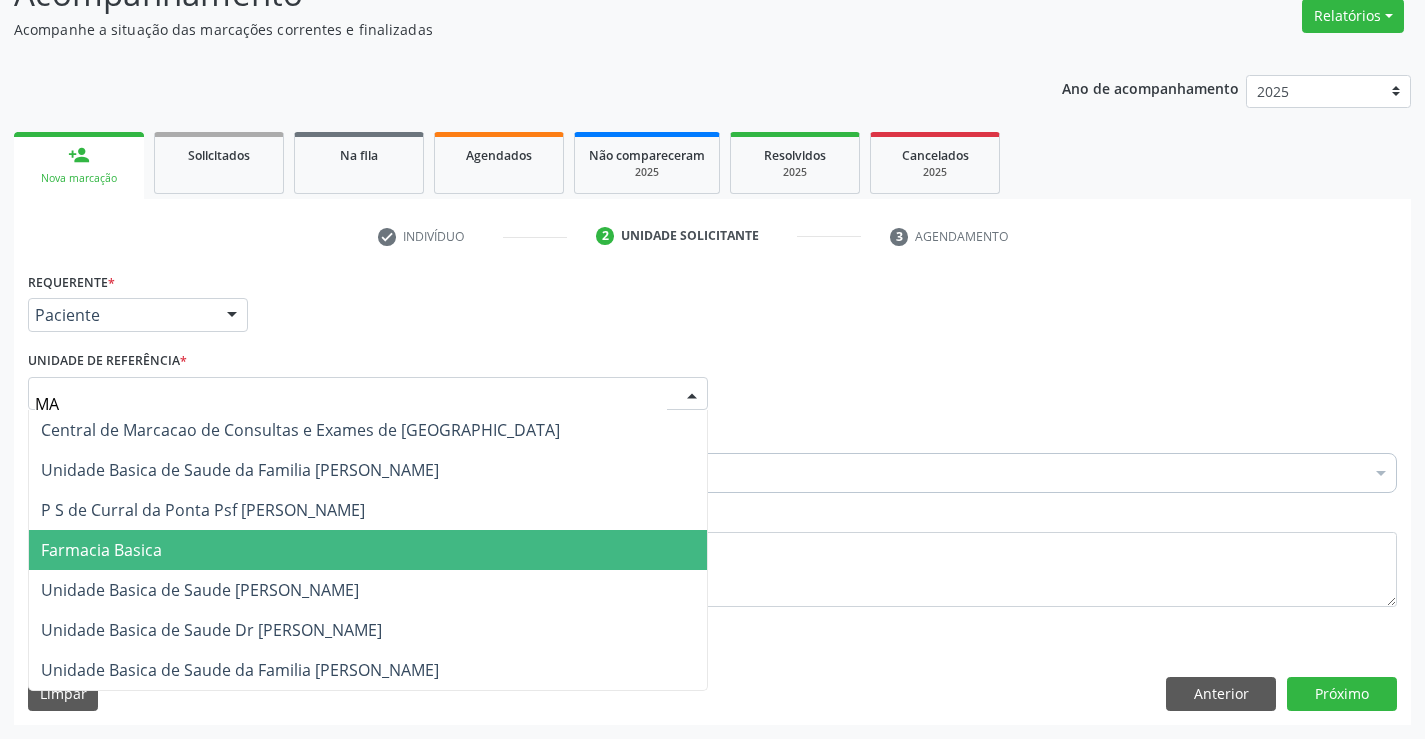 type on "MAI" 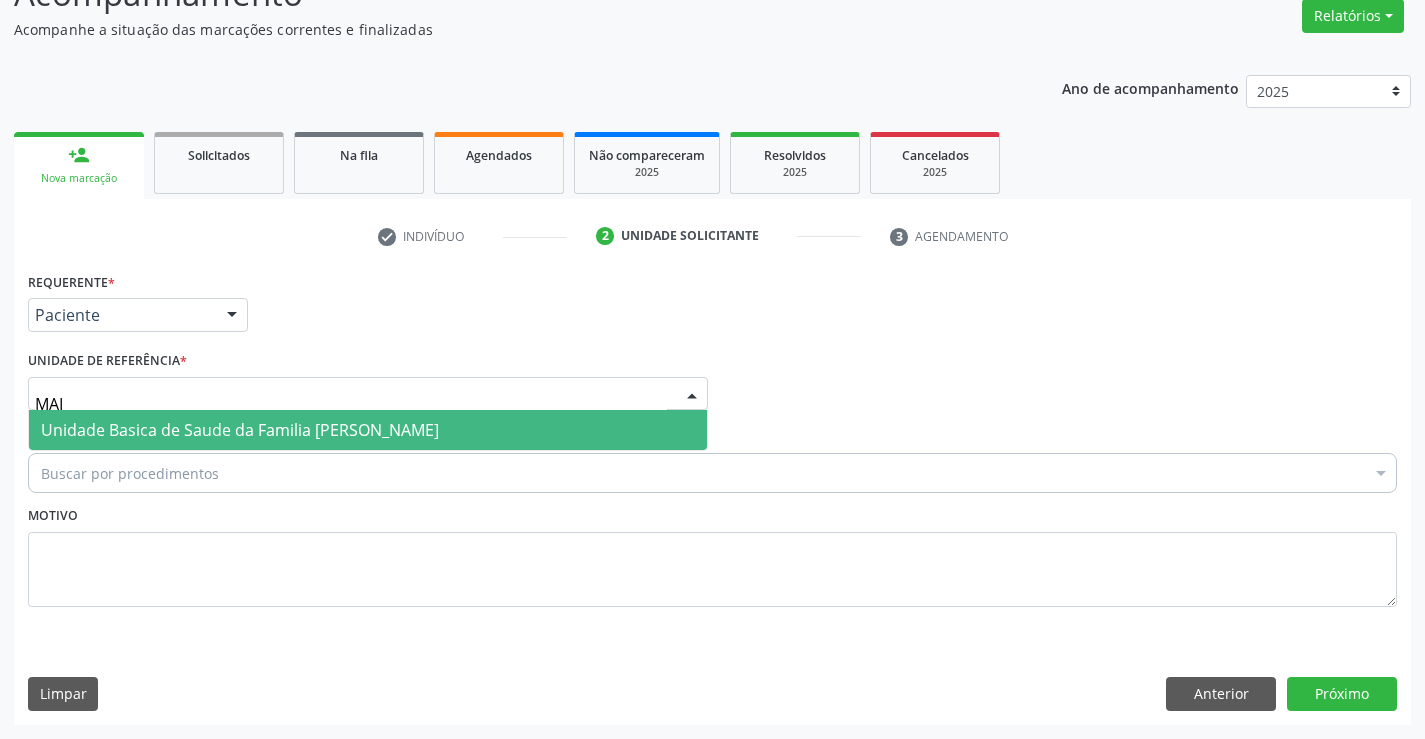 click on "Unidade Basica de Saude da Familia [PERSON_NAME]" at bounding box center (240, 430) 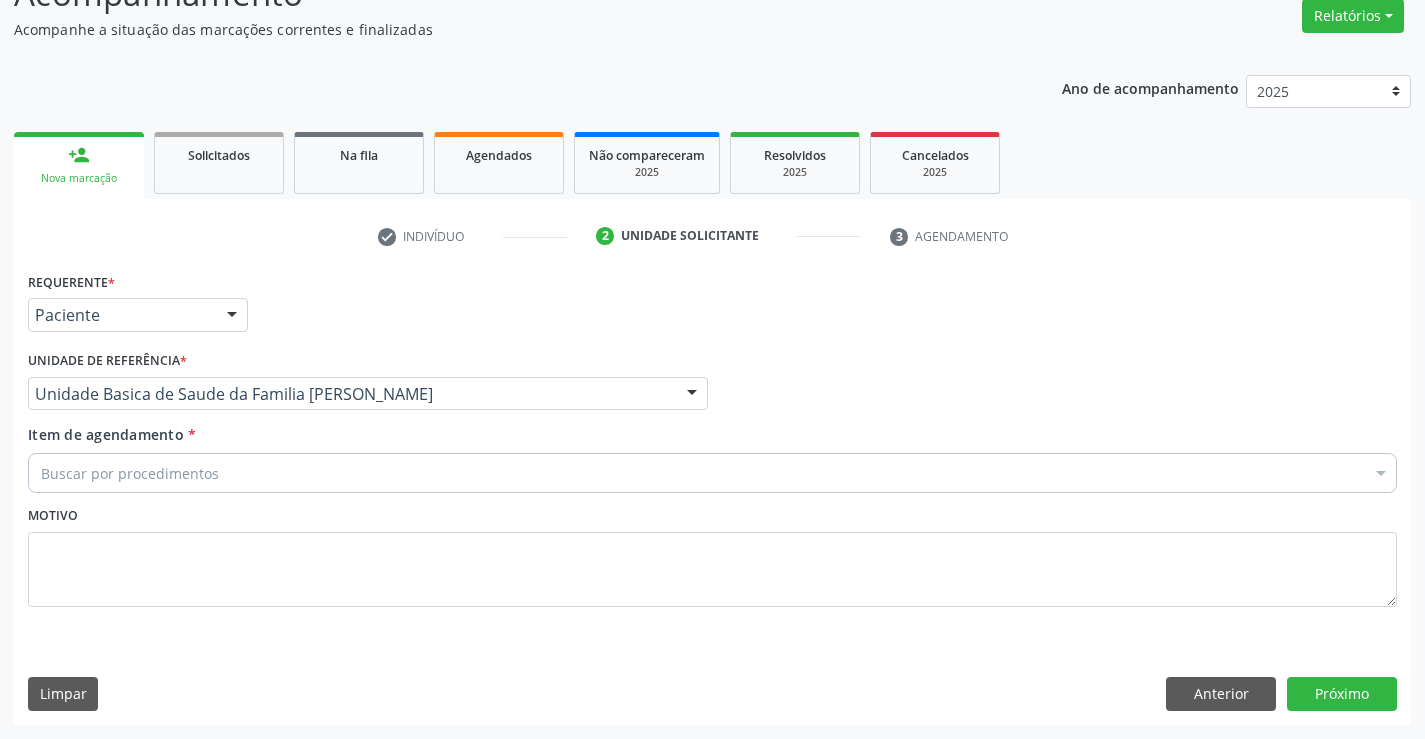 click on "Buscar por procedimentos" at bounding box center (712, 473) 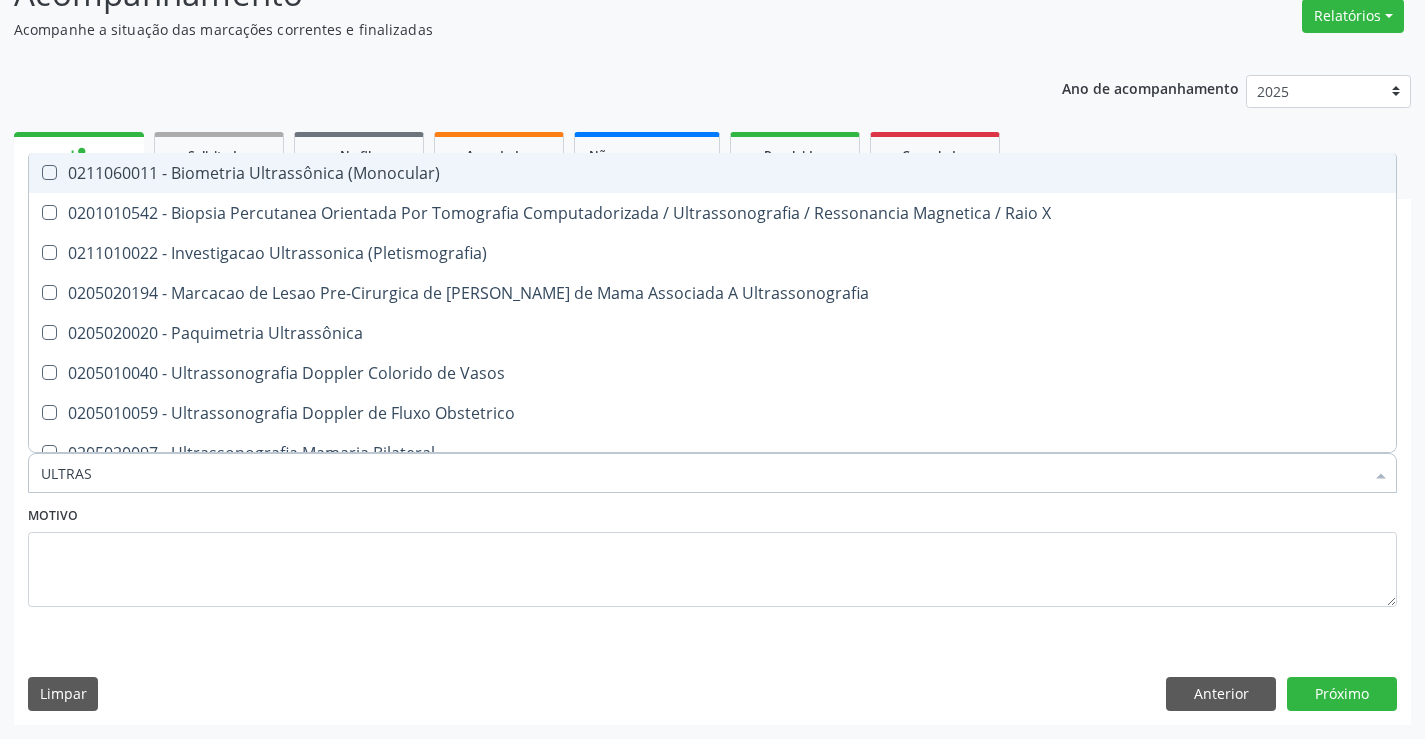 type on "ULTRASS" 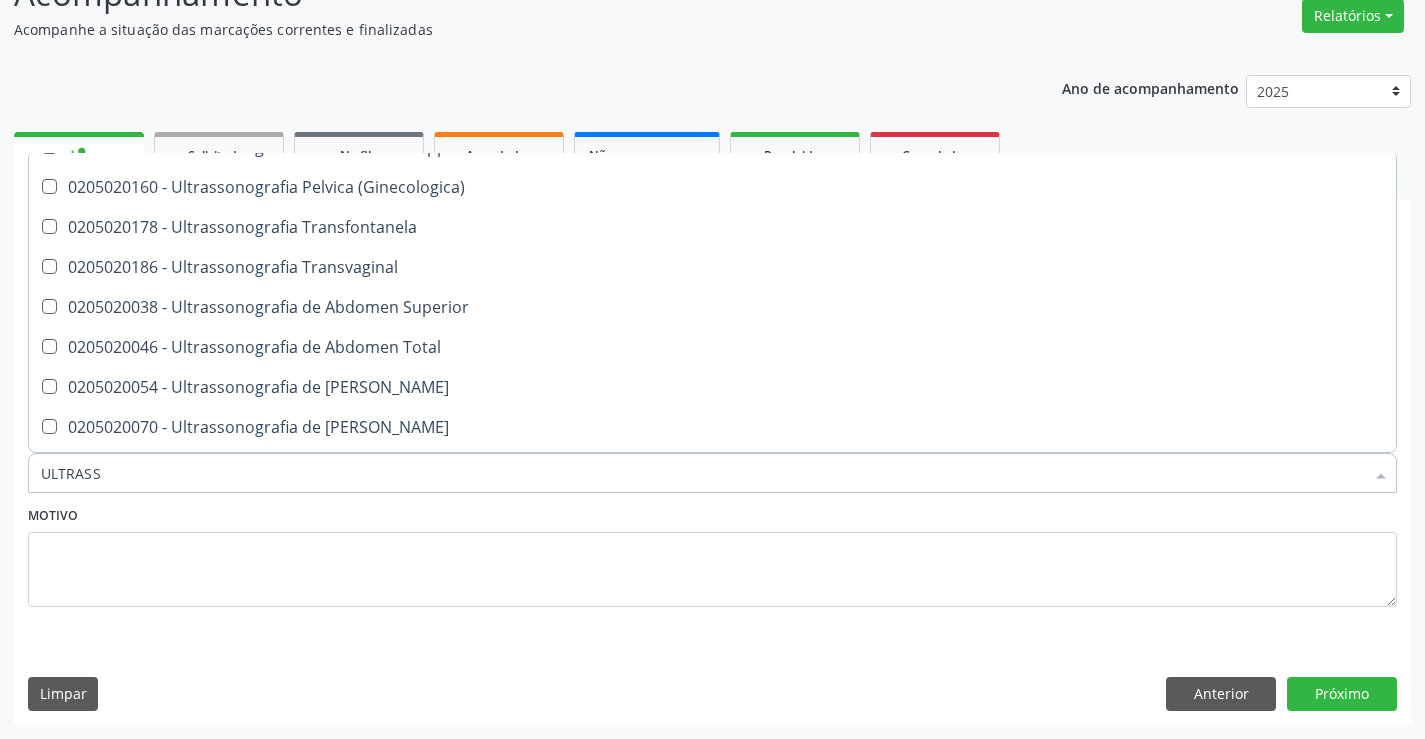 scroll, scrollTop: 400, scrollLeft: 0, axis: vertical 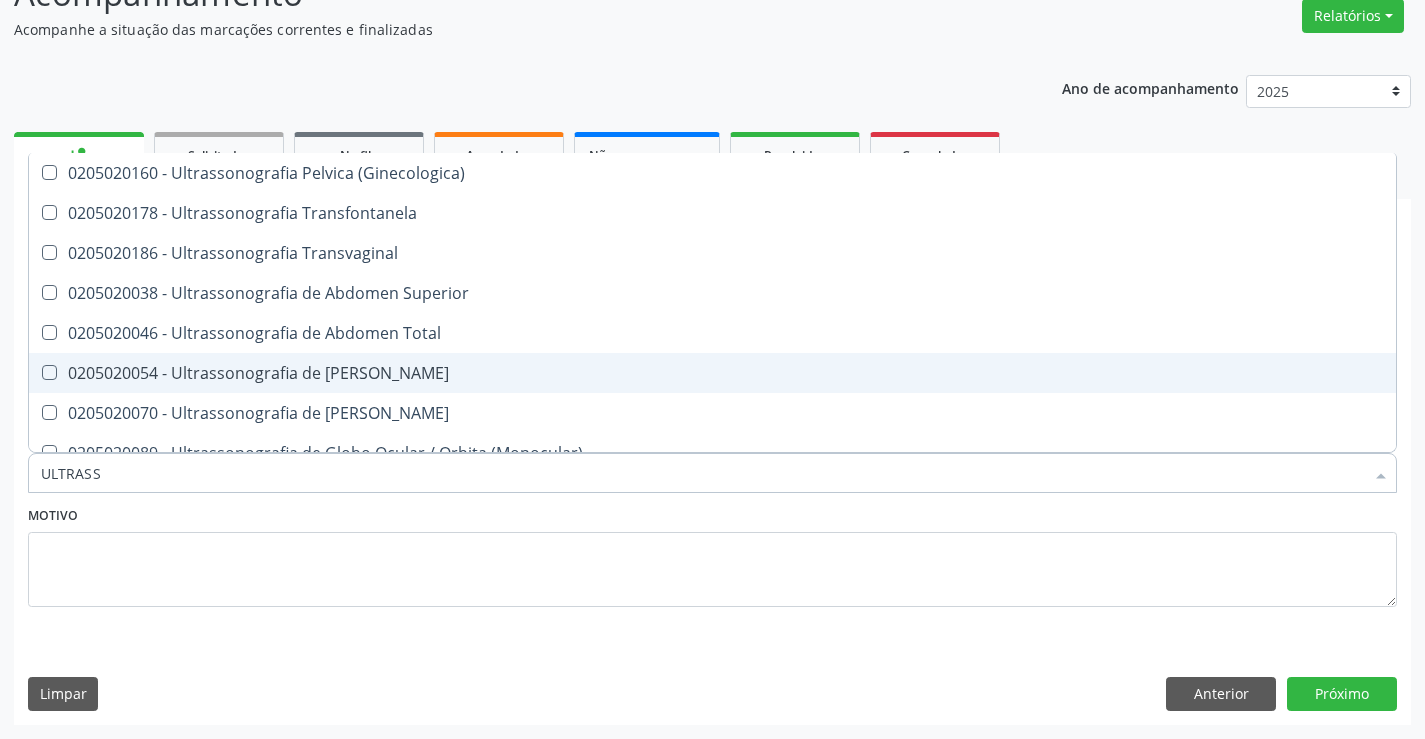 click on "0205020054 - Ultrassonografia de [PERSON_NAME]" at bounding box center (712, 373) 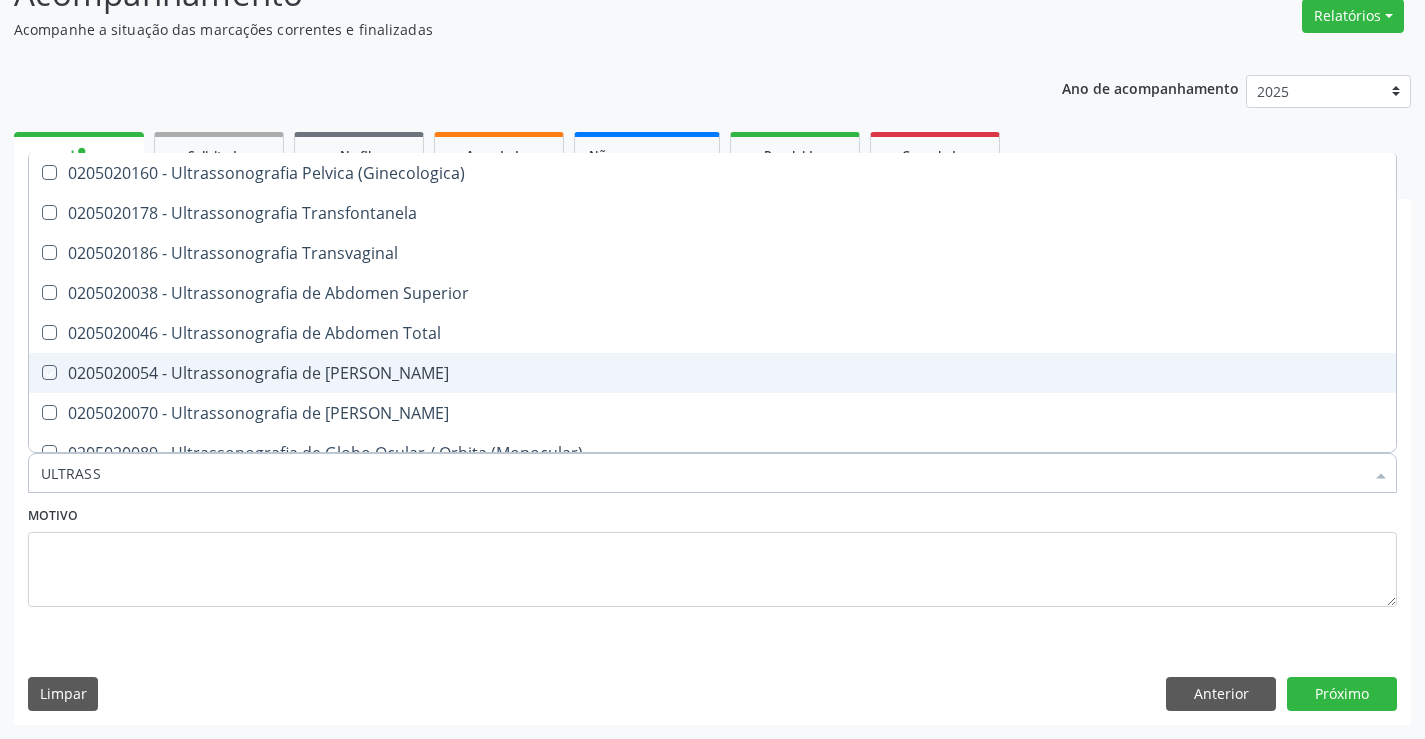 checkbox on "true" 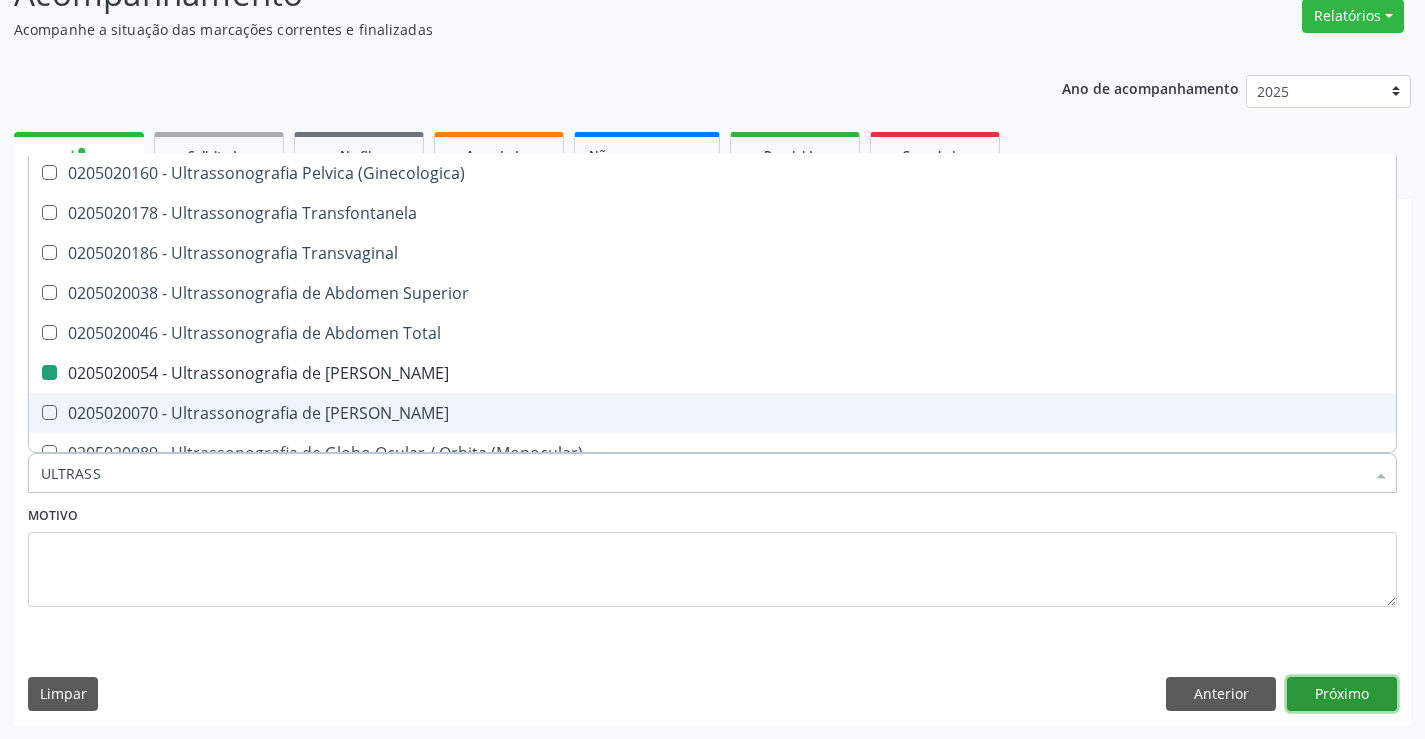 click on "Próximo" at bounding box center (1342, 694) 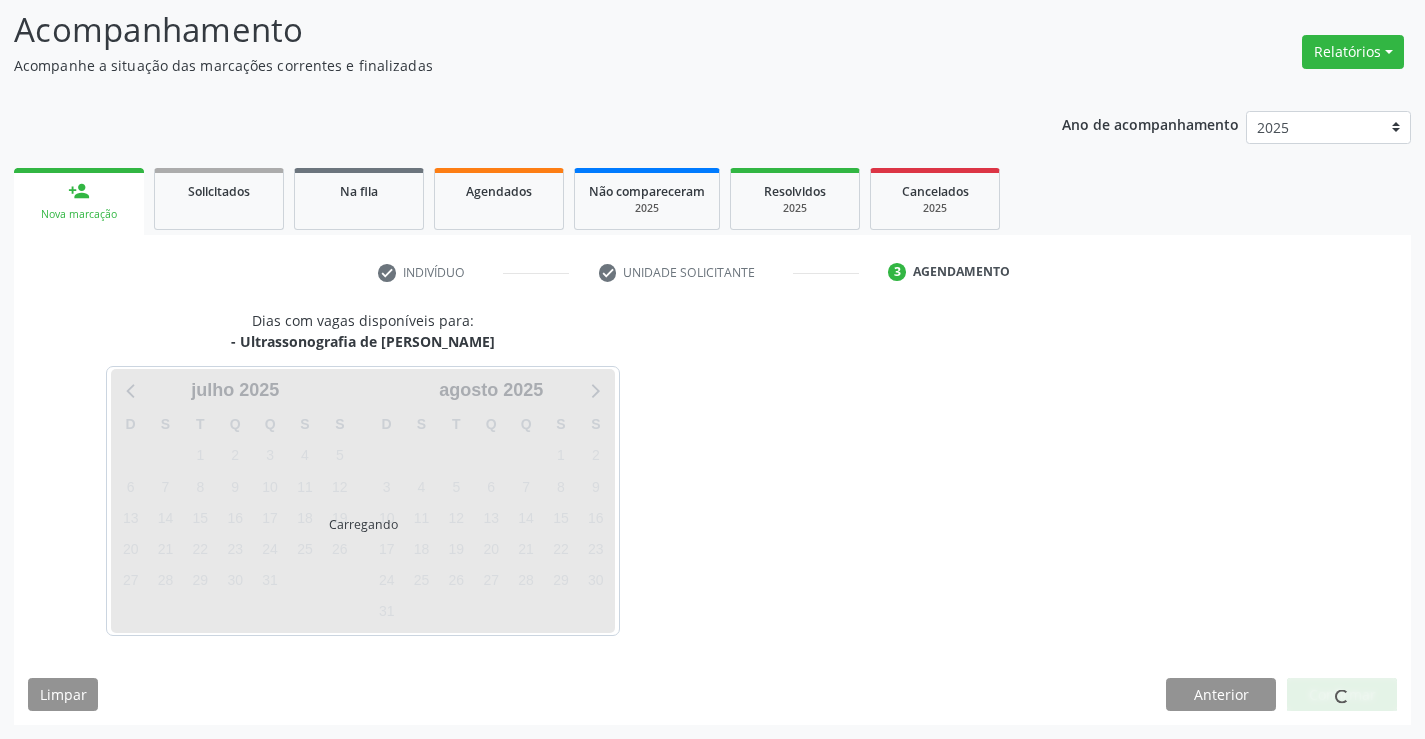 scroll, scrollTop: 131, scrollLeft: 0, axis: vertical 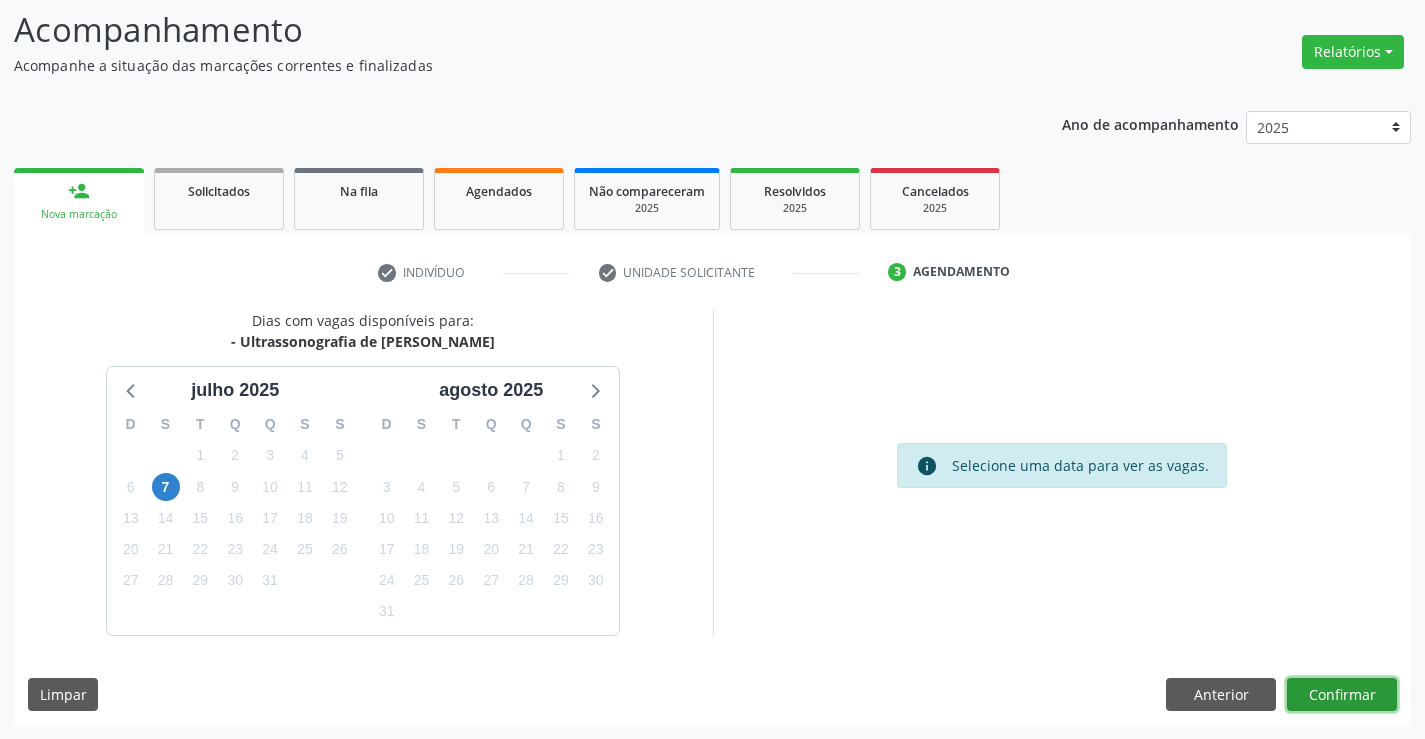 click on "Confirmar" at bounding box center (1342, 695) 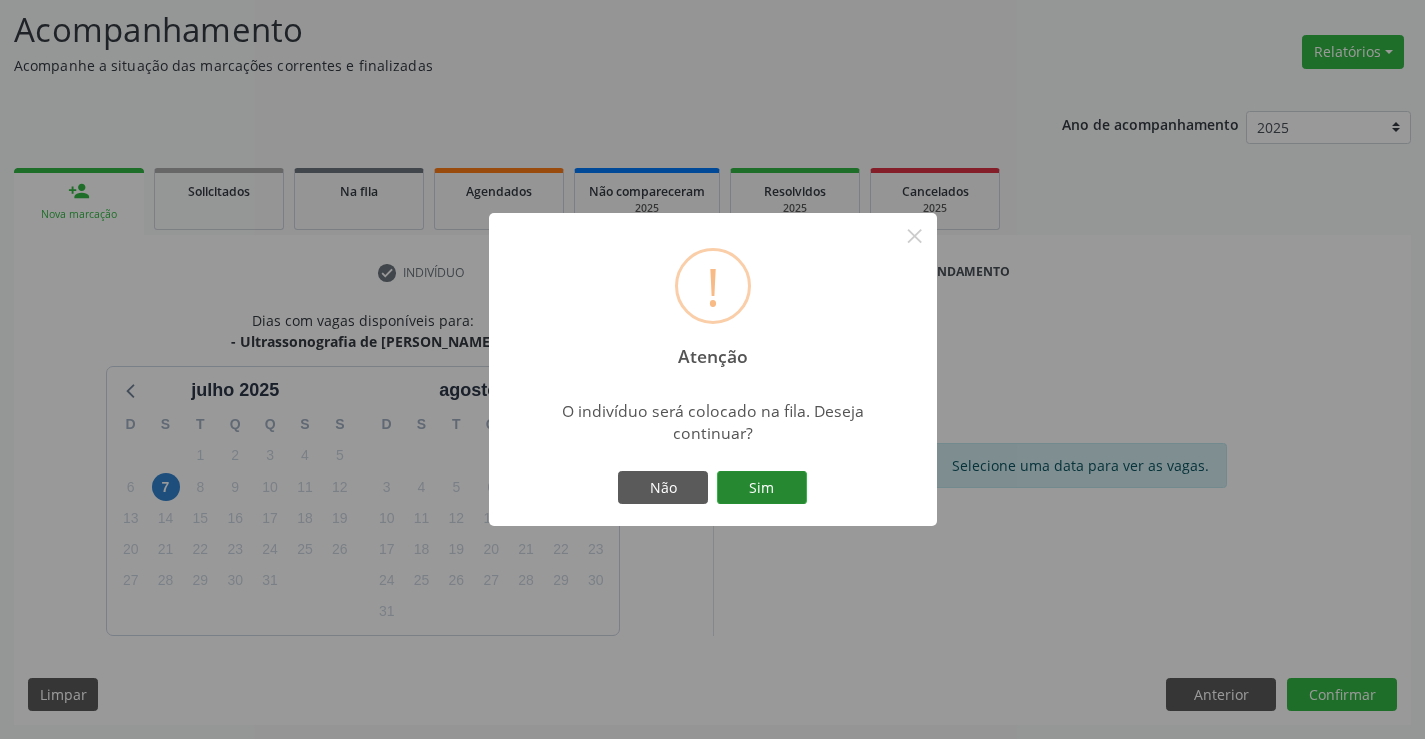 click on "Sim" at bounding box center (762, 488) 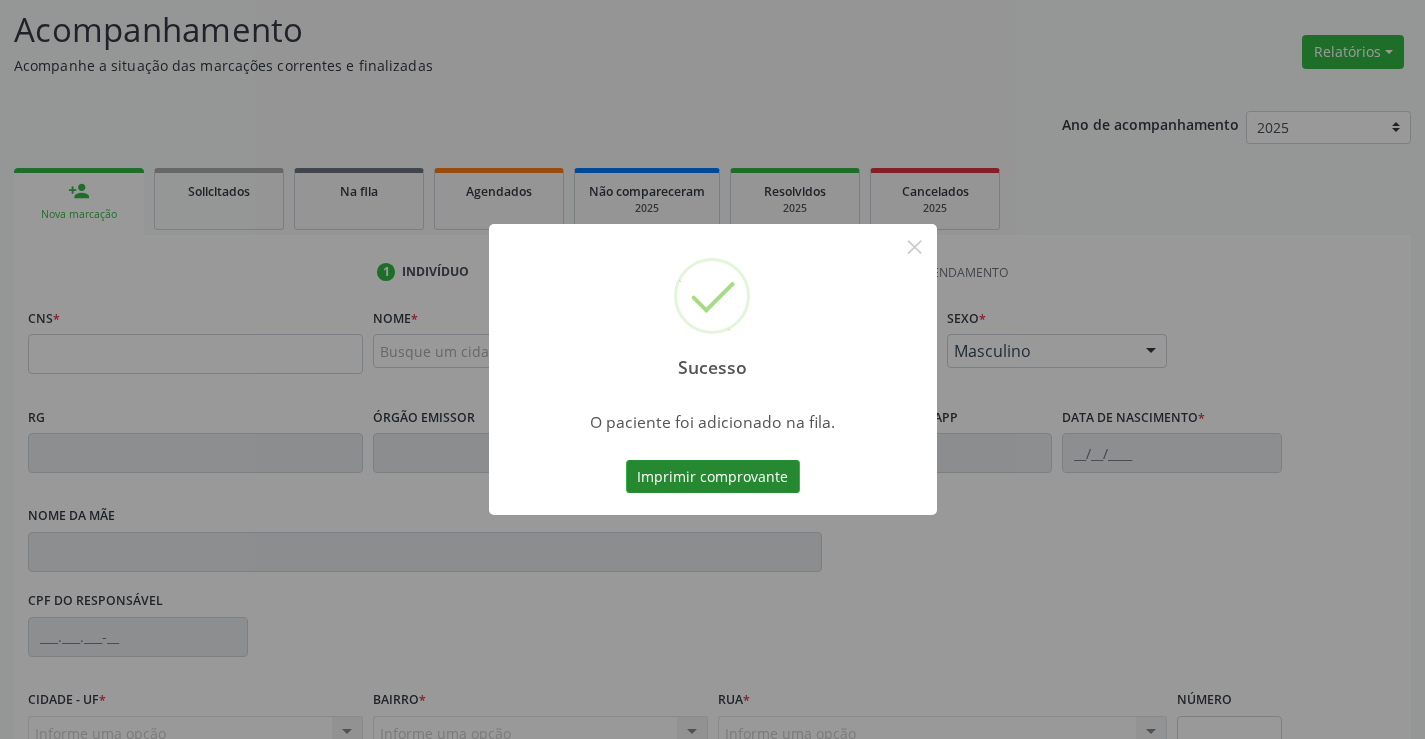 click on "Imprimir comprovante" at bounding box center (713, 477) 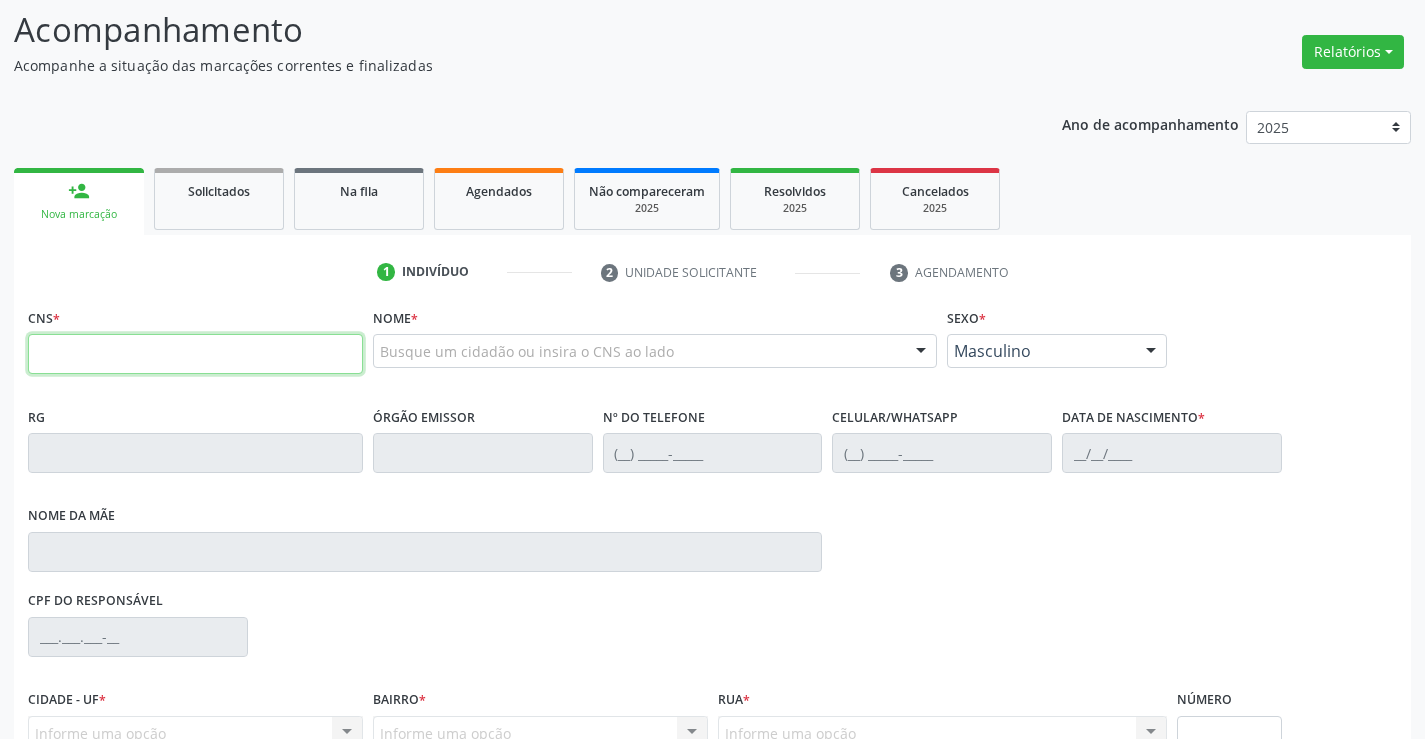 click at bounding box center (195, 354) 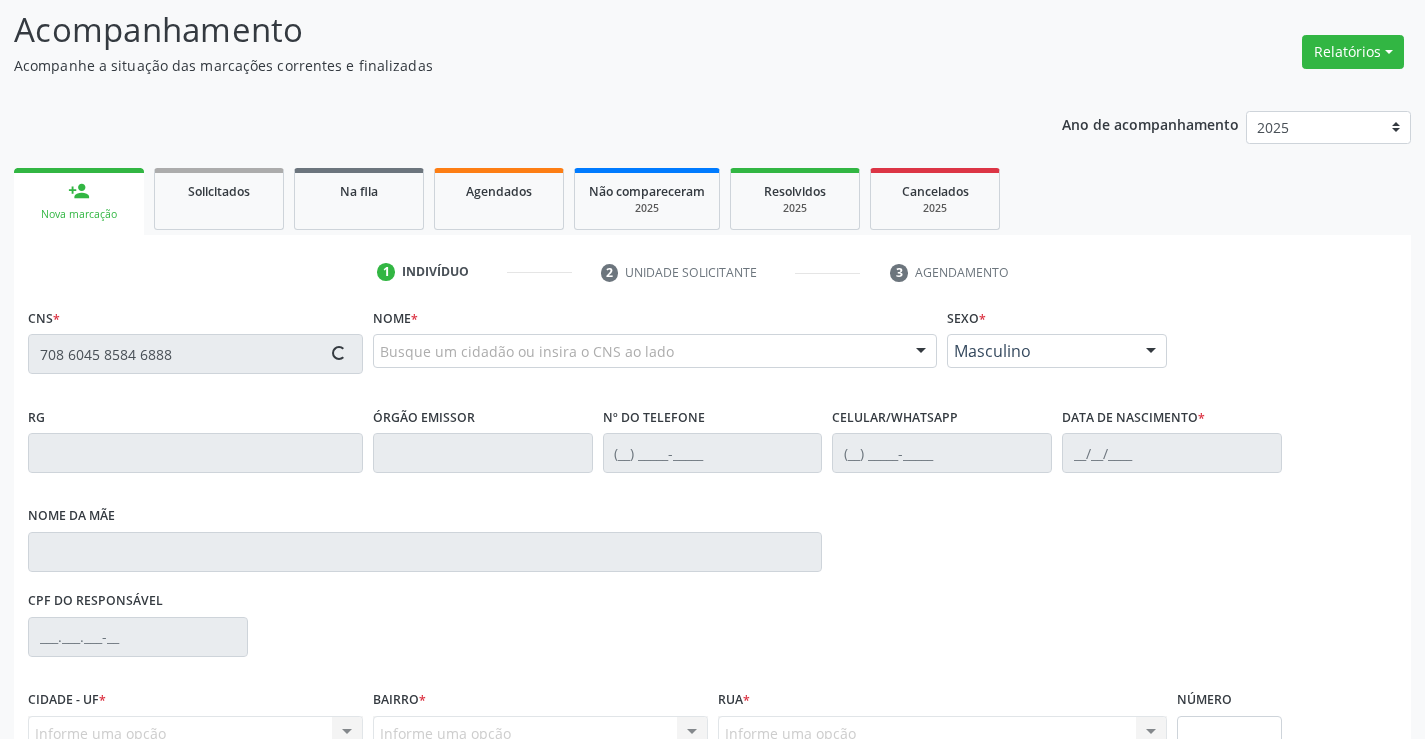 type on "708 6045 8584 6888" 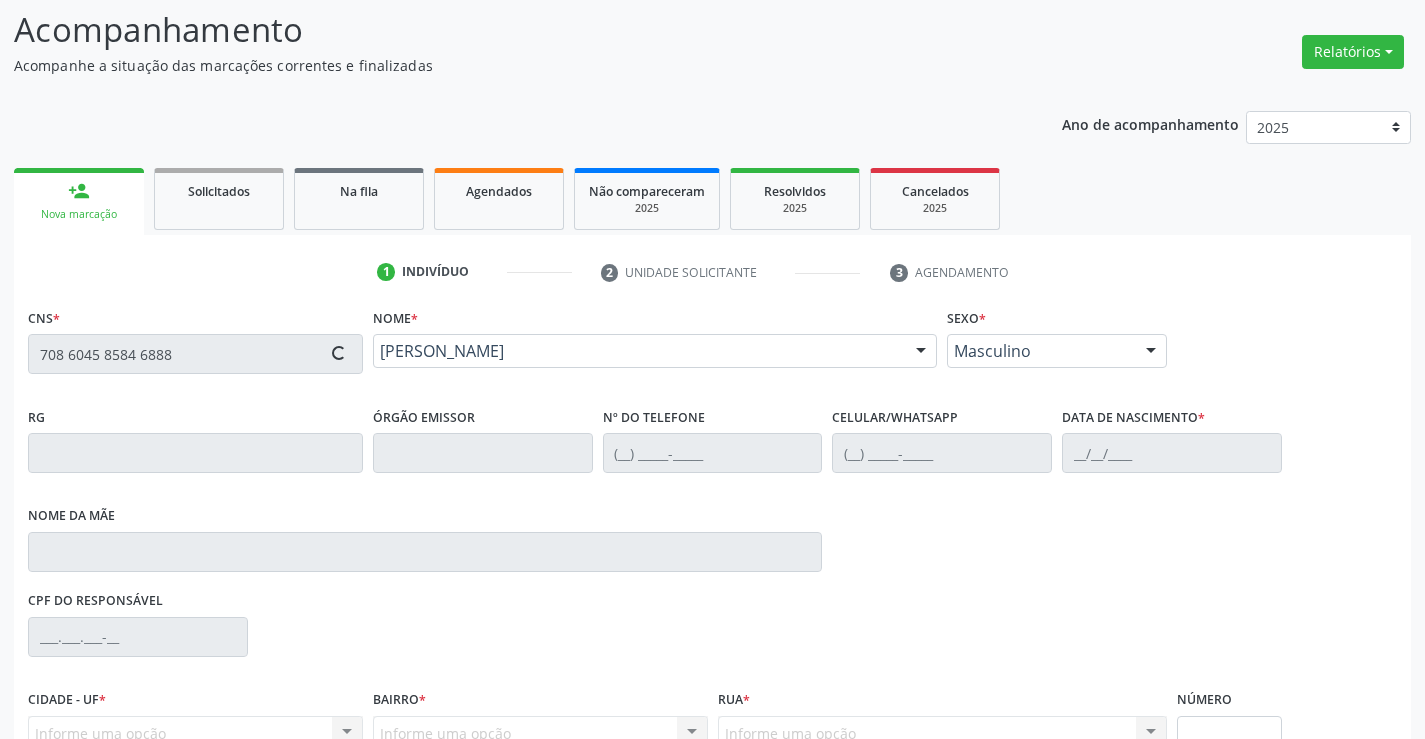 type on "2062959605" 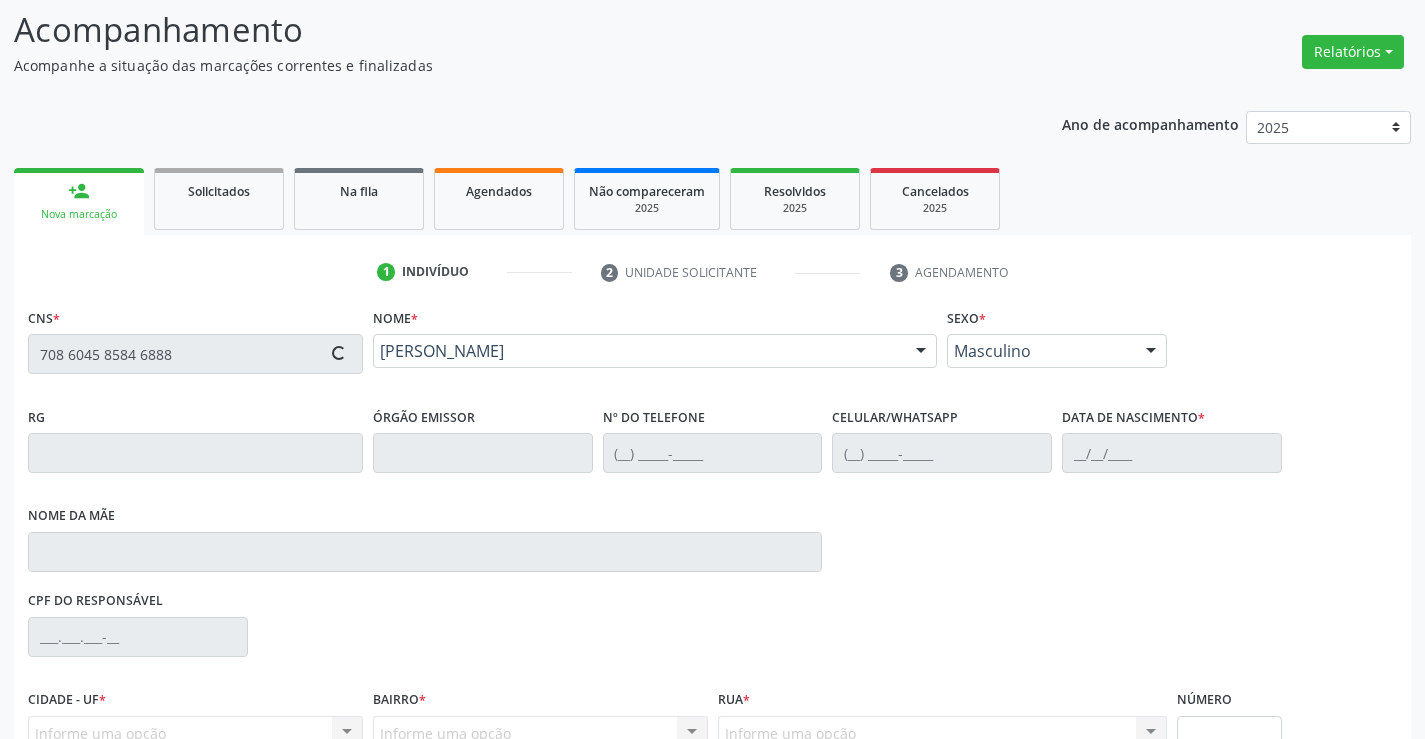type on "(74) 99982-6757" 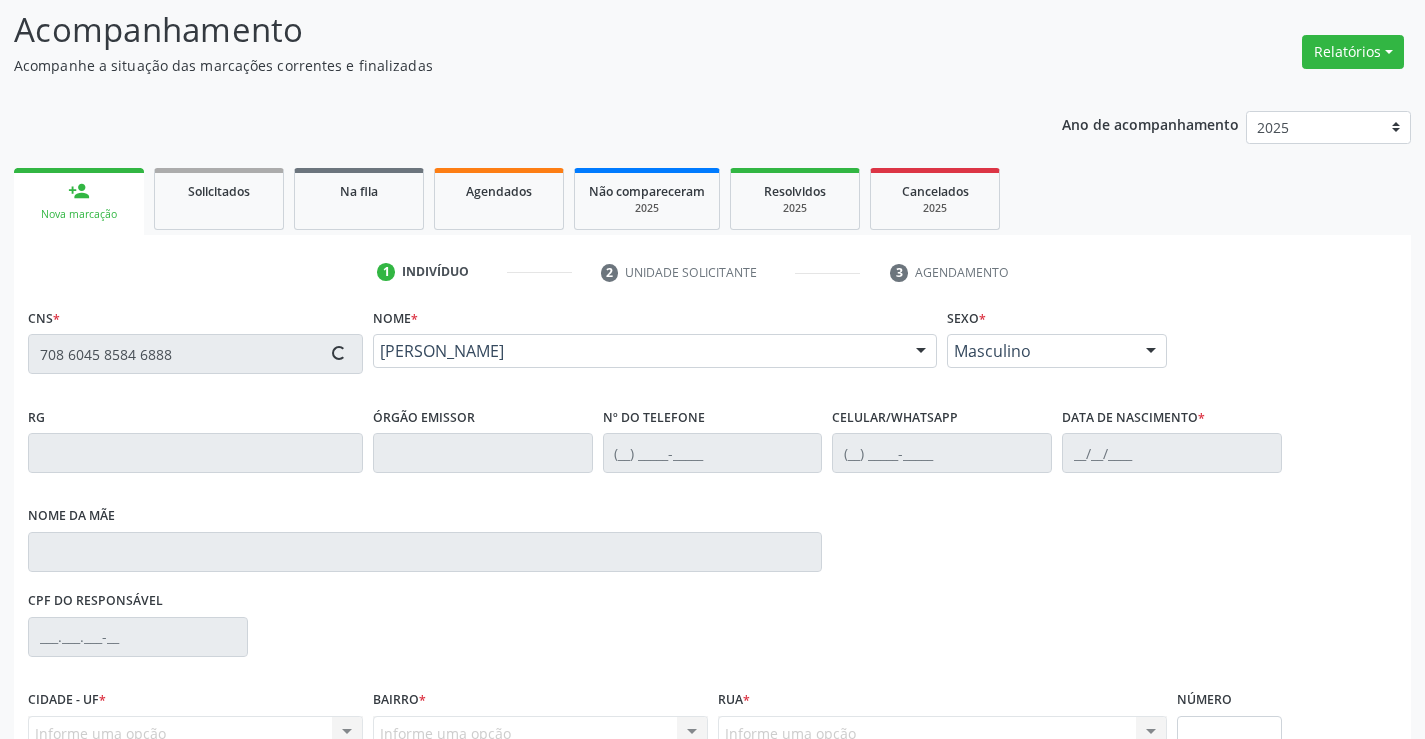 type on "069.202.425-59" 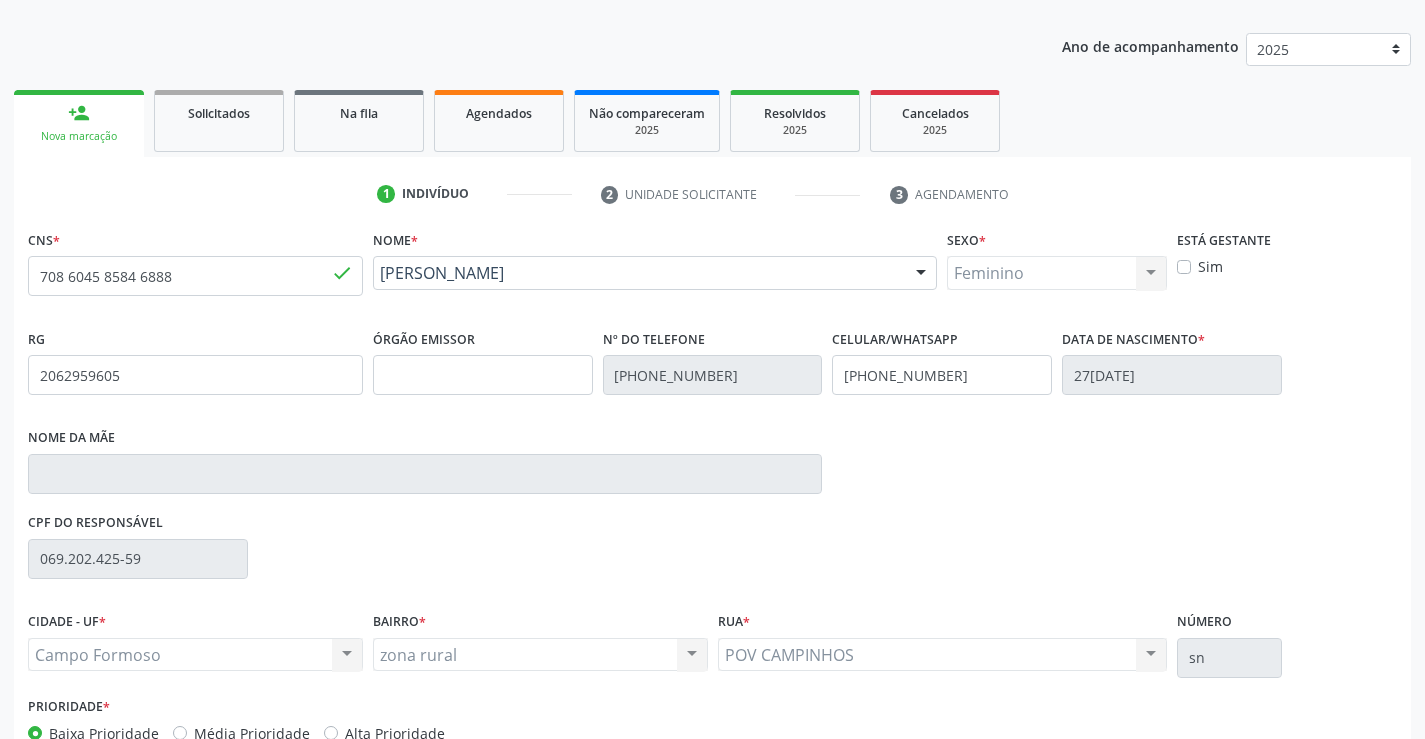 scroll, scrollTop: 331, scrollLeft: 0, axis: vertical 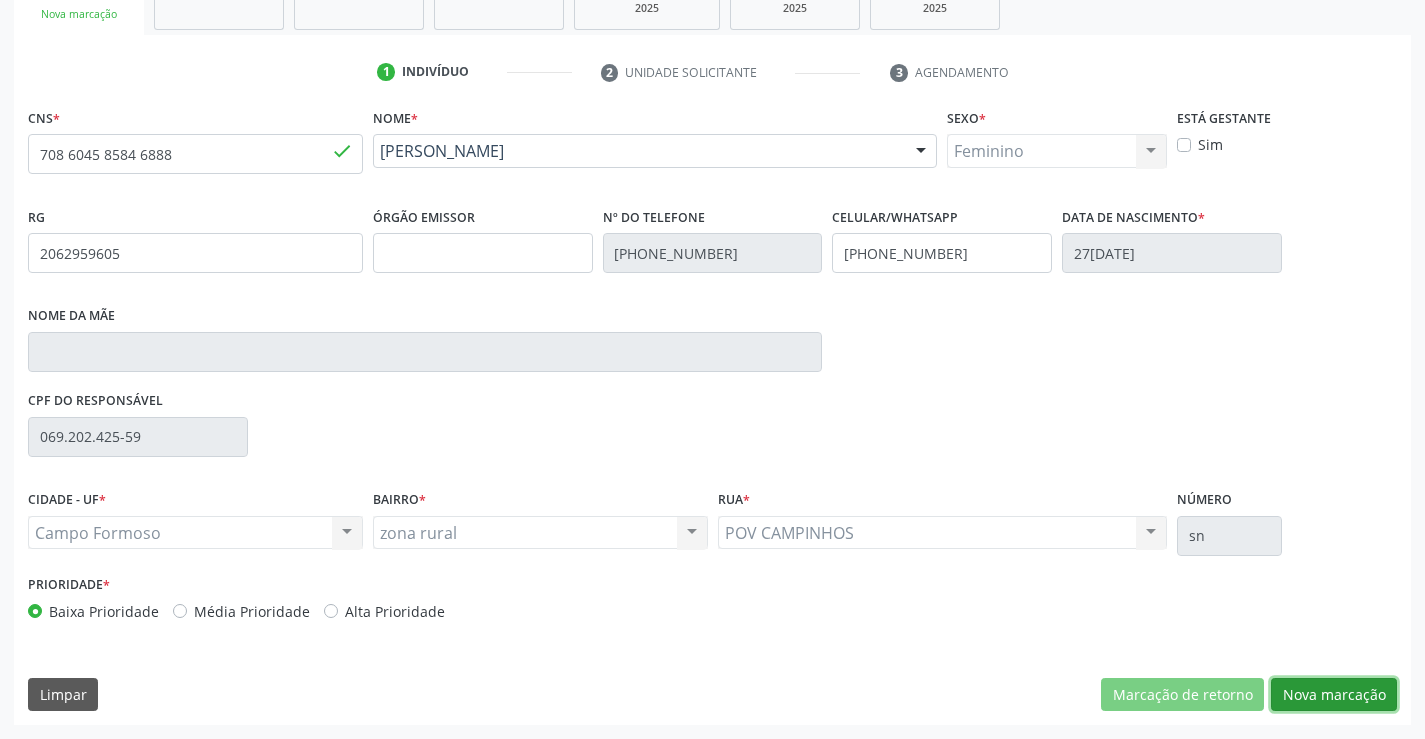 click on "Nova marcação" at bounding box center (1334, 695) 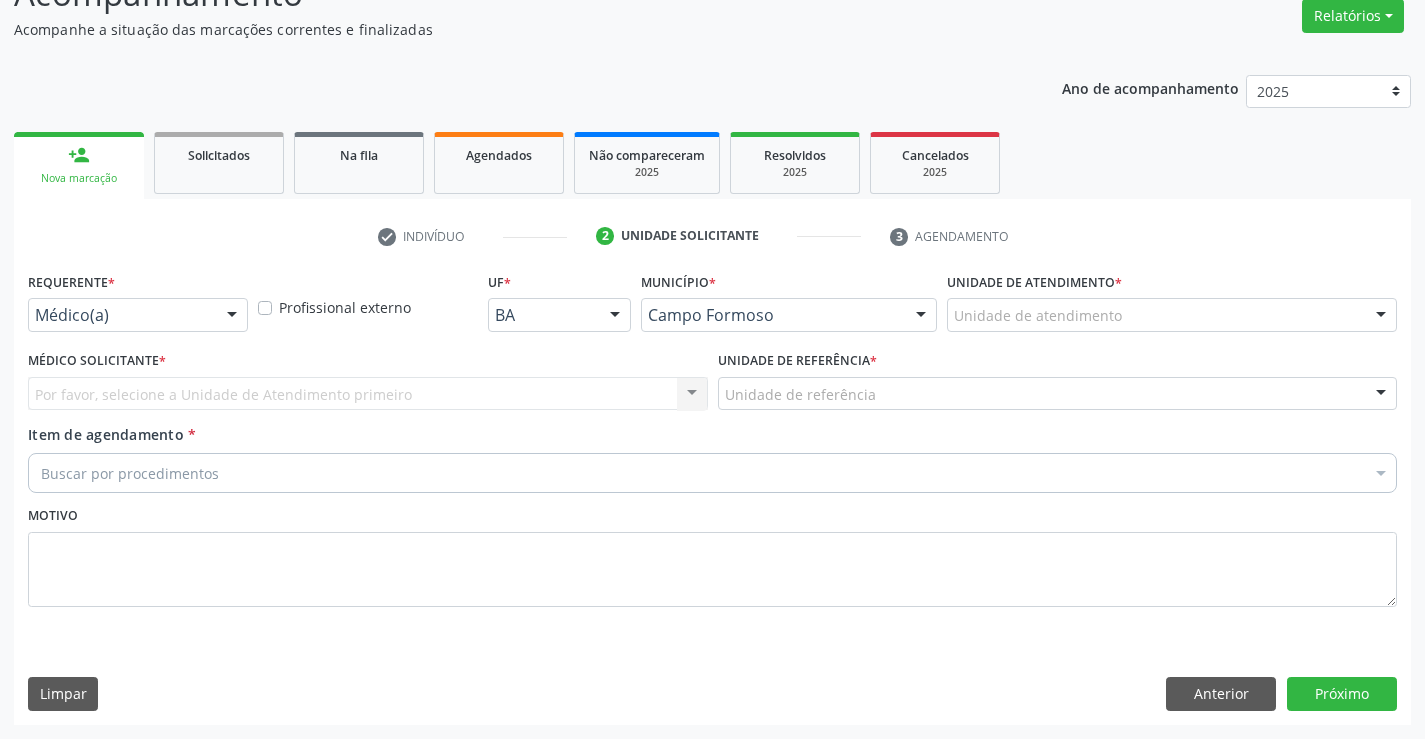 scroll, scrollTop: 167, scrollLeft: 0, axis: vertical 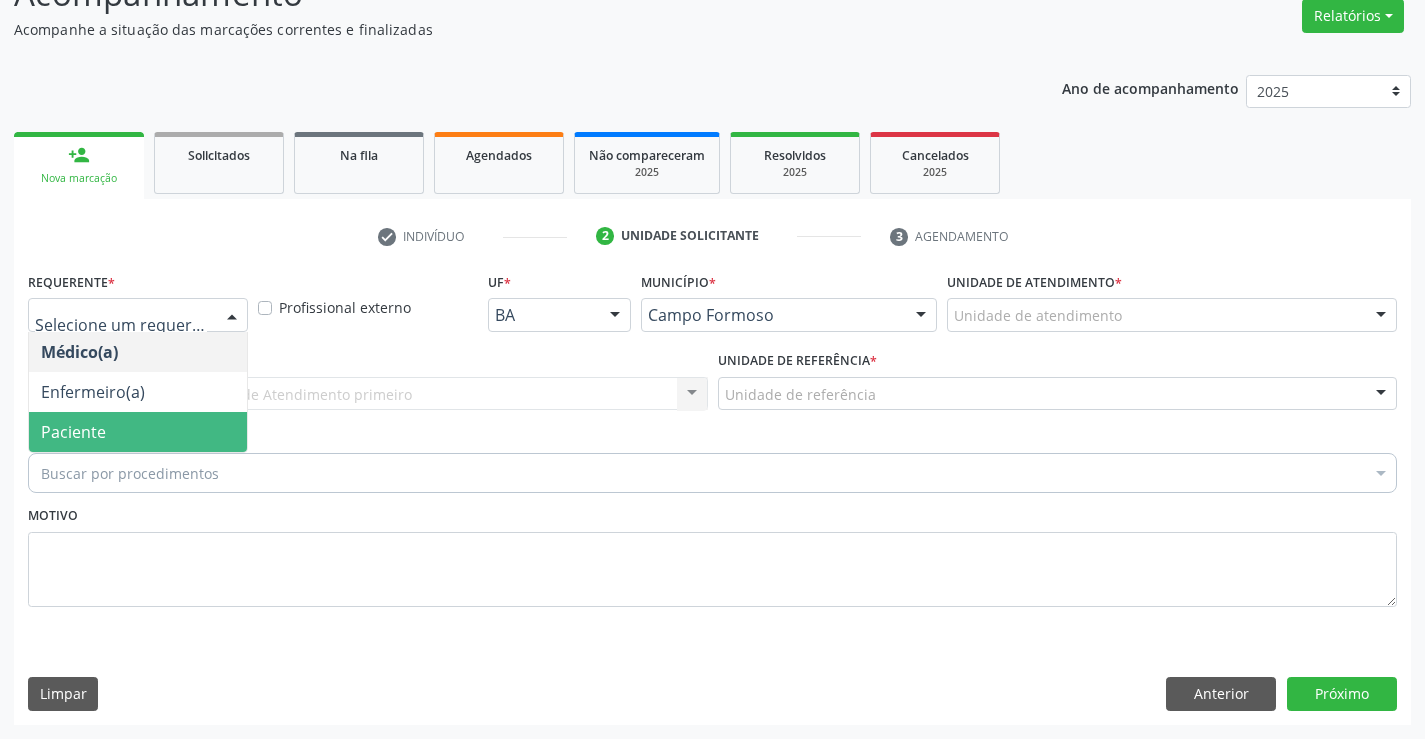click on "Paciente" at bounding box center [138, 432] 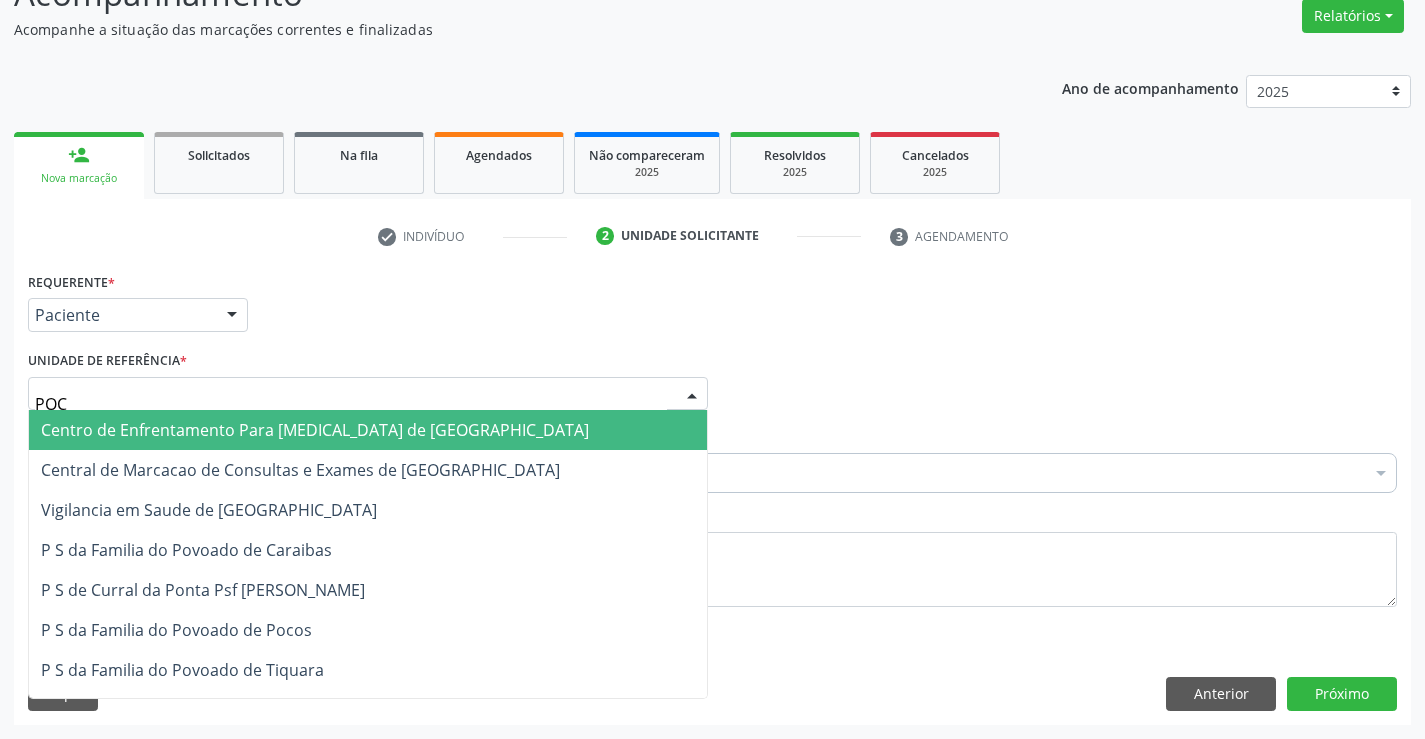 type on "POCO" 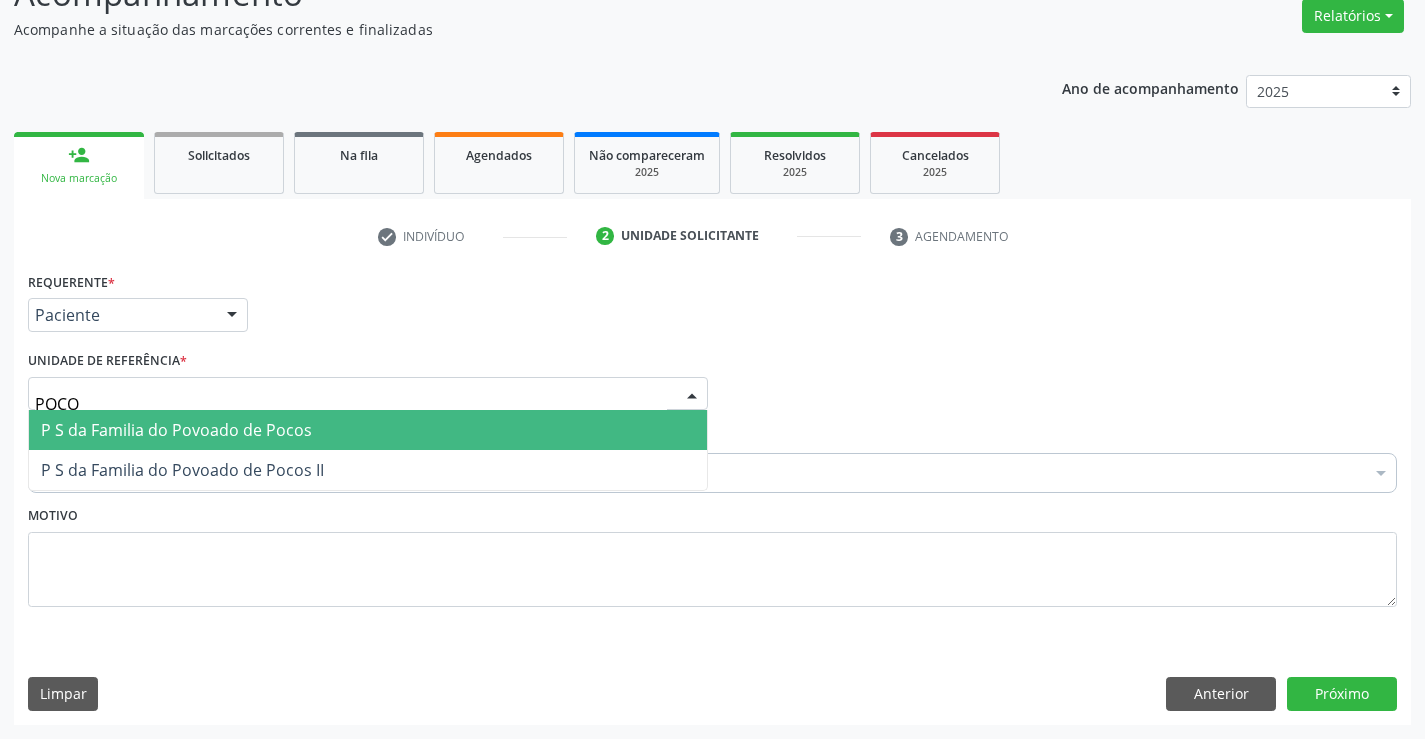 click on "P S da Familia do Povoado de Pocos" at bounding box center [176, 430] 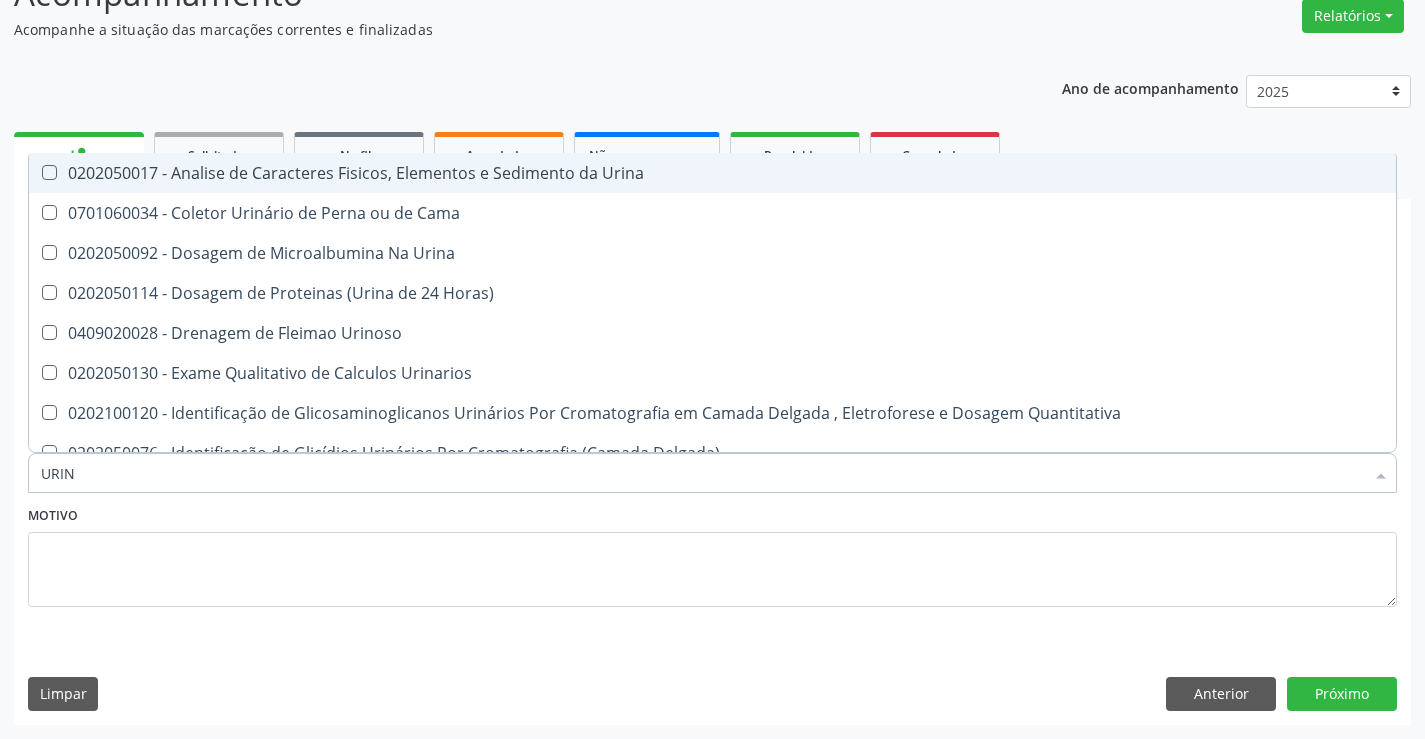 type on "URINA" 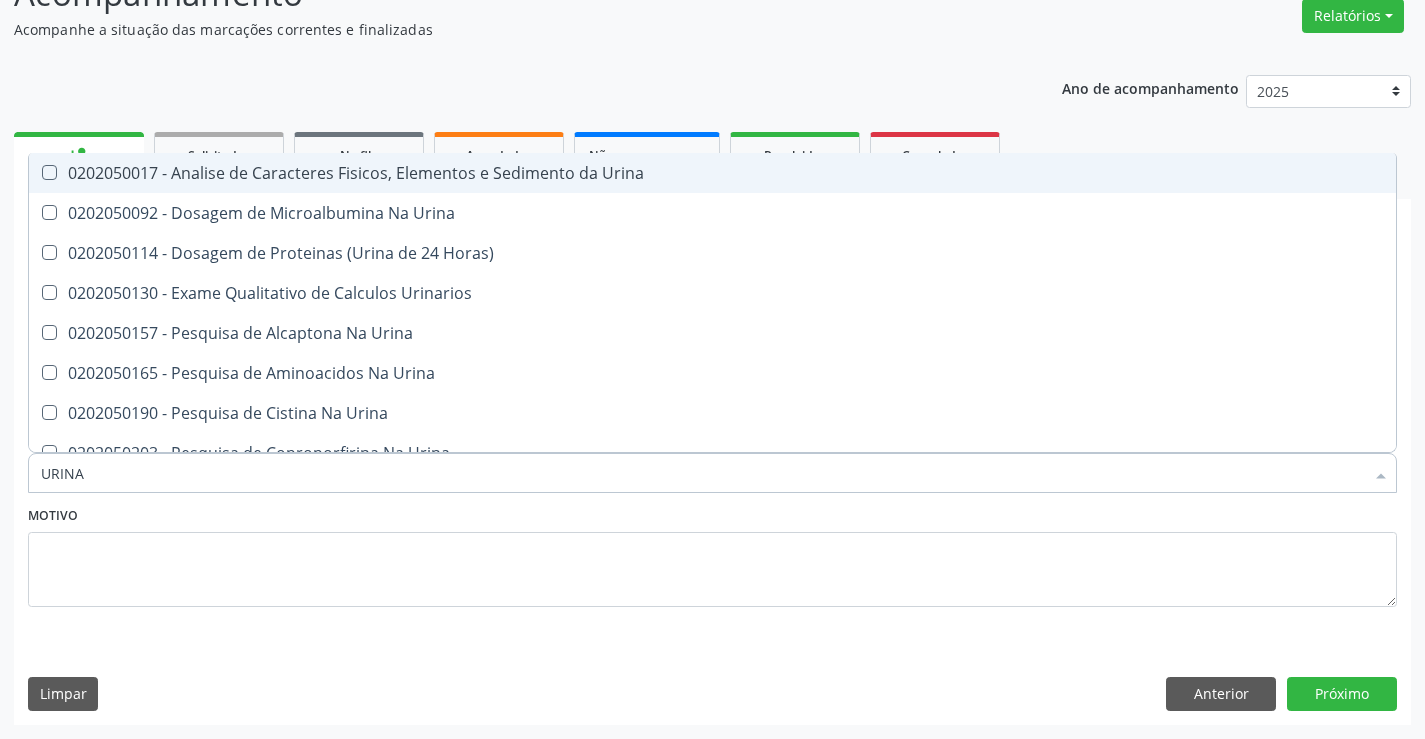 click on "0202050017 - Analise de Caracteres Fisicos, Elementos e Sedimento da Urina" at bounding box center [712, 173] 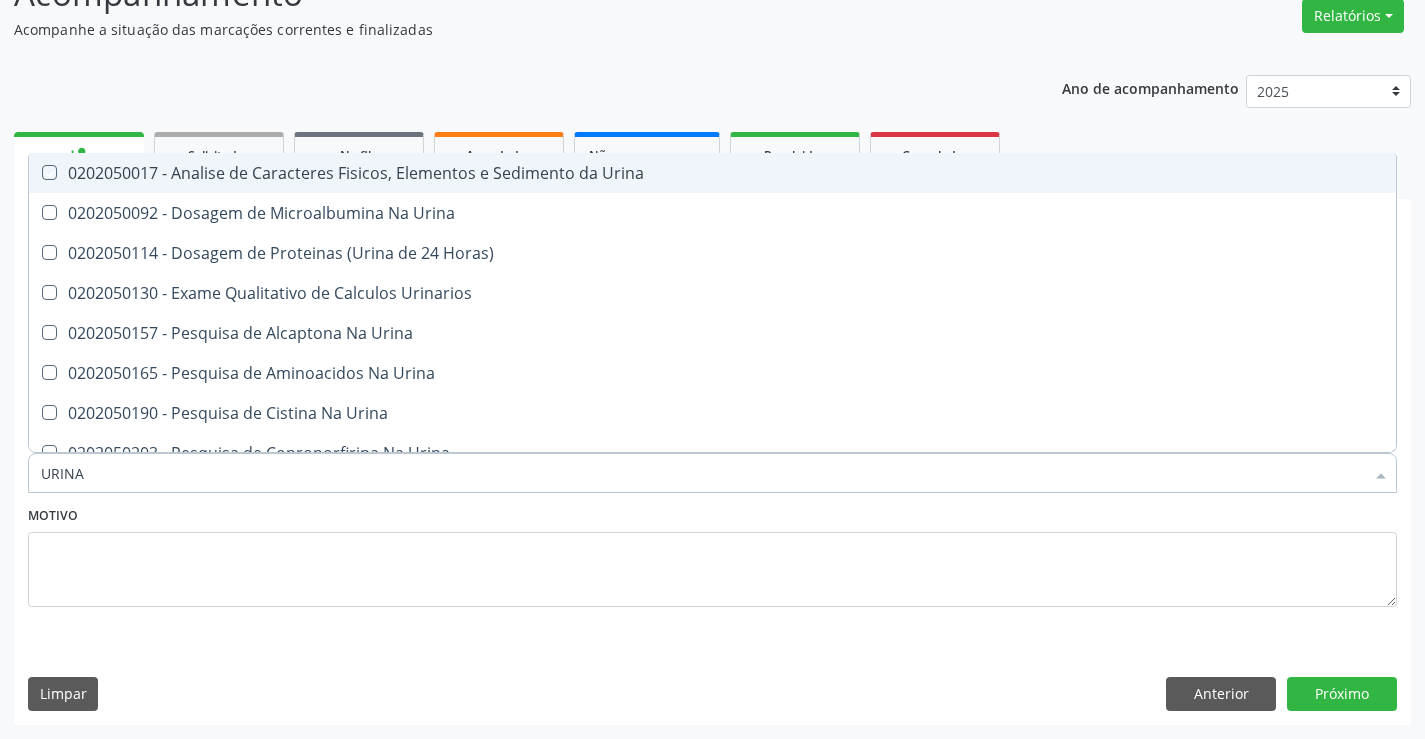 checkbox on "true" 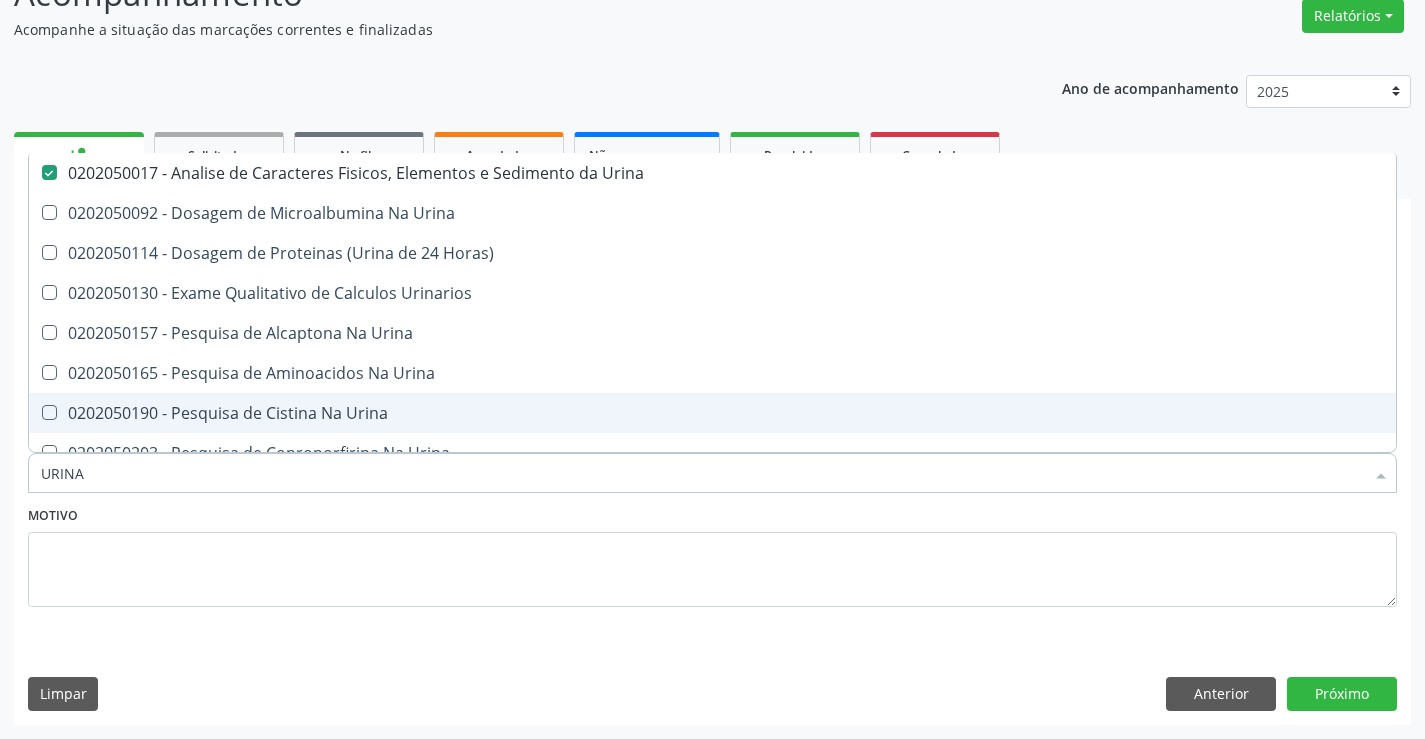 type on "URINA" 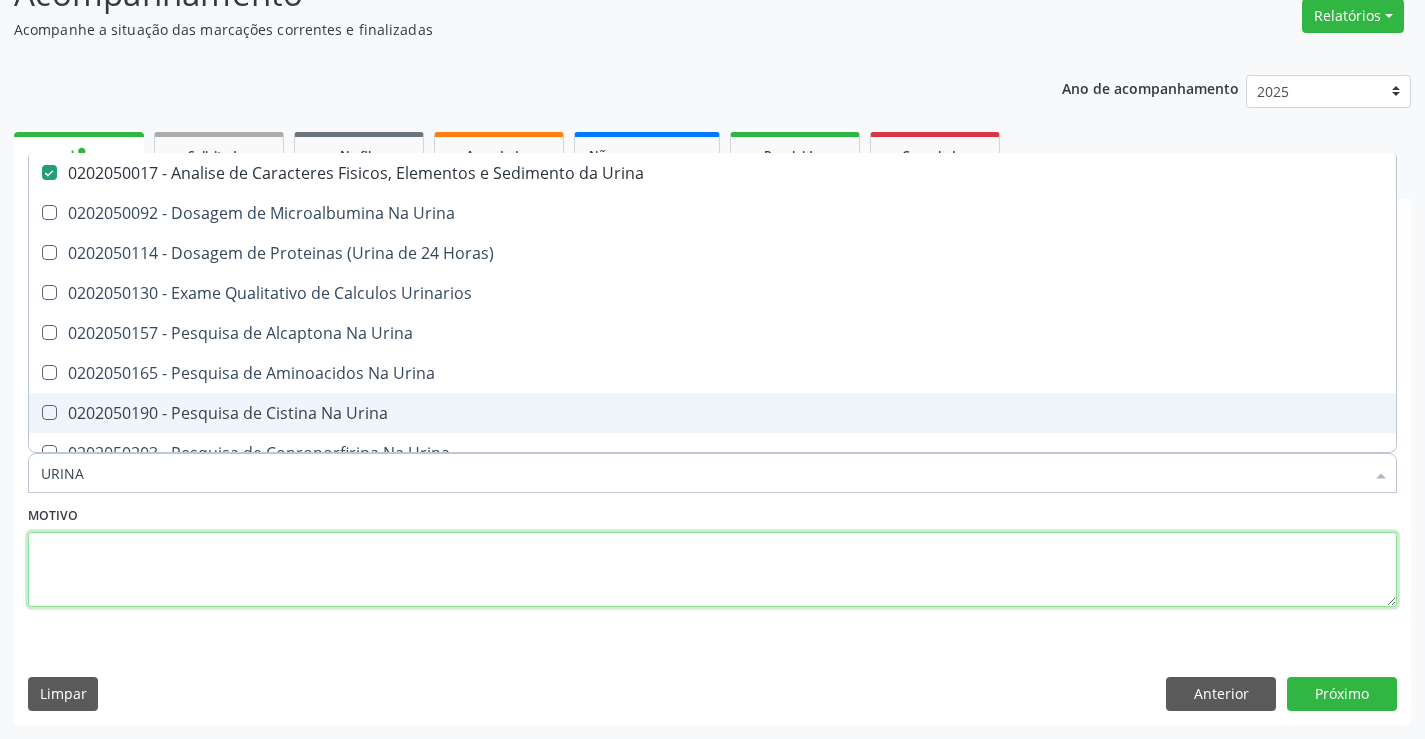 click at bounding box center (712, 570) 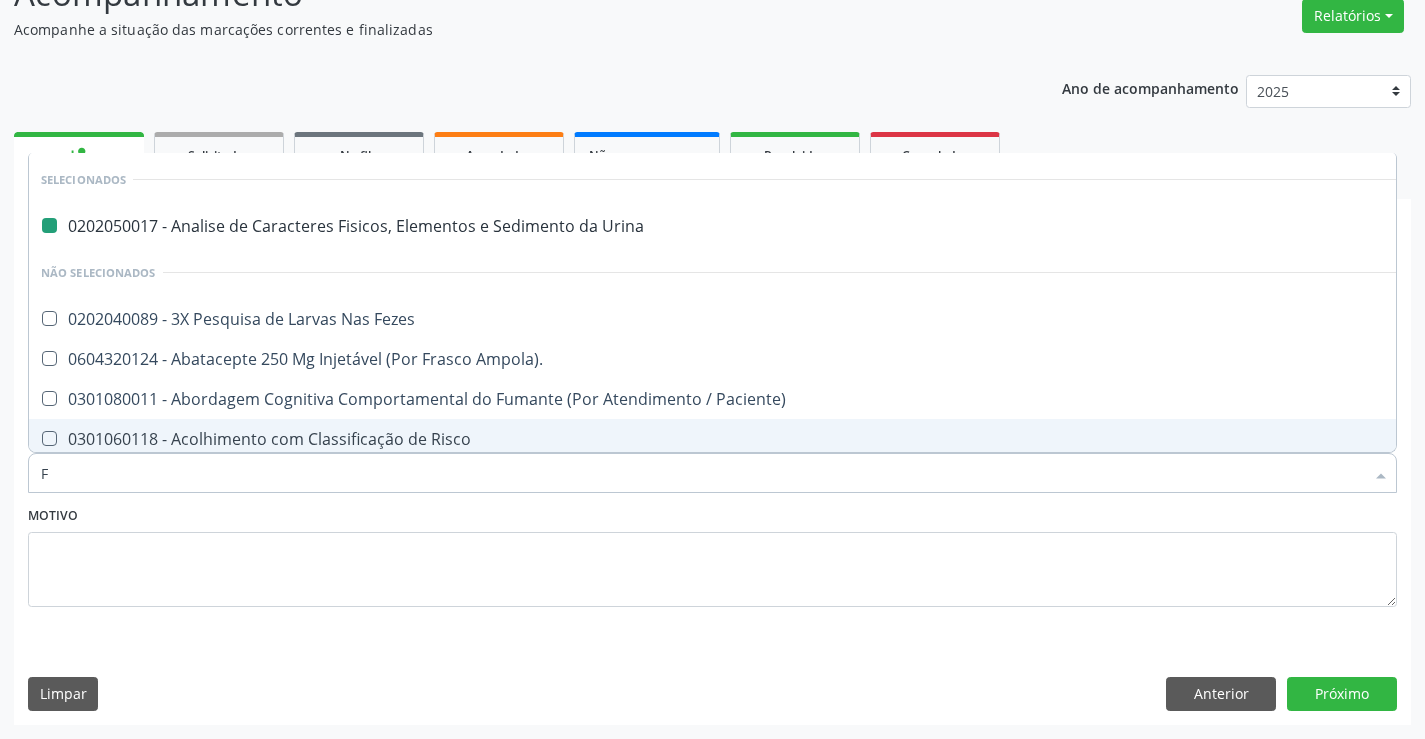type on "FE" 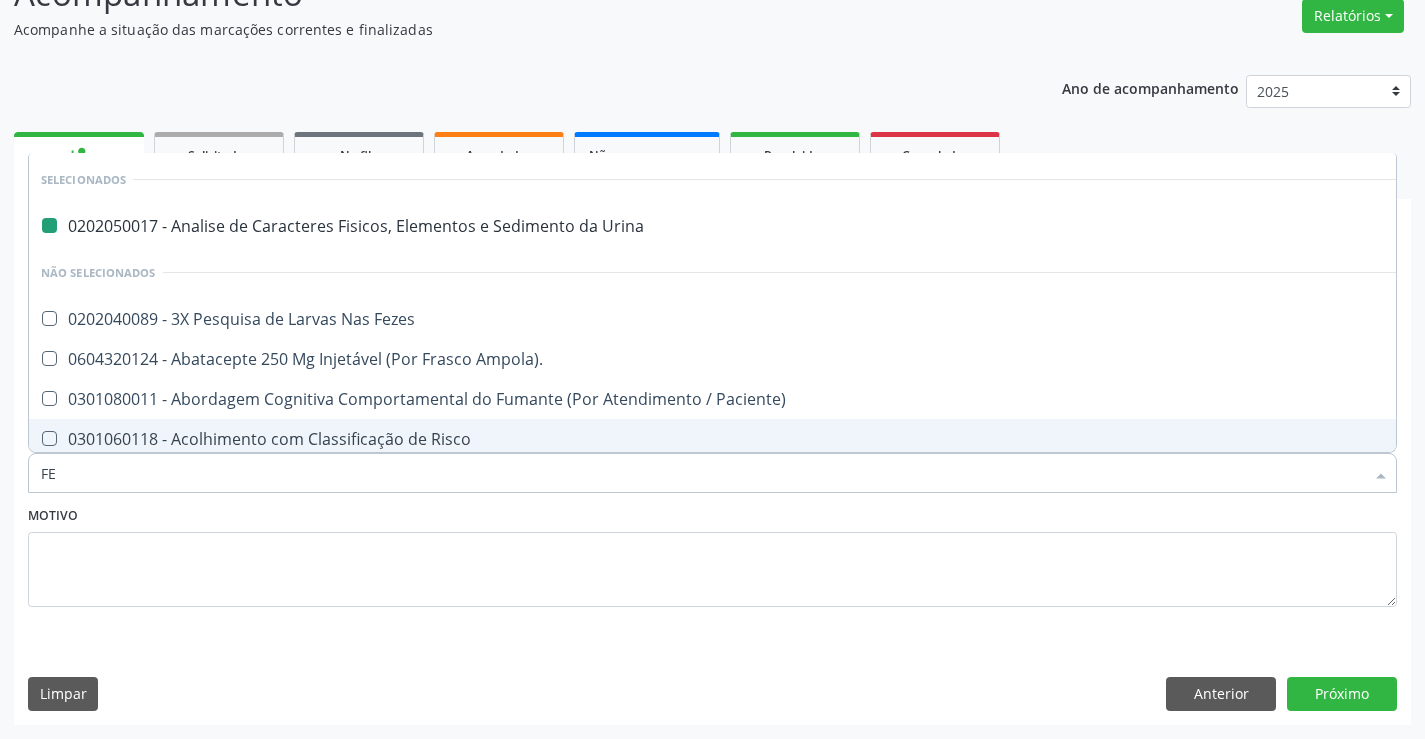checkbox on "false" 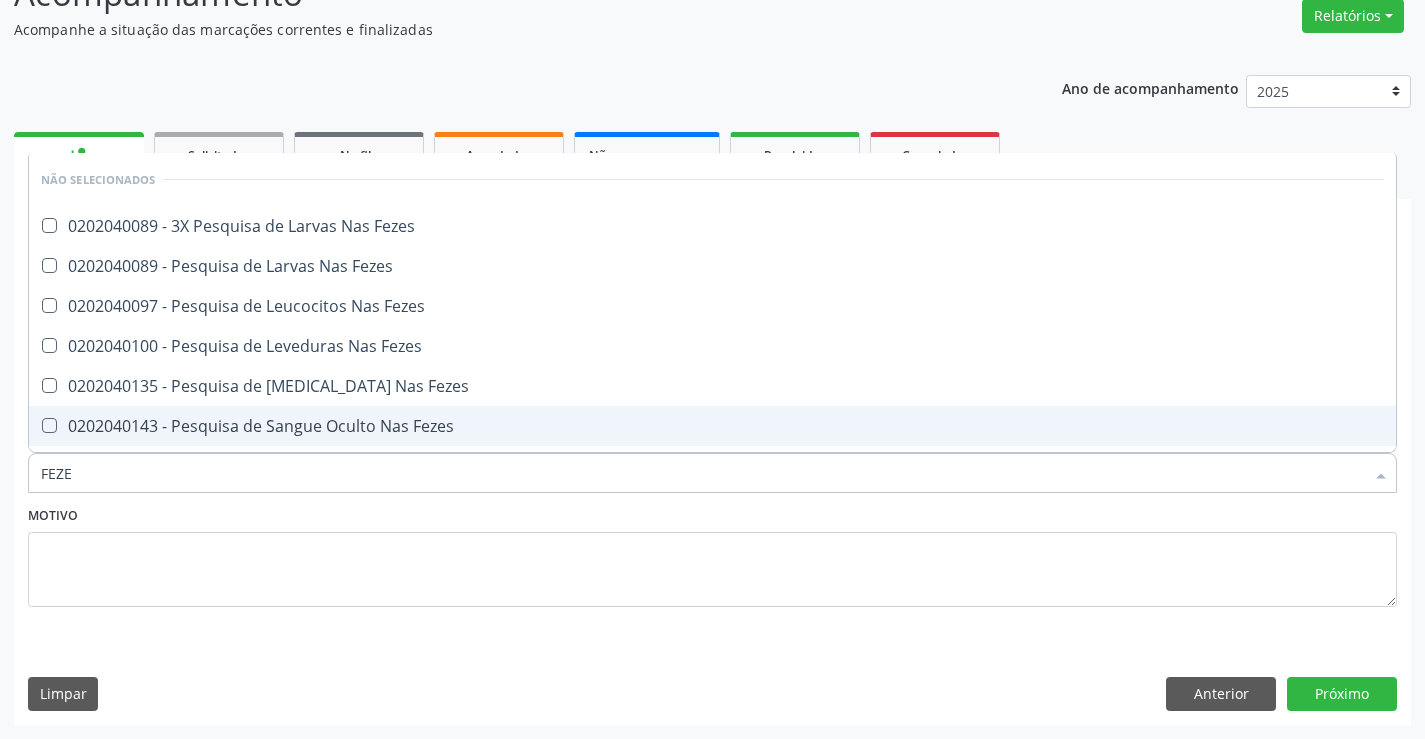 type on "FEZES" 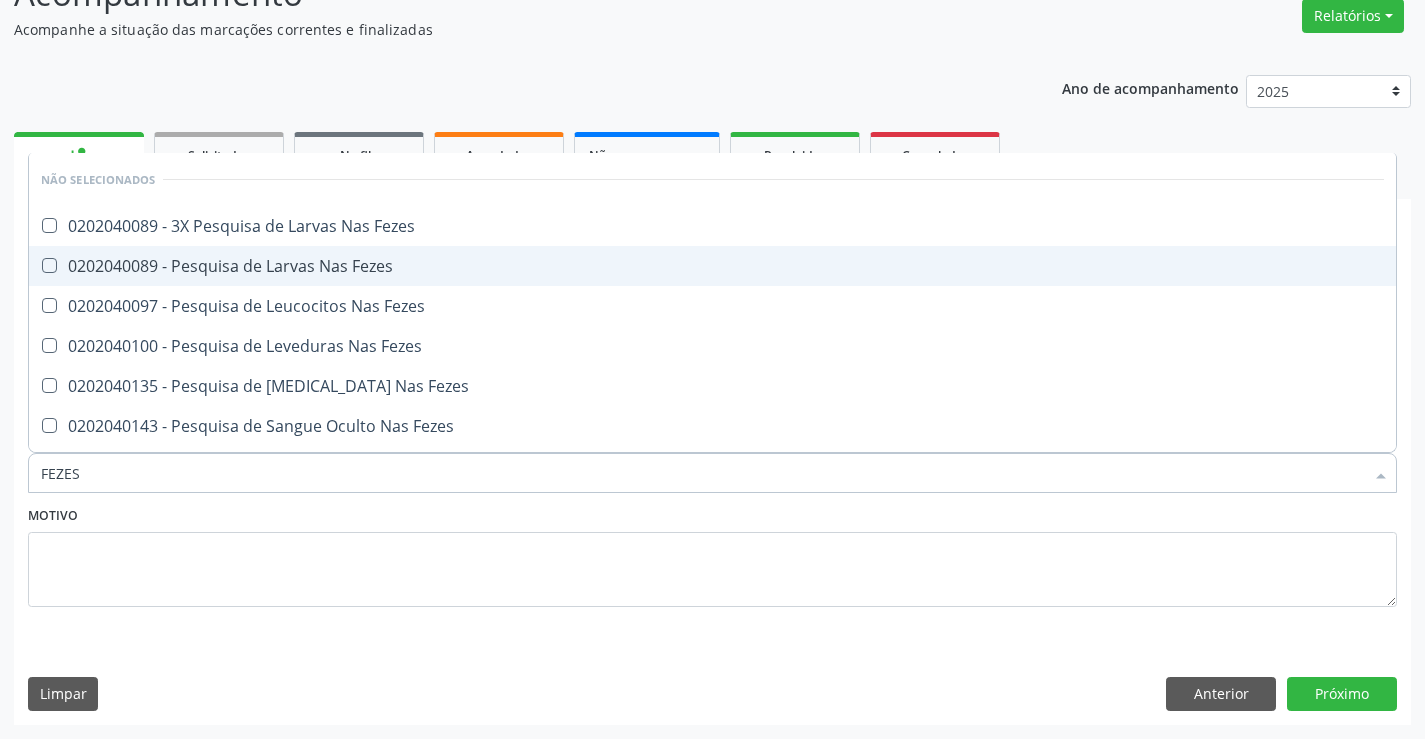click on "0202040089 - Pesquisa de Larvas Nas Fezes" at bounding box center [712, 266] 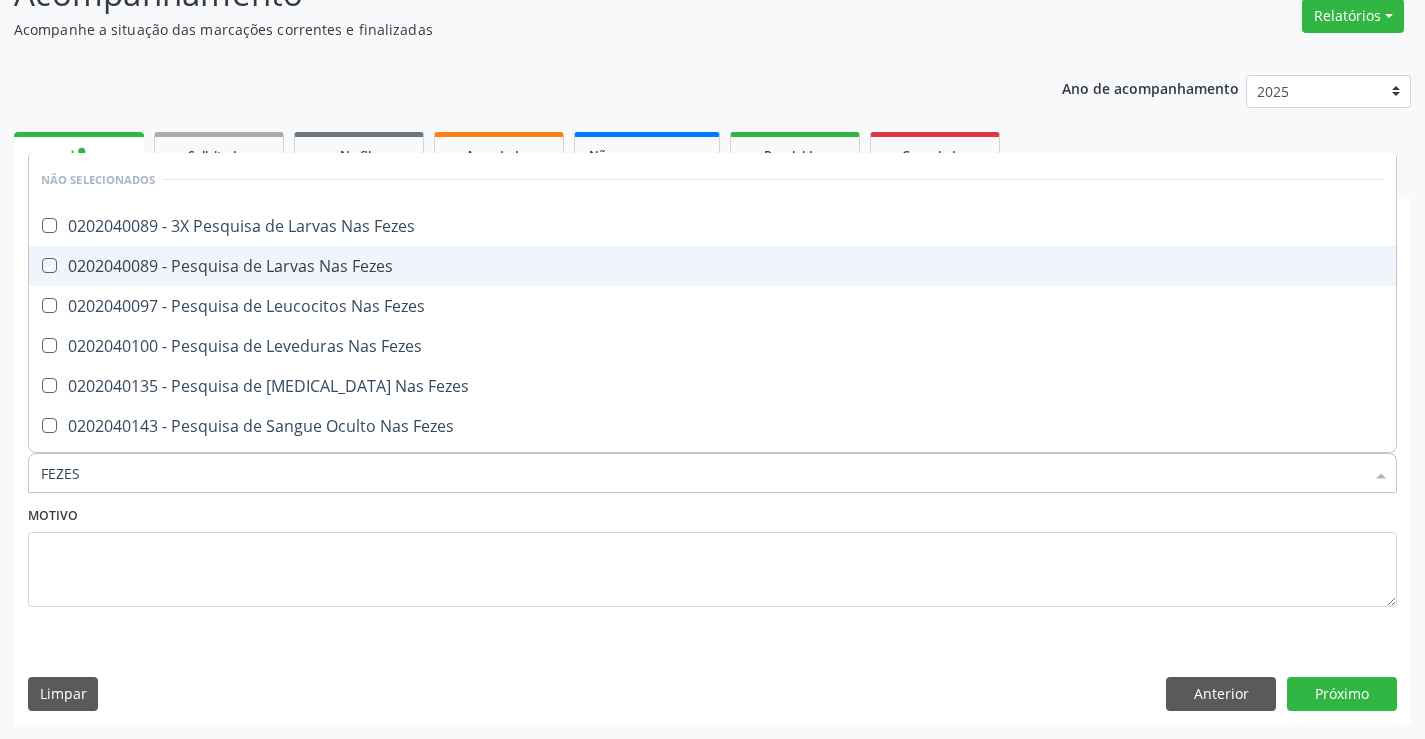 checkbox on "true" 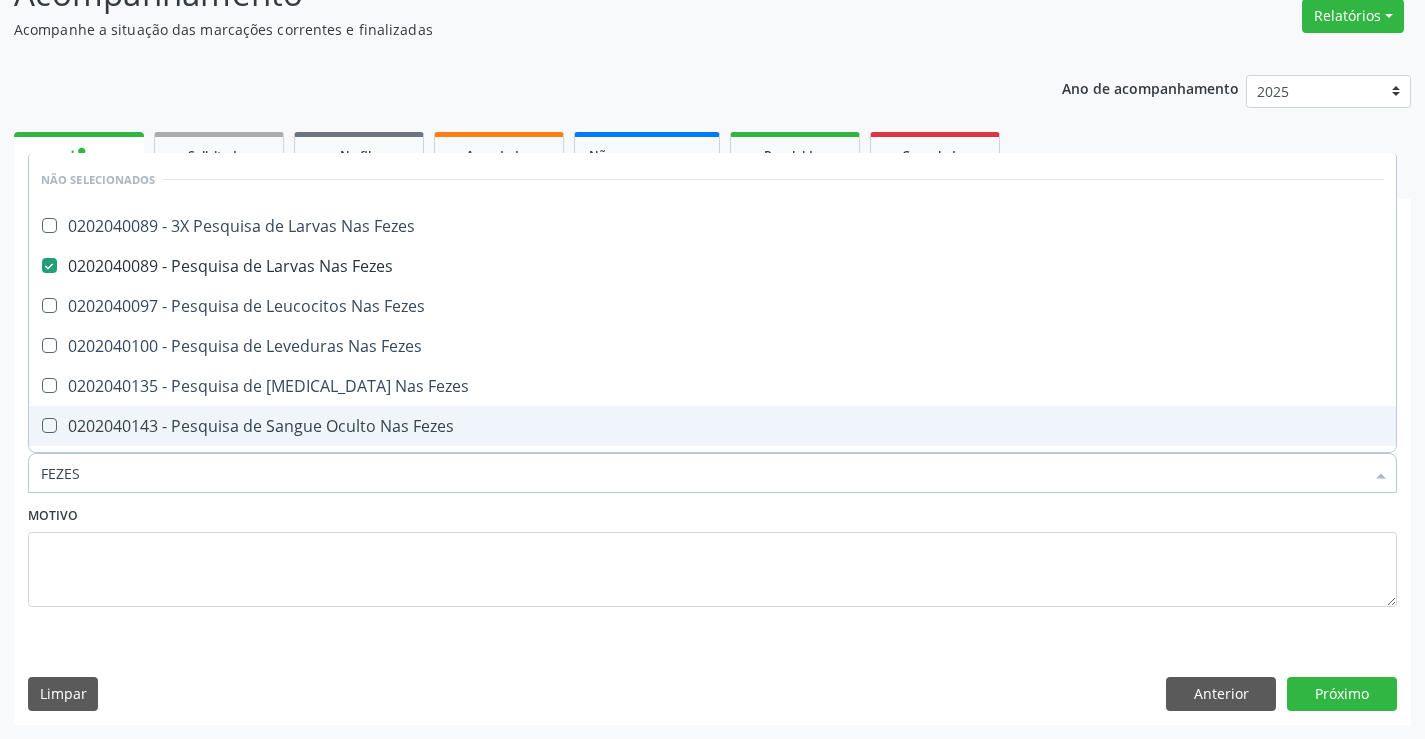type on "FEZES" 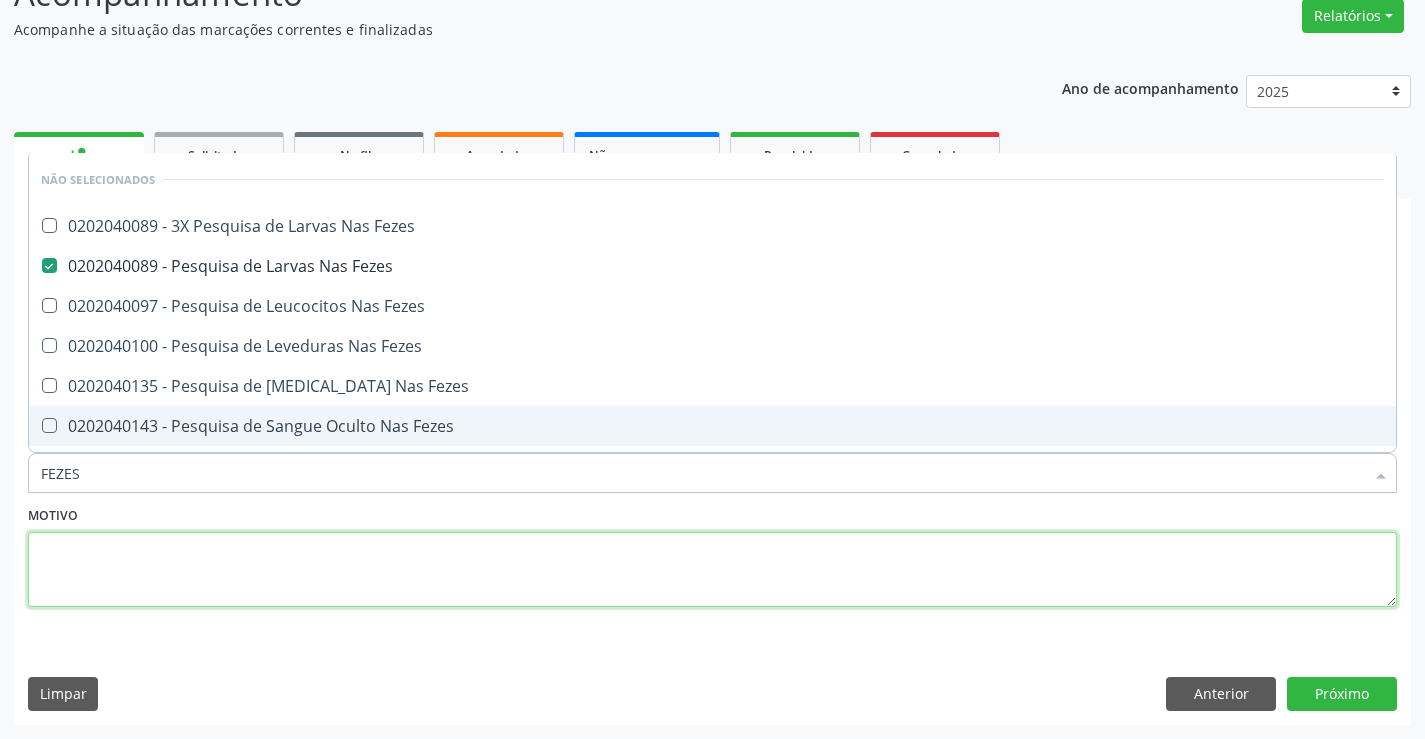 click at bounding box center [712, 570] 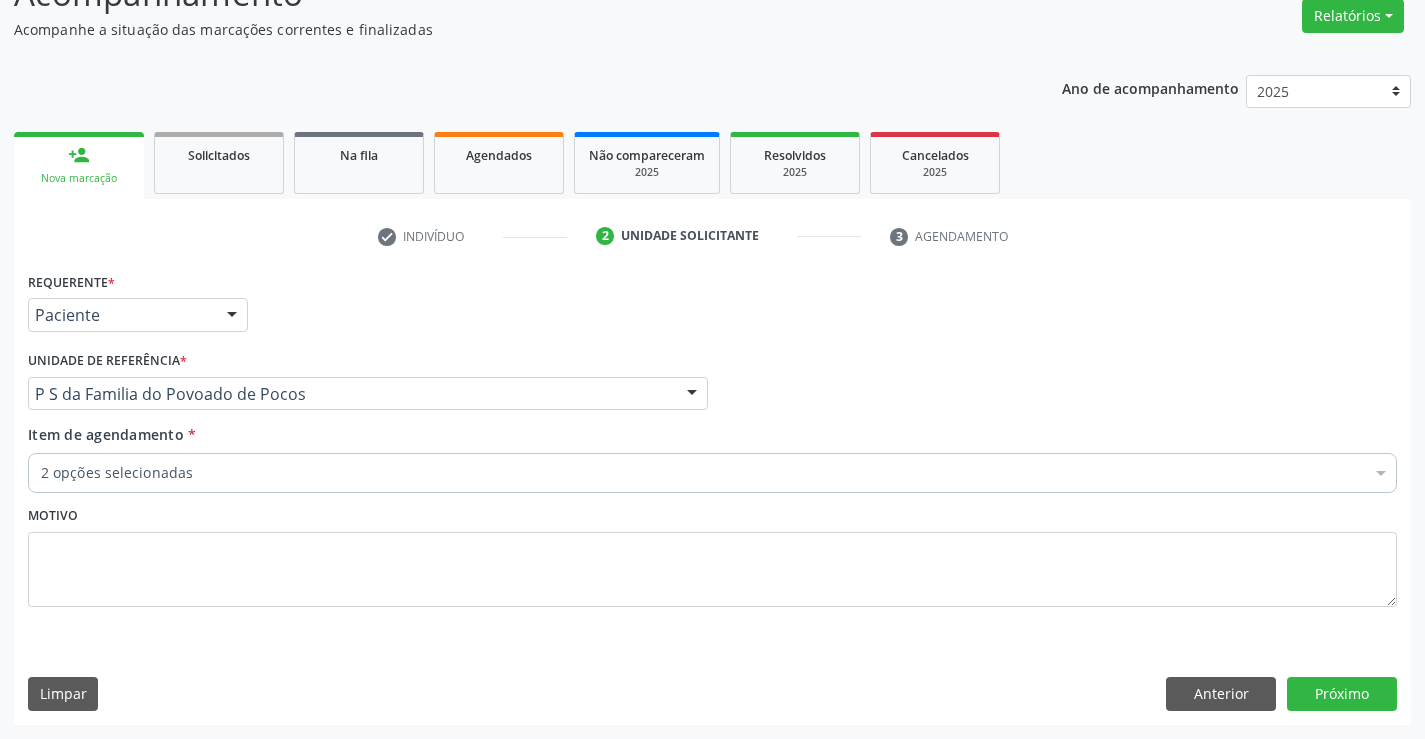 click on "2 opções selecionadas" at bounding box center (712, 473) 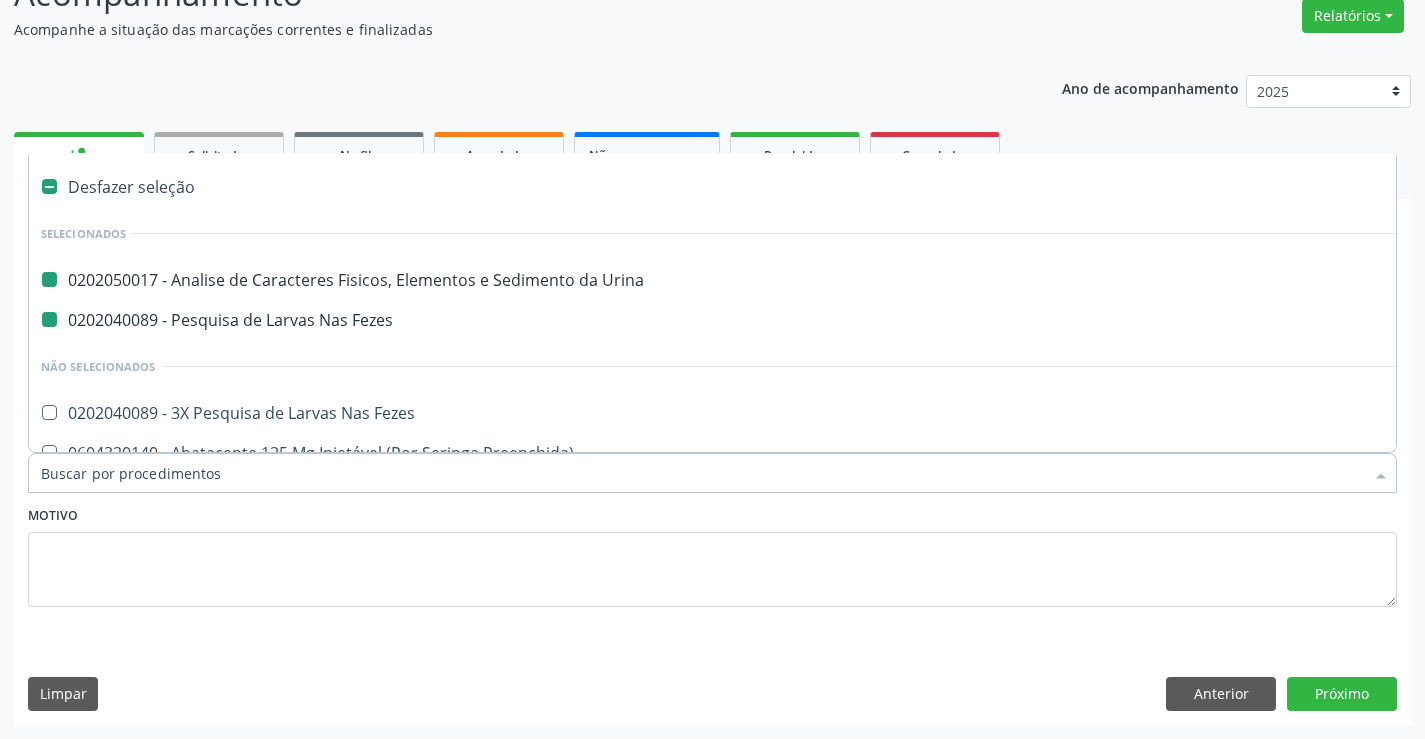 type on "H" 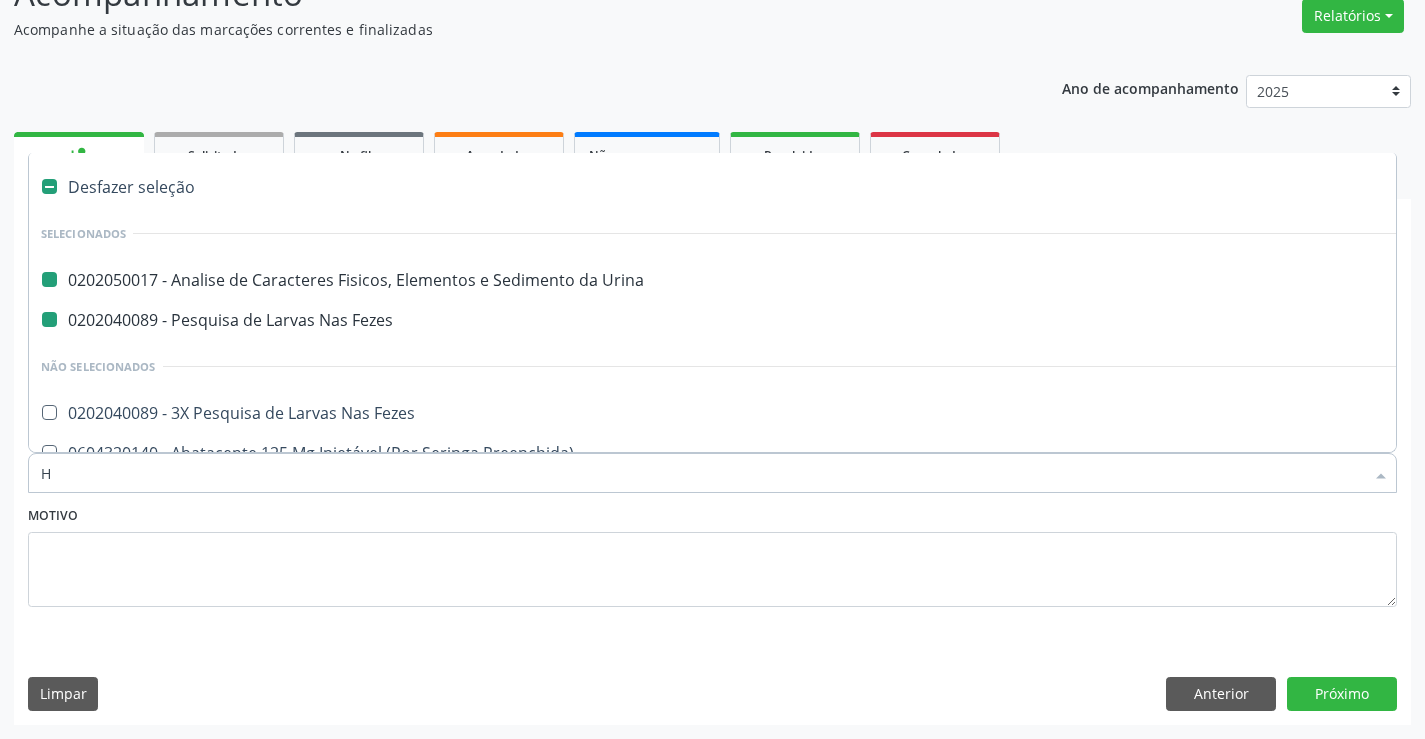checkbox on "false" 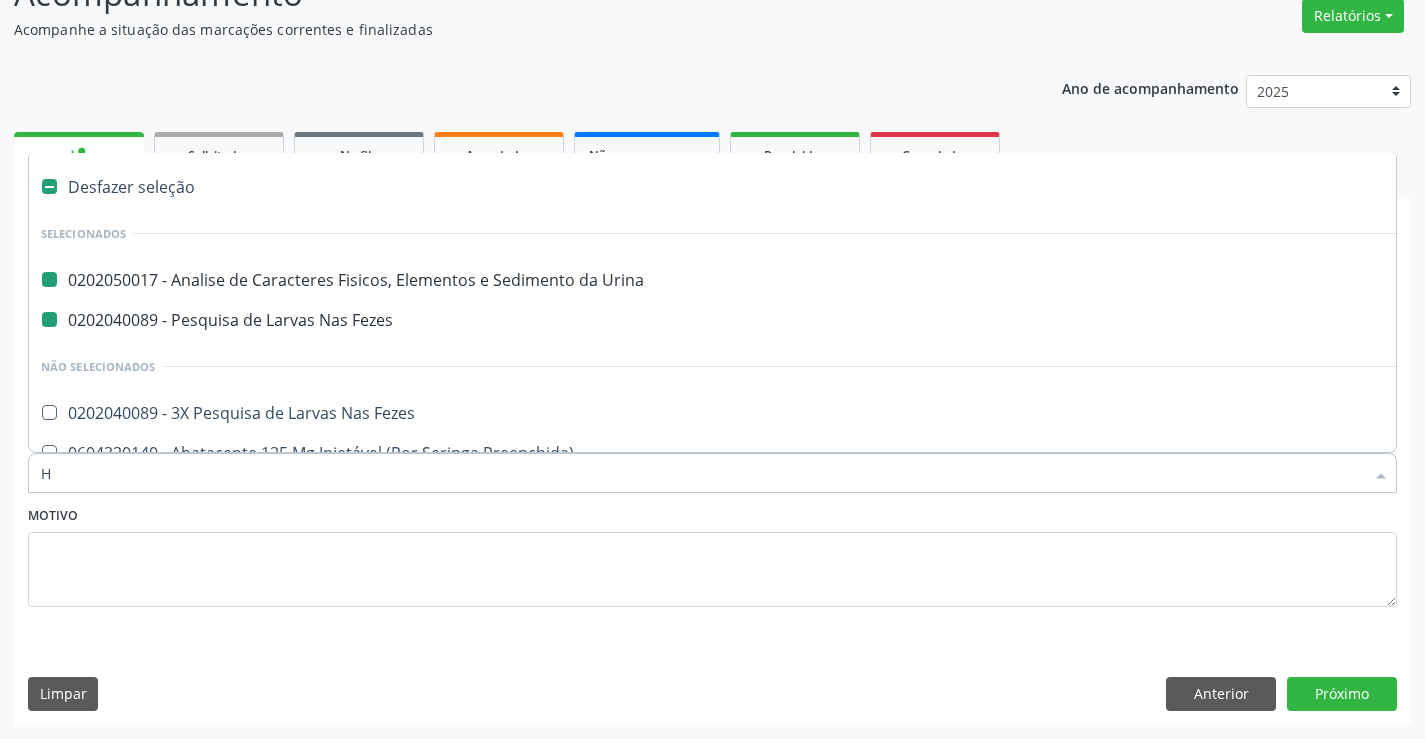 checkbox on "false" 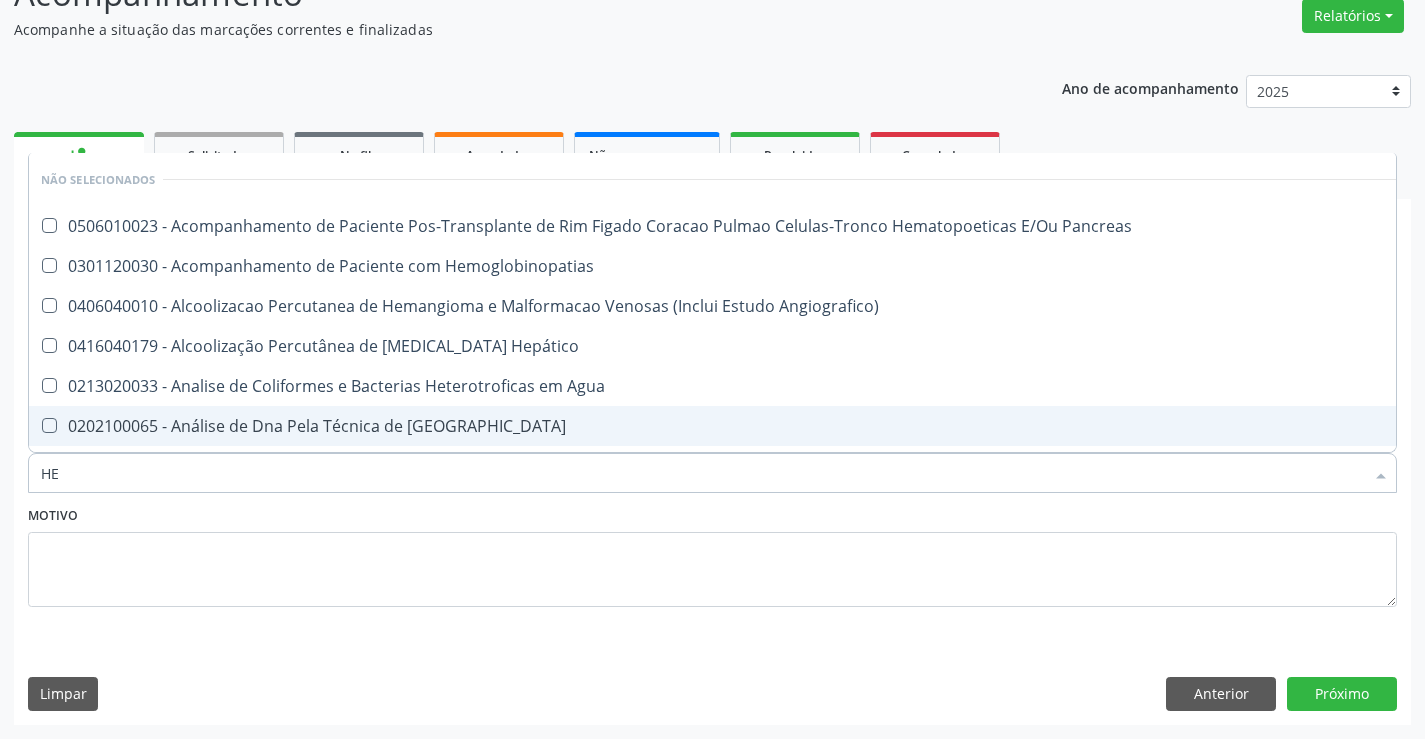 type on "HEM" 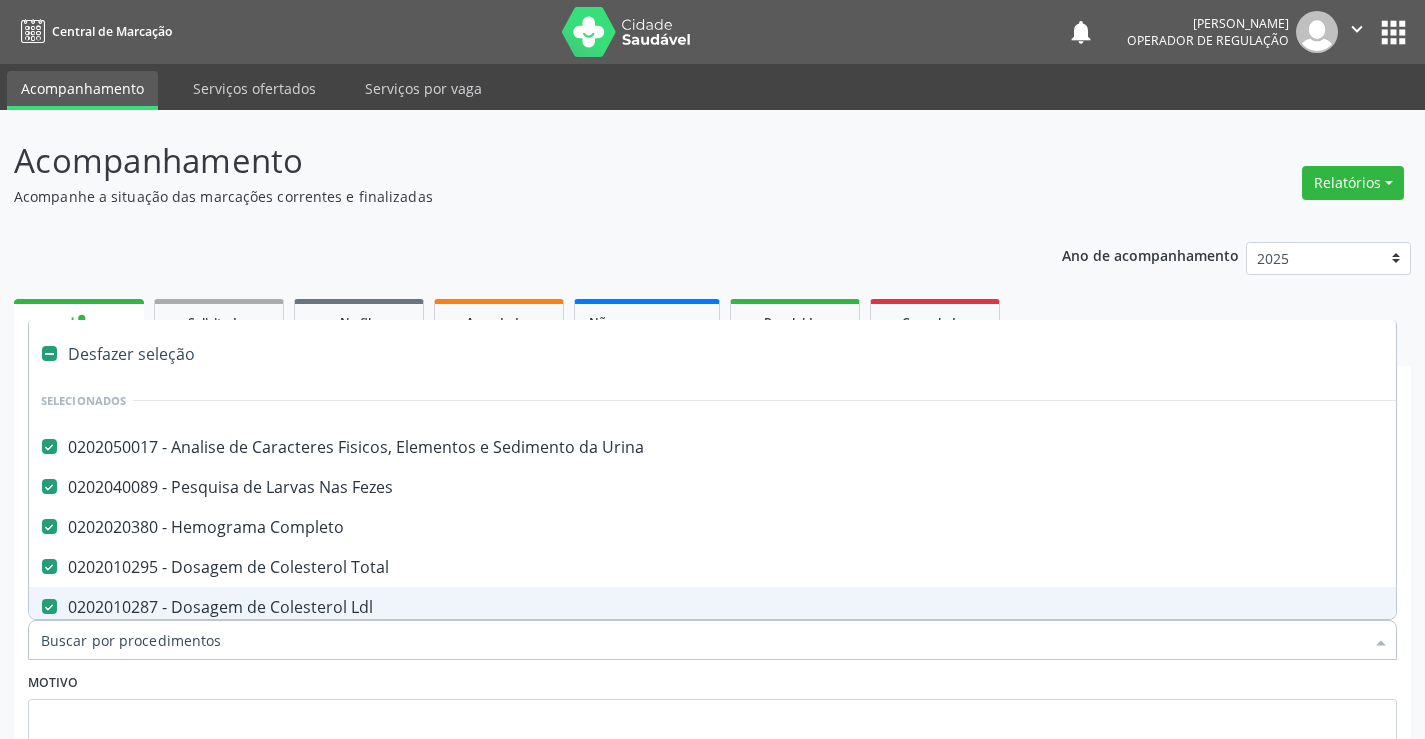 scroll, scrollTop: 167, scrollLeft: 0, axis: vertical 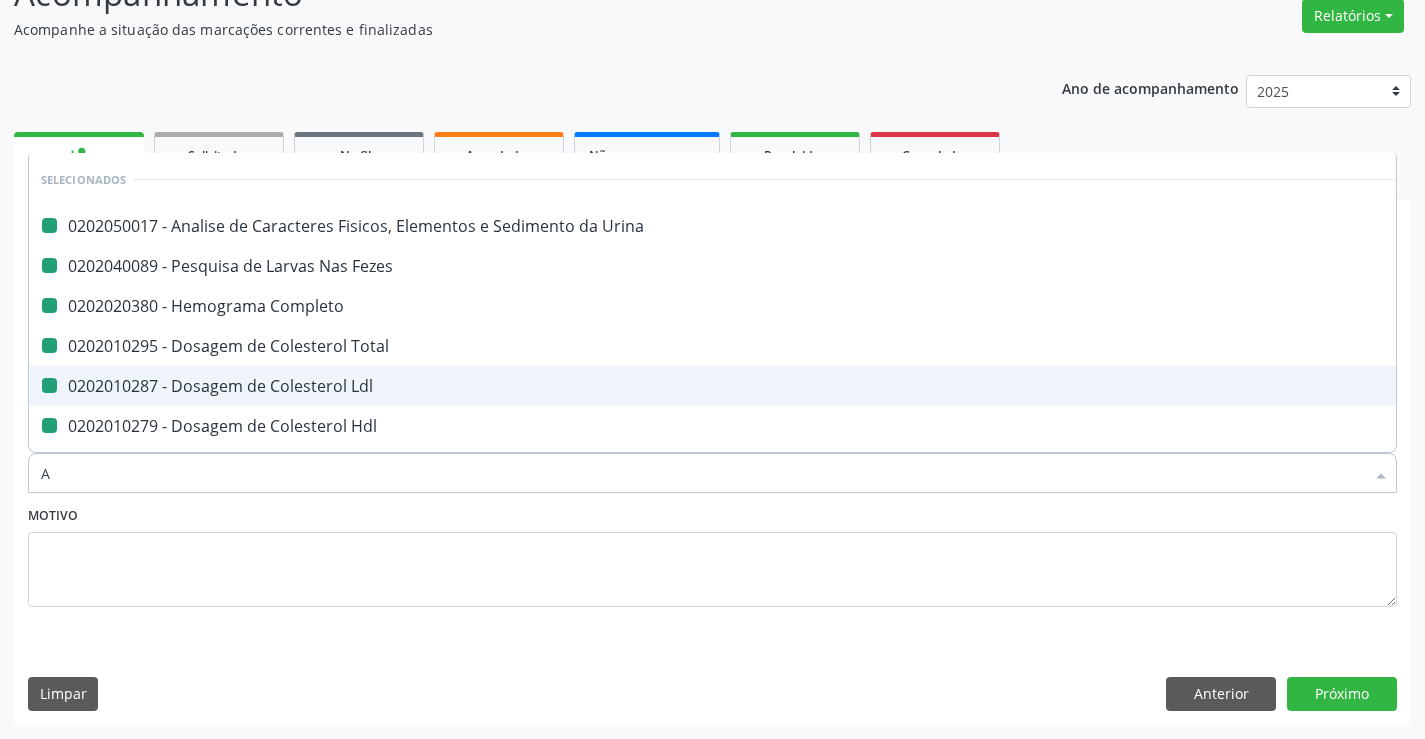 type on "AB" 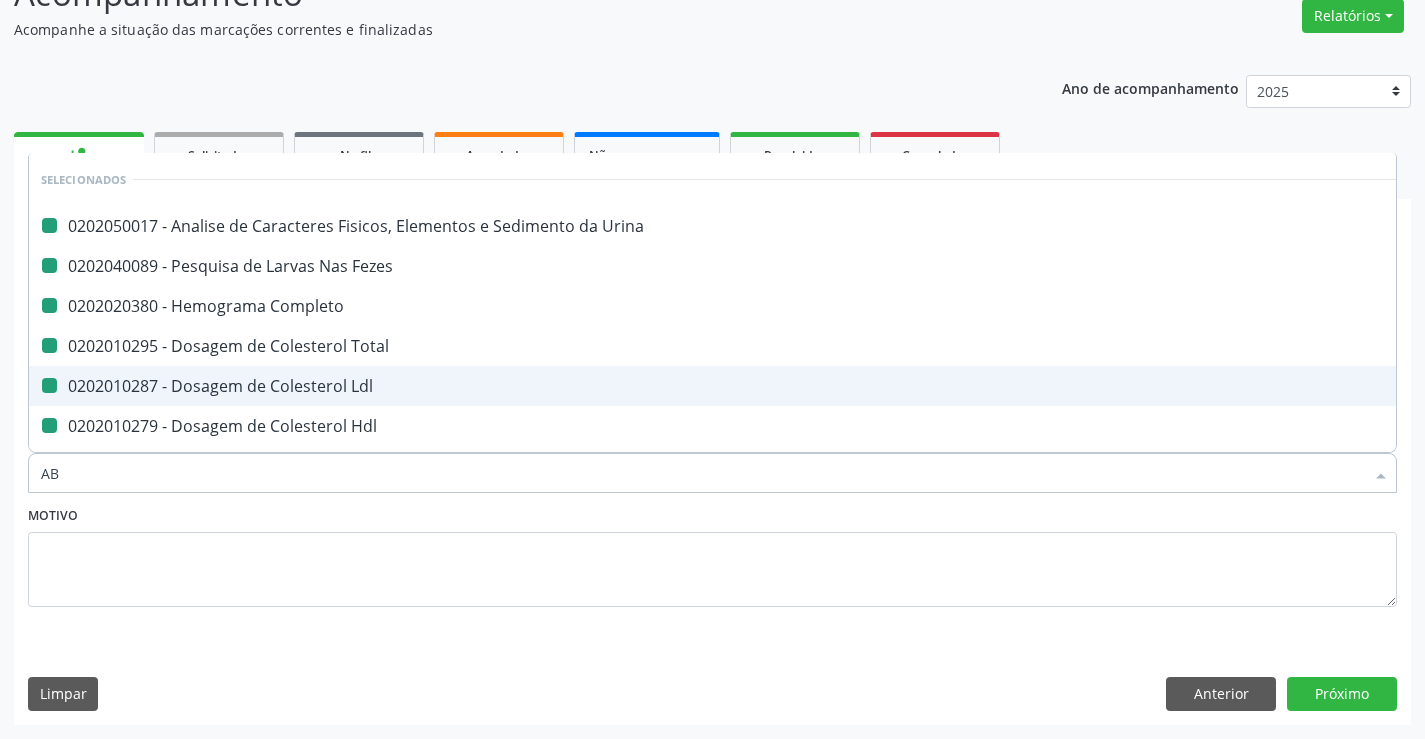 checkbox on "false" 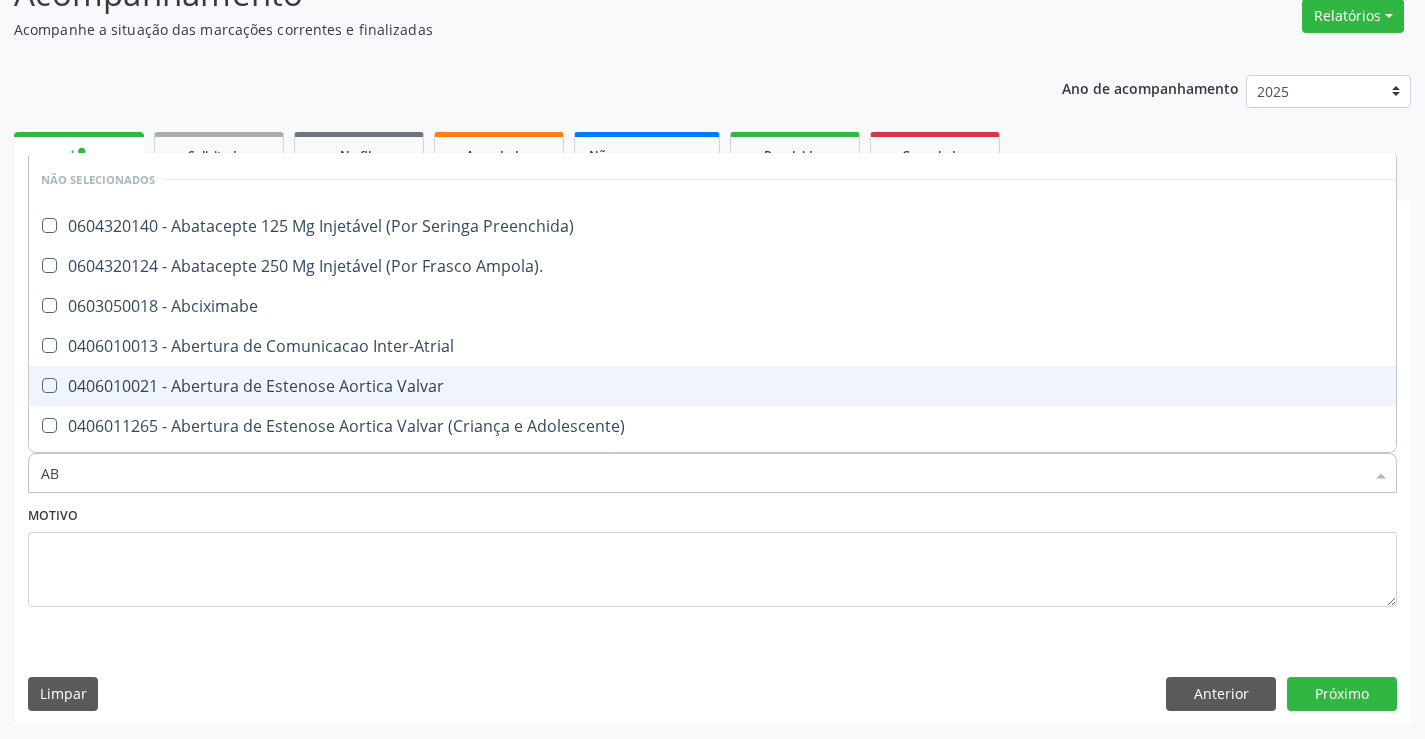 type on "ABO" 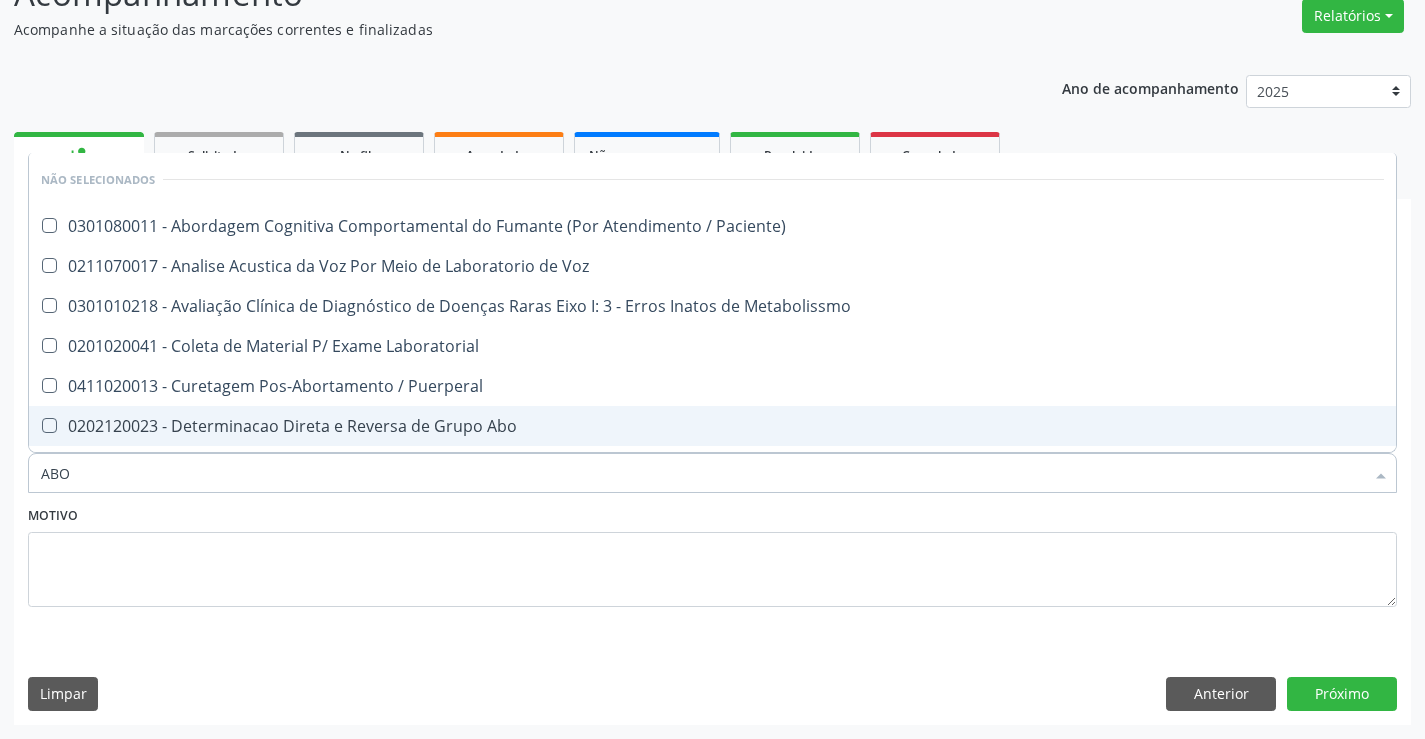 click on "0202120023 - Determinacao Direta e Reversa de Grupo Abo" at bounding box center [712, 426] 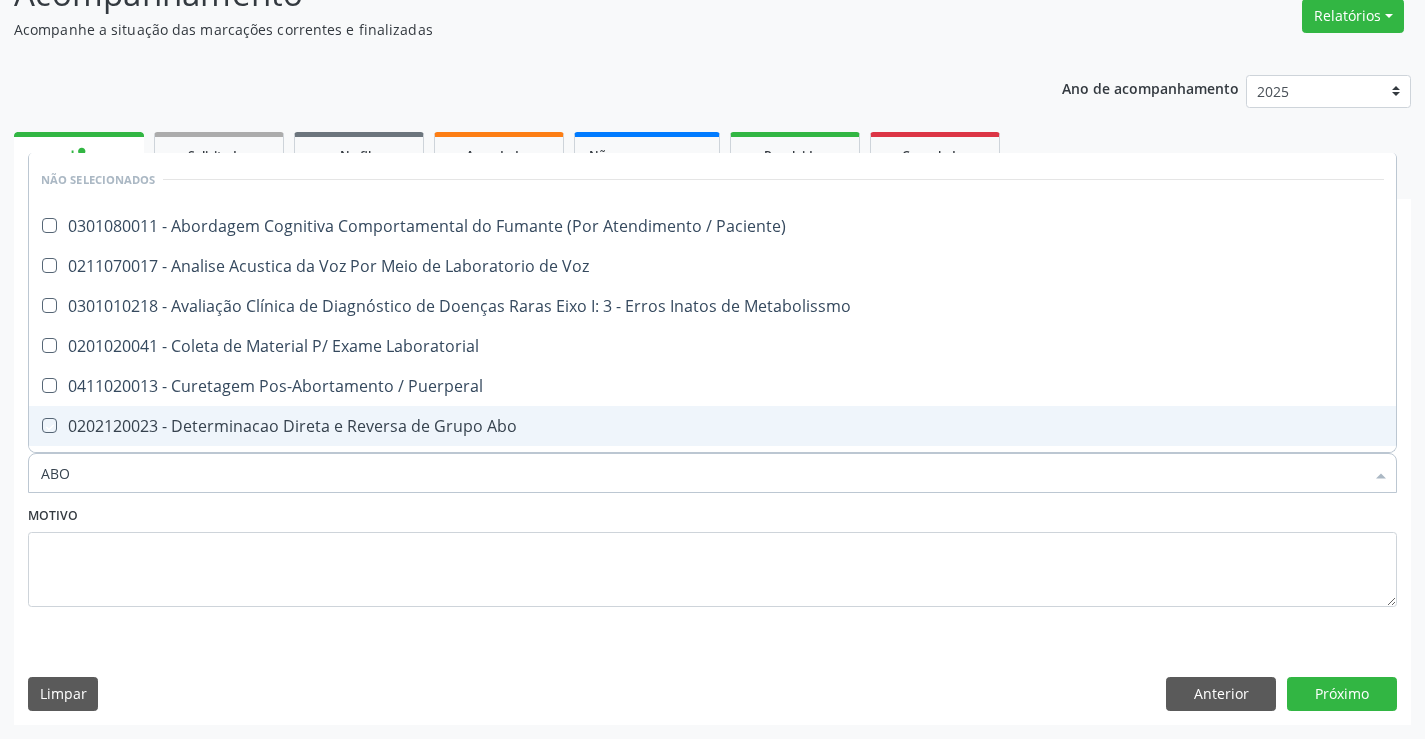 checkbox on "true" 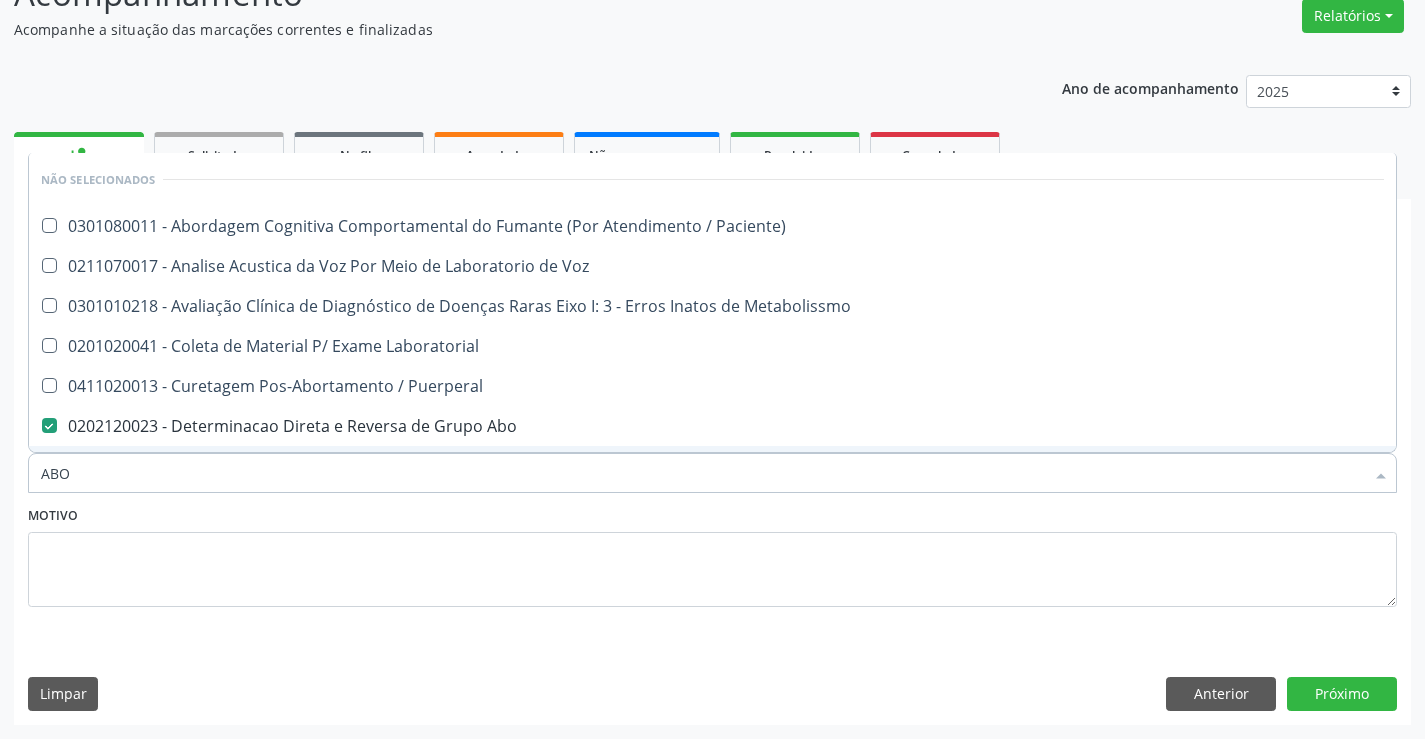 type on "ABO" 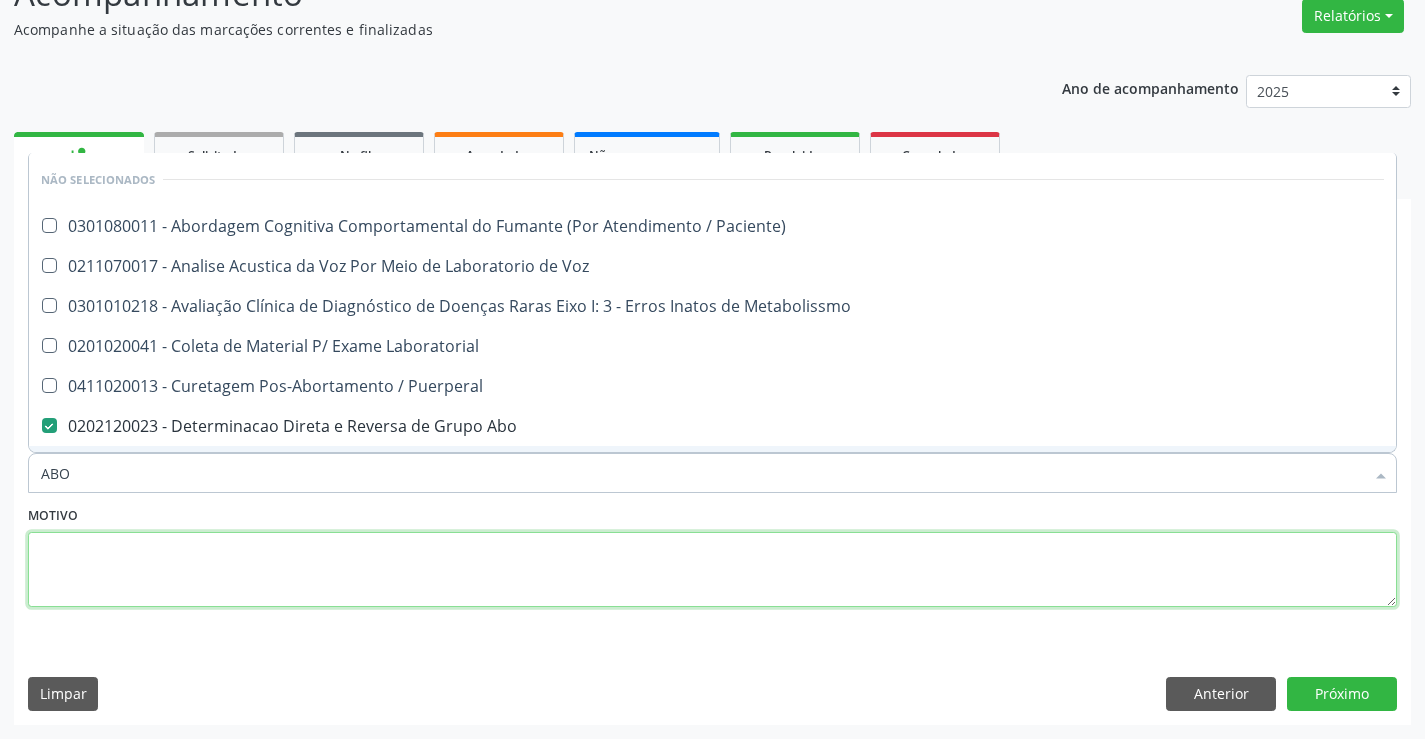 click at bounding box center [712, 570] 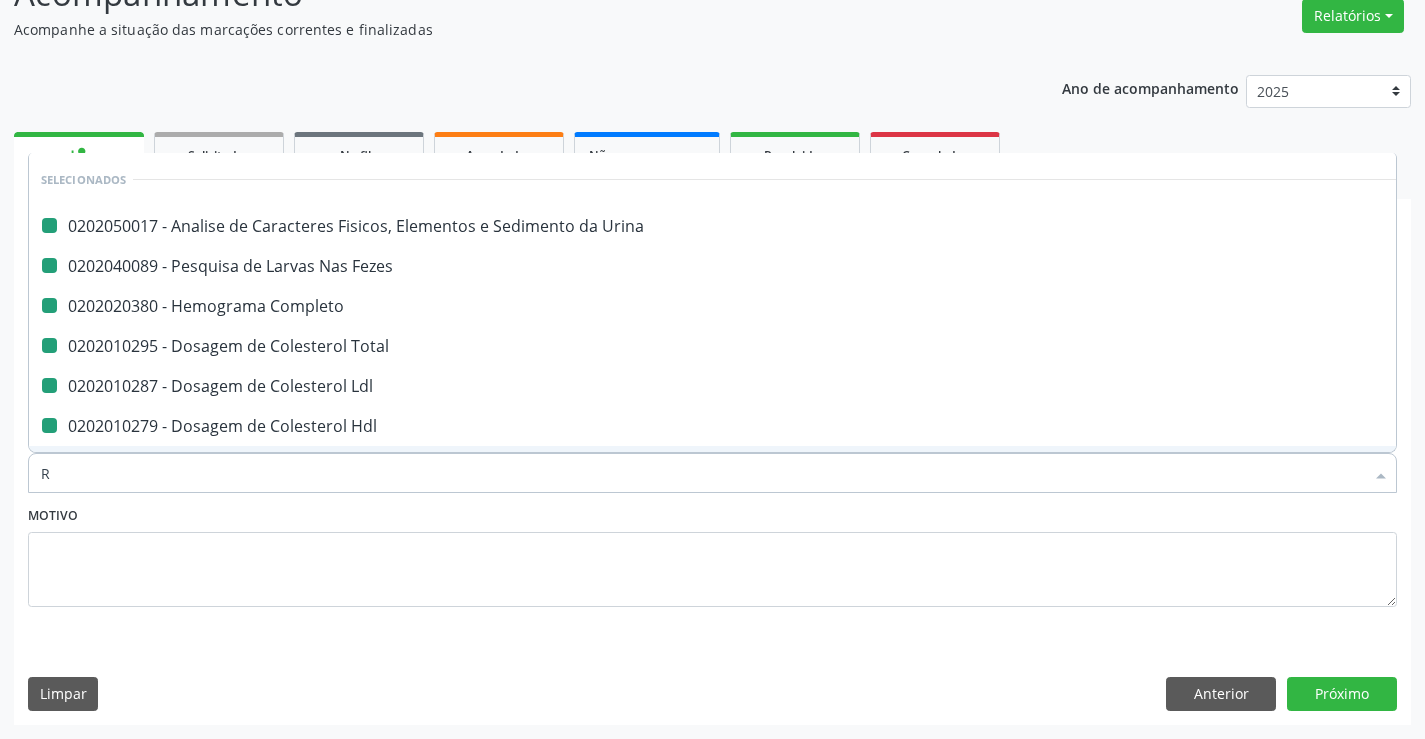 type on "RH" 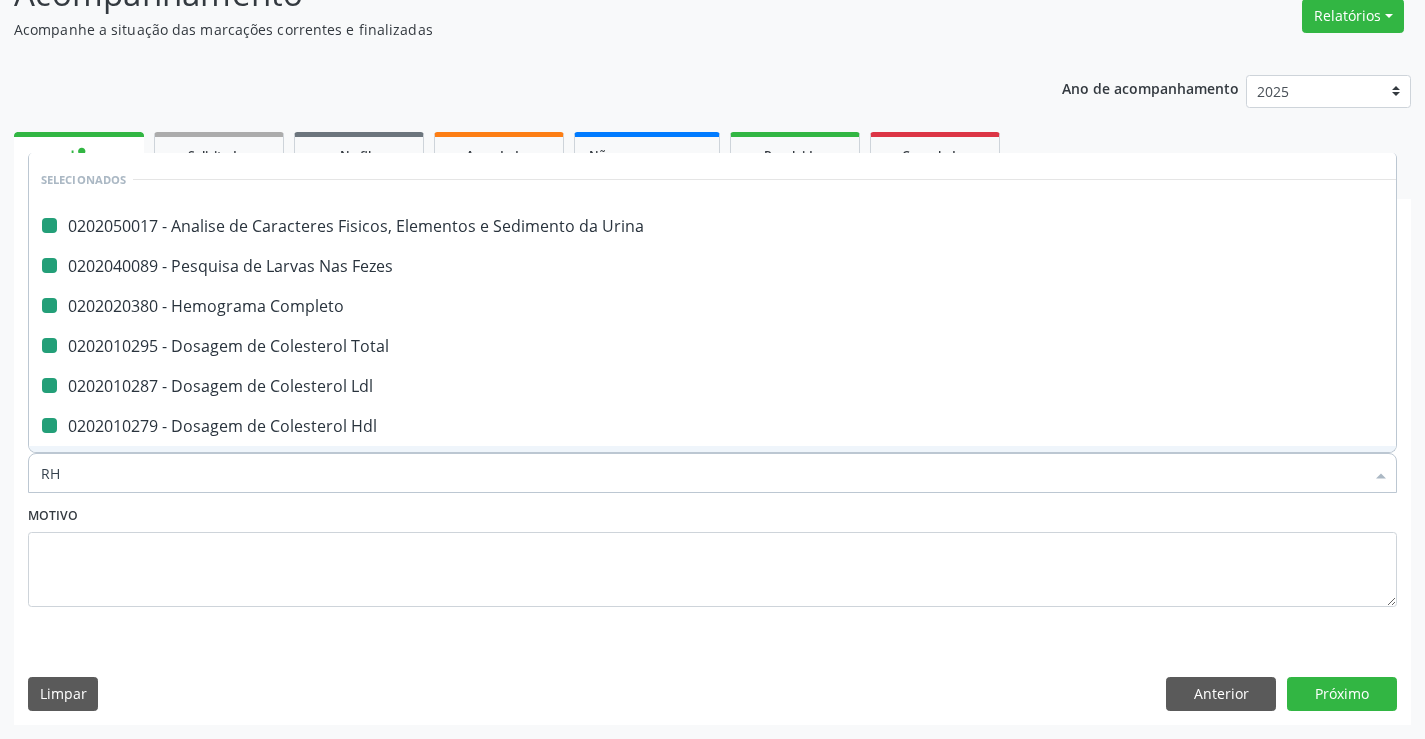 checkbox on "false" 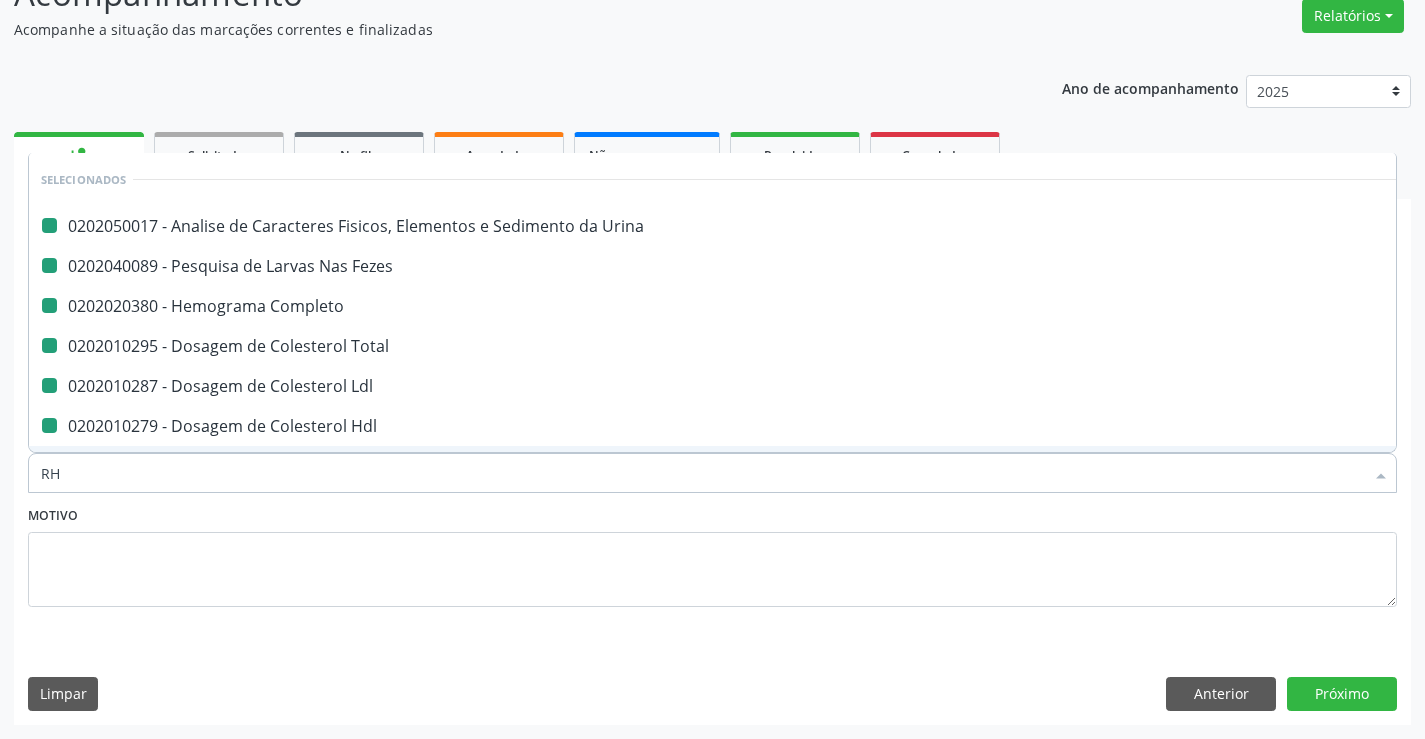 checkbox on "false" 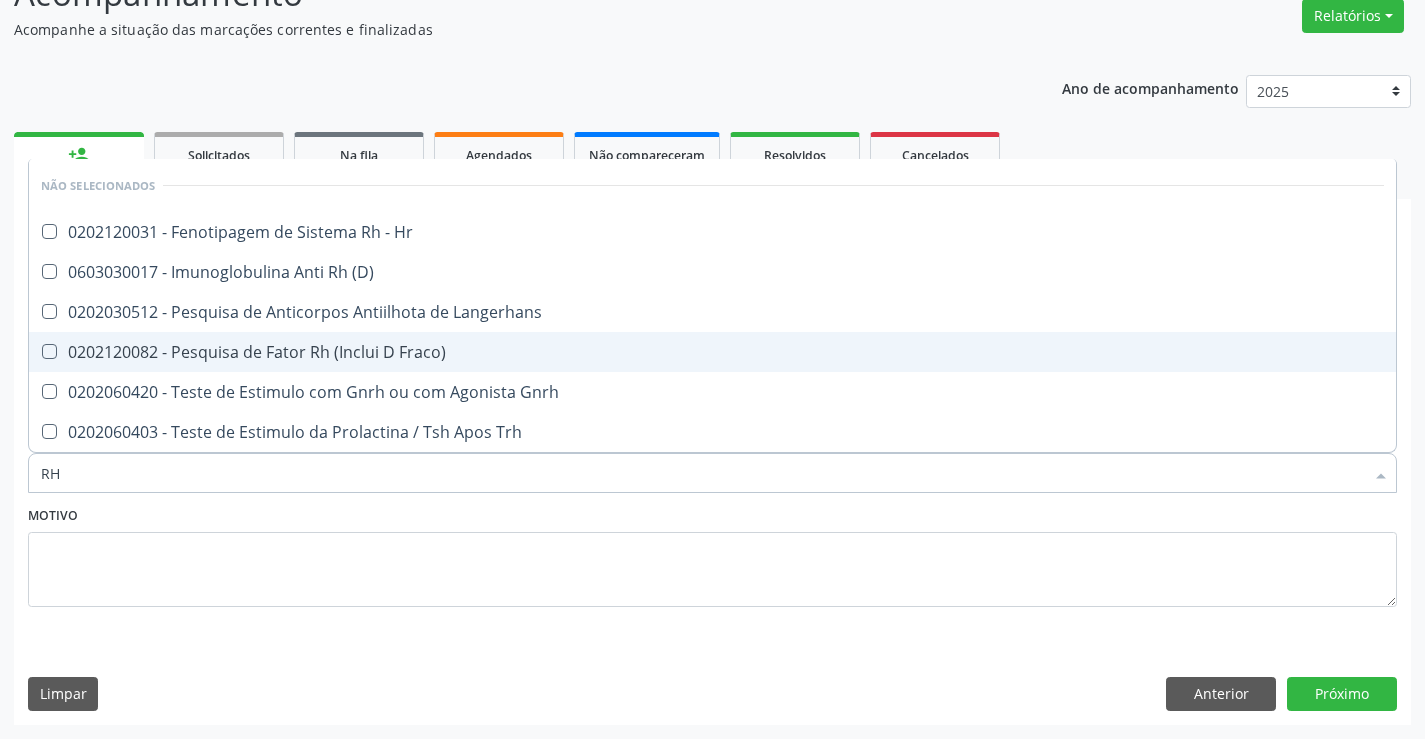 click on "0202120082 - Pesquisa de Fator Rh (Inclui D Fraco)" at bounding box center (712, 352) 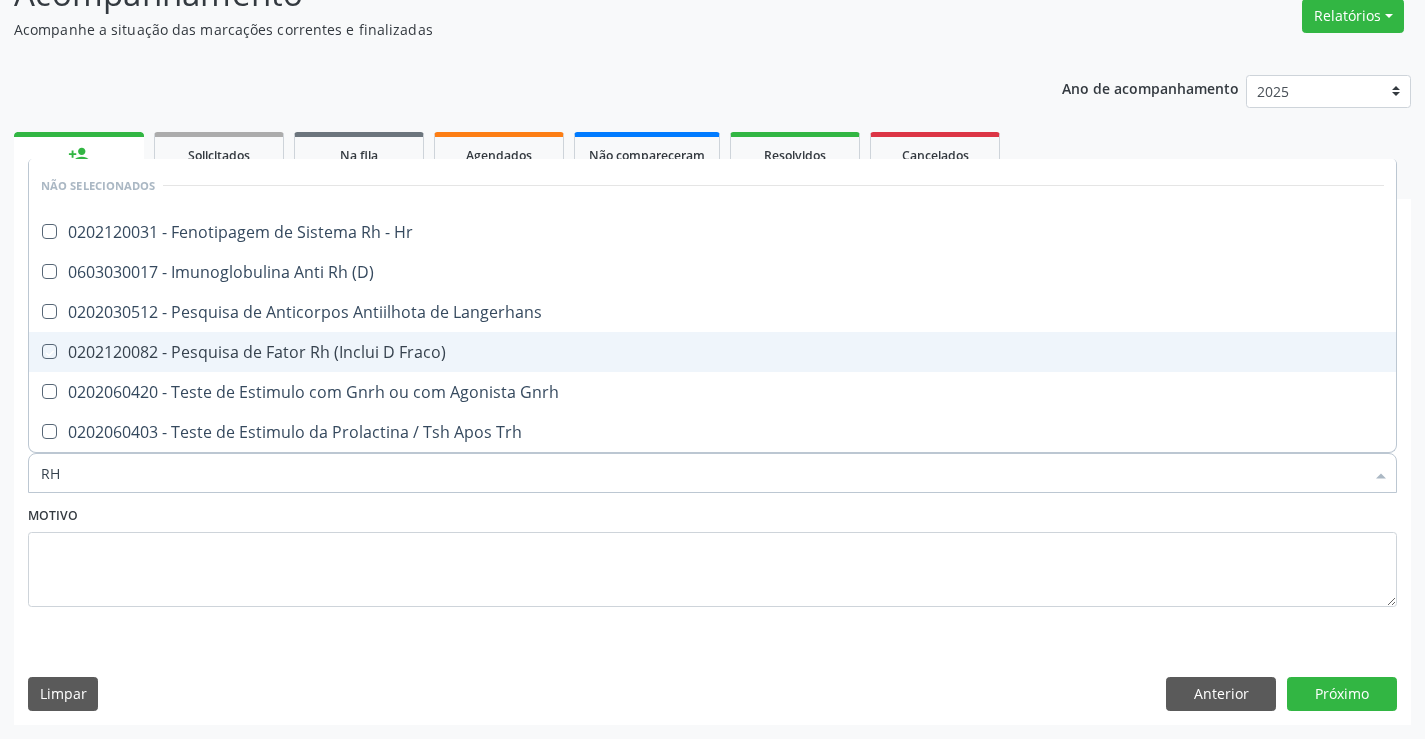 checkbox on "true" 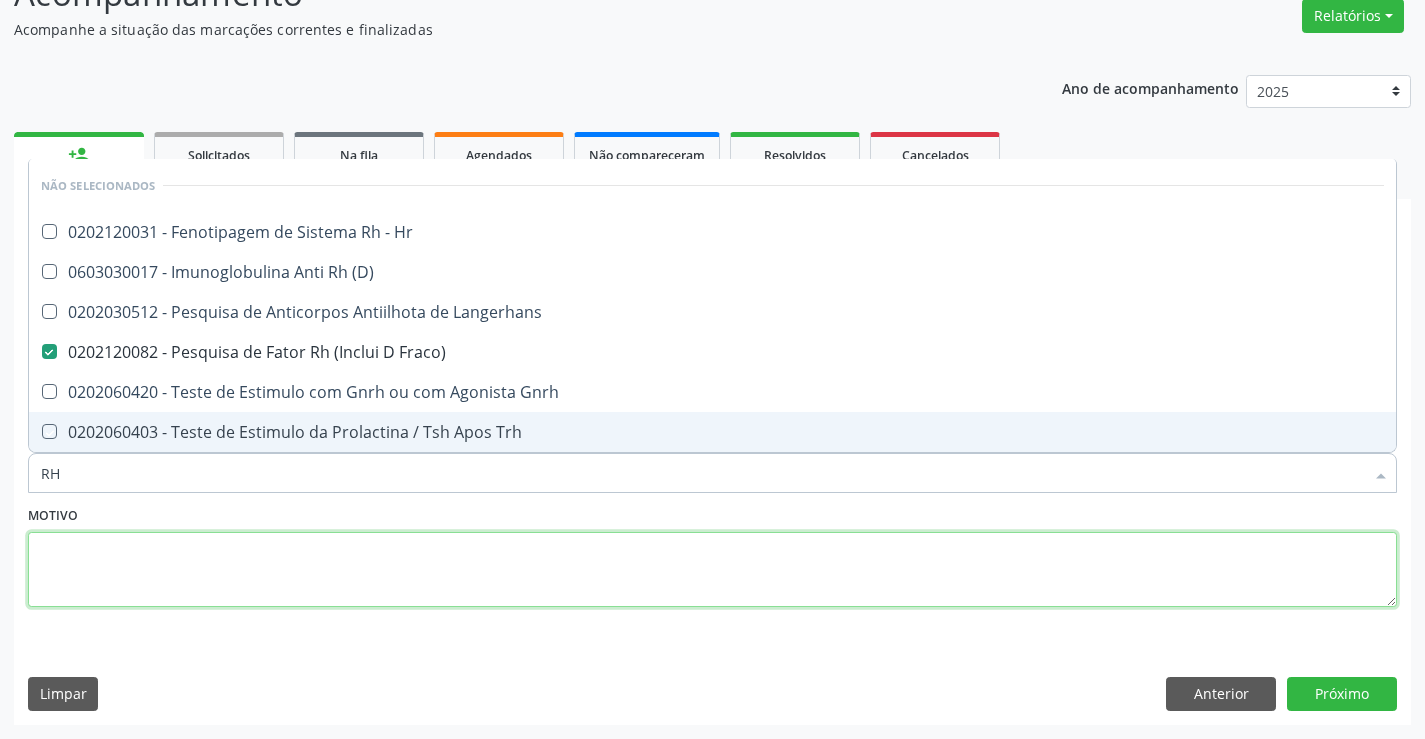 click at bounding box center [712, 570] 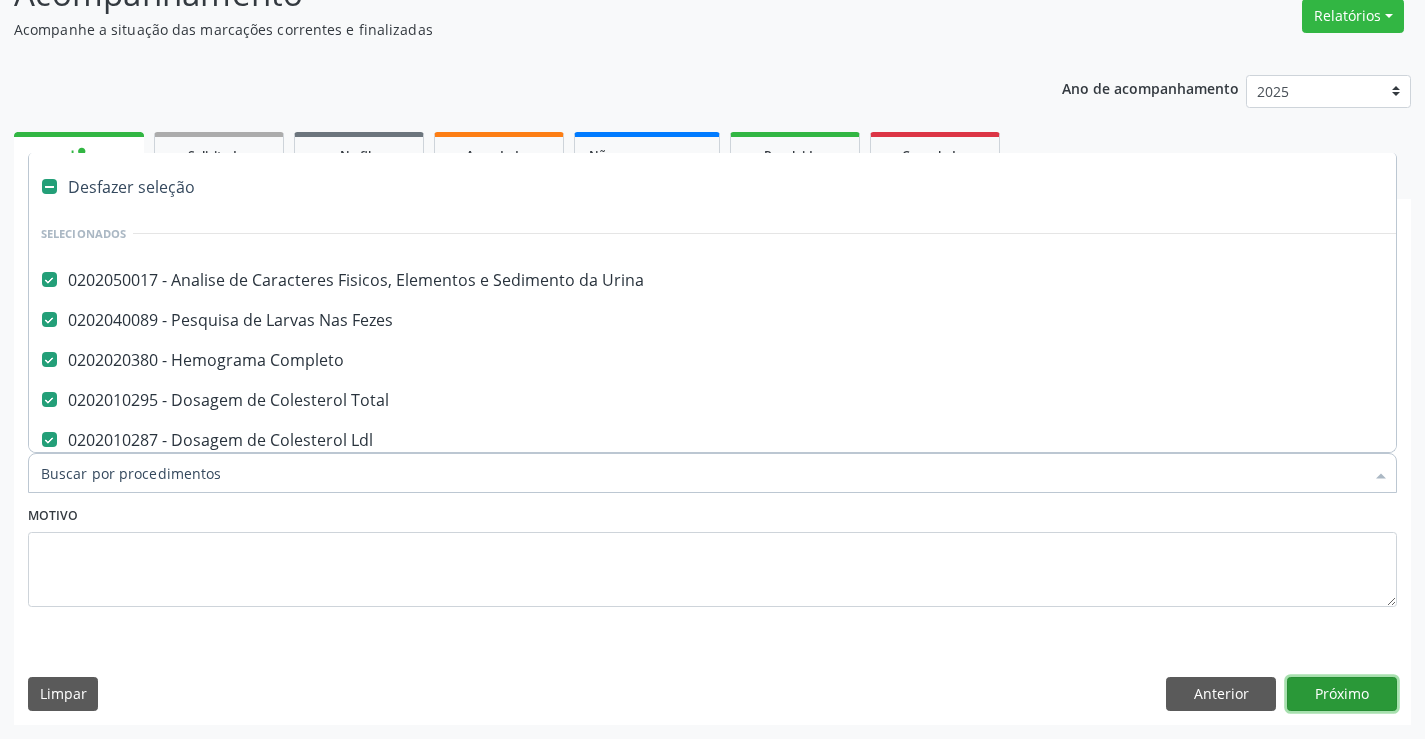 click on "Próximo" at bounding box center (1342, 694) 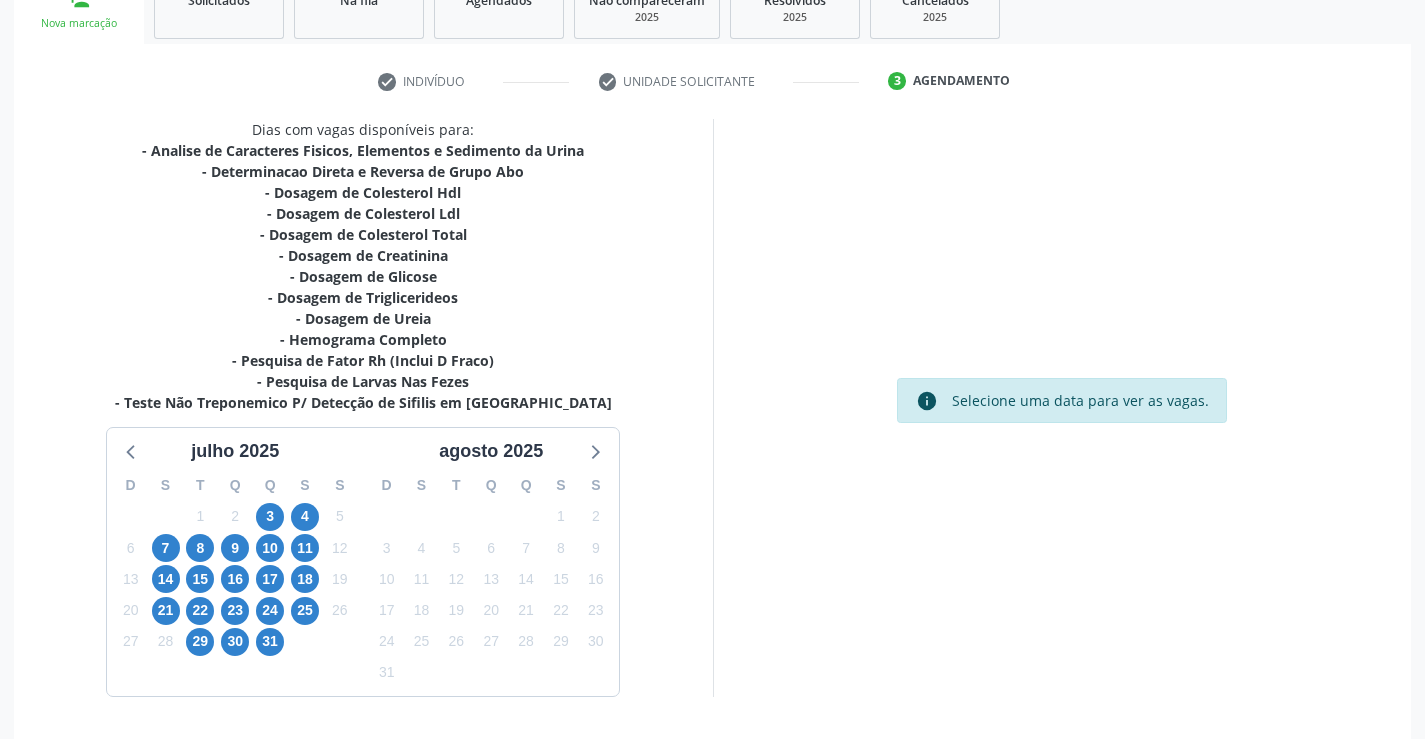 scroll, scrollTop: 367, scrollLeft: 0, axis: vertical 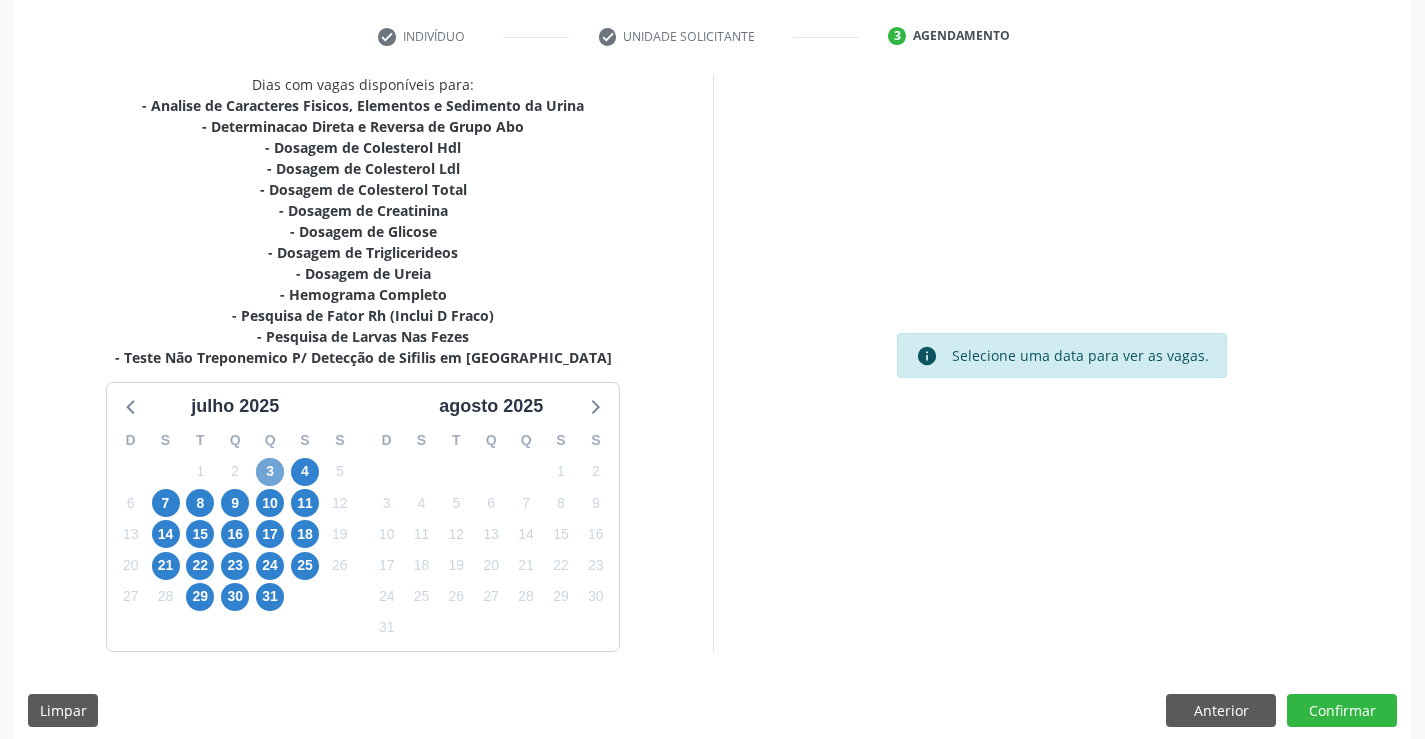 click on "3" at bounding box center [270, 472] 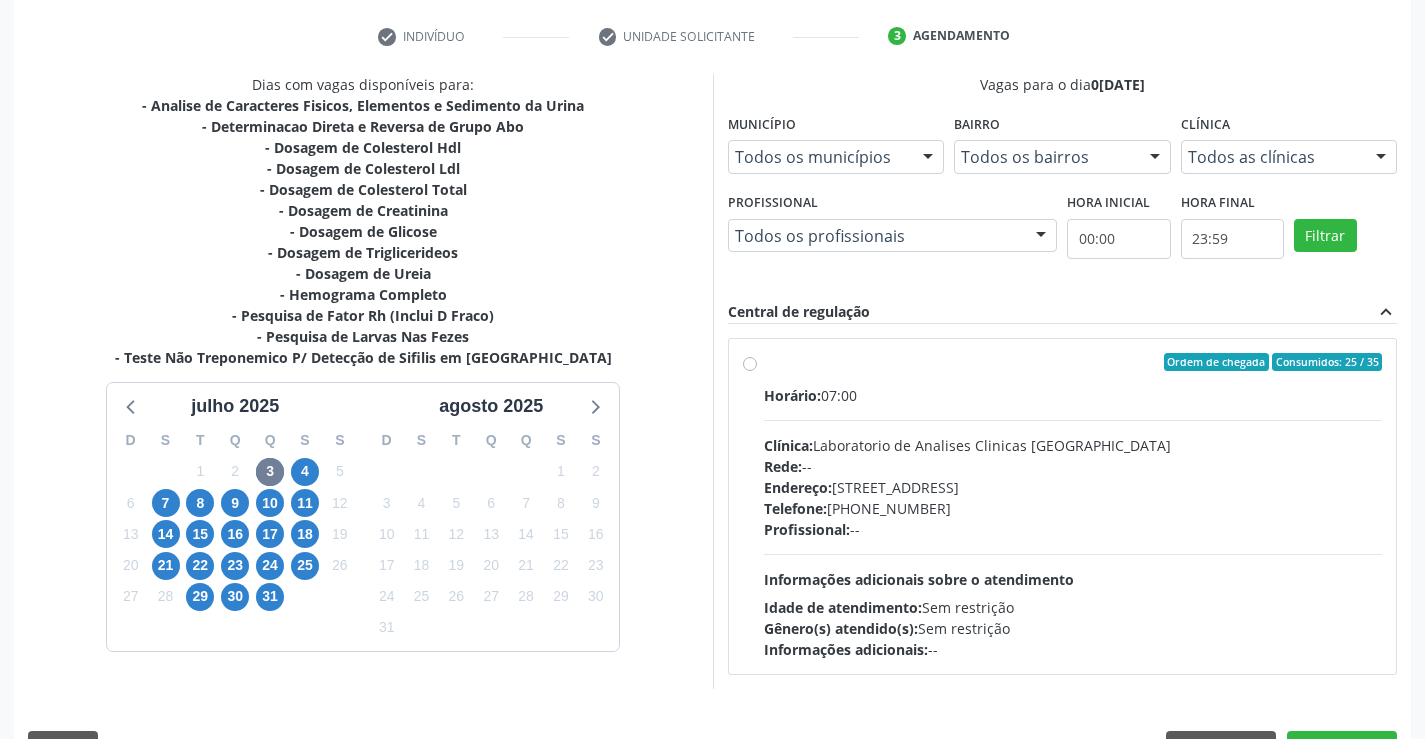 click on "Ordem de chegada
Consumidos: 25 / 35
Horário:   07:00
Clínica:  Laboratorio de Analises Clinicas Sao Francisco
Rede:
--
Endereço:   Terreo, nº 258, Centro, Campo Formoso - BA
Telefone:   (74) 36453588
Profissional:
--
Informações adicionais sobre o atendimento
Idade de atendimento:
Sem restrição
Gênero(s) atendido(s):
Sem restrição
Informações adicionais:
--" at bounding box center [1073, 506] 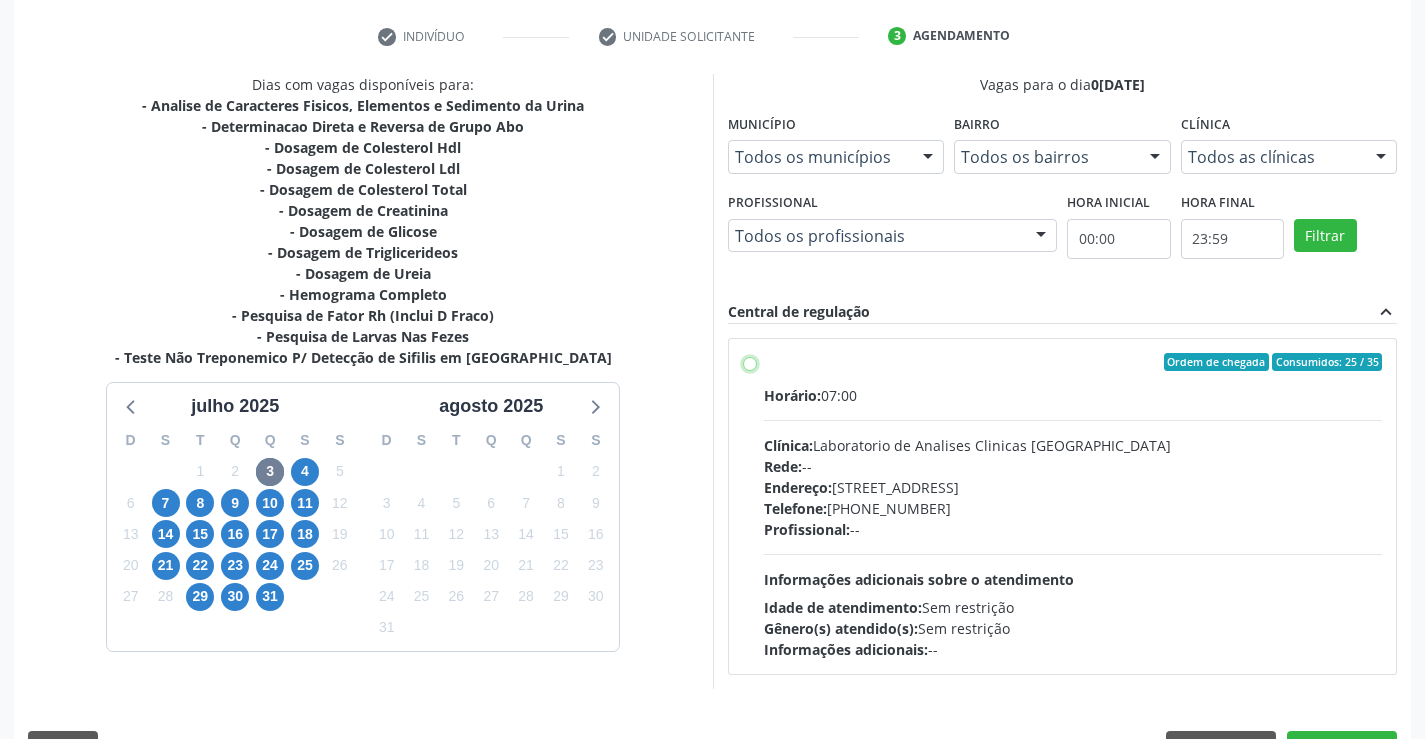 click on "Ordem de chegada
Consumidos: 25 / 35
Horário:   07:00
Clínica:  Laboratorio de Analises Clinicas Sao Francisco
Rede:
--
Endereço:   Terreo, nº 258, Centro, Campo Formoso - BA
Telefone:   (74) 36453588
Profissional:
--
Informações adicionais sobre o atendimento
Idade de atendimento:
Sem restrição
Gênero(s) atendido(s):
Sem restrição
Informações adicionais:
--" at bounding box center (750, 362) 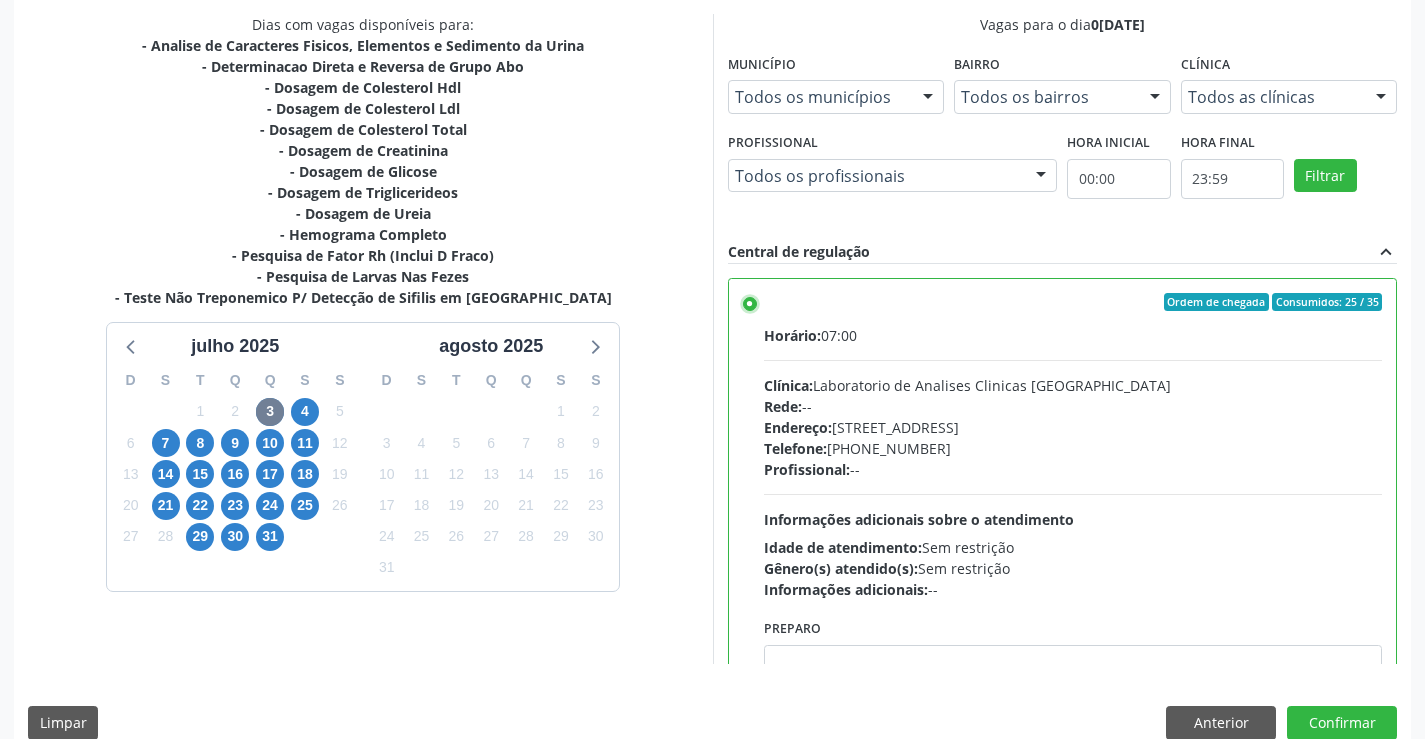scroll, scrollTop: 456, scrollLeft: 0, axis: vertical 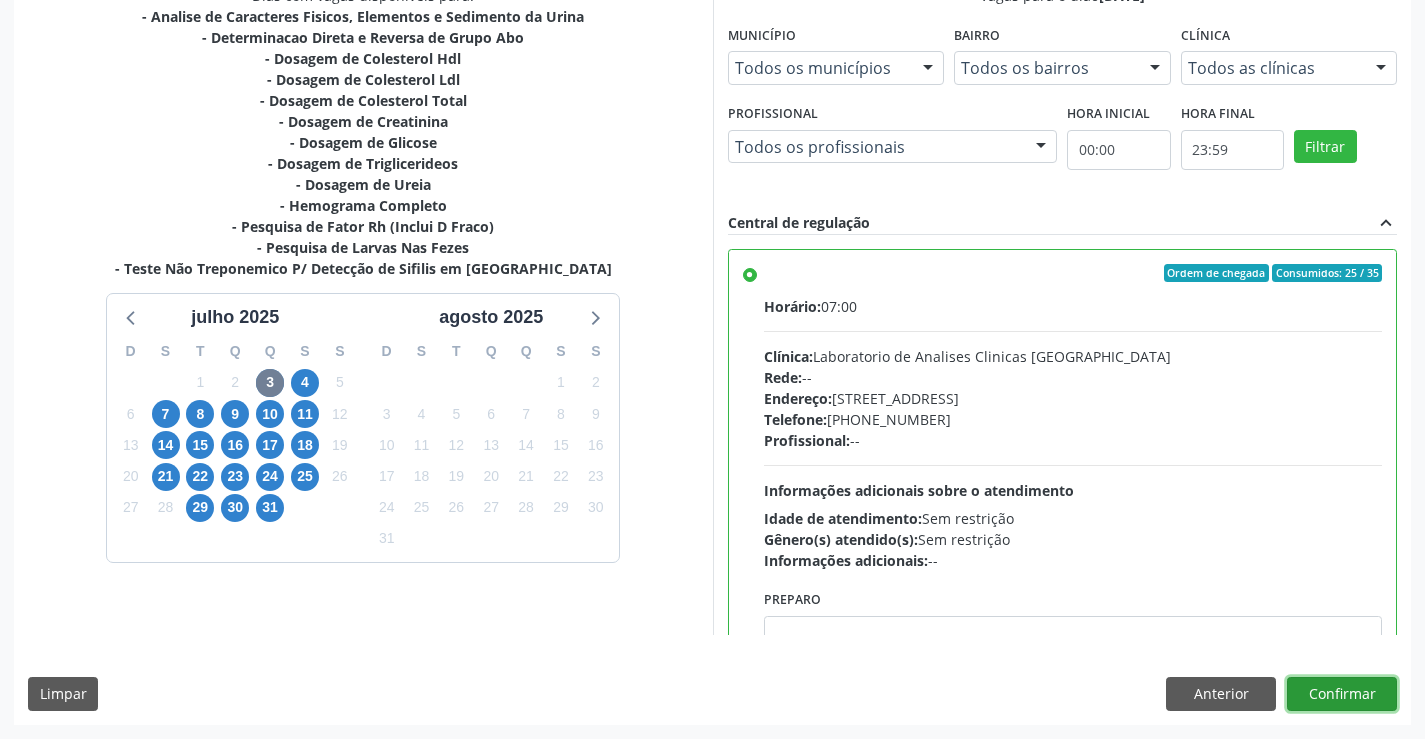 click on "Confirmar" at bounding box center (1342, 694) 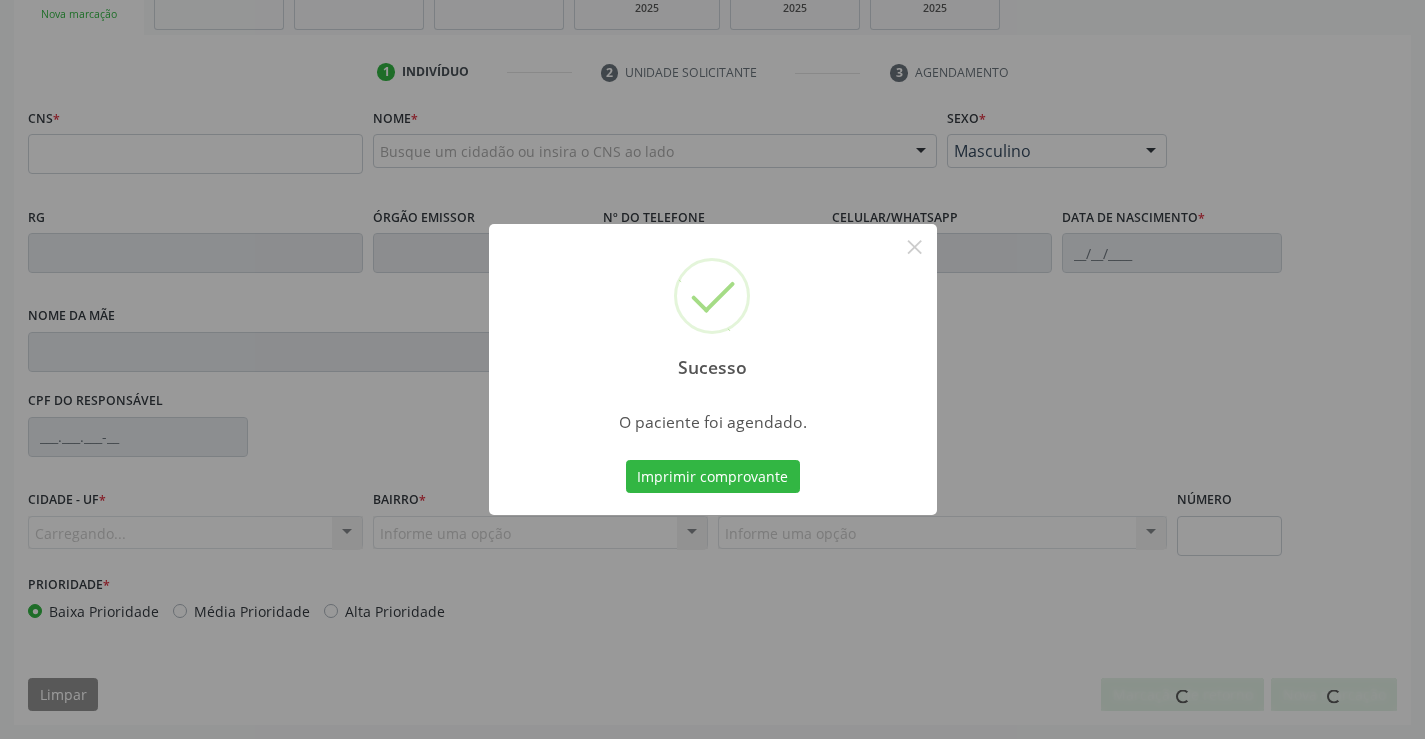 scroll, scrollTop: 331, scrollLeft: 0, axis: vertical 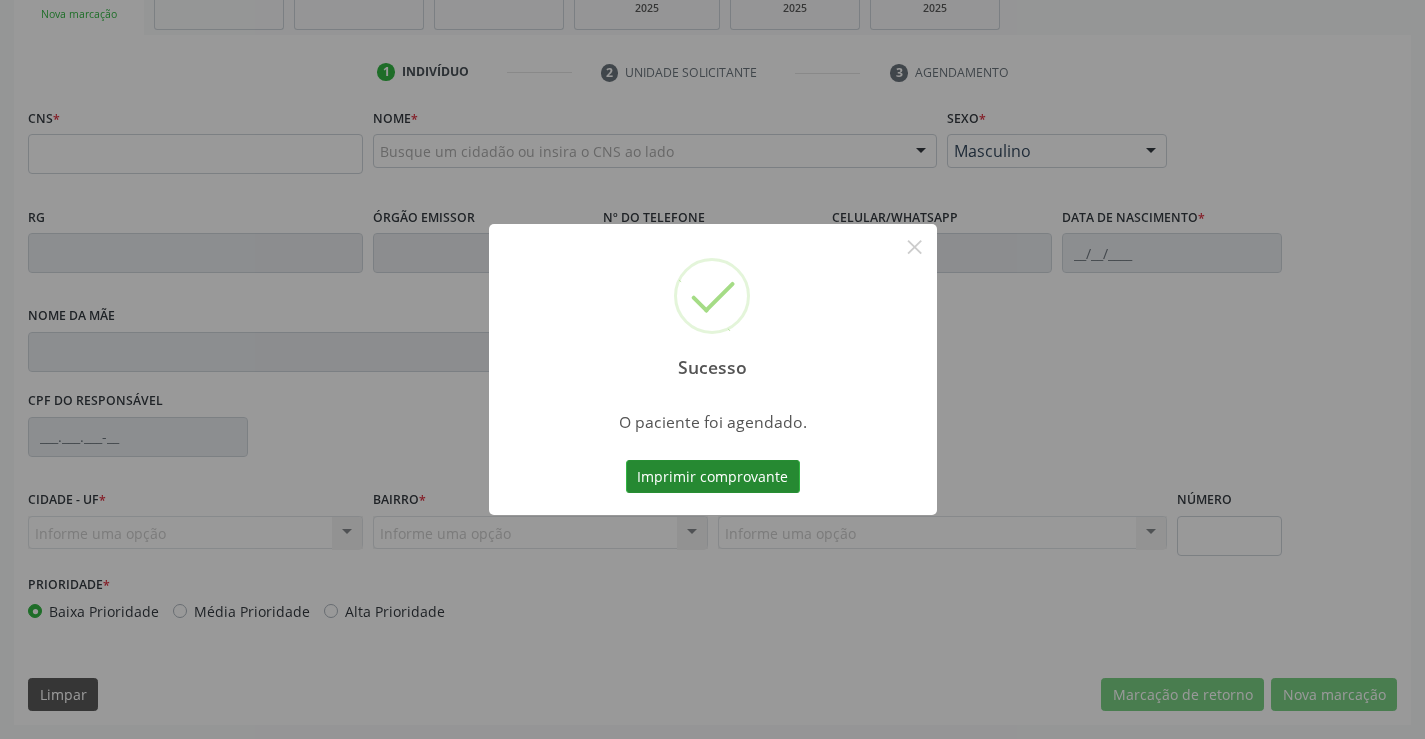 click on "Imprimir comprovante" at bounding box center [713, 477] 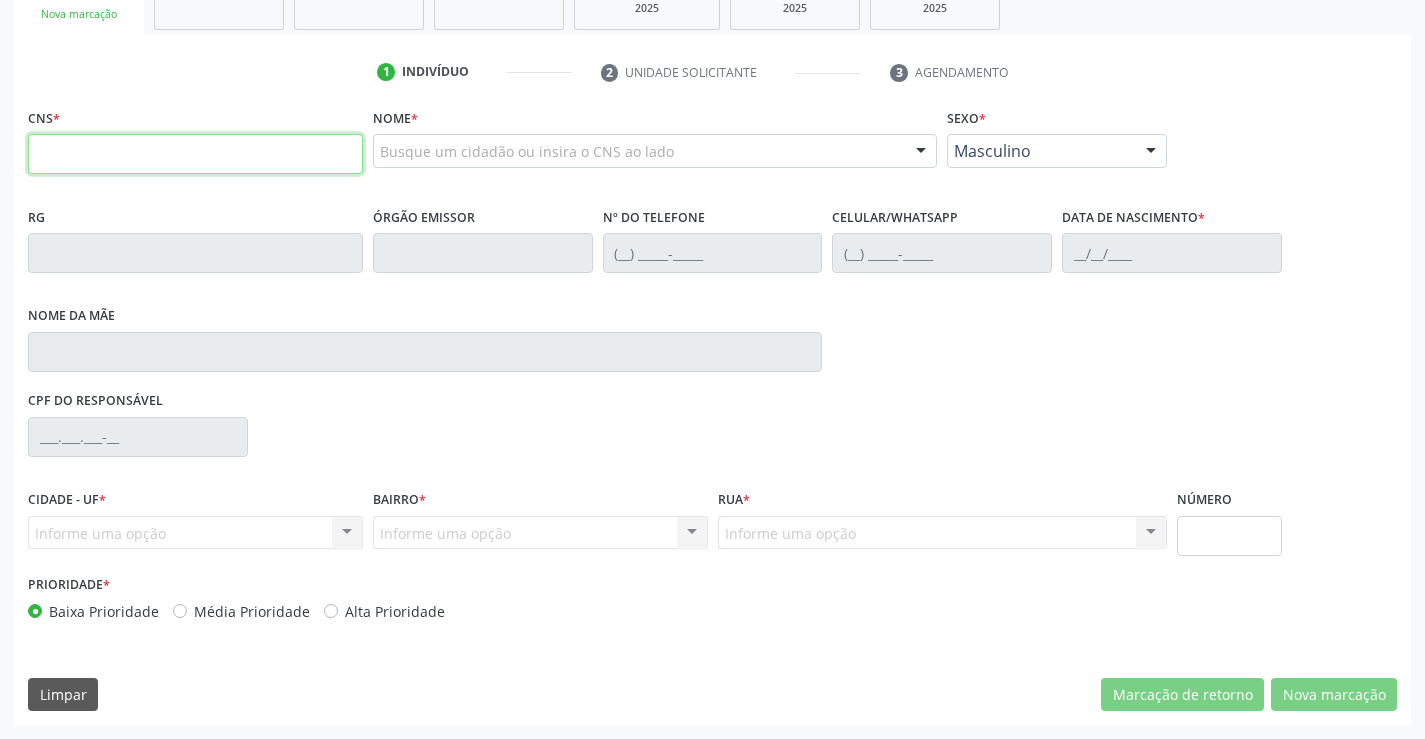 click at bounding box center (195, 154) 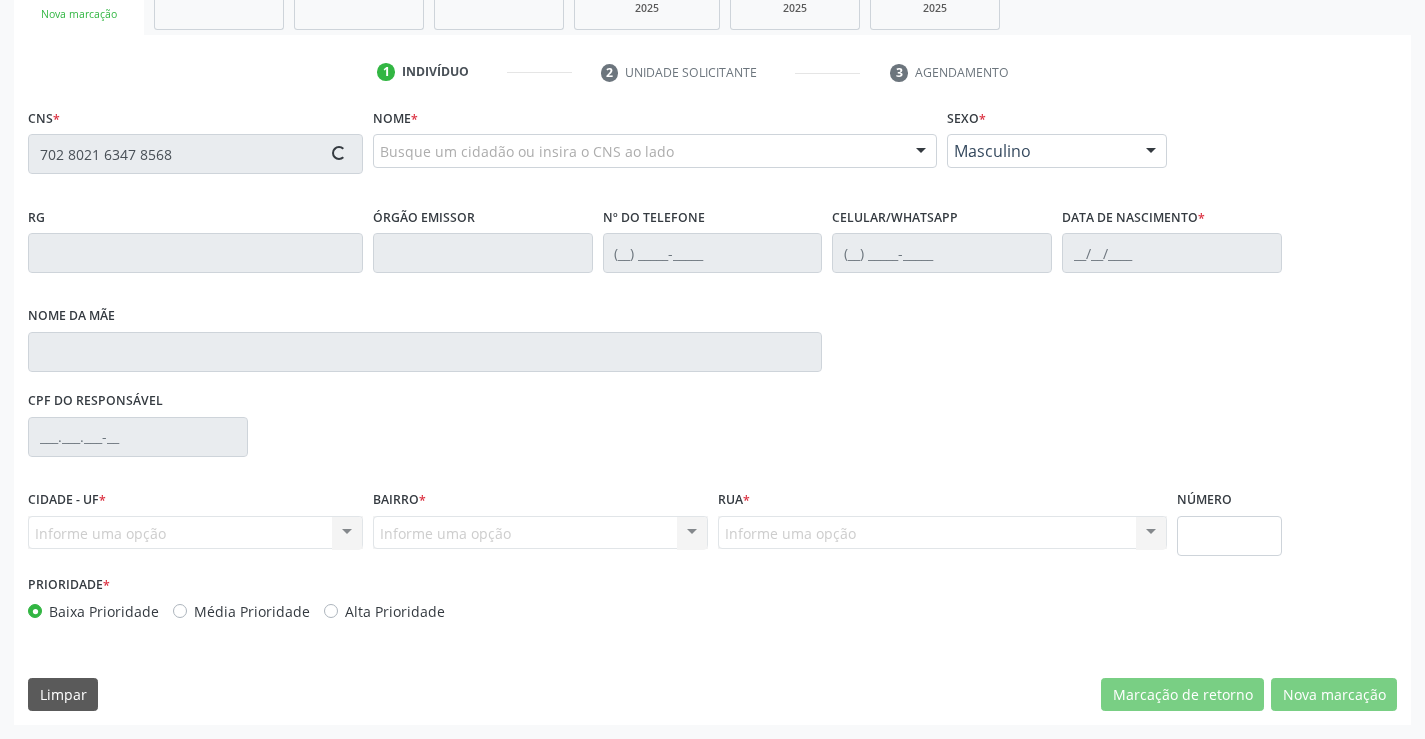 type on "702 8021 6347 8568" 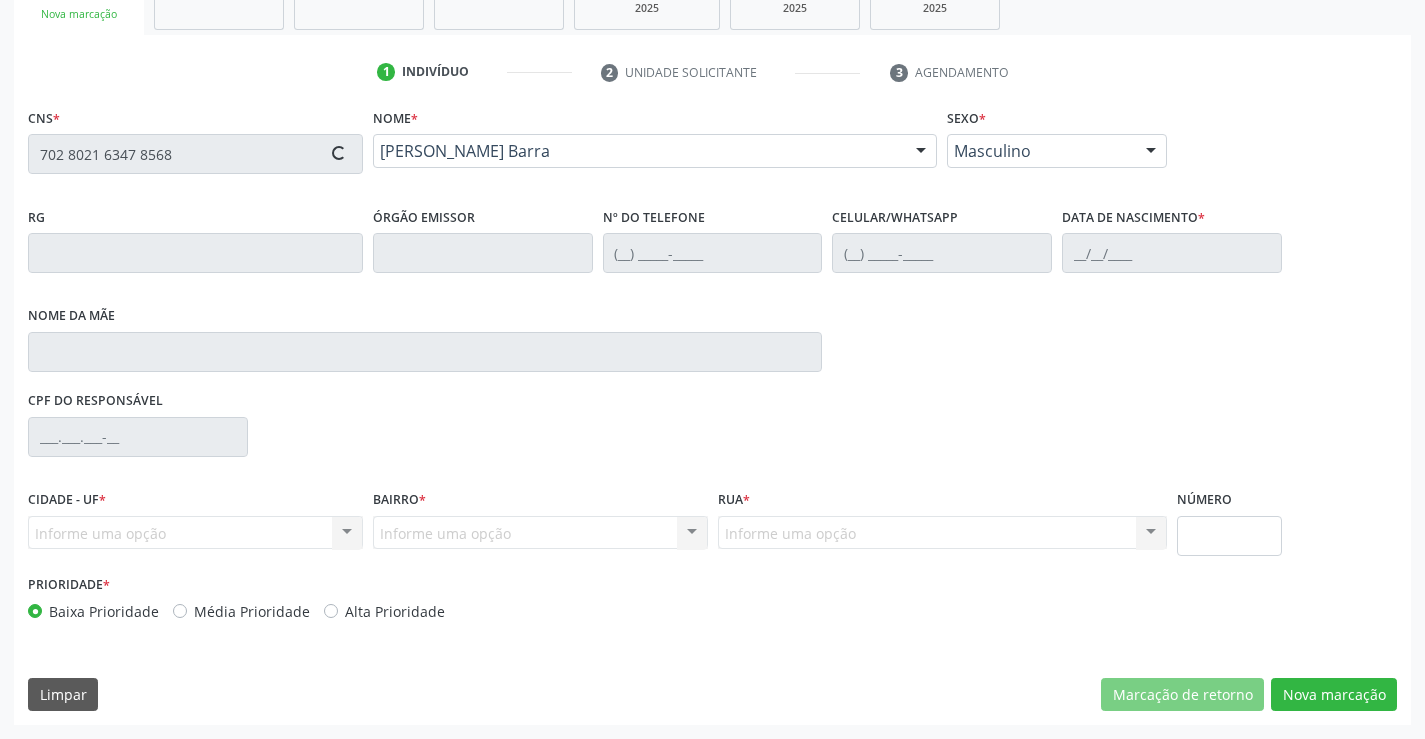 type on "(74) 98821-6490" 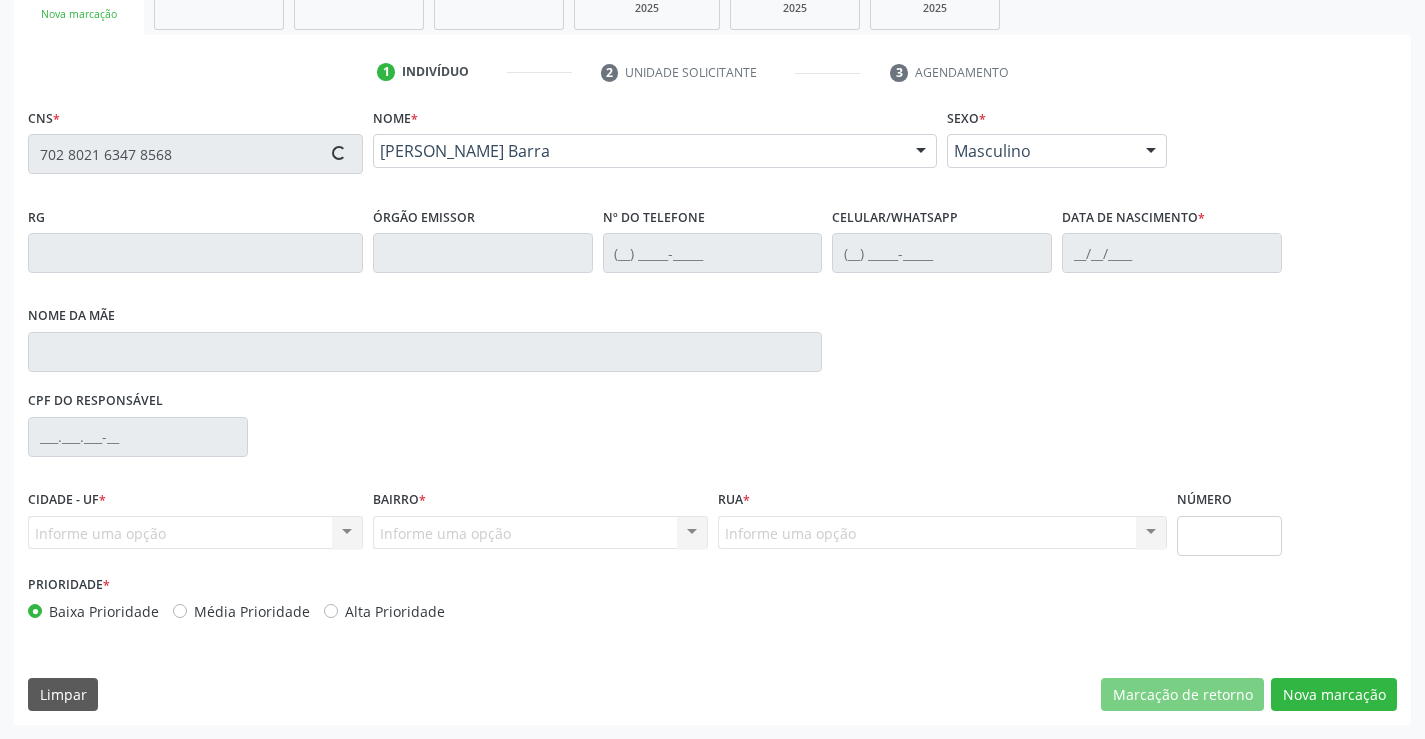 type on "29/07/2007" 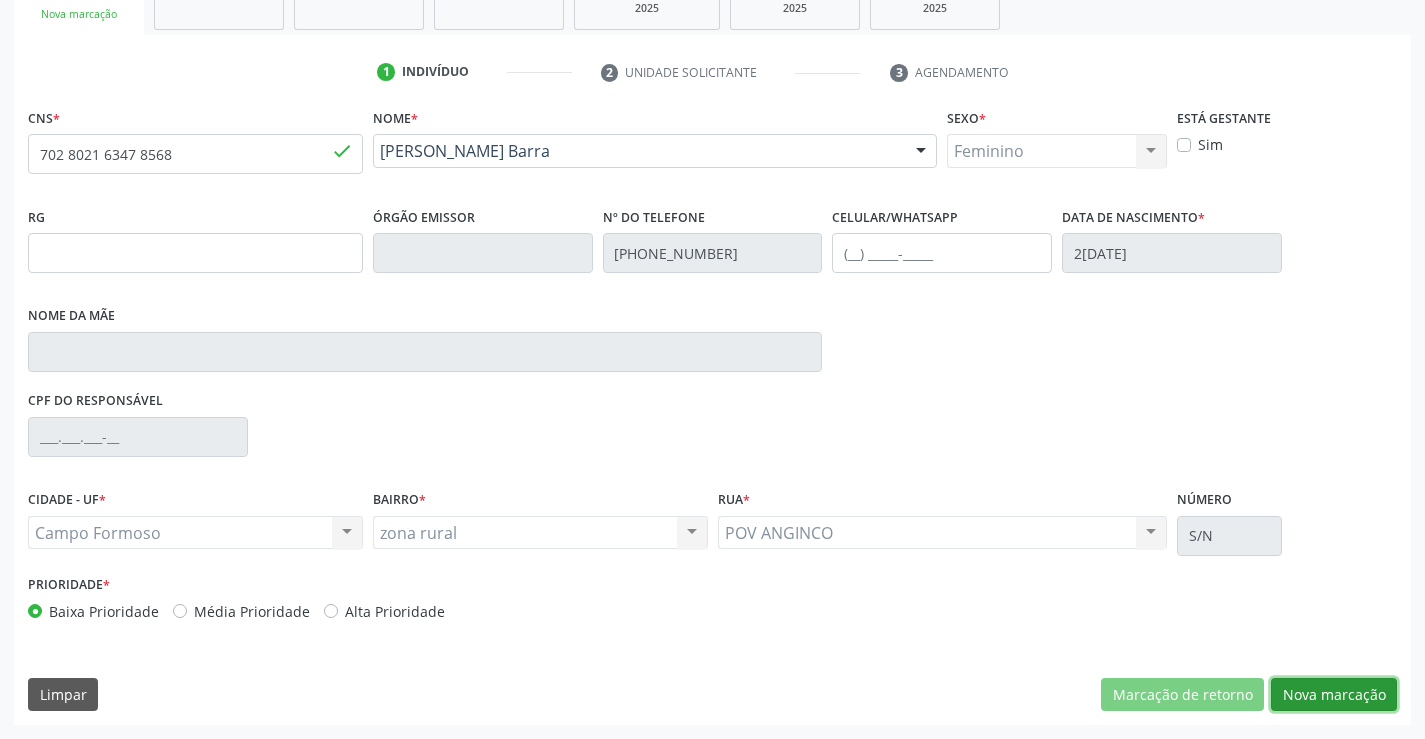 click on "Nova marcação" at bounding box center (1334, 695) 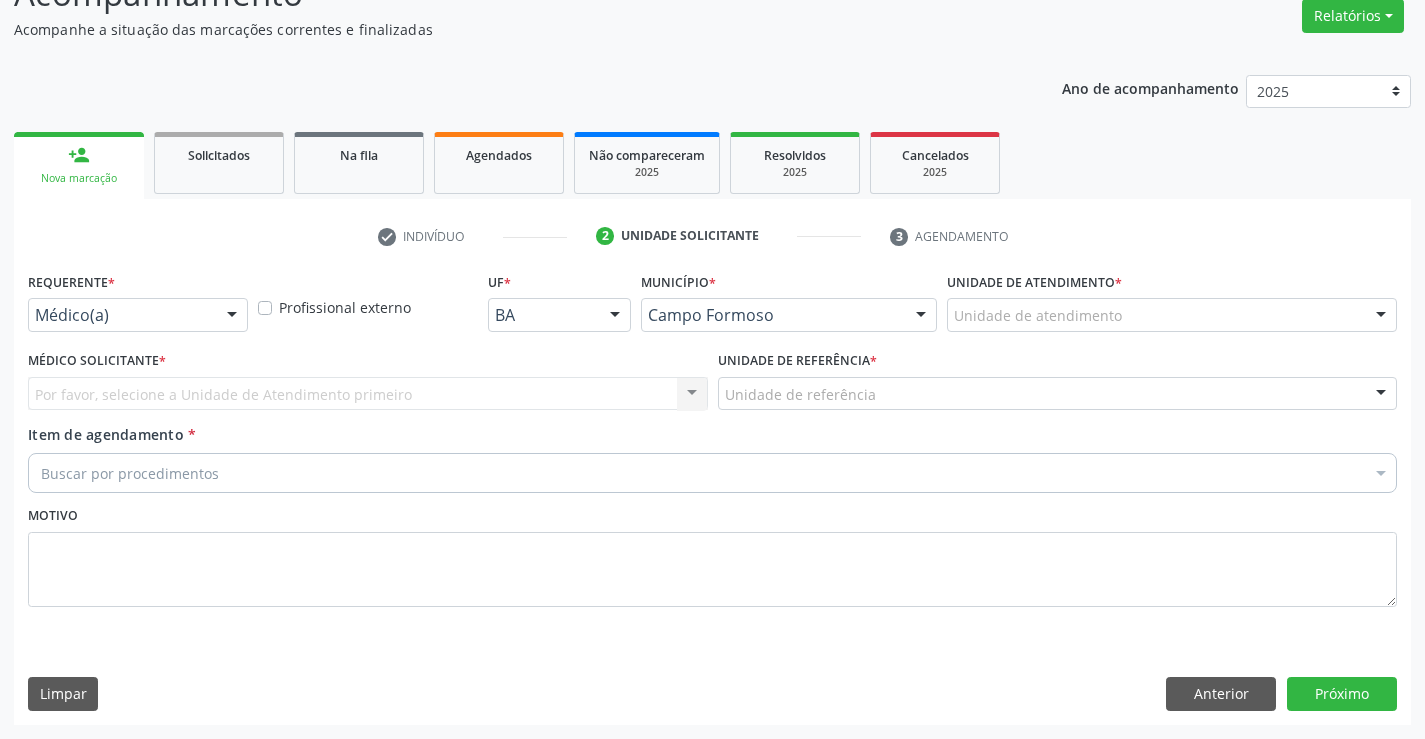 scroll, scrollTop: 167, scrollLeft: 0, axis: vertical 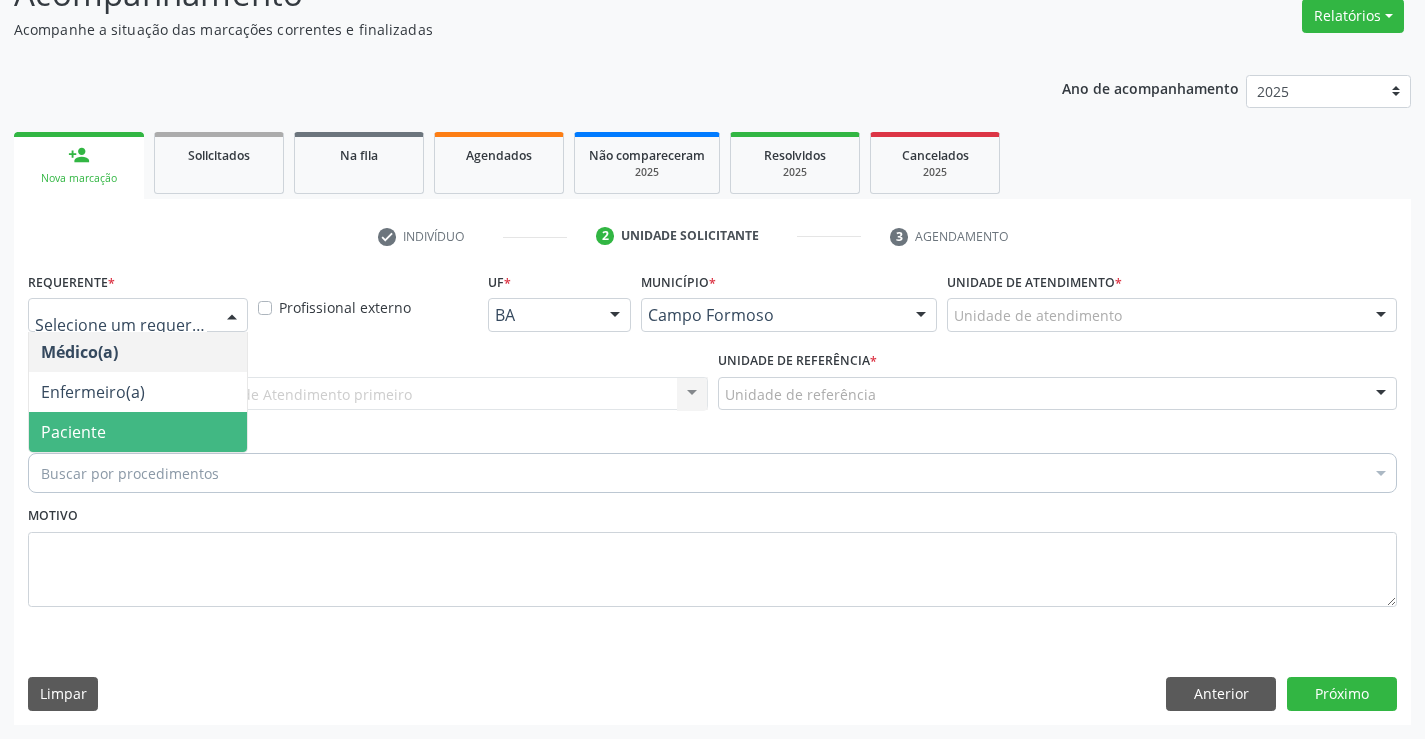 click on "Paciente" at bounding box center (73, 432) 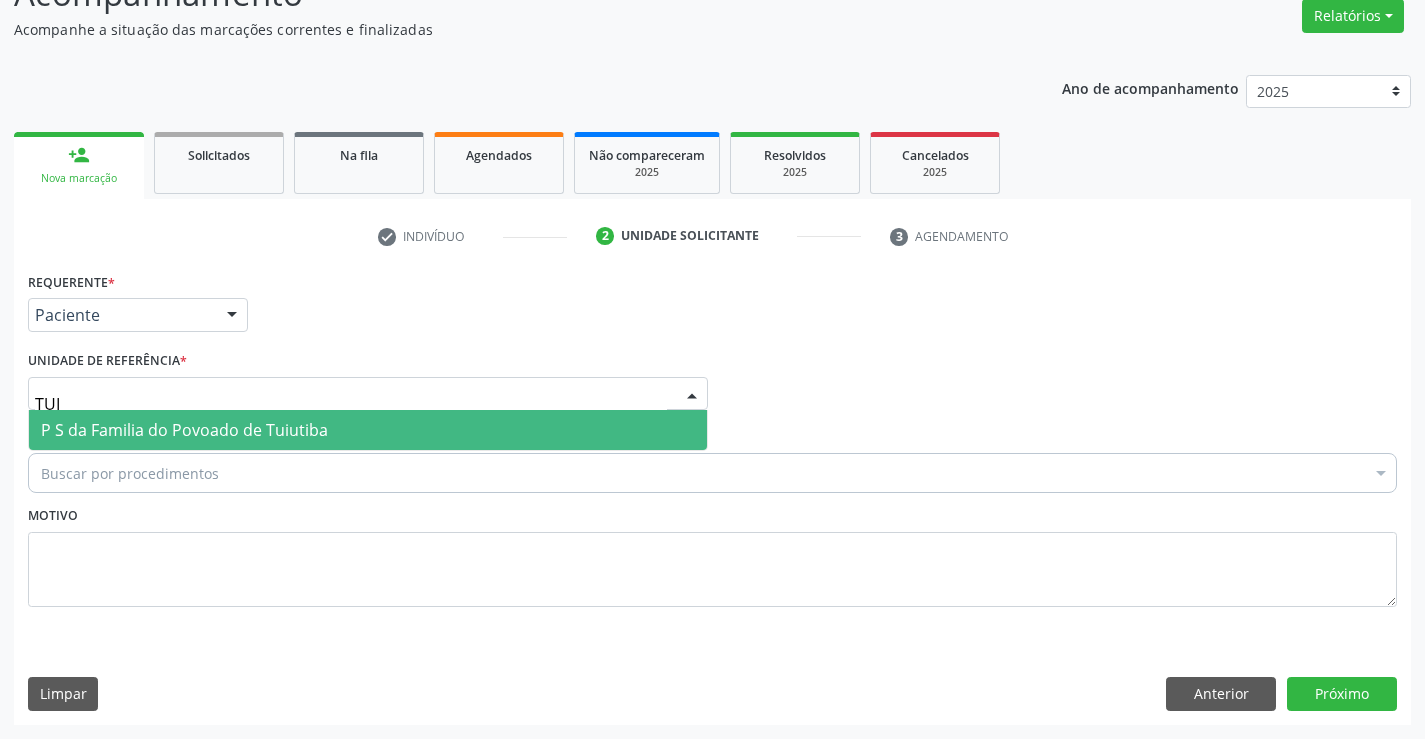 type on "TUIU" 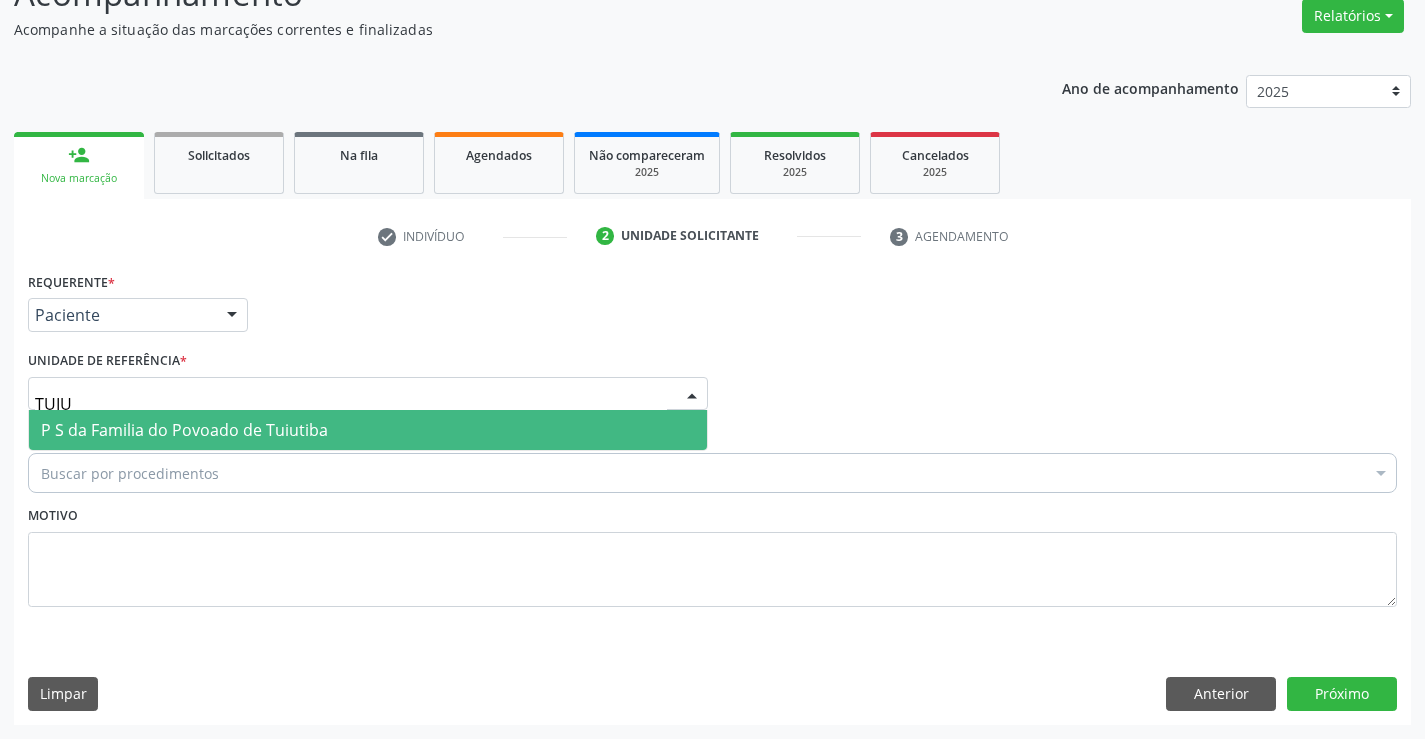 click on "P S da Familia do Povoado de Tuiutiba" at bounding box center [184, 430] 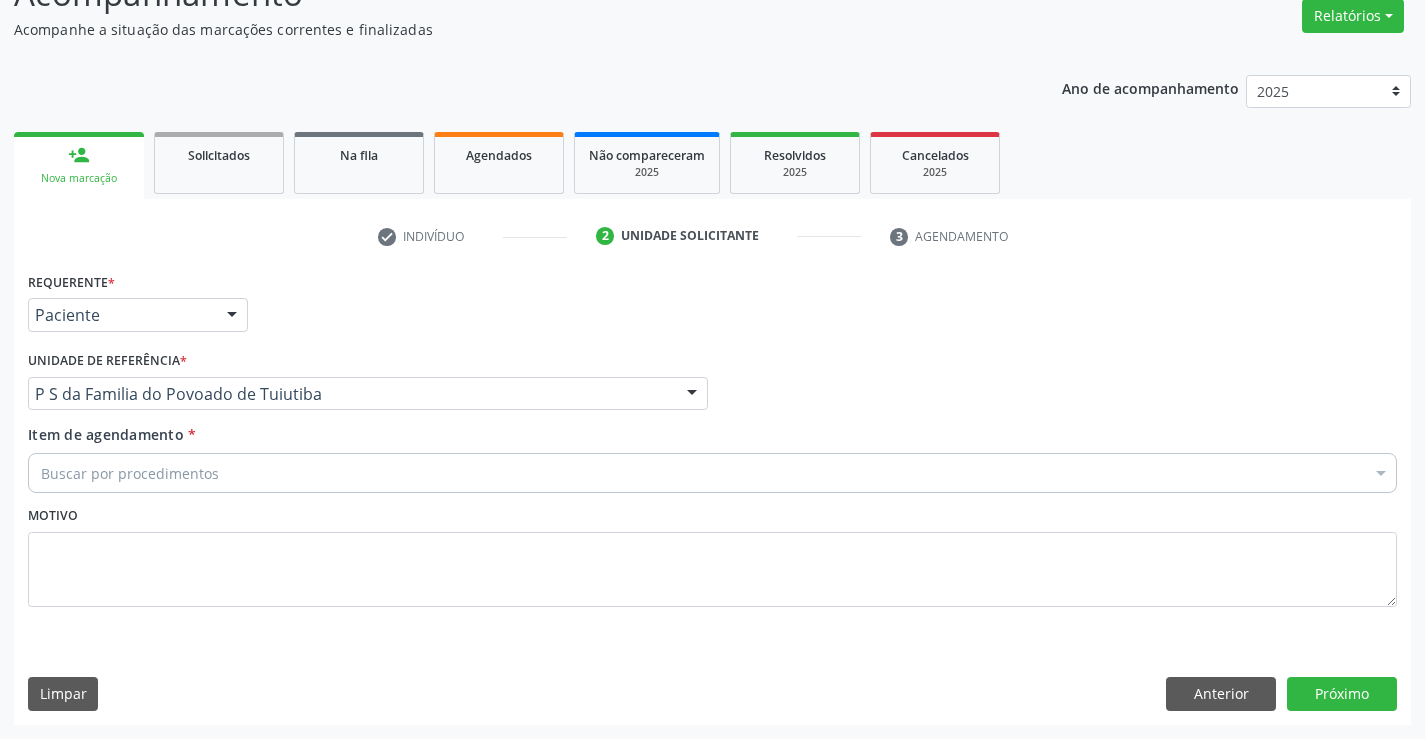 click on "Centro de Enfrentamento Para [MEDICAL_DATA] de [GEOGRAPHIC_DATA]" at bounding box center (368, 470) 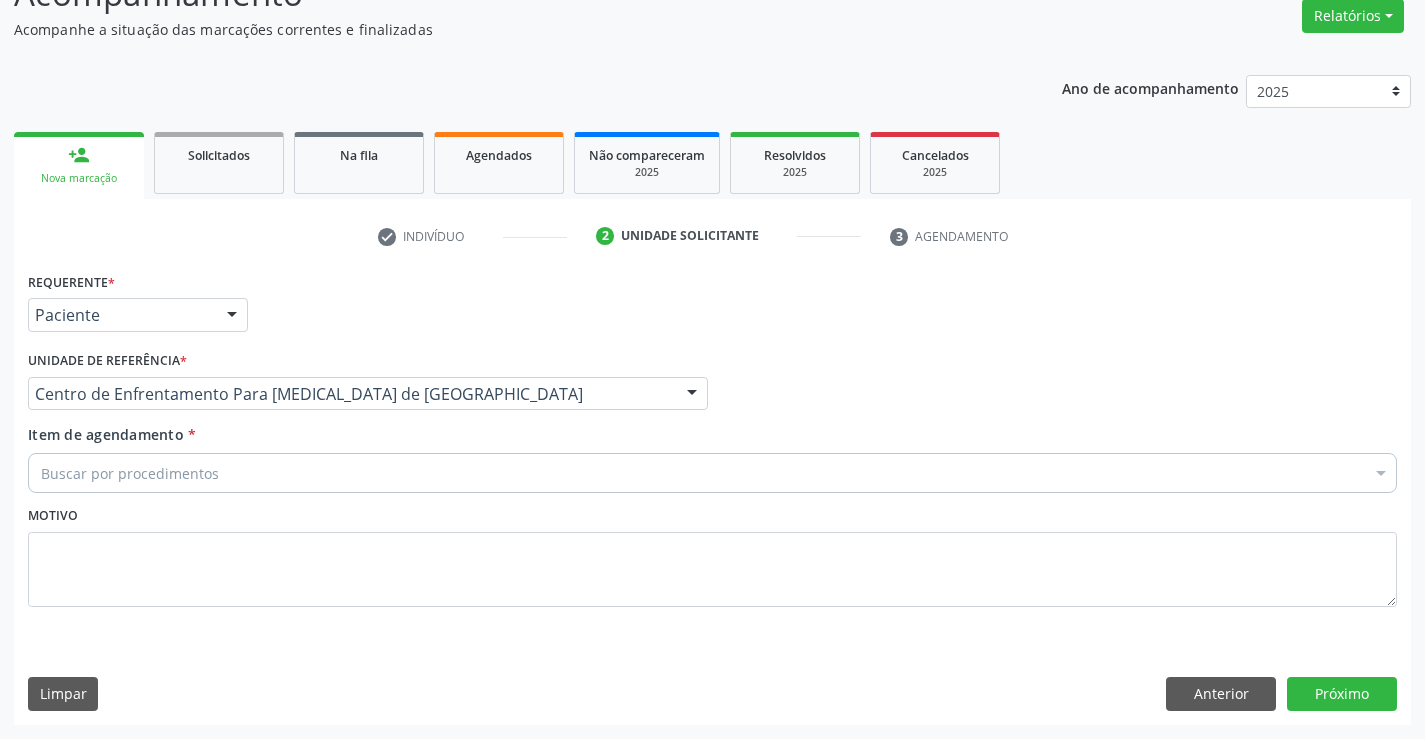 click on "Buscar por procedimentos" at bounding box center (712, 473) 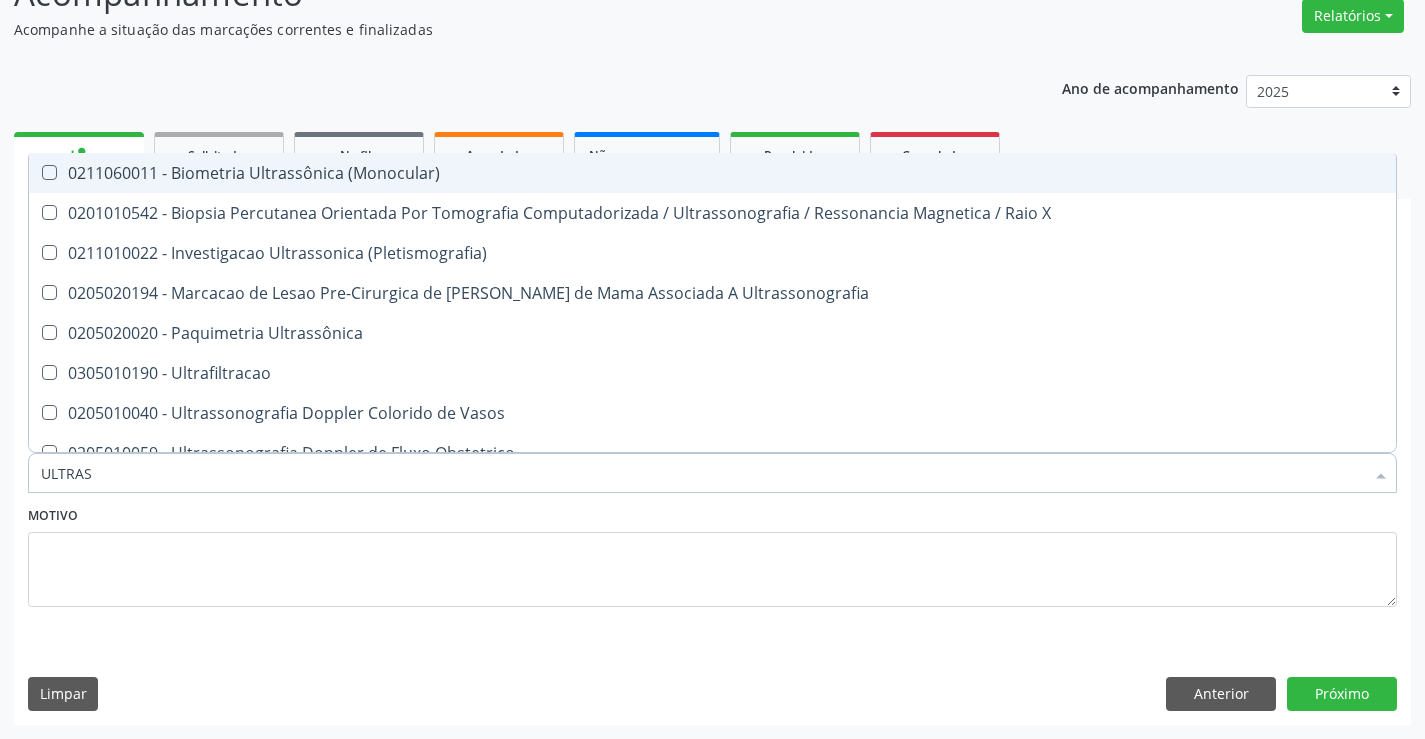 type on "ULTRASS" 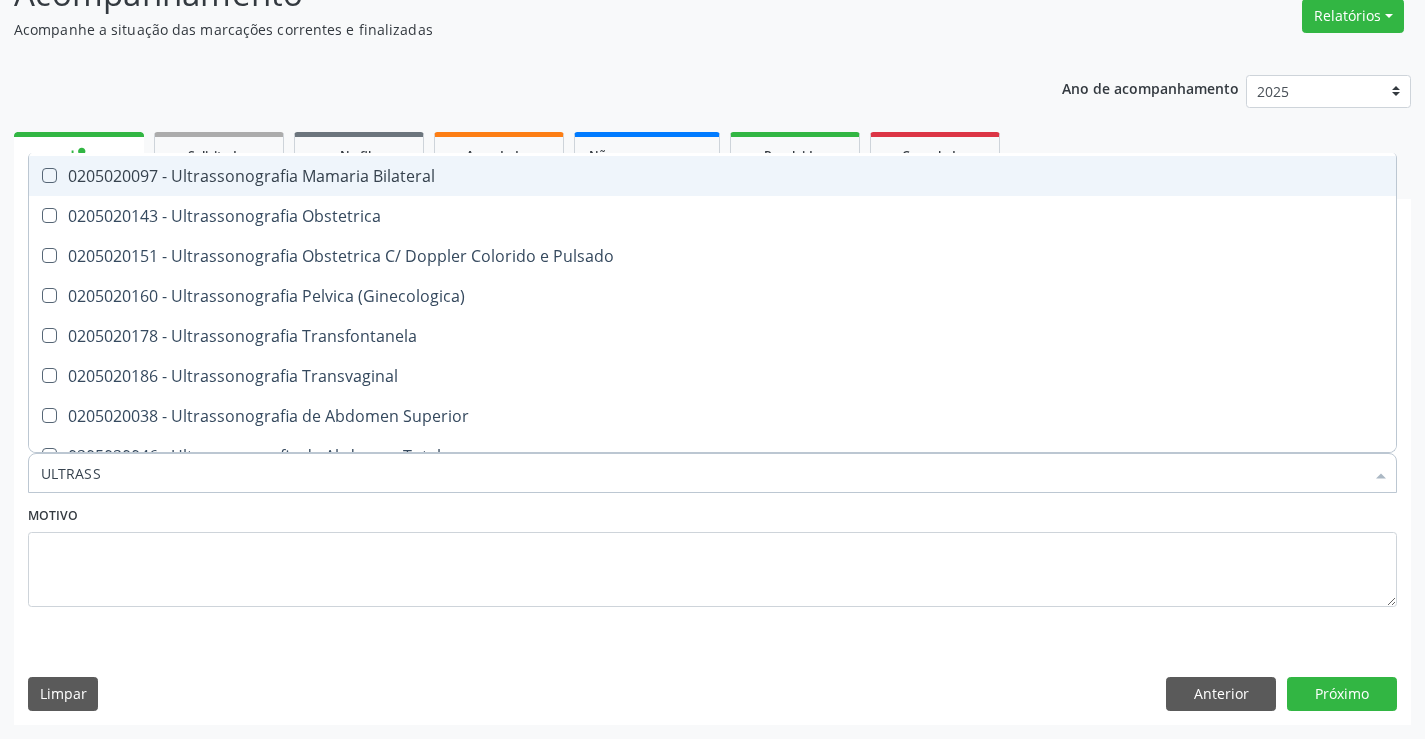 scroll, scrollTop: 300, scrollLeft: 0, axis: vertical 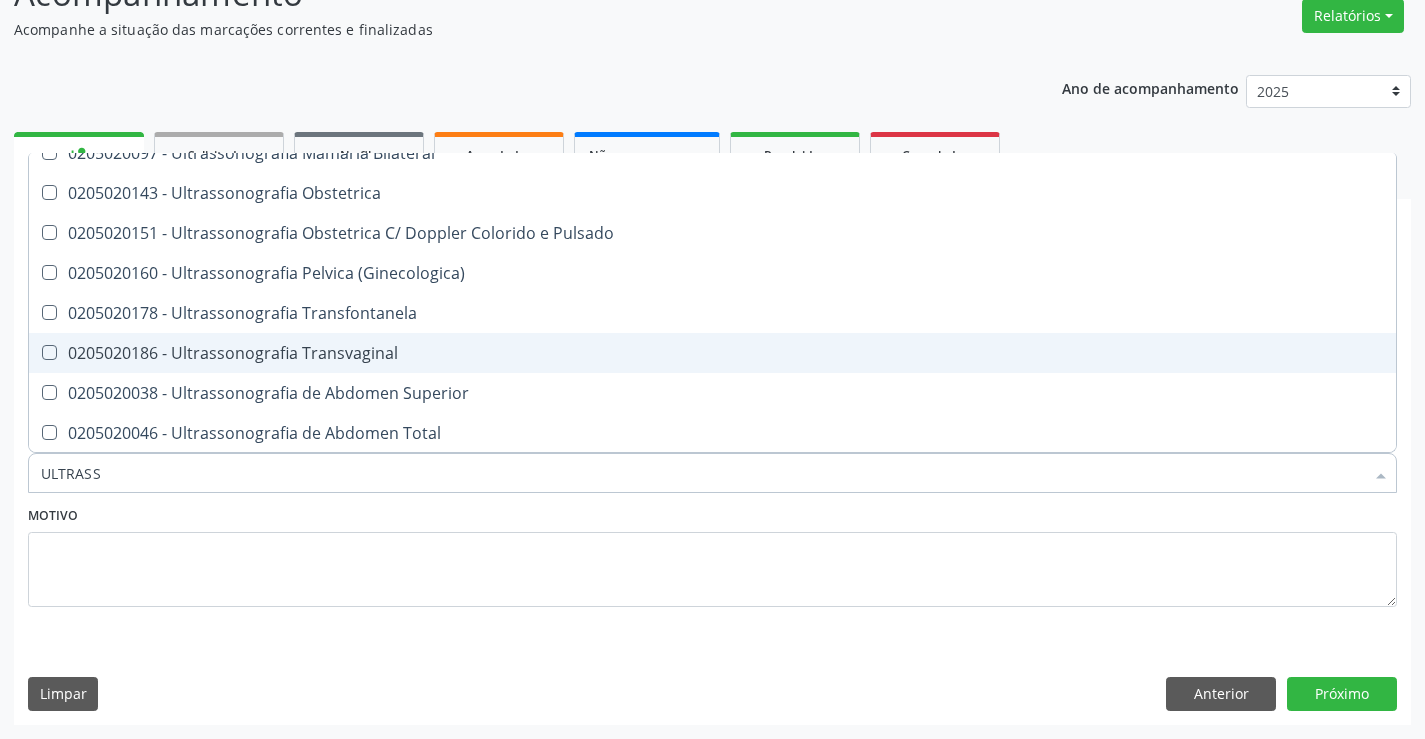 click on "0205020186 - Ultrassonografia Transvaginal" at bounding box center [712, 353] 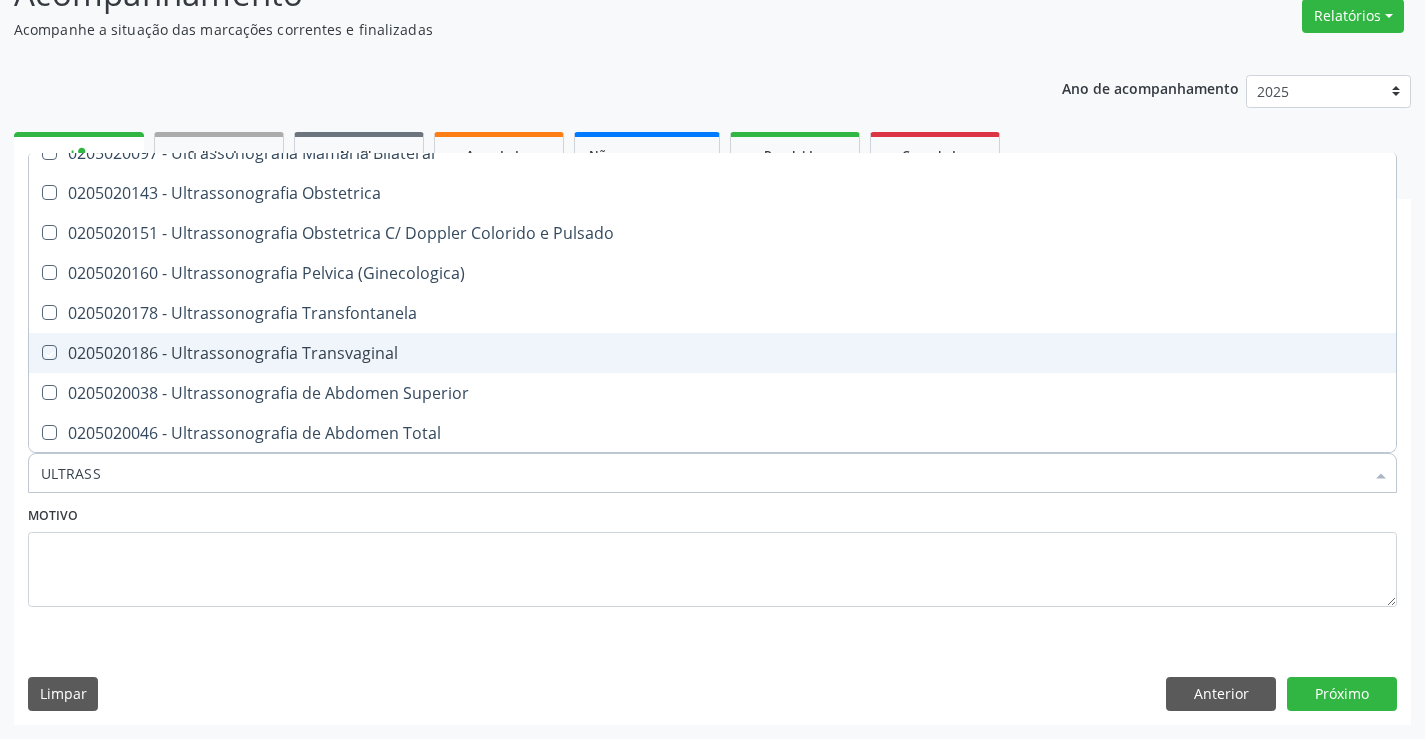 checkbox on "true" 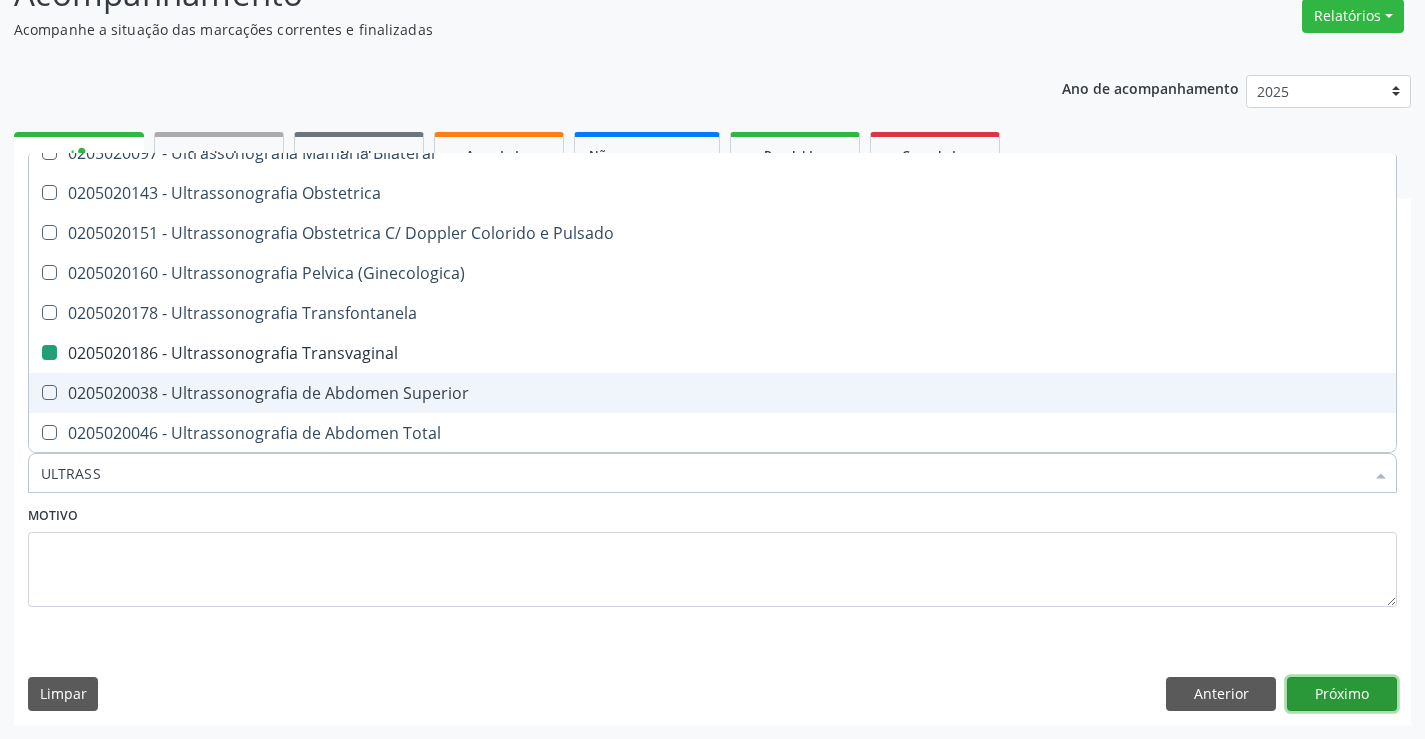 click on "Próximo" at bounding box center (1342, 694) 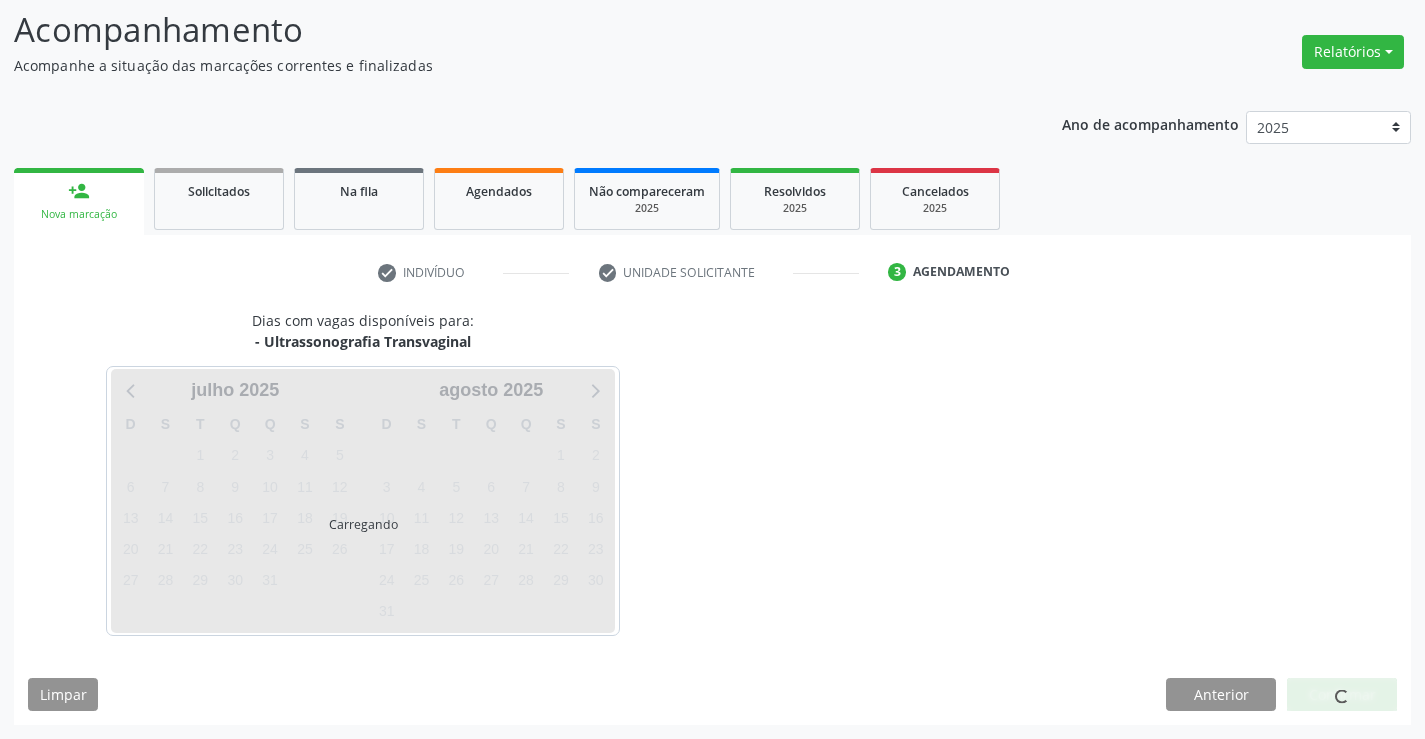 scroll, scrollTop: 131, scrollLeft: 0, axis: vertical 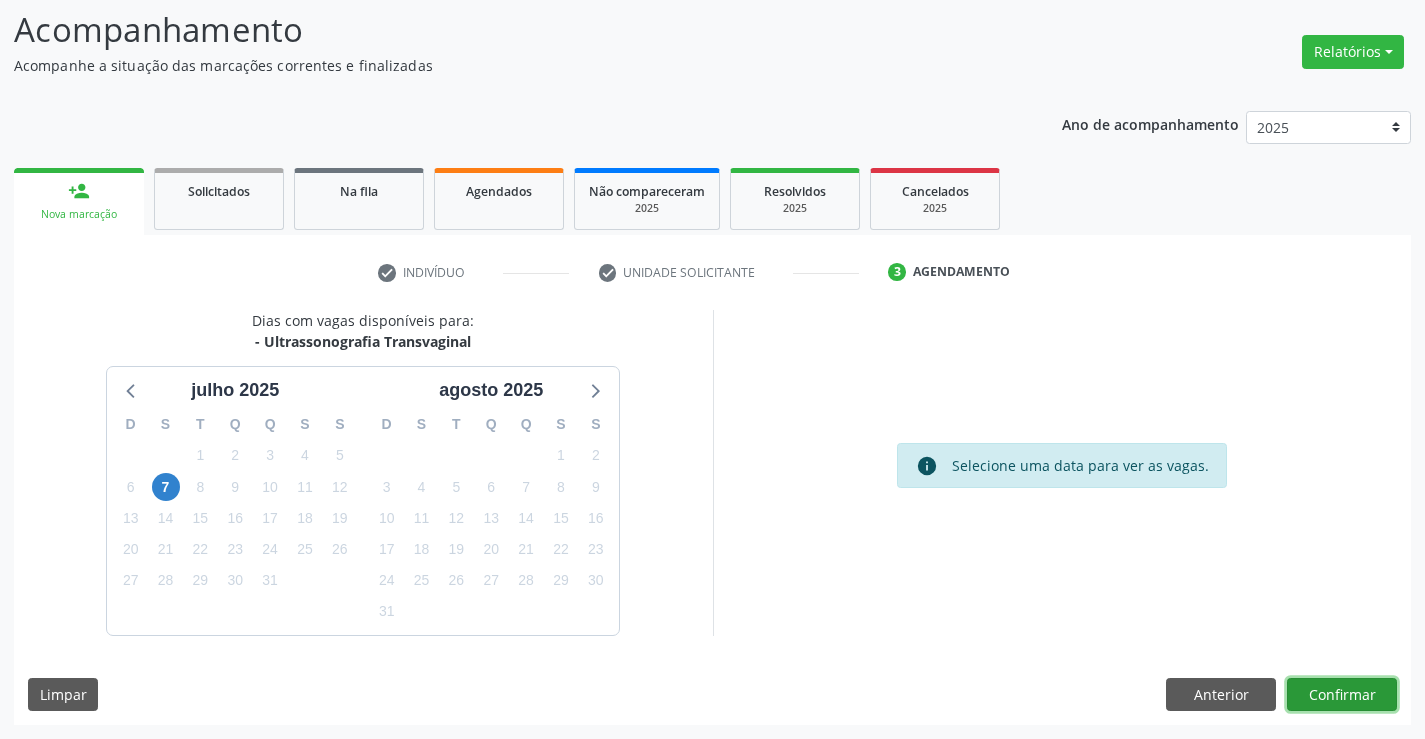 click on "Confirmar" at bounding box center [1342, 695] 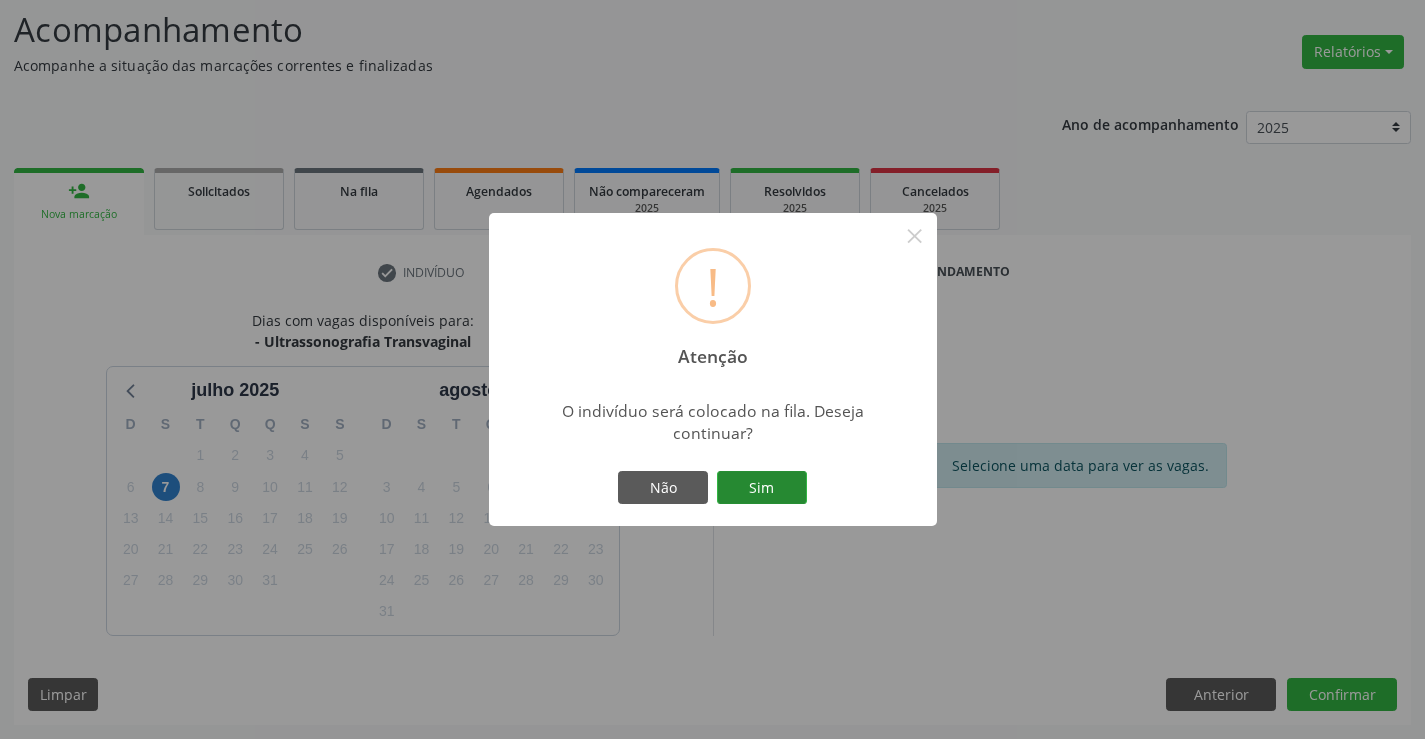 click on "Sim" at bounding box center [762, 488] 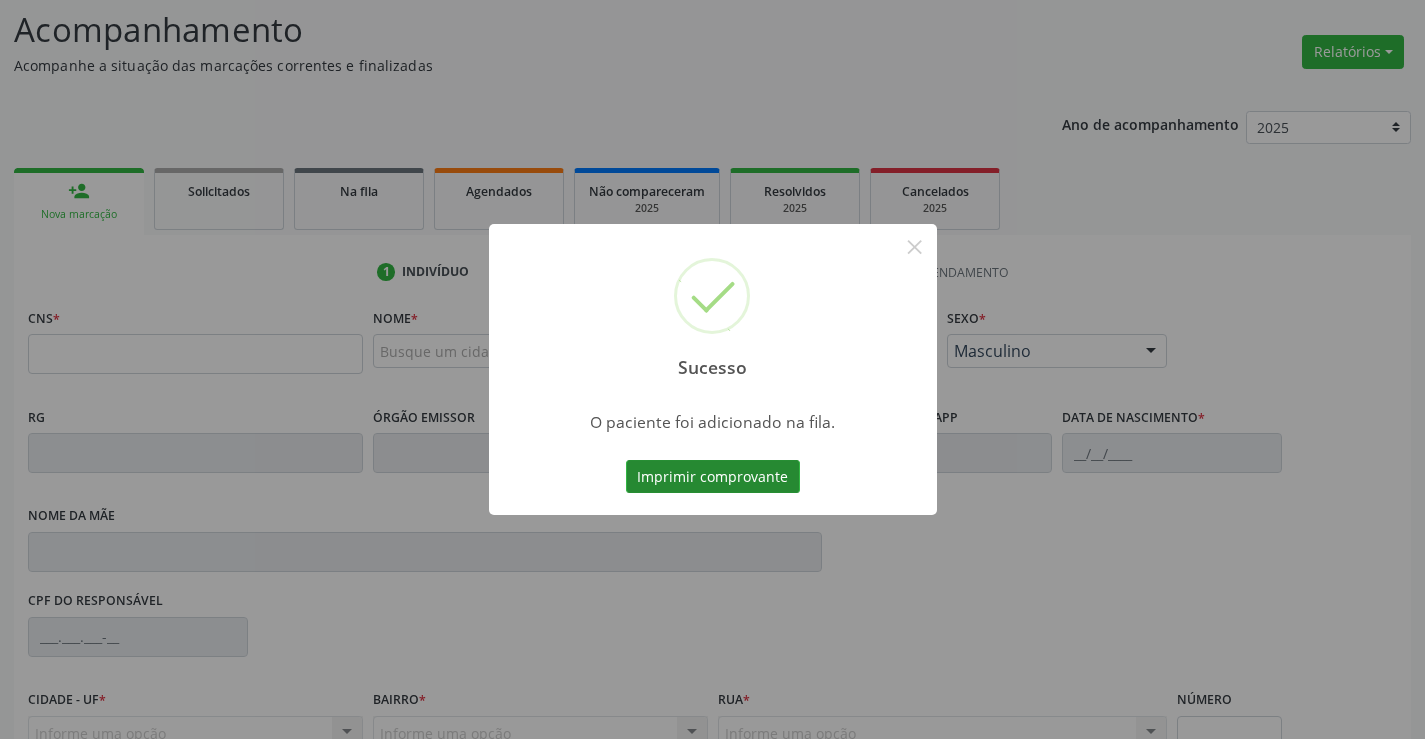 click on "Imprimir comprovante" at bounding box center (713, 477) 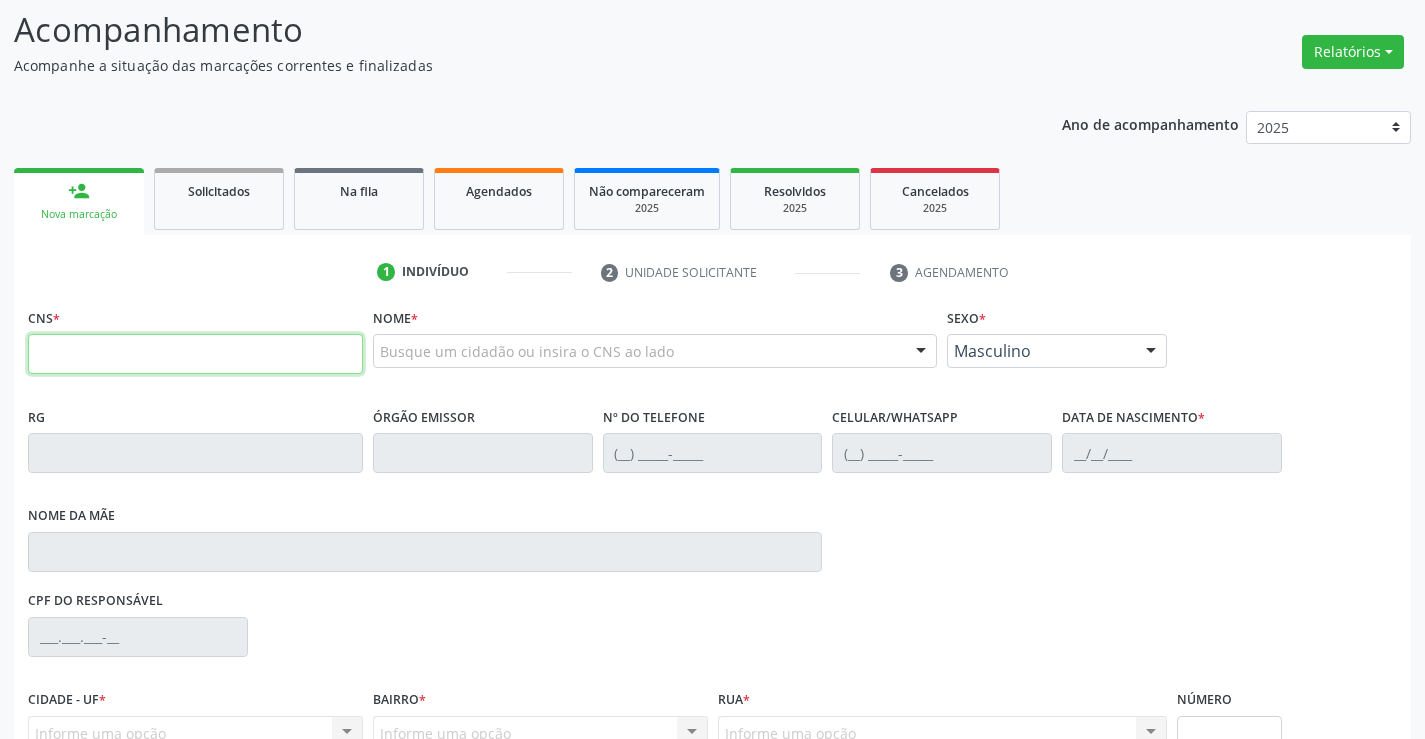 click at bounding box center (195, 354) 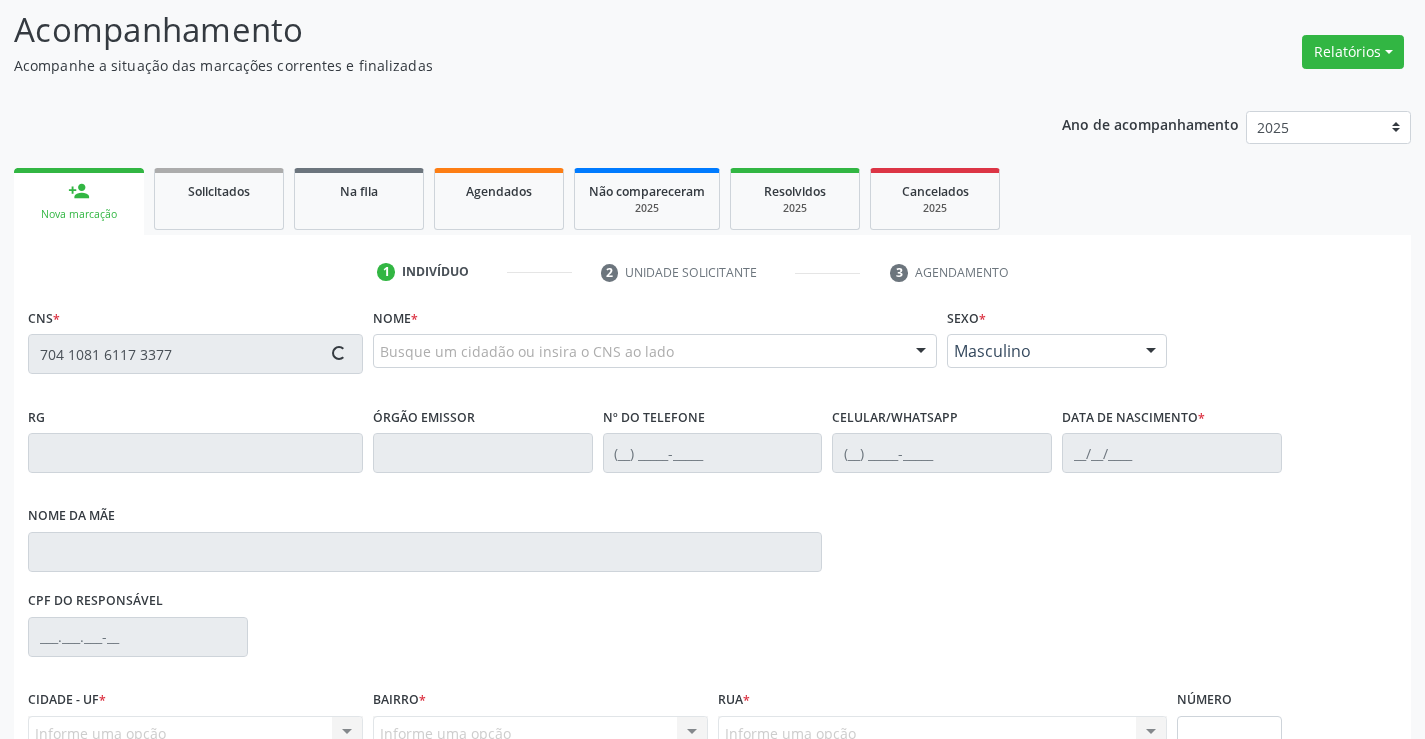 type on "704 1081 6117 3377" 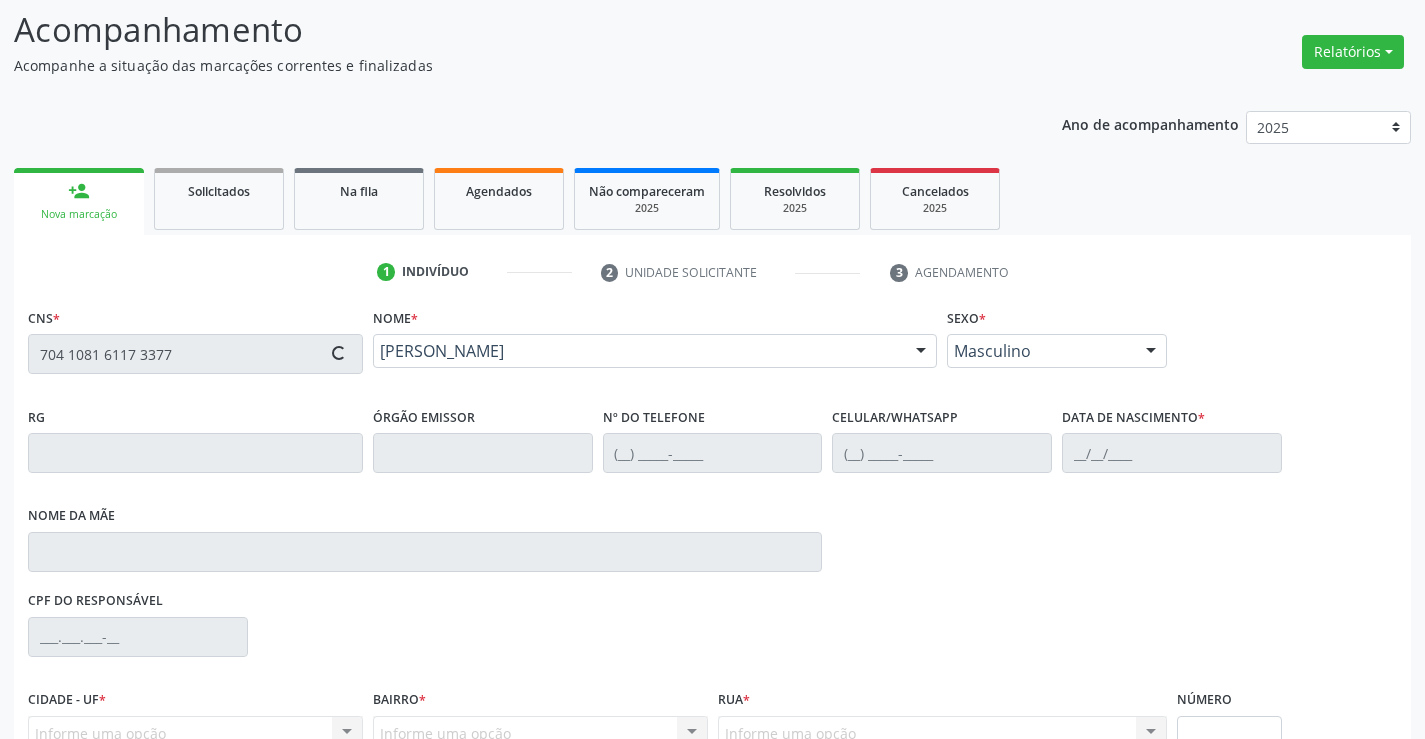 type on "30/12/1989" 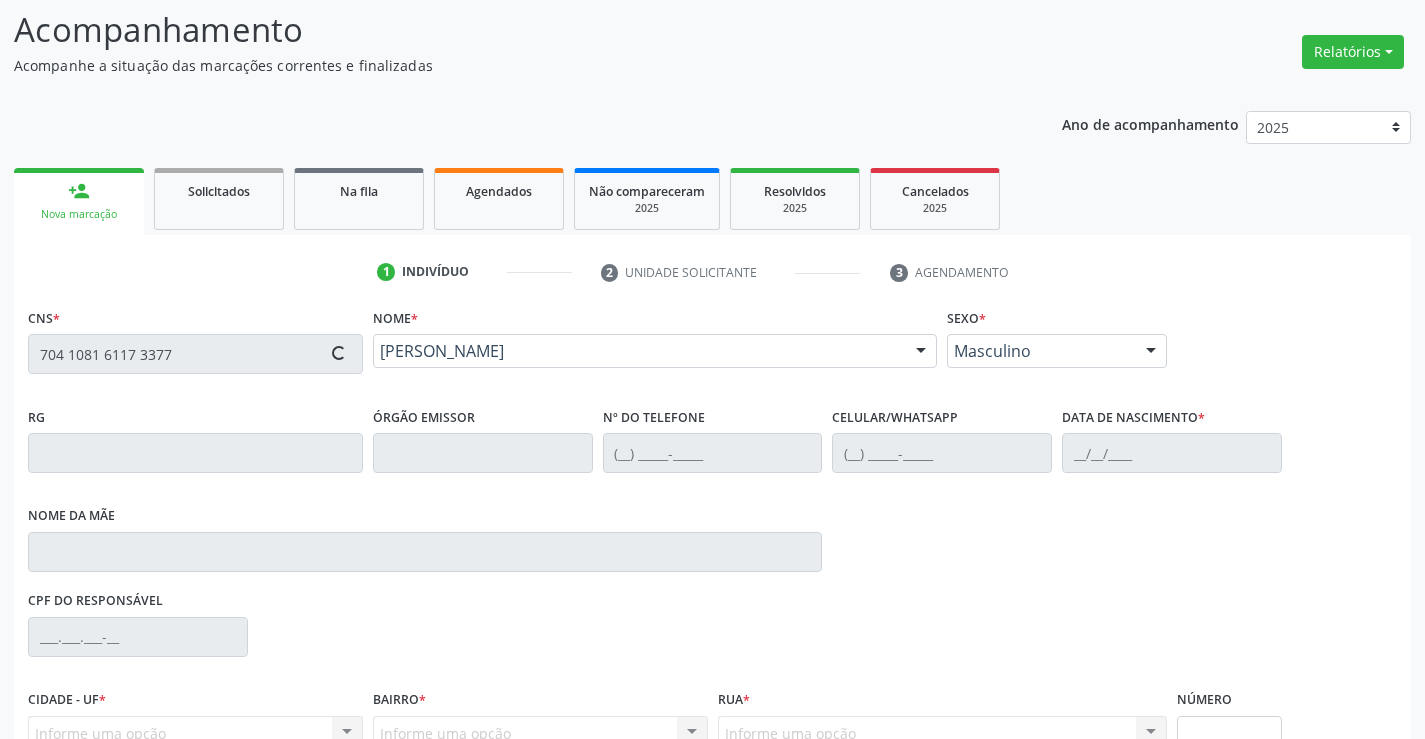 type on "sn" 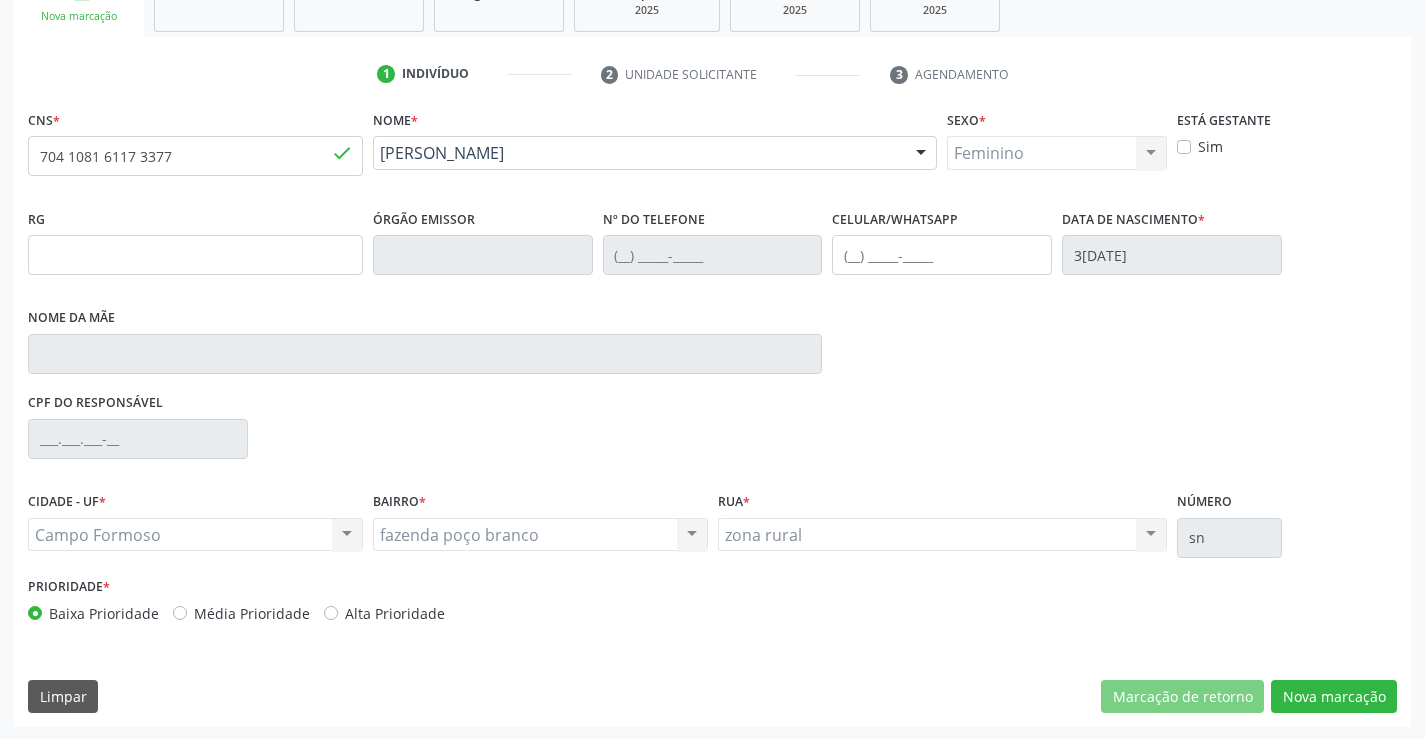 scroll, scrollTop: 331, scrollLeft: 0, axis: vertical 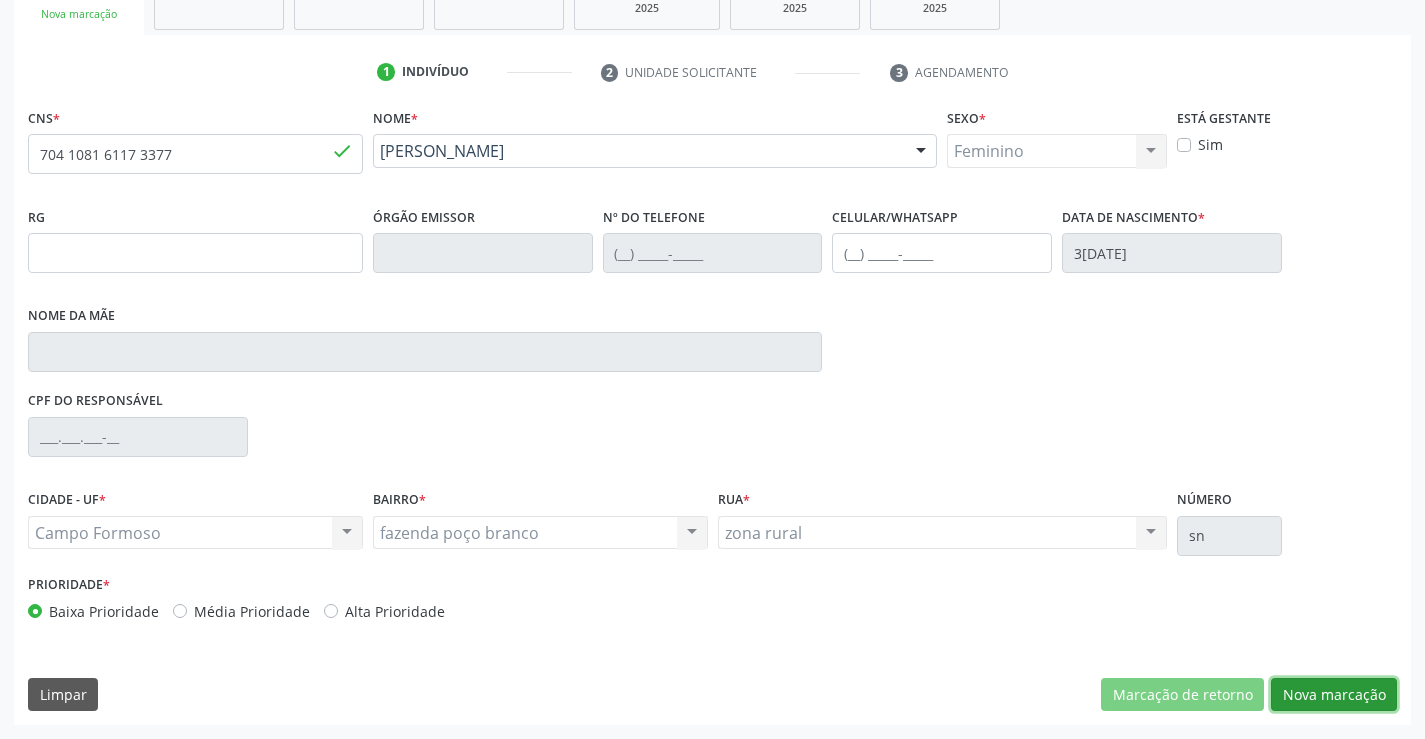 click on "Nova marcação" at bounding box center (1334, 695) 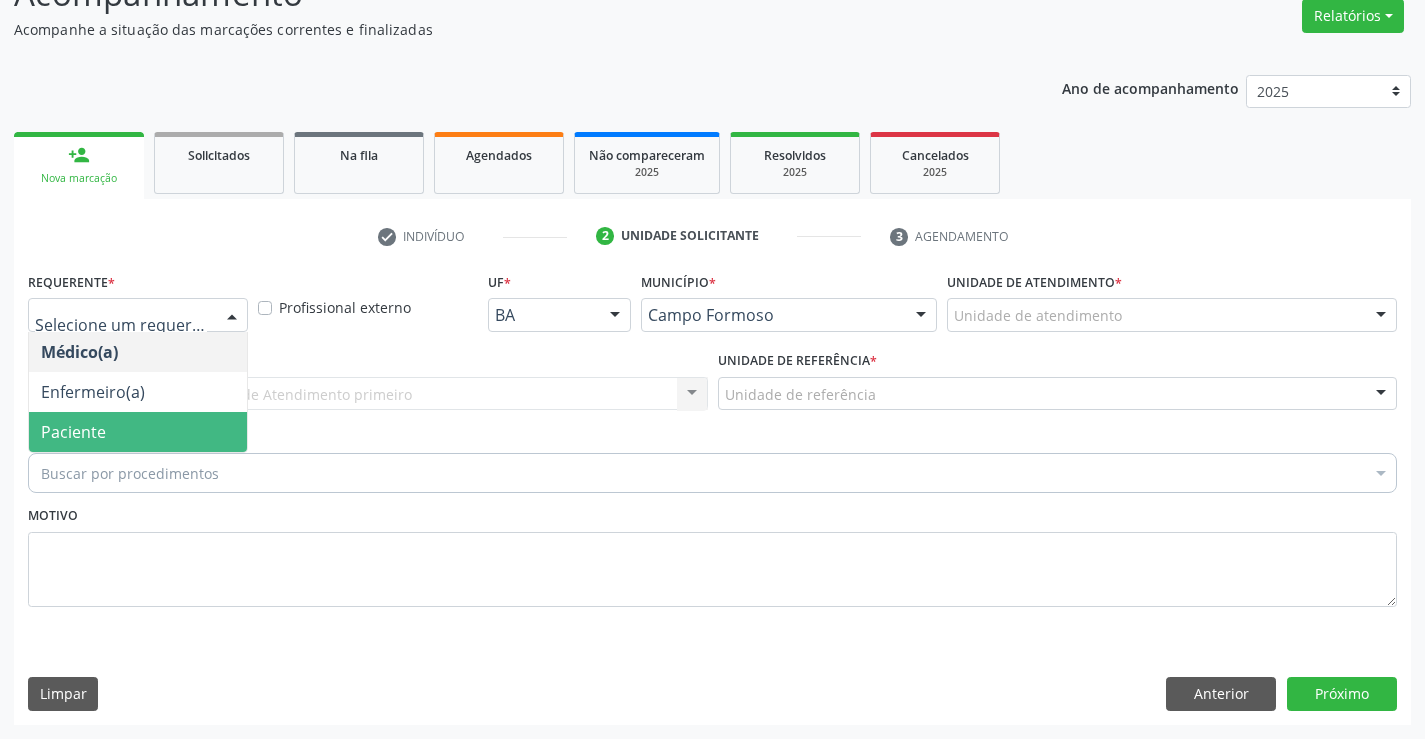 click on "Paciente" at bounding box center [138, 432] 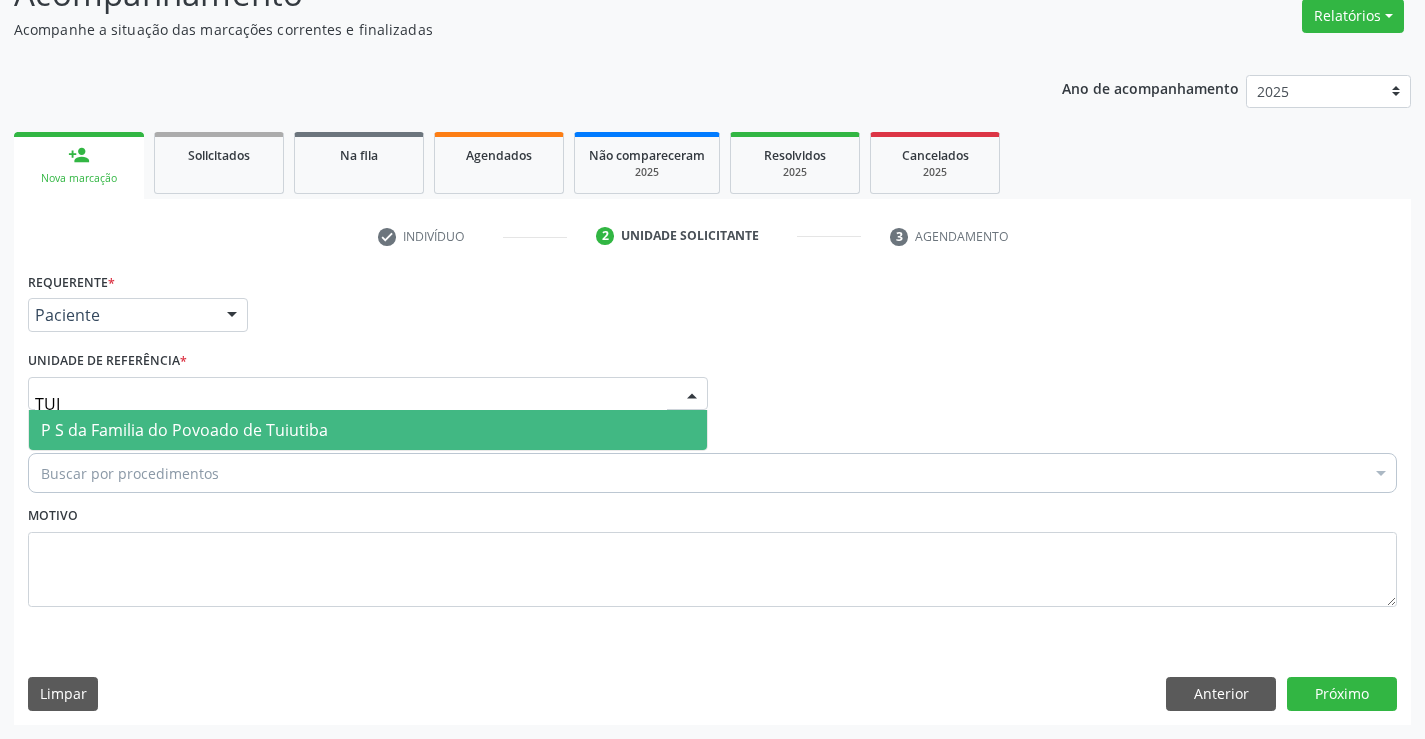 type on "TUIU" 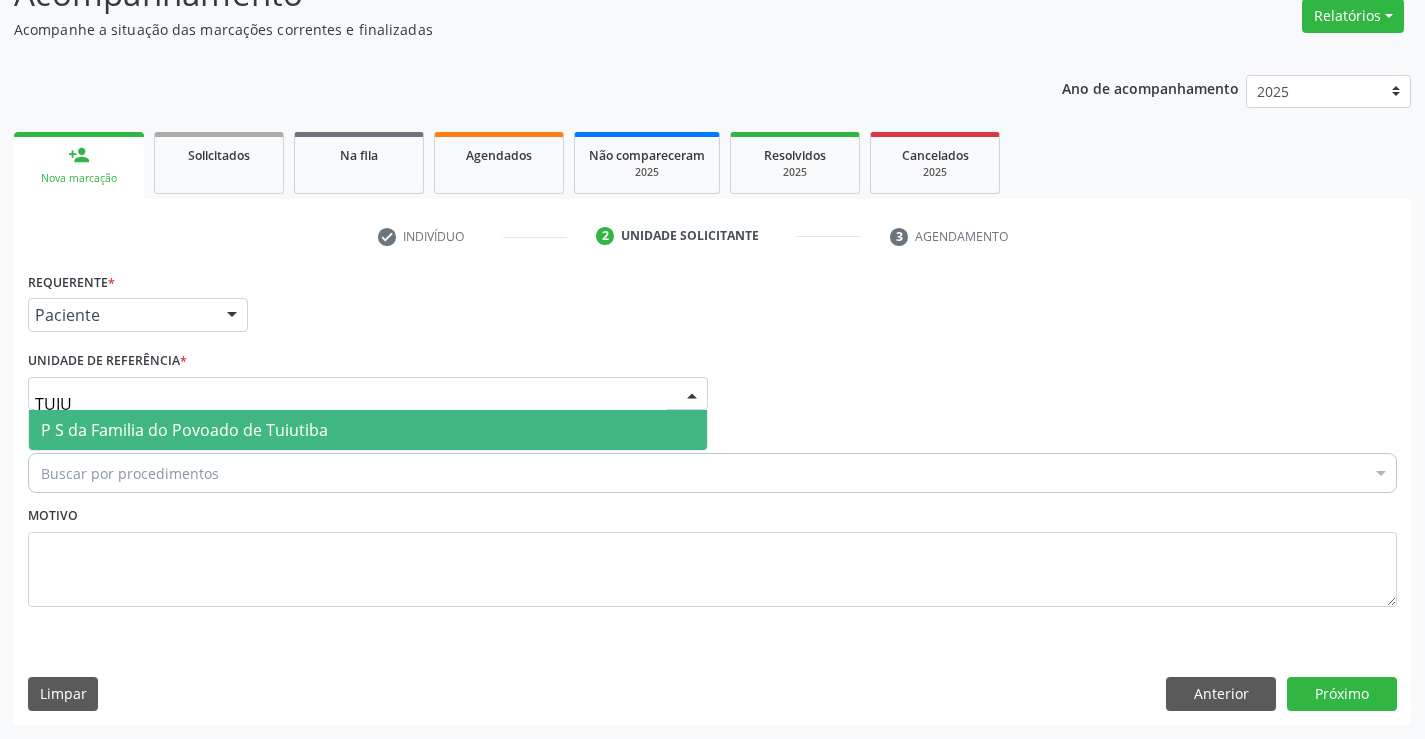 click on "P S da Familia do Povoado de Tuiutiba" at bounding box center (184, 430) 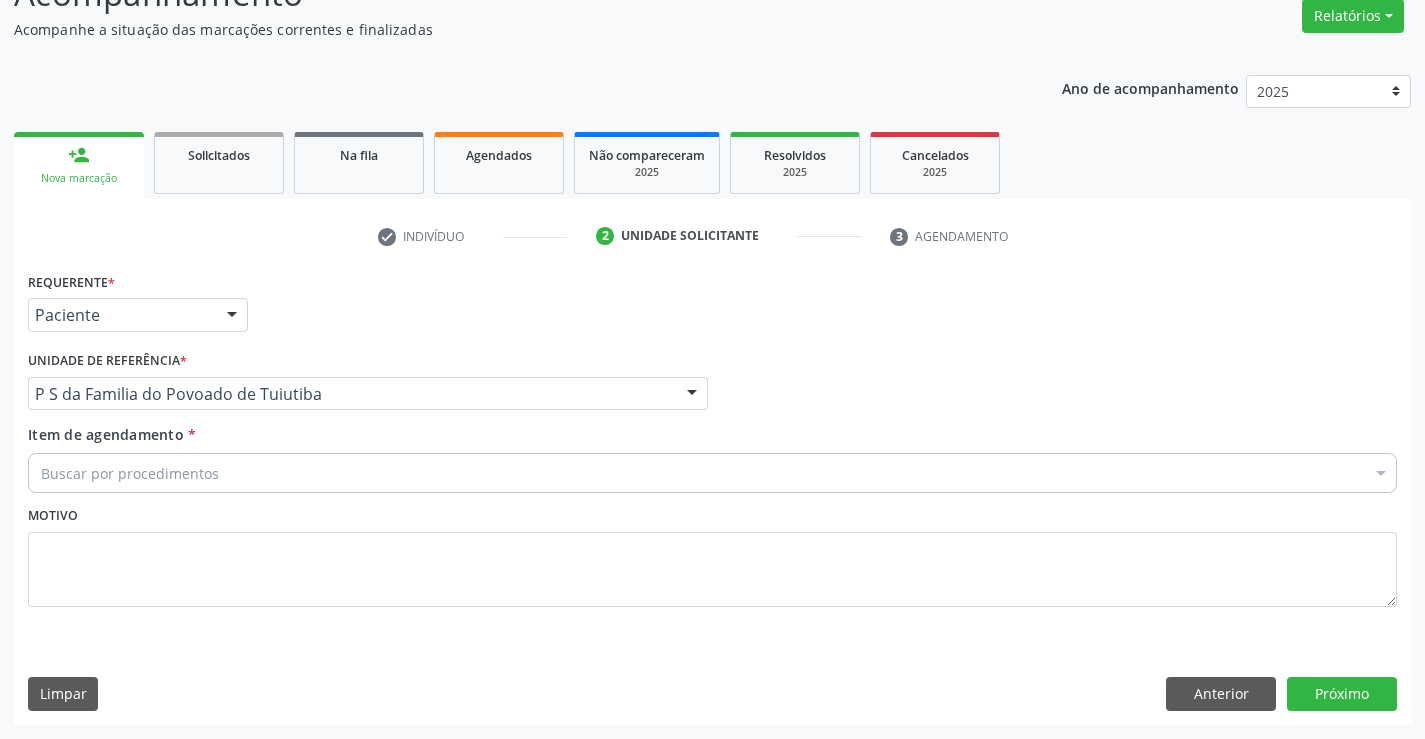 click on "Buscar por procedimentos" at bounding box center [712, 473] 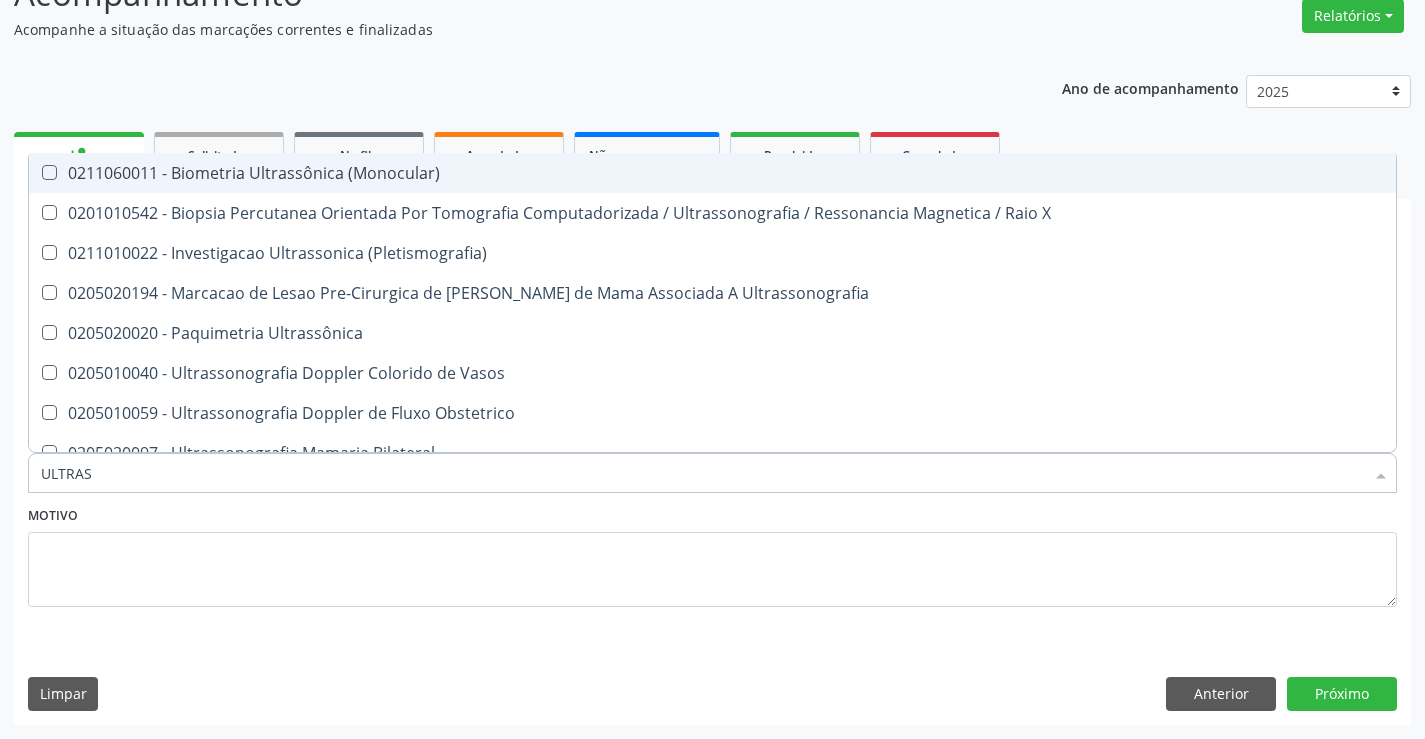 type on "ULTRASS" 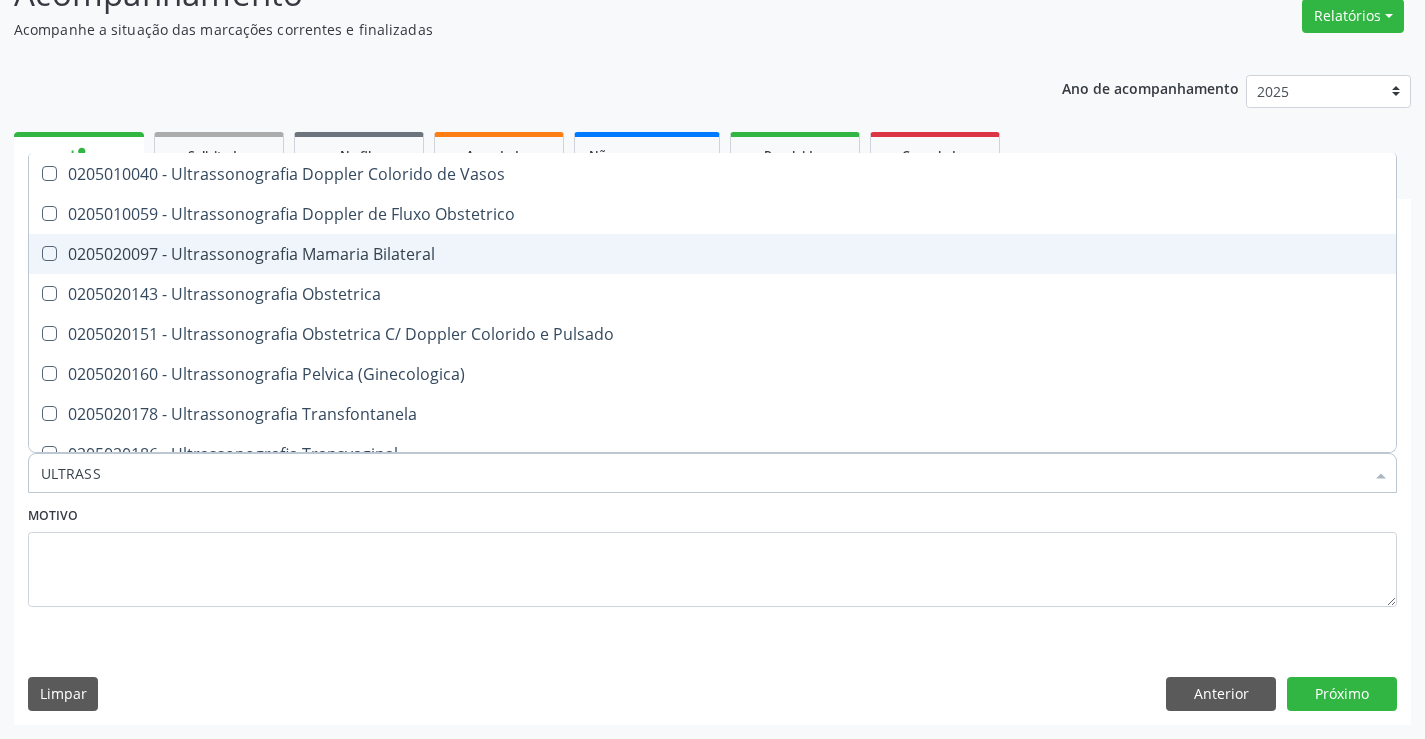 scroll, scrollTop: 200, scrollLeft: 0, axis: vertical 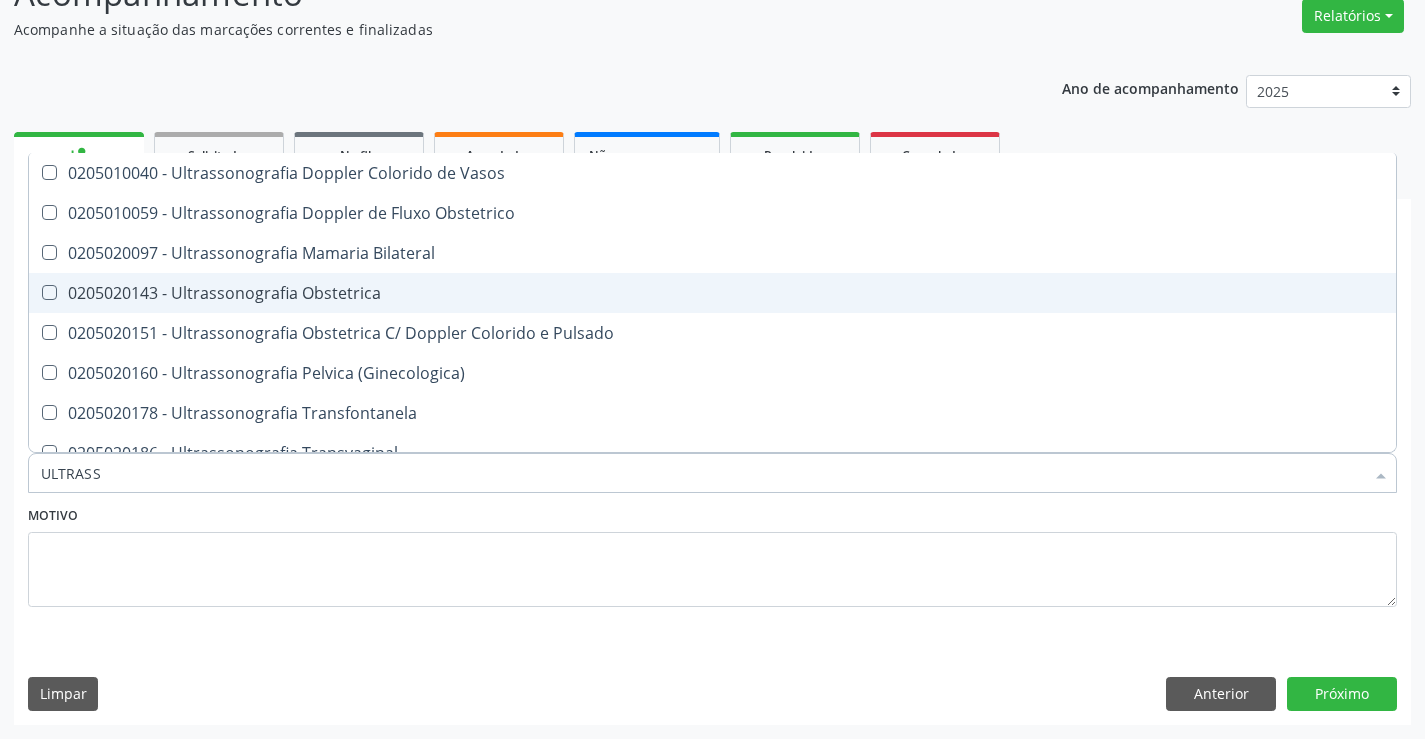 click on "0205020143 - Ultrassonografia Obstetrica" at bounding box center [712, 293] 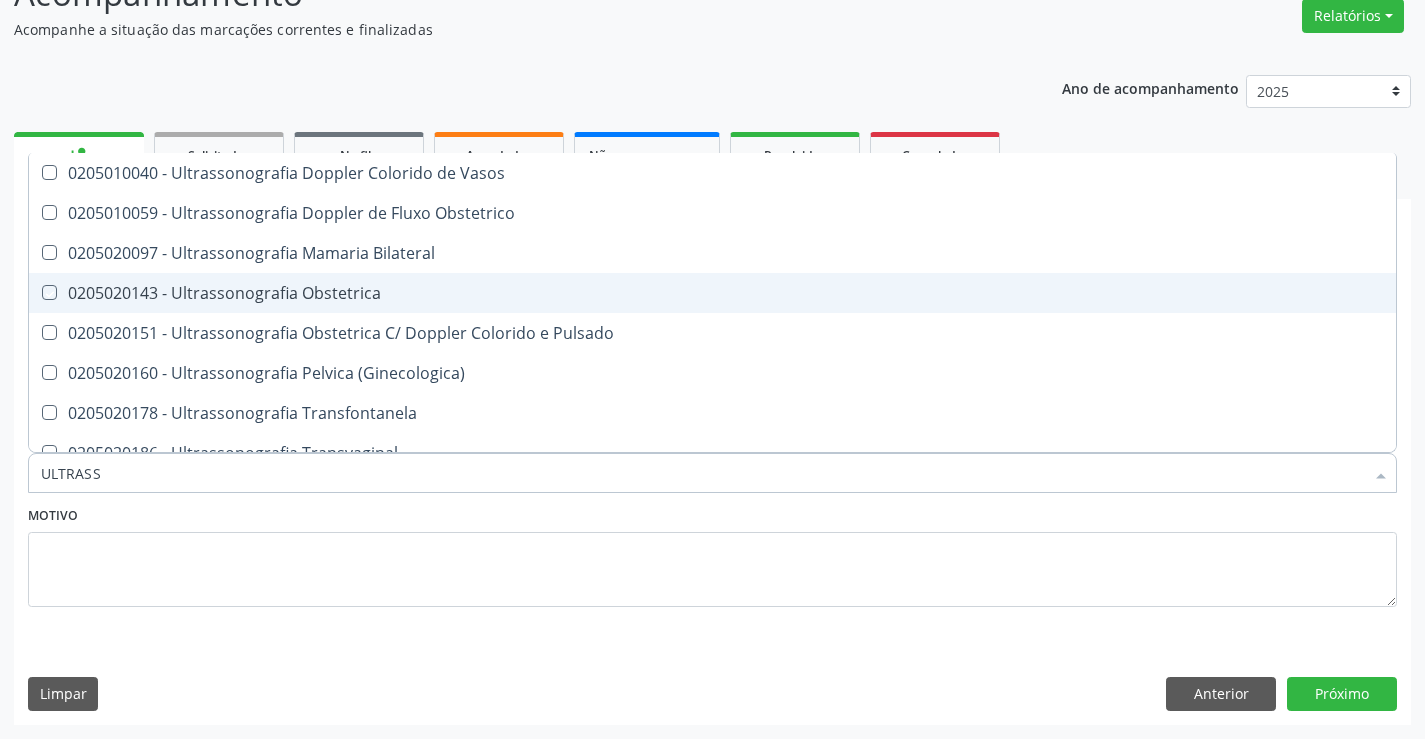 checkbox on "true" 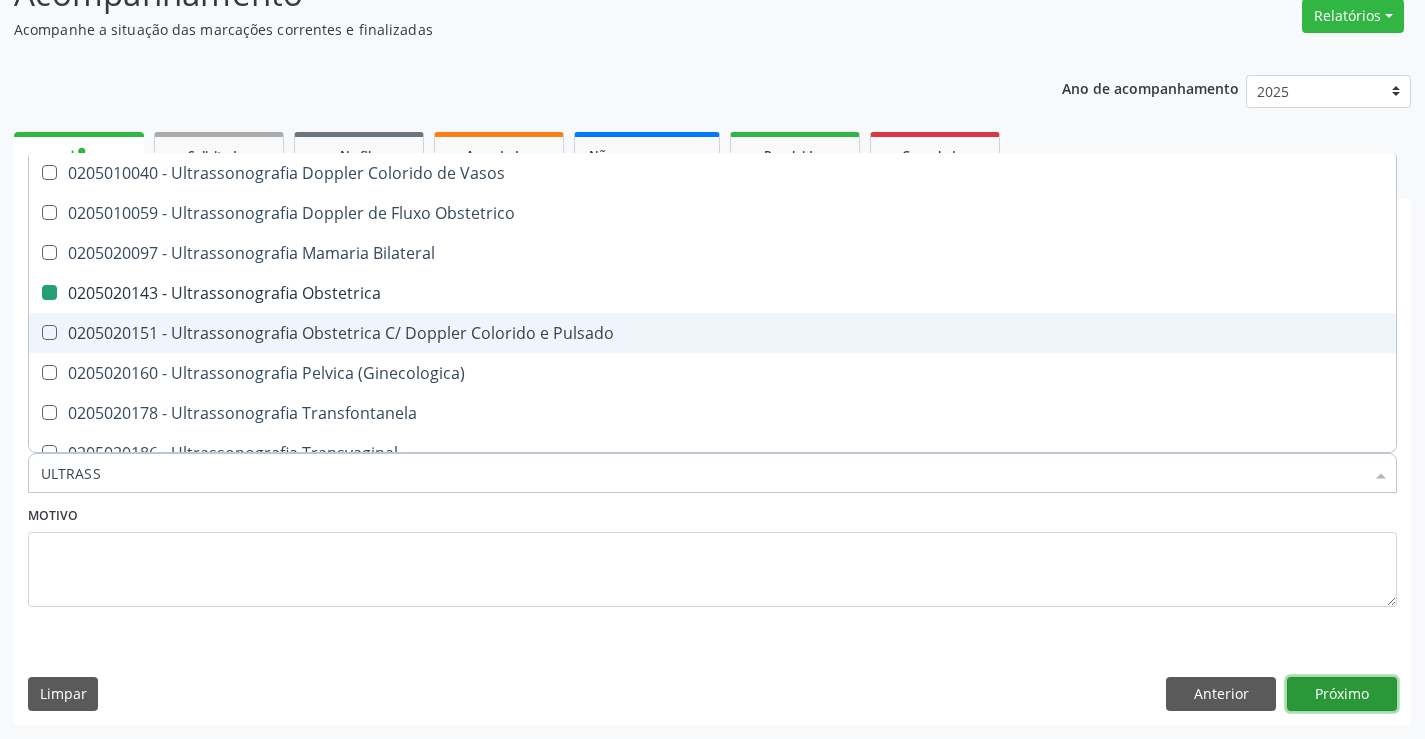 click on "Próximo" at bounding box center (1342, 694) 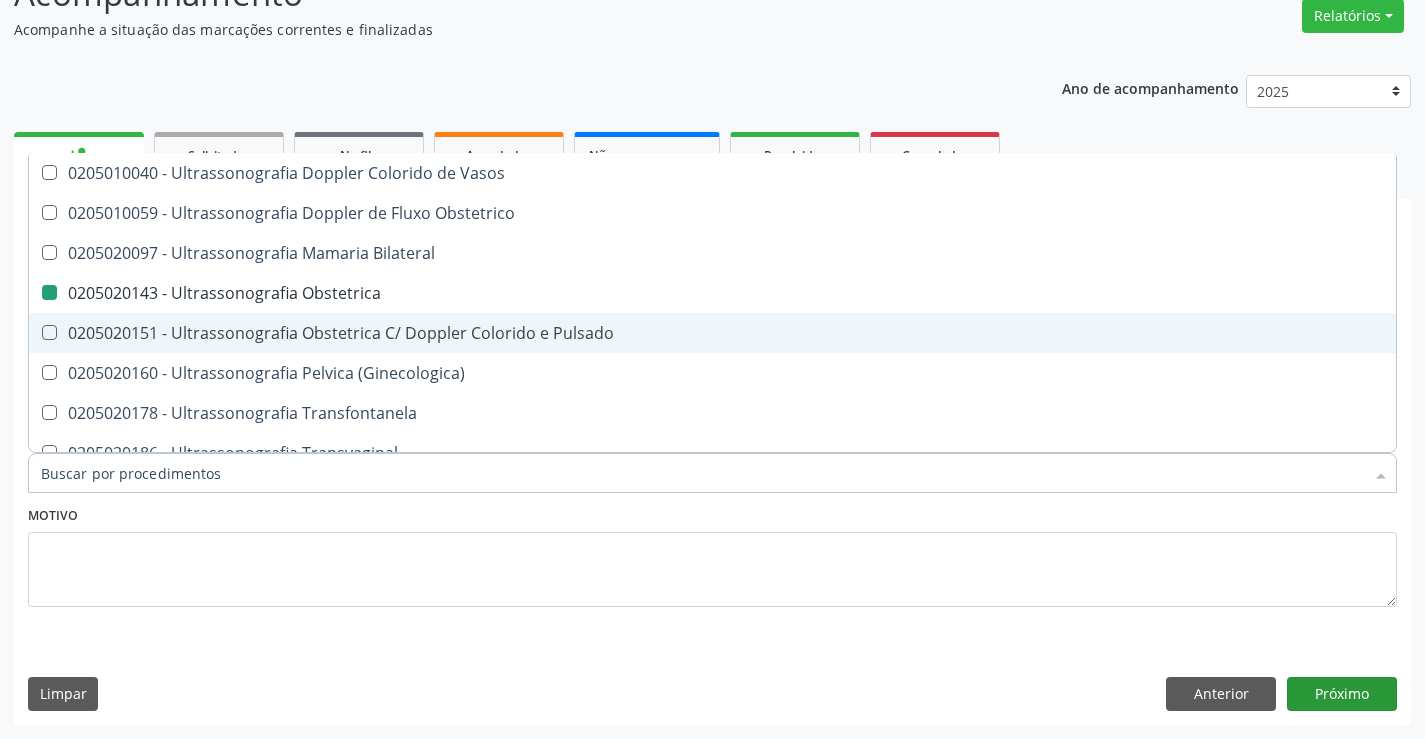 scroll, scrollTop: 131, scrollLeft: 0, axis: vertical 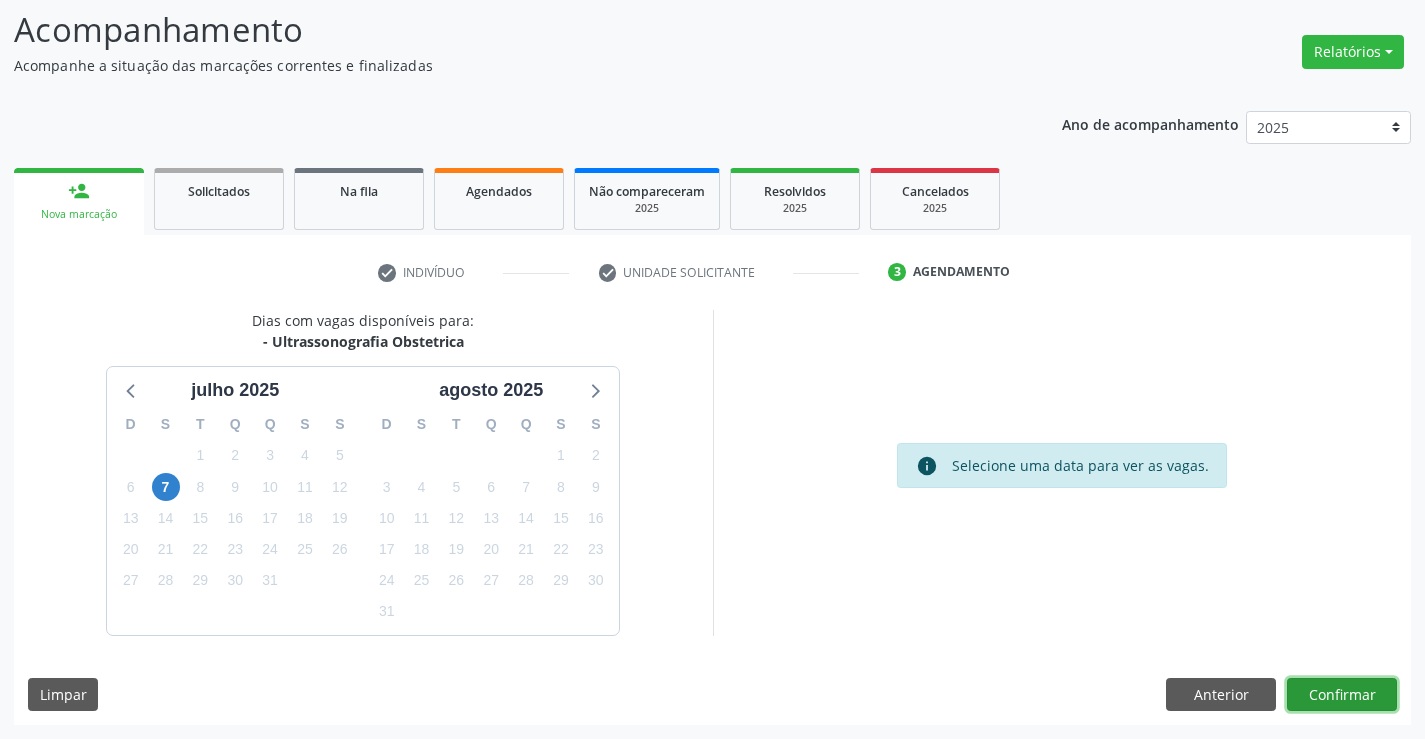 click on "Confirmar" at bounding box center (1342, 695) 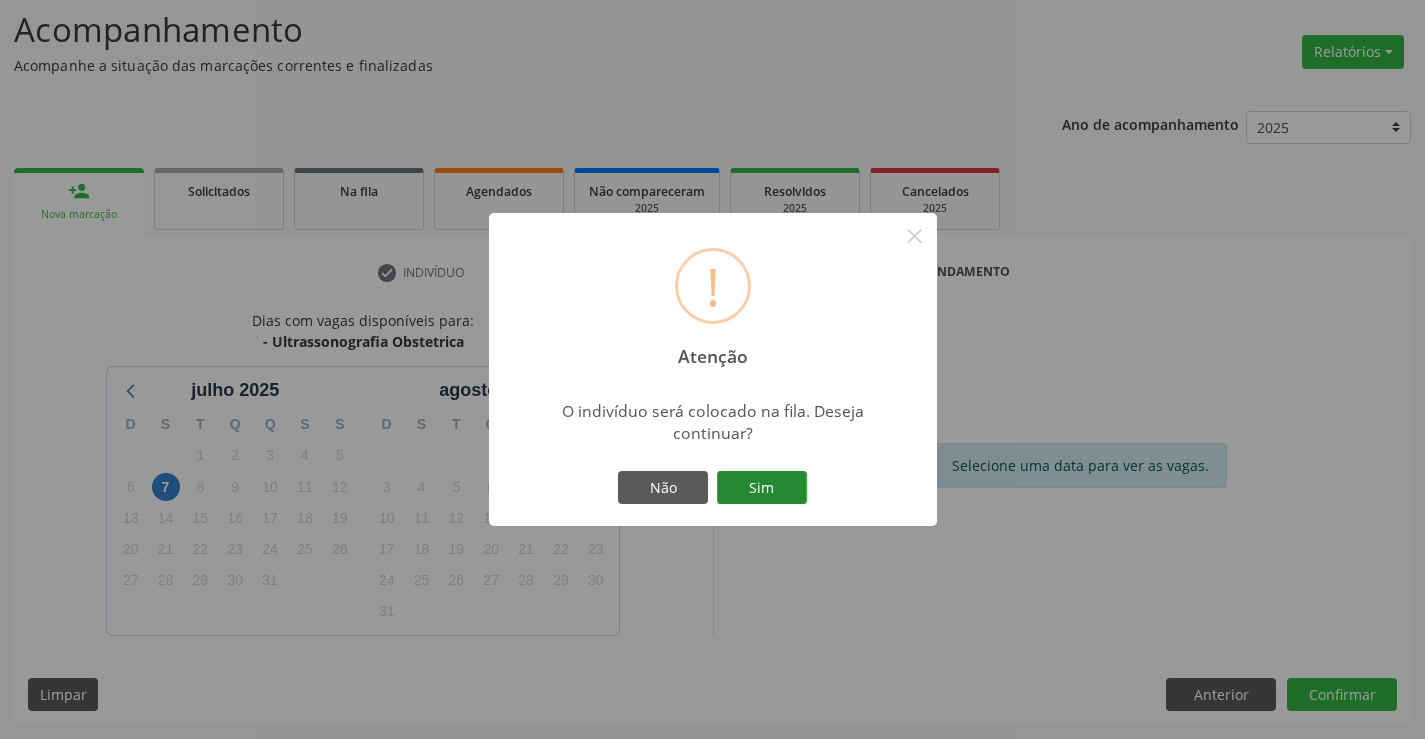 click on "Sim" at bounding box center (762, 488) 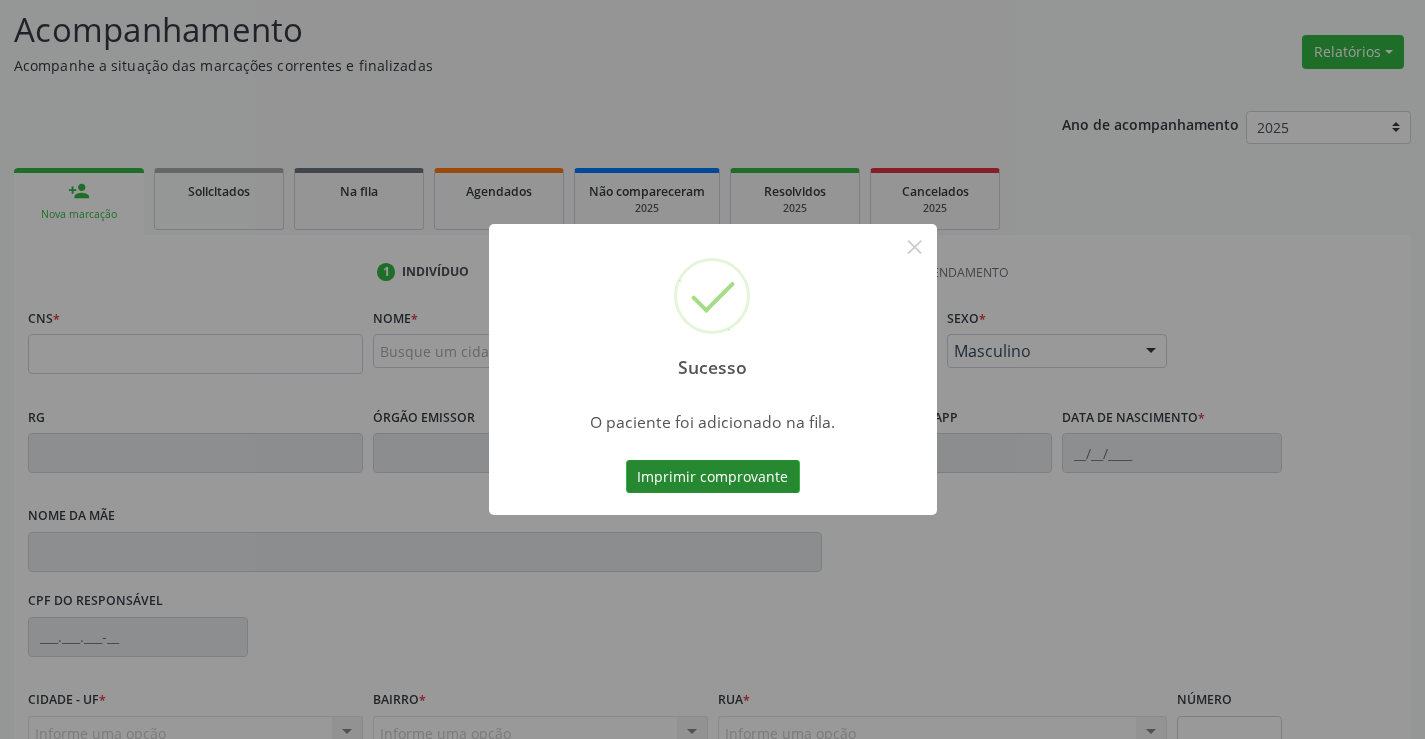 click on "Imprimir comprovante" at bounding box center (713, 477) 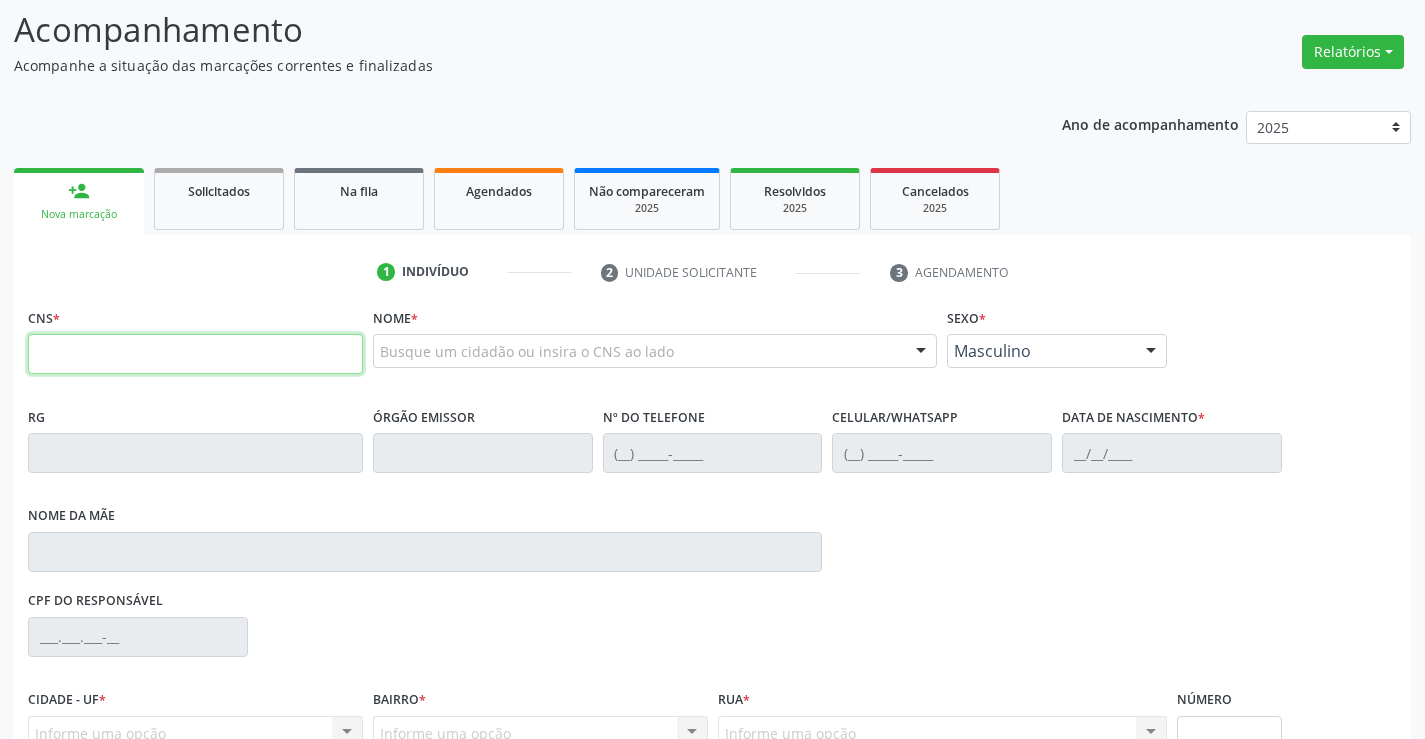click at bounding box center (195, 354) 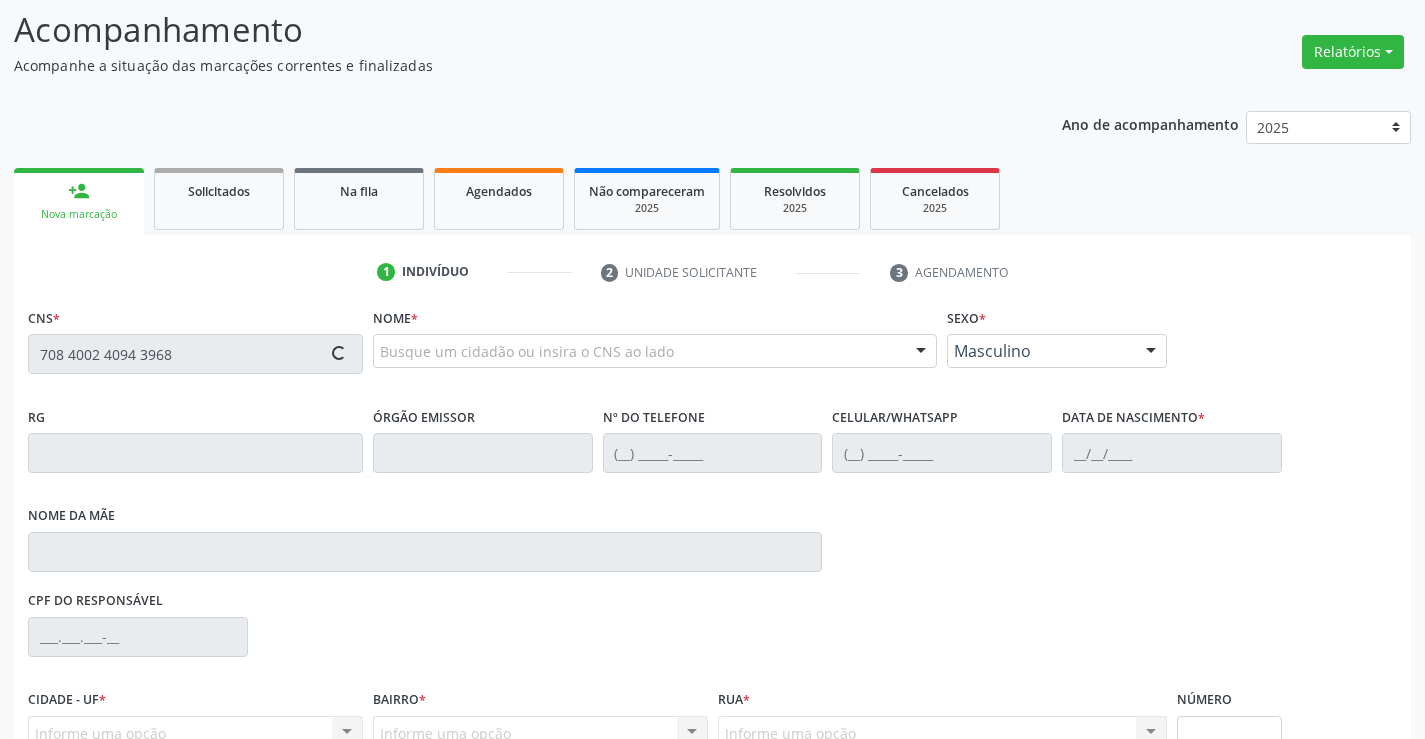 type on "708 4002 4094 3968" 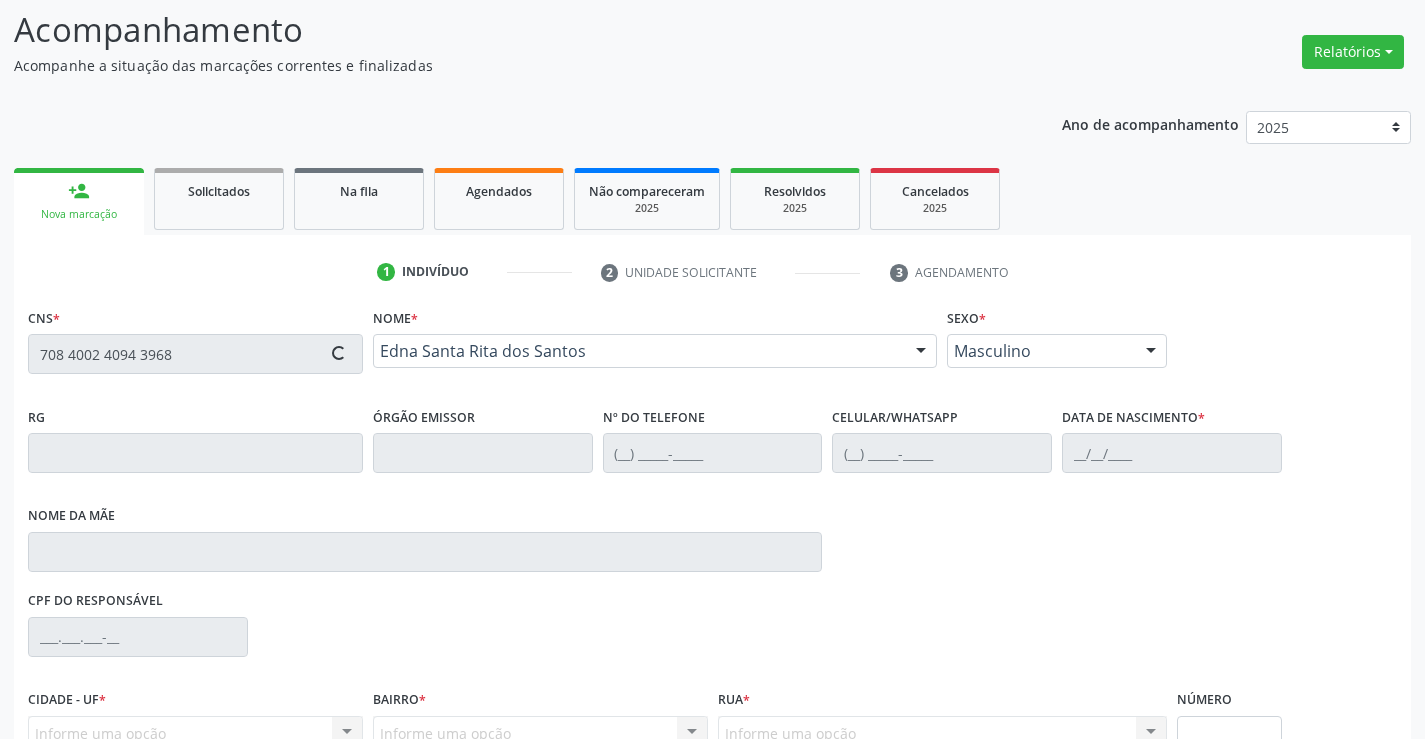 type on "0825723132" 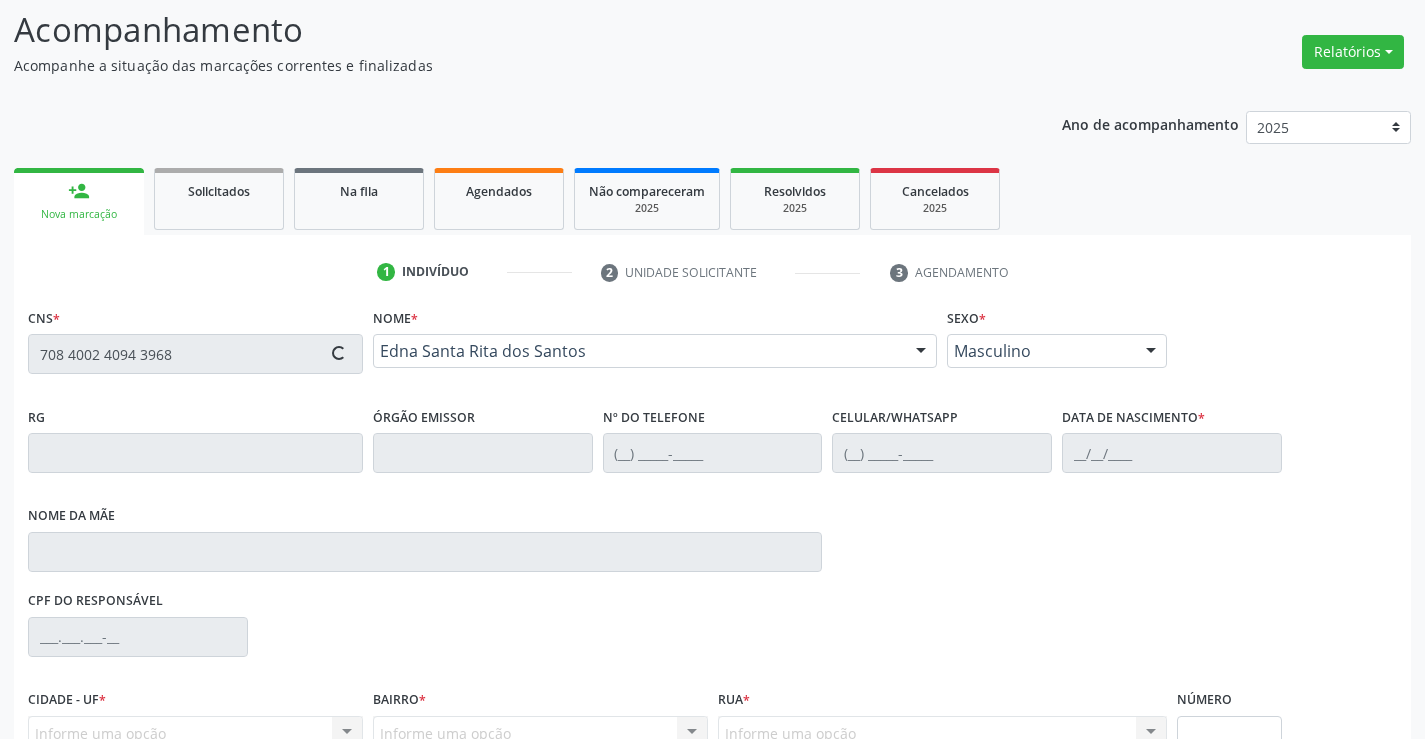 type on "14/05/1945" 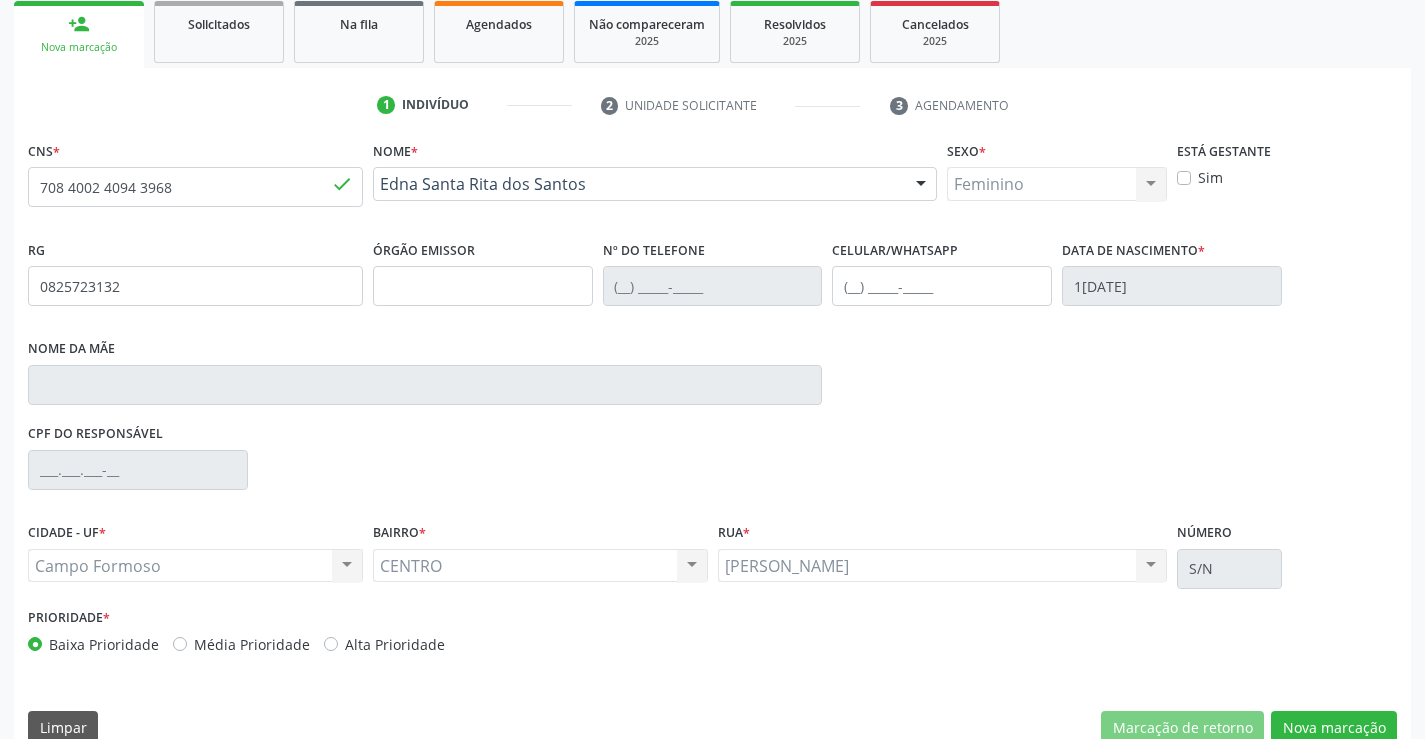 scroll, scrollTop: 331, scrollLeft: 0, axis: vertical 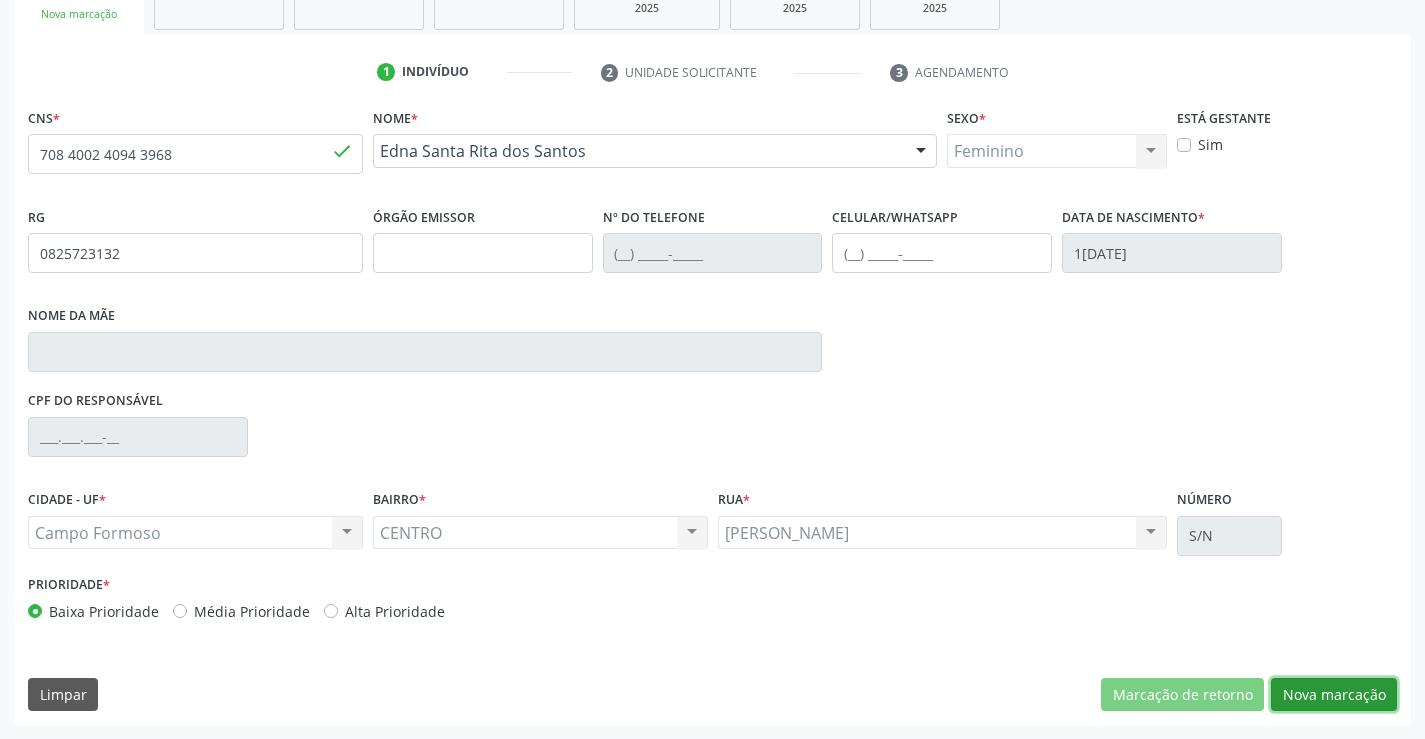 click on "Nova marcação" at bounding box center [1334, 695] 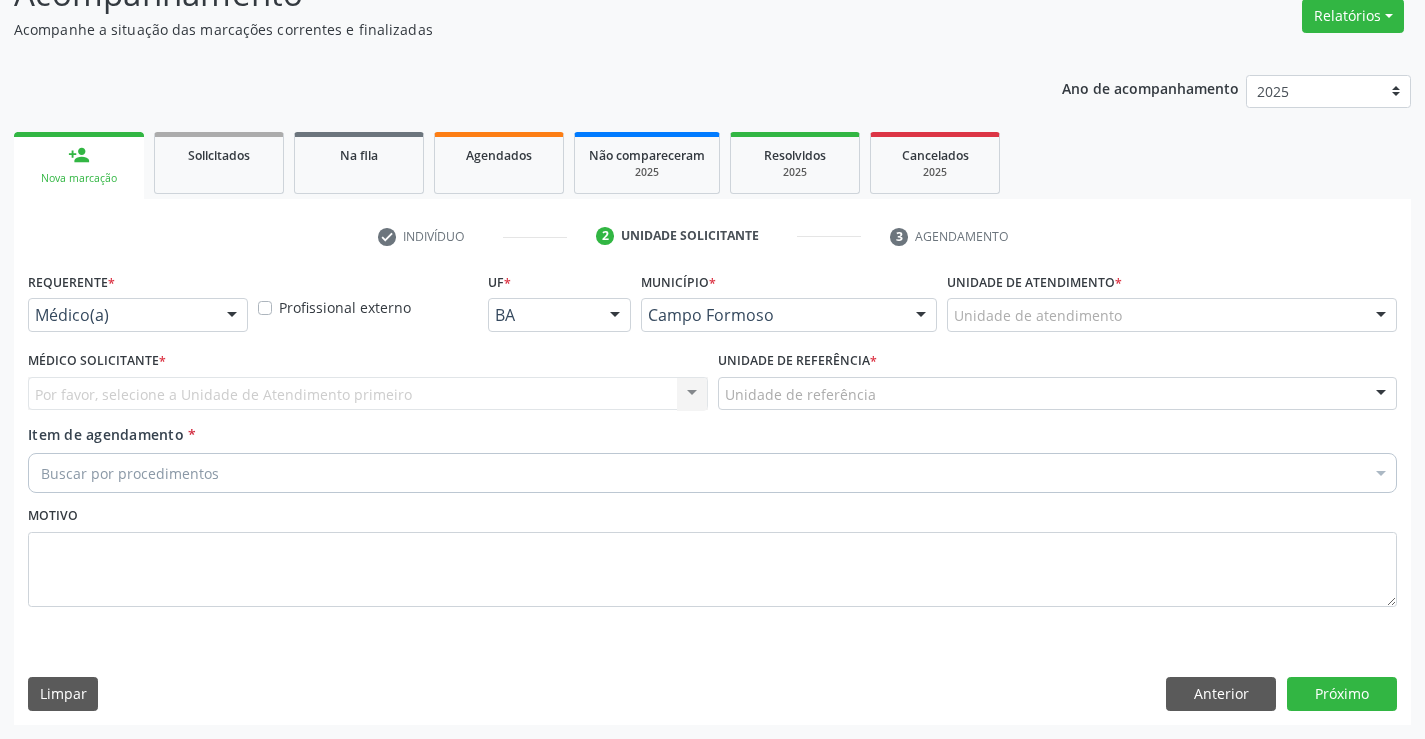 scroll, scrollTop: 167, scrollLeft: 0, axis: vertical 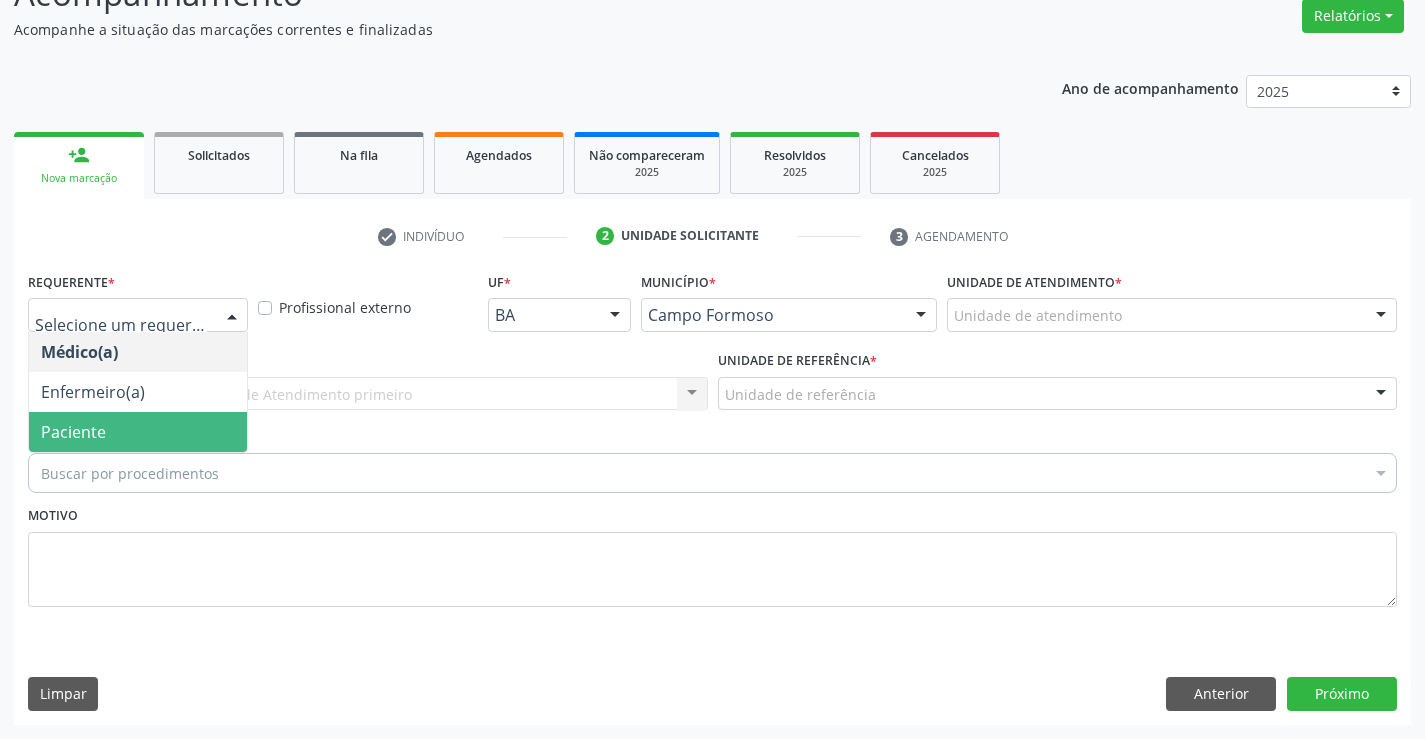 click on "Paciente" at bounding box center (138, 432) 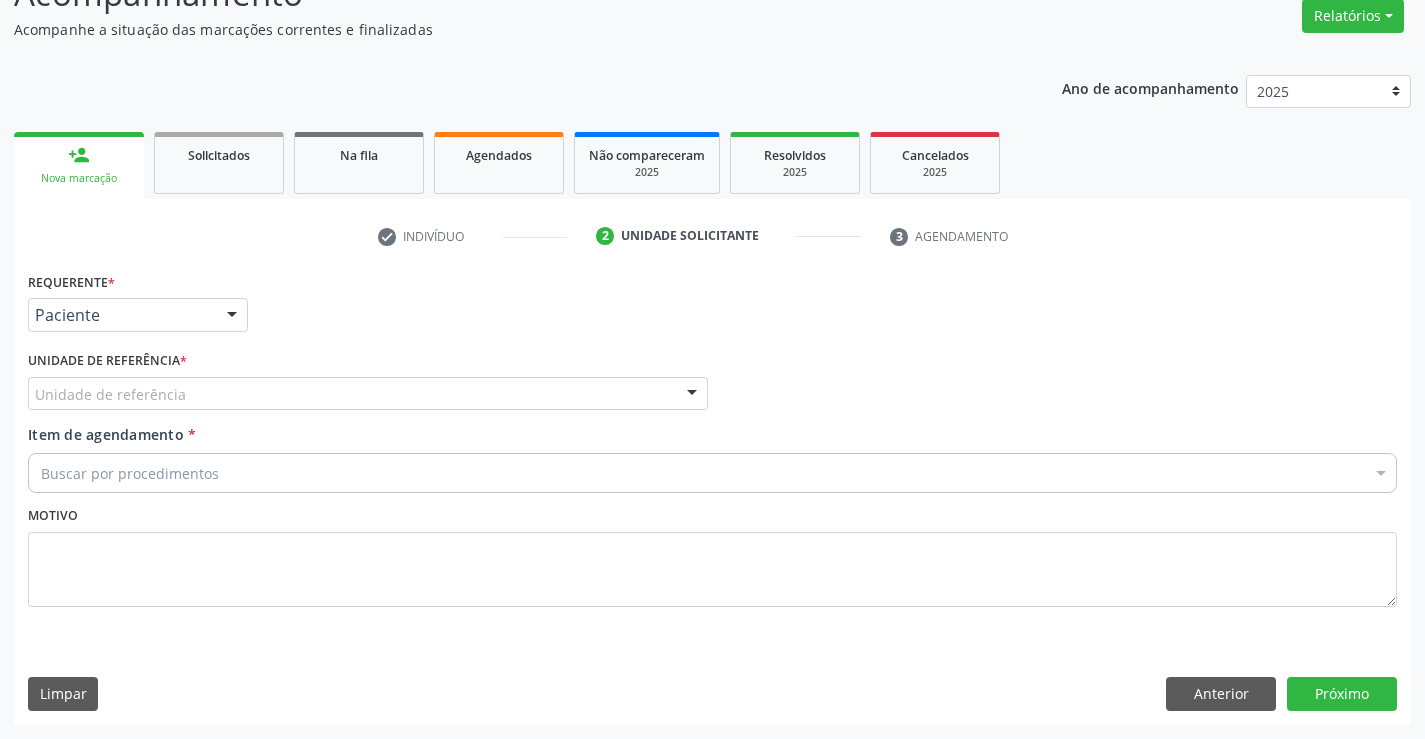 click on "Unidade de referência" at bounding box center (368, 394) 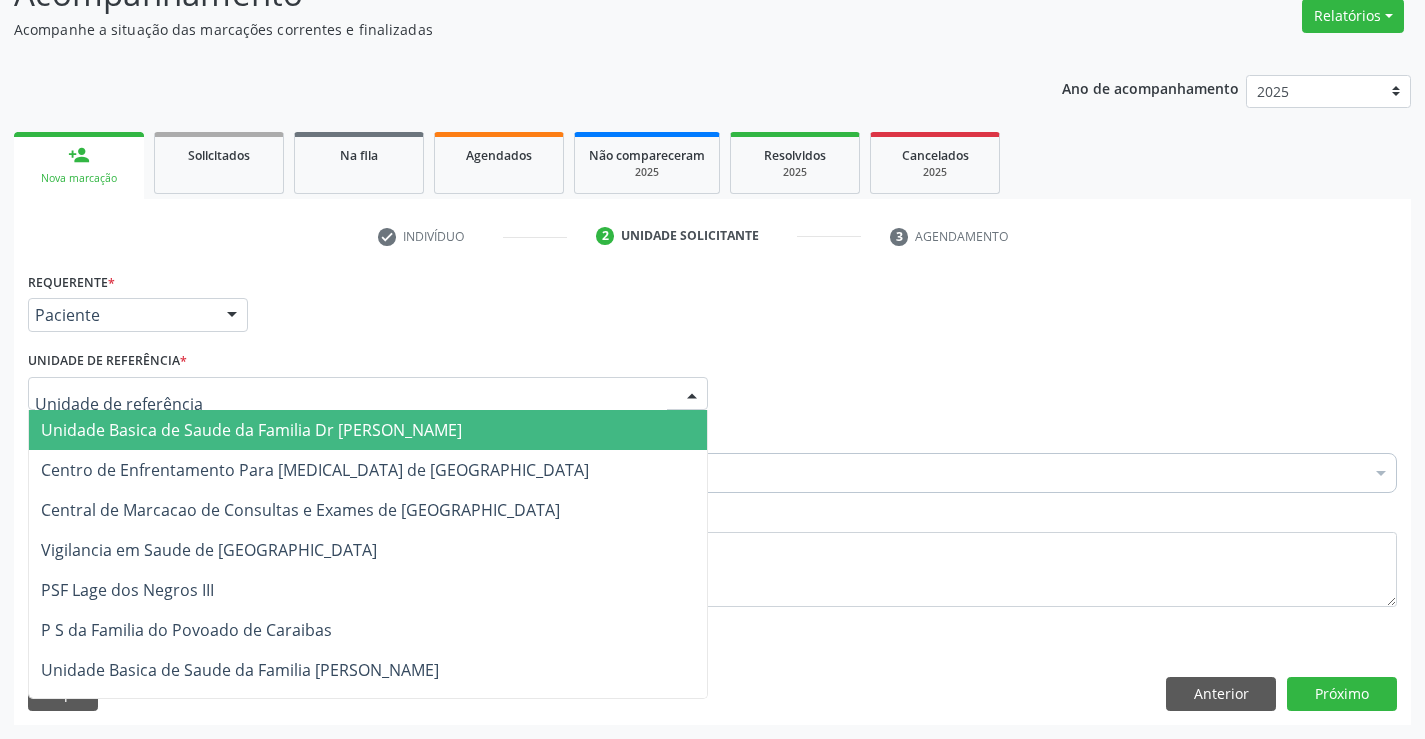 click on "Unidade Basica de Saude da Familia Dr [PERSON_NAME]" at bounding box center (251, 430) 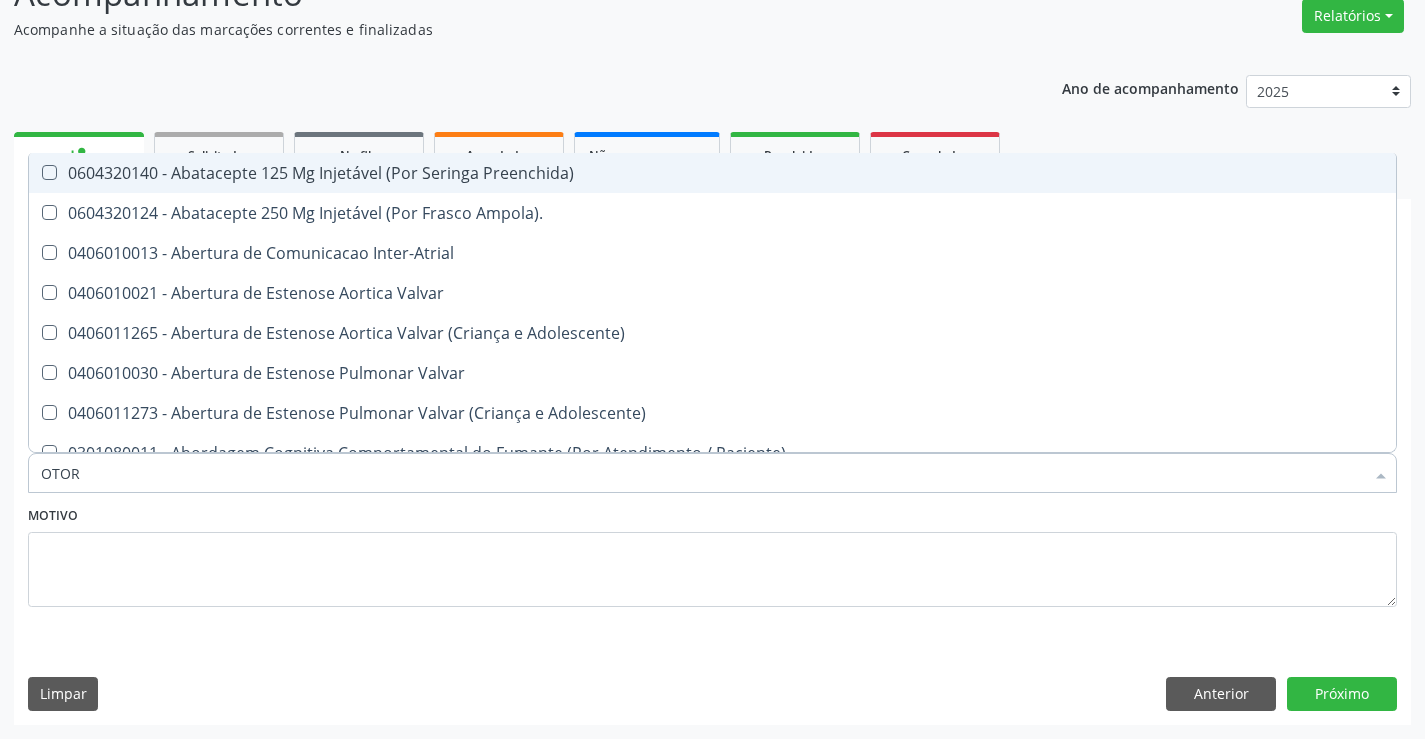 type on "OTORR" 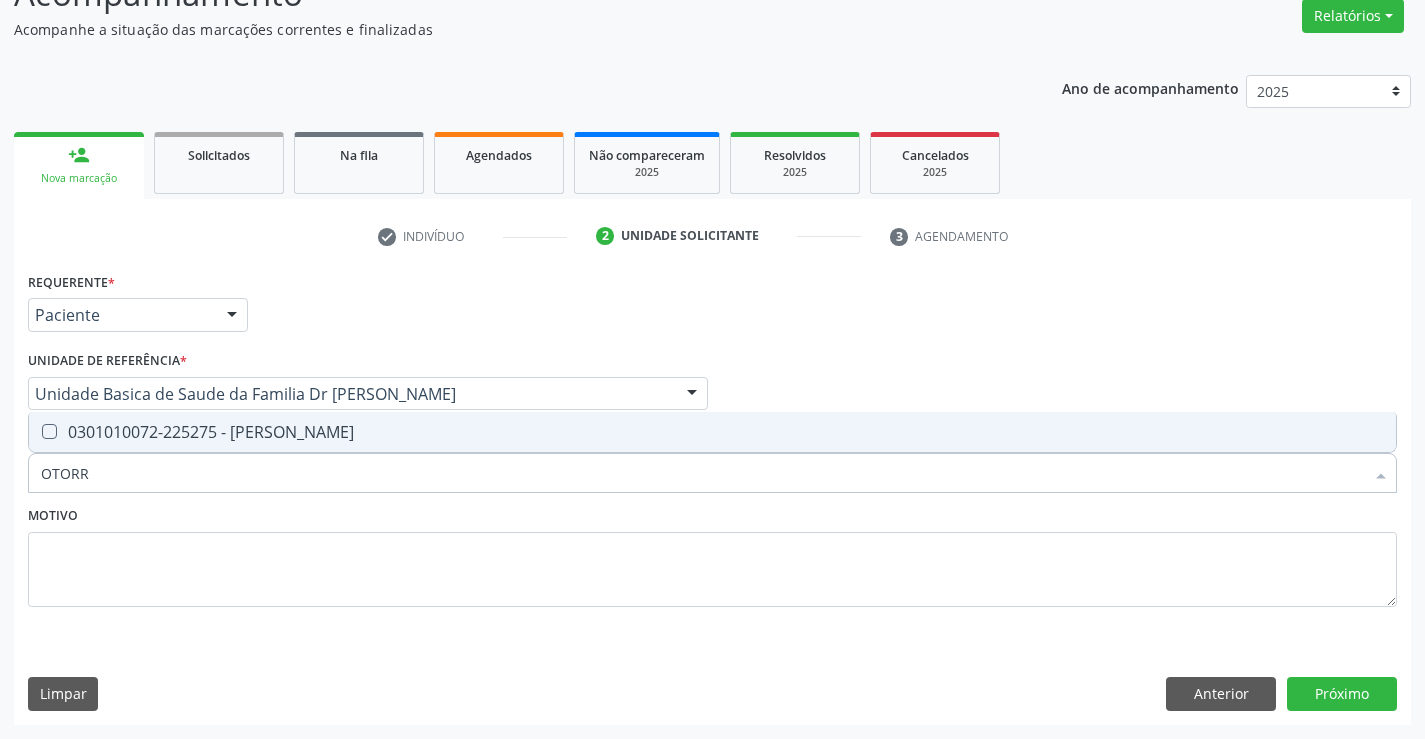 click on "0301010072-225275 - Médico Otorrinolaringologista" at bounding box center [712, 432] 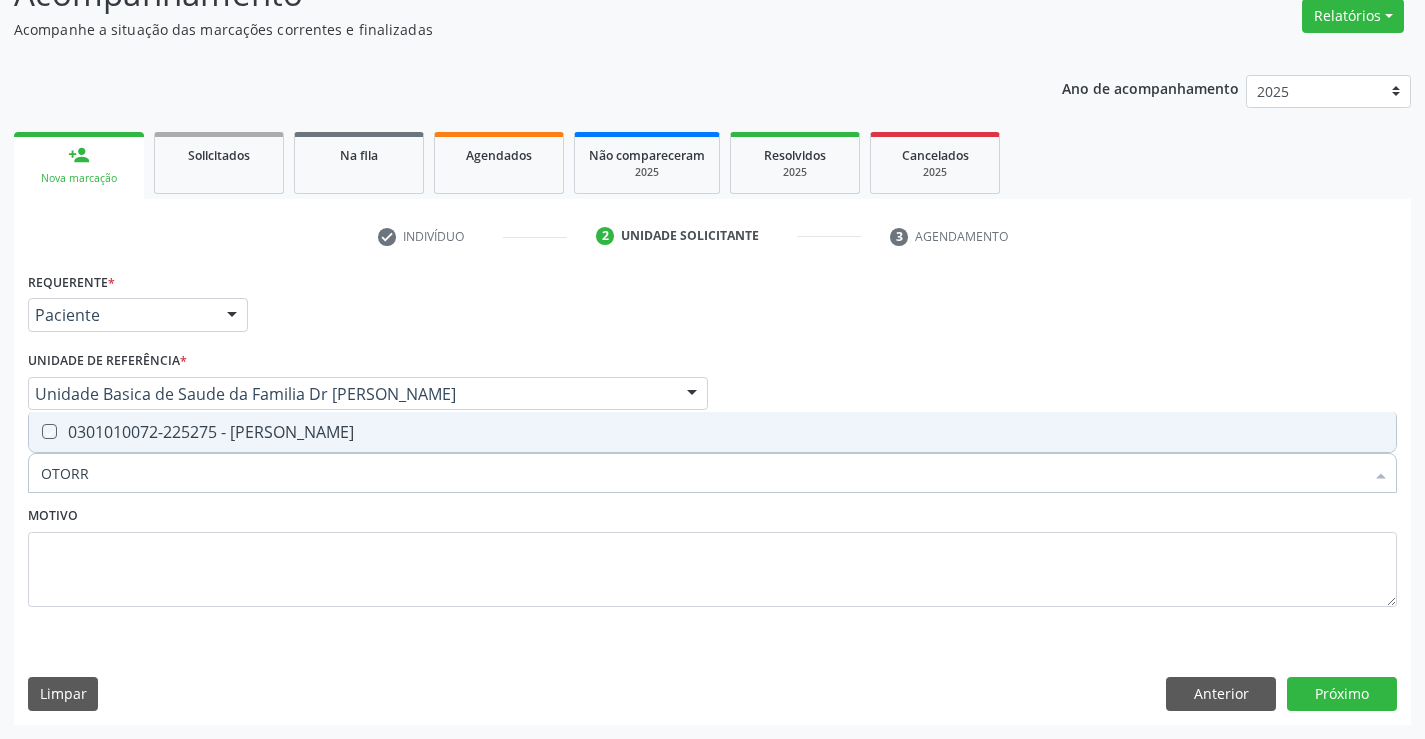 checkbox on "true" 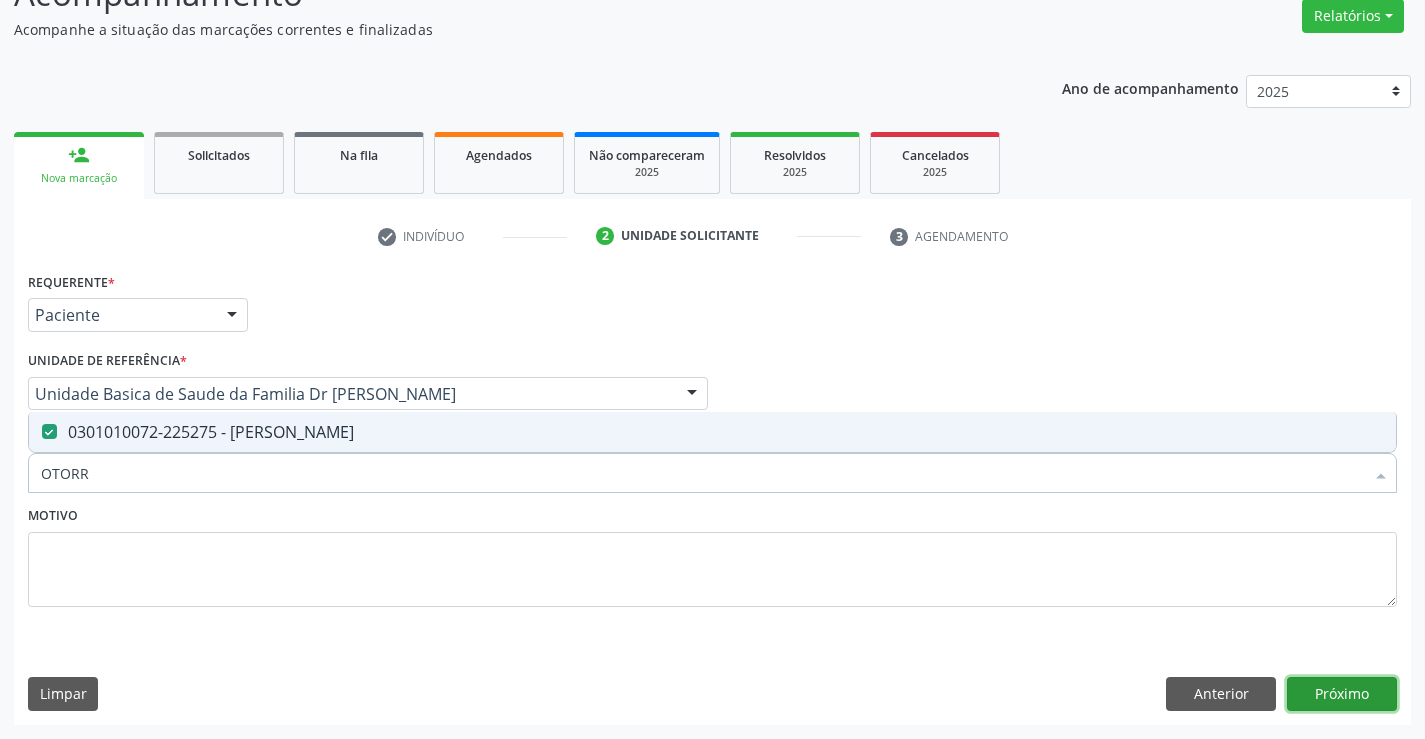 click on "Próximo" at bounding box center (1342, 694) 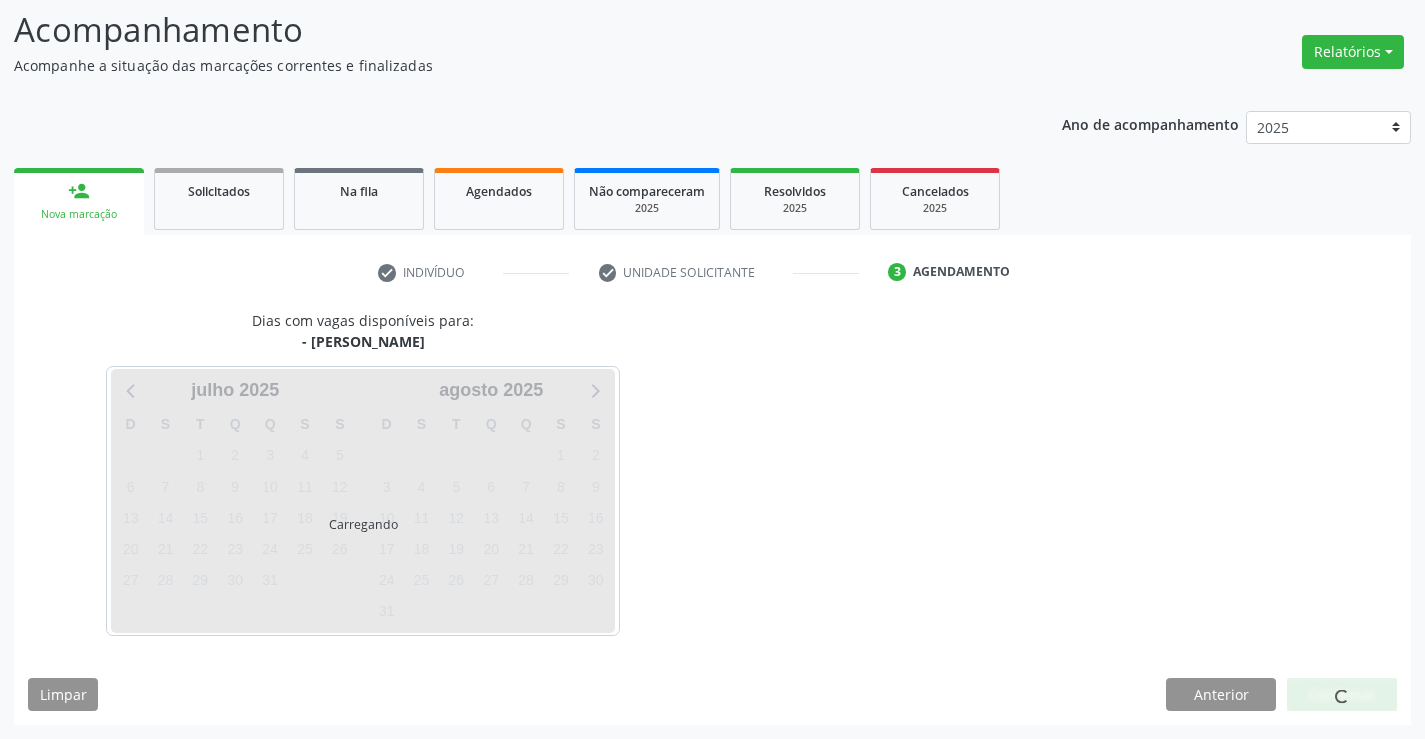 scroll, scrollTop: 167, scrollLeft: 0, axis: vertical 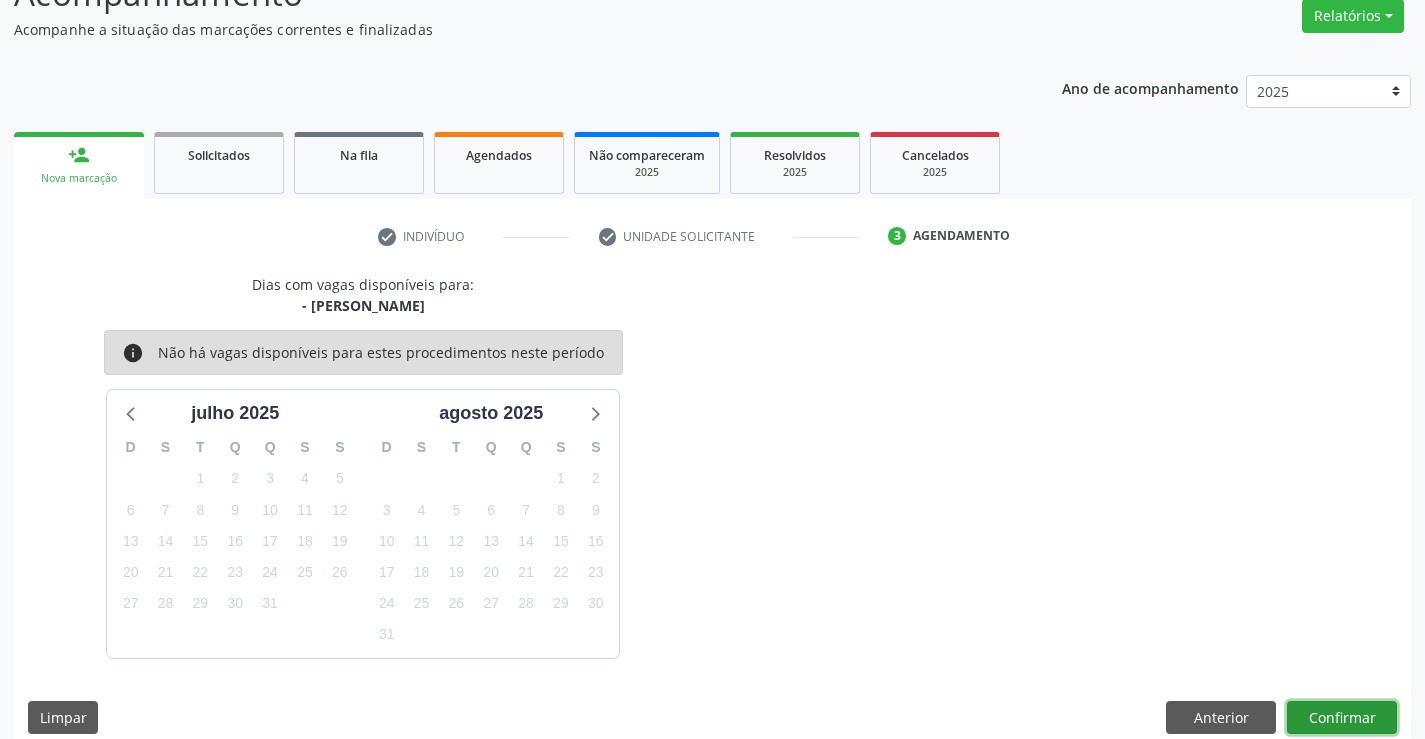 click on "Confirmar" at bounding box center (1342, 718) 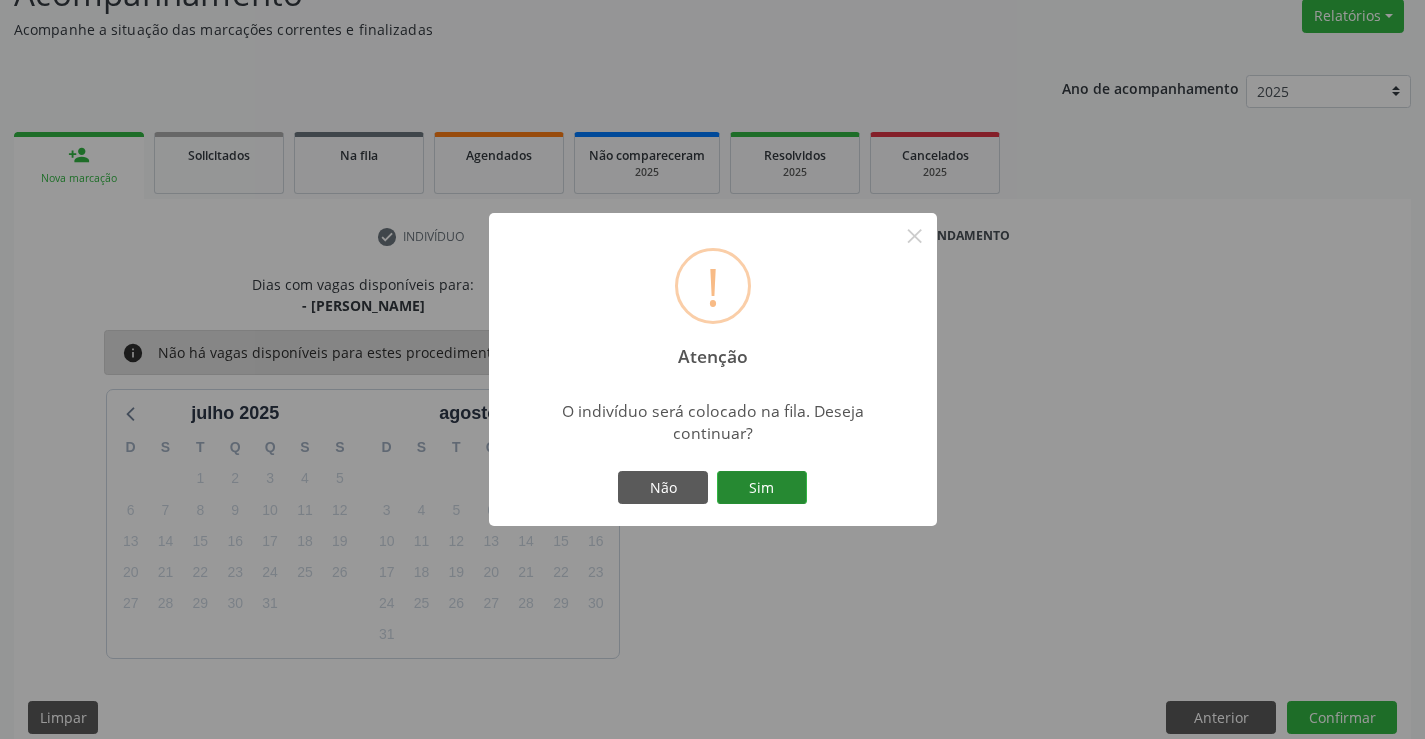 click on "Sim" at bounding box center [762, 488] 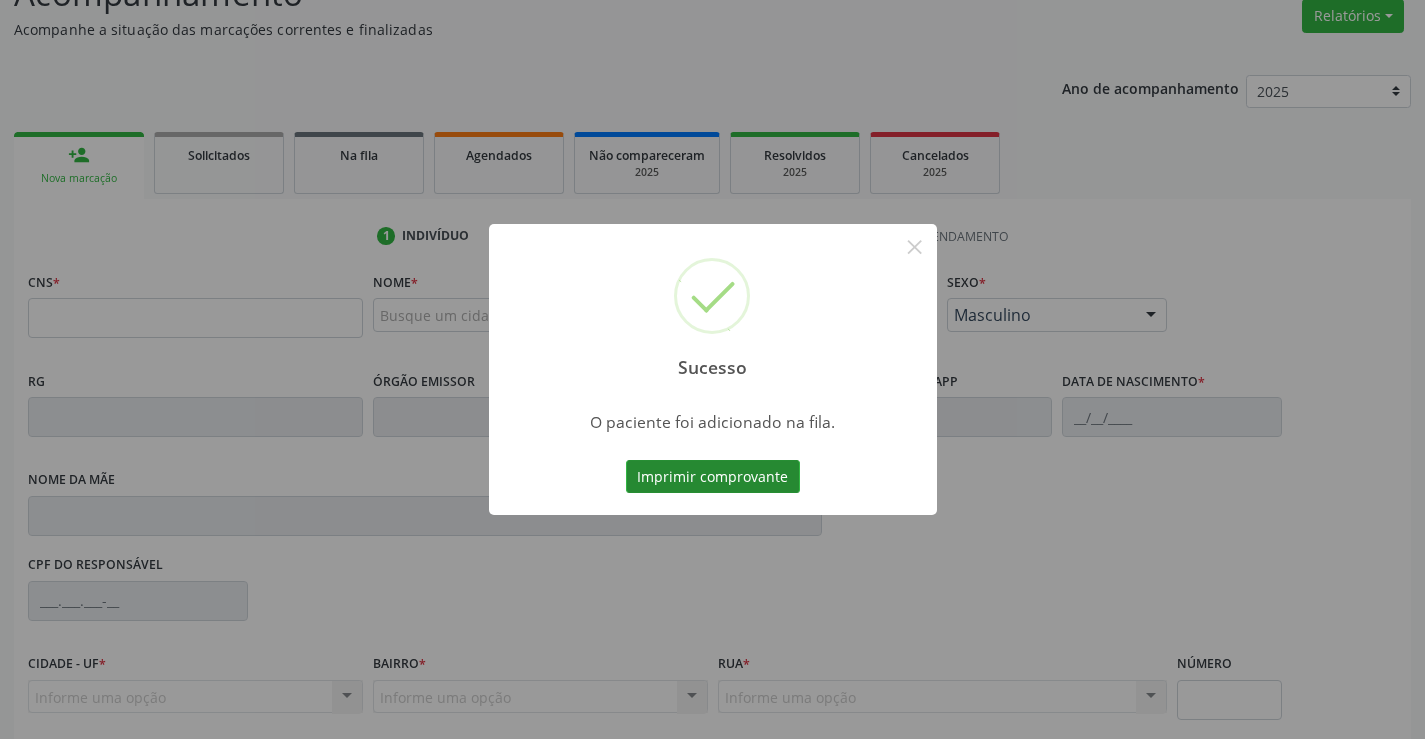click on "Imprimir comprovante" at bounding box center (713, 477) 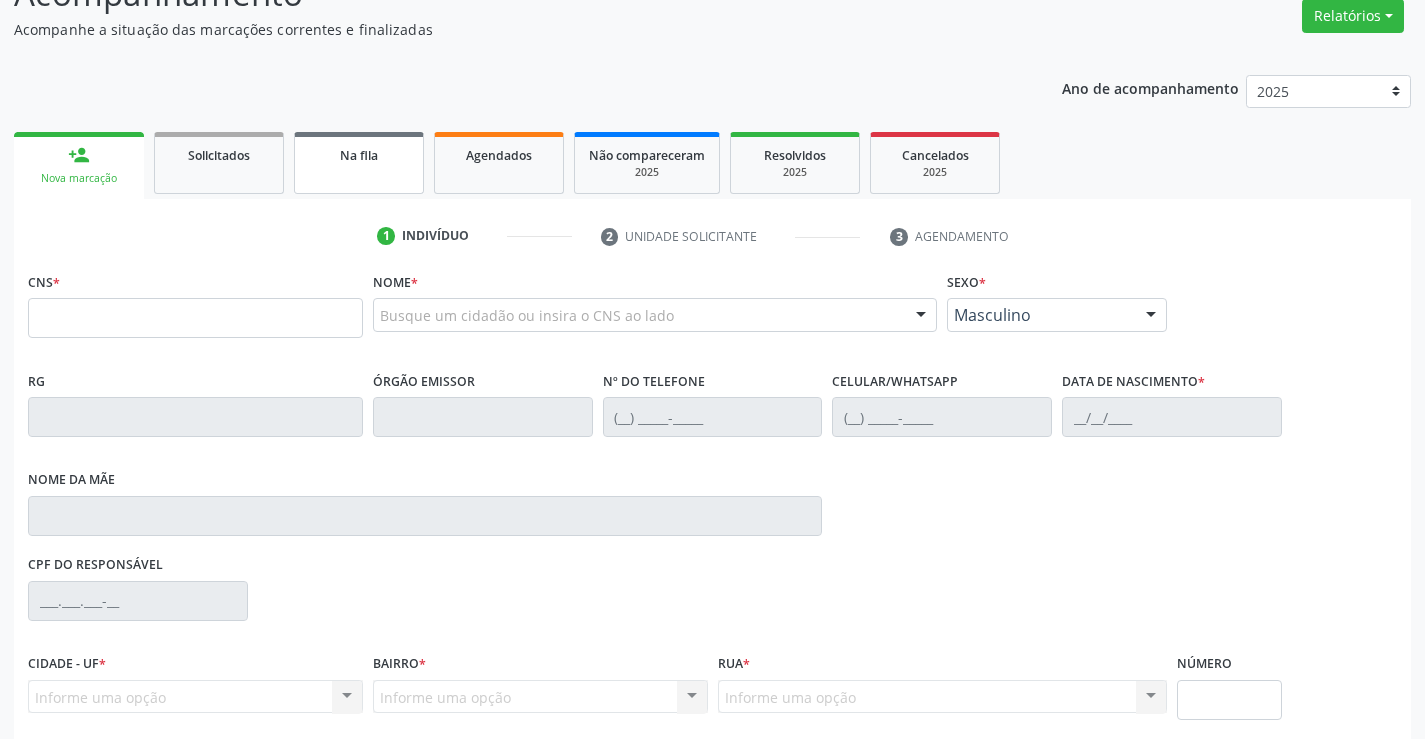 click on "Na fila" at bounding box center [359, 163] 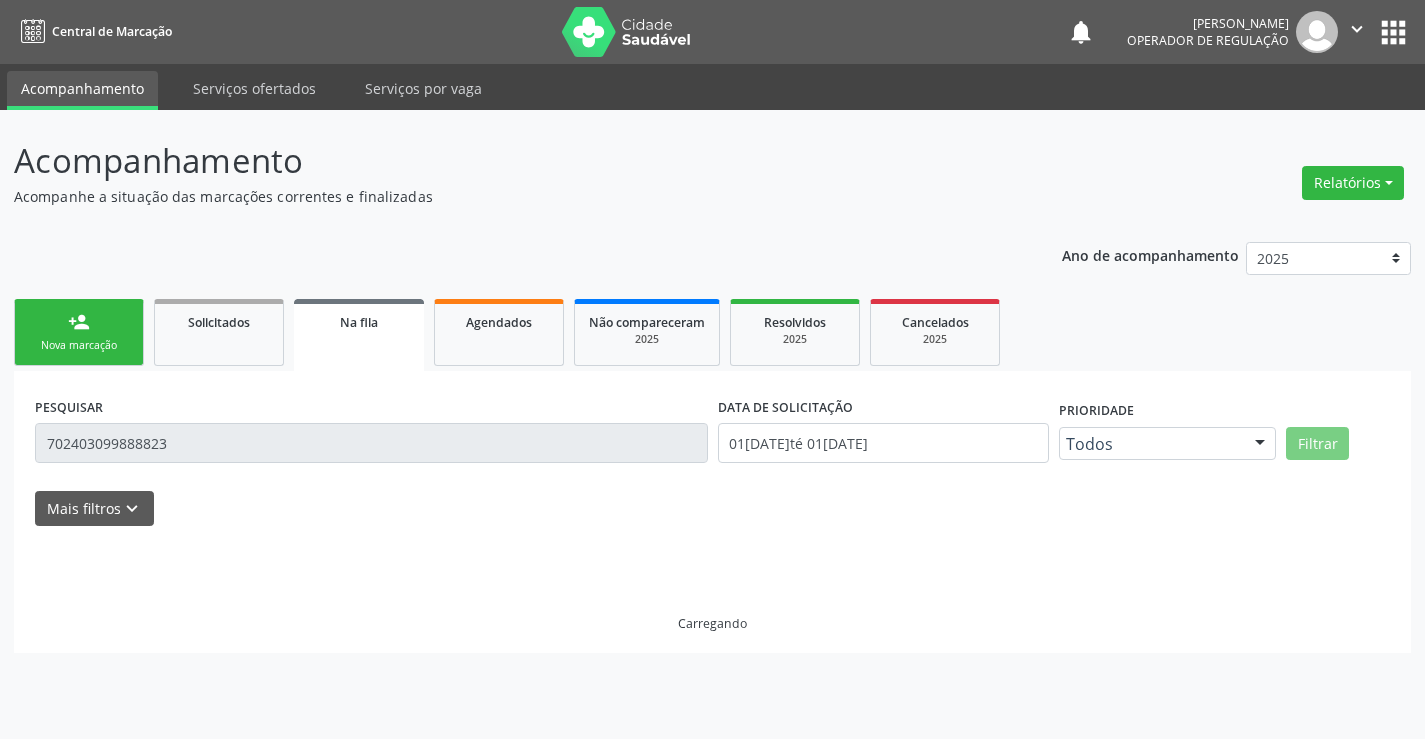 scroll, scrollTop: 0, scrollLeft: 0, axis: both 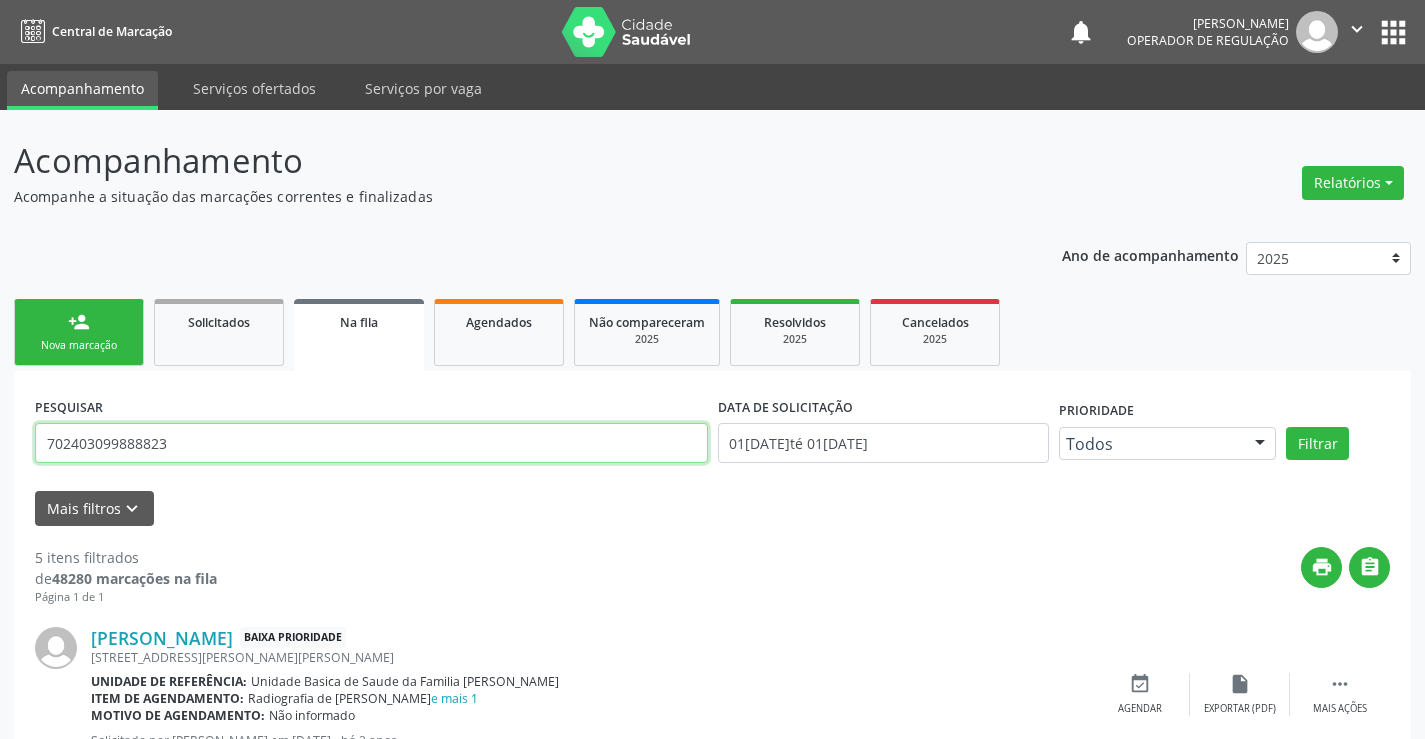 drag, startPoint x: 178, startPoint y: 448, endPoint x: 0, endPoint y: 451, distance: 178.02528 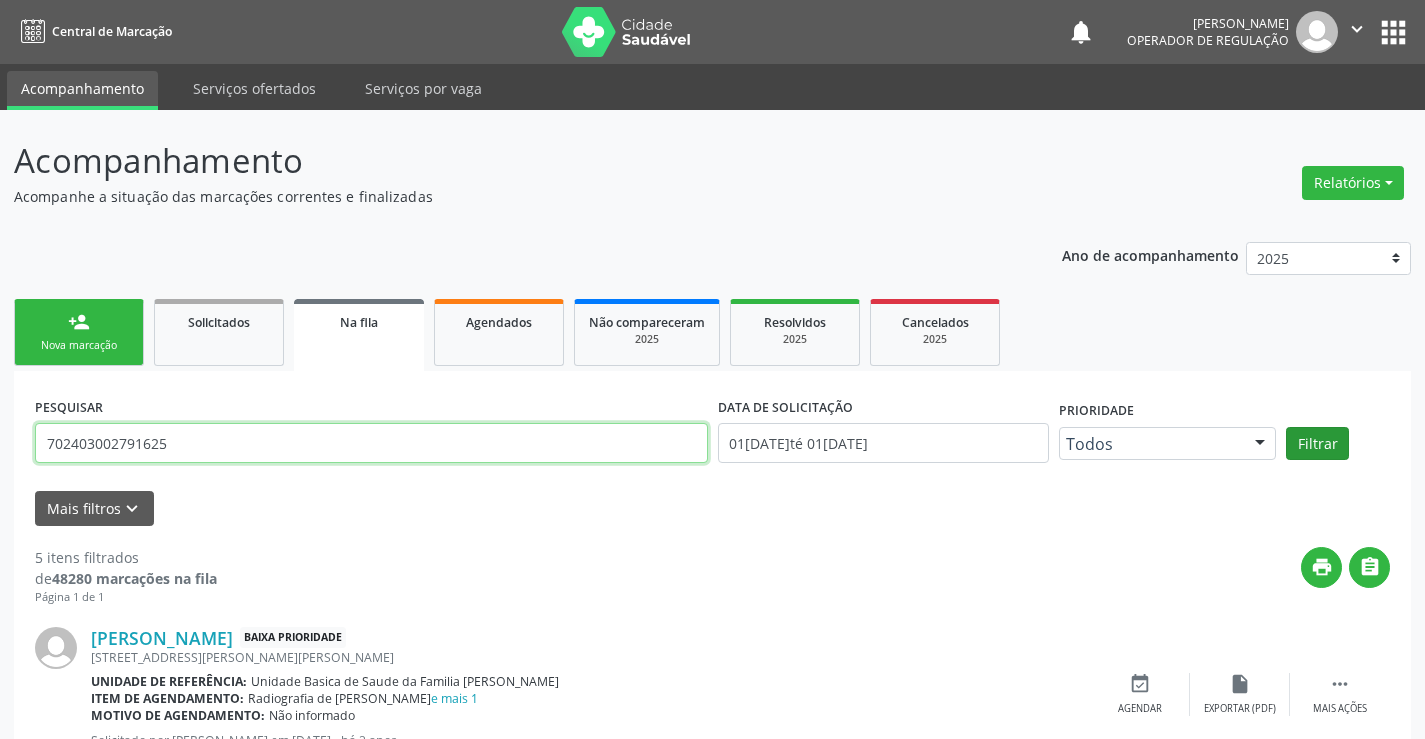 type on "702403002791625" 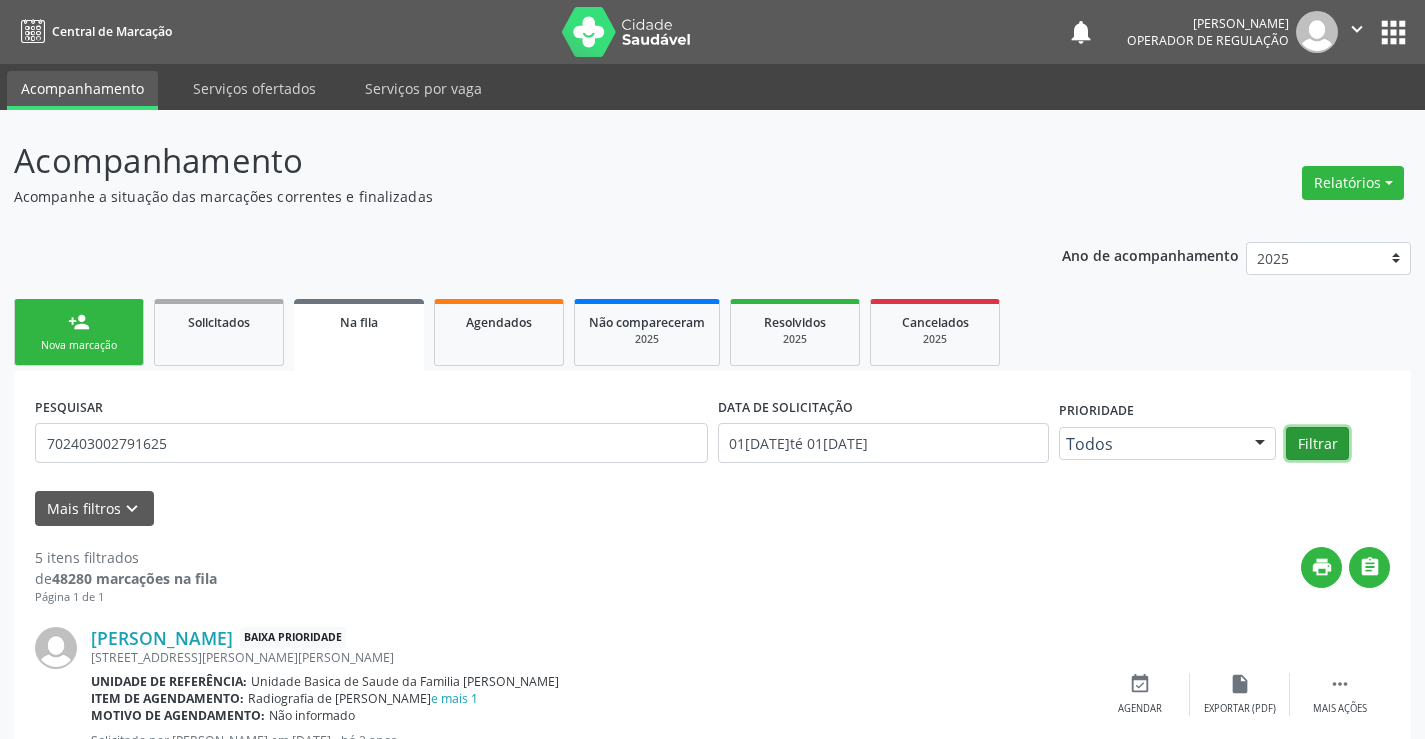 click on "Filtrar" at bounding box center (1317, 444) 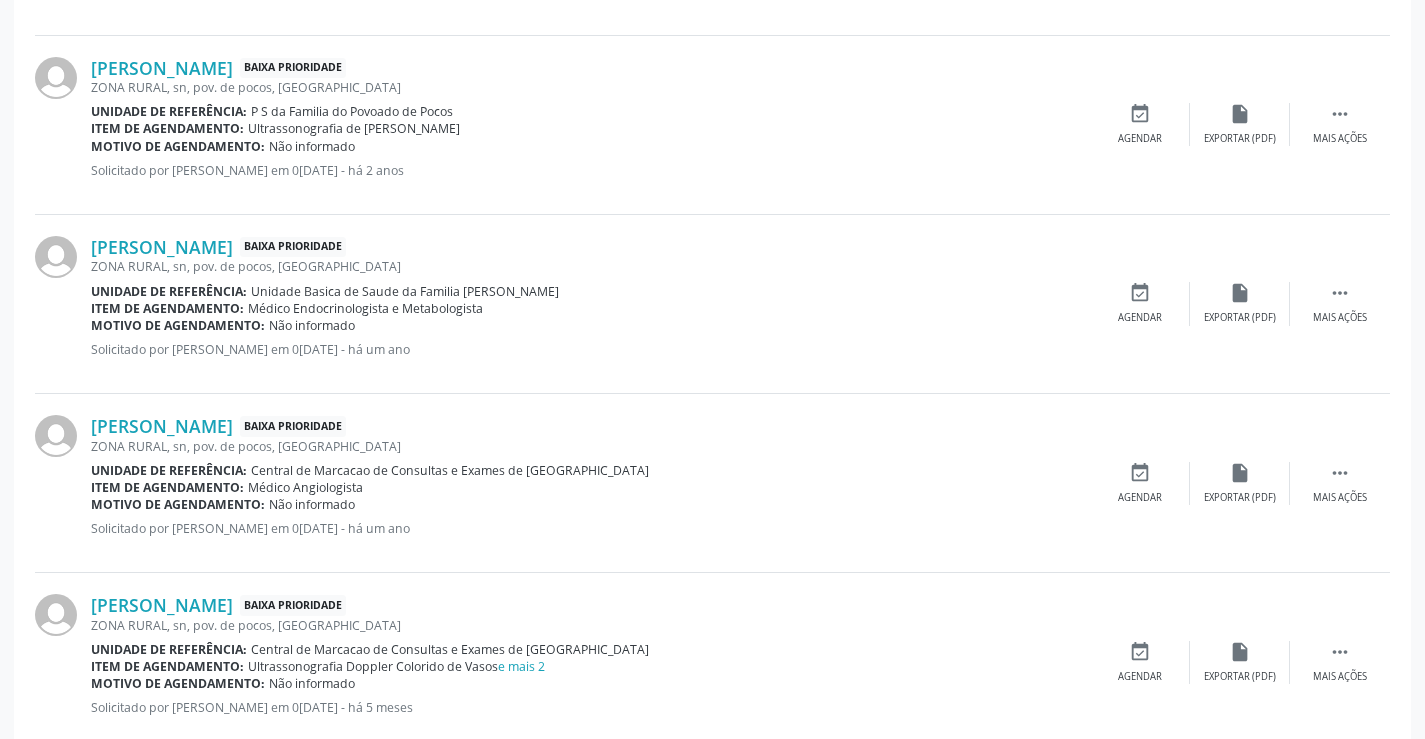scroll, scrollTop: 797, scrollLeft: 0, axis: vertical 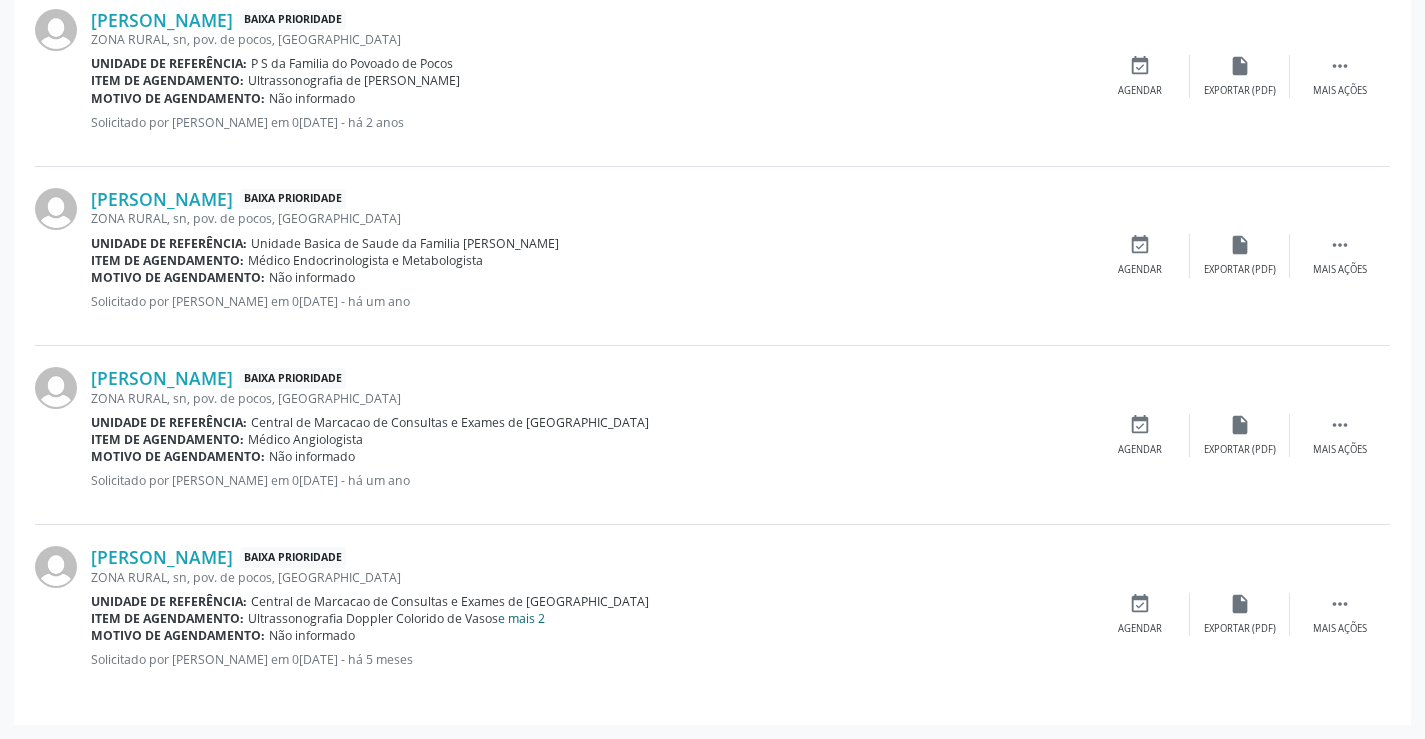 click on "e mais 2" at bounding box center [521, 618] 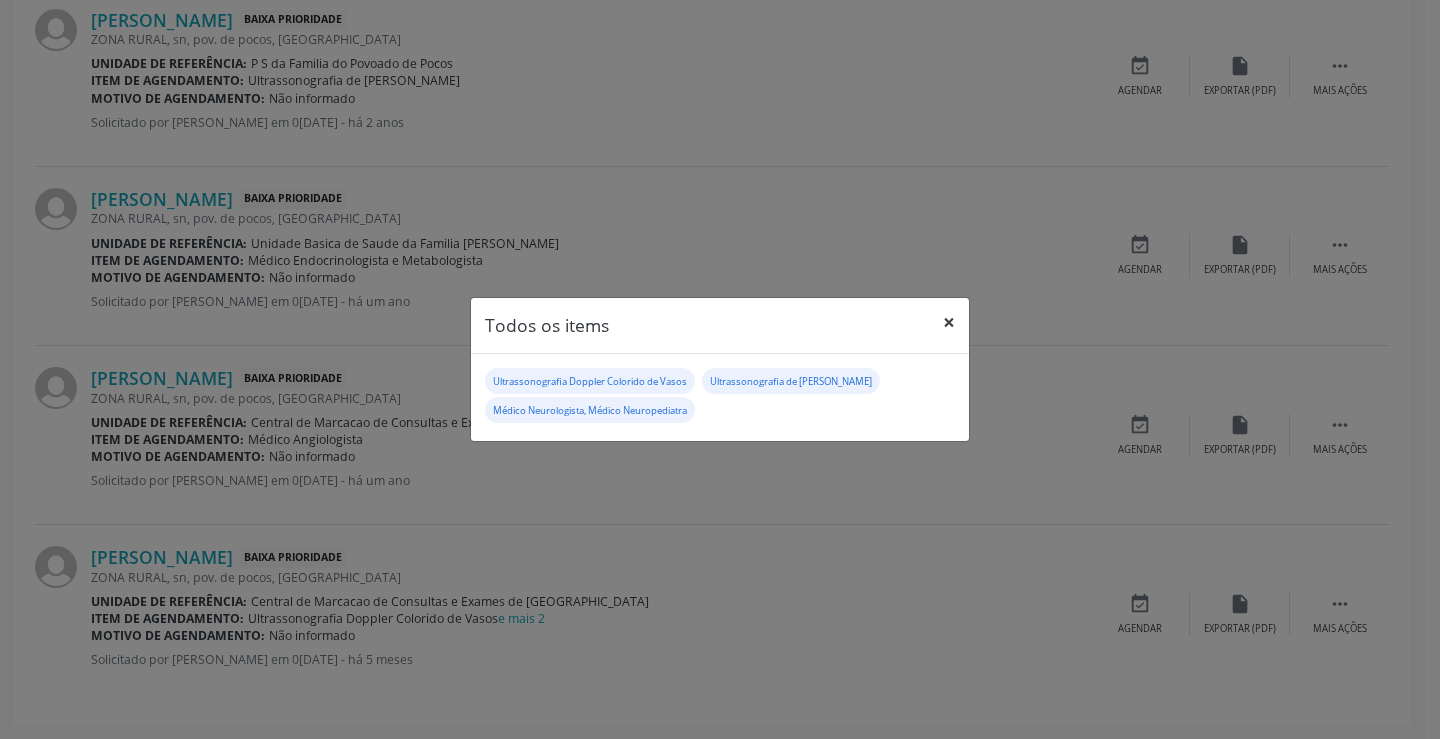 click on "×" at bounding box center [949, 322] 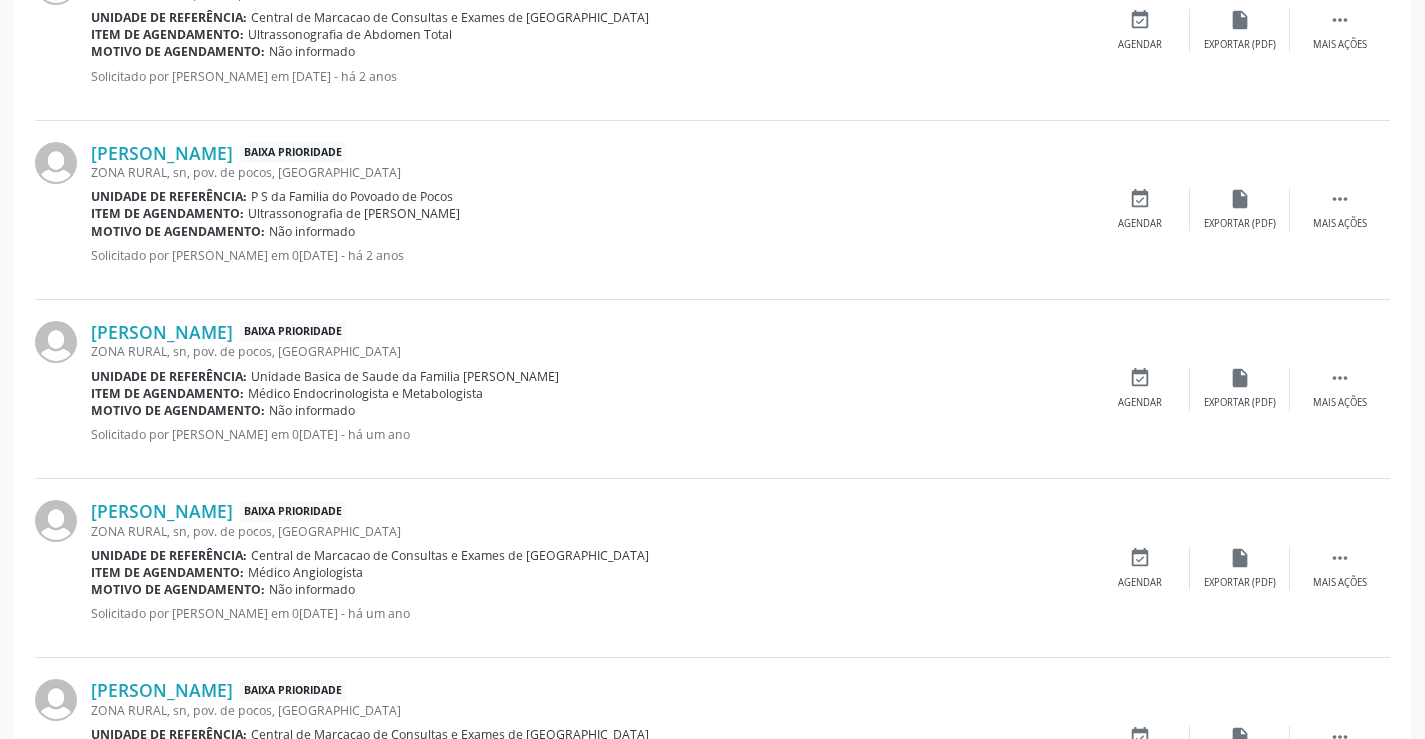scroll, scrollTop: 397, scrollLeft: 0, axis: vertical 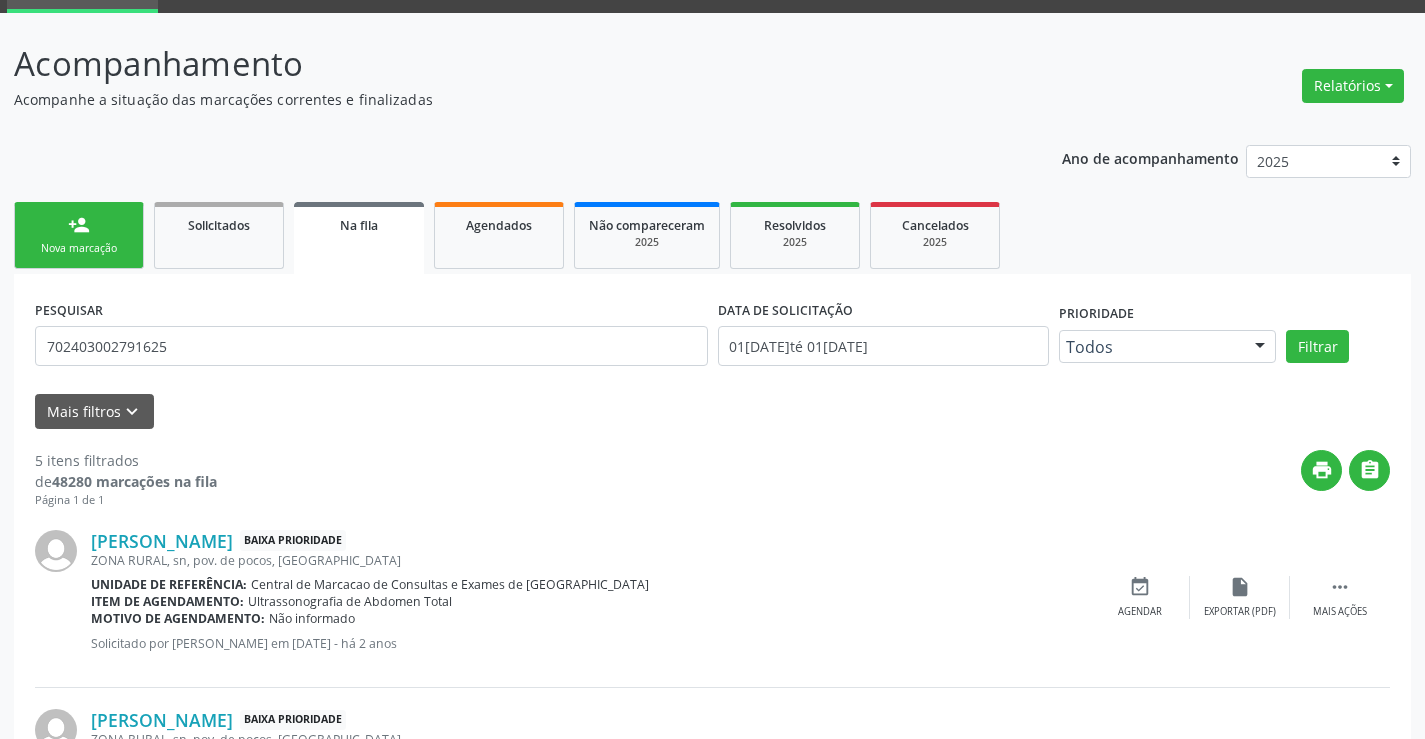 click on "person_add
Nova marcação" at bounding box center [79, 235] 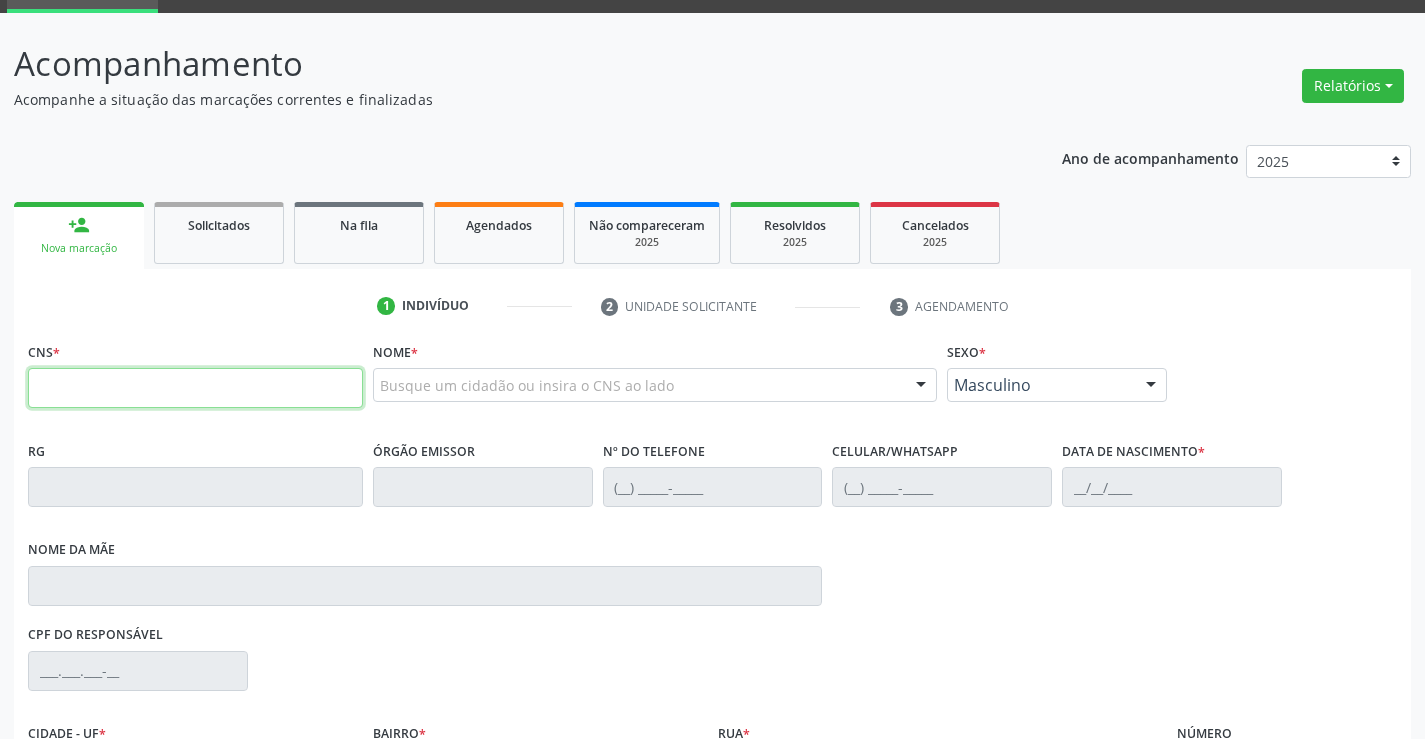 click at bounding box center [195, 388] 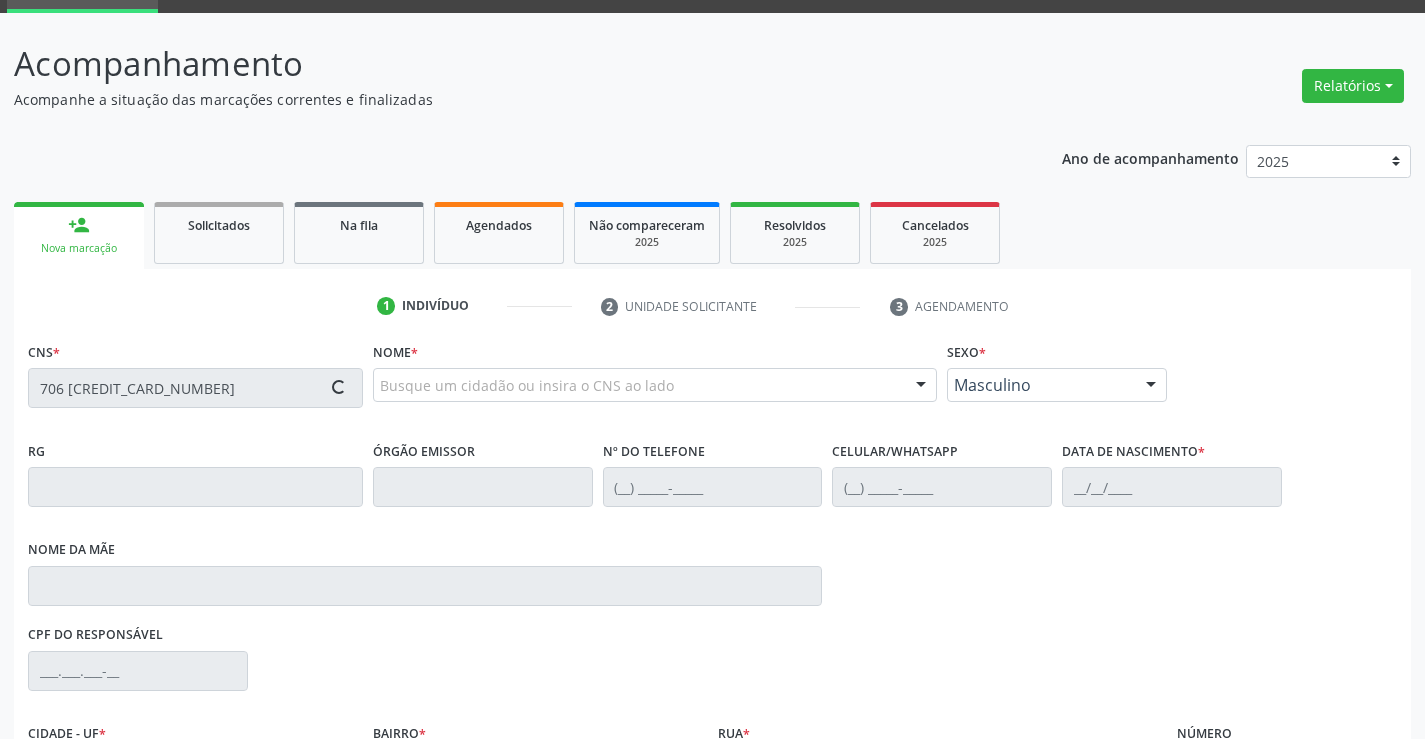type on "706 5043 7047 7599" 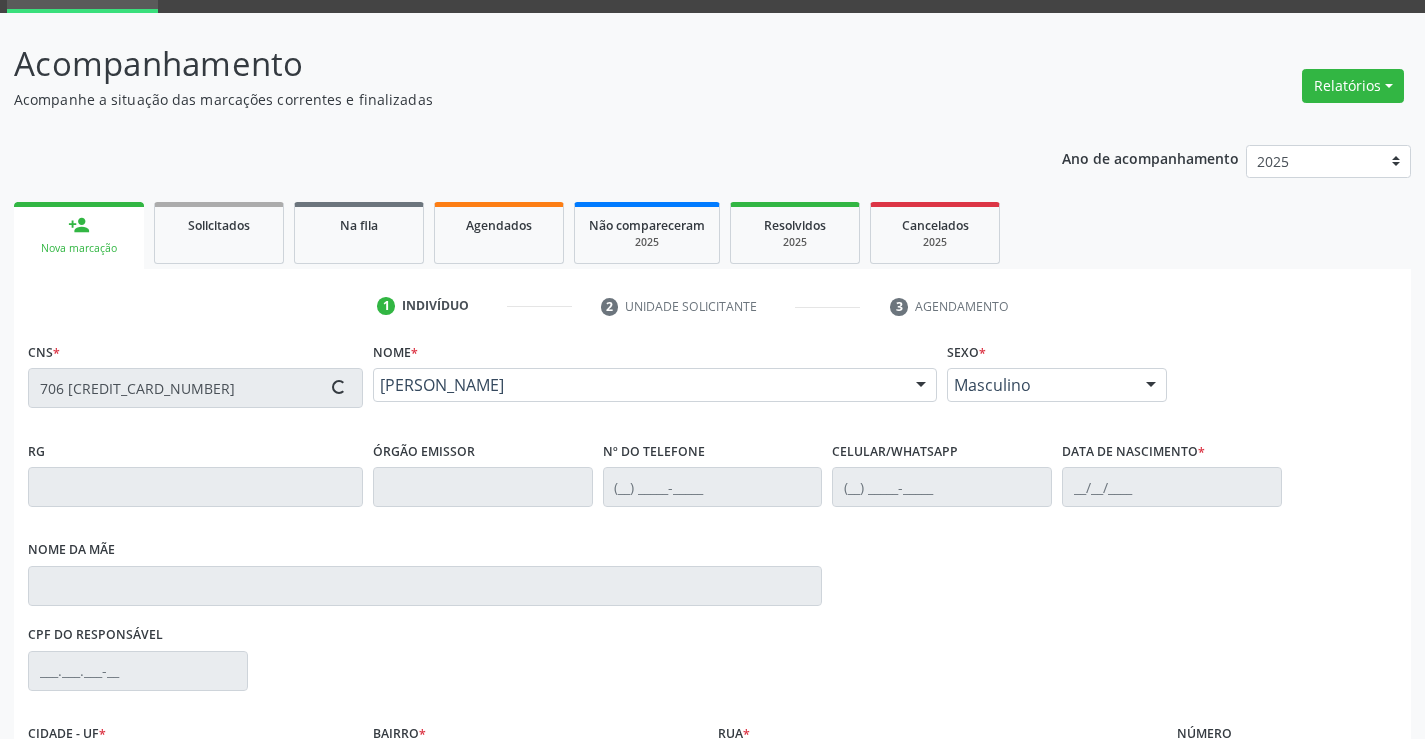 type on "1251956" 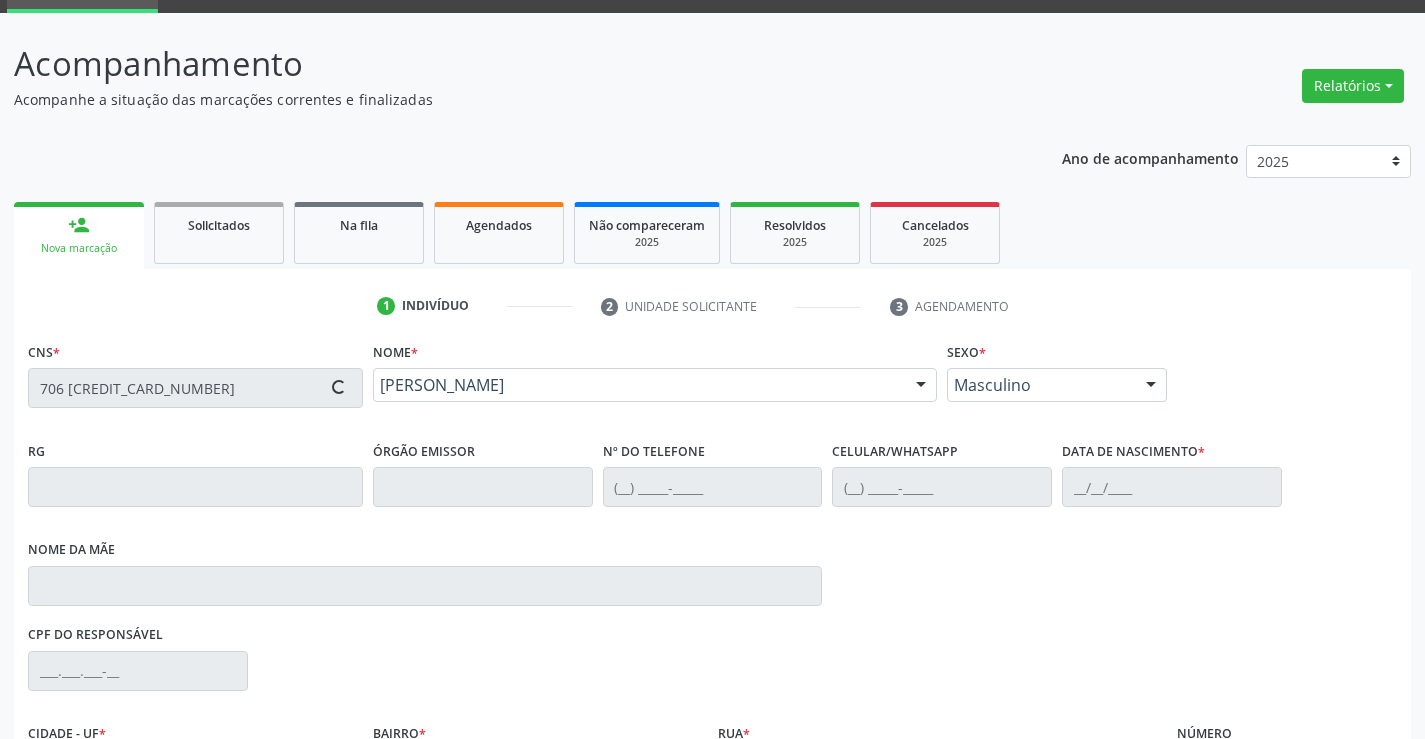 type on "(74) 99933-2846" 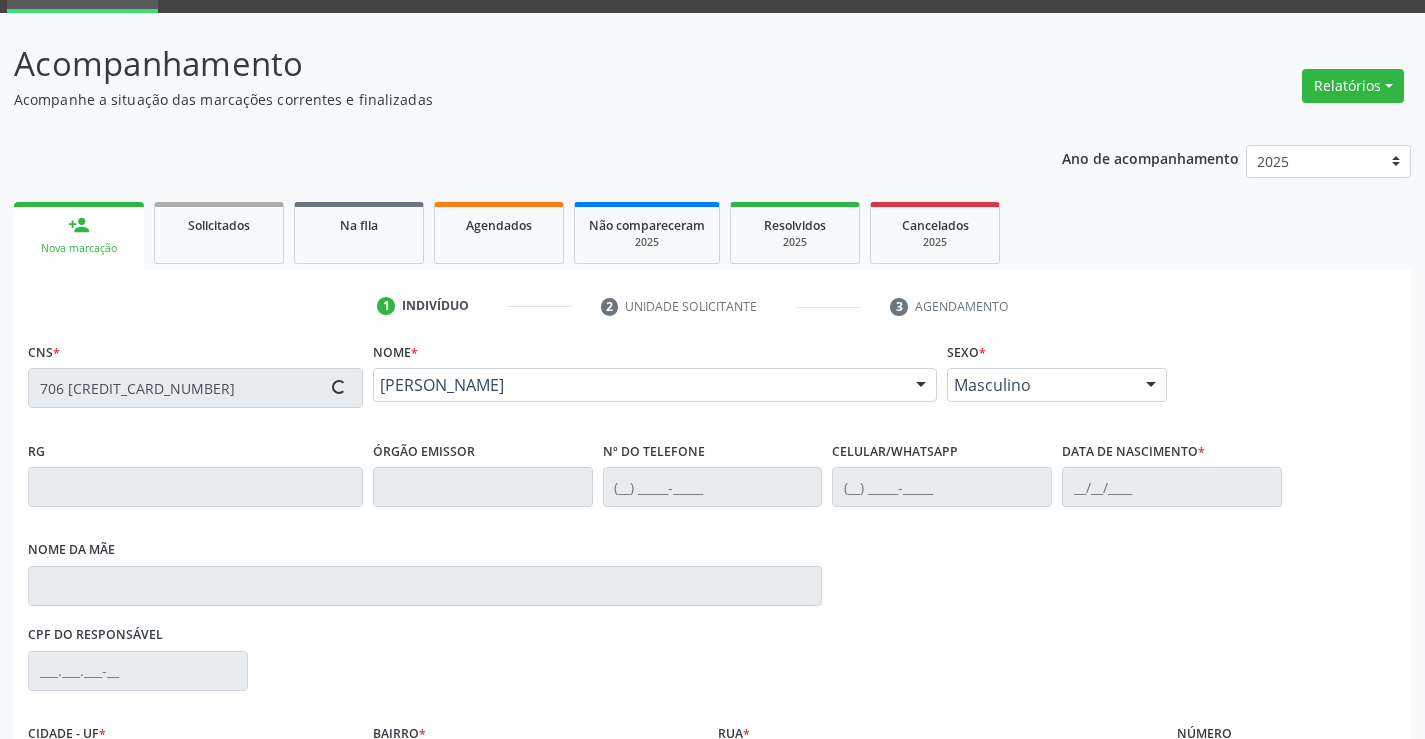 type on "(74) 99933-2846" 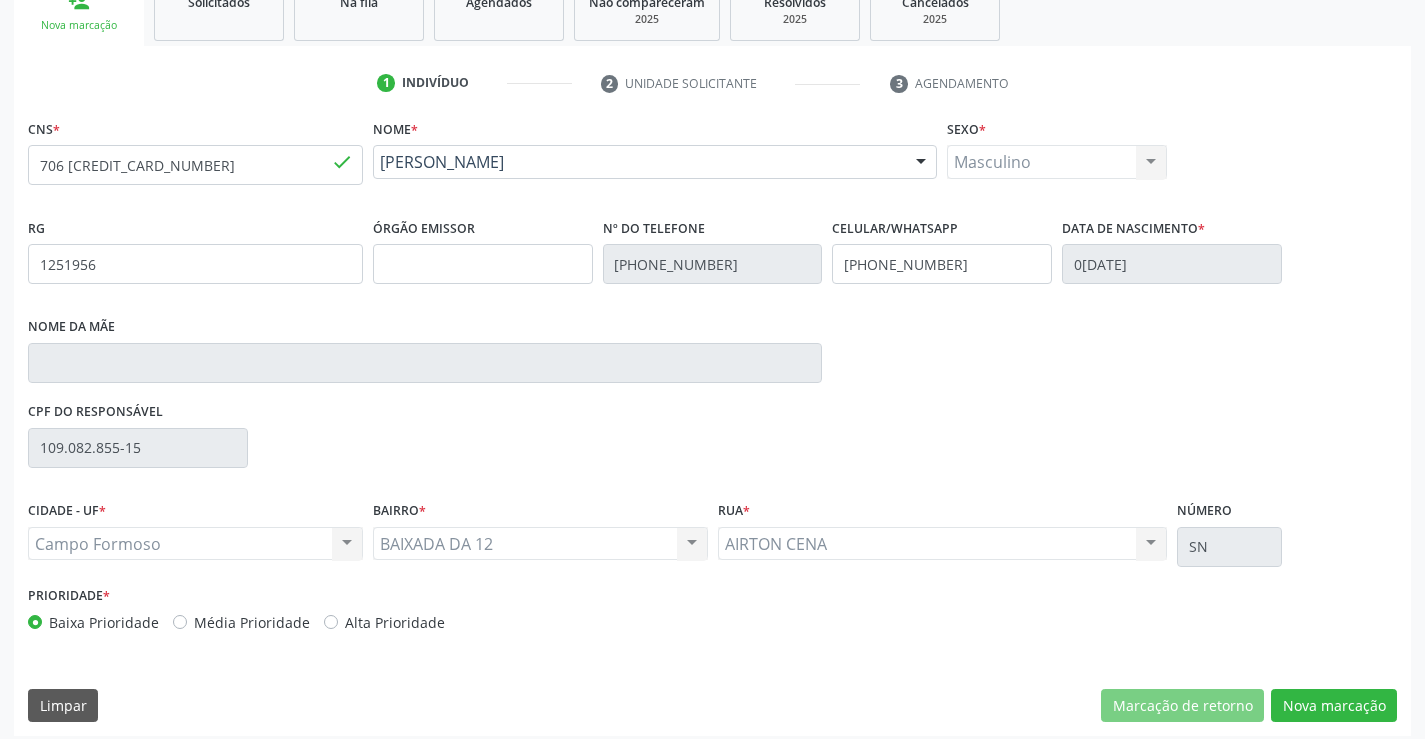 scroll, scrollTop: 331, scrollLeft: 0, axis: vertical 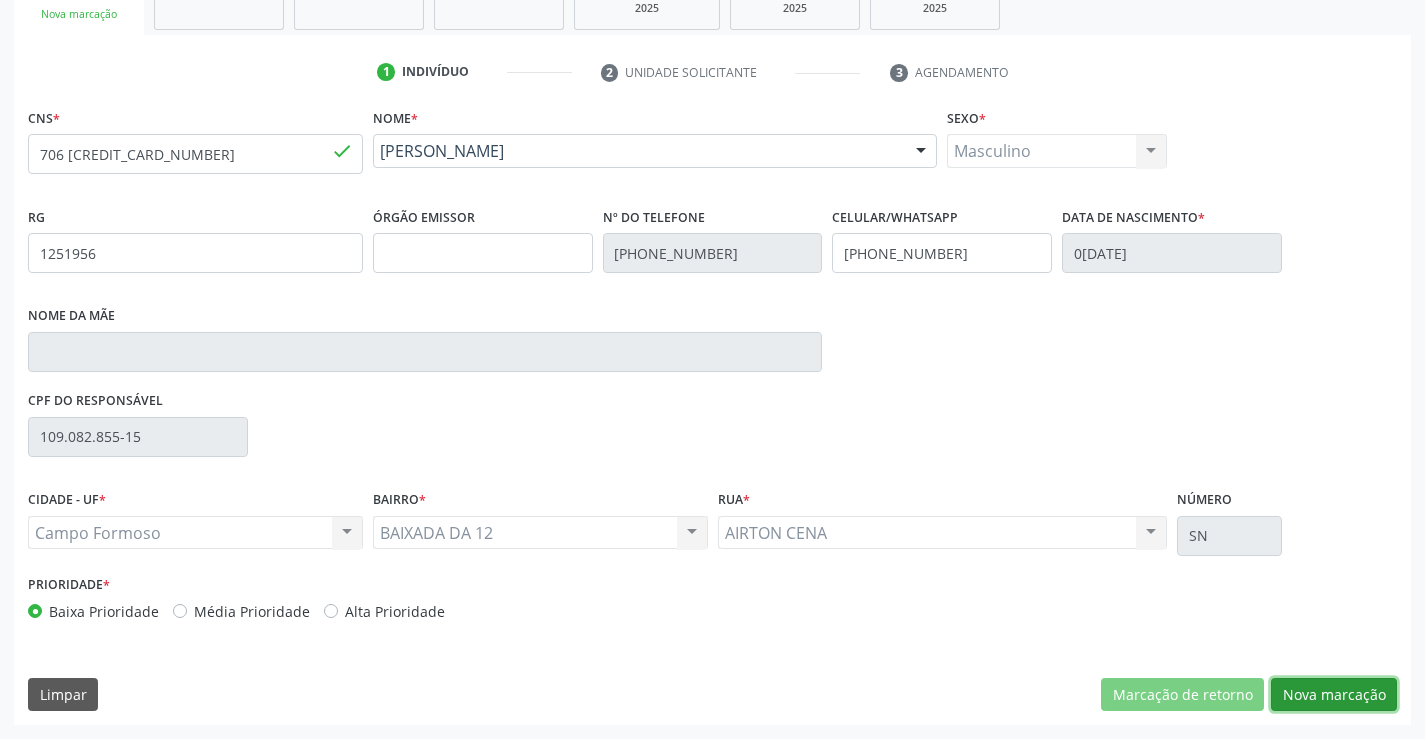 click on "Nova marcação" at bounding box center (1334, 695) 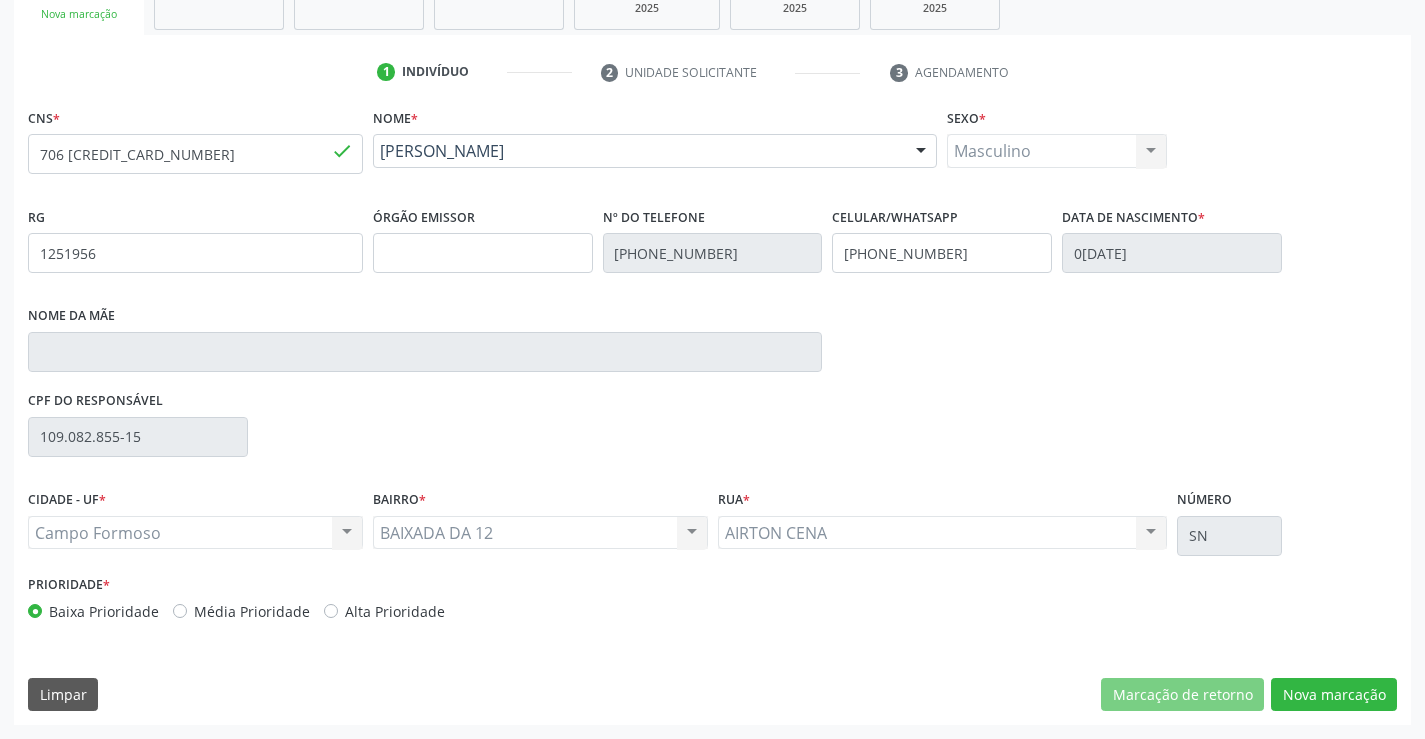 scroll, scrollTop: 167, scrollLeft: 0, axis: vertical 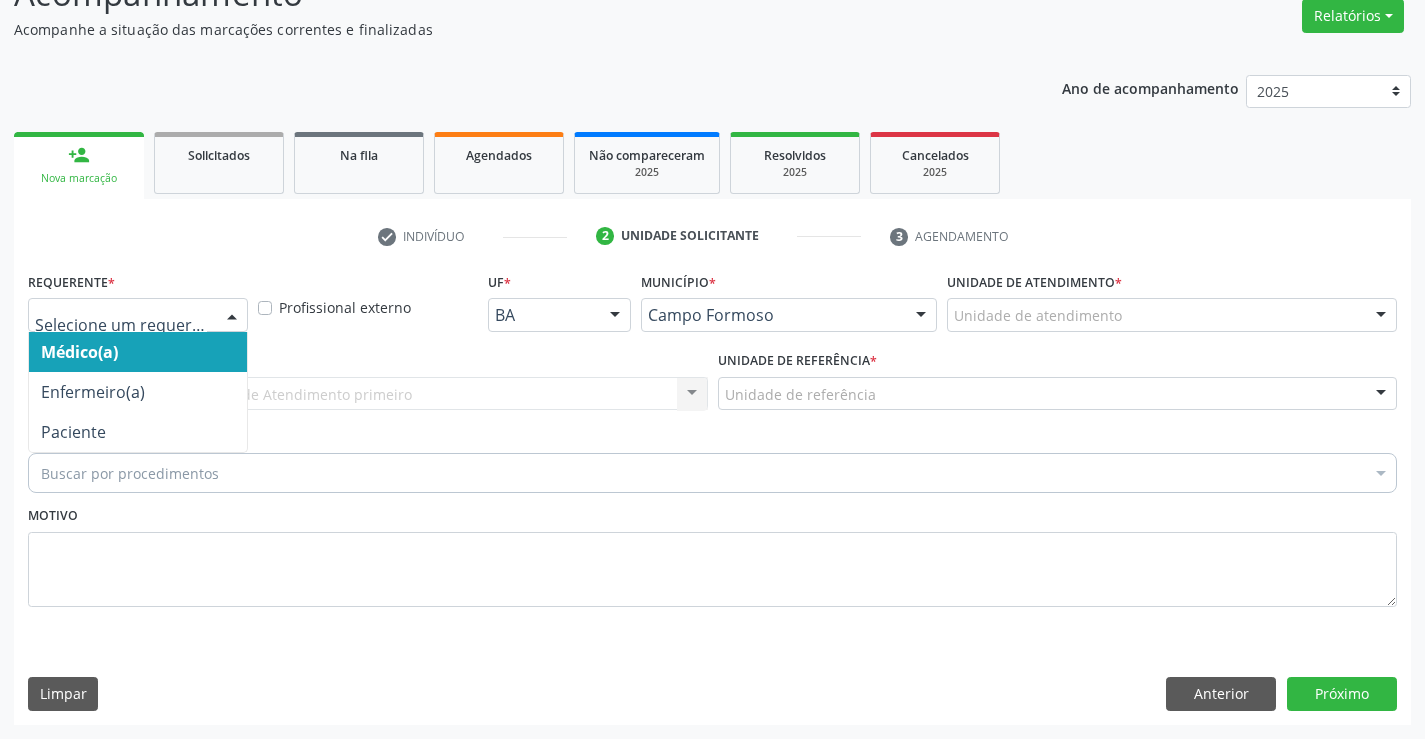 click at bounding box center (138, 315) 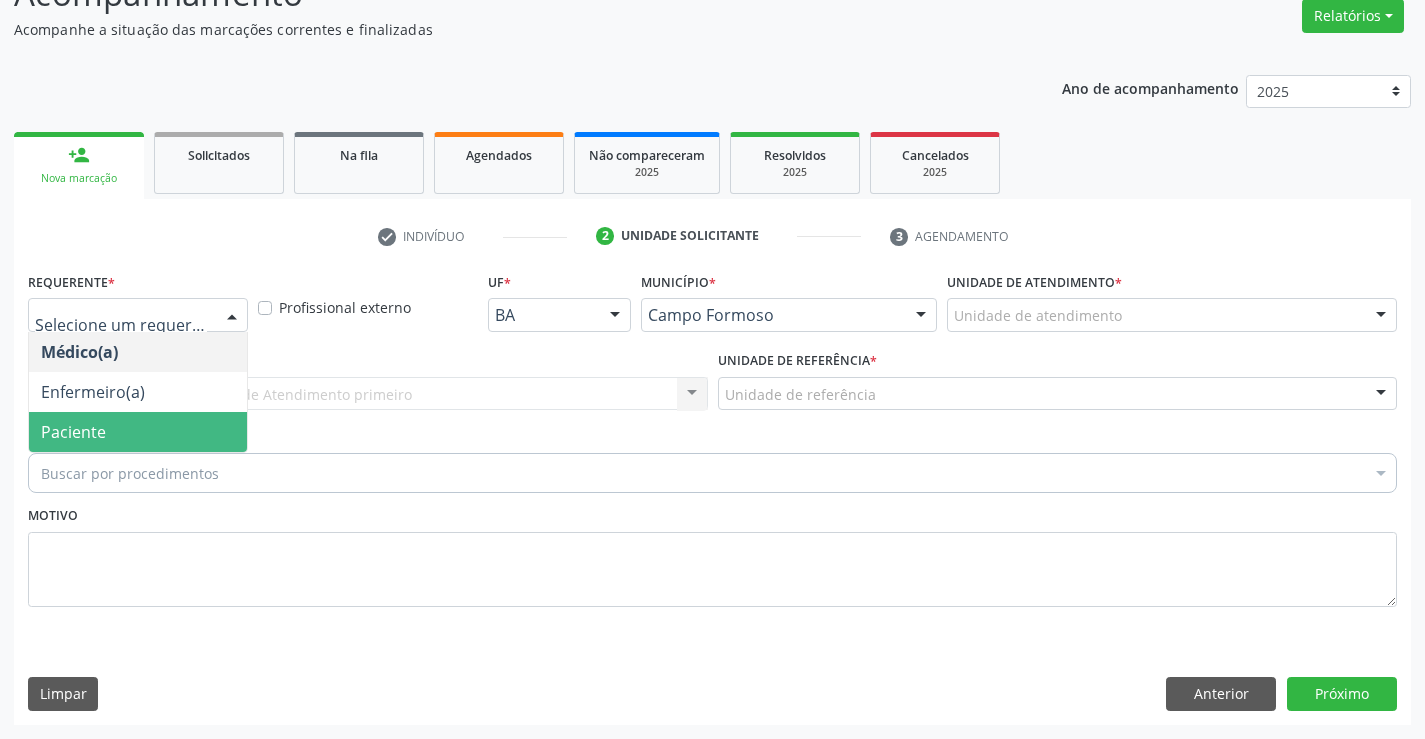 click on "Paciente" at bounding box center (73, 432) 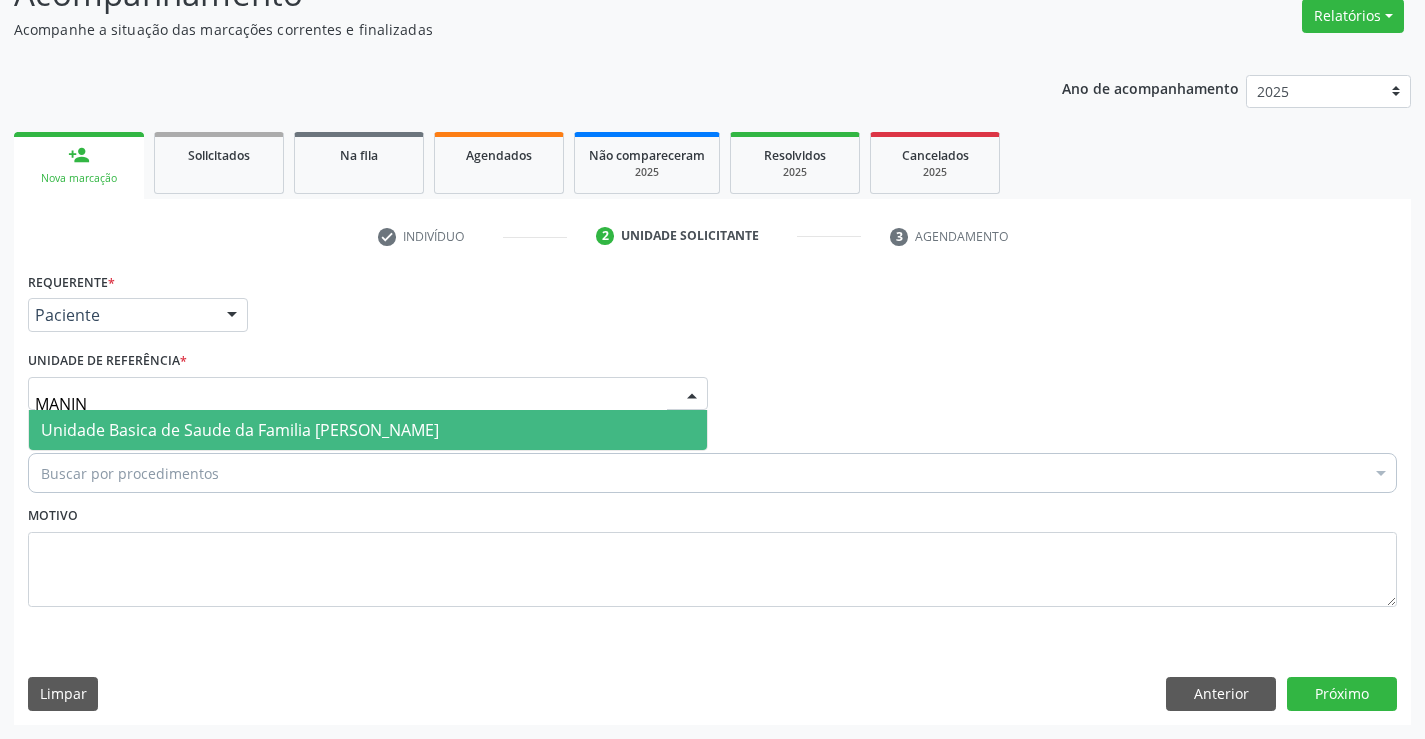 type on "MANINH" 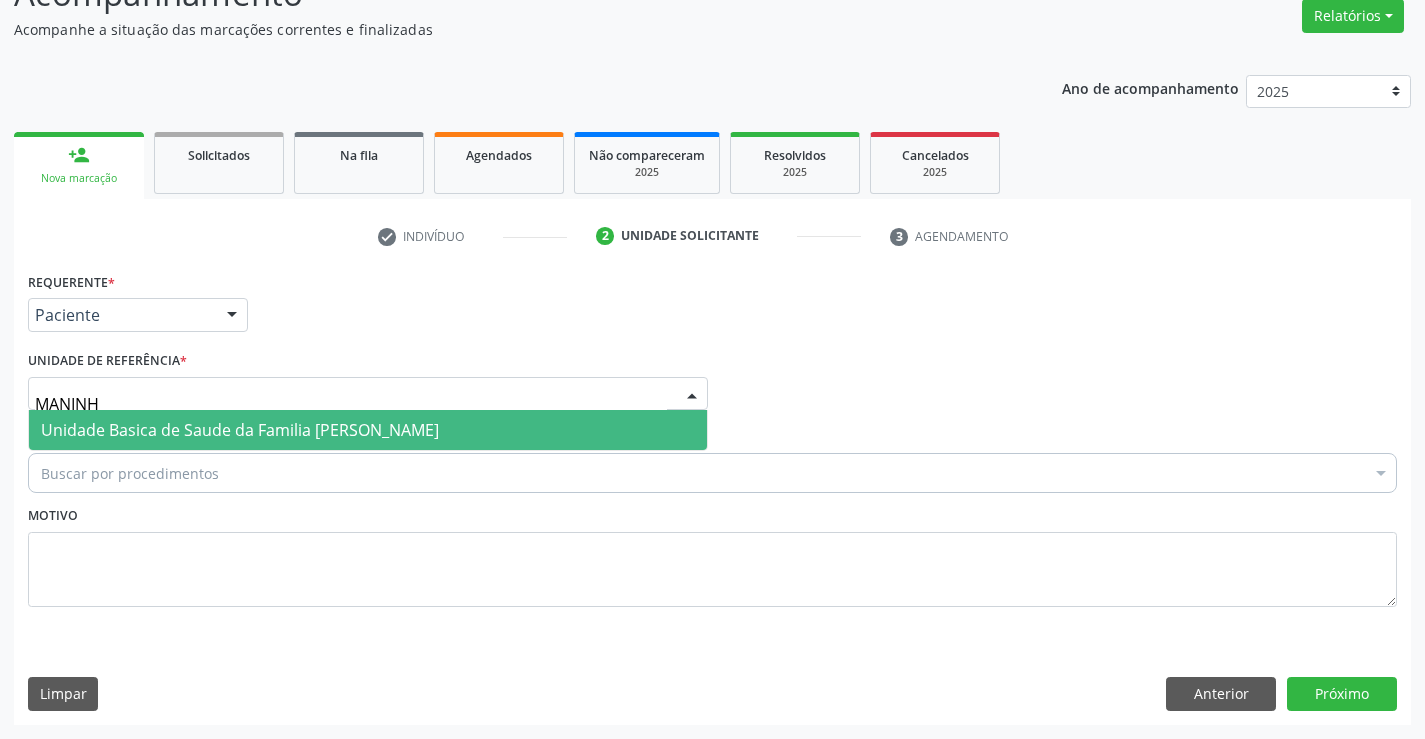 click on "Unidade Basica de Saude da Familia [PERSON_NAME]" at bounding box center [240, 430] 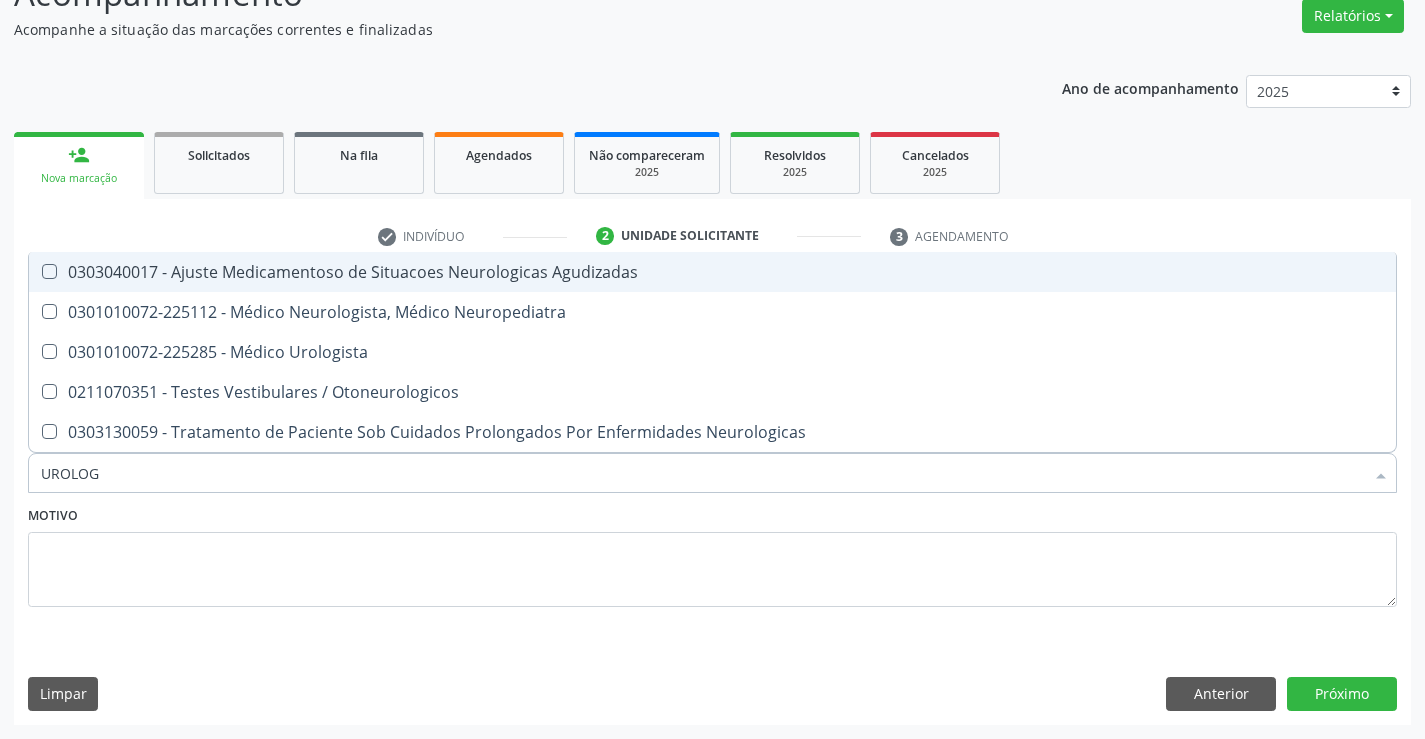 type on "UROLOGI" 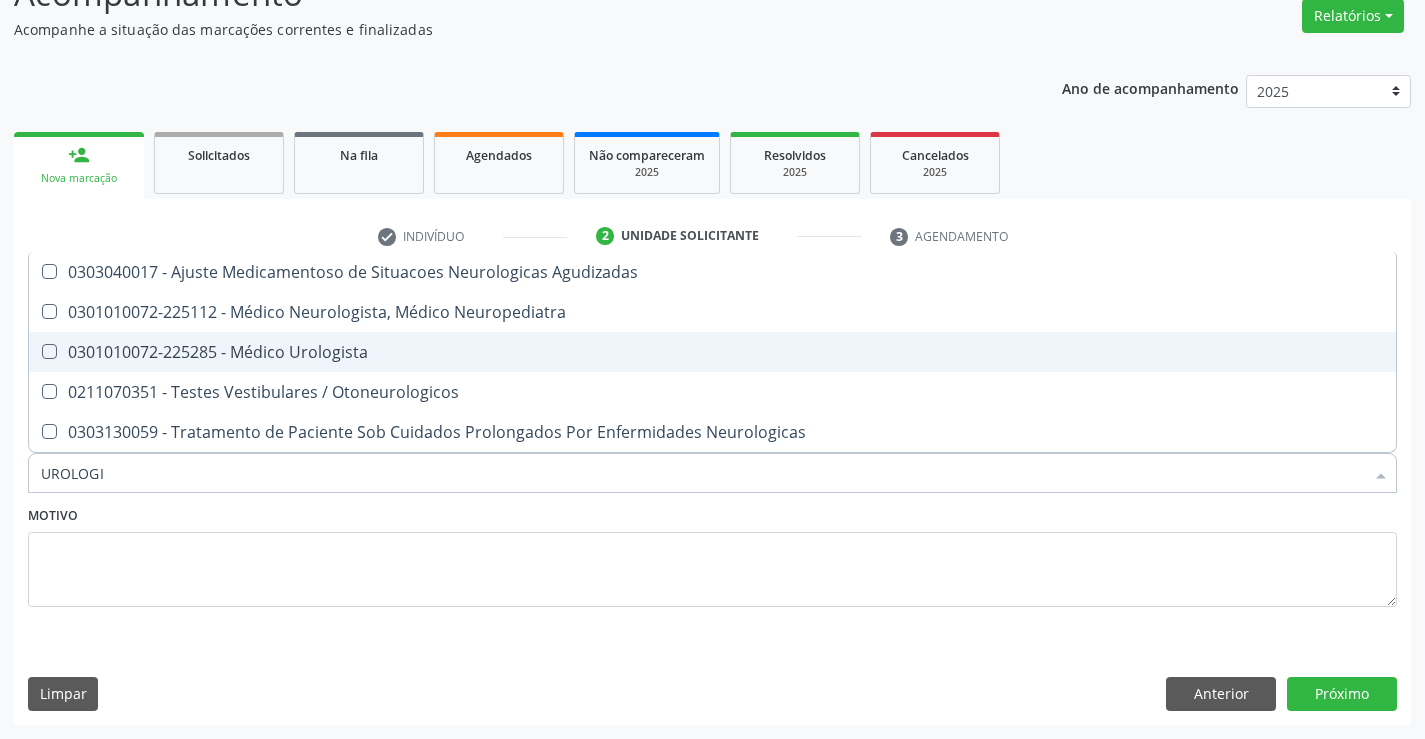 click on "0301010072-225285 - Médico Urologista" at bounding box center (712, 352) 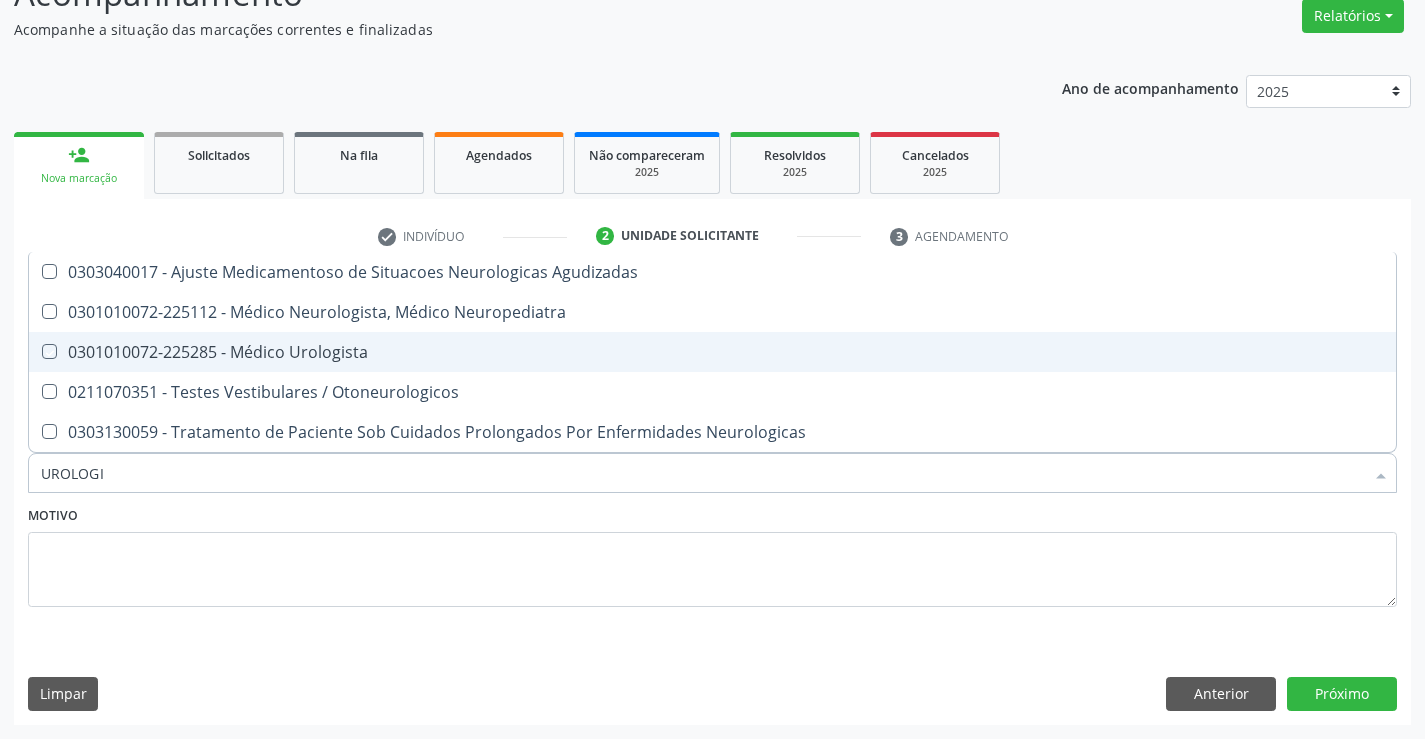 checkbox on "true" 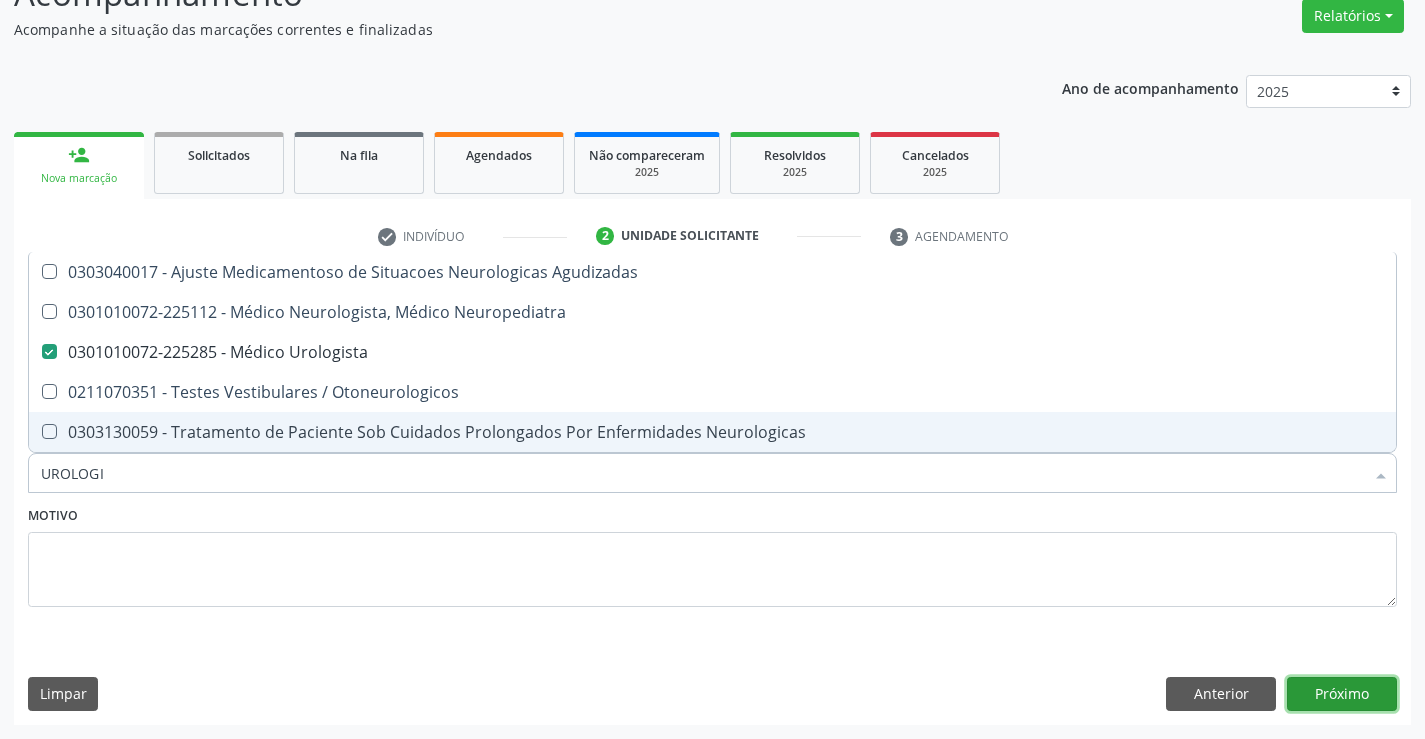 click on "Próximo" at bounding box center (1342, 694) 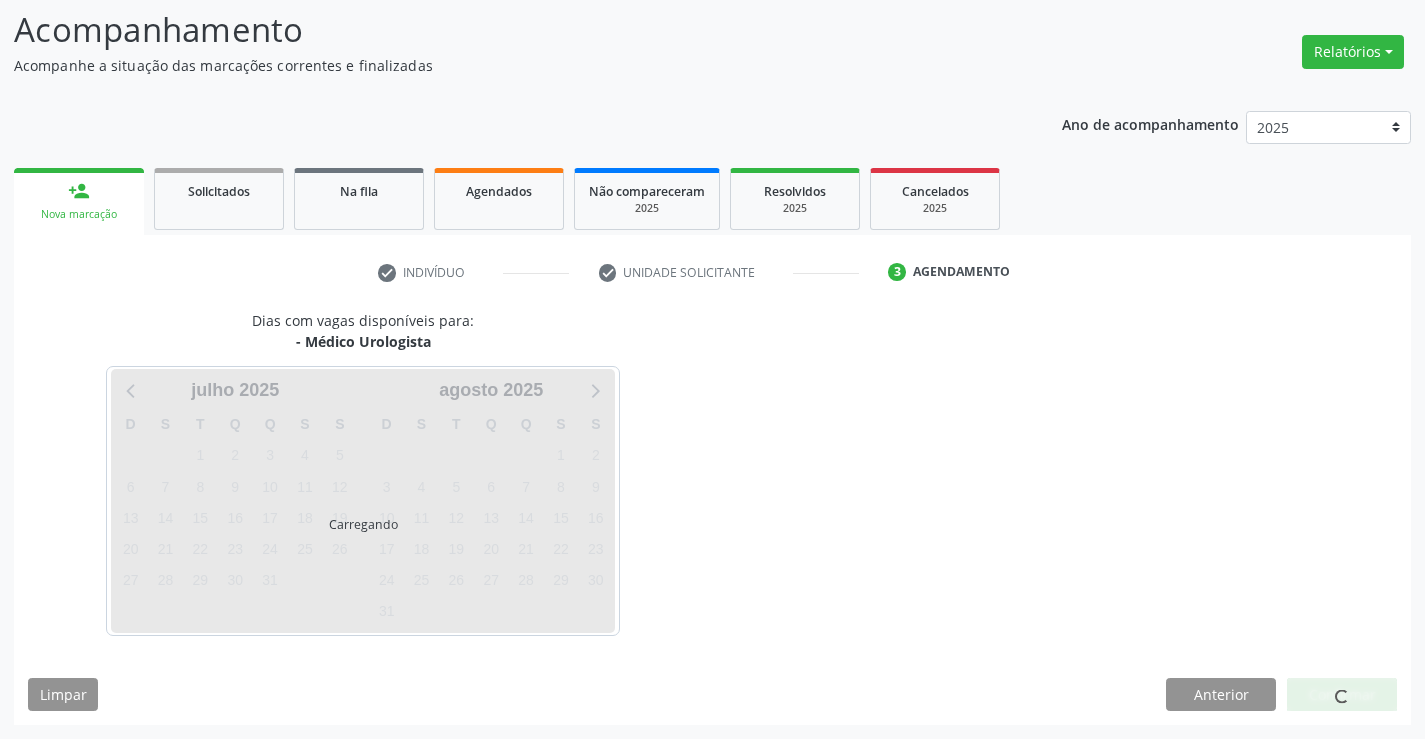 scroll, scrollTop: 167, scrollLeft: 0, axis: vertical 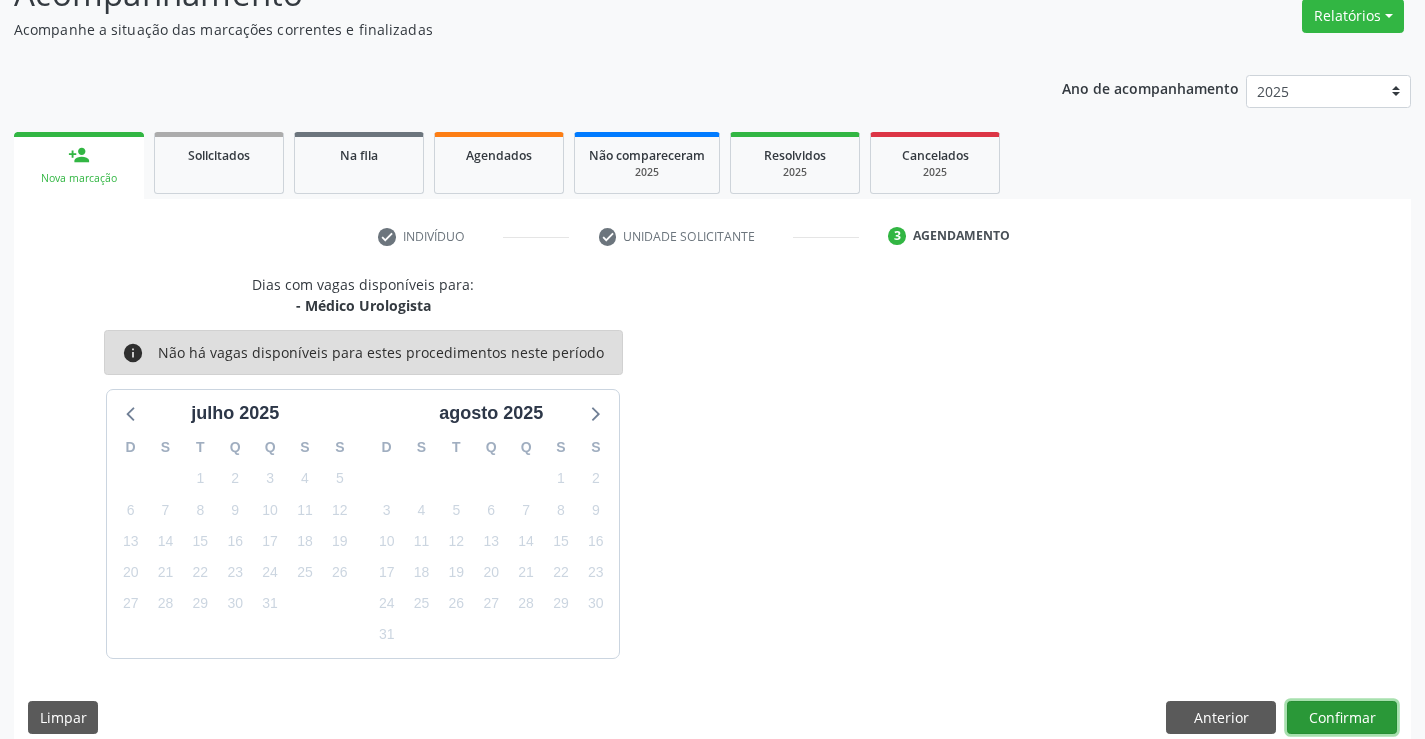 click on "Confirmar" at bounding box center (1342, 718) 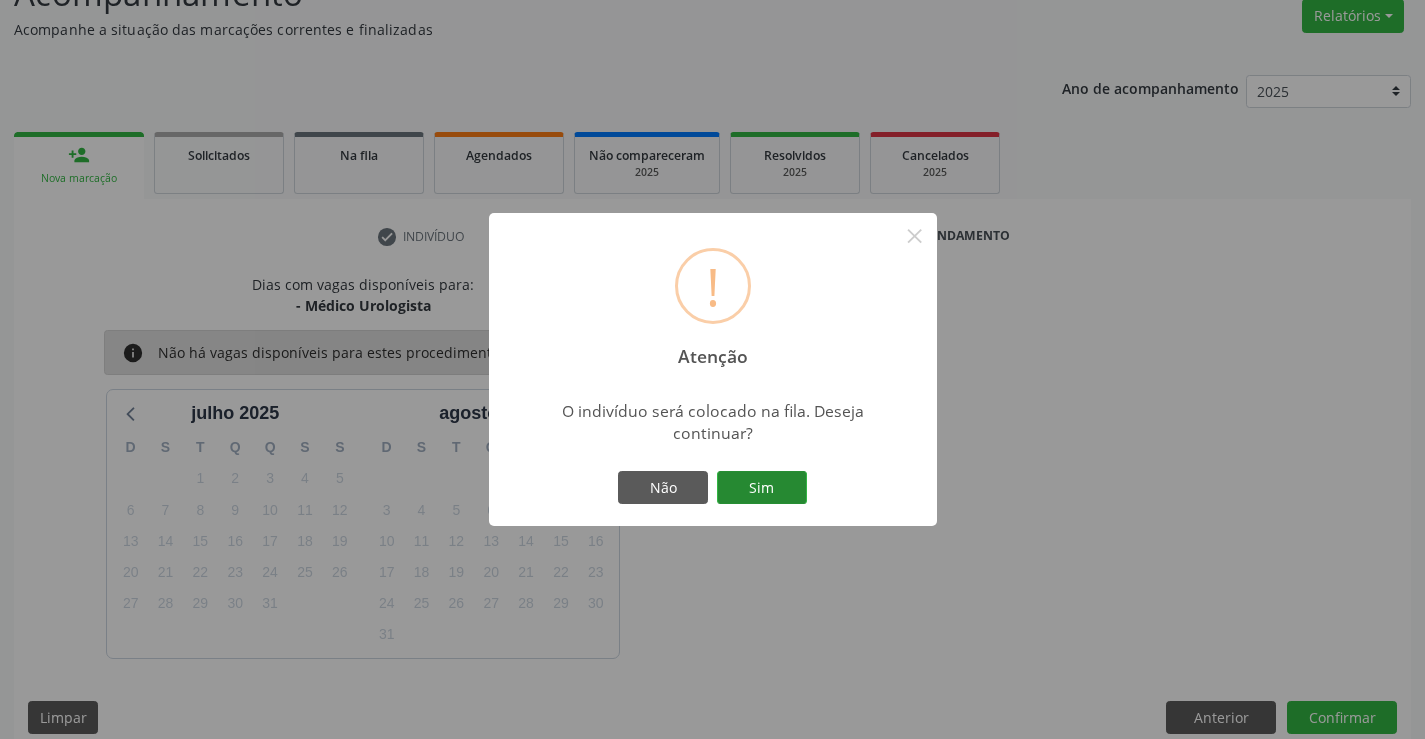 click on "Sim" at bounding box center (762, 488) 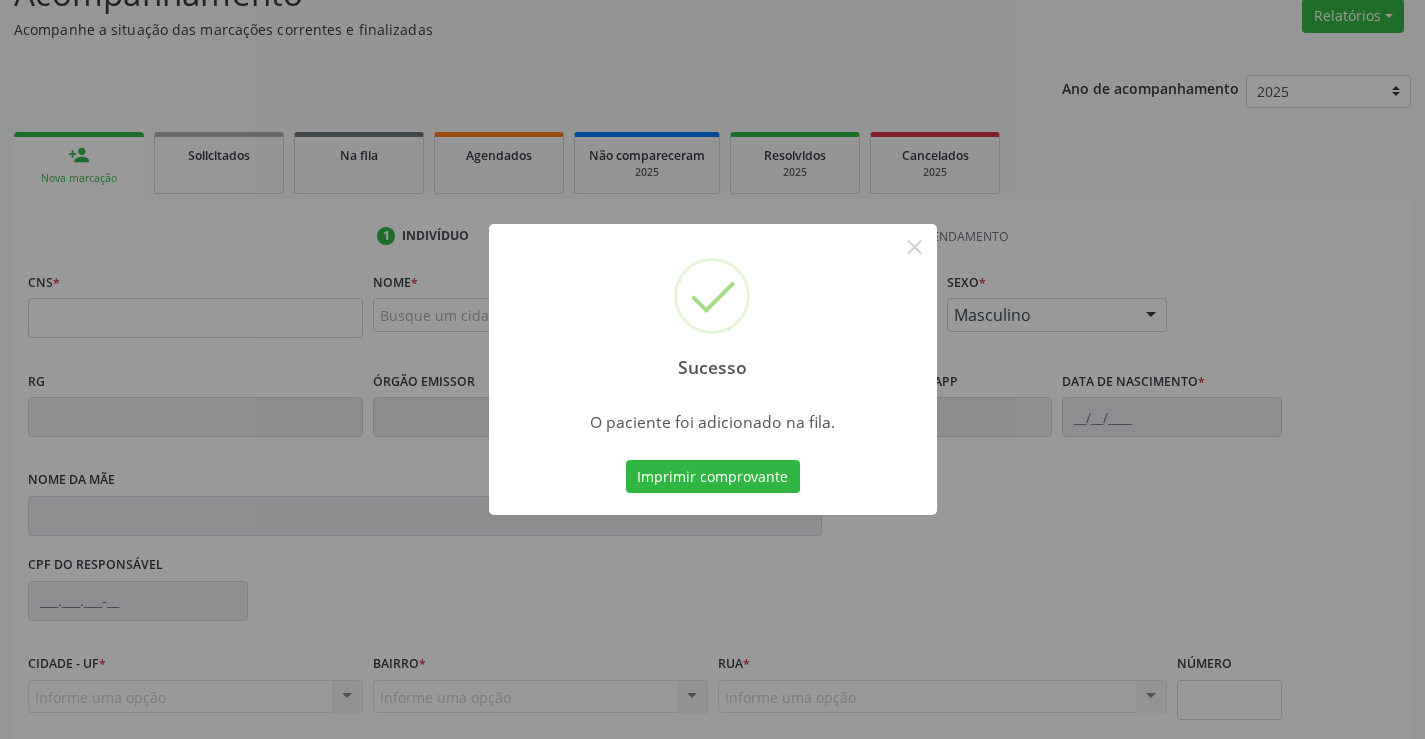 click on "Imprimir comprovante" at bounding box center (713, 477) 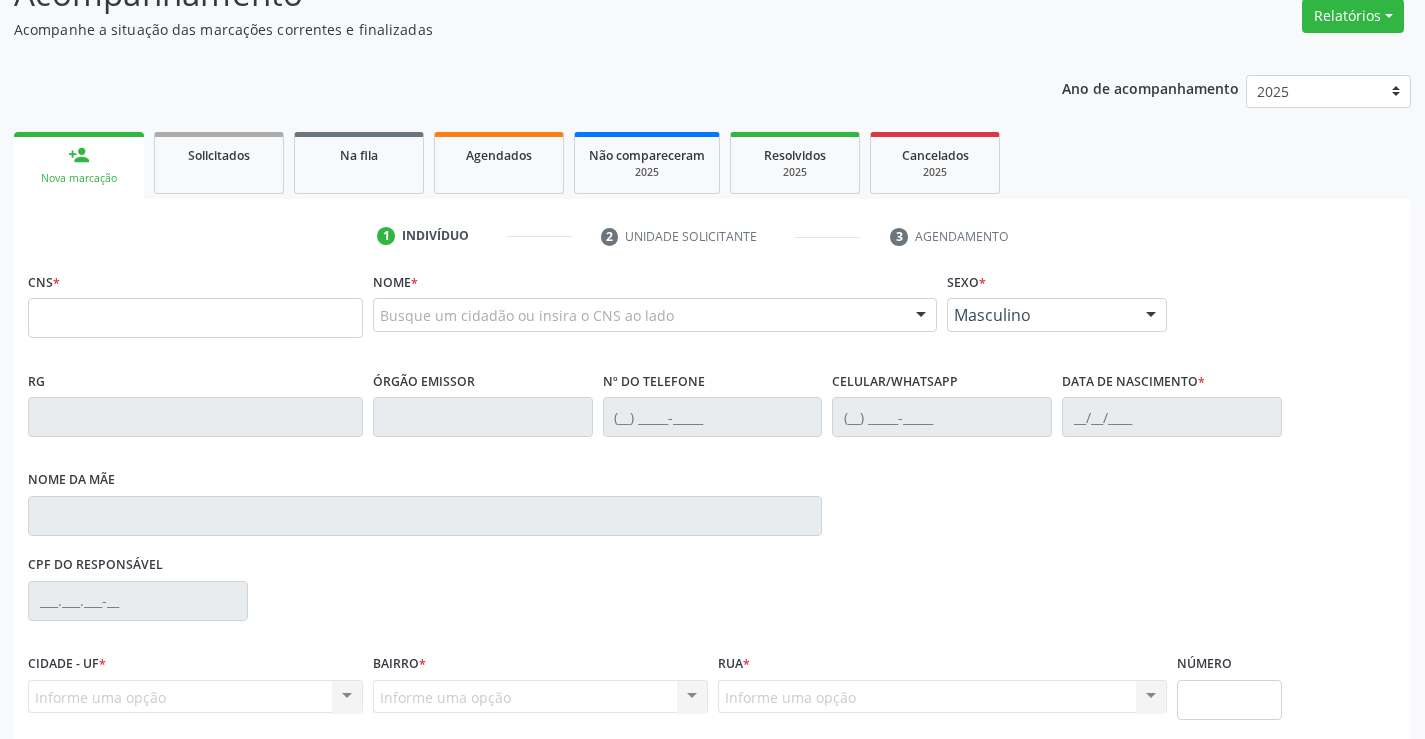 scroll, scrollTop: 167, scrollLeft: 0, axis: vertical 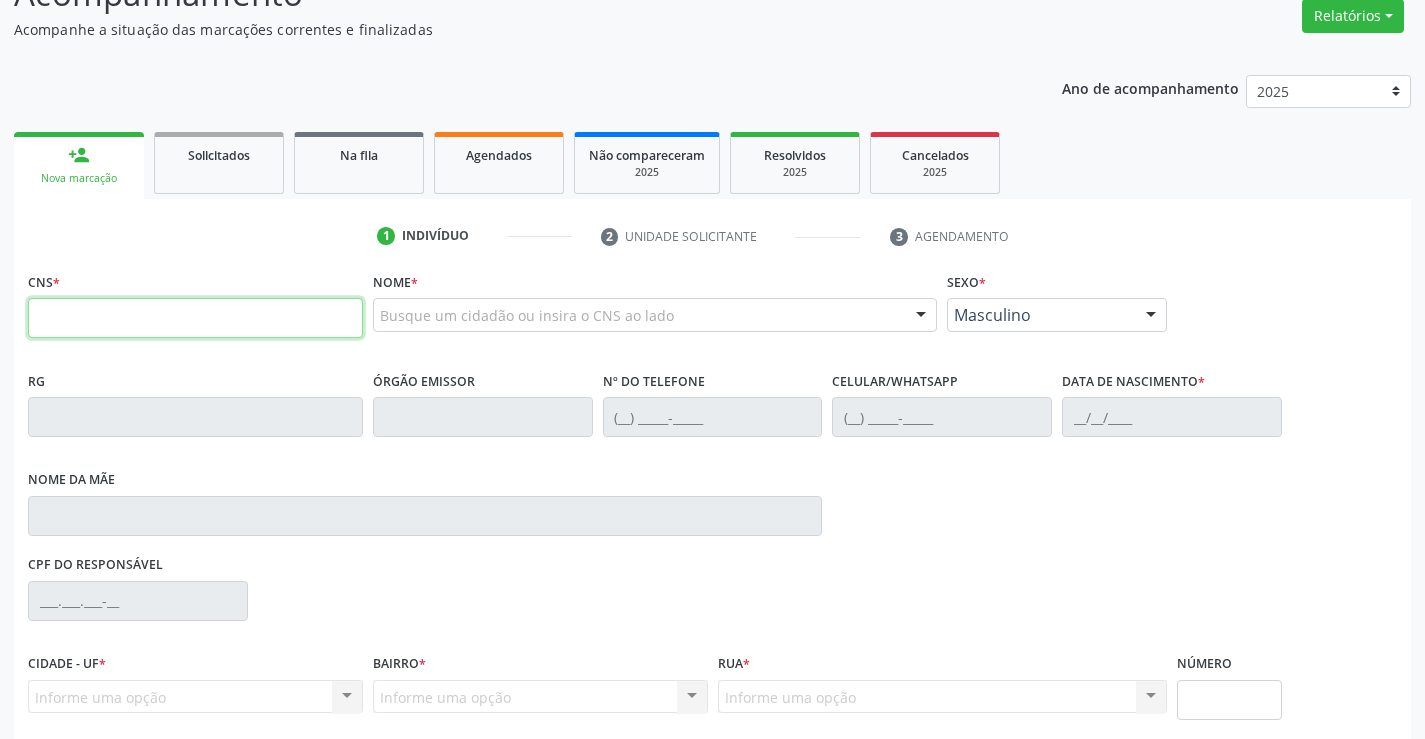 click at bounding box center (195, 318) 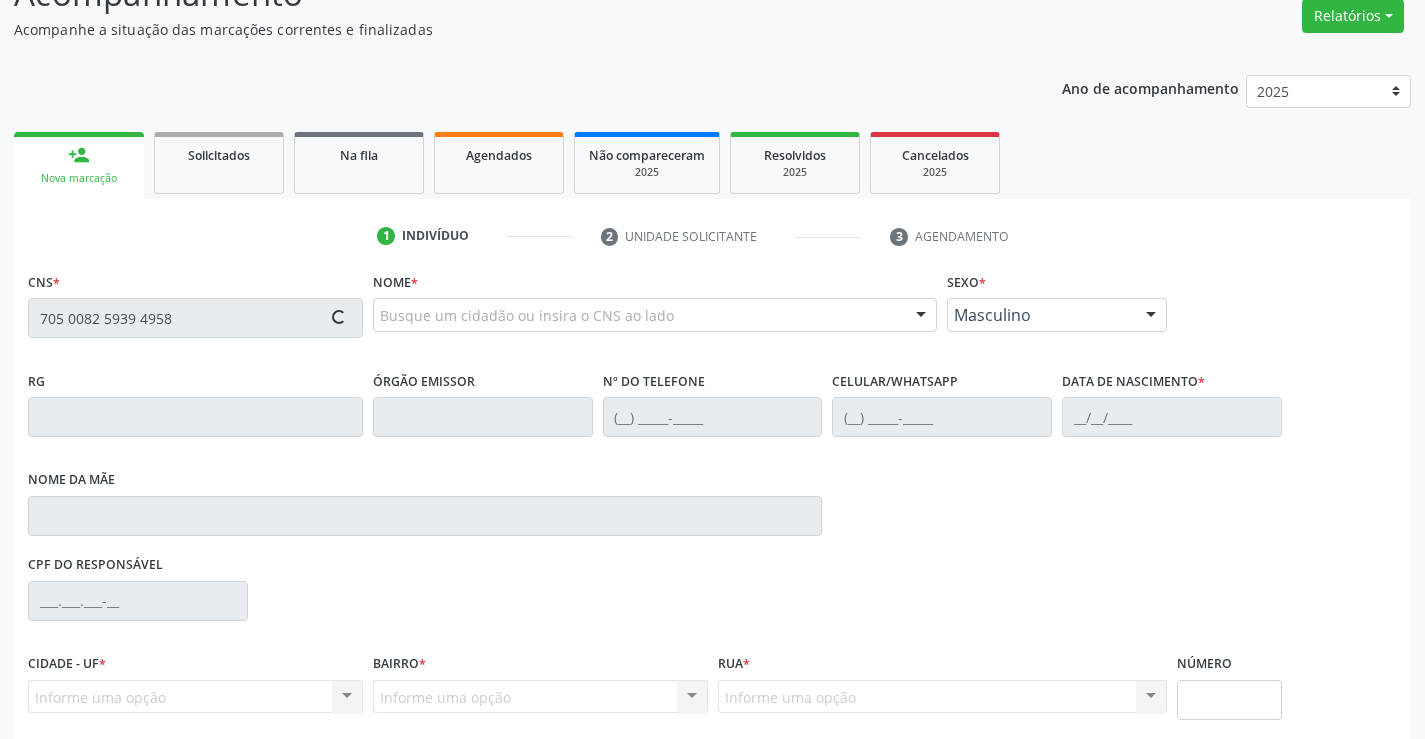 type on "705 0082 5939 4958" 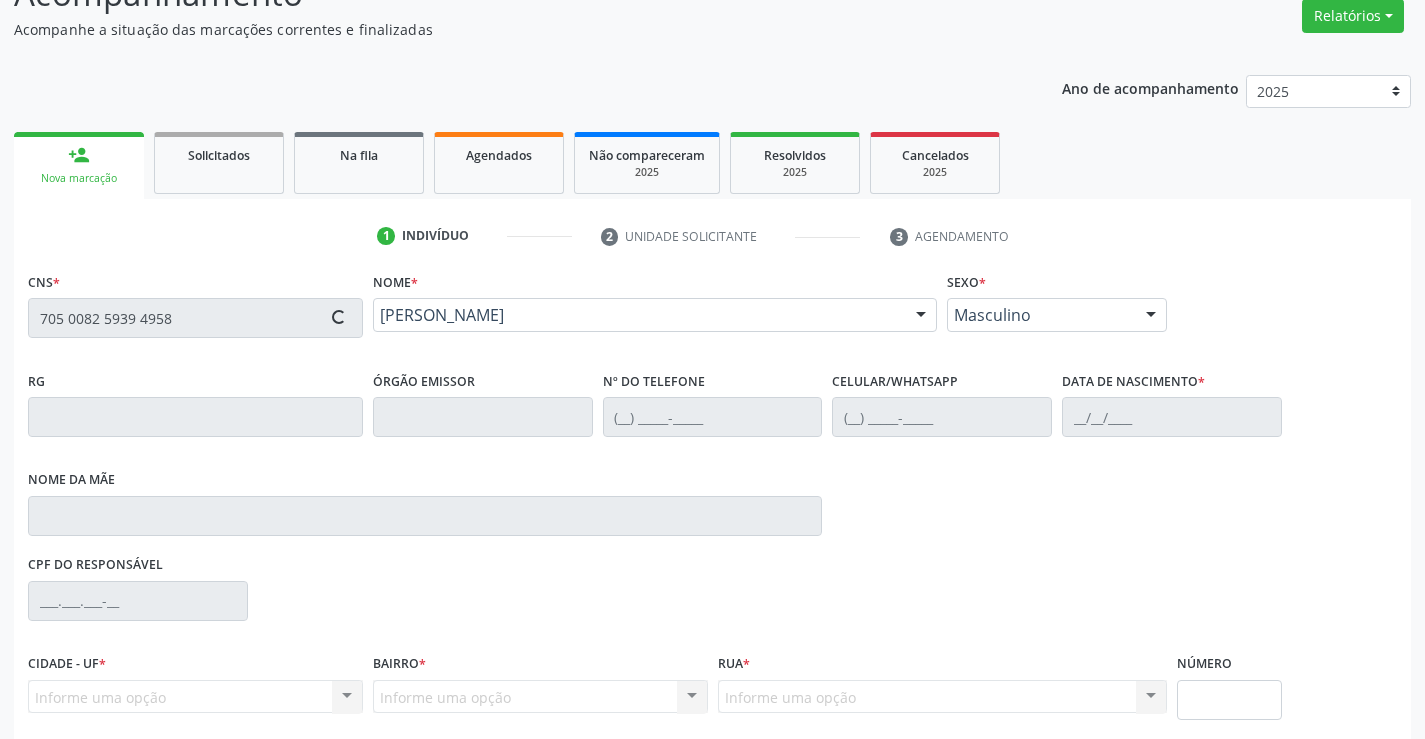 type on "1421203596" 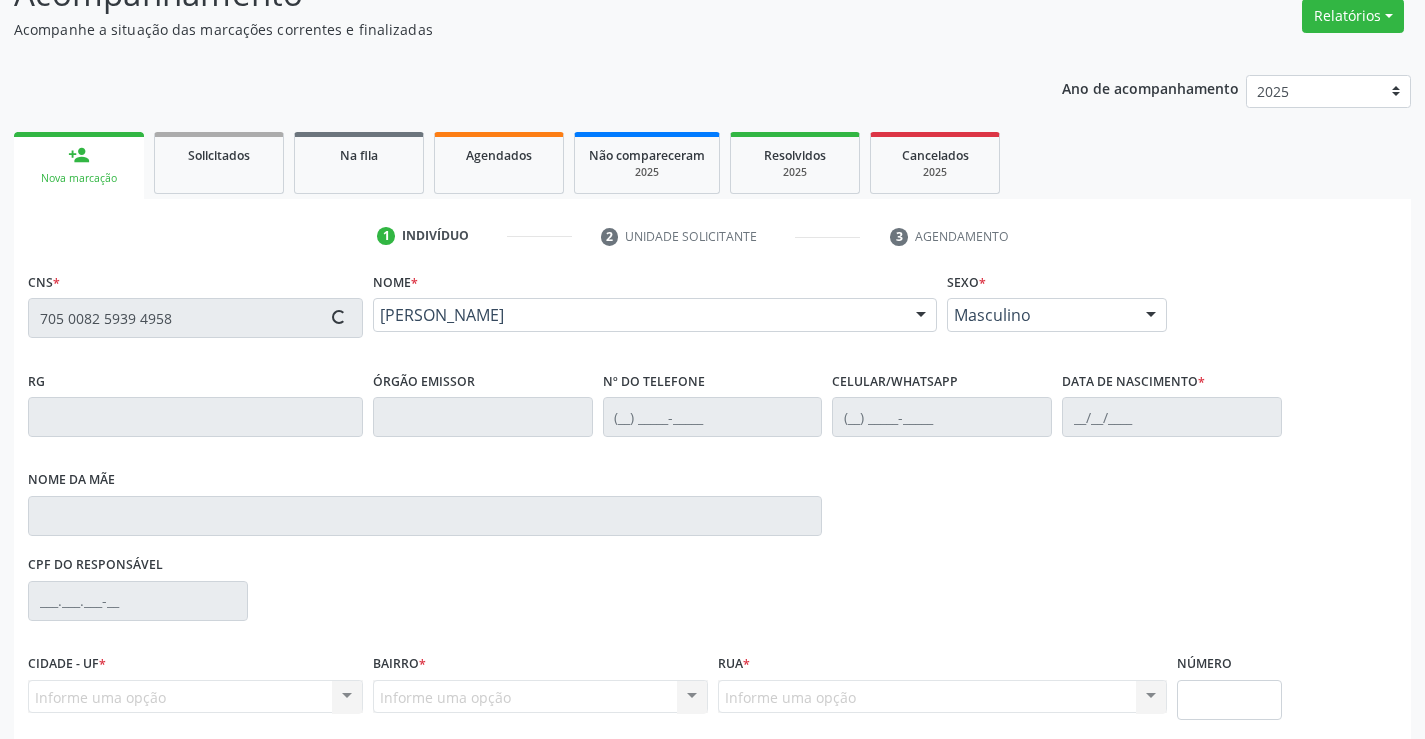 type on "[PHONE_NUMBER]" 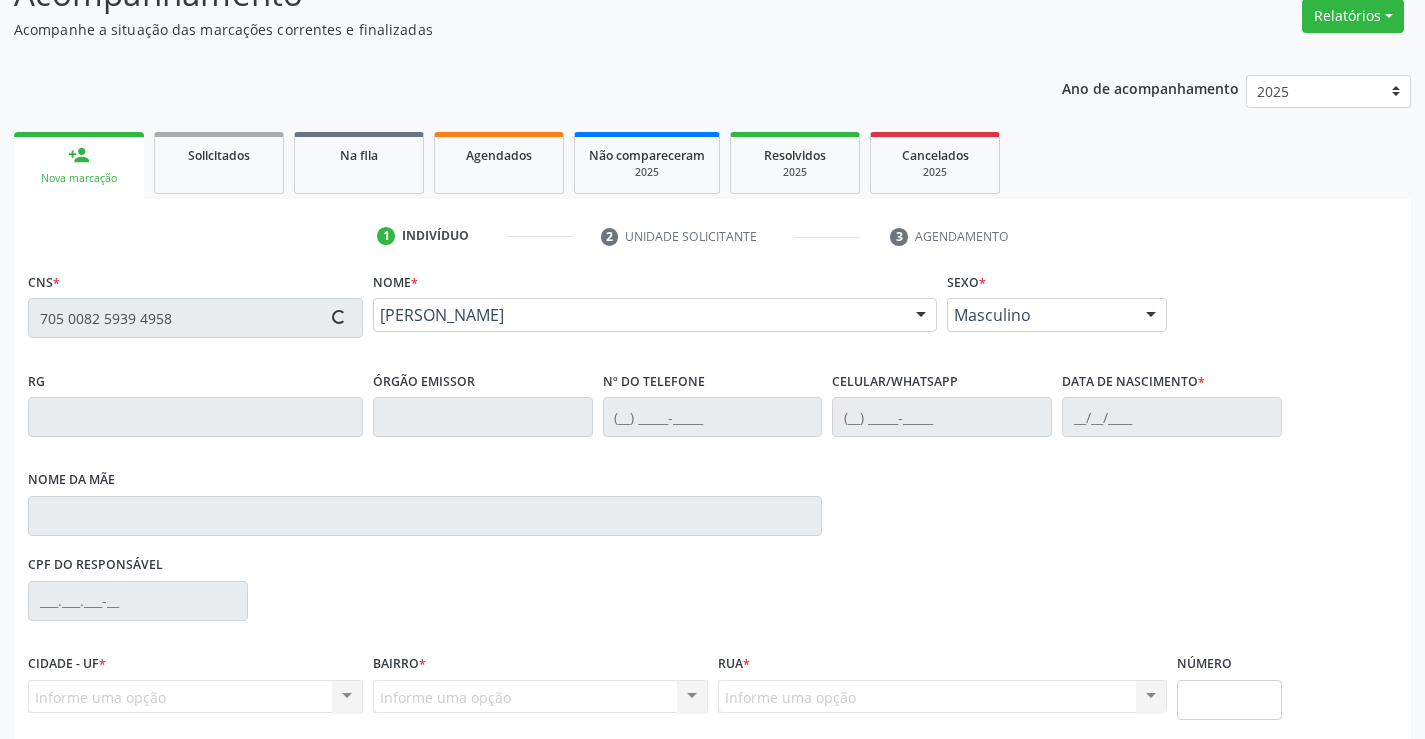 type on "[PHONE_NUMBER]" 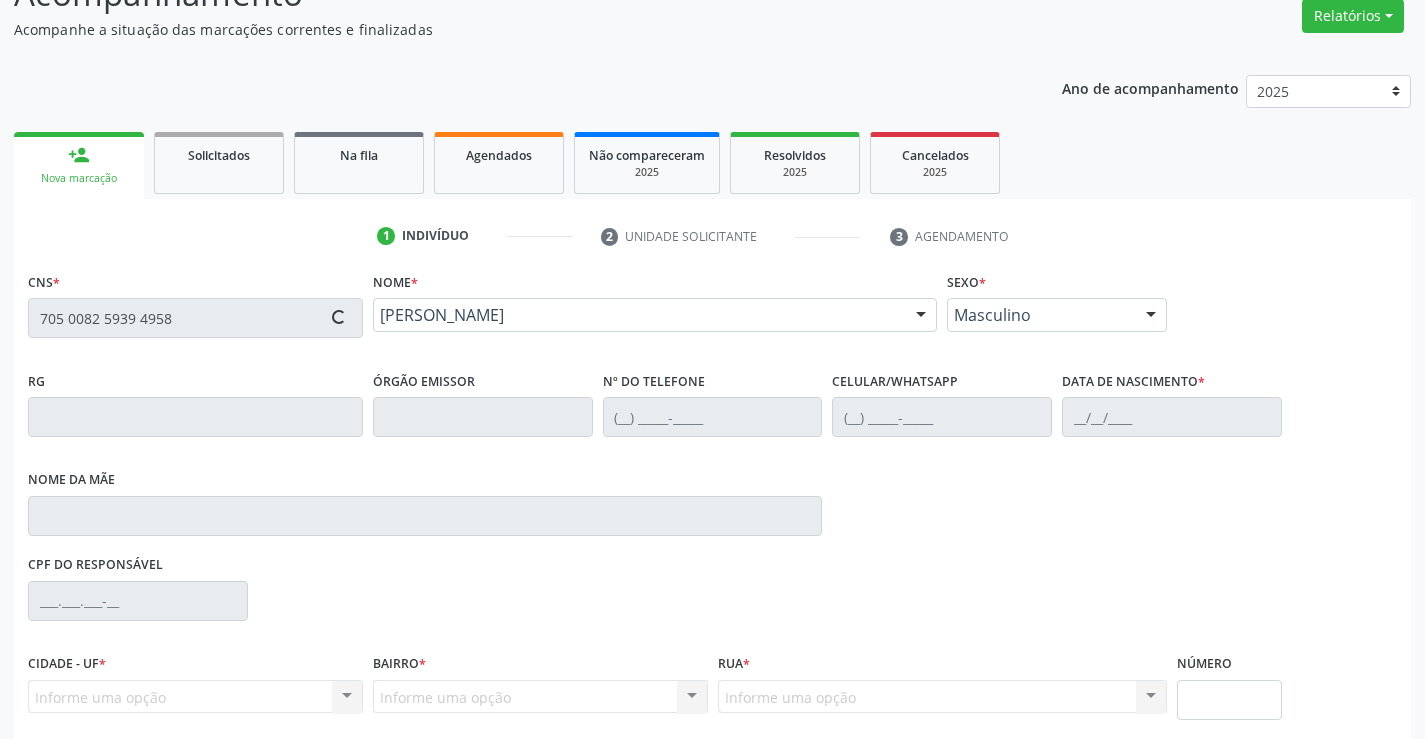 type on "[DATE]" 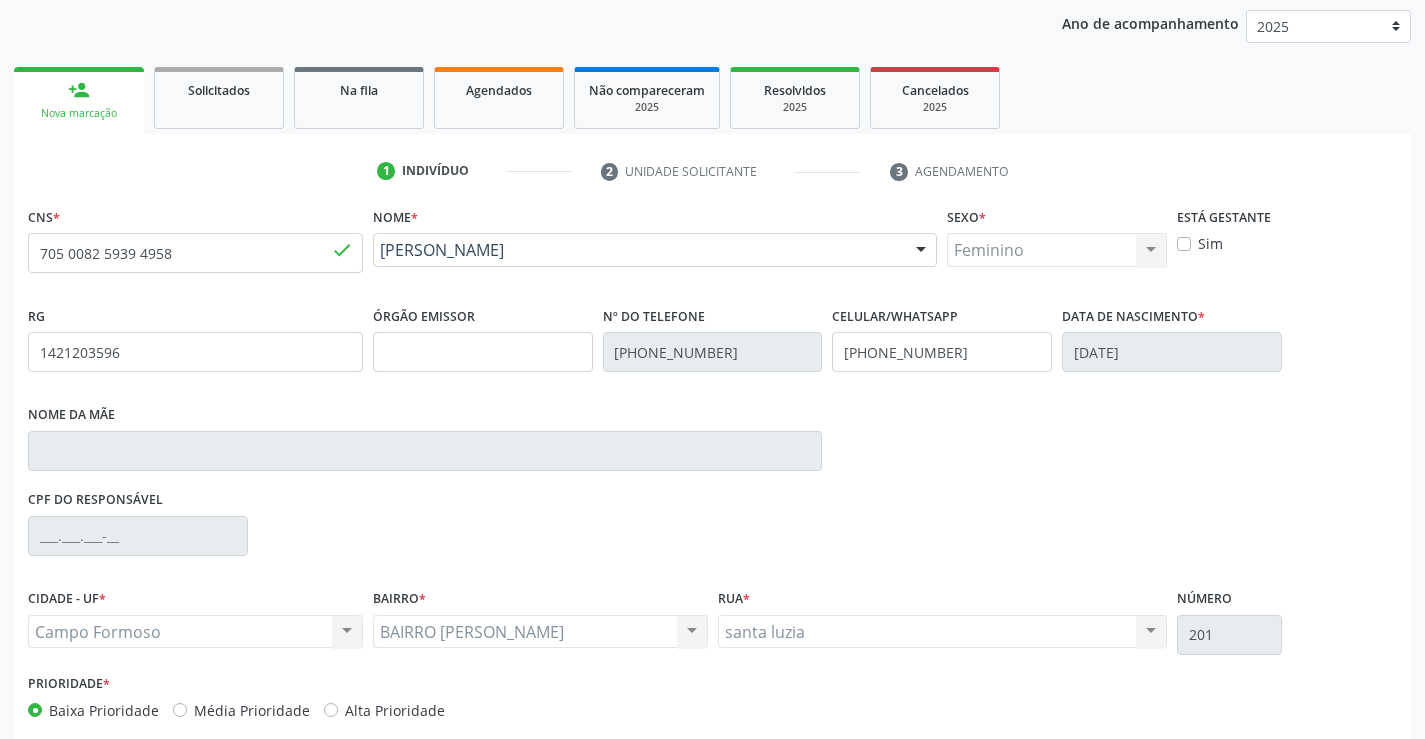 scroll, scrollTop: 267, scrollLeft: 0, axis: vertical 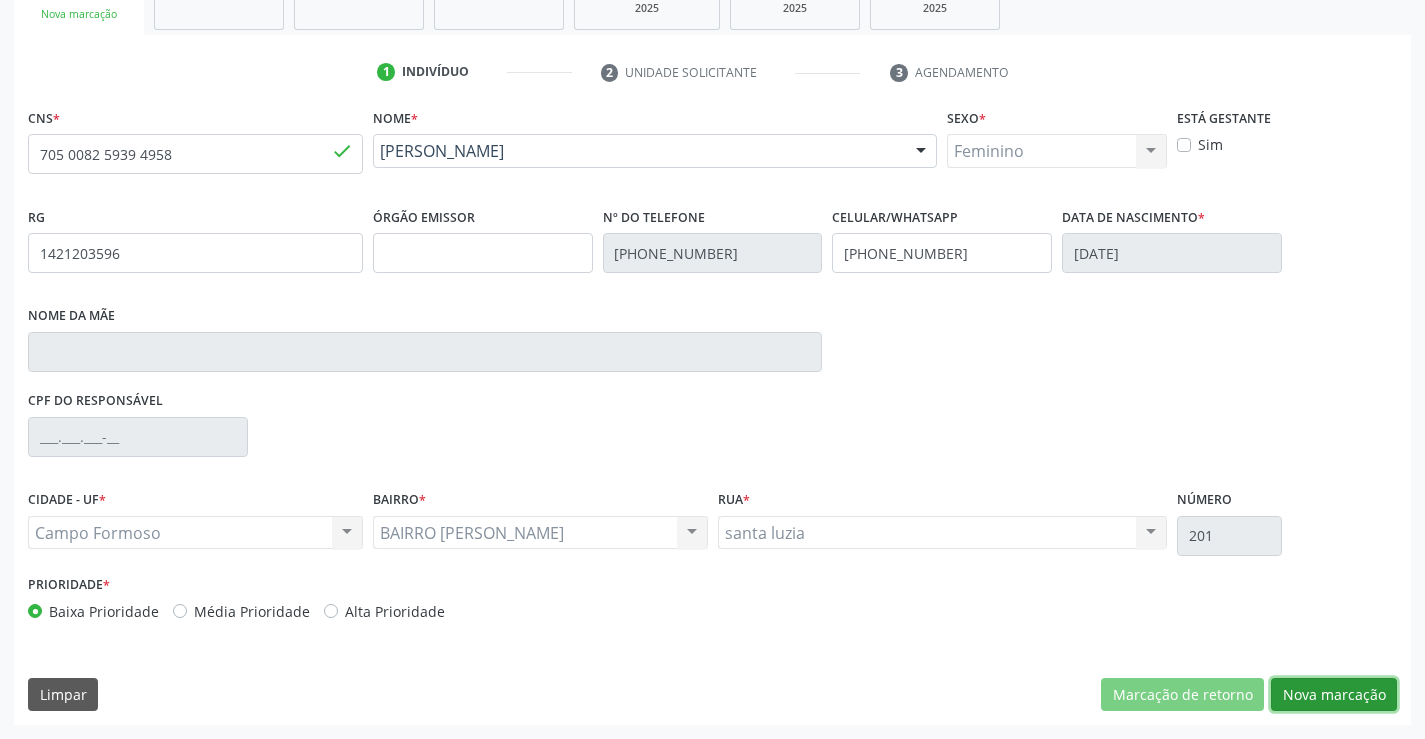 click on "Nova marcação" at bounding box center (1334, 695) 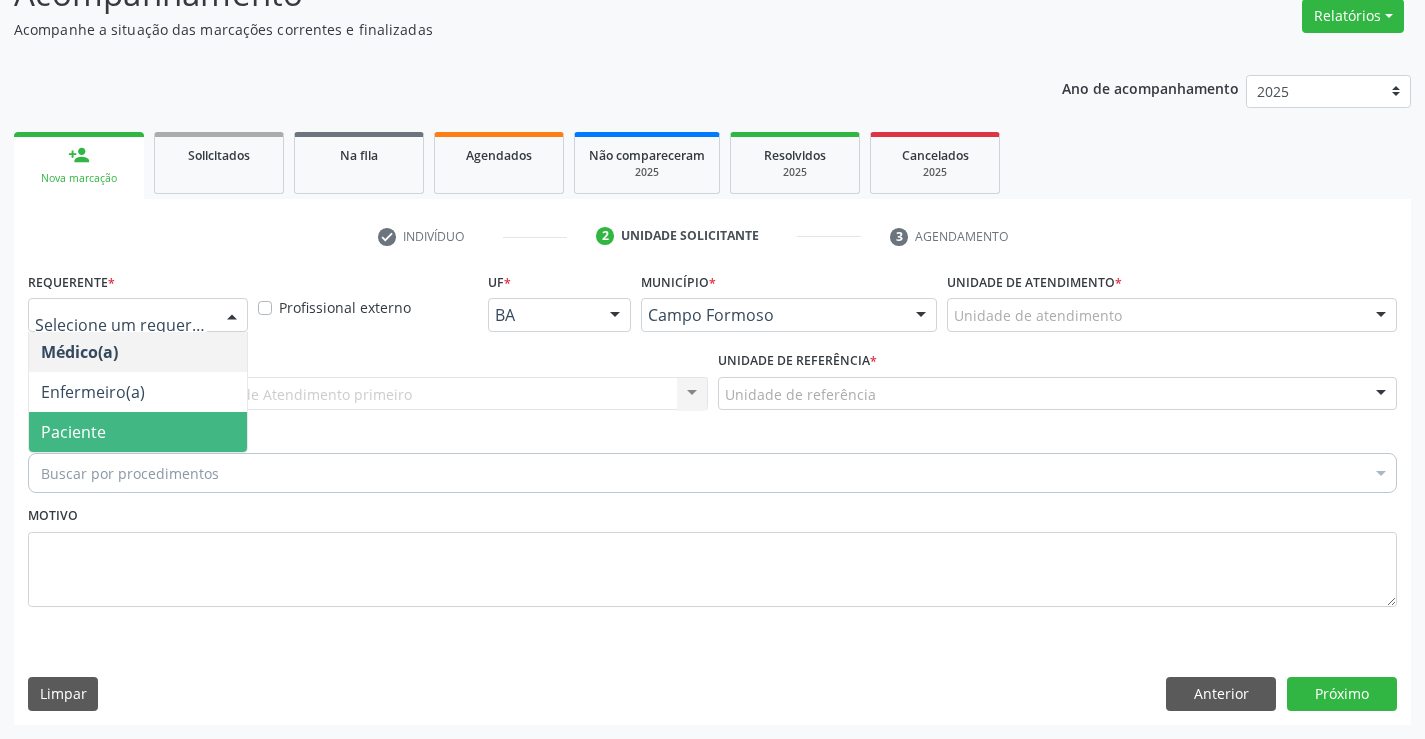 click on "Paciente" at bounding box center [73, 432] 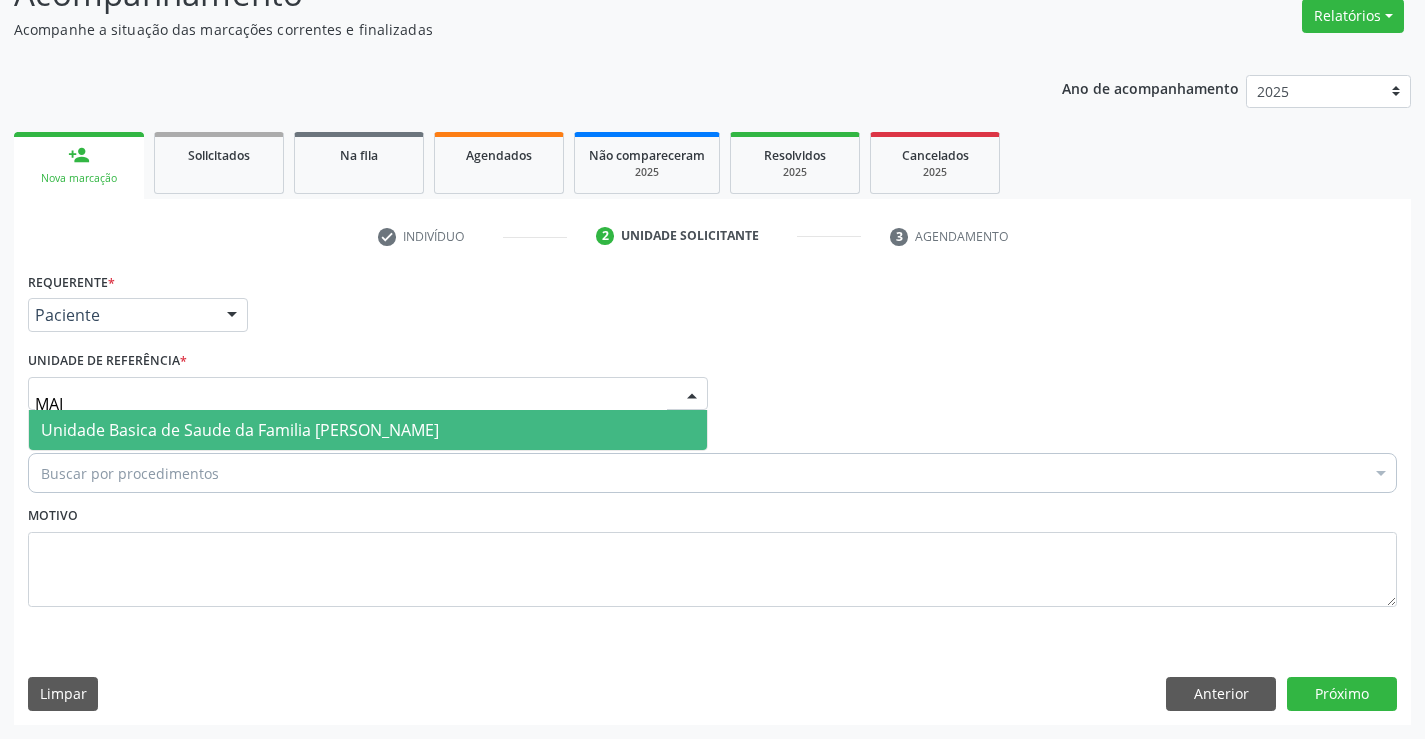 type on "MAIA" 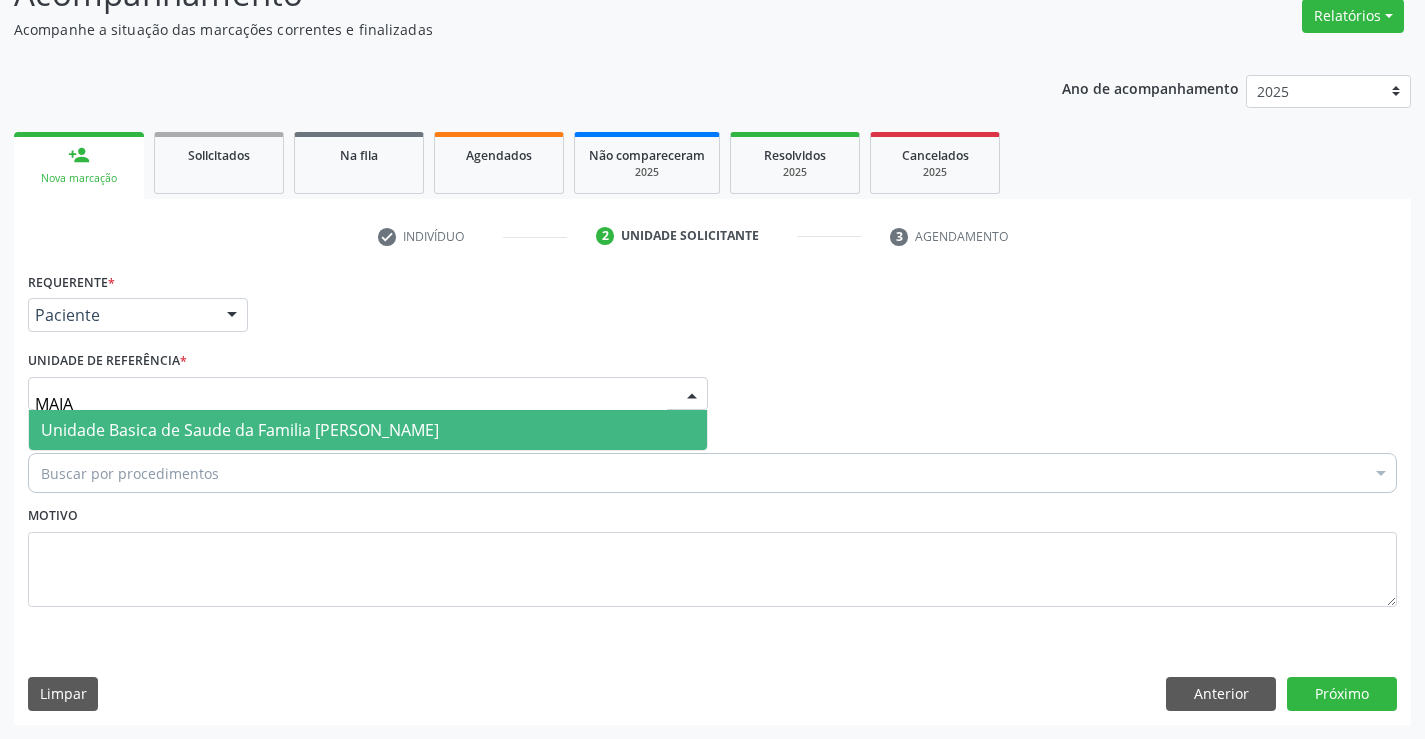 click on "Unidade Basica de Saude da Familia [PERSON_NAME]" at bounding box center (240, 430) 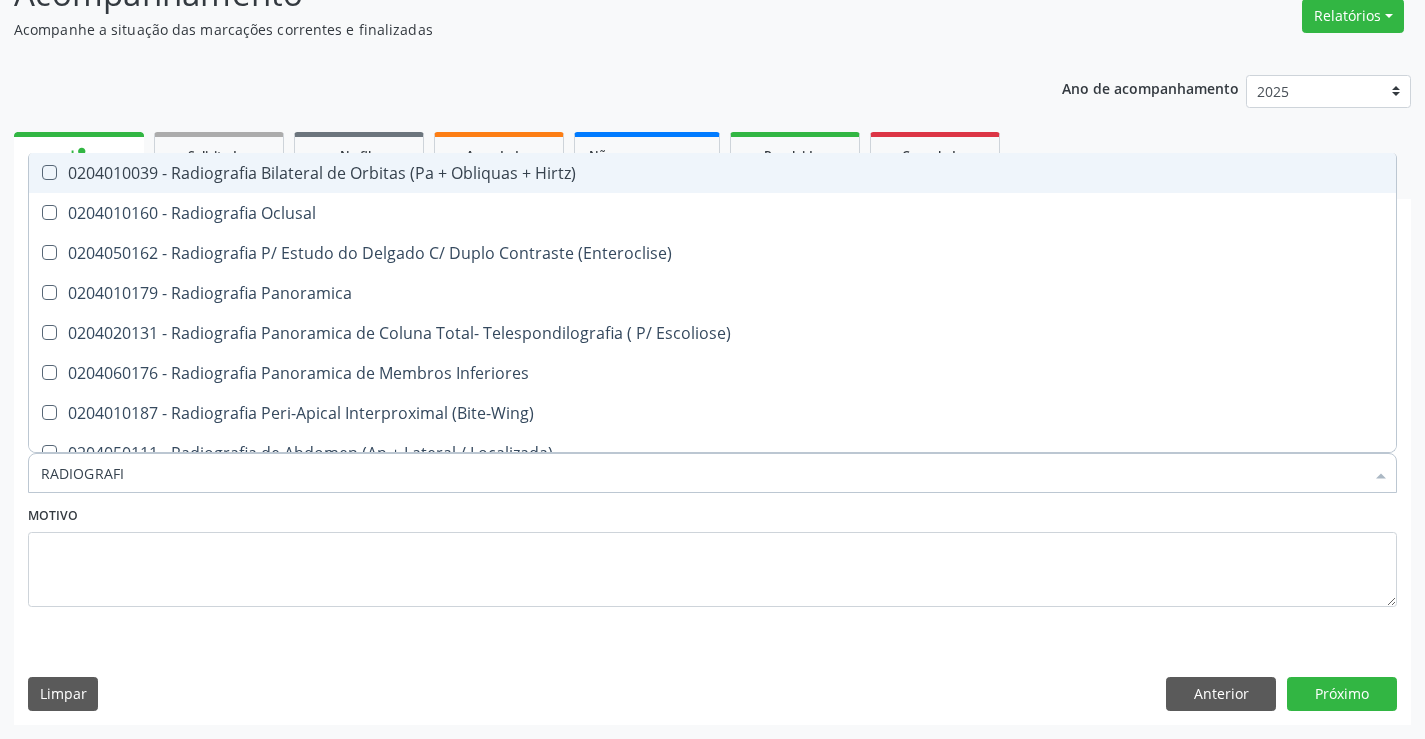 type on "RADIOGRAFIA" 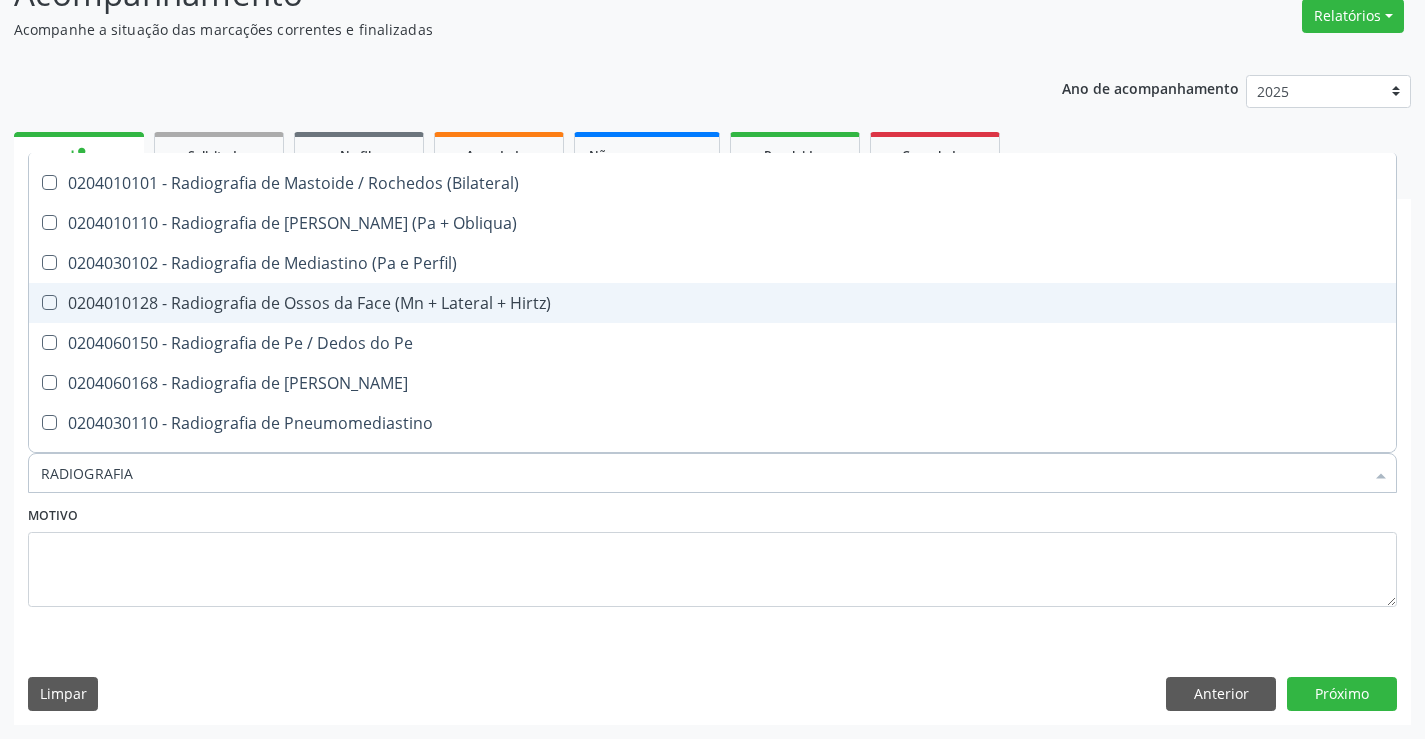 scroll, scrollTop: 2100, scrollLeft: 0, axis: vertical 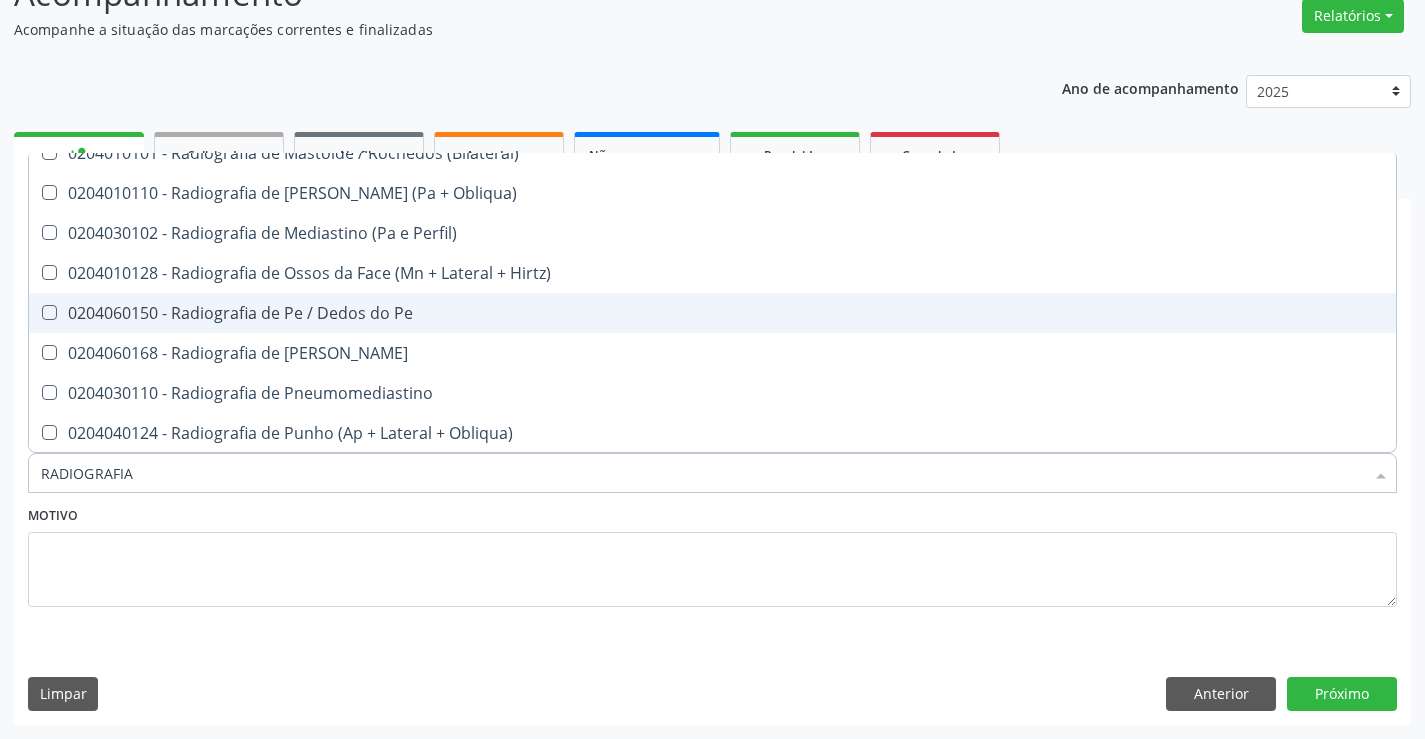 click on "0204060150 - Radiografia de Pe / Dedos do Pe" at bounding box center (712, 313) 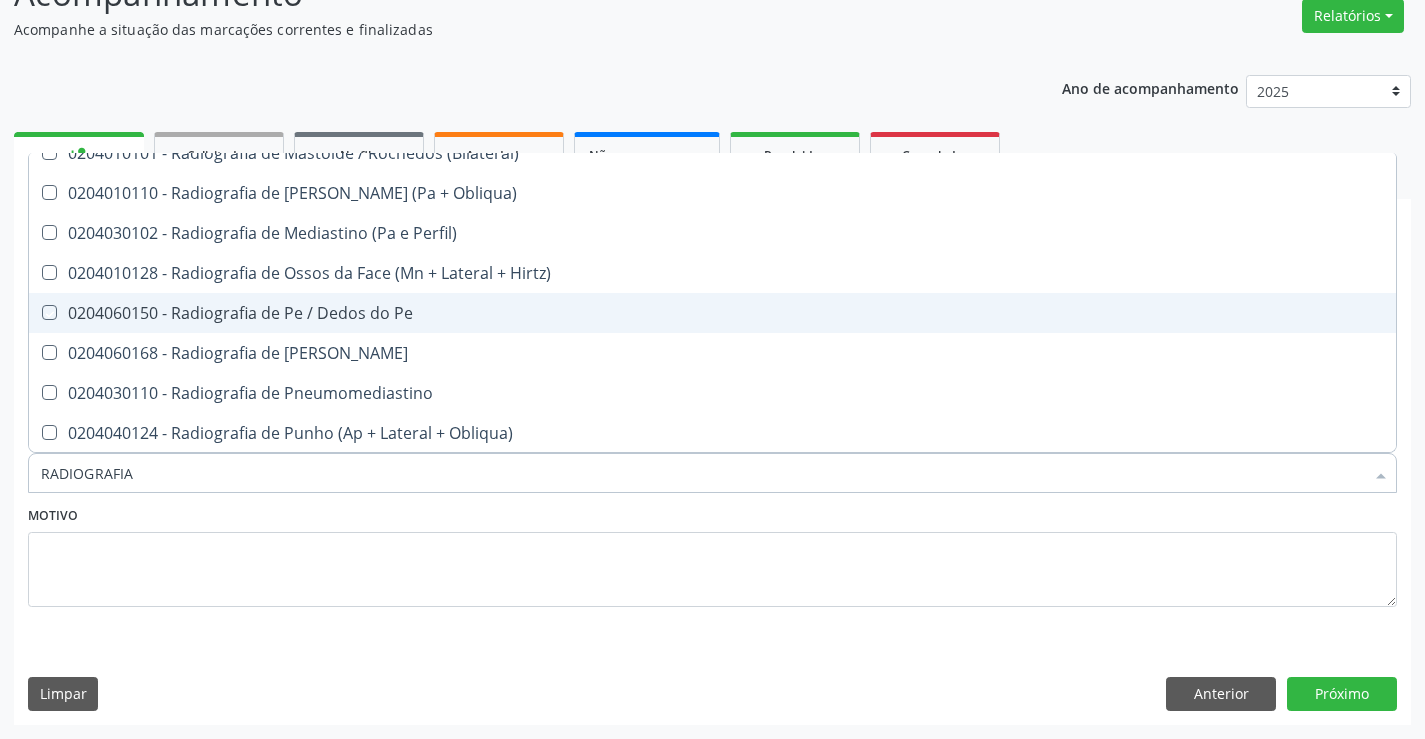 checkbox on "true" 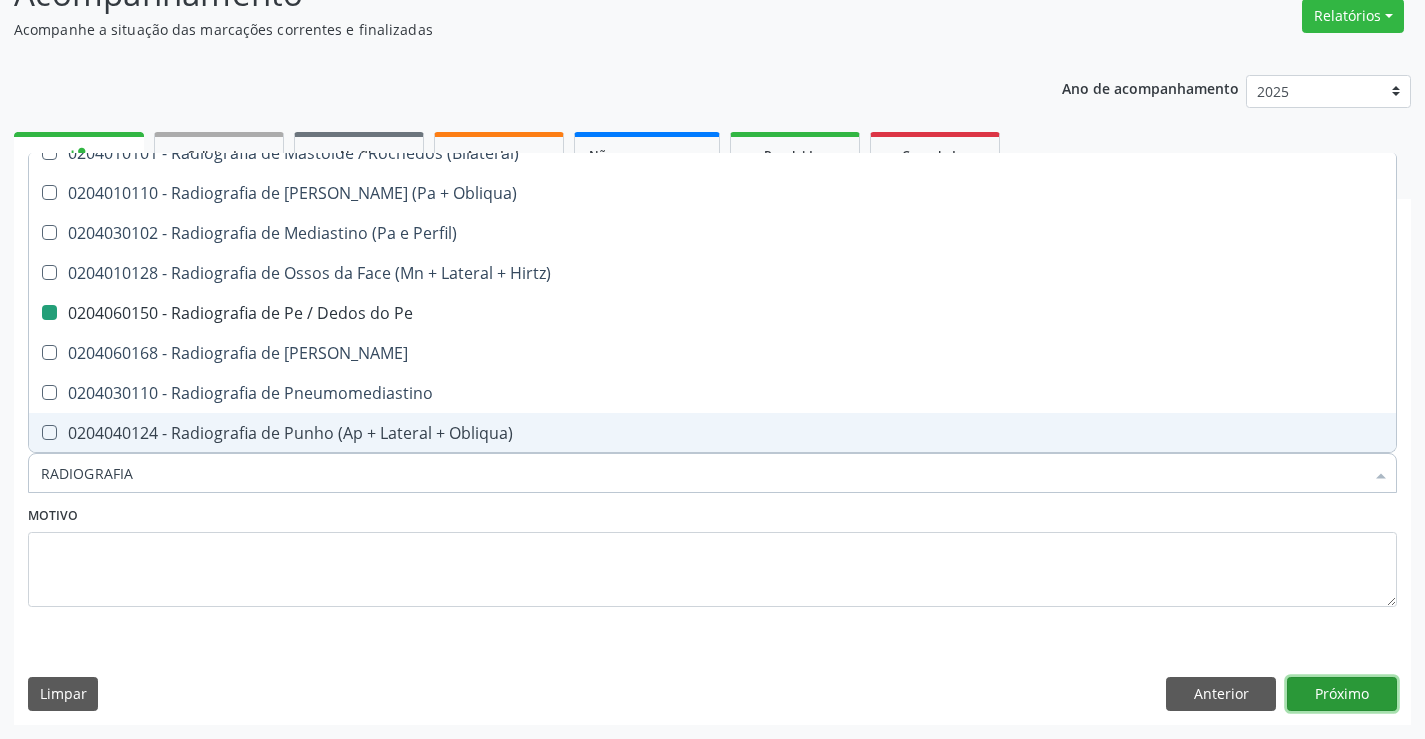 click on "Próximo" at bounding box center [1342, 694] 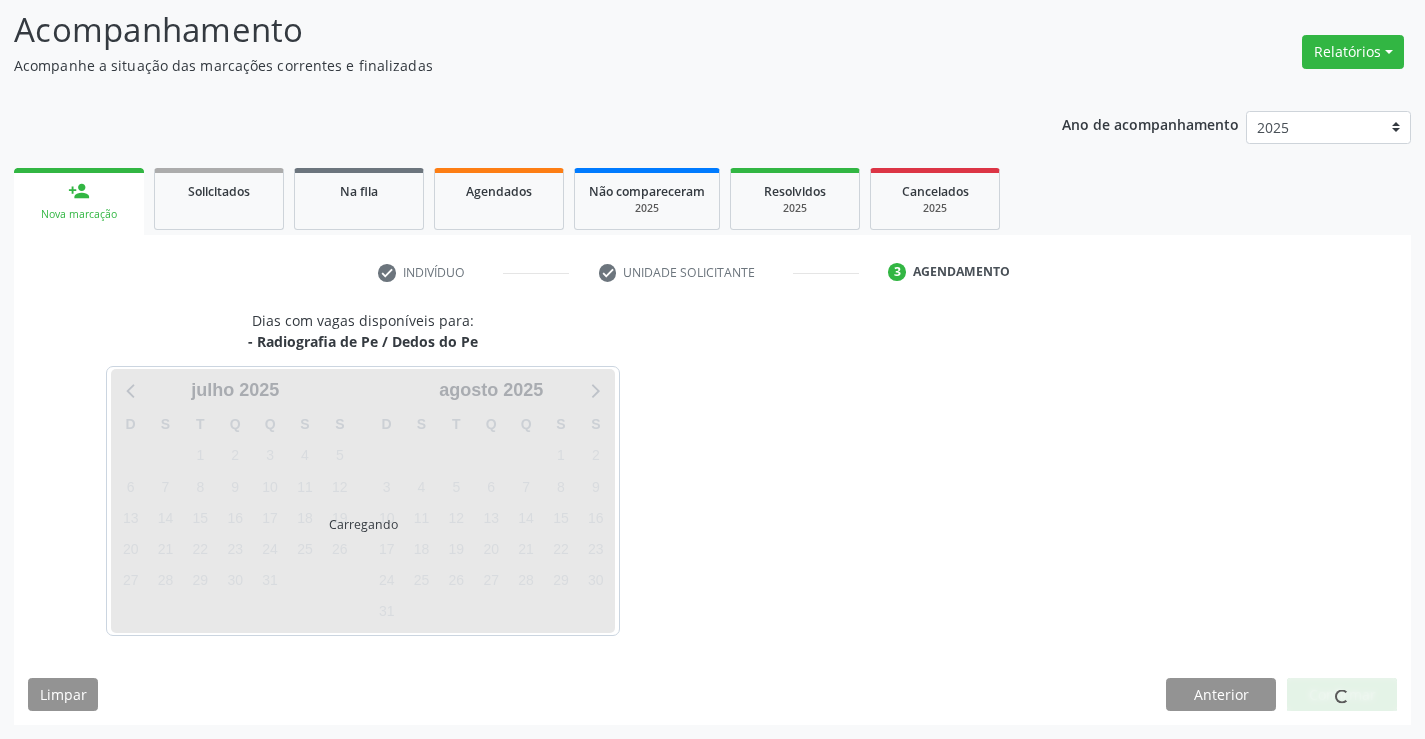 scroll, scrollTop: 131, scrollLeft: 0, axis: vertical 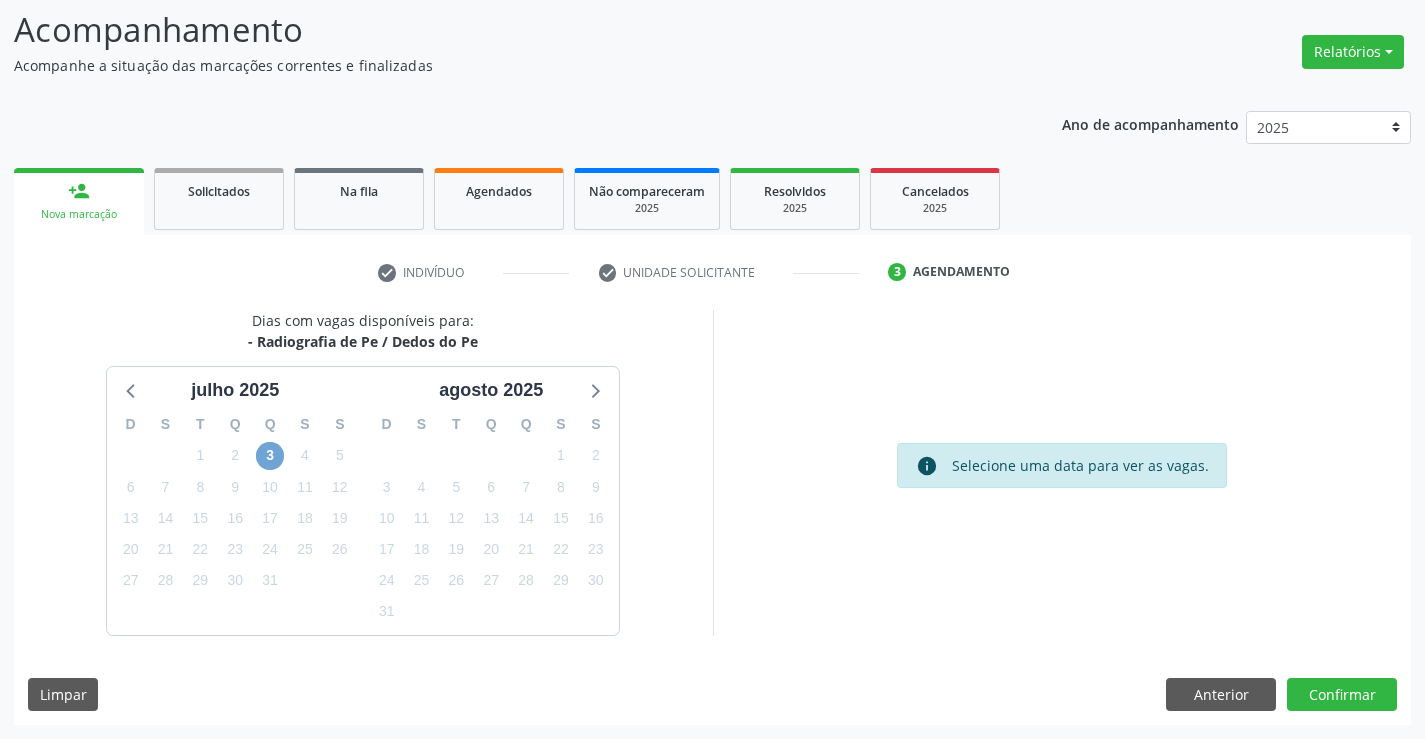 click on "3" at bounding box center (270, 456) 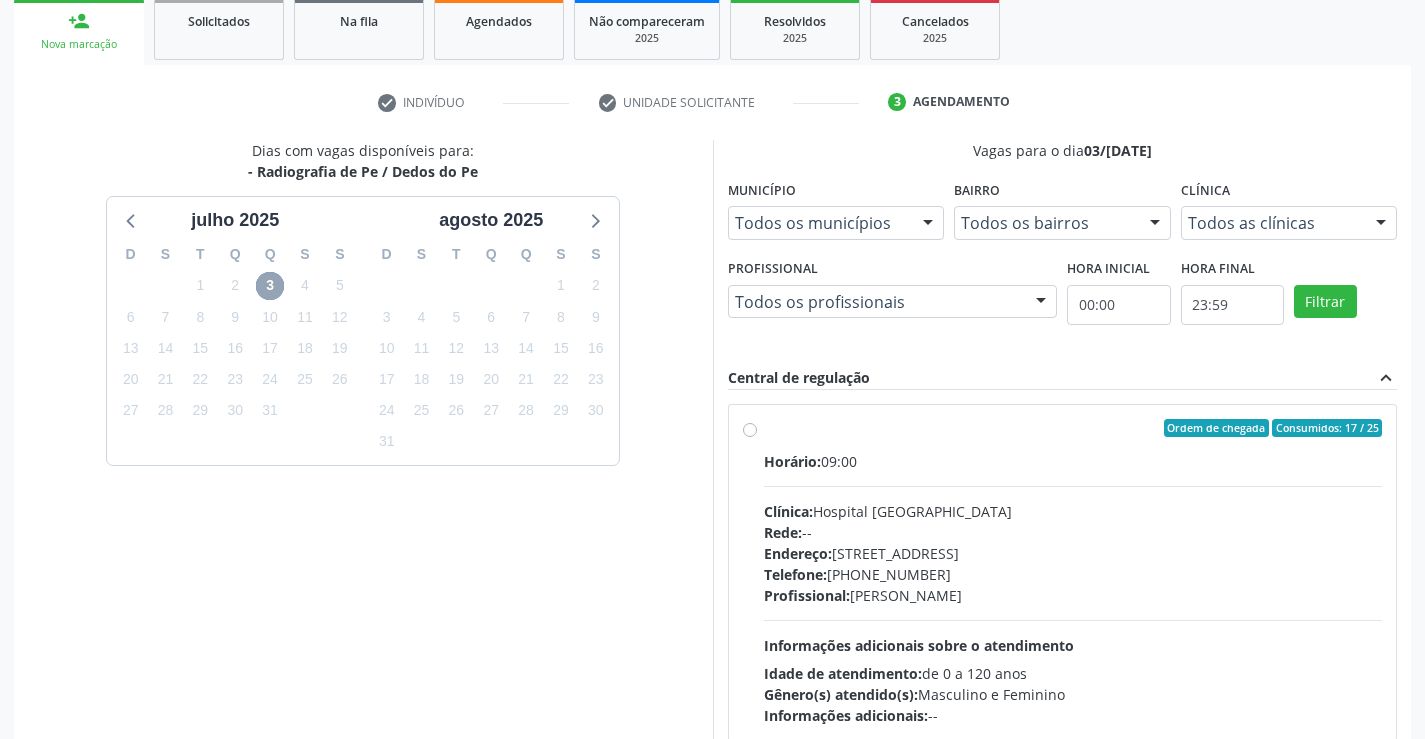 scroll, scrollTop: 331, scrollLeft: 0, axis: vertical 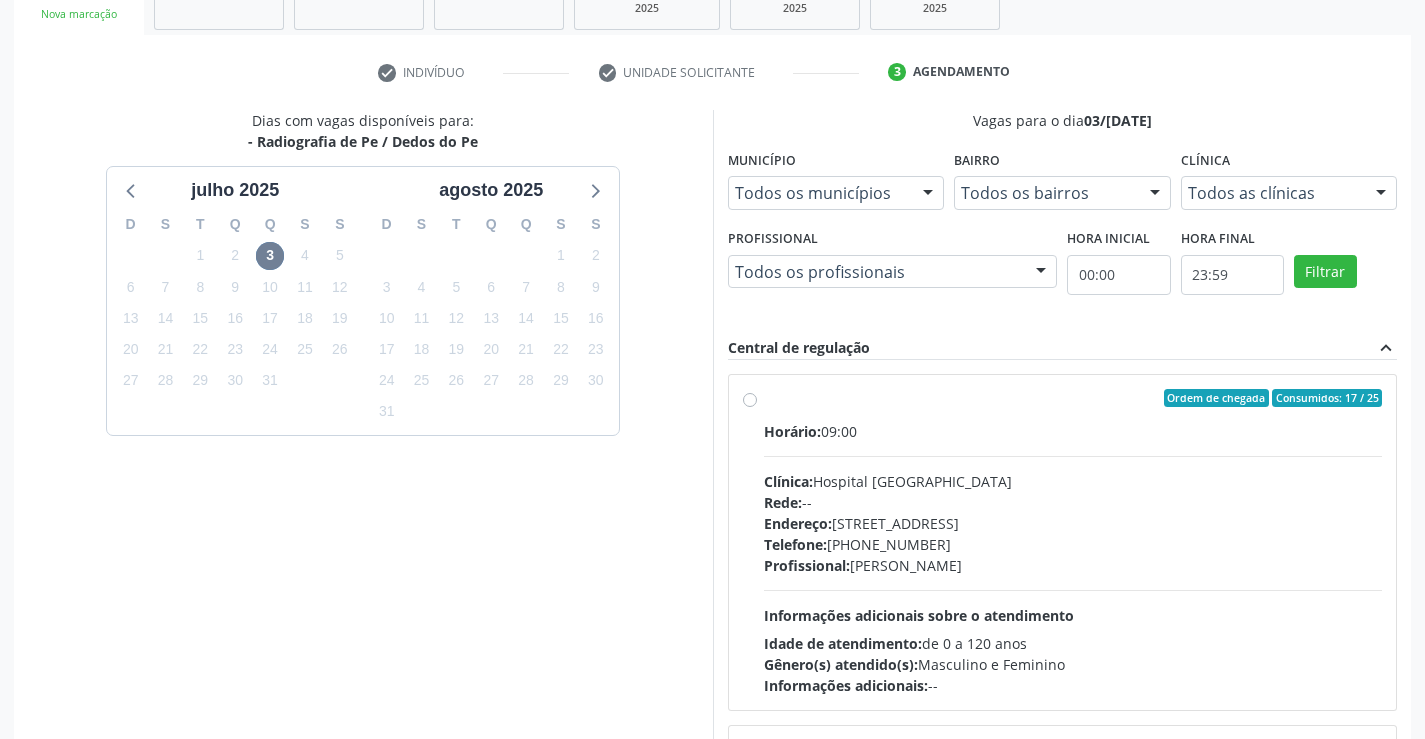 click on "Ordem de chegada
Consumidos: 17 / 25
Horário:   09:00
Clínica:  Hospital [GEOGRAPHIC_DATA]
Rede:
--
Endereço:   [STREET_ADDRESS]
Telefone:   [PHONE_NUMBER]
Profissional:
[PERSON_NAME]
Informações adicionais sobre o atendimento
Idade de atendimento:
de 0 a 120 anos
Gênero(s) atendido(s):
Masculino e Feminino
Informações adicionais:
--" at bounding box center [1073, 542] 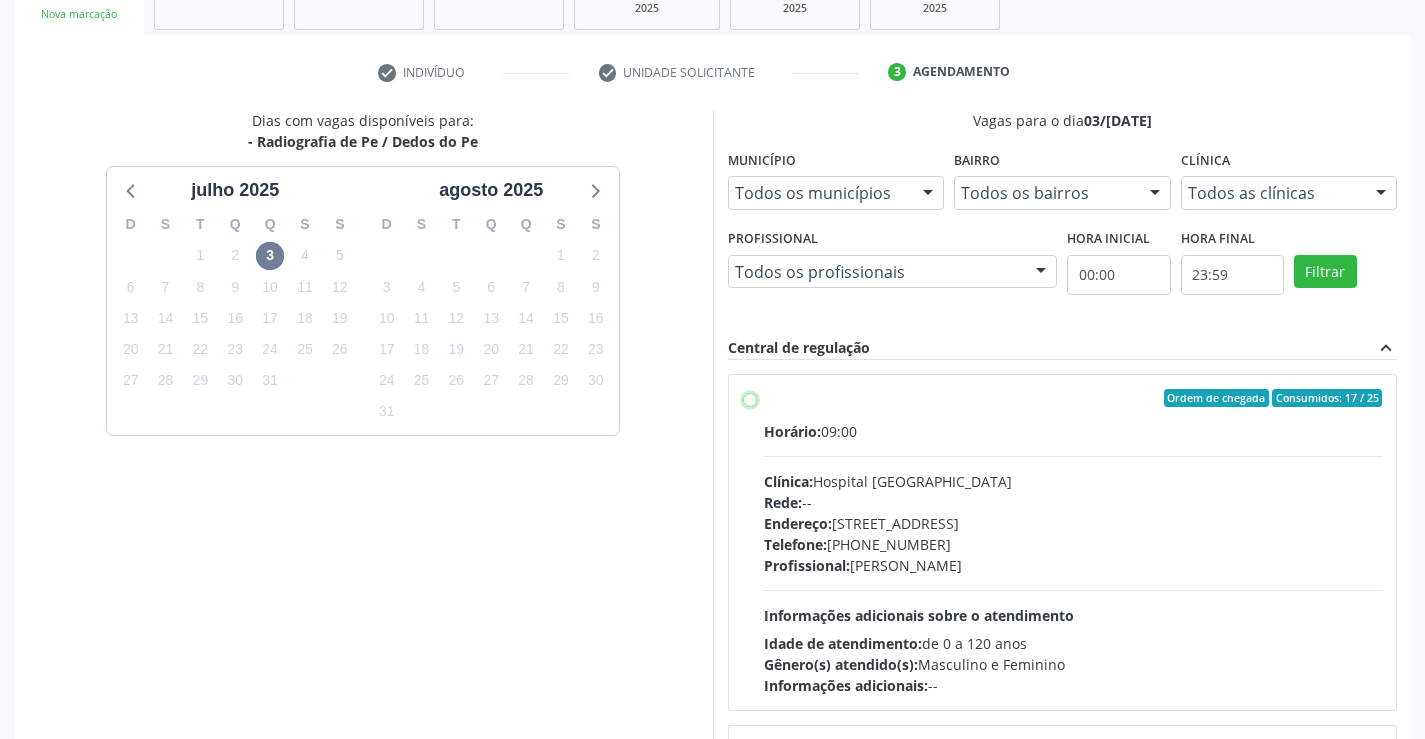 click on "Ordem de chegada
Consumidos: 17 / 25
Horário:   09:00
Clínica:  Hospital [GEOGRAPHIC_DATA]
Rede:
--
Endereço:   [STREET_ADDRESS]
Telefone:   [PHONE_NUMBER]
Profissional:
[PERSON_NAME]
Informações adicionais sobre o atendimento
Idade de atendimento:
de 0 a 120 anos
Gênero(s) atendido(s):
Masculino e Feminino
Informações adicionais:
--" at bounding box center [750, 398] 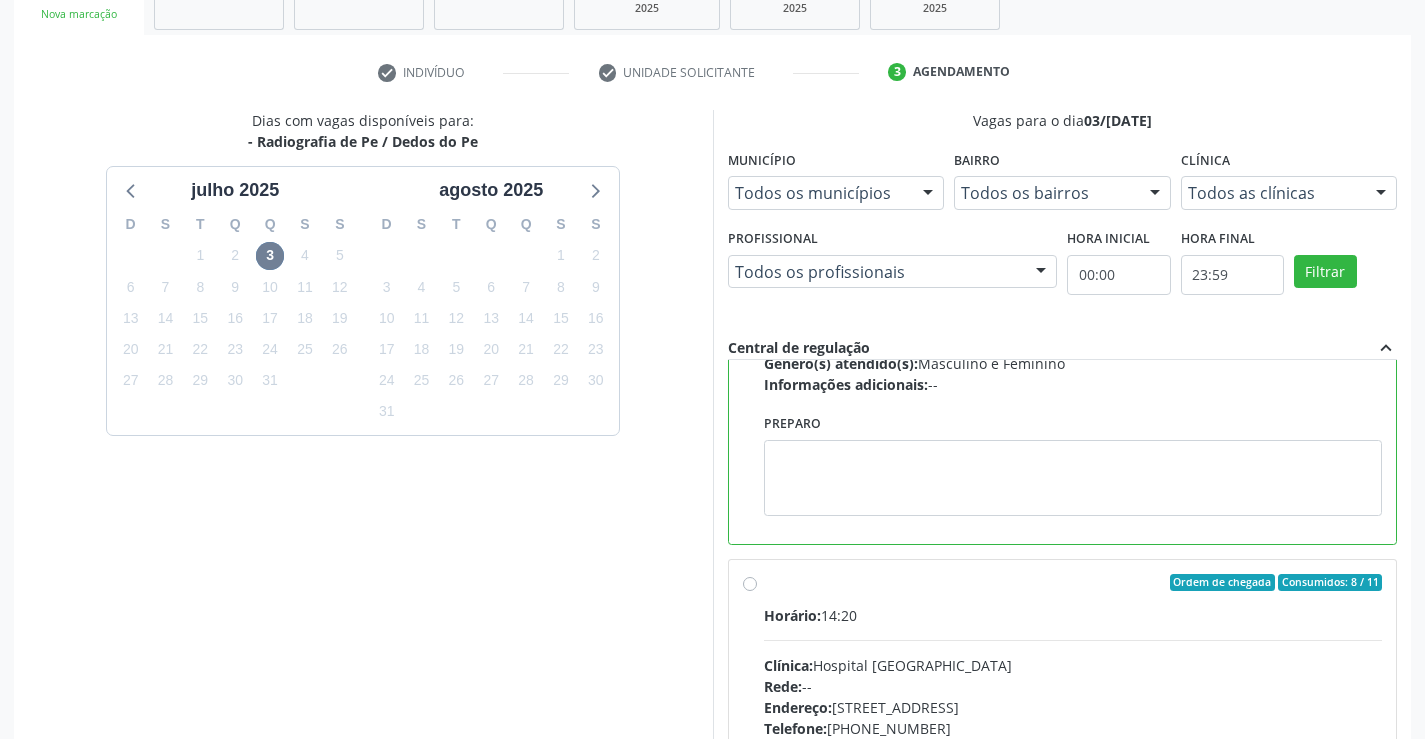 scroll, scrollTop: 450, scrollLeft: 0, axis: vertical 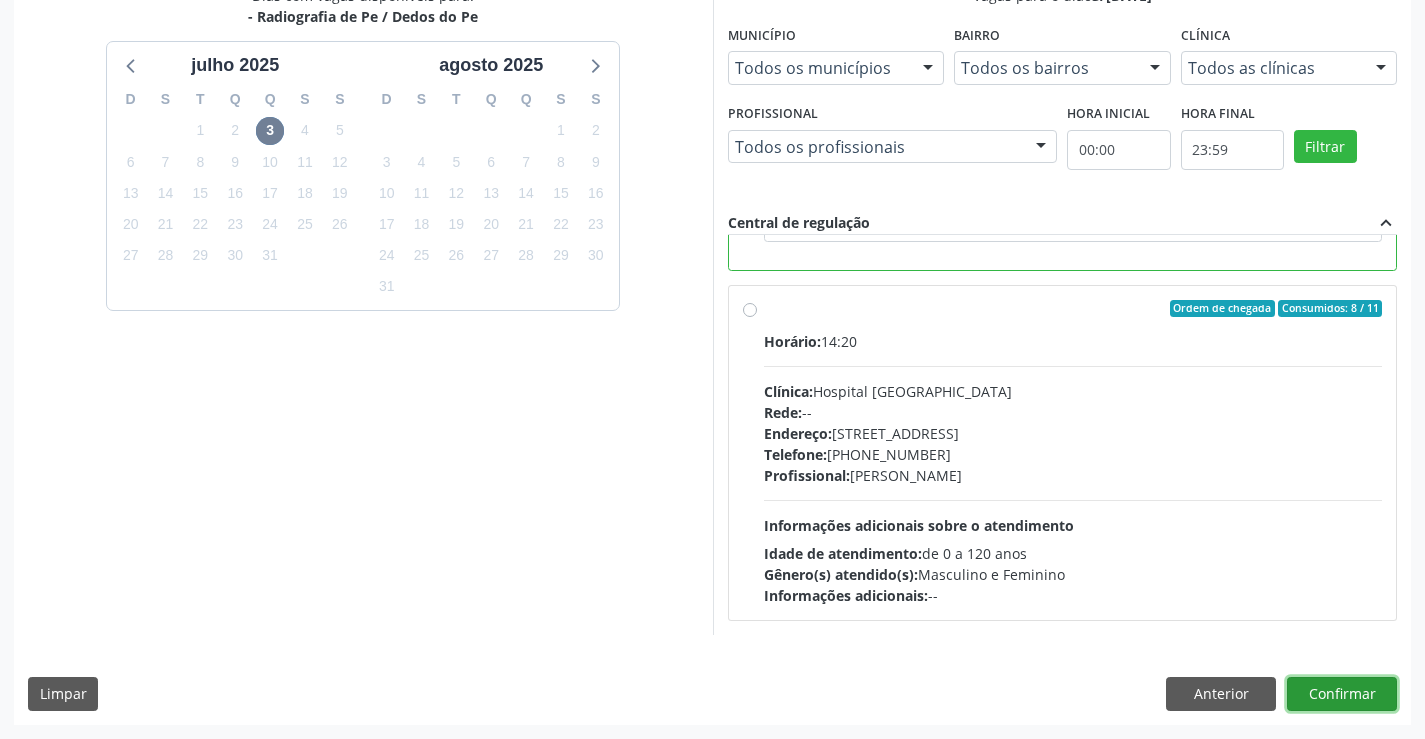 click on "Confirmar" at bounding box center (1342, 694) 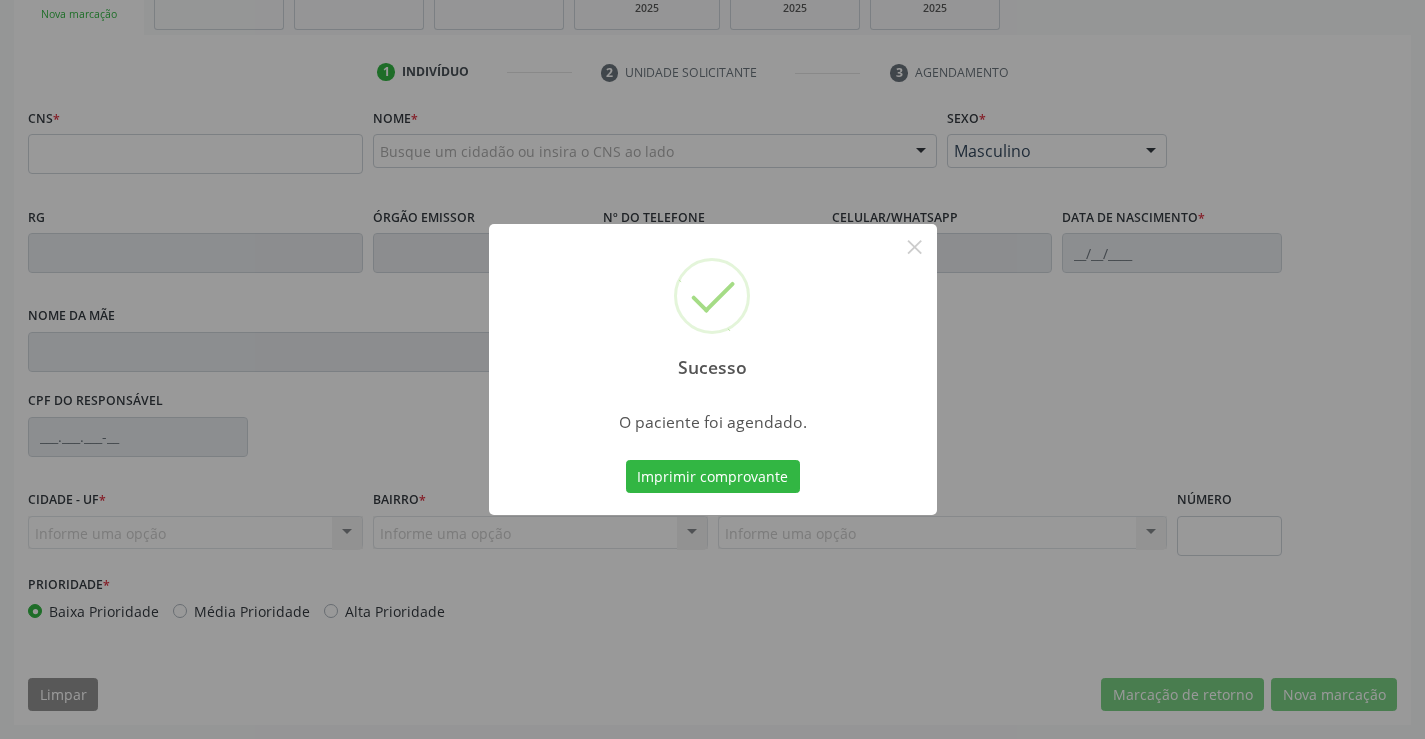 scroll, scrollTop: 331, scrollLeft: 0, axis: vertical 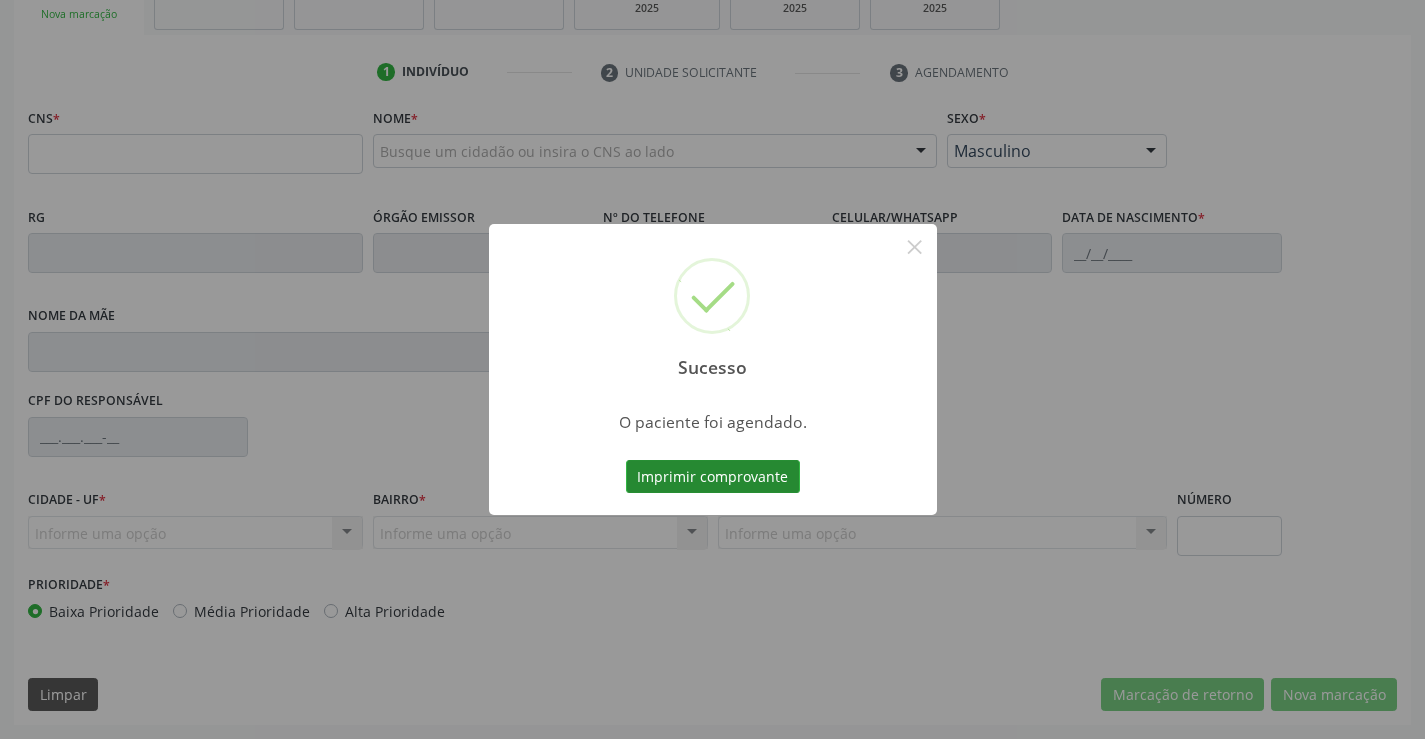 click on "Imprimir comprovante" at bounding box center [713, 477] 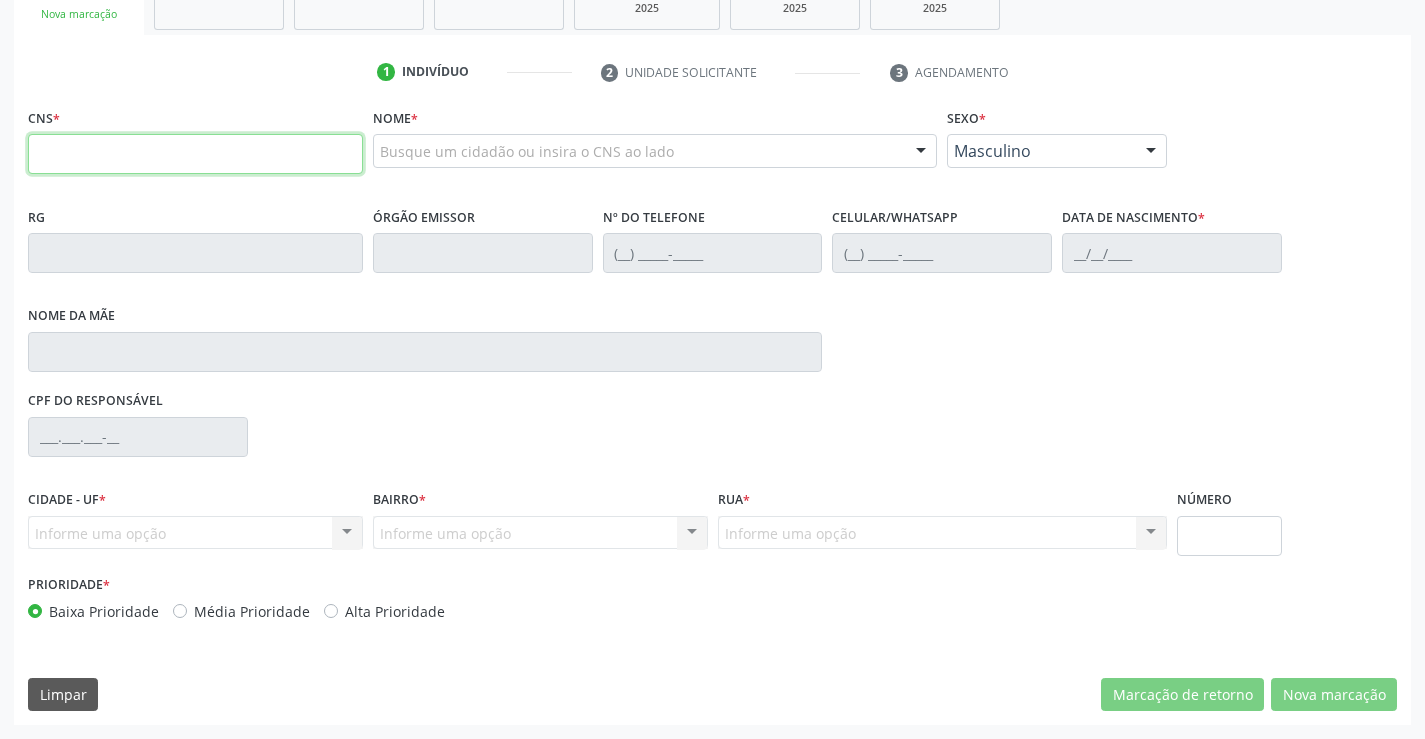 click at bounding box center (195, 154) 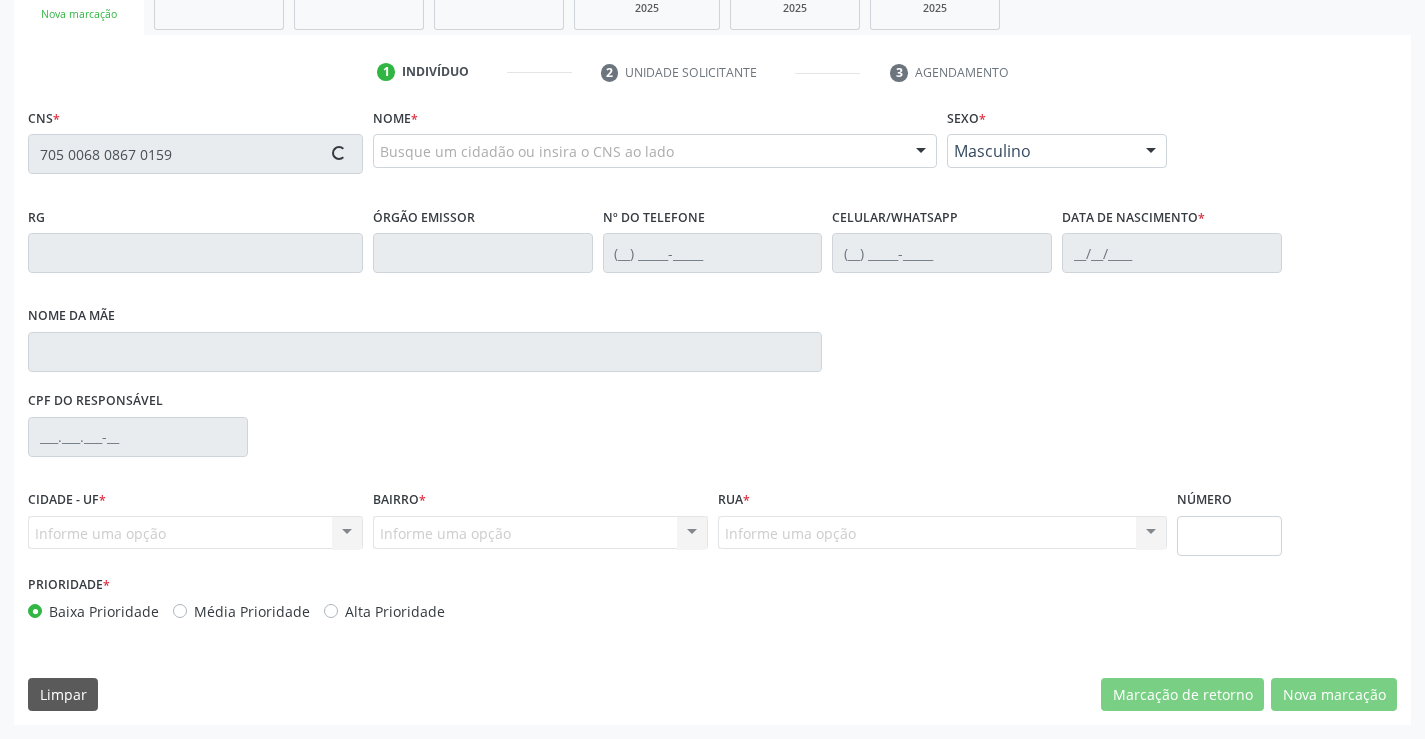 type on "705 0068 0867 0159" 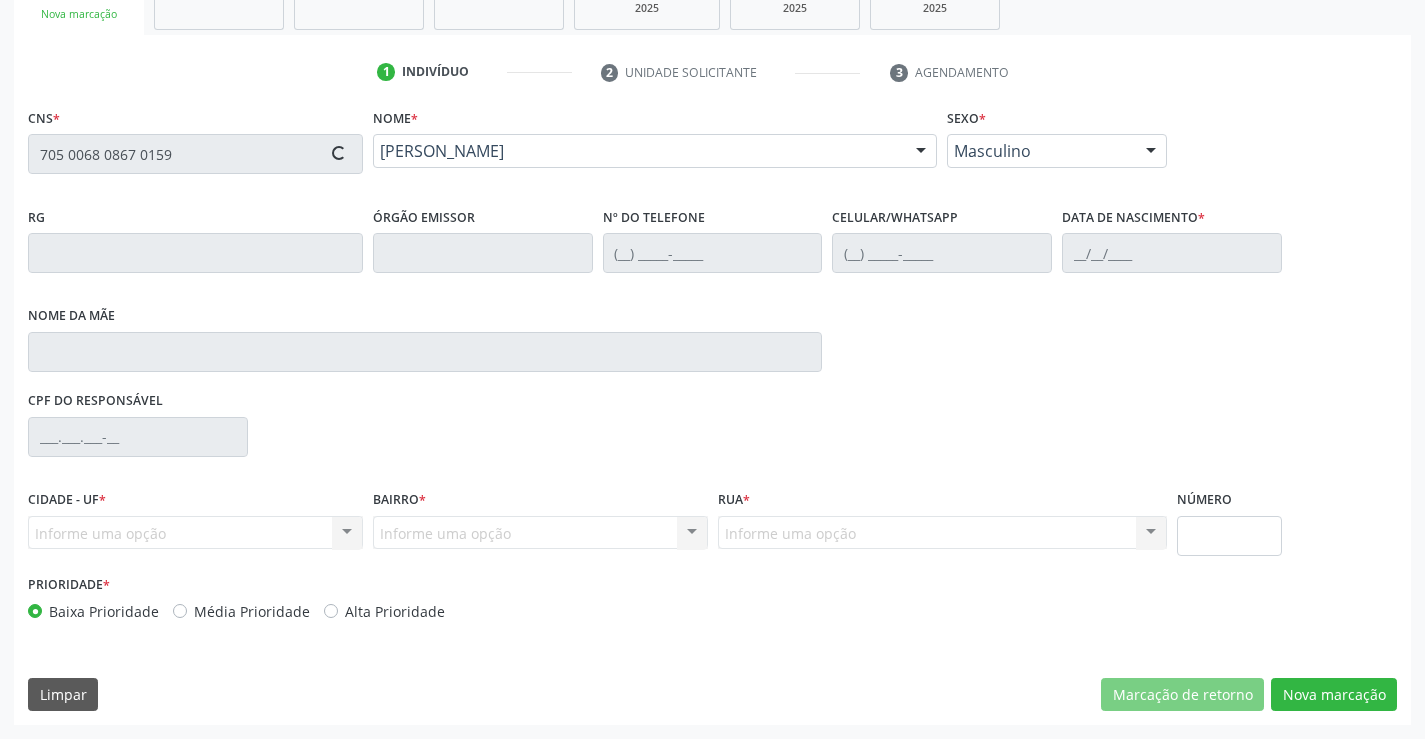 type on "544275706" 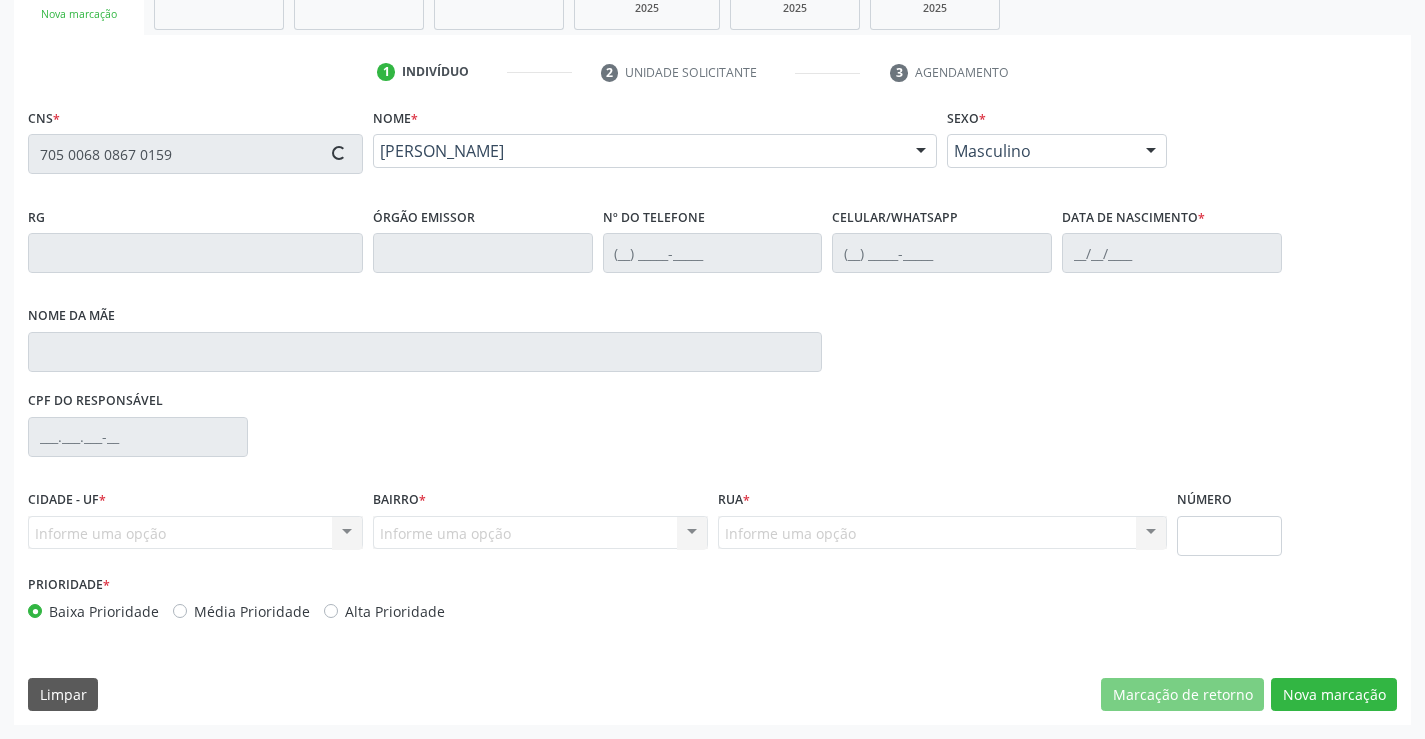 type on "[PHONE_NUMBER]" 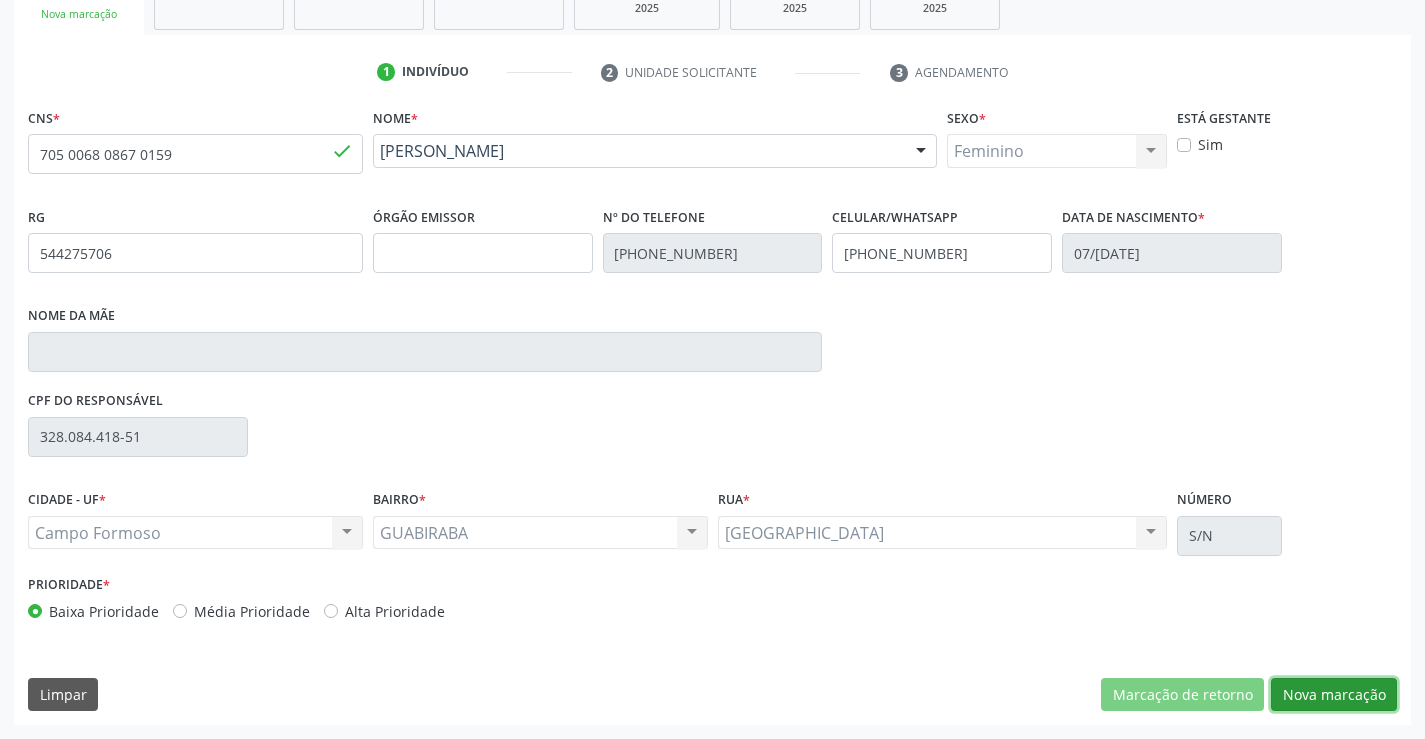 click on "Nova marcação" at bounding box center (1334, 695) 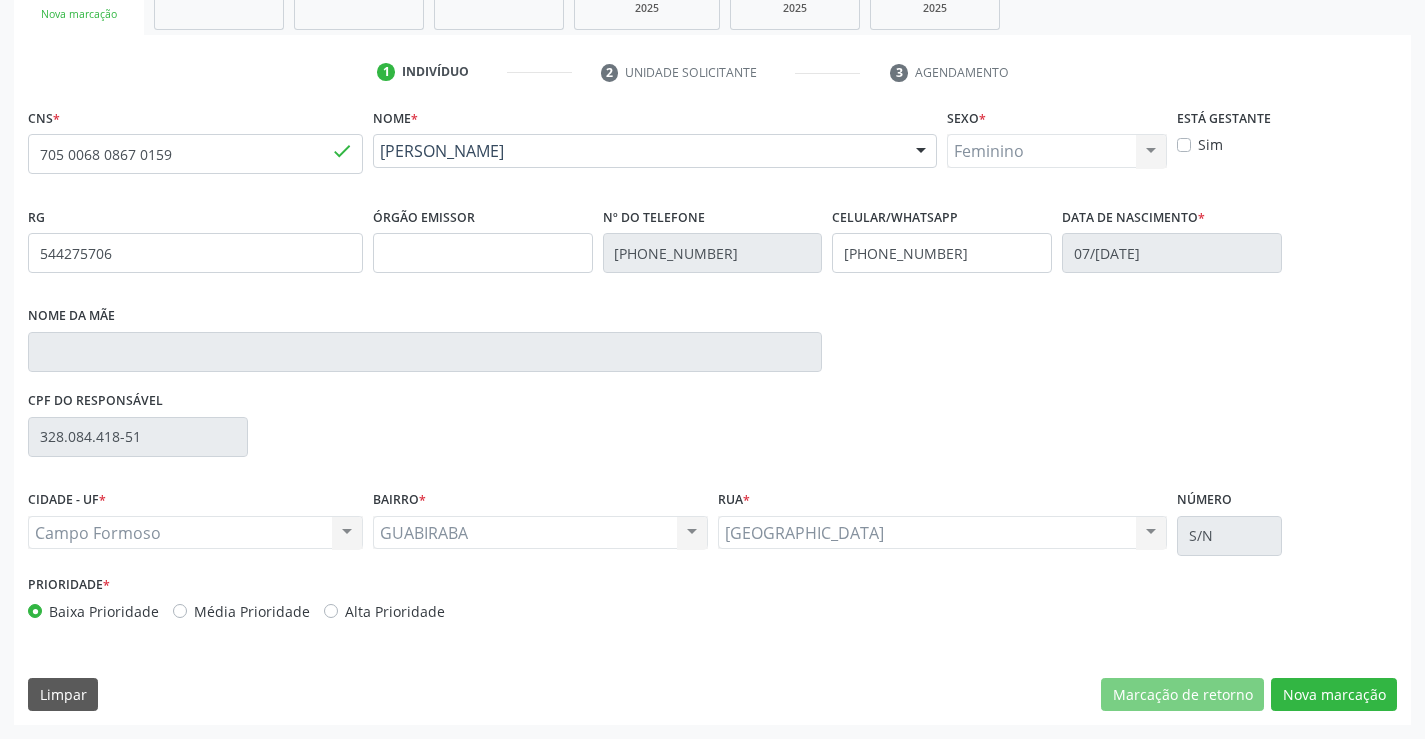 scroll, scrollTop: 167, scrollLeft: 0, axis: vertical 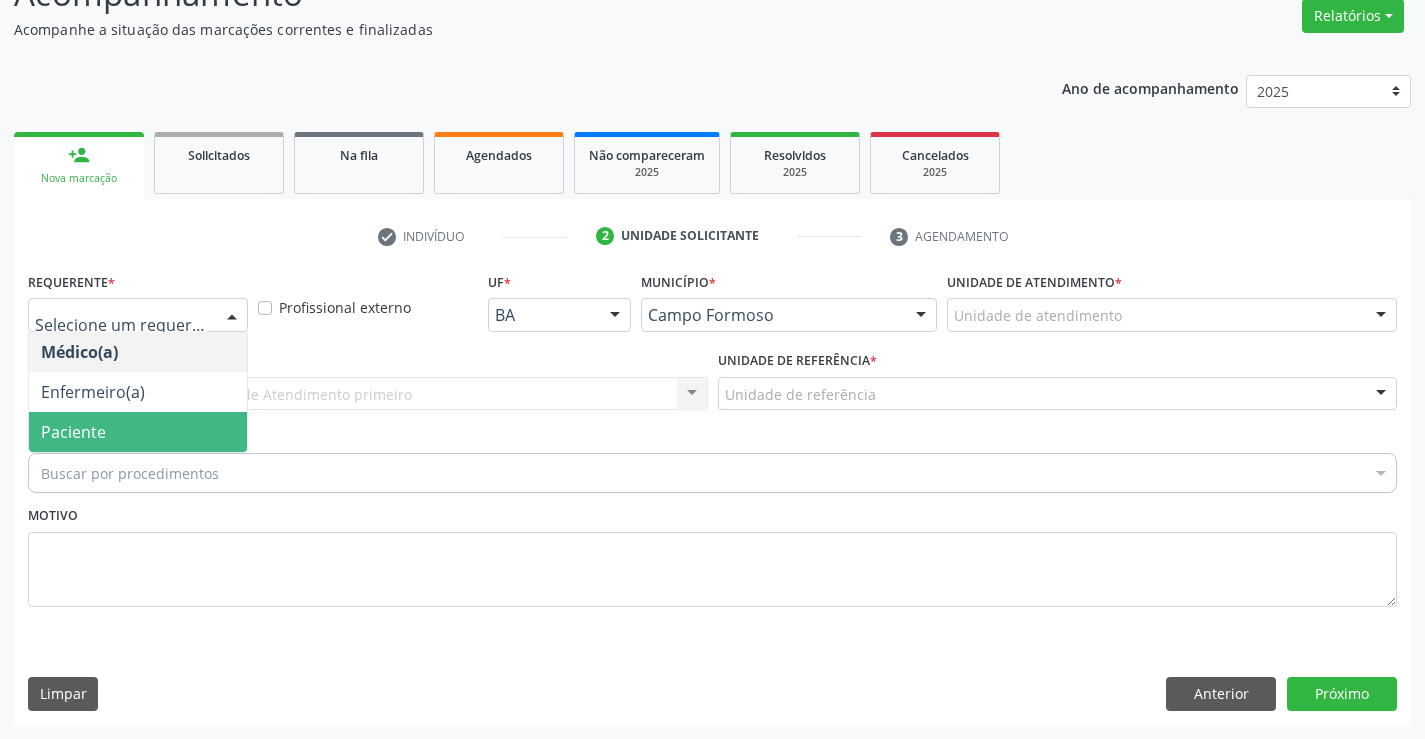 click on "Paciente" at bounding box center [138, 432] 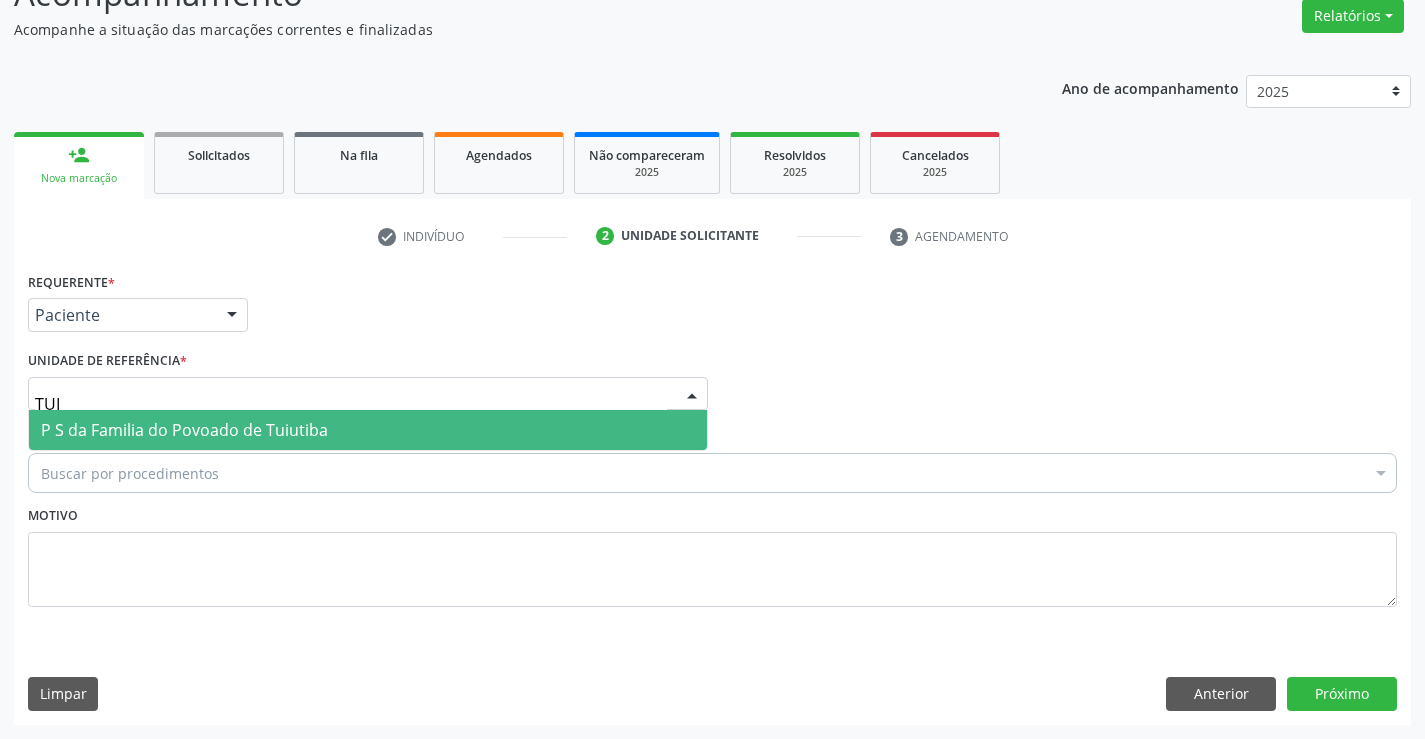 type on "TUIU" 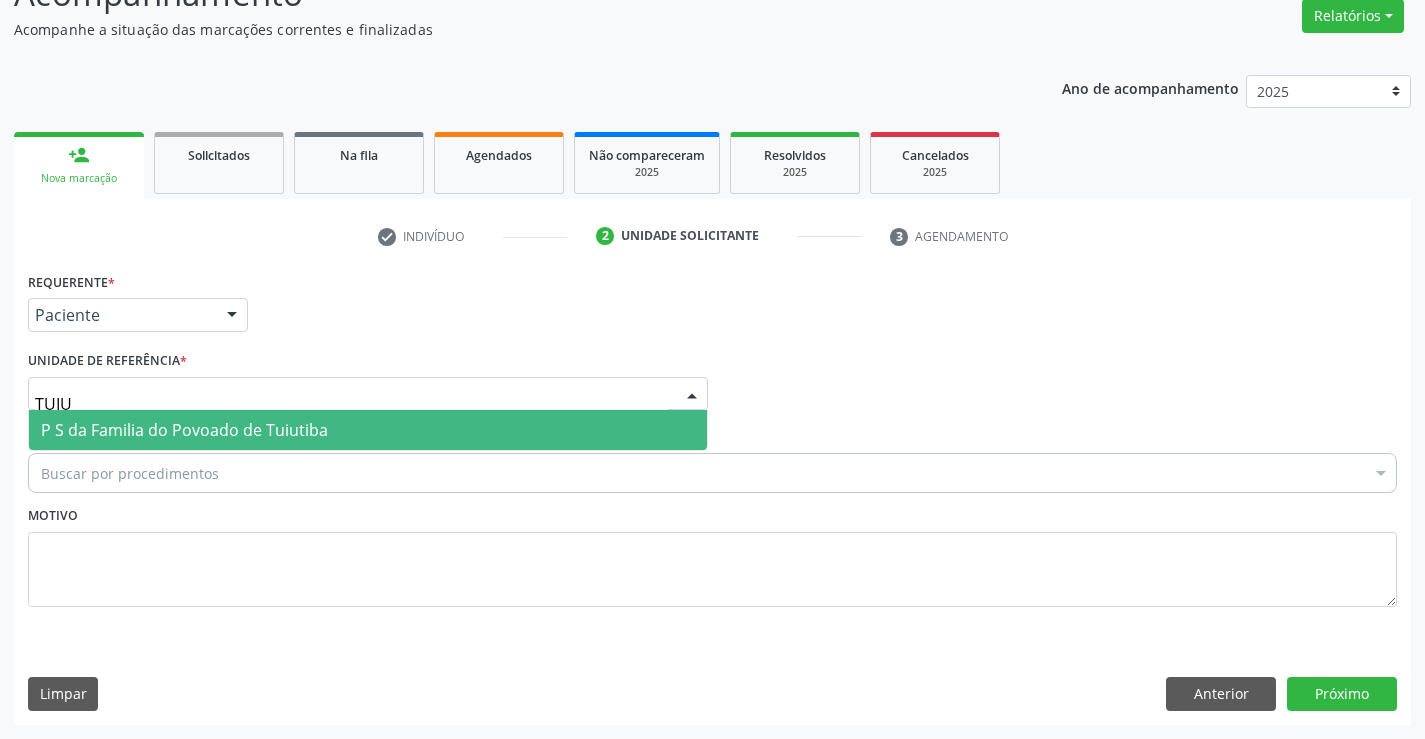 click on "P S da Familia do Povoado de Tuiutiba" at bounding box center (184, 430) 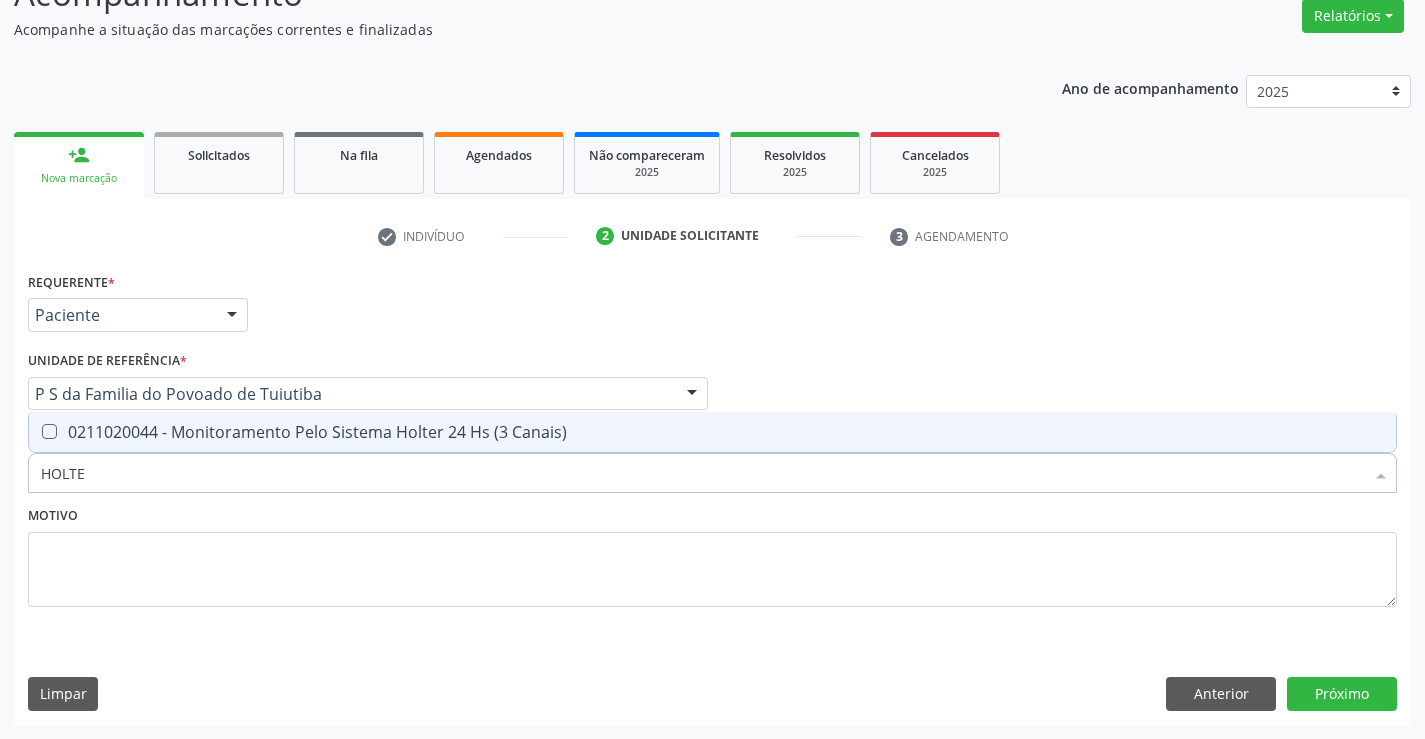 type on "HOLTER" 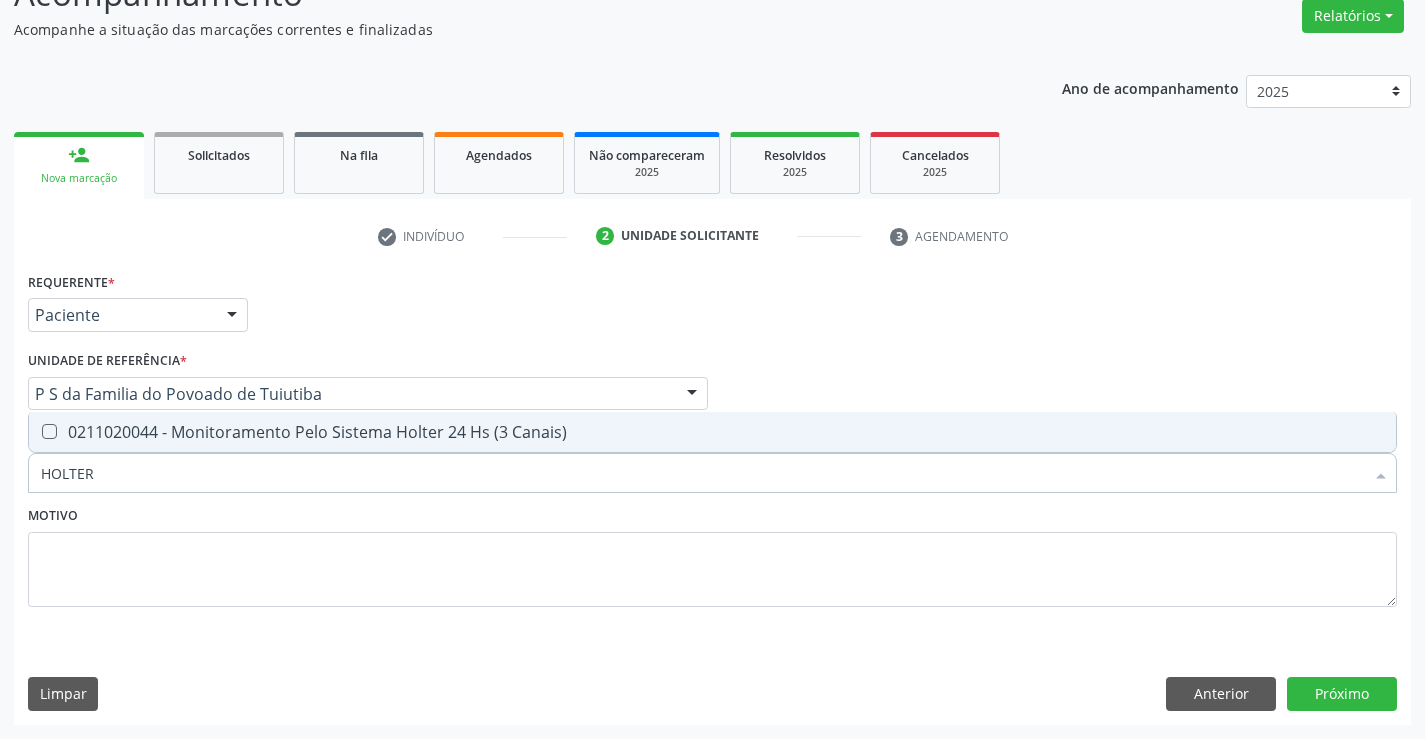 drag, startPoint x: 238, startPoint y: 439, endPoint x: 184, endPoint y: 546, distance: 119.85408 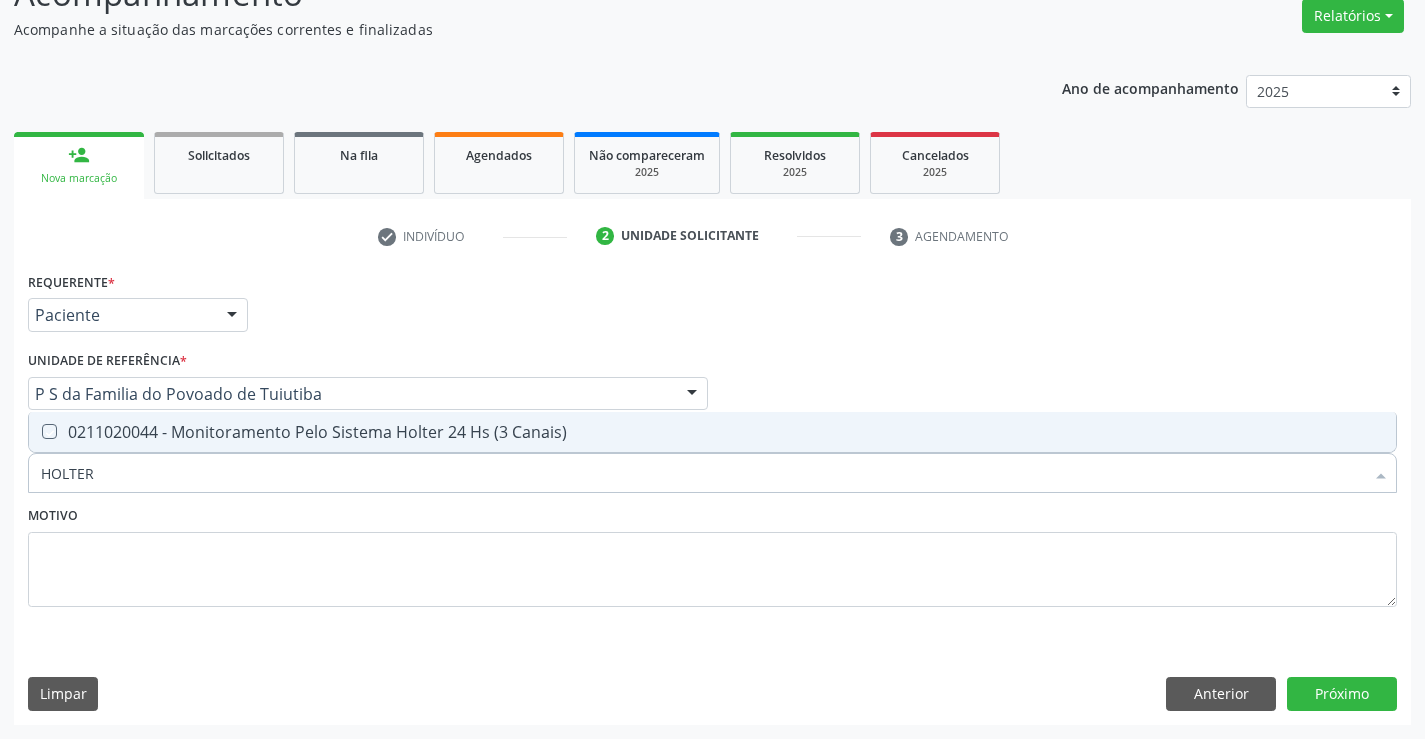 checkbox on "true" 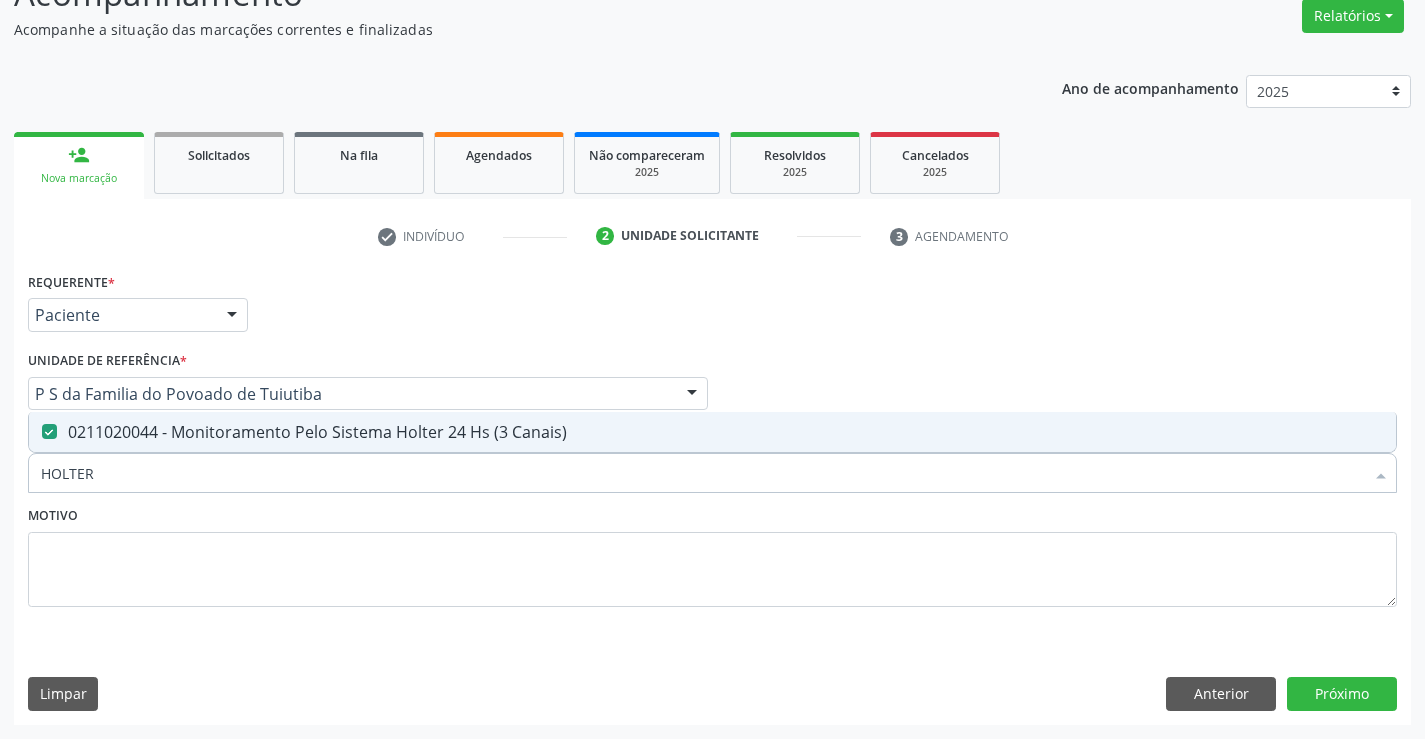type on "HOLTER" 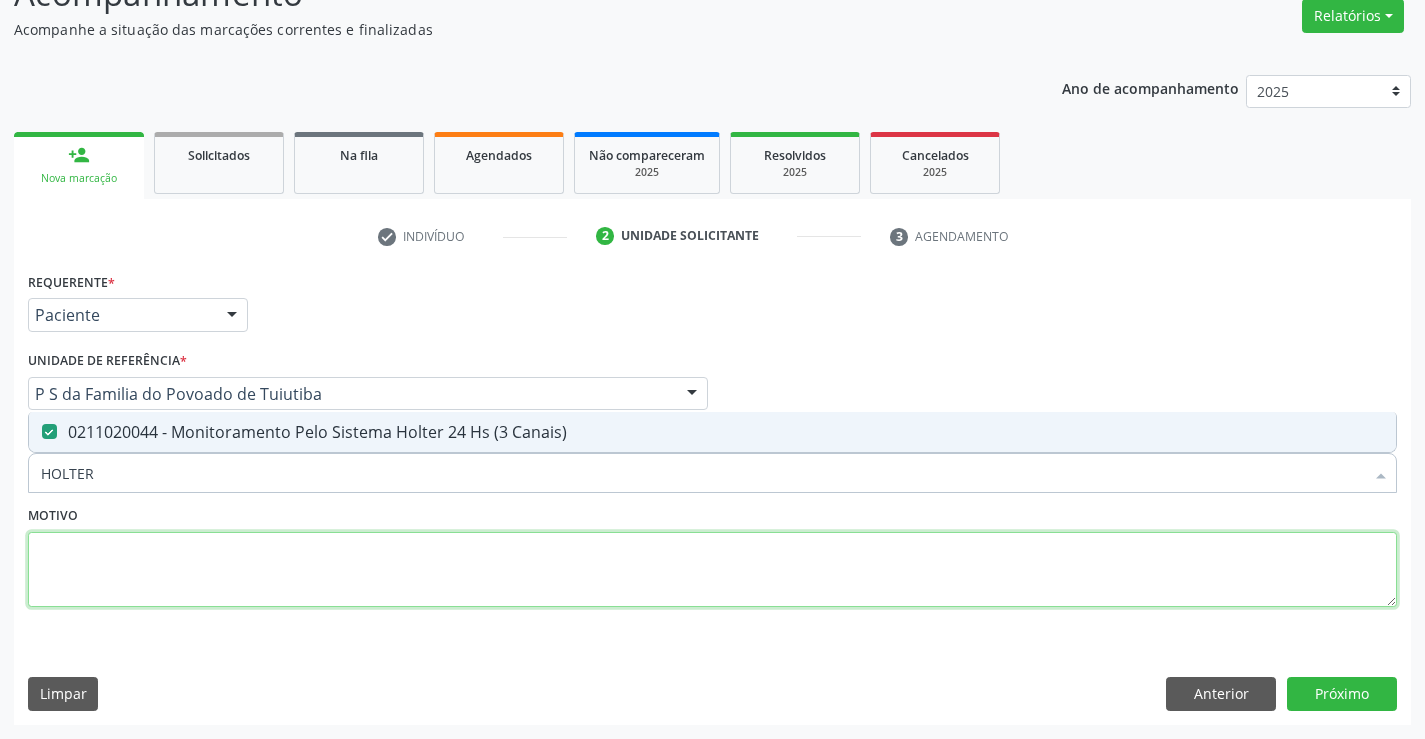 click at bounding box center [712, 570] 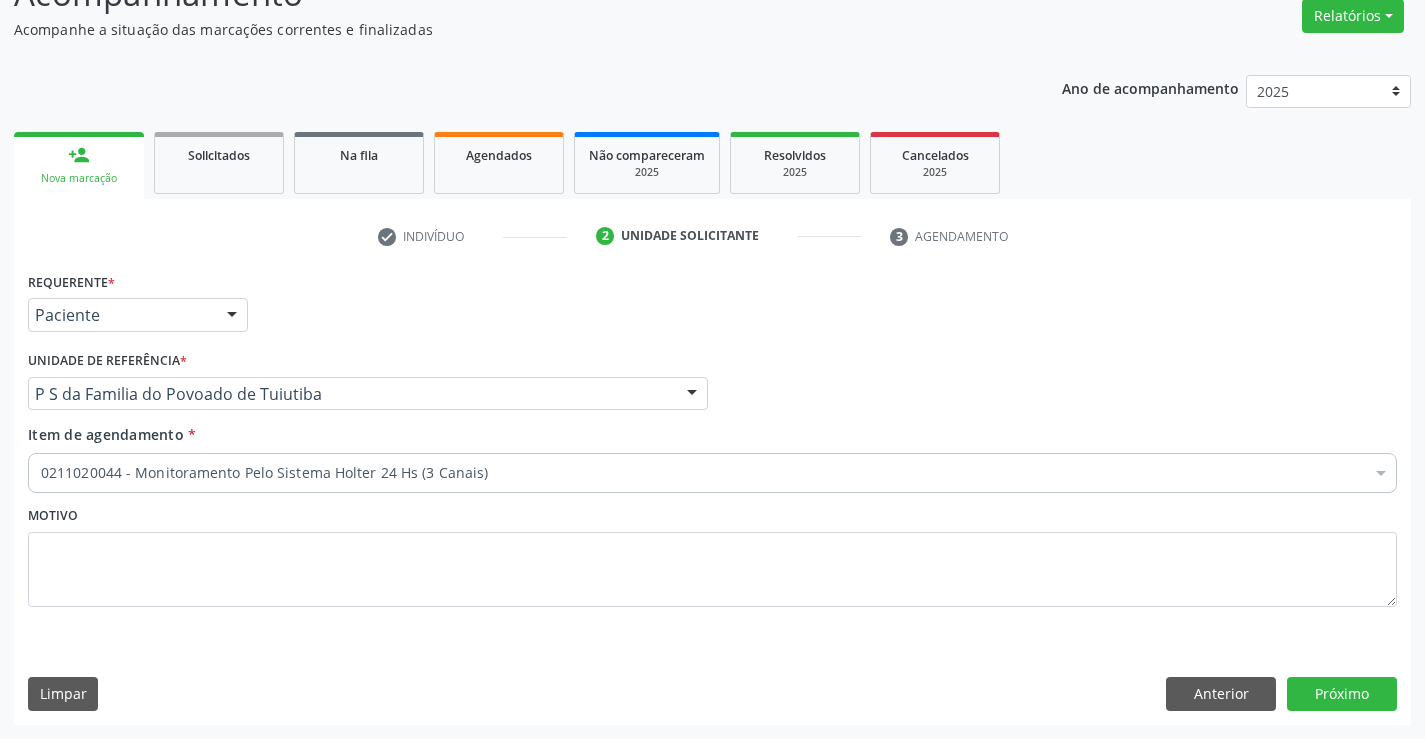 click on "0211020044 - Monitoramento Pelo Sistema Holter 24 Hs (3 Canais)" at bounding box center [712, 473] 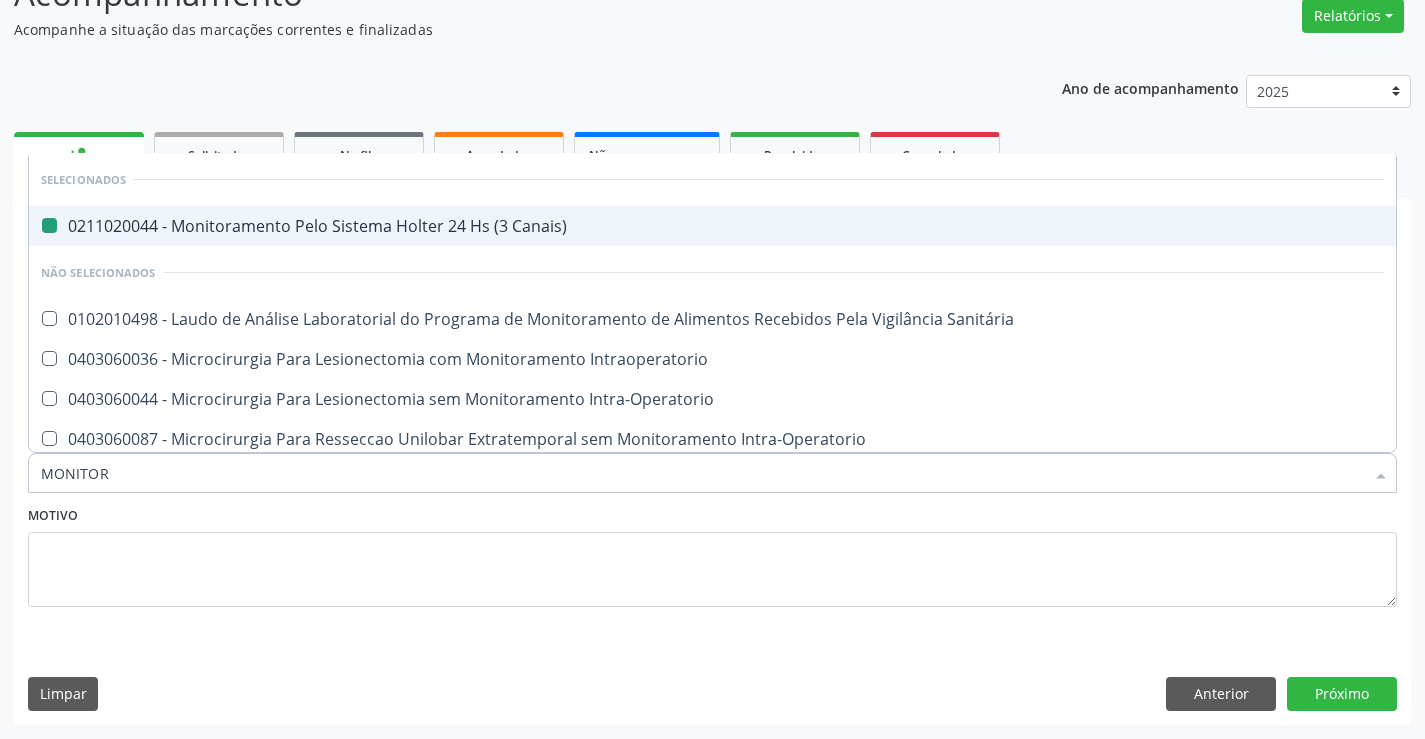 type on "MONITORI" 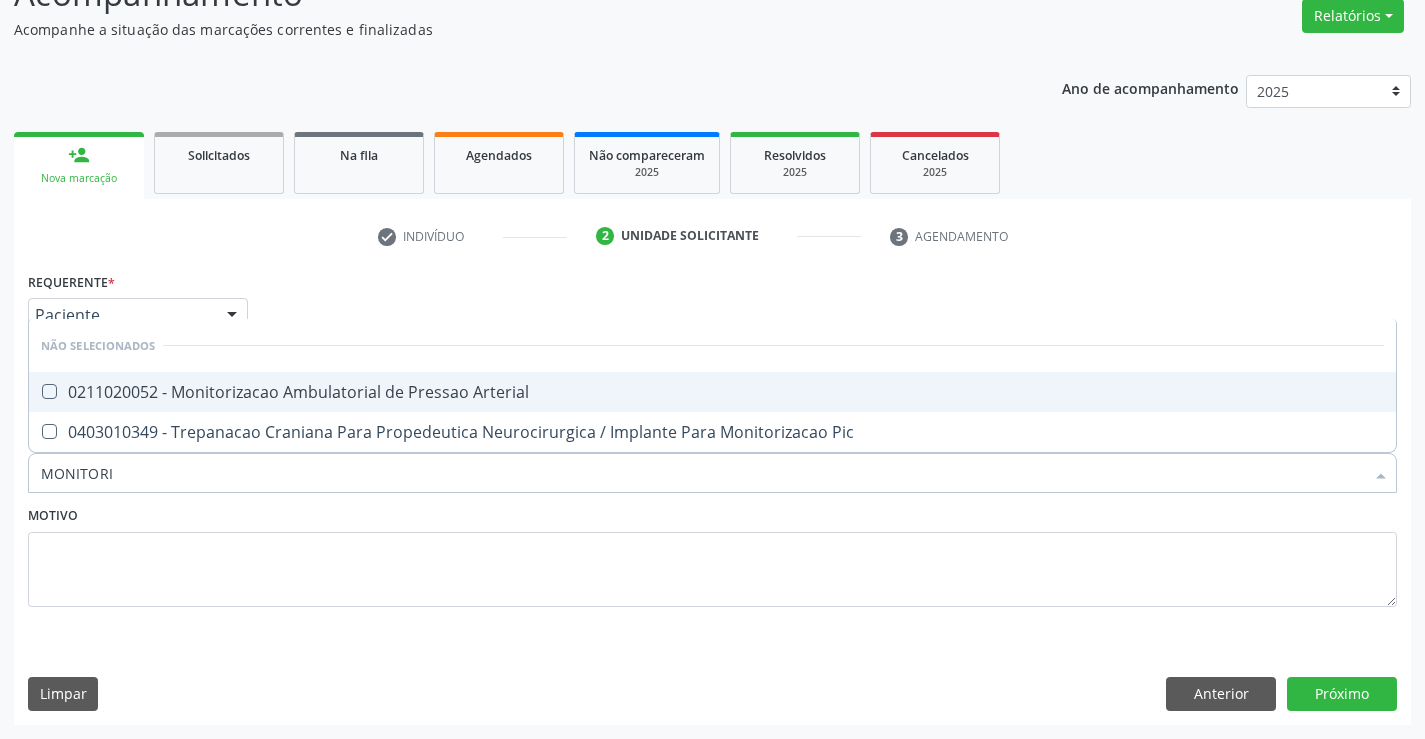 click on "0211020052 - Monitorizacao Ambulatorial de Pressao Arterial" at bounding box center [712, 392] 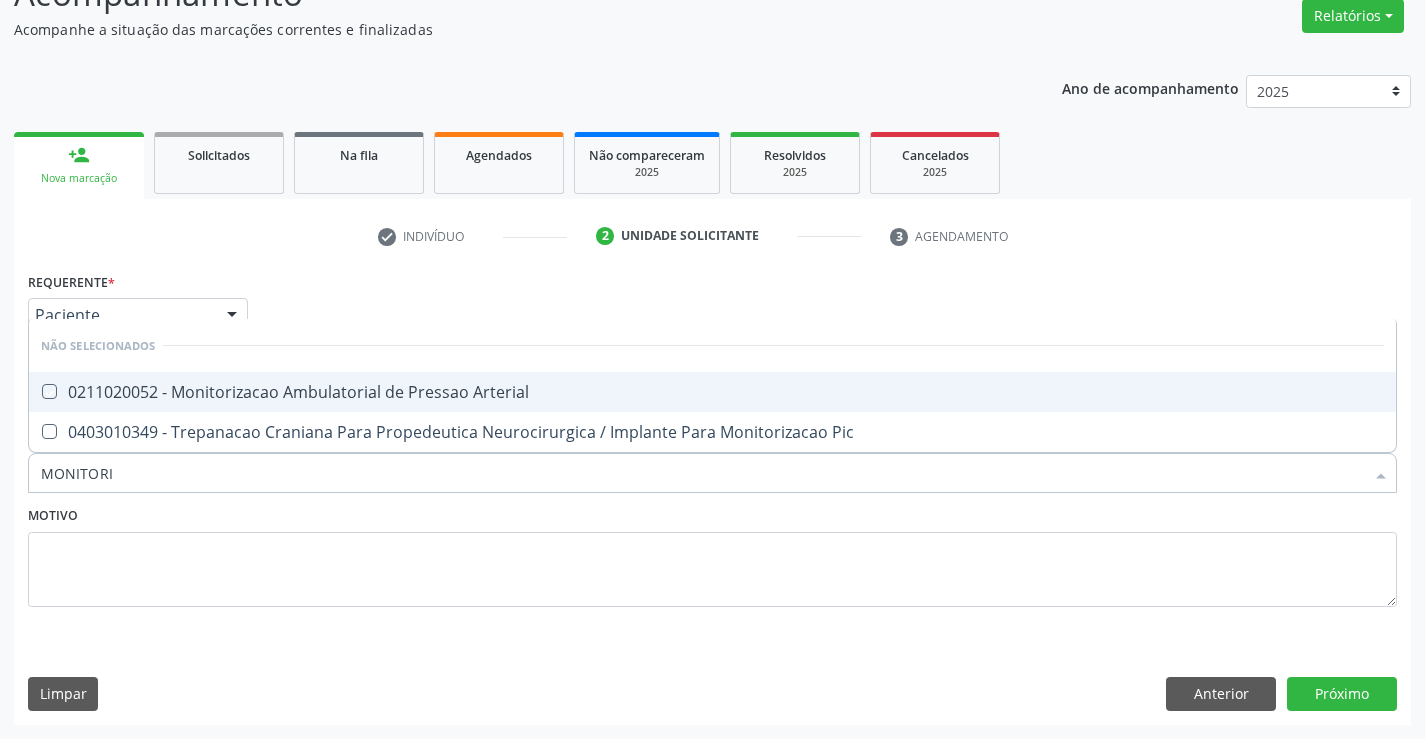 checkbox on "true" 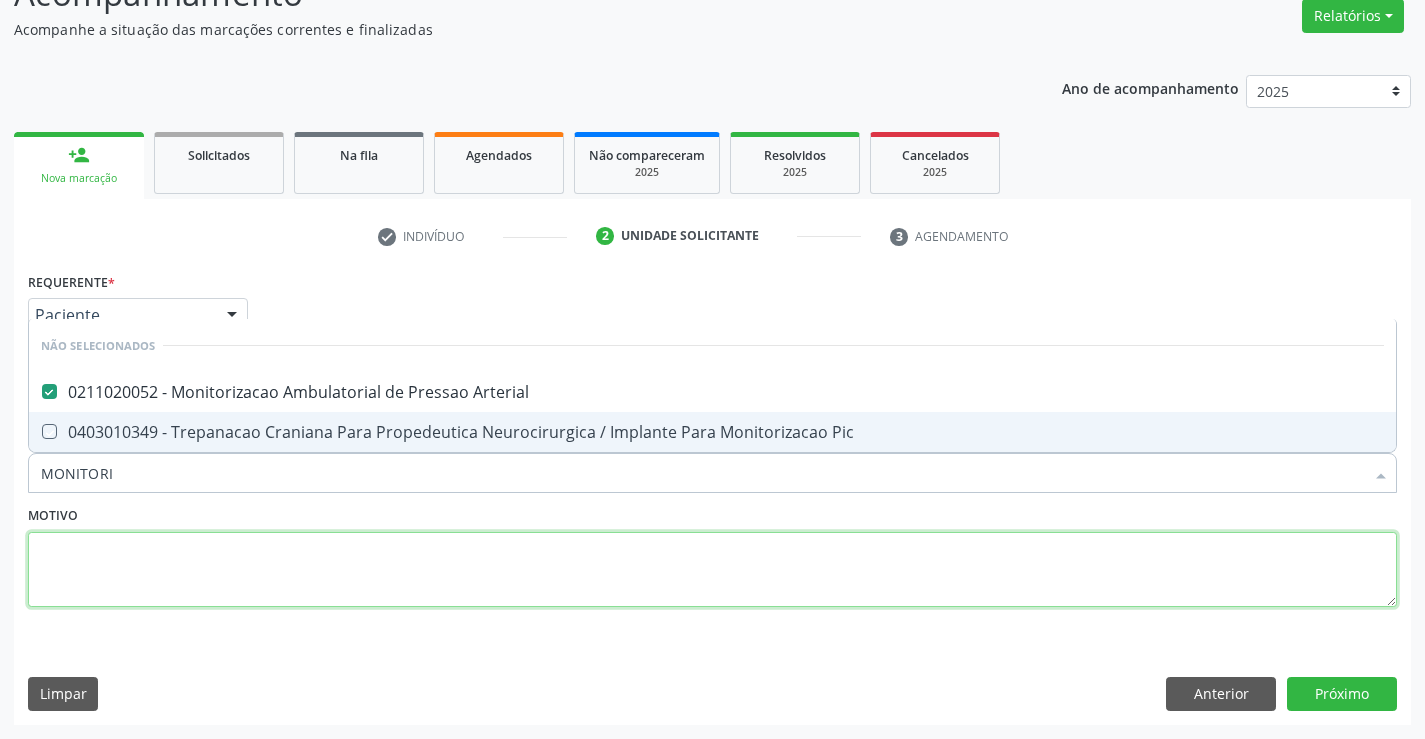 click at bounding box center [712, 570] 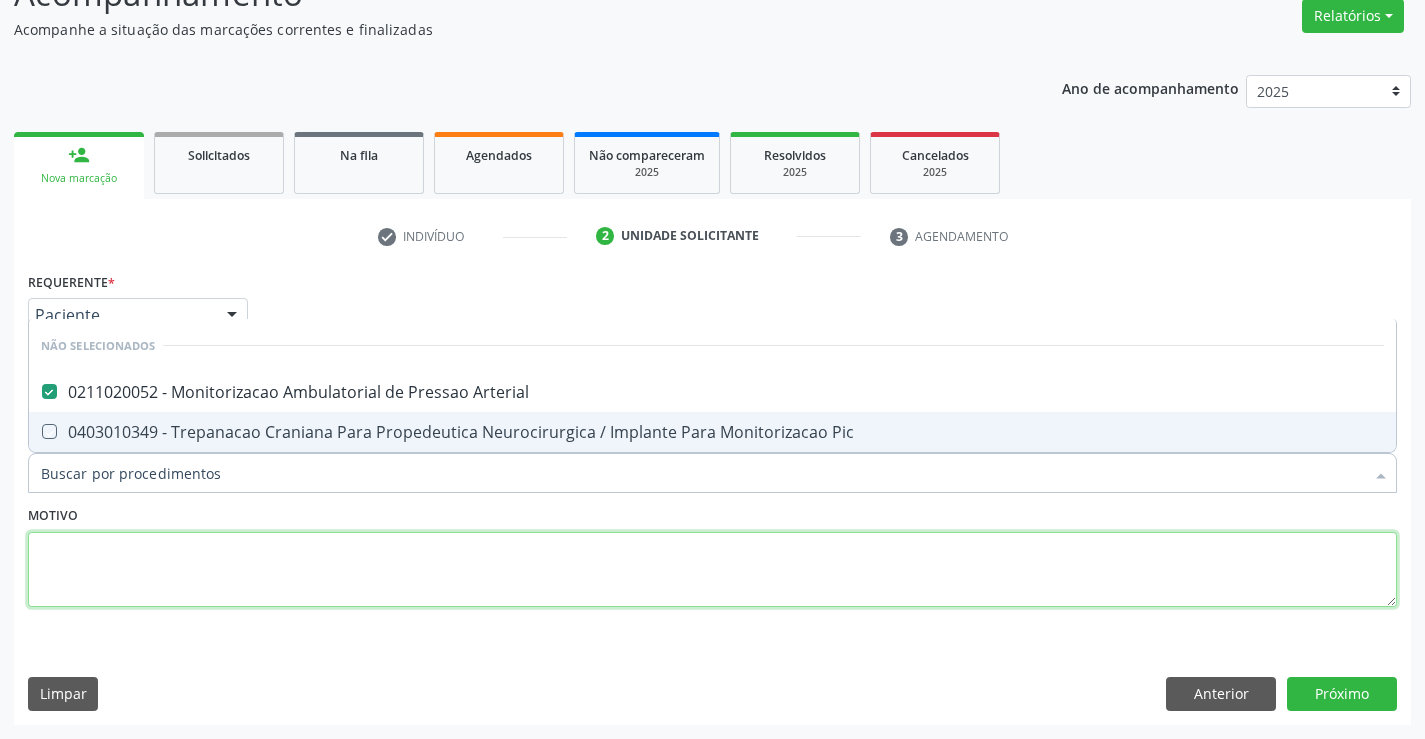 checkbox on "true" 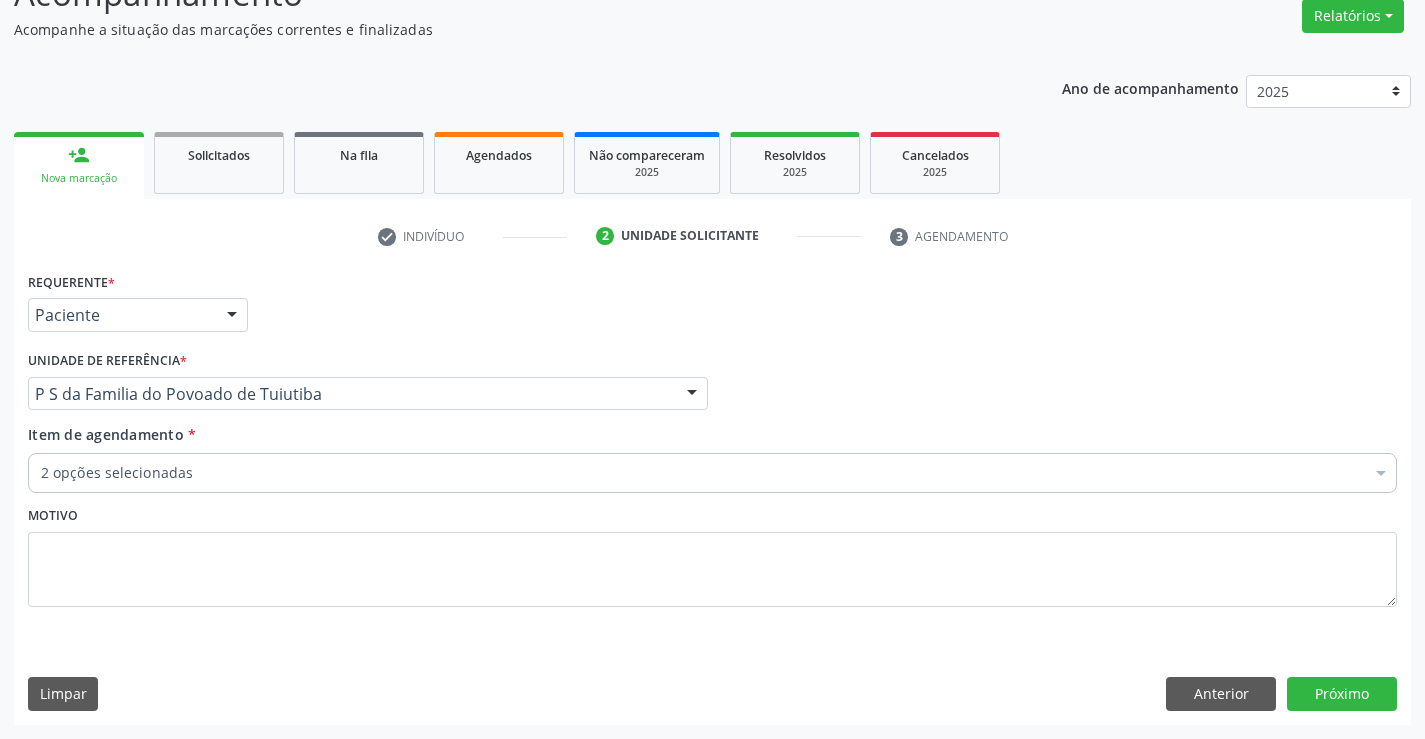 click on "2 opções selecionadas" at bounding box center (712, 473) 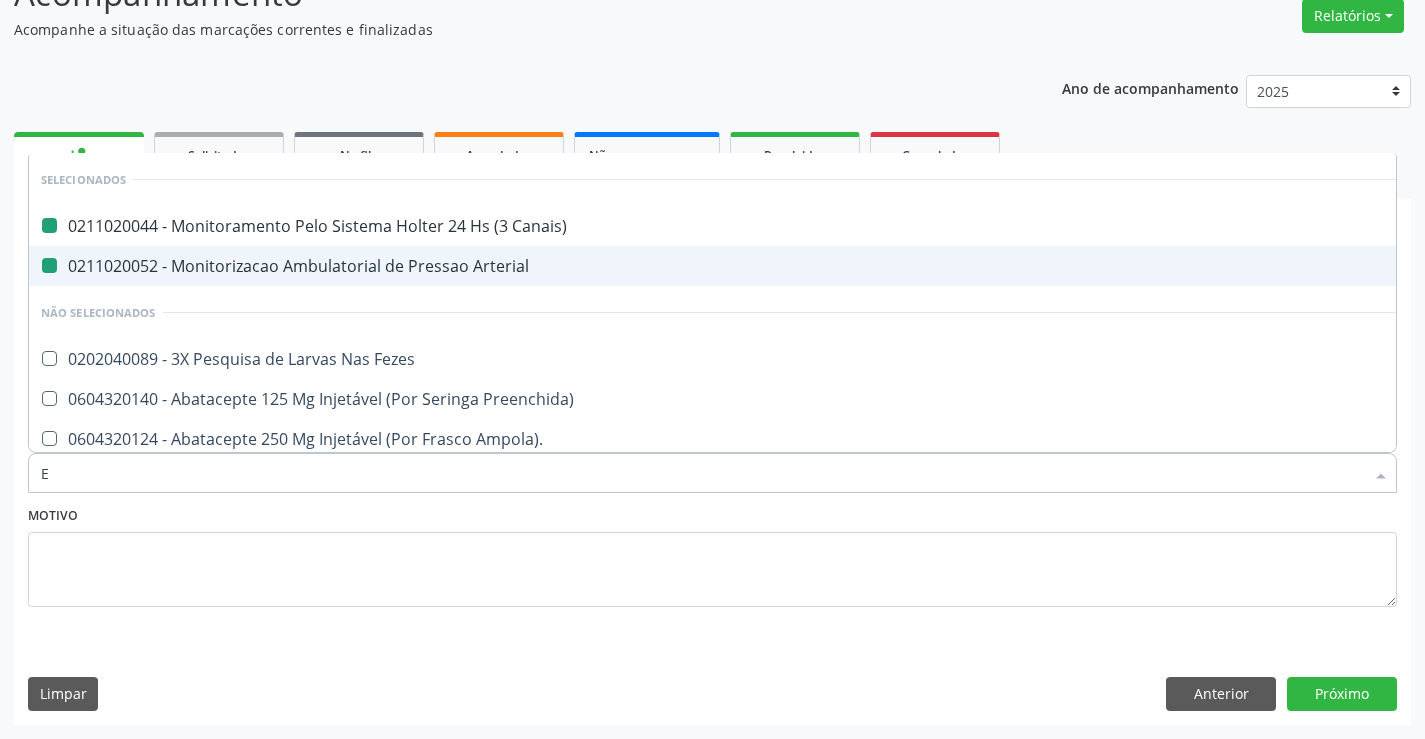 type on "EC" 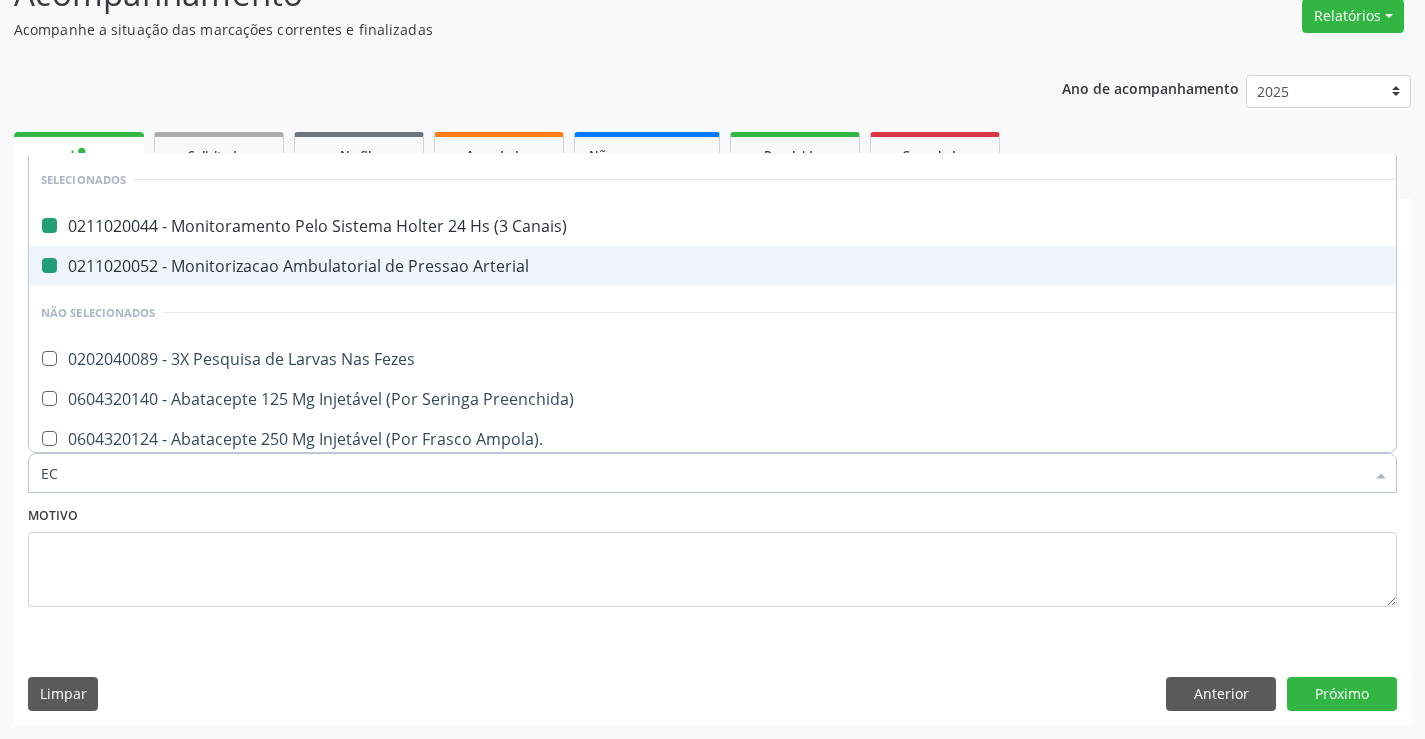 checkbox on "false" 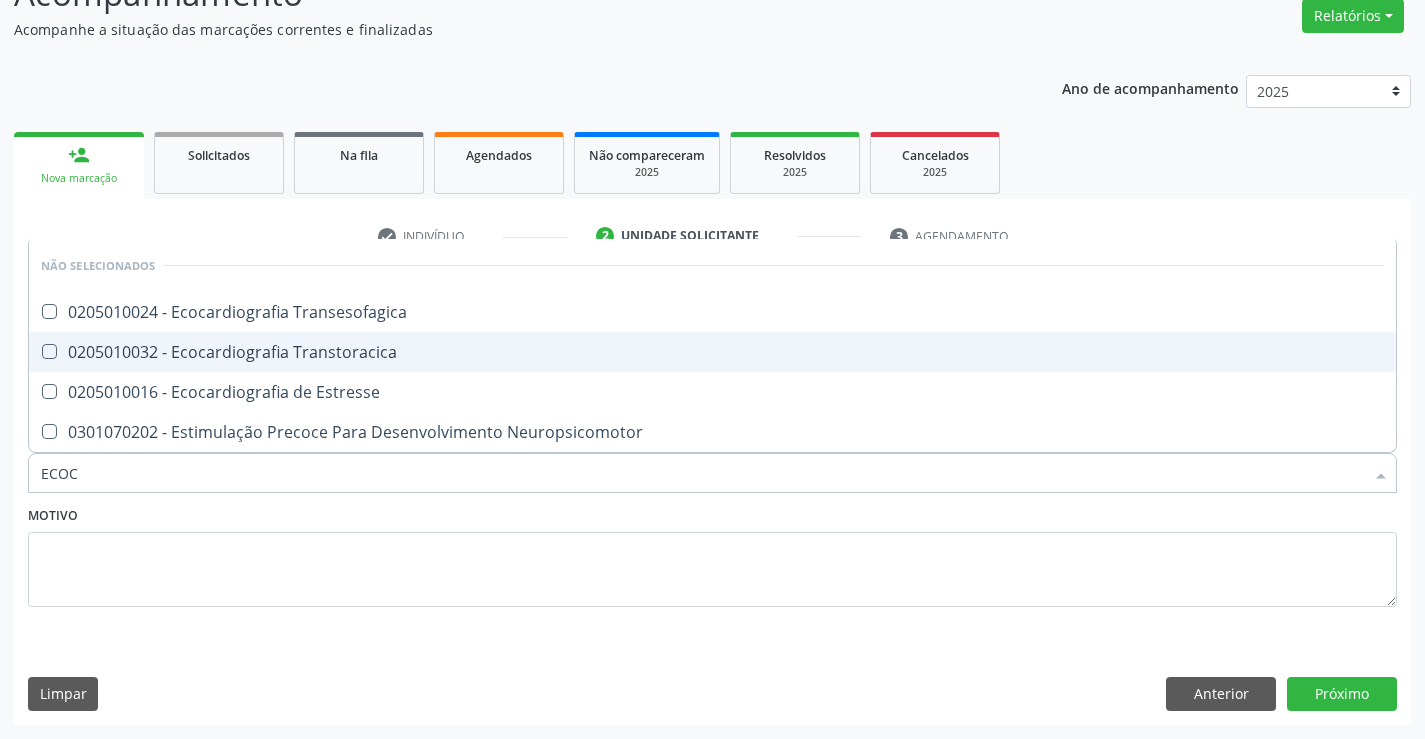 type on "ECOCA" 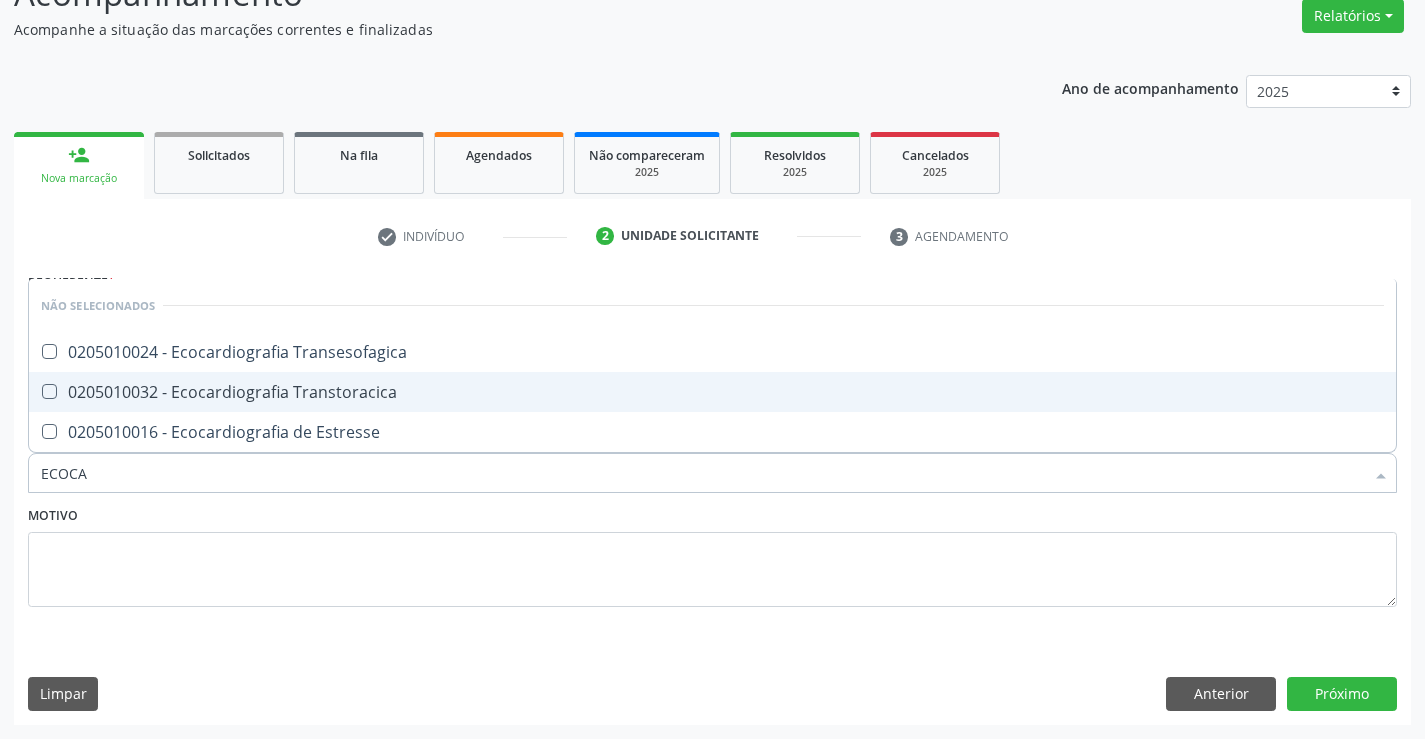 click on "0205010032 - Ecocardiografia Transtoracica" at bounding box center [712, 392] 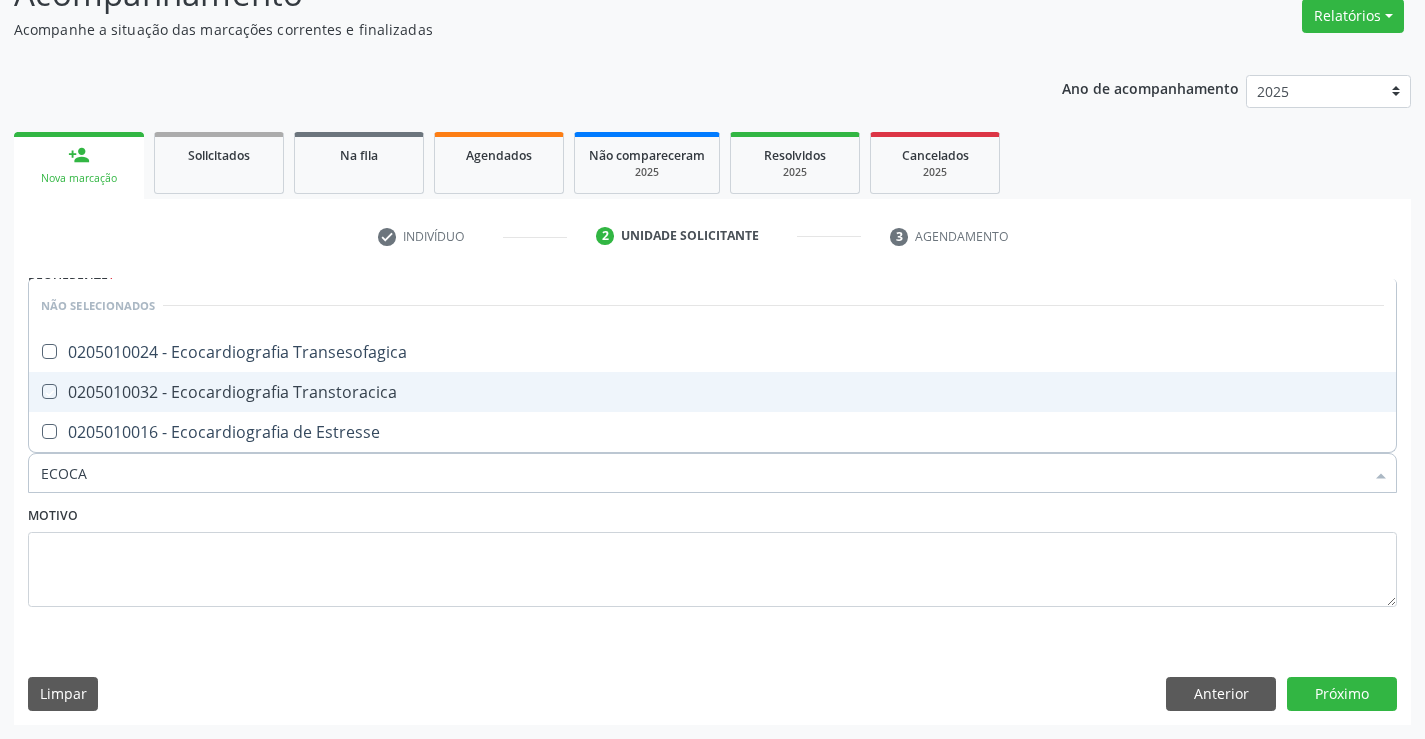 checkbox on "true" 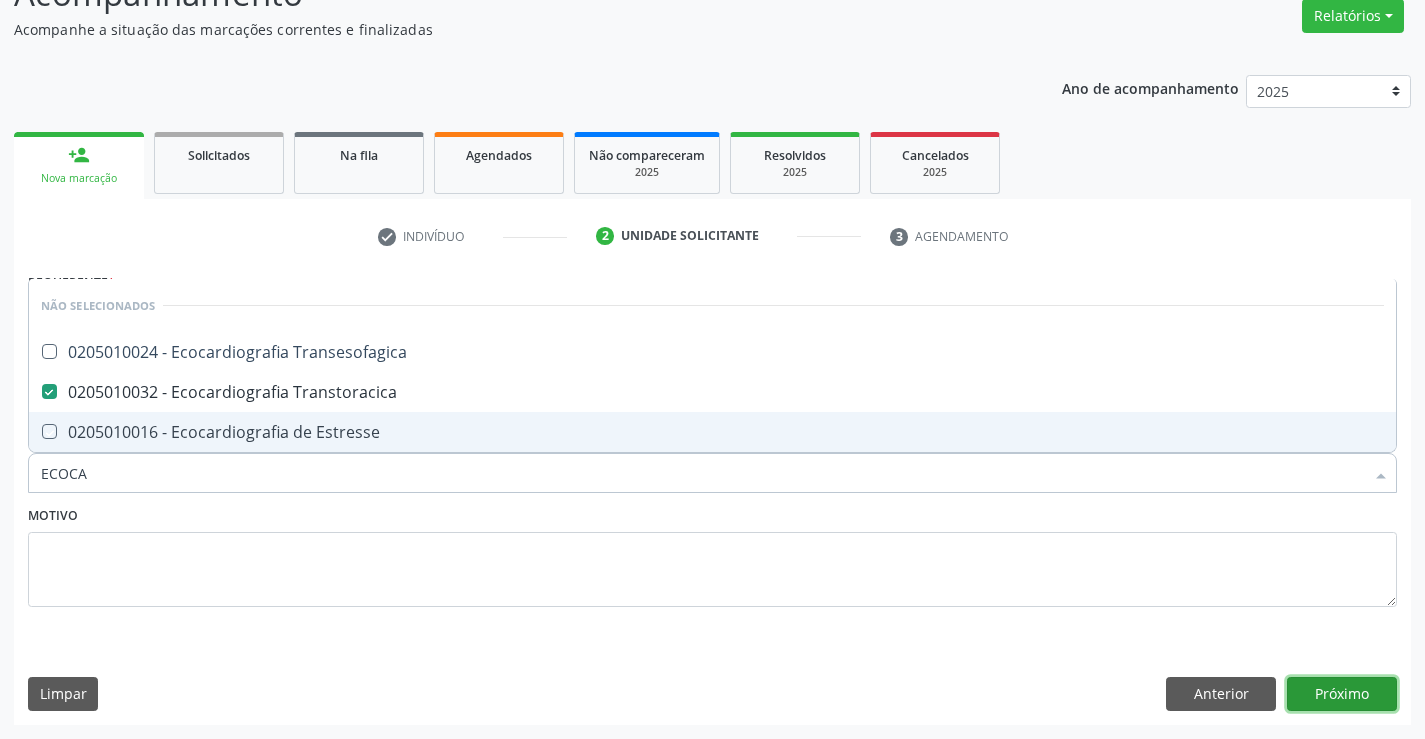 click on "Próximo" at bounding box center [1342, 694] 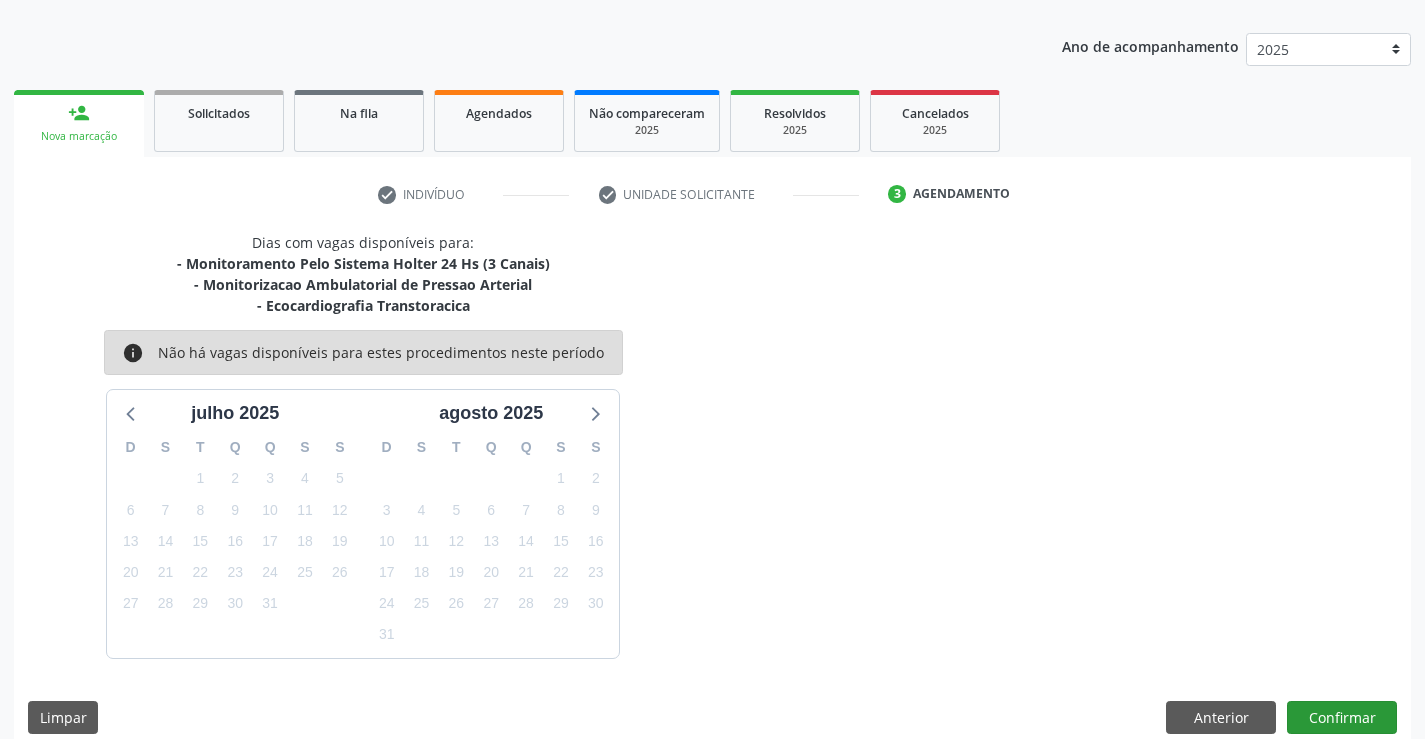 scroll, scrollTop: 232, scrollLeft: 0, axis: vertical 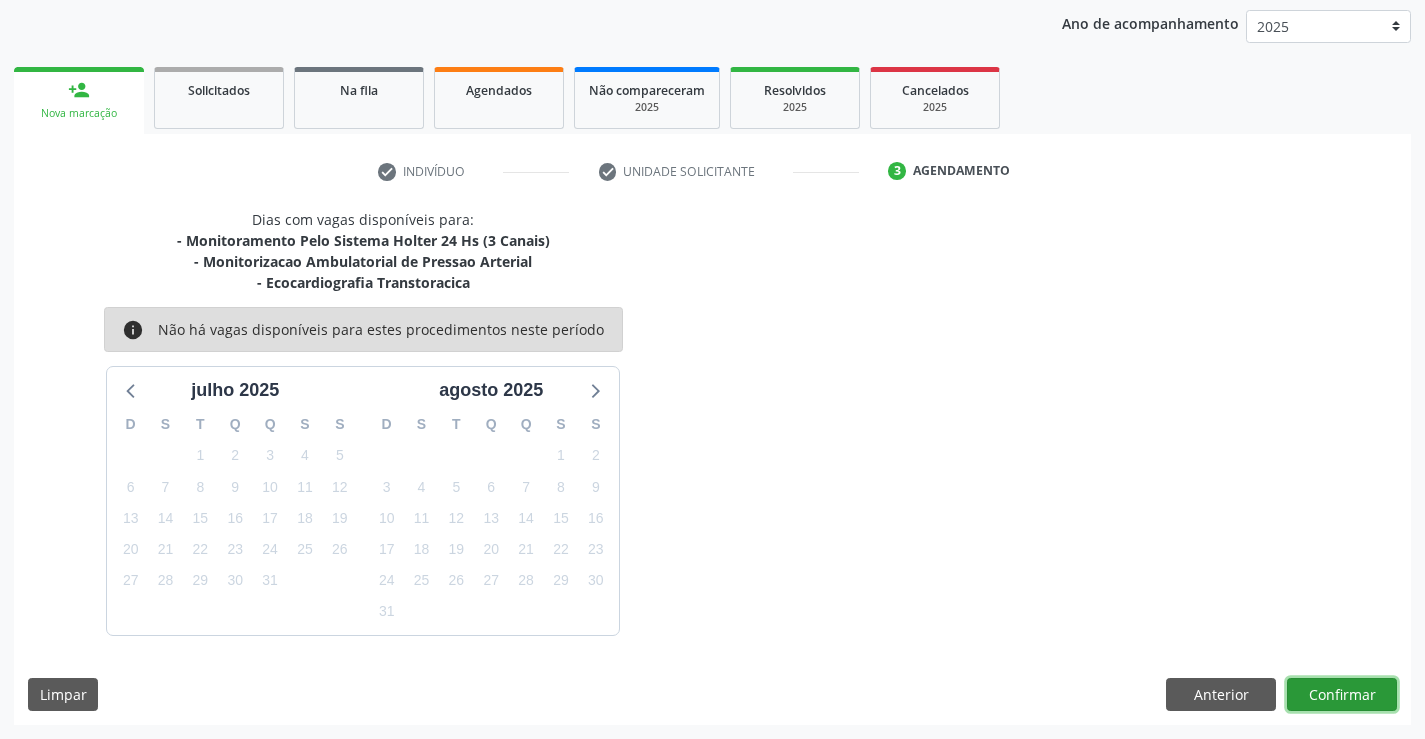 click on "Confirmar" at bounding box center (1342, 695) 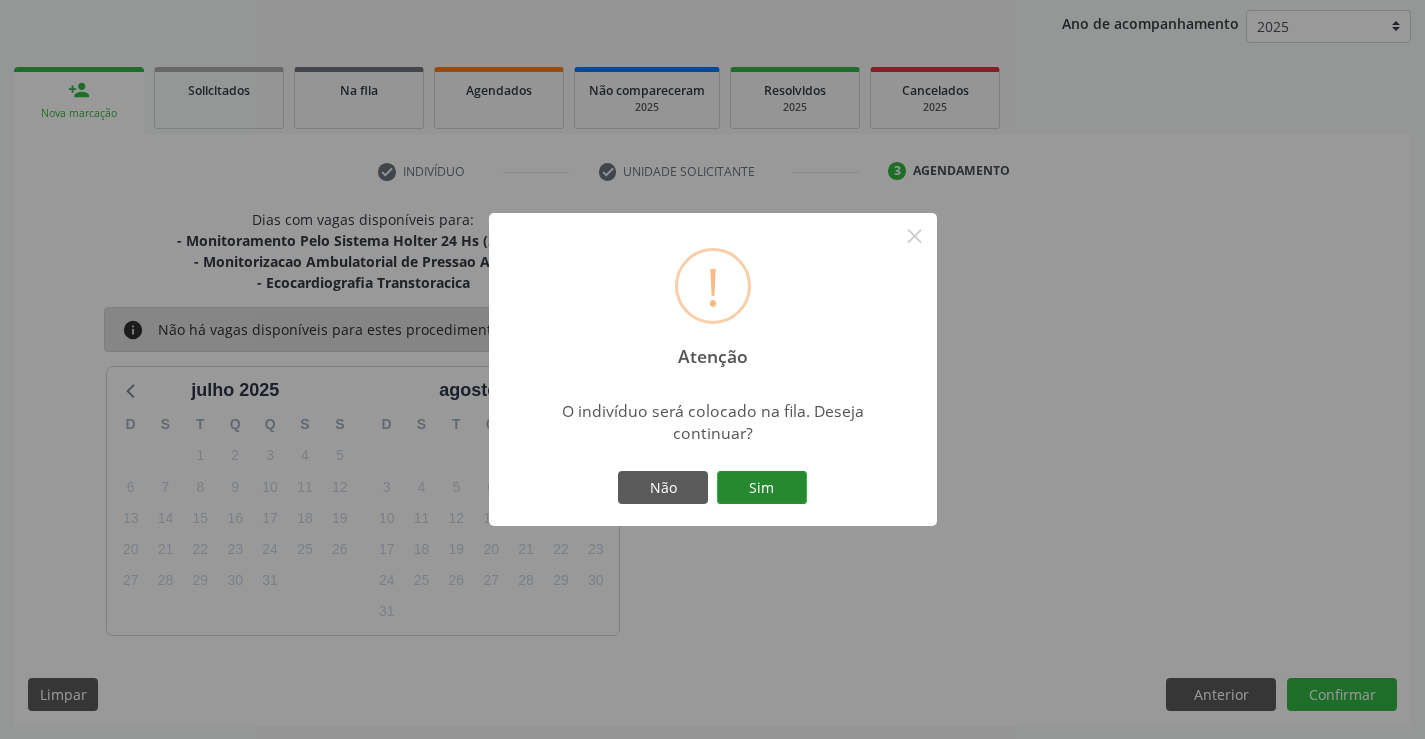 click on "Sim" at bounding box center (762, 488) 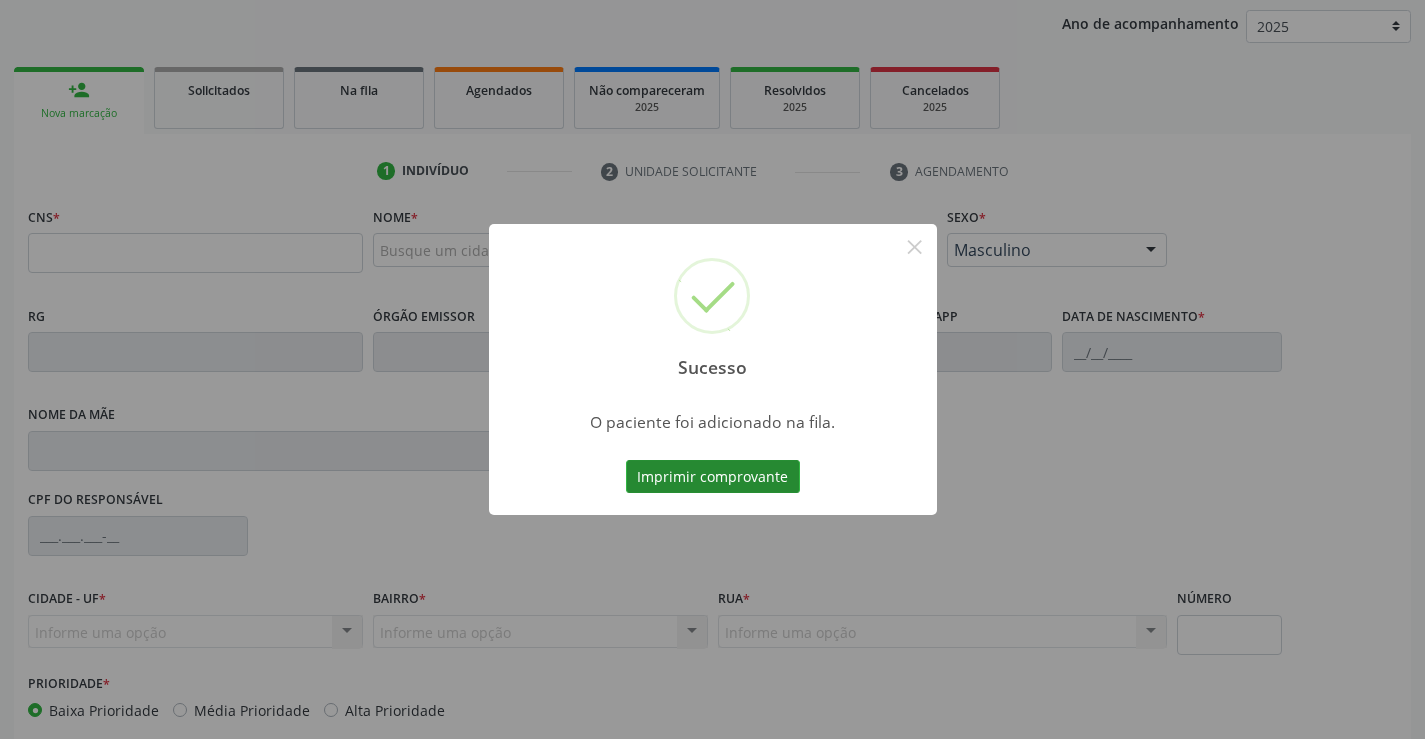 click on "Imprimir comprovante" at bounding box center (713, 477) 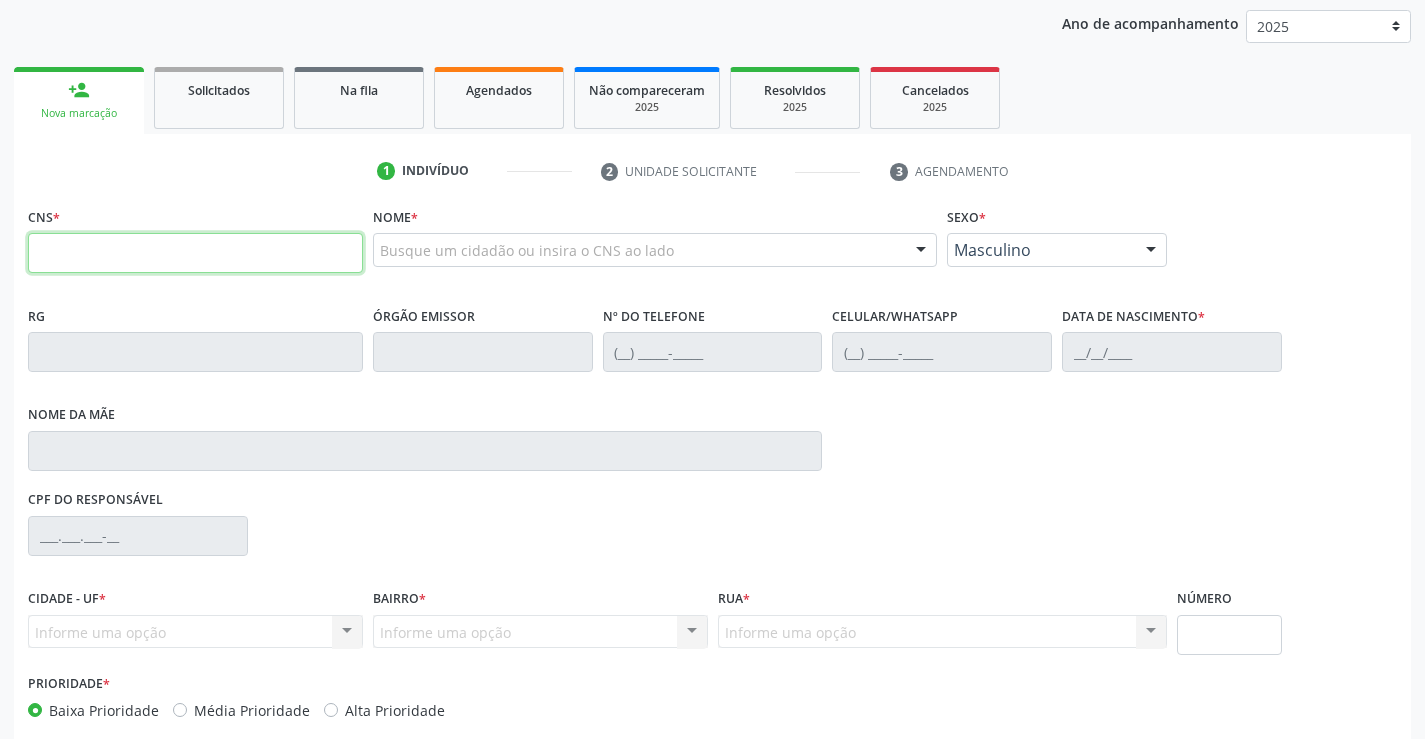 click at bounding box center (195, 253) 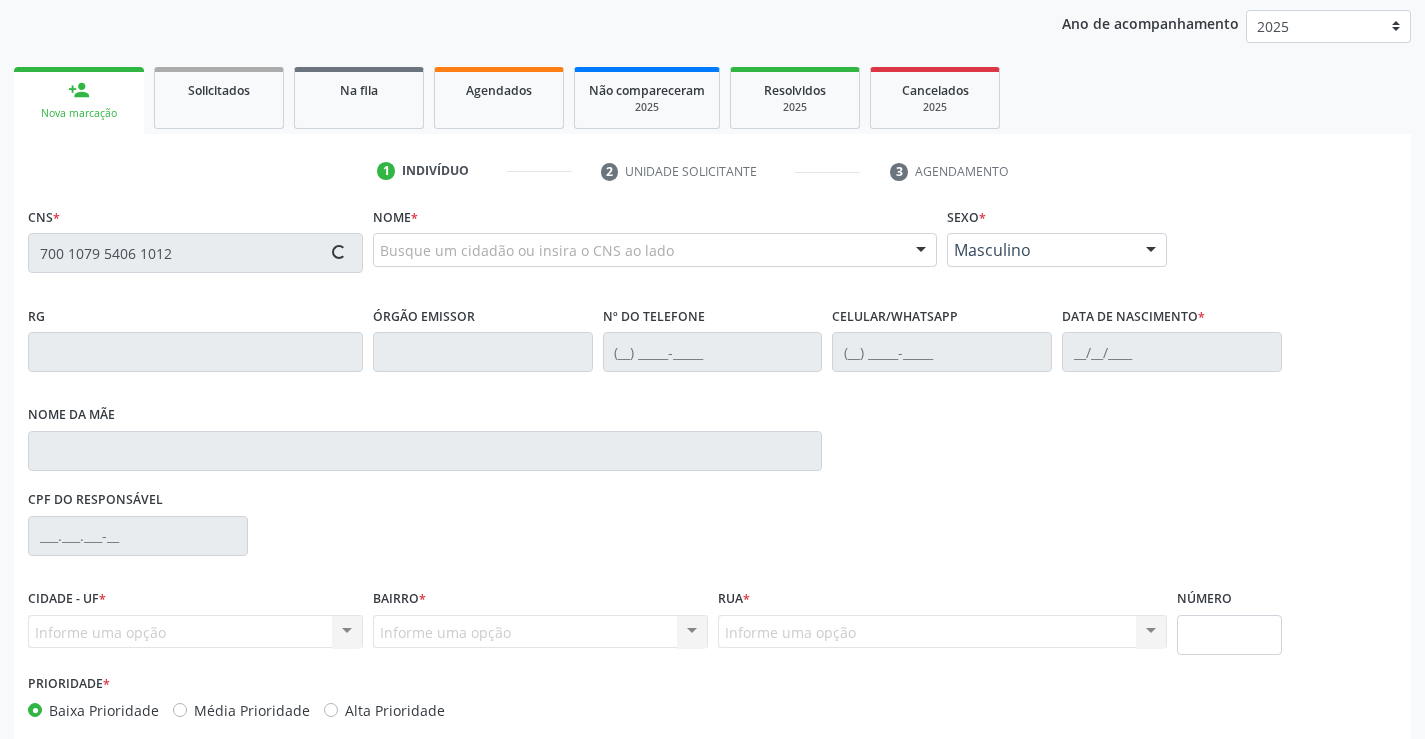 type on "700 1079 5406 1012" 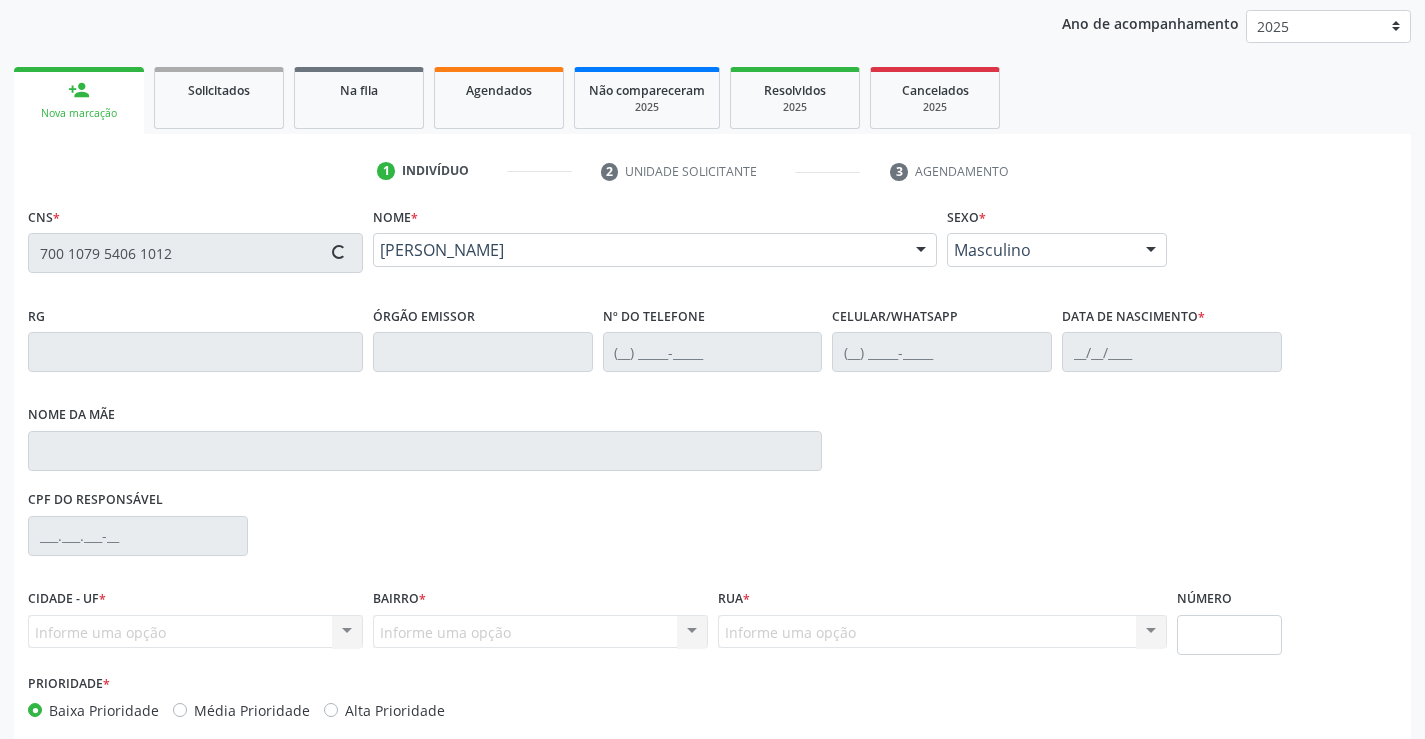type on "1439198810" 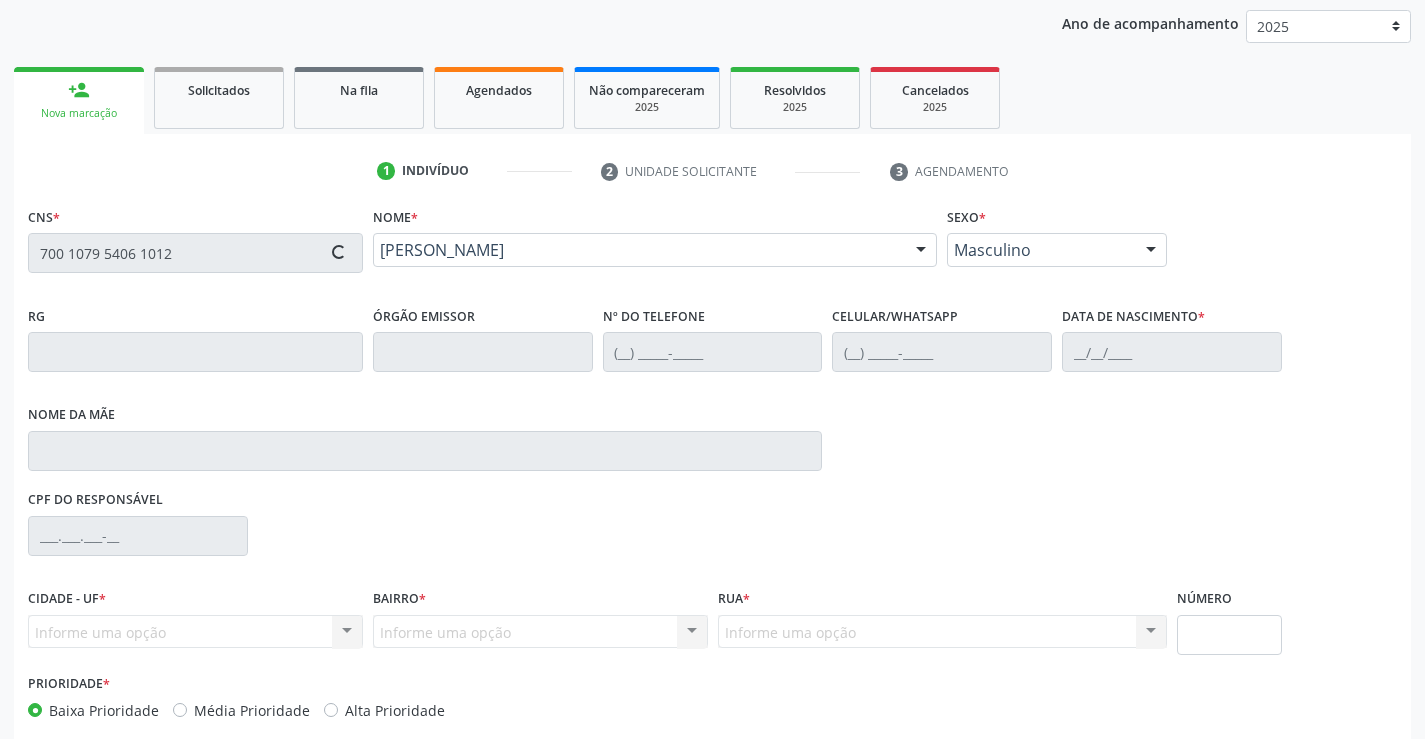 type on "(74) 99123-6972" 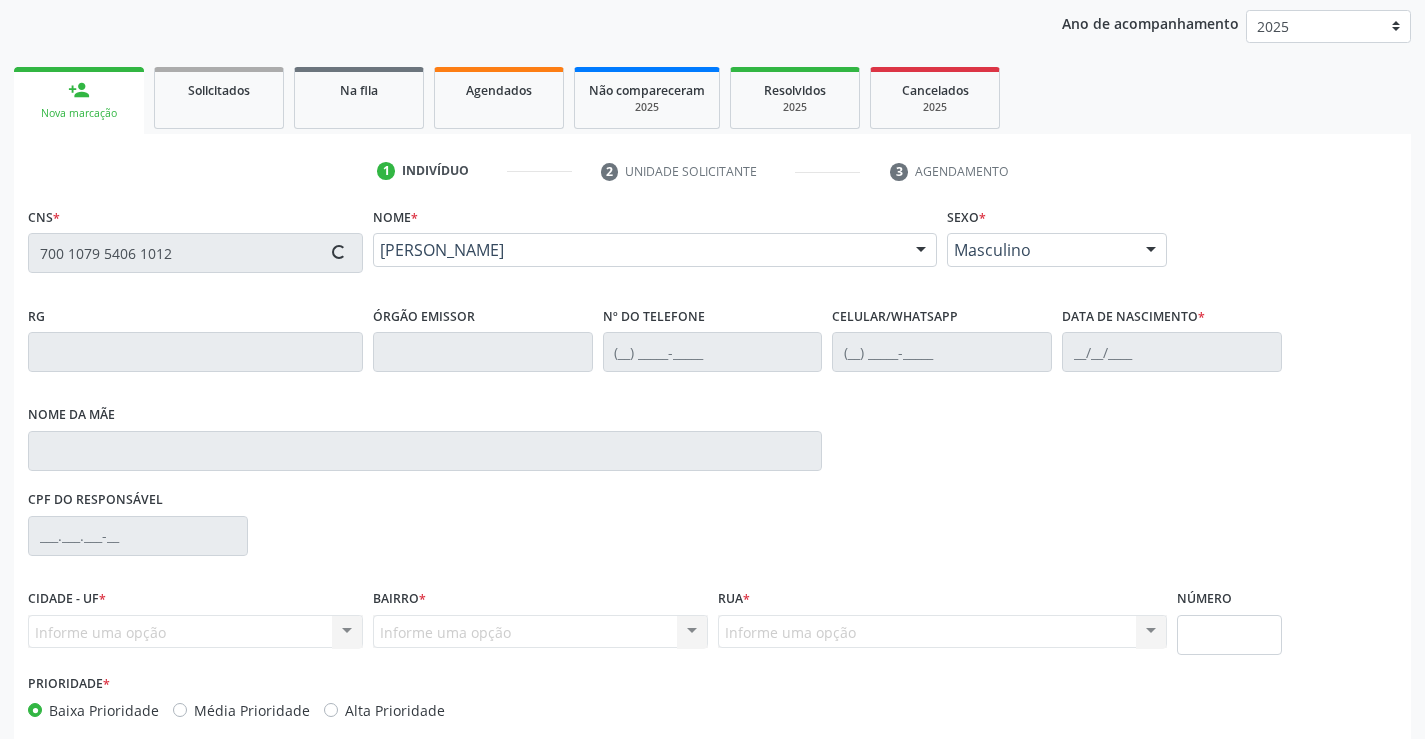 type on "(74) 99123-6972" 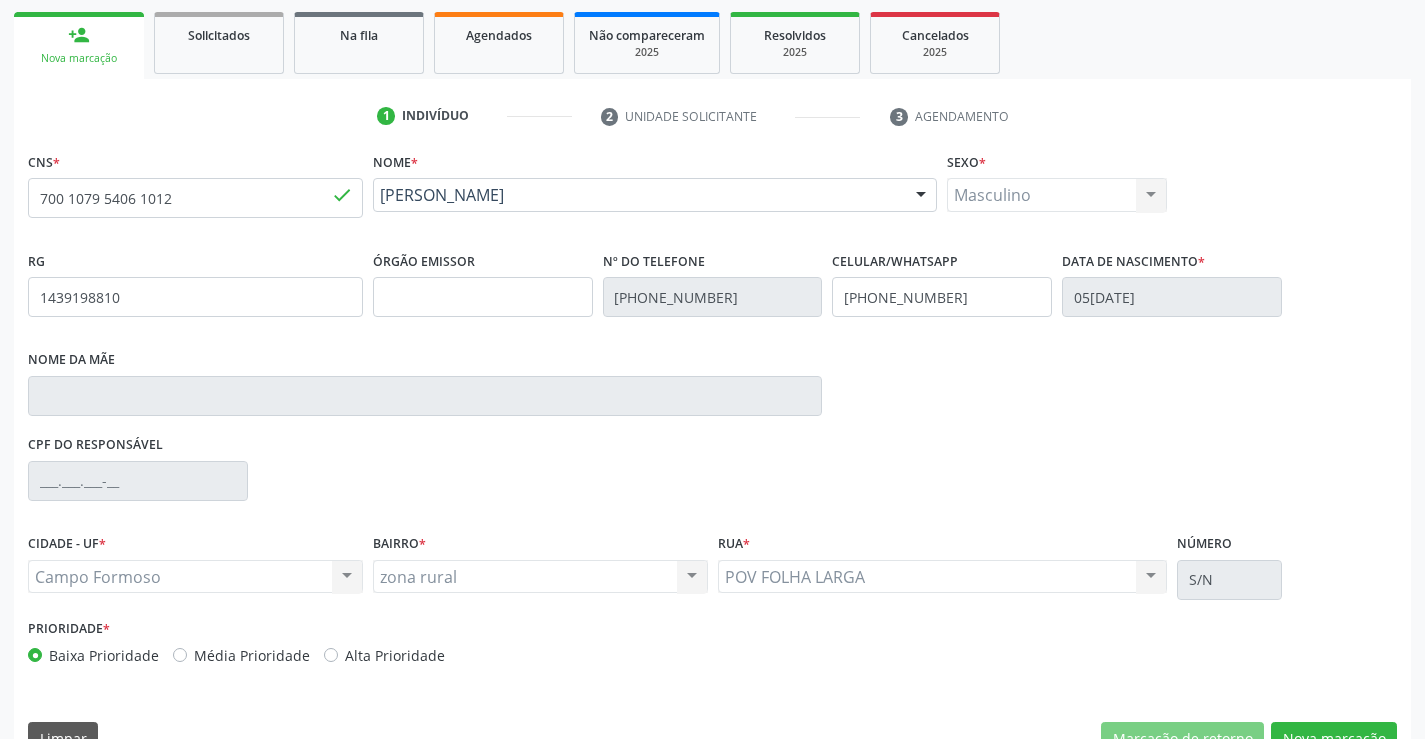 scroll, scrollTop: 331, scrollLeft: 0, axis: vertical 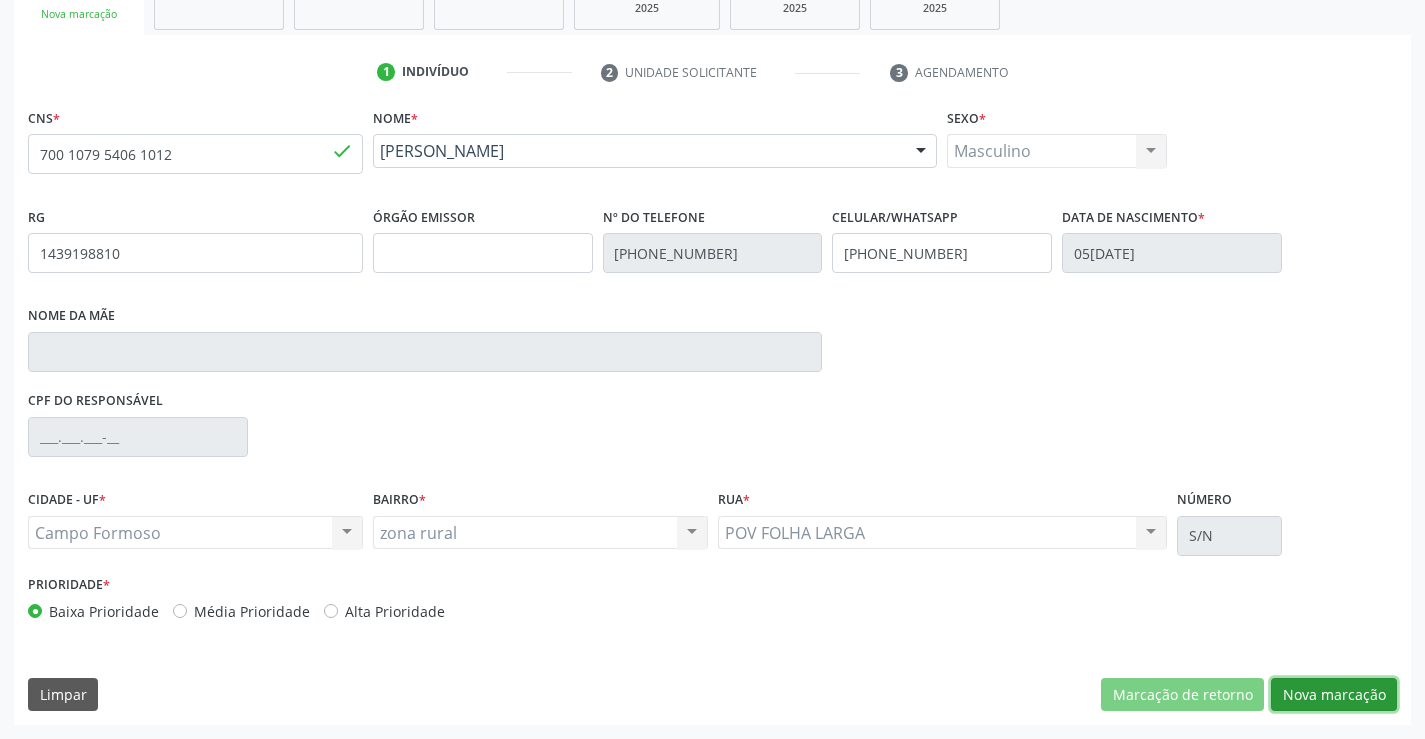 click on "Nova marcação" at bounding box center (1334, 695) 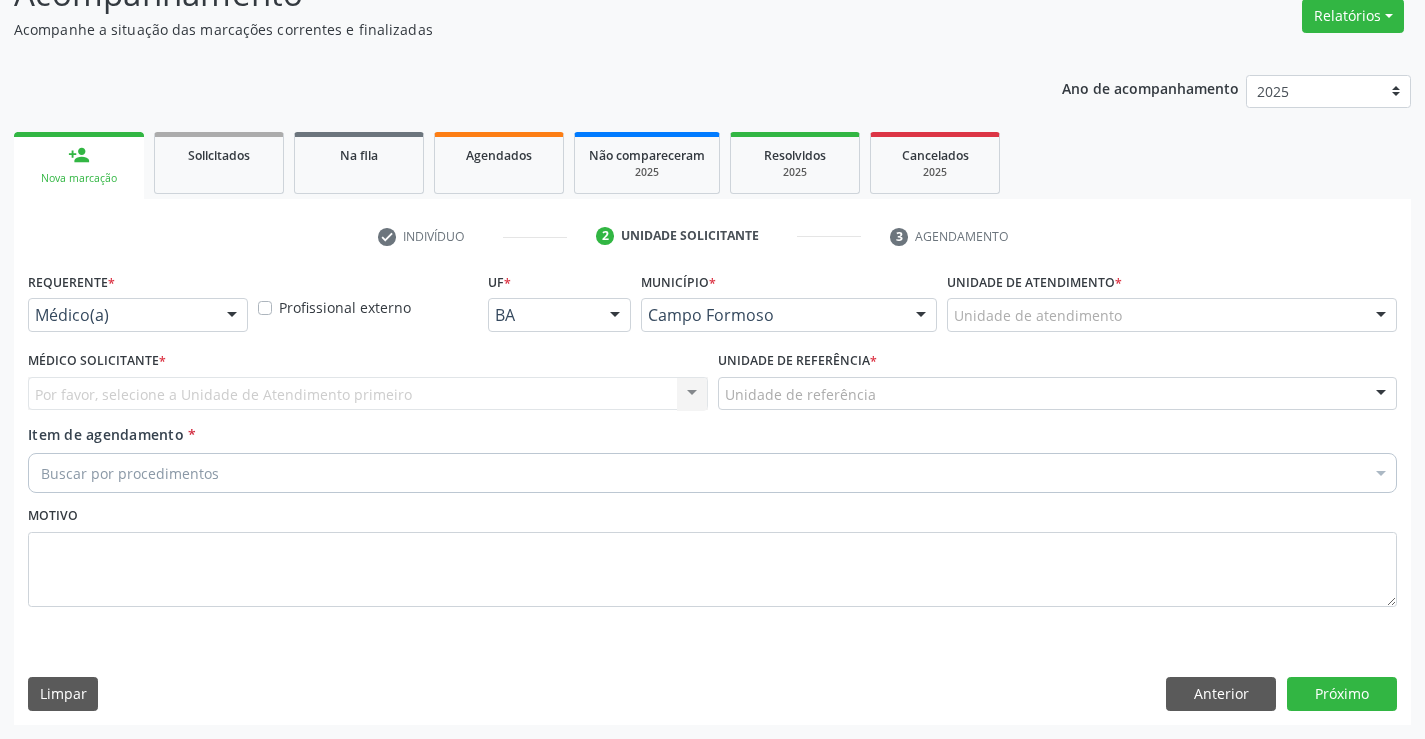 scroll, scrollTop: 167, scrollLeft: 0, axis: vertical 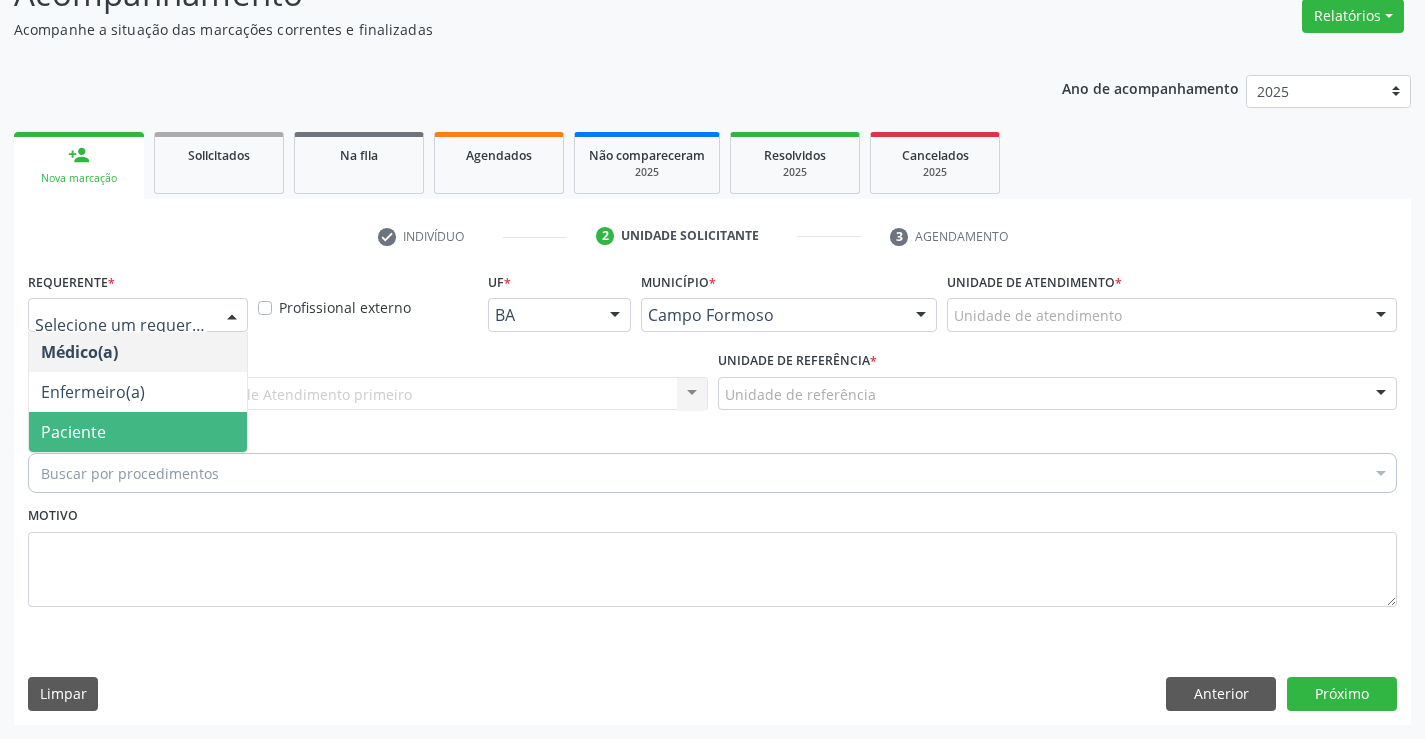click on "Paciente" at bounding box center [138, 432] 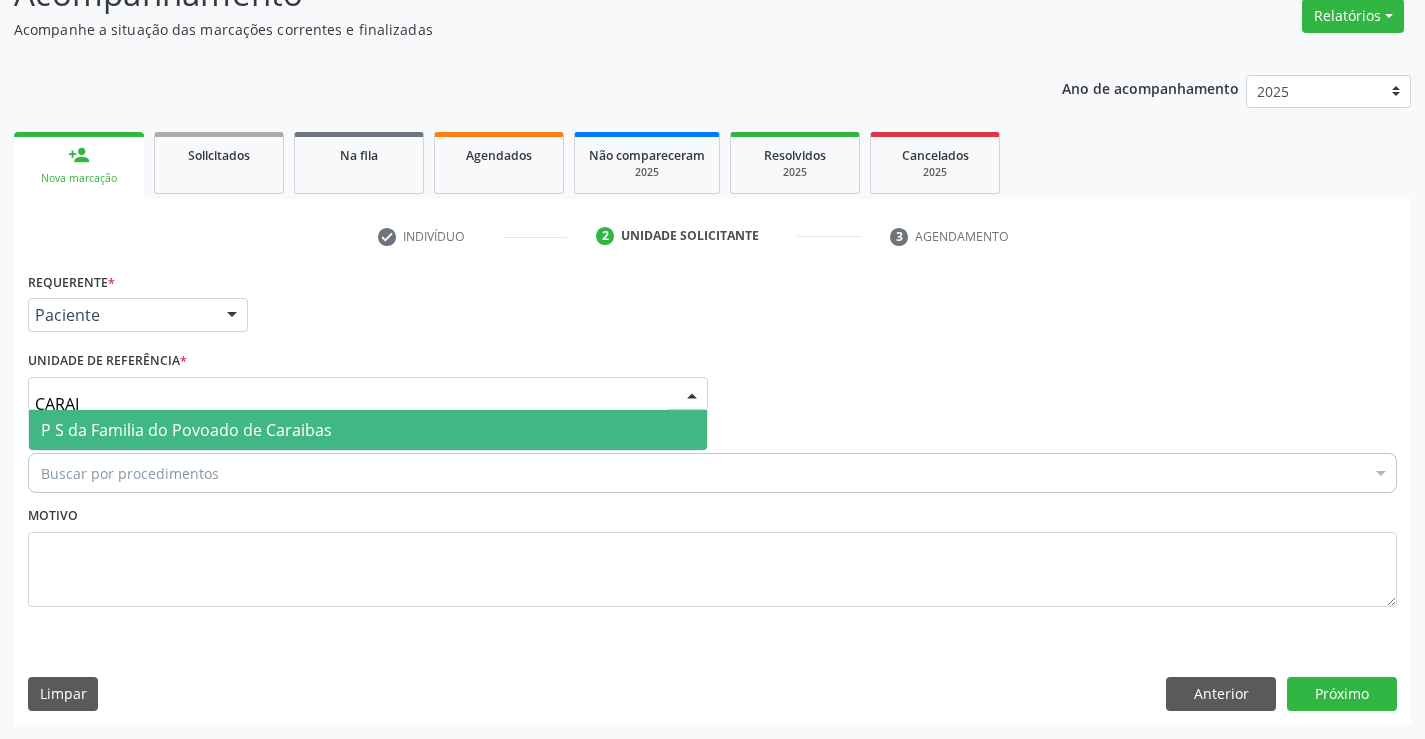type on "CARAIB" 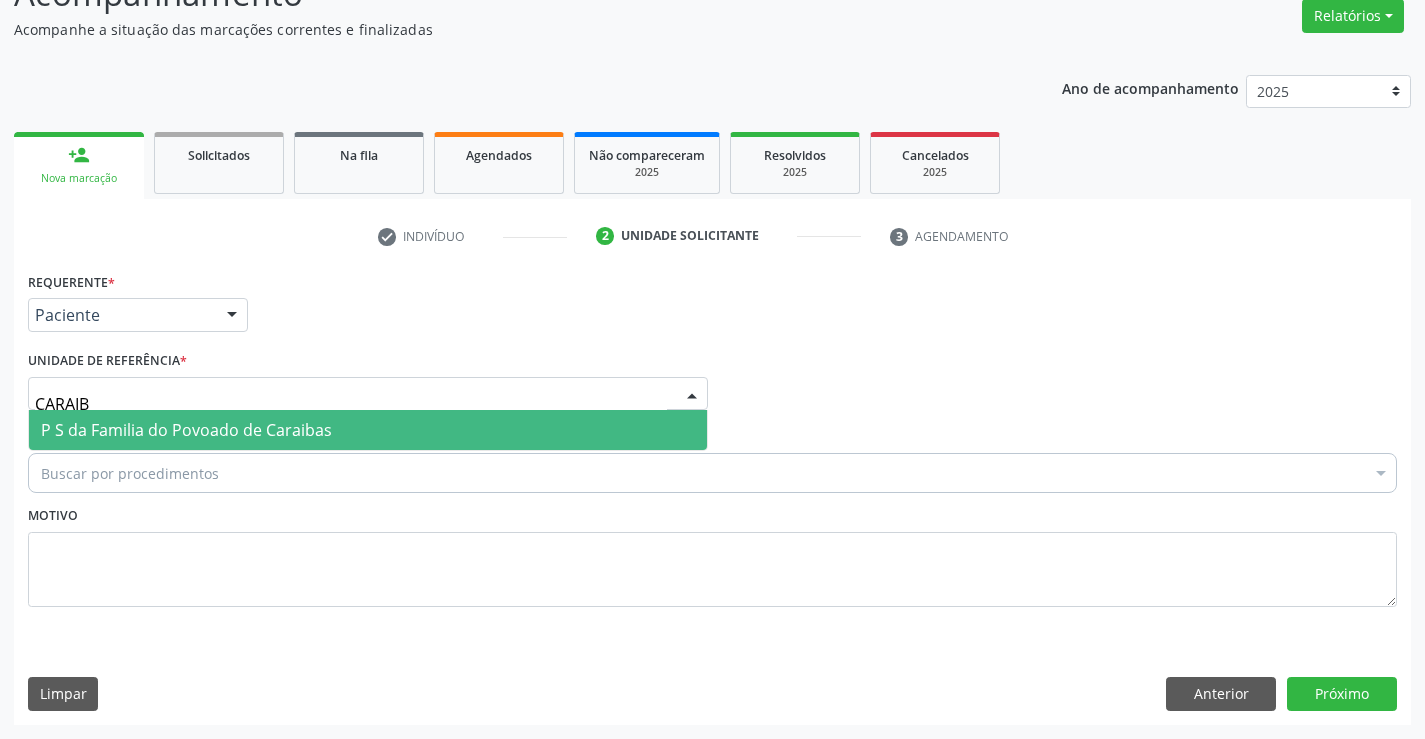 click on "P S da Familia do Povoado de Caraibas" at bounding box center (186, 430) 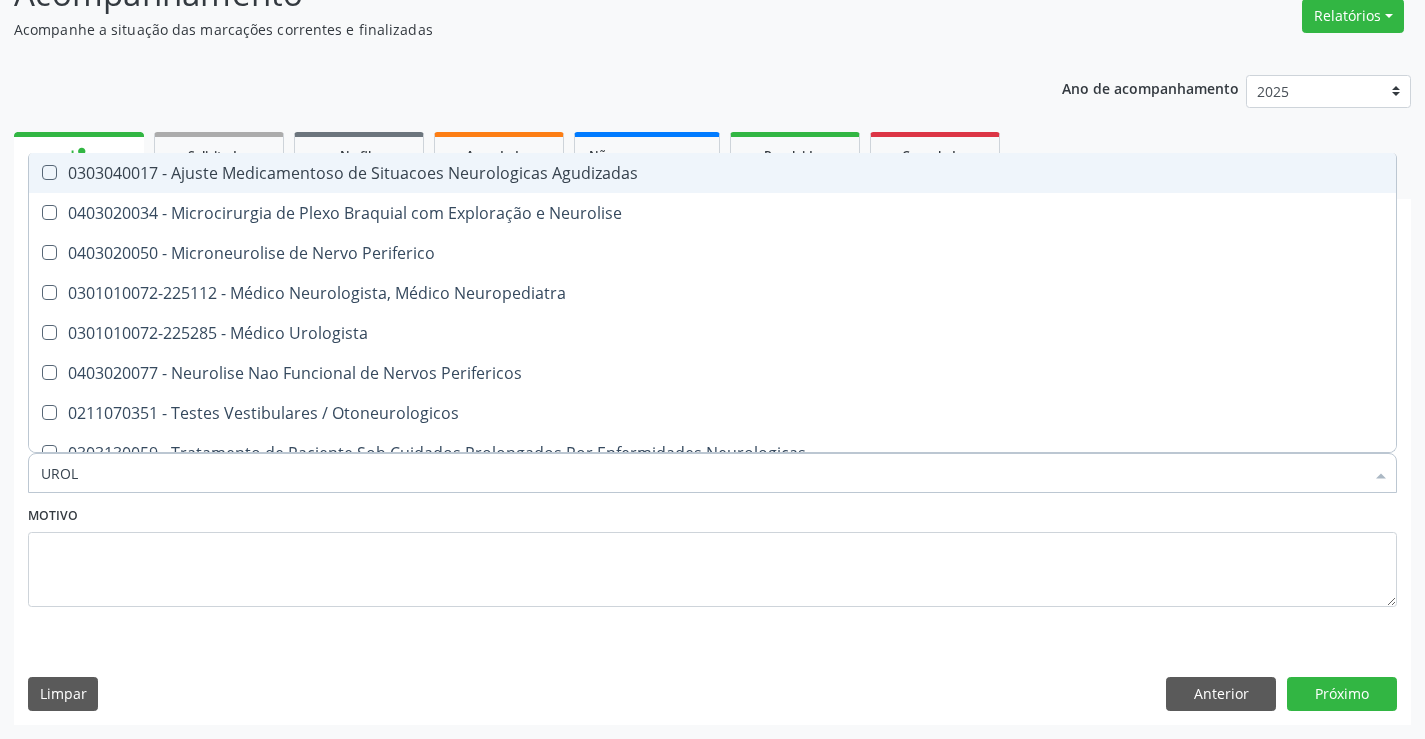 type on "UROLO" 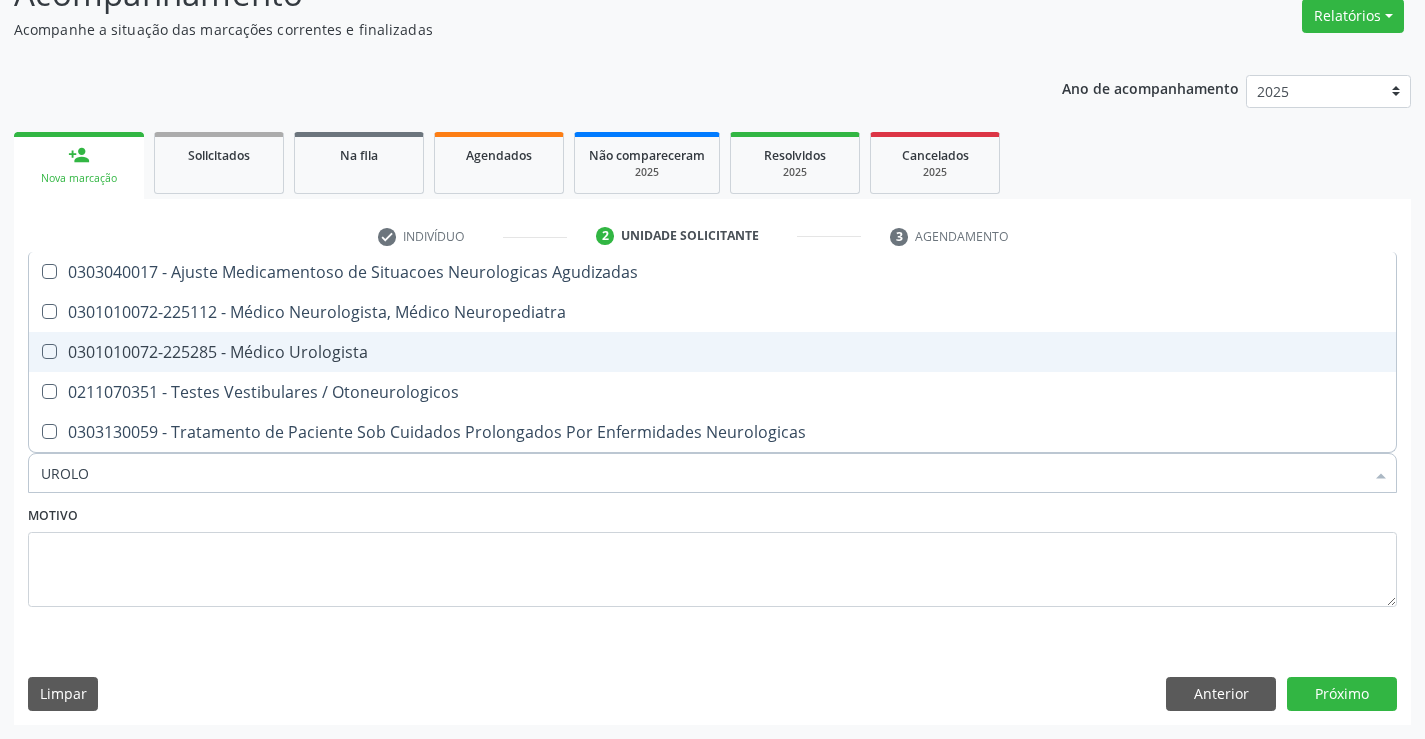 click on "0301010072-225285 - Médico Urologista" at bounding box center [712, 352] 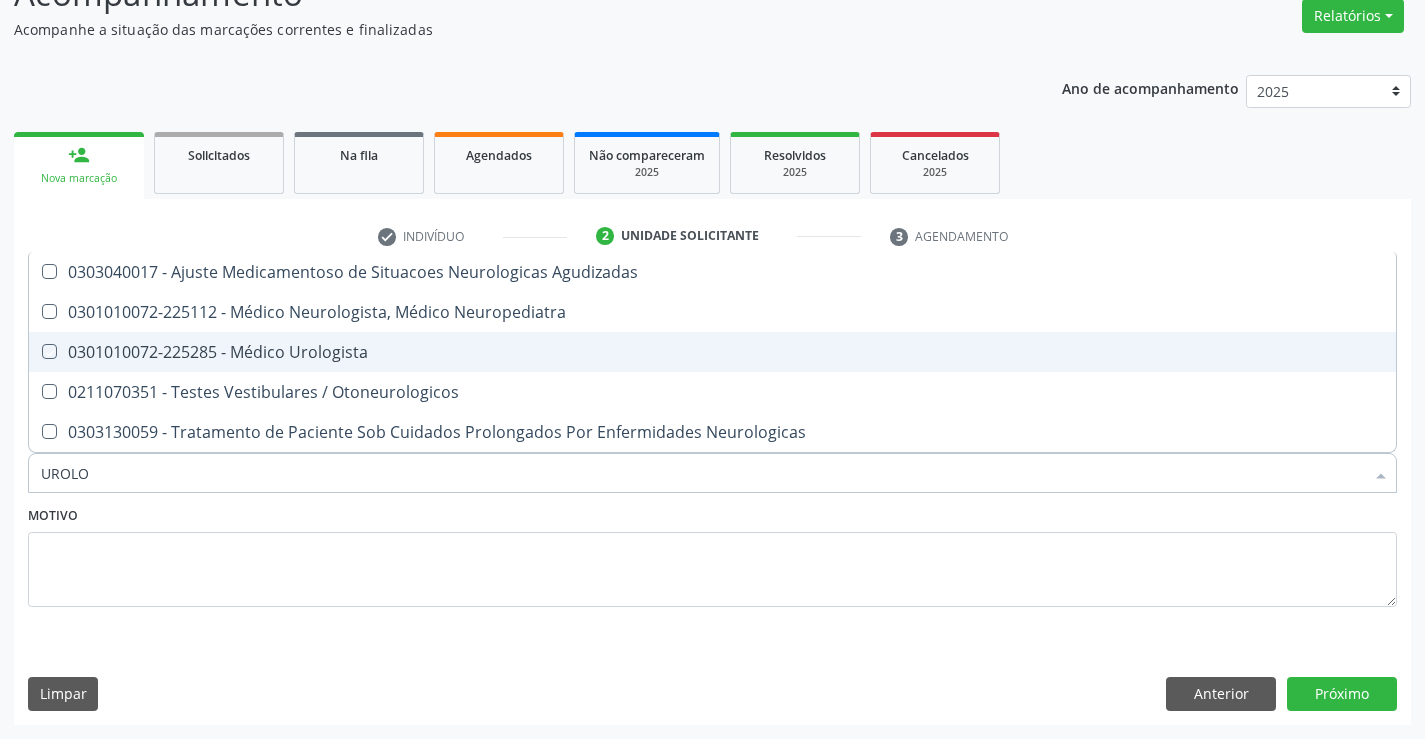 checkbox on "true" 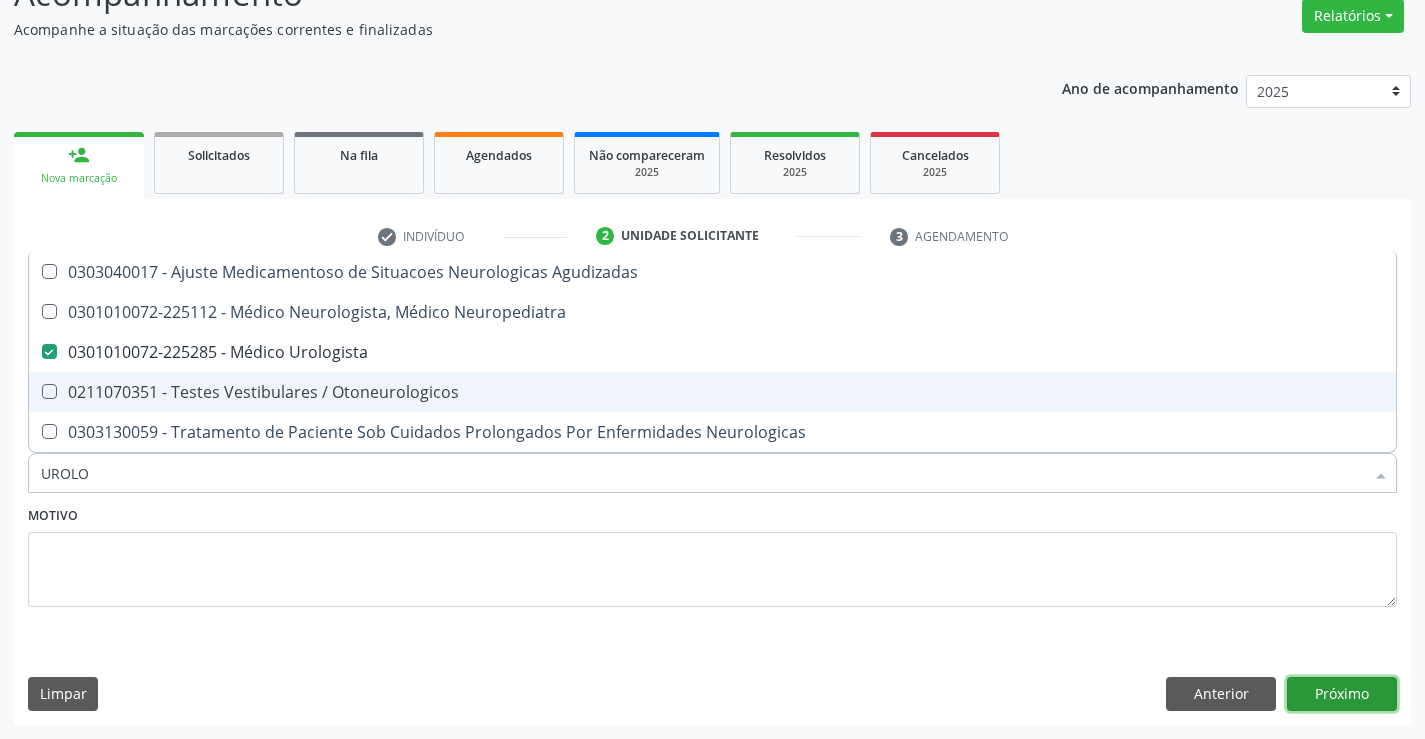 click on "Próximo" at bounding box center (1342, 694) 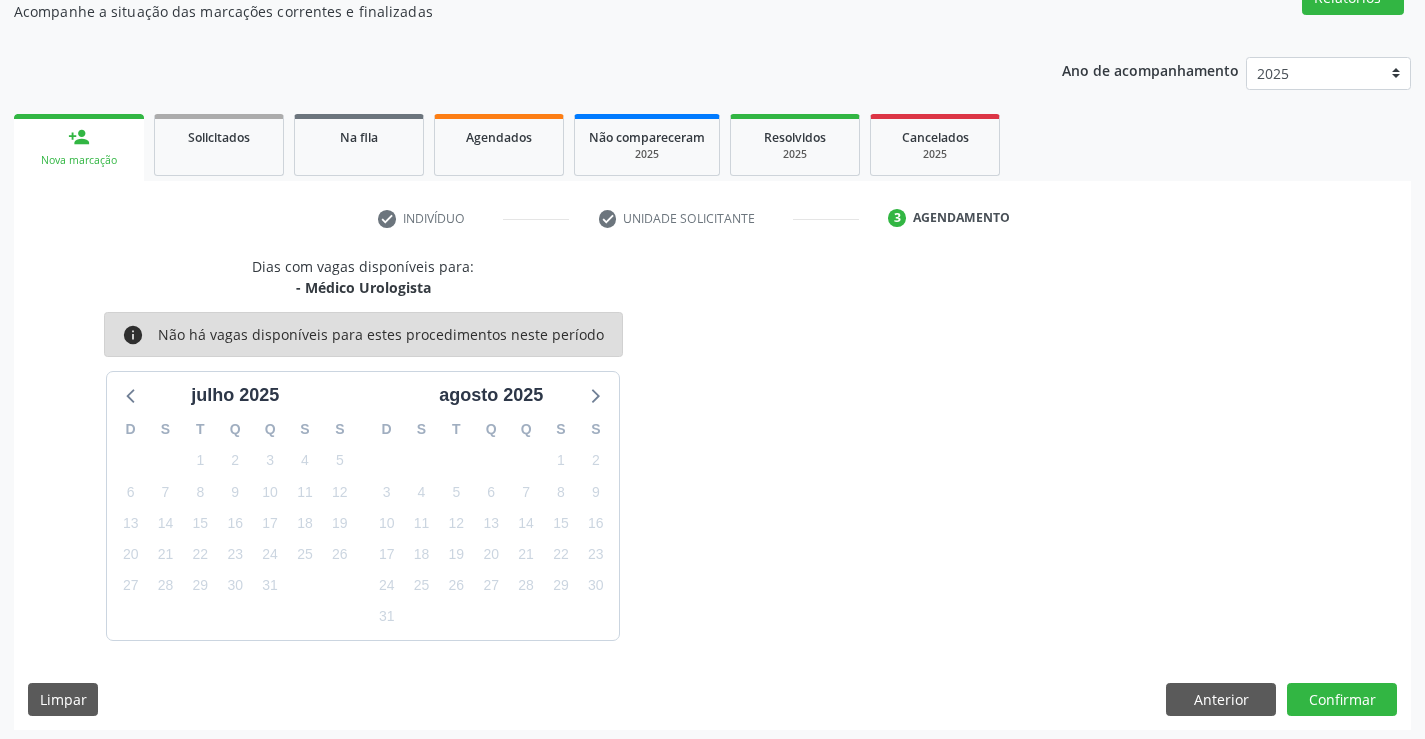 scroll, scrollTop: 190, scrollLeft: 0, axis: vertical 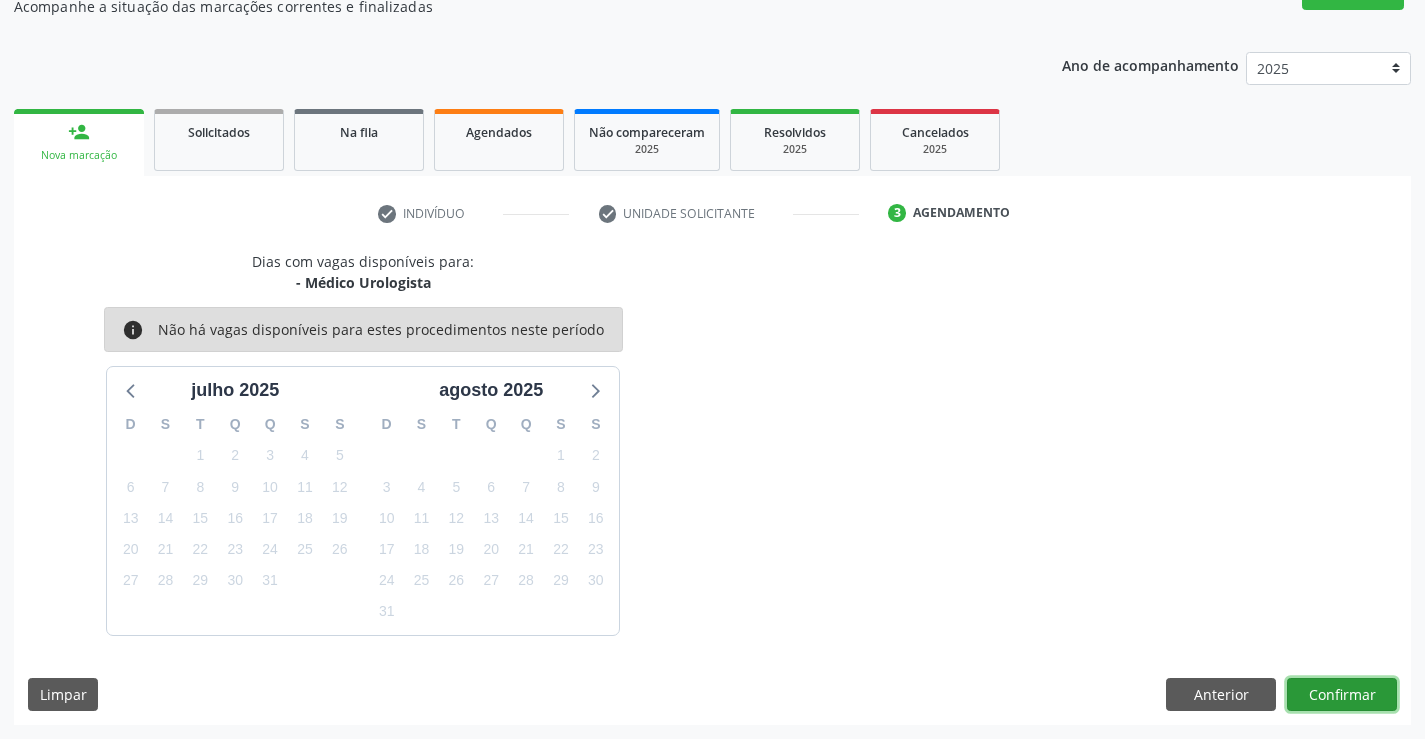 click on "Confirmar" at bounding box center [1342, 695] 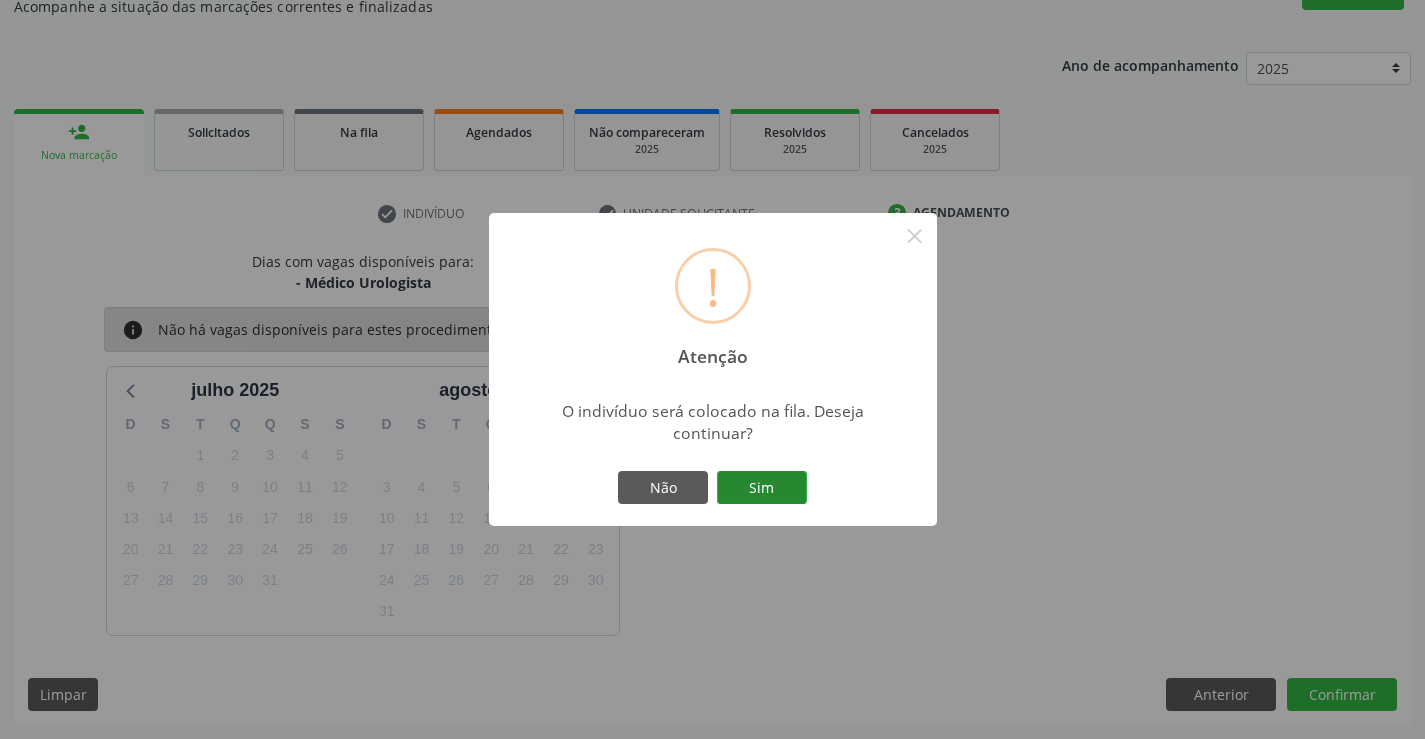 click on "Sim" at bounding box center (762, 488) 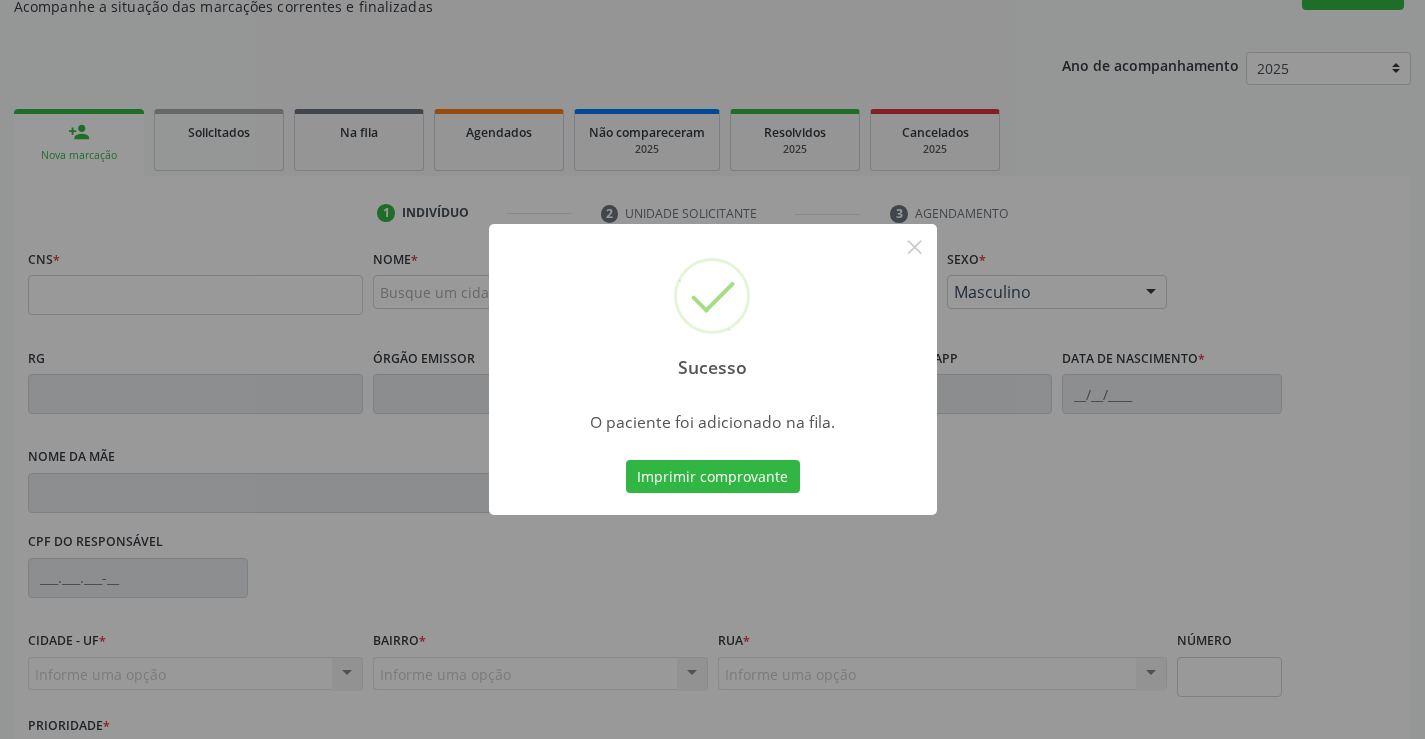 click on "Imprimir comprovante" at bounding box center [713, 477] 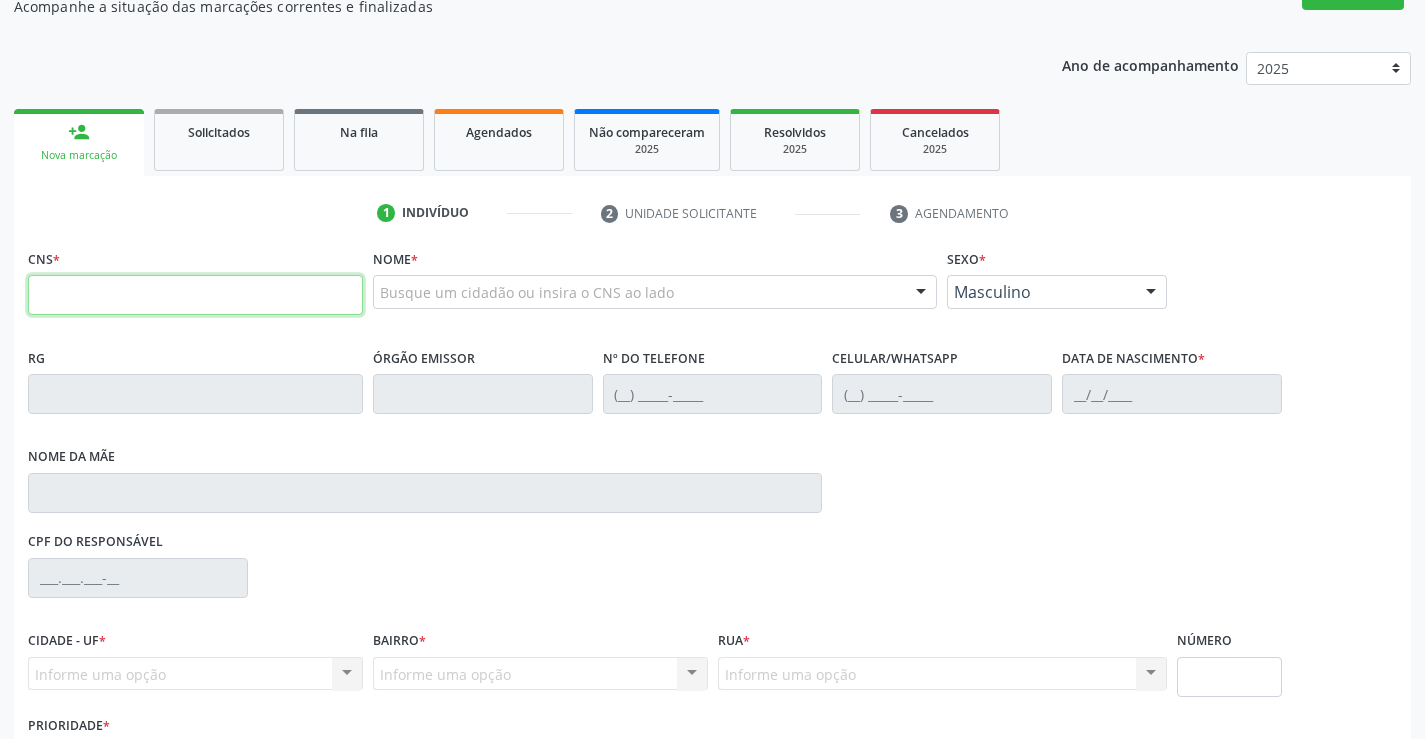 click at bounding box center (195, 295) 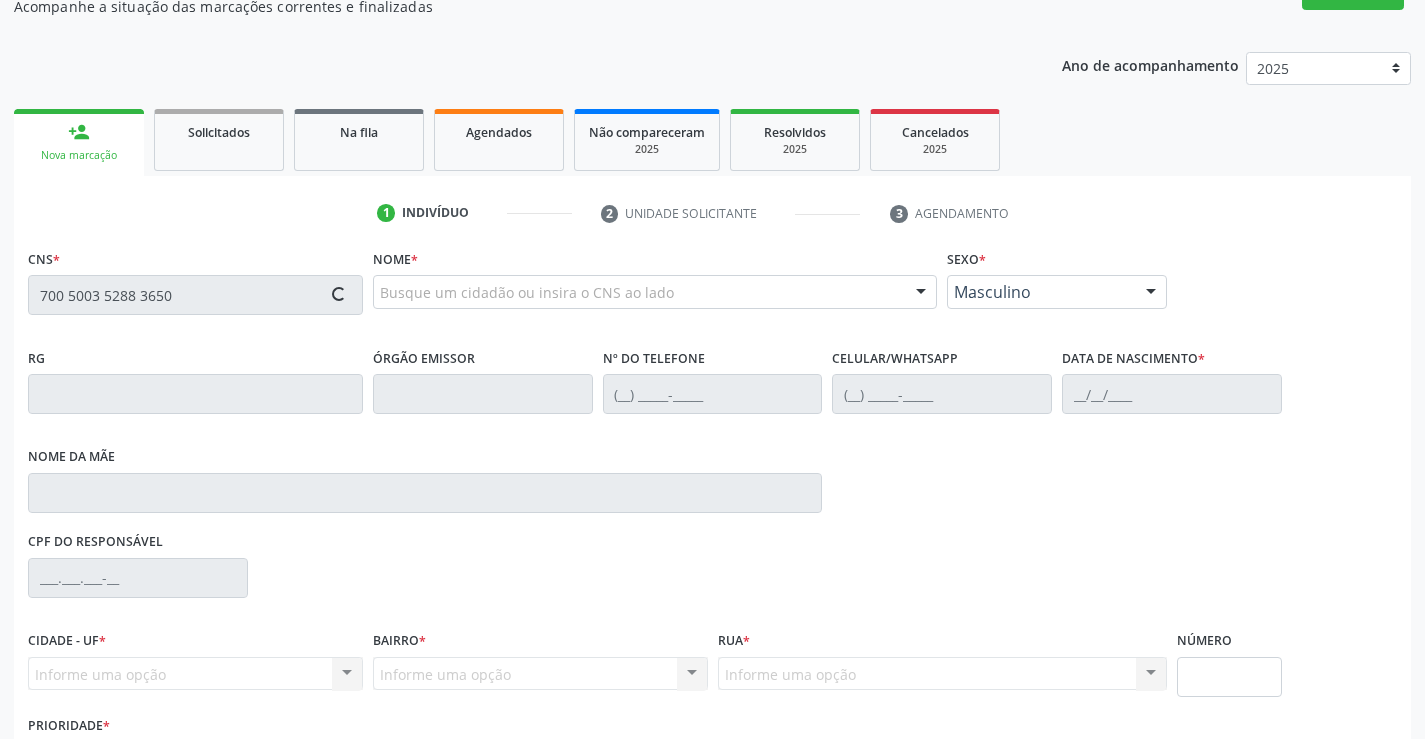 type on "700 5003 5288 3650" 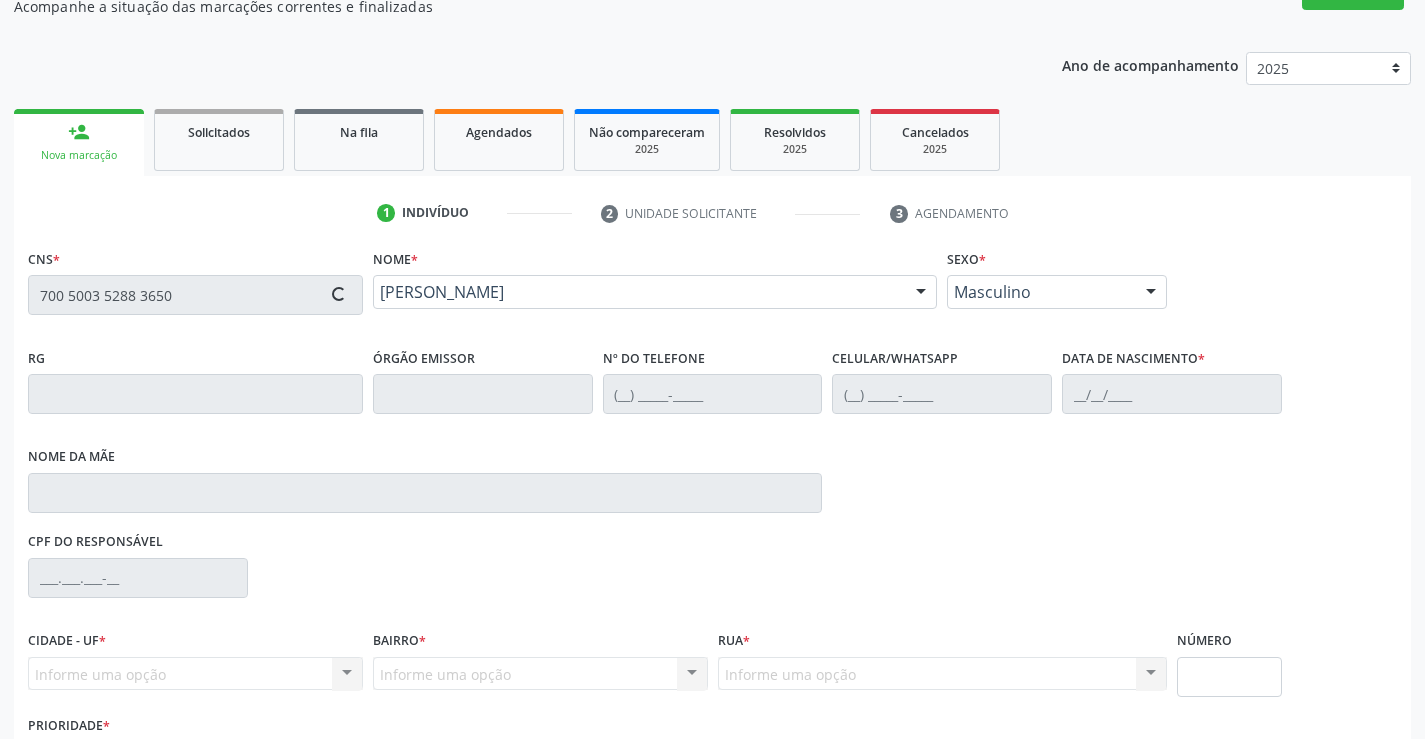 type on "0744469082" 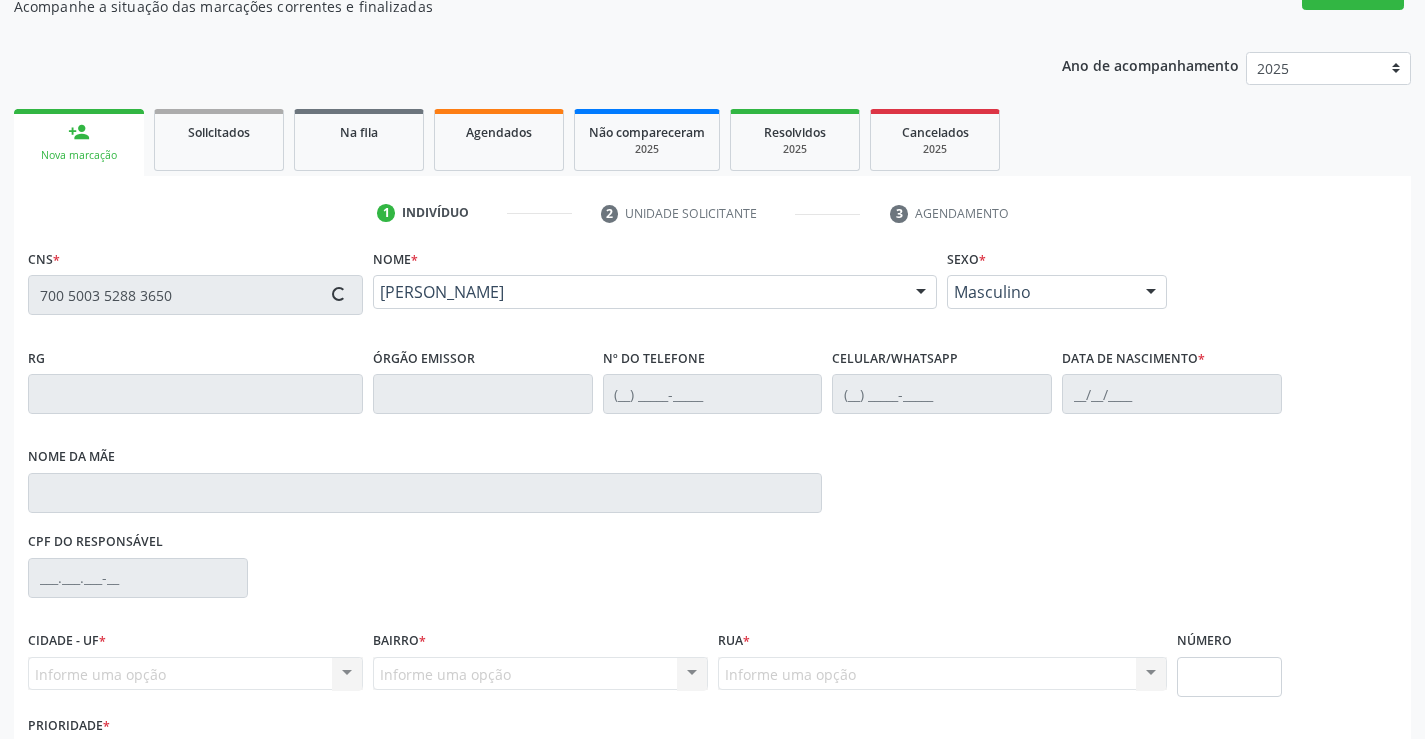 type on "(74) 98857-3291" 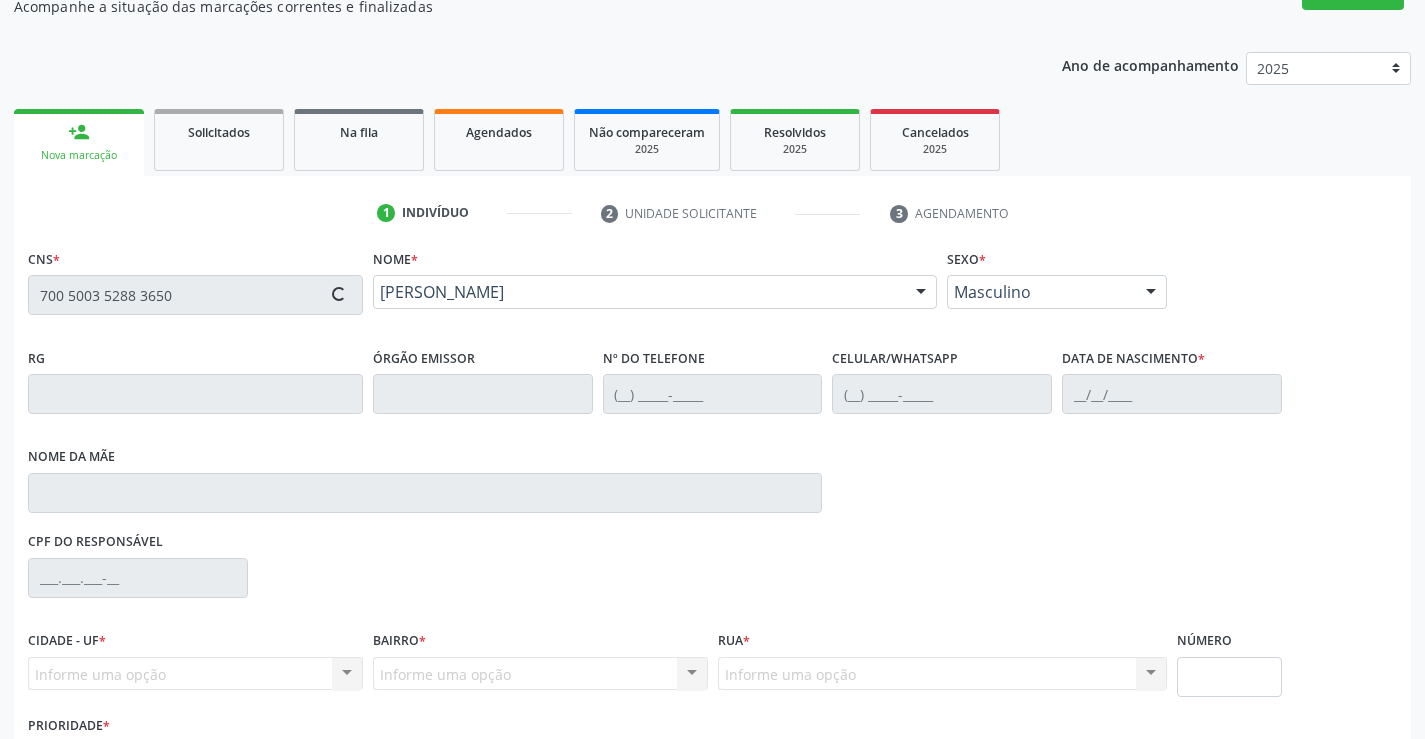 type on "29/10/1959" 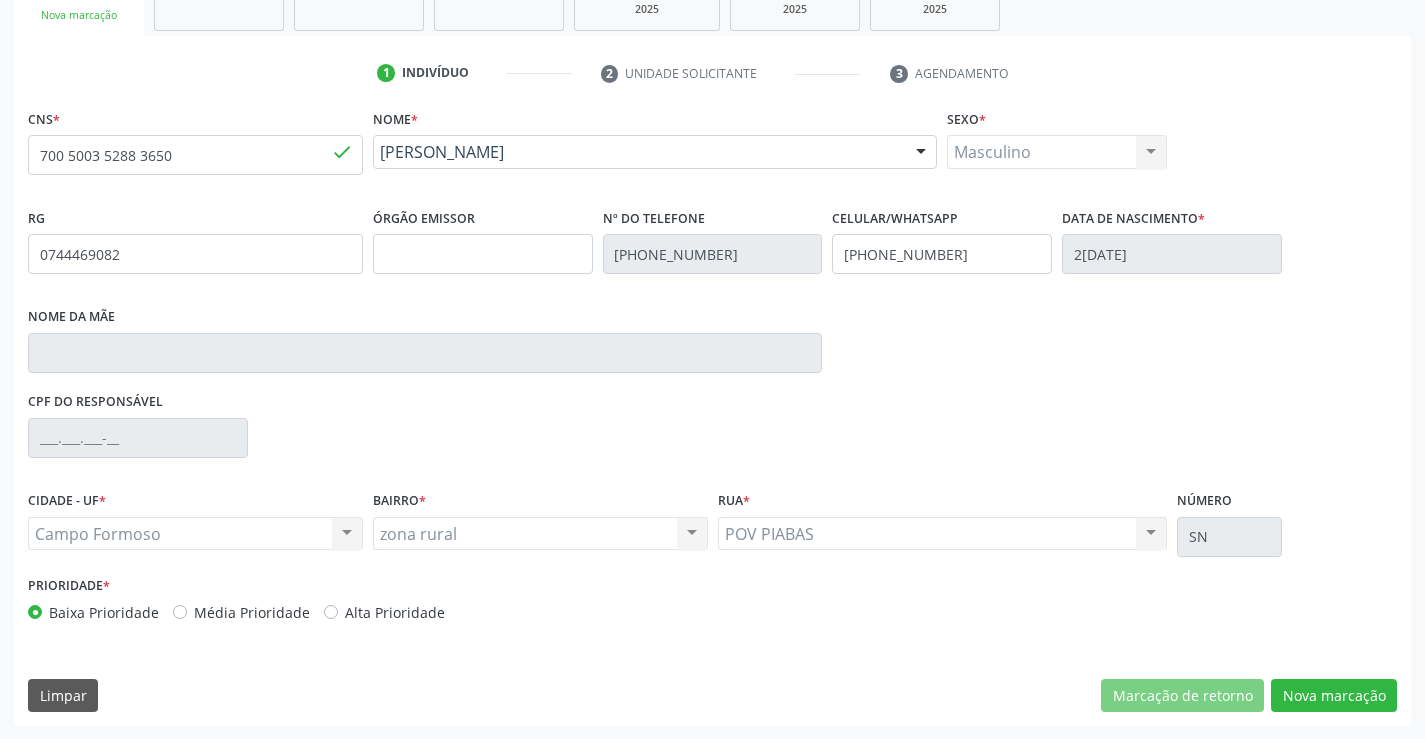 scroll, scrollTop: 331, scrollLeft: 0, axis: vertical 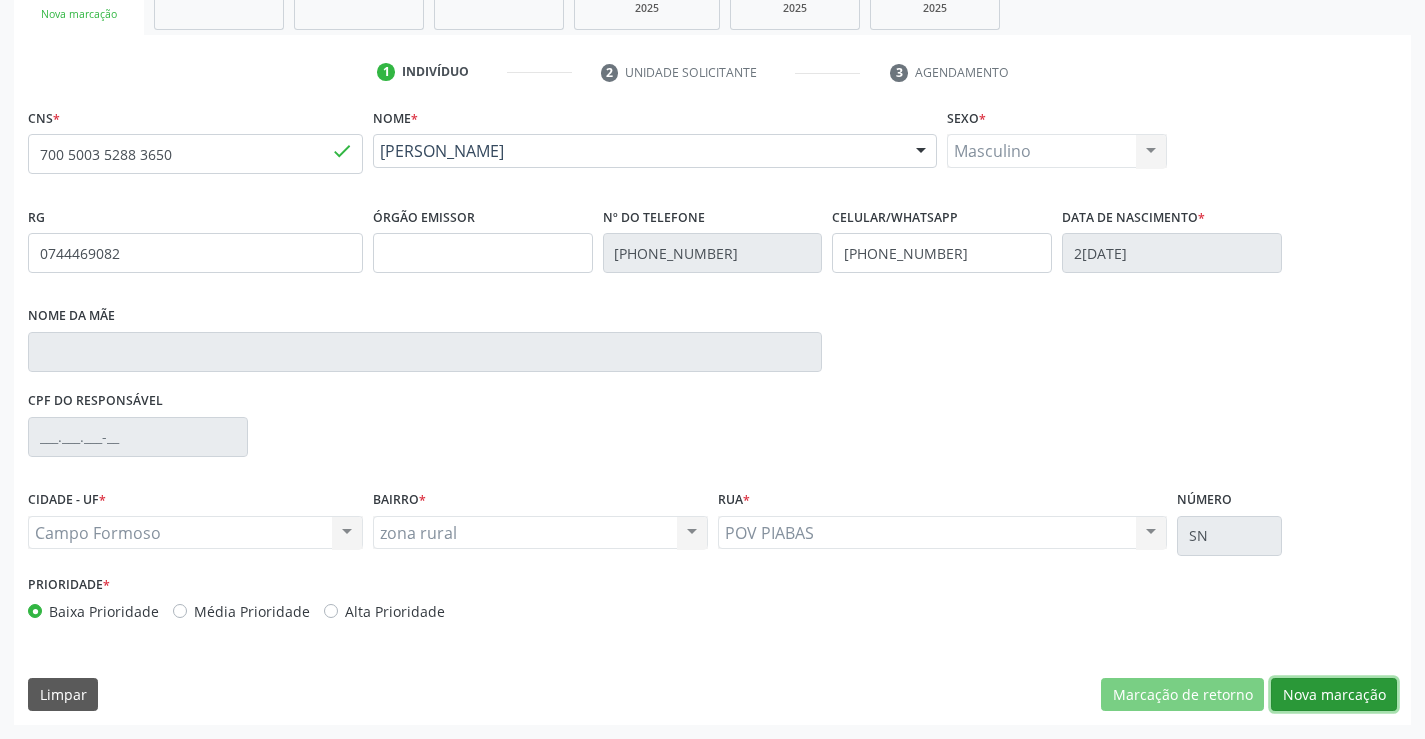 click on "Nova marcação" at bounding box center (1334, 695) 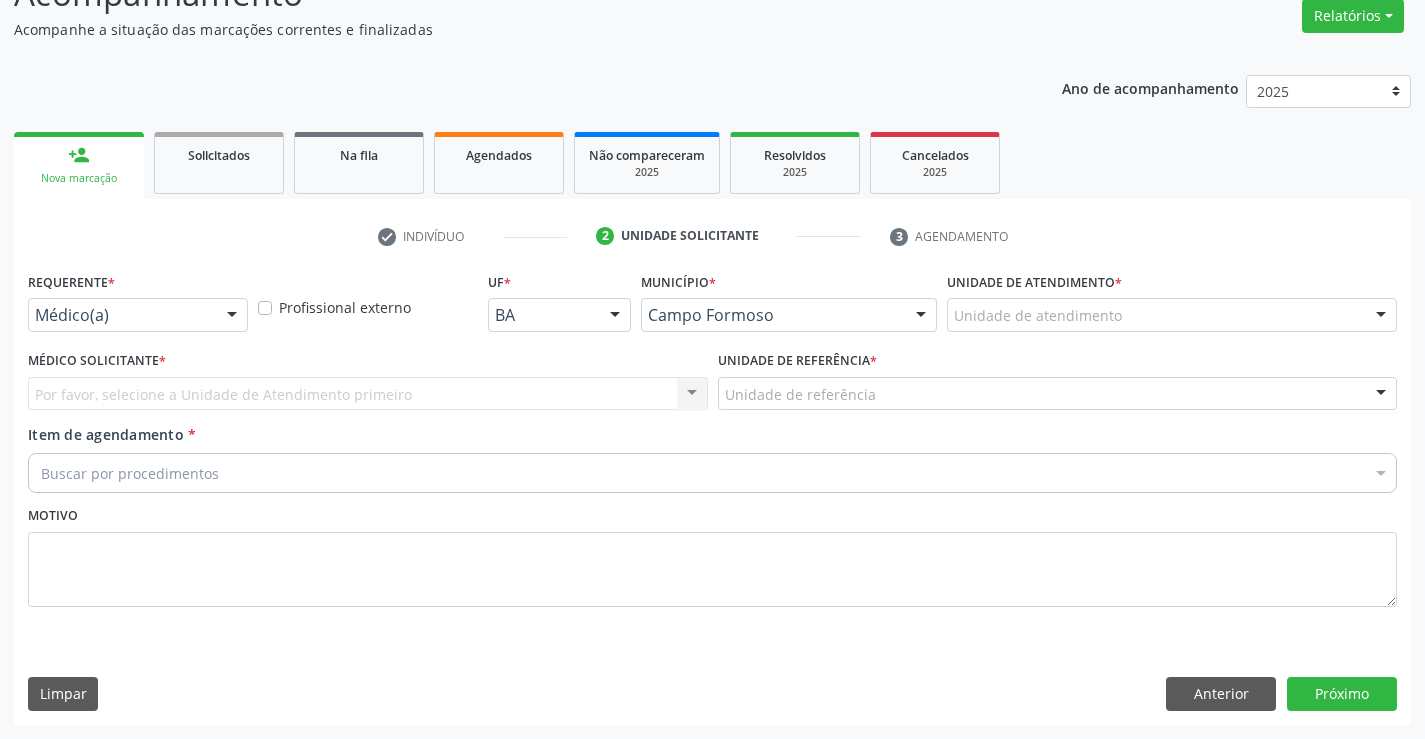 scroll, scrollTop: 167, scrollLeft: 0, axis: vertical 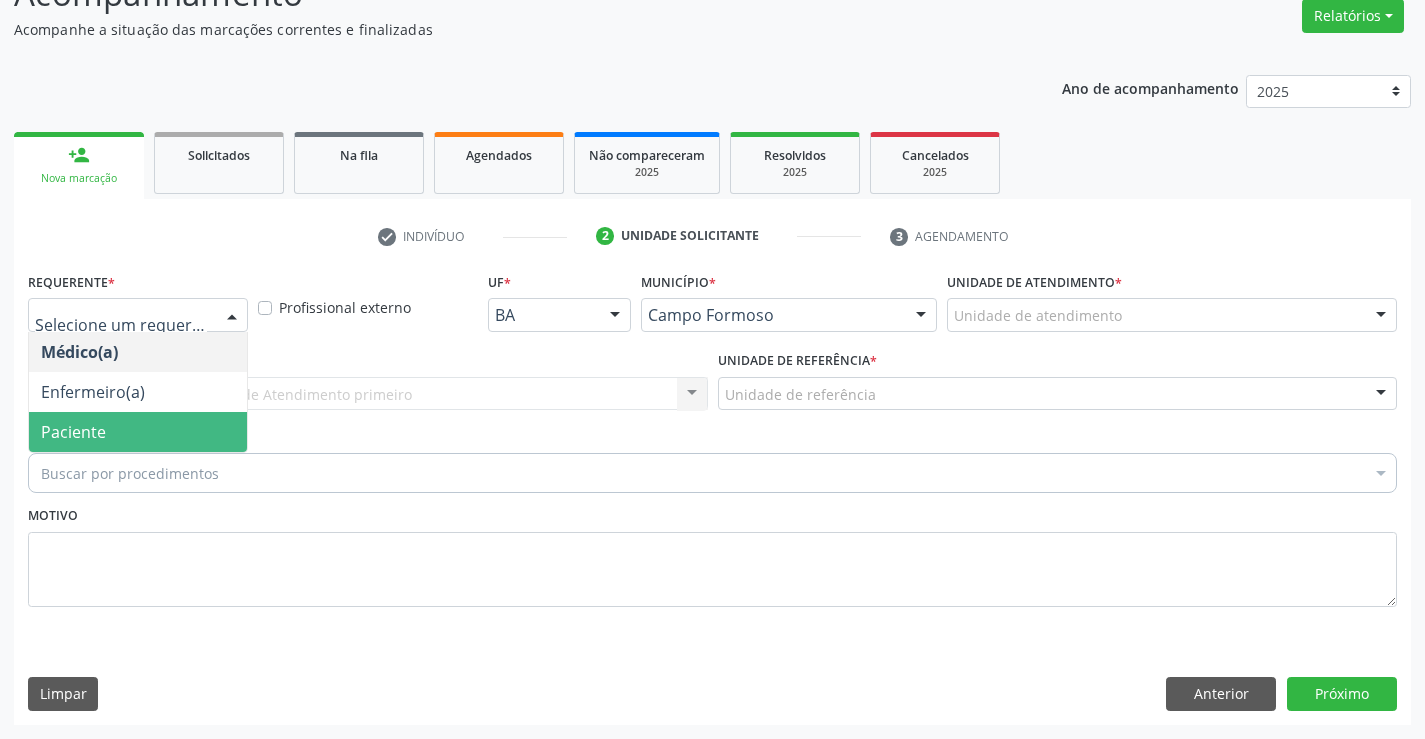 click on "Paciente" at bounding box center (138, 432) 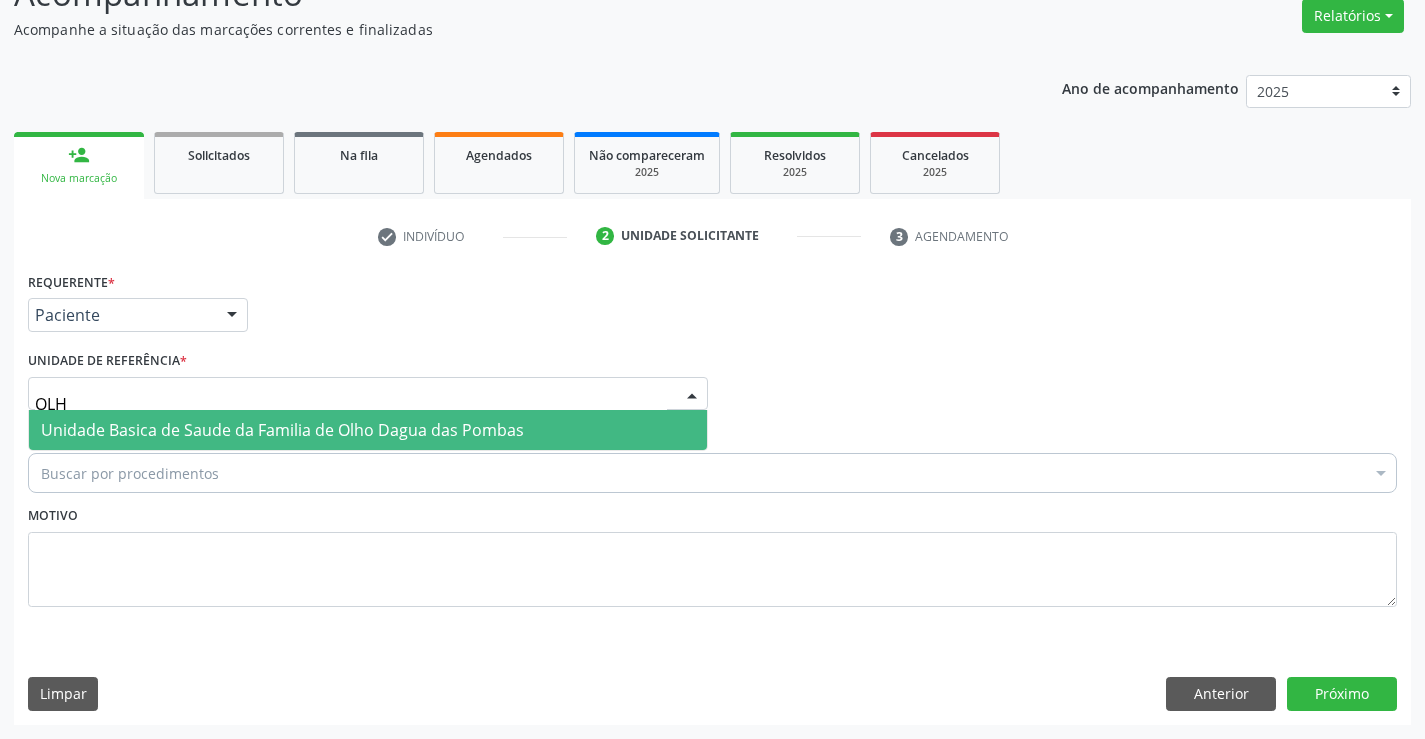 type on "OLHO" 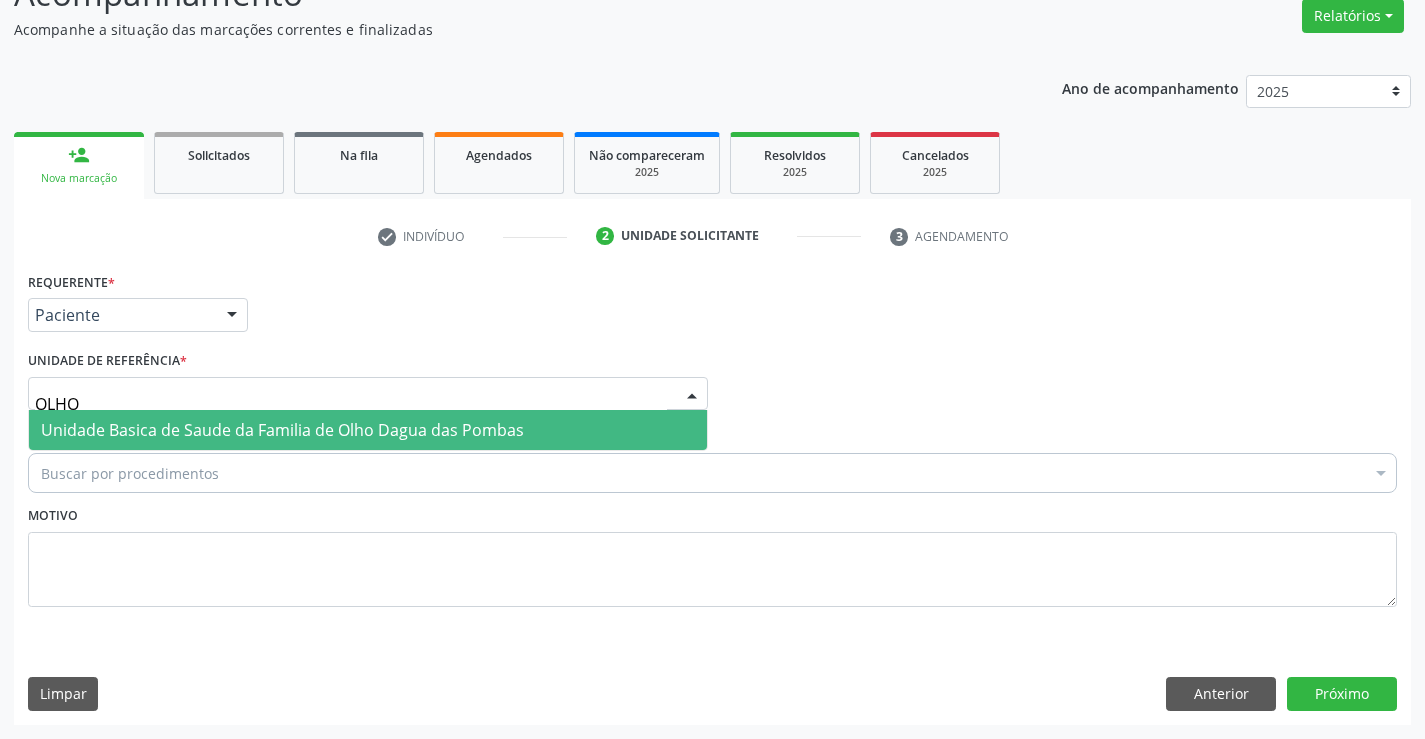 click on "Unidade Basica de Saude da Familia de Olho Dagua das Pombas" at bounding box center [282, 430] 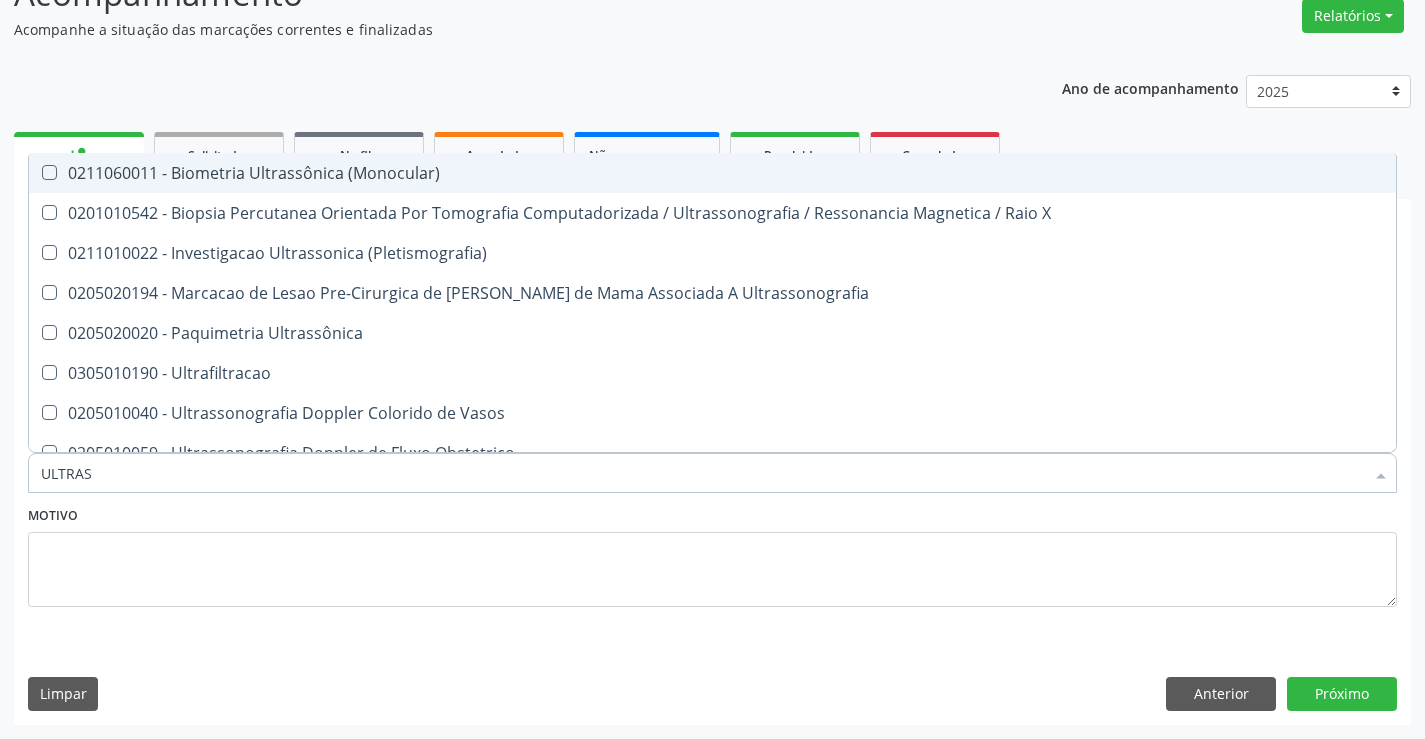 type on "ULTRASS" 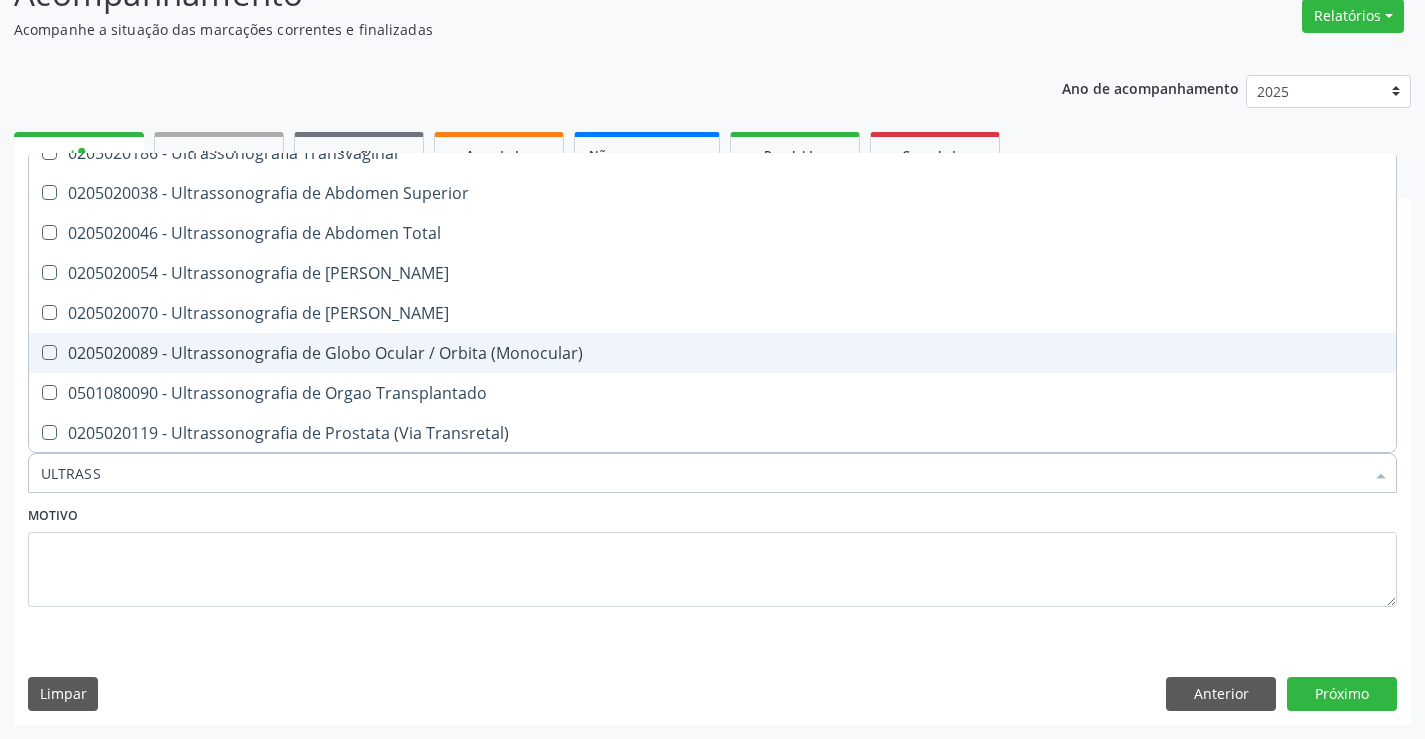 scroll, scrollTop: 600, scrollLeft: 0, axis: vertical 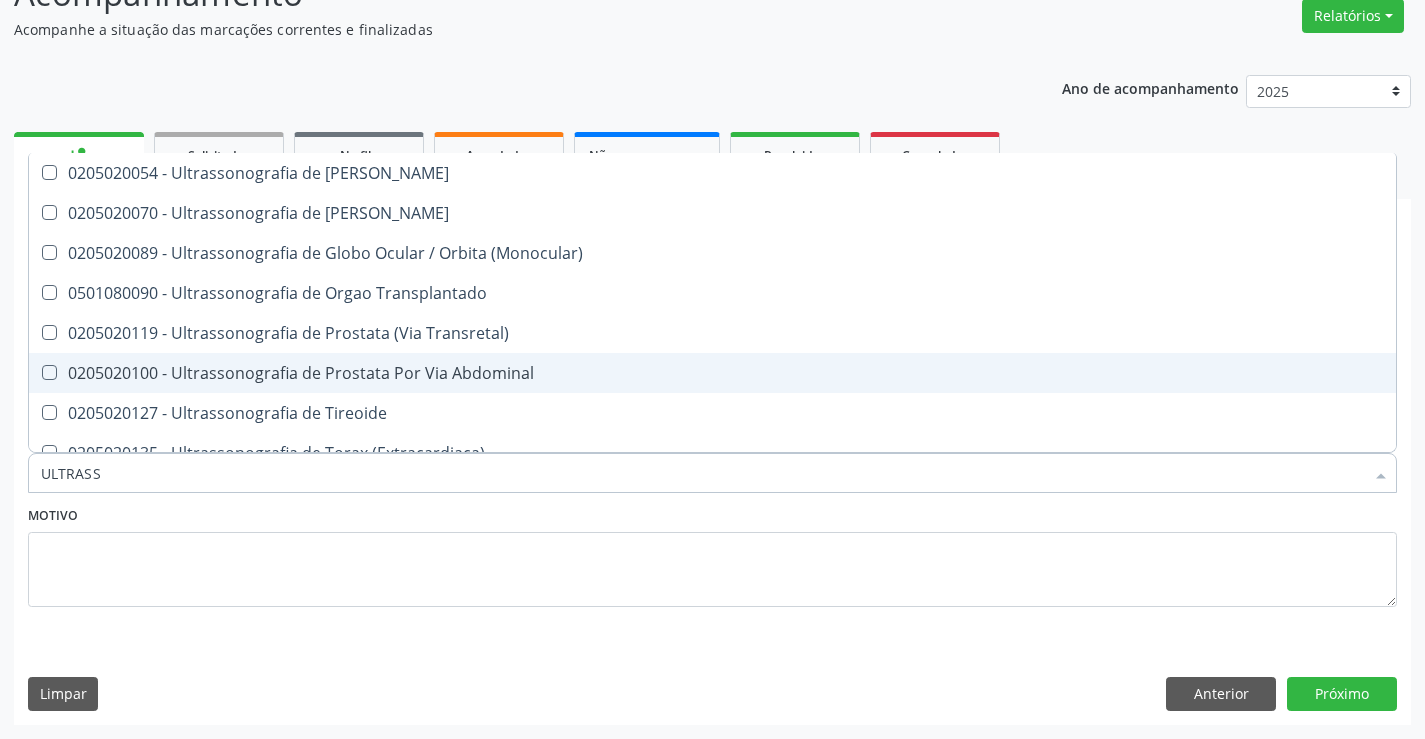 click on "0205020100 - Ultrassonografia de Prostata Por Via Abdominal" at bounding box center (712, 373) 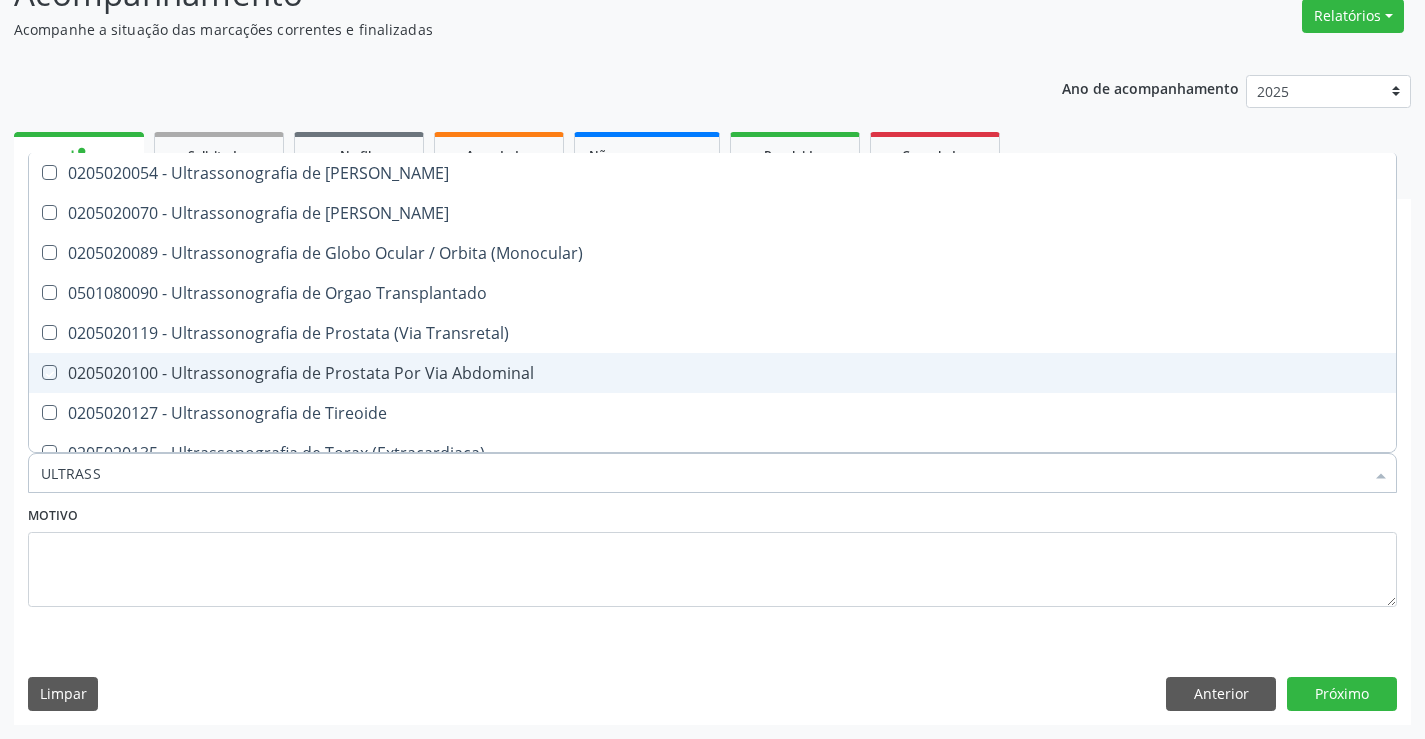 checkbox on "true" 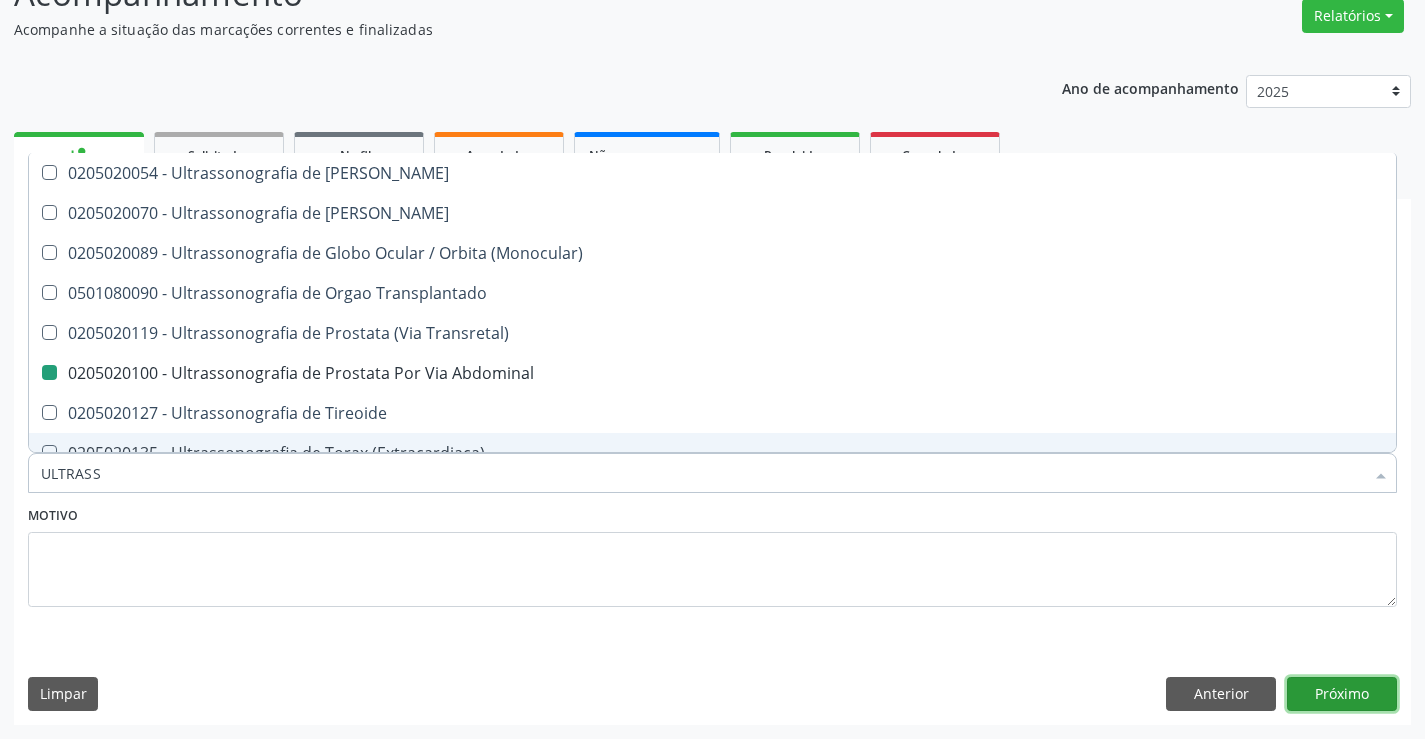 click on "Próximo" at bounding box center (1342, 694) 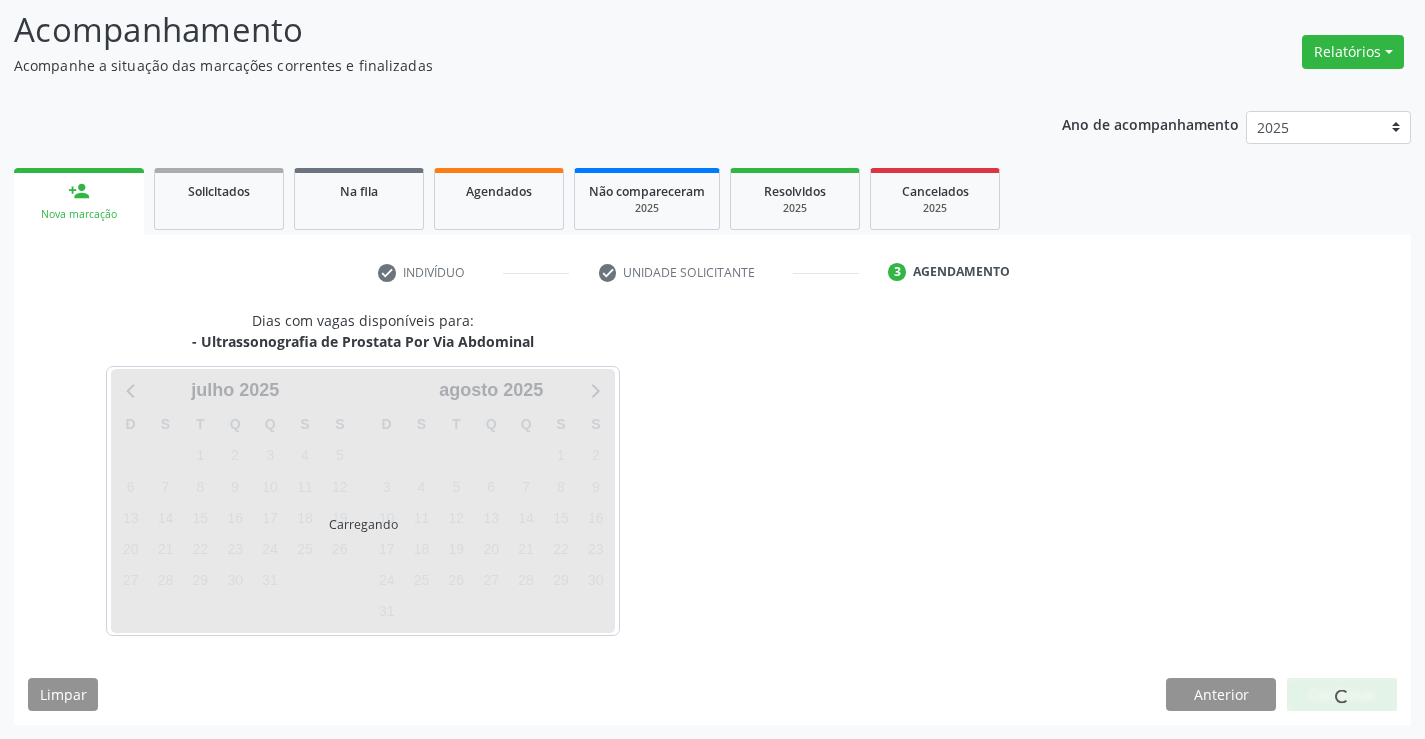scroll, scrollTop: 131, scrollLeft: 0, axis: vertical 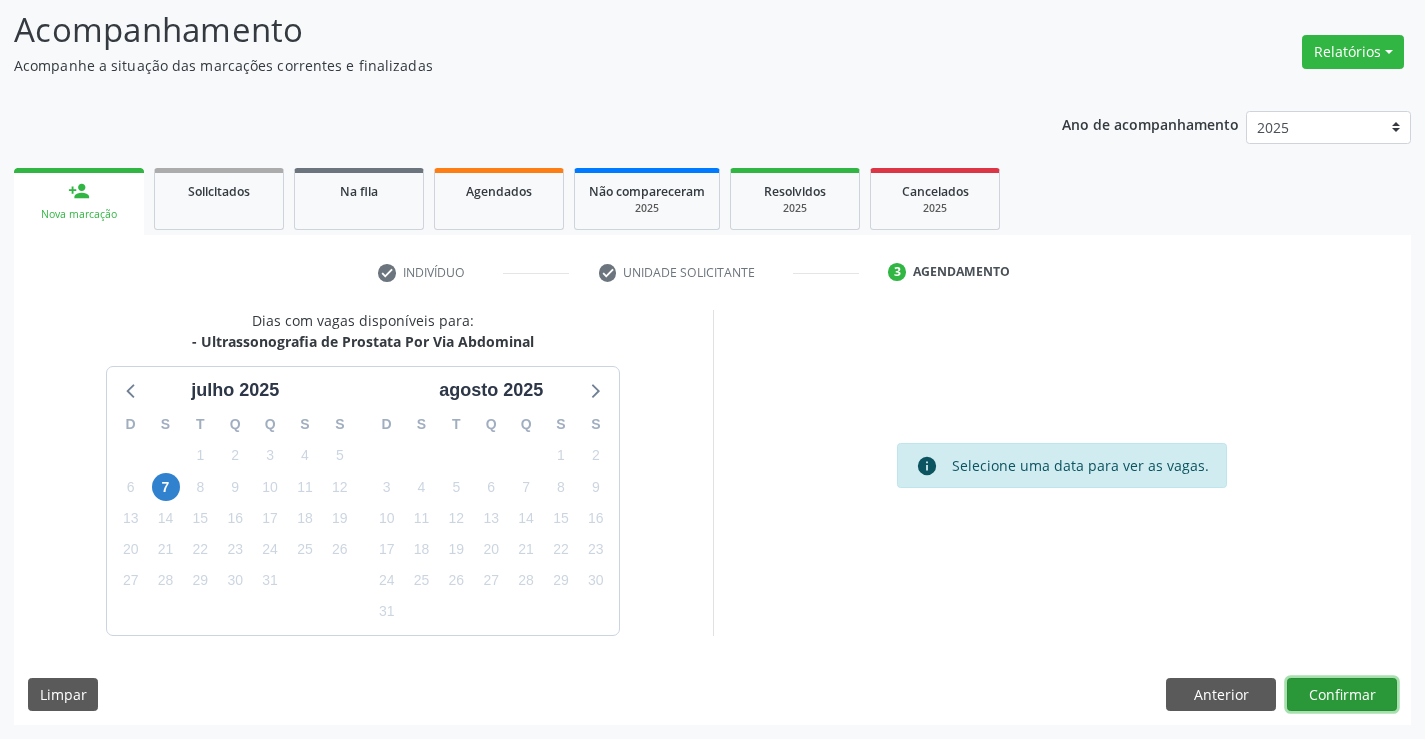 click on "Confirmar" at bounding box center (1342, 695) 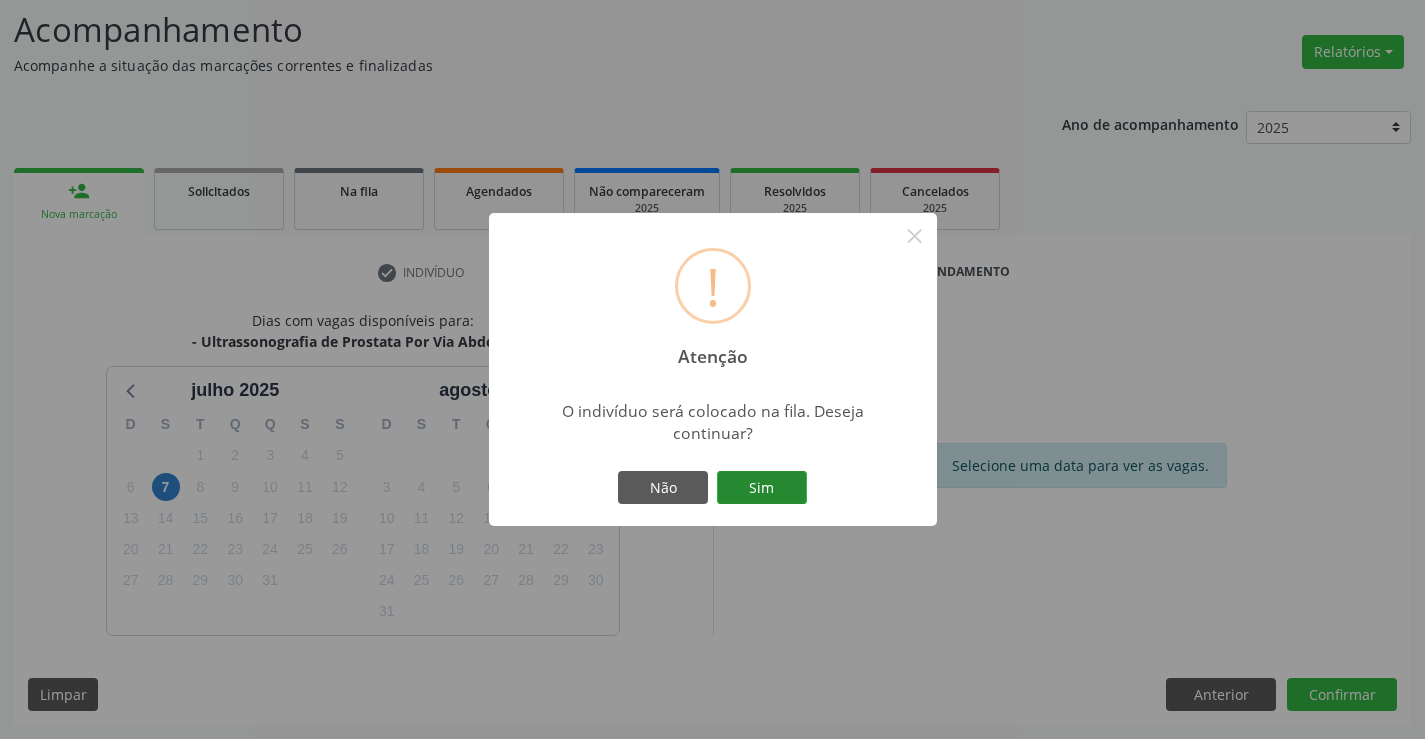 click on "Sim" at bounding box center (762, 488) 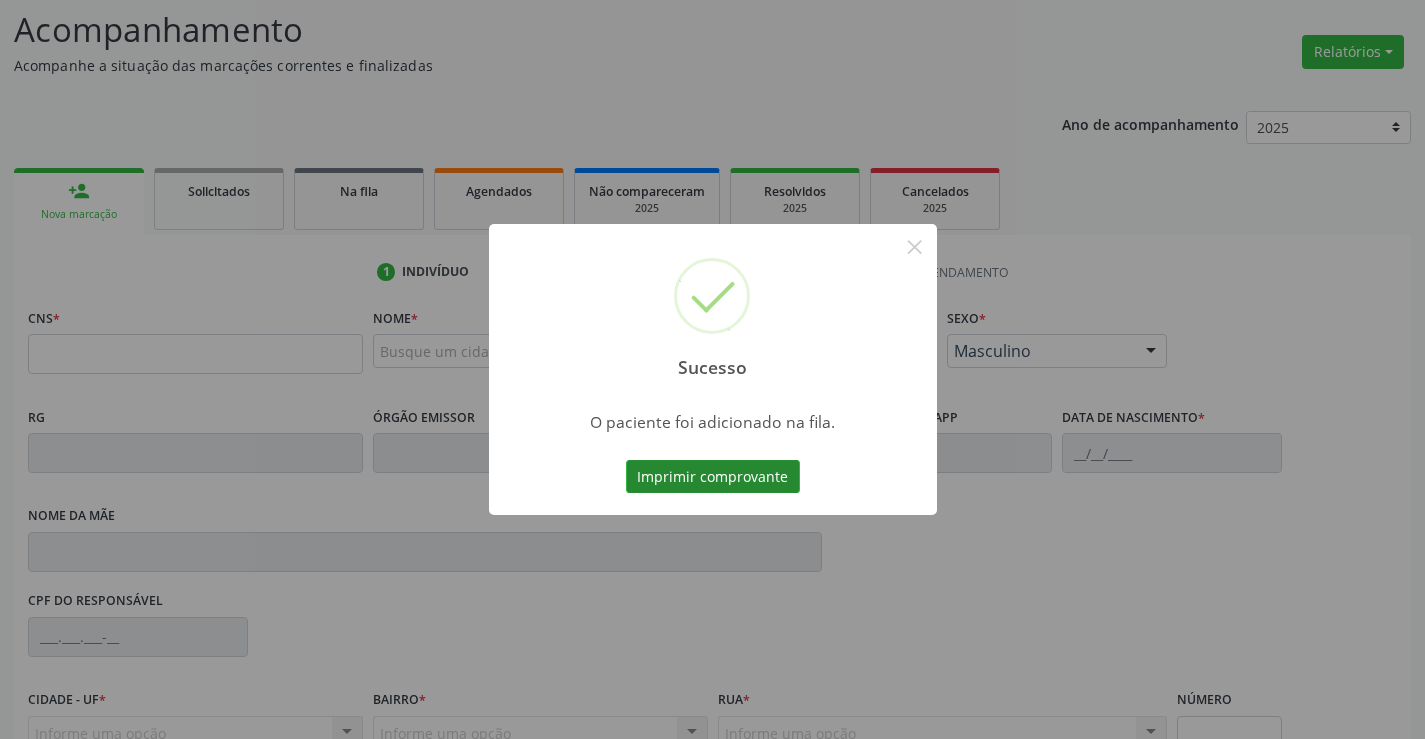 click on "Imprimir comprovante" at bounding box center [713, 477] 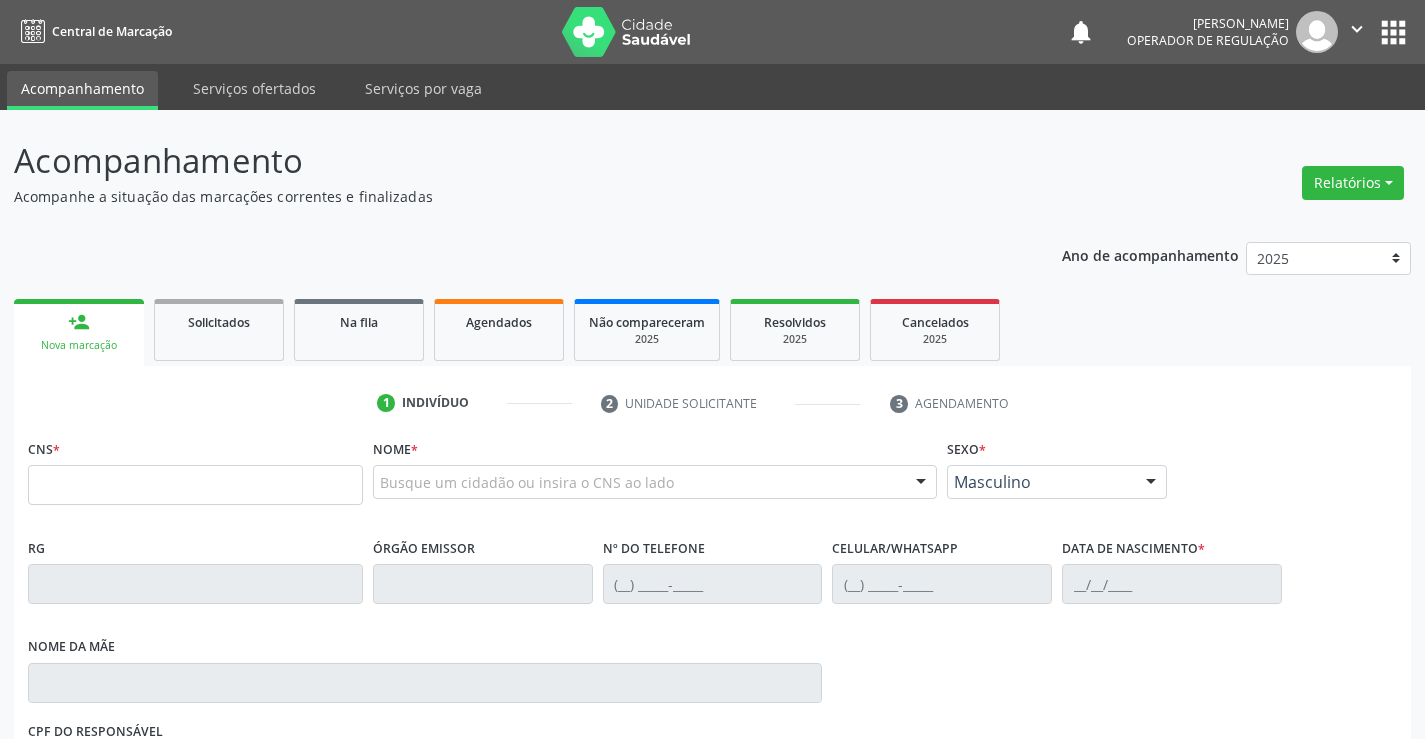 scroll, scrollTop: 131, scrollLeft: 0, axis: vertical 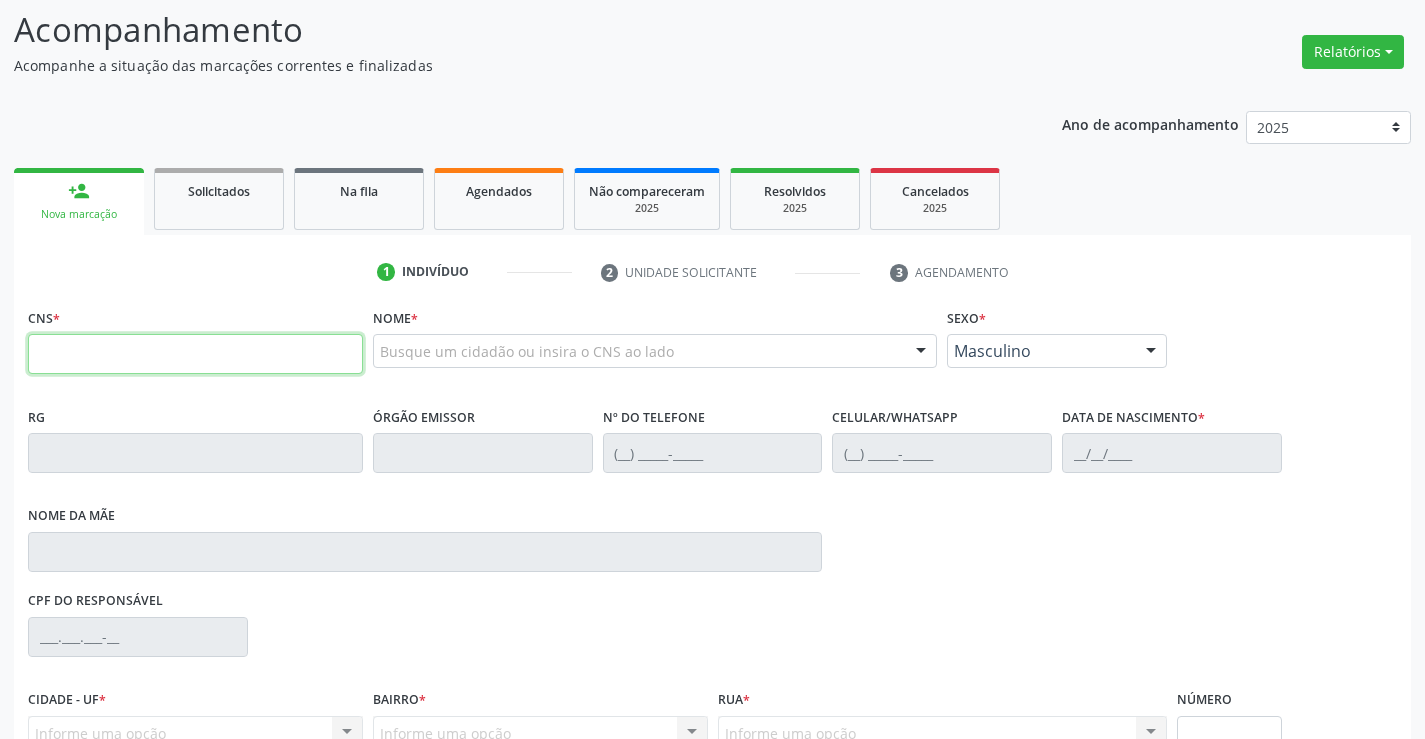 click at bounding box center (195, 354) 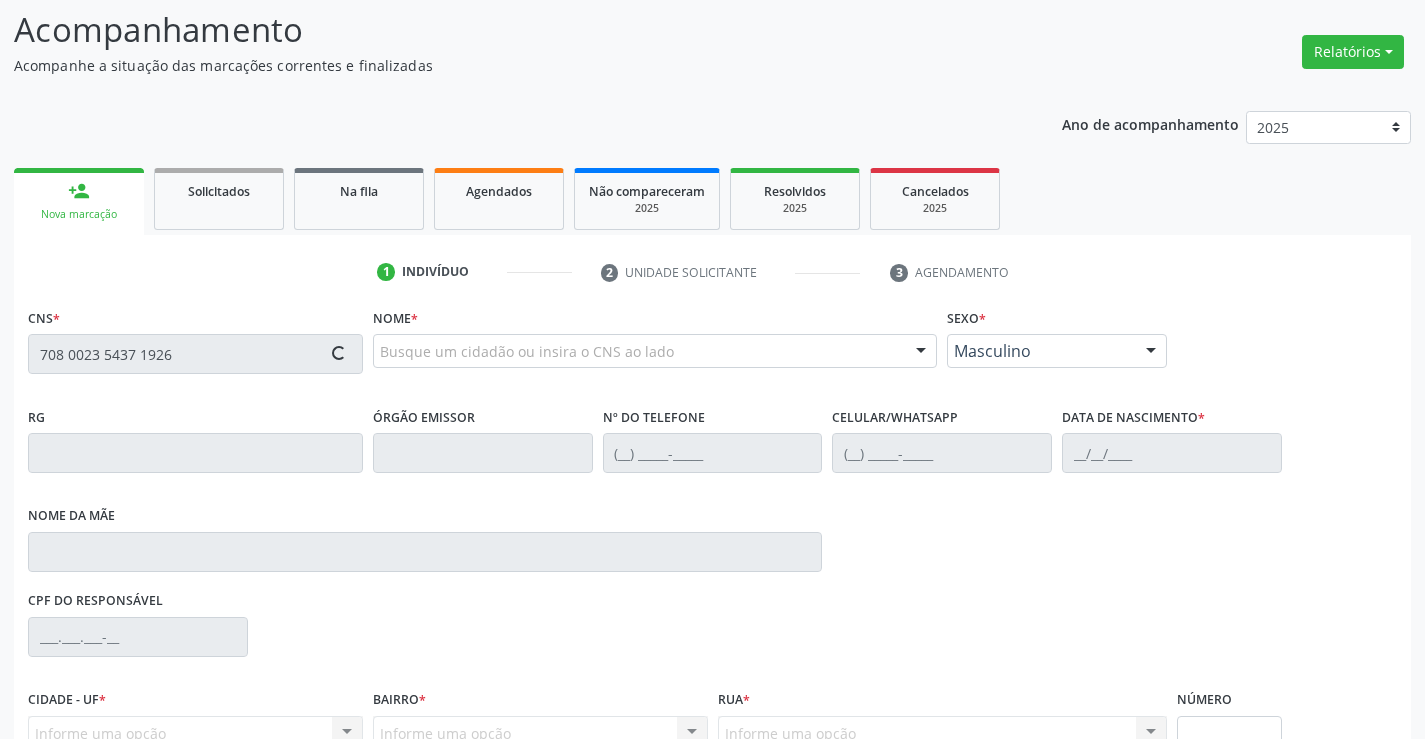 type on "708 0023 5437 1926" 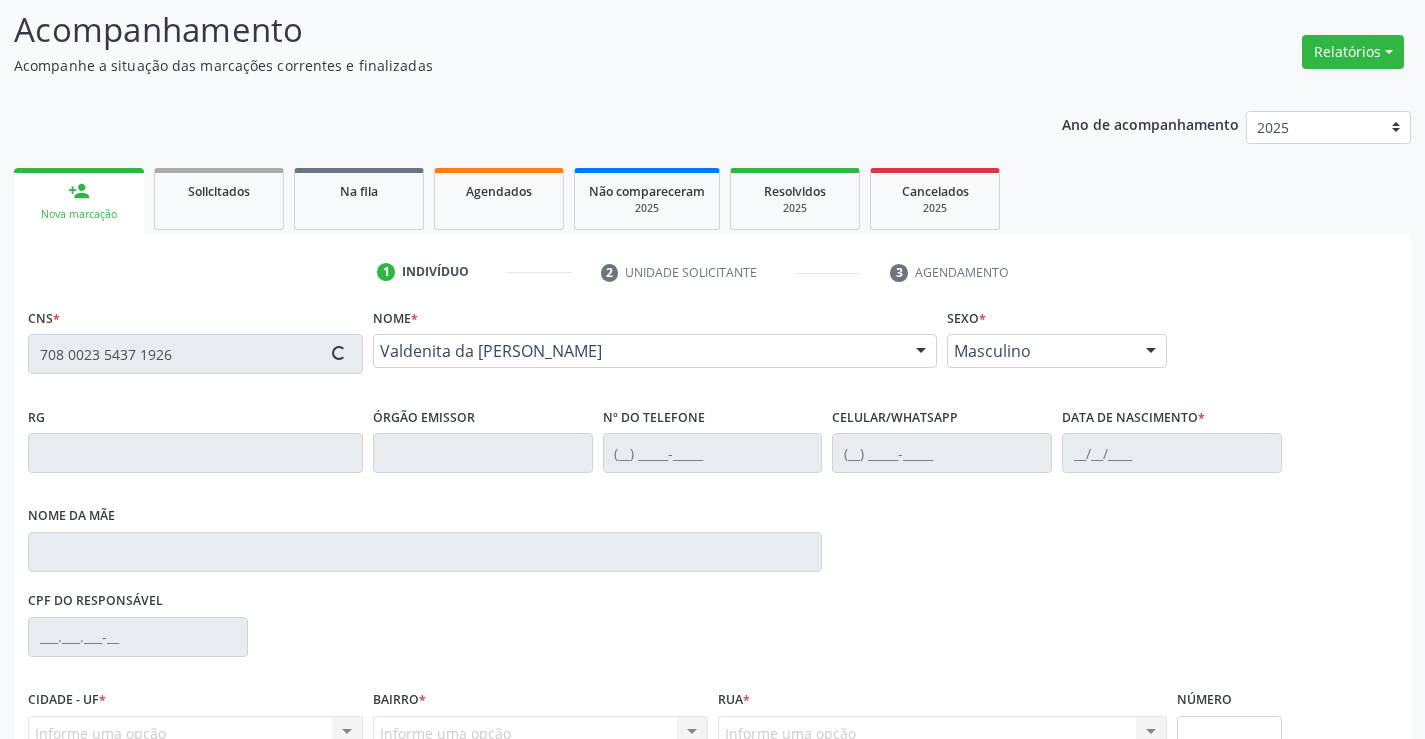 type on "0345340167" 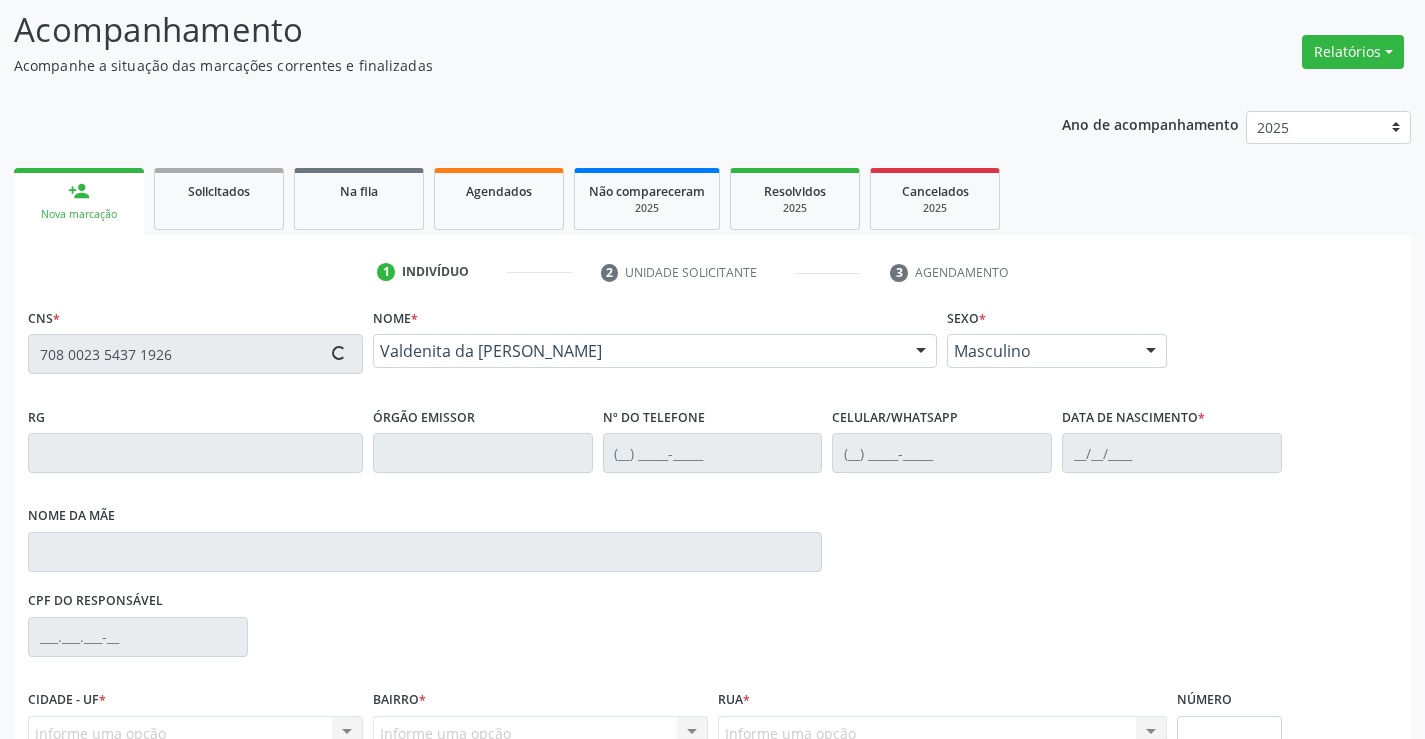 type on "[PHONE_NUMBER]" 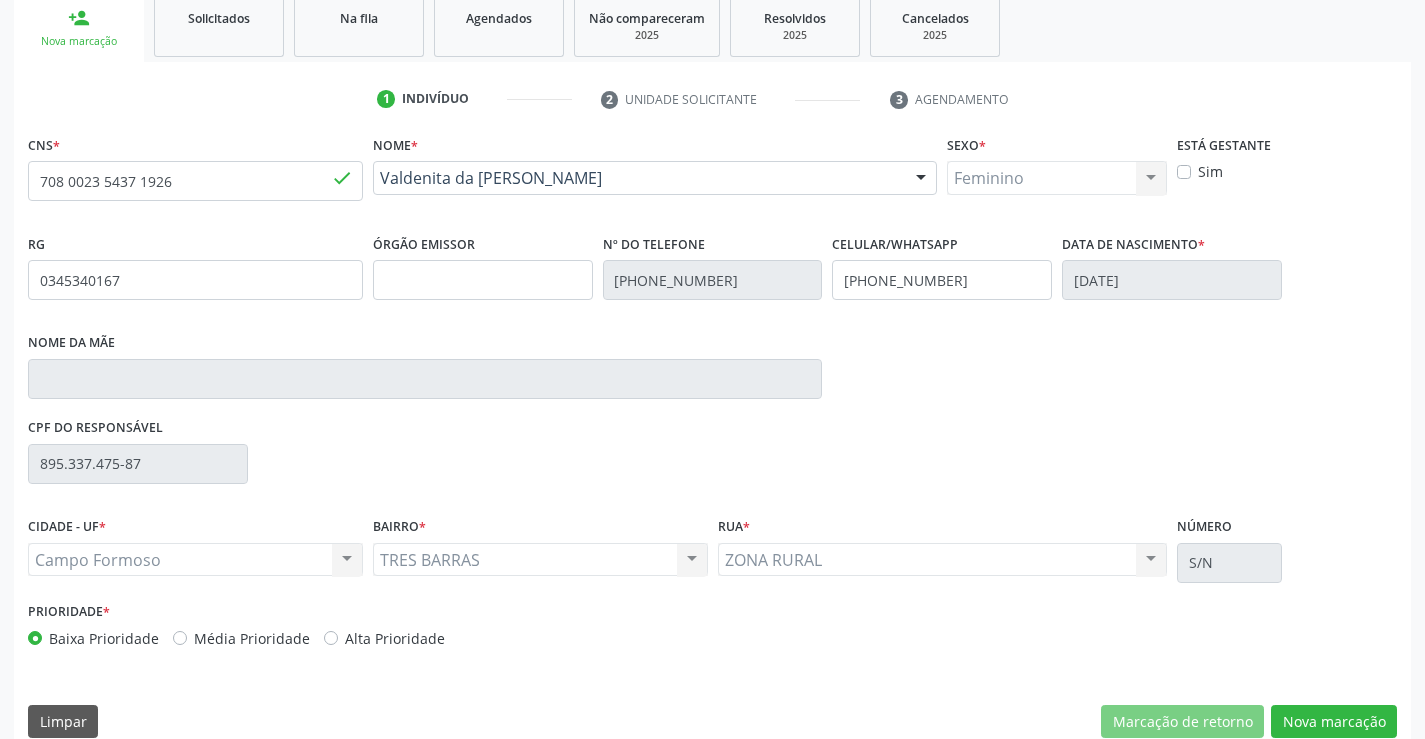 scroll, scrollTop: 331, scrollLeft: 0, axis: vertical 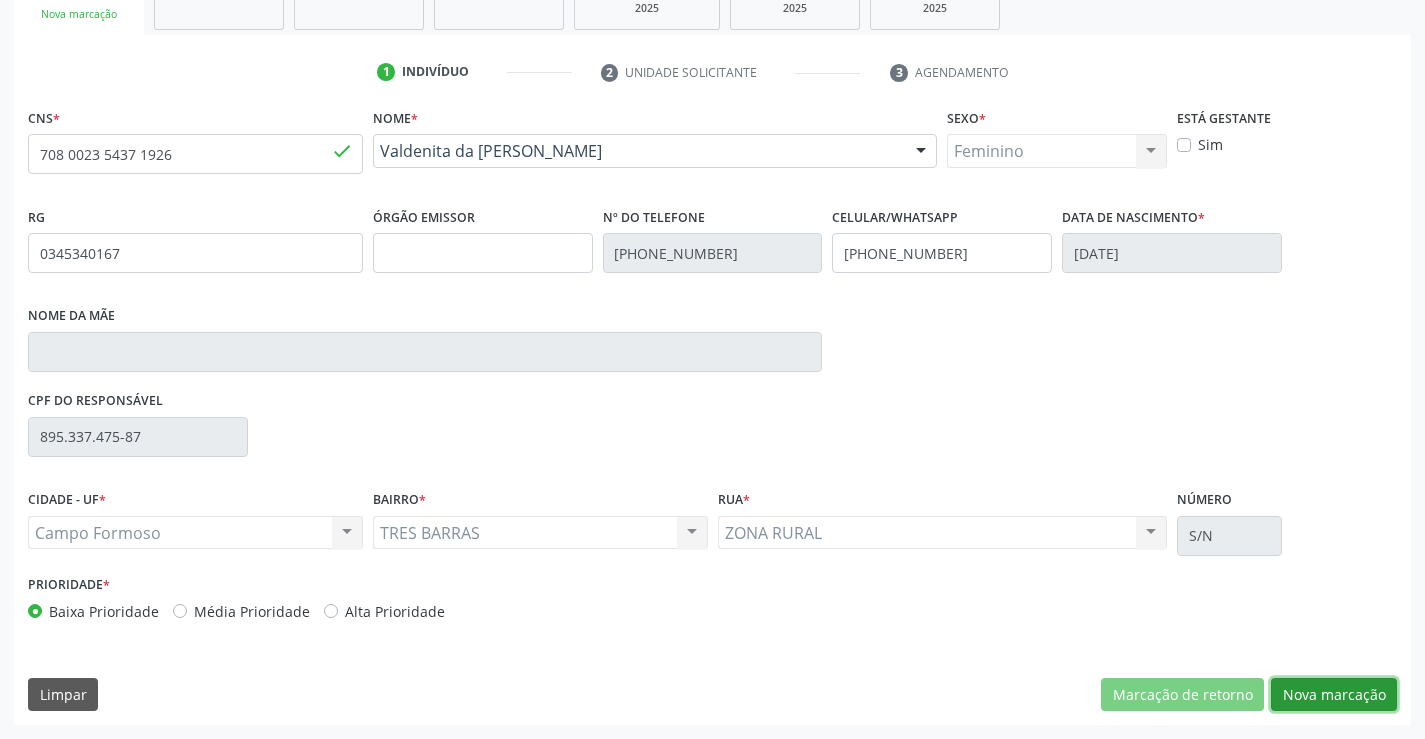 click on "Nova marcação" at bounding box center [1334, 695] 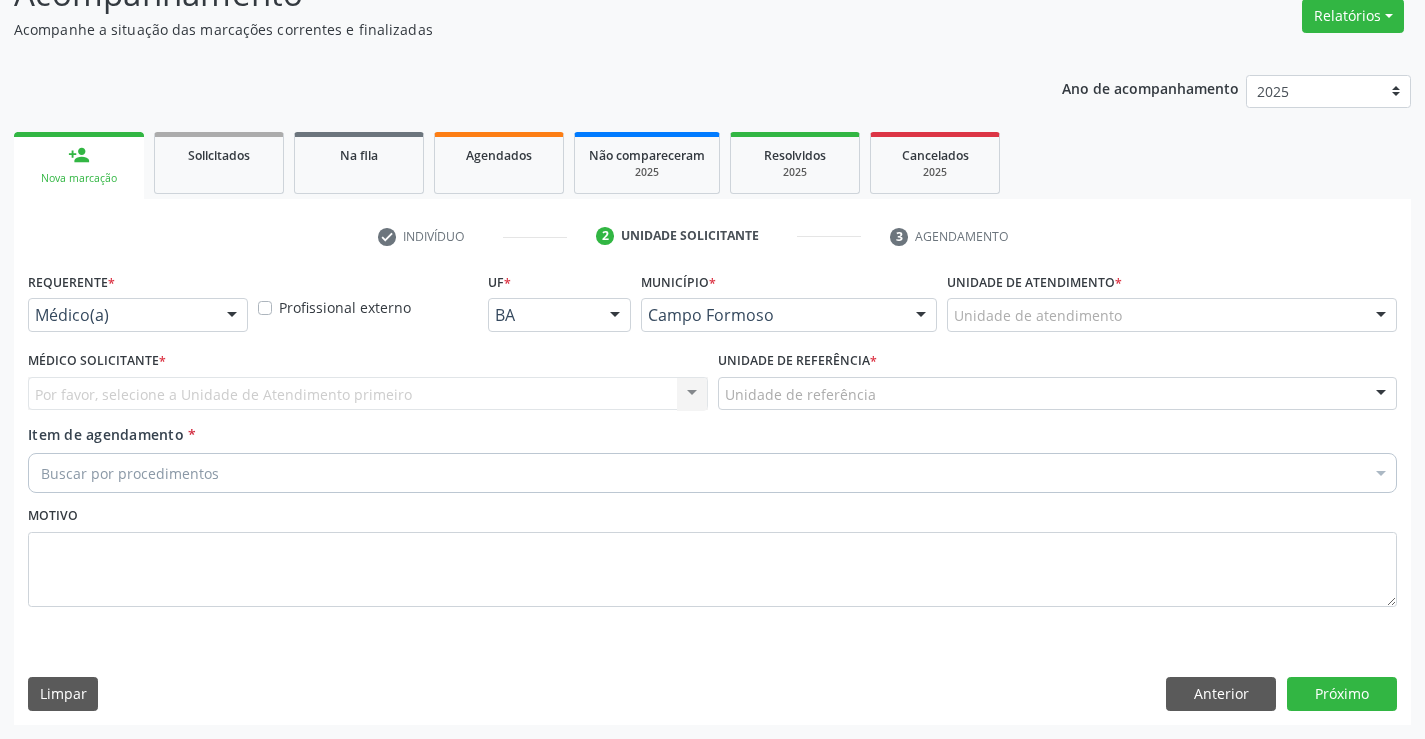 scroll, scrollTop: 167, scrollLeft: 0, axis: vertical 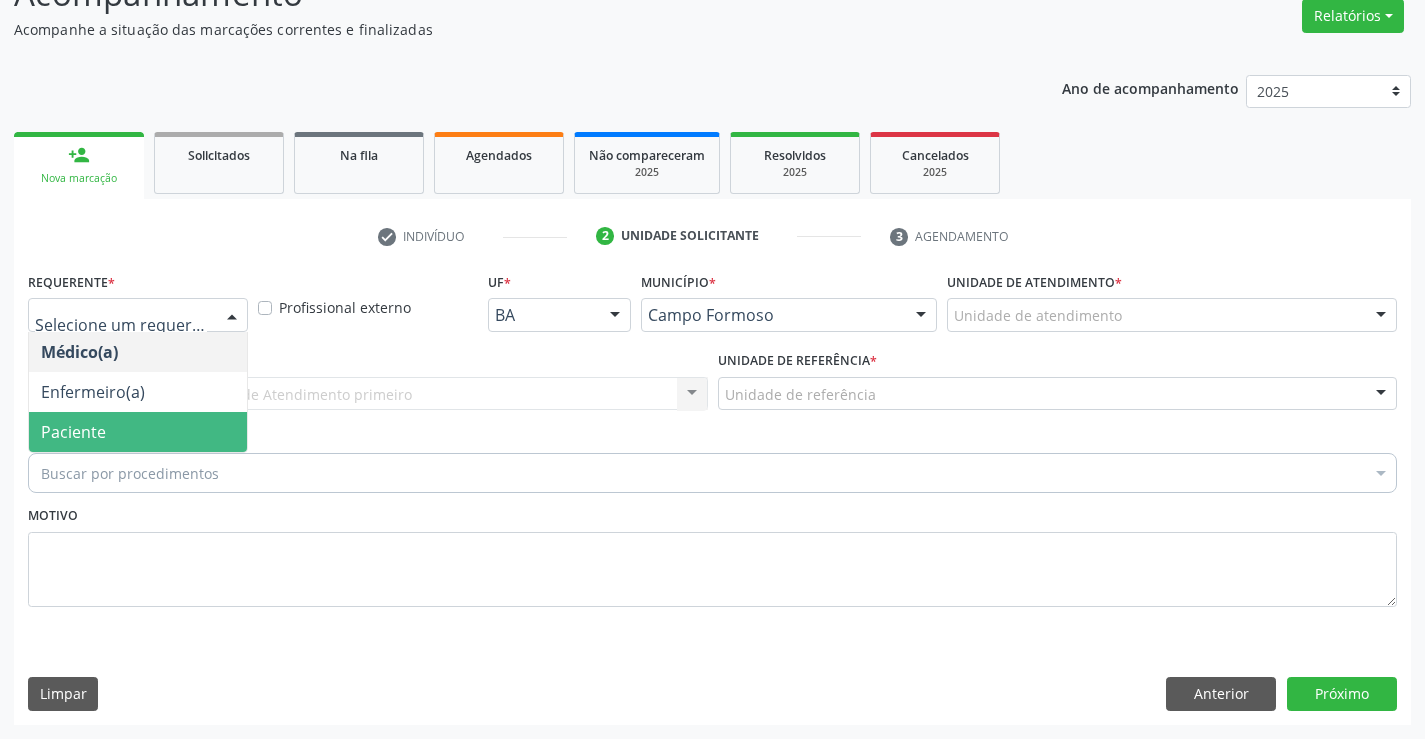 click on "Paciente" at bounding box center (73, 432) 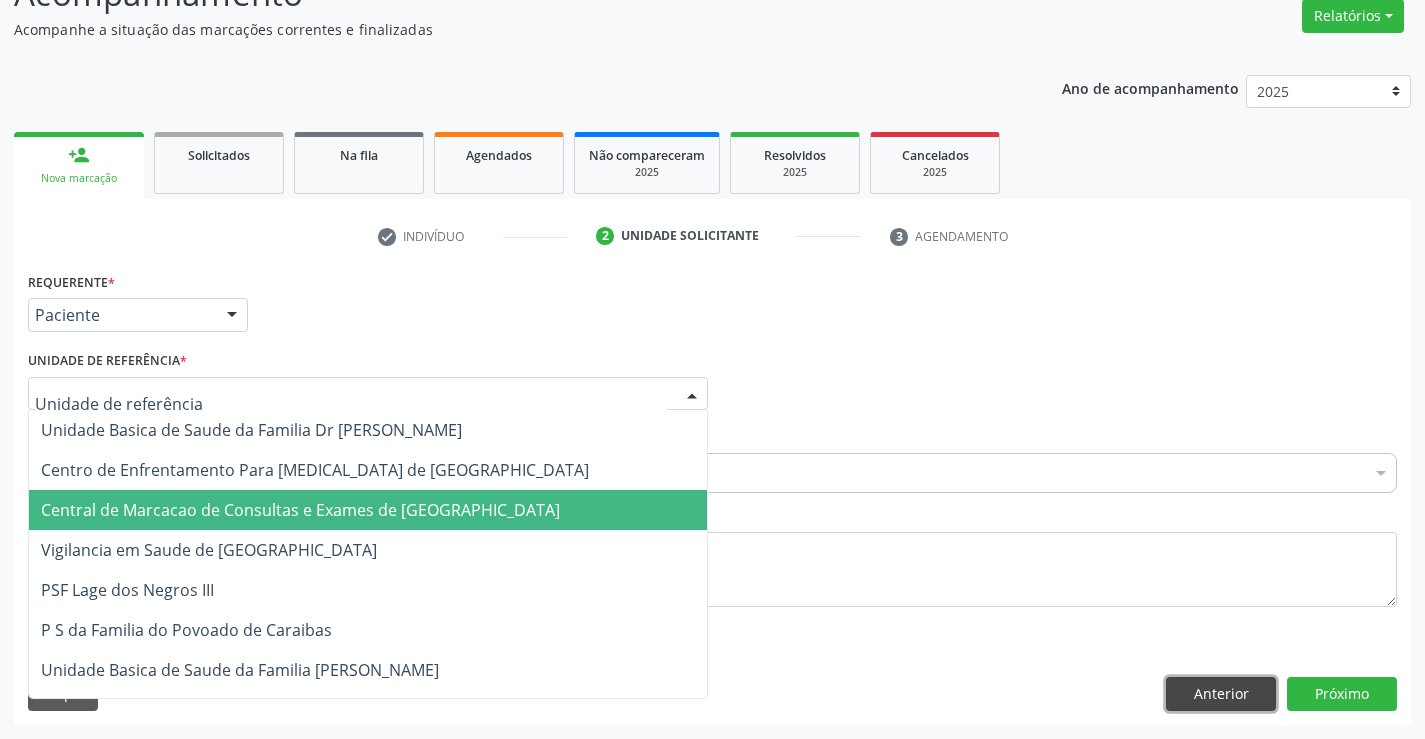 click on "Anterior" at bounding box center (1221, 694) 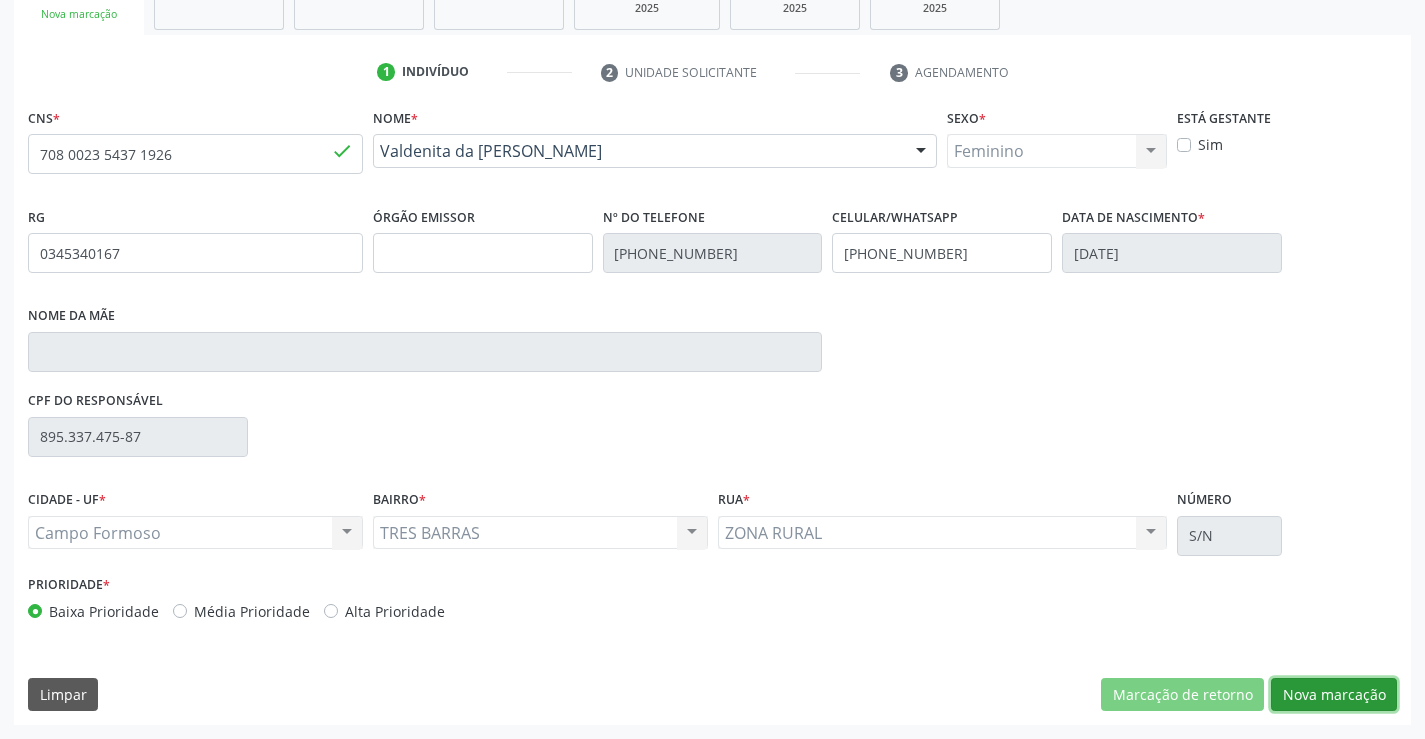 click on "Nova marcação" at bounding box center [1334, 695] 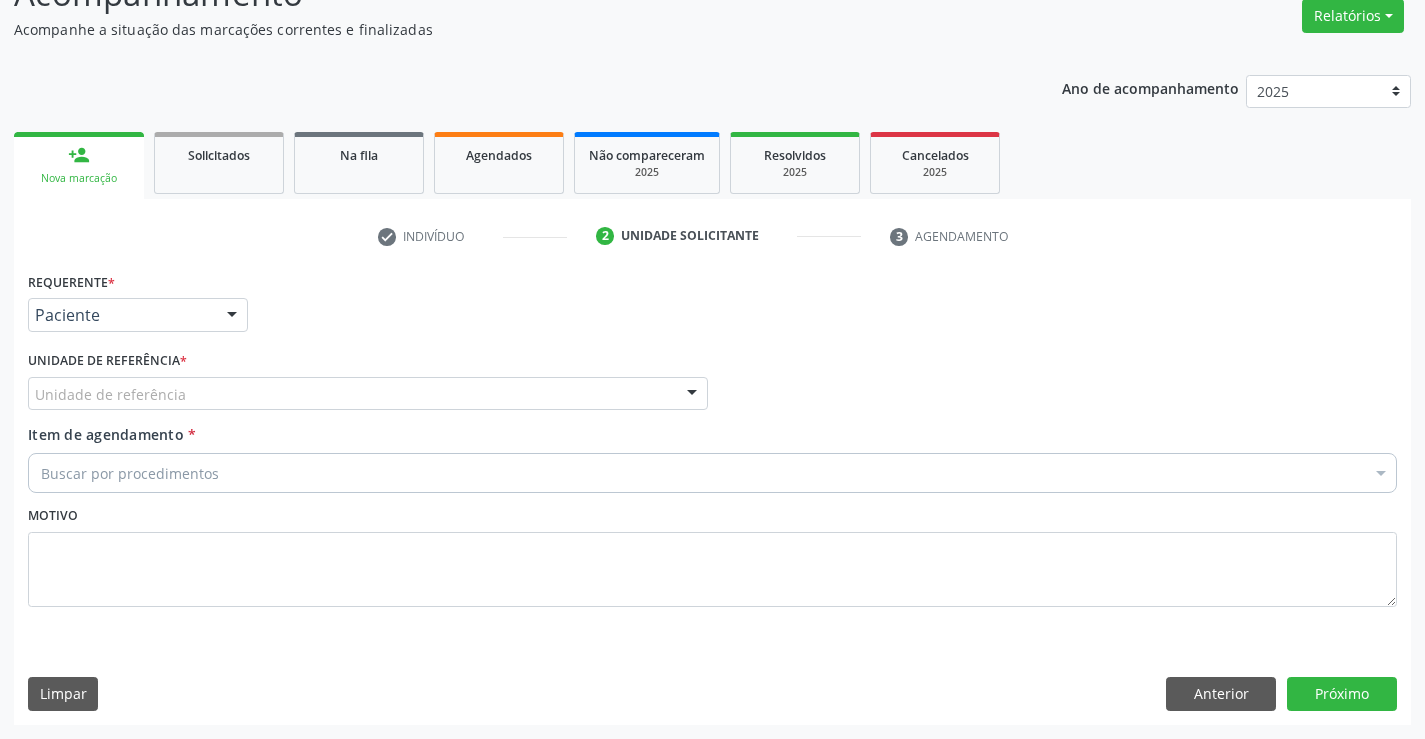 scroll, scrollTop: 167, scrollLeft: 0, axis: vertical 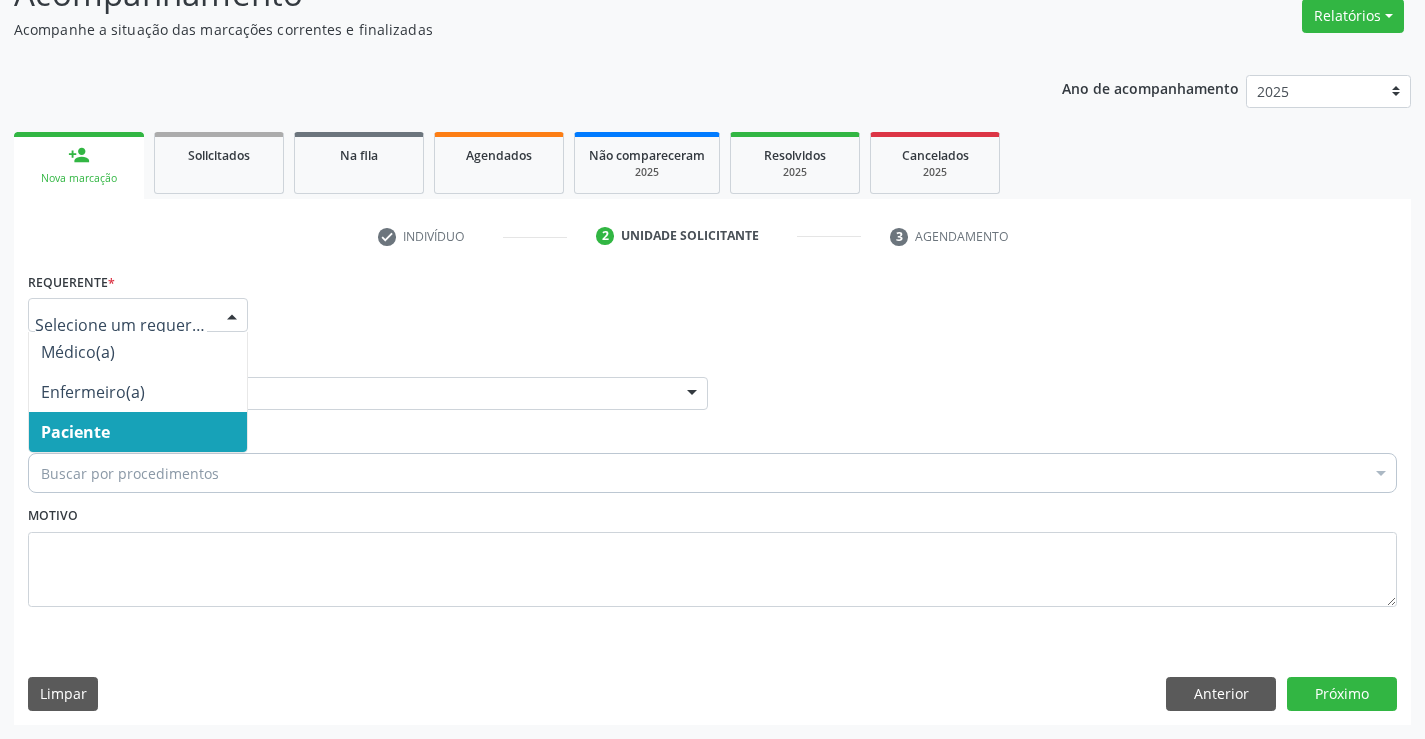 click on "Paciente" at bounding box center (75, 432) 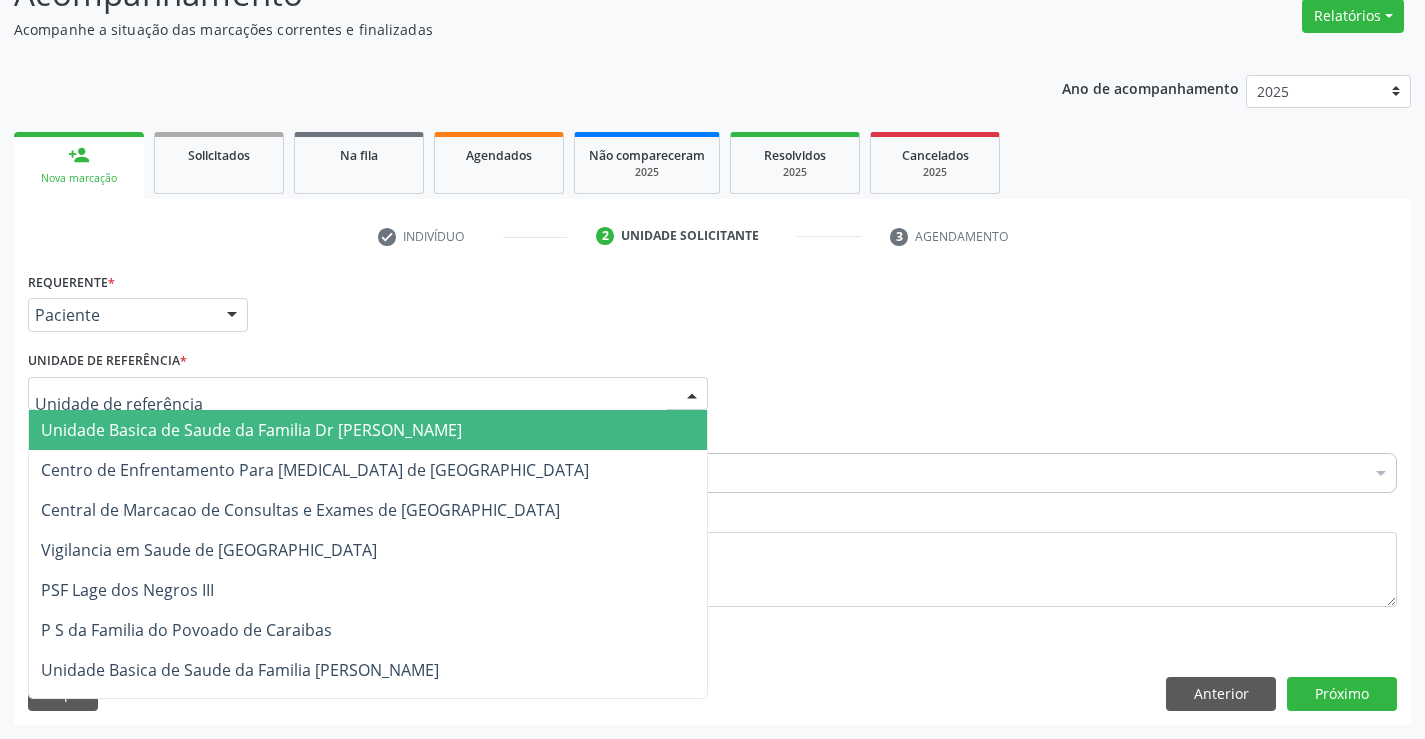 click on "Unidade Basica de Saude da Familia Dr [PERSON_NAME]" at bounding box center [251, 430] 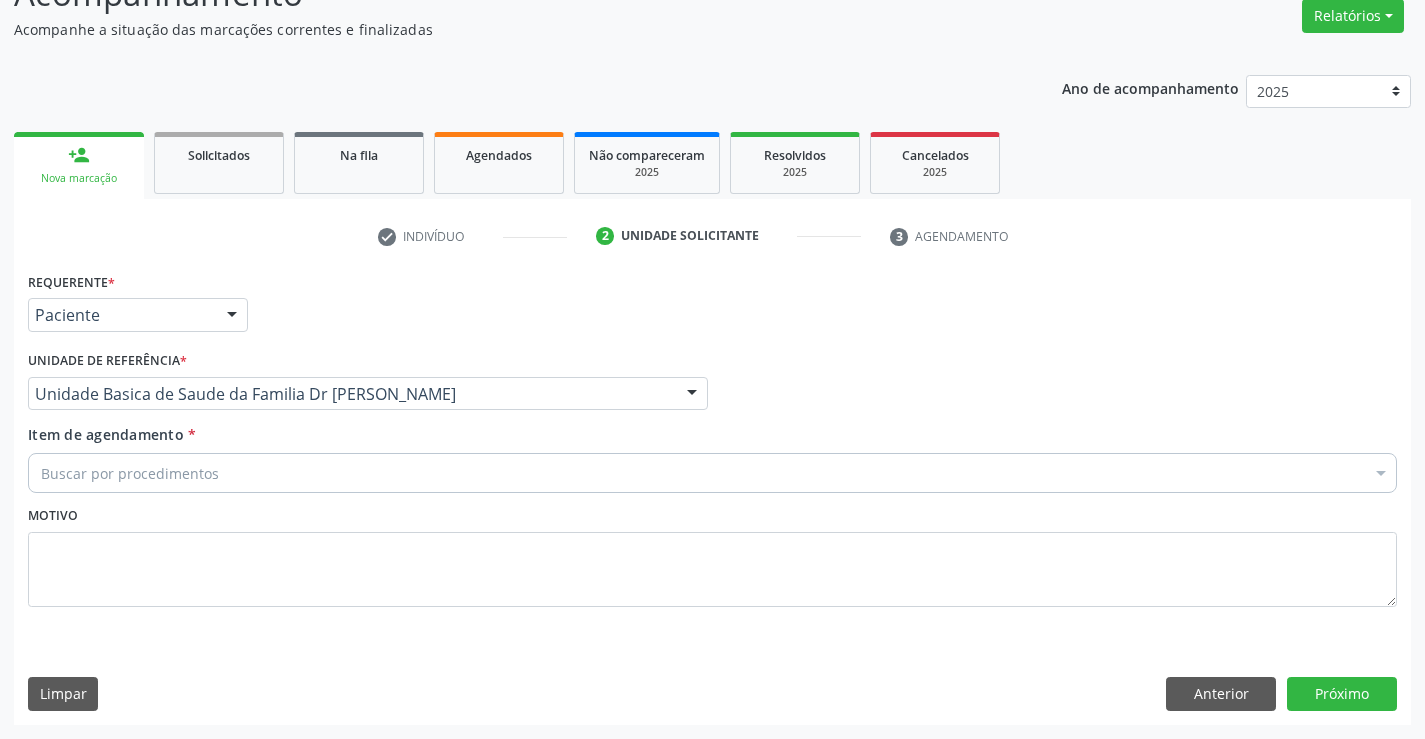 click on "Buscar por procedimentos" at bounding box center [712, 473] 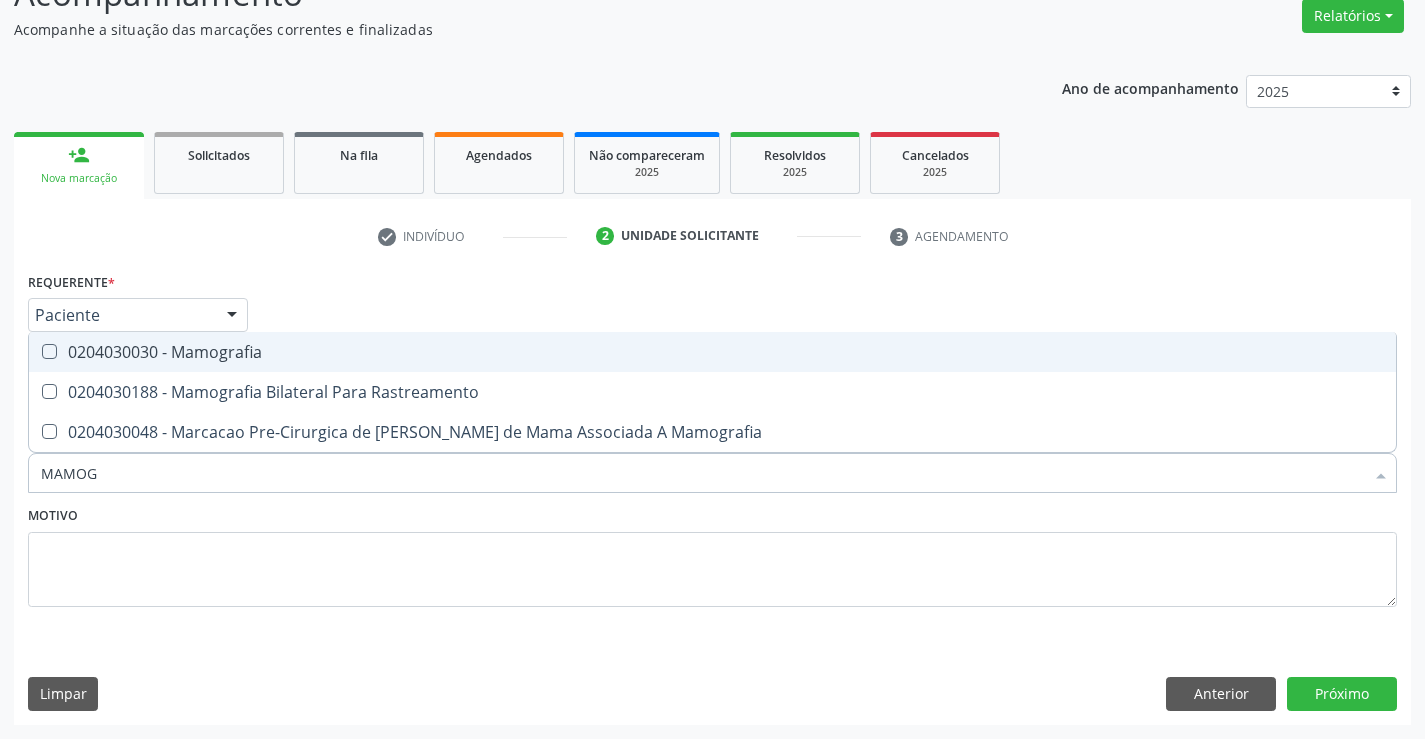 type on "MAMOGR" 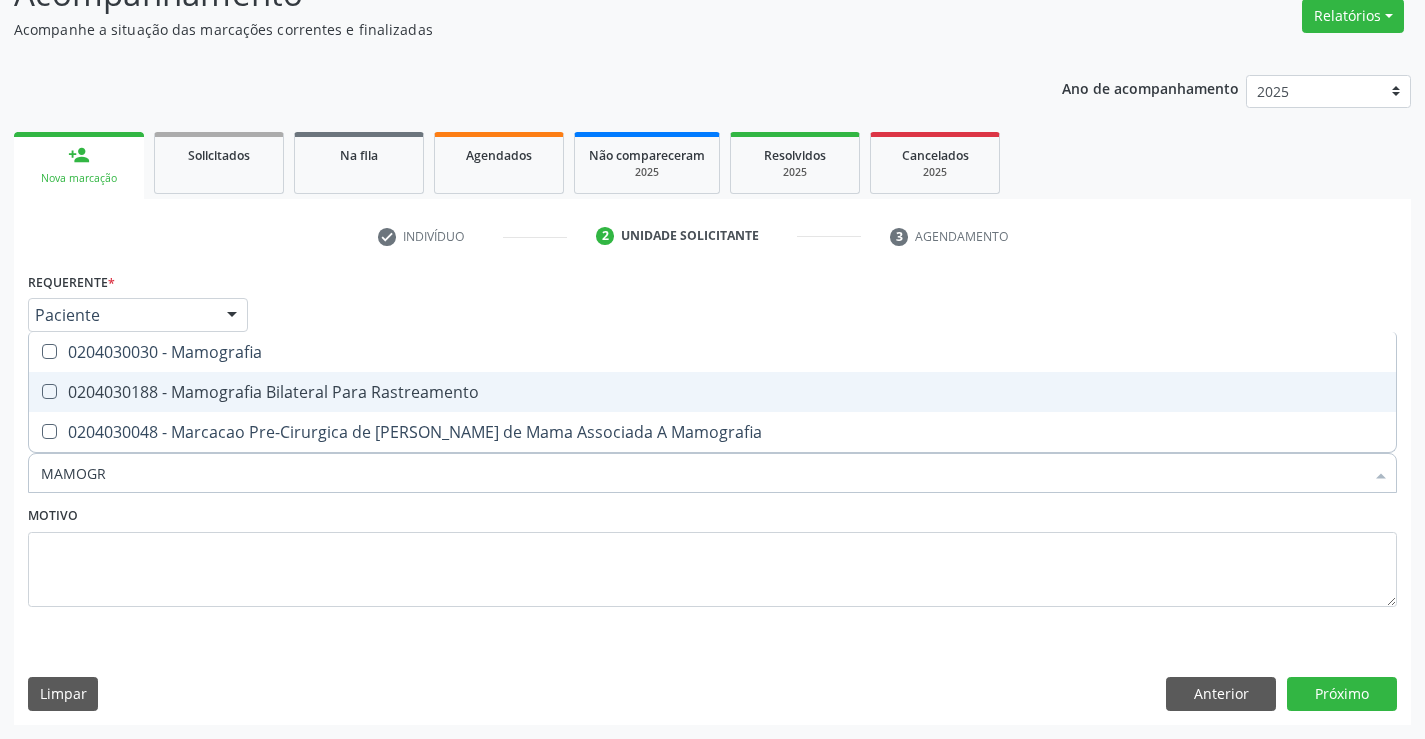 click on "0204030188 - Mamografia Bilateral Para Rastreamento" at bounding box center (712, 392) 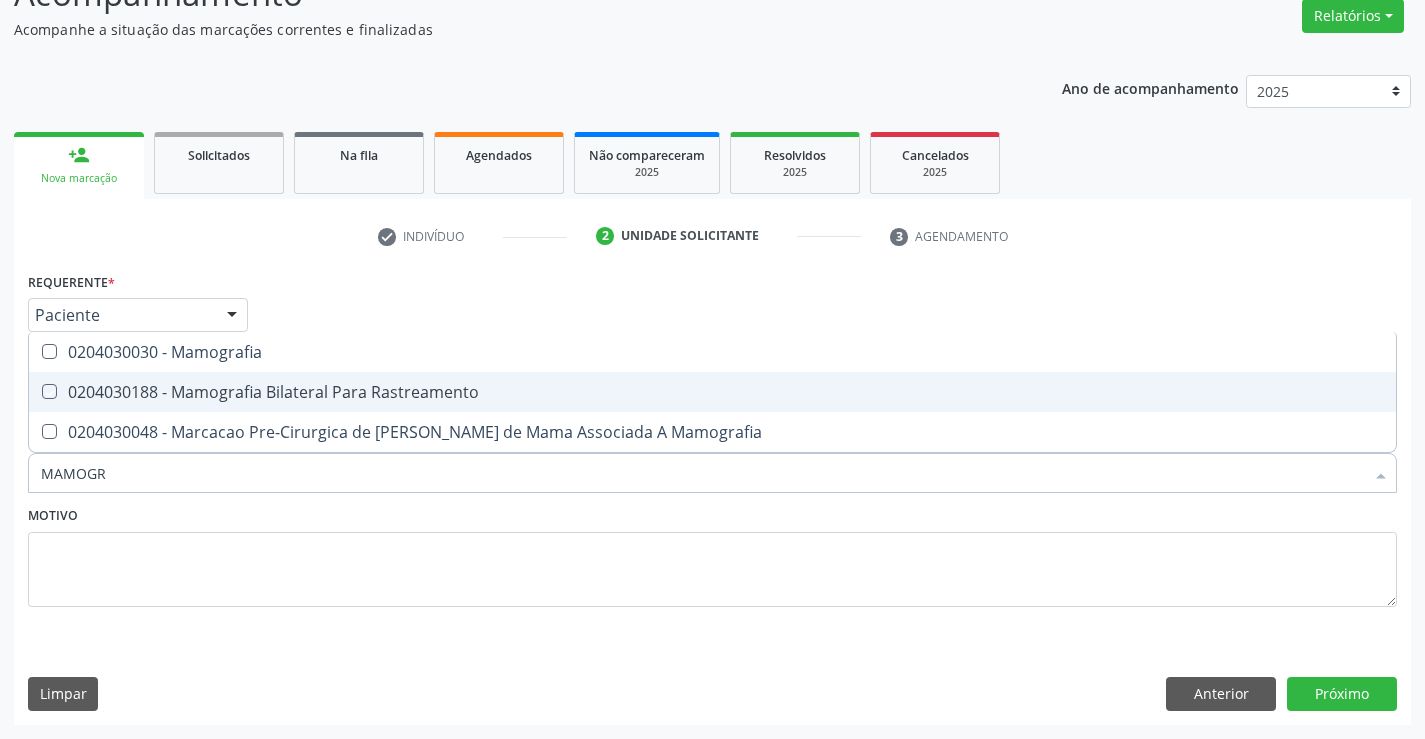checkbox on "true" 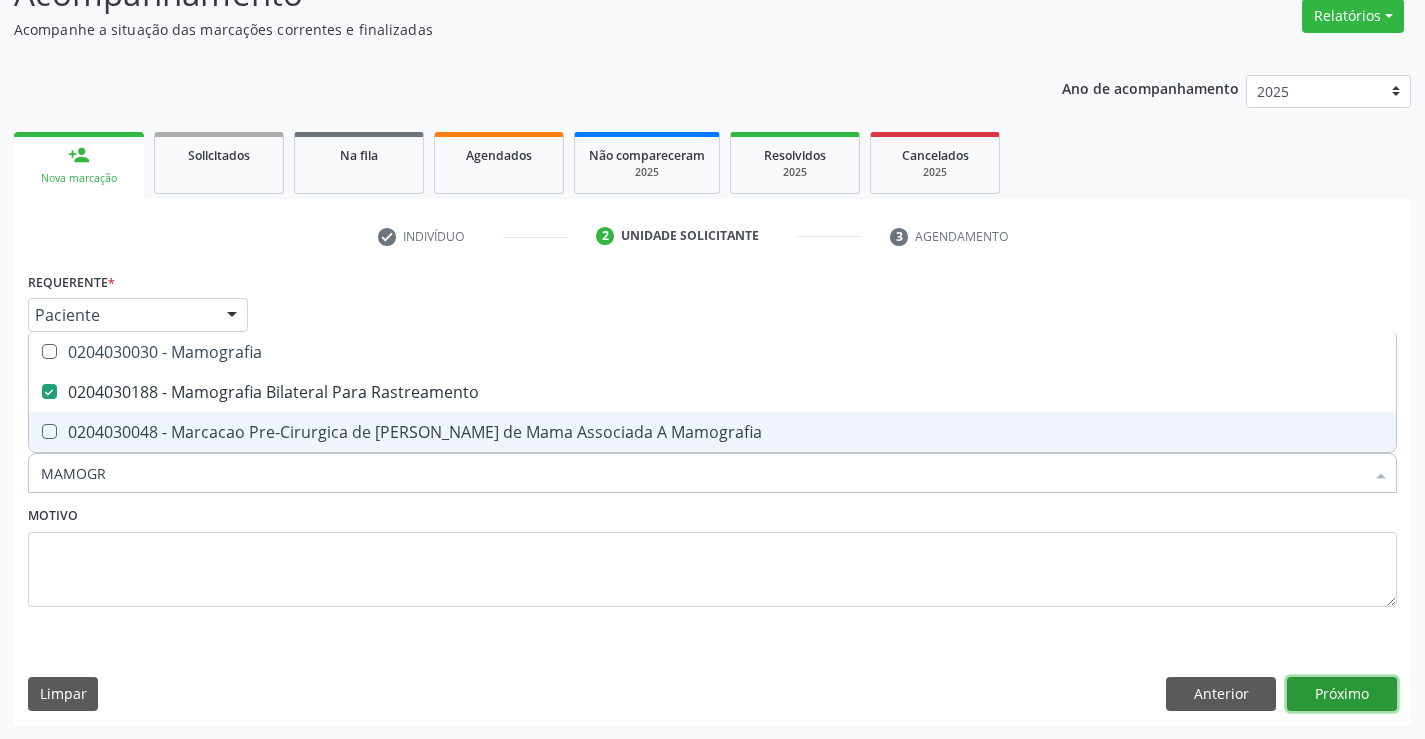 click on "Próximo" at bounding box center (1342, 694) 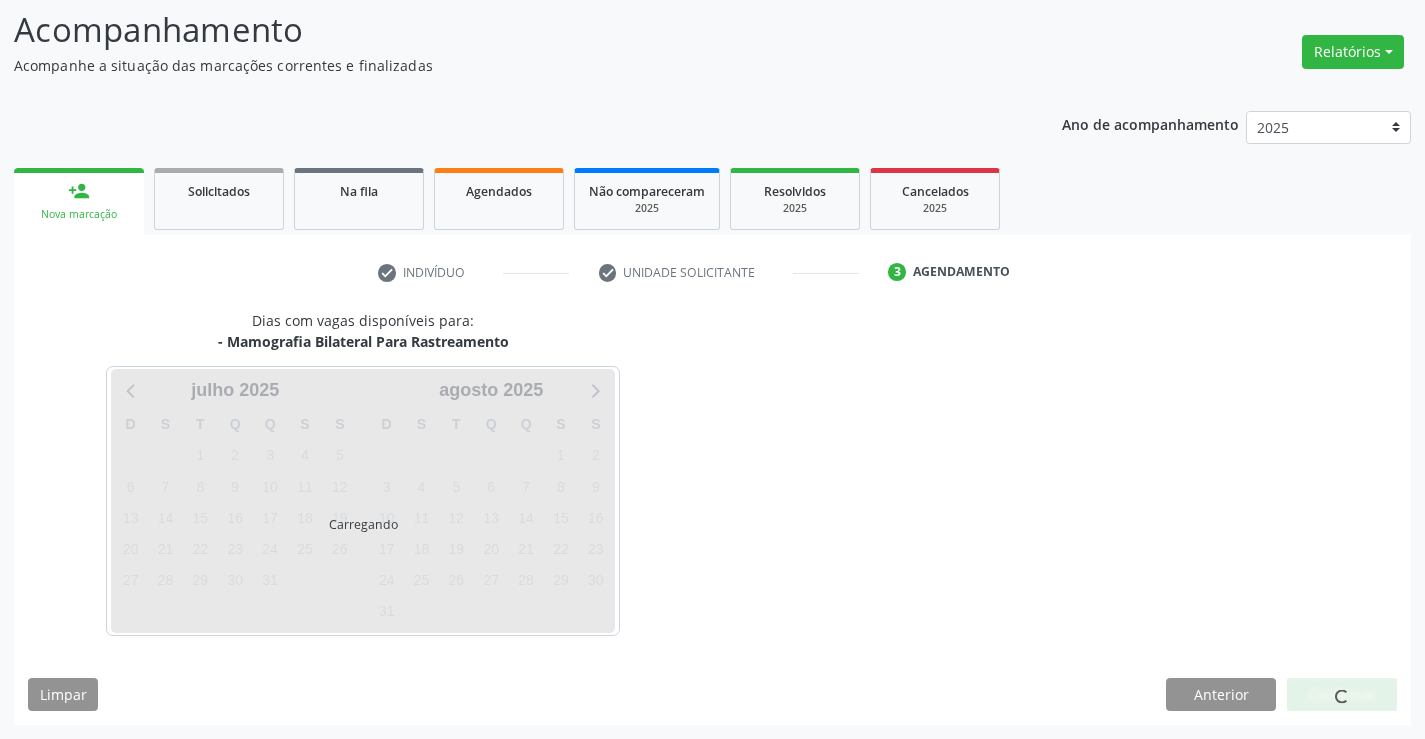 scroll, scrollTop: 131, scrollLeft: 0, axis: vertical 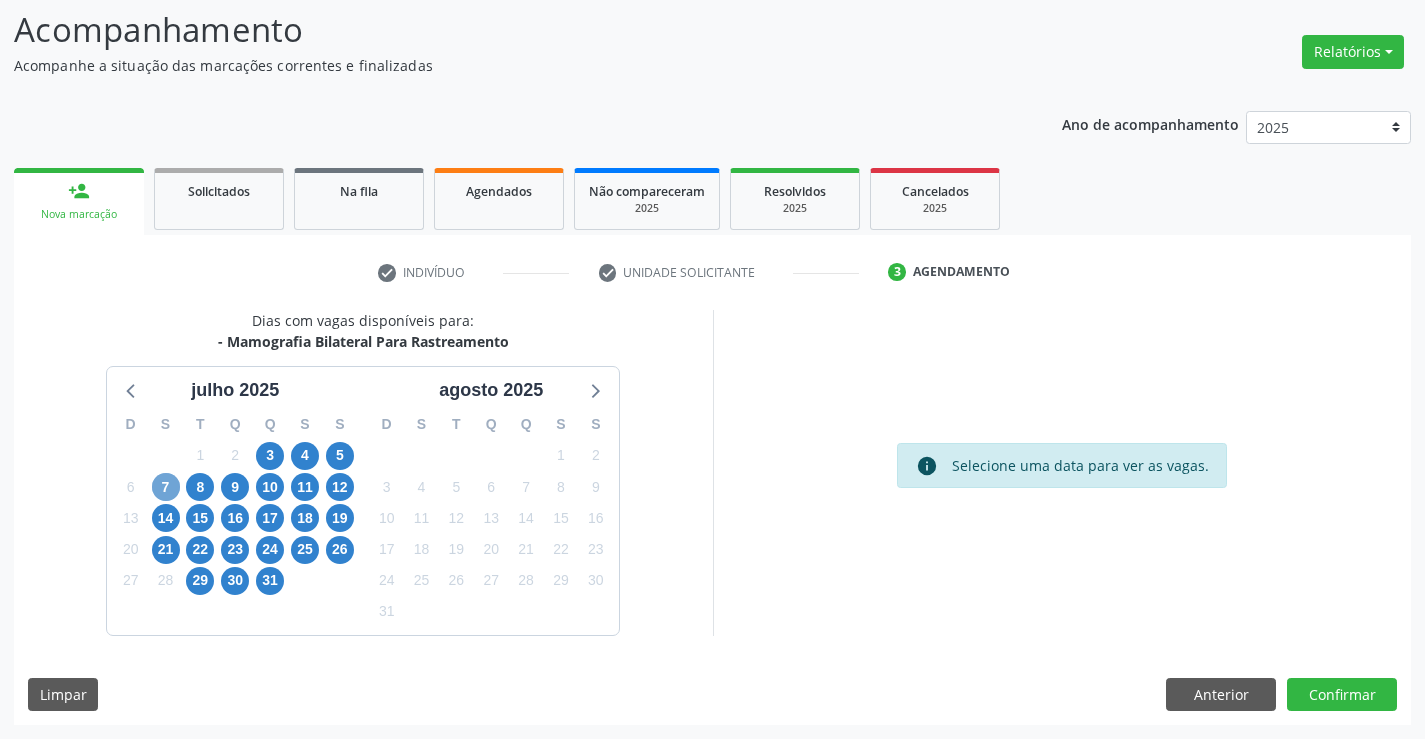 click on "7" at bounding box center [166, 487] 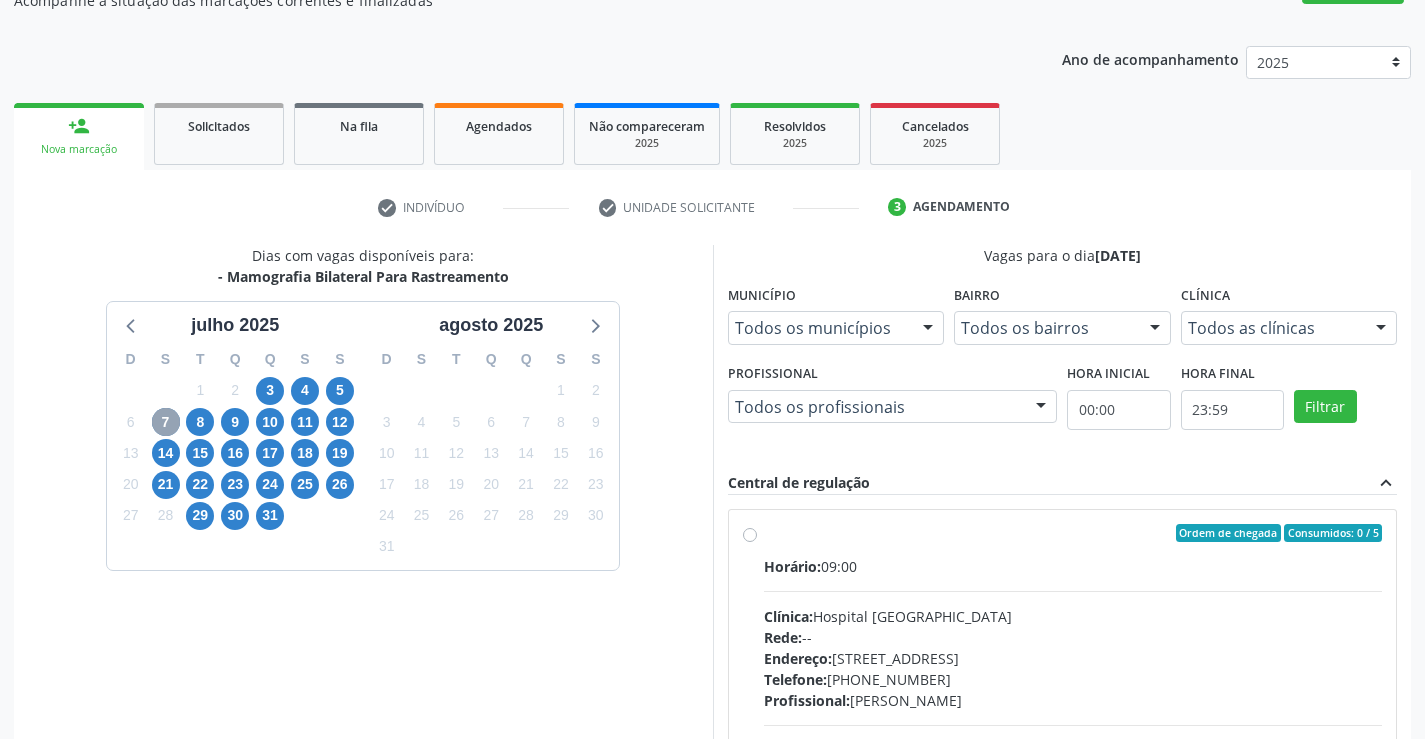 scroll, scrollTop: 231, scrollLeft: 0, axis: vertical 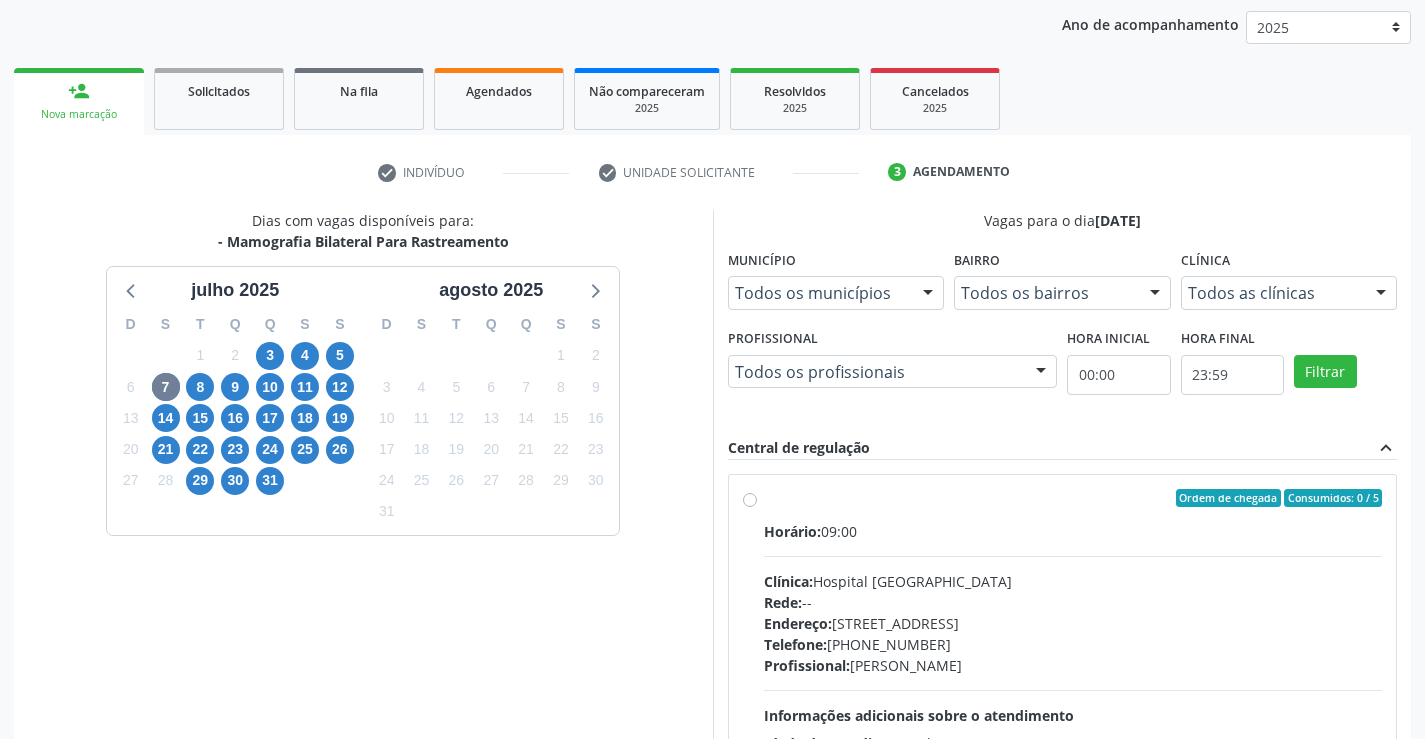 click on "Ordem de chegada
Consumidos: 0 / 5
Horário:   09:00
Clínica:  Hospital [GEOGRAPHIC_DATA]
Rede:
--
Endereço:   [STREET_ADDRESS]
Telefone:   [PHONE_NUMBER]
Profissional:
[PERSON_NAME]
Informações adicionais sobre o atendimento
Idade de atendimento:
de 0 a 120 anos
Gênero(s) atendido(s):
Masculino e Feminino
Informações adicionais:
--" at bounding box center (1073, 642) 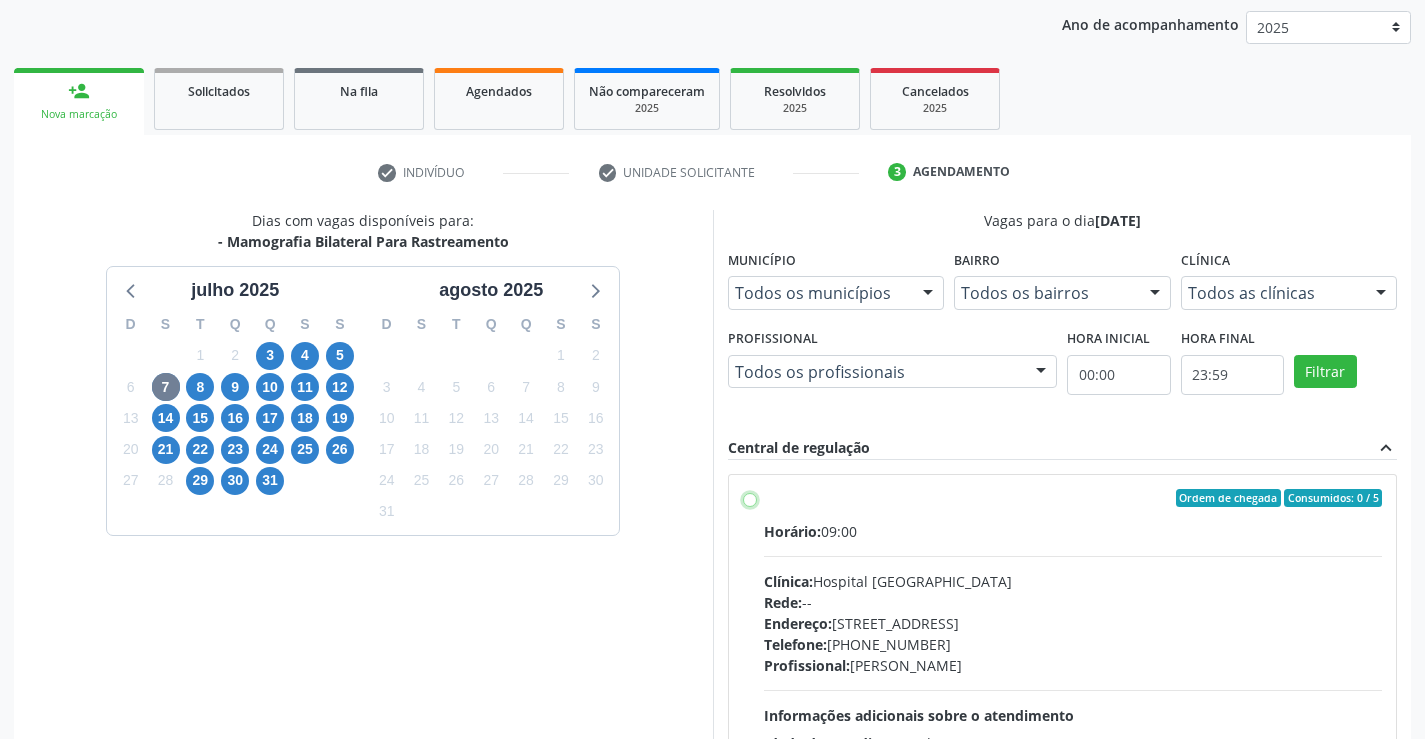 click on "Ordem de chegada
Consumidos: 0 / 5
Horário:   09:00
Clínica:  Hospital [GEOGRAPHIC_DATA]
Rede:
--
Endereço:   [STREET_ADDRESS]
Telefone:   [PHONE_NUMBER]
Profissional:
[PERSON_NAME]
Informações adicionais sobre o atendimento
Idade de atendimento:
de 0 a 120 anos
Gênero(s) atendido(s):
Masculino e Feminino
Informações adicionais:
--" at bounding box center [750, 498] 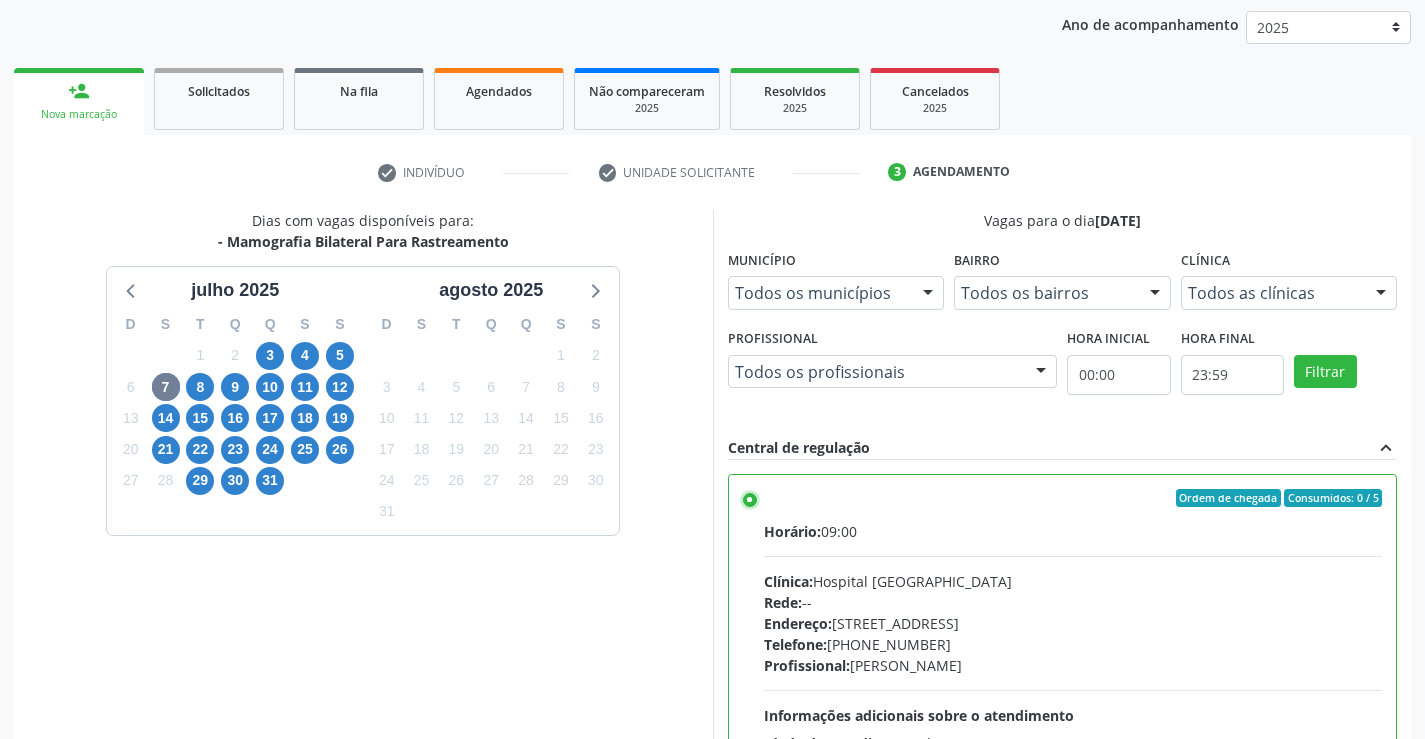 scroll, scrollTop: 456, scrollLeft: 0, axis: vertical 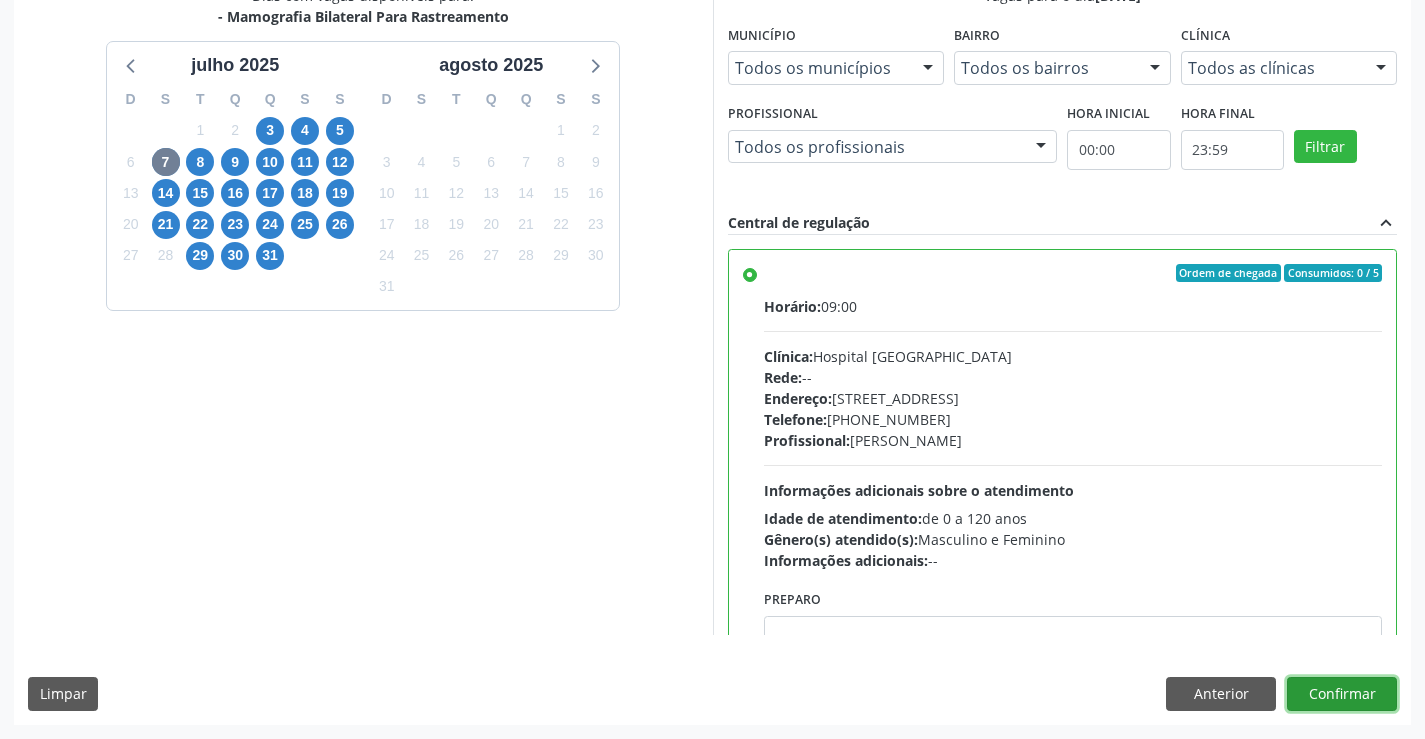 click on "Confirmar" at bounding box center (1342, 694) 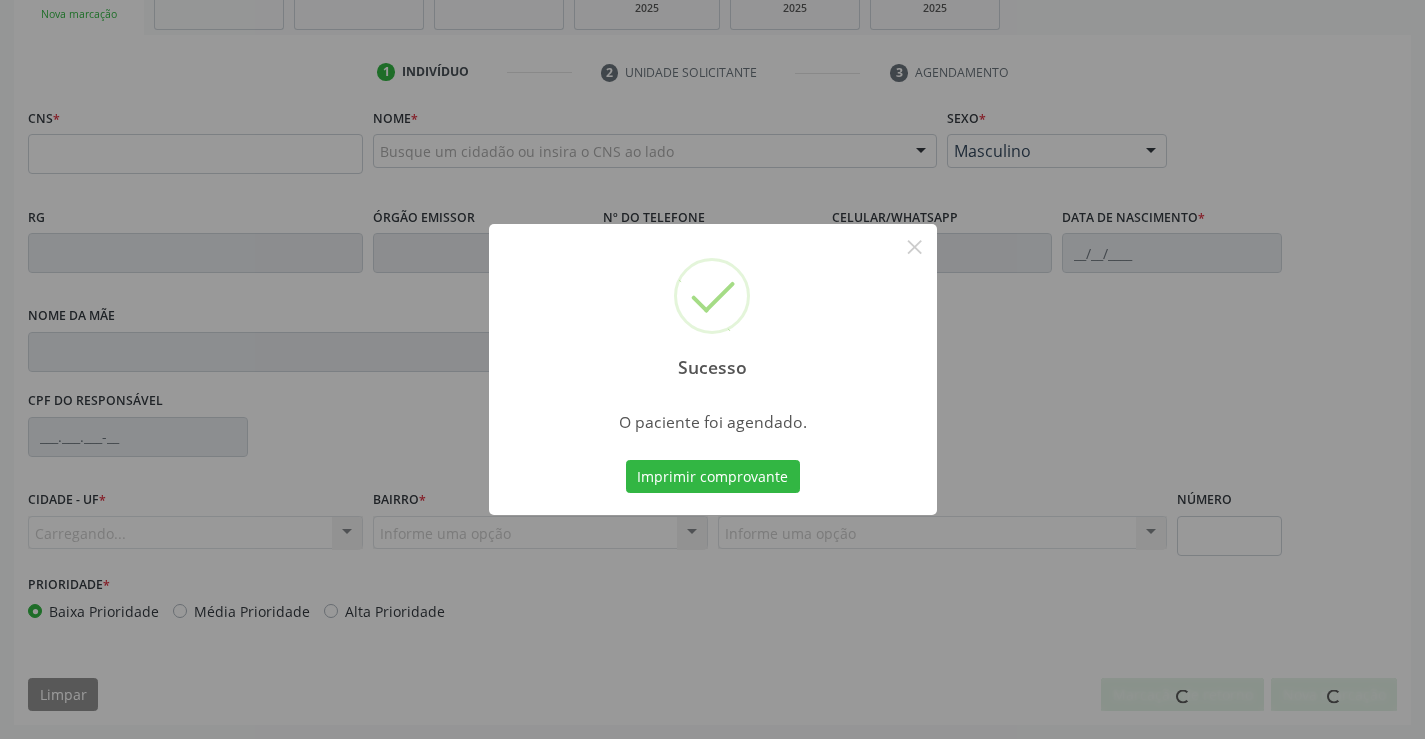 scroll, scrollTop: 331, scrollLeft: 0, axis: vertical 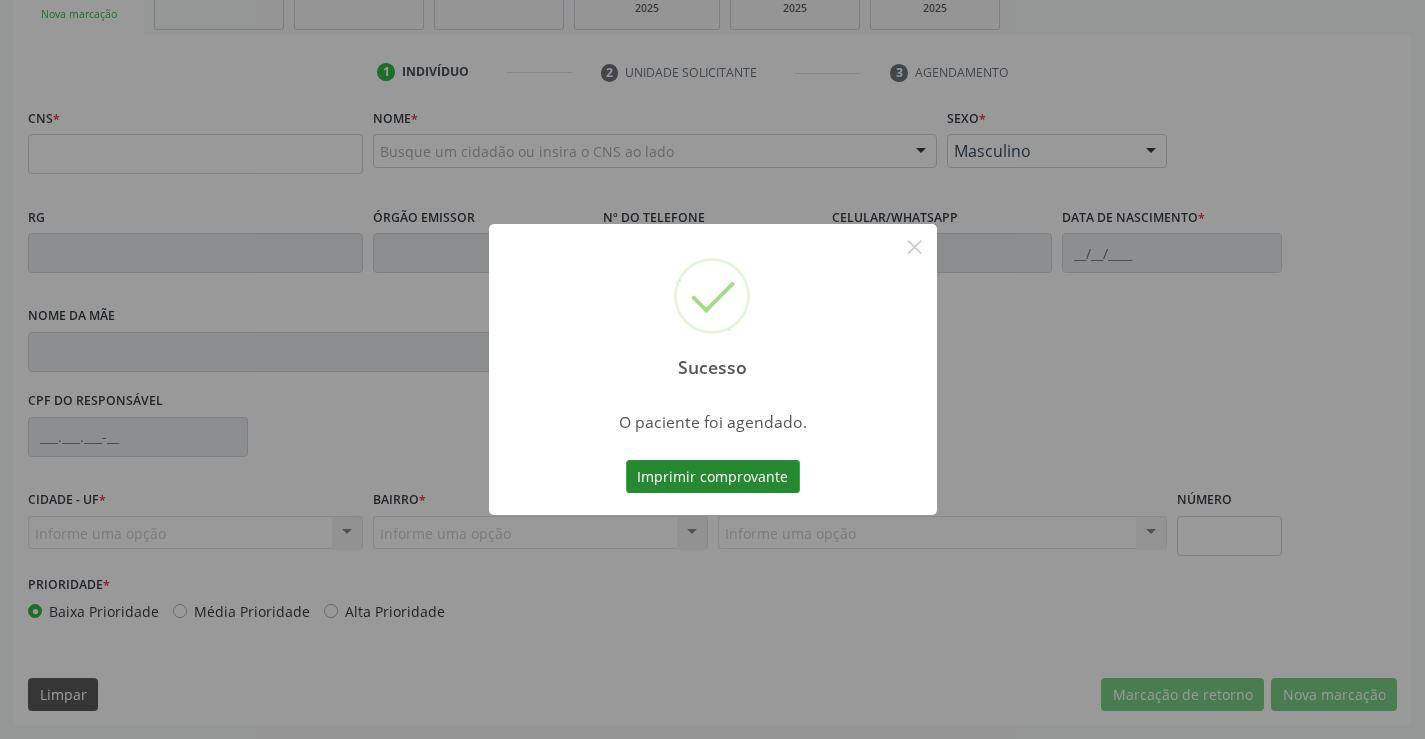 click on "Imprimir comprovante" at bounding box center [713, 477] 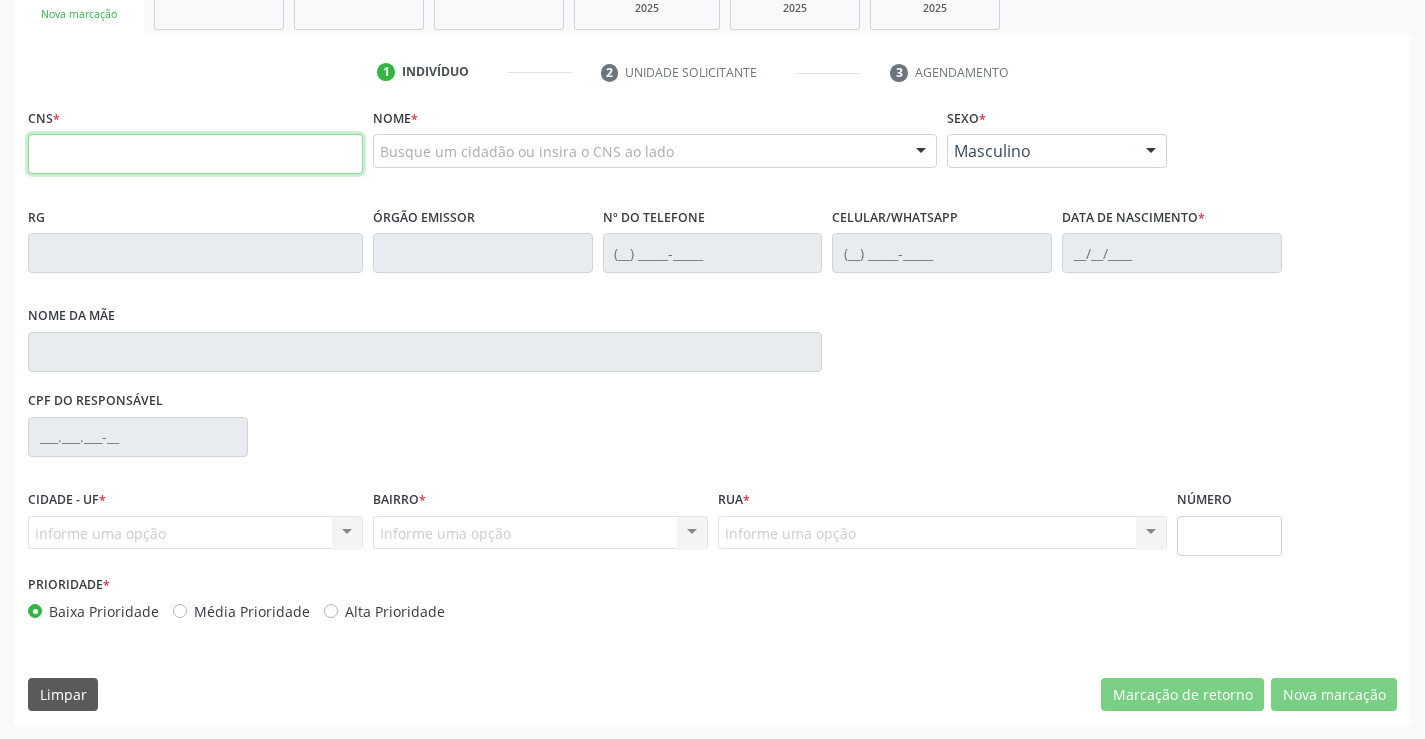 click at bounding box center [195, 154] 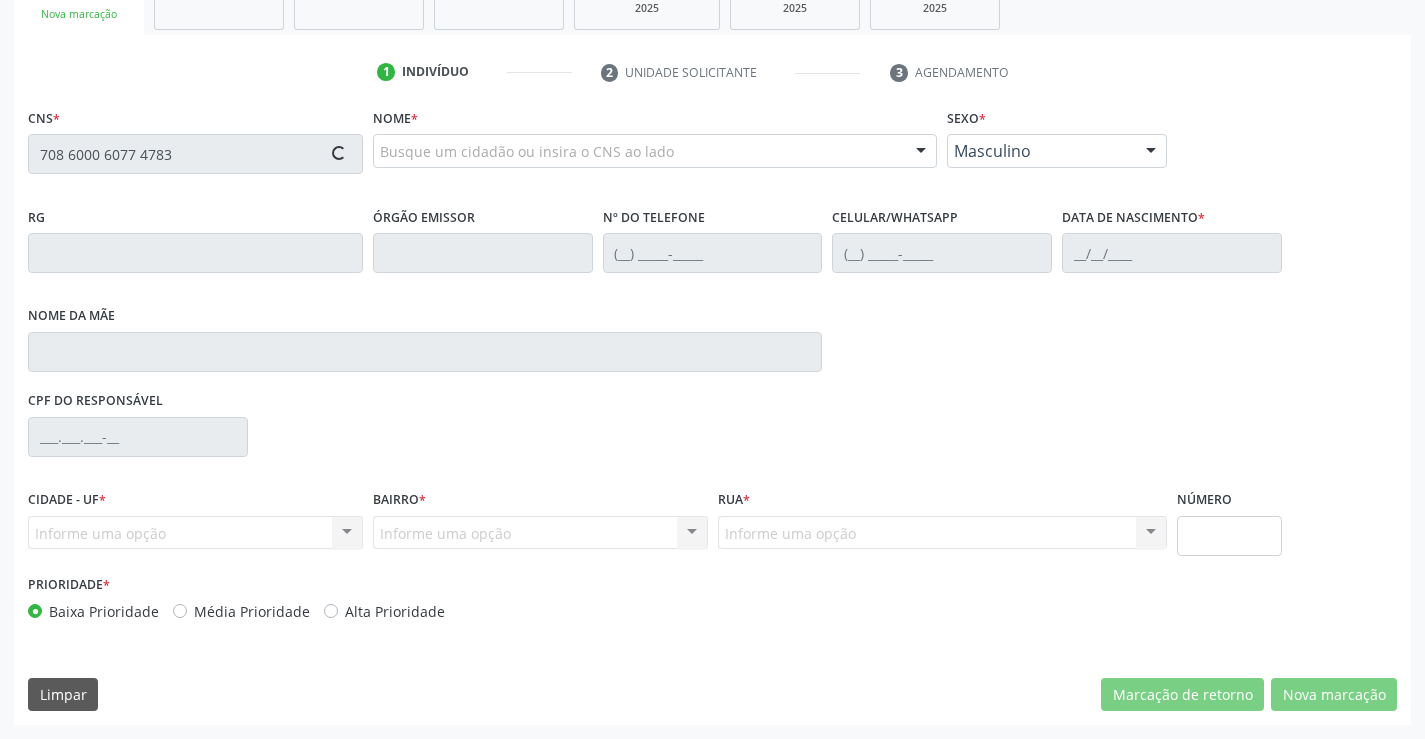 type on "708 6000 6077 4783" 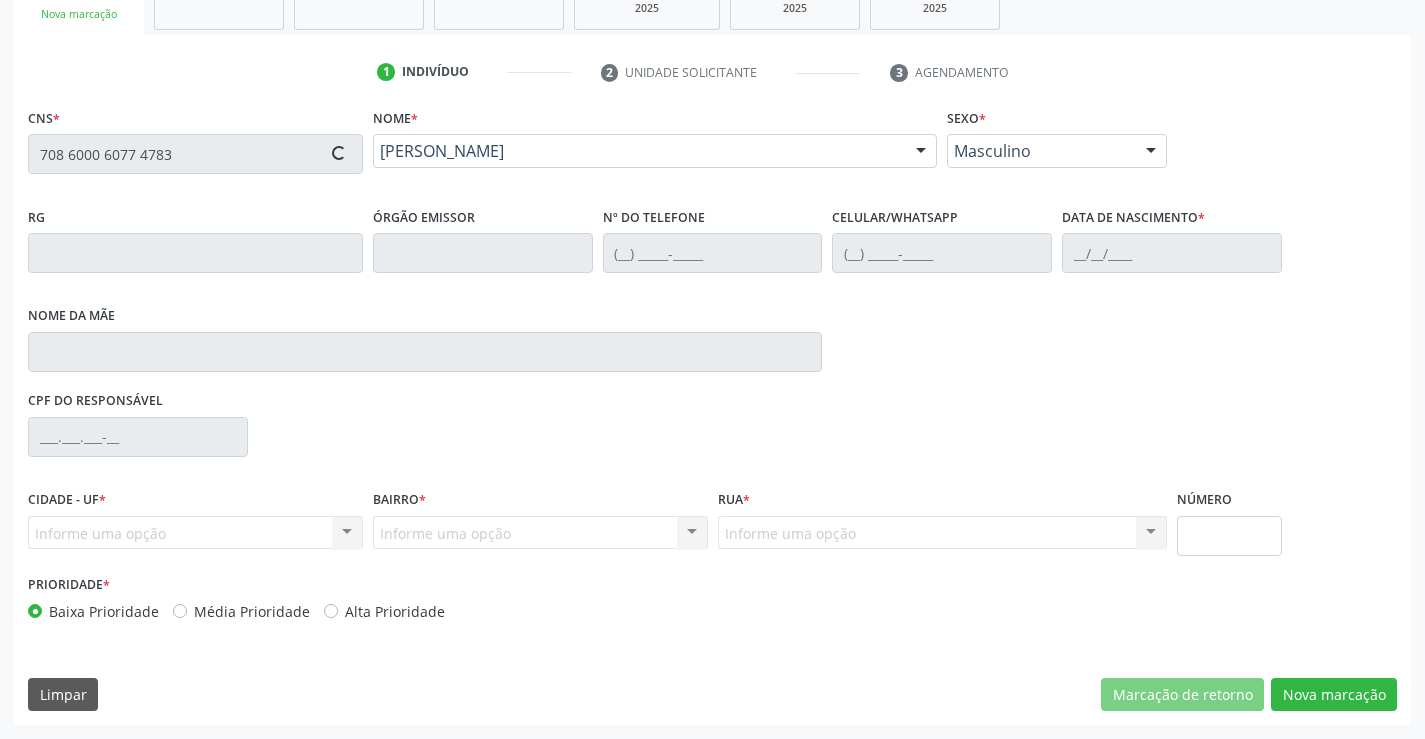 type on "1347482636" 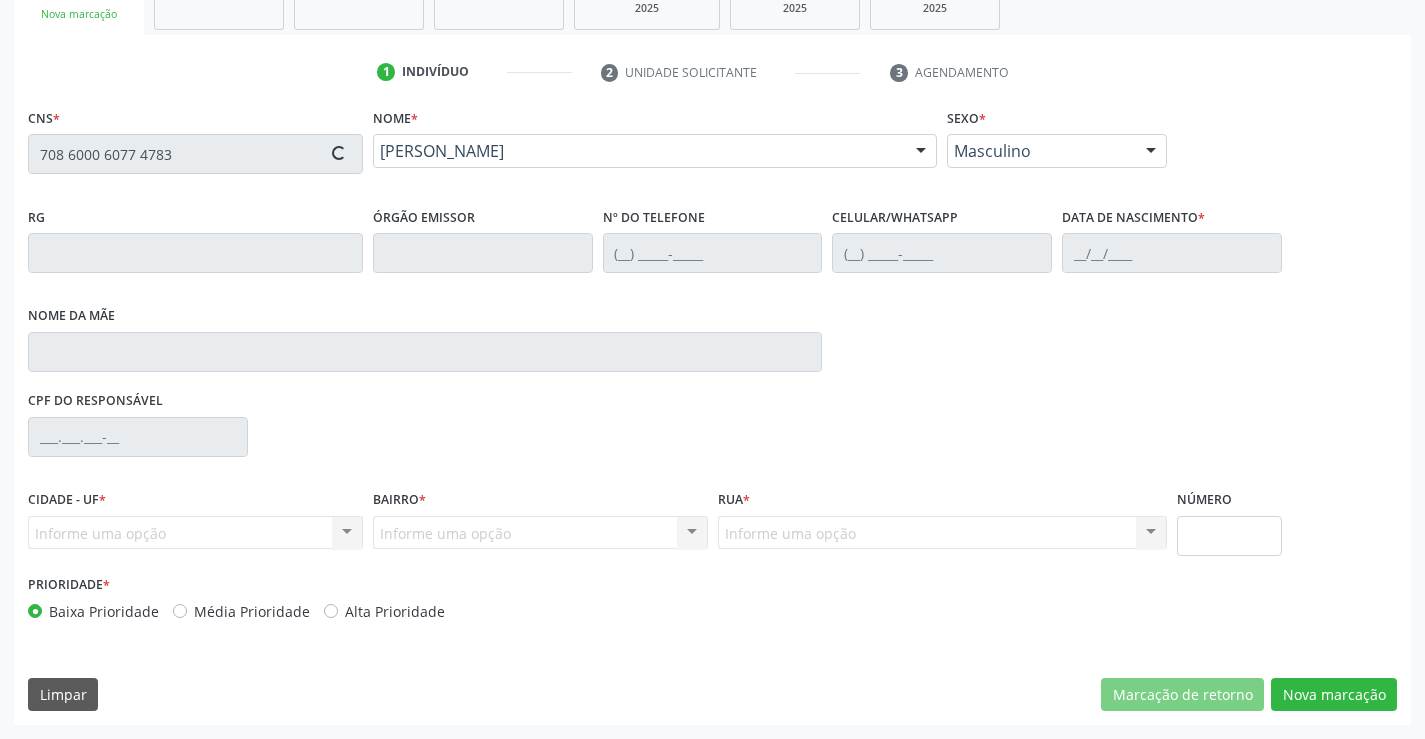 type on "[PHONE_NUMBER]" 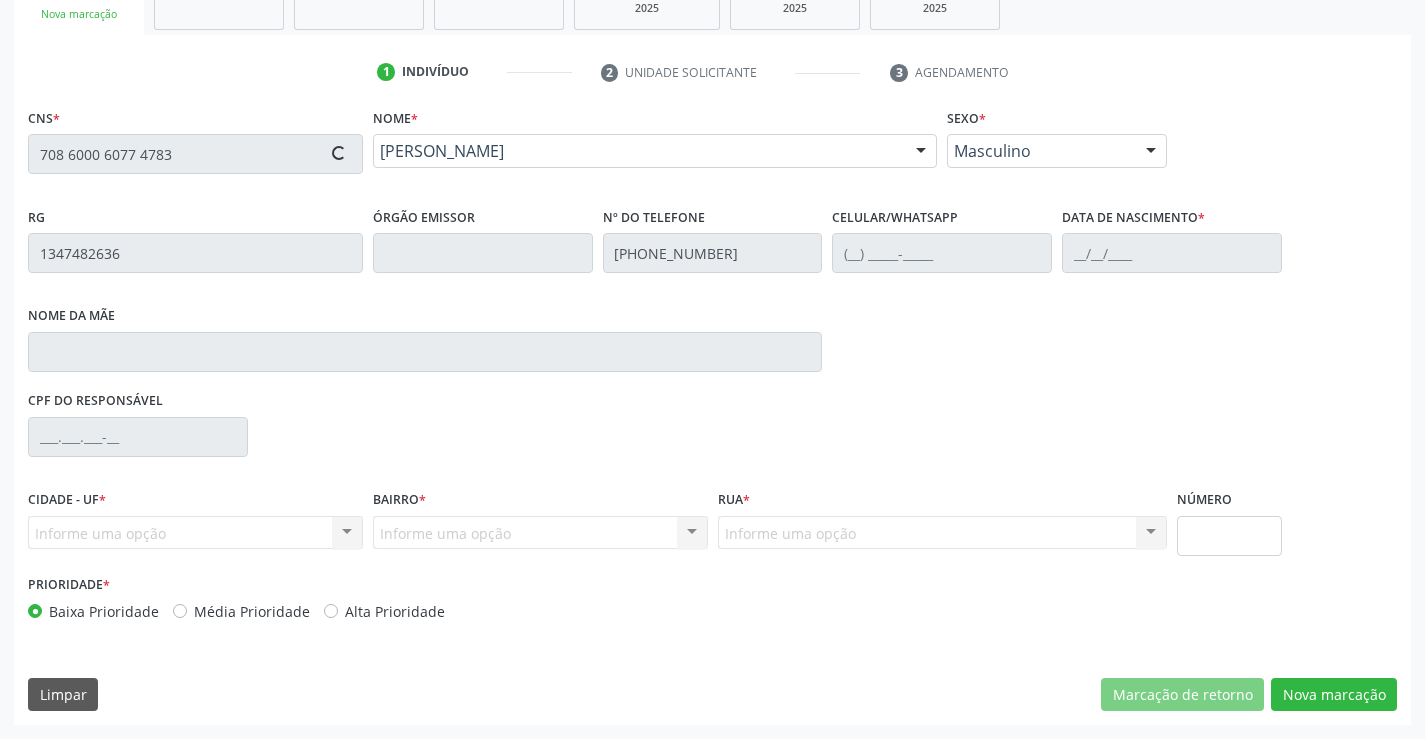 type on "[PHONE_NUMBER]" 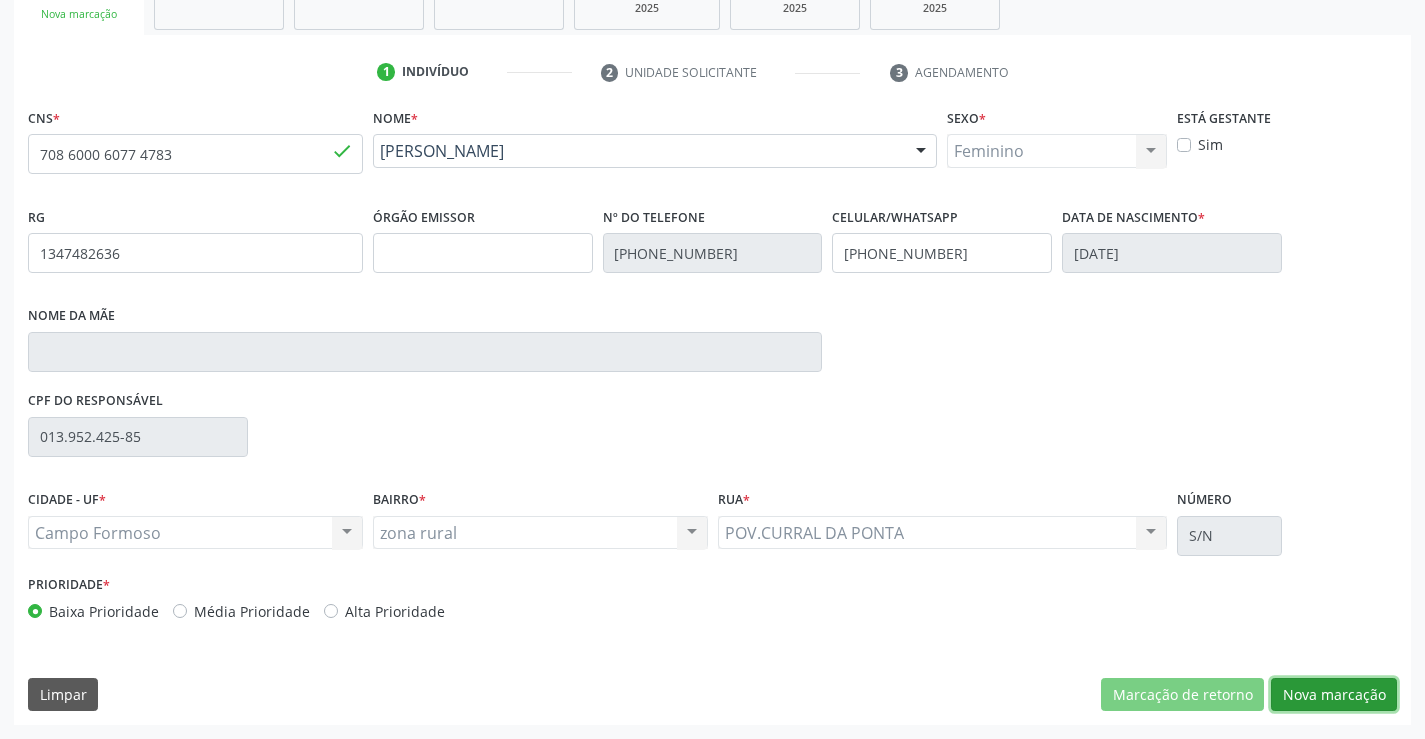click on "Nova marcação" at bounding box center [1334, 695] 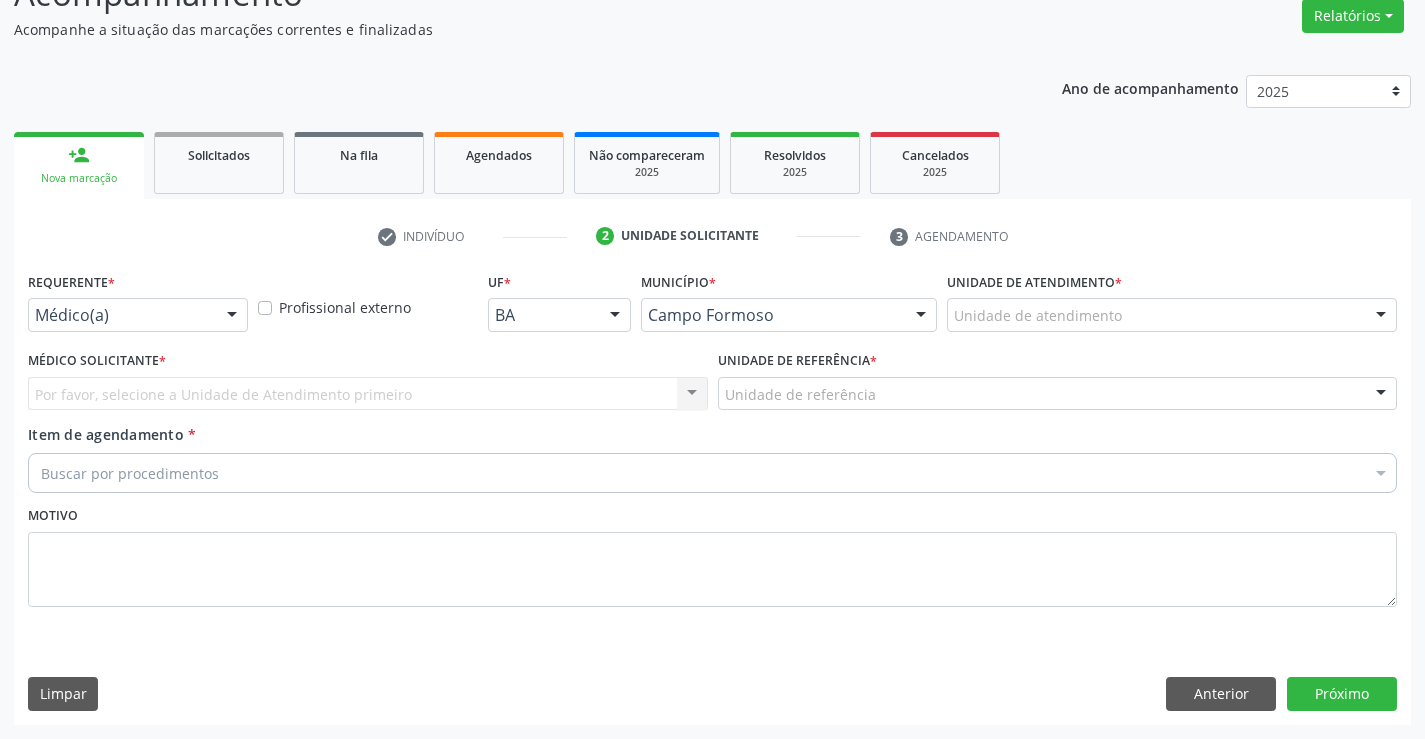scroll, scrollTop: 167, scrollLeft: 0, axis: vertical 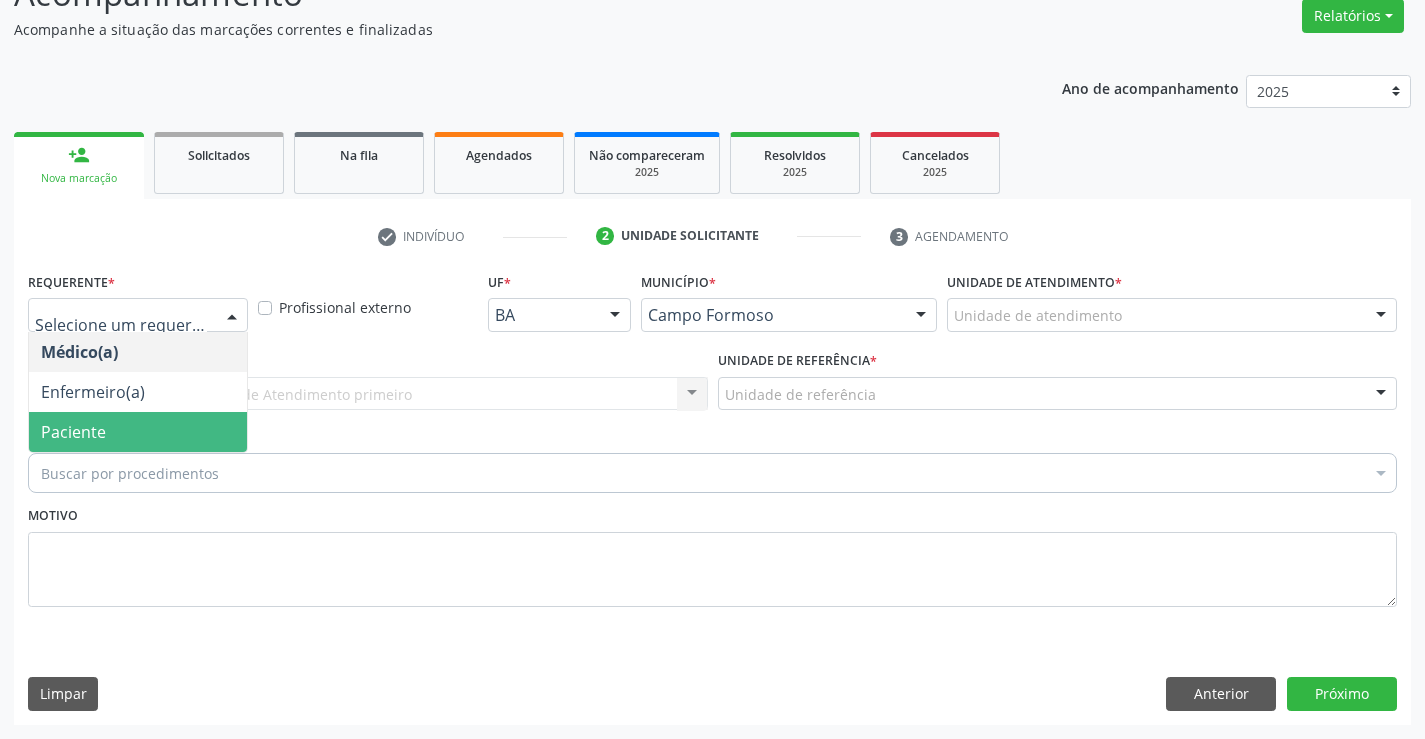 click on "Paciente" at bounding box center [138, 432] 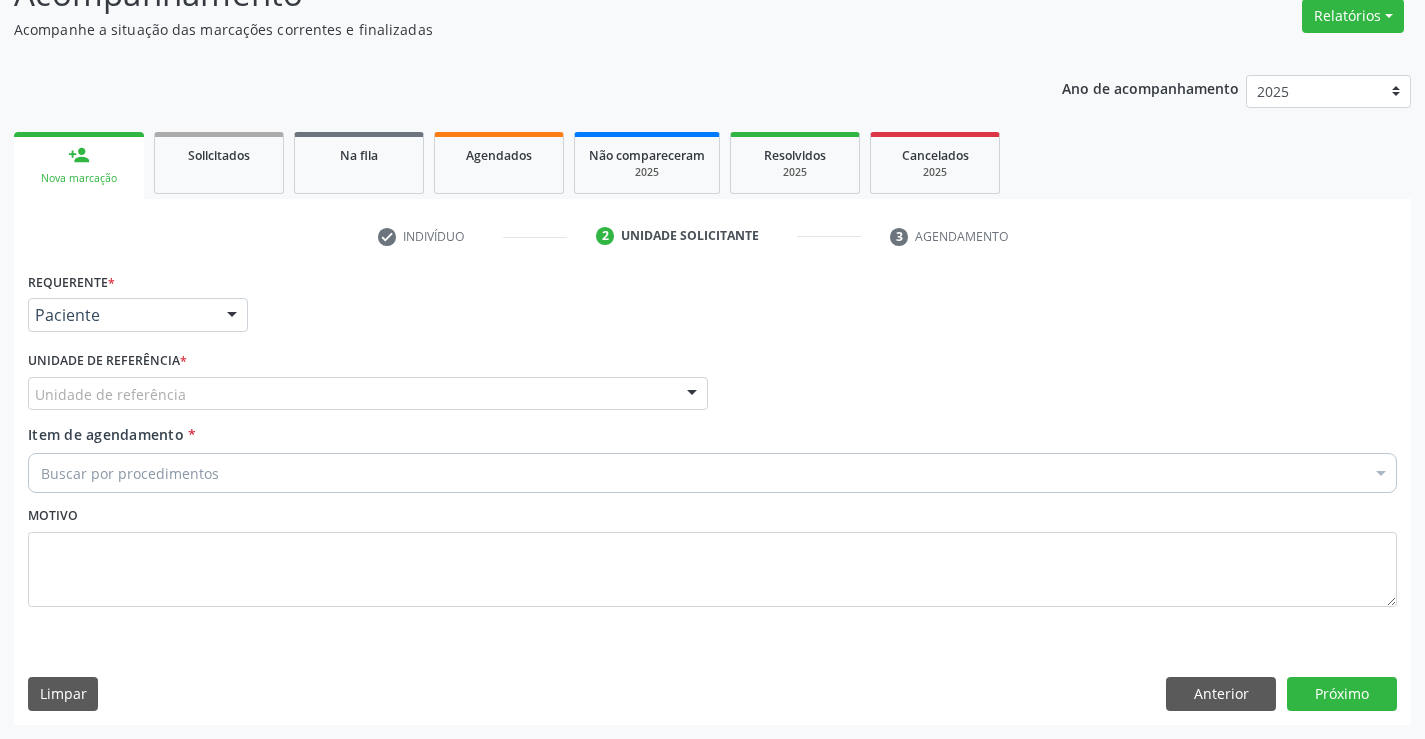 click on "Unidade de referência" at bounding box center (368, 394) 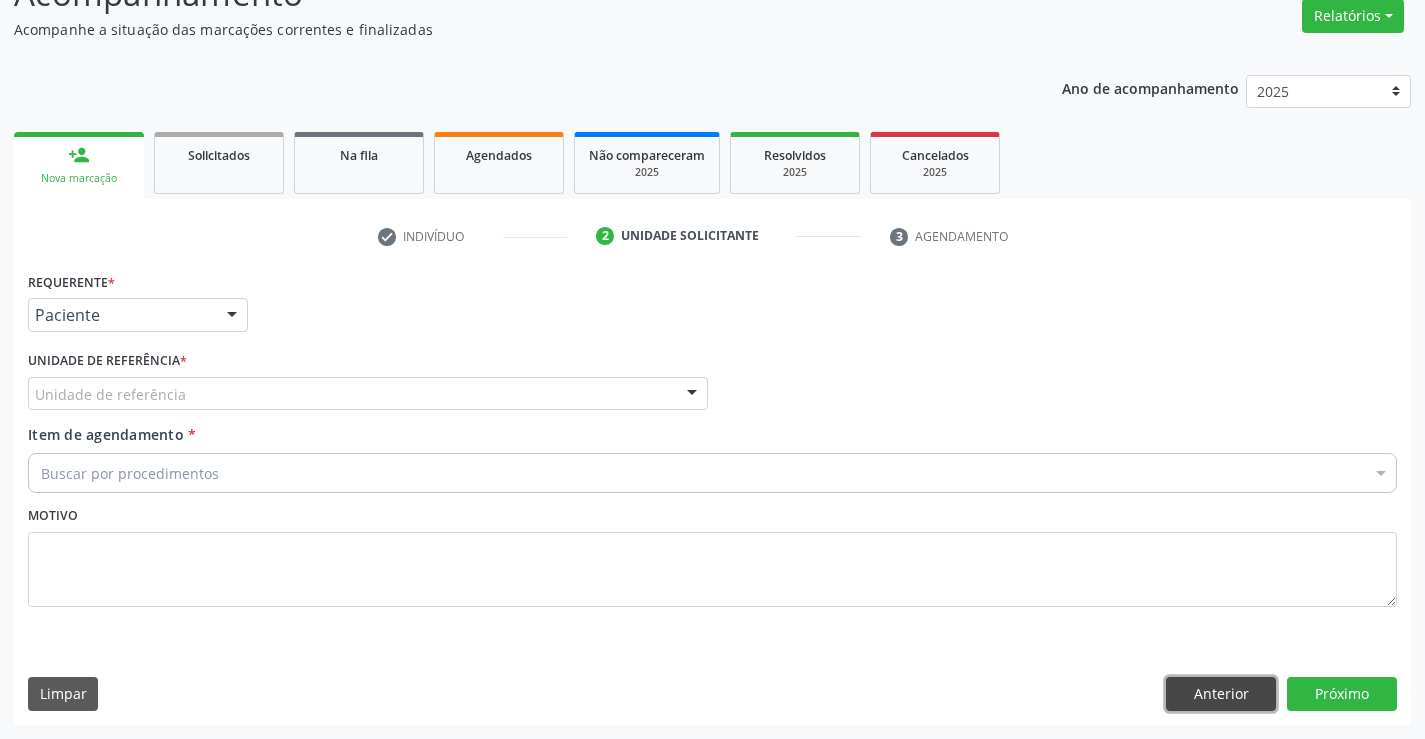 click on "Anterior" at bounding box center [1221, 694] 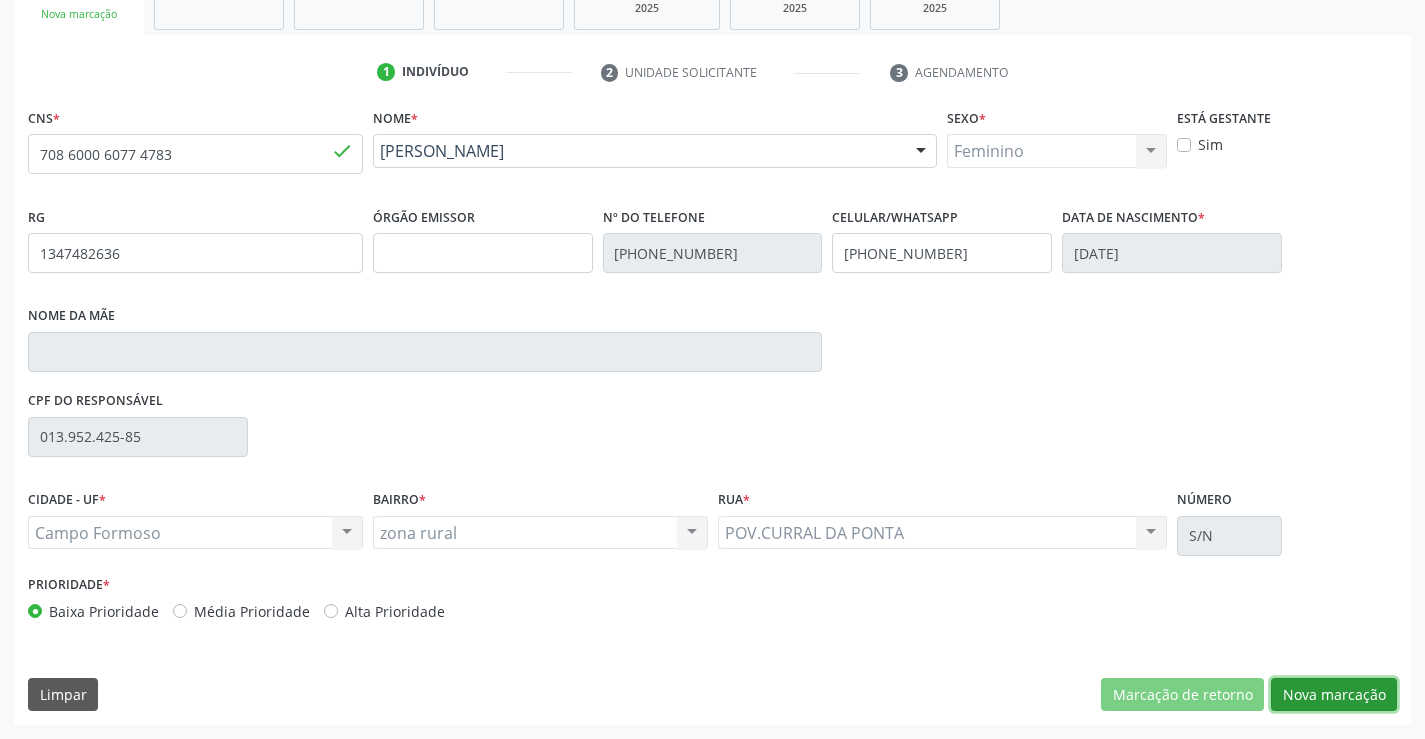 click on "Nova marcação" at bounding box center (1334, 695) 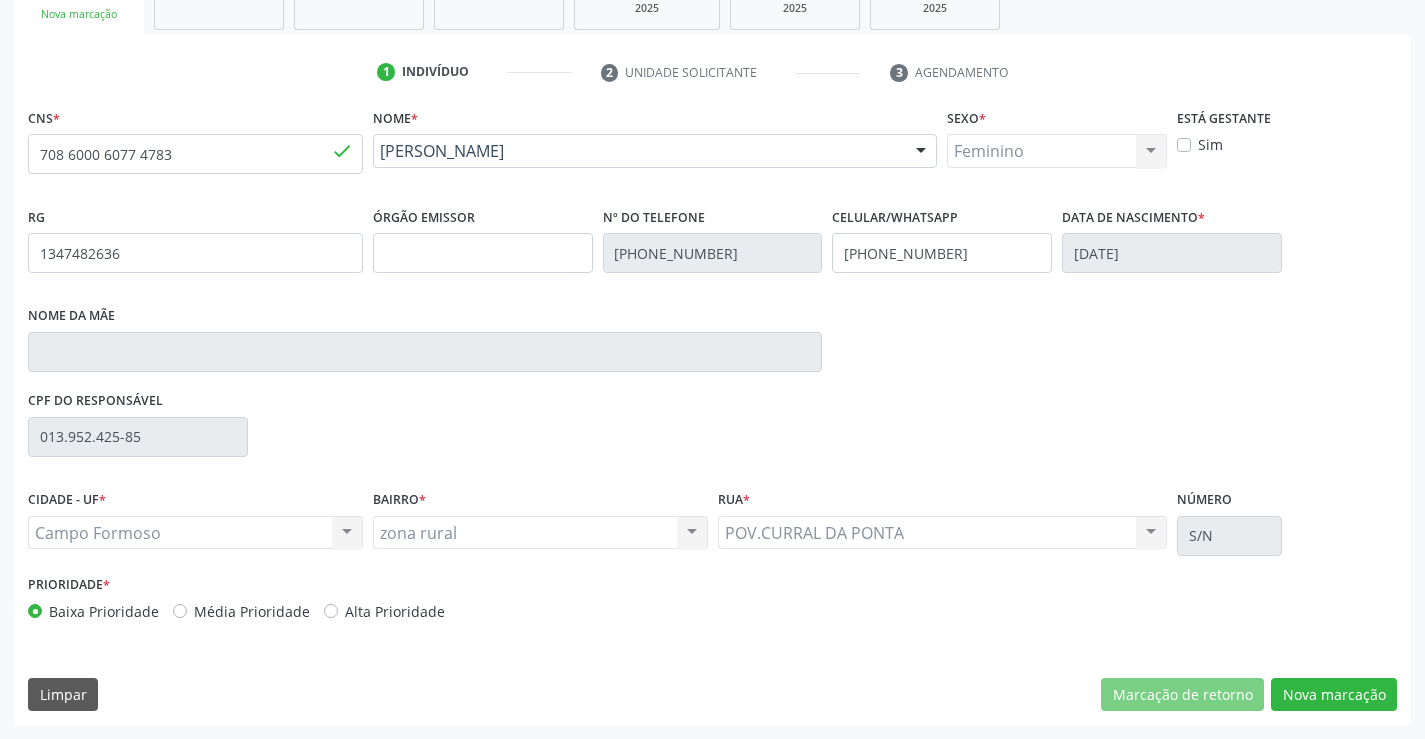 scroll, scrollTop: 167, scrollLeft: 0, axis: vertical 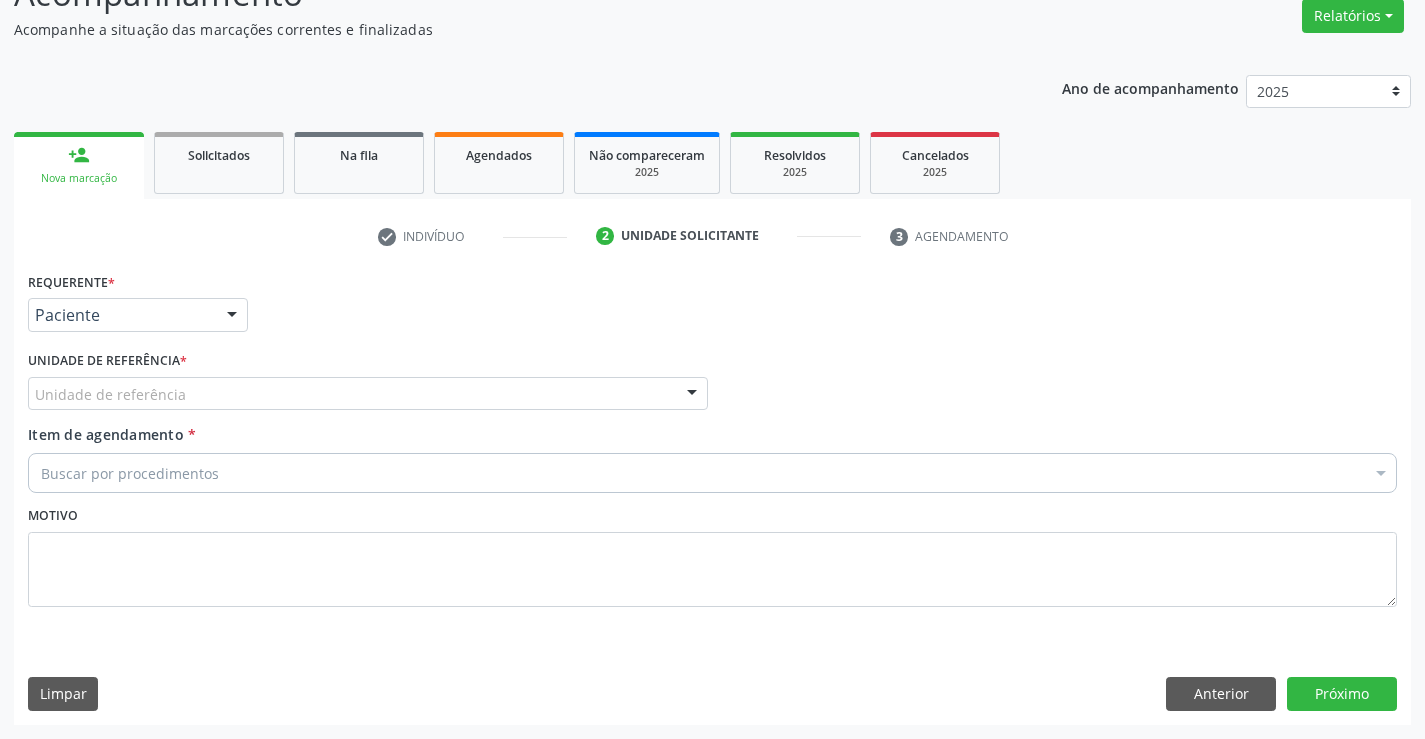 click on "Unidade de referência" at bounding box center (368, 394) 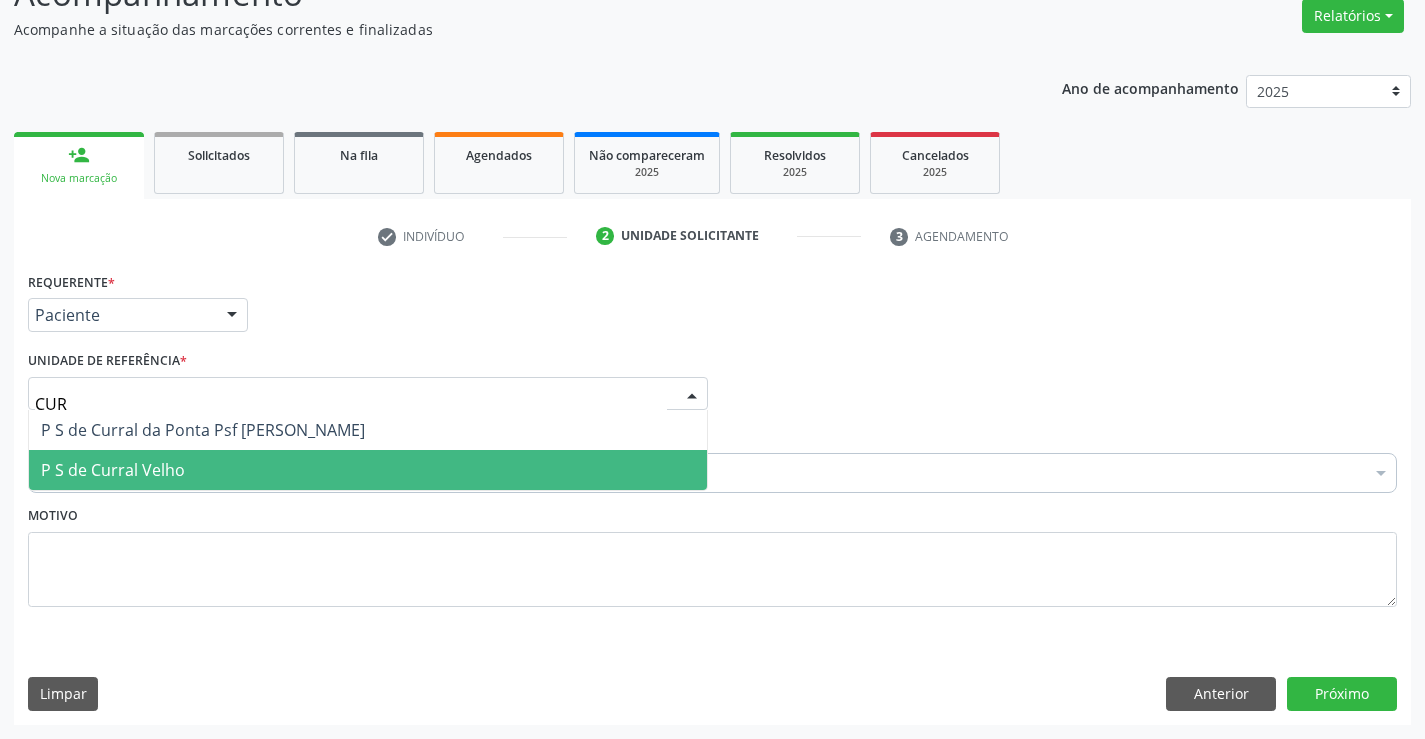 type on "CURR" 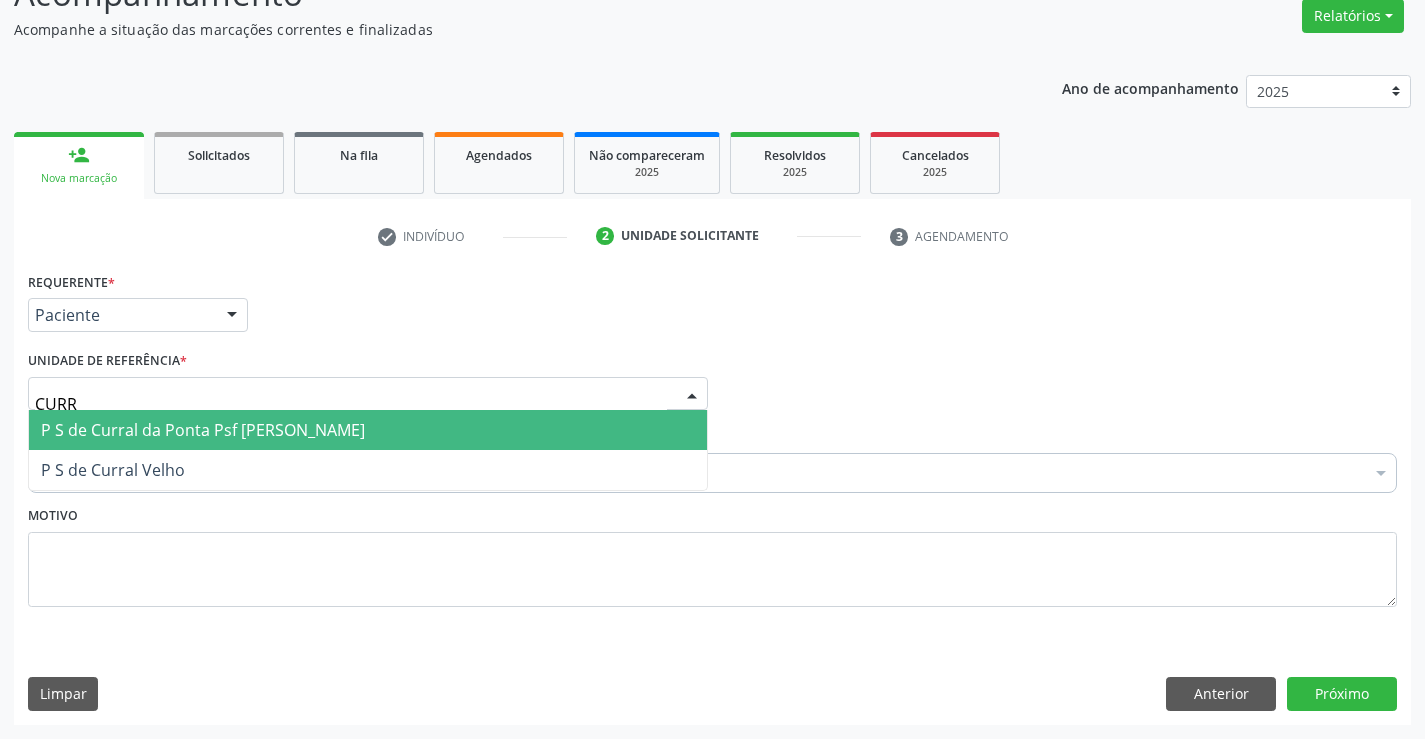 click on "P S de Curral da Ponta Psf [PERSON_NAME]" at bounding box center [203, 430] 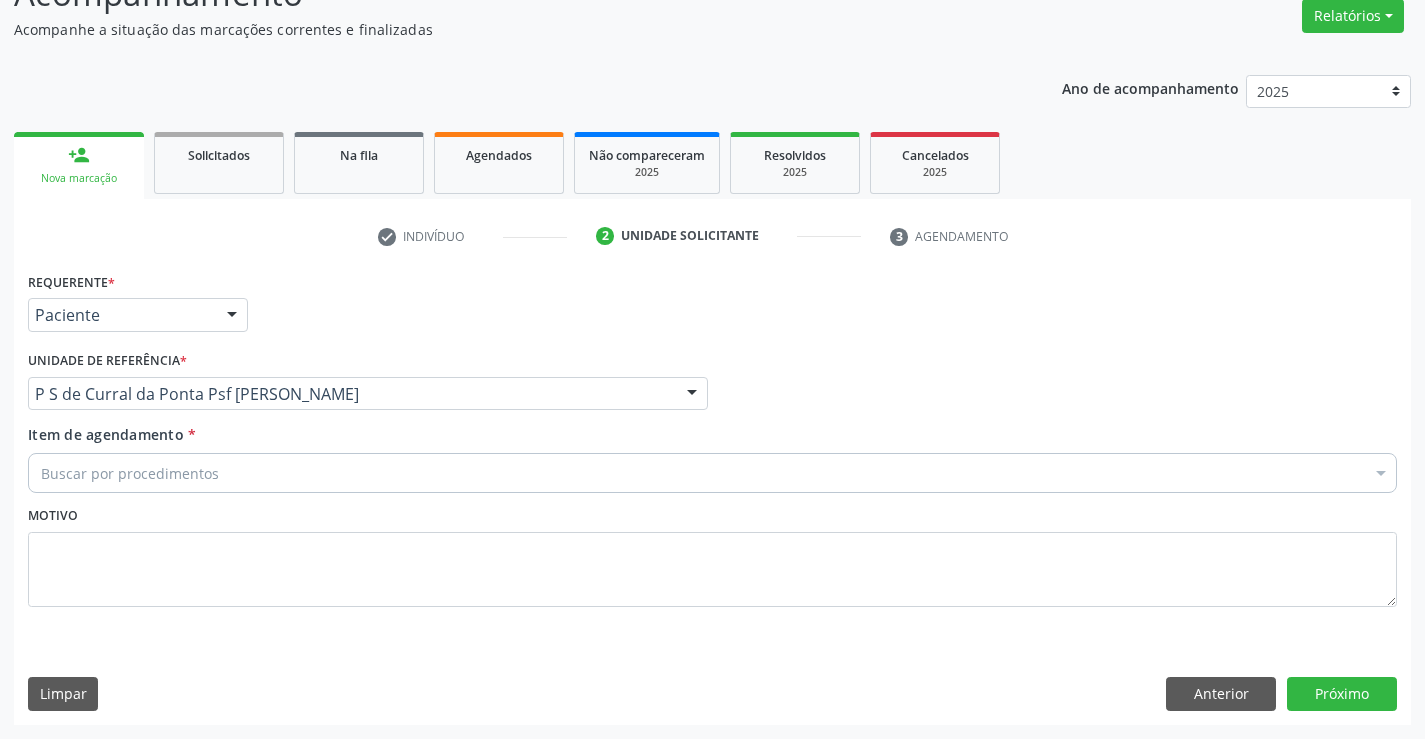 click on "Buscar por procedimentos" at bounding box center [712, 473] 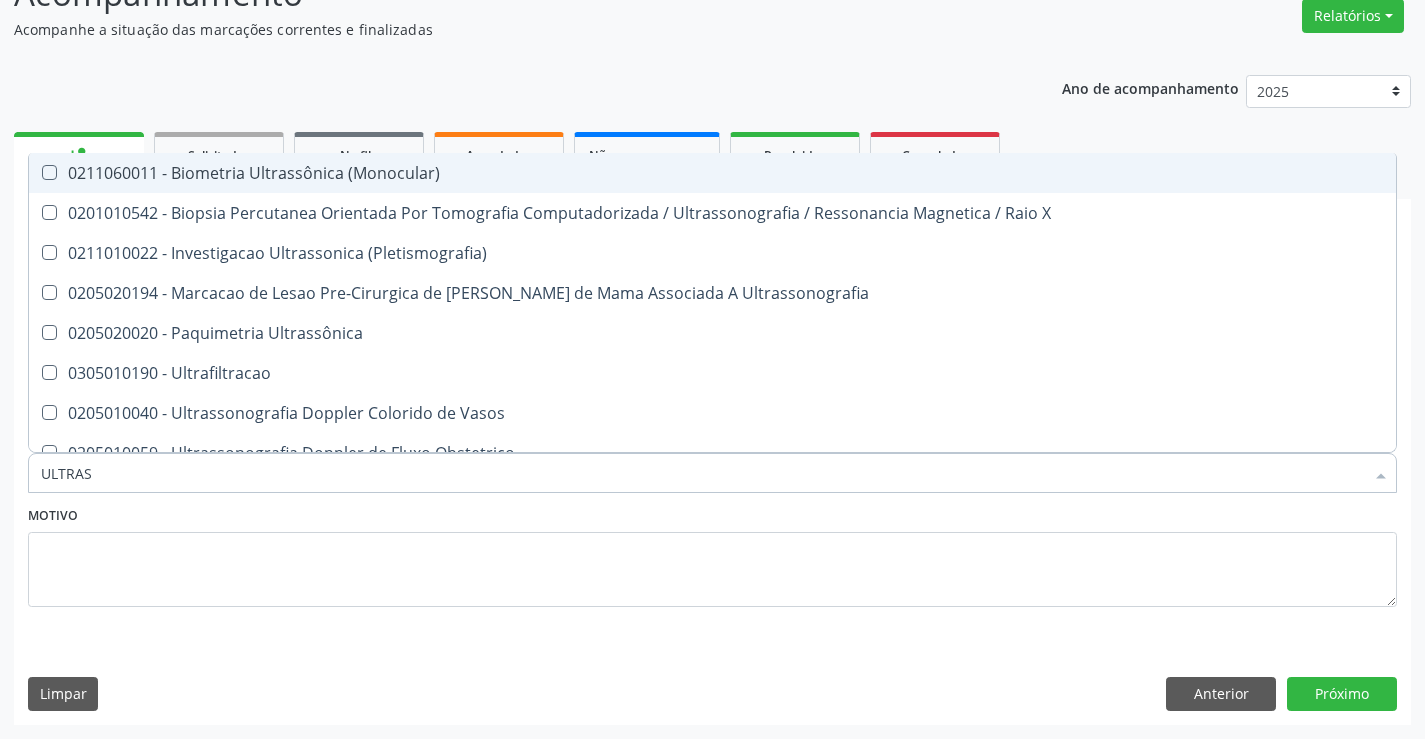 type on "ULTRASS" 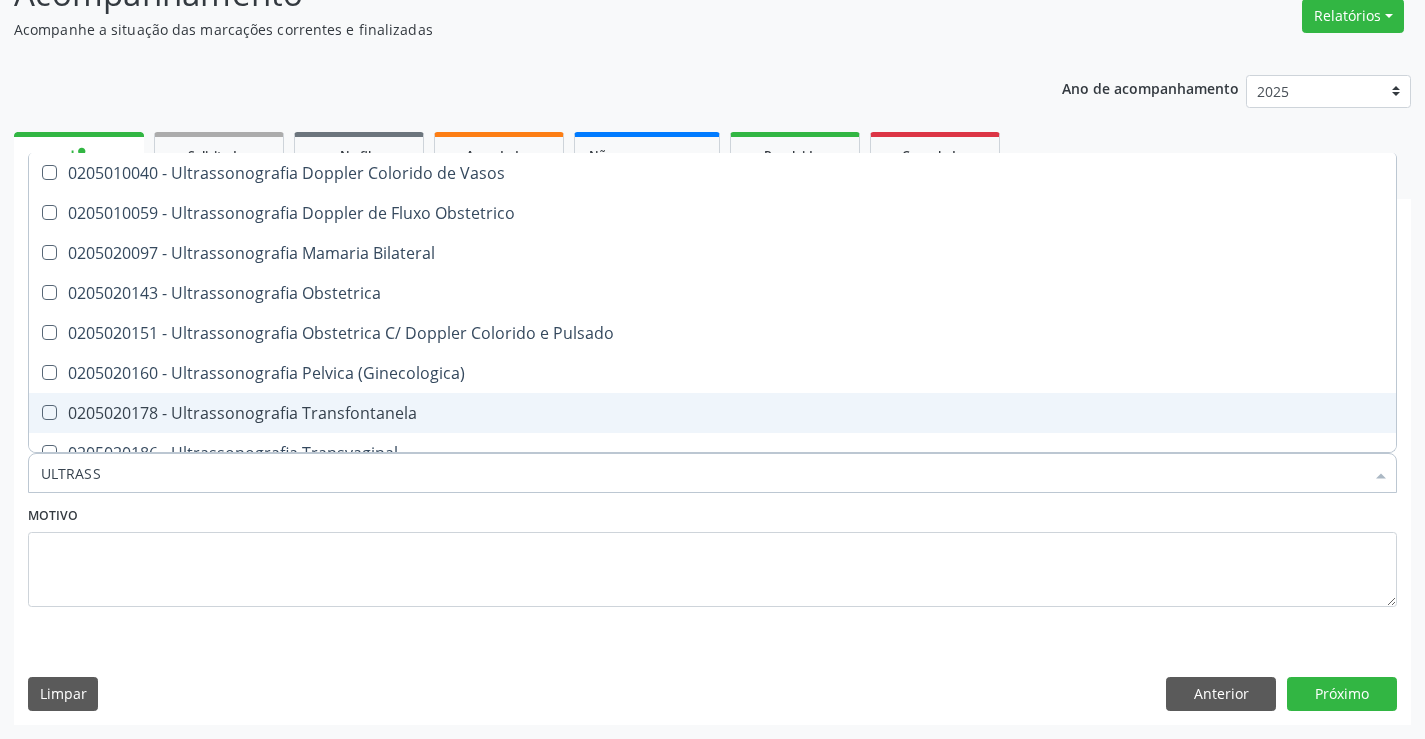scroll, scrollTop: 300, scrollLeft: 0, axis: vertical 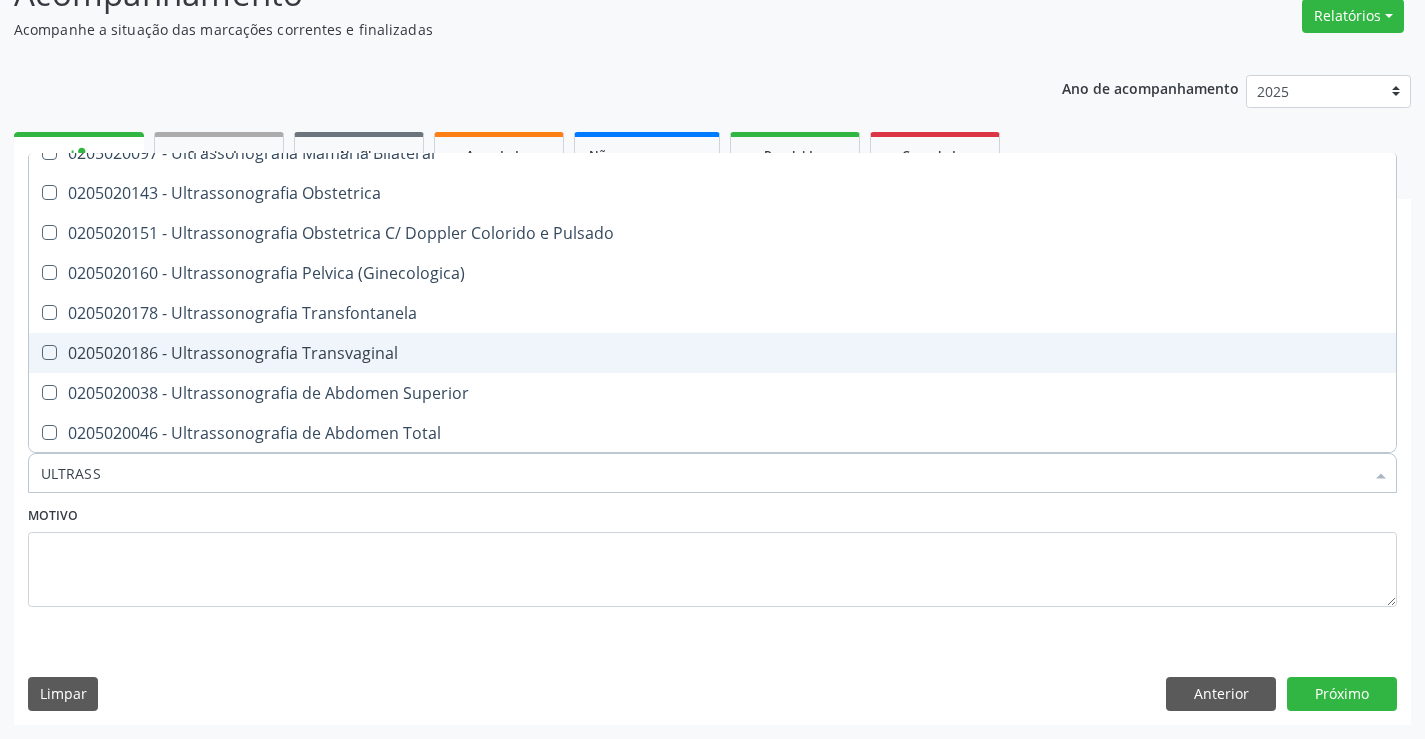 click on "0205020186 - Ultrassonografia Transvaginal" at bounding box center (712, 353) 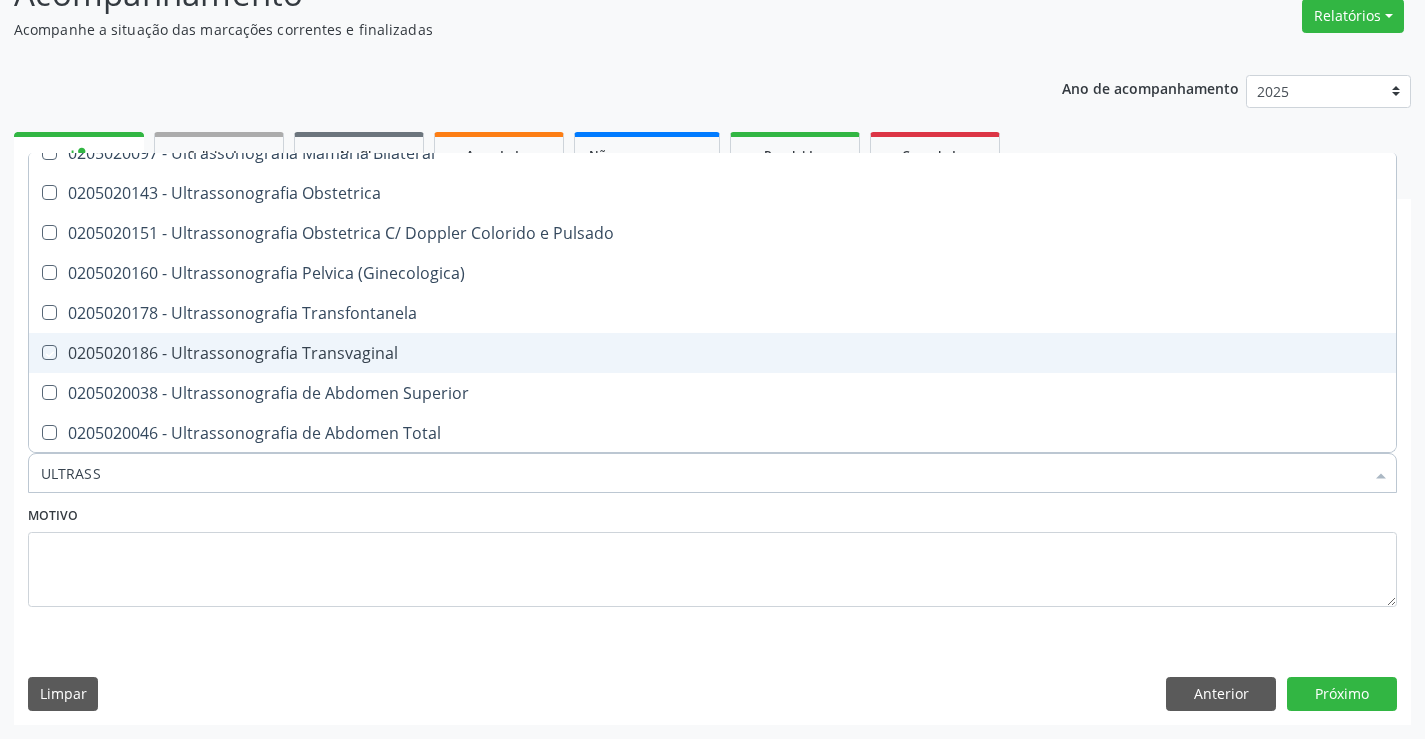 checkbox on "true" 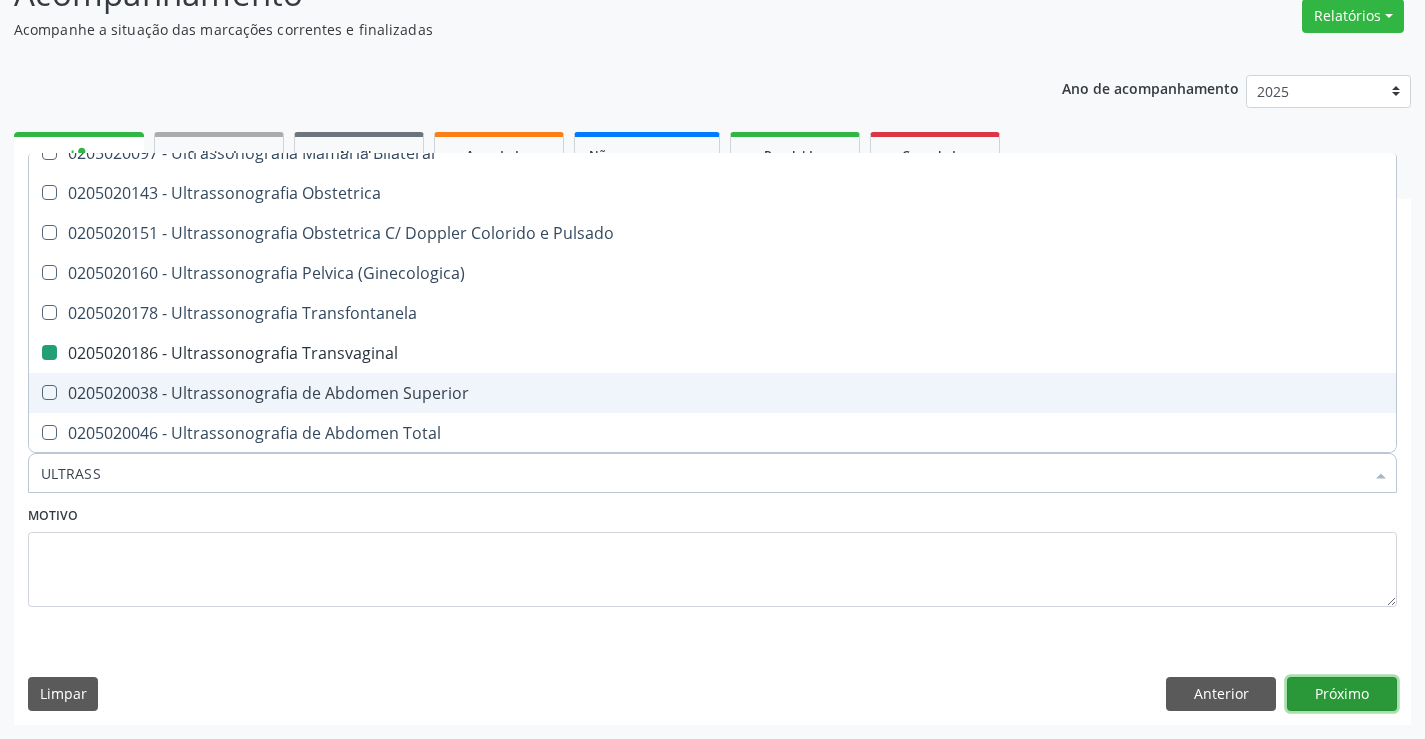 click on "Próximo" at bounding box center [1342, 694] 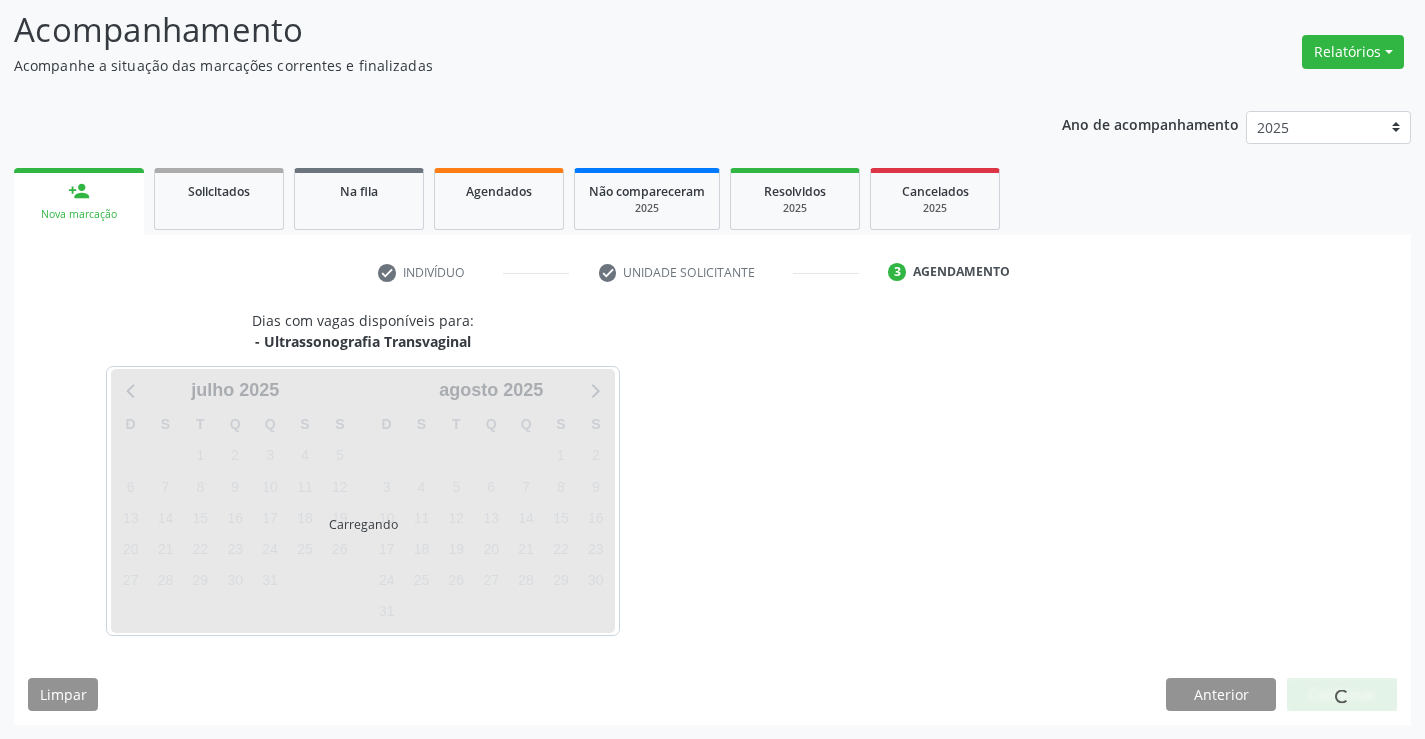 scroll, scrollTop: 131, scrollLeft: 0, axis: vertical 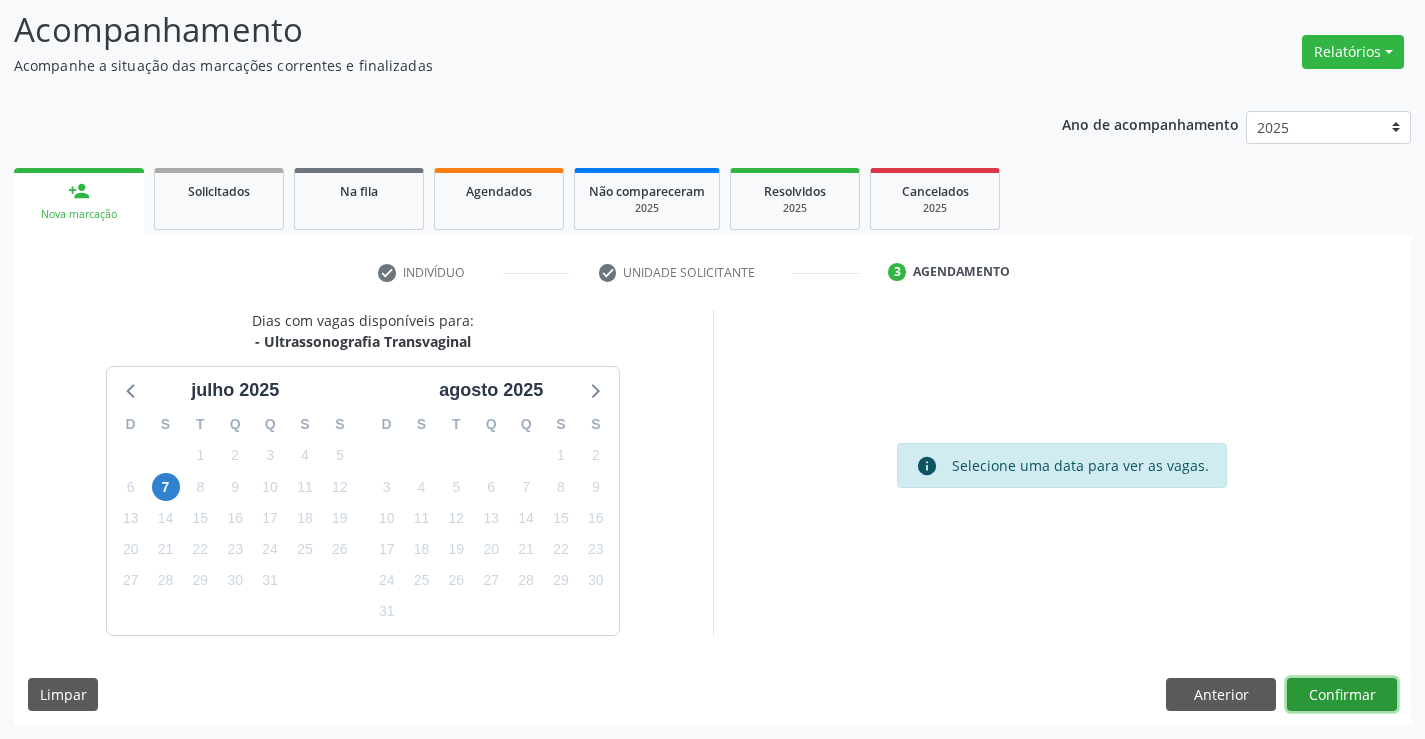 click on "Confirmar" at bounding box center [1342, 695] 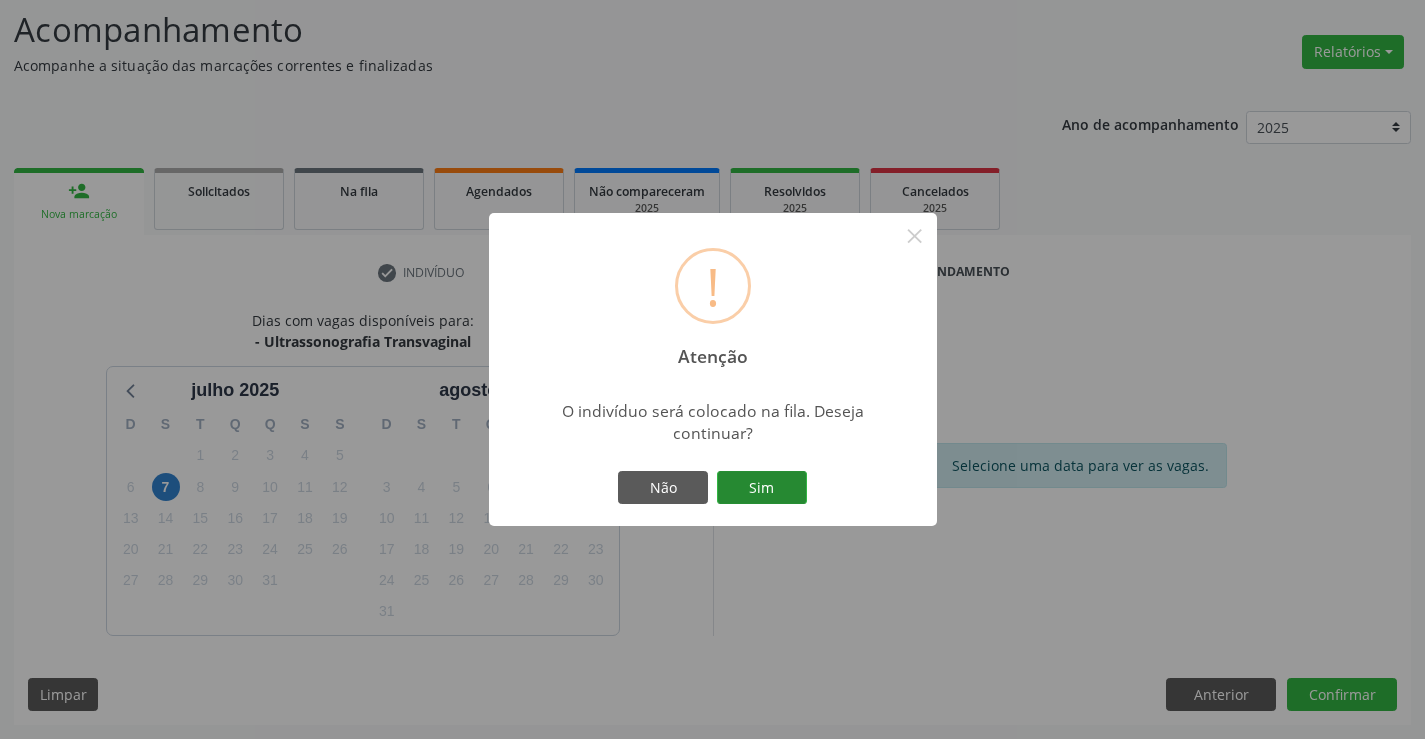 click on "Sim" at bounding box center [762, 488] 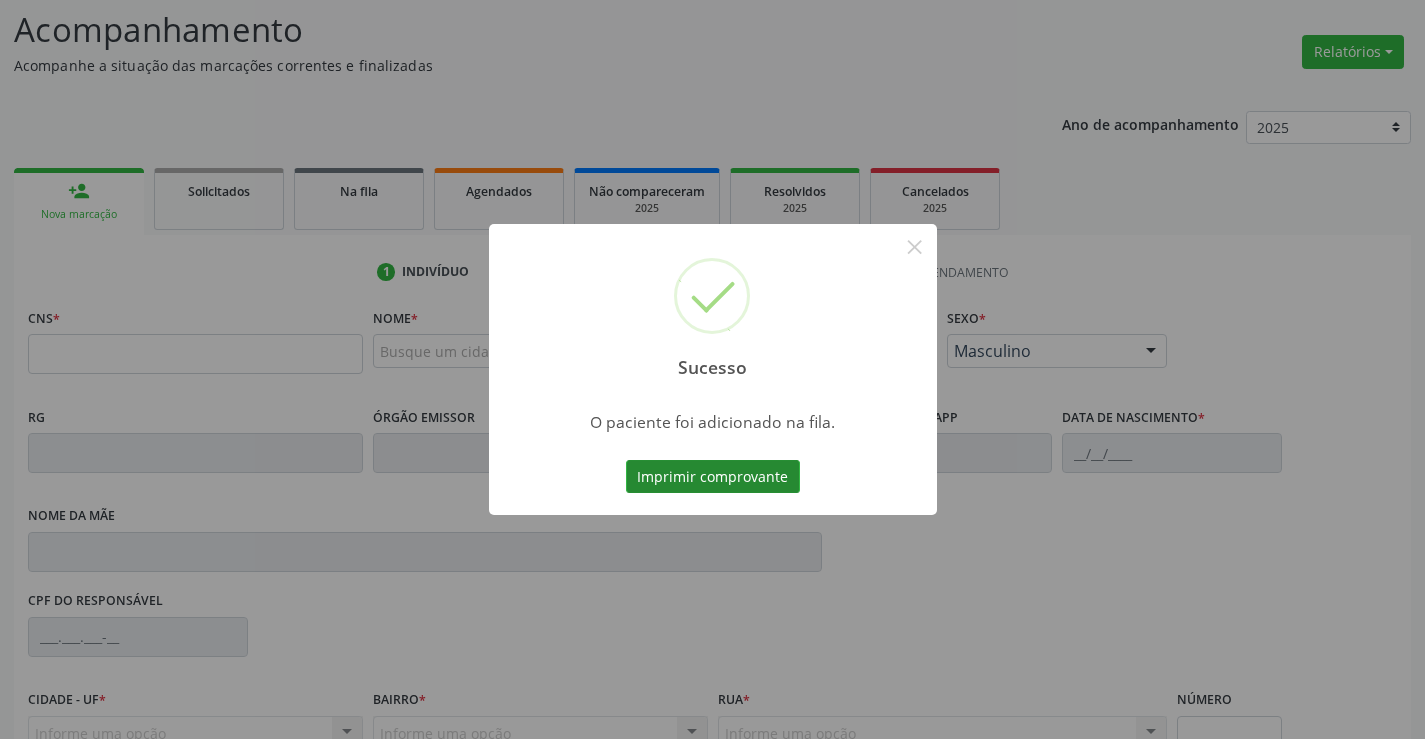 click on "Imprimir comprovante" at bounding box center [713, 477] 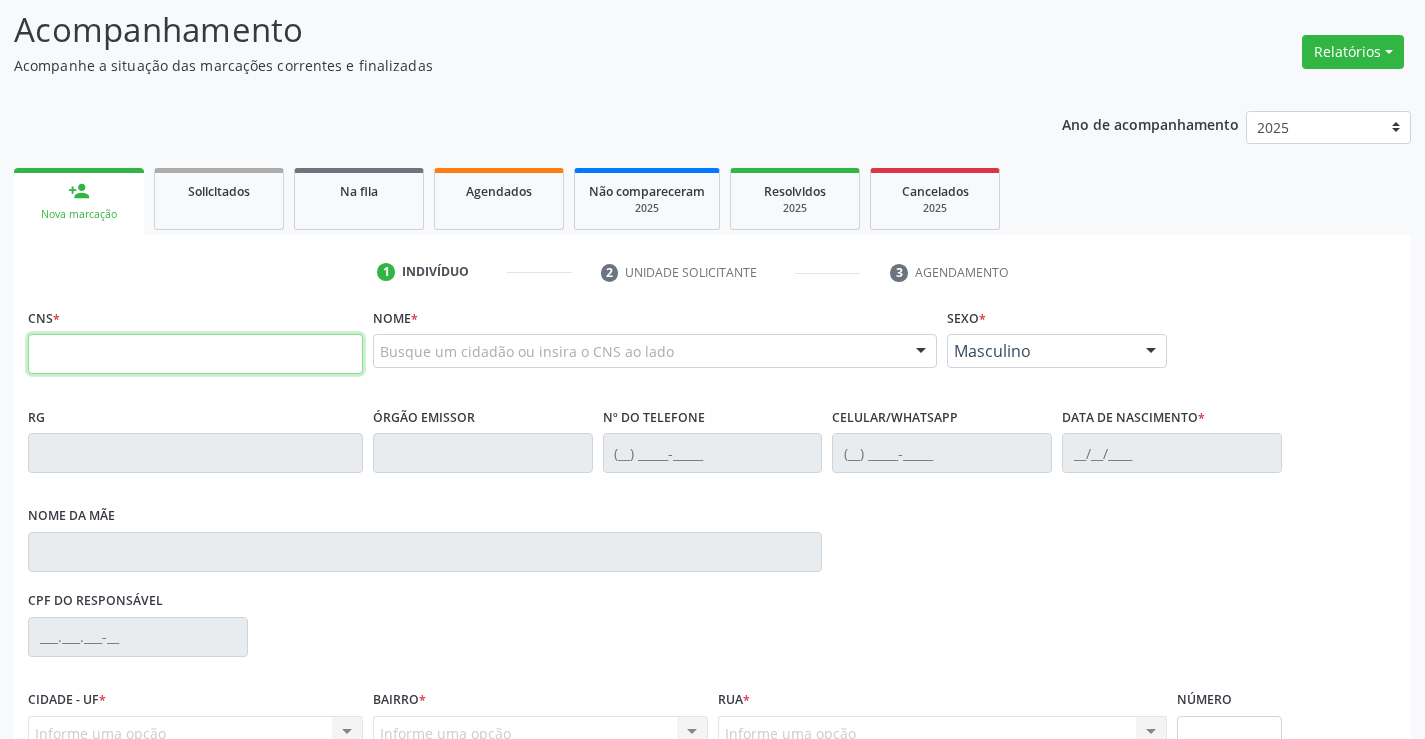 click at bounding box center [195, 354] 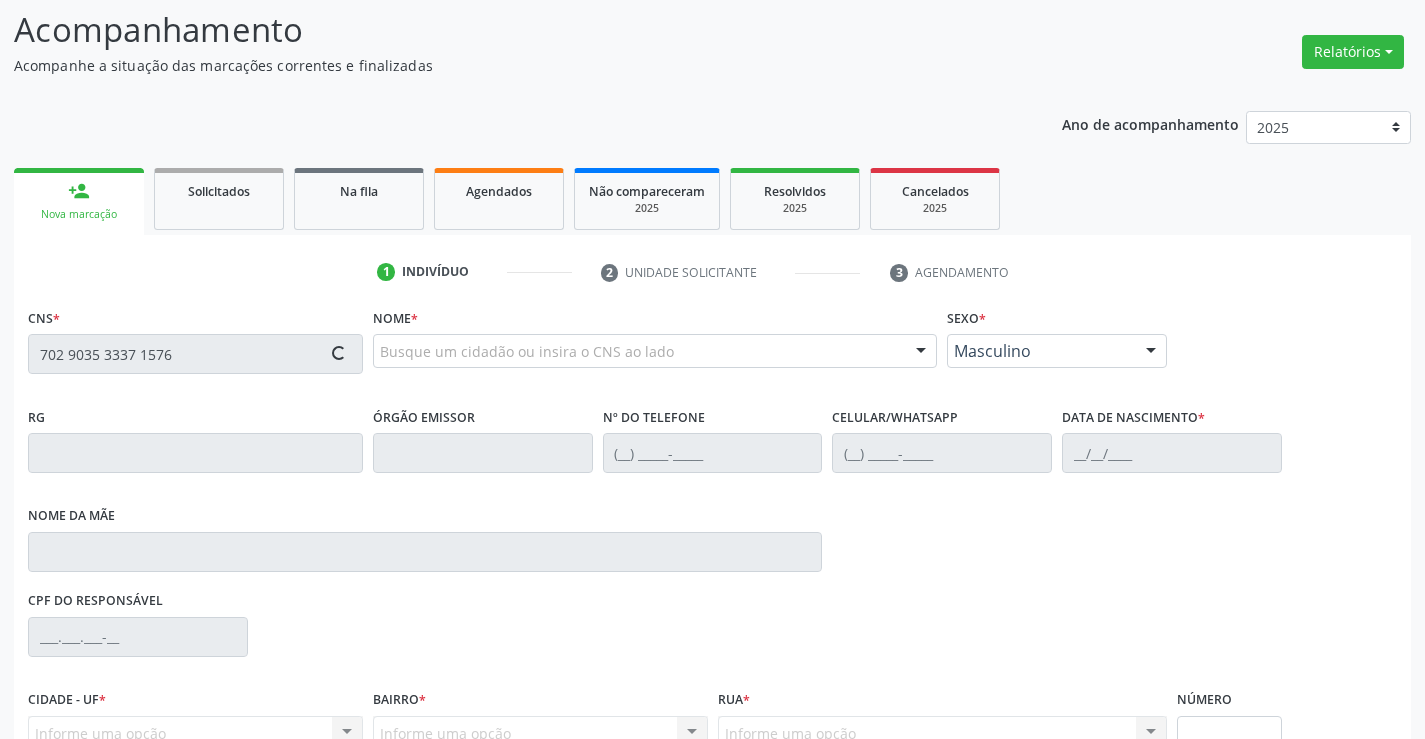 type on "702 9035 3337 1576" 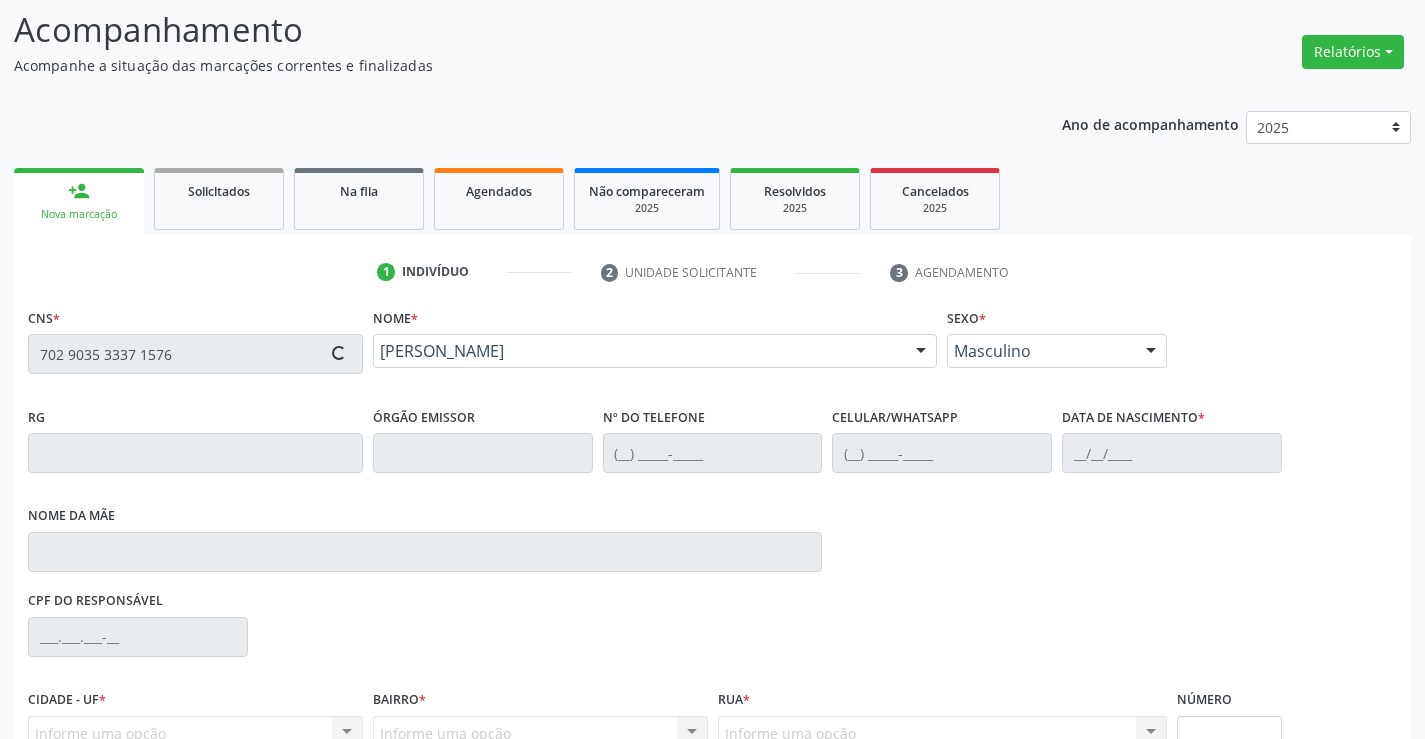 type on "0239427033" 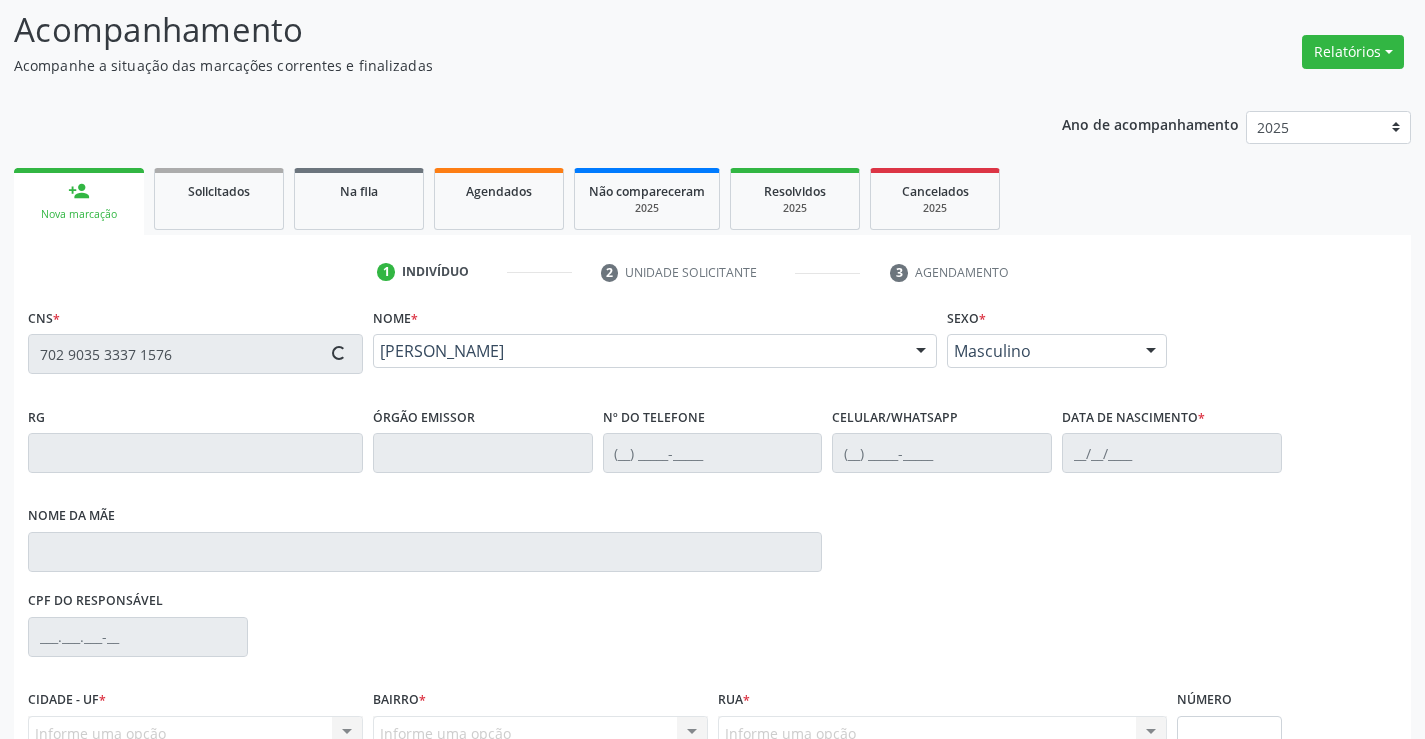 type on "(74) 99116-6072" 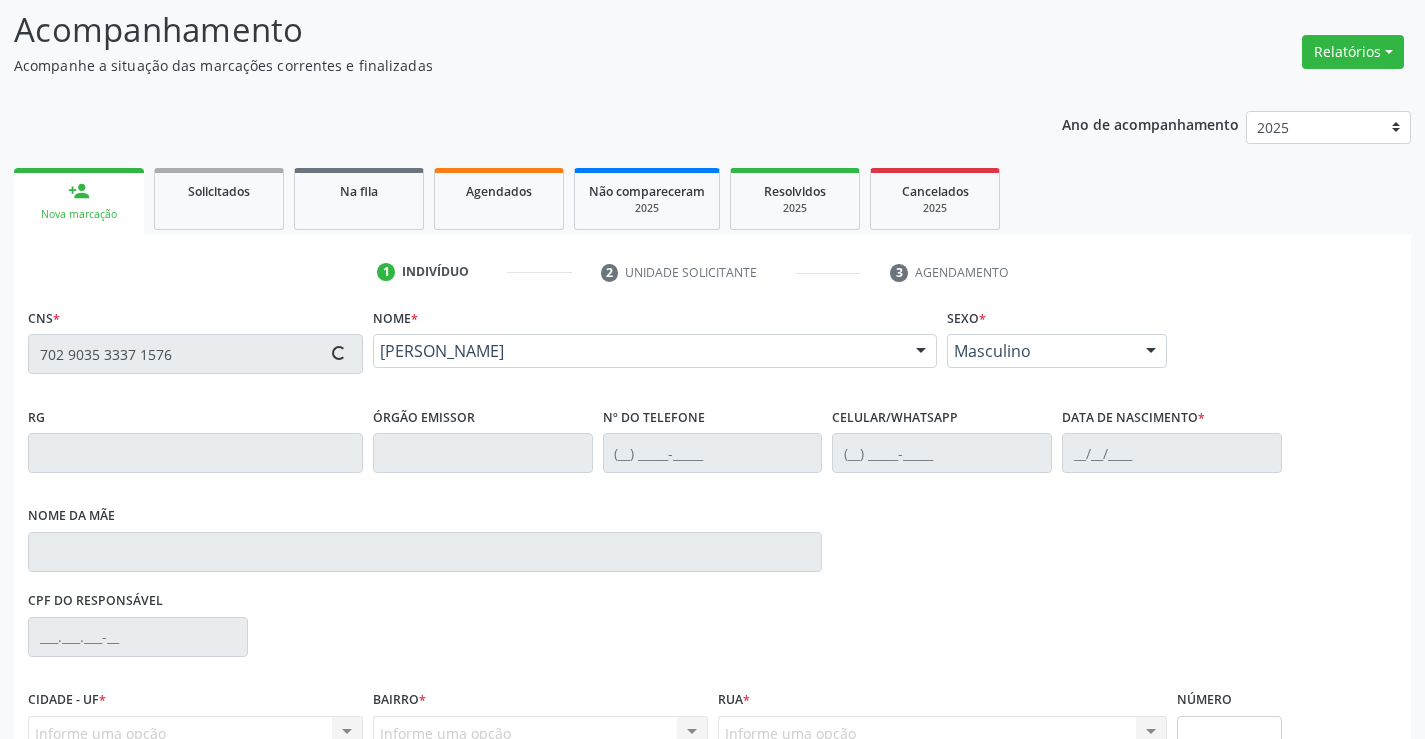 type on "254.749.105-25" 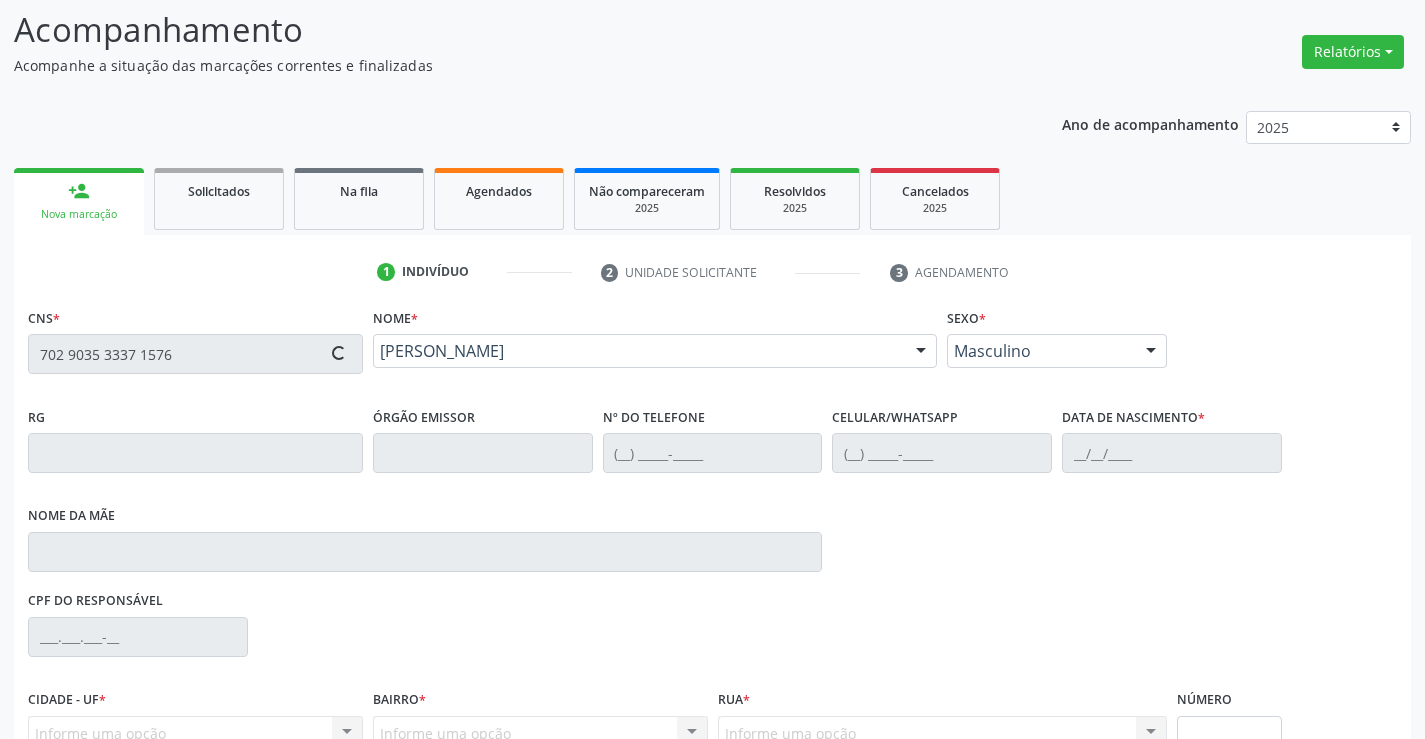 type on "SN" 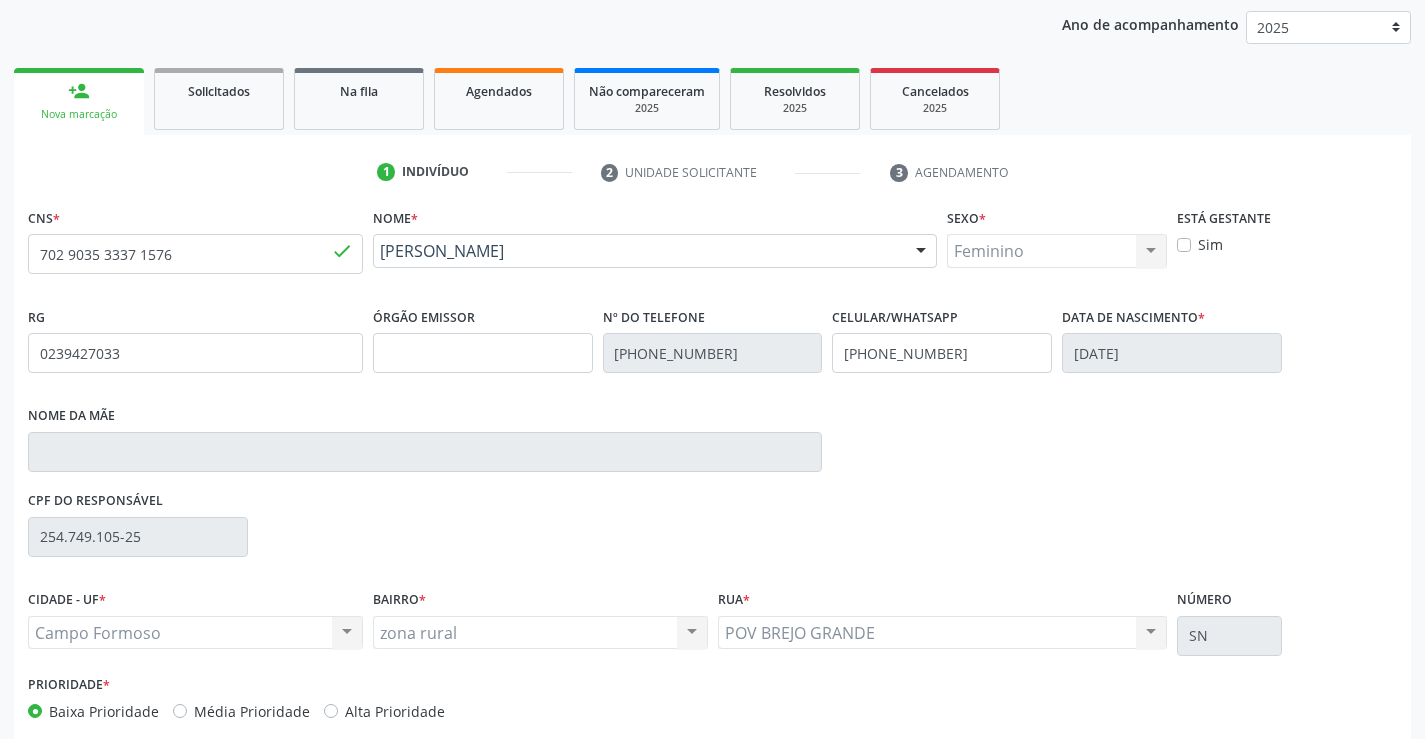 scroll, scrollTop: 331, scrollLeft: 0, axis: vertical 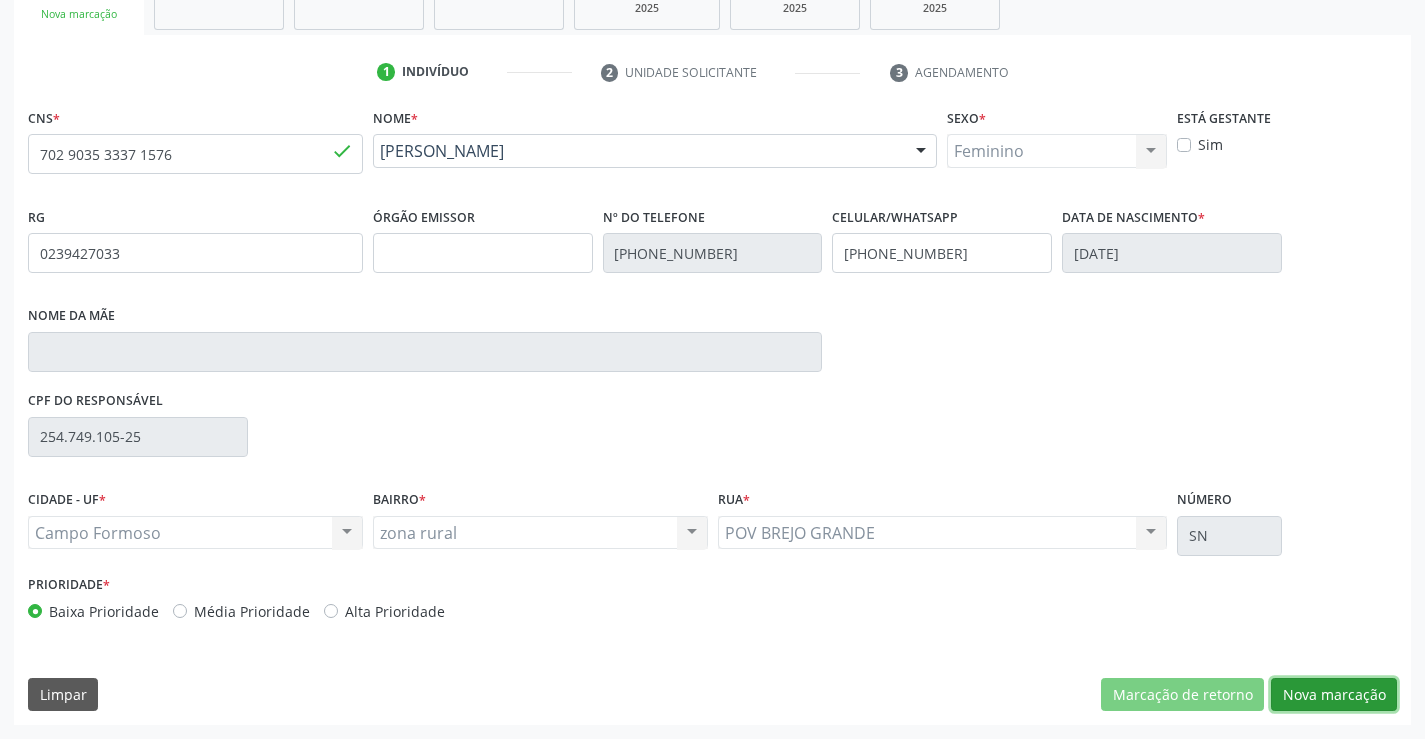 click on "Nova marcação" at bounding box center (1334, 695) 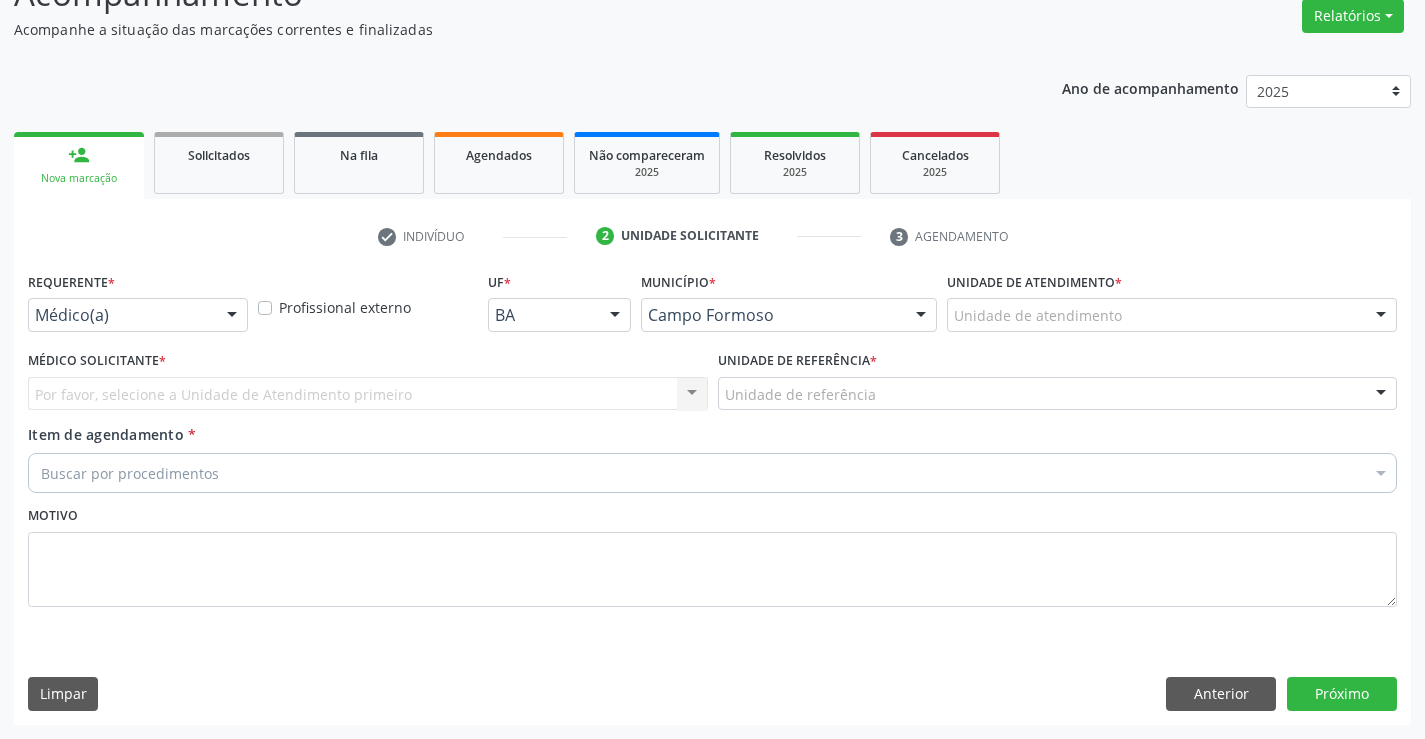 scroll, scrollTop: 167, scrollLeft: 0, axis: vertical 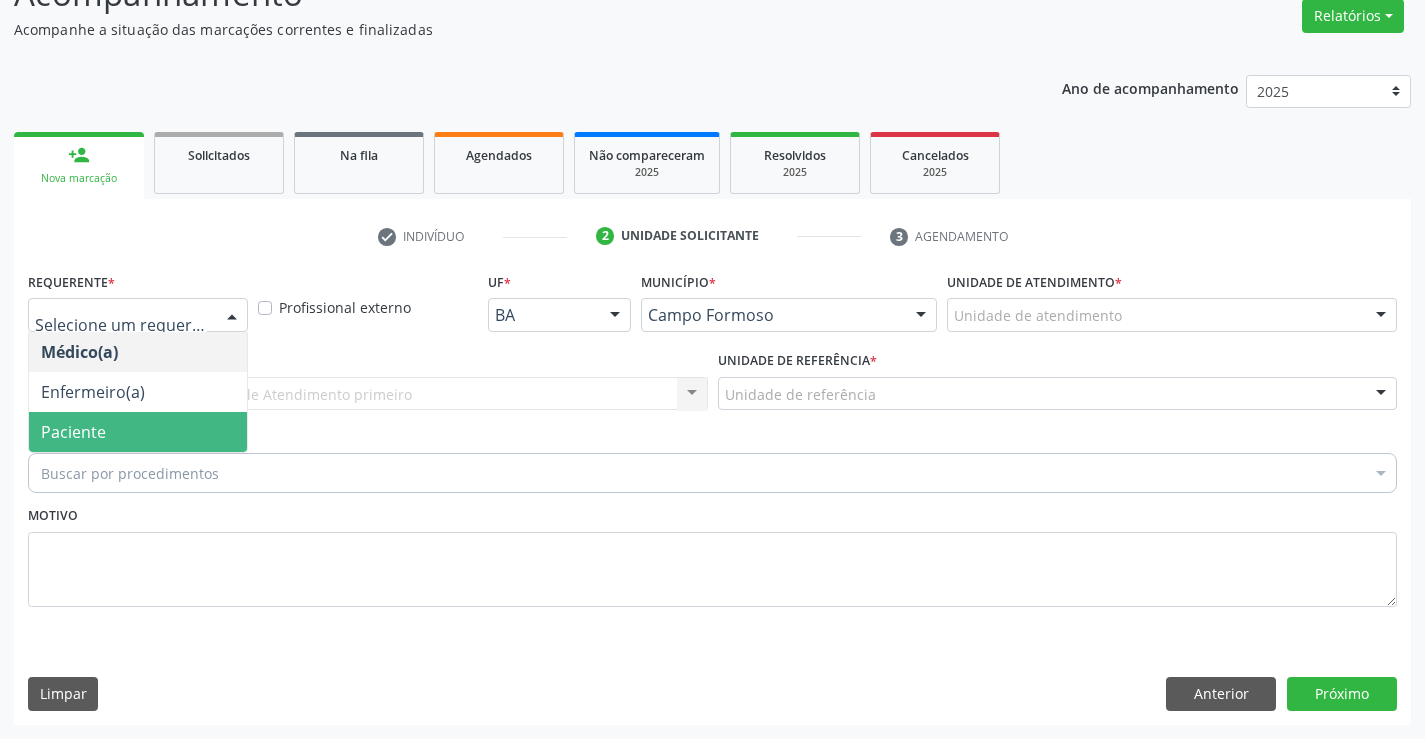 click on "Paciente" at bounding box center [73, 432] 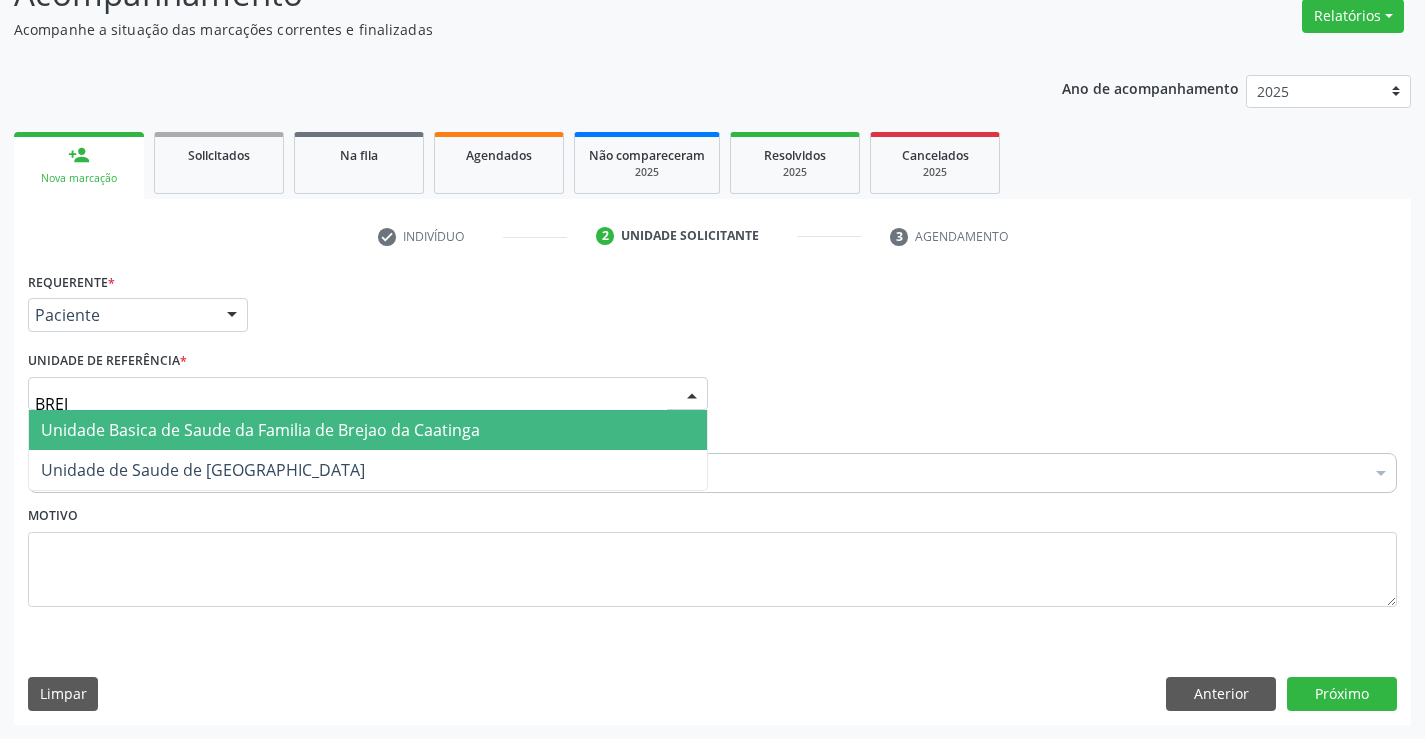 type on "BREJO" 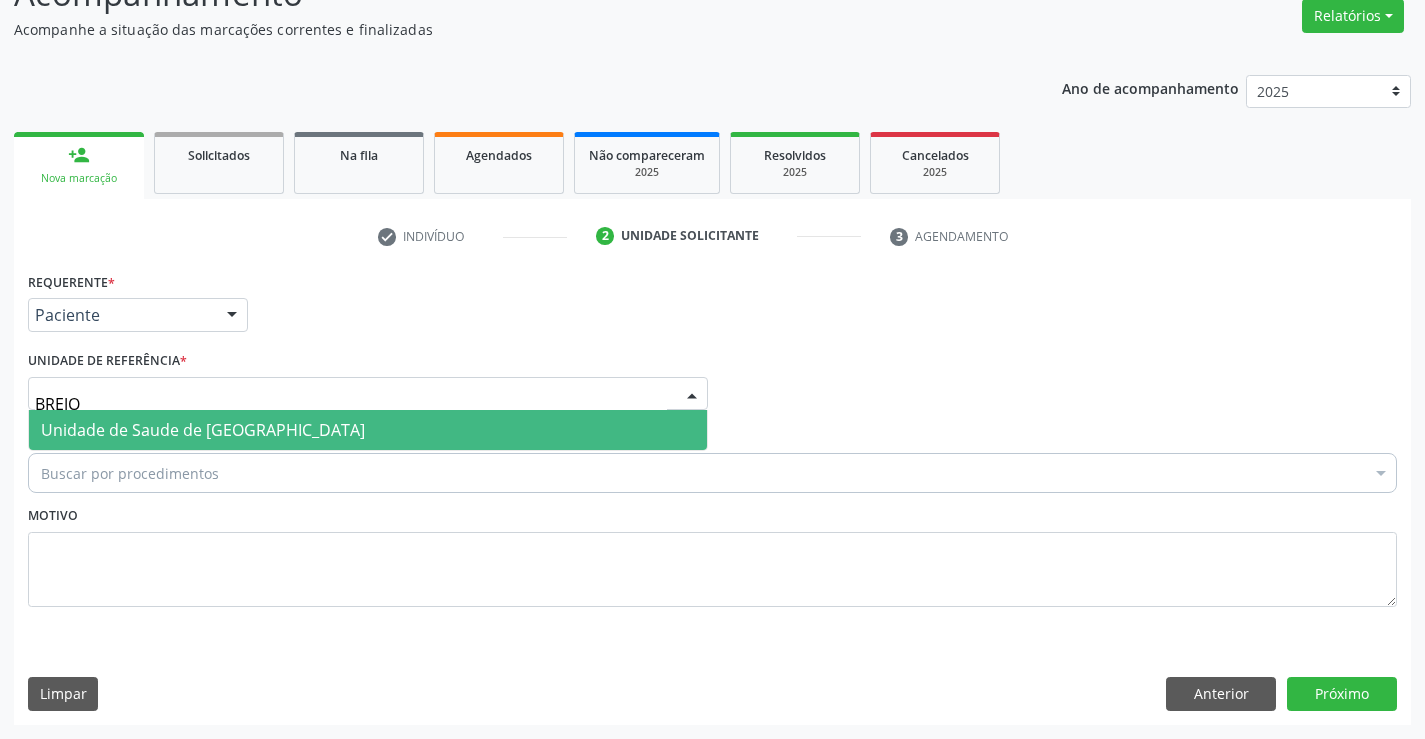 click on "Unidade de Saude de [GEOGRAPHIC_DATA]" at bounding box center (203, 430) 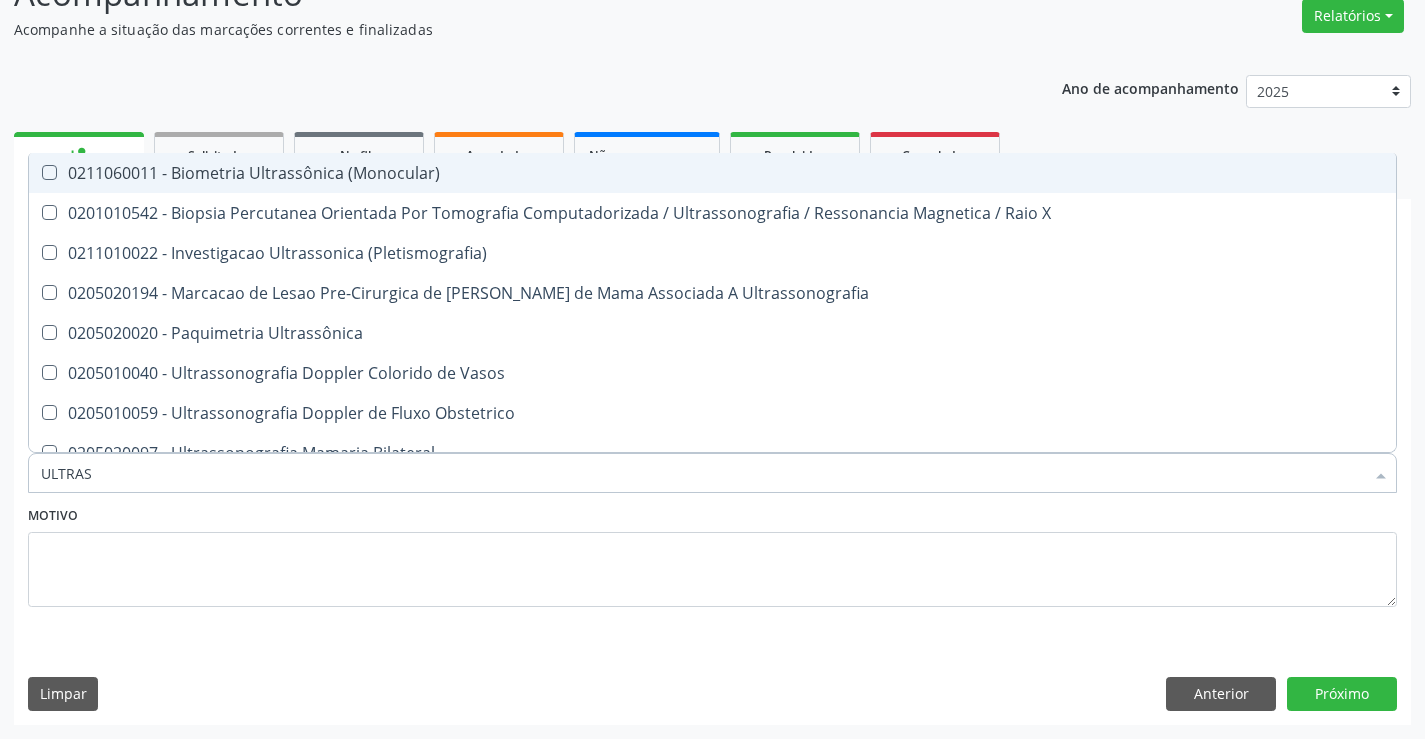 type on "ULTRASS" 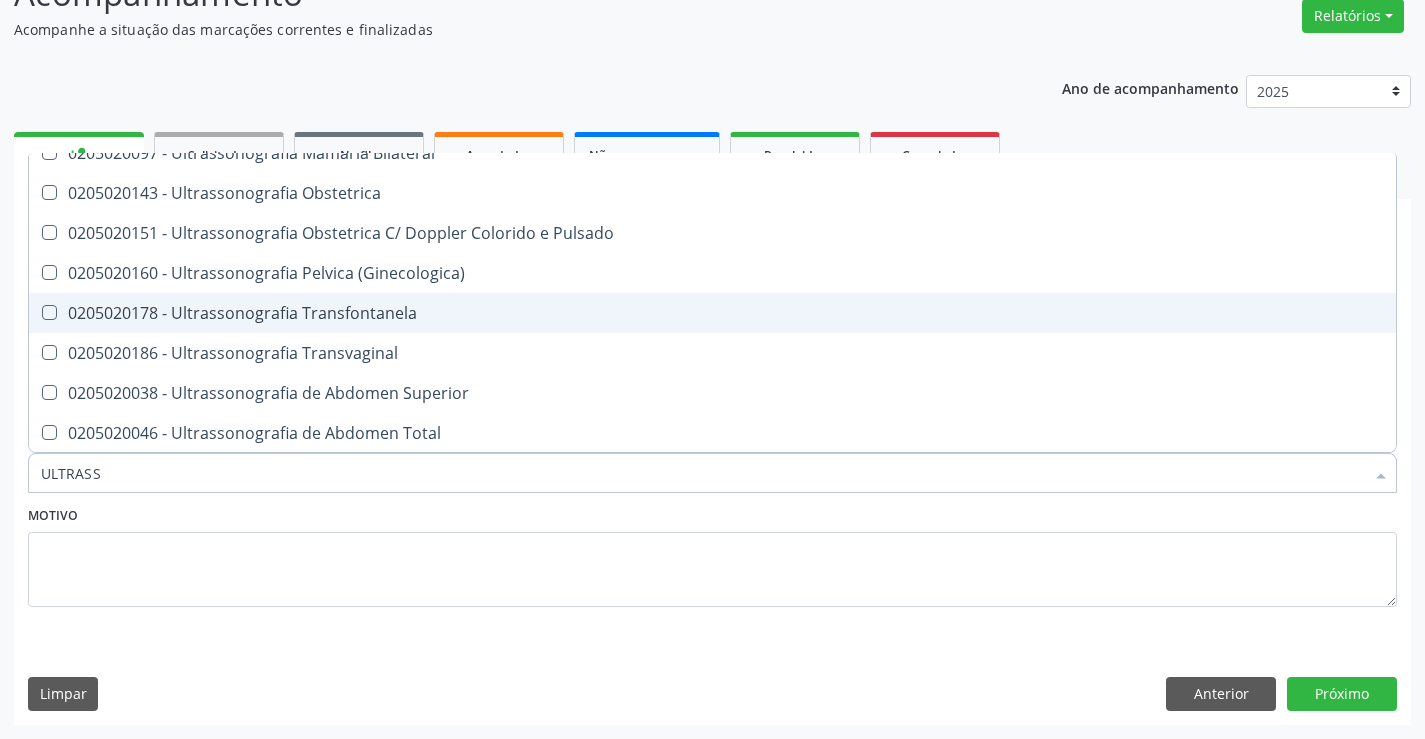 scroll, scrollTop: 400, scrollLeft: 0, axis: vertical 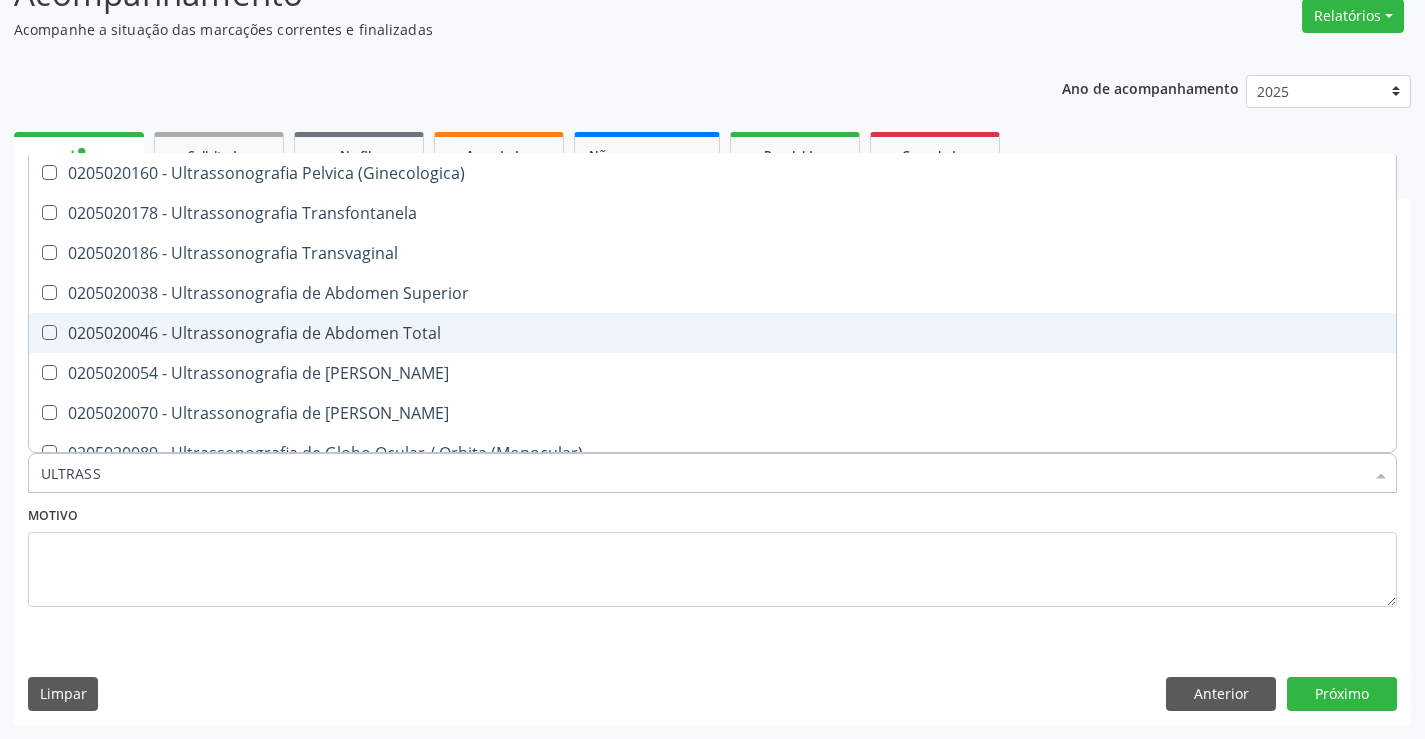 click on "0205020046 - Ultrassonografia de Abdomen Total" at bounding box center (712, 333) 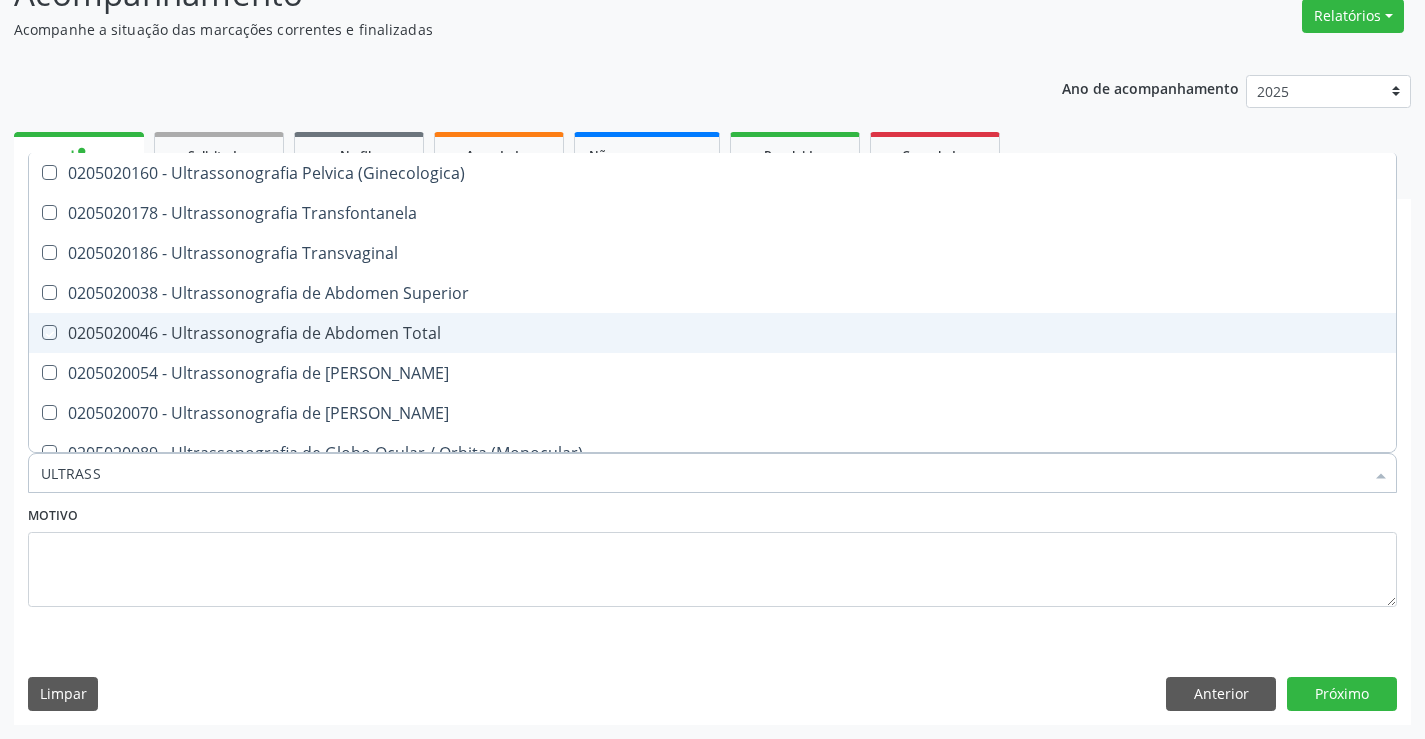 checkbox on "true" 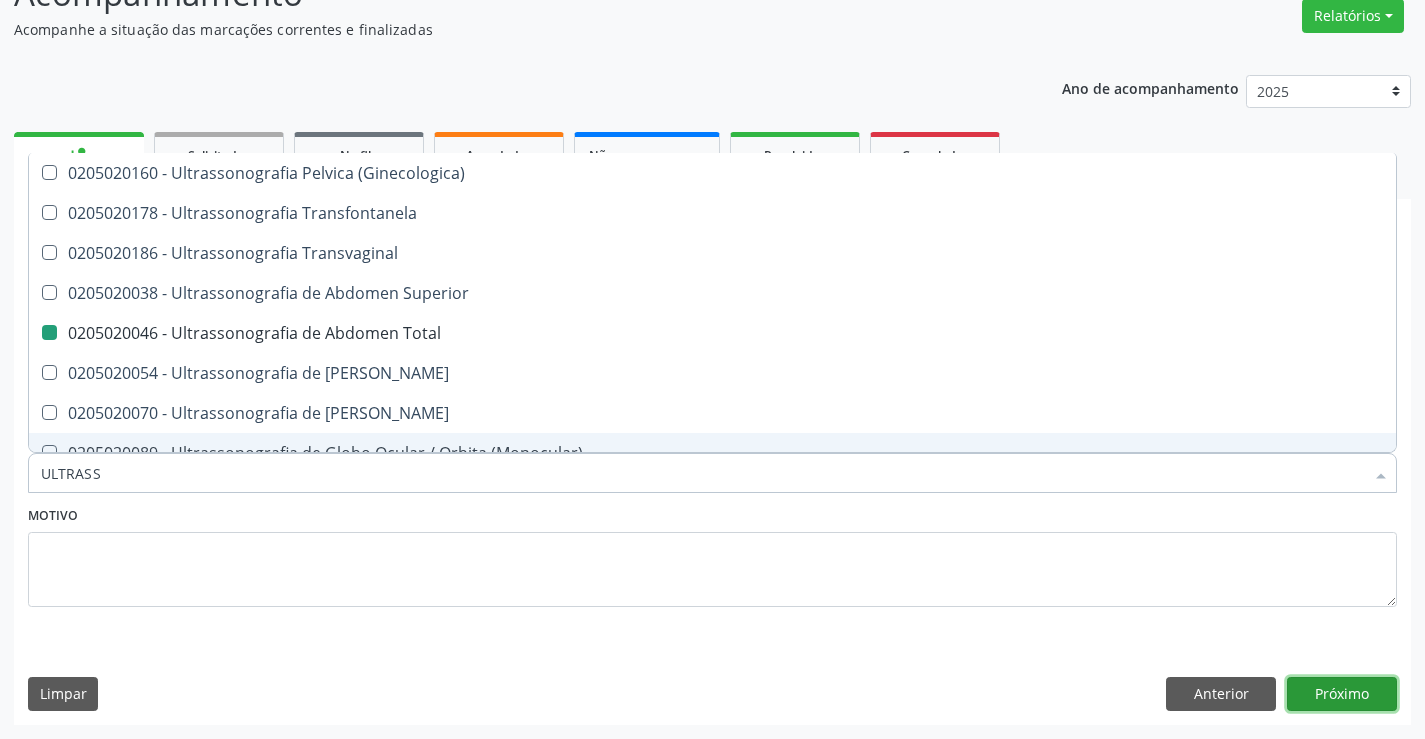click on "Próximo" at bounding box center [1342, 694] 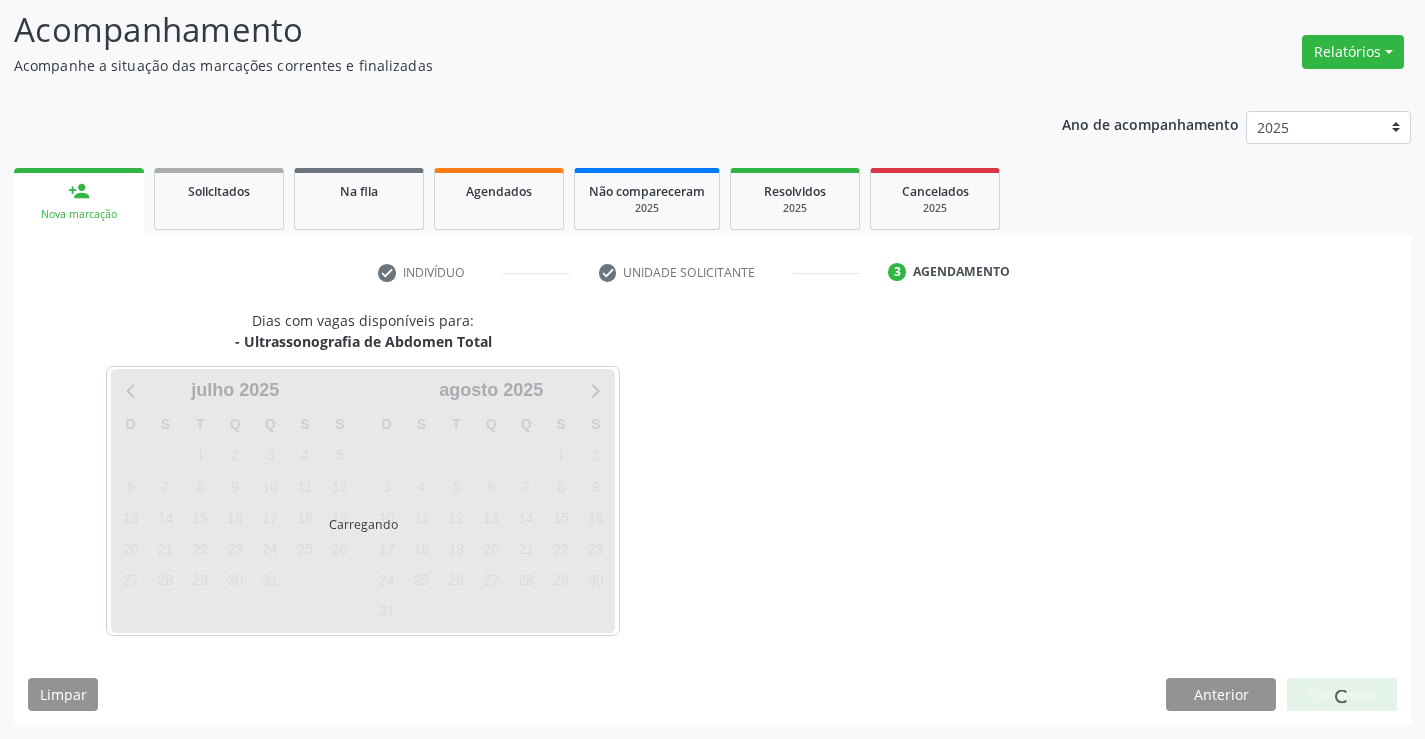 scroll, scrollTop: 131, scrollLeft: 0, axis: vertical 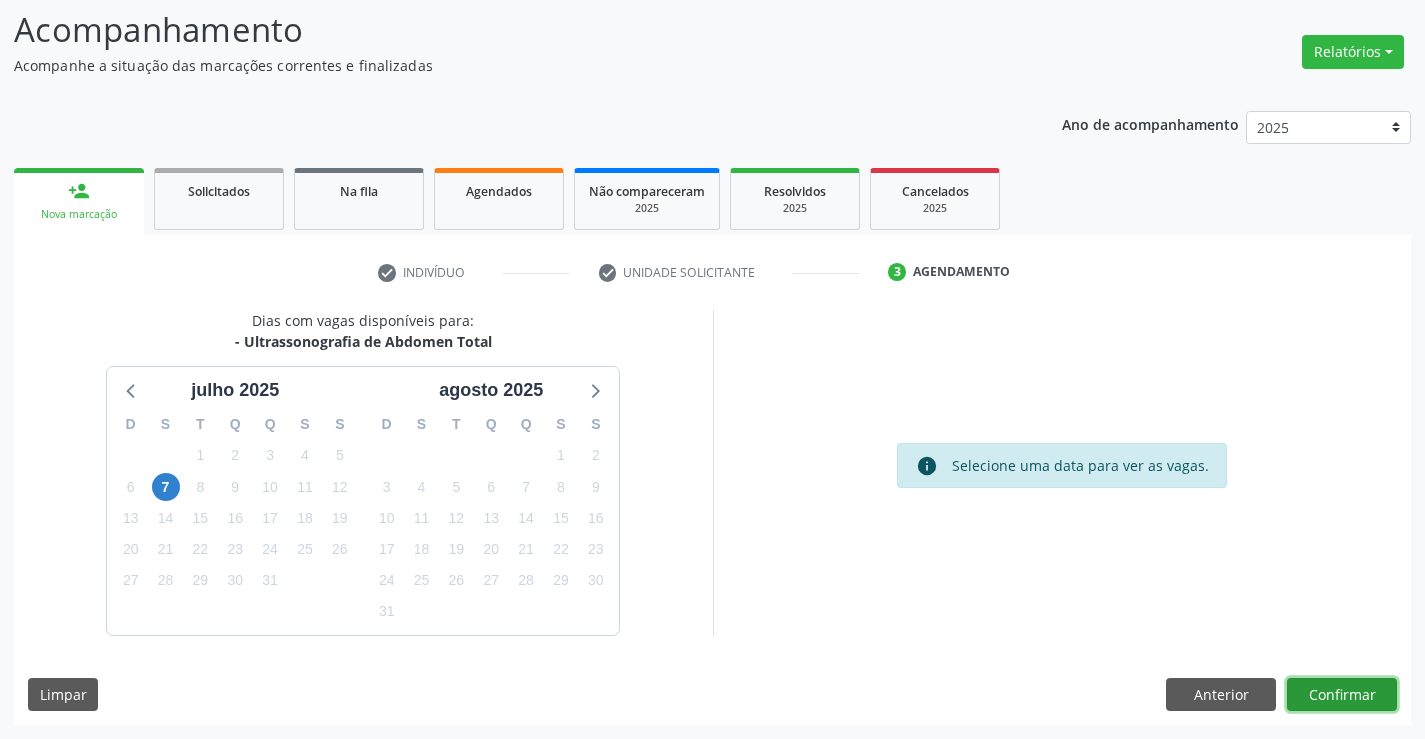 click on "Confirmar" at bounding box center (1342, 695) 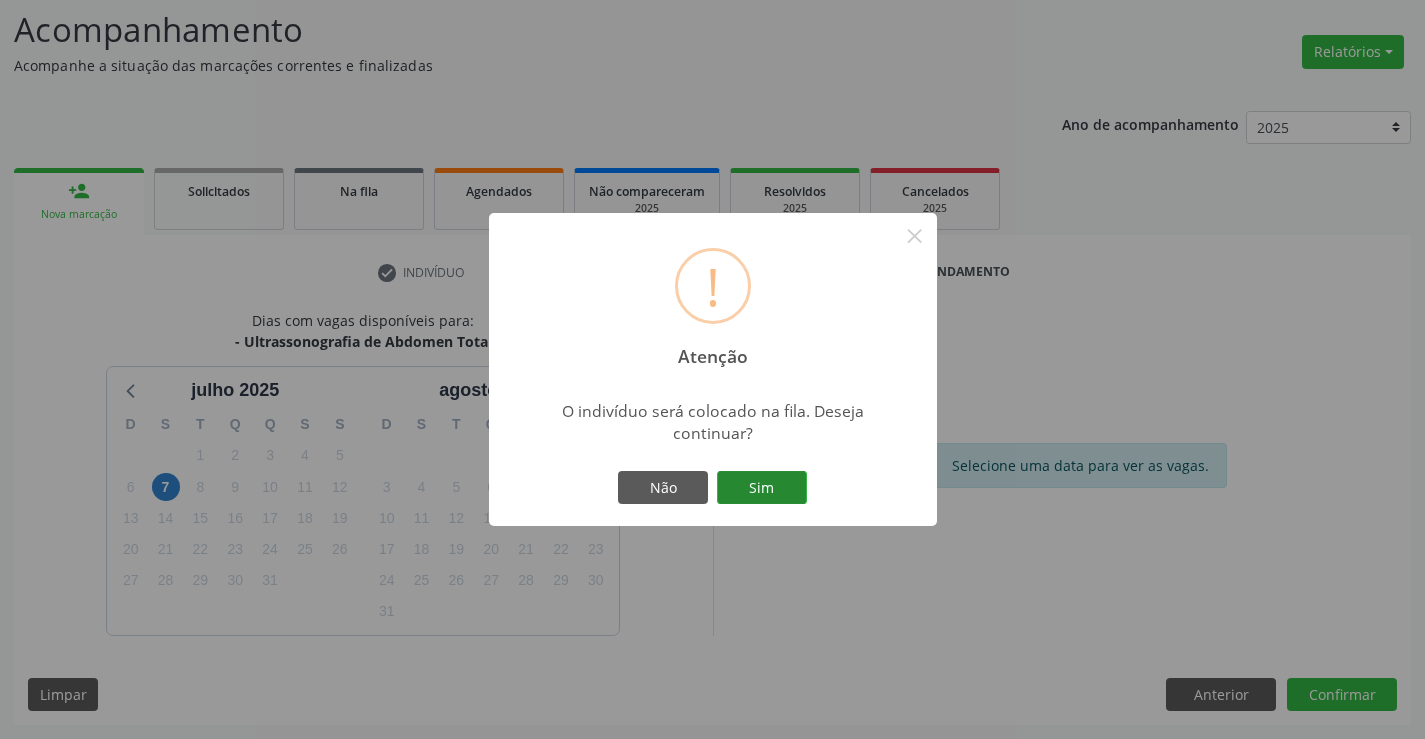 click on "Sim" at bounding box center [762, 488] 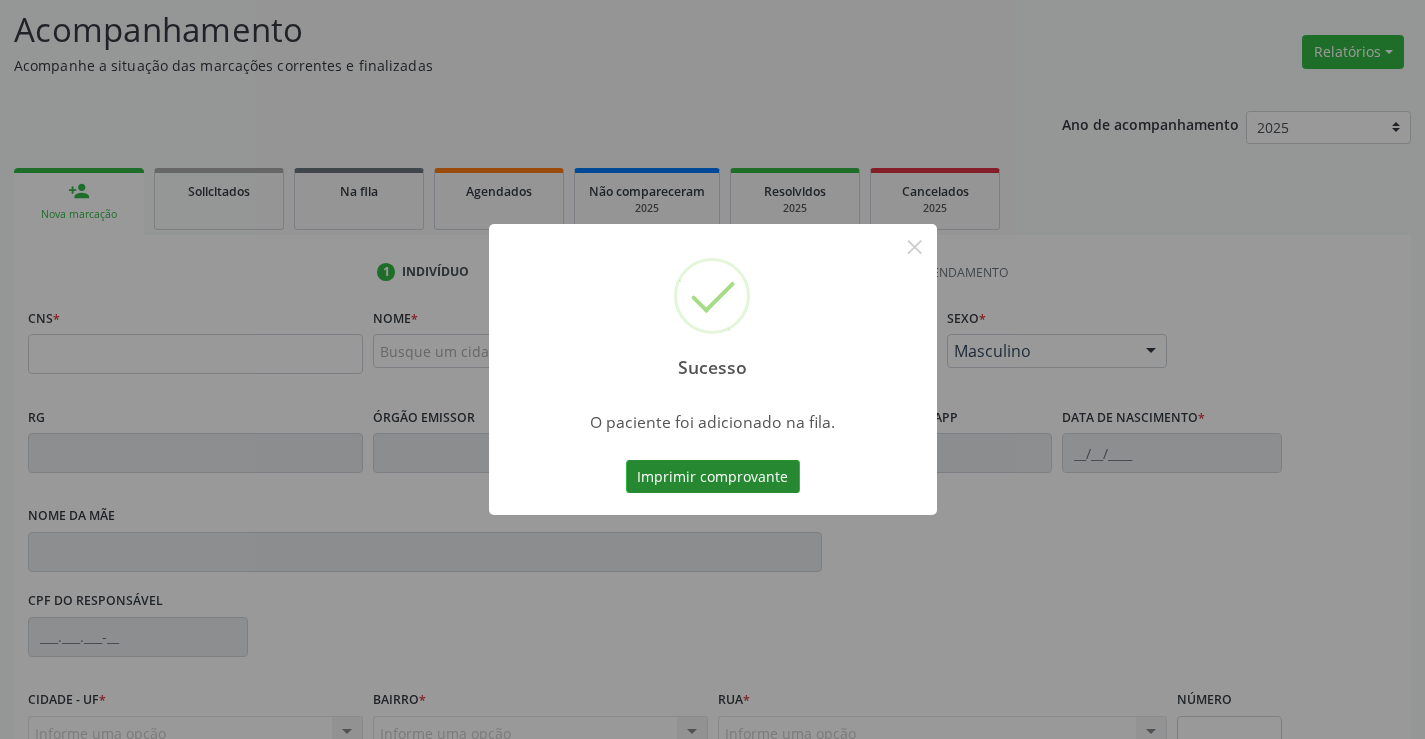 click on "Imprimir comprovante" at bounding box center (713, 477) 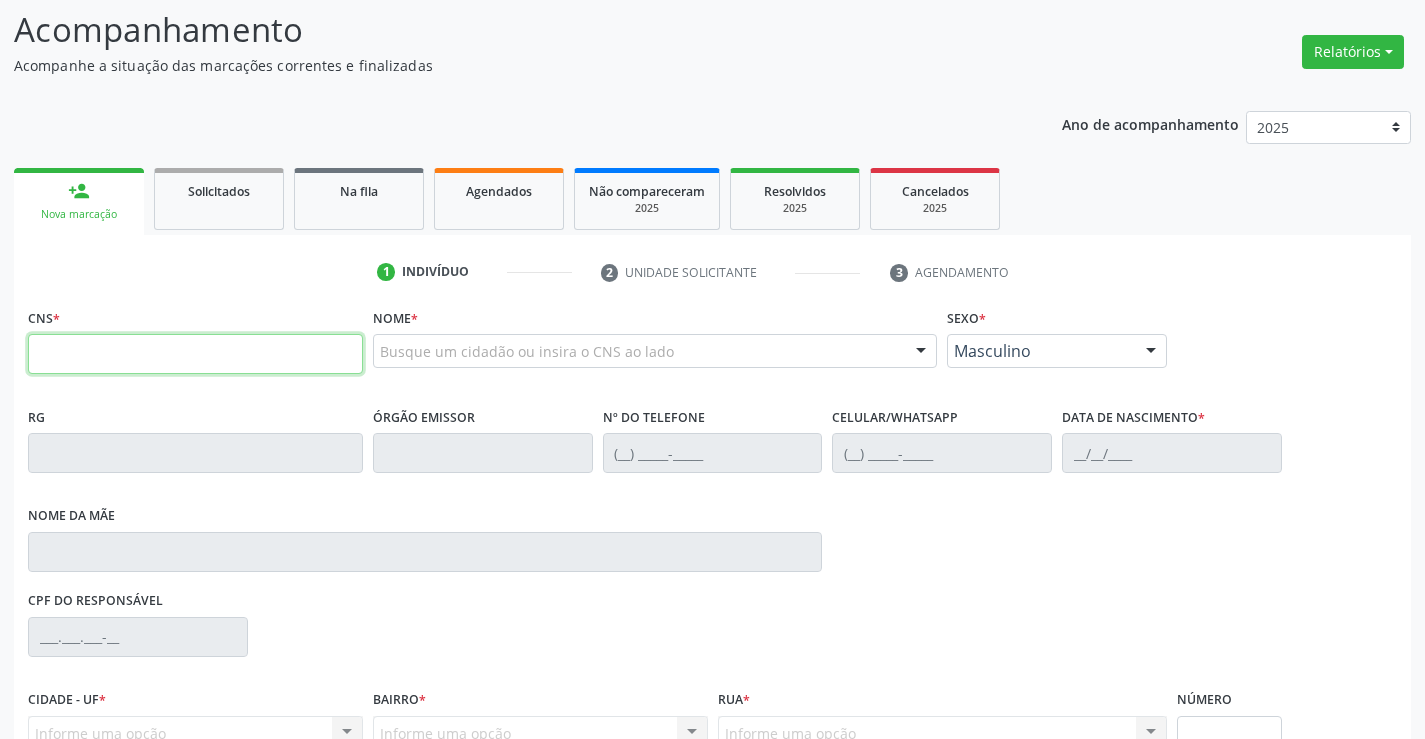 click at bounding box center (195, 354) 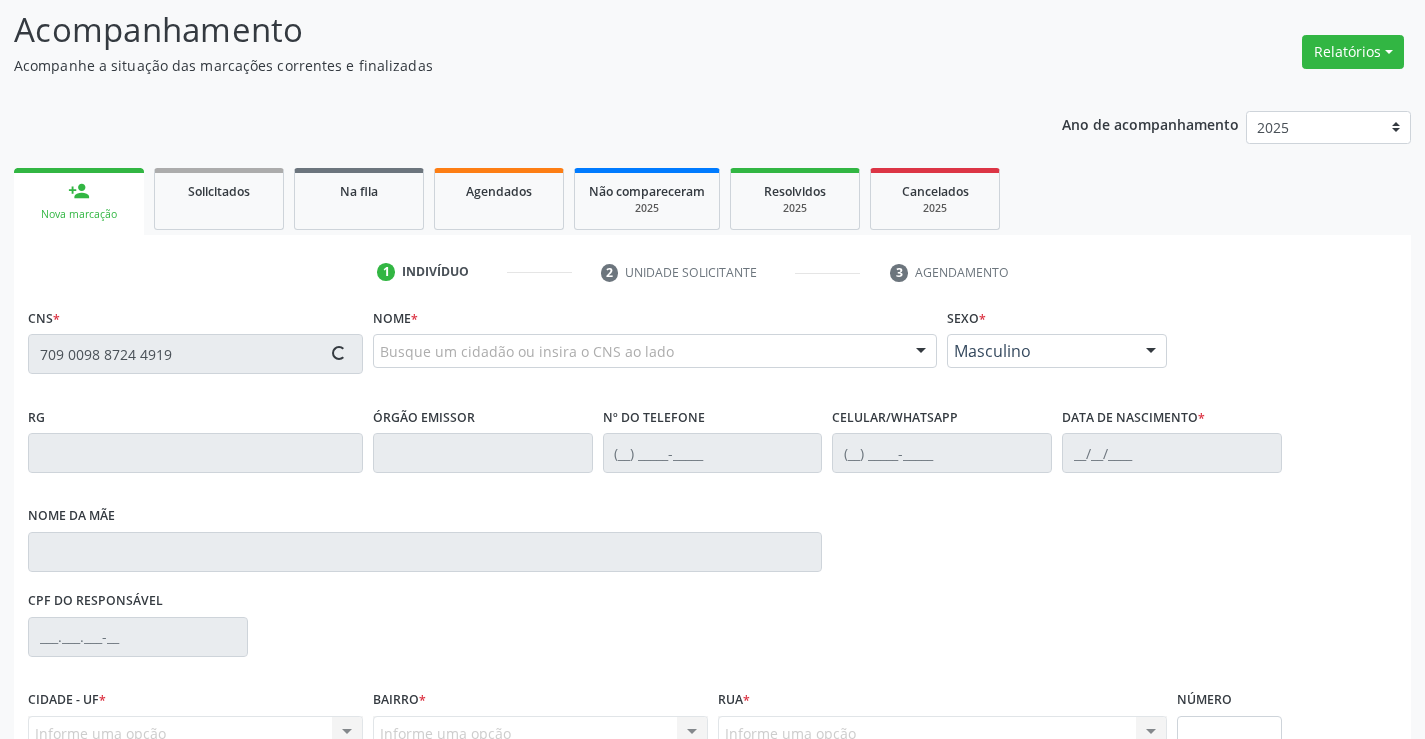 type on "709 0098 8724 4919" 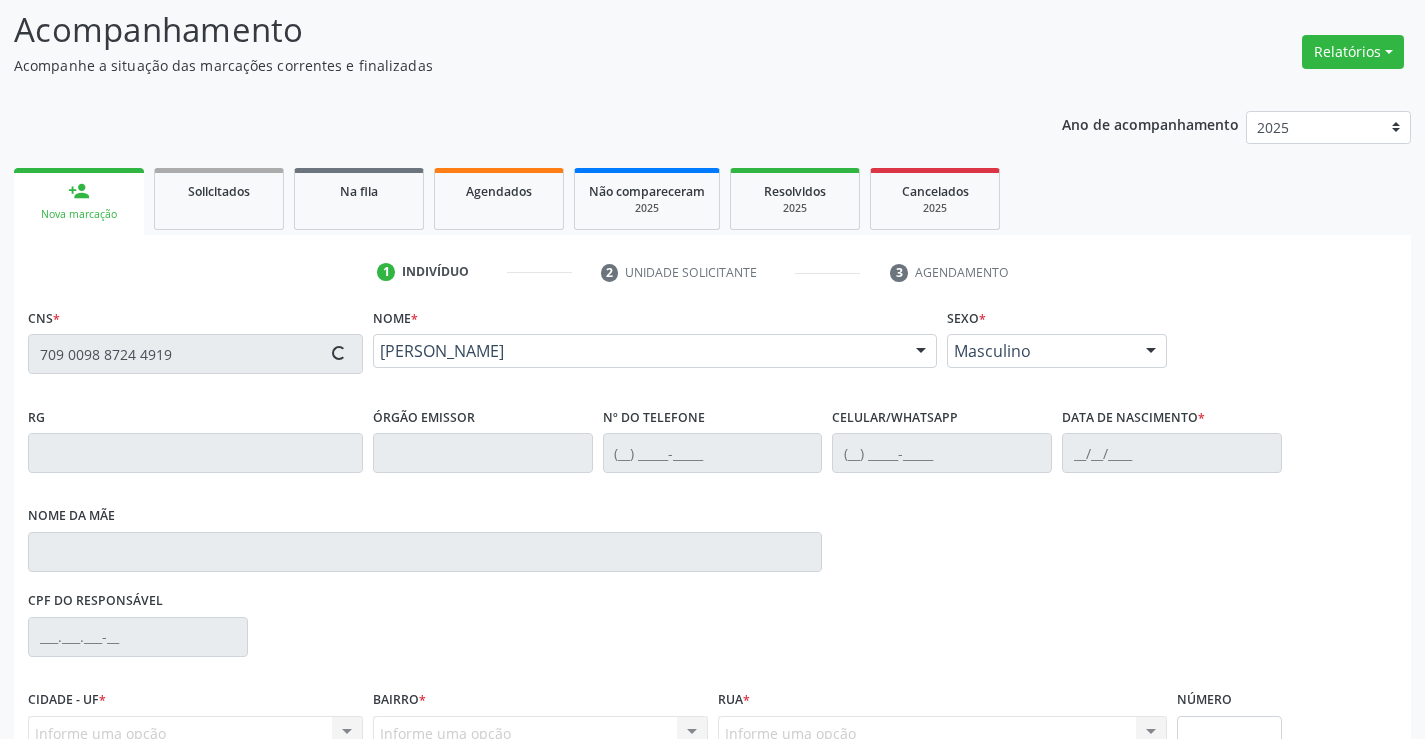 type on "0936176903" 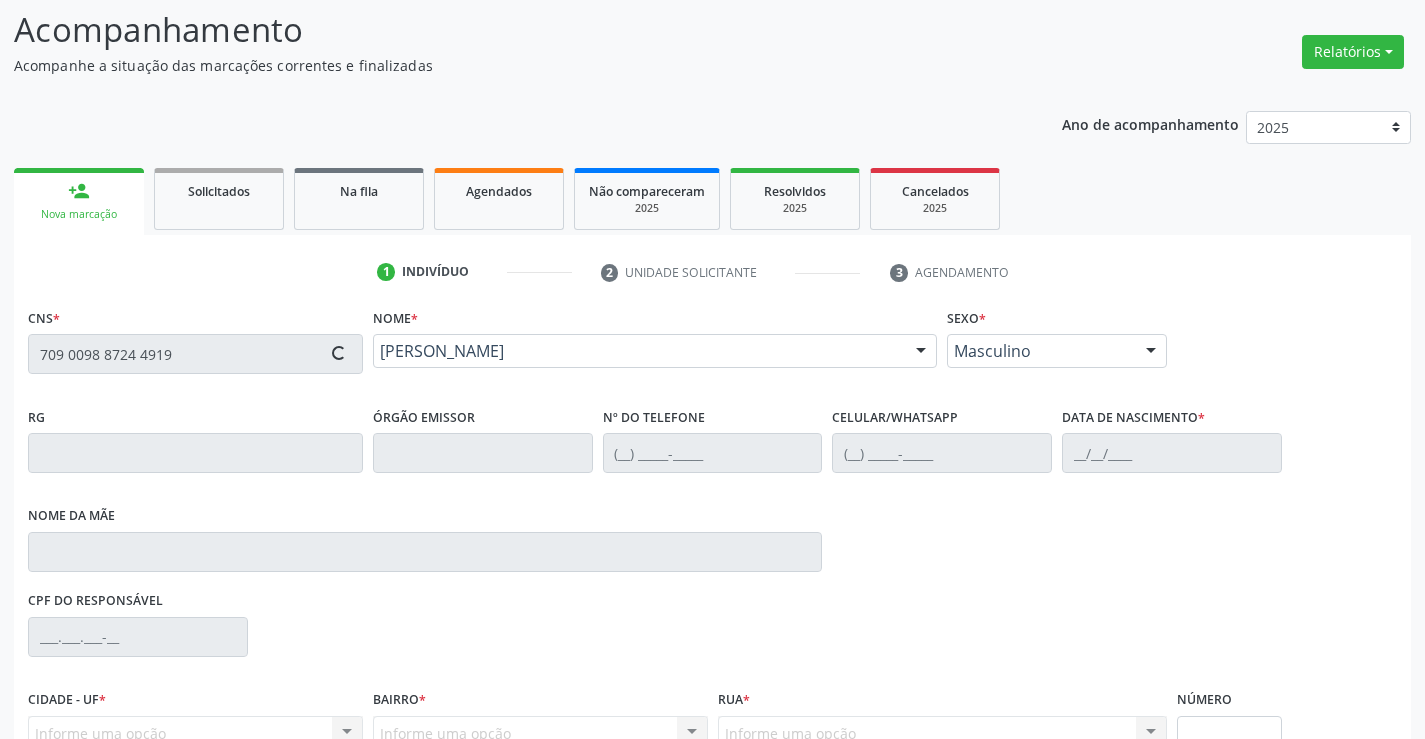 type on "(74) 99139-4687" 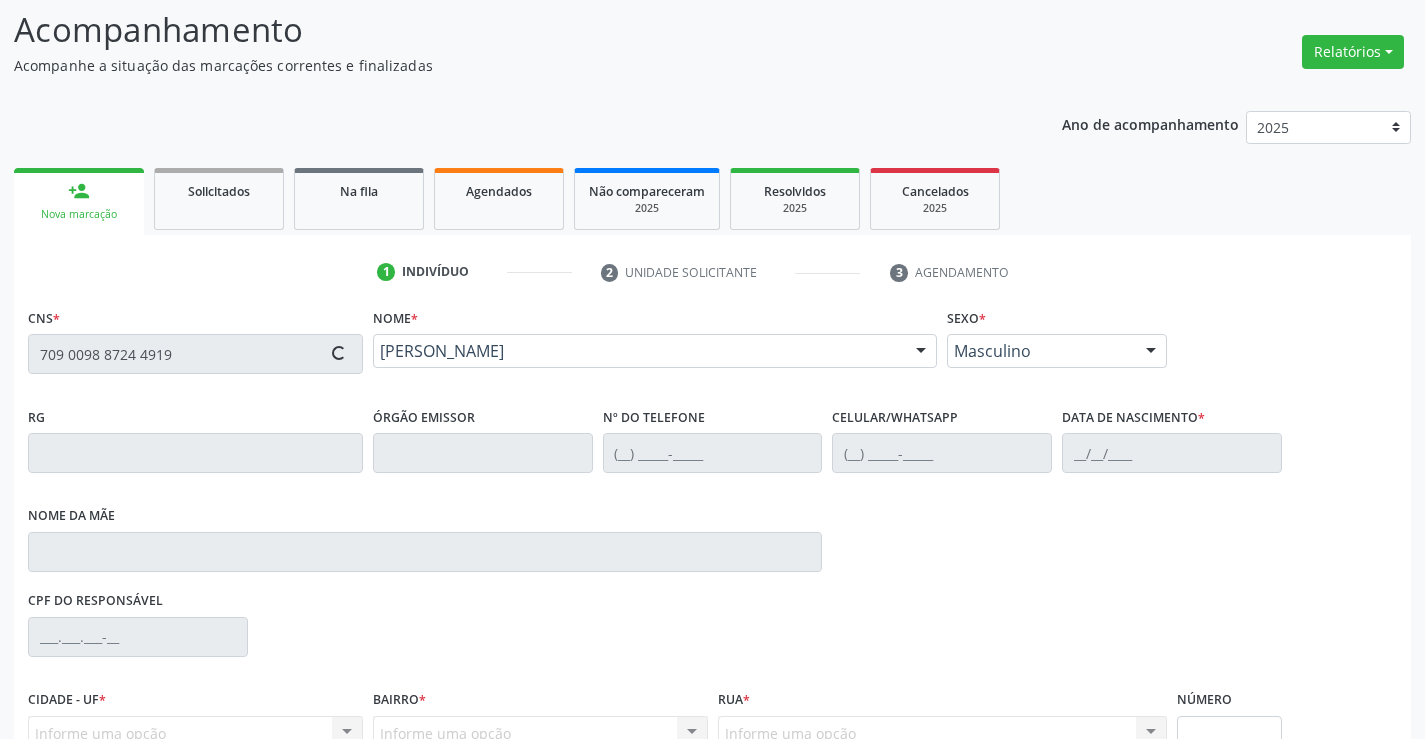 type on "SN" 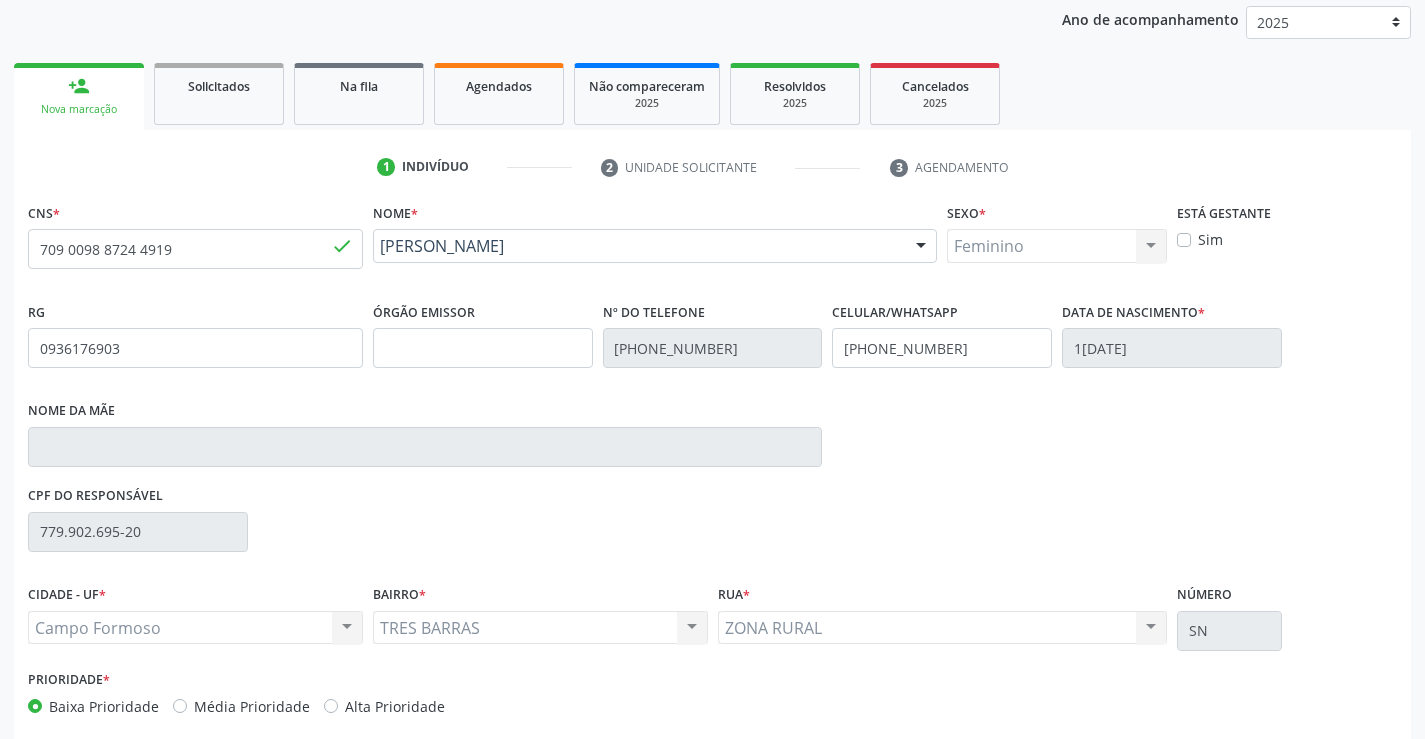 scroll, scrollTop: 331, scrollLeft: 0, axis: vertical 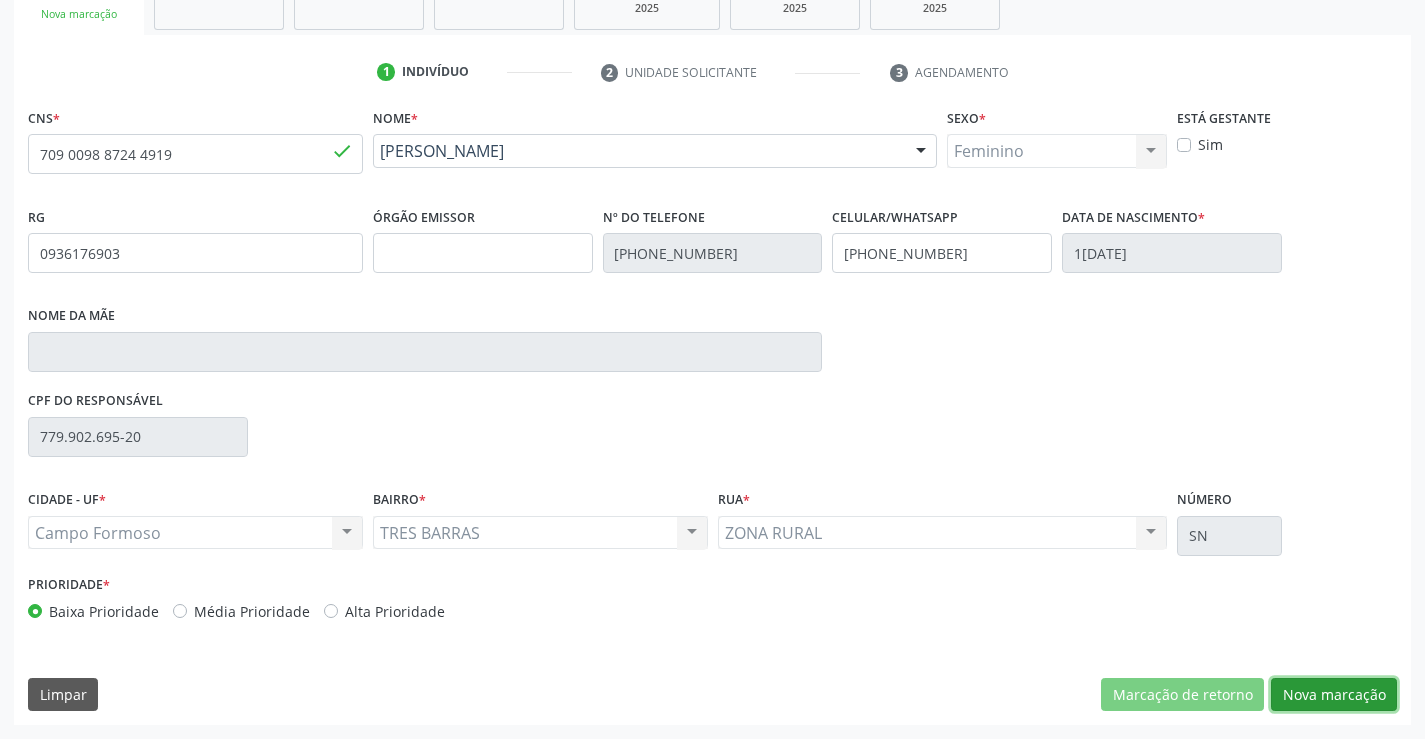 click on "Nova marcação" at bounding box center [1334, 695] 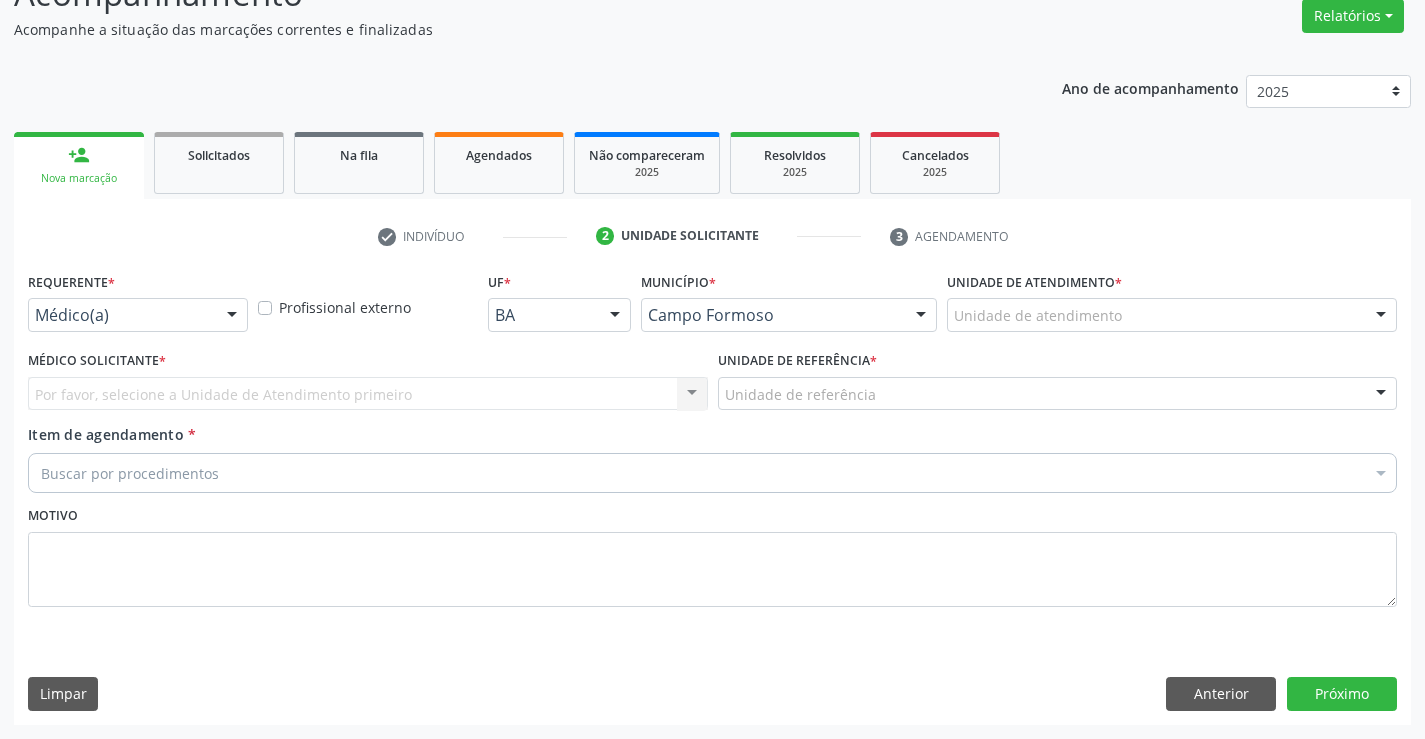 scroll, scrollTop: 167, scrollLeft: 0, axis: vertical 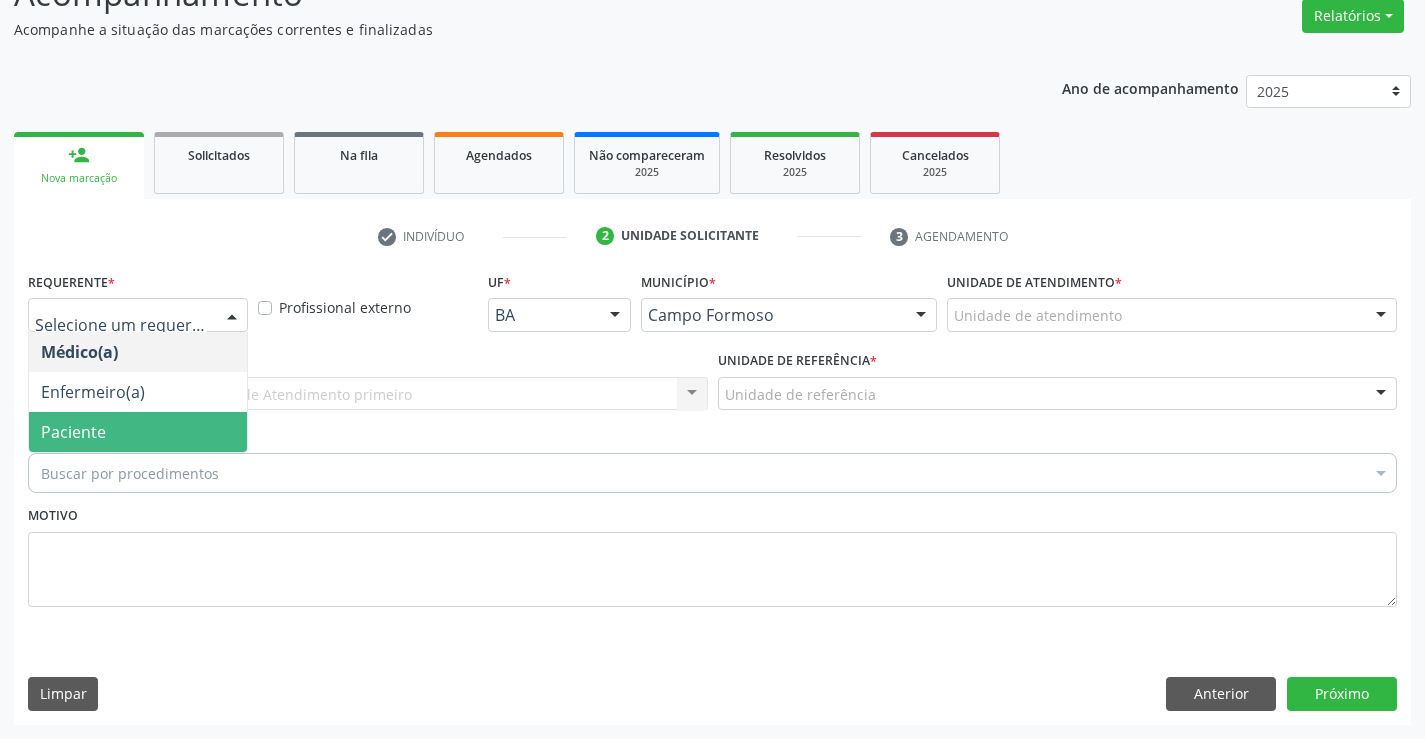 click on "Paciente" at bounding box center (73, 432) 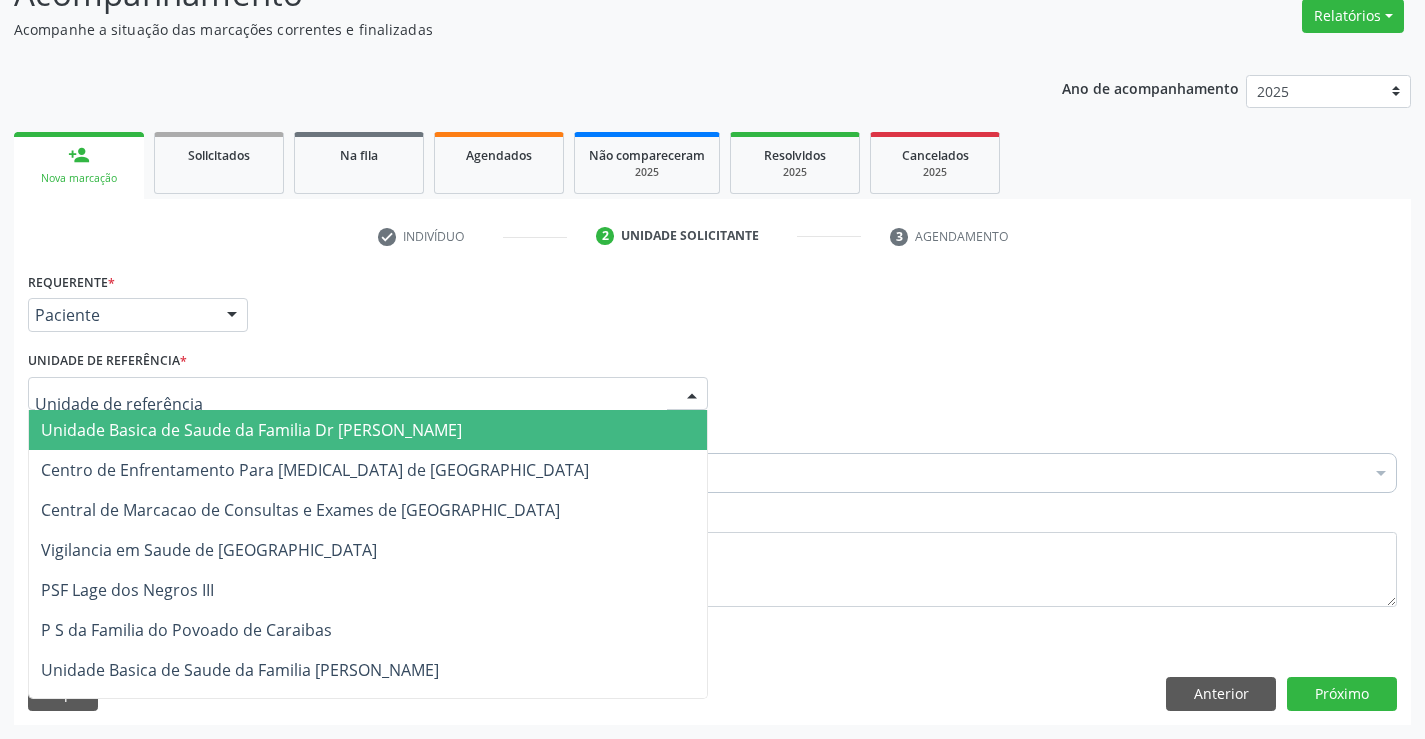 click on "Unidade Basica de Saude da Familia Dr [PERSON_NAME]" at bounding box center [251, 430] 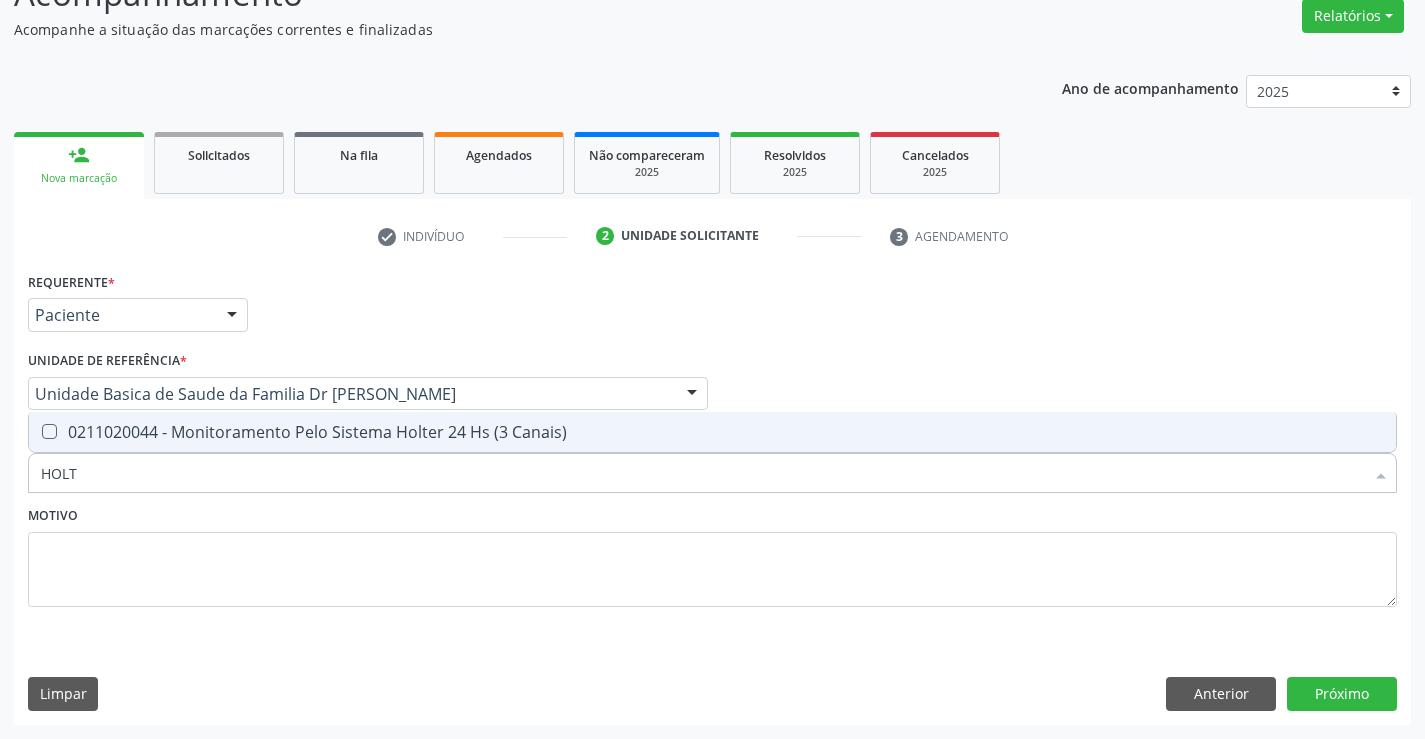 type on "HOLTE" 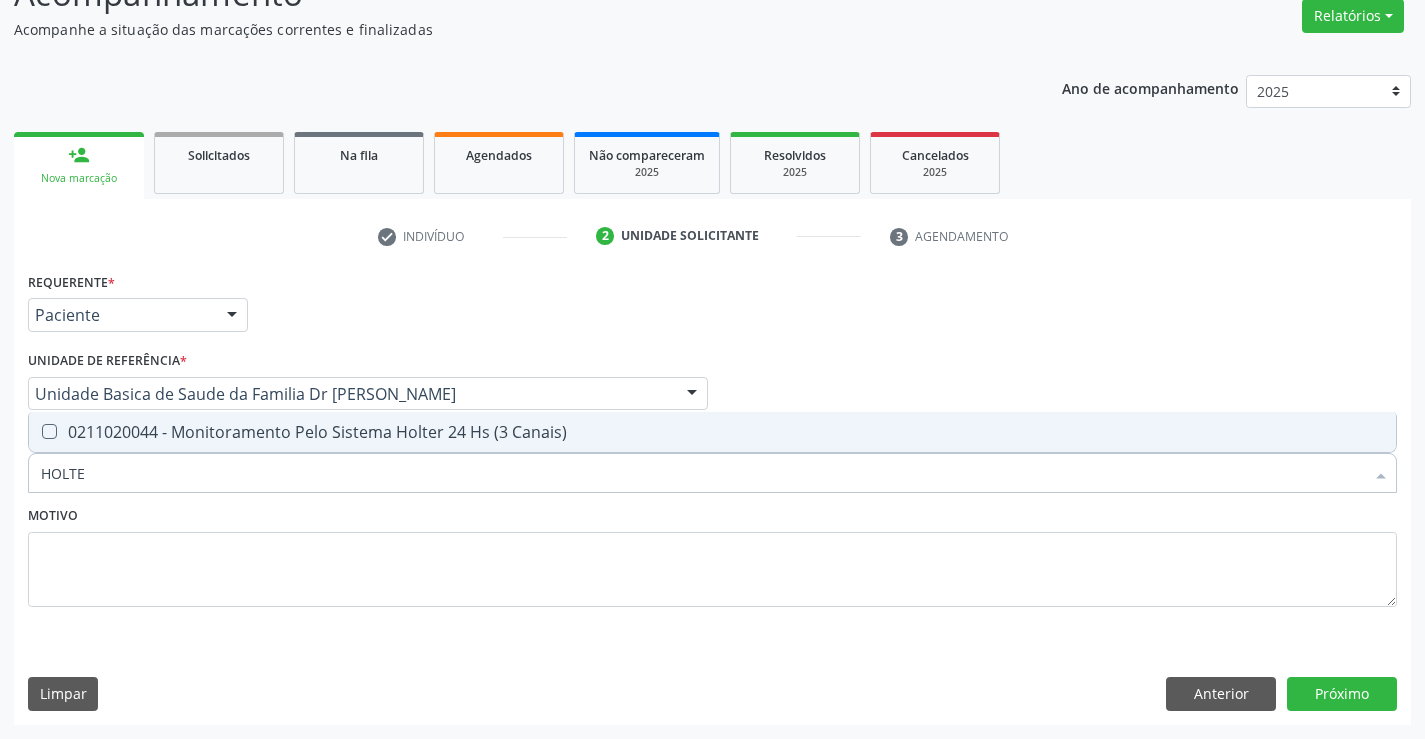 click on "0211020044 - Monitoramento Pelo Sistema Holter 24 Hs (3 Canais)" at bounding box center (712, 432) 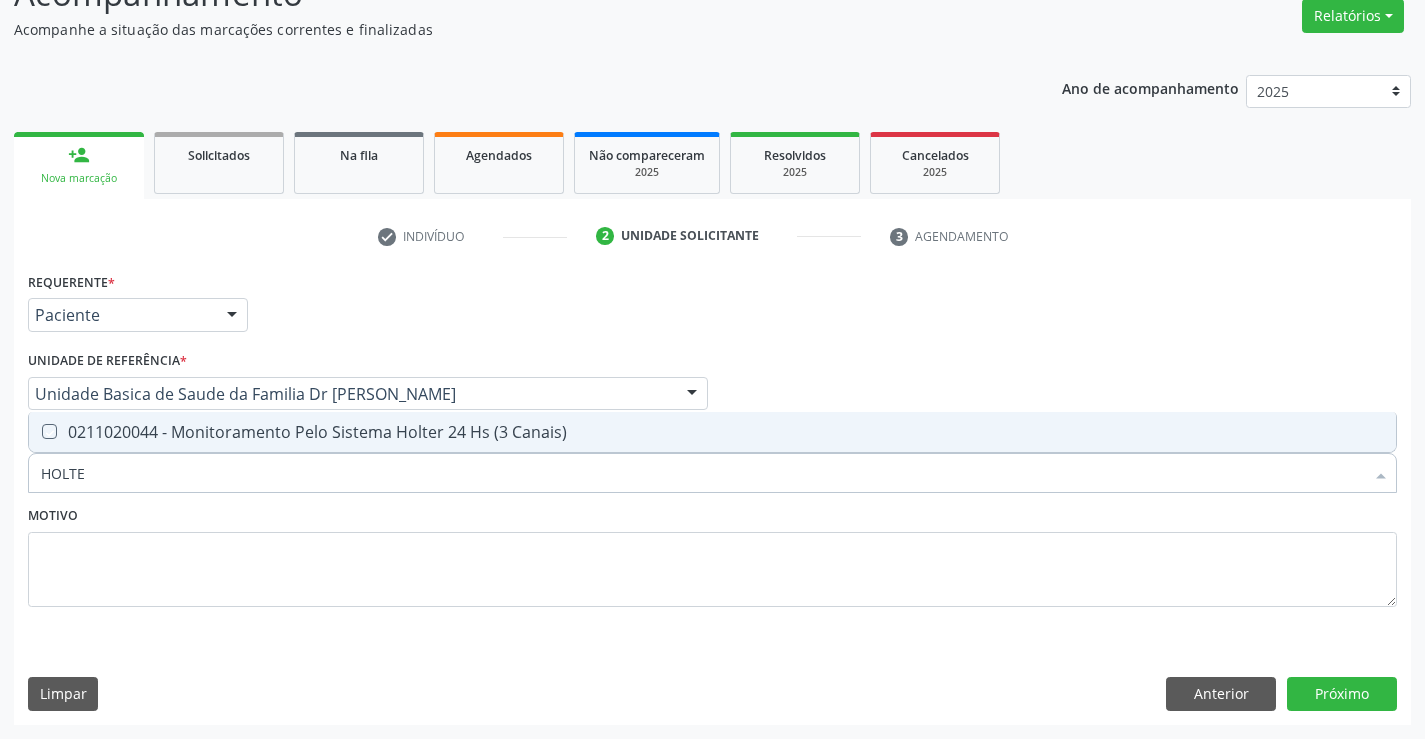 checkbox on "true" 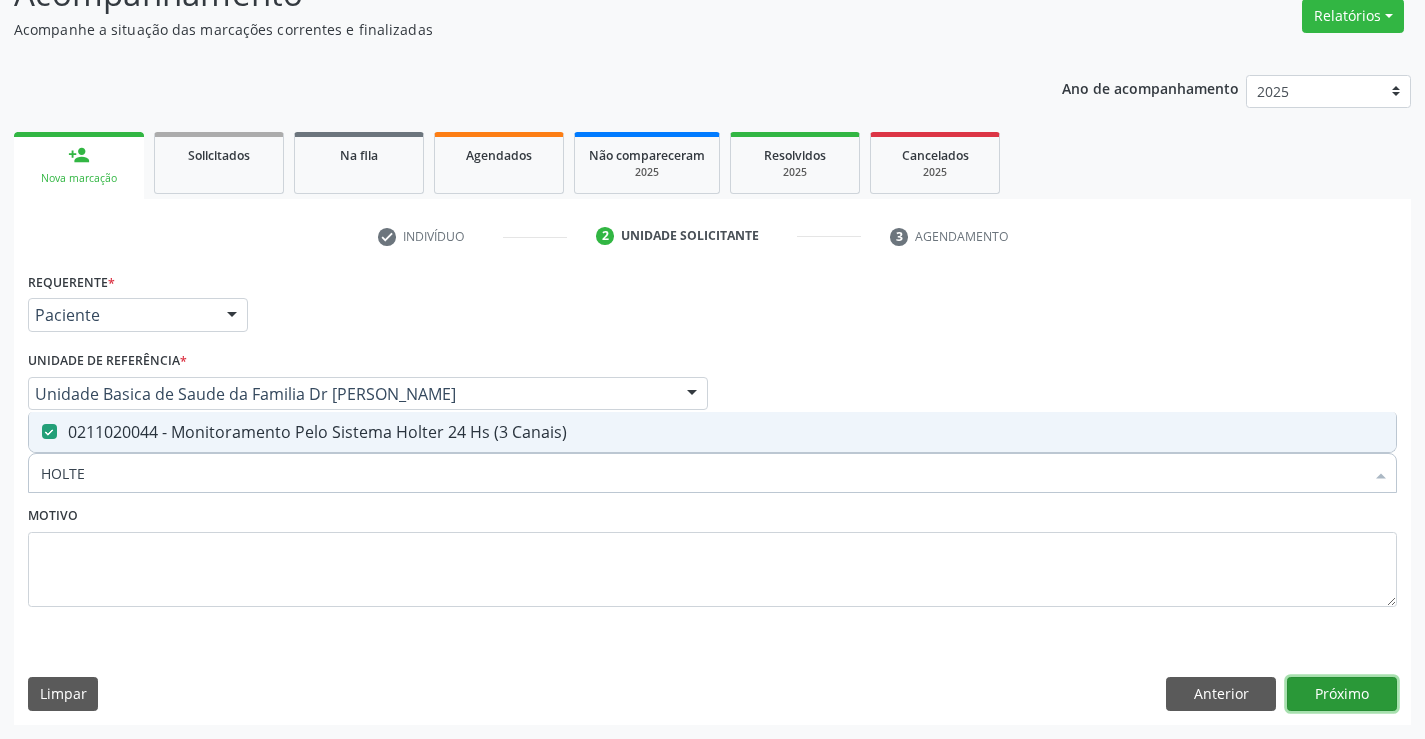 click on "Próximo" at bounding box center [1342, 694] 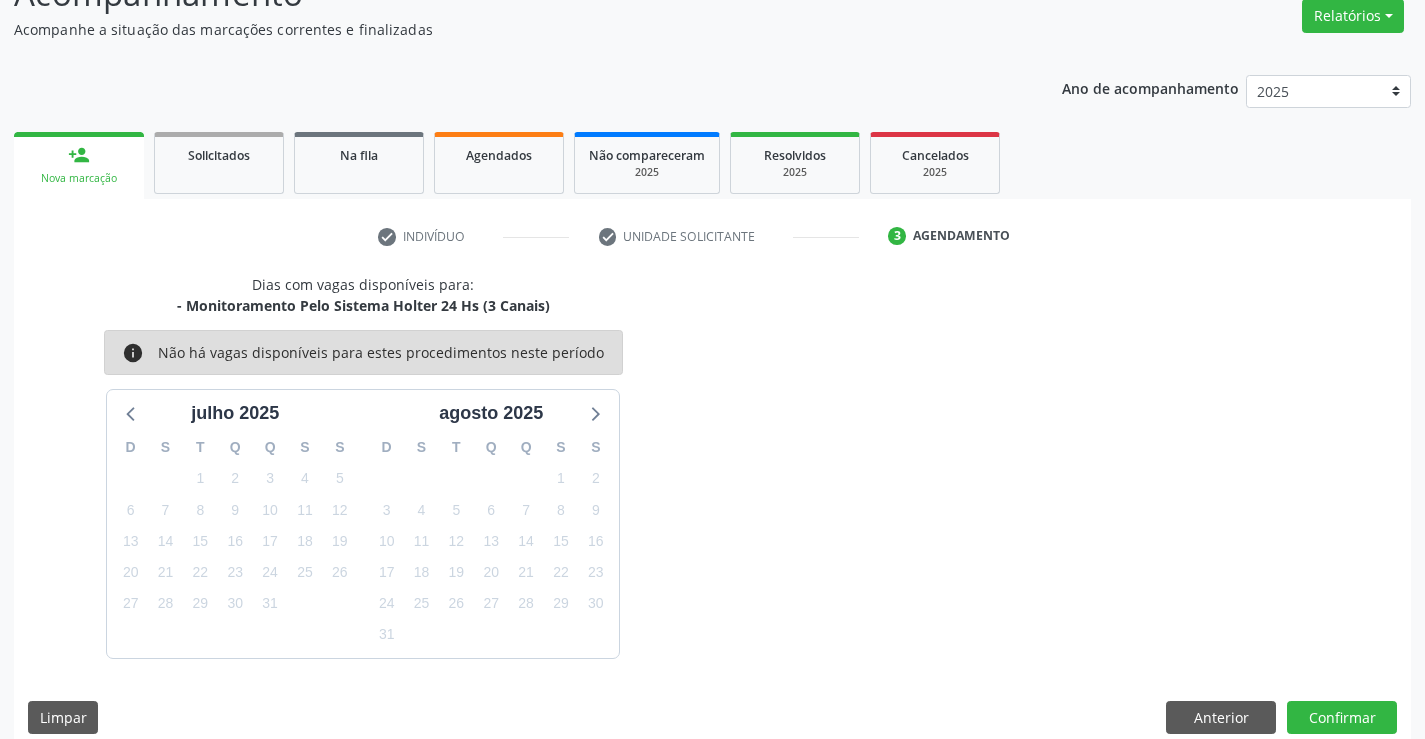 scroll, scrollTop: 190, scrollLeft: 0, axis: vertical 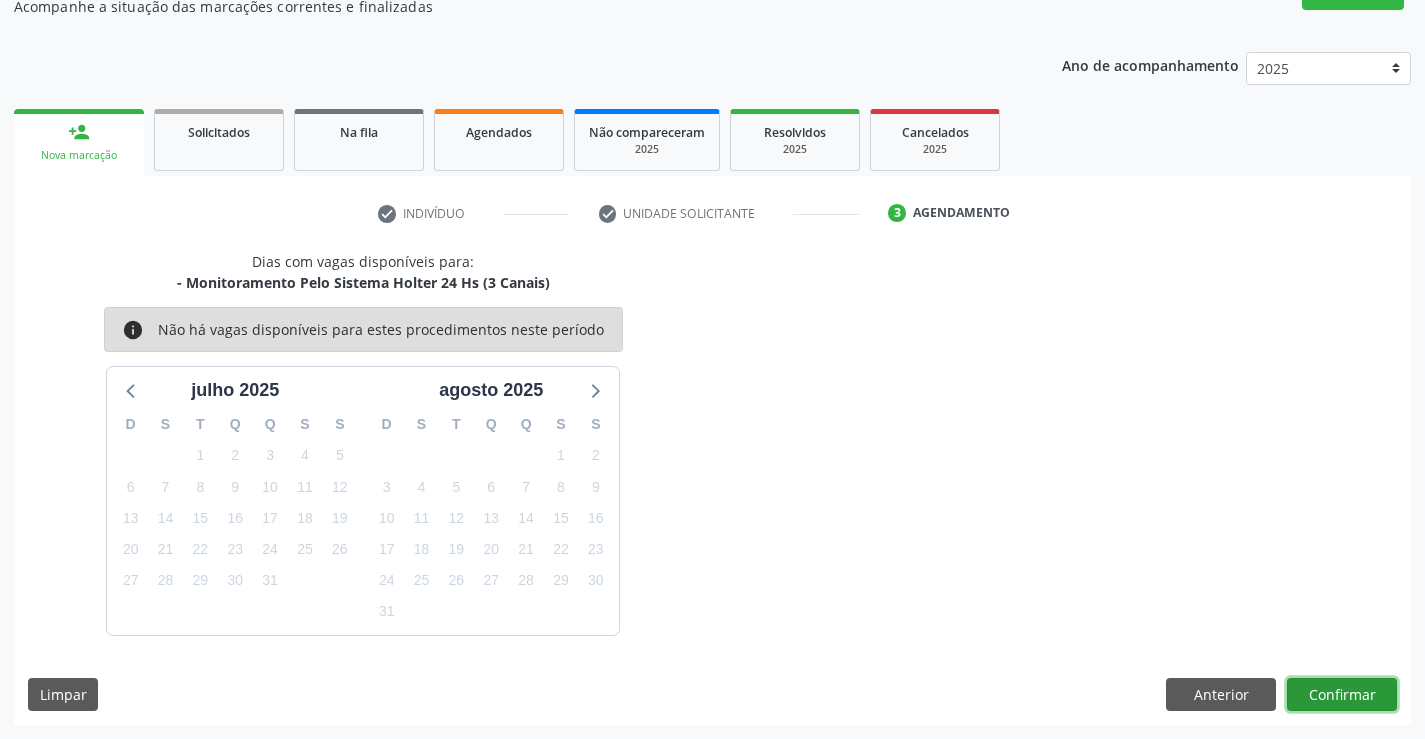 click on "Confirmar" at bounding box center (1342, 695) 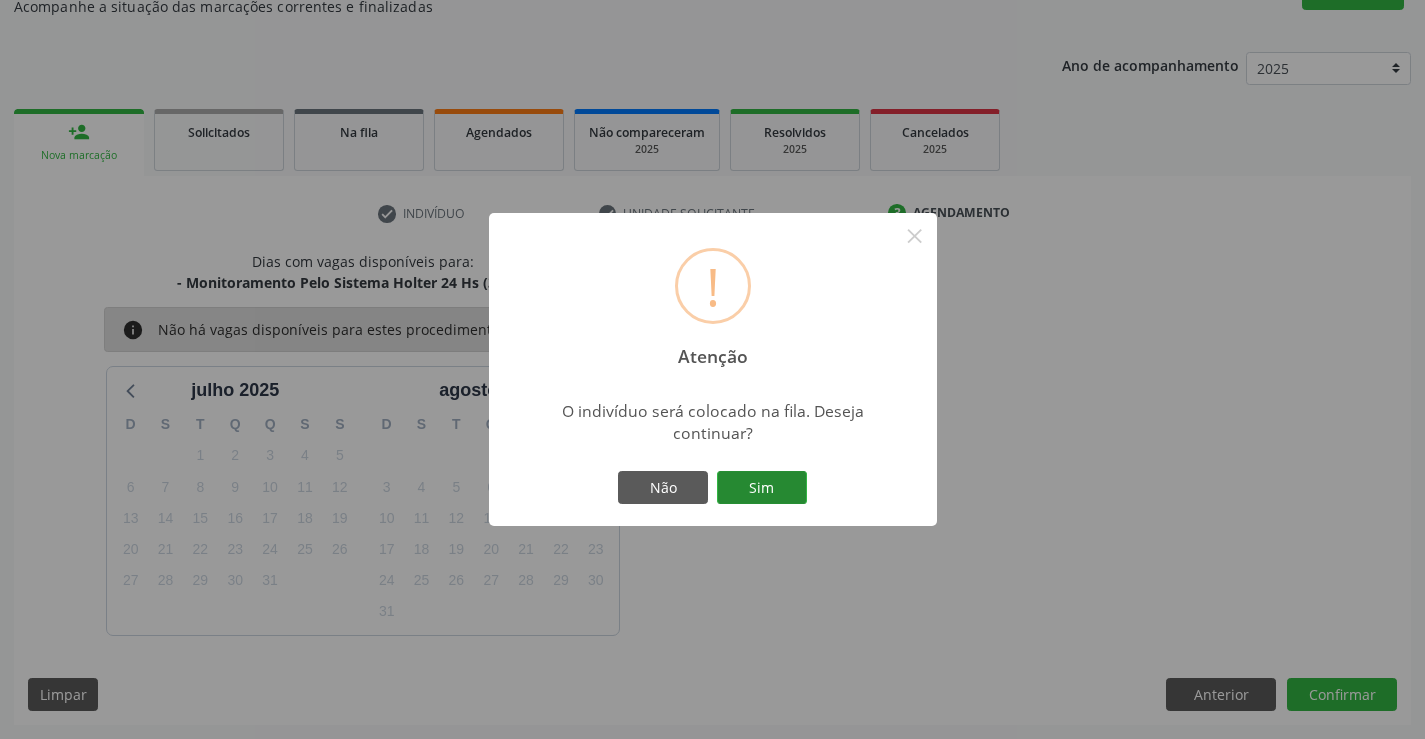 click on "Sim" at bounding box center (762, 488) 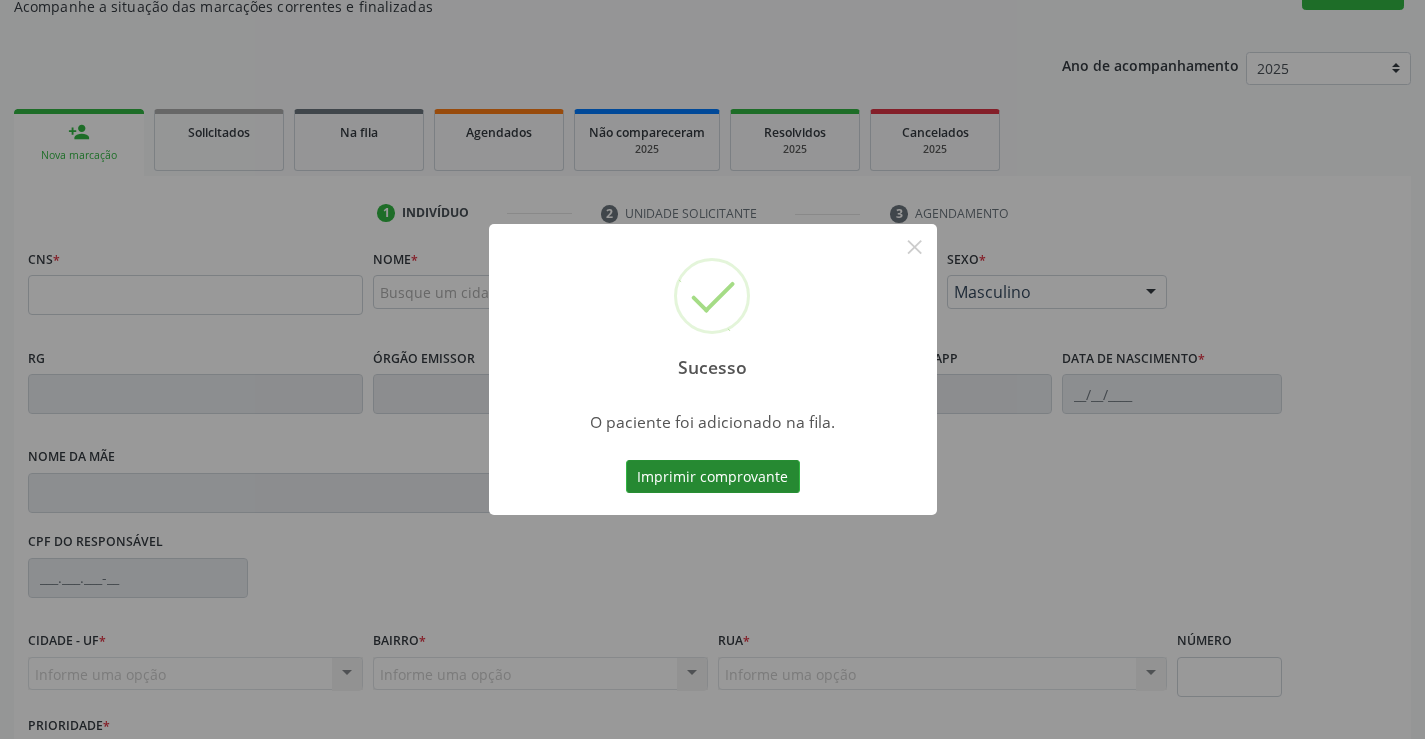 click on "Imprimir comprovante" at bounding box center [713, 477] 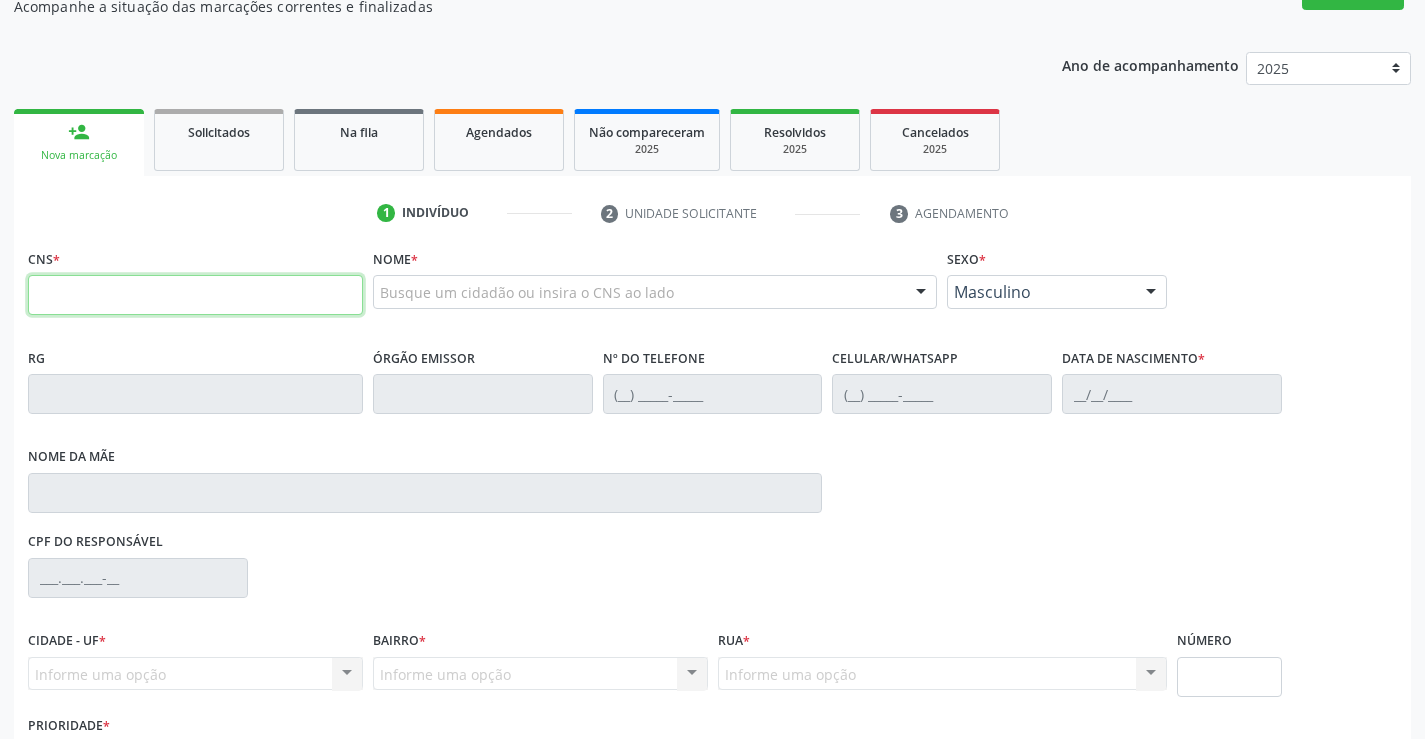 click at bounding box center [195, 295] 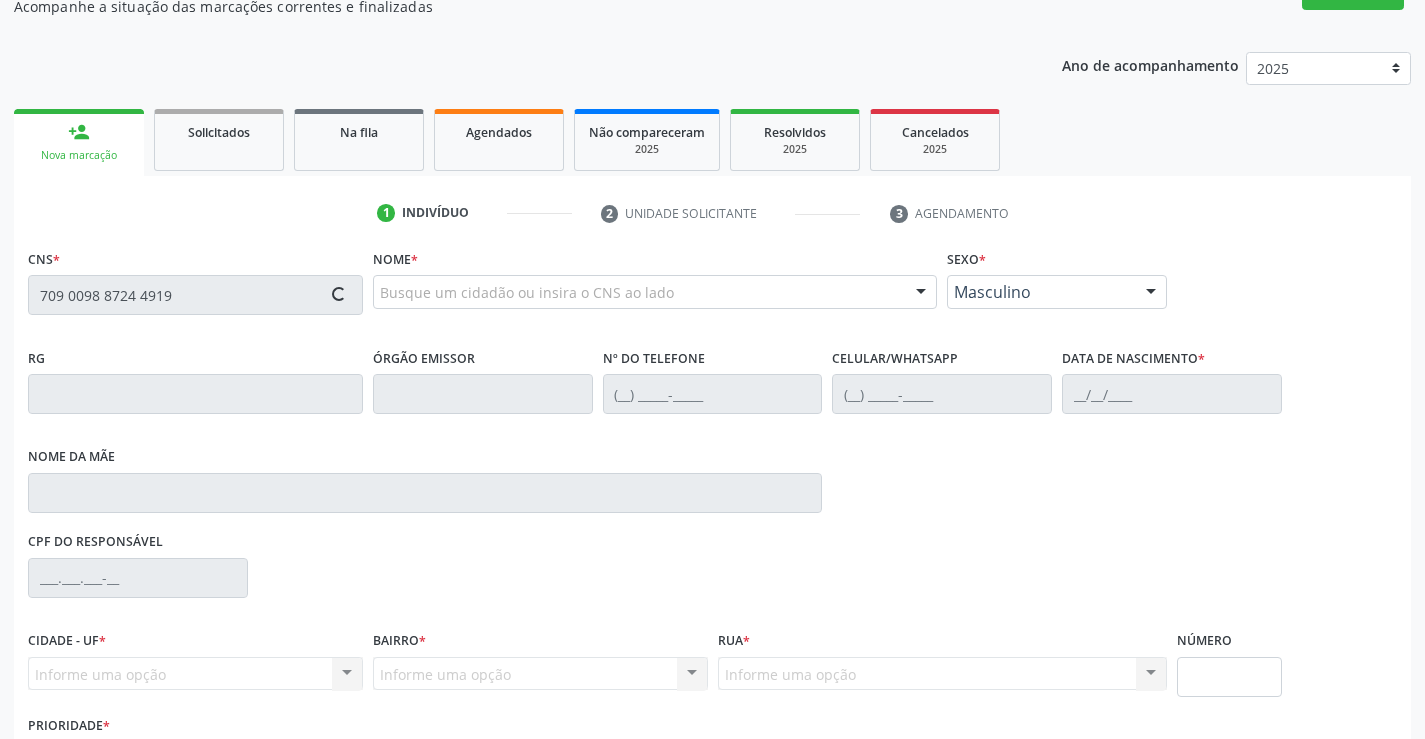 type on "709 0098 8724 4919" 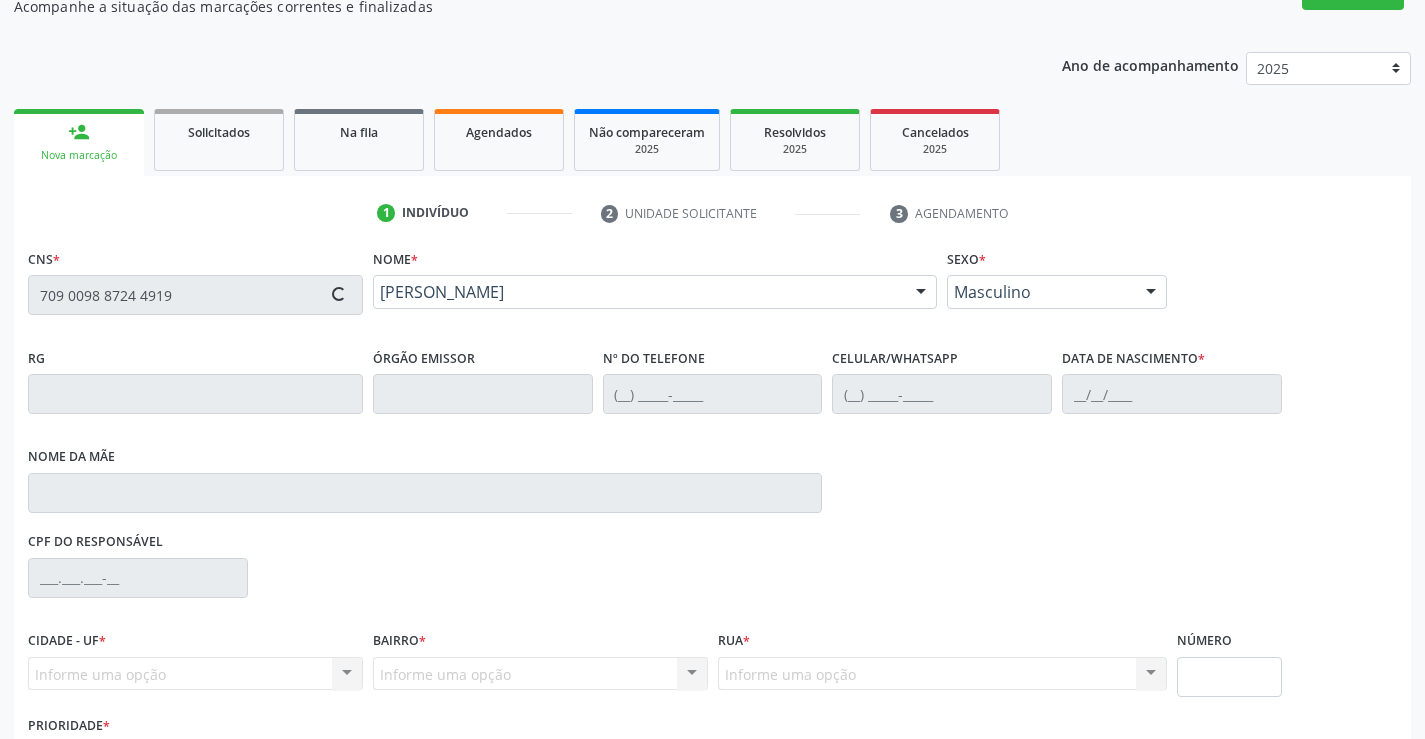 type on "0936176903" 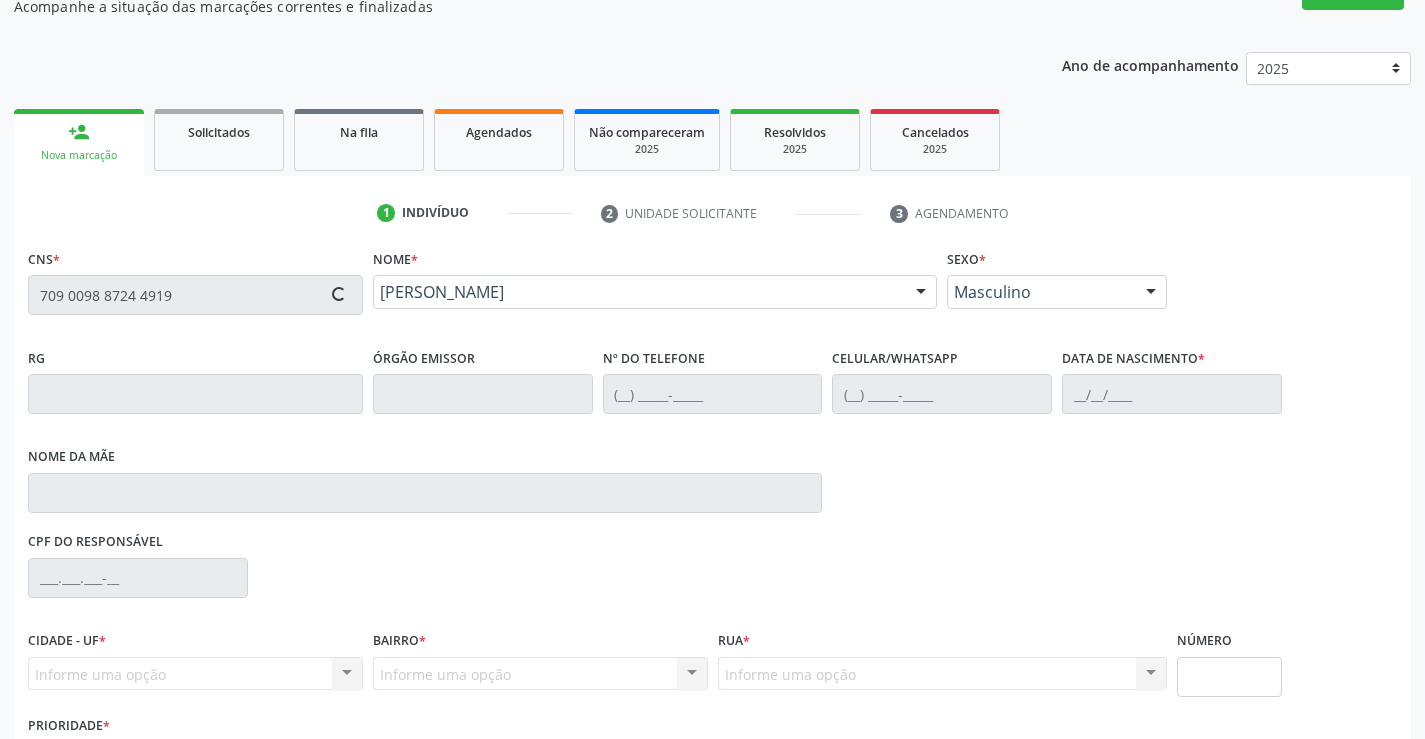 type on "(74) 99139-4687" 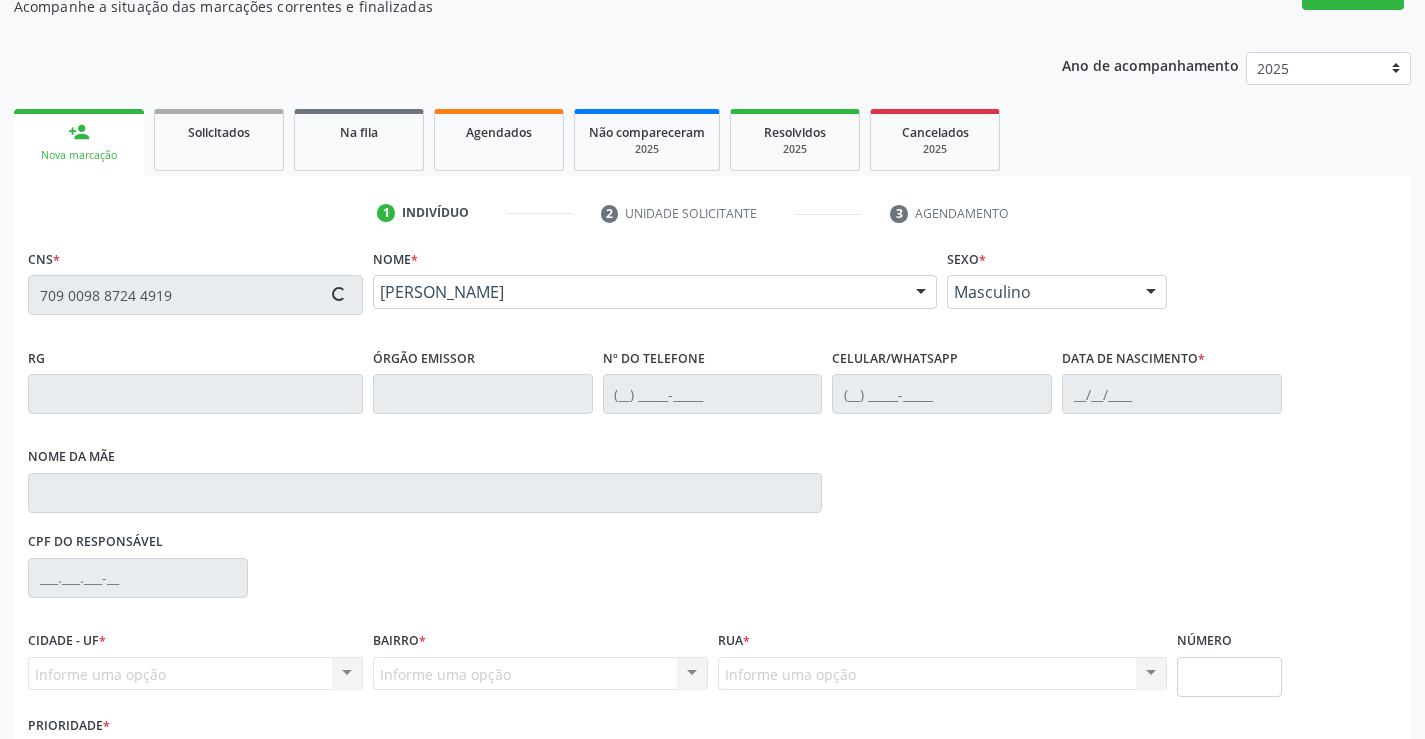 type on "10/05/1980" 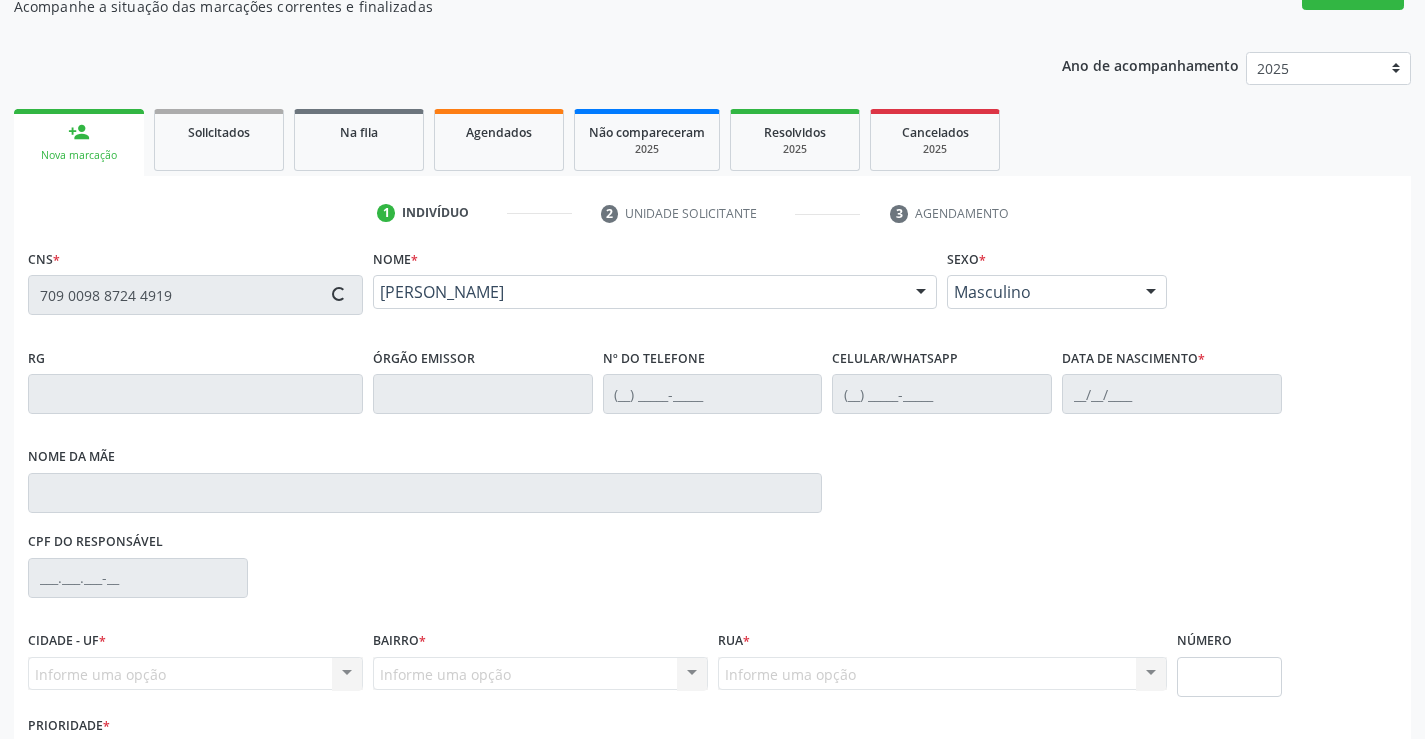 type on "779.902.695-20" 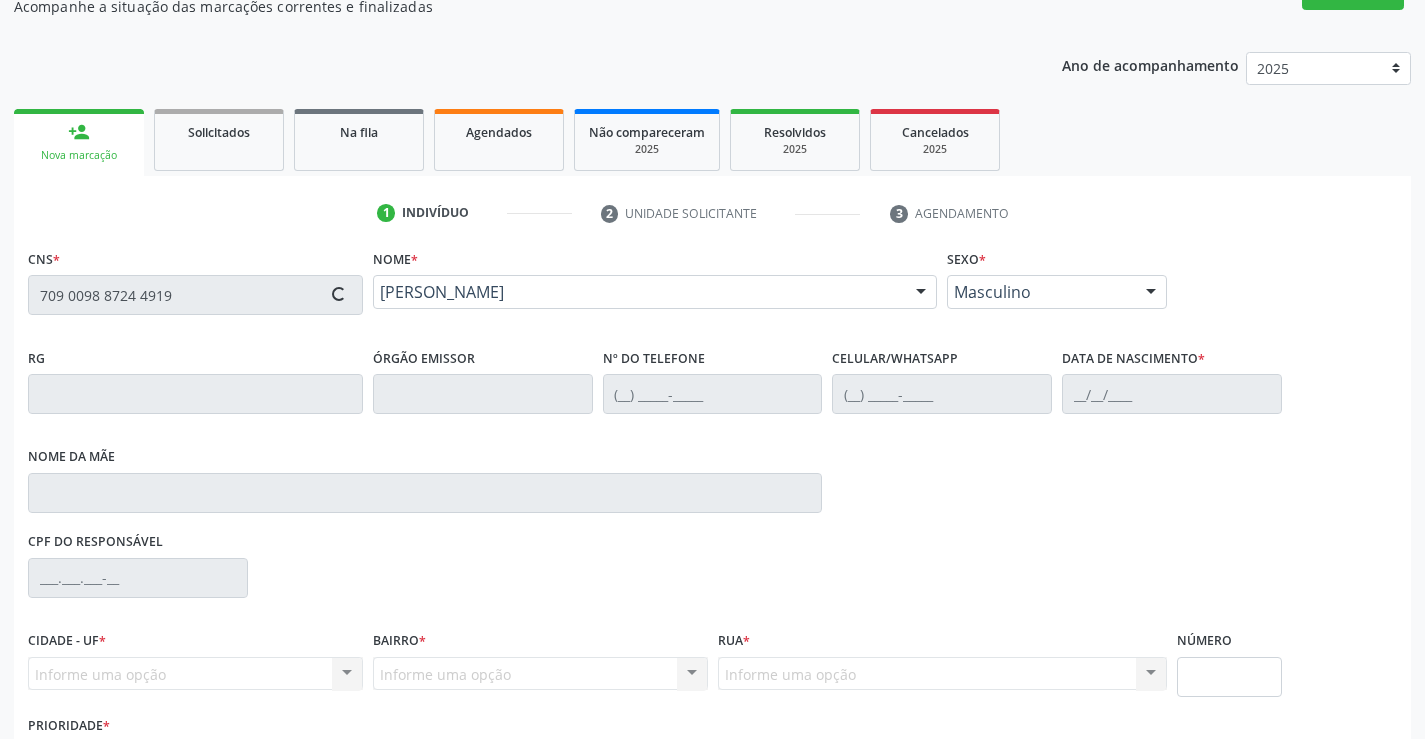 type on "SN" 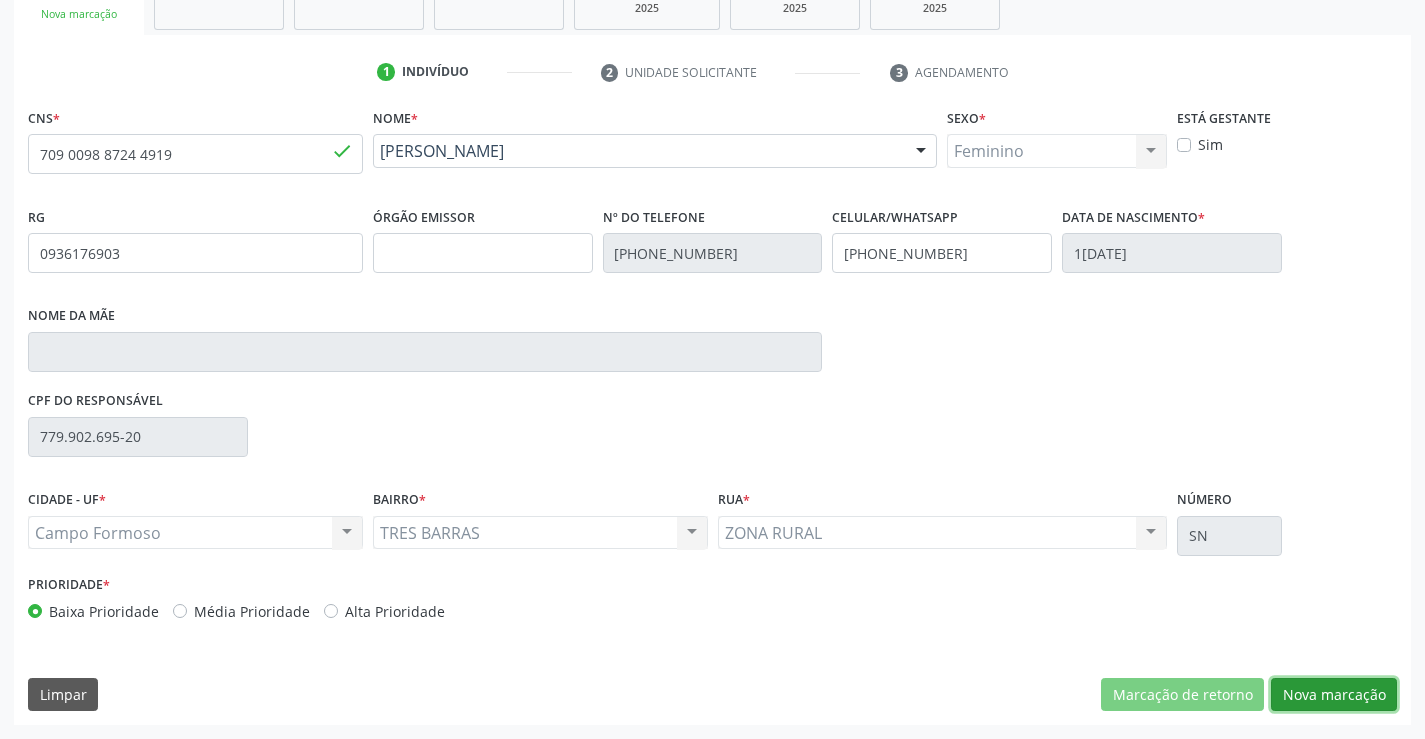 click on "Nova marcação" at bounding box center [1334, 695] 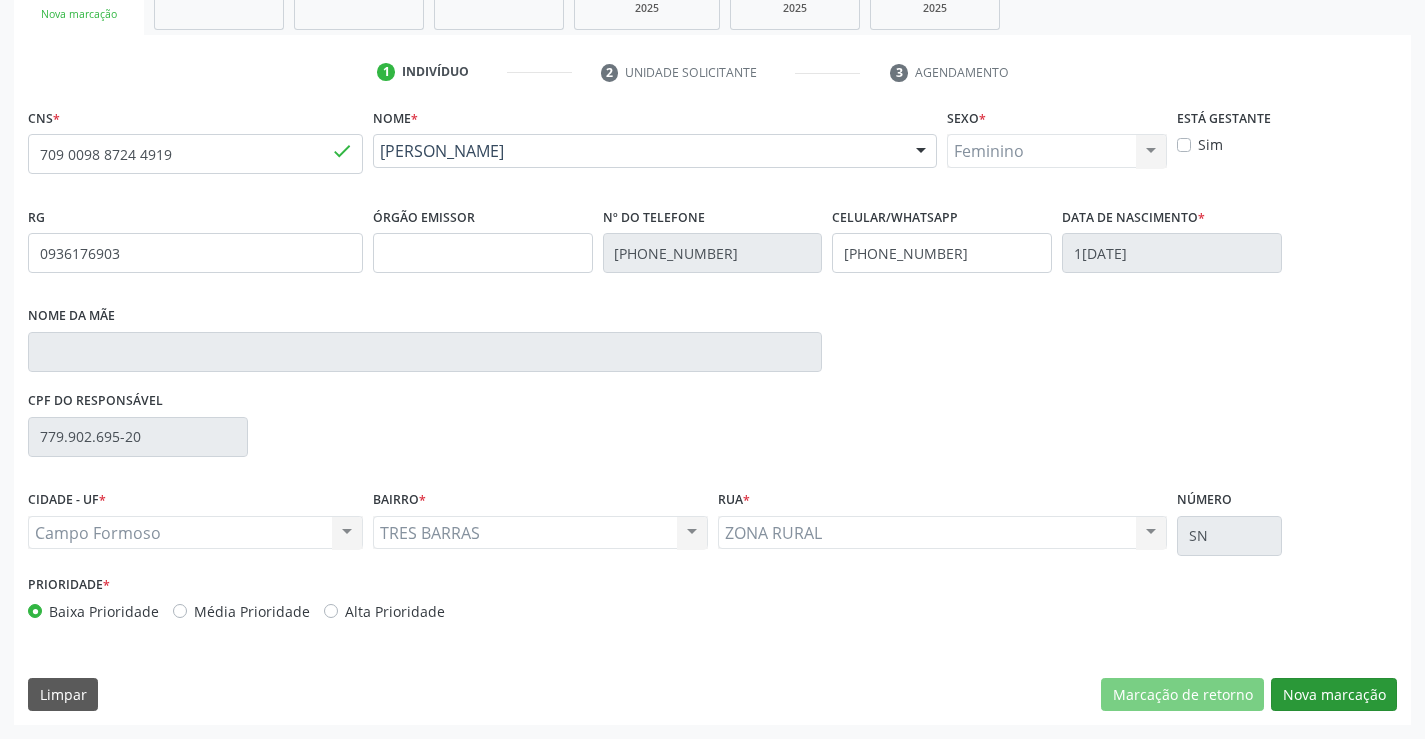 scroll, scrollTop: 167, scrollLeft: 0, axis: vertical 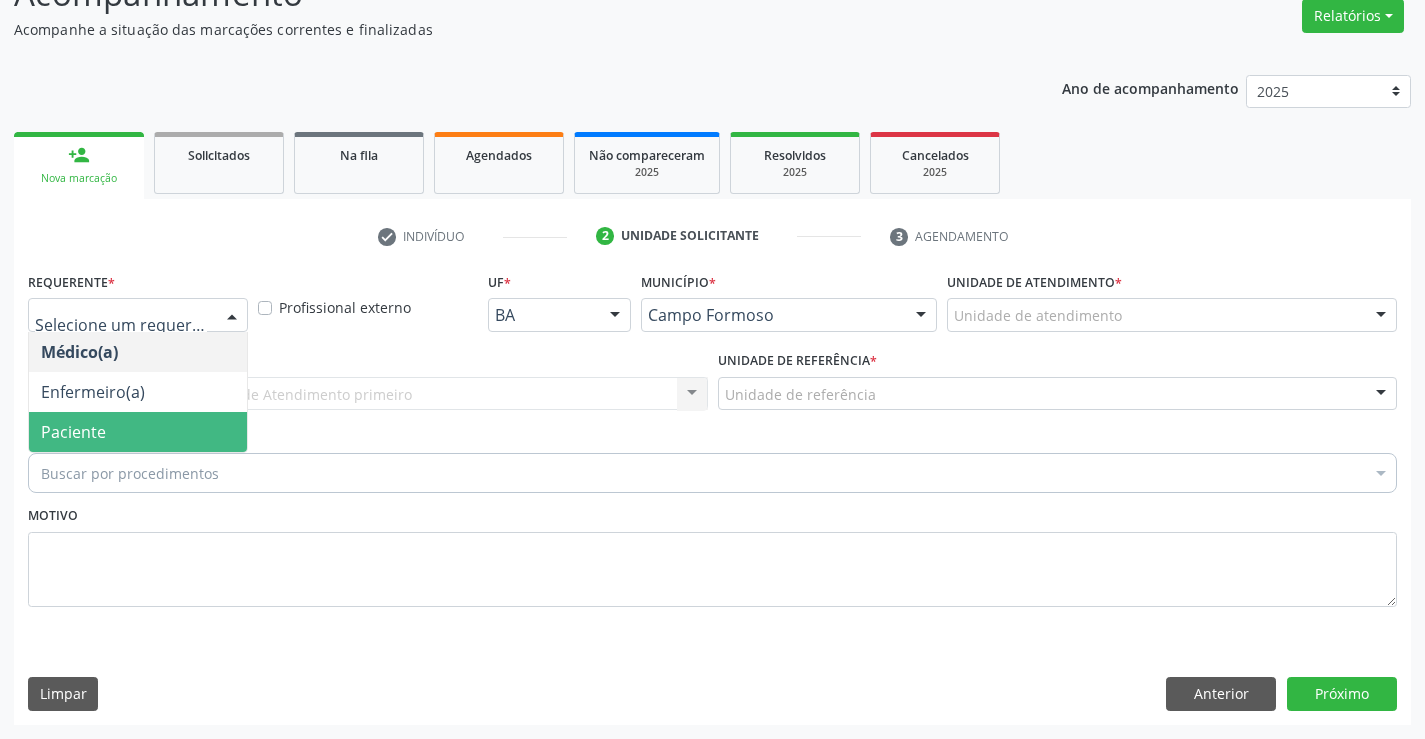 click on "Paciente" at bounding box center (73, 432) 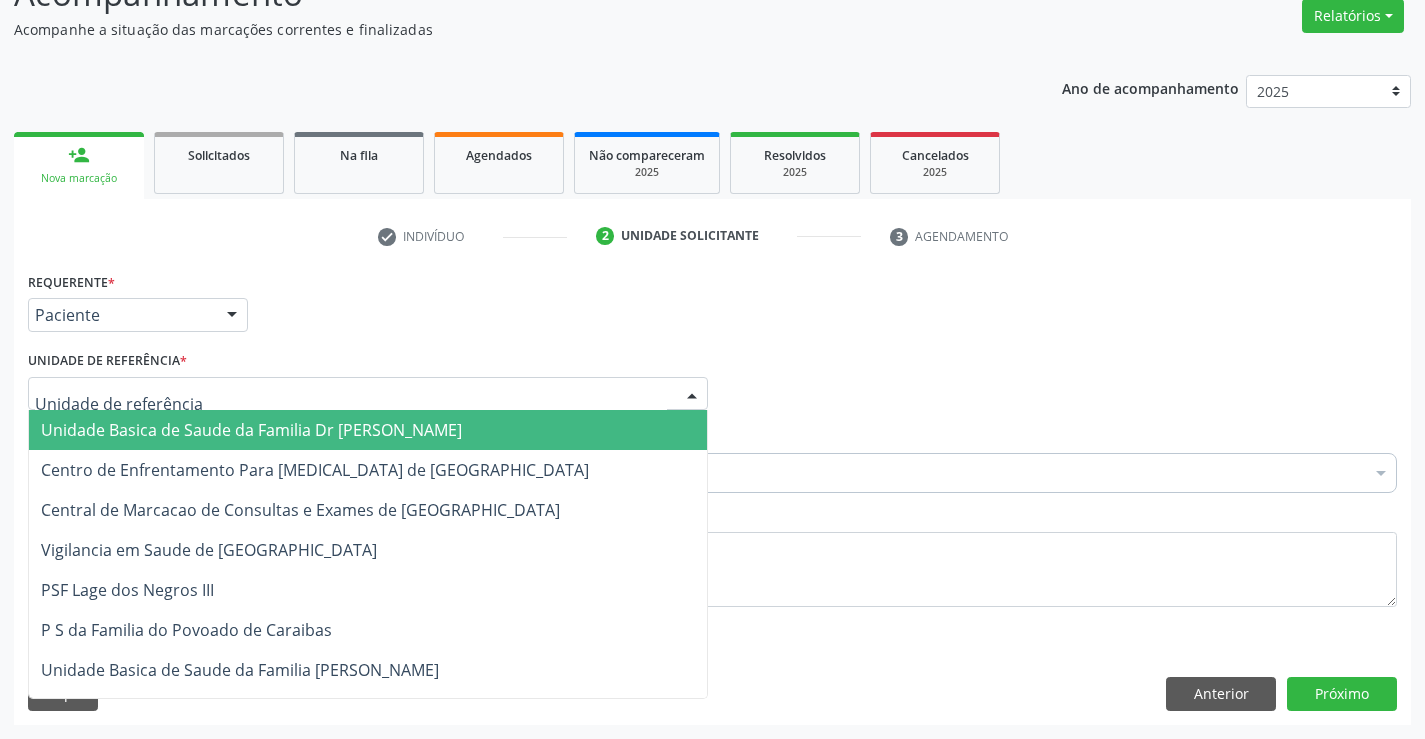 click on "Unidade Basica de Saude da Familia Dr [PERSON_NAME]" at bounding box center [251, 430] 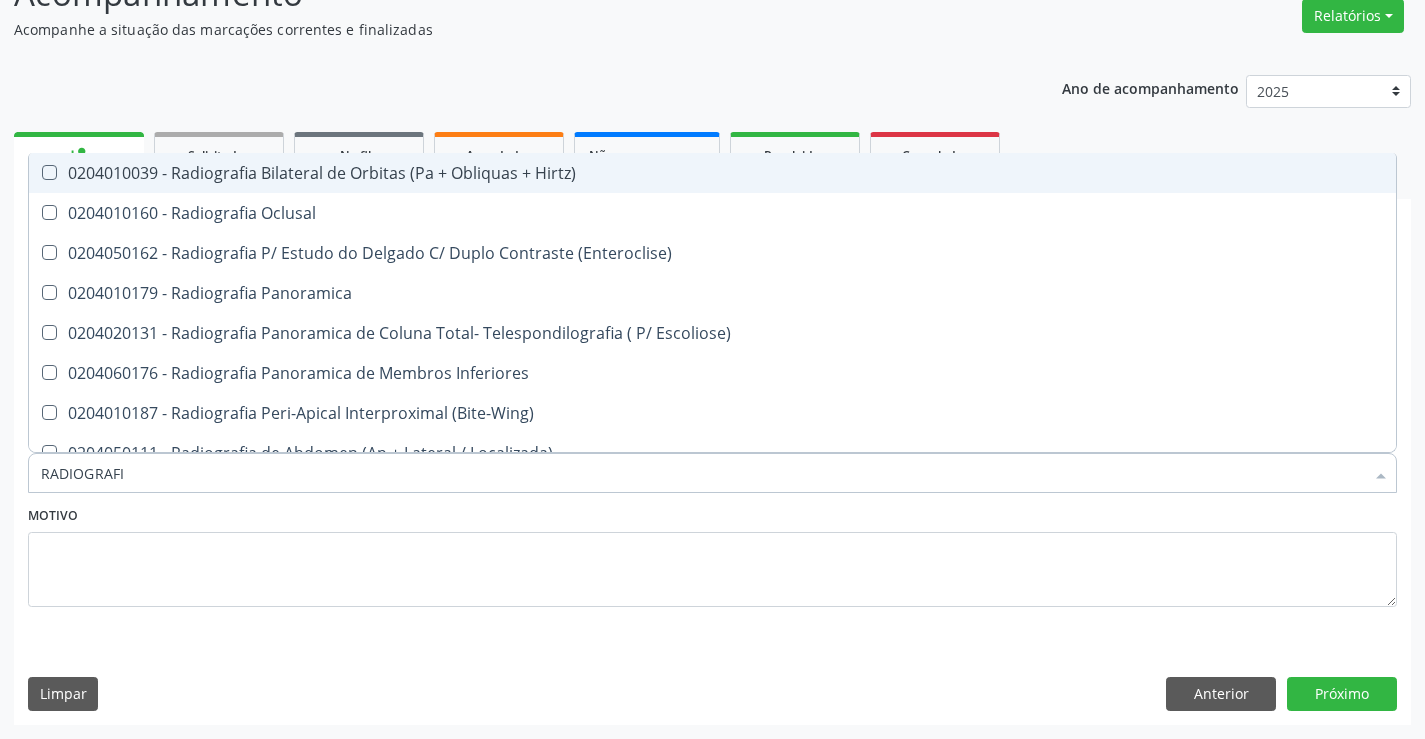 type on "RADIOGRAFIA" 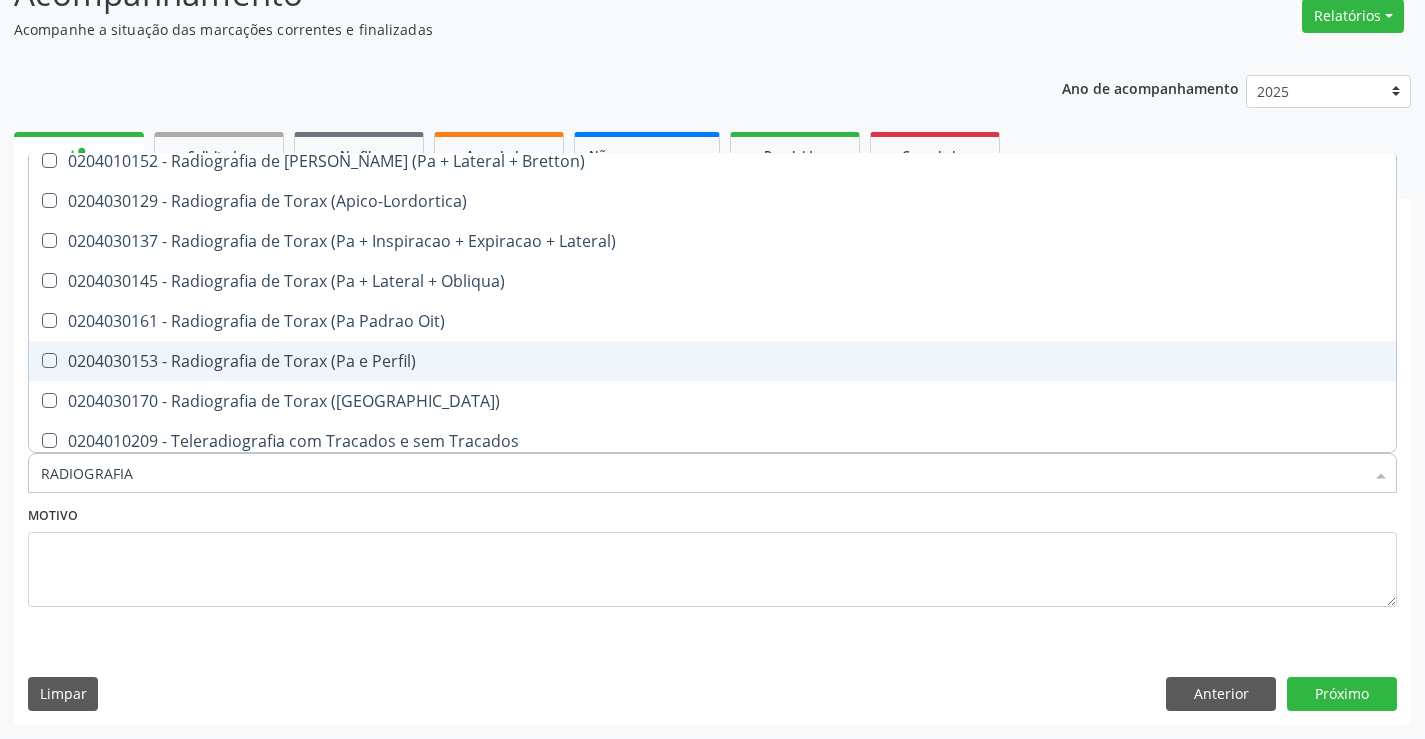 scroll, scrollTop: 2541, scrollLeft: 0, axis: vertical 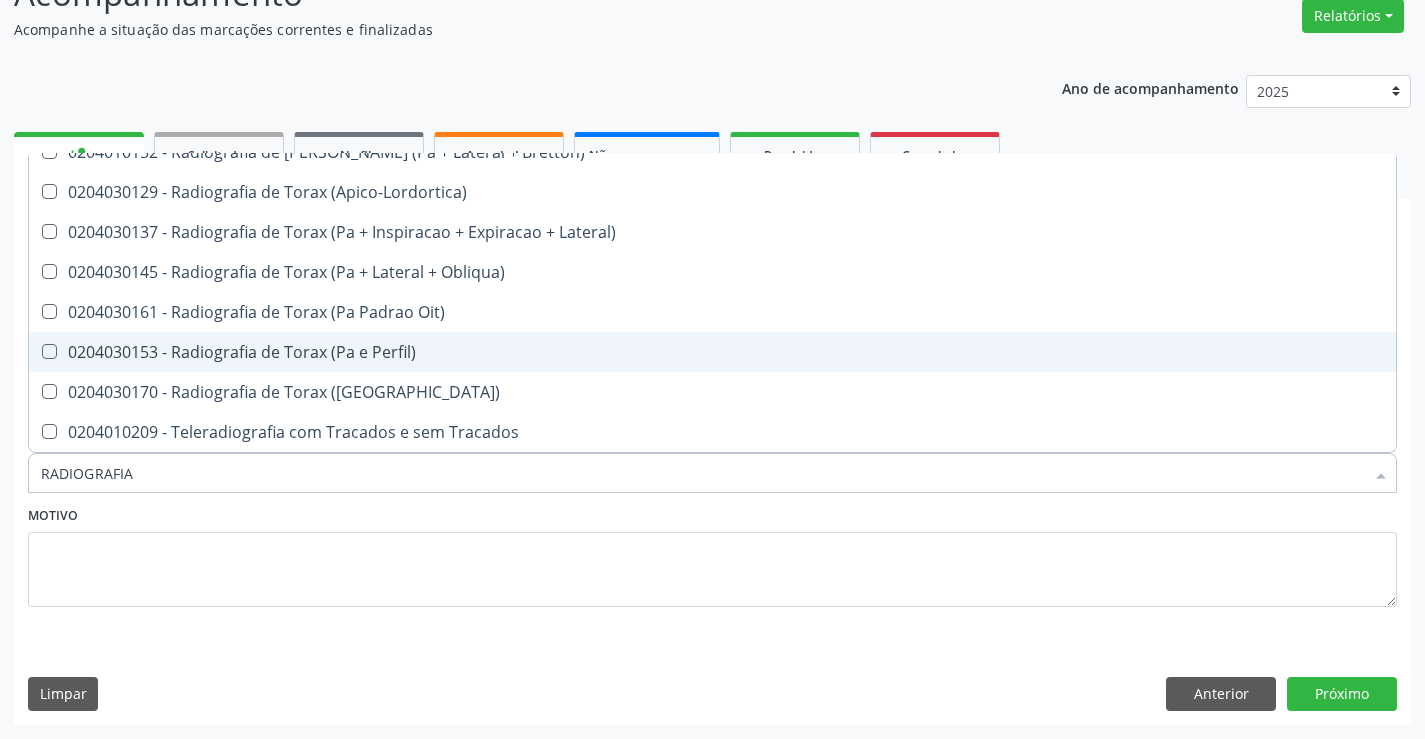 click on "0204030153 - Radiografia de Torax (Pa e Perfil)" at bounding box center [712, 352] 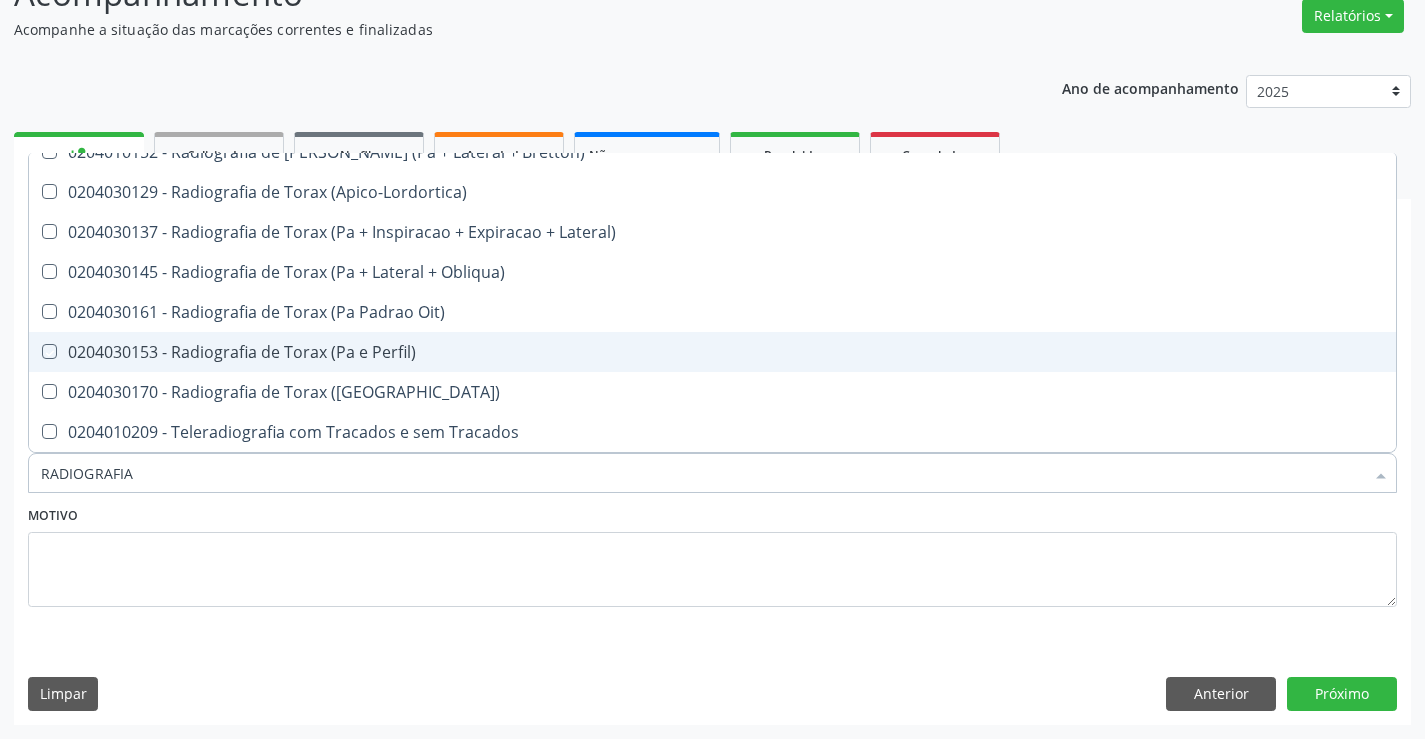 checkbox on "true" 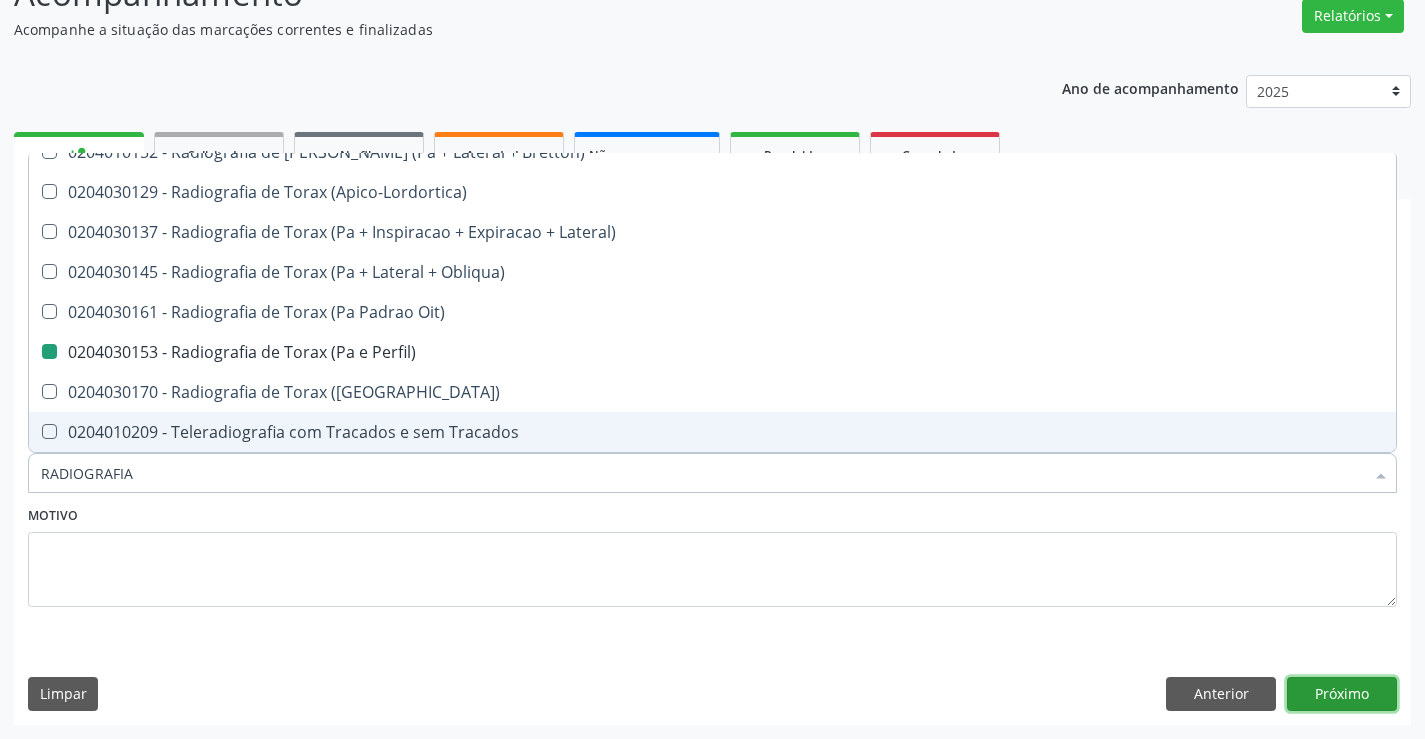 click on "Próximo" at bounding box center (1342, 694) 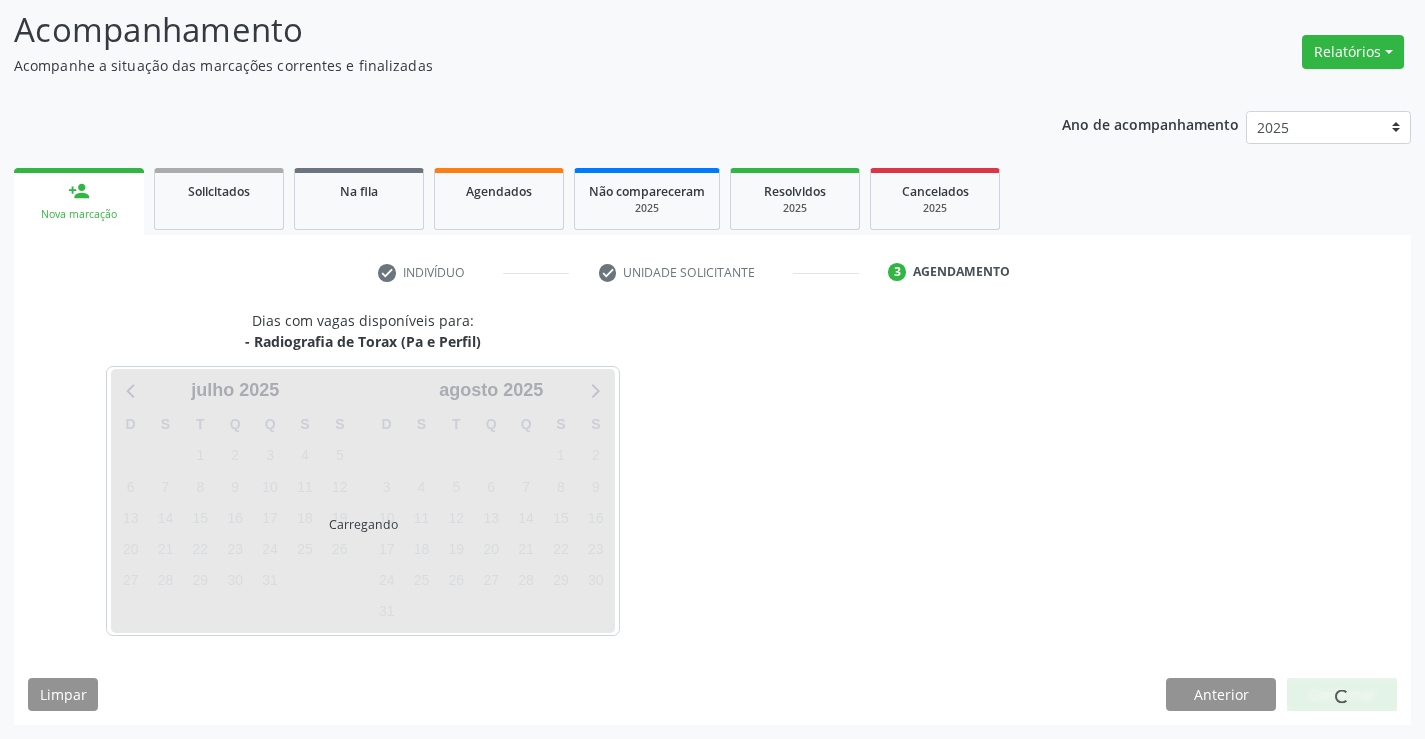 scroll, scrollTop: 131, scrollLeft: 0, axis: vertical 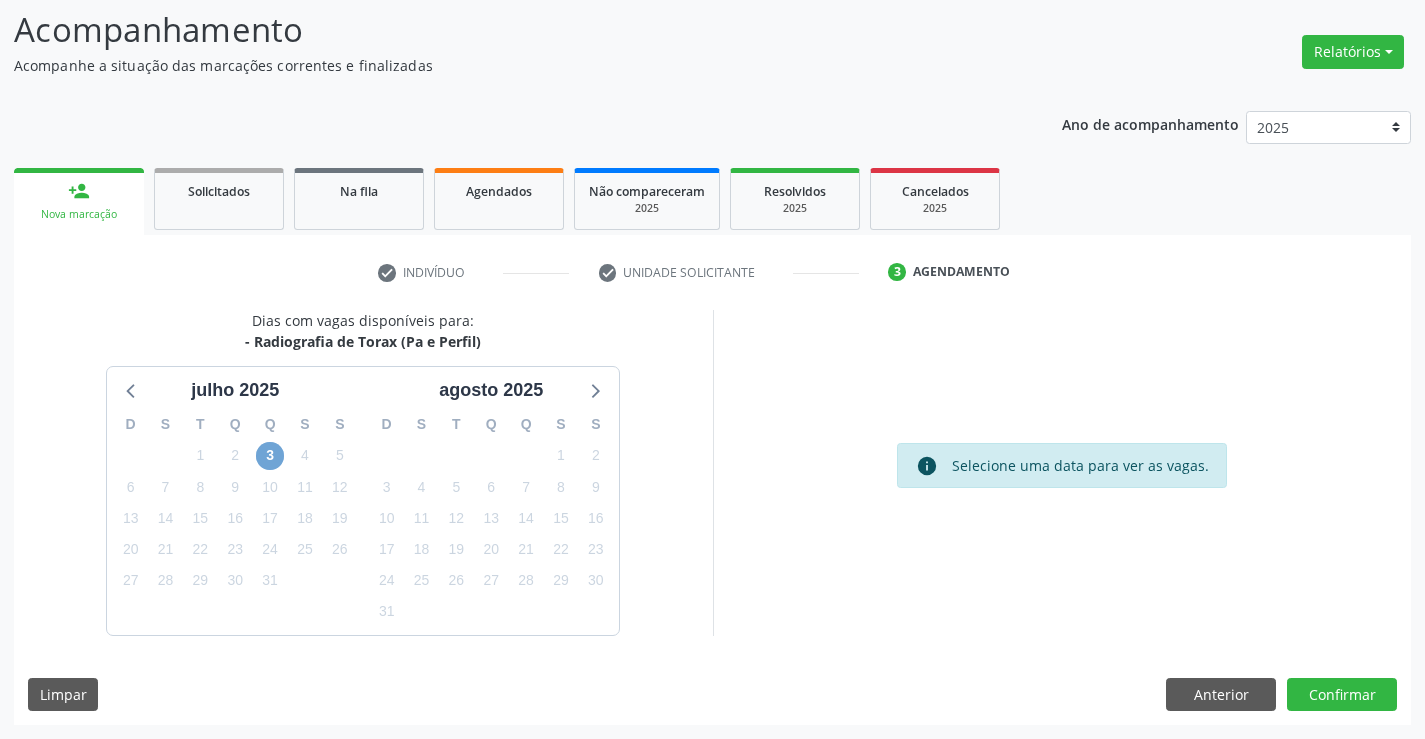 click on "3" at bounding box center [270, 456] 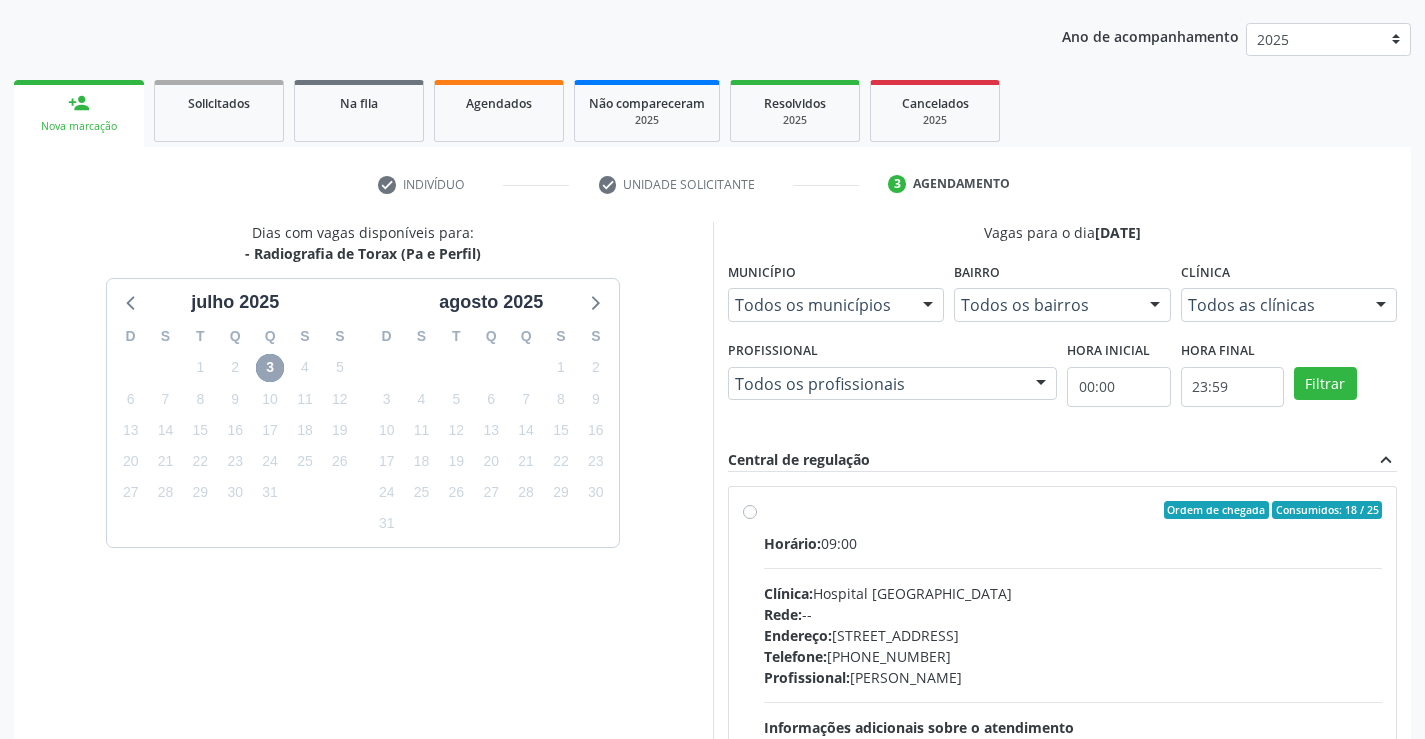 scroll, scrollTop: 331, scrollLeft: 0, axis: vertical 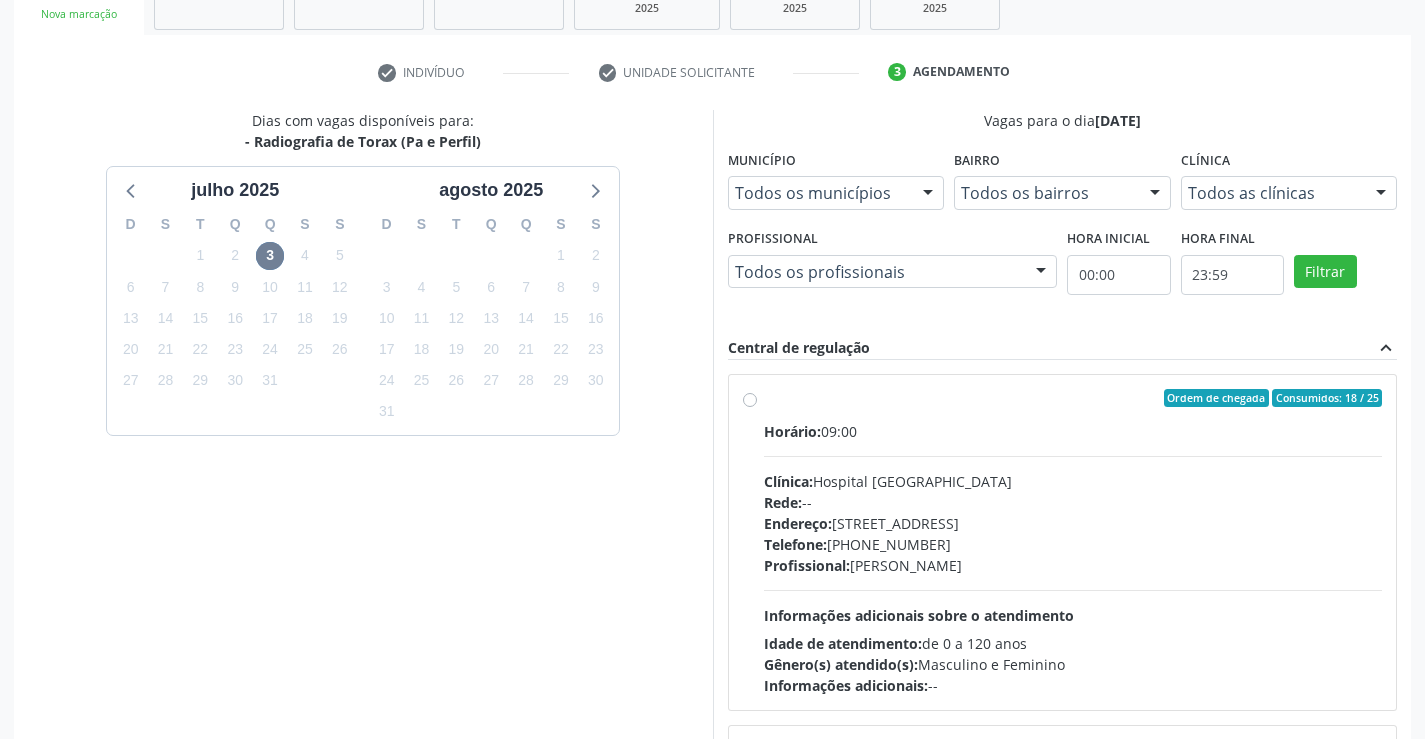 click on "Ordem de chegada
Consumidos: 18 / 25
Horário:   09:00
Clínica:  Hospital Sao Francisco
Rede:
--
Endereço:   Blocos, nº 258, Centro, Campo Formoso - BA
Telefone:   (74) 36451217
Profissional:
Joel da Rocha Almeida
Informações adicionais sobre o atendimento
Idade de atendimento:
de 0 a 120 anos
Gênero(s) atendido(s):
Masculino e Feminino
Informações adicionais:
--" at bounding box center [1073, 542] 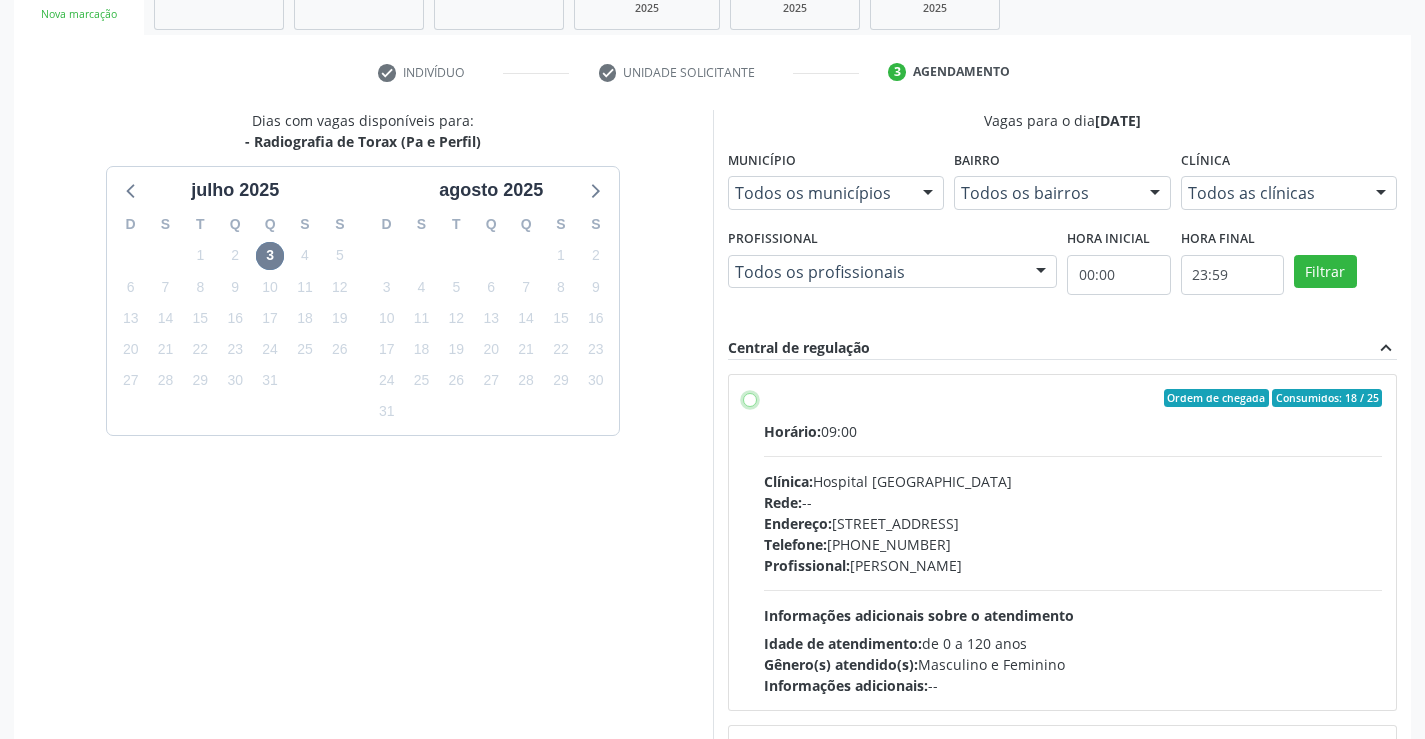 click on "Ordem de chegada
Consumidos: 18 / 25
Horário:   09:00
Clínica:  Hospital Sao Francisco
Rede:
--
Endereço:   Blocos, nº 258, Centro, Campo Formoso - BA
Telefone:   (74) 36451217
Profissional:
Joel da Rocha Almeida
Informações adicionais sobre o atendimento
Idade de atendimento:
de 0 a 120 anos
Gênero(s) atendido(s):
Masculino e Feminino
Informações adicionais:
--" at bounding box center [750, 398] 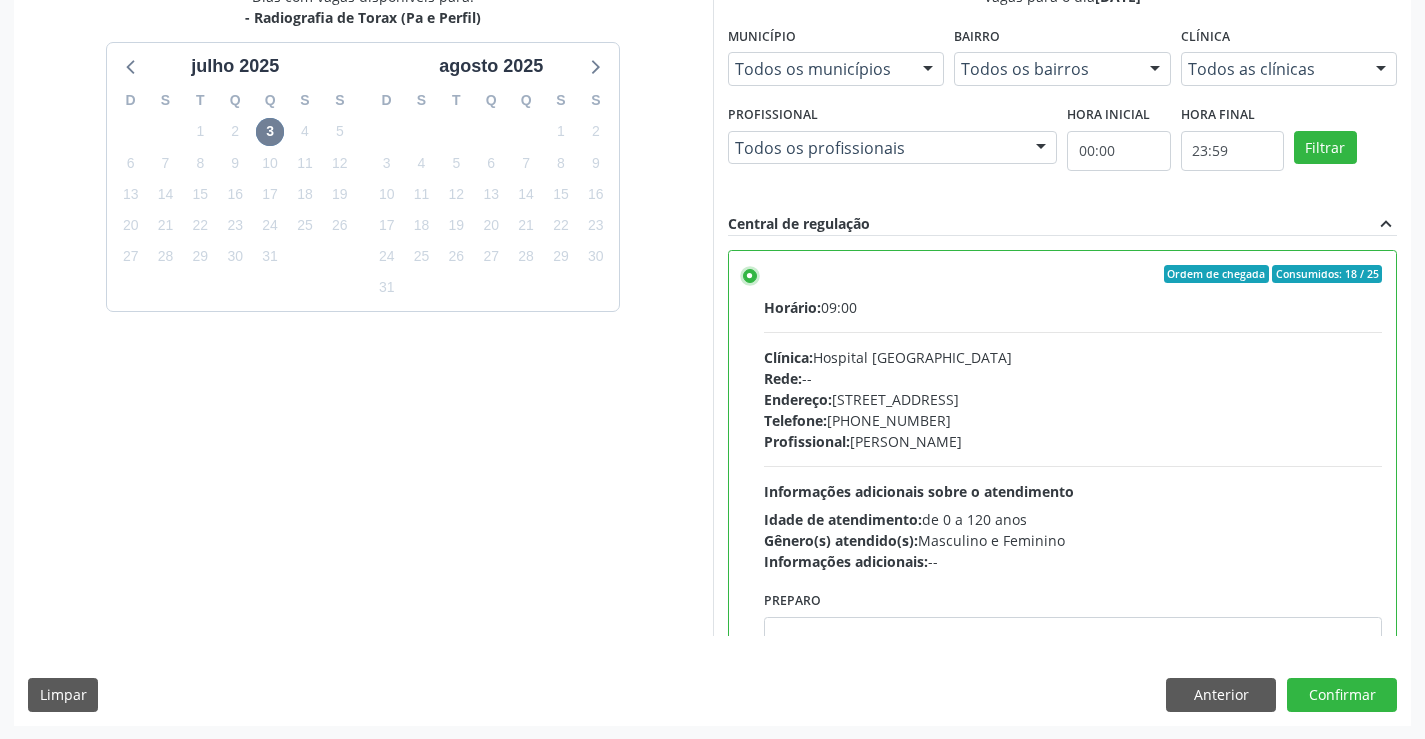 scroll, scrollTop: 456, scrollLeft: 0, axis: vertical 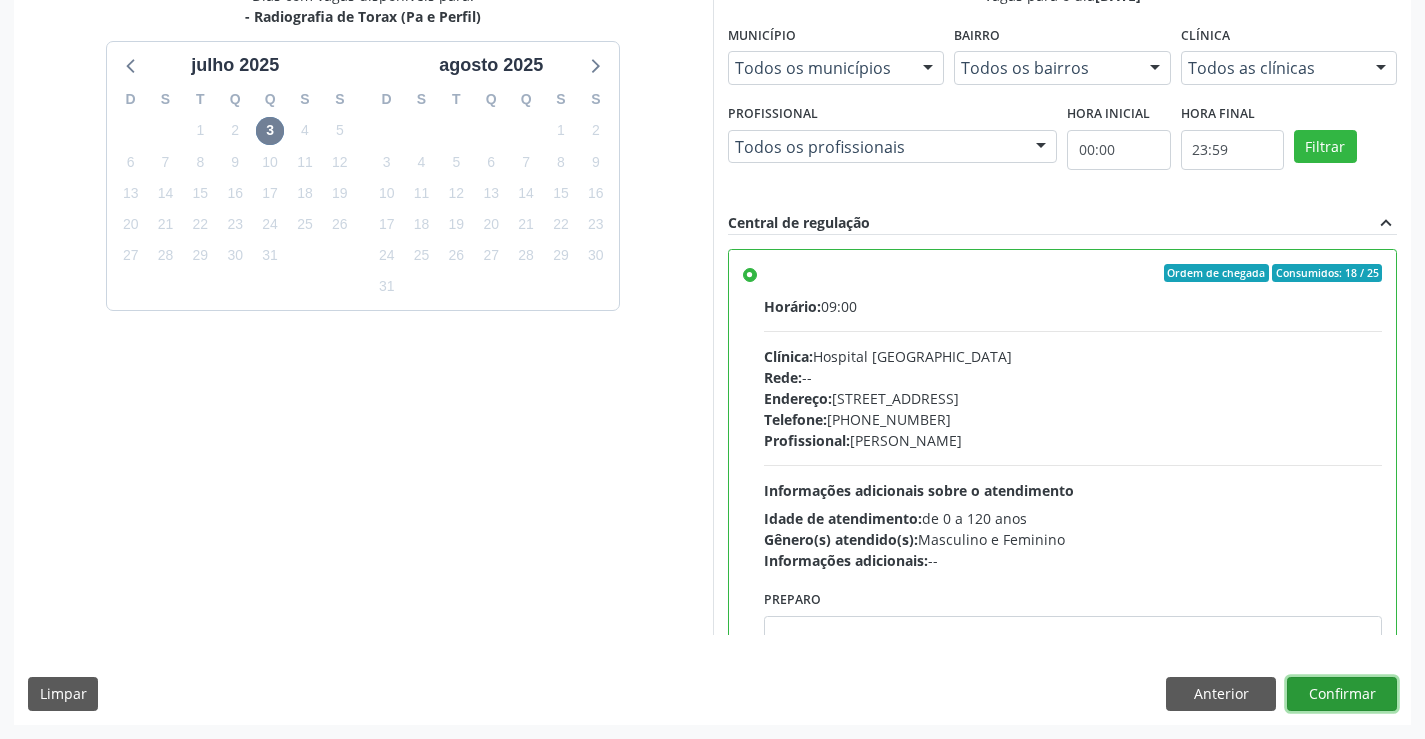 click on "Confirmar" at bounding box center [1342, 694] 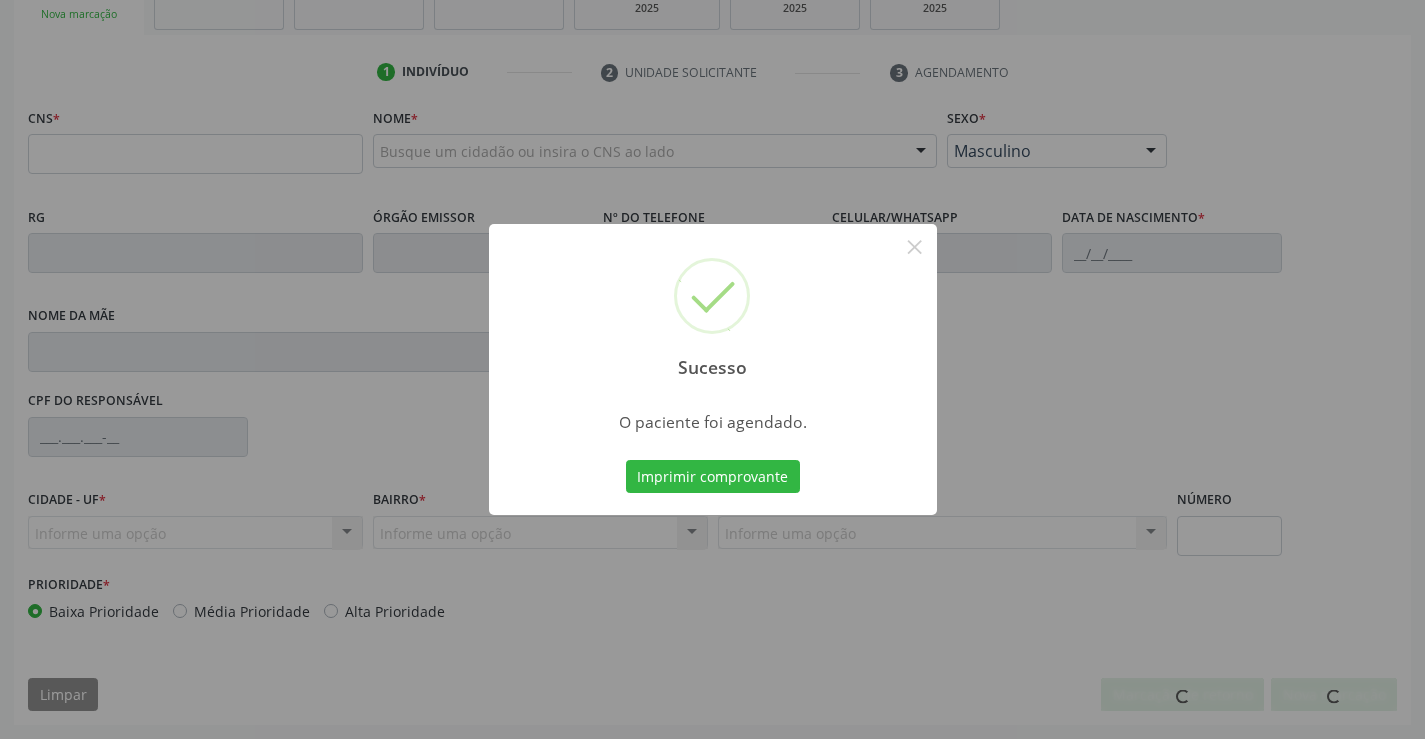scroll, scrollTop: 331, scrollLeft: 0, axis: vertical 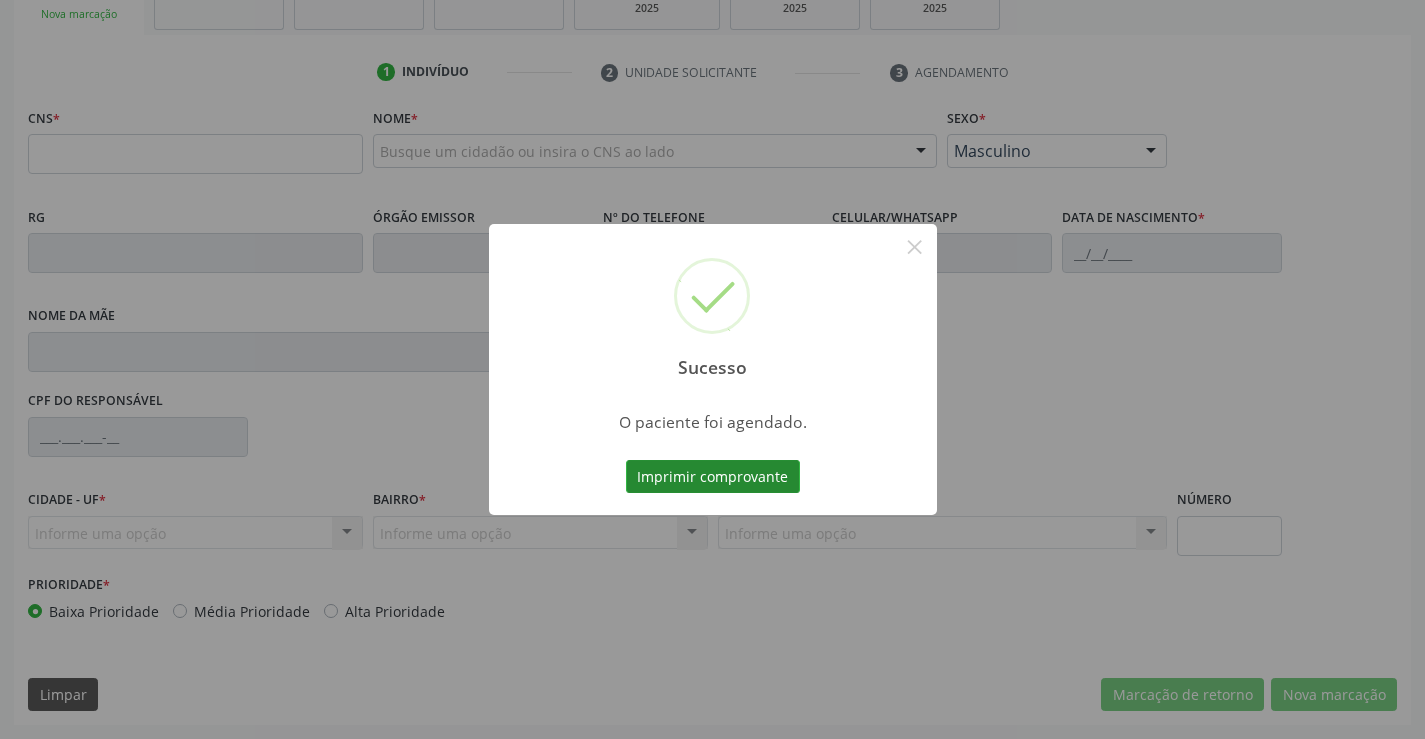 click on "Imprimir comprovante" at bounding box center (713, 477) 